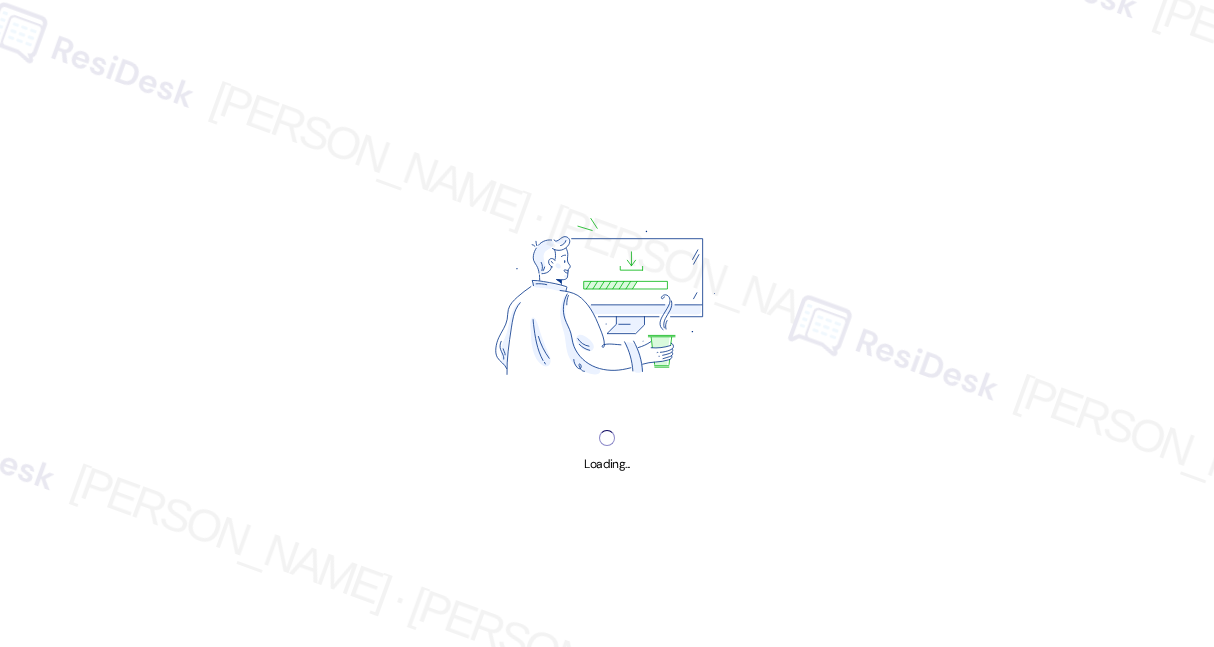 scroll, scrollTop: 0, scrollLeft: 0, axis: both 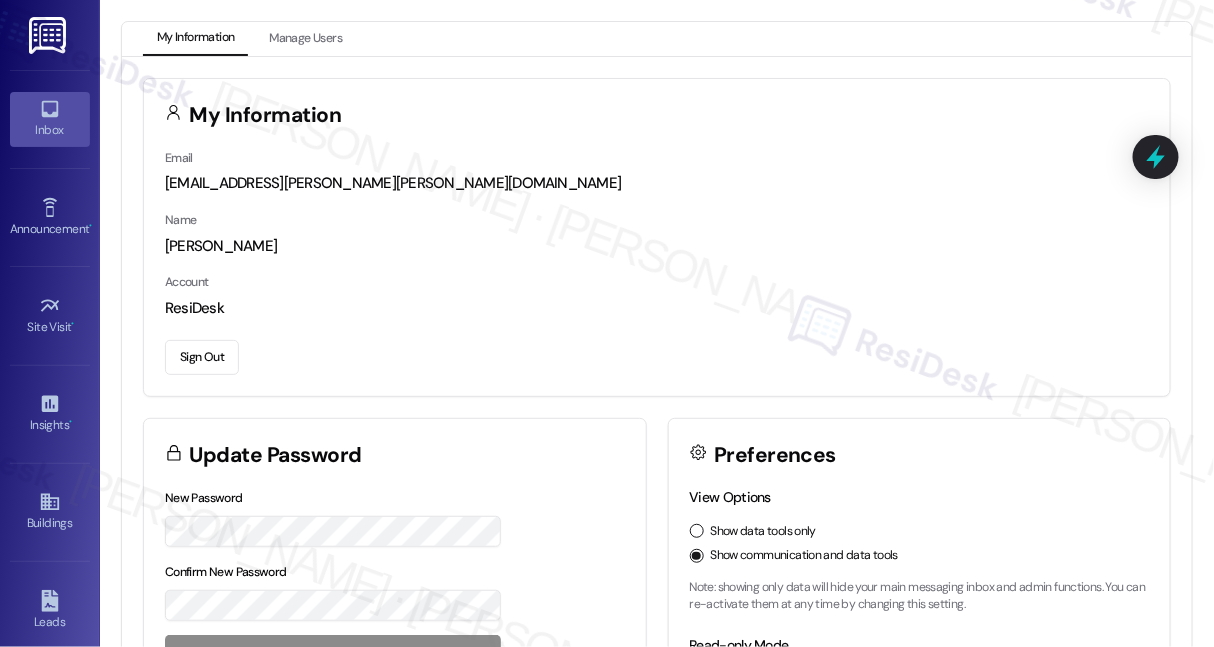 click 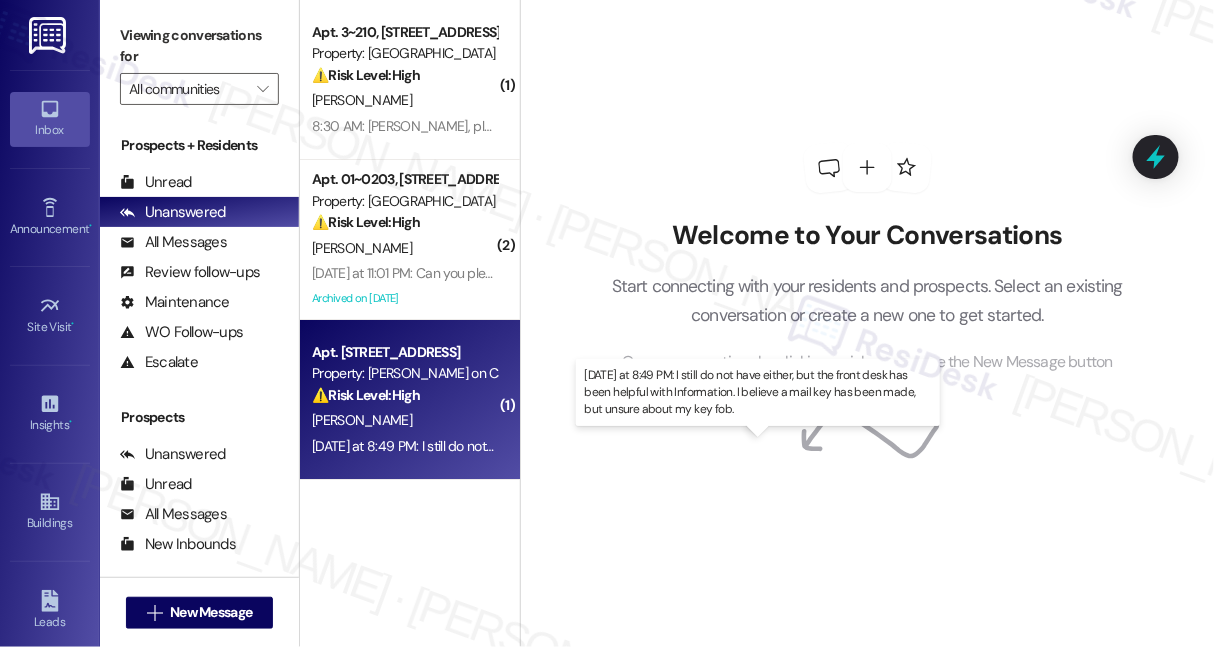 click on "Yesterday at 8:49 PM: I still do not have either, but the front desk has been helpful with Information.
I believe a mail key has been made, but unsure about my key fob.  Yesterday at 8:49 PM: I still do not have either, but the front desk has been helpful with Information.
I believe a mail key has been made, but unsure about my key fob." at bounding box center [778, 446] 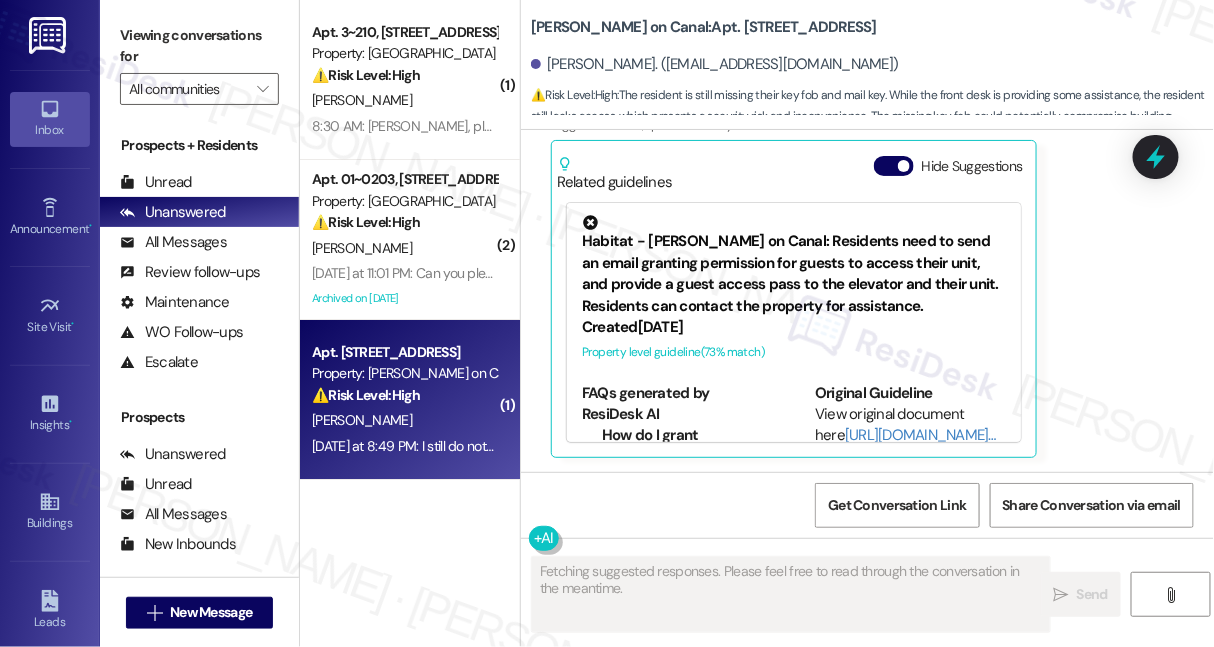 scroll, scrollTop: 1981, scrollLeft: 0, axis: vertical 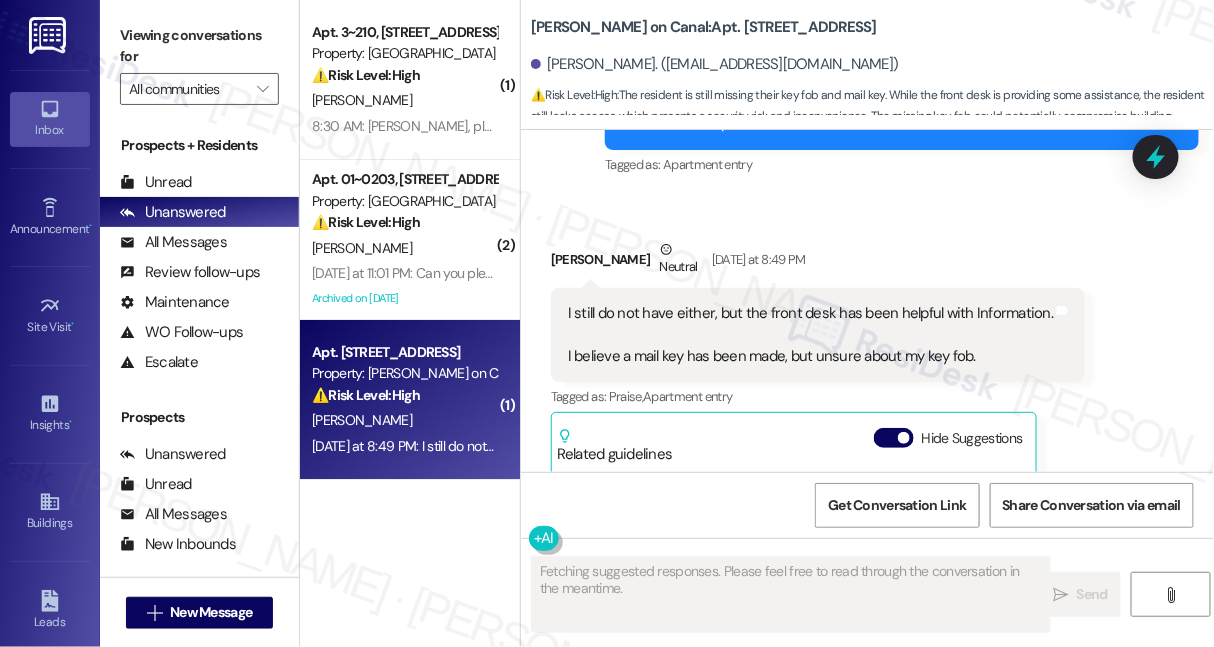 click on "I still do not have either, but the front desk has been helpful with Information.
I believe a mail key has been made, but unsure about my key fob." at bounding box center (810, 335) 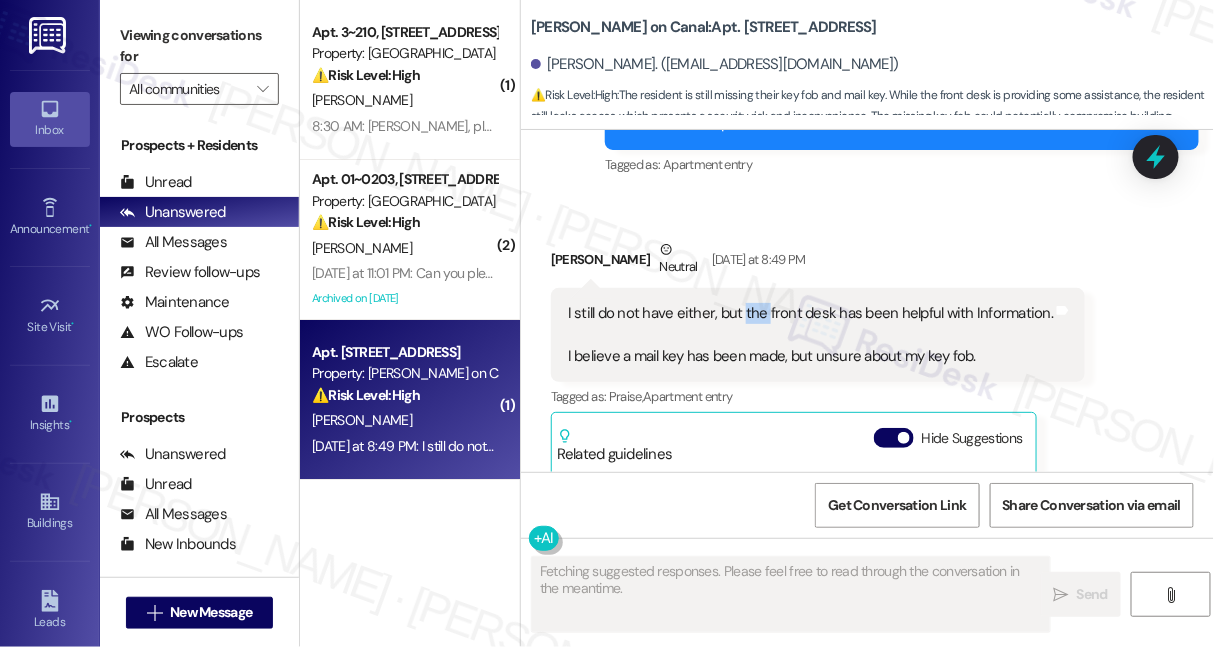 click on "I still do not have either, but the front desk has been helpful with Information.
I believe a mail key has been made, but unsure about my key fob." at bounding box center (810, 335) 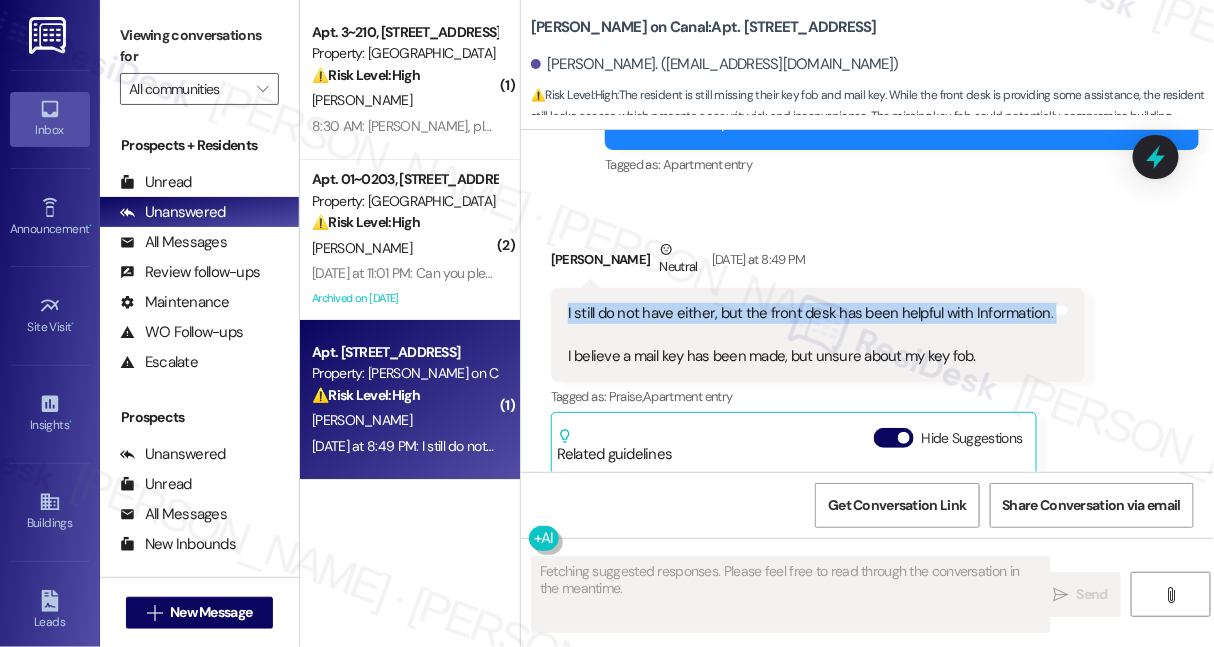 click on "I still do not have either, but the front desk has been helpful with Information.
I believe a mail key has been made, but unsure about my key fob." at bounding box center (810, 335) 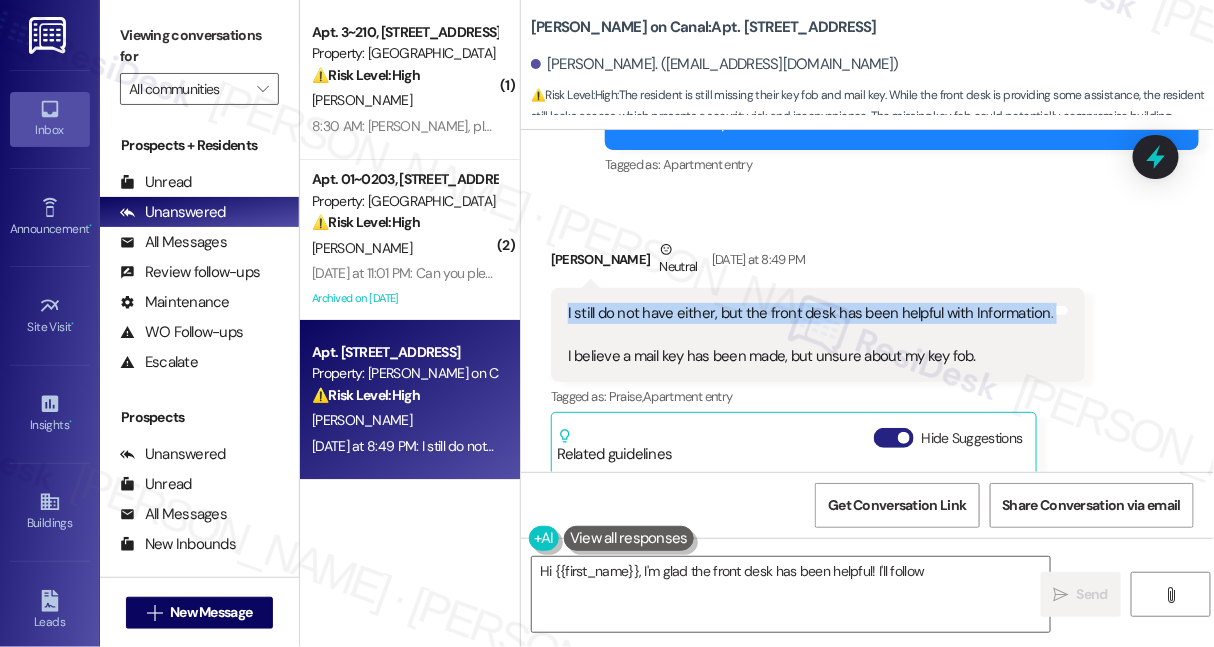 click on "Hide Suggestions" at bounding box center (894, 438) 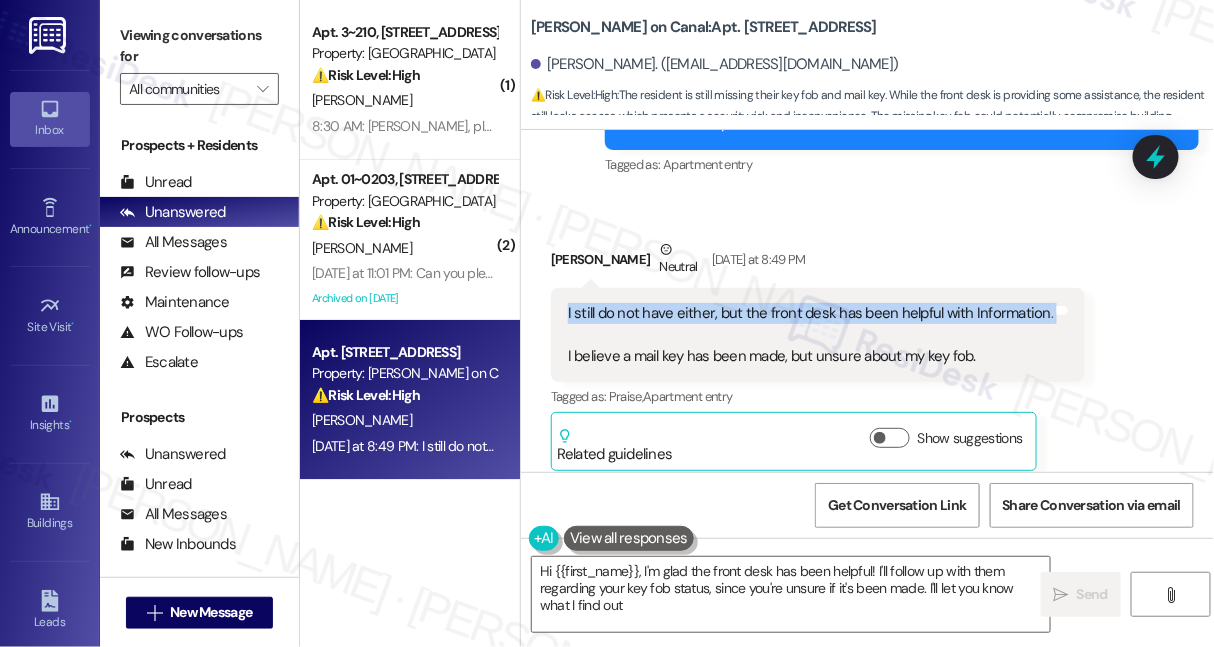 type on "Hi {{first_name}}, I'm glad the front desk has been helpful! I'll follow up with them regarding your key fob status, since you're unsure if it's been made. I'll let you know what I find out!" 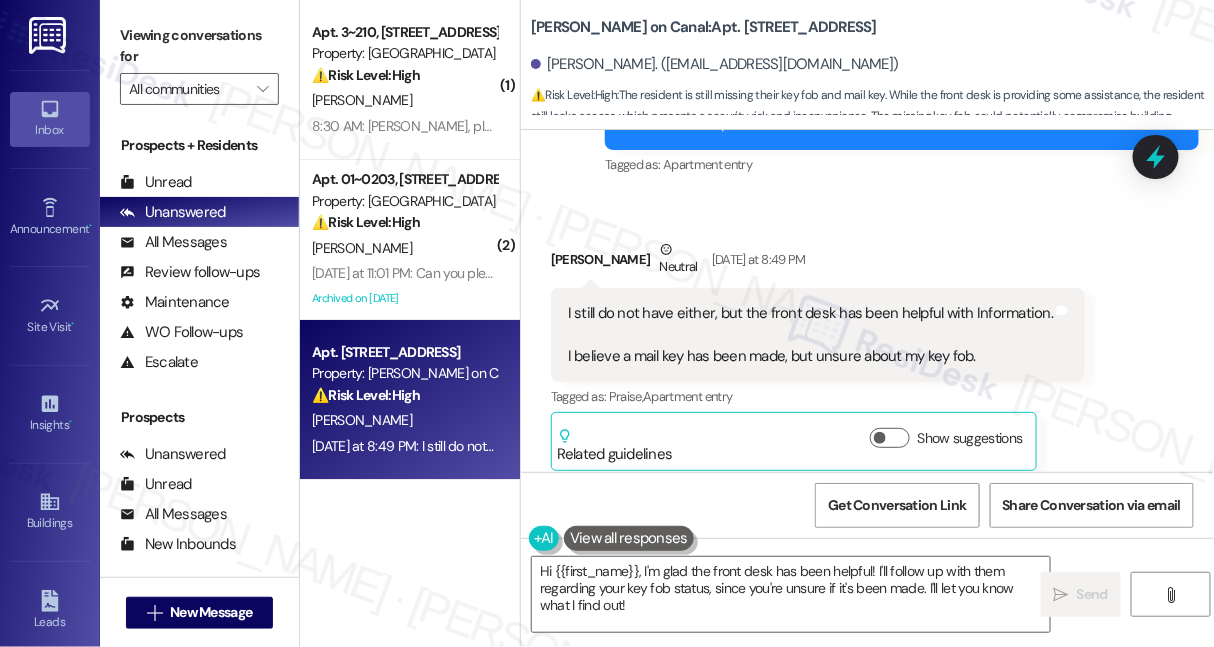 click on "I still do not have either, but the front desk has been helpful with Information.
I believe a mail key has been made, but unsure about my key fob." at bounding box center [810, 335] 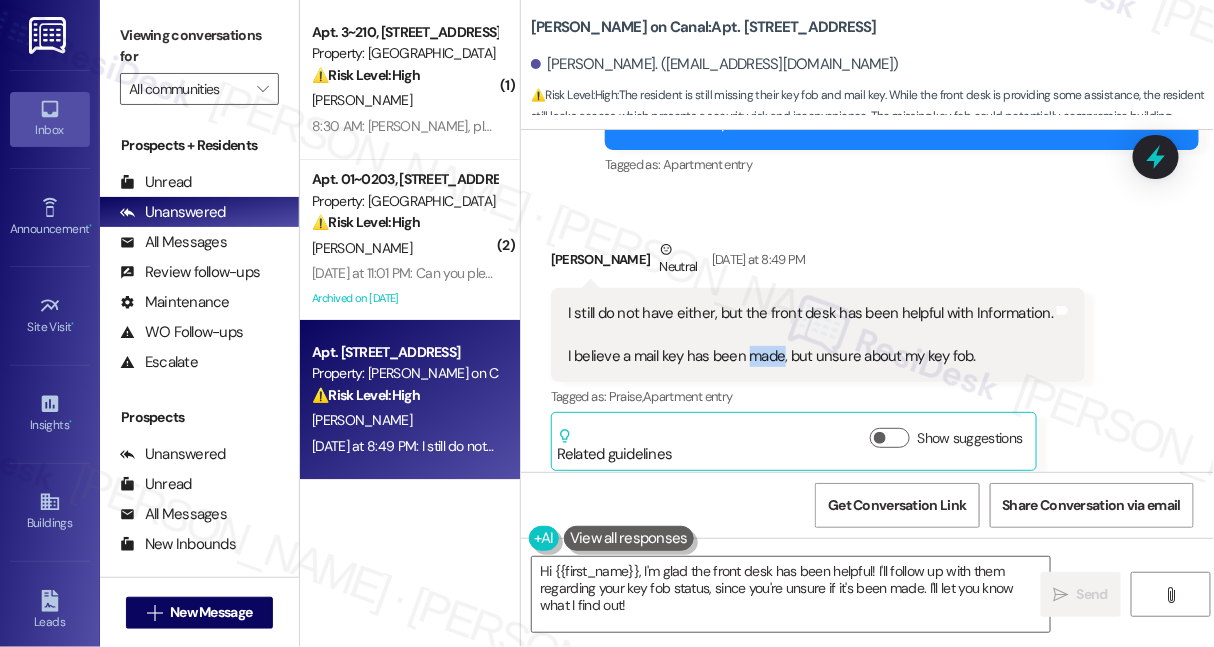 click on "I still do not have either, but the front desk has been helpful with Information.
I believe a mail key has been made, but unsure about my key fob." at bounding box center [810, 335] 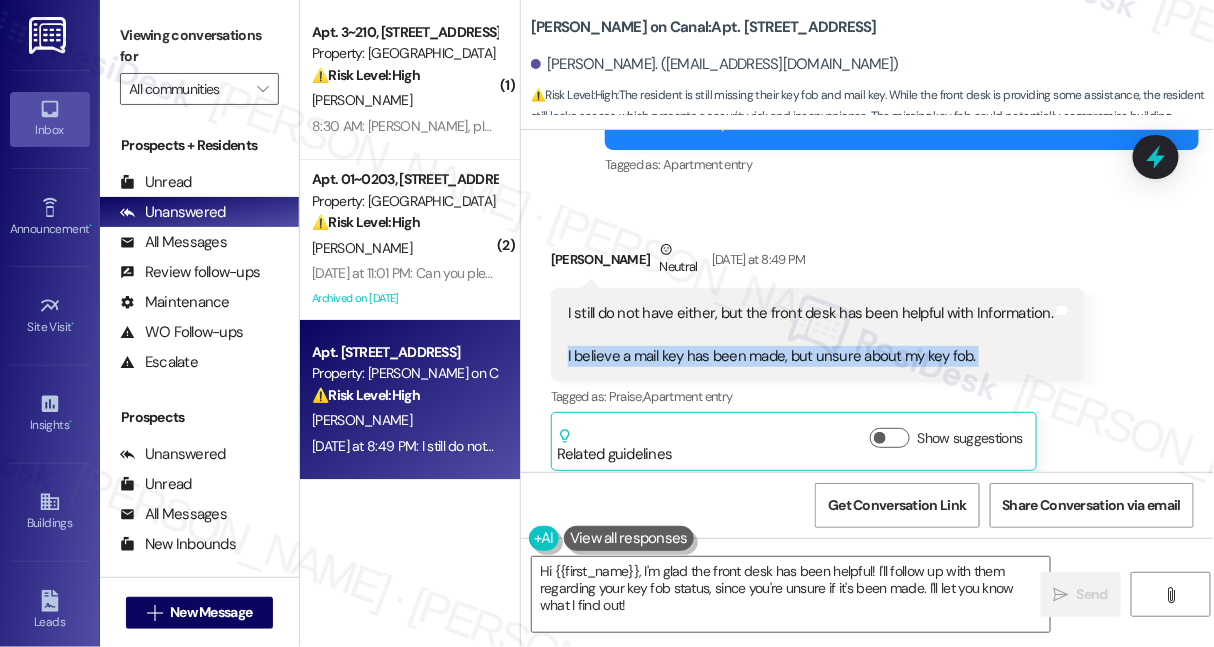 click on "I still do not have either, but the front desk has been helpful with Information.
I believe a mail key has been made, but unsure about my key fob." at bounding box center [810, 335] 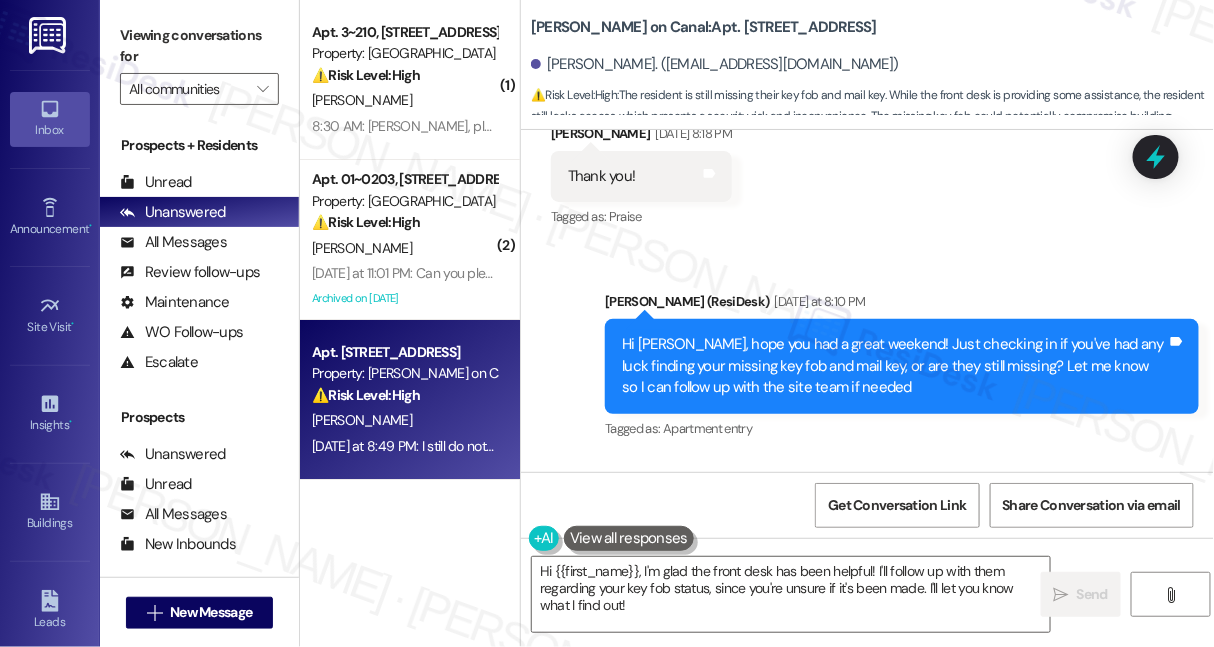 scroll, scrollTop: 1708, scrollLeft: 0, axis: vertical 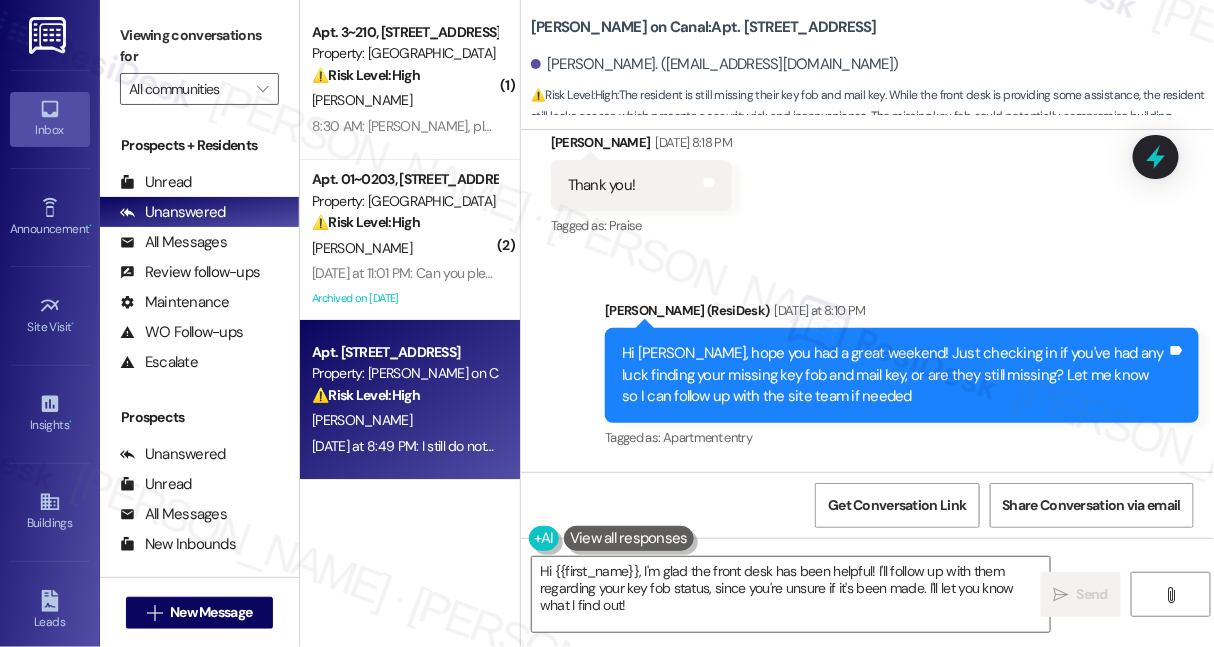 click on "Hi Anna, hope you had a great weekend! Just checking in if you've had any luck finding your missing key fob and mail key, or are they still missing? Let me know so I can follow up with the site team if needed Tags and notes" at bounding box center [902, 375] 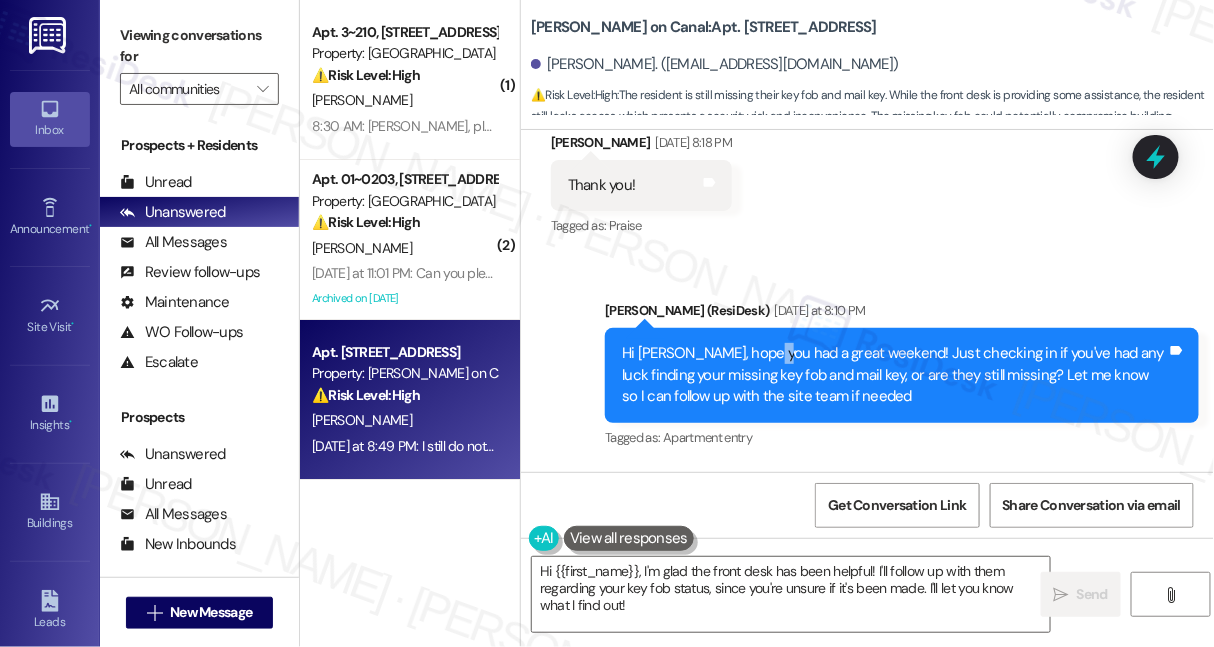 click on "Hi Anna, hope you had a great weekend! Just checking in if you've had any luck finding your missing key fob and mail key, or are they still missing? Let me know so I can follow up with the site team if needed Tags and notes" at bounding box center (902, 375) 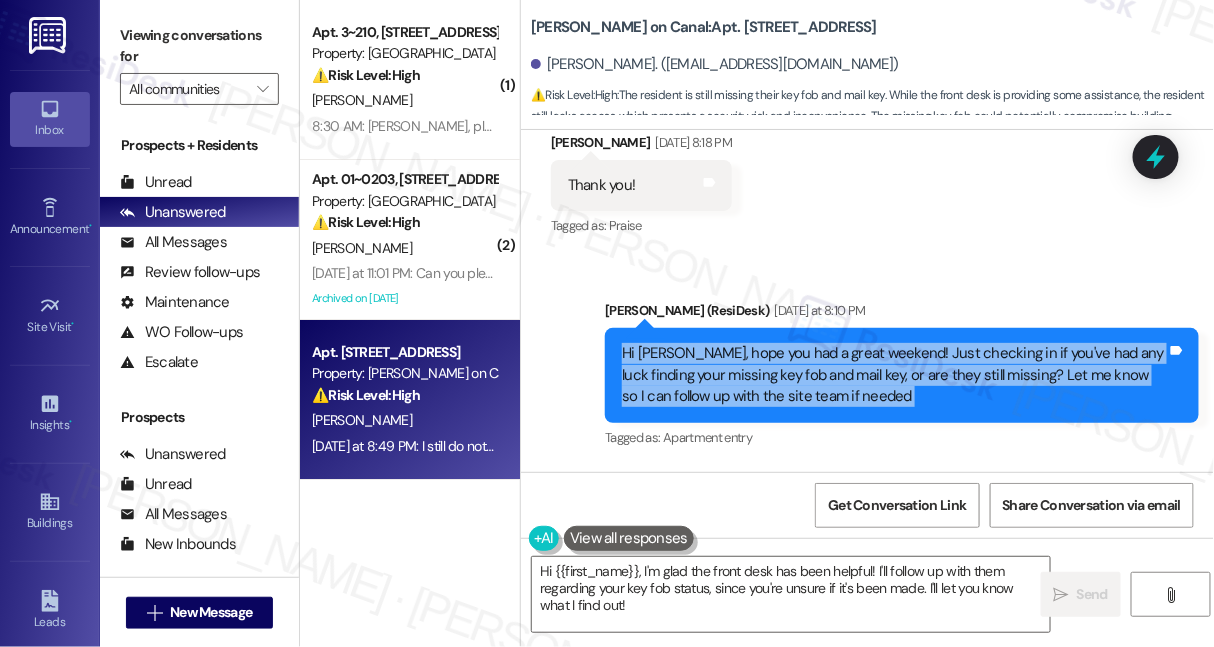 click on "Hi Anna, hope you had a great weekend! Just checking in if you've had any luck finding your missing key fob and mail key, or are they still missing? Let me know so I can follow up with the site team if needed Tags and notes" at bounding box center [902, 375] 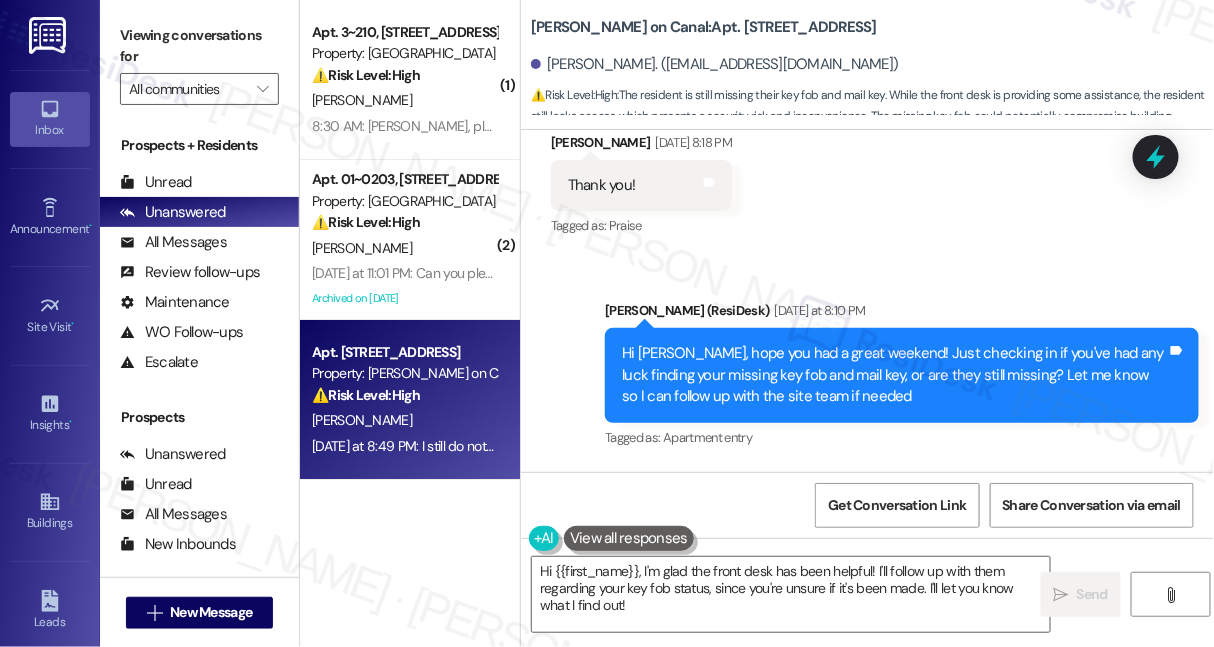 click on "Sent via SMS Sarah   (ResiDesk) Yesterday at 8:10 PM Hi Anna, hope you had a great weekend! Just checking in if you've had any luck finding your missing key fob and mail key, or are they still missing? Let me know so I can follow up with the site team if needed Tags and notes Tagged as:   Apartment entry Click to highlight conversations about Apartment entry" at bounding box center [902, 376] 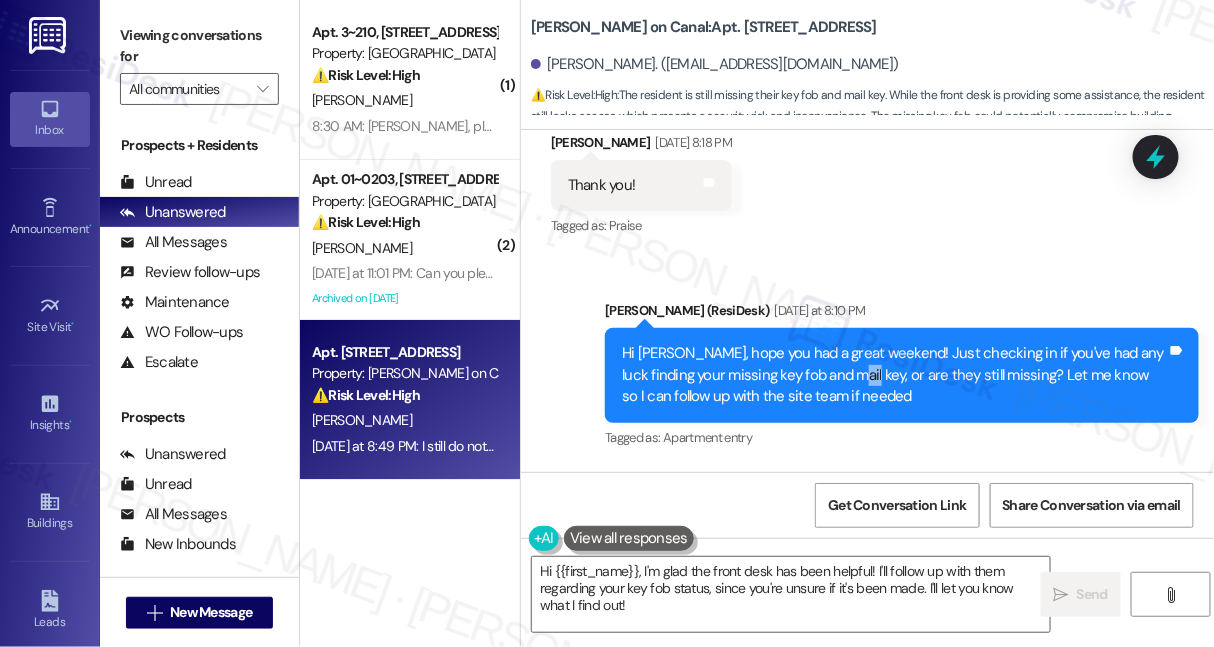 click on "Hi [PERSON_NAME], hope you had a great weekend! Just checking in if you've had any luck finding your missing key fob and mail key, or are they still missing? Let me know so I can follow up with the site team if needed" at bounding box center (894, 375) 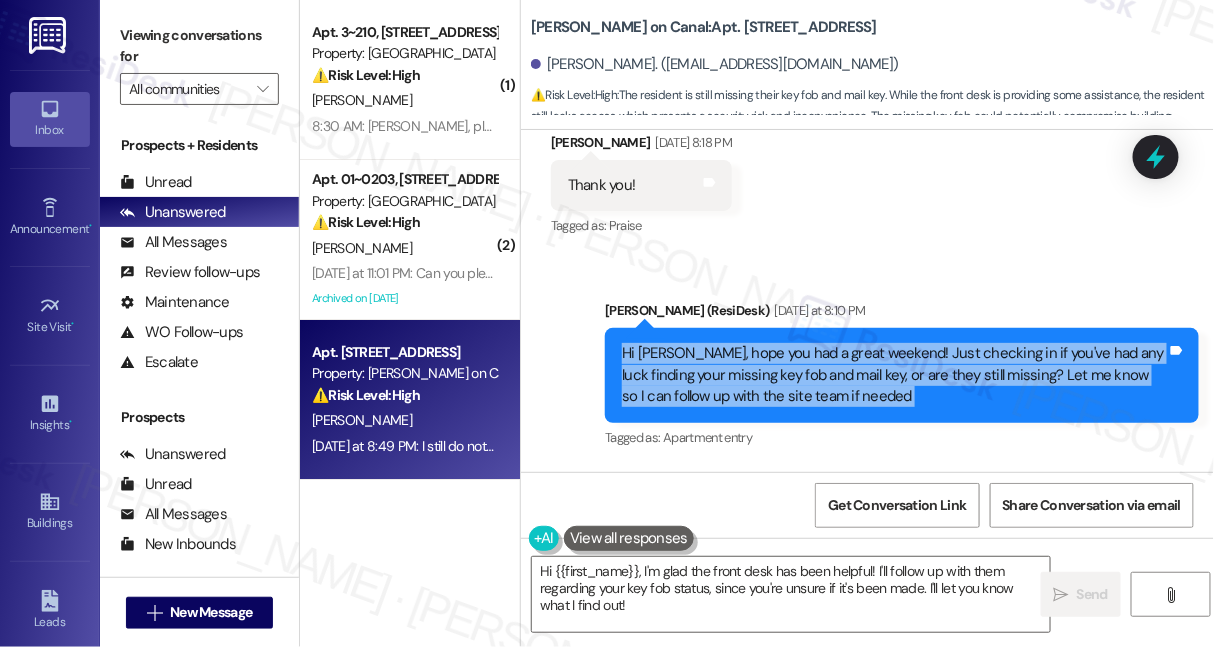 click on "Hi [PERSON_NAME], hope you had a great weekend! Just checking in if you've had any luck finding your missing key fob and mail key, or are they still missing? Let me know so I can follow up with the site team if needed" at bounding box center (894, 375) 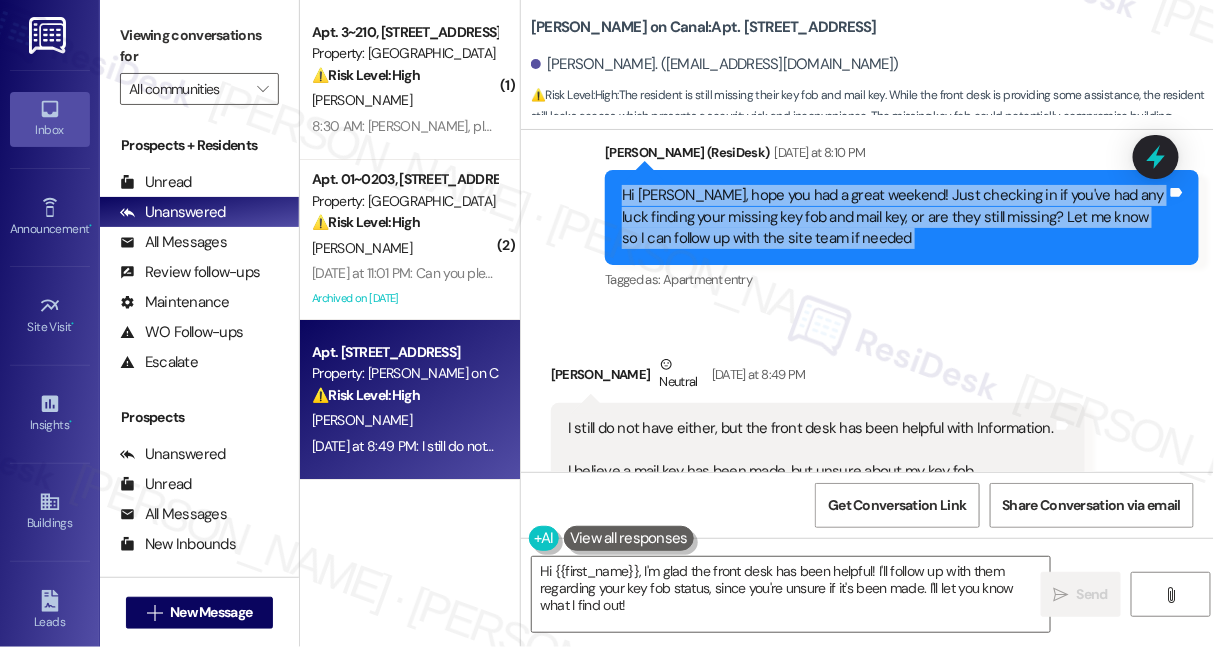 scroll, scrollTop: 1995, scrollLeft: 0, axis: vertical 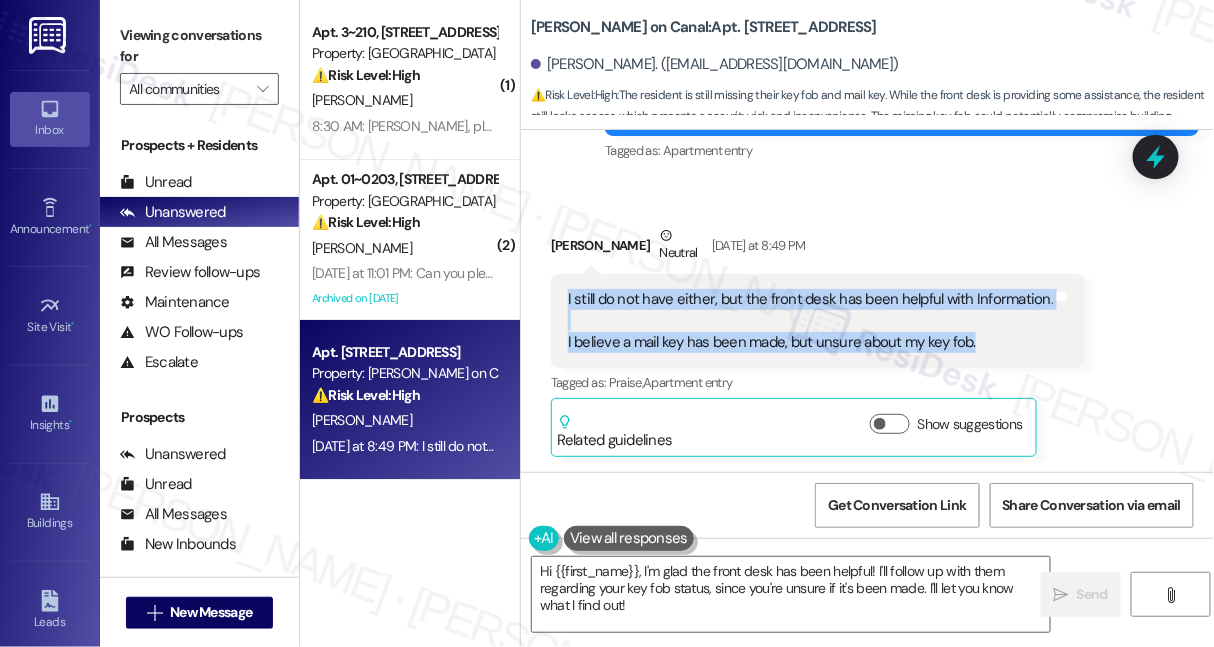 drag, startPoint x: 563, startPoint y: 304, endPoint x: 982, endPoint y: 345, distance: 421.0012 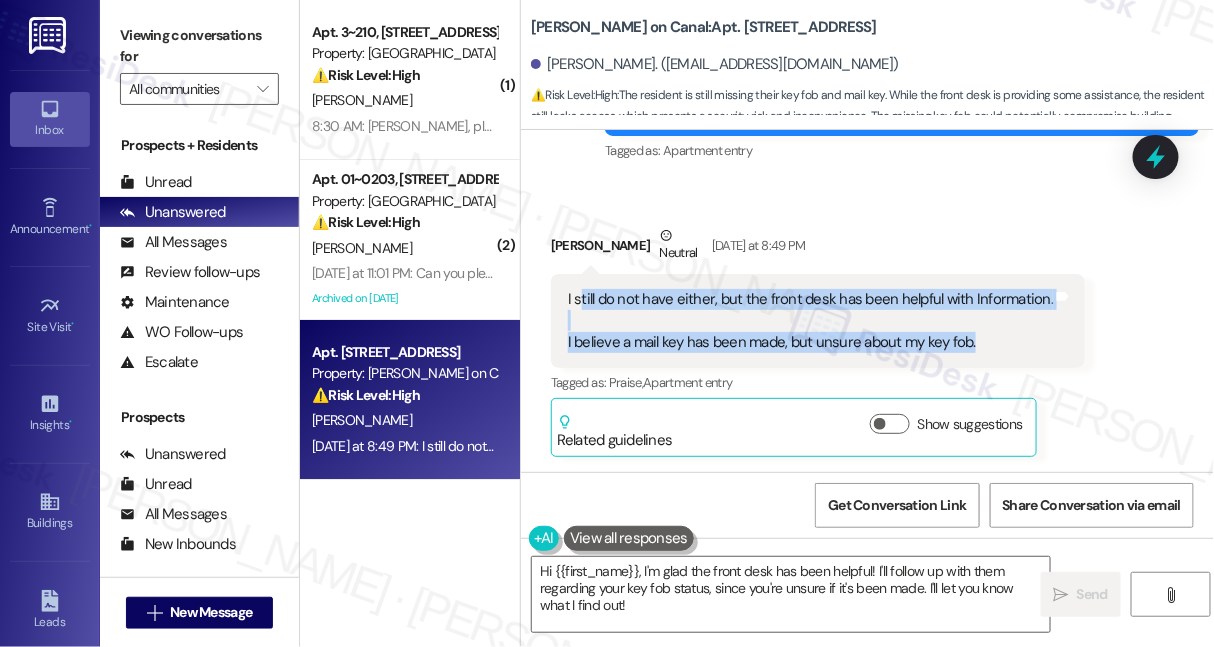 drag, startPoint x: 988, startPoint y: 345, endPoint x: 578, endPoint y: 307, distance: 411.7572 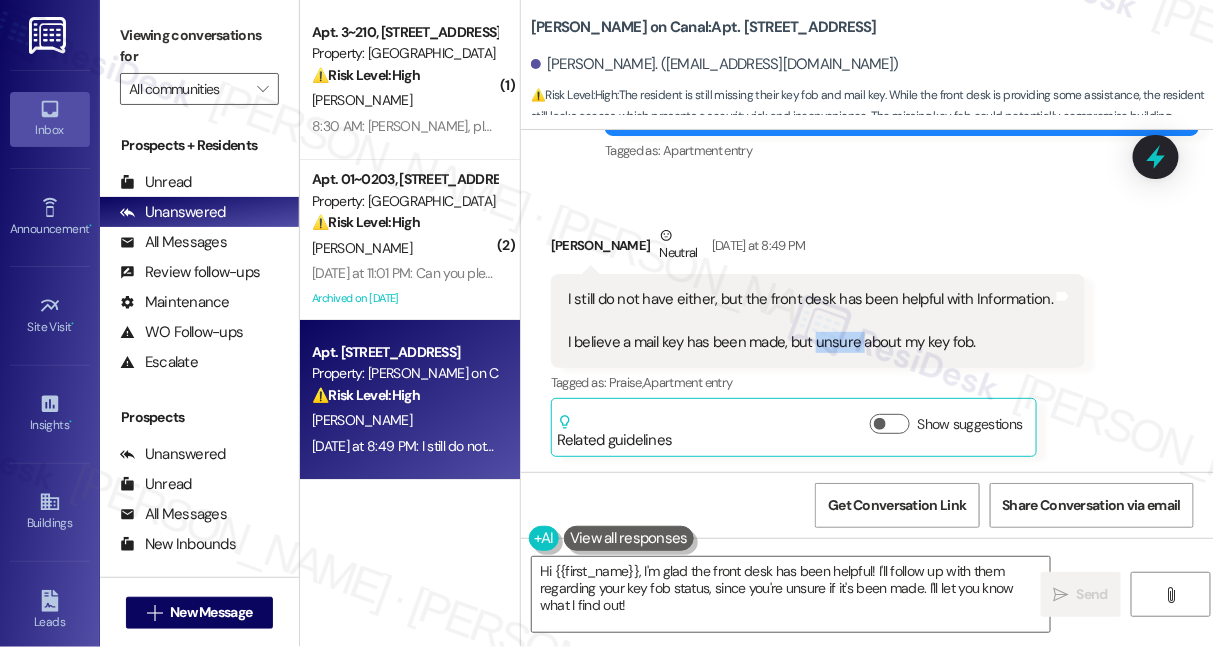 click on "I still do not have either, but the front desk has been helpful with Information.
I believe a mail key has been made, but unsure about my key fob." at bounding box center (810, 321) 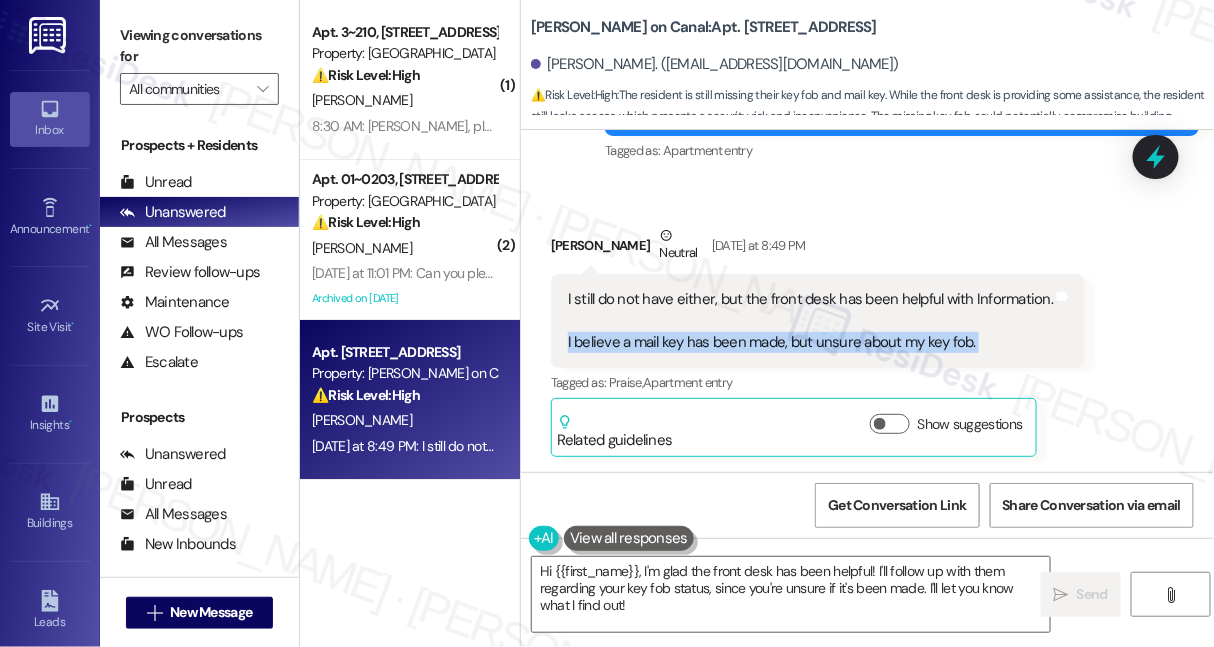 click on "I still do not have either, but the front desk has been helpful with Information.
I believe a mail key has been made, but unsure about my key fob." at bounding box center [810, 321] 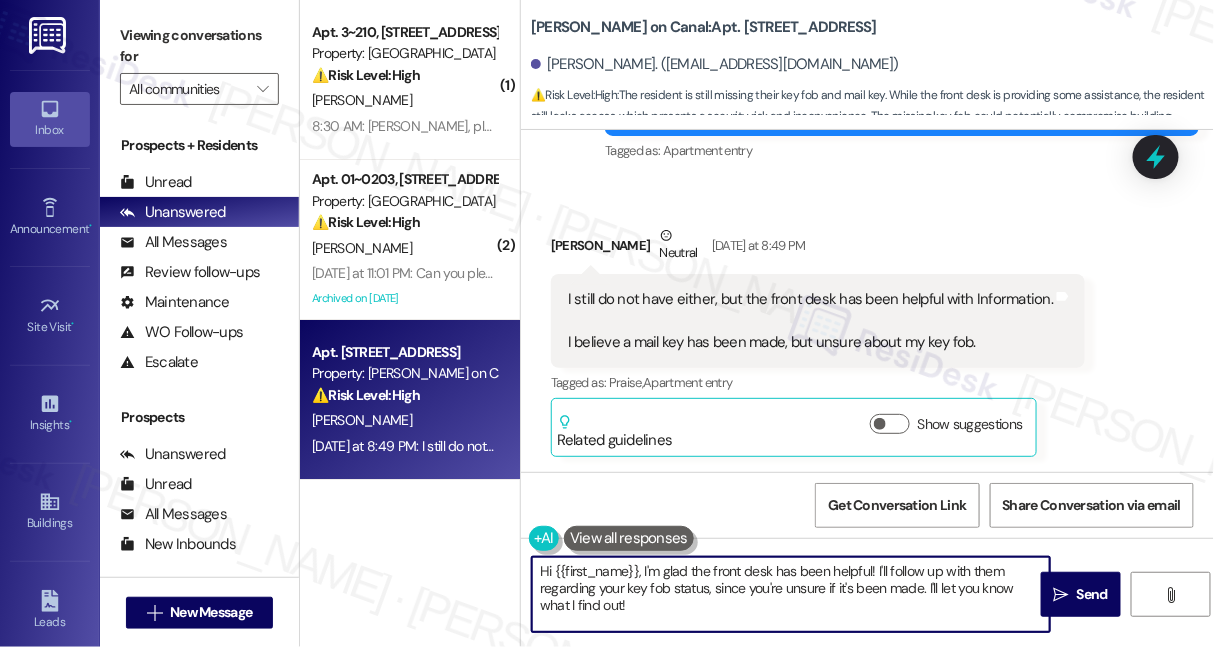 click on "Hi {{first_name}}, I'm glad the front desk has been helpful! I'll follow up with them regarding your key fob status, since you're unsure if it's been made. I'll let you know what I find out!" at bounding box center [791, 594] 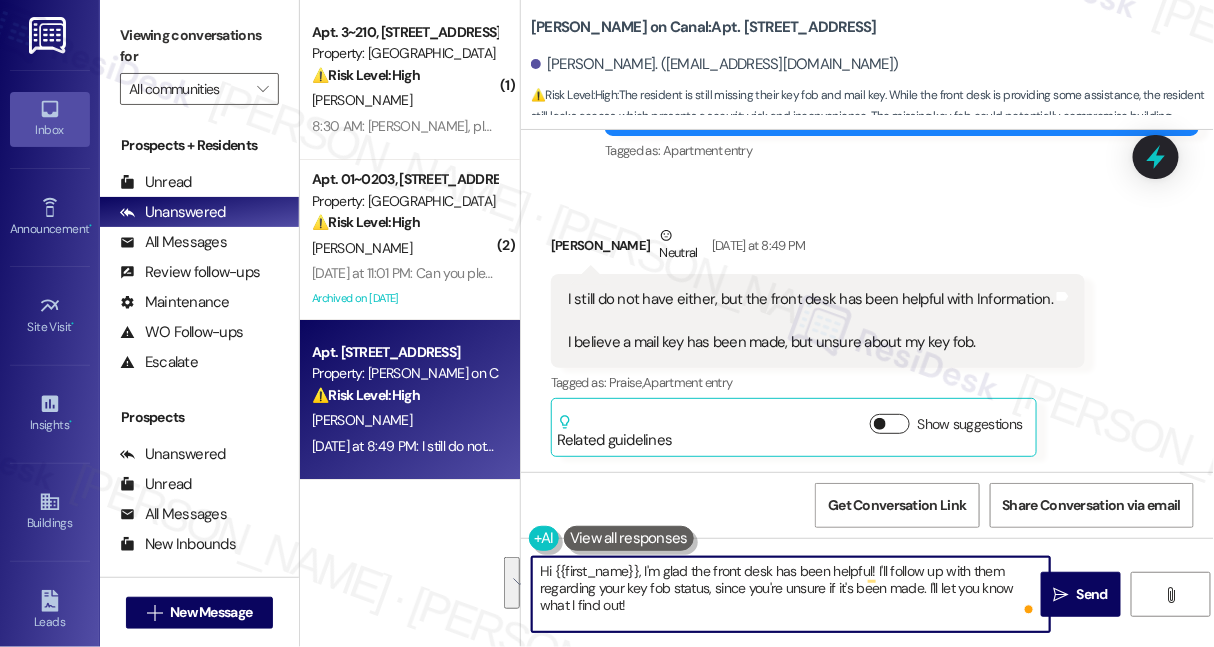 click at bounding box center (880, 424) 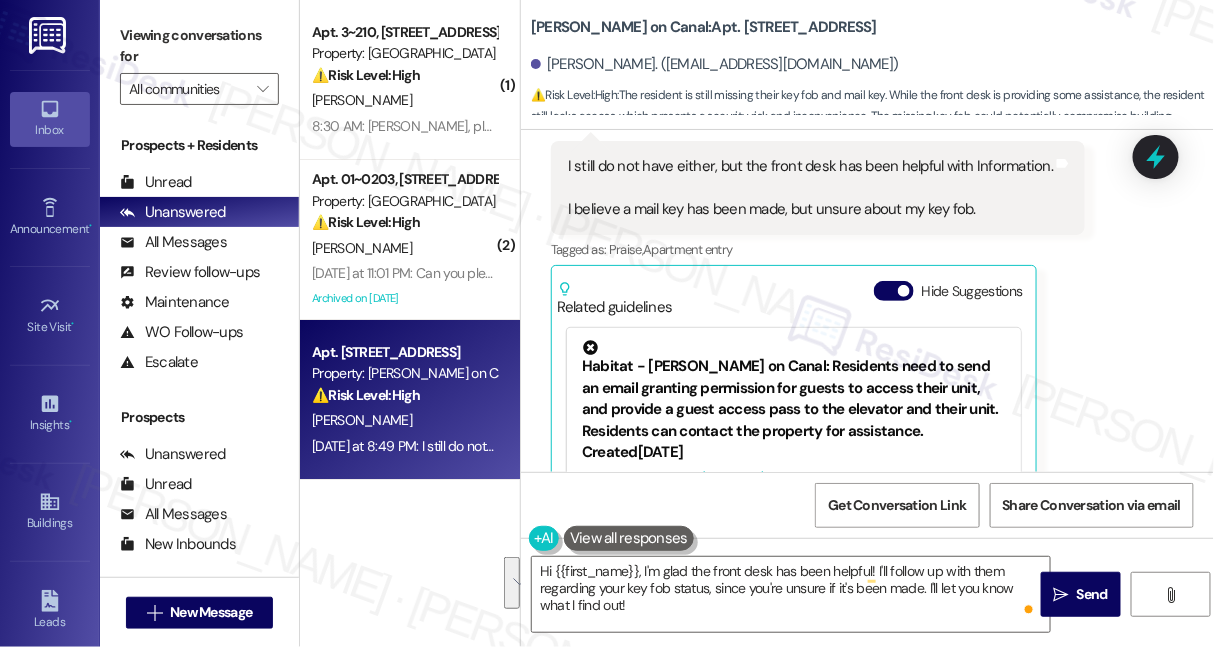 scroll, scrollTop: 2254, scrollLeft: 0, axis: vertical 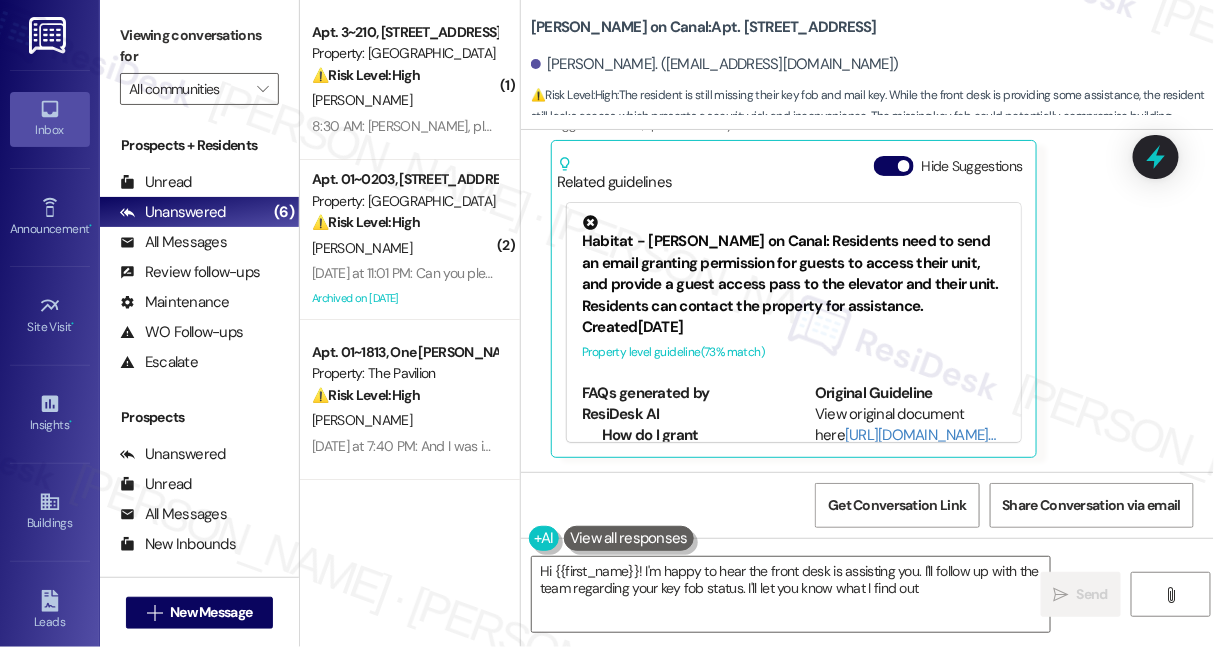 type on "Hi {{first_name}}! I'm happy to hear the front desk is assisting you. I'll follow up with the team regarding your key fob status. I'll let you know what I find out!" 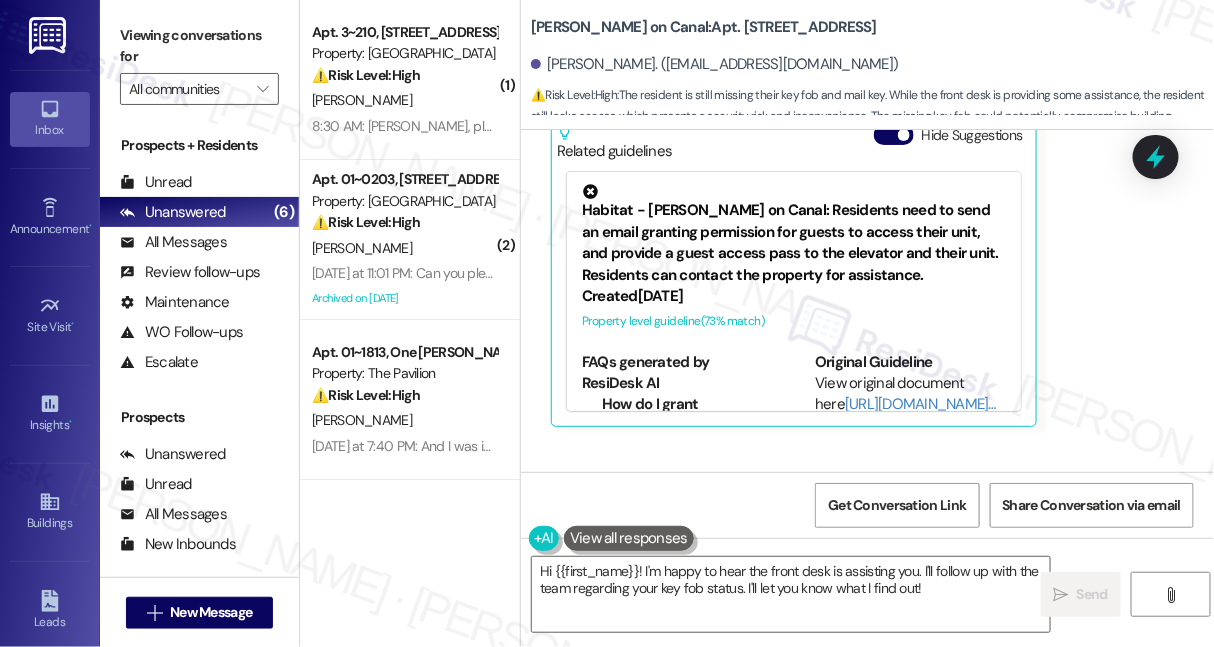scroll, scrollTop: 2444, scrollLeft: 0, axis: vertical 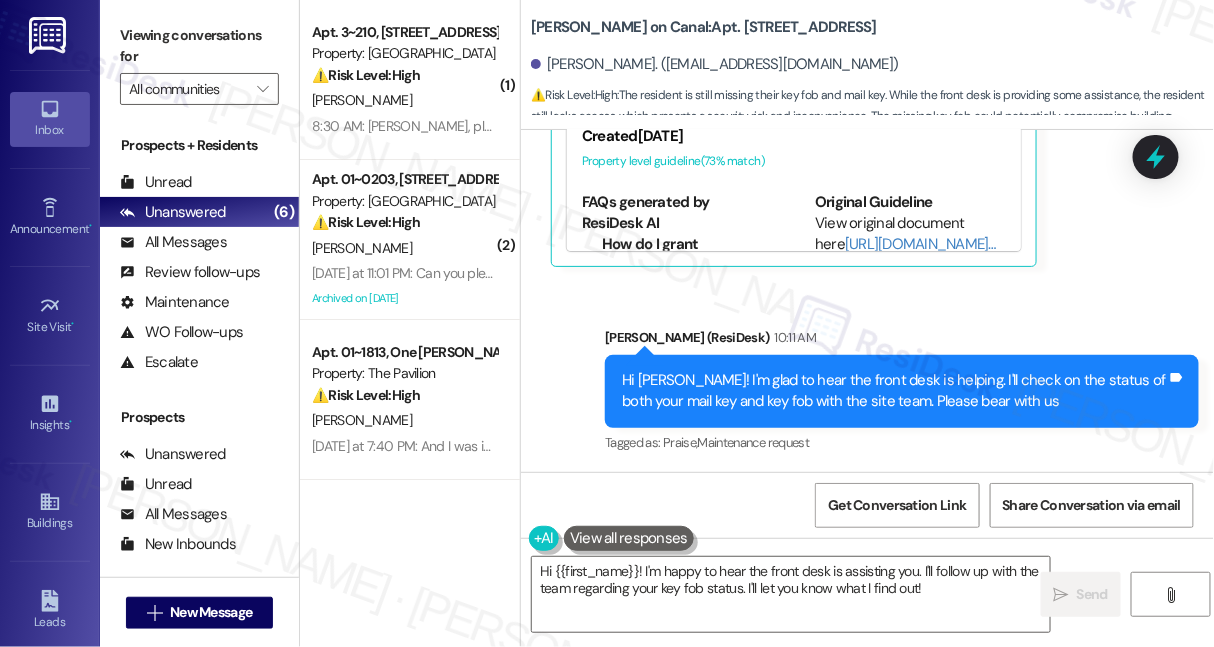 click on "Hi [PERSON_NAME]! I'm glad to hear the front desk is helping. I'll check on the status of both your mail key and key fob with the site team. Please bear with us" at bounding box center (894, 391) 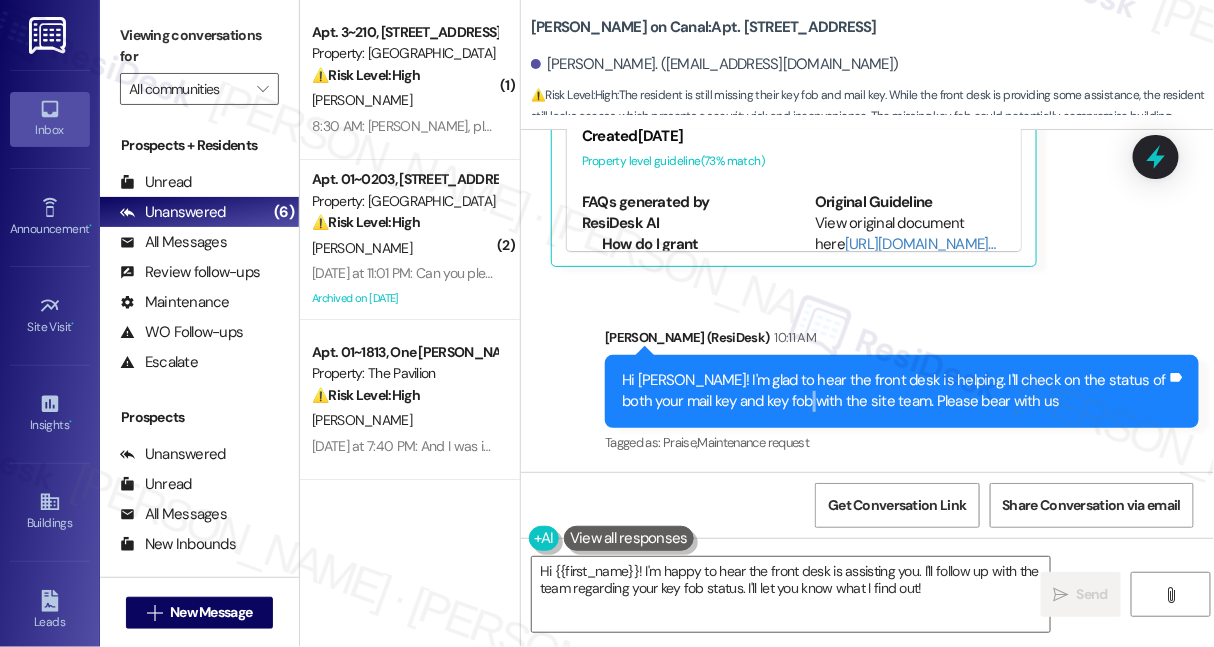 click on "Hi [PERSON_NAME]! I'm glad to hear the front desk is helping. I'll check on the status of both your mail key and key fob with the site team. Please bear with us" at bounding box center (894, 391) 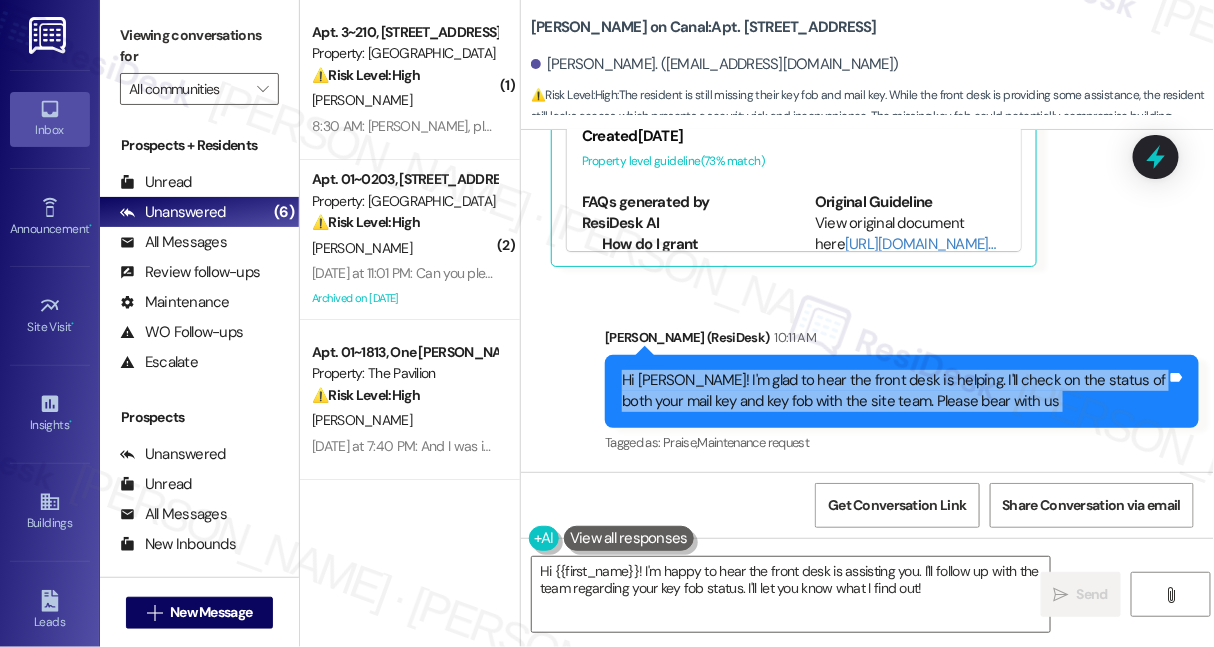 click on "Hi [PERSON_NAME]! I'm glad to hear the front desk is helping. I'll check on the status of both your mail key and key fob with the site team. Please bear with us" at bounding box center [894, 391] 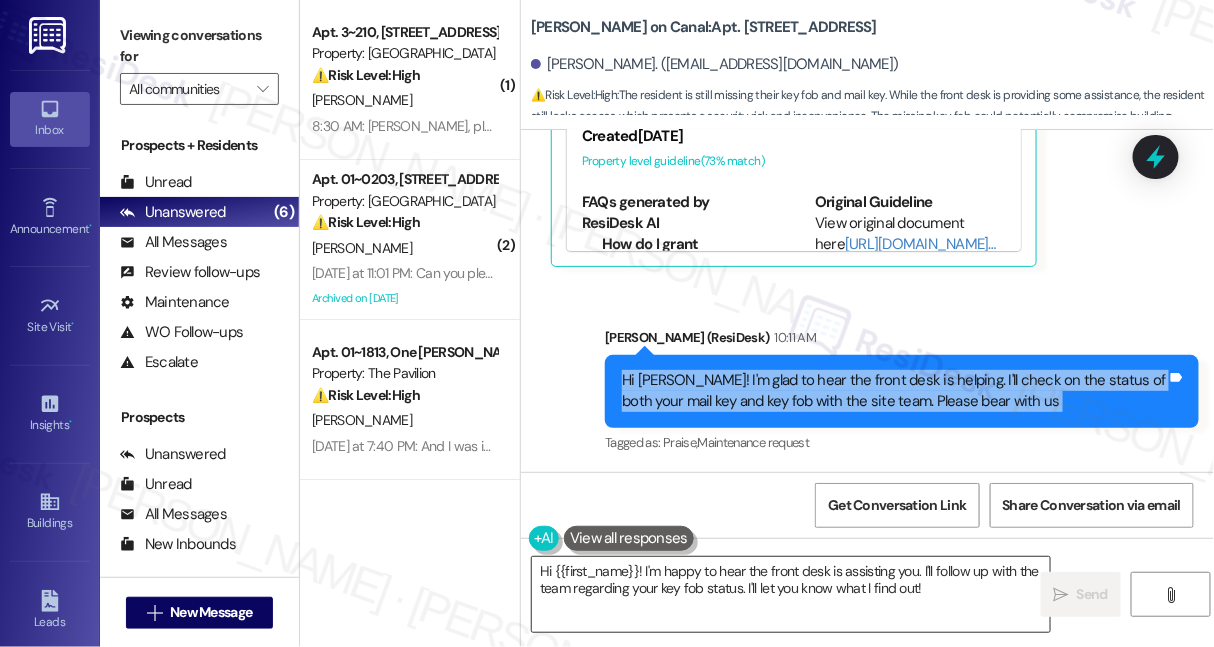 click on "Hi {{first_name}}! I'm happy to hear the front desk is assisting you. I'll follow up with the team regarding your key fob status. I'll let you know what I find out!" at bounding box center (791, 594) 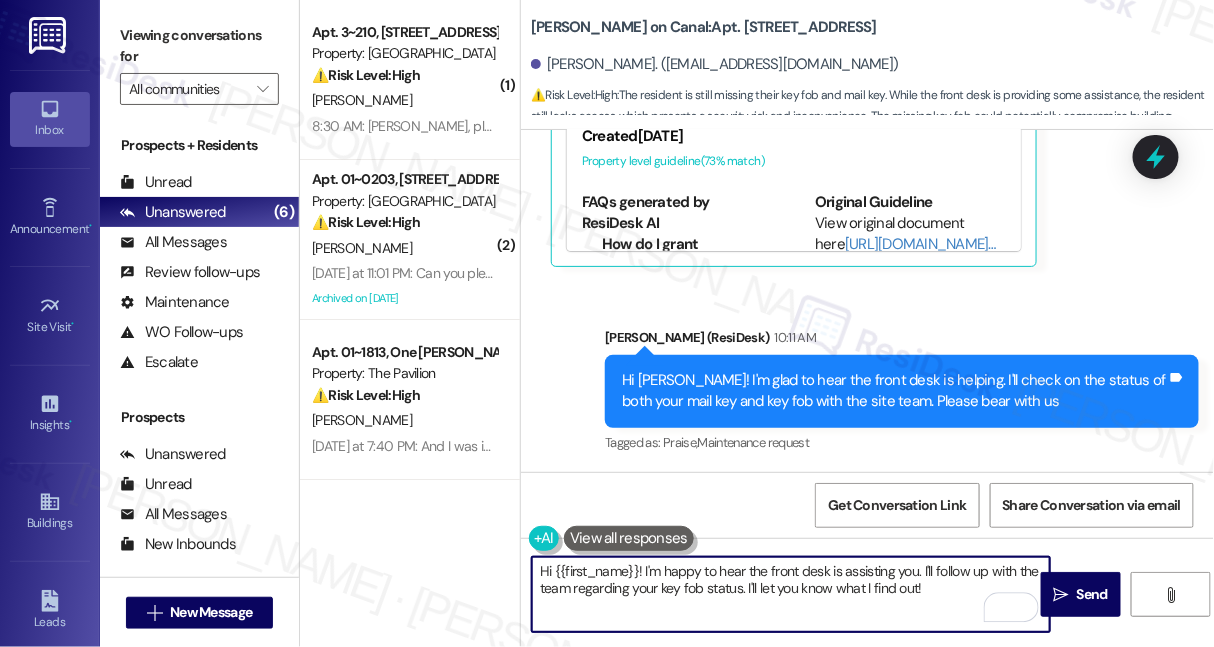 drag, startPoint x: 944, startPoint y: 595, endPoint x: 941, endPoint y: 566, distance: 29.15476 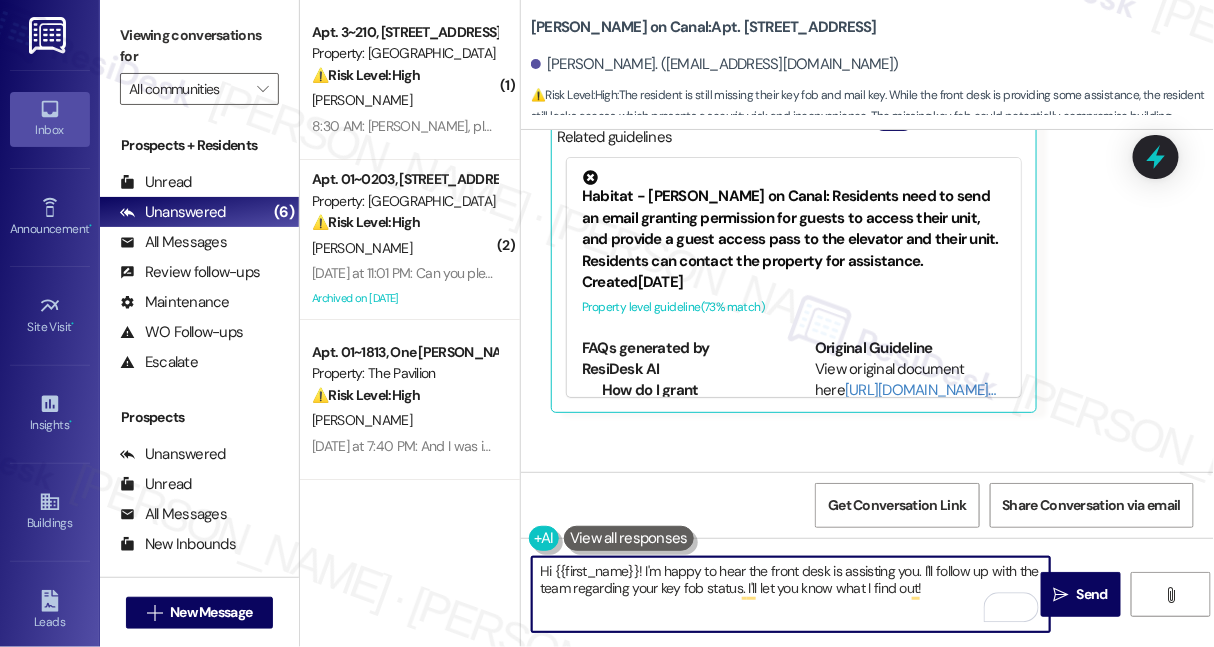 scroll, scrollTop: 2262, scrollLeft: 0, axis: vertical 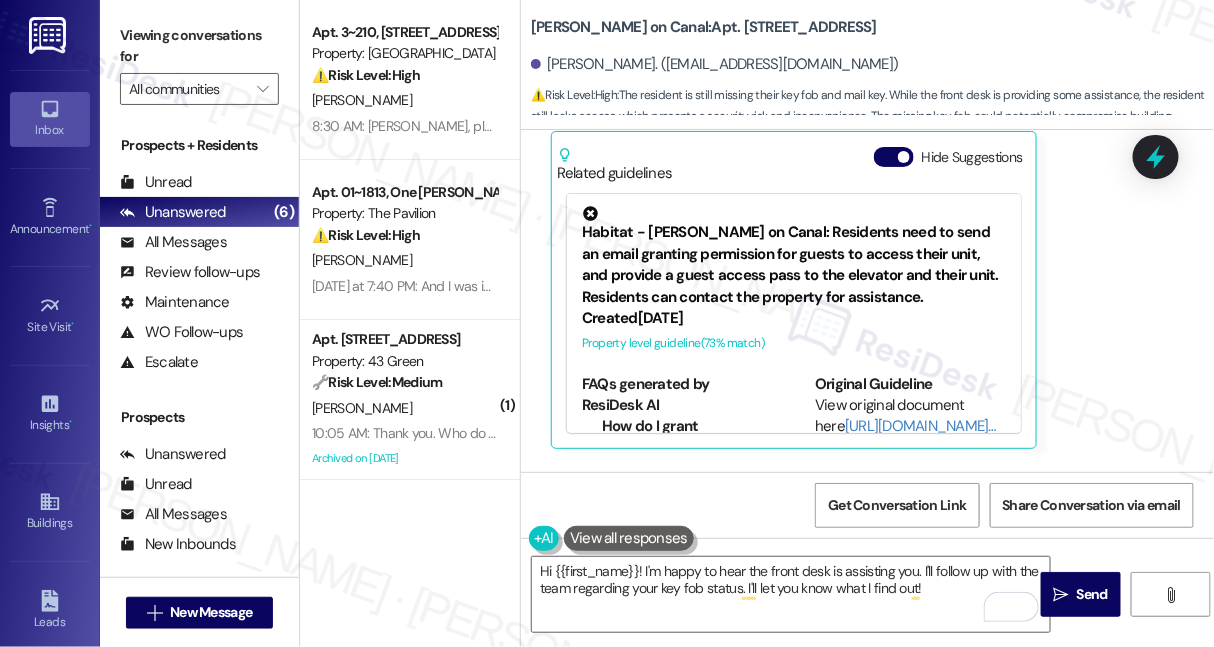 drag, startPoint x: 810, startPoint y: 19, endPoint x: 716, endPoint y: 30, distance: 94.641426 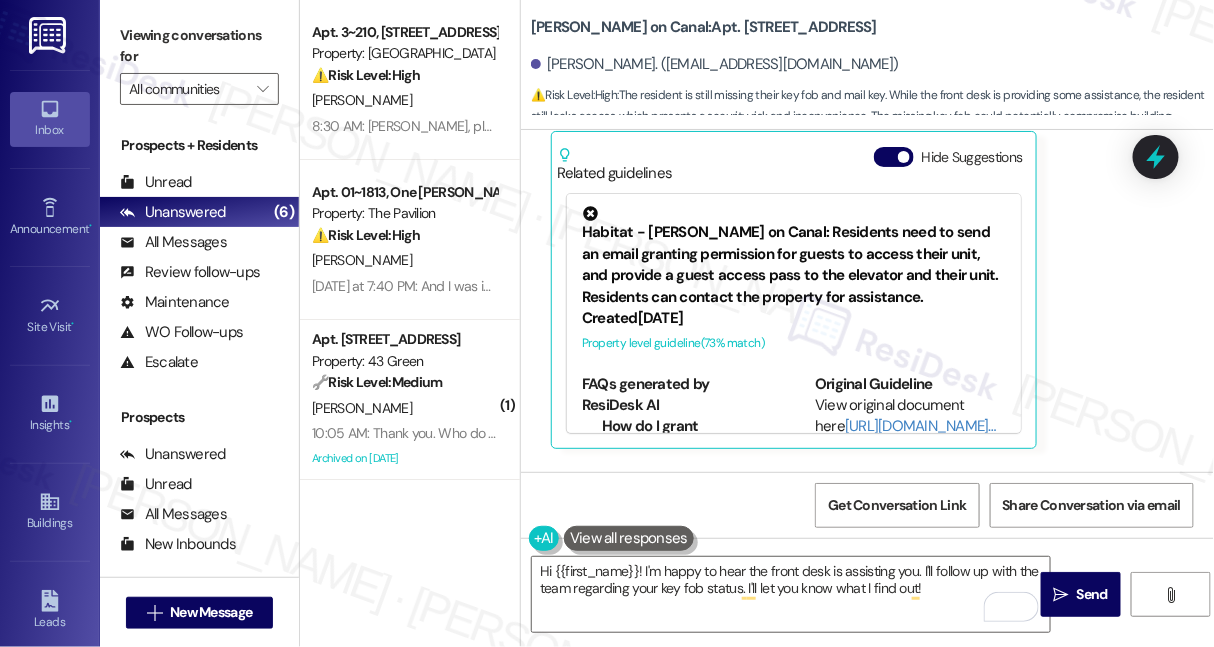 click on "Cassidy on Canal:  Apt. 1510, 350 N Canal St" at bounding box center [704, 27] 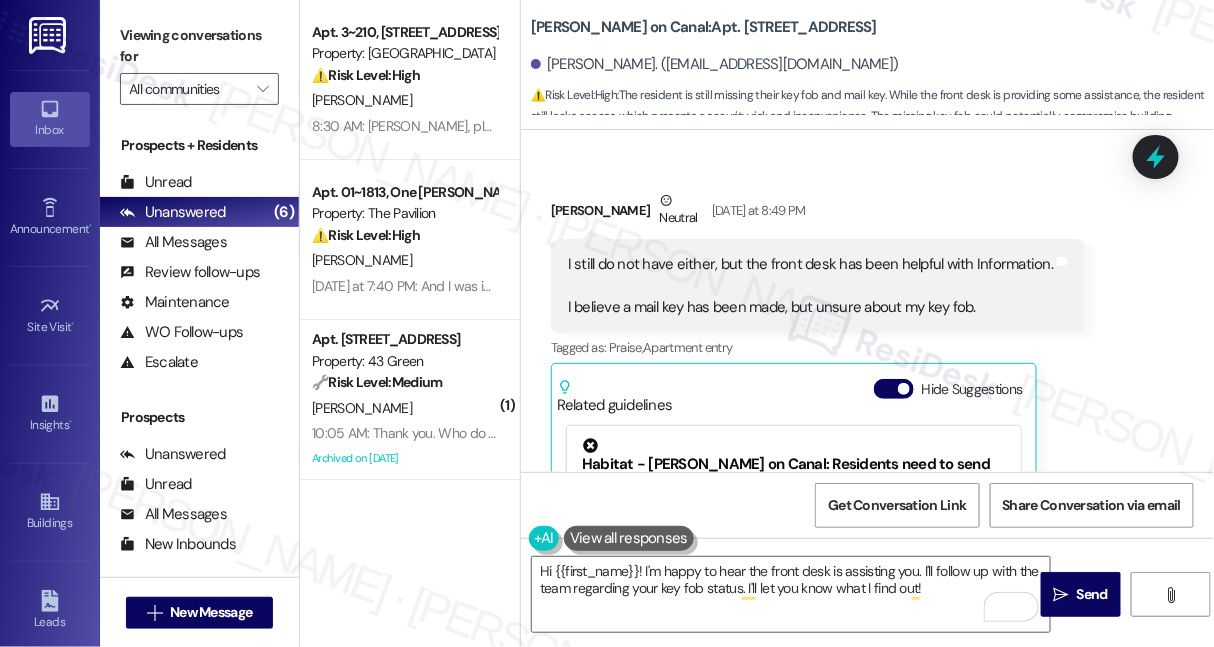 scroll, scrollTop: 2172, scrollLeft: 0, axis: vertical 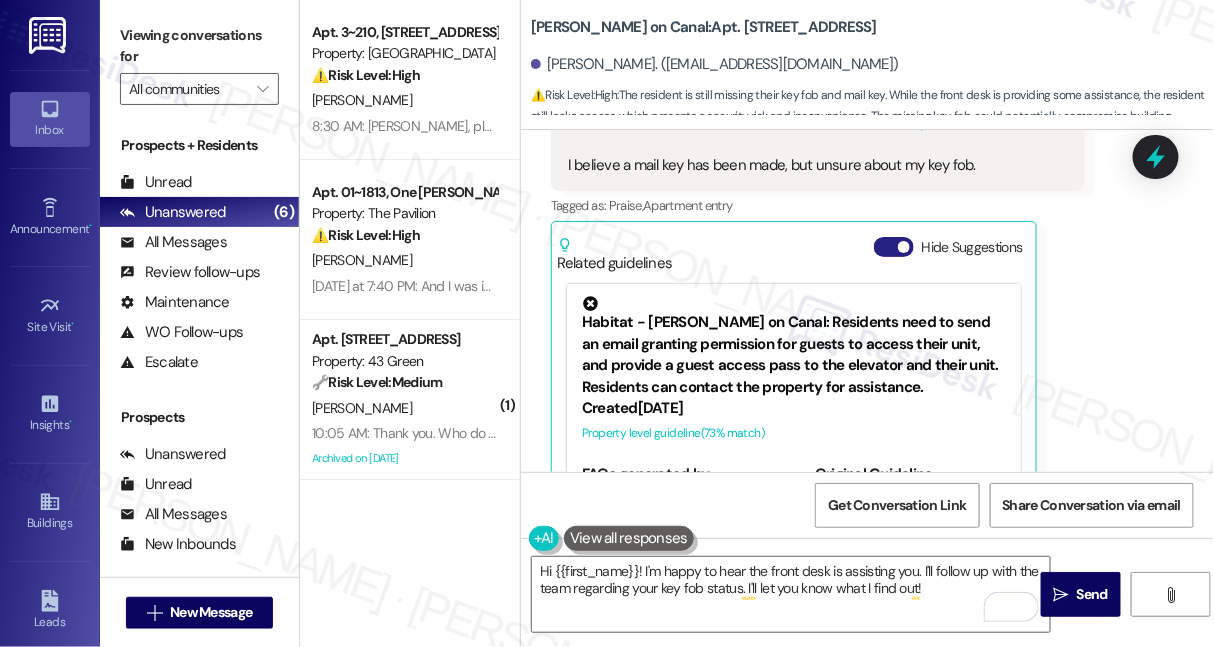 click on "Hide Suggestions" at bounding box center [894, 247] 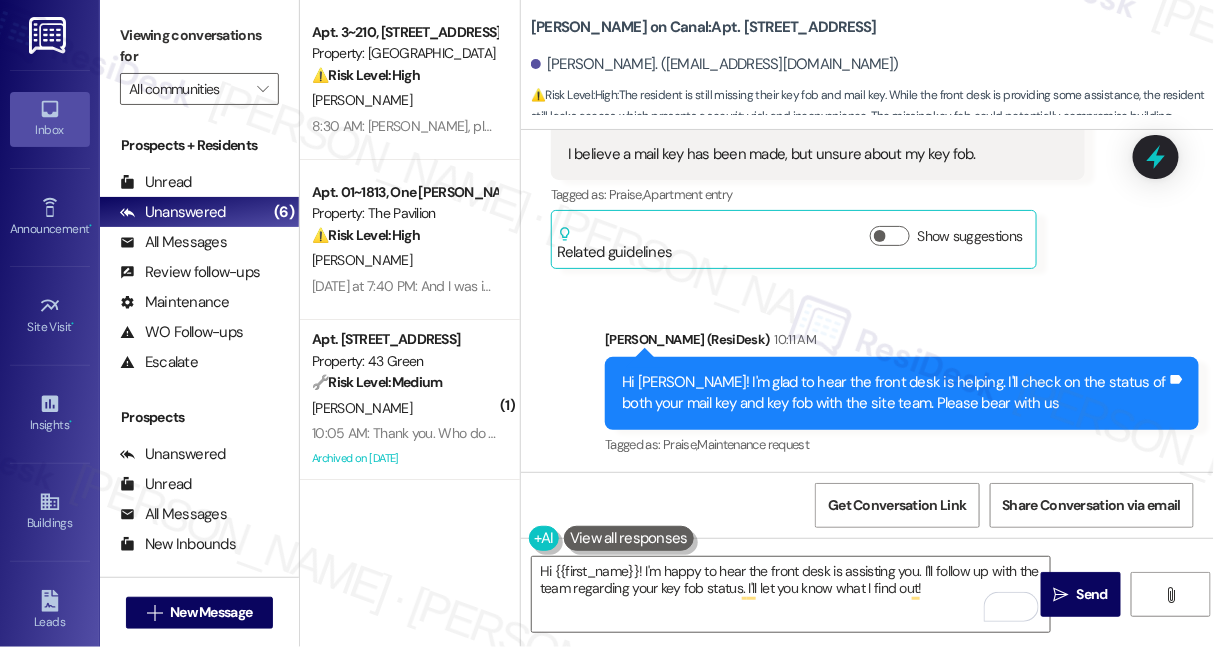 scroll, scrollTop: 2185, scrollLeft: 0, axis: vertical 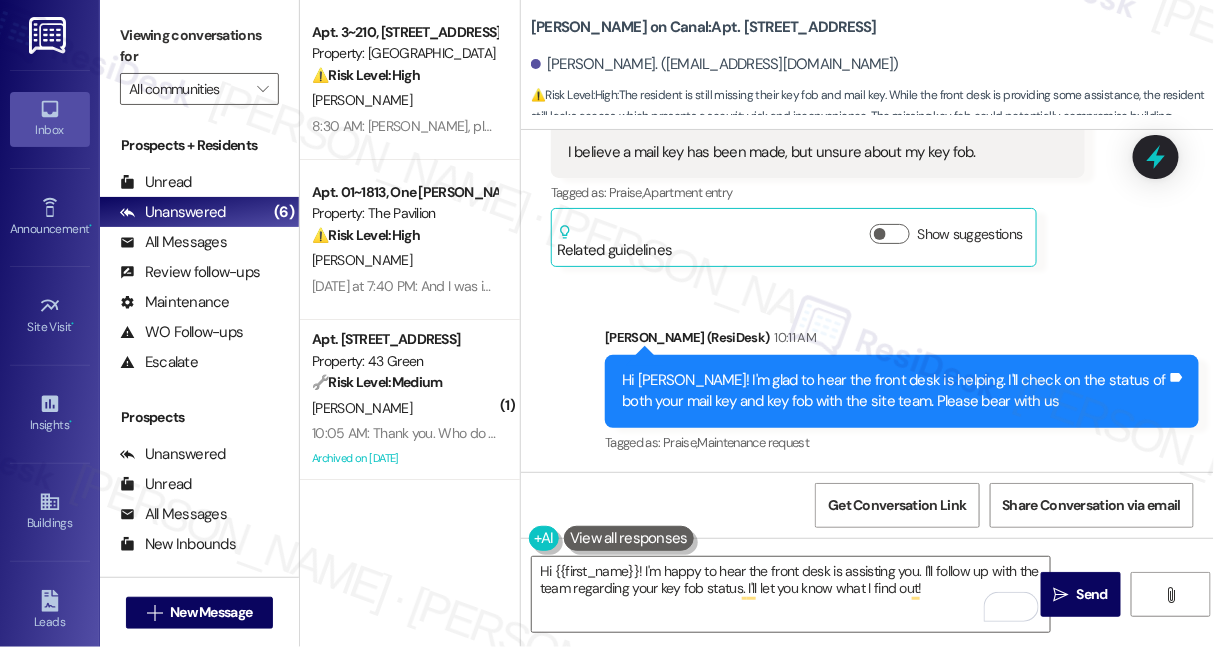 click on "I still do not have either, but the front desk has been helpful with Information.
I believe a mail key has been made, but unsure about my key fob." at bounding box center (810, 131) 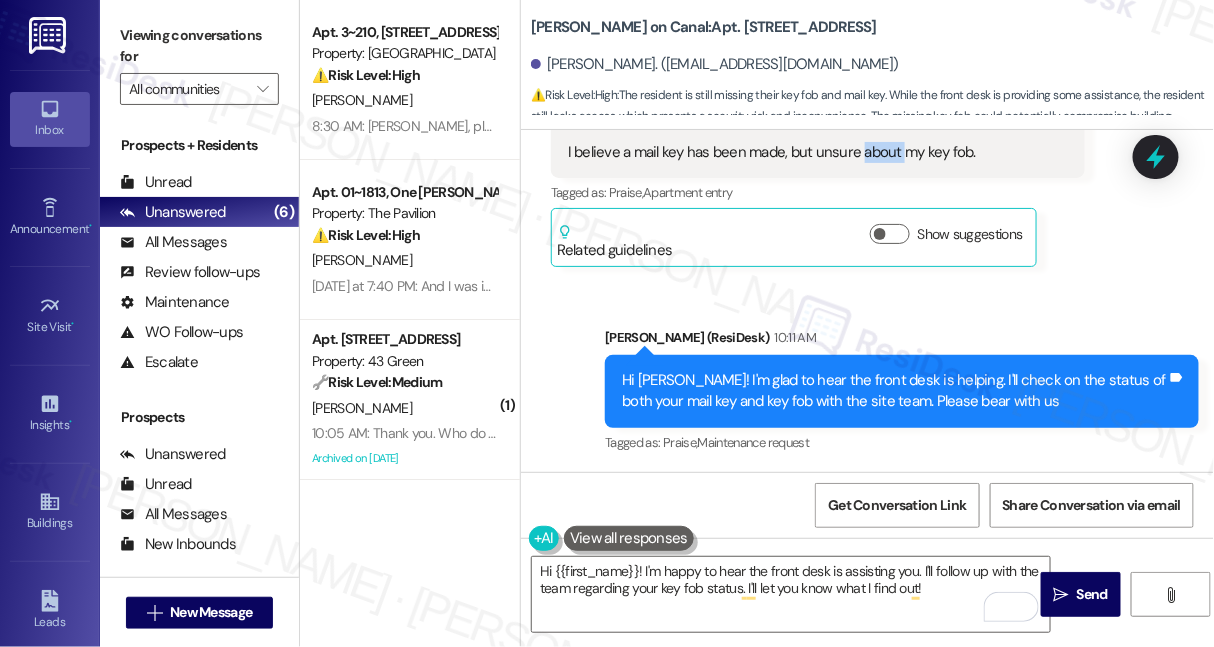 click on "I still do not have either, but the front desk has been helpful with Information.
I believe a mail key has been made, but unsure about my key fob." at bounding box center (810, 131) 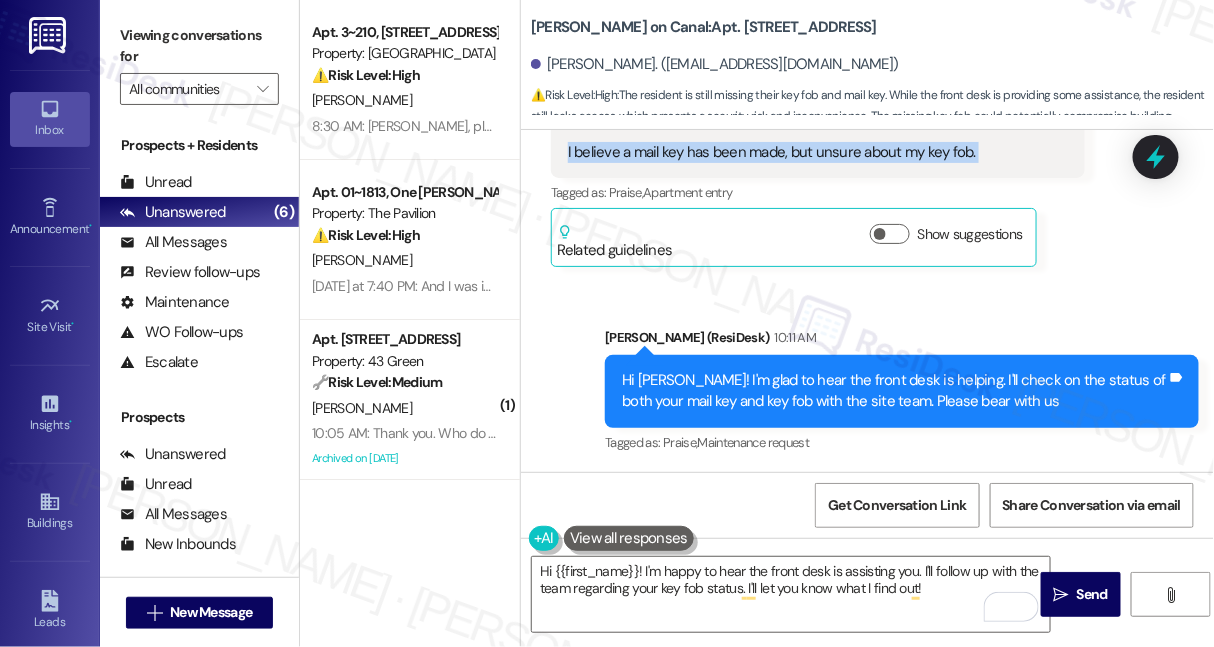 click on "I still do not have either, but the front desk has been helpful with Information.
I believe a mail key has been made, but unsure about my key fob." at bounding box center (810, 131) 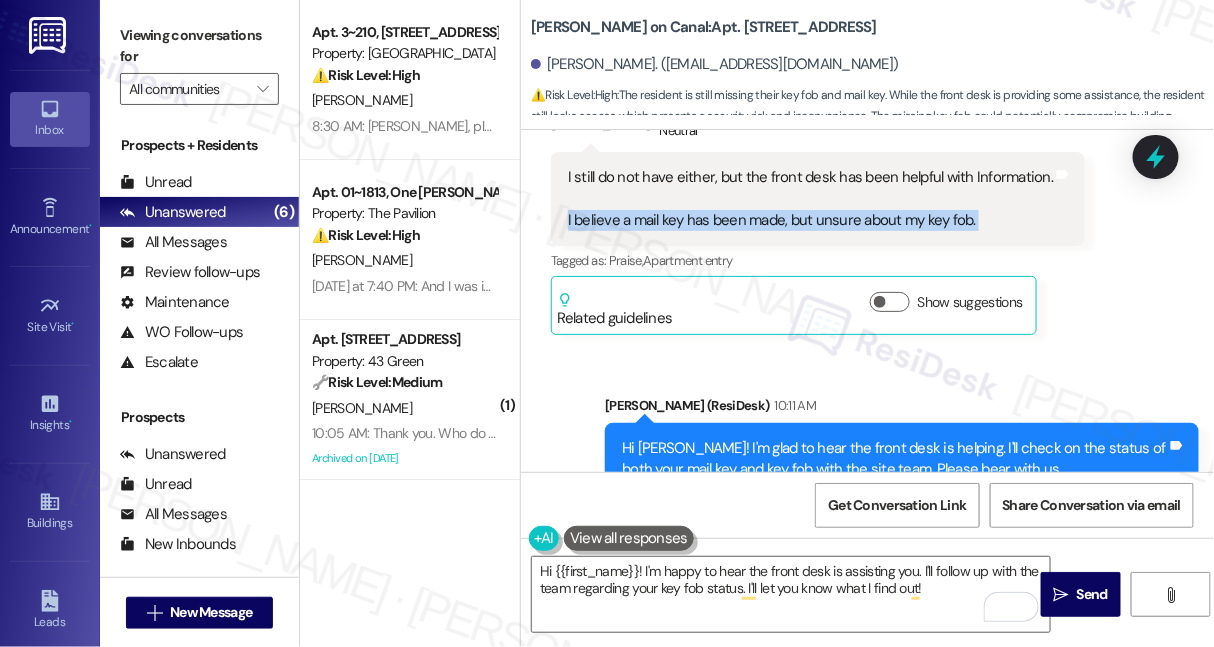 scroll, scrollTop: 2003, scrollLeft: 0, axis: vertical 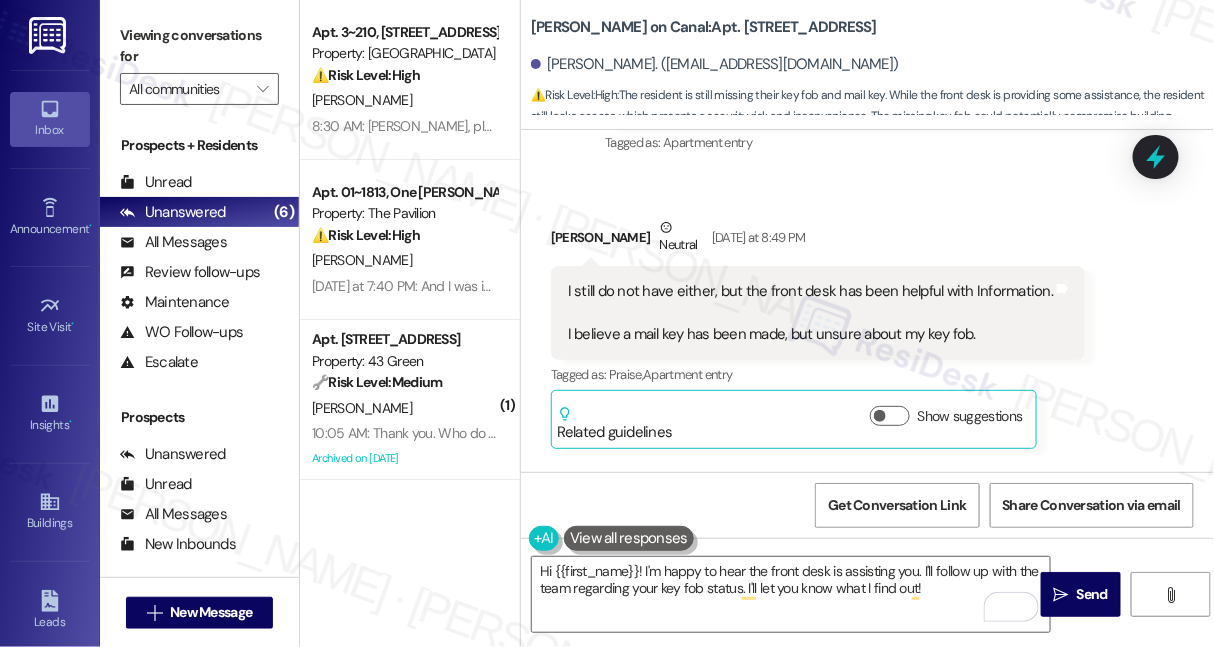 click on "I still do not have either, but the front desk has been helpful with Information.
I believe a mail key has been made, but unsure about my key fob." at bounding box center (810, 313) 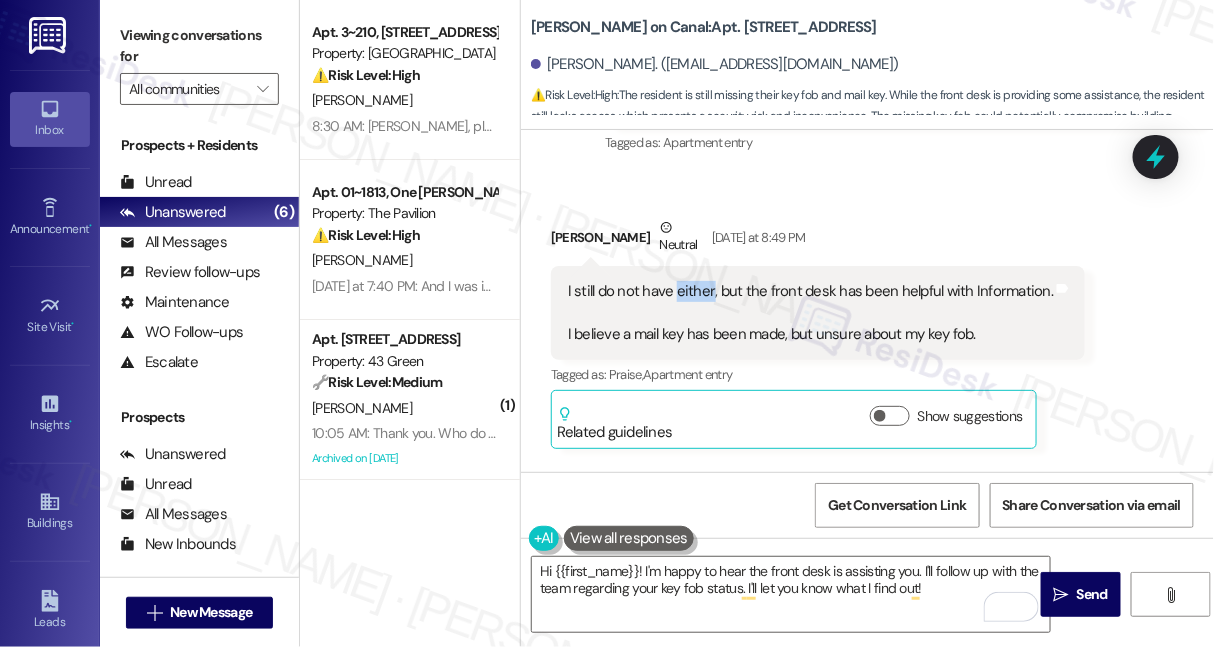 click on "I still do not have either, but the front desk has been helpful with Information.
I believe a mail key has been made, but unsure about my key fob." at bounding box center [810, 313] 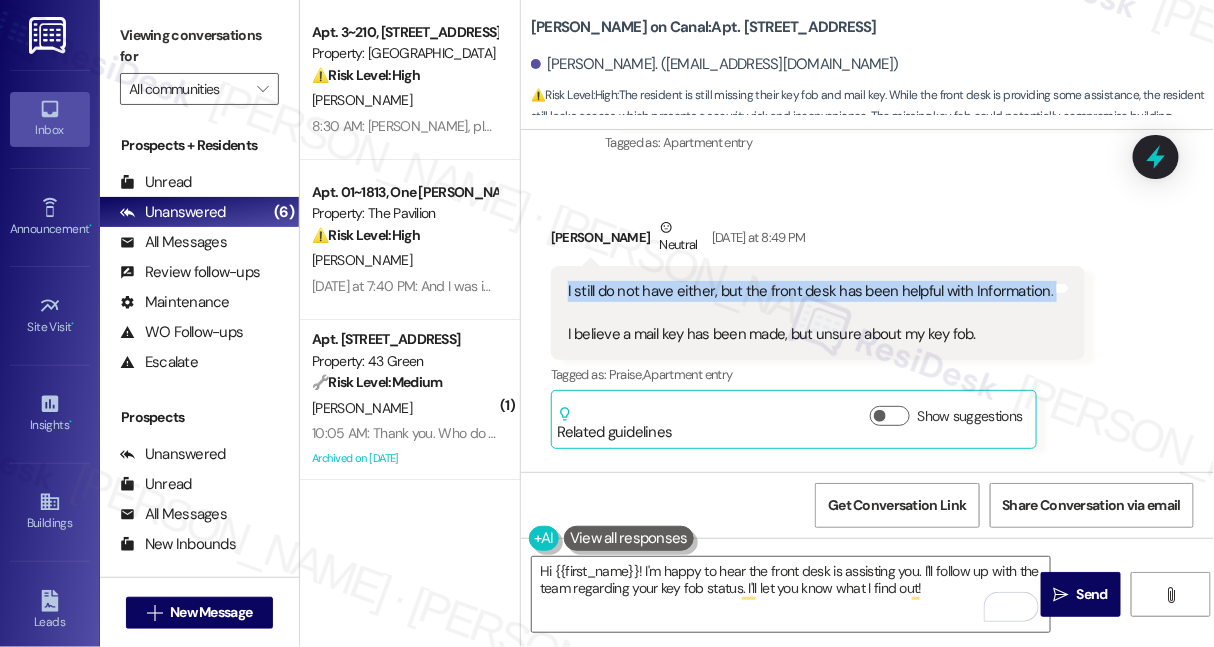 click on "I still do not have either, but the front desk has been helpful with Information.
I believe a mail key has been made, but unsure about my key fob." at bounding box center (810, 313) 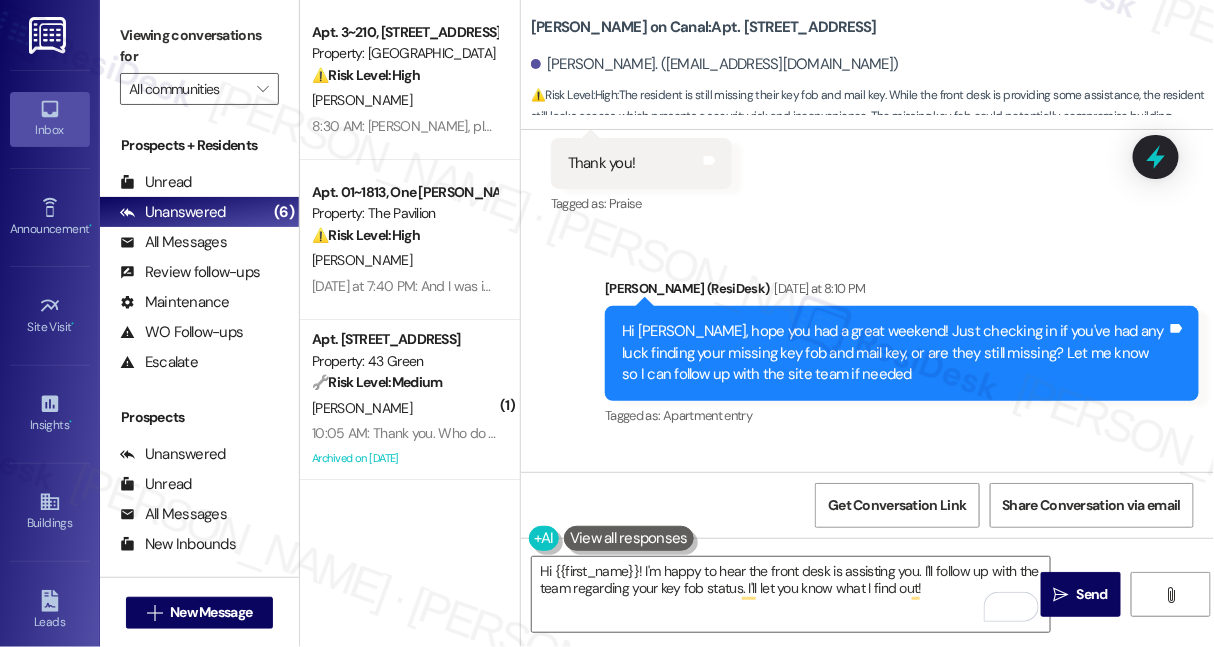 scroll, scrollTop: 2094, scrollLeft: 0, axis: vertical 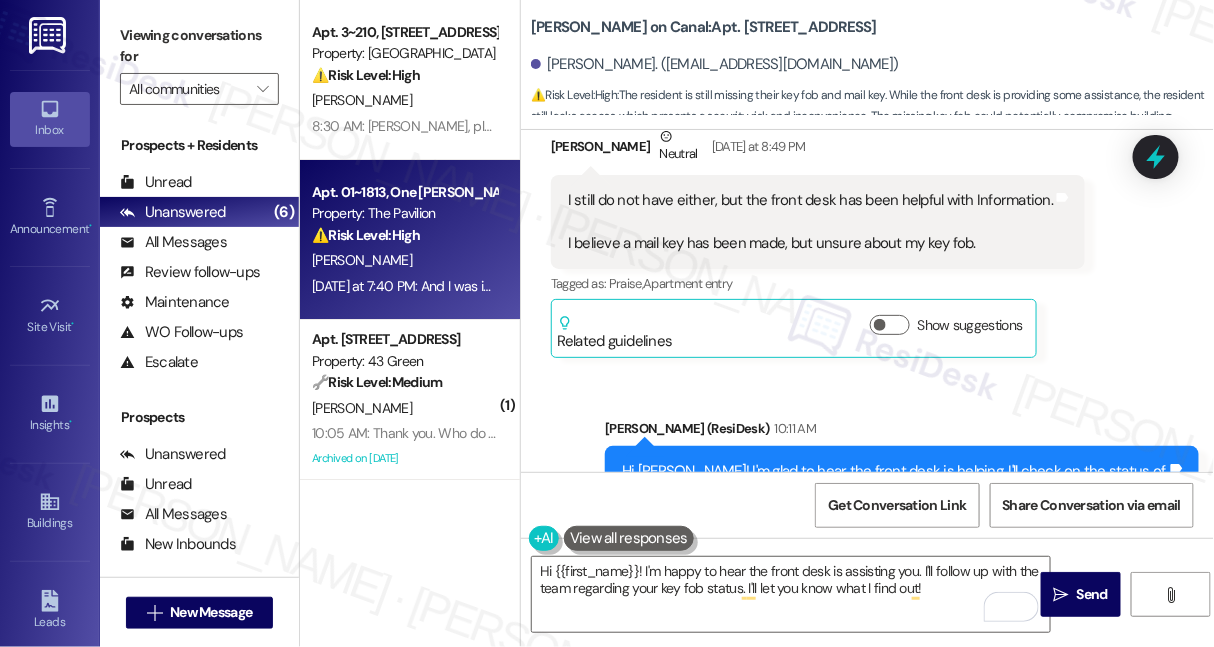 click on "⚠️  Risk Level:  High" at bounding box center (366, 235) 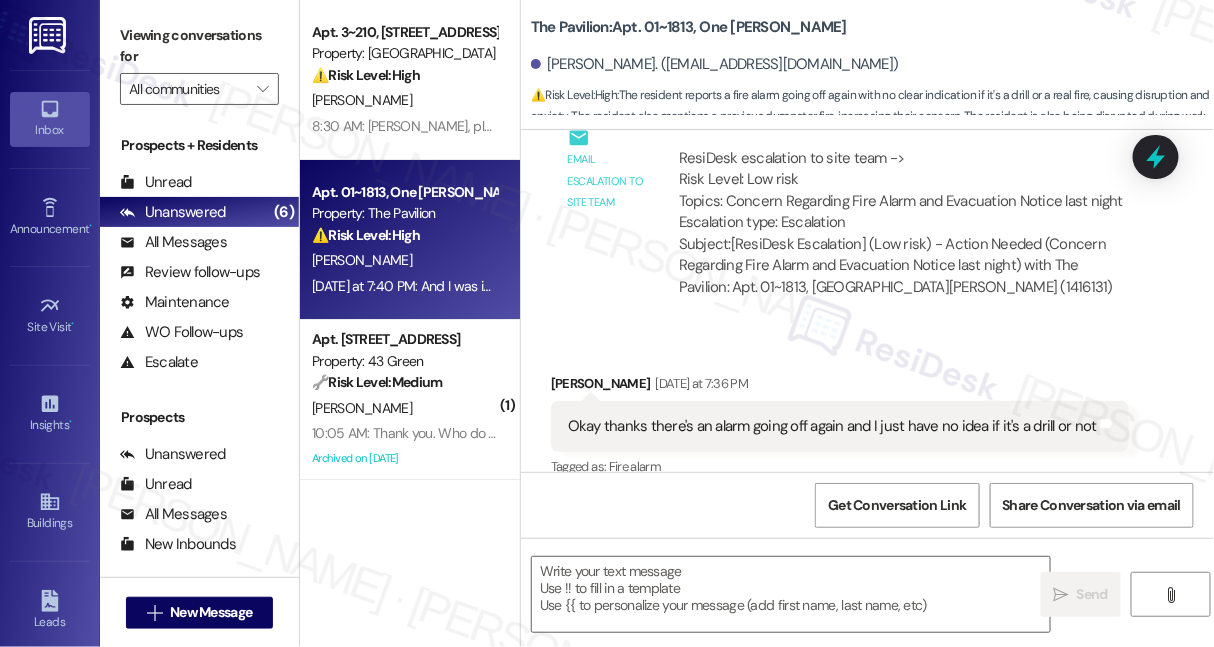 type on "Fetching suggested responses. Please feel free to read through the conversation in the meantime." 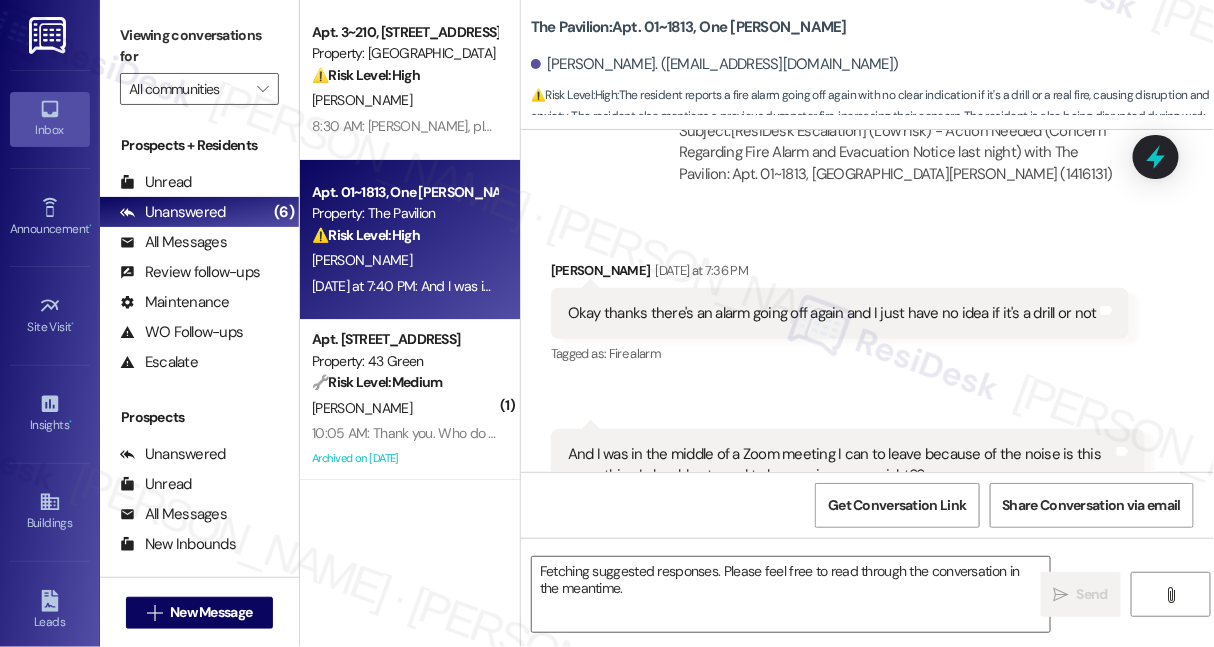 scroll, scrollTop: 2593, scrollLeft: 0, axis: vertical 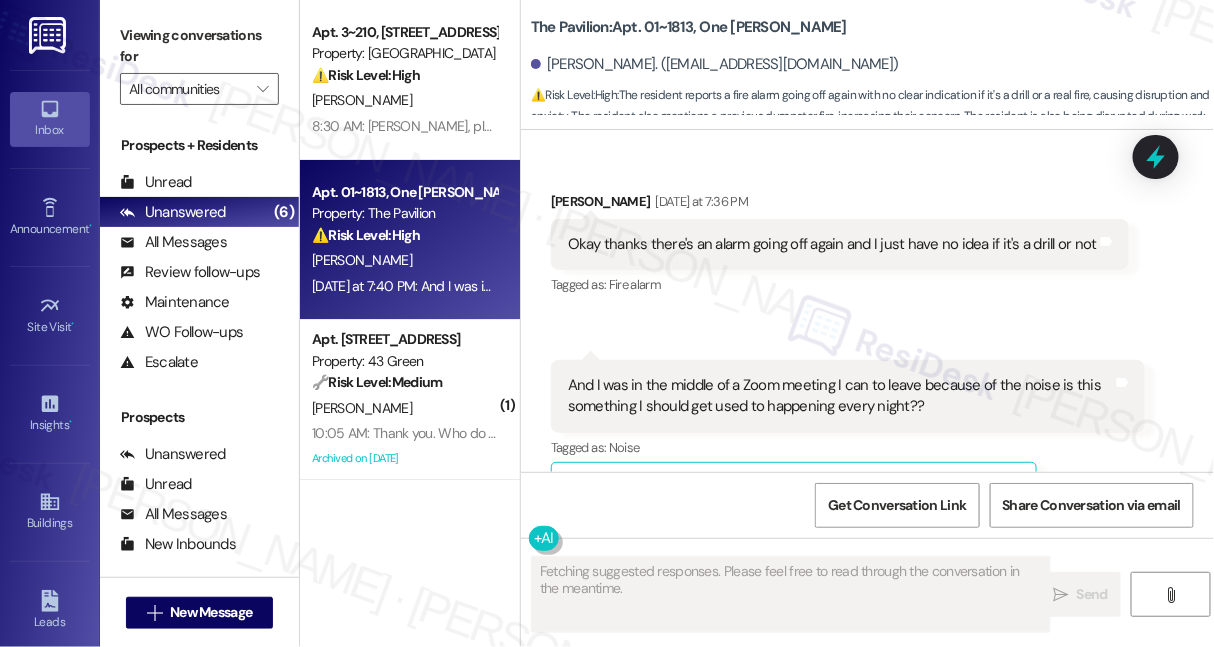 click on "Okay thanks there's an alarm going off again and I just have no idea if it's a drill or not" at bounding box center (832, 244) 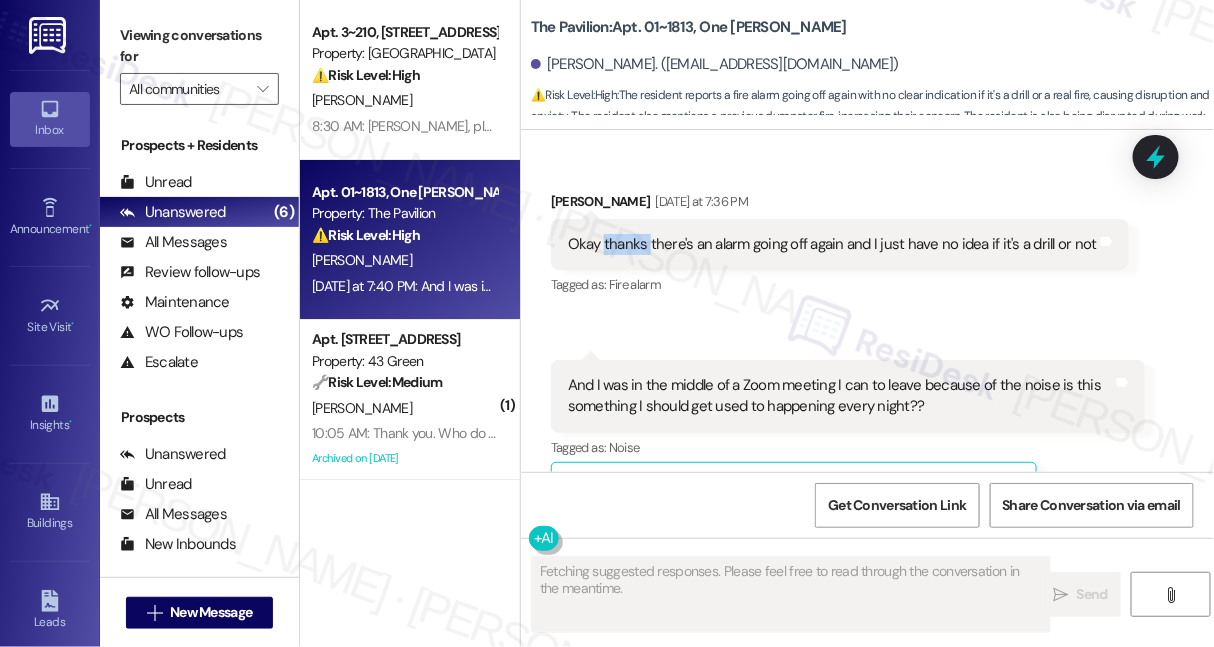 click on "Okay thanks there's an alarm going off again and I just have no idea if it's a drill or not" at bounding box center (832, 244) 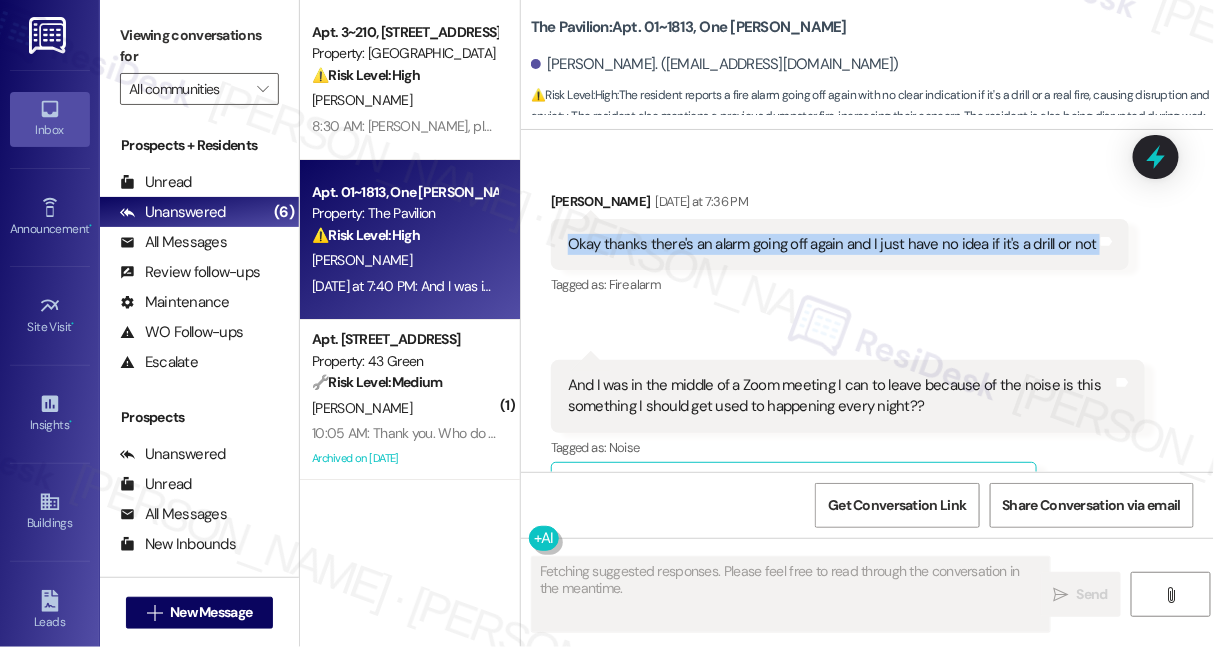 click on "Okay thanks there's an alarm going off again and I just have no idea if it's a drill or not" at bounding box center [832, 244] 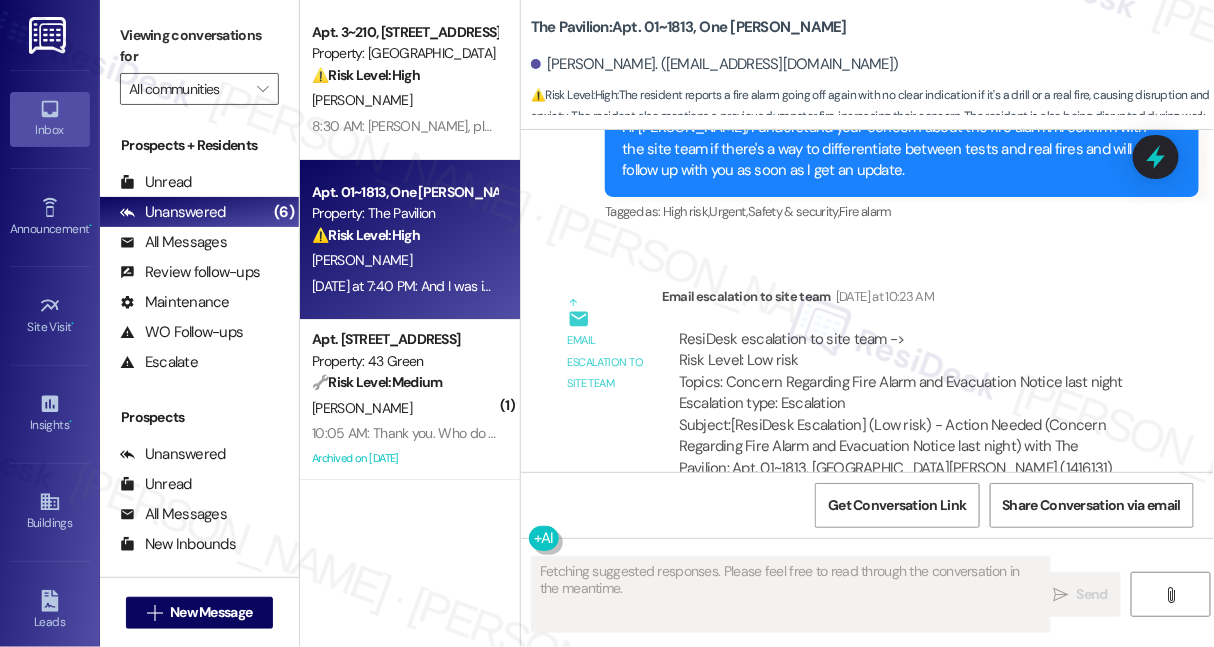 scroll, scrollTop: 2229, scrollLeft: 0, axis: vertical 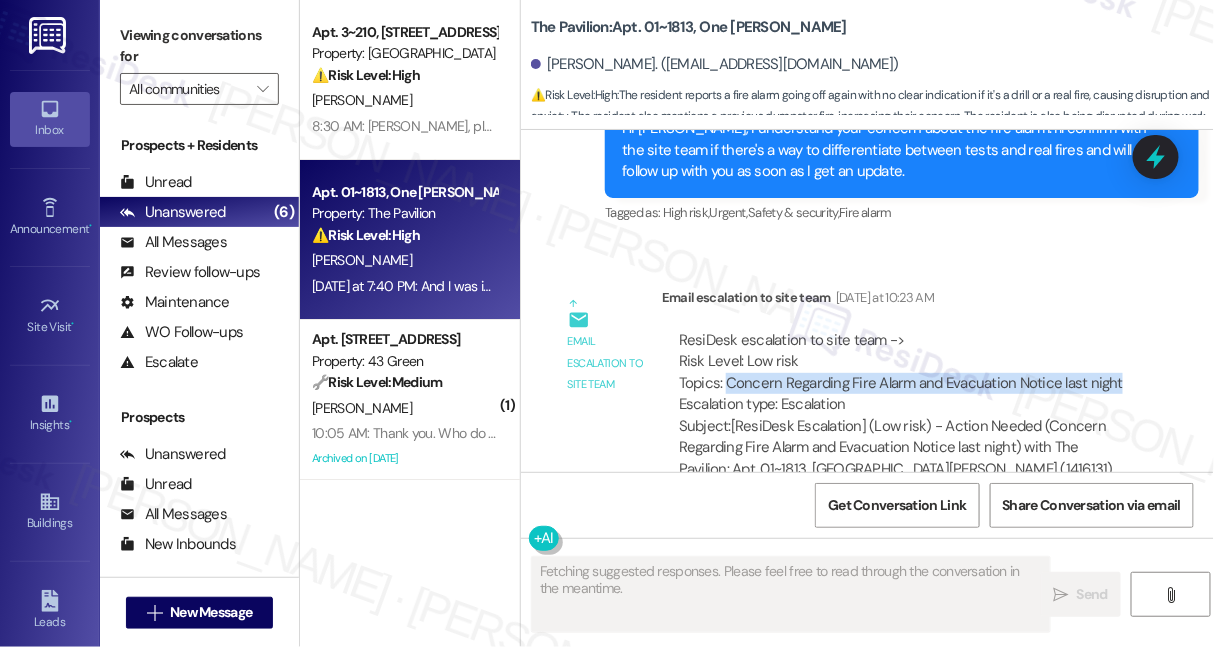 drag, startPoint x: 725, startPoint y: 311, endPoint x: 1117, endPoint y: 309, distance: 392.0051 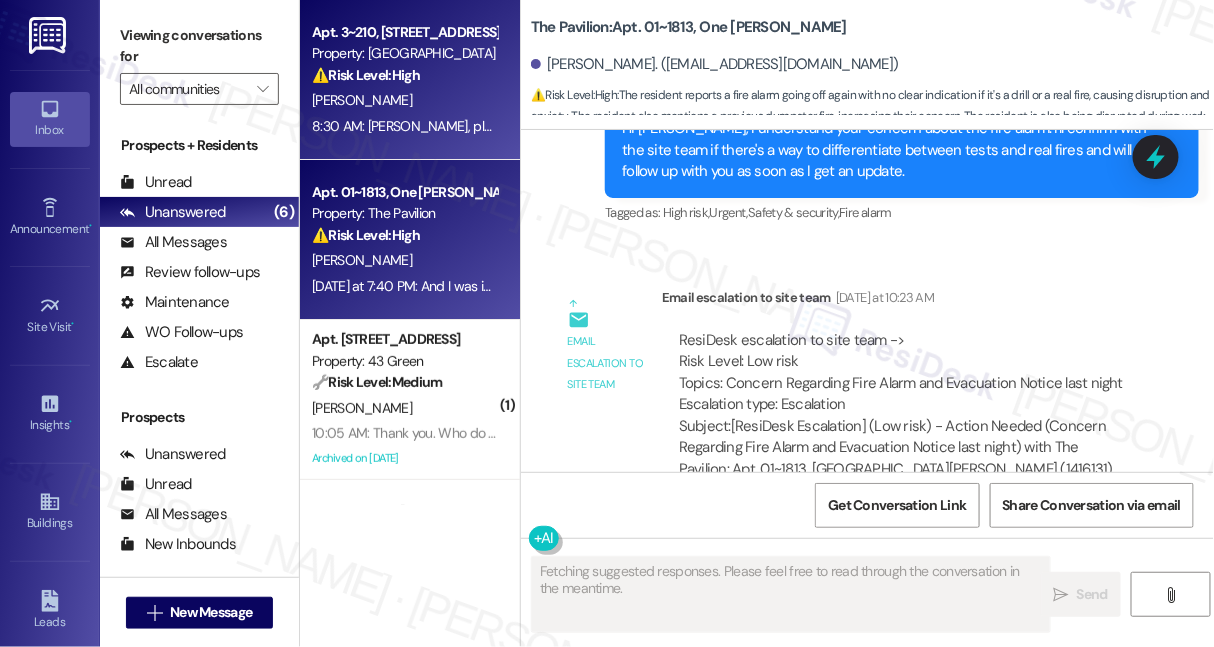 click on "[PERSON_NAME]" at bounding box center [404, 100] 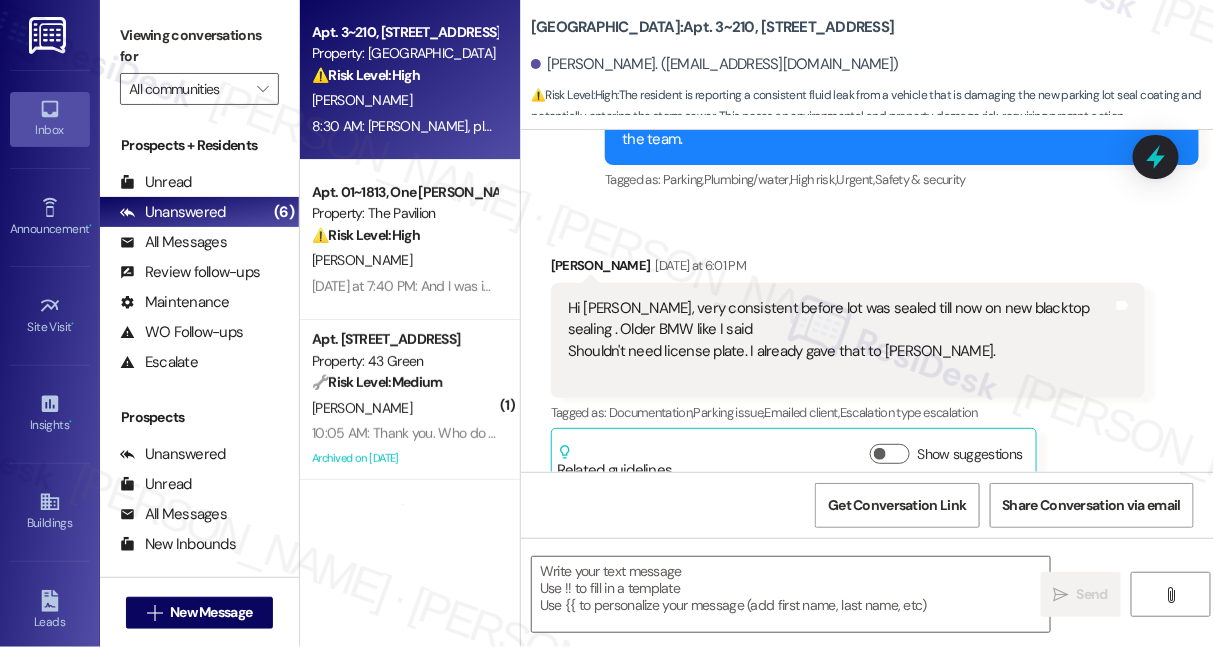 scroll, scrollTop: 16388, scrollLeft: 0, axis: vertical 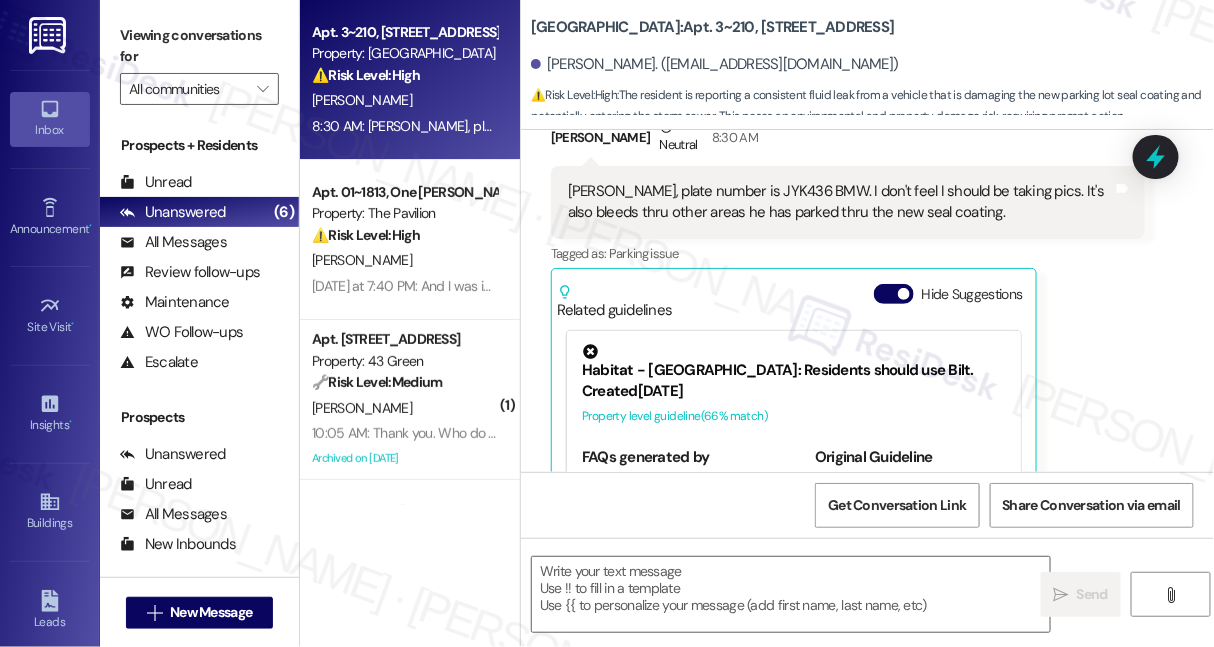 type on "Fetching suggested responses. Please feel free to read through the conversation in the meantime." 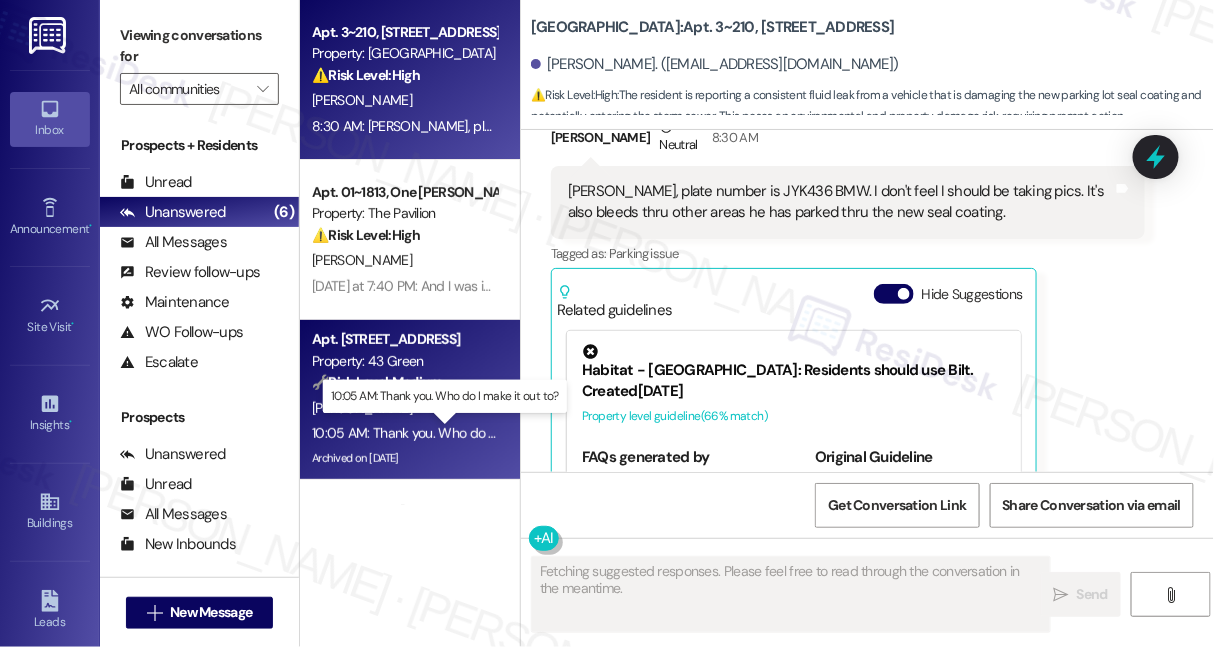 click on "10:05 AM: Thank you. Who do I make it out to? 10:05 AM: Thank you. Who do I make it out to?" at bounding box center [445, 433] 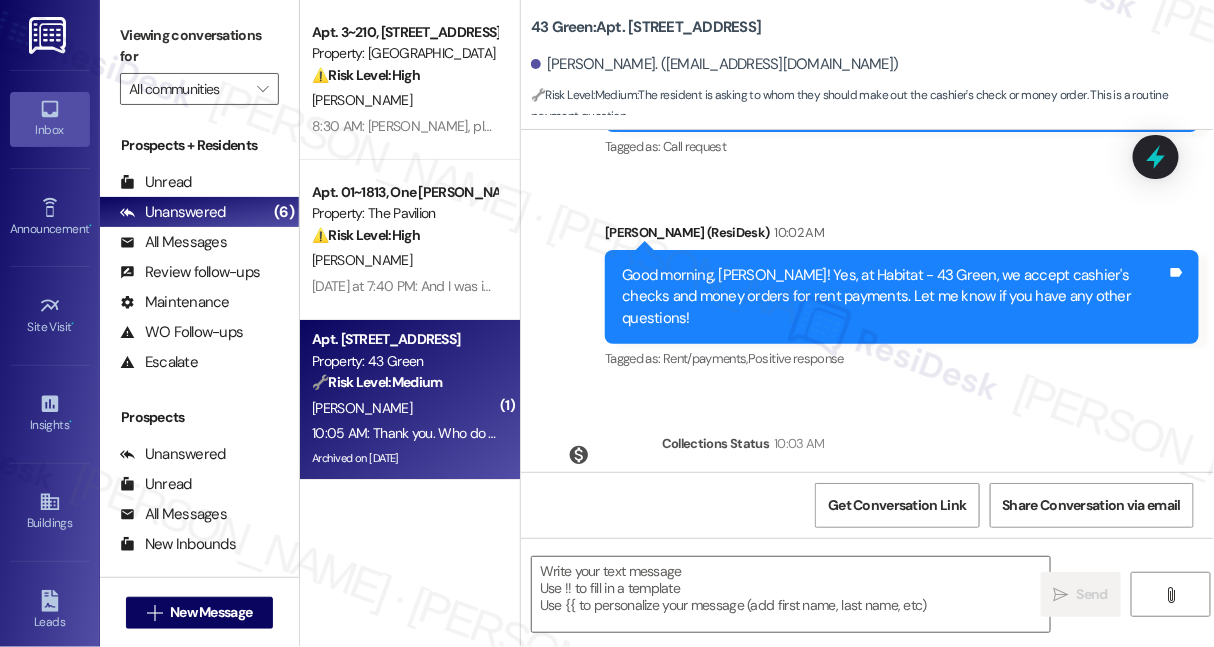 scroll, scrollTop: 5530, scrollLeft: 0, axis: vertical 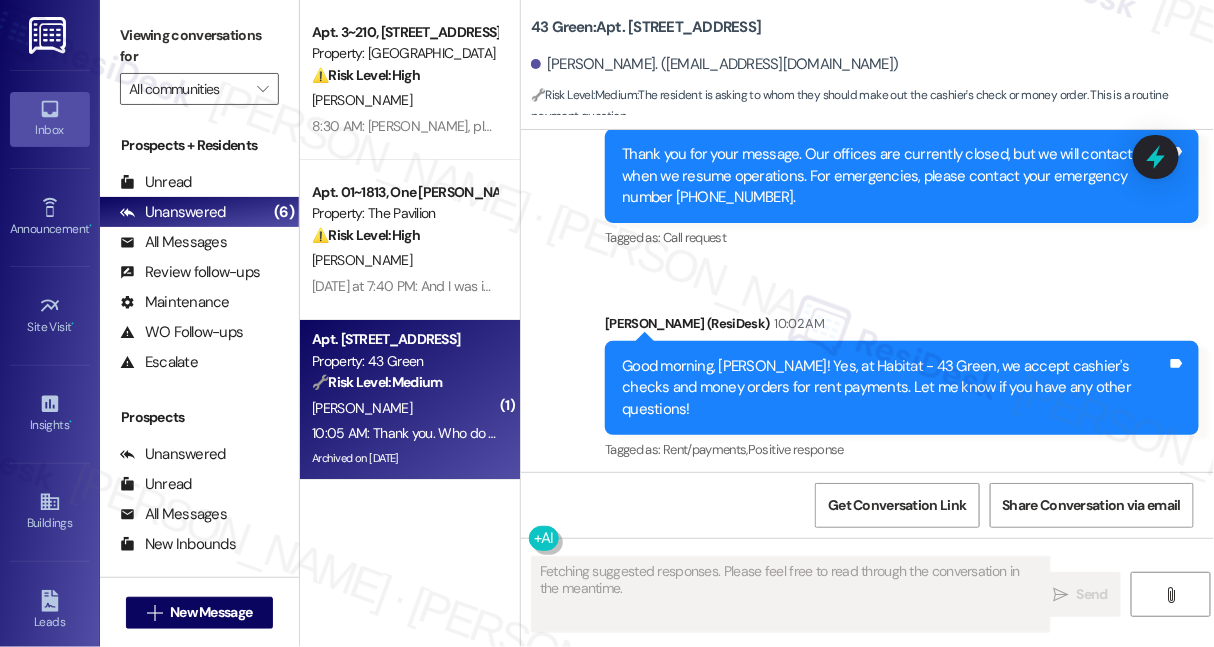 click on "Good morning, Tameka! Yes, at Habitat - 43 Green, we accept cashier's checks and money orders for rent payments. Let me know if you have any other questions!" at bounding box center (894, 388) 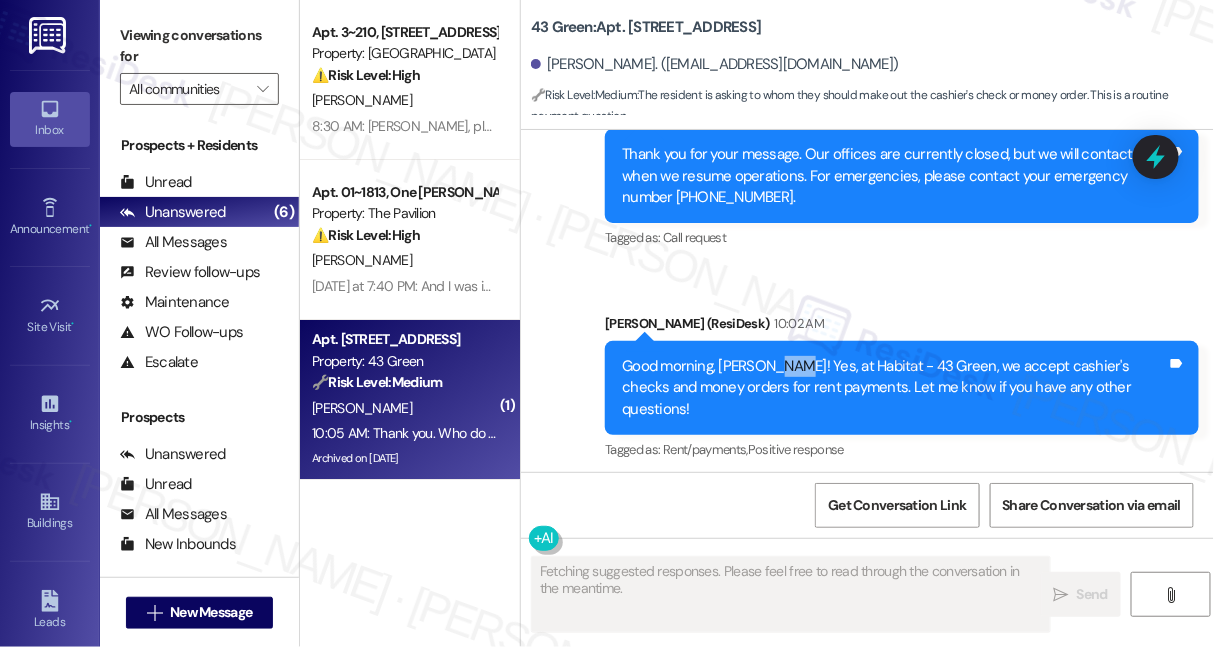 click on "Good morning, Tameka! Yes, at Habitat - 43 Green, we accept cashier's checks and money orders for rent payments. Let me know if you have any other questions!" at bounding box center (894, 388) 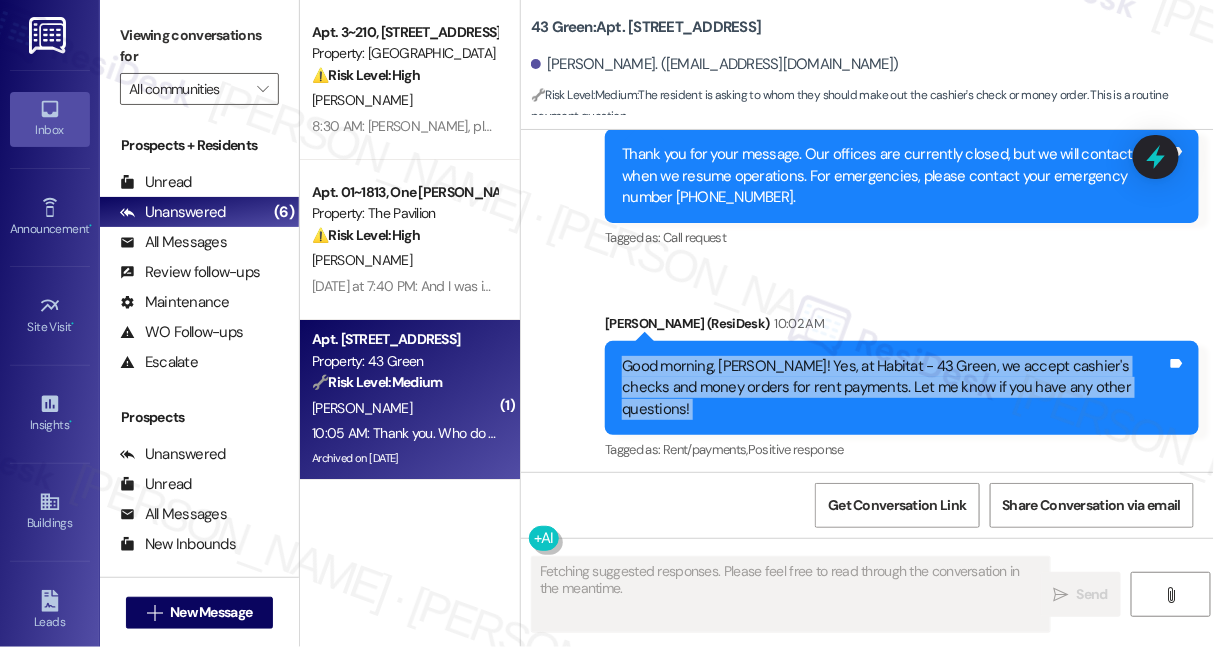 click on "Good morning, Tameka! Yes, at Habitat - 43 Green, we accept cashier's checks and money orders for rent payments. Let me know if you have any other questions!" at bounding box center [894, 388] 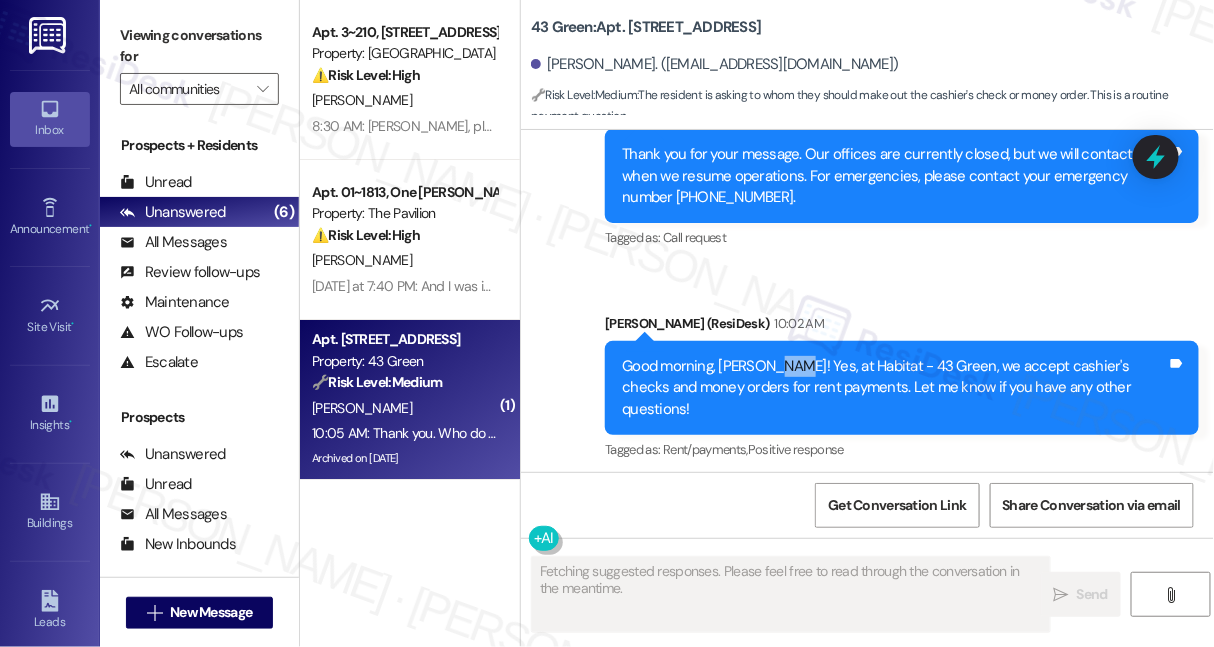 click on "Good morning, Tameka! Yes, at Habitat - 43 Green, we accept cashier's checks and money orders for rent payments. Let me know if you have any other questions!" at bounding box center [894, 388] 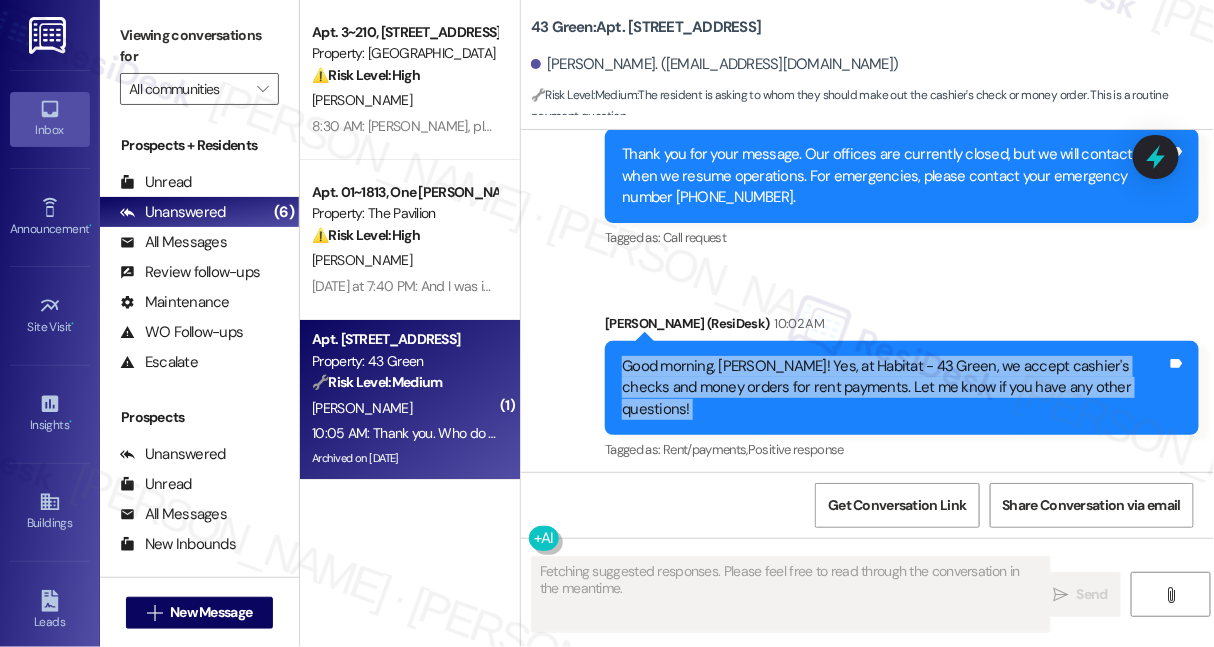 click on "Good morning, Tameka! Yes, at Habitat - 43 Green, we accept cashier's checks and money orders for rent payments. Let me know if you have any other questions!" at bounding box center [894, 388] 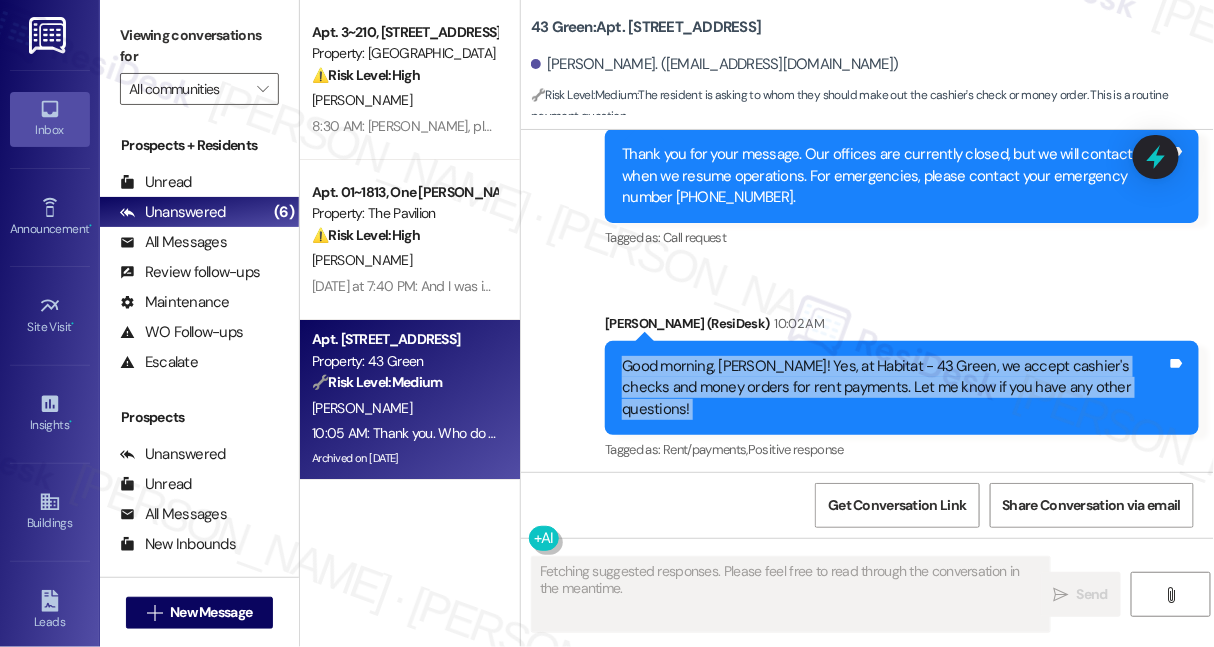 click on "Good morning, Tameka! Yes, at Habitat - 43 Green, we accept cashier's checks and money orders for rent payments. Let me know if you have any other questions!" at bounding box center [894, 388] 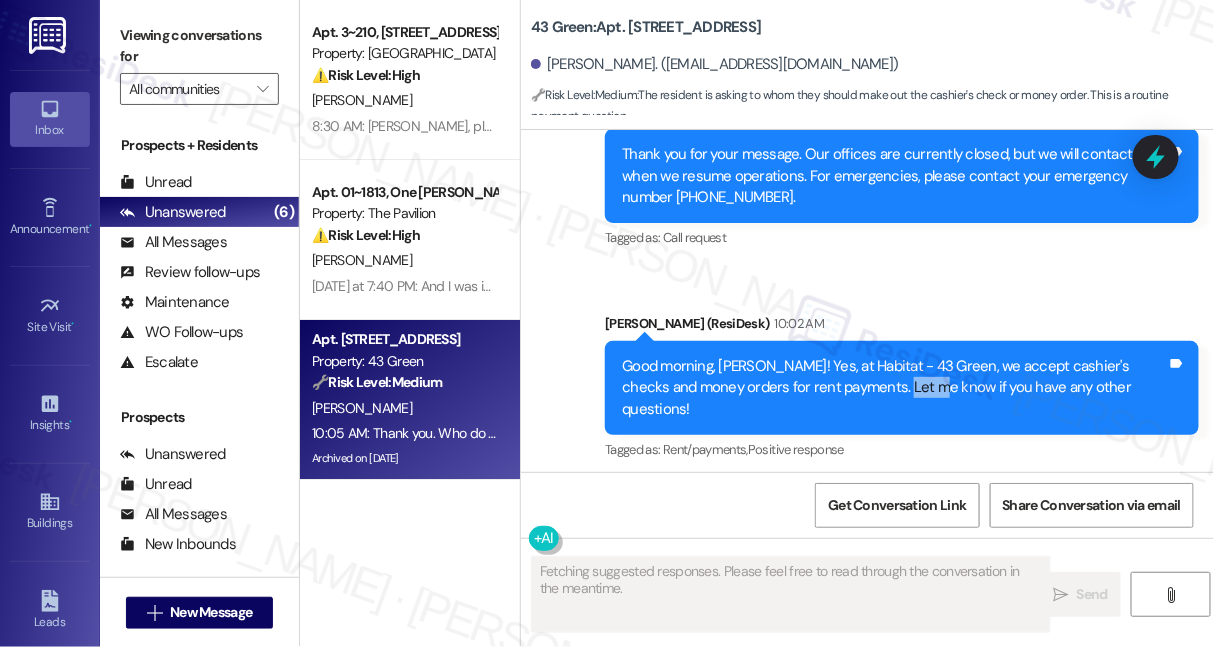 click on "Good morning, Tameka! Yes, at Habitat - 43 Green, we accept cashier's checks and money orders for rent payments. Let me know if you have any other questions!" at bounding box center (894, 388) 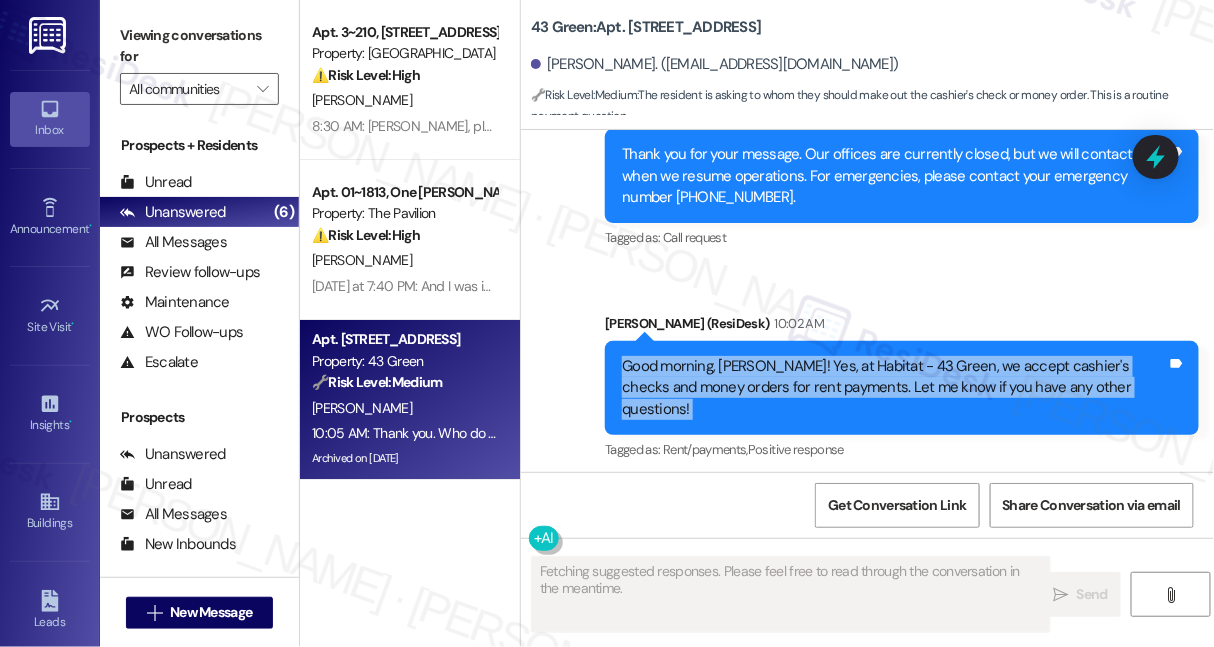 click on "Good morning, Tameka! Yes, at Habitat - 43 Green, we accept cashier's checks and money orders for rent payments. Let me know if you have any other questions!" at bounding box center (894, 388) 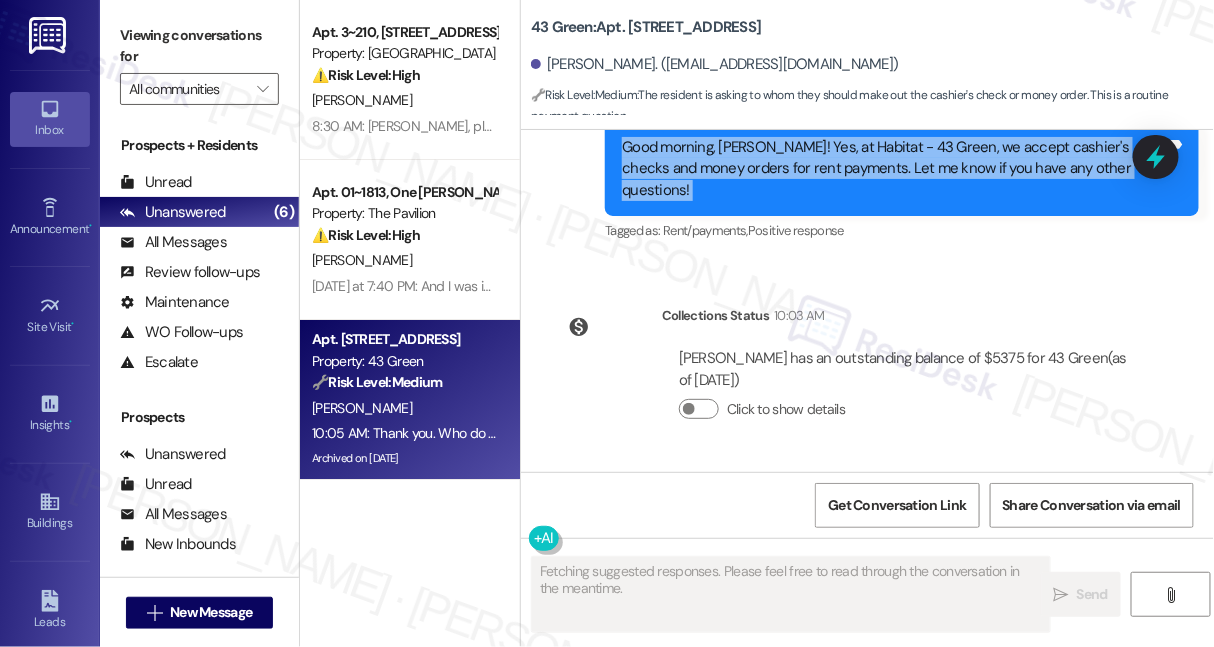 scroll, scrollTop: 5804, scrollLeft: 0, axis: vertical 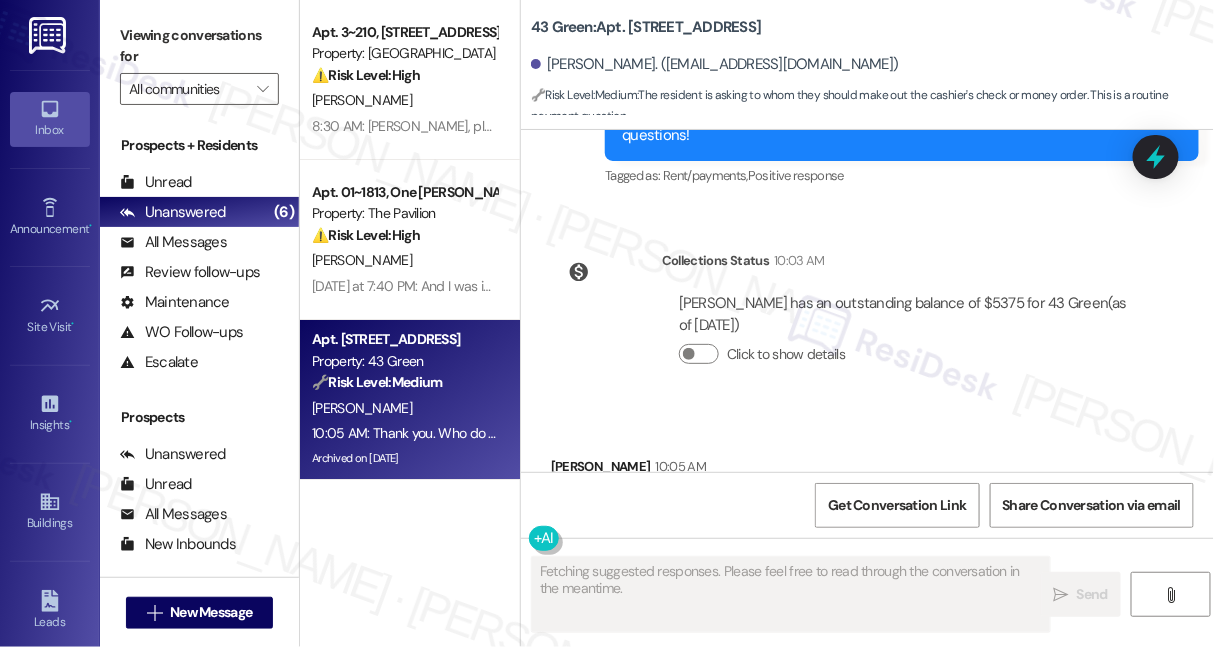 click on "Thank you. Who do I make it out to?" at bounding box center (680, 509) 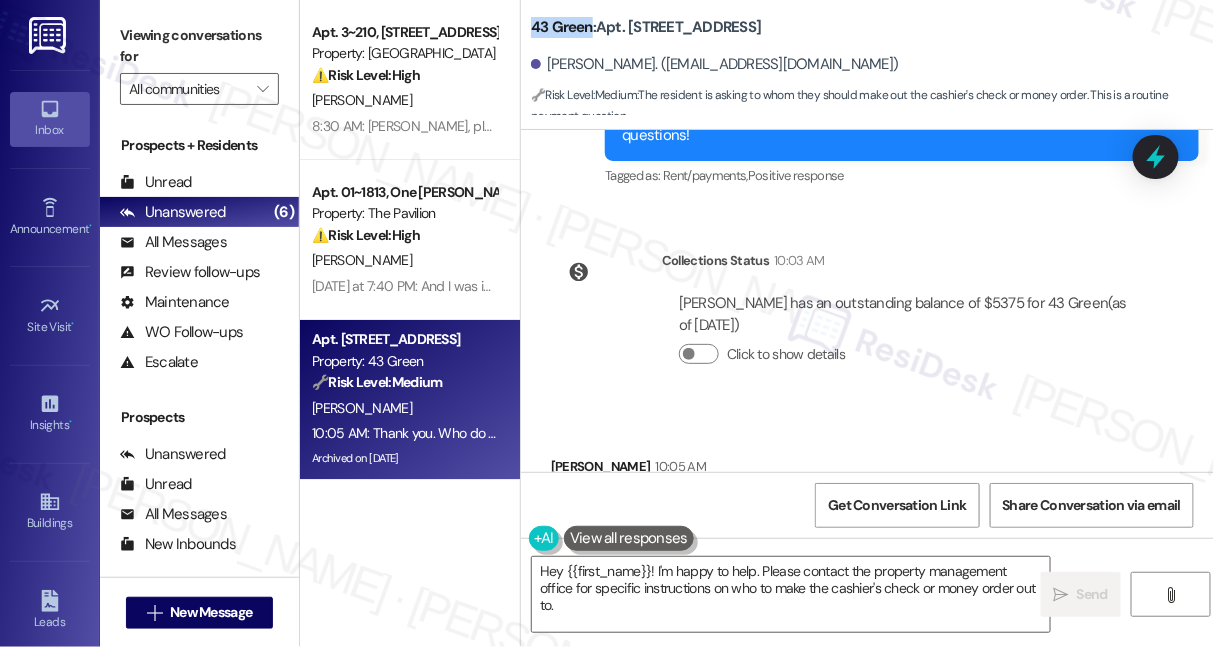 drag, startPoint x: 530, startPoint y: 29, endPoint x: 588, endPoint y: 22, distance: 58.420887 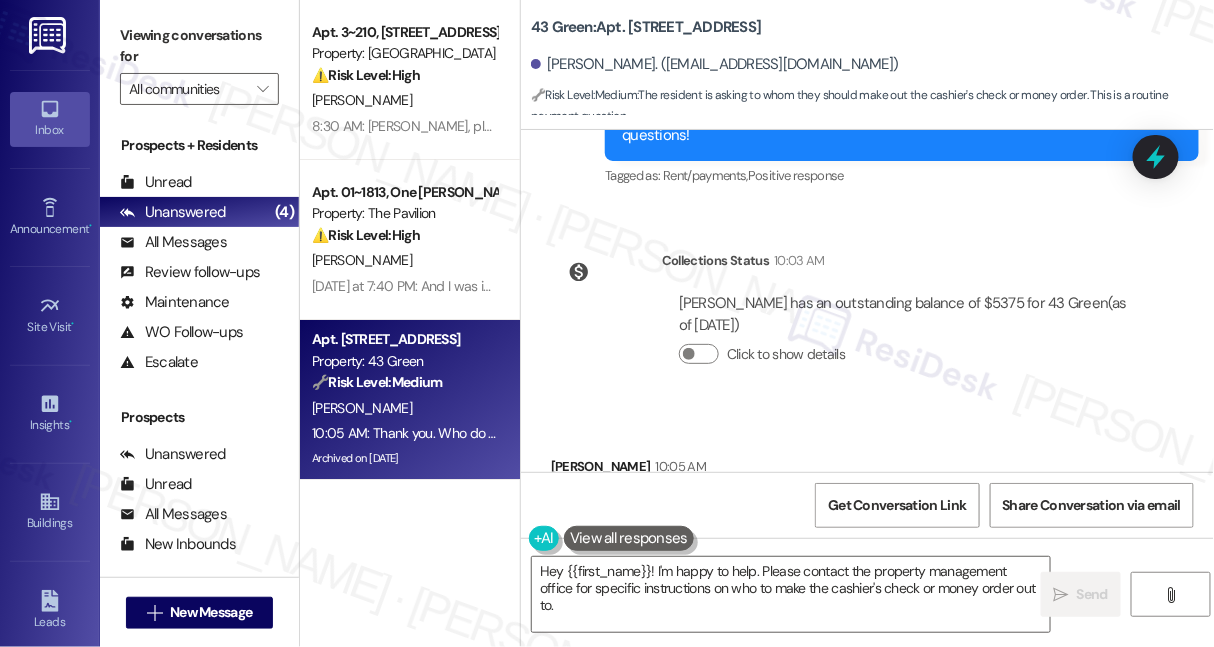 click on "Thank you. Who do I make it out to?" at bounding box center [680, 509] 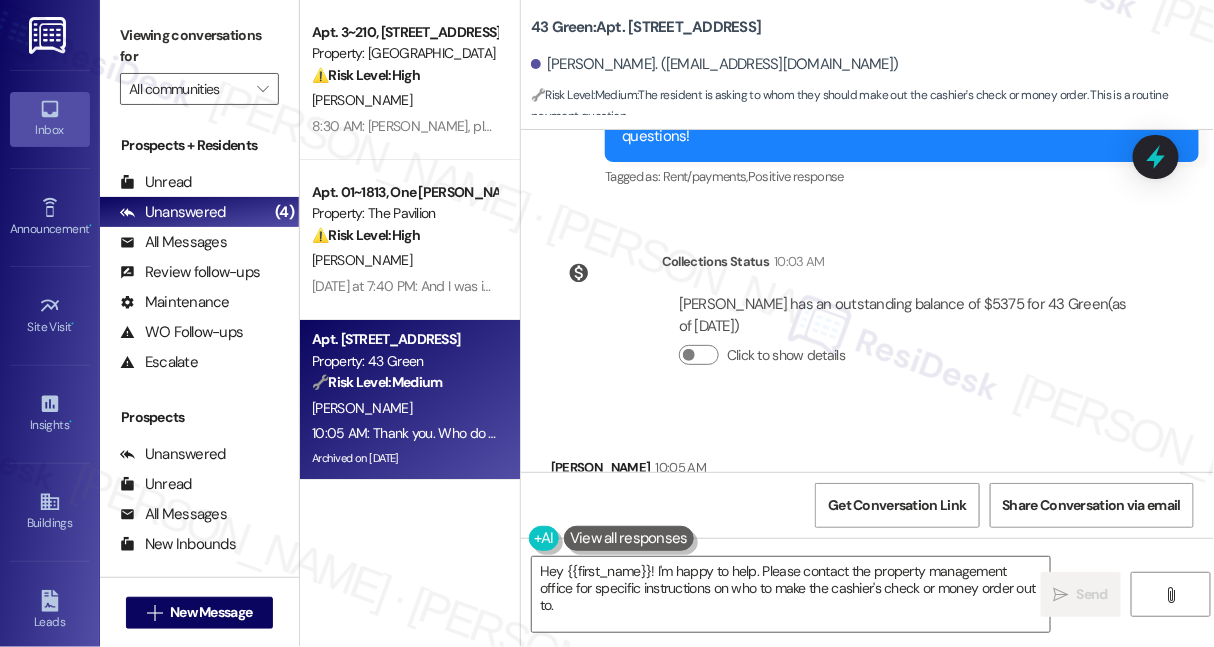 scroll, scrollTop: 5804, scrollLeft: 0, axis: vertical 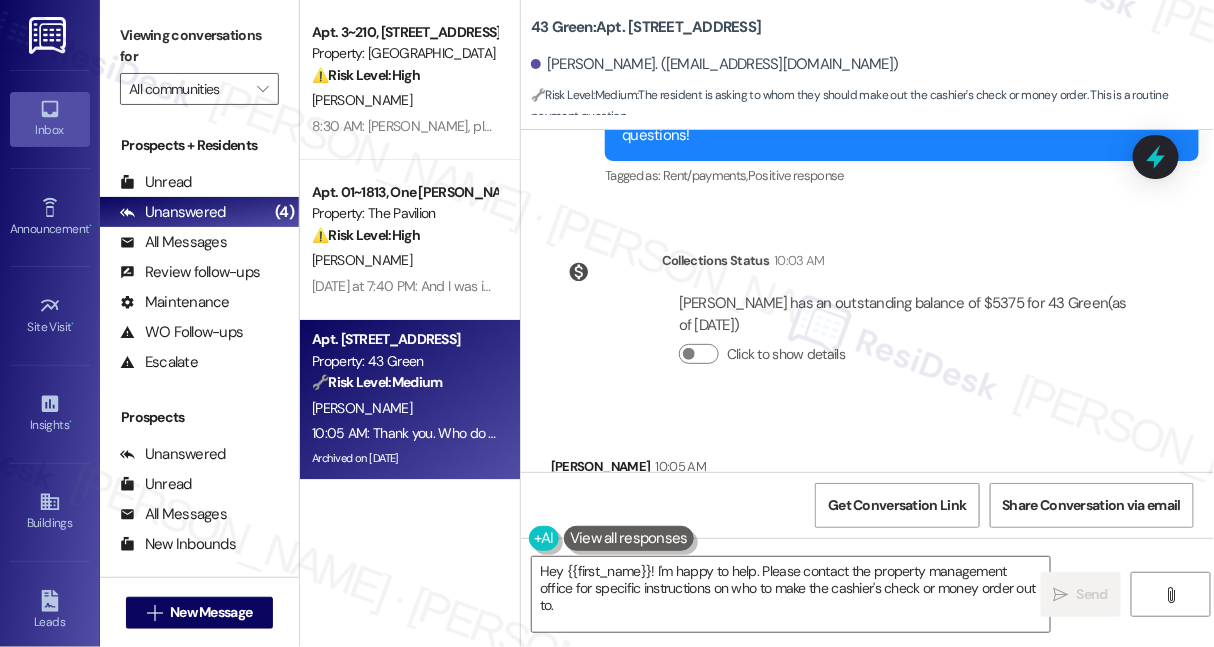 click on "Thank you. Who do I make it out to?" at bounding box center (680, 509) 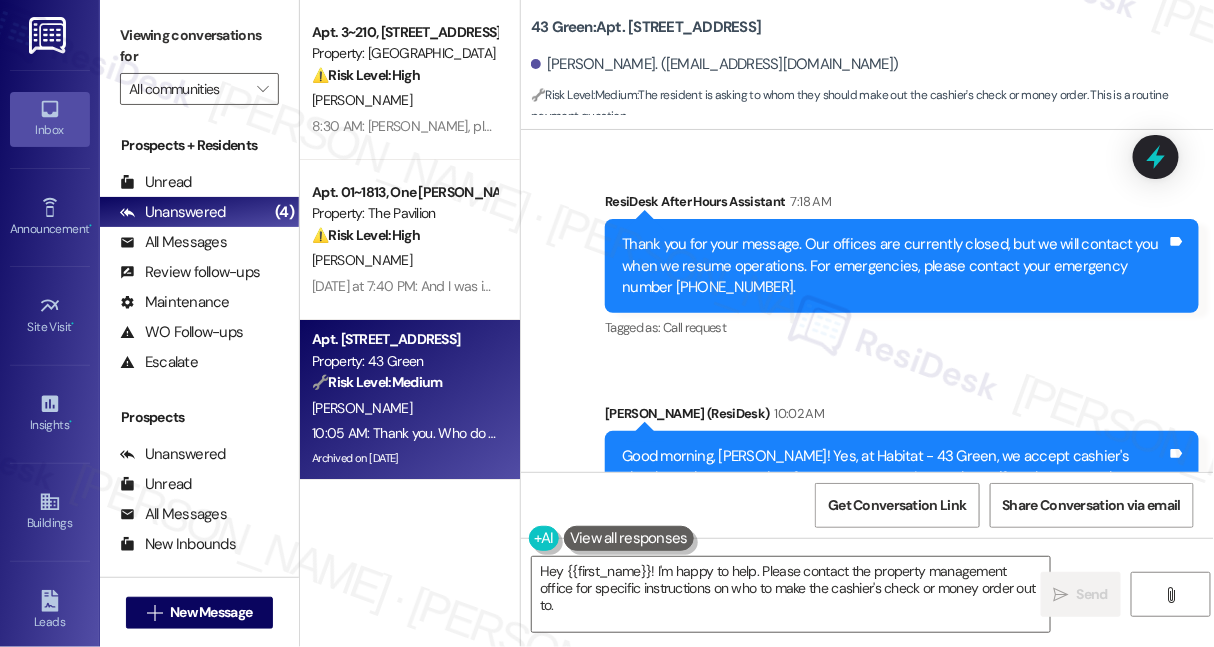 scroll, scrollTop: 5168, scrollLeft: 0, axis: vertical 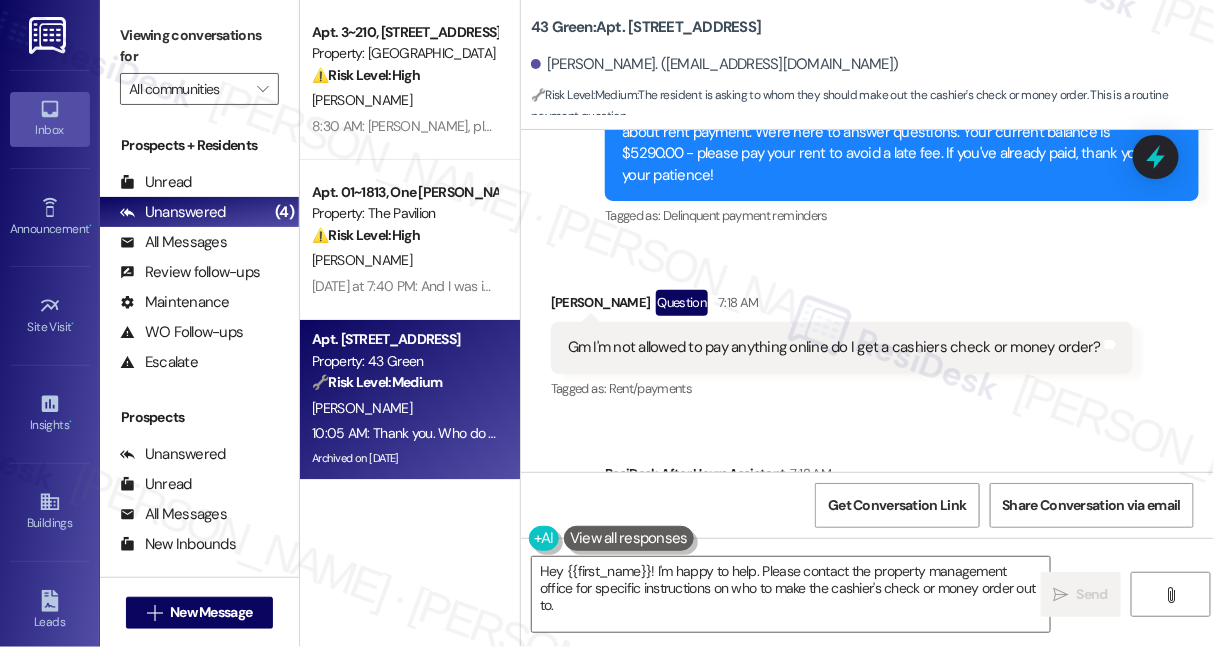click on "Gm I'm not allowed to pay anything online do I get a cashiers check or money order?" at bounding box center [834, 347] 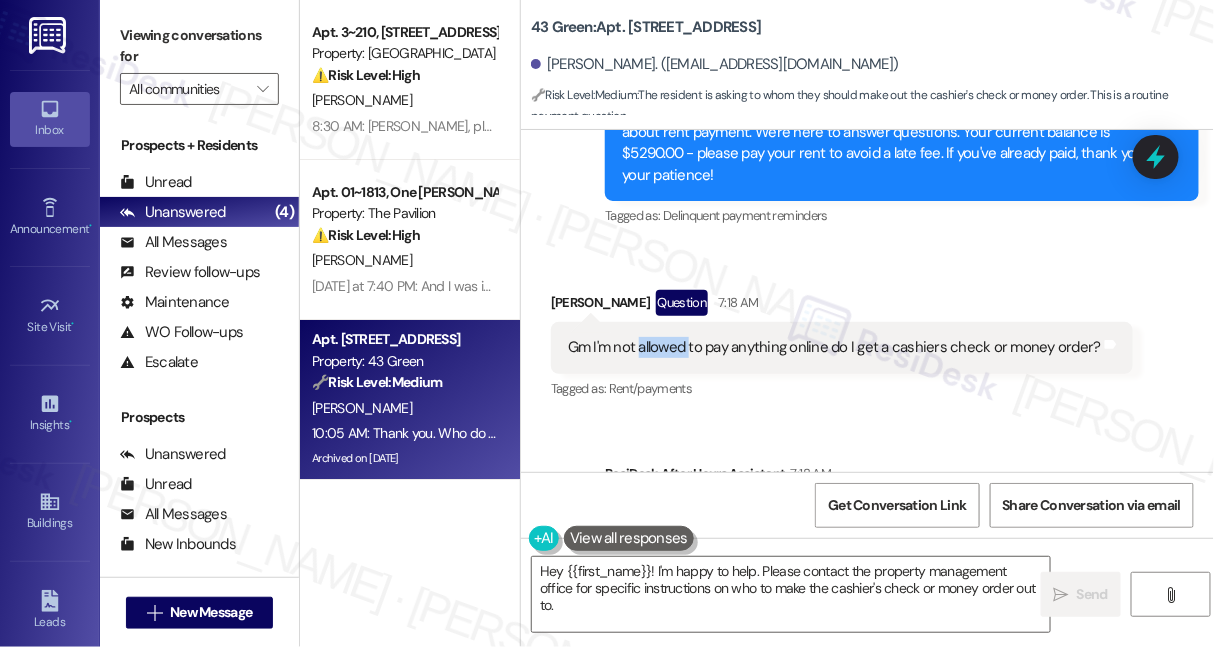 click on "Gm I'm not allowed to pay anything online do I get a cashiers check or money order?" at bounding box center [834, 347] 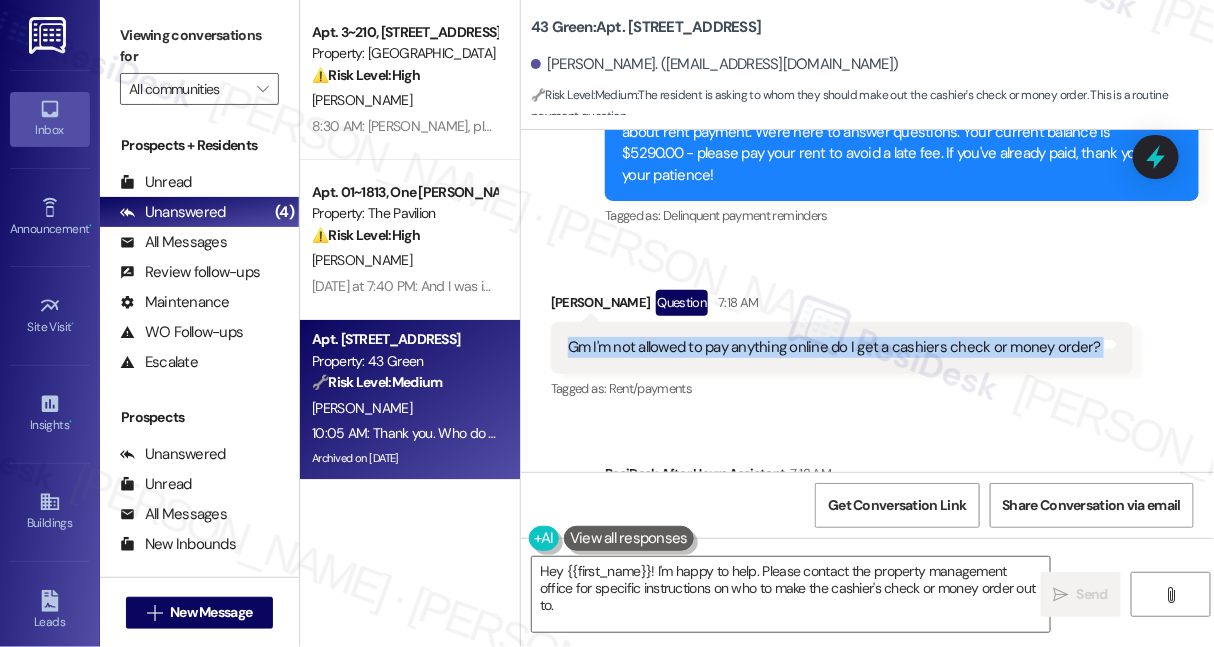 click on "Gm I'm not allowed to pay anything online do I get a cashiers check or money order?" at bounding box center [834, 347] 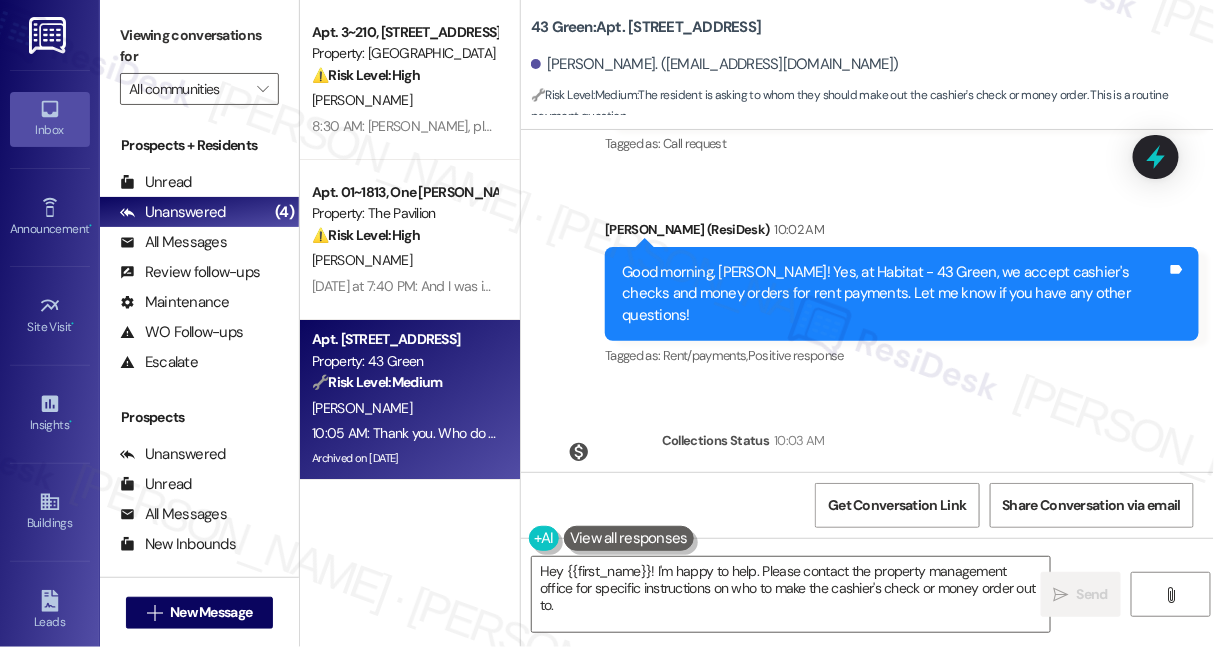 scroll, scrollTop: 5804, scrollLeft: 0, axis: vertical 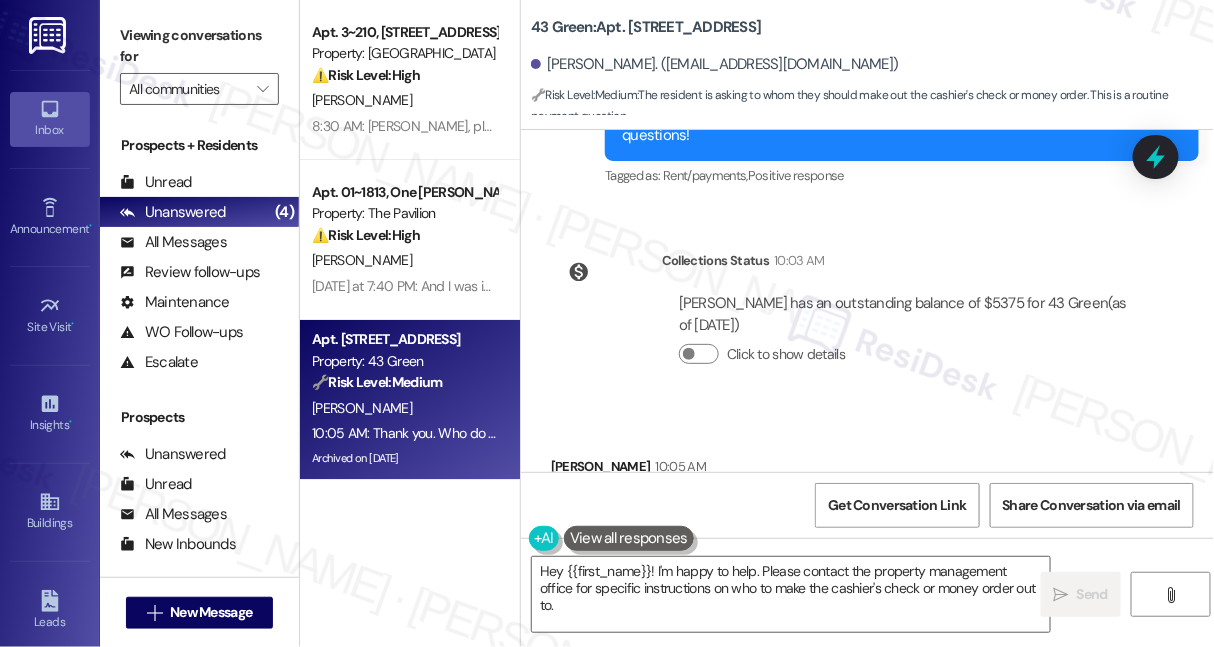 click on "Thank you. Who do I make it out to?" at bounding box center [680, 509] 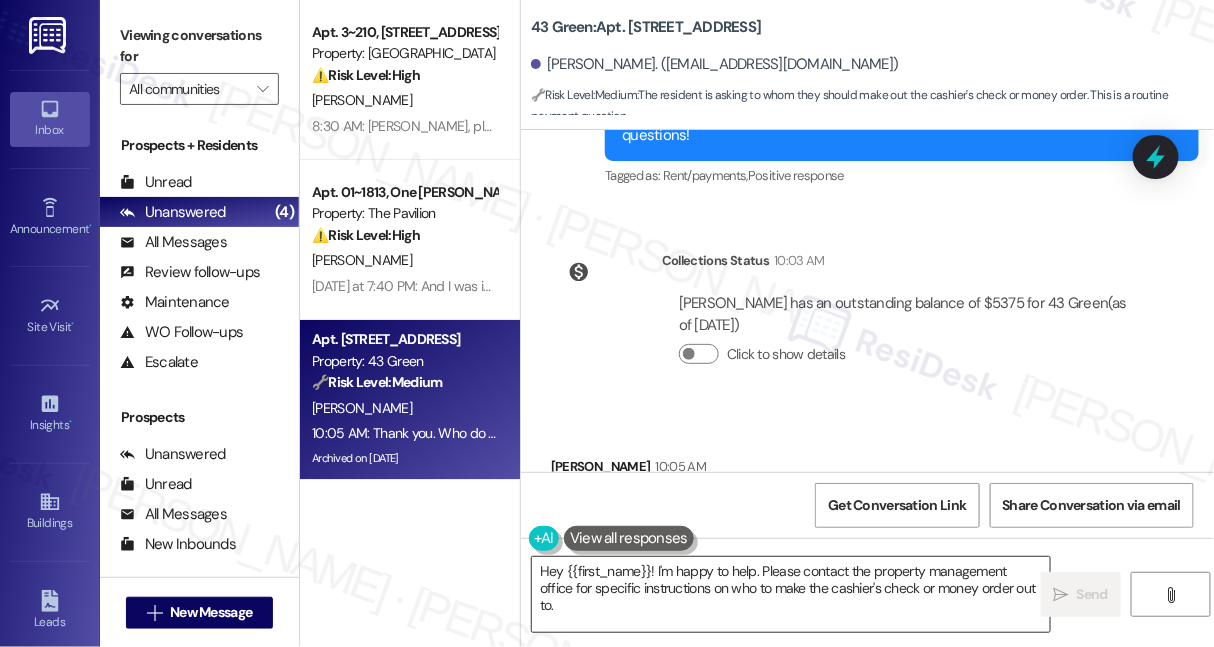 click on "Hey {{first_name}}! I'm happy to help. Please contact the property management office for specific instructions on who to make the cashier's check or money order out to." at bounding box center (791, 594) 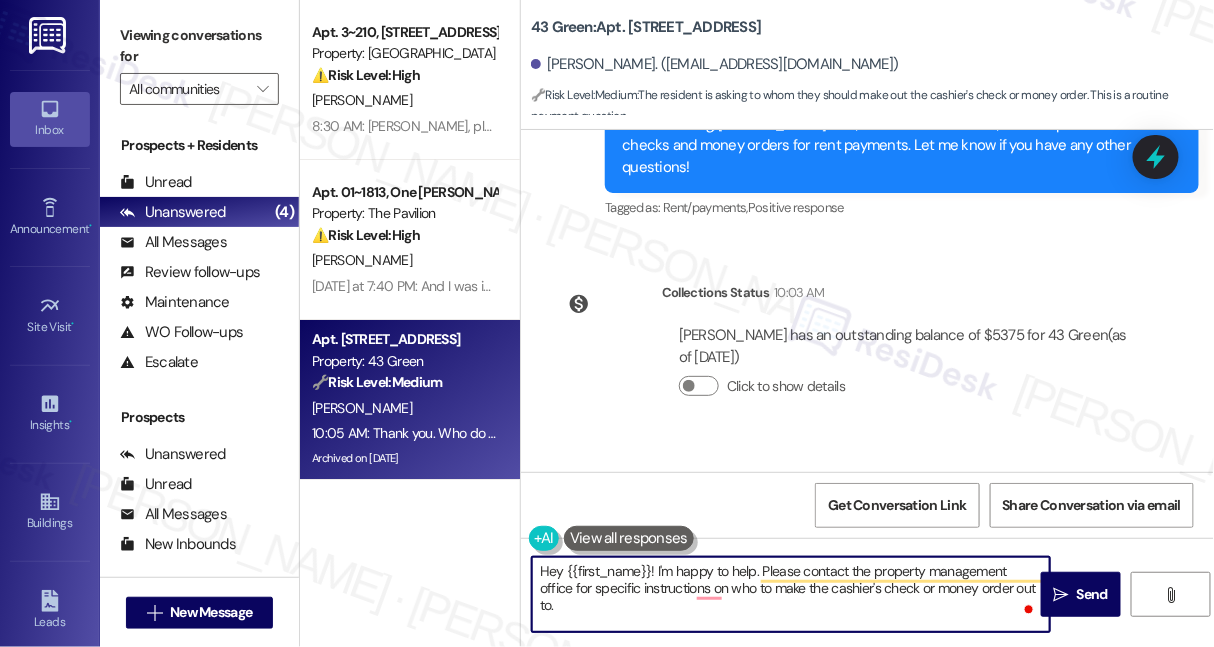 scroll, scrollTop: 5804, scrollLeft: 0, axis: vertical 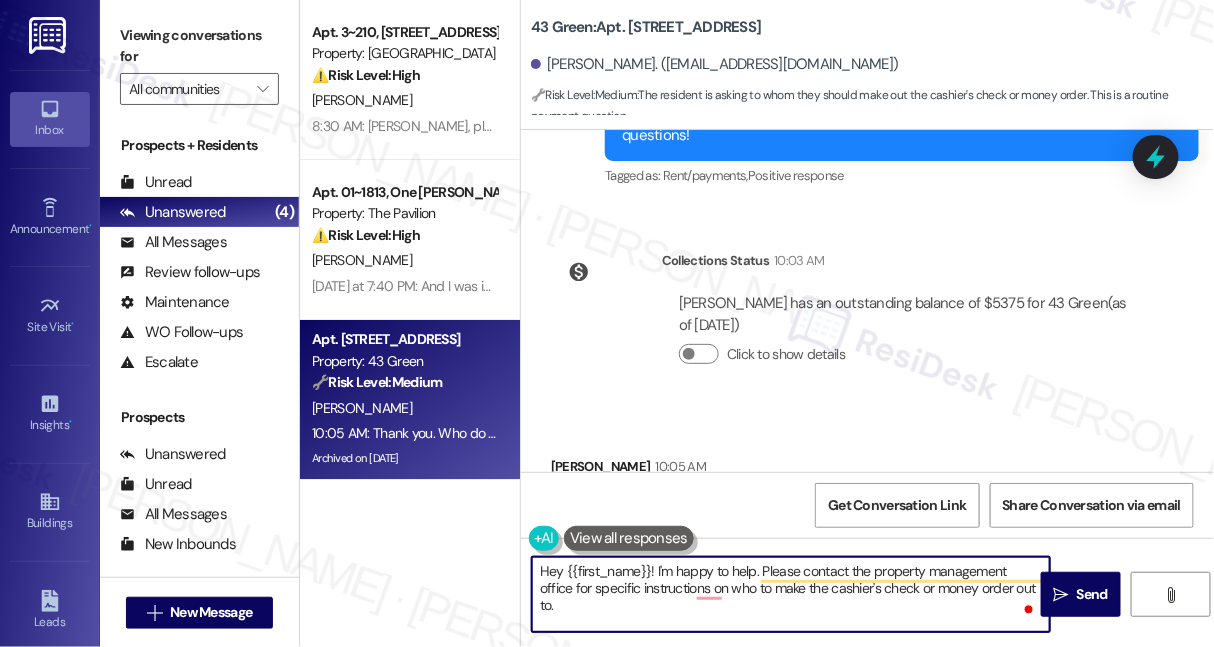 click on "Tameka Mays 10:05 AM" at bounding box center [688, 470] 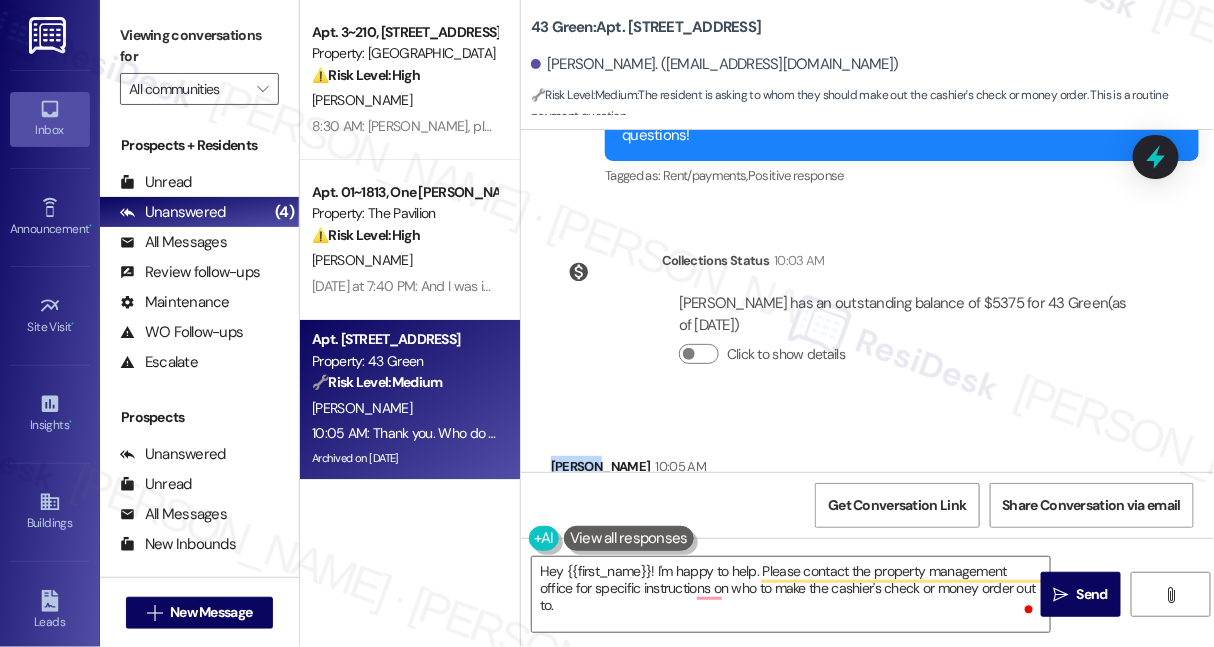 click on "Tameka Mays 10:05 AM" at bounding box center (688, 470) 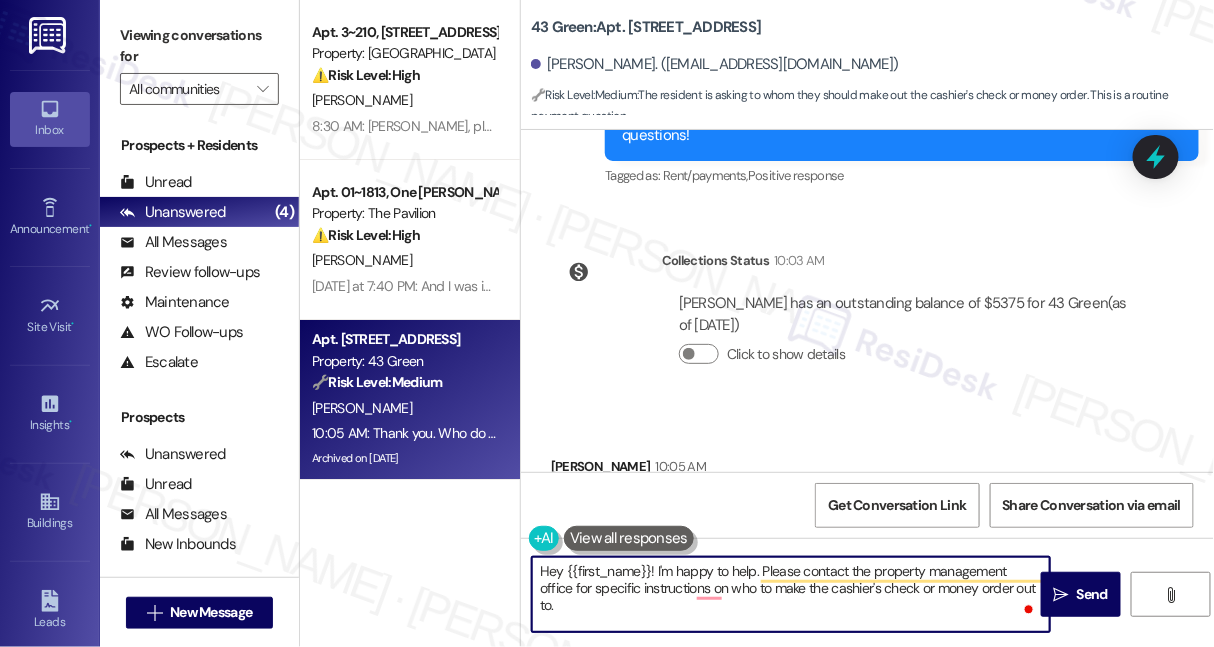 drag, startPoint x: 752, startPoint y: 569, endPoint x: 505, endPoint y: 563, distance: 247.07286 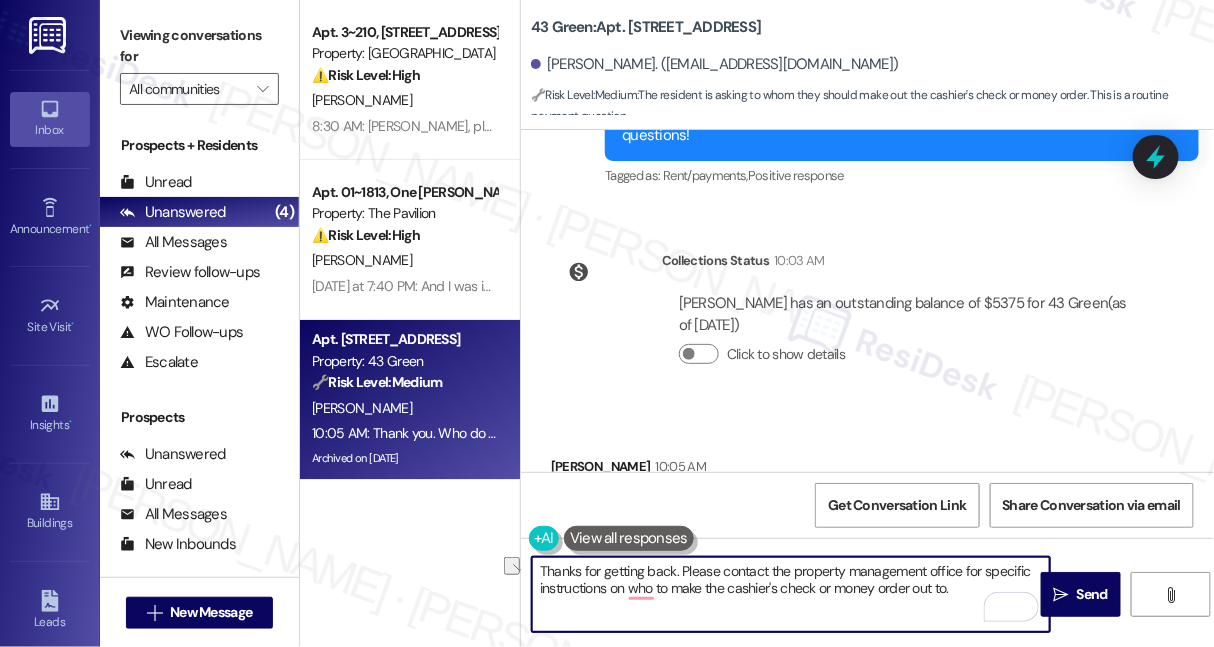 drag, startPoint x: 786, startPoint y: 574, endPoint x: 682, endPoint y: 573, distance: 104.00481 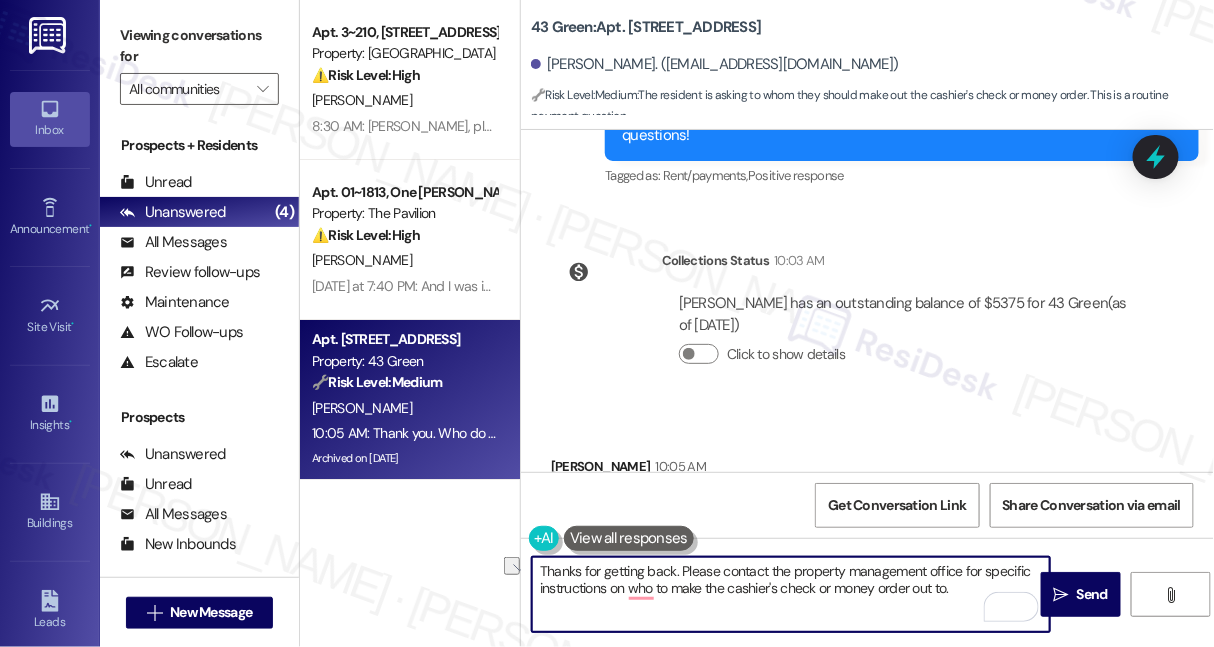 click on "Thanks for getting back. Please contact the property management office for specific instructions on who to make the cashier's check or money order out to." at bounding box center [791, 594] 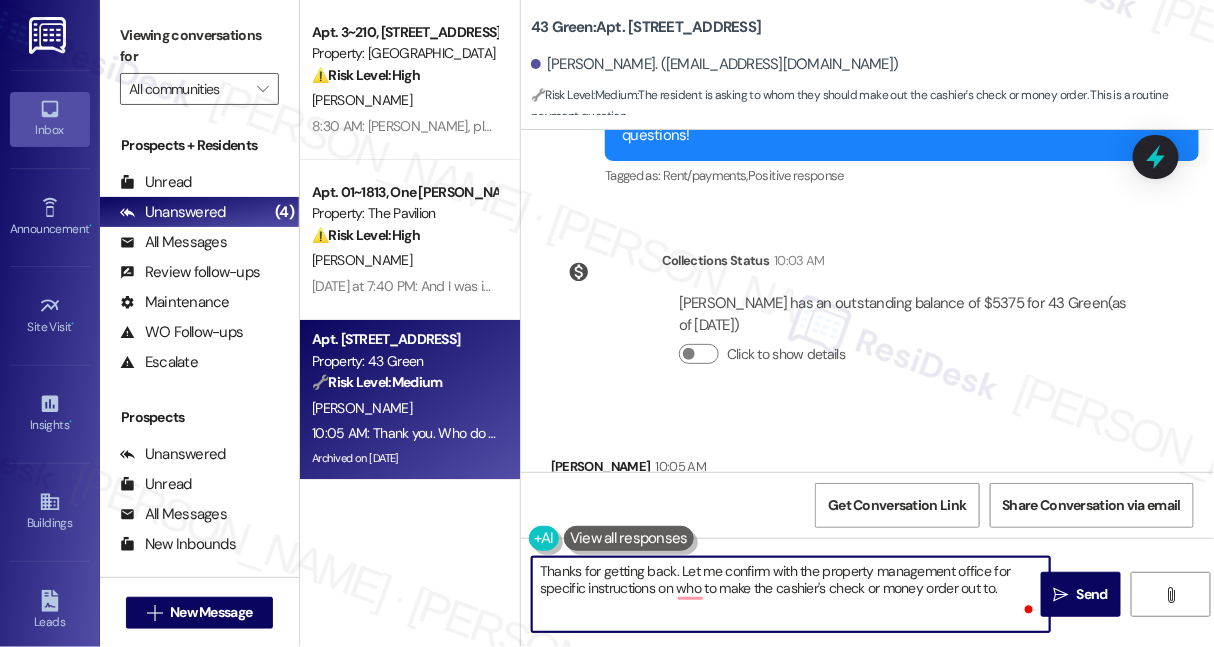 click on "Thanks for getting back. Let me confirm with the property management office for specific instructions on who to make the cashier's check or money order out to." at bounding box center [791, 594] 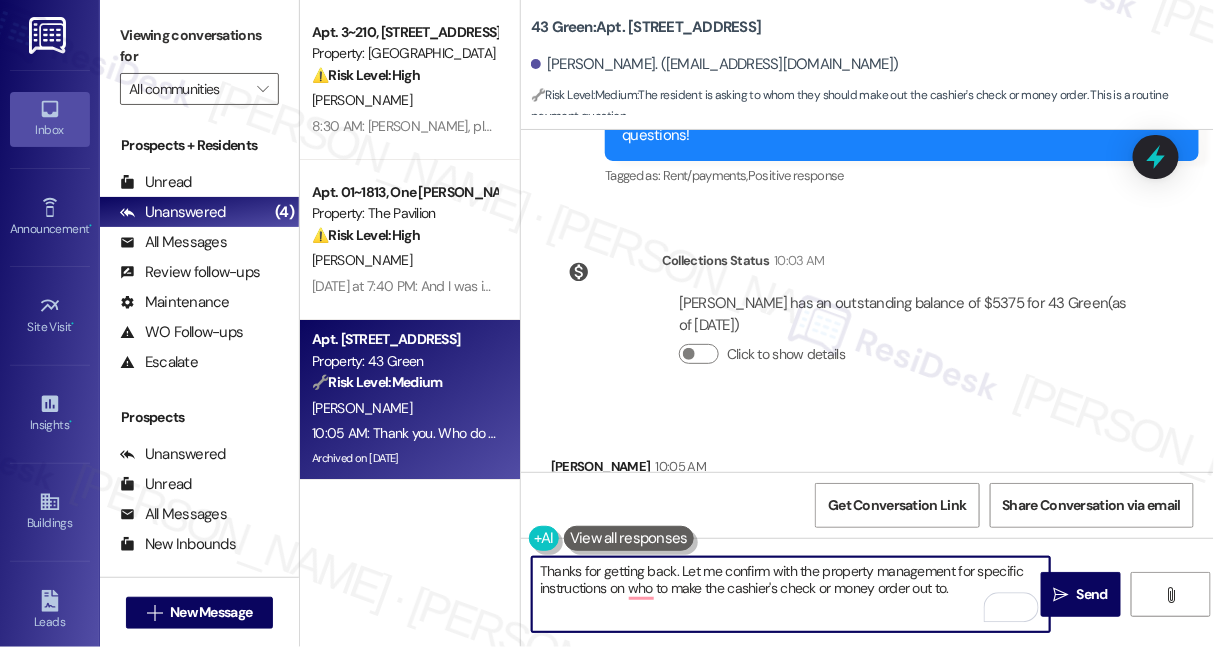 click on "Thanks for getting back. Let me confirm with the property management for specific instructions on who to make the cashier's check or money order out to." at bounding box center (791, 594) 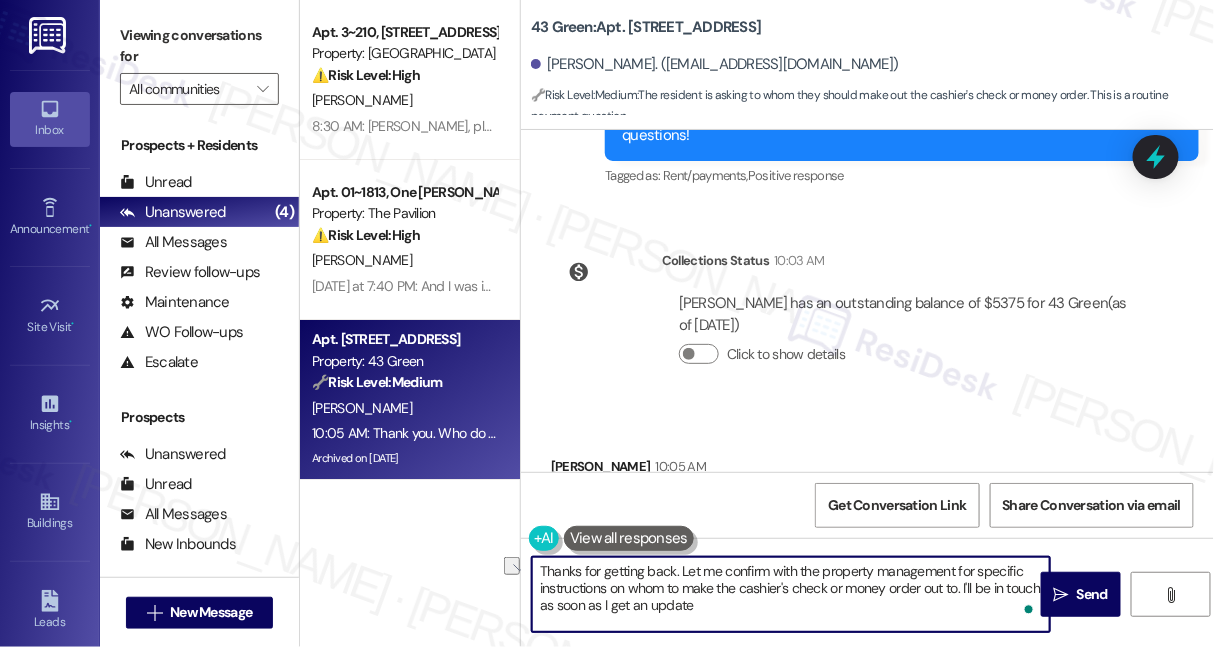 drag, startPoint x: 674, startPoint y: 572, endPoint x: 520, endPoint y: 570, distance: 154.01299 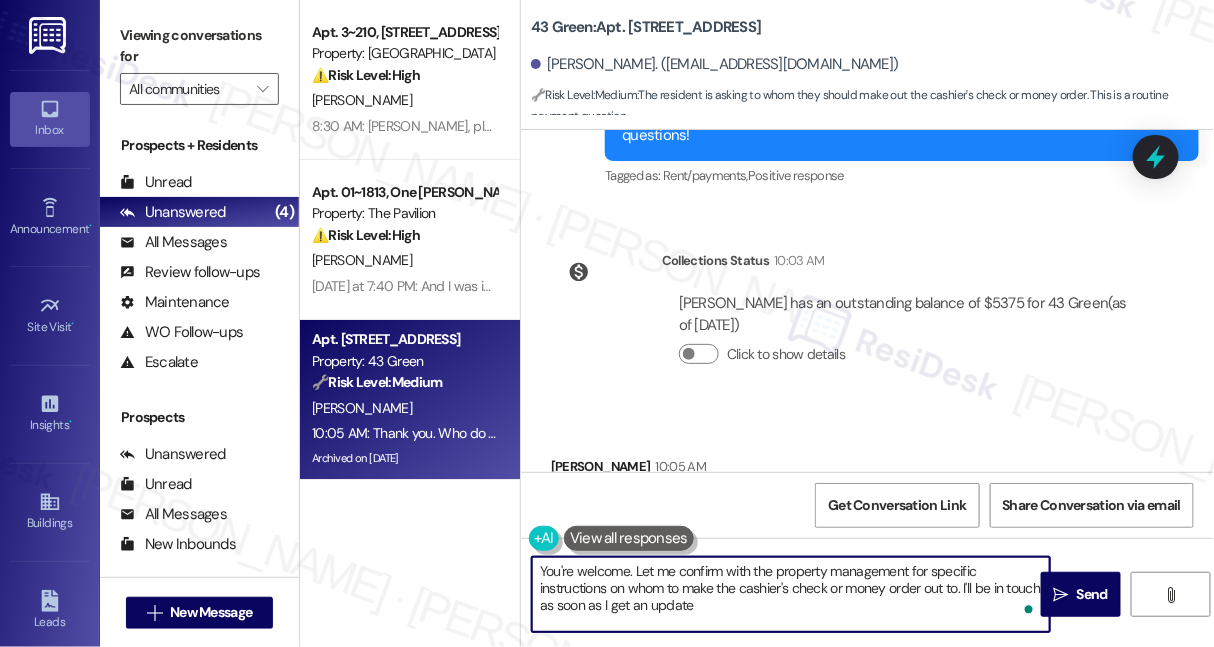 click on "You're welcome. Let me confirm with the property management for specific instructions on whom to make the cashier's check or money order out to. I'll be in touch as soon as I get an update" at bounding box center [791, 594] 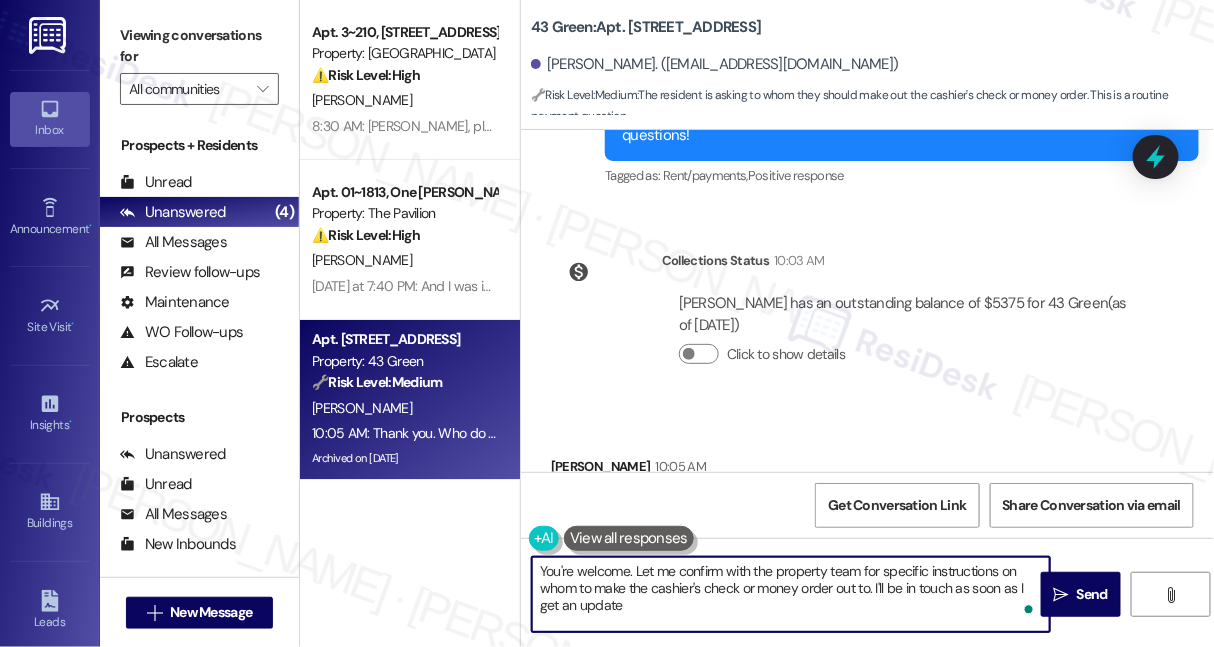 click on "You're welcome. Let me confirm with the property team for specific instructions on whom to make the cashier's check or money order out to. I'll be in touch as soon as I get an update" at bounding box center (791, 594) 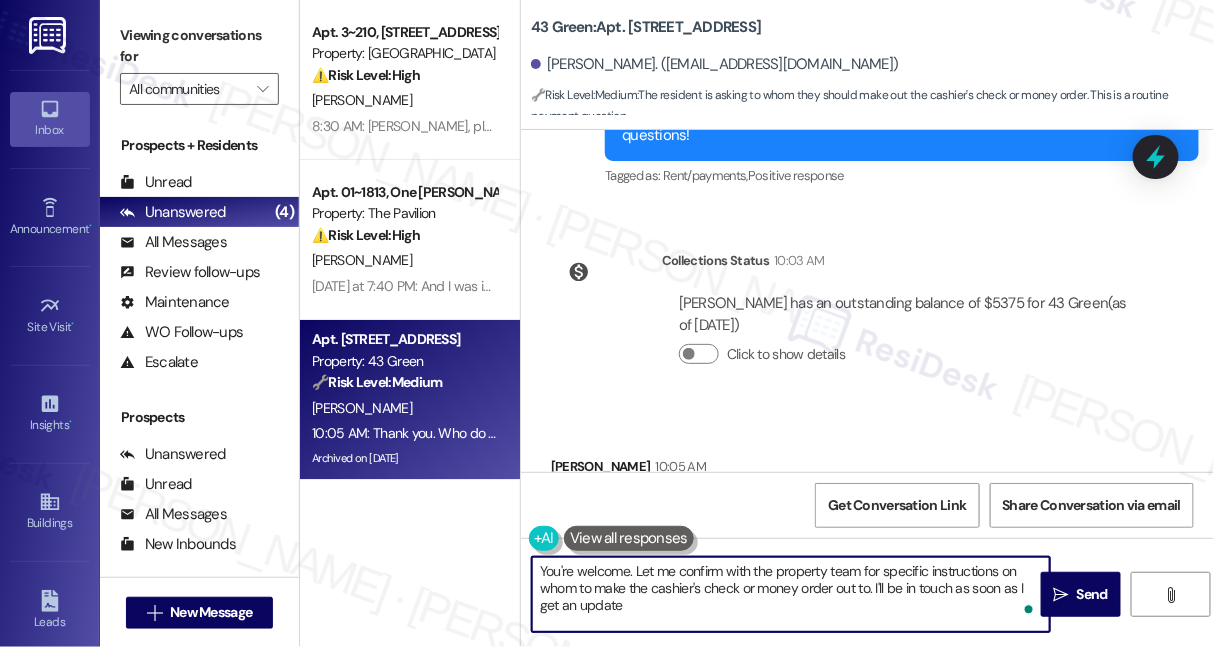 click on "You're welcome. Let me confirm with the property team for specific instructions on whom to make the cashier's check or money order out to. I'll be in touch as soon as I get an update" at bounding box center (791, 594) 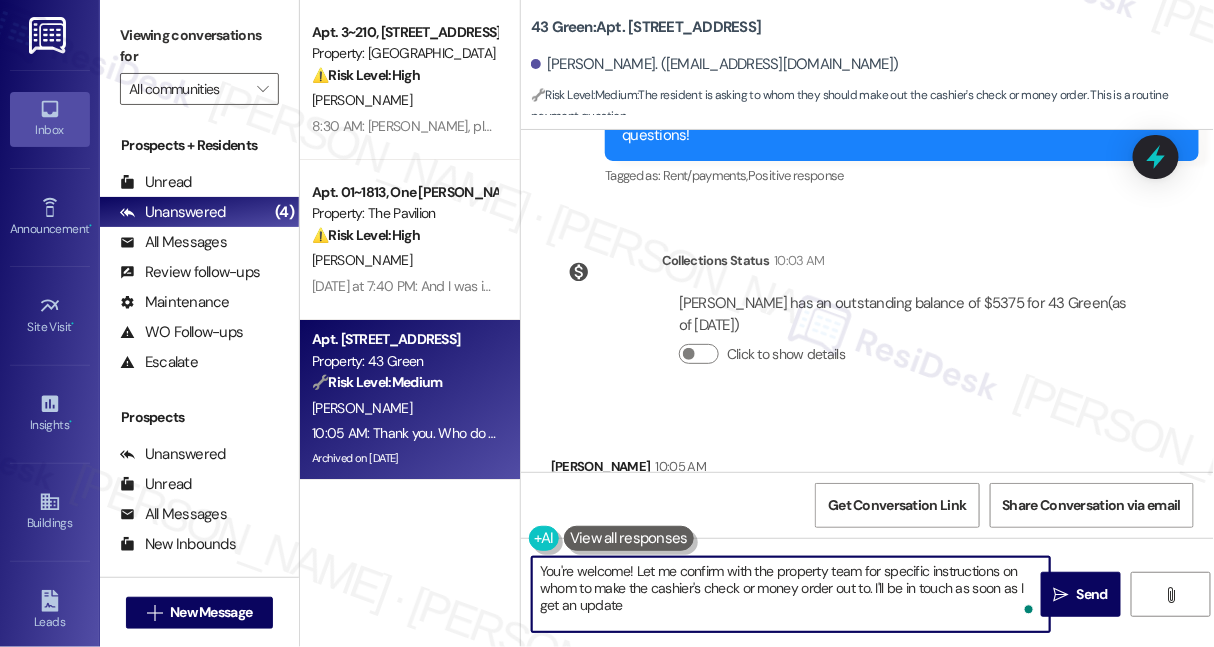 type on "You're welcome! Let me confirm with the property team for specific instructions on whom to make the cashier's check or money order out to. I'll be in touch as soon as I get an update" 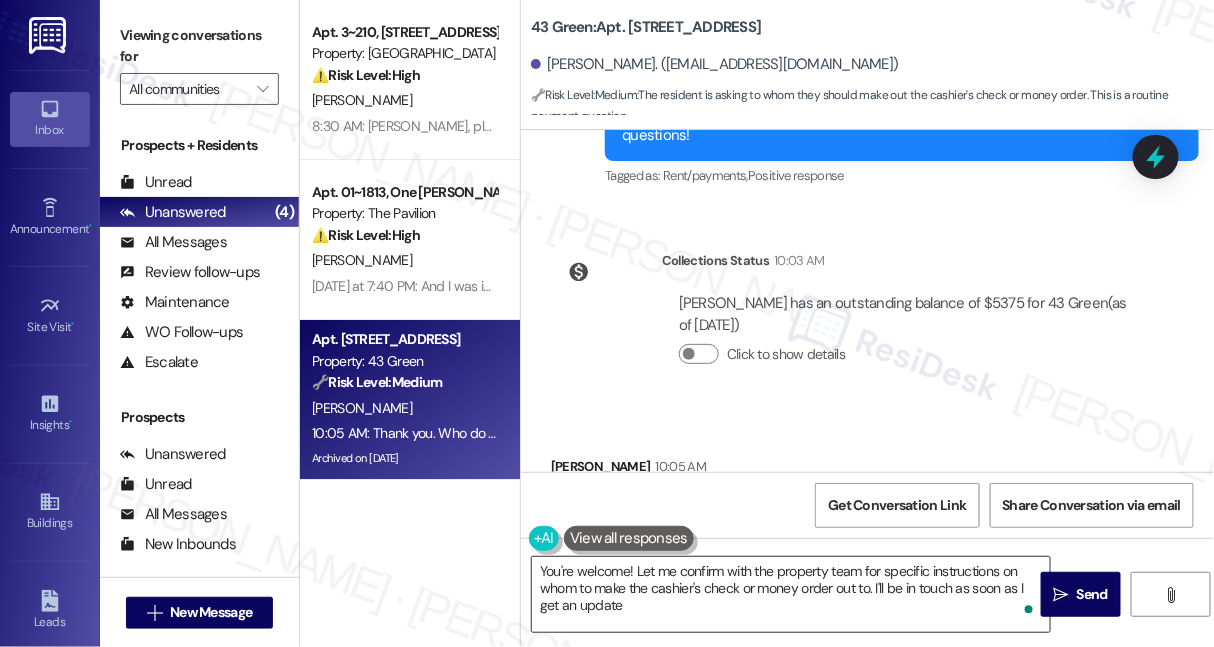 click on "You're welcome! Let me confirm with the property team for specific instructions on whom to make the cashier's check or money order out to. I'll be in touch as soon as I get an update" at bounding box center [791, 594] 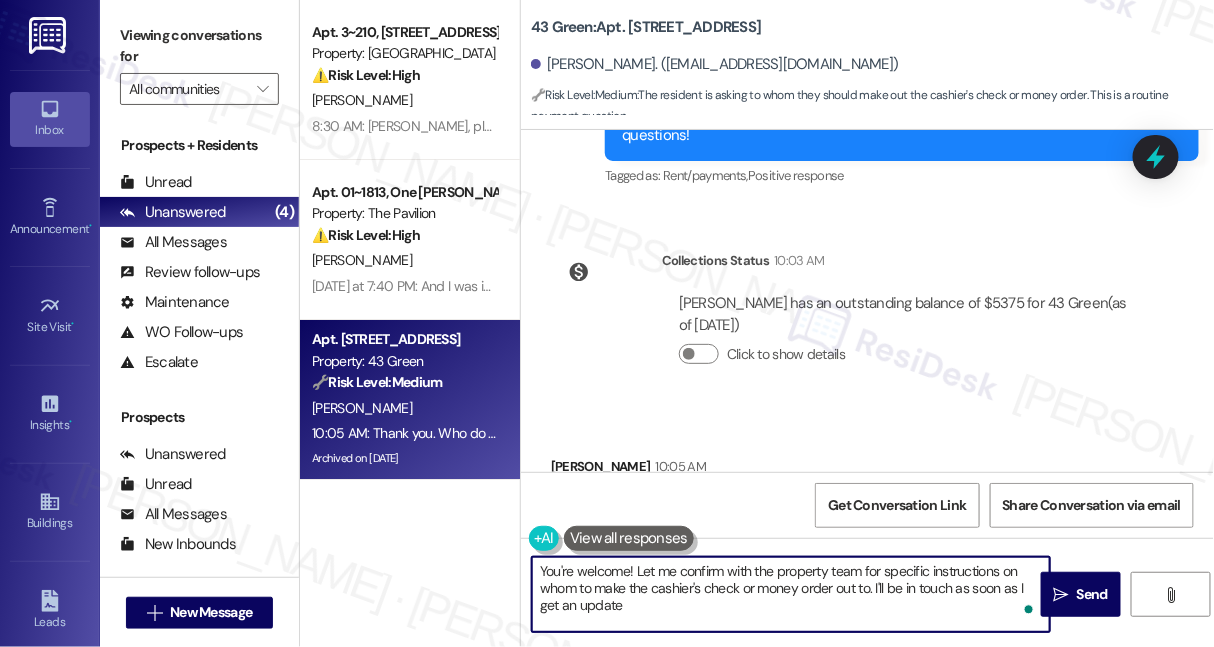click on "You're welcome! Let me confirm with the property team for specific instructions on whom to make the cashier's check or money order out to. I'll be in touch as soon as I get an update" at bounding box center (791, 594) 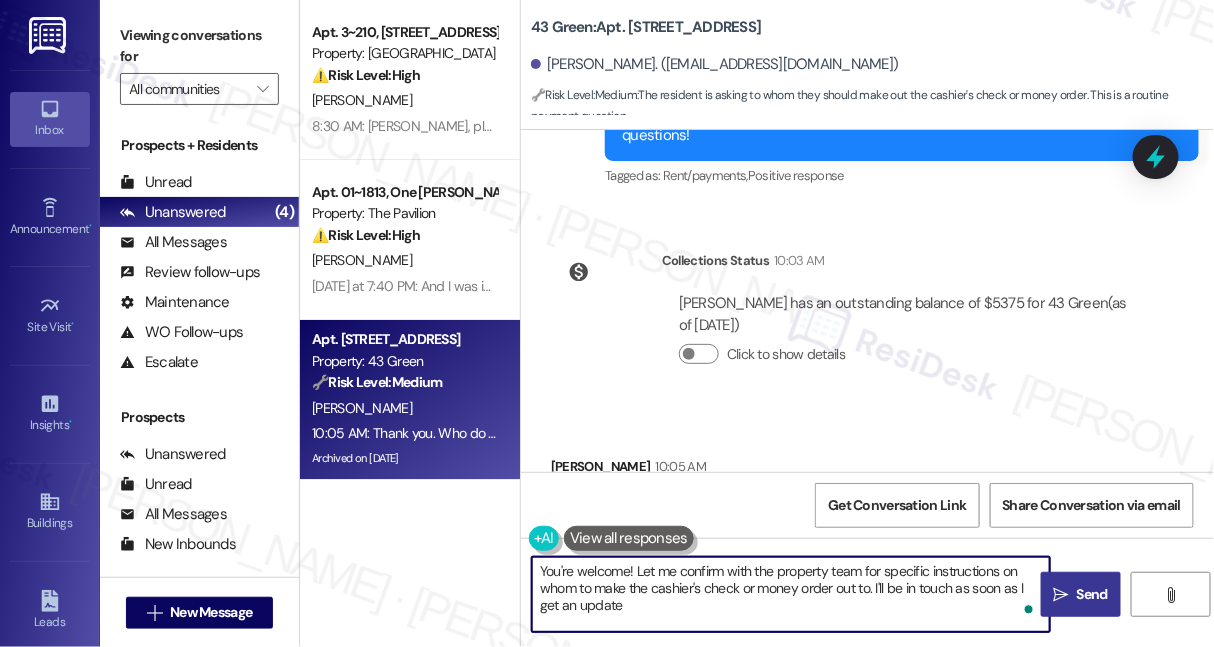 click on "Send" at bounding box center [1092, 594] 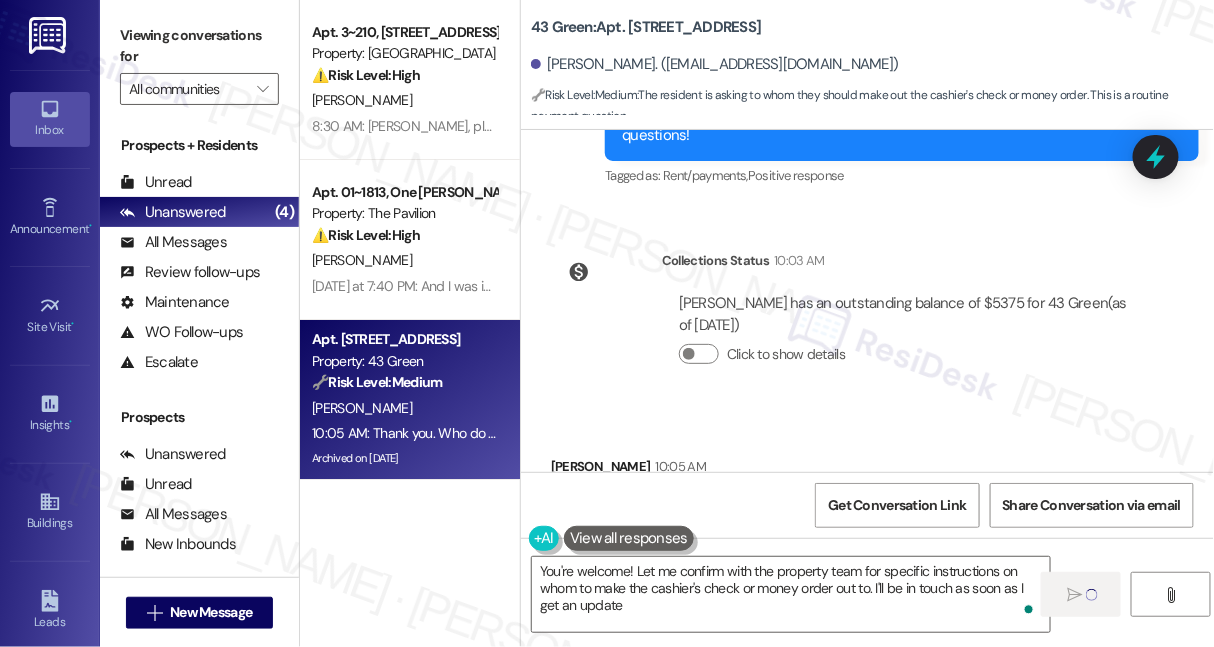 type 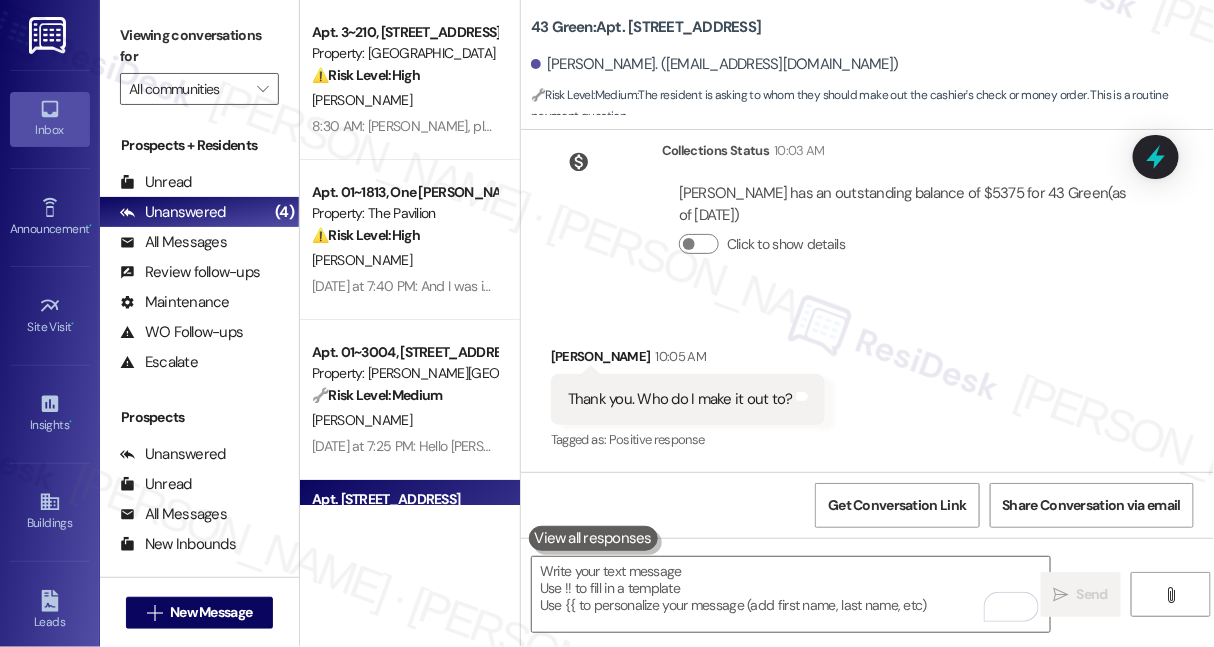 scroll, scrollTop: 5986, scrollLeft: 0, axis: vertical 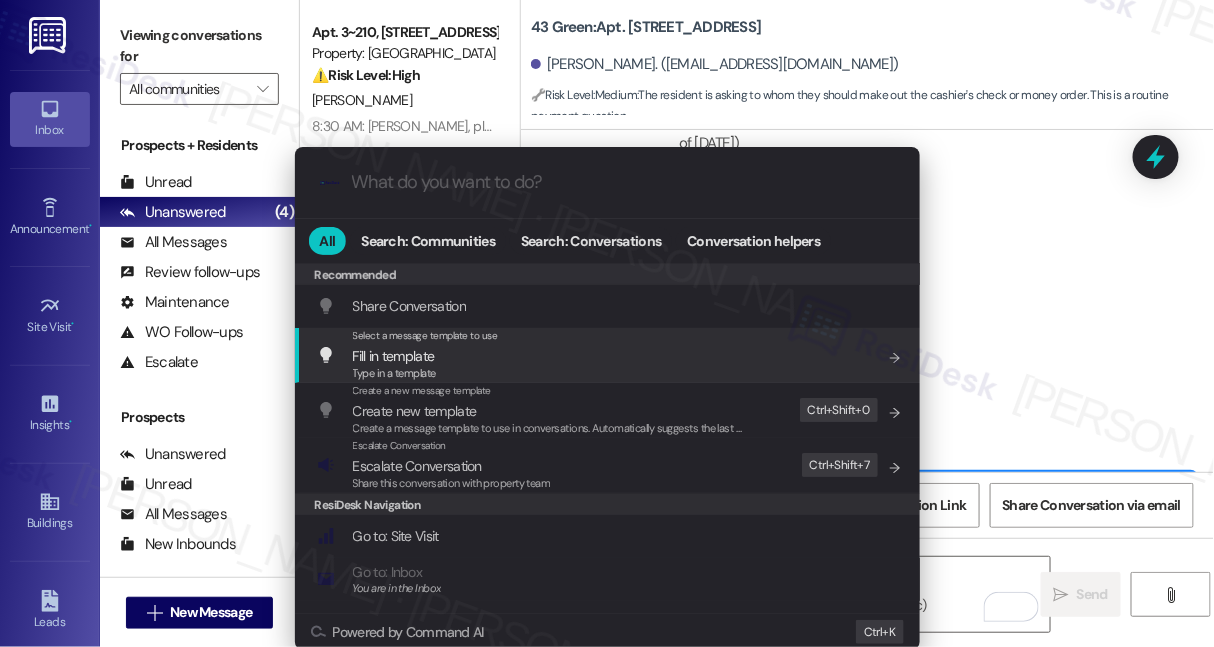 click on ".cls-1{fill:#0a055f;}.cls-2{fill:#0cc4c4;} resideskLogoBlueOrange All Search: Communities Search: Conversations Conversation helpers Recommended Recommended Share Conversation Add shortcut Select a message template to use Fill in template Type in a template Add shortcut Create a new message template Create new template Create a message template to use in conversations. Automatically suggests the last message you sent. Edit Ctrl+ Shift+ 0 Escalate Conversation Escalate Conversation Share this conversation with property team Edit Ctrl+ Shift+ 7 ResiDesk Navigation Go to: Site Visit Add shortcut Go to: Inbox You are in the Inbox Add shortcut Go to: Settings Add shortcut Go to: Message Templates Add shortcut Go to: Buildings Add shortcut Help Getting Started: What you can do with ResiDesk Add shortcut Settings Powered by Command AI Ctrl+ K" at bounding box center (607, 323) 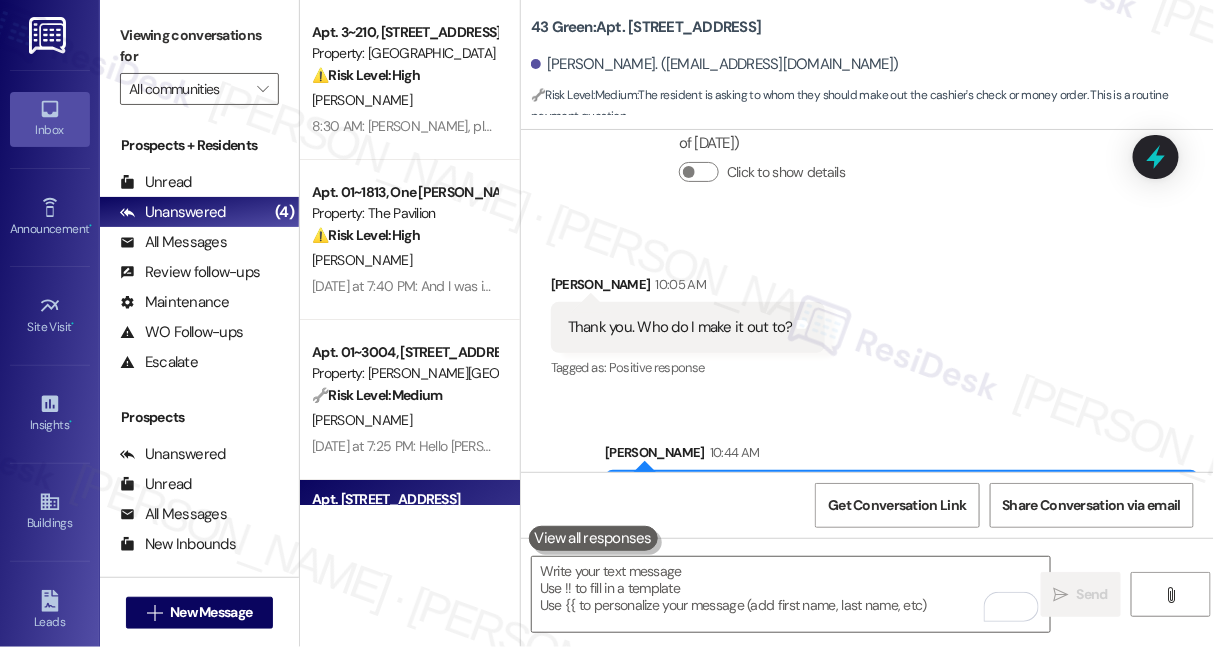 click on "You're welcome! Let me confirm with the property team for specific instructions on whom to make the cashier's check or money order out to. I'll be in touch as soon as I get an update Tags and notes" at bounding box center [902, 517] 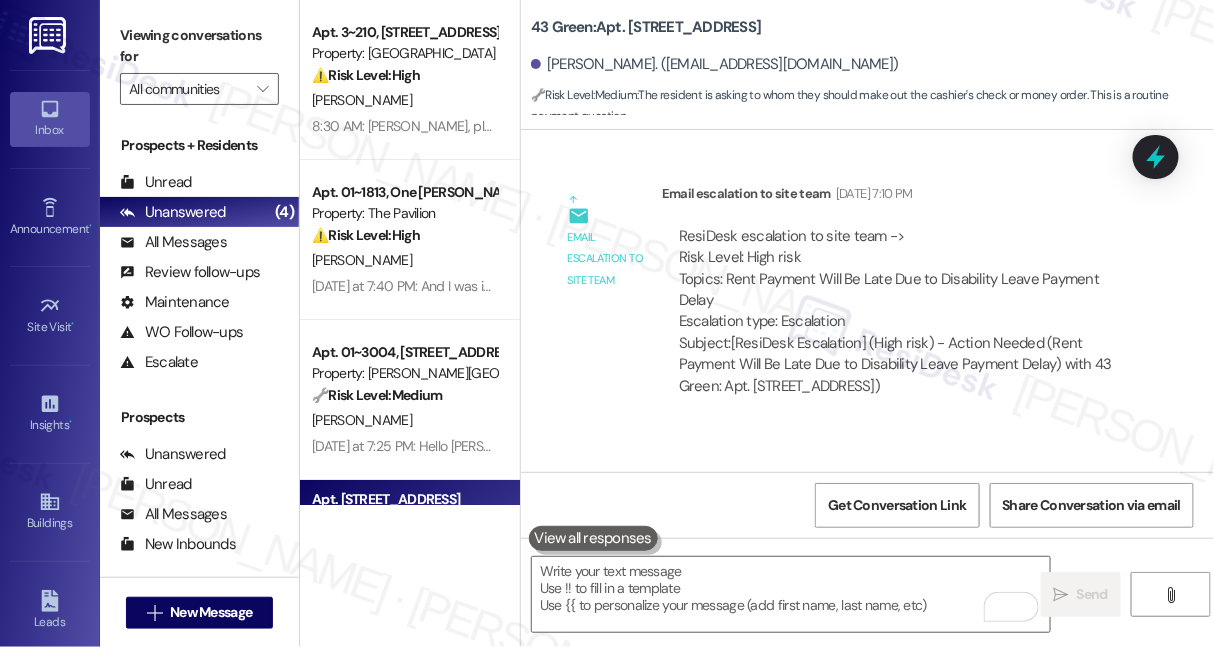 scroll, scrollTop: 4441, scrollLeft: 0, axis: vertical 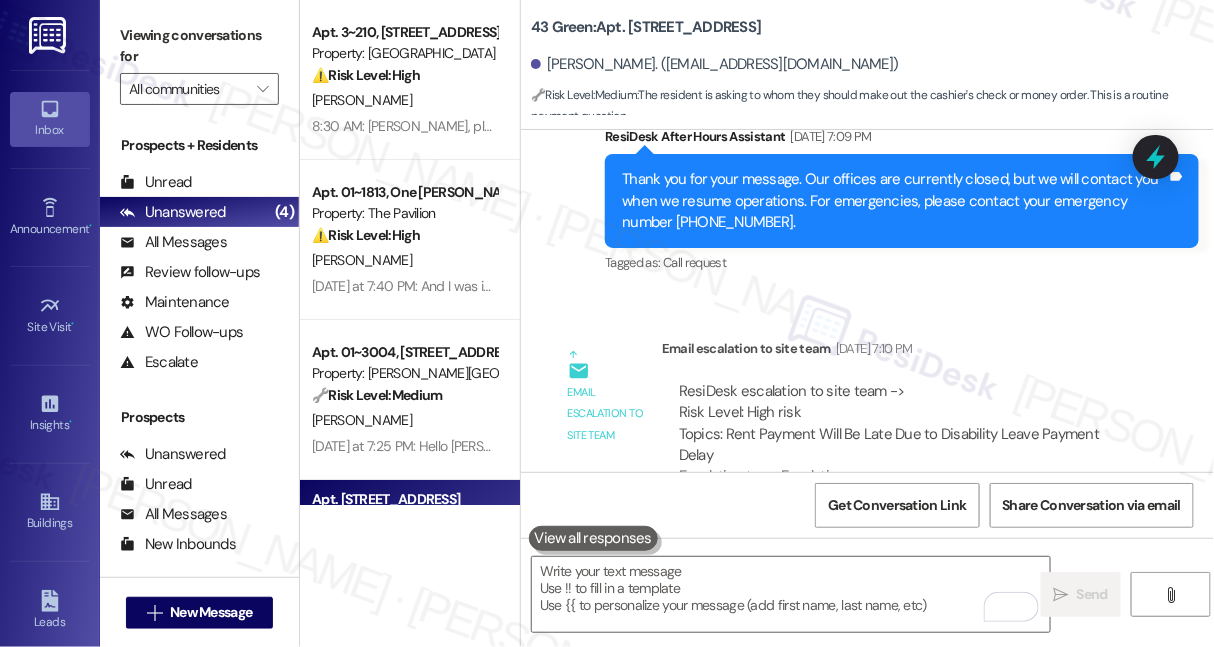 click on "ResiDesk escalation to site team ->
Risk Level: High risk
Topics: Rent Payment Will Be Late Due to Disability Leave Payment Delay
Escalation type: Escalation" at bounding box center (903, 434) 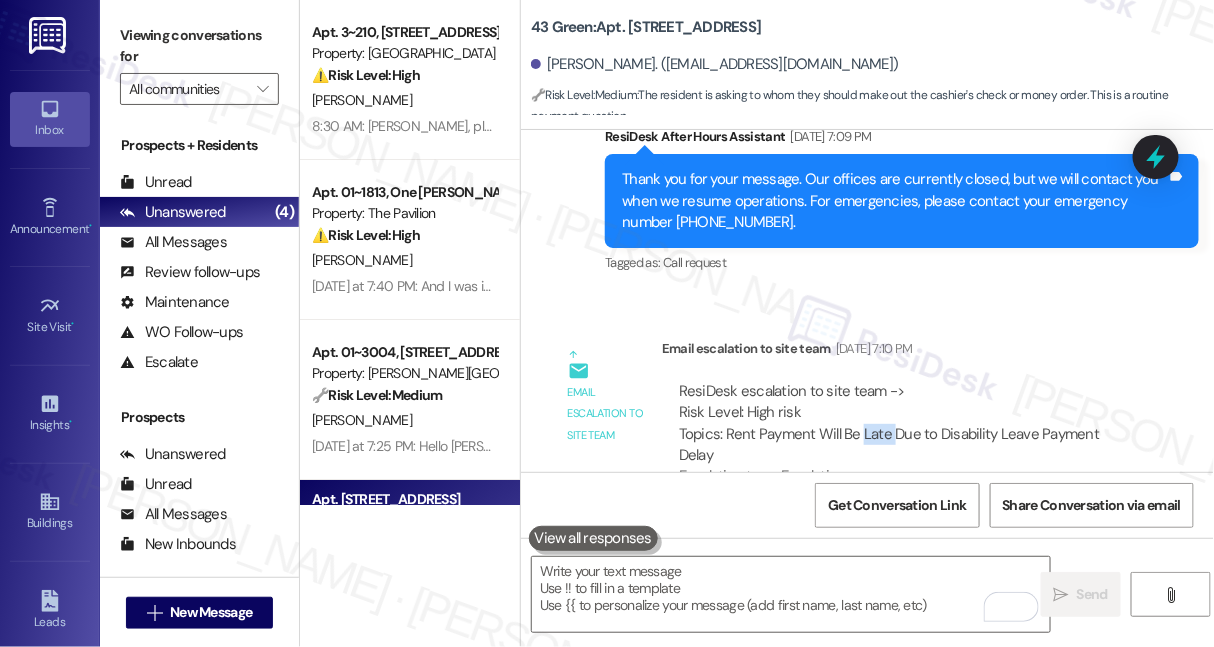 click on "ResiDesk escalation to site team ->
Risk Level: High risk
Topics: Rent Payment Will Be Late Due to Disability Leave Payment Delay
Escalation type: Escalation" at bounding box center [903, 434] 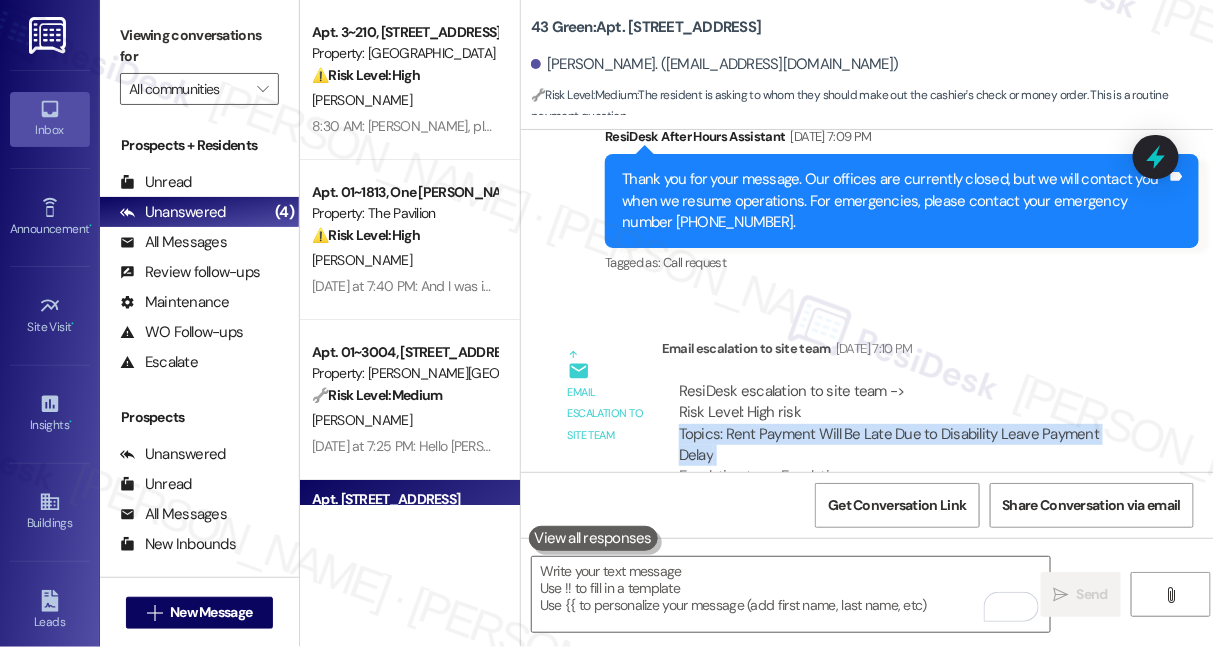 click on "ResiDesk escalation to site team ->
Risk Level: High risk
Topics: Rent Payment Will Be Late Due to Disability Leave Payment Delay
Escalation type: Escalation" at bounding box center [903, 434] 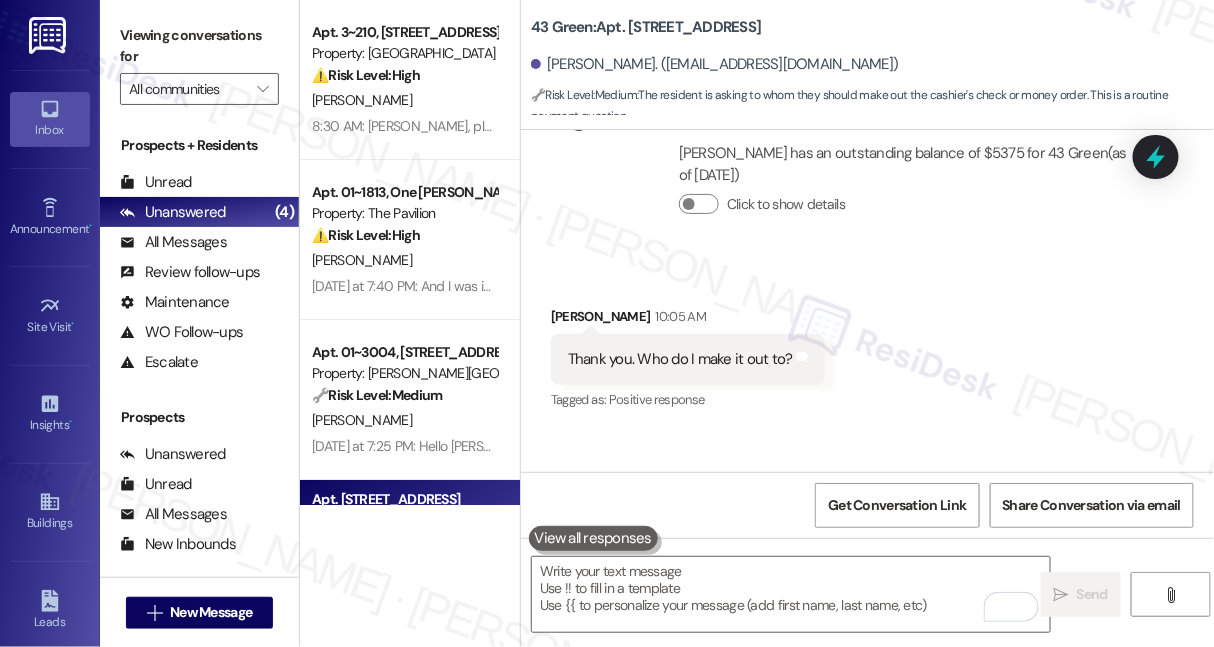 scroll, scrollTop: 5986, scrollLeft: 0, axis: vertical 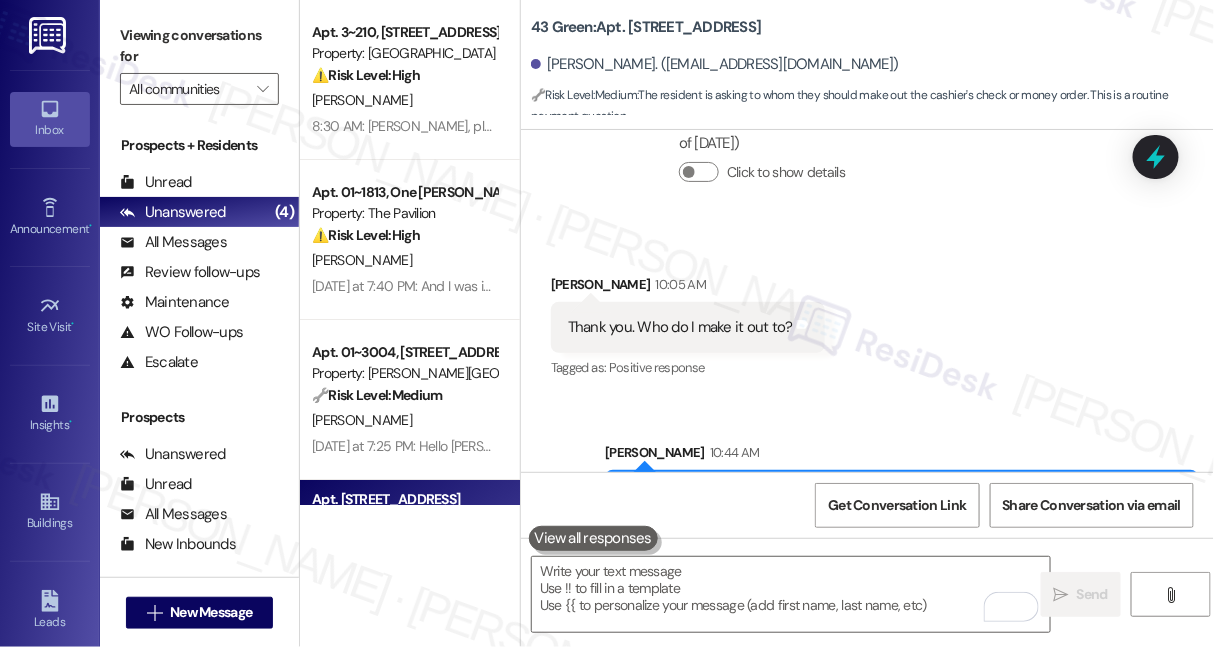 click on "You're welcome! Let me confirm with the property team for specific instructions on whom to make the cashier's check or money order out to. I'll be in touch as soon as I get an update" at bounding box center [894, 517] 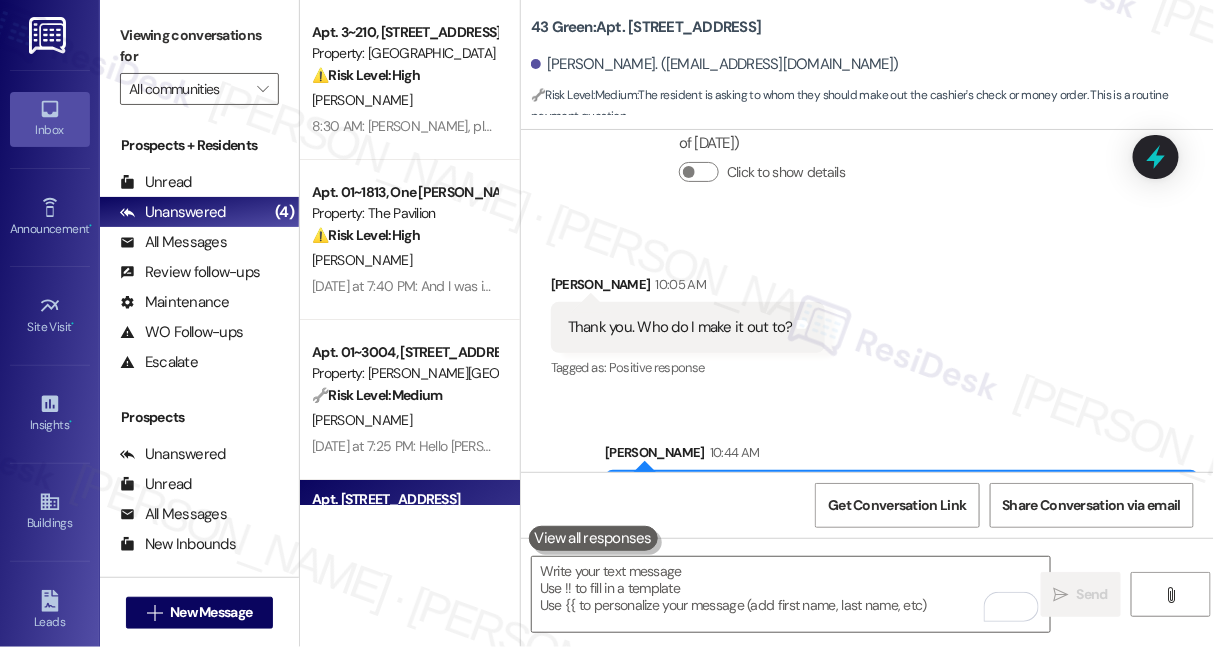 click on "Received via SMS Tameka Mays 10:05 AM Thank you. Who do I make it out to? Tags and notes Tagged as:   Positive response Click to highlight conversations about Positive response" at bounding box center (867, 313) 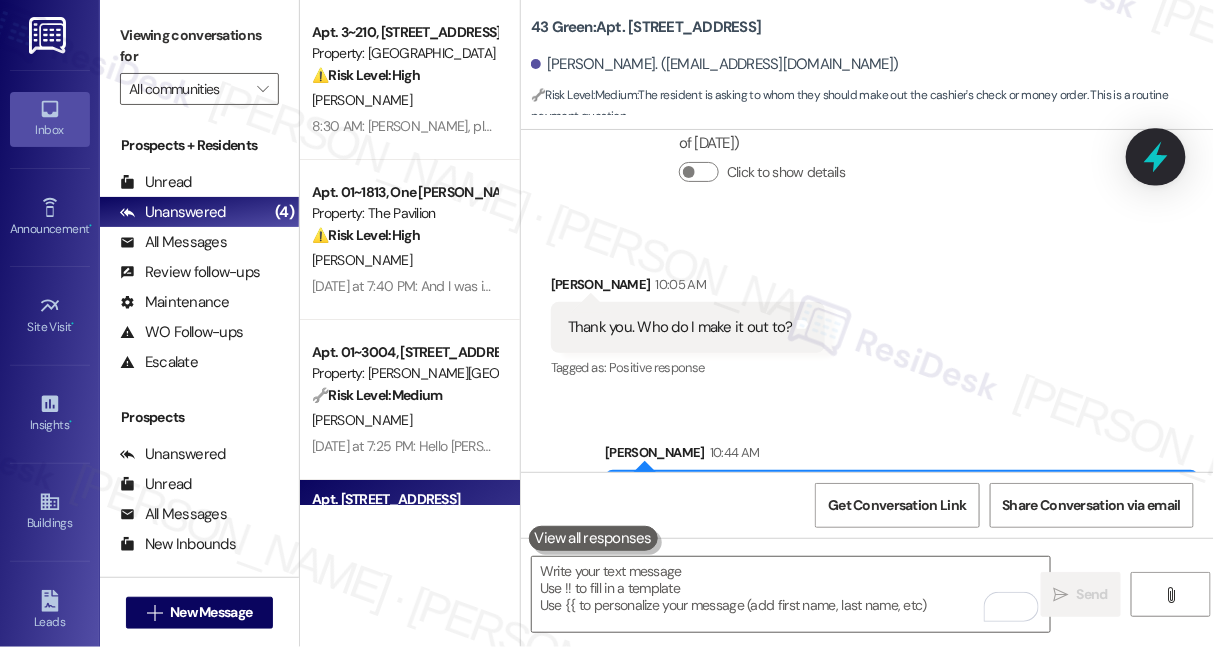 click 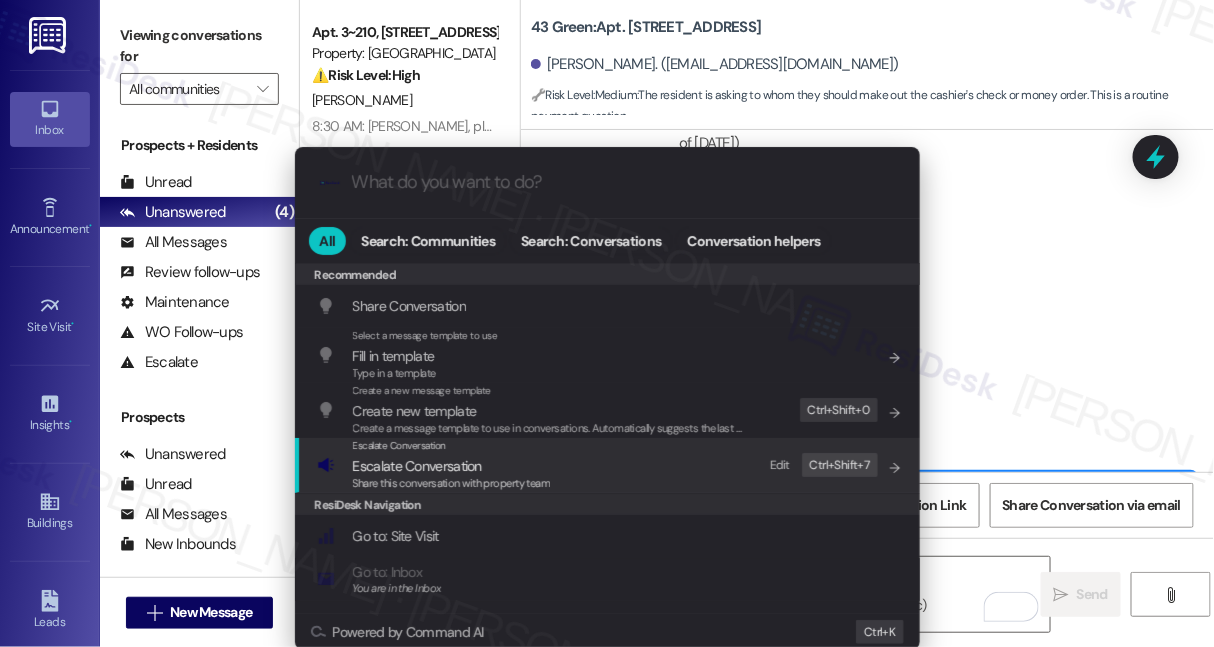 click on "Escalate Conversation" at bounding box center (452, 466) 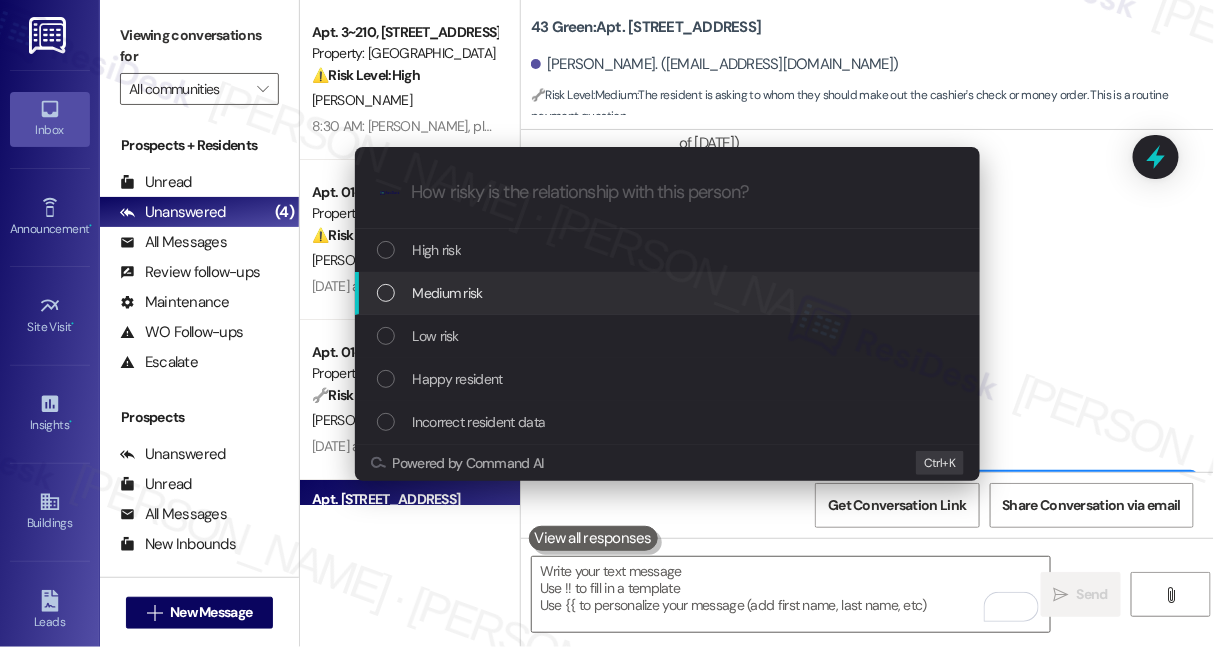 click on "Medium risk" at bounding box center (448, 293) 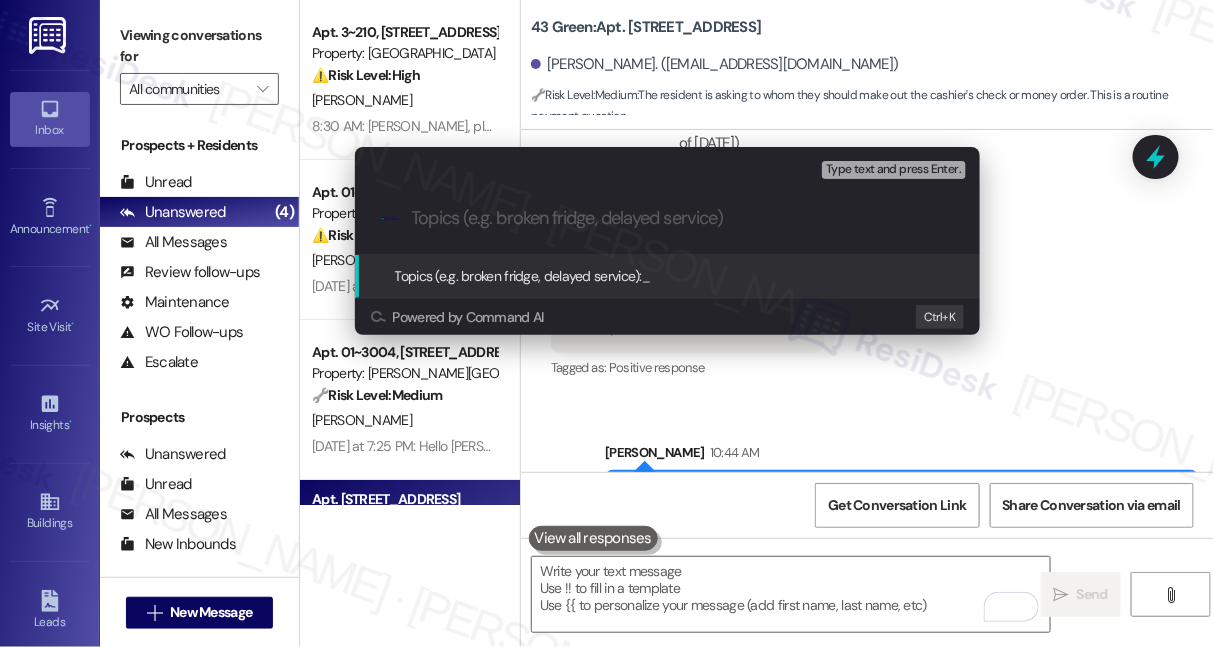 paste on "Clarification Needed on Rent Payment Instructions" 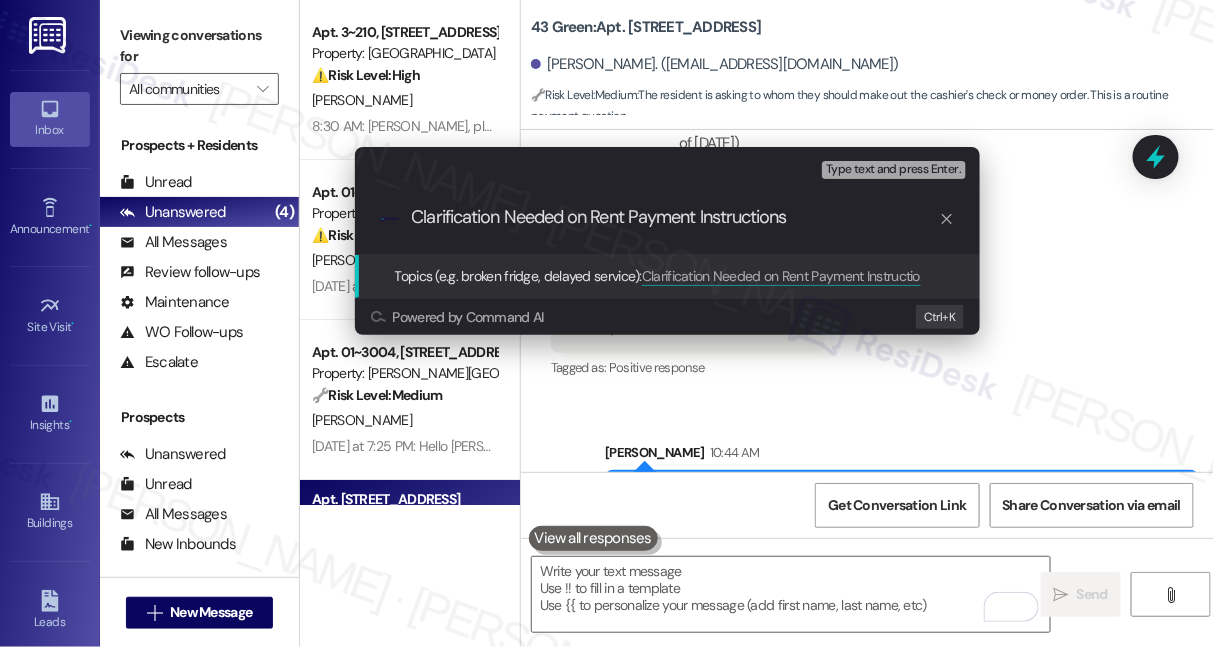 scroll, scrollTop: 0, scrollLeft: 0, axis: both 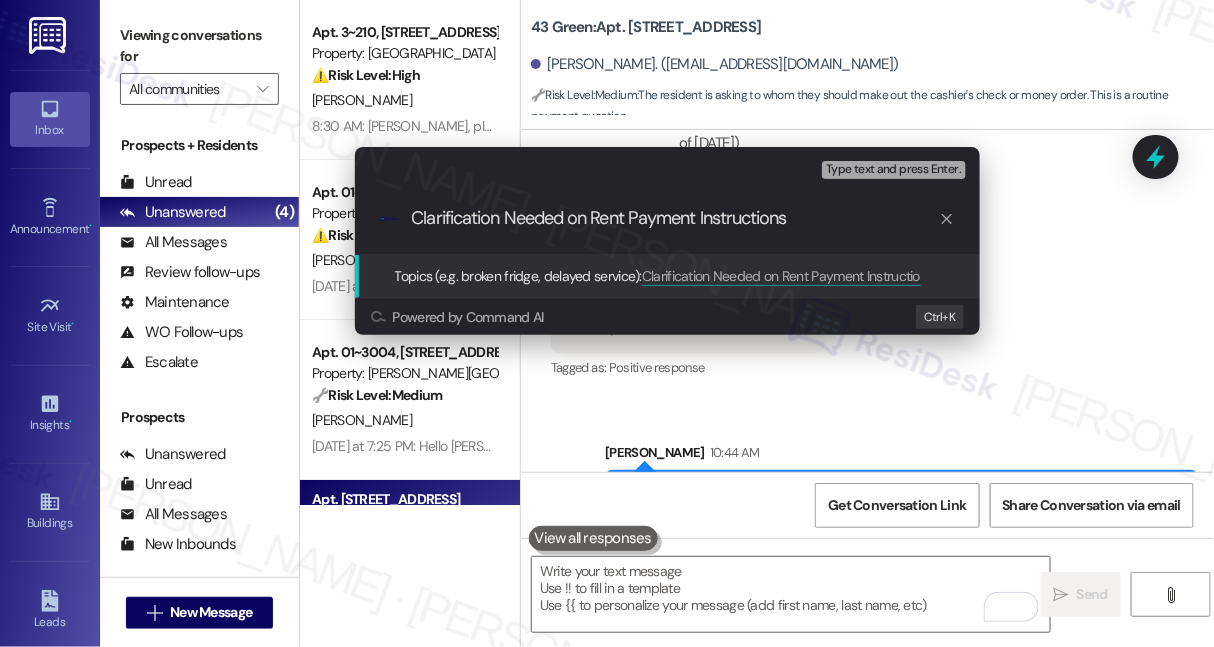 drag, startPoint x: 817, startPoint y: 222, endPoint x: 596, endPoint y: 219, distance: 221.02036 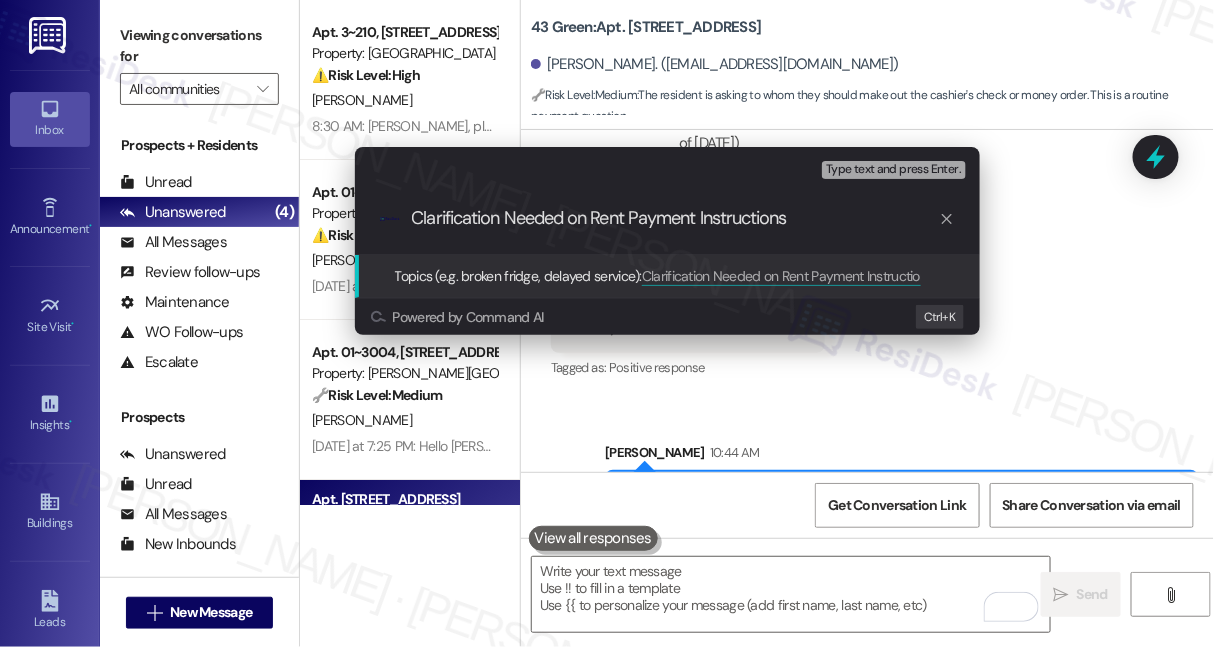 click on "Clarification Needed on Rent Payment Instructions" at bounding box center (675, 218) 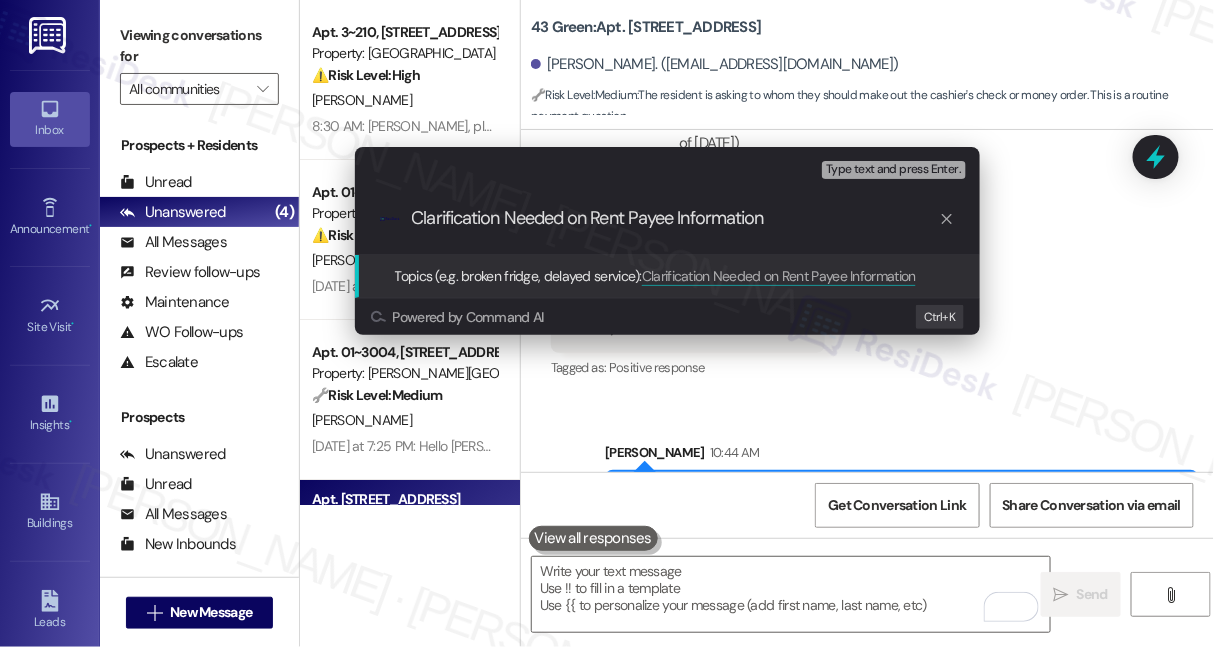 click on "Clarification Needed on Rent Payee Information" at bounding box center (675, 218) 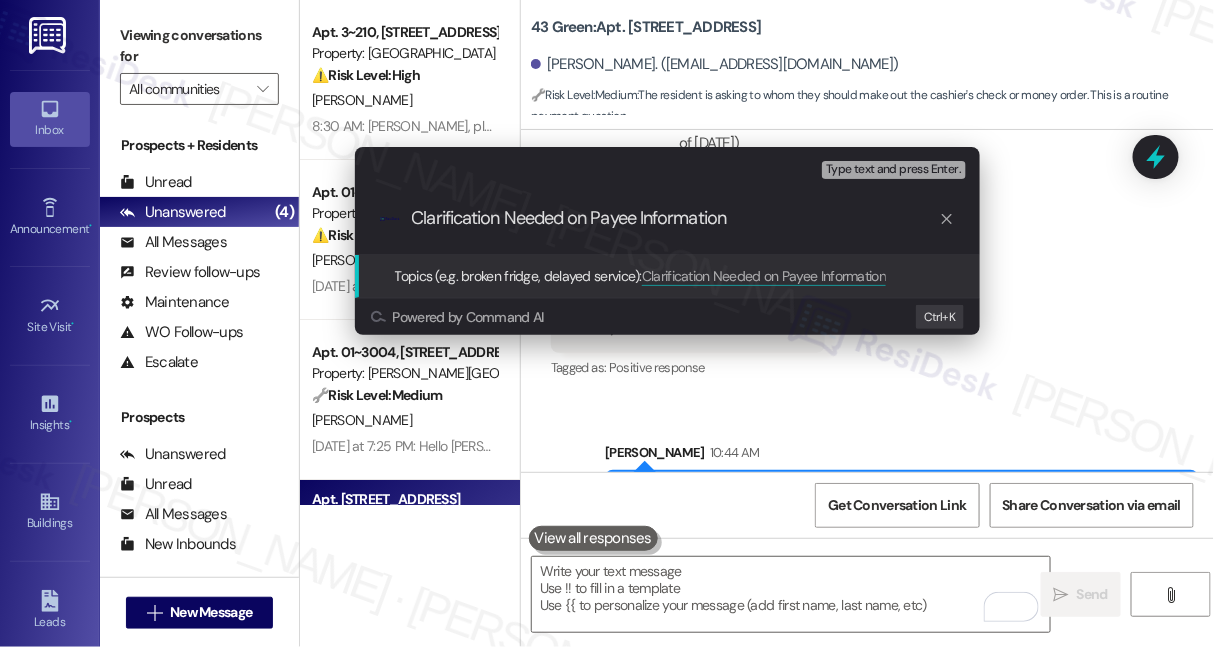 click on "Clarification Needed on Payee Information" at bounding box center (675, 218) 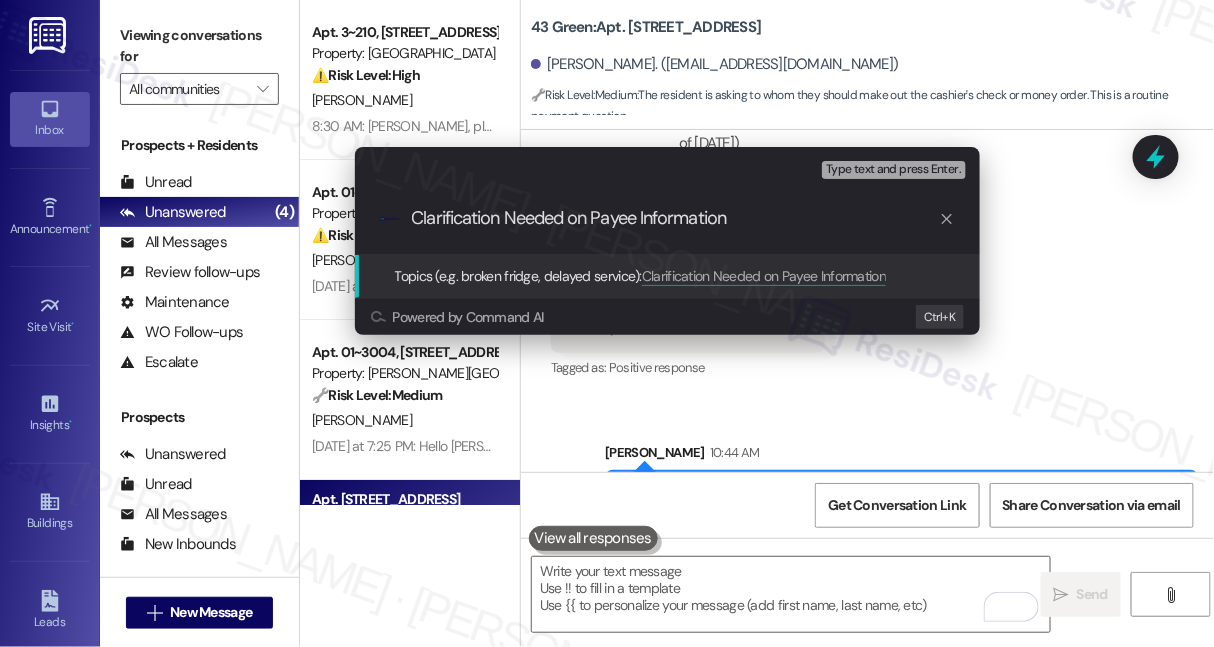 click on "Clarification Needed on Payee Information" at bounding box center [675, 218] 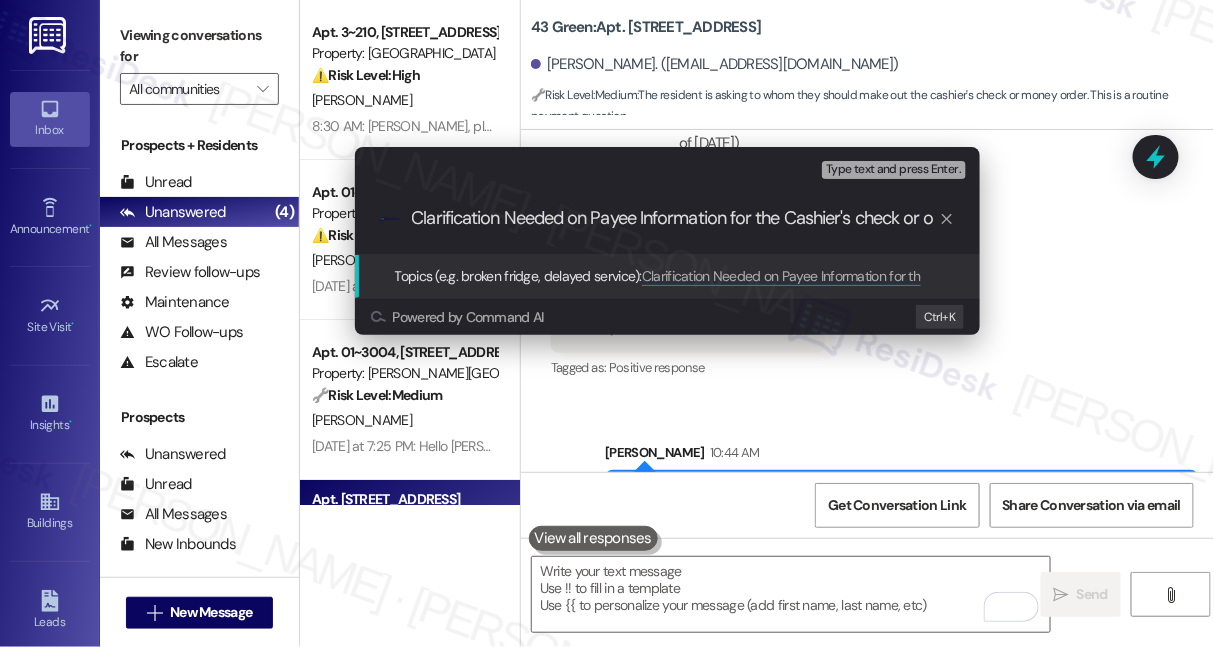 scroll, scrollTop: 0, scrollLeft: 0, axis: both 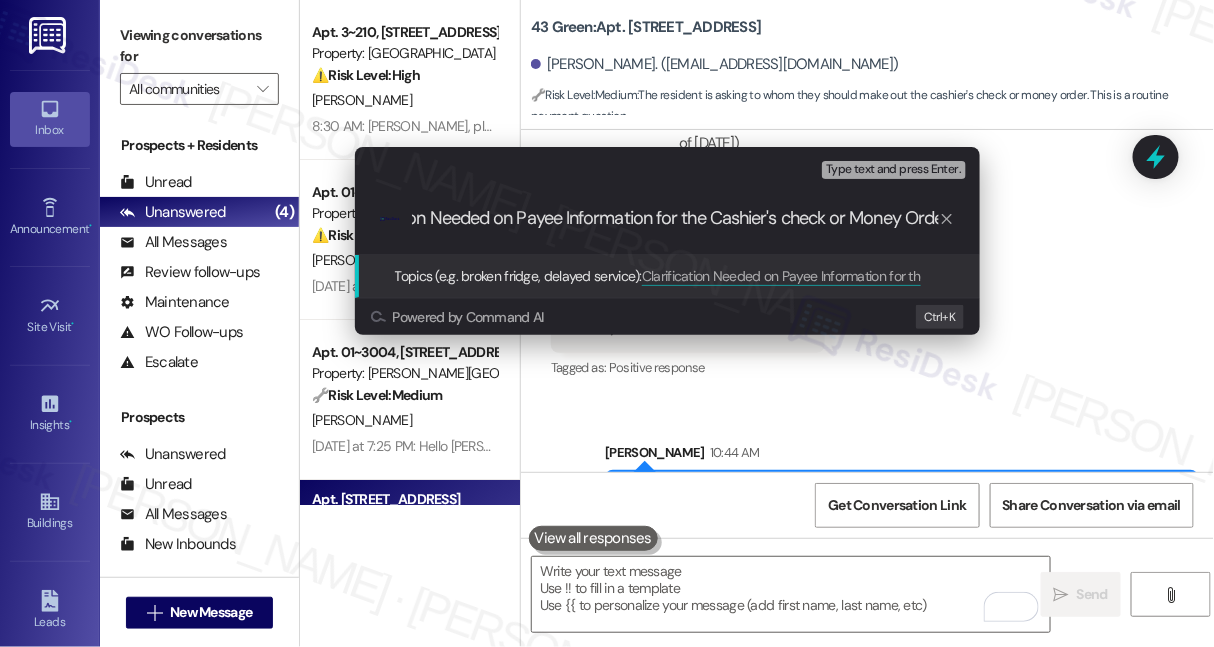 type on "Clarification Needed on Payee Information for the Cashier's check or Money Order" 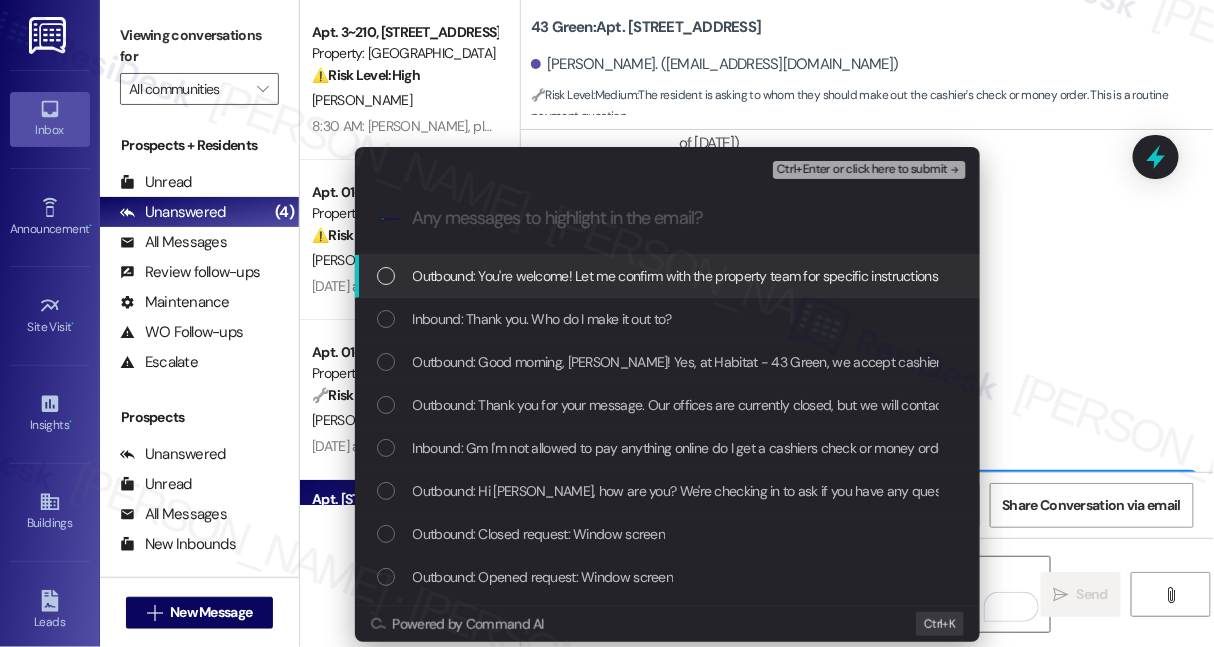 scroll, scrollTop: 0, scrollLeft: 0, axis: both 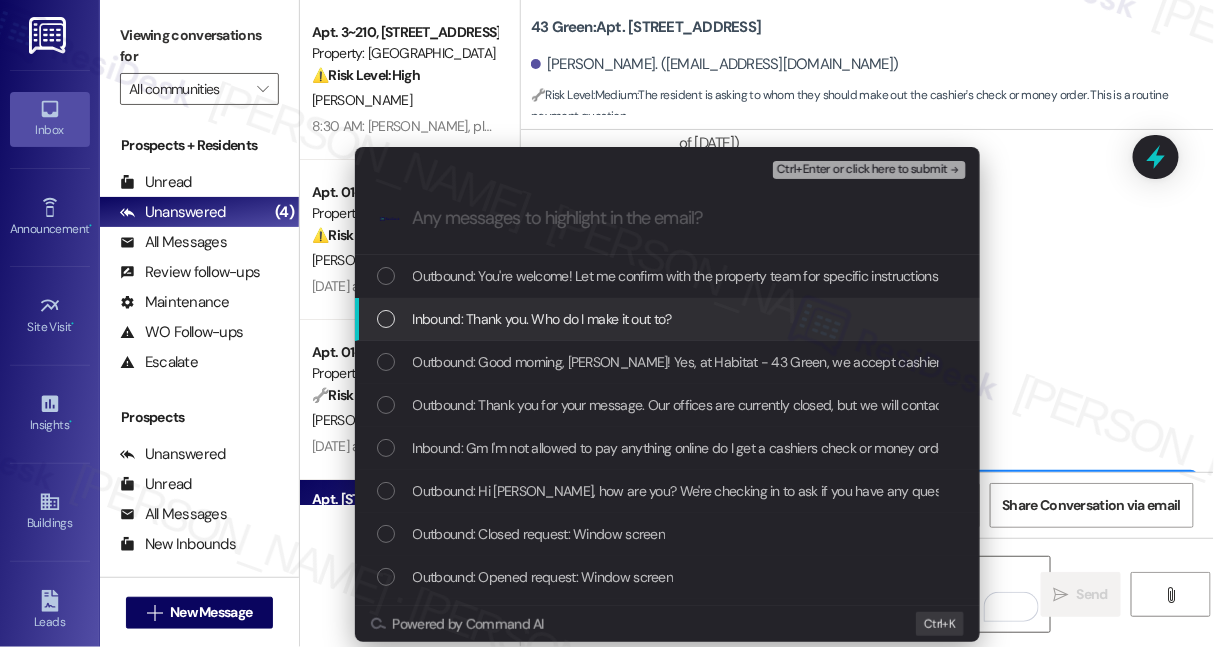 type 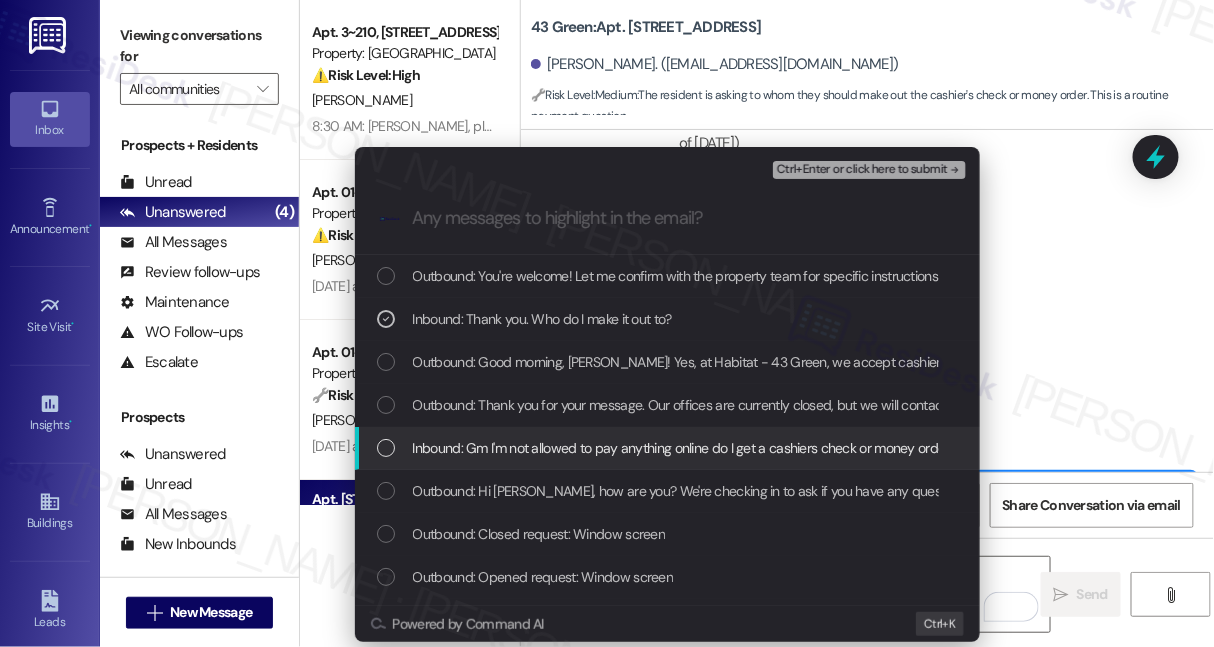 click on "Inbound: Gm I'm not allowed to pay anything online do I get a cashiers check or money order?" at bounding box center (685, 448) 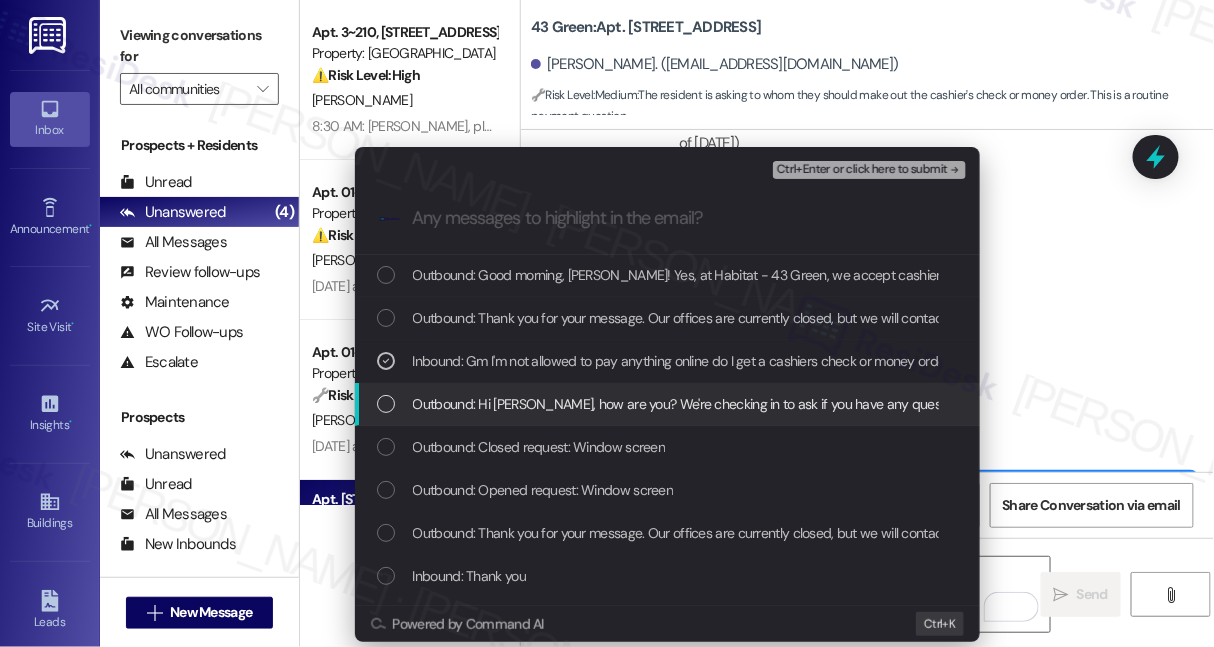 scroll, scrollTop: 90, scrollLeft: 0, axis: vertical 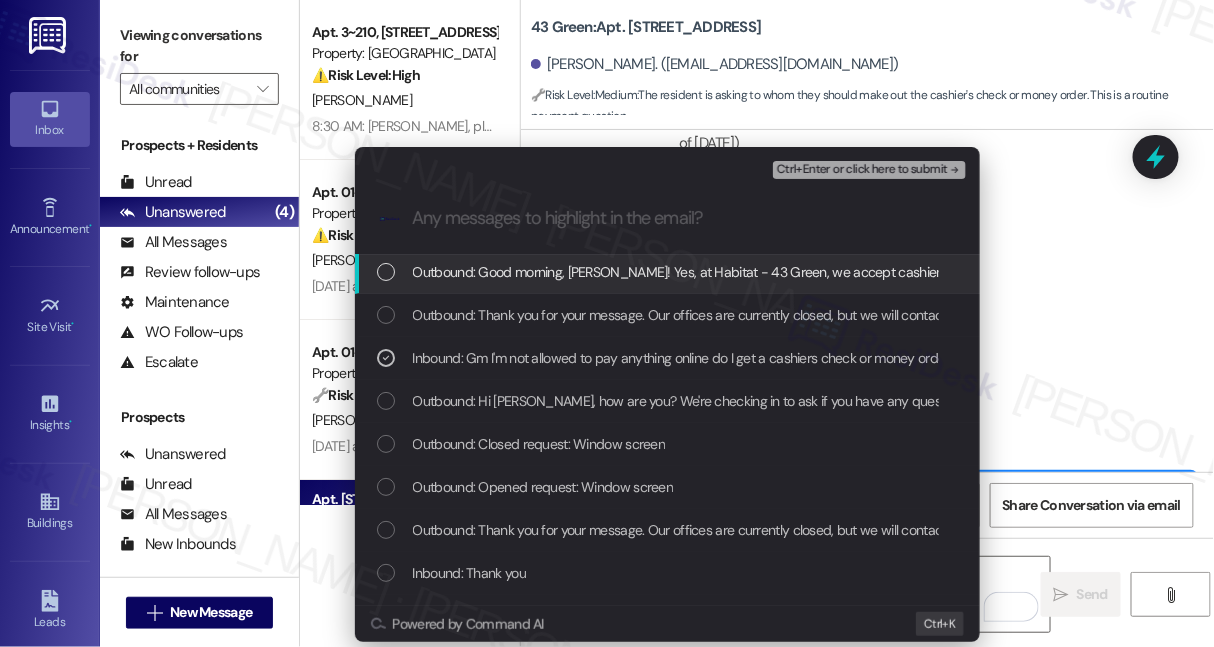 click on "Ctrl+Enter or click here to submit" at bounding box center [862, 170] 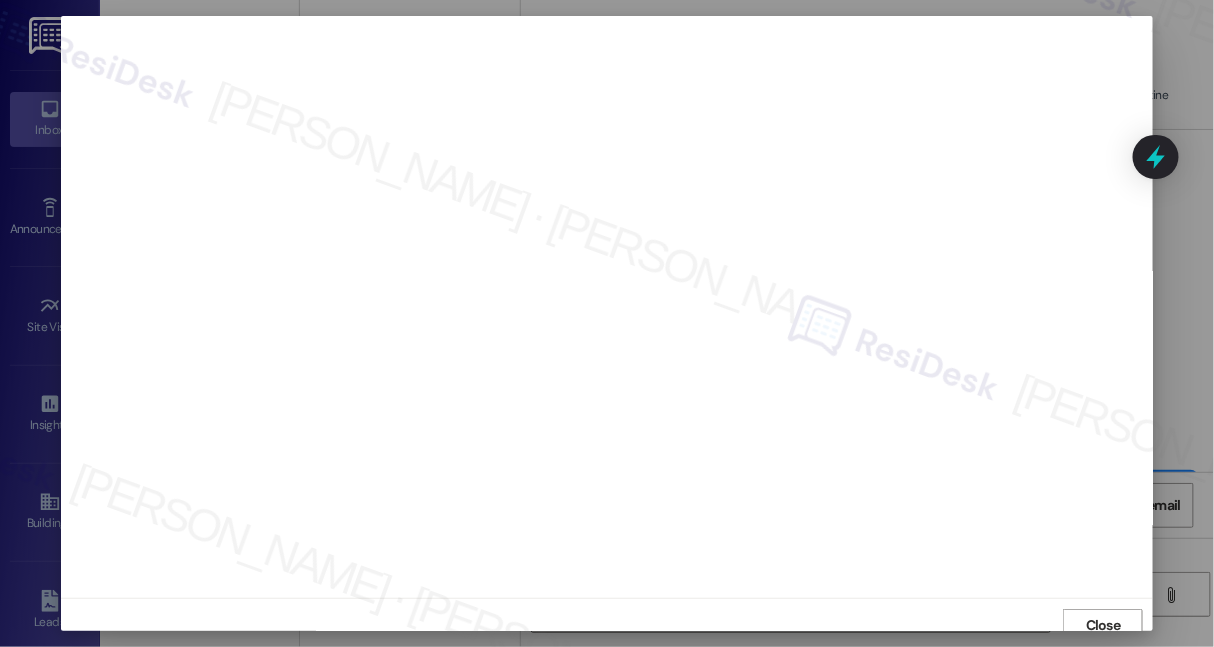 scroll, scrollTop: 10, scrollLeft: 0, axis: vertical 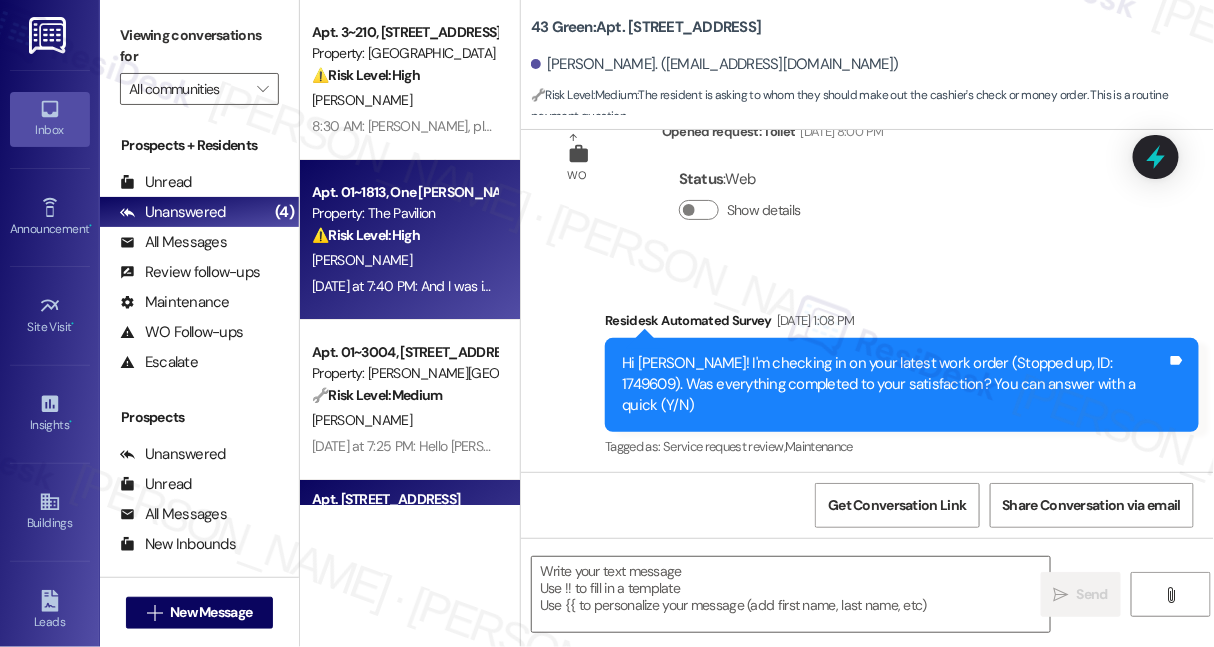 type on "Fetching suggested responses. Please feel free to read through the conversation in the meantime." 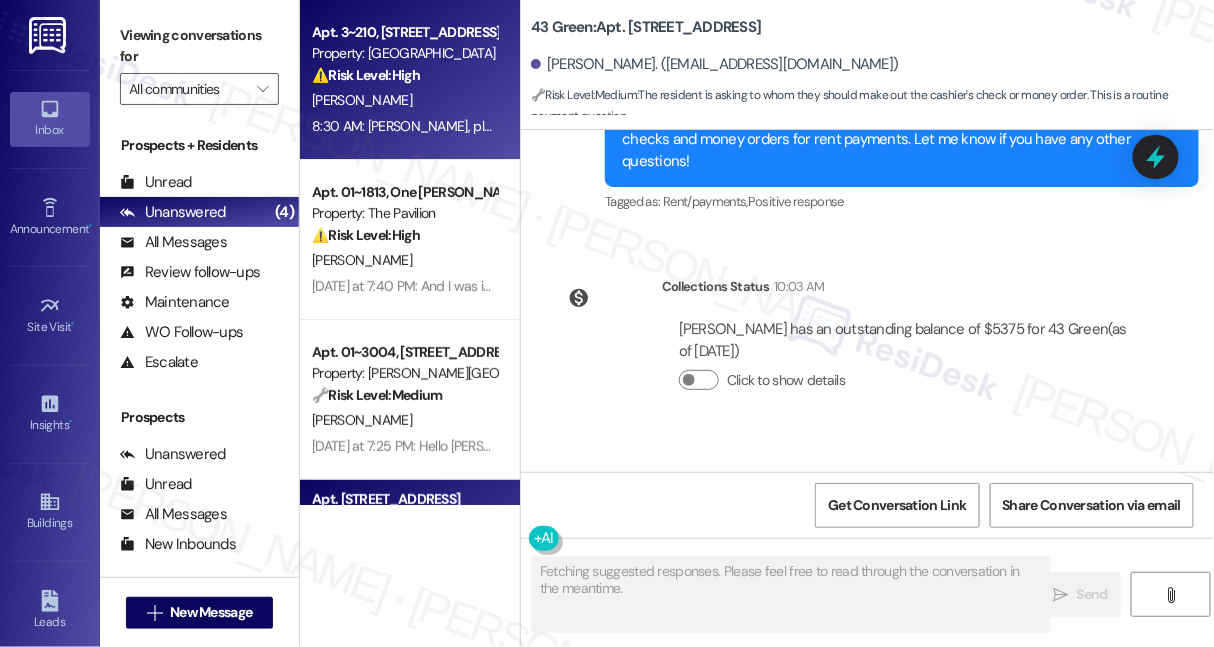 scroll, scrollTop: 5803, scrollLeft: 0, axis: vertical 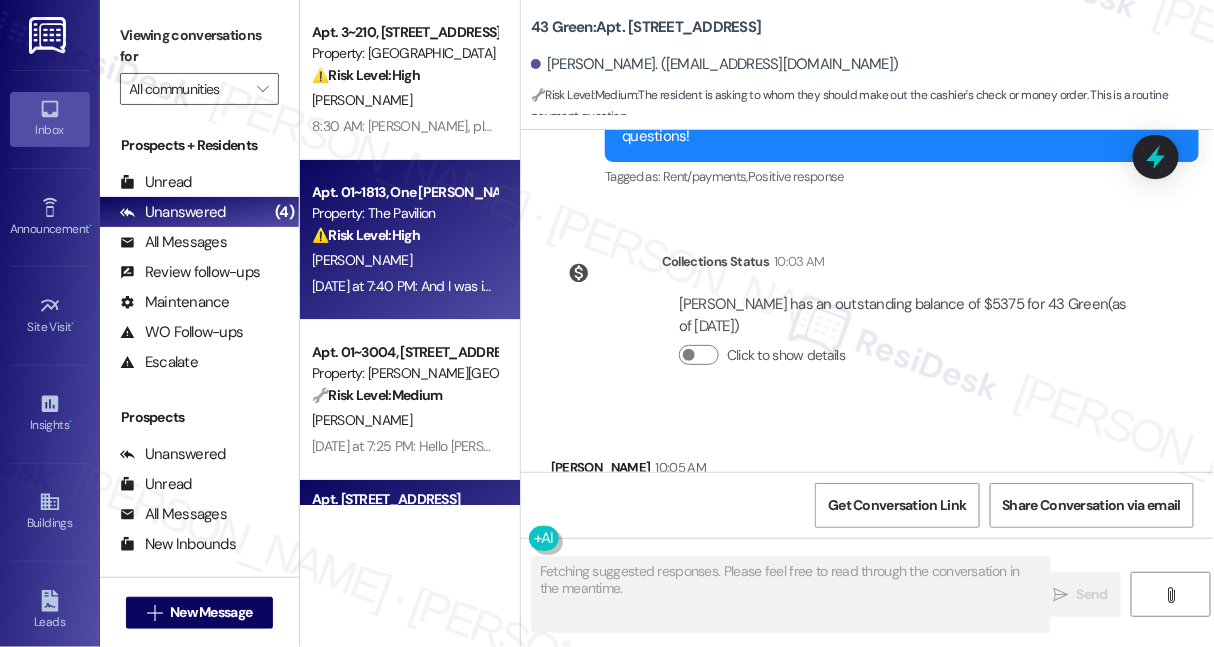 click on "L. Steigenga" at bounding box center (404, 260) 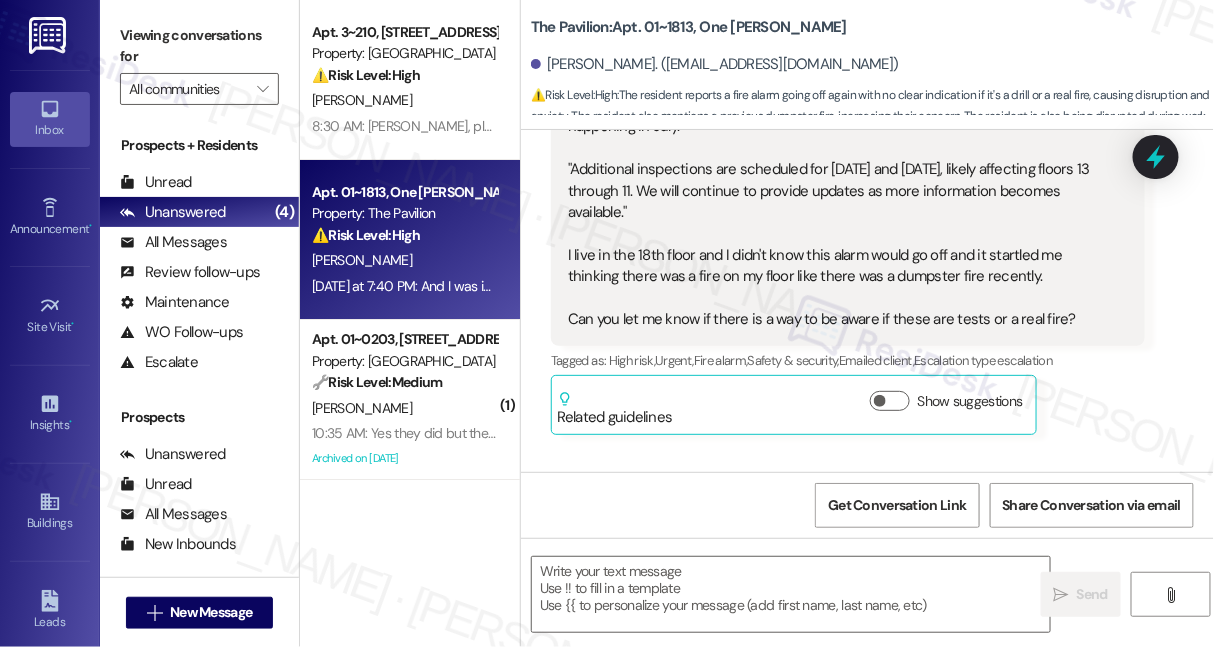 type on "Fetching suggested responses. Please feel free to read through the conversation in the meantime." 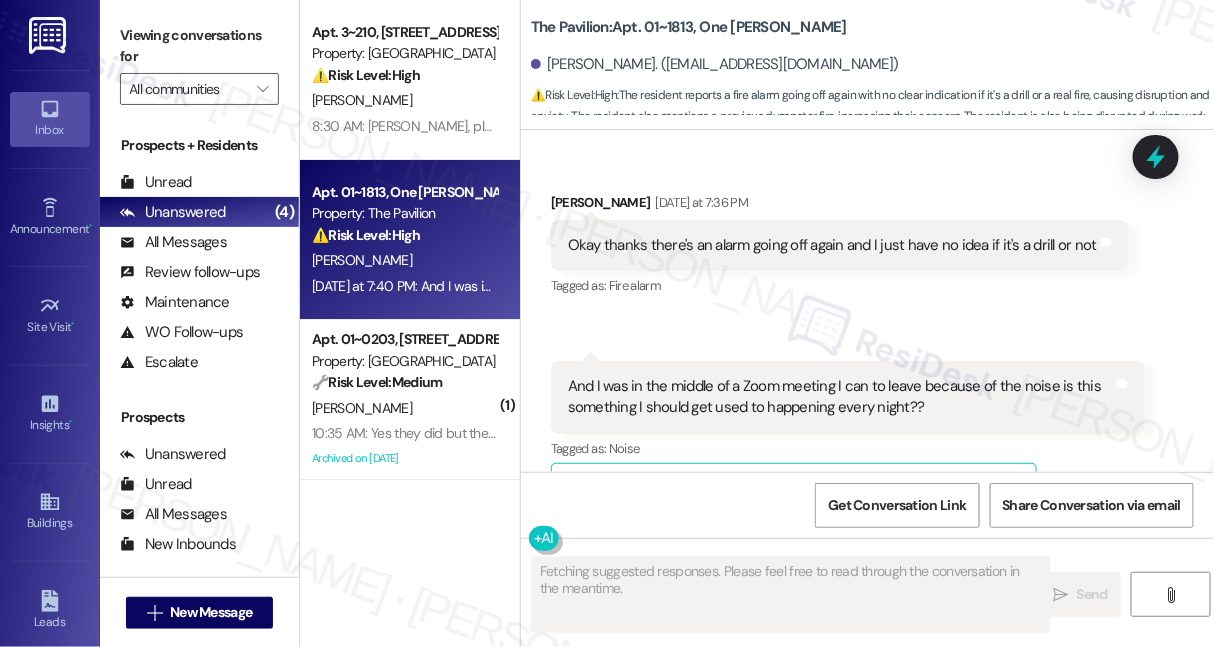 scroll, scrollTop: 2593, scrollLeft: 0, axis: vertical 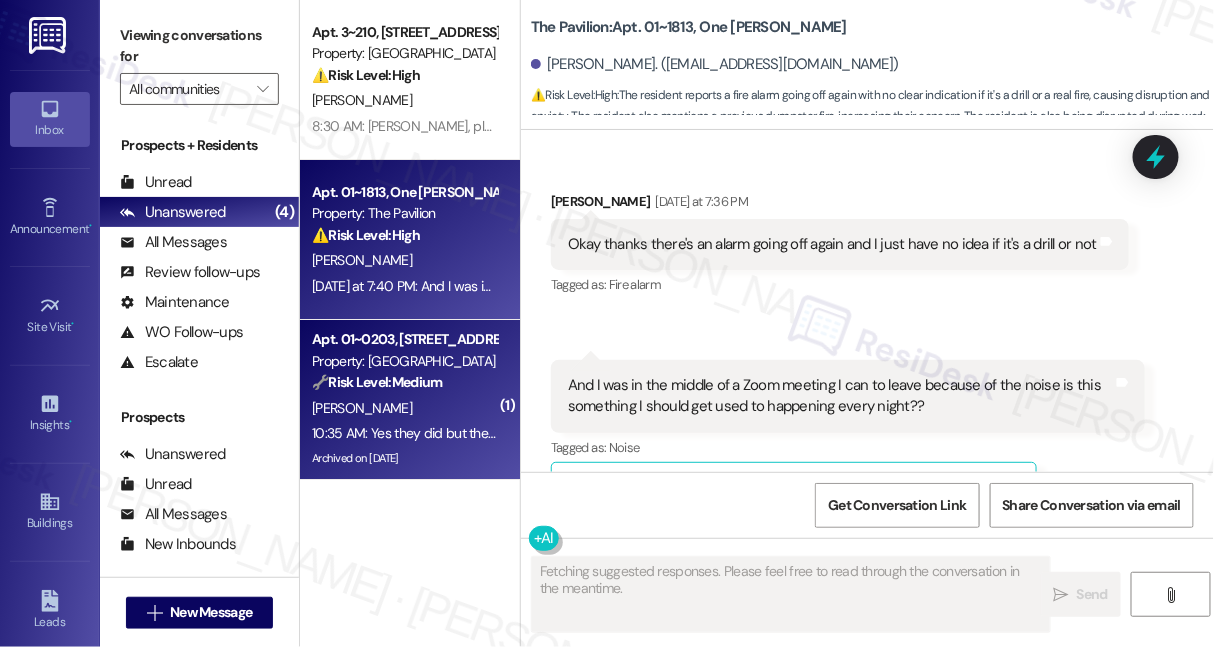 click on "10:35 AM: Yes they did but they have moved the fridge Handles to the left can you please ask them to move it to the right please  10:35 AM: Yes they did but they have moved the fridge Handles to the left can you please ask them to move it to the right please" at bounding box center [684, 433] 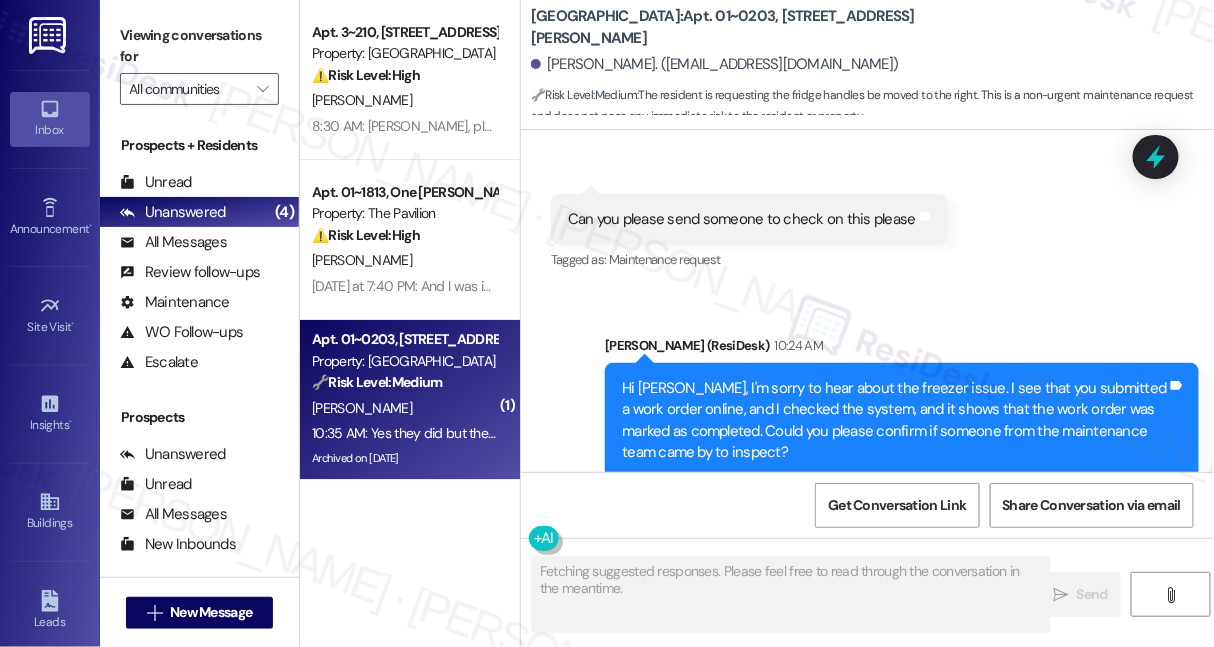 scroll, scrollTop: 21721, scrollLeft: 0, axis: vertical 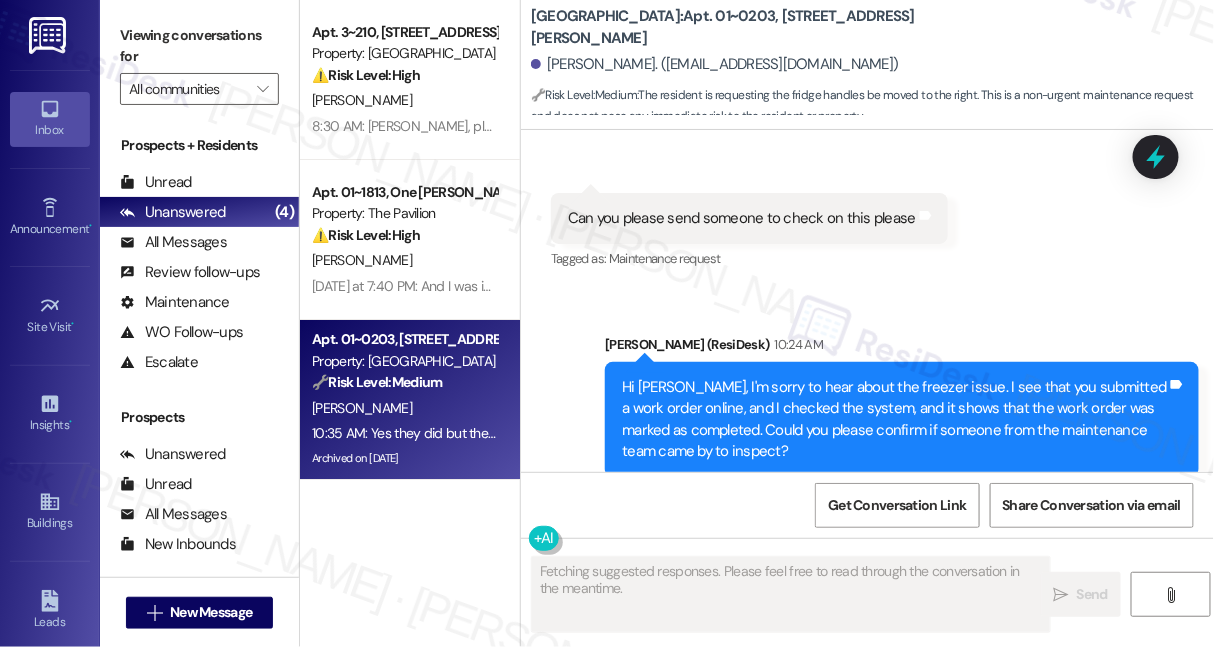 click on "Yes they did but they have moved the fridge Handles to the left can you please ask them to move it to the right please" at bounding box center [840, 631] 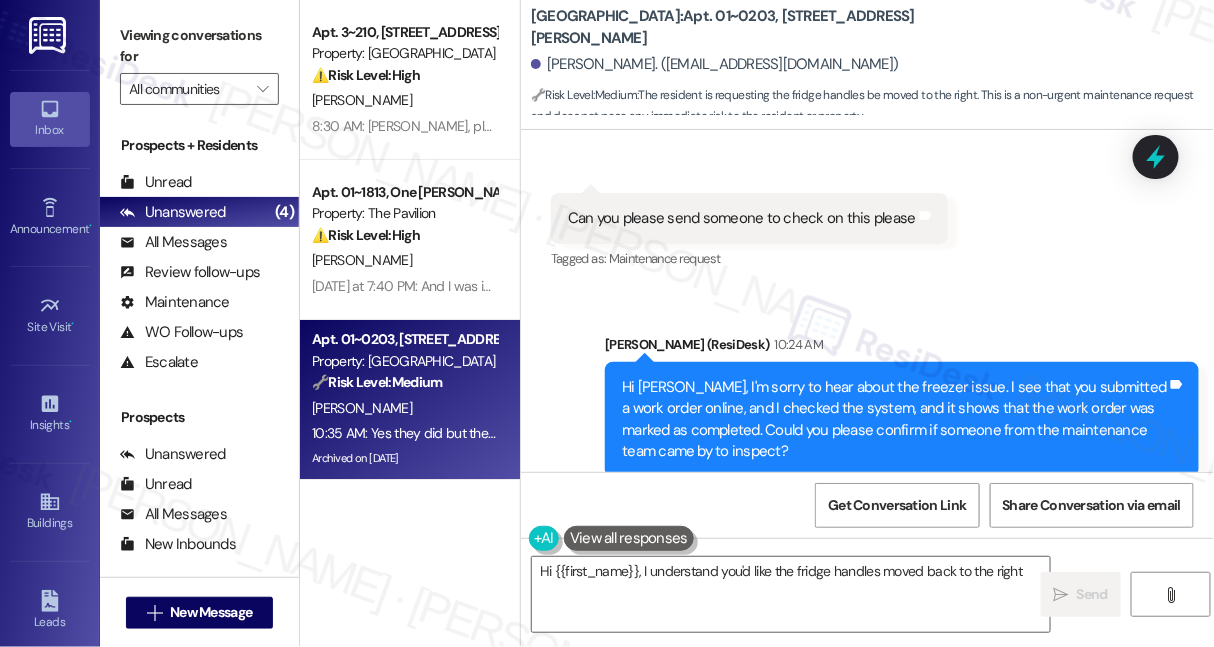 click on "Akhila Cholasamudram 10:35 AM" at bounding box center (848, 581) 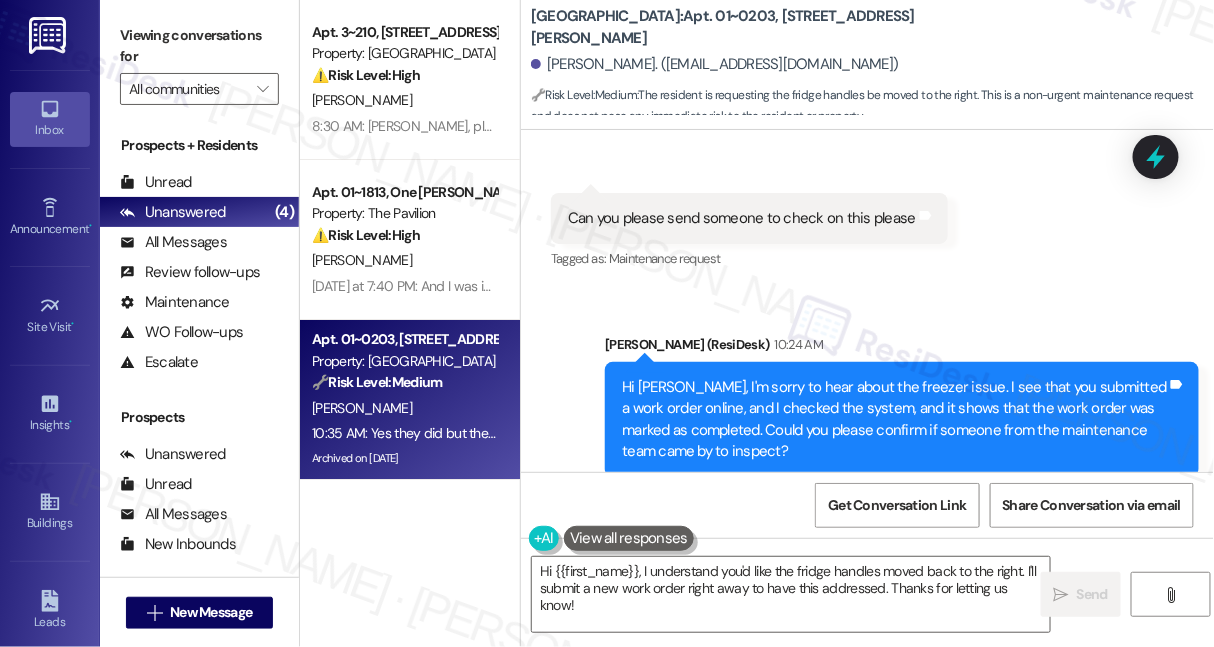 click on "Yes they did but they have moved the fridge Handles to the left can you please ask them to move it to the right please" at bounding box center (840, 631) 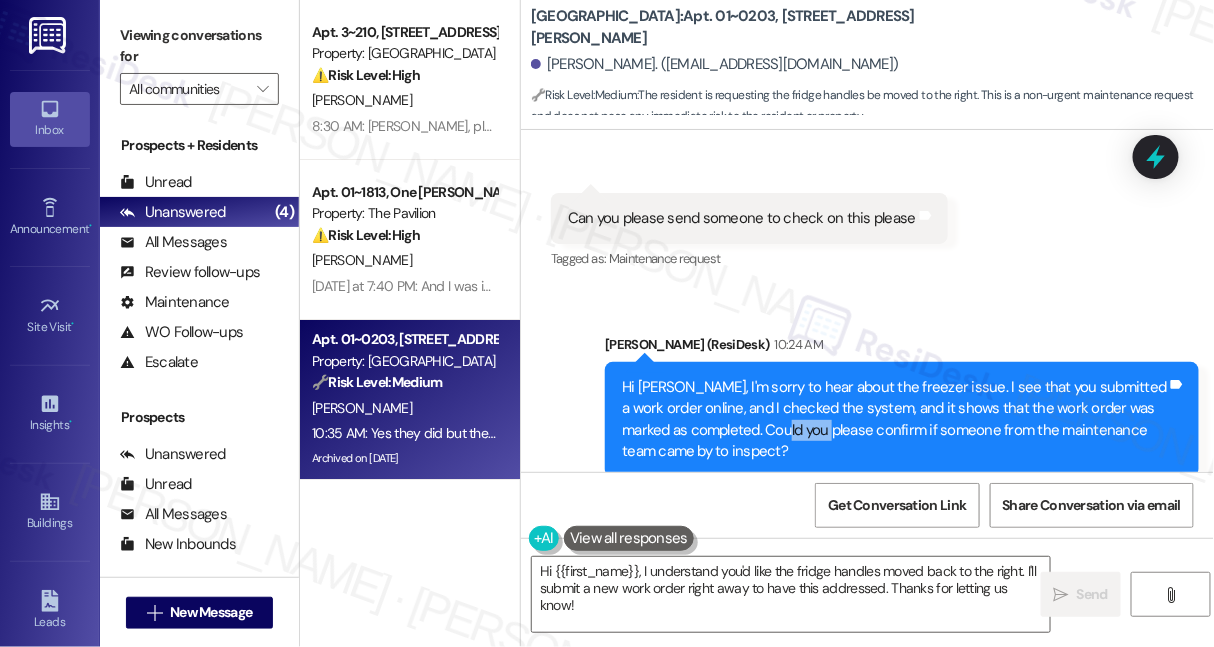click on "Hi Akhila, I'm sorry to hear about the freezer issue. I see that you submitted a work order online, and I checked the system, and it shows that the work order was marked as completed. Could you please confirm if someone from the maintenance team came by to inspect?" at bounding box center [894, 420] 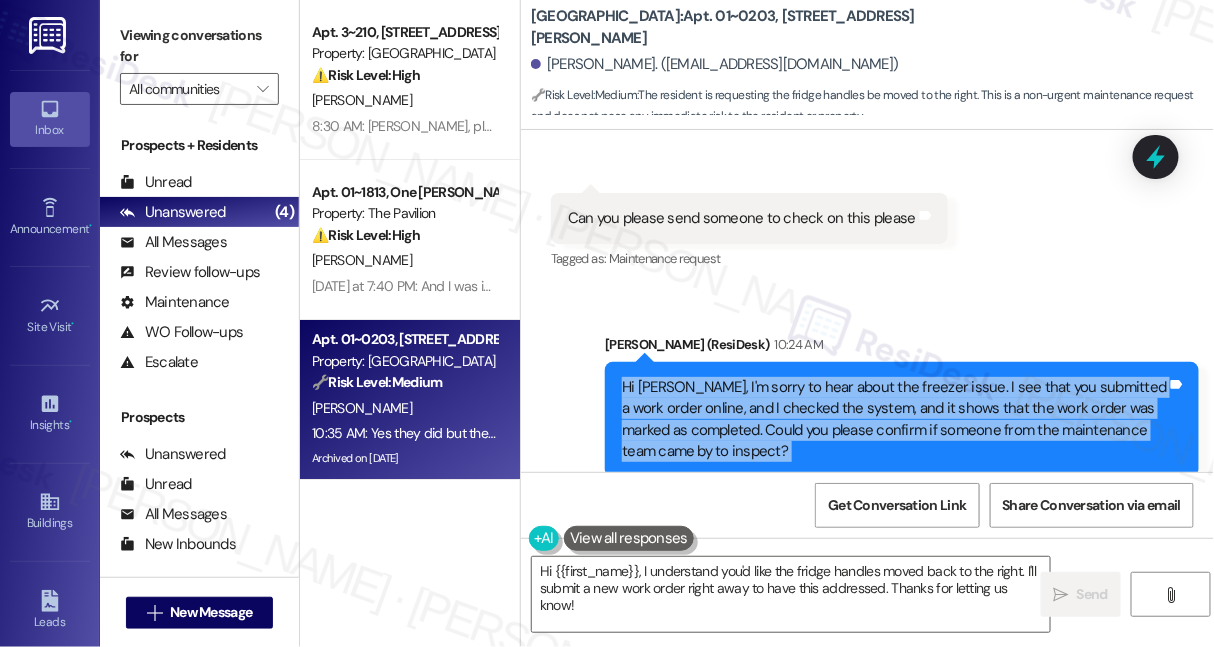 click on "Hi Akhila, I'm sorry to hear about the freezer issue. I see that you submitted a work order online, and I checked the system, and it shows that the work order was marked as completed. Could you please confirm if someone from the maintenance team came by to inspect?" at bounding box center [894, 420] 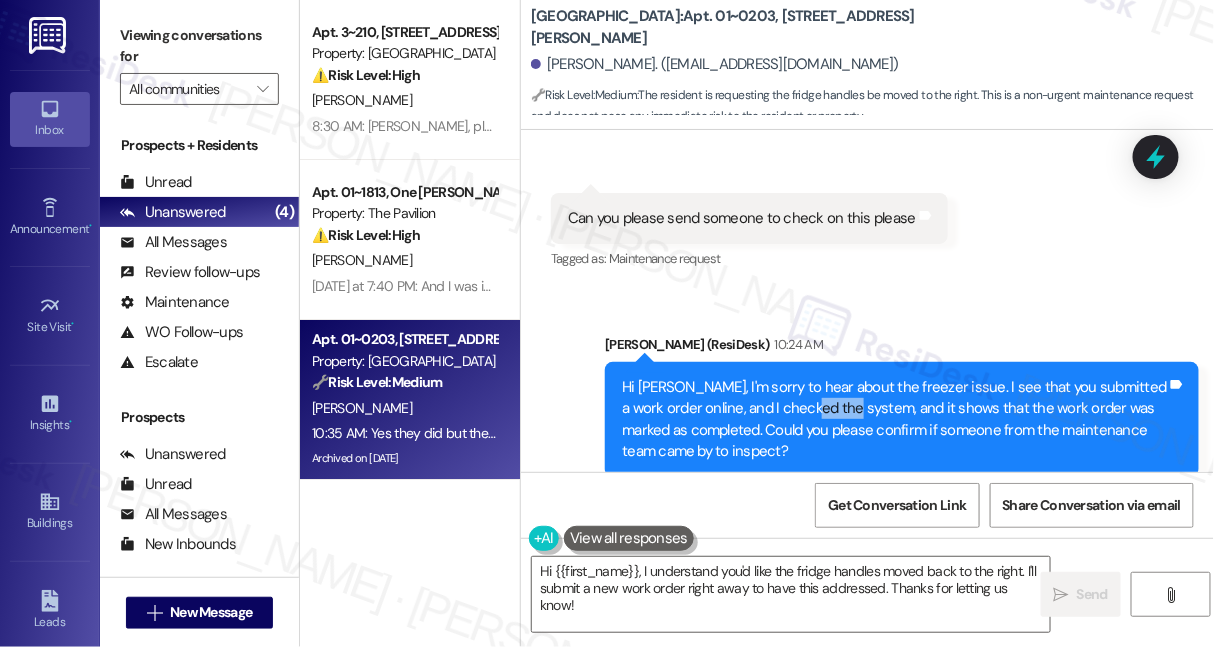 click on "Hi Akhila, I'm sorry to hear about the freezer issue. I see that you submitted a work order online, and I checked the system, and it shows that the work order was marked as completed. Could you please confirm if someone from the maintenance team came by to inspect?" at bounding box center (894, 420) 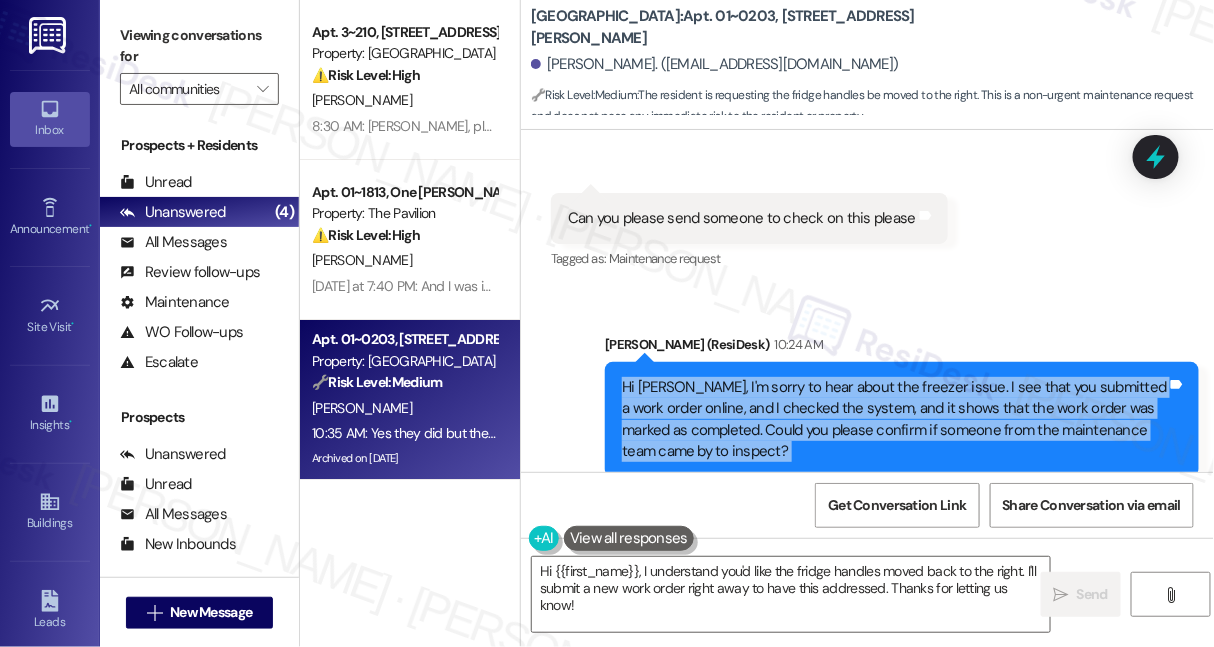 click on "Hi Akhila, I'm sorry to hear about the freezer issue. I see that you submitted a work order online, and I checked the system, and it shows that the work order was marked as completed. Could you please confirm if someone from the maintenance team came by to inspect?" at bounding box center [894, 420] 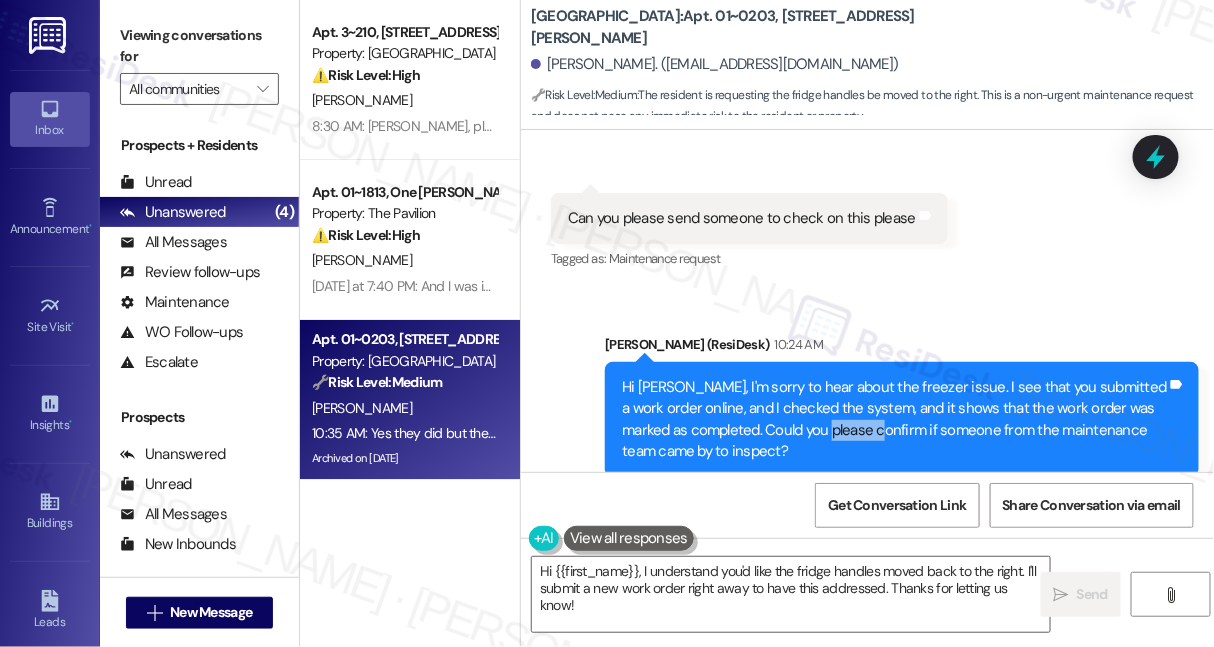 click on "Hi Akhila, I'm sorry to hear about the freezer issue. I see that you submitted a work order online, and I checked the system, and it shows that the work order was marked as completed. Could you please confirm if someone from the maintenance team came by to inspect?" at bounding box center [894, 420] 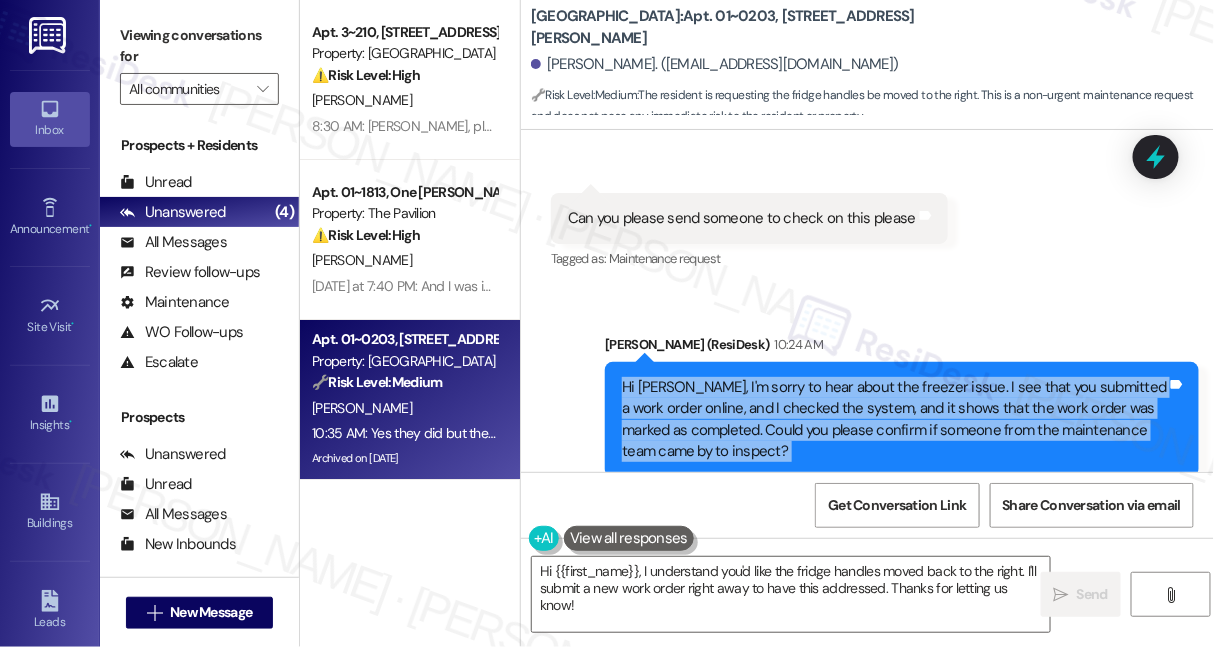 click on "Hi Akhila, I'm sorry to hear about the freezer issue. I see that you submitted a work order online, and I checked the system, and it shows that the work order was marked as completed. Could you please confirm if someone from the maintenance team came by to inspect?" at bounding box center [894, 420] 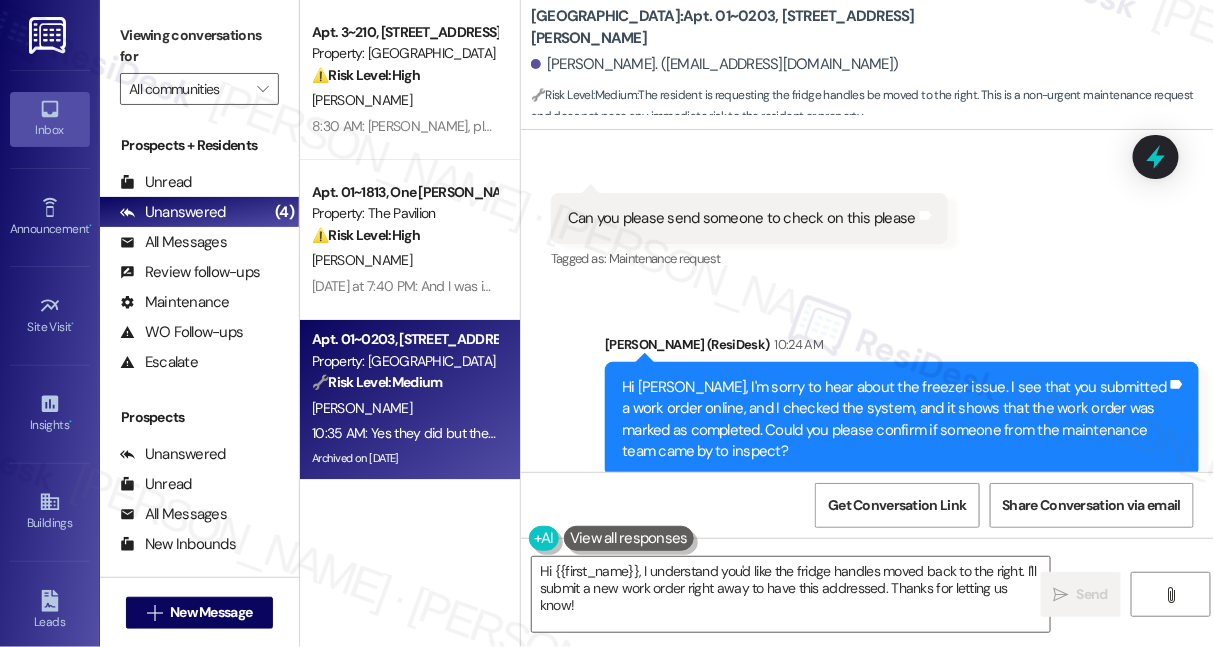 click on "Yes they did but they have moved the fridge Handles to the left can you please ask them to move it to the right please" at bounding box center (840, 631) 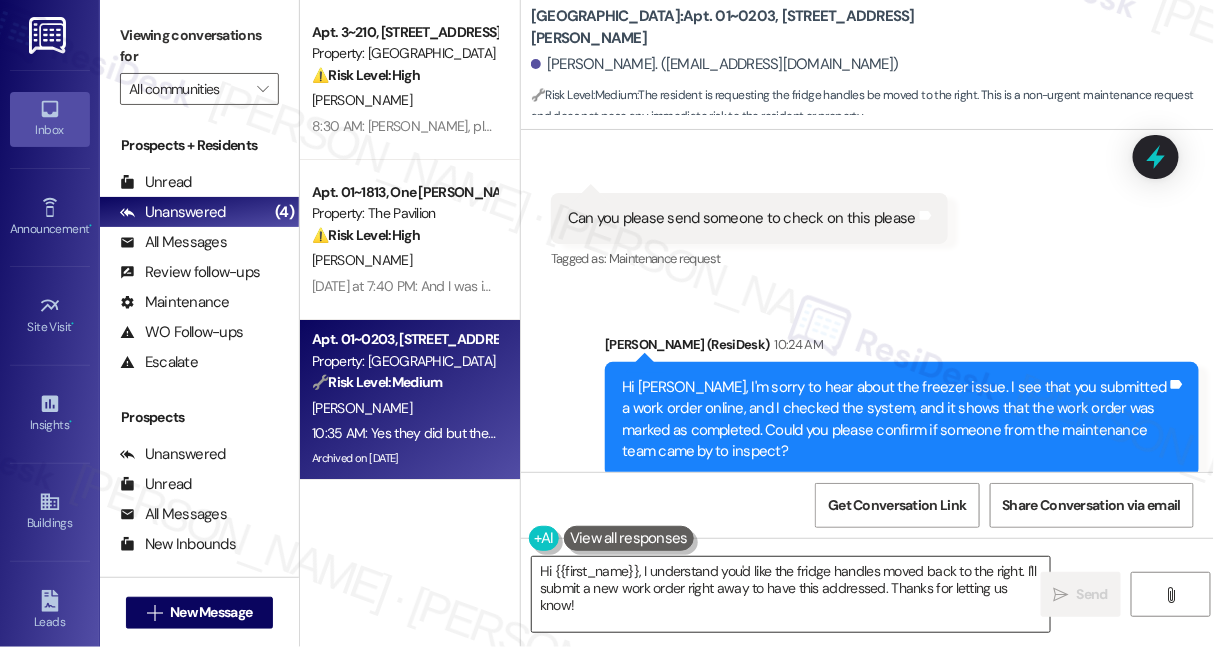 click on "Hi {{first_name}}, I understand you'd like the fridge handles moved back to the right. I'll submit a new work order right away to have this addressed. Thanks for letting us know!" at bounding box center [791, 594] 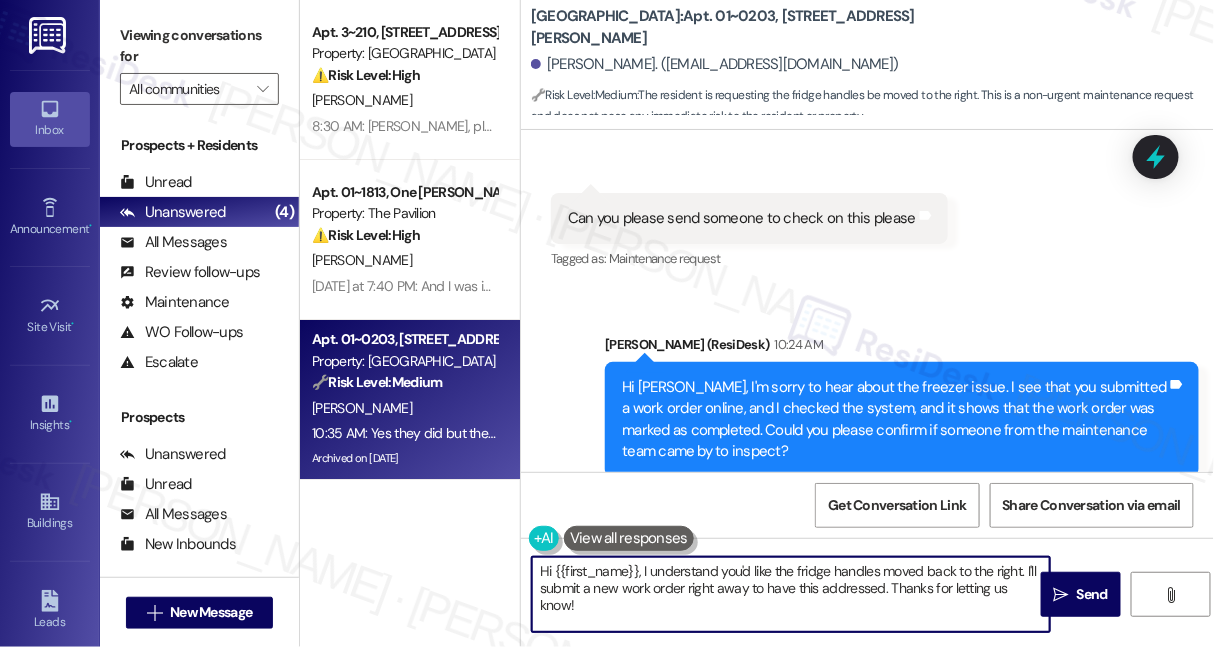 click on "Hi {{first_name}}, I understand you'd like the fridge handles moved back to the right. I'll submit a new work order right away to have this addressed. Thanks for letting us know!" at bounding box center [791, 594] 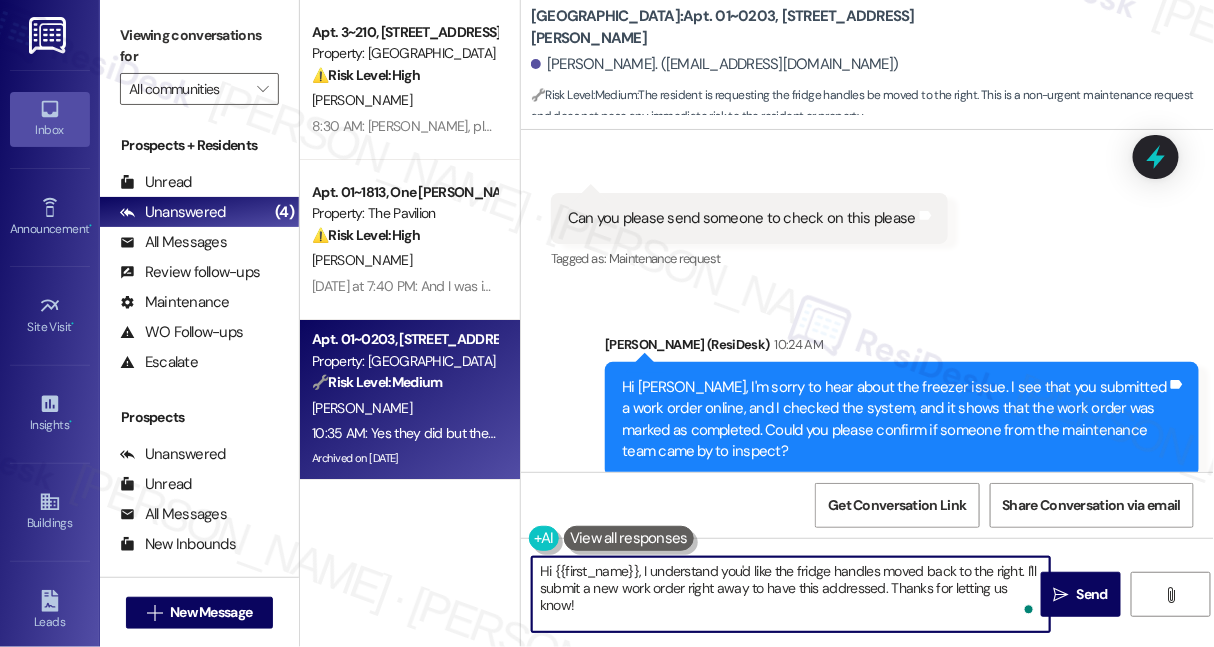 click on "Hi {{first_name}}, I understand you'd like the fridge handles moved back to the right. I'll submit a new work order right away to have this addressed. Thanks for letting us know!" at bounding box center [791, 594] 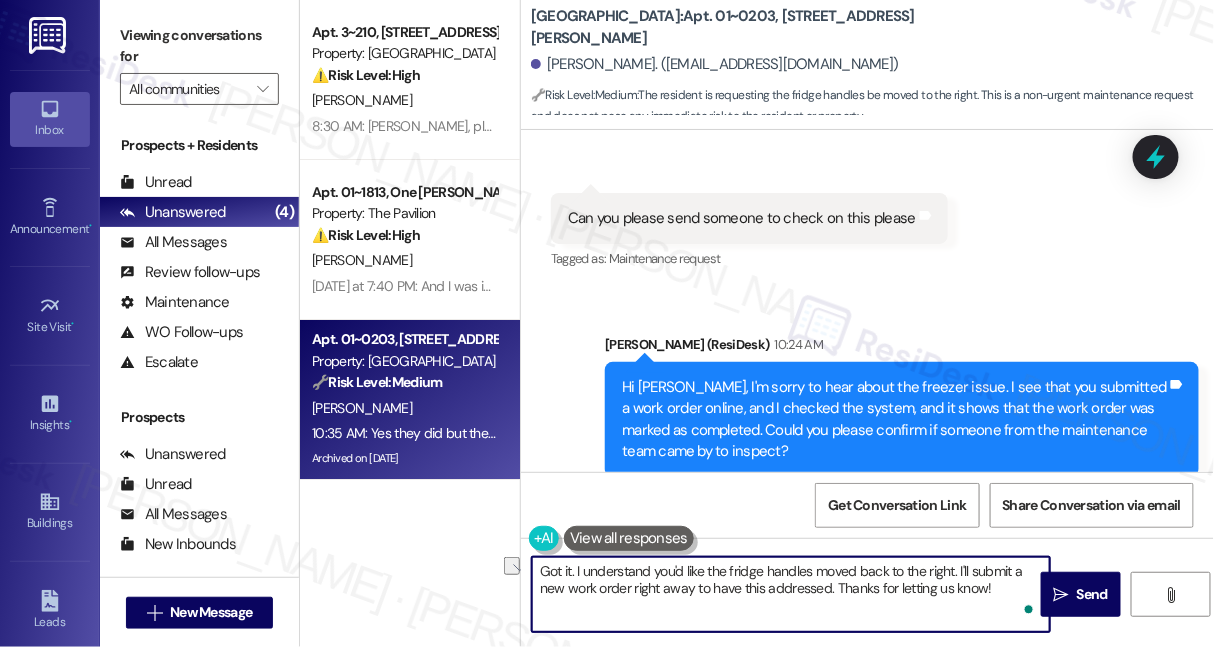 drag, startPoint x: 992, startPoint y: 587, endPoint x: 835, endPoint y: 585, distance: 157.01274 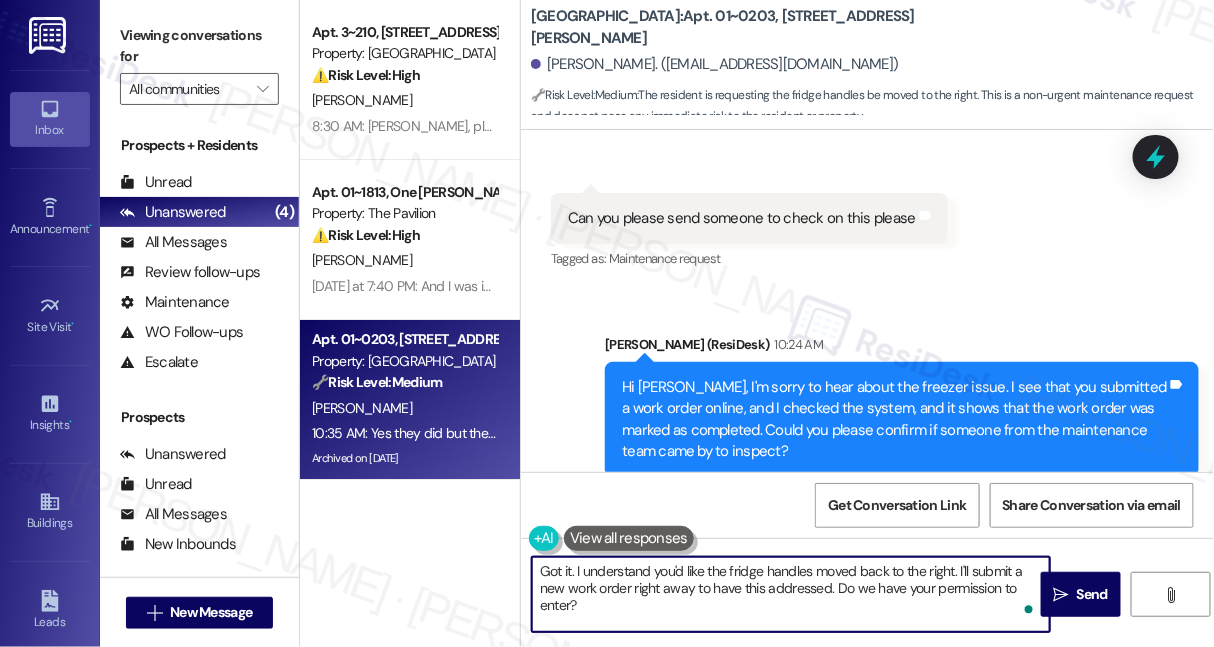 type on "Got it. I understand you'd like the fridge handles moved back to the right. I'll submit a new work order right away to have this addressed. Do we have your permission to enter?" 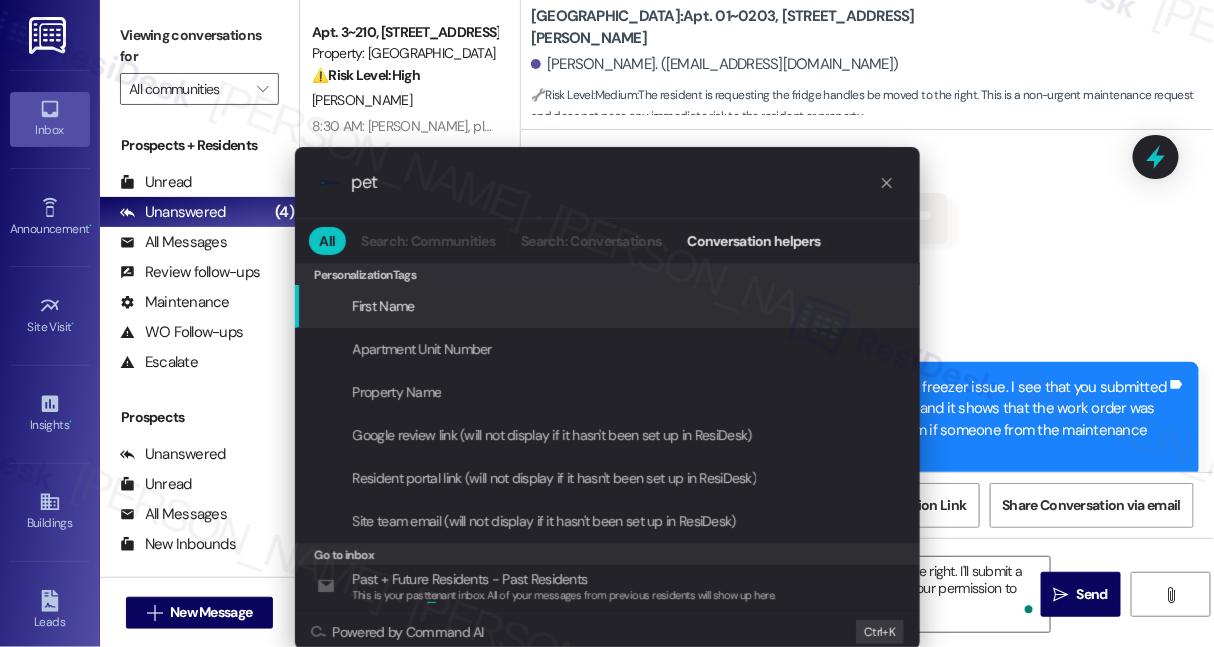 type on "pet" 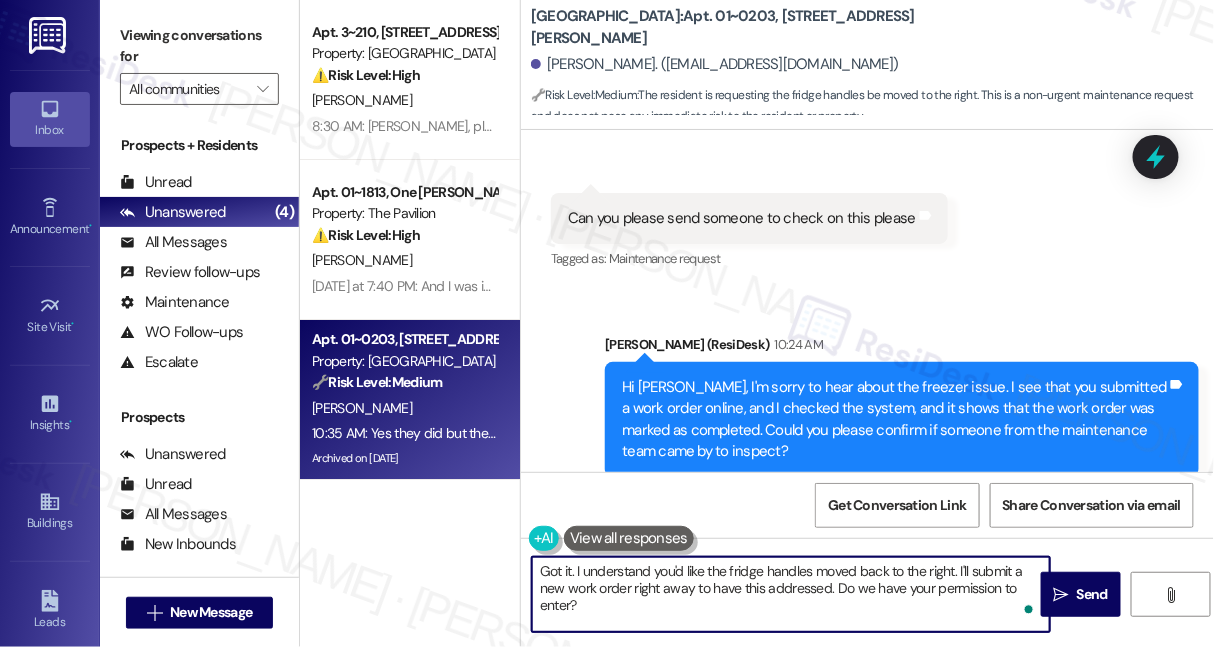 click on "Got it. I understand you'd like the fridge handles moved back to the right. I'll submit a new work order right away to have this addressed. Do we have your permission to enter?" at bounding box center [791, 594] 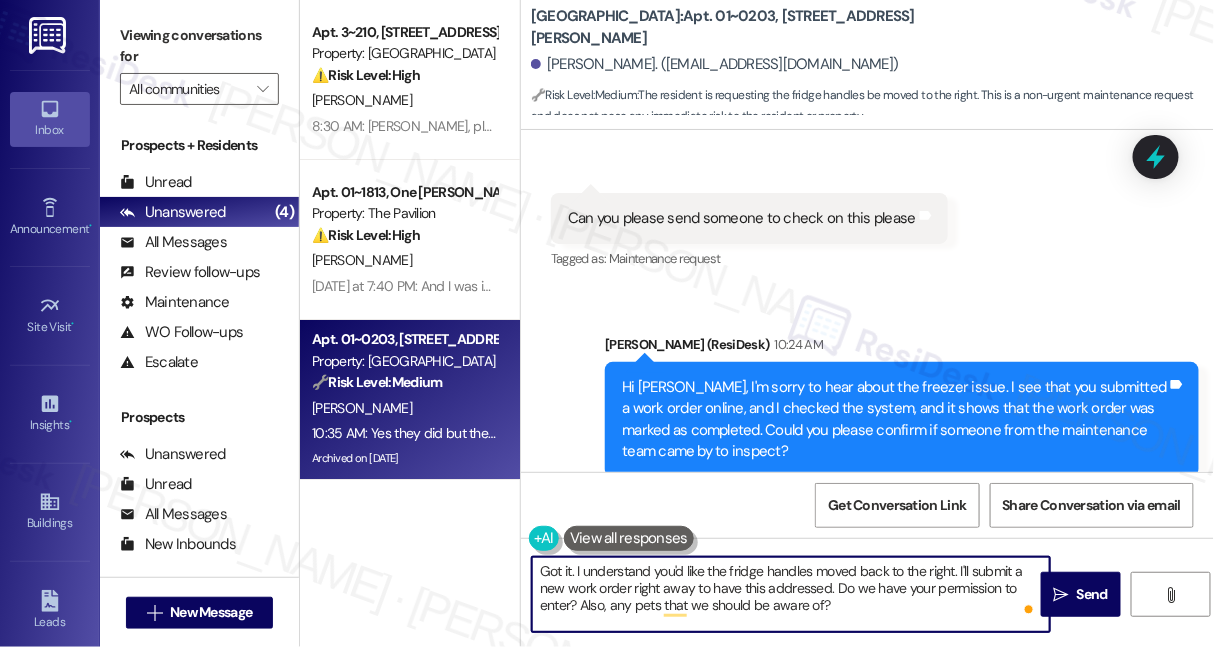 click on "Got it. I understand you'd like the fridge handles moved back to the right. I'll submit a new work order right away to have this addressed. Do we have your permission to enter? Also, any pets that we should be aware of?" at bounding box center [791, 594] 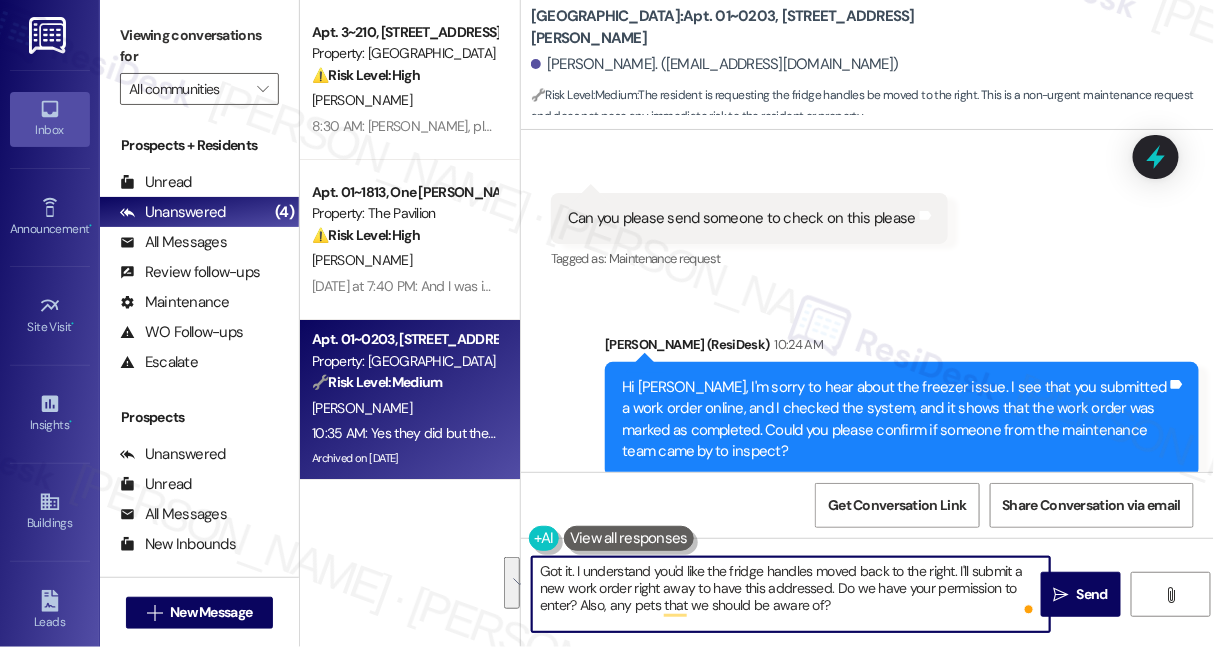 click on "Got it. I understand you'd like the fridge handles moved back to the right. I'll submit a new work order right away to have this addressed. Do we have your permission to enter? Also, any pets that we should be aware of?" at bounding box center (791, 594) 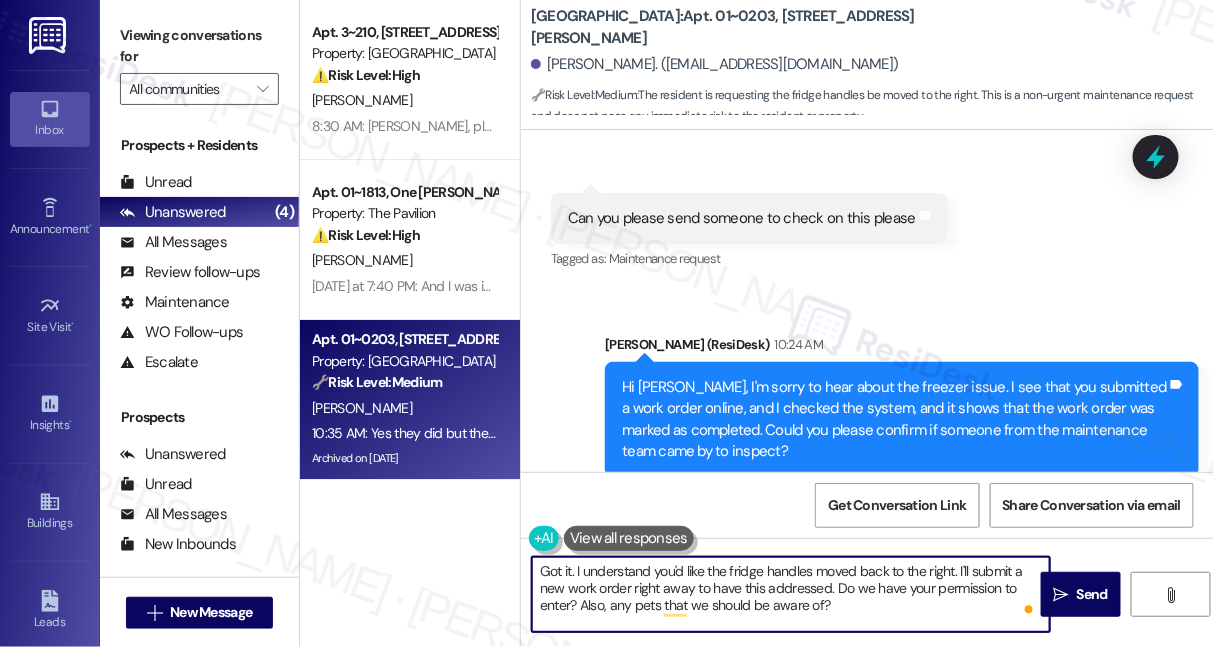 click on "Got it. I understand you'd like the fridge handles moved back to the right. I'll submit a new work order right away to have this addressed. Do we have your permission to enter? Also, any pets that we should be aware of?" at bounding box center [791, 594] 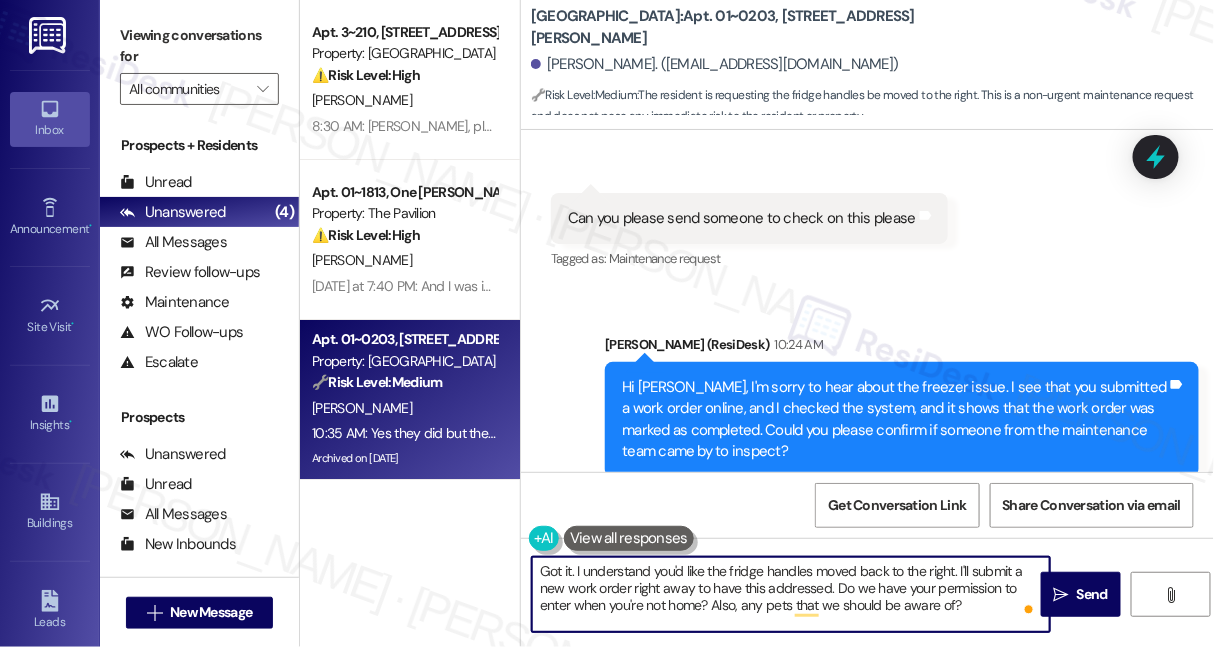 click on "Got it. I understand you'd like the fridge handles moved back to the right. I'll submit a new work order right away to have this addressed. Do we have your permission to enter when you're not home? Also, any pets that we should be aware of?" at bounding box center (791, 594) 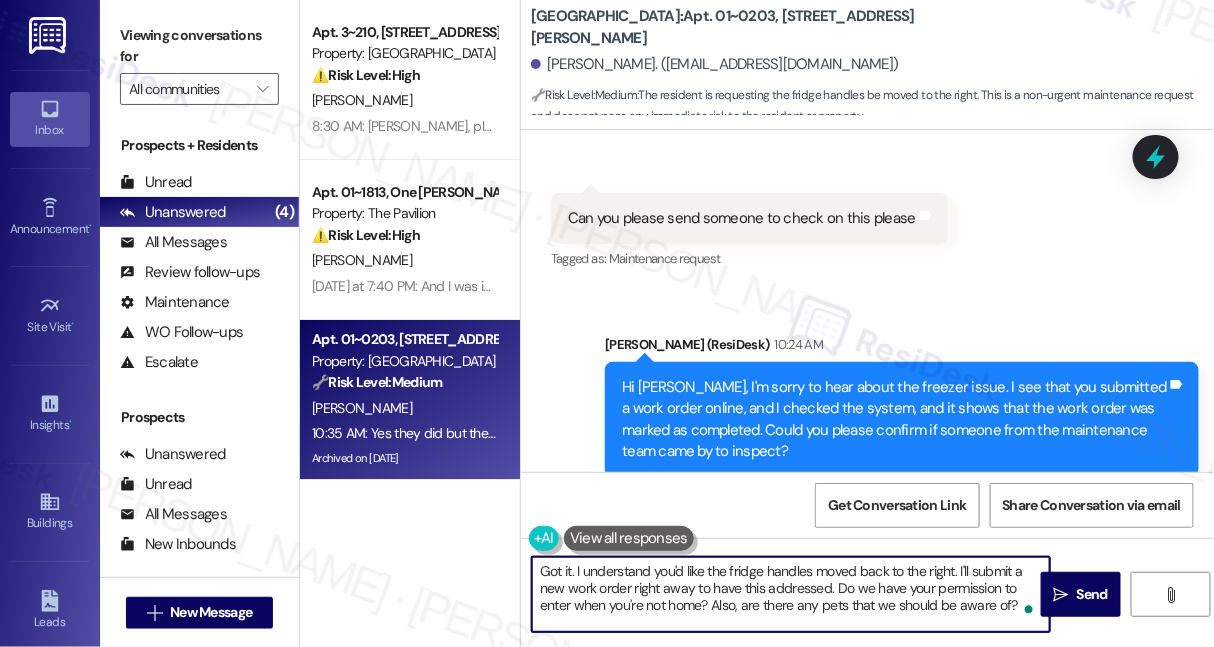 type on "Got it. I understand you'd like the fridge handles moved back to the right. I'll submit a new work order right away to have this addressed. Do we have your permission to enter when you're not home? Also, are there any pets that we should be aware of?" 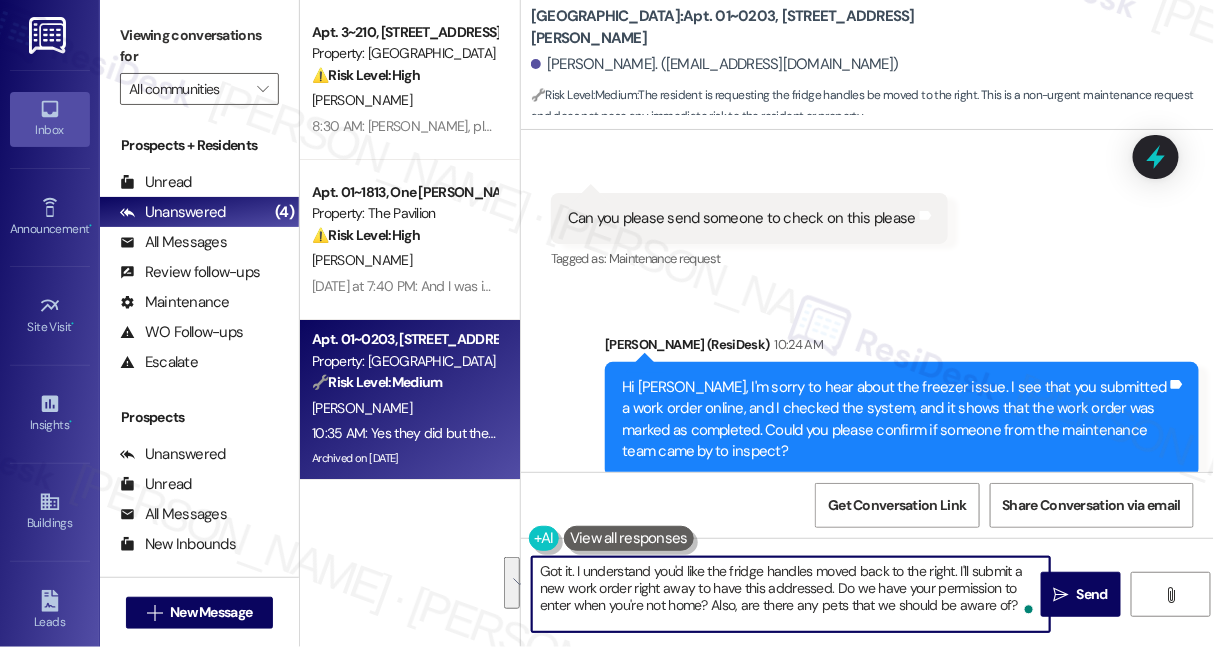 click on "Got it. I understand you'd like the fridge handles moved back to the right. I'll submit a new work order right away to have this addressed. Do we have your permission to enter when you're not home? Also, are there any pets that we should be aware of?" at bounding box center [791, 594] 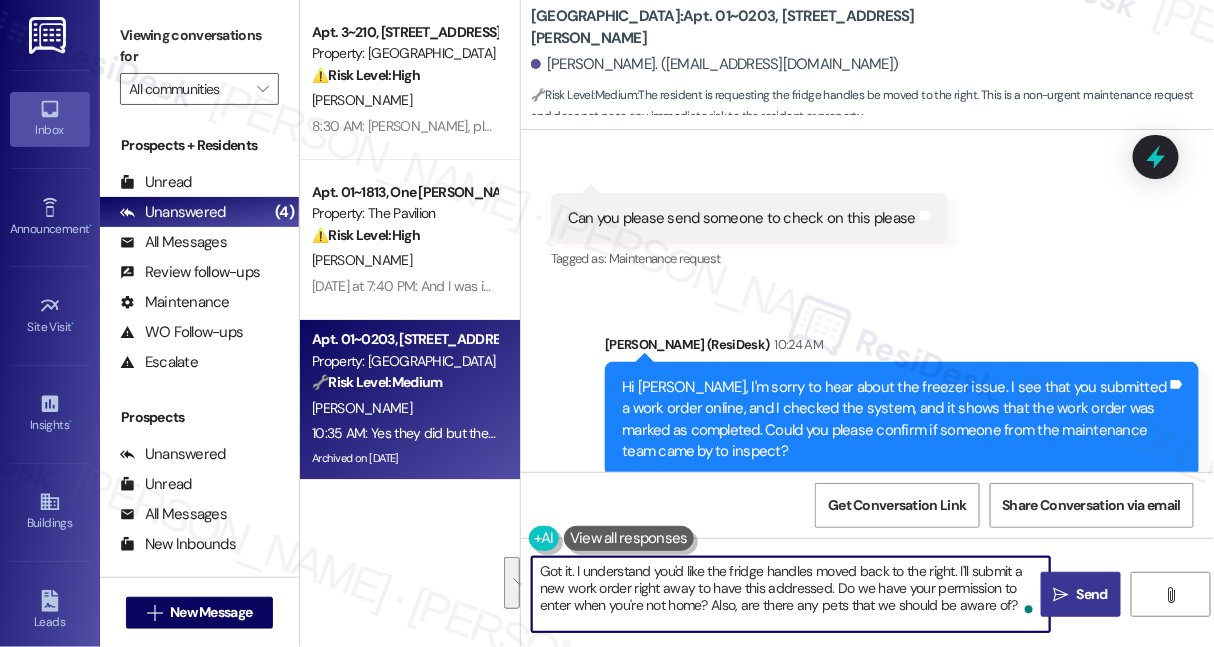 click on "Send" at bounding box center [1092, 594] 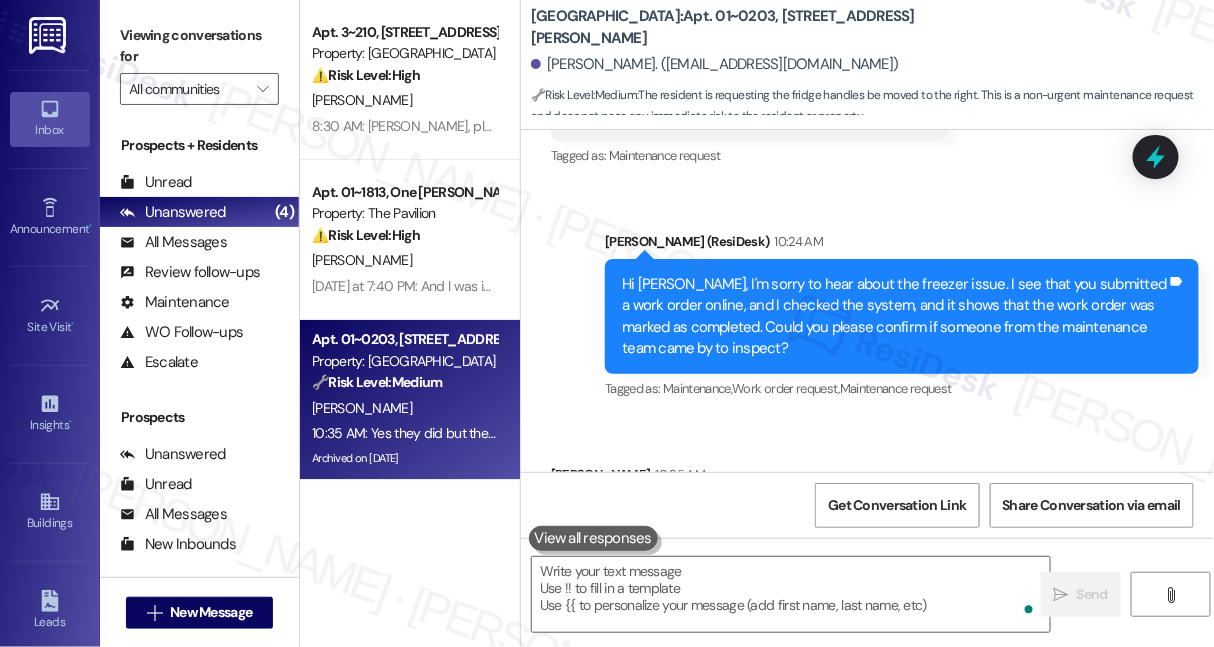 scroll, scrollTop: 21904, scrollLeft: 0, axis: vertical 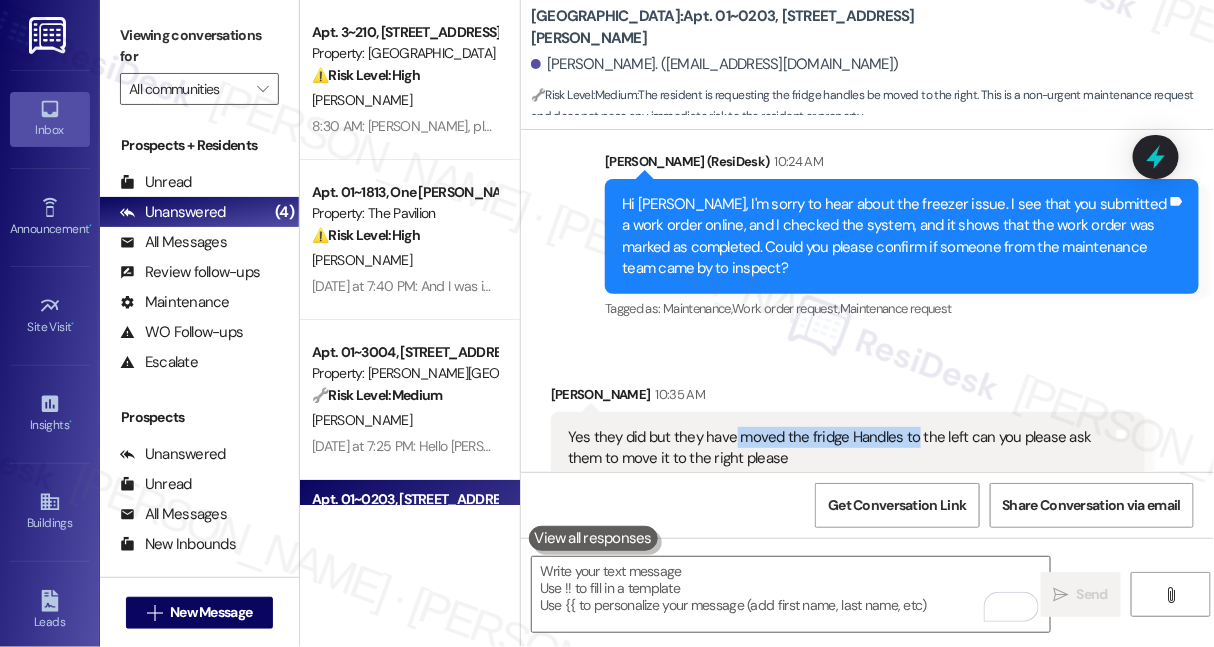 drag, startPoint x: 730, startPoint y: 197, endPoint x: 910, endPoint y: 196, distance: 180.00278 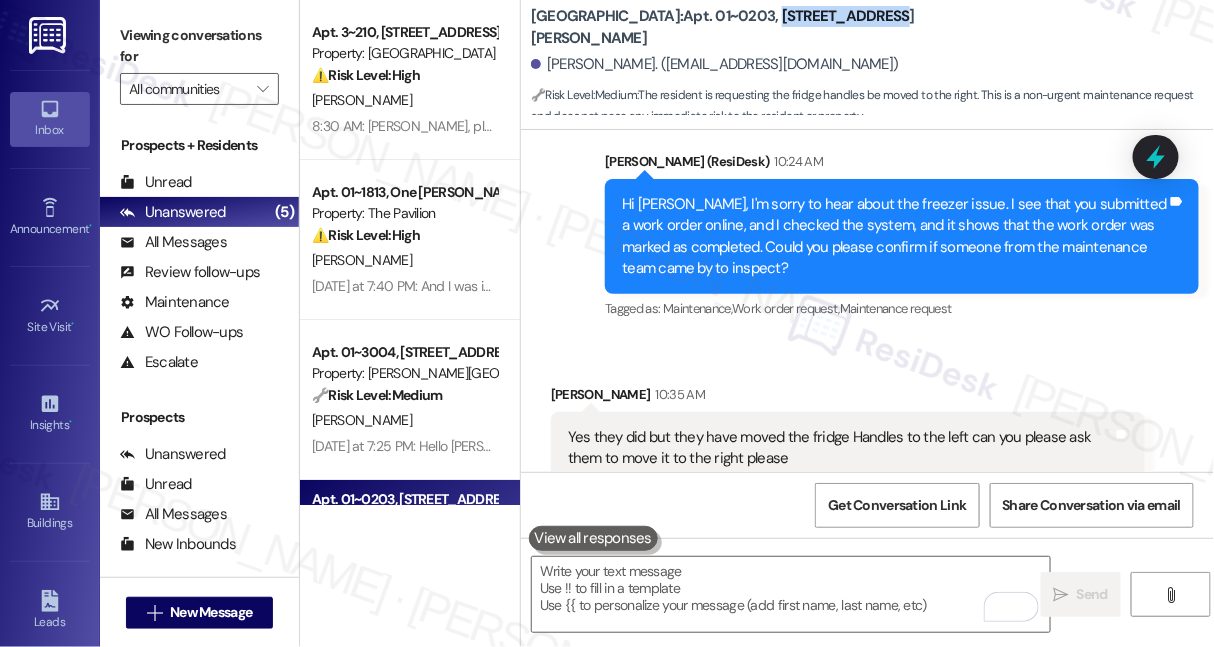 drag, startPoint x: 880, startPoint y: 19, endPoint x: 736, endPoint y: 23, distance: 144.05554 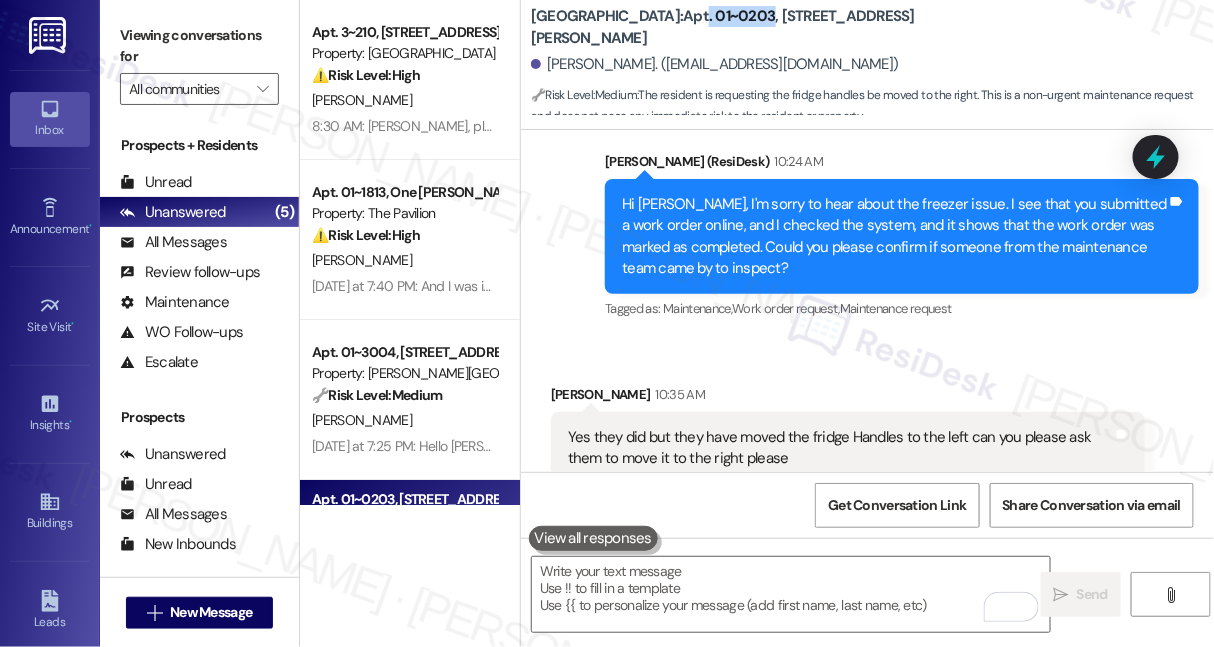 drag, startPoint x: 667, startPoint y: 25, endPoint x: 730, endPoint y: 24, distance: 63.007935 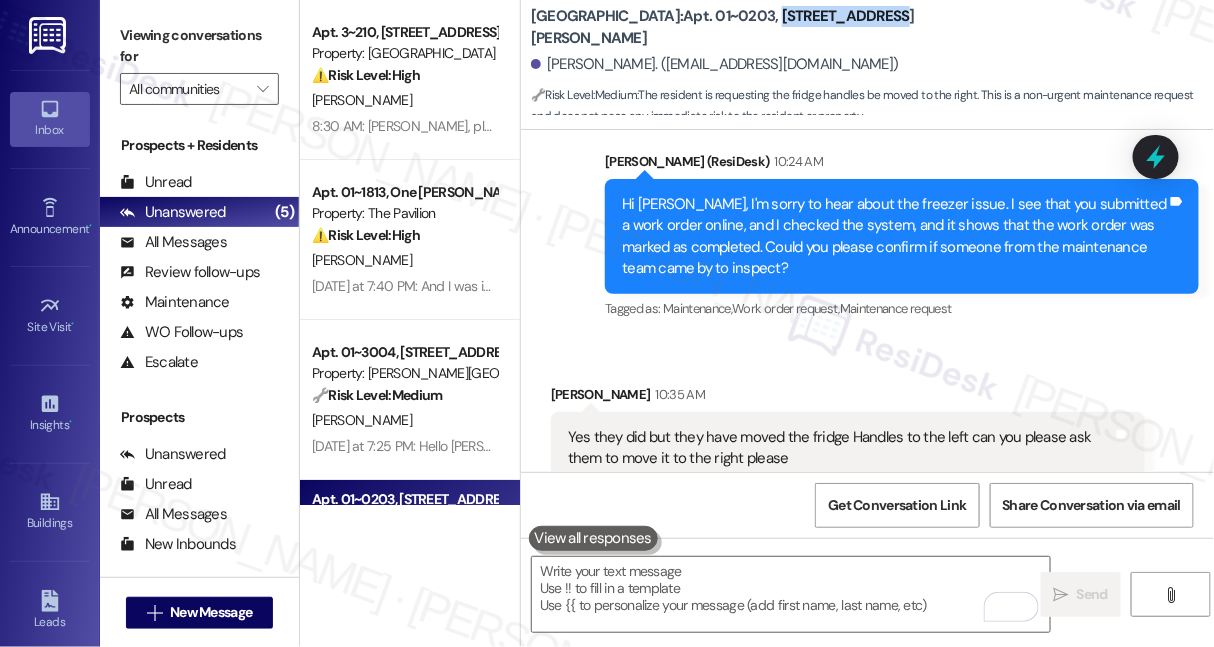drag, startPoint x: 891, startPoint y: 28, endPoint x: 737, endPoint y: 25, distance: 154.02922 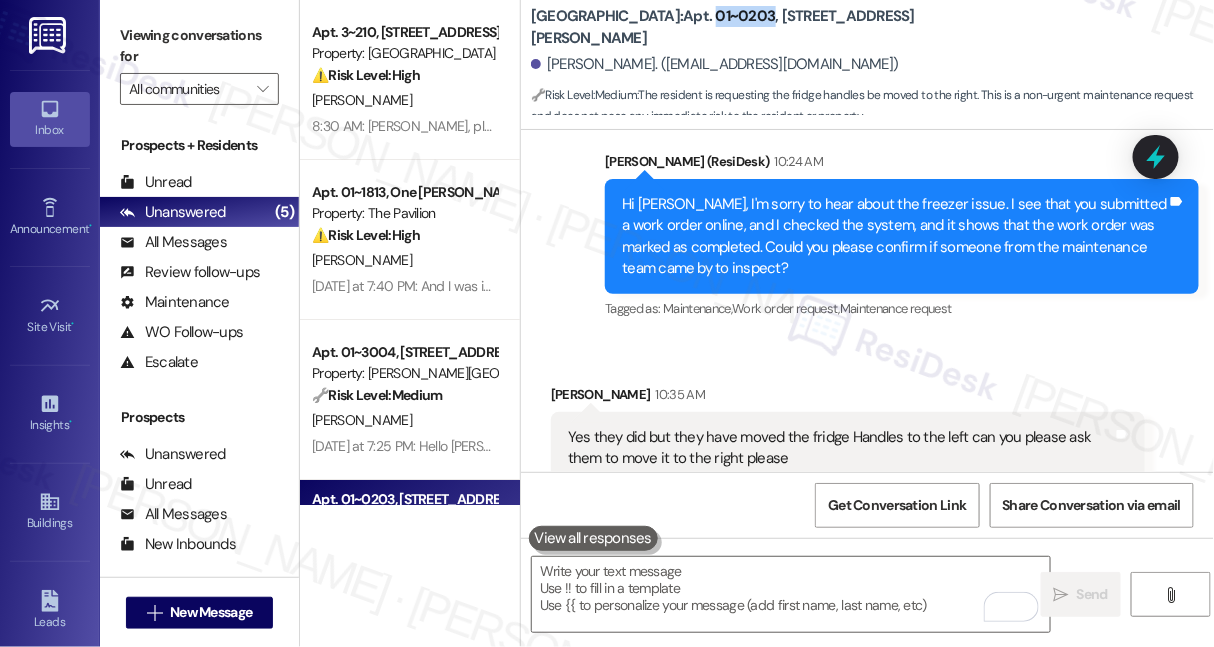 drag, startPoint x: 672, startPoint y: 22, endPoint x: 728, endPoint y: 22, distance: 56 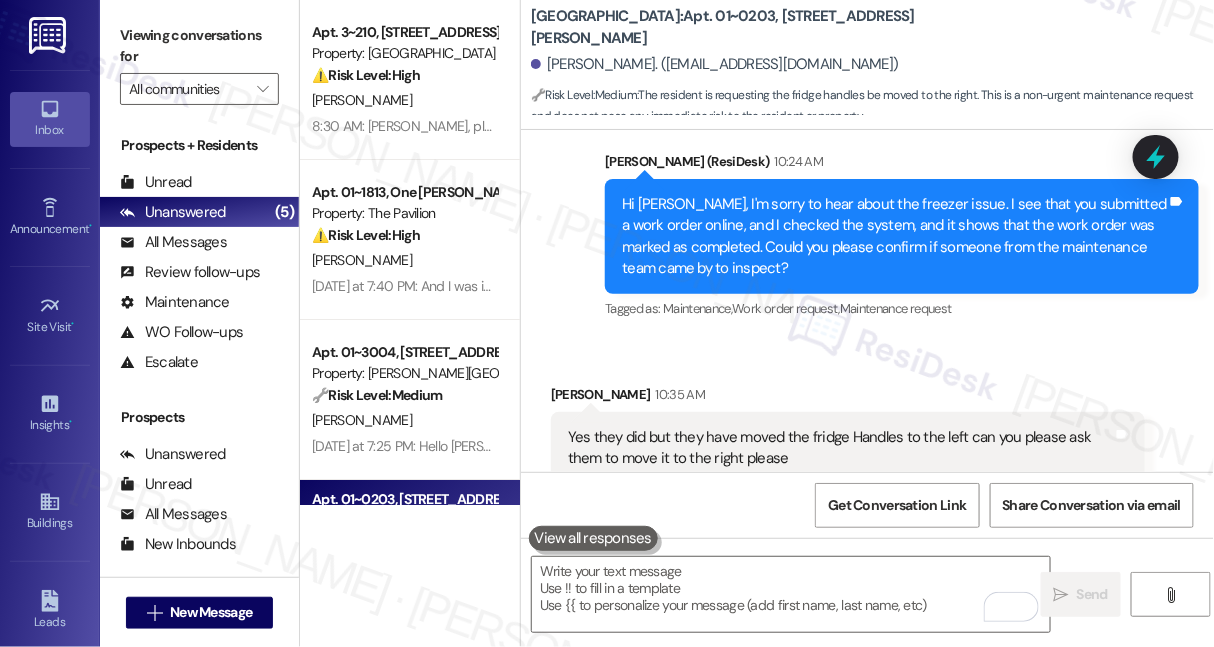 drag, startPoint x: 826, startPoint y: 385, endPoint x: 1067, endPoint y: 384, distance: 241.00208 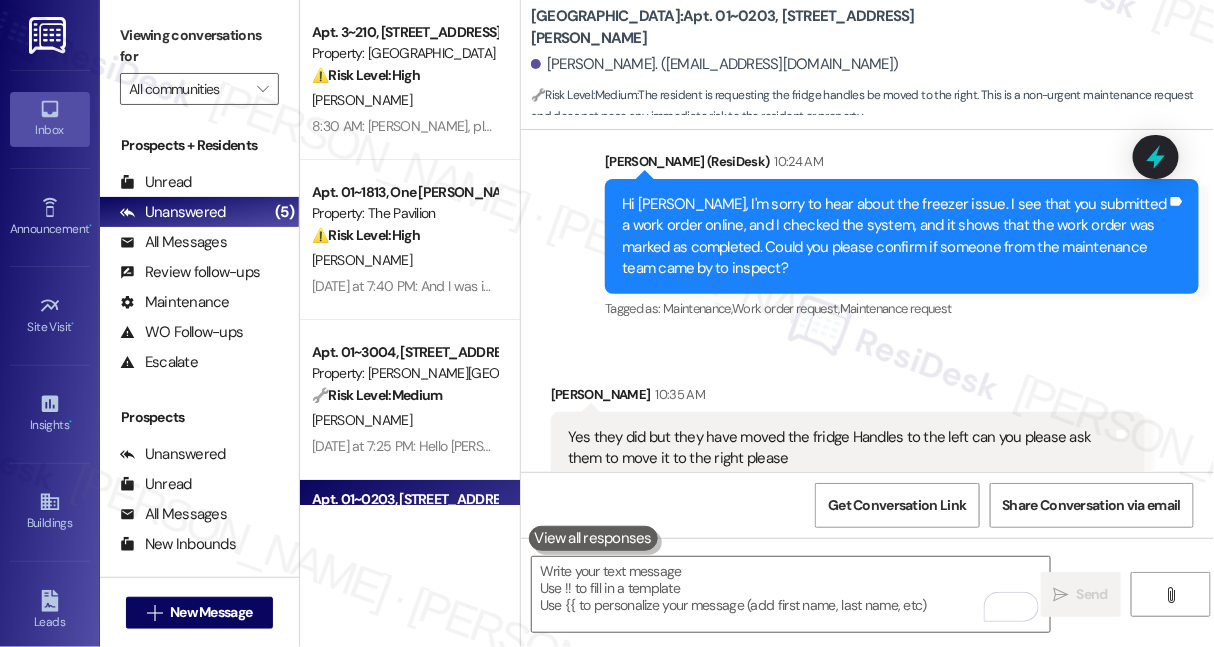 click on "Got it. I understand you'd like the fridge handles moved back to the right. I'll submit a new work order right away to have this addressed. Do we have your permission to enter when you're not home? Also, are there any pets that we should be aware of?" at bounding box center [894, 649] 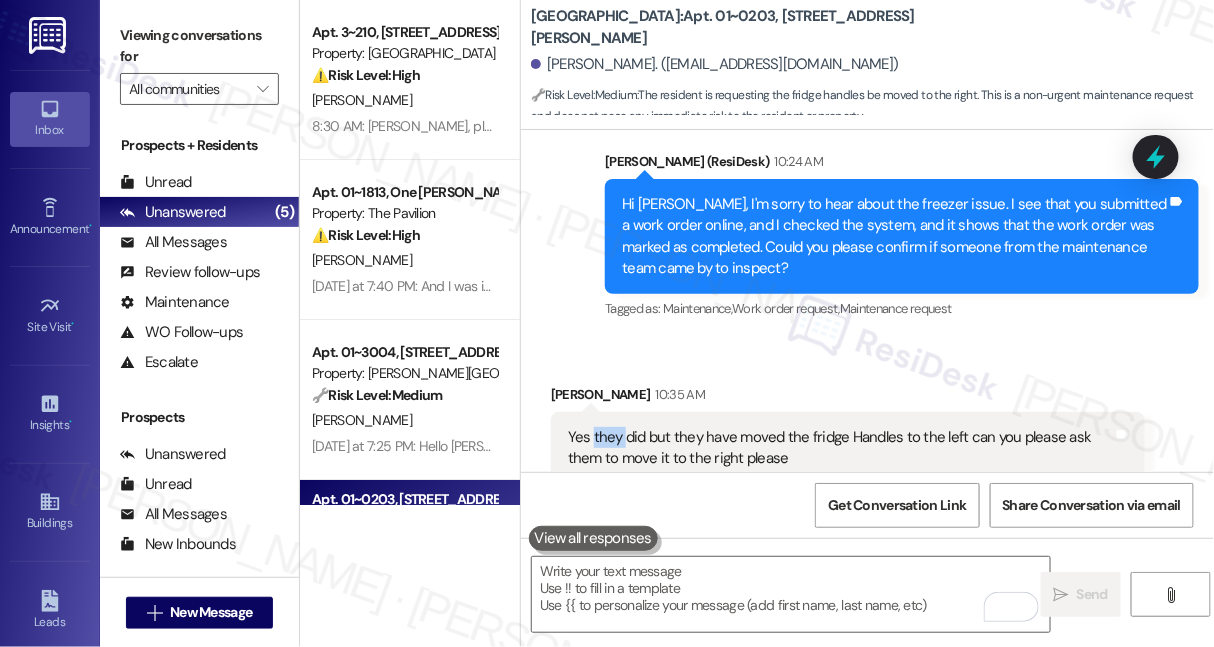 click on "Yes they did but they have moved the fridge Handles to the left can you please ask them to move it to the right please  Tags and notes" at bounding box center (848, 448) 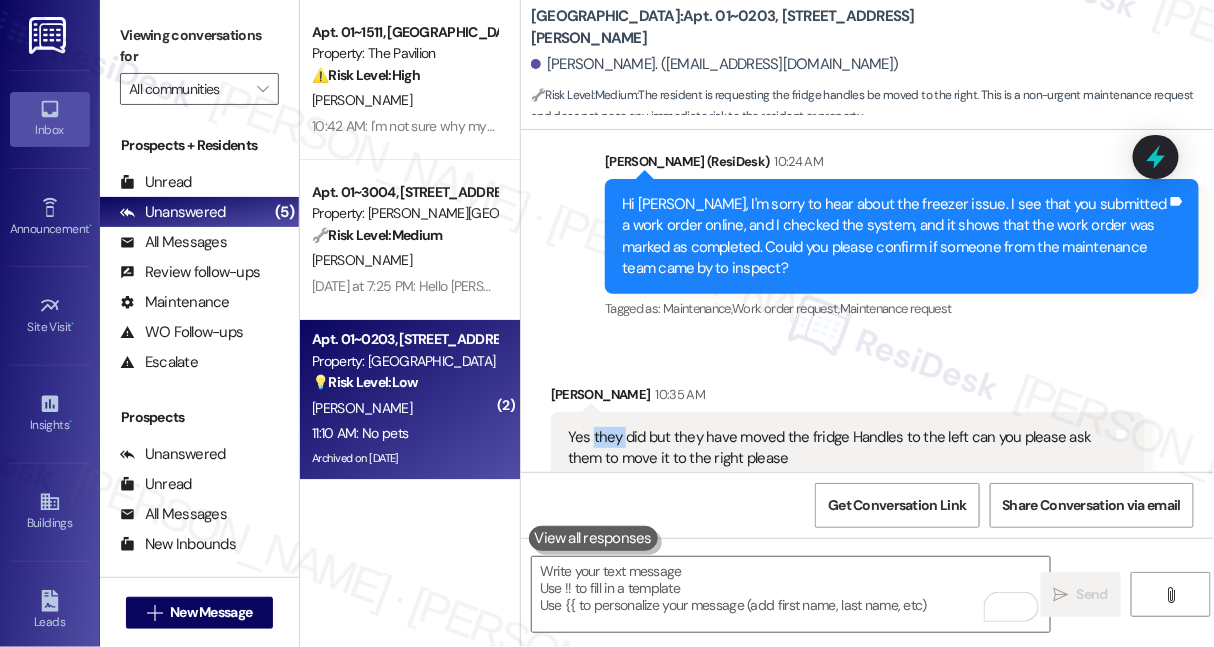 scroll, scrollTop: 22042, scrollLeft: 0, axis: vertical 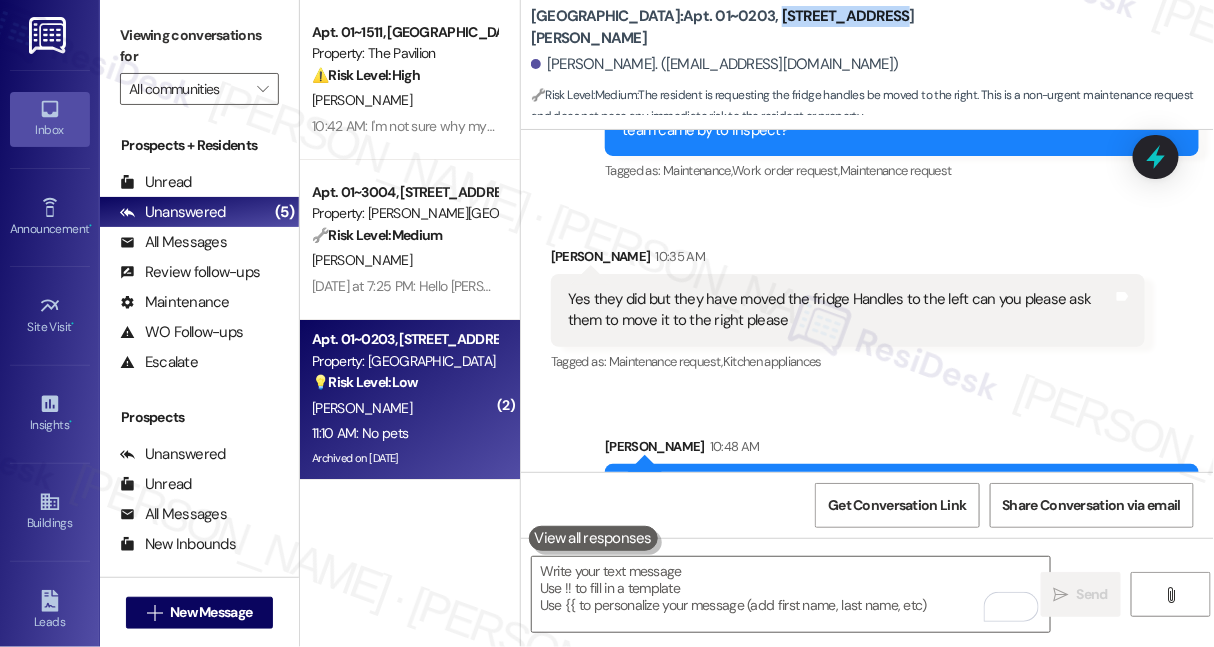 drag, startPoint x: 856, startPoint y: 21, endPoint x: 738, endPoint y: 26, distance: 118.10589 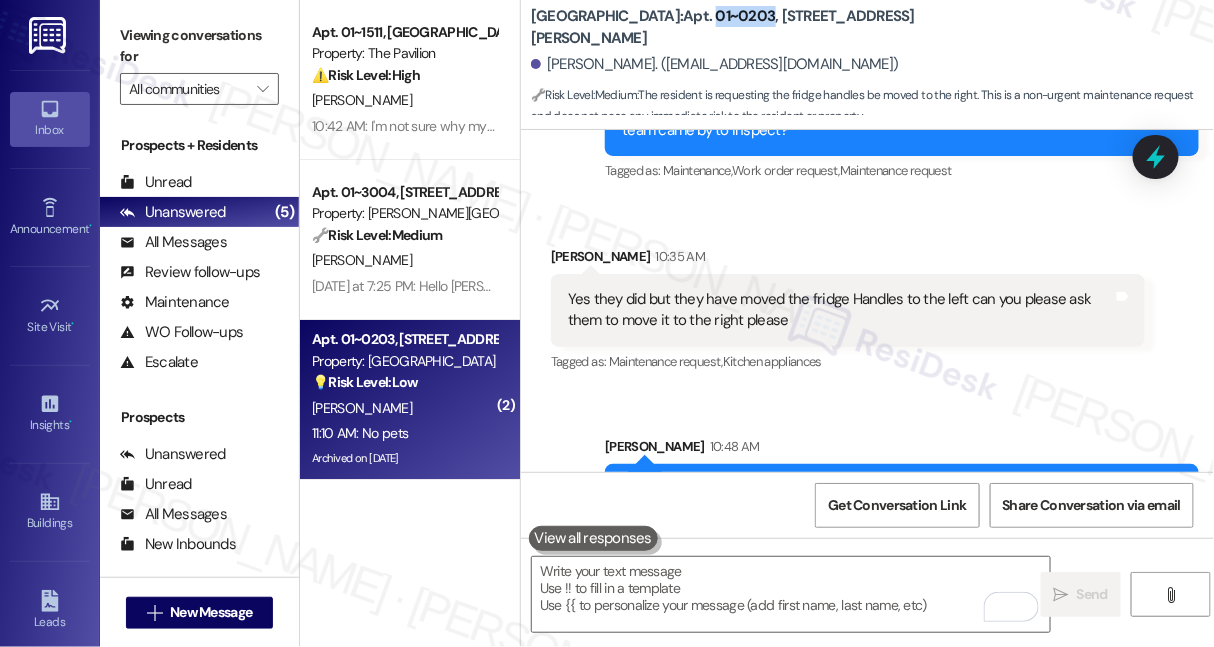 drag, startPoint x: 672, startPoint y: 27, endPoint x: 729, endPoint y: 25, distance: 57.035076 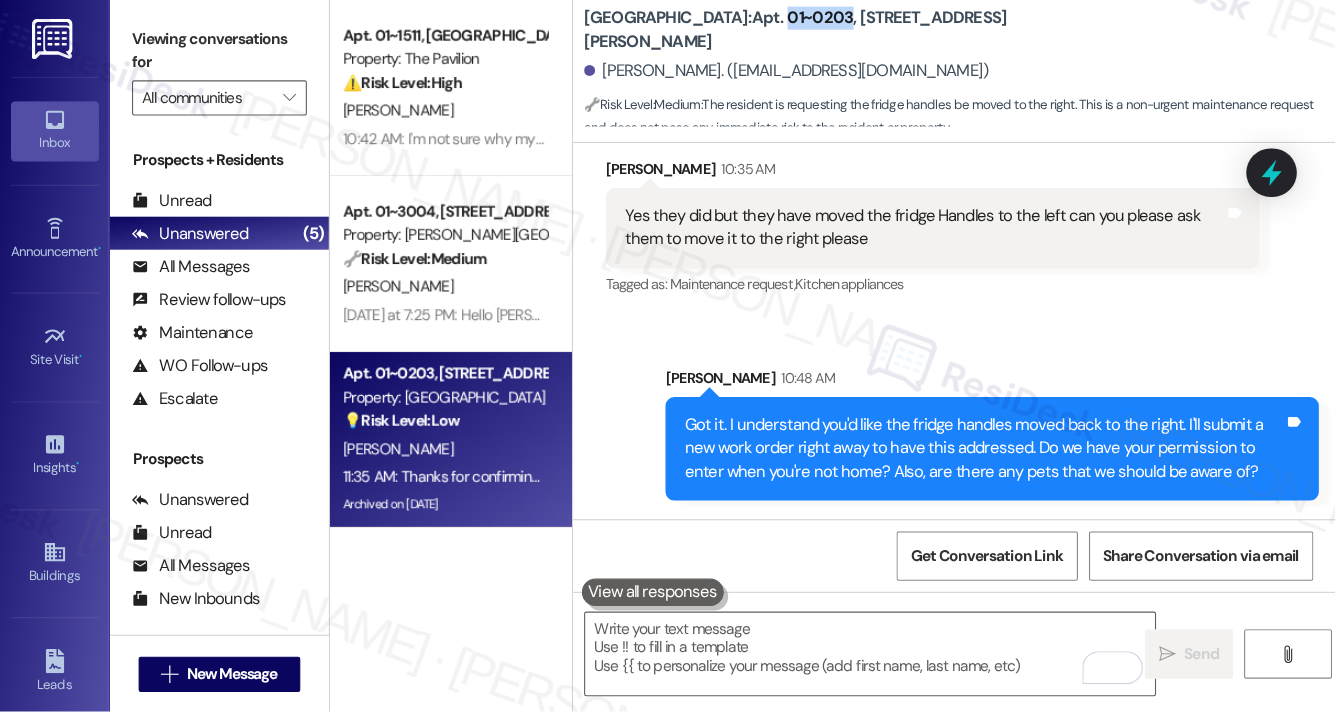 scroll, scrollTop: 22343, scrollLeft: 0, axis: vertical 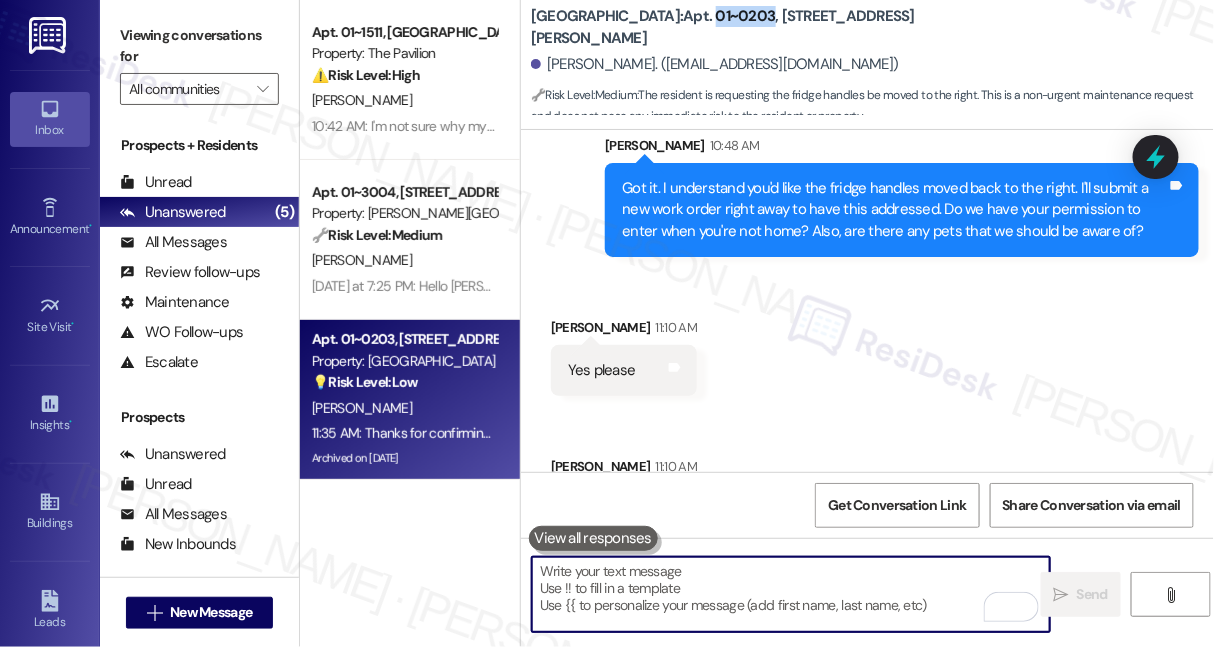 click at bounding box center [791, 594] 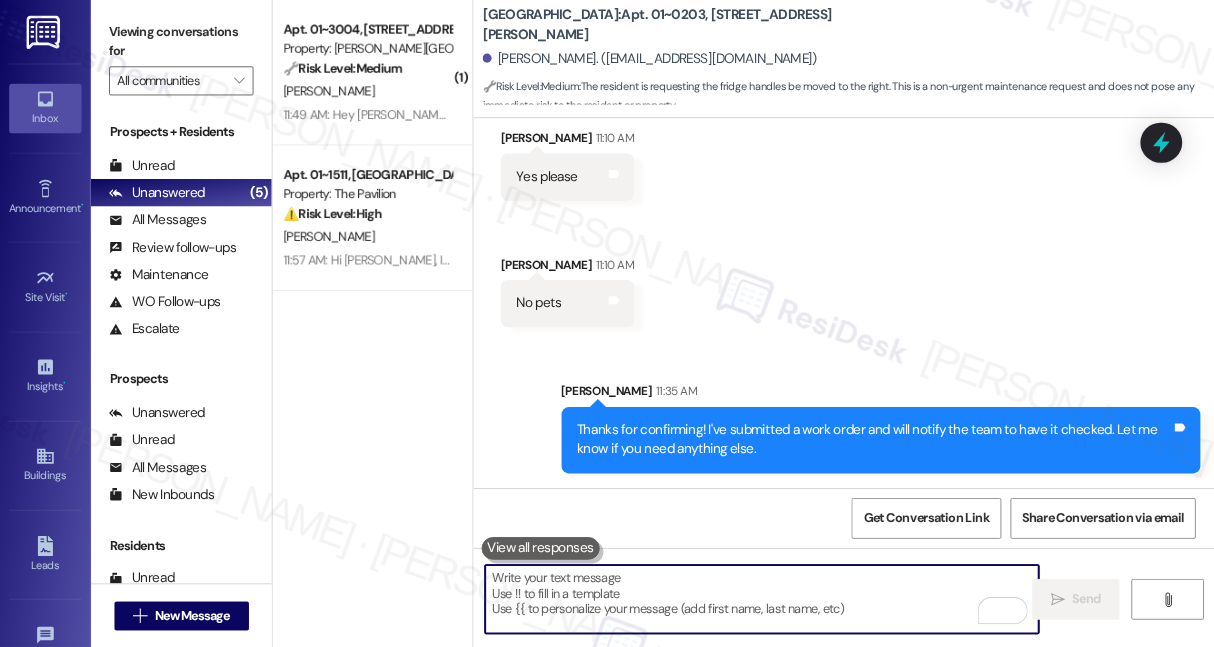 scroll, scrollTop: 21784, scrollLeft: 0, axis: vertical 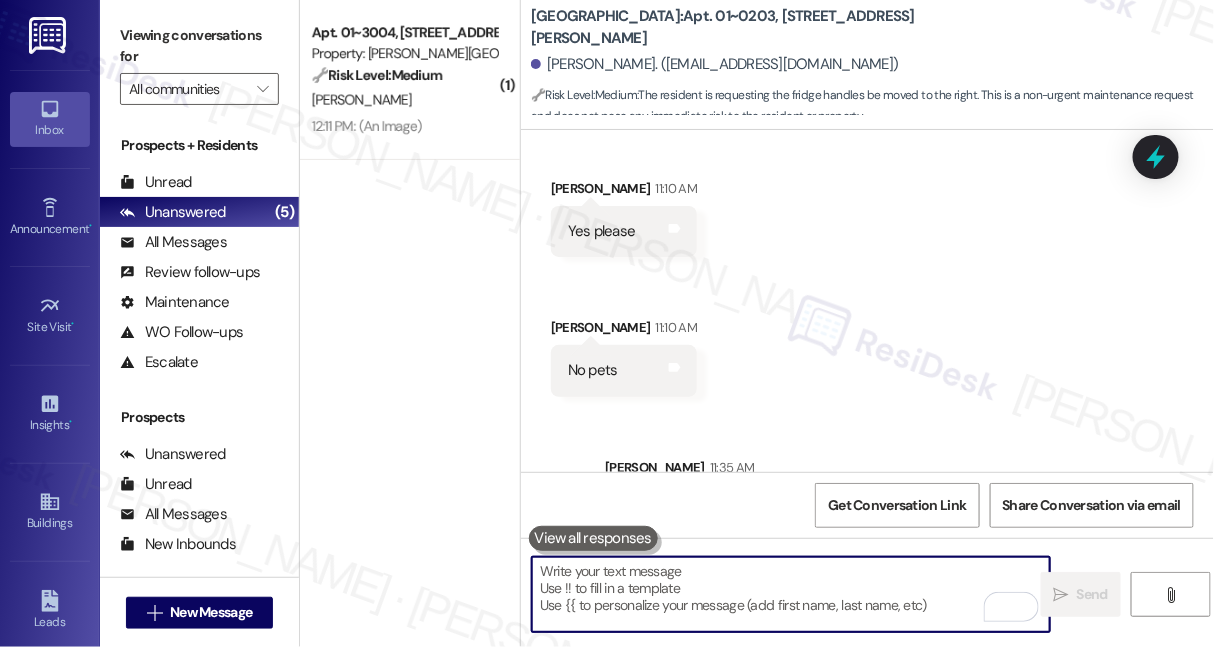 click on "Thanks for confirming! I've submitted a work order and will notify the team to have it checked.  Let me know if you need anything else." at bounding box center [894, 521] 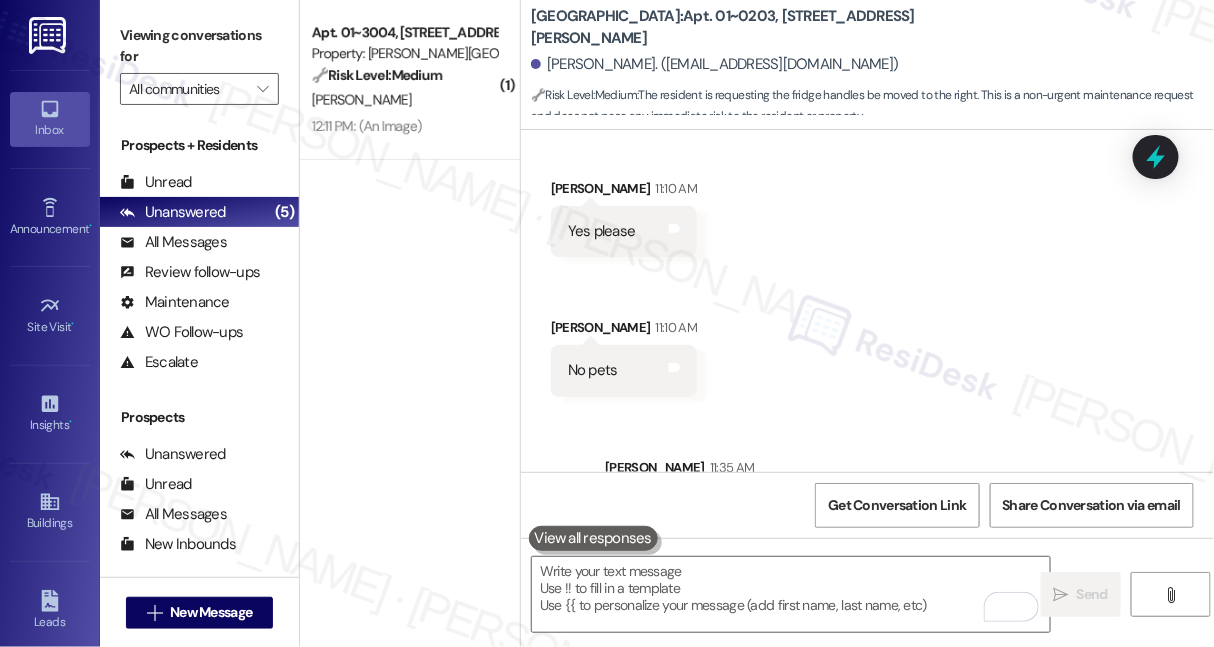 click on "Thanks for confirming! I've submitted a work order and will notify the team to have it checked.  Let me know if you need anything else." at bounding box center [894, 521] 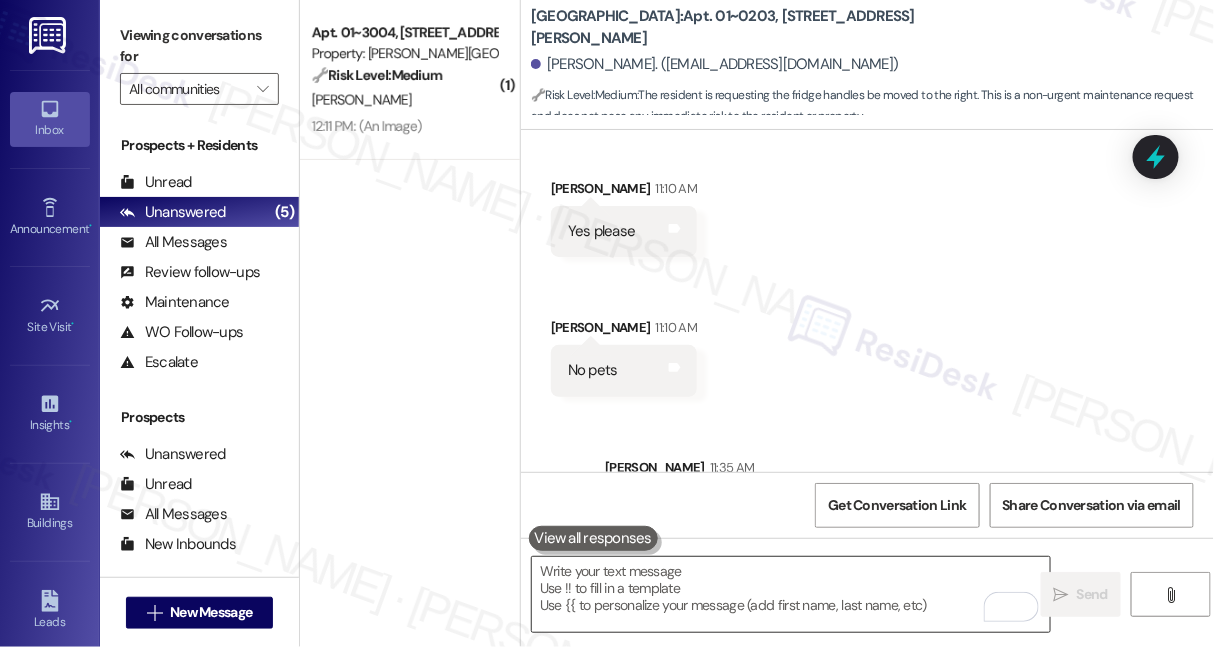 click at bounding box center [791, 594] 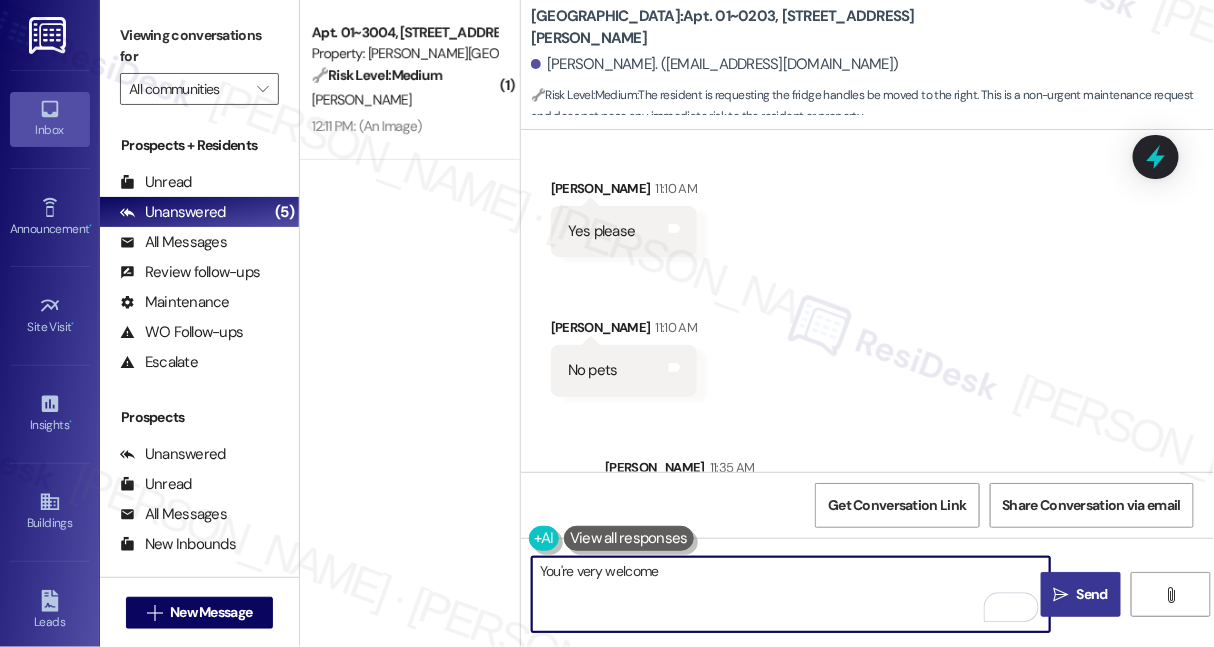 click on "Akhila Cholasamudram 12:28 PM" at bounding box center (650, 632) 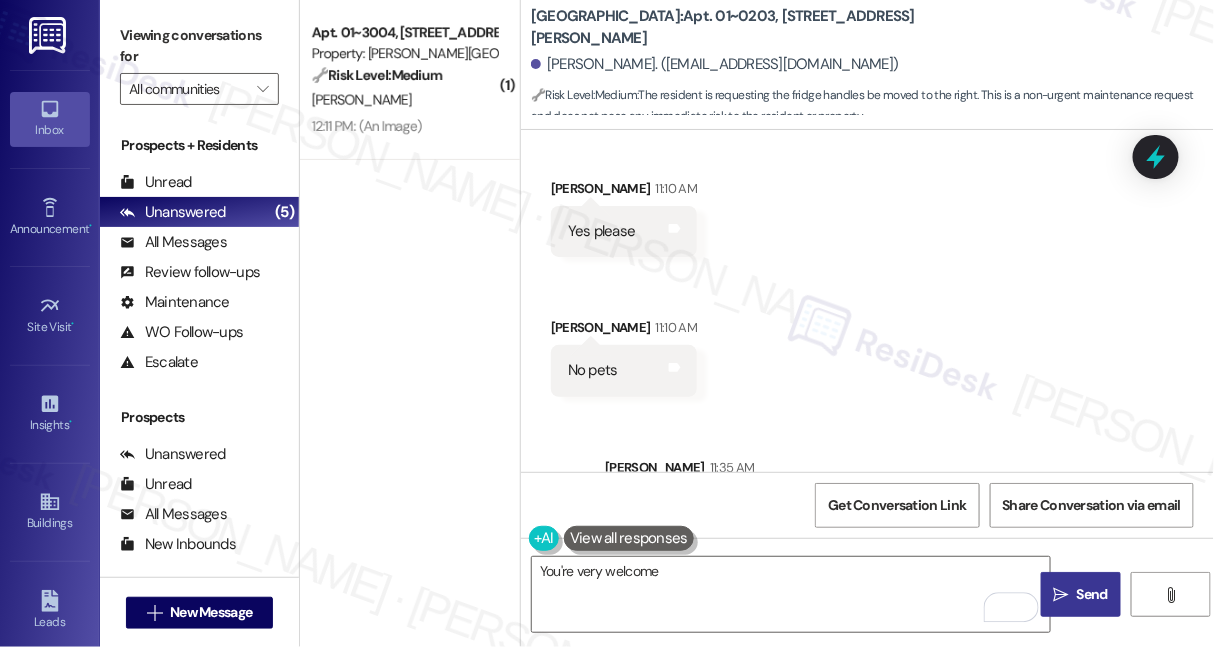 click on "Akhila Cholasamudram 12:28 PM" at bounding box center [650, 632] 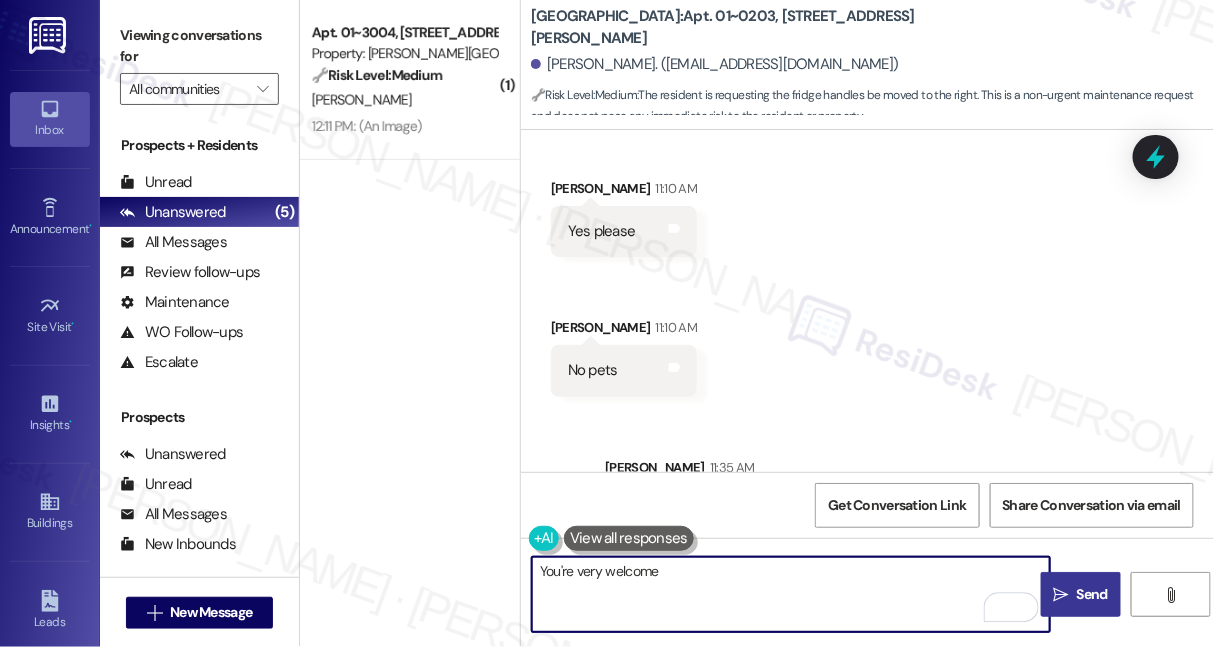 click on "You're very welcome" at bounding box center [791, 594] 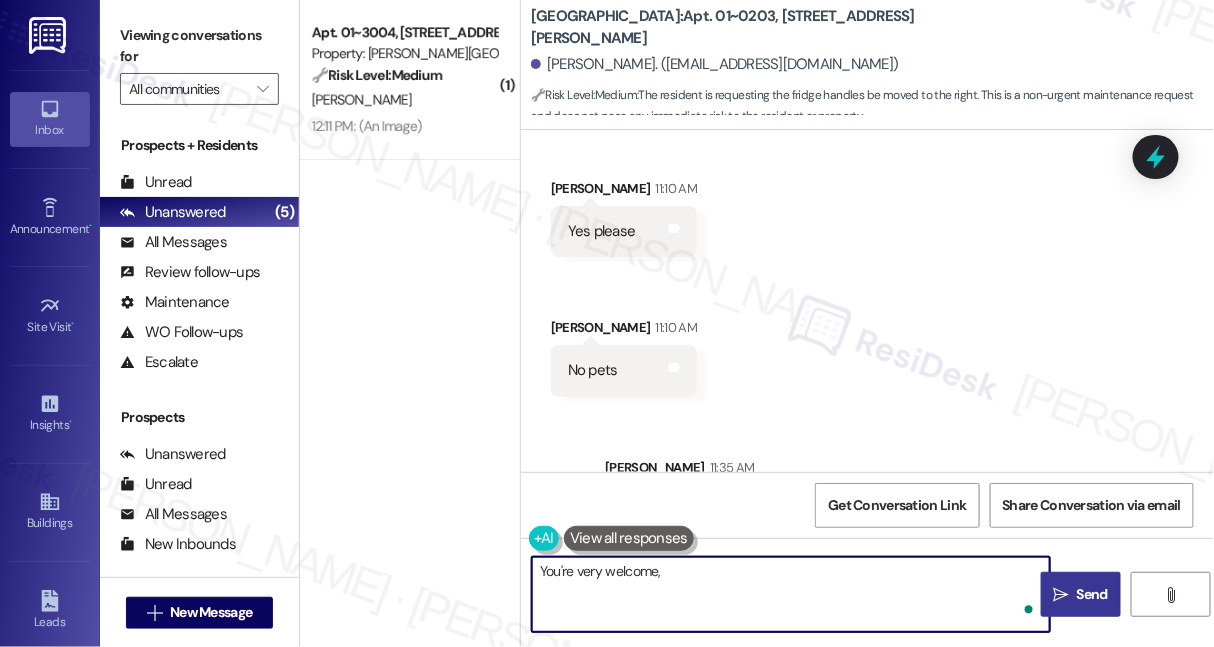 paste on "Akhila" 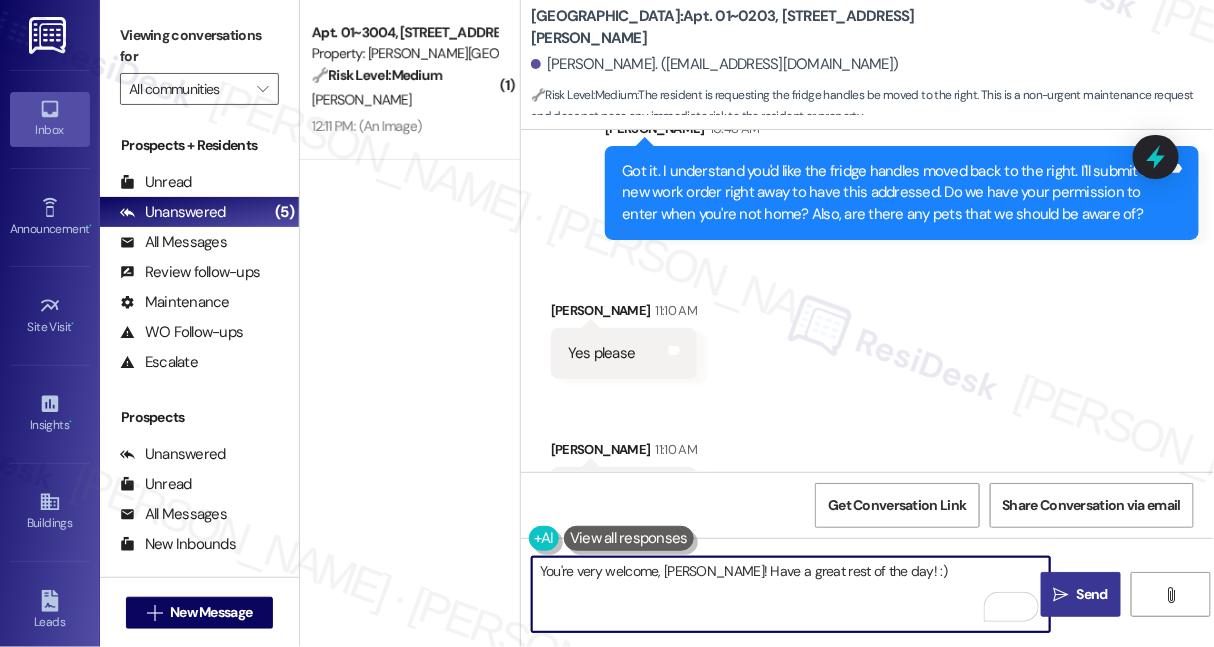scroll, scrollTop: 22482, scrollLeft: 0, axis: vertical 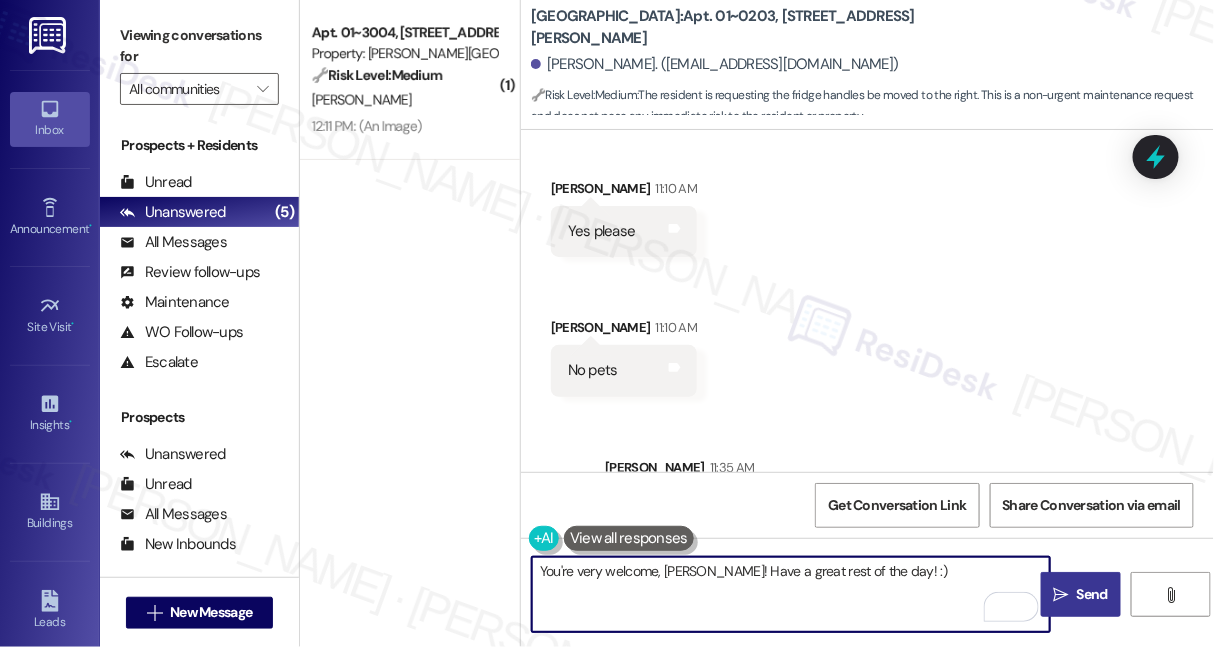 type on "You're very welcome, Akhila! Have a great rest of the day! :)" 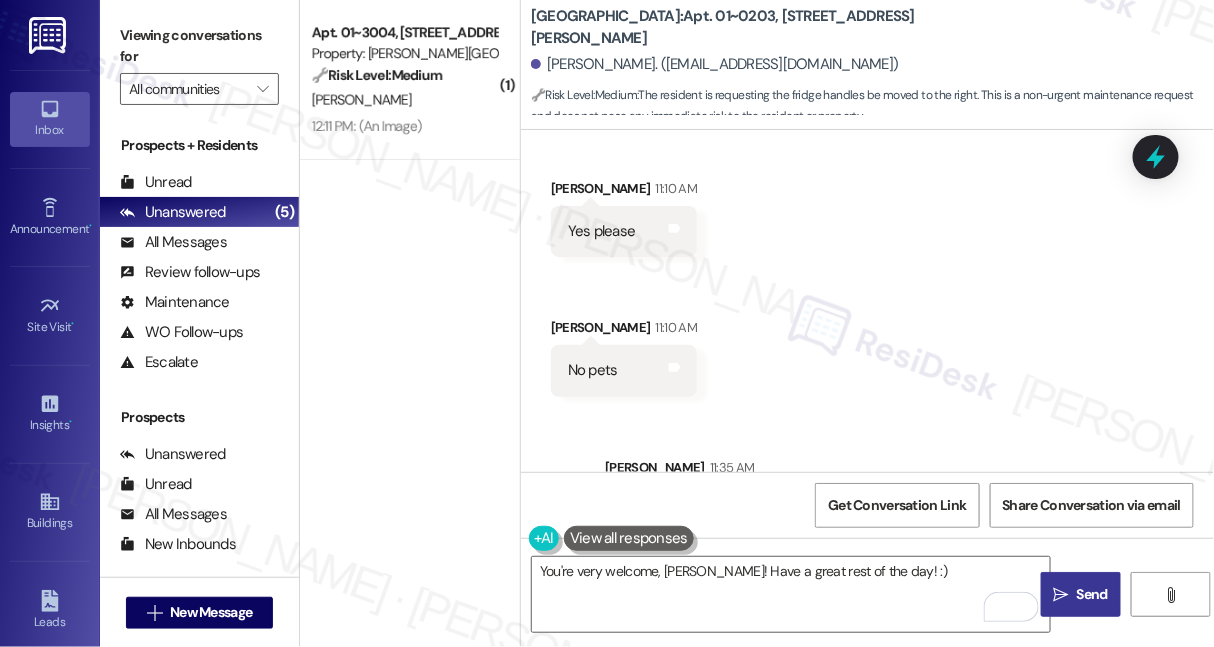 click on "Thanks for confirming! I've submitted a work order and will notify the team to have it checked.  Let me know if you need anything else." at bounding box center (894, 521) 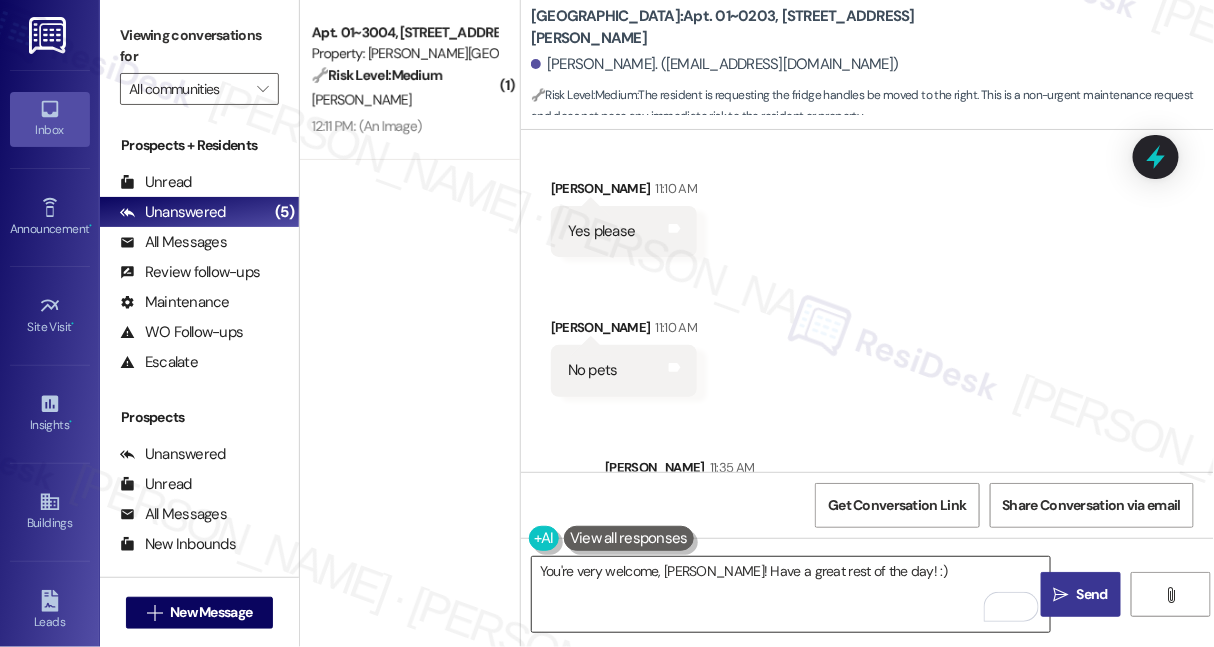 click on "You're very welcome, Akhila! Have a great rest of the day! :)" at bounding box center (791, 594) 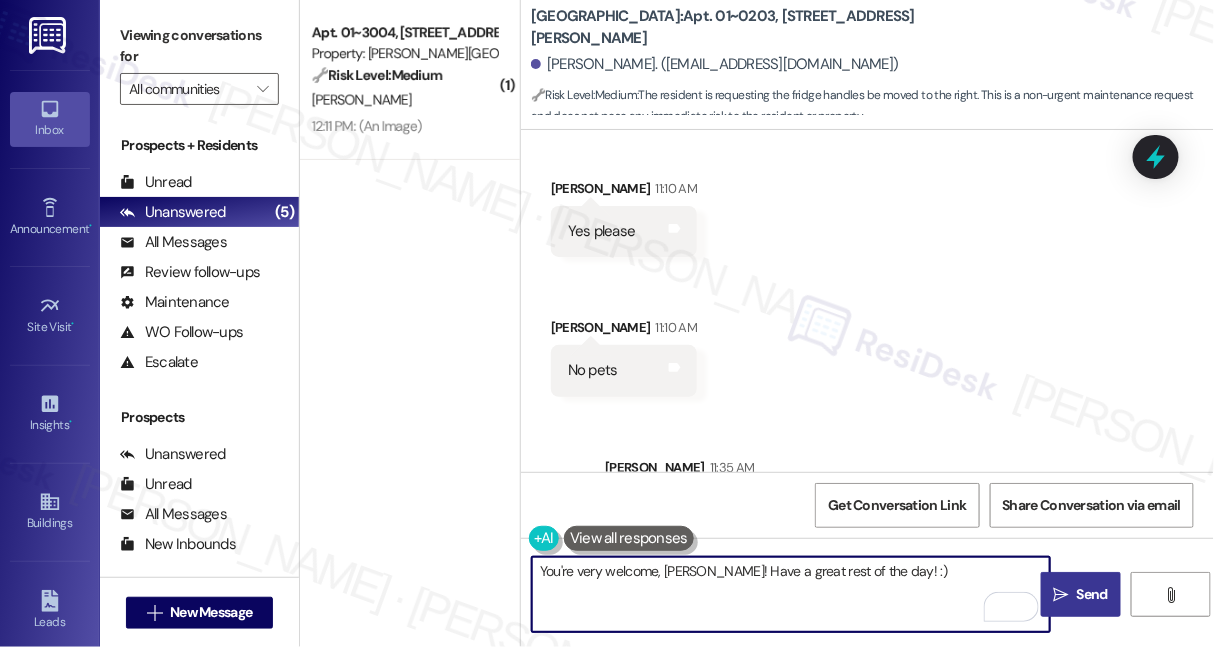 click on "Send" at bounding box center (1092, 594) 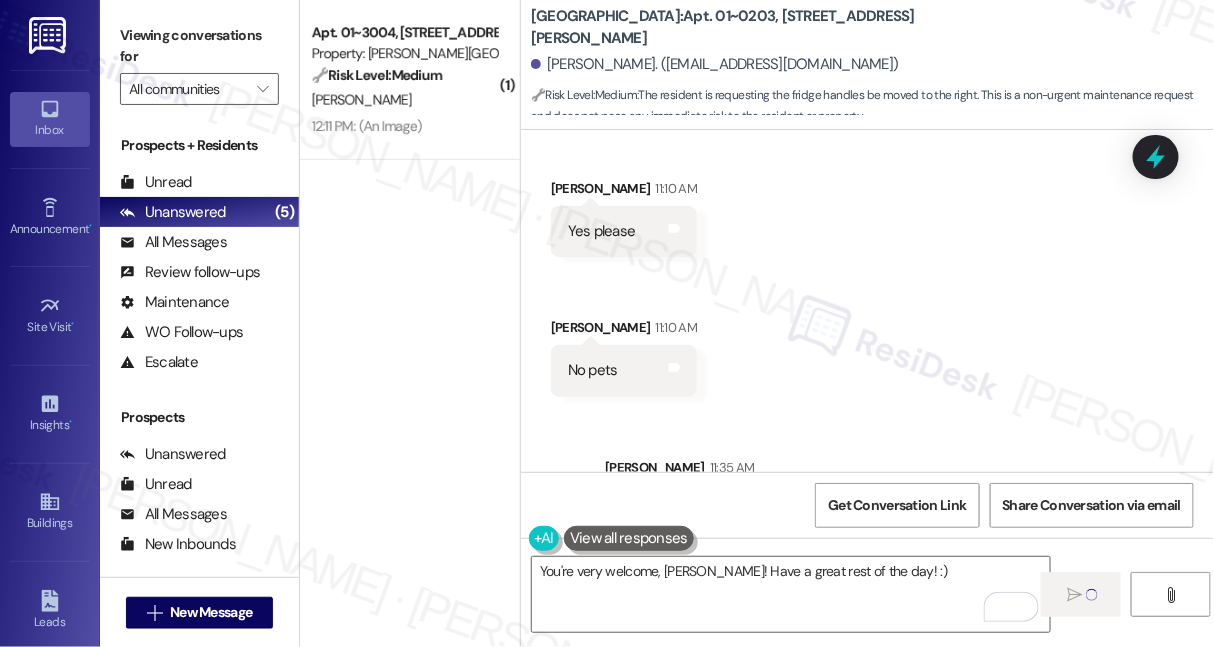 type 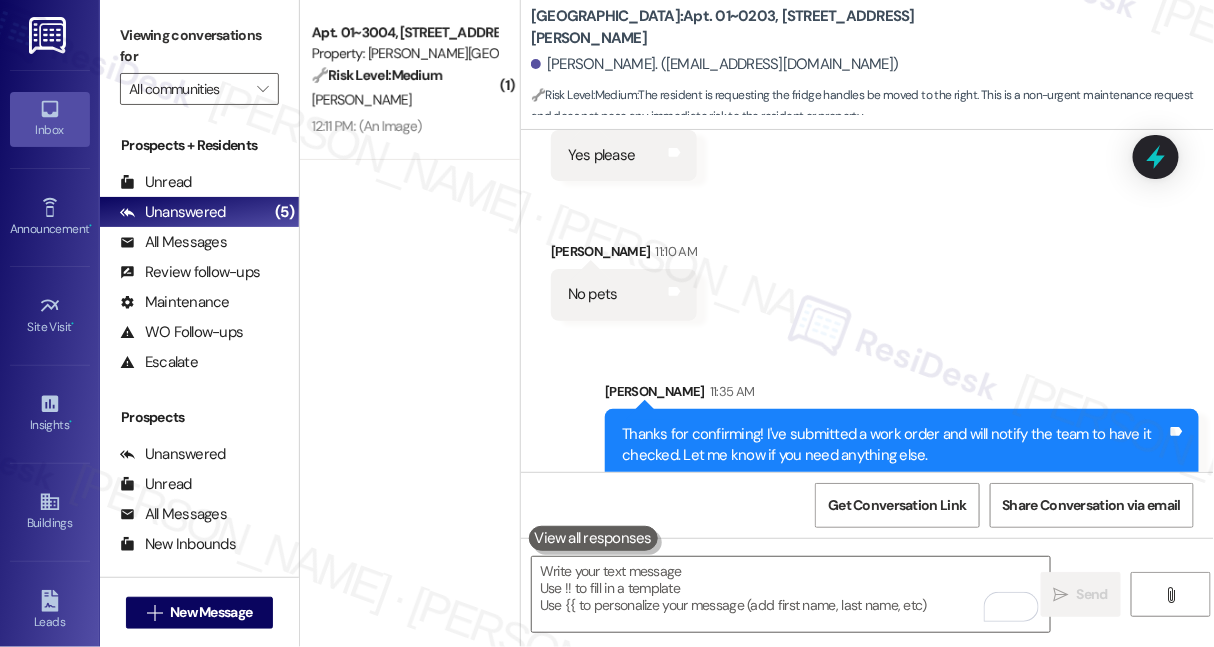 scroll, scrollTop: 22621, scrollLeft: 0, axis: vertical 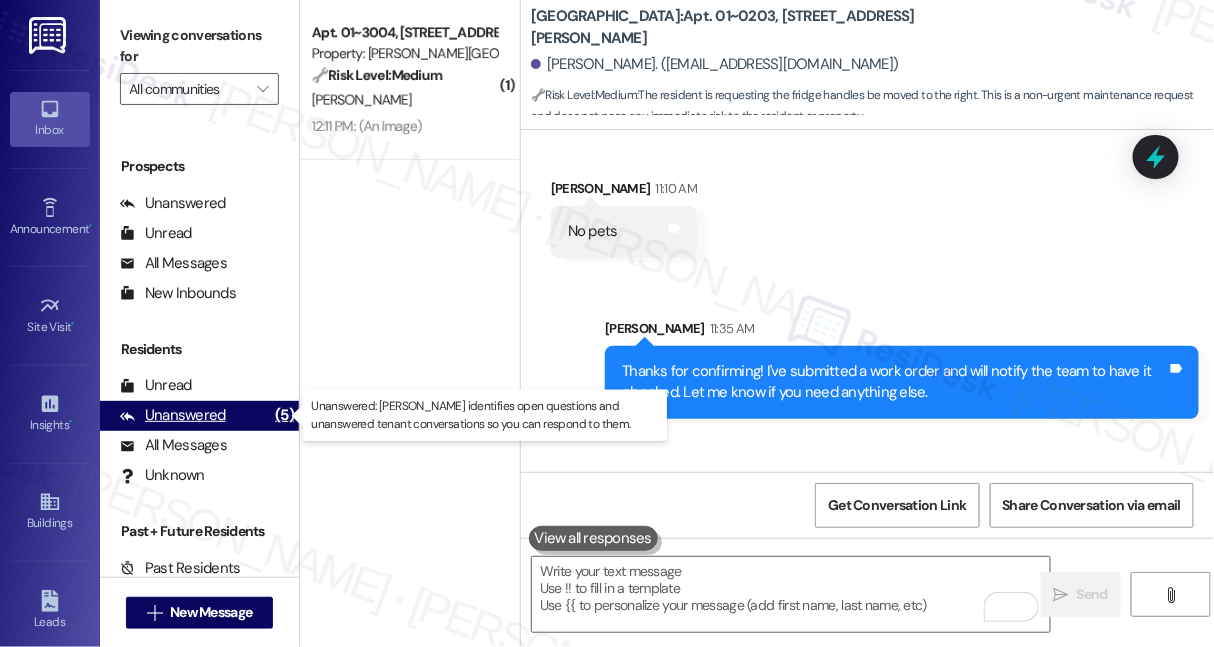 click on "Unanswered" at bounding box center [173, 415] 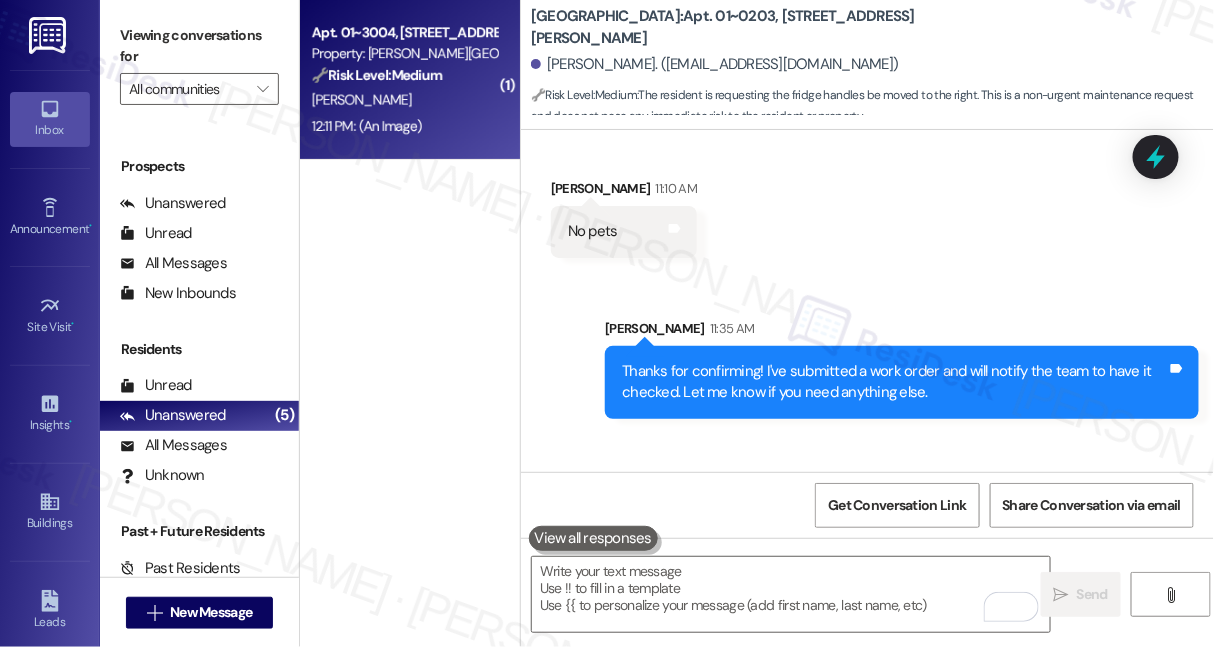 click on "J. Nash" at bounding box center (404, 100) 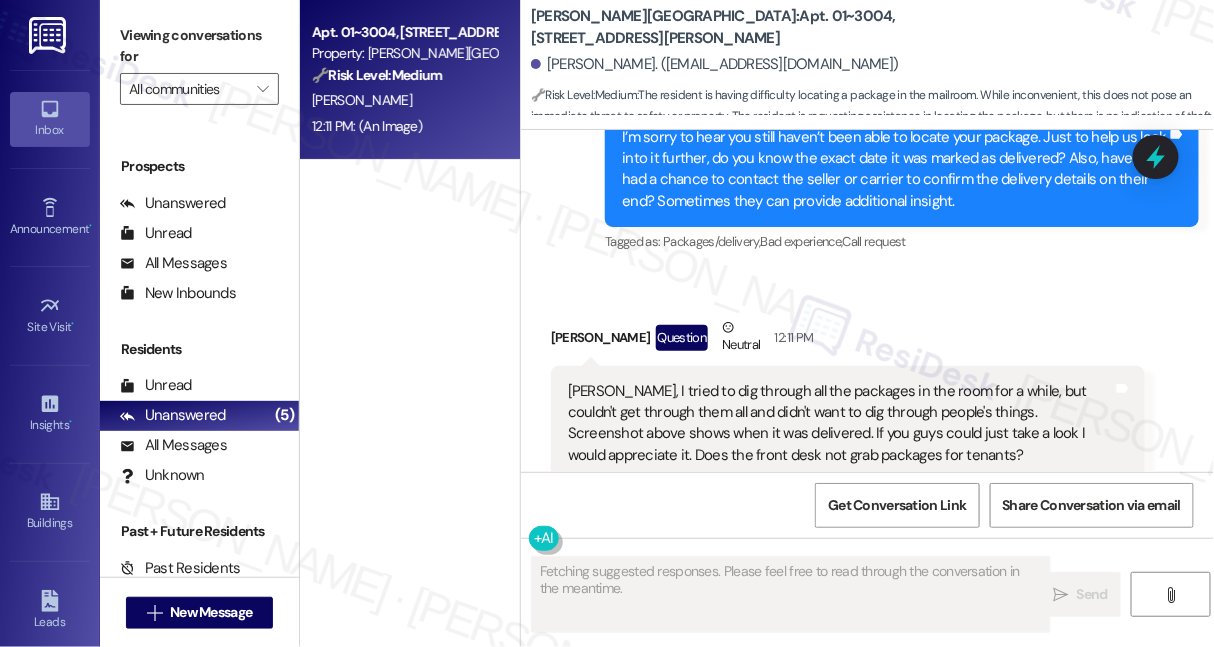 scroll, scrollTop: 15150, scrollLeft: 0, axis: vertical 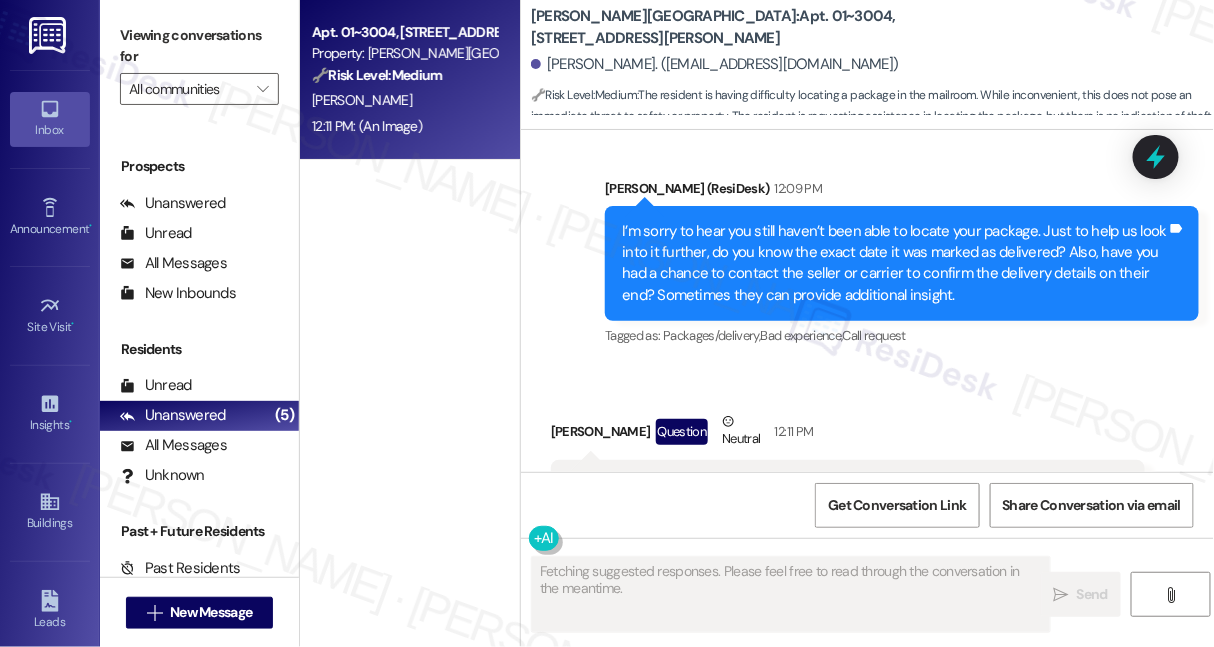 click on "Sarah, I tried to dig through all the packages in the room for a while, but couldn't get through them all and didn't want to dig through people's things. Screenshot  above shows when it was delivered. If you guys could just take a look I would appreciate it. Does the front desk not grab packages for tenants?" at bounding box center (840, 518) 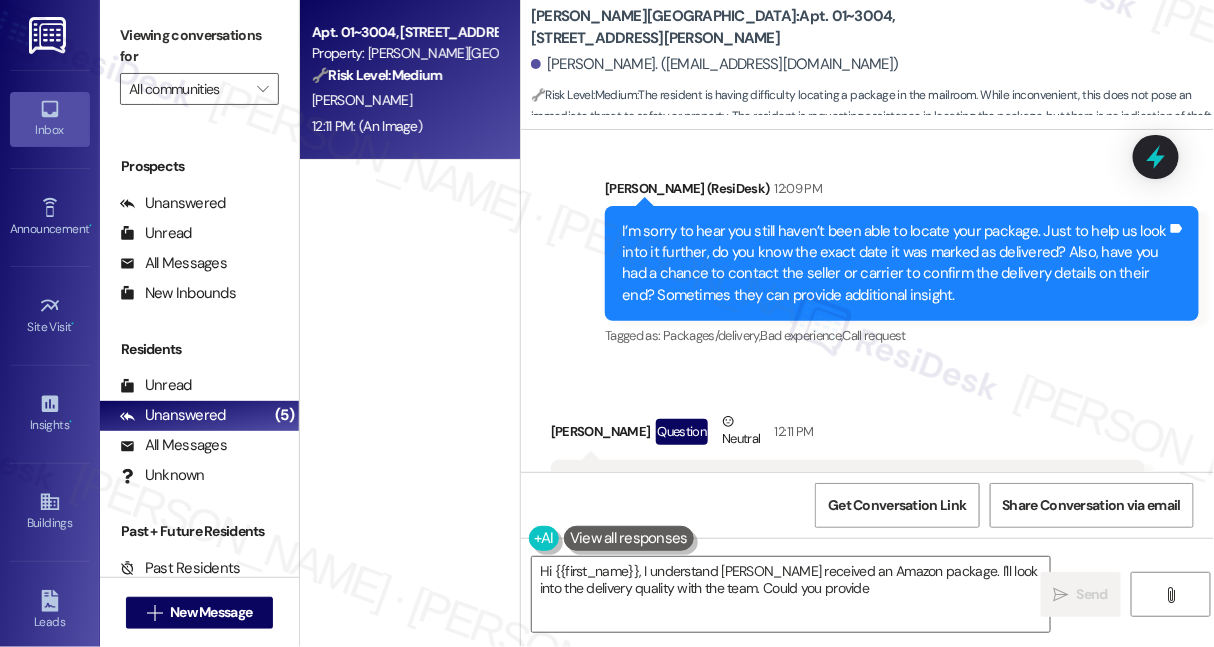 click on "John Nash Question   Neutral 12:11 PM" at bounding box center [848, 435] 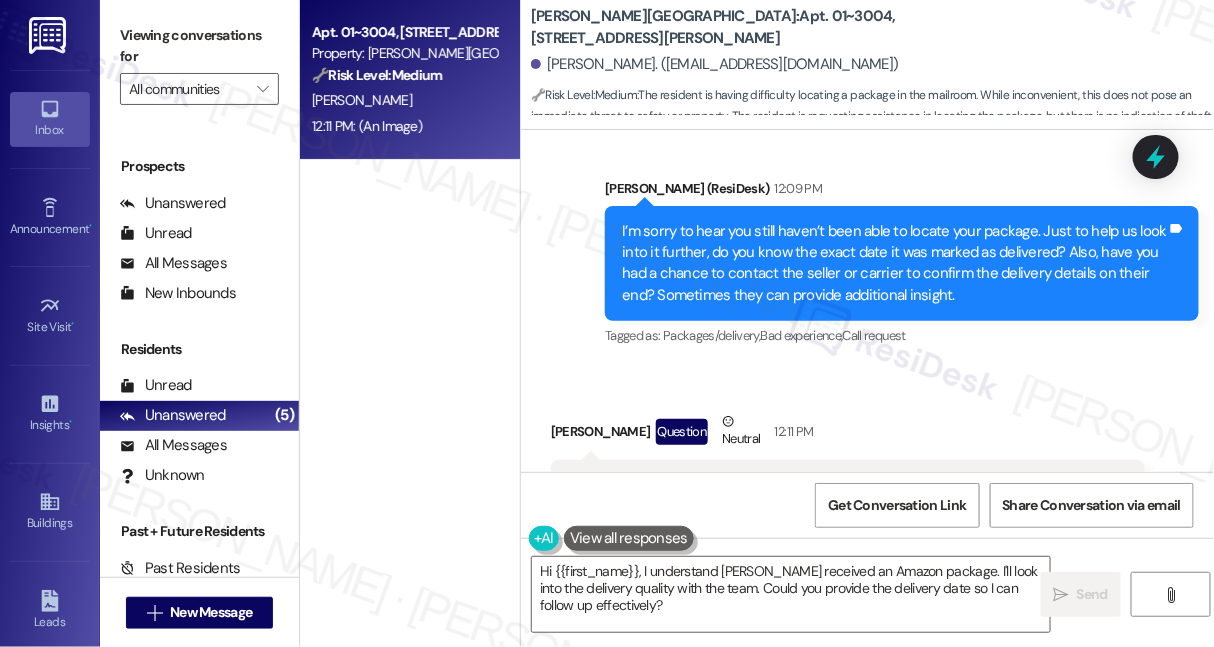 click on "Sarah, I tried to dig through all the packages in the room for a while, but couldn't get through them all and didn't want to dig through people's things. Screenshot  above shows when it was delivered. If you guys could just take a look I would appreciate it. Does the front desk not grab packages for tenants?" at bounding box center (840, 518) 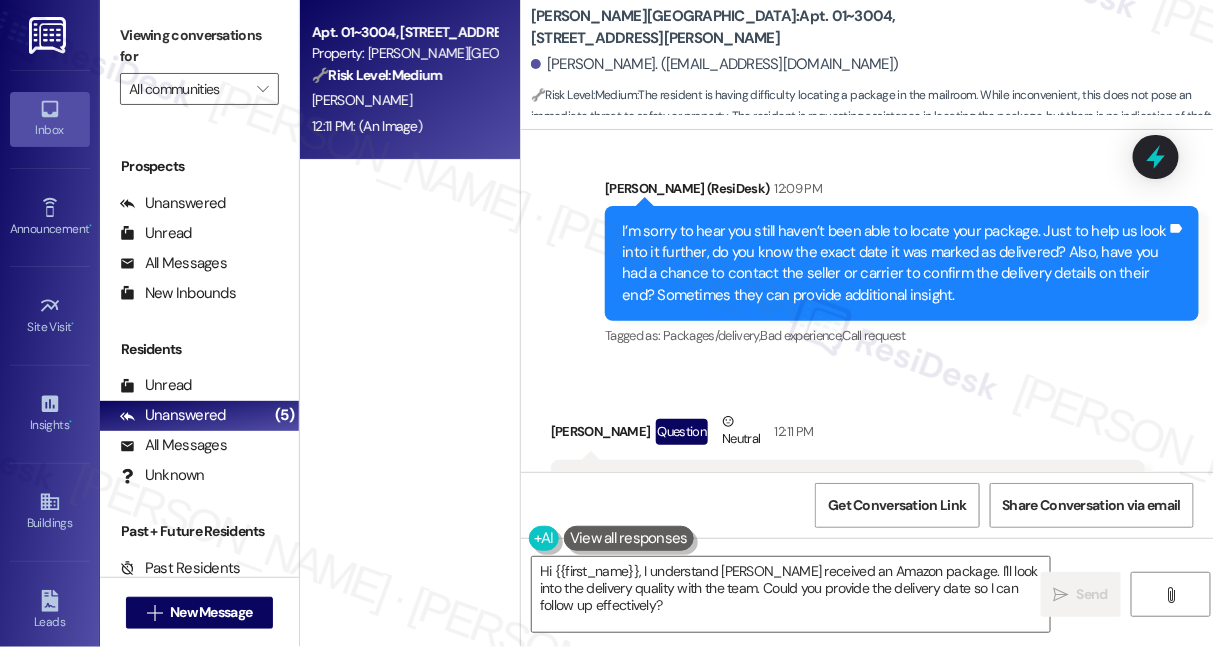 click on "John Nash Question   Neutral 12:11 PM" at bounding box center [848, 435] 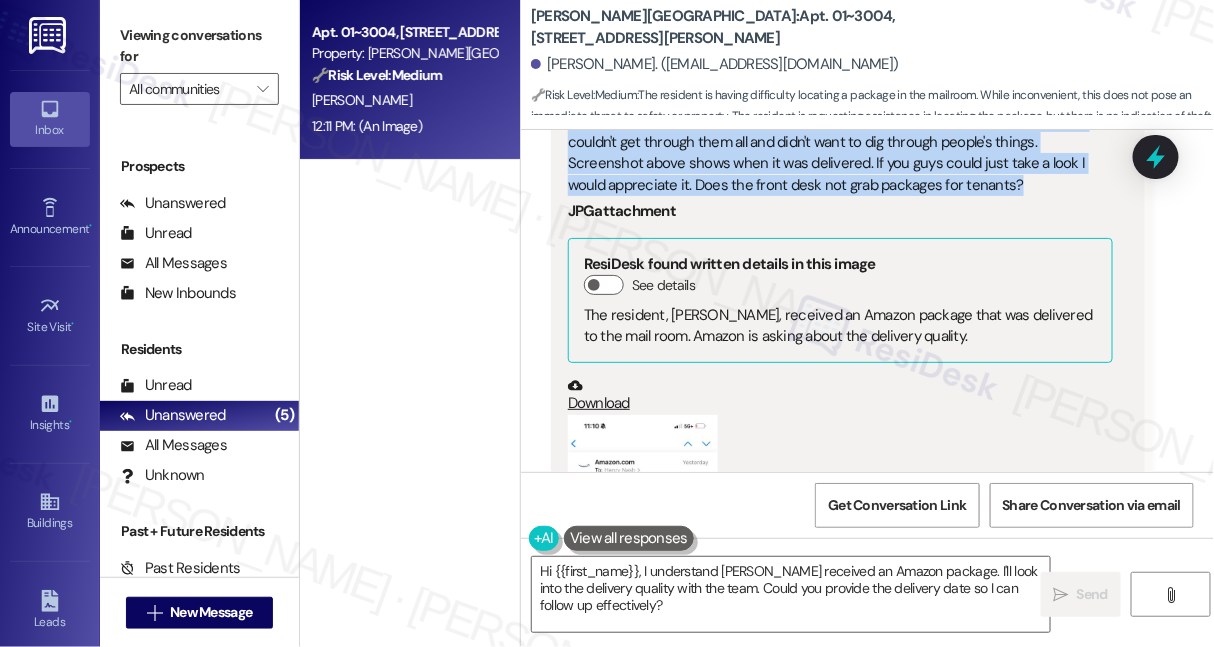 click at bounding box center (643, 577) 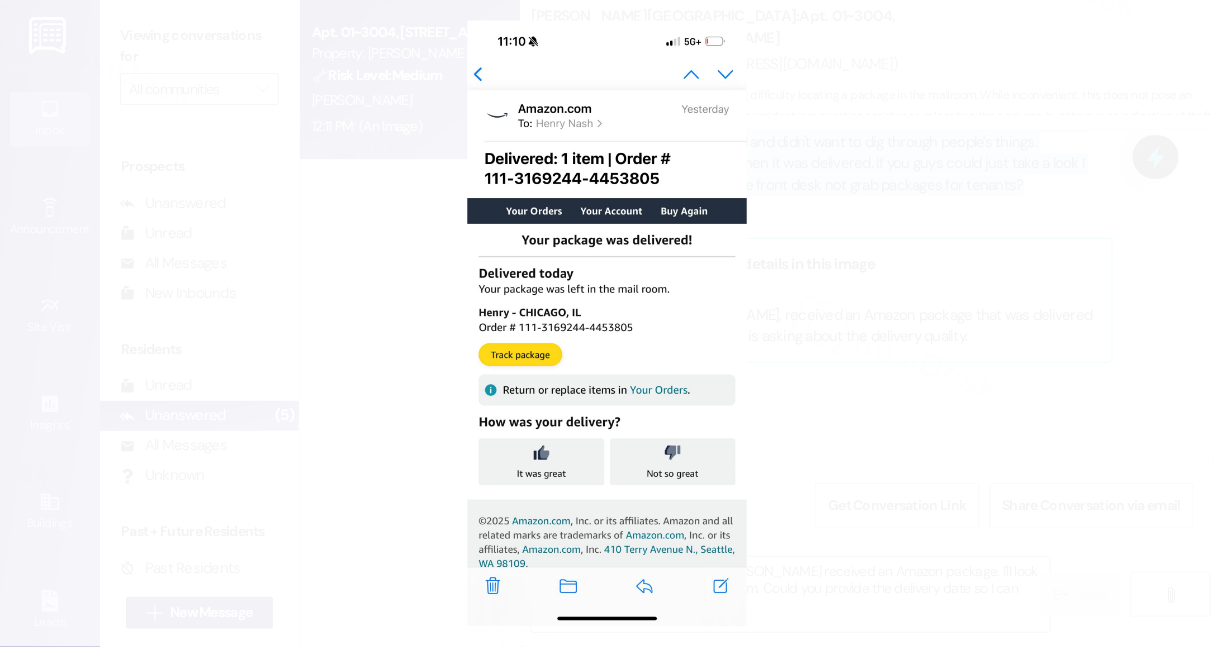 click at bounding box center (607, 323) 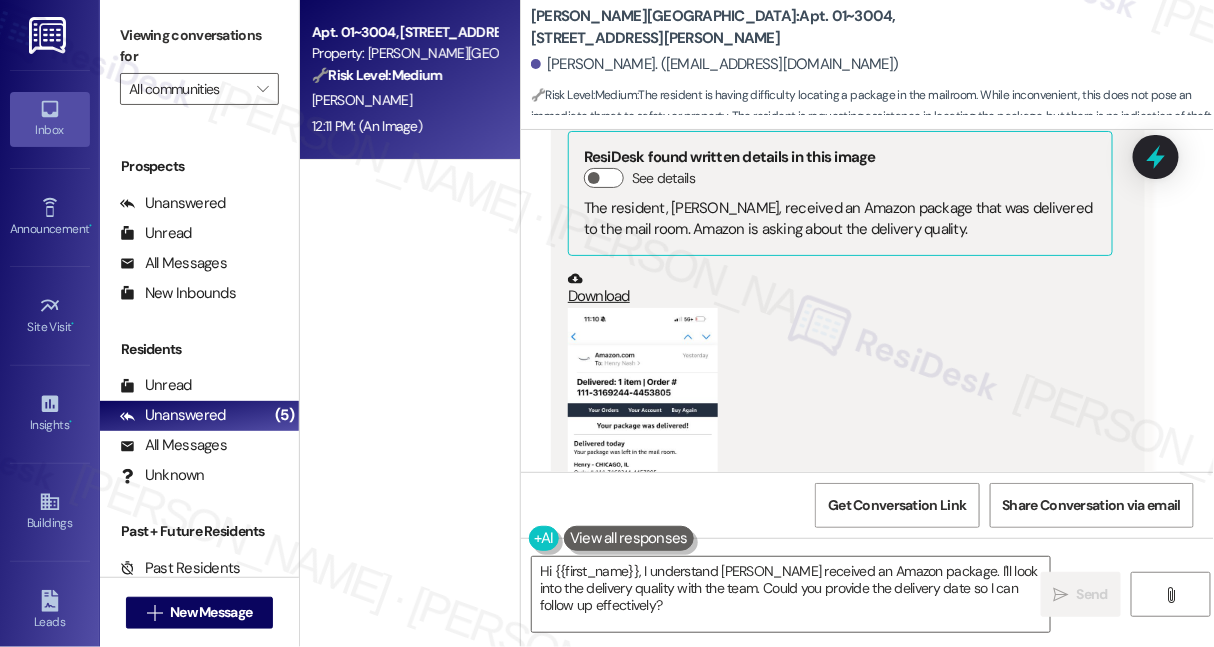 scroll, scrollTop: 15696, scrollLeft: 0, axis: vertical 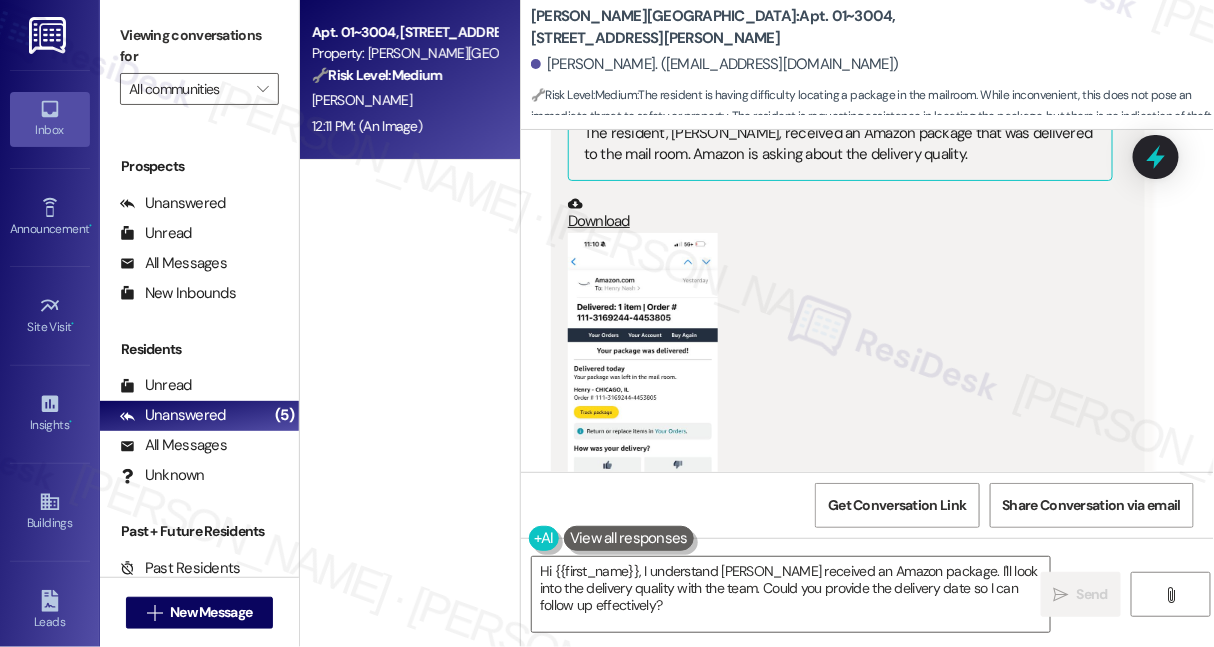 click at bounding box center [643, 395] 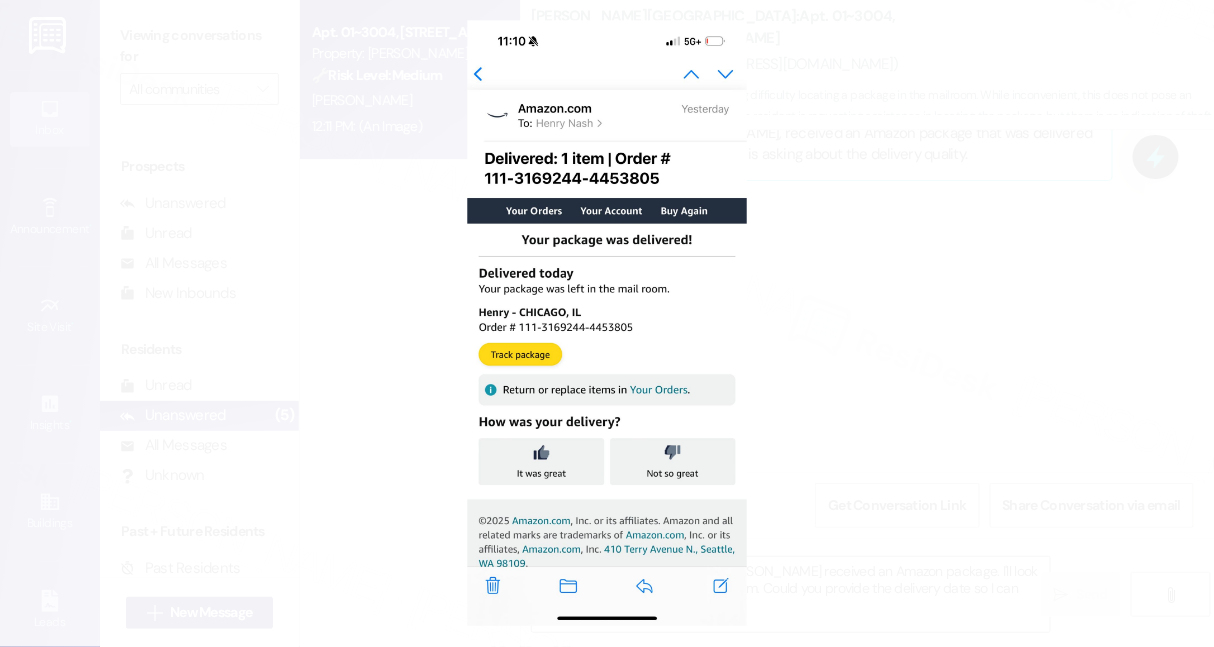 click at bounding box center (607, 323) 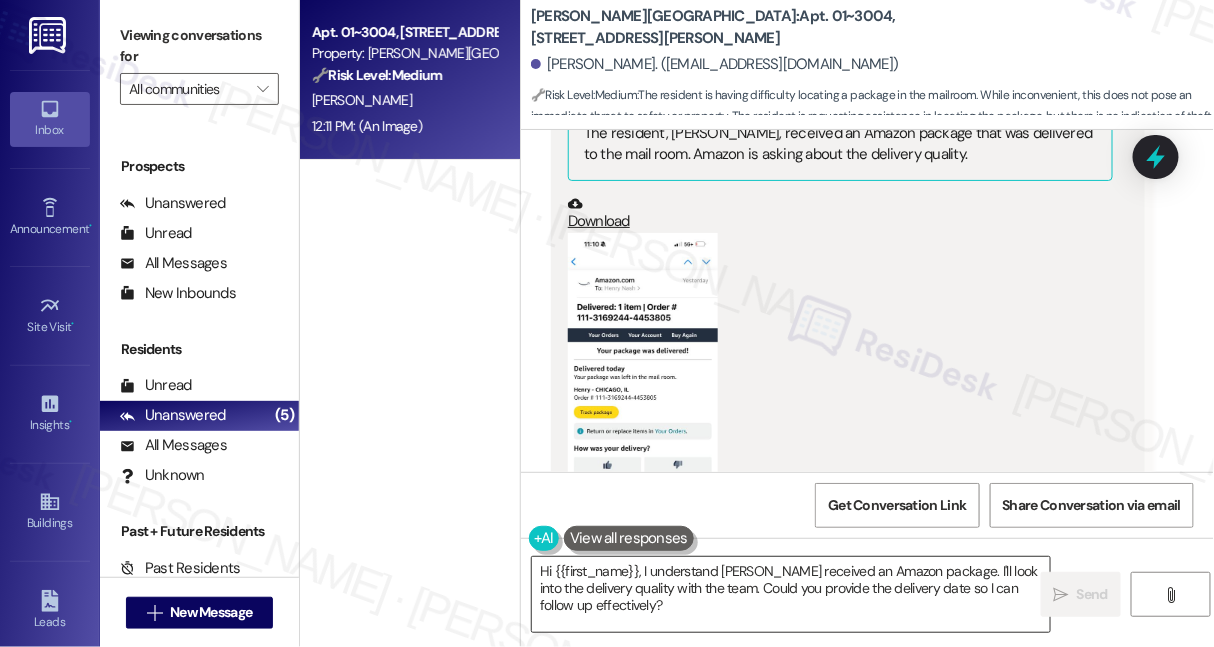 click on "Hi {{first_name}}, I understand Henry received an Amazon package. I'll look into the delivery quality with the team. Could you provide the delivery date so I can follow up effectively?" at bounding box center [791, 594] 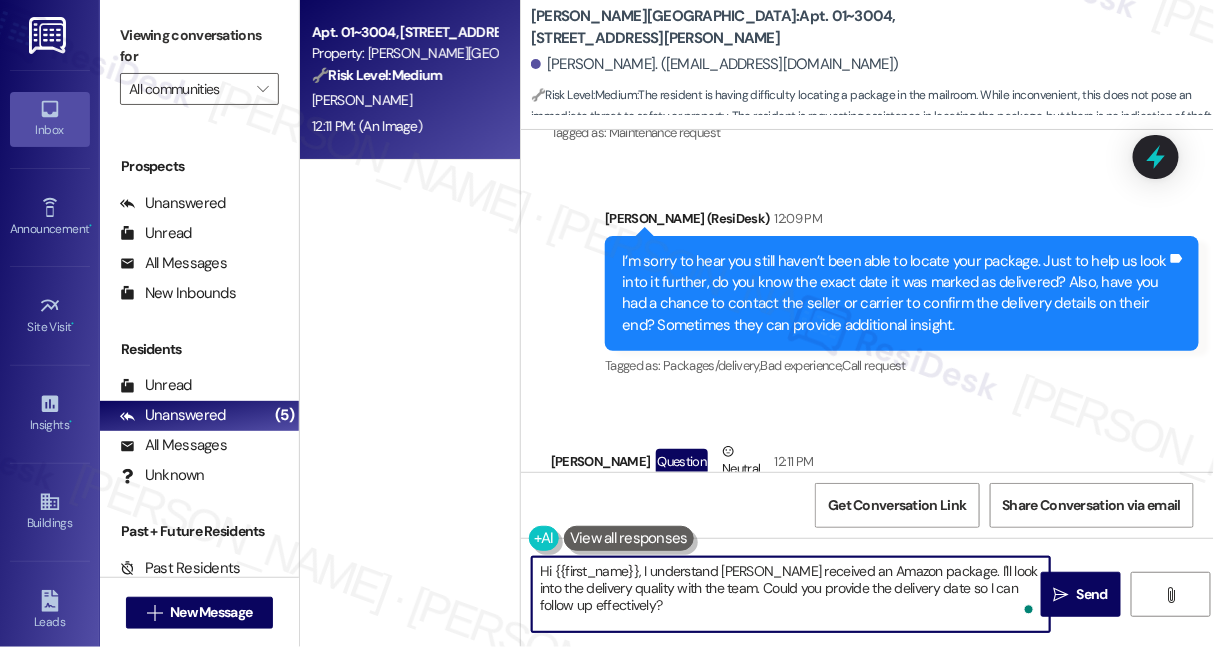 scroll, scrollTop: 14968, scrollLeft: 0, axis: vertical 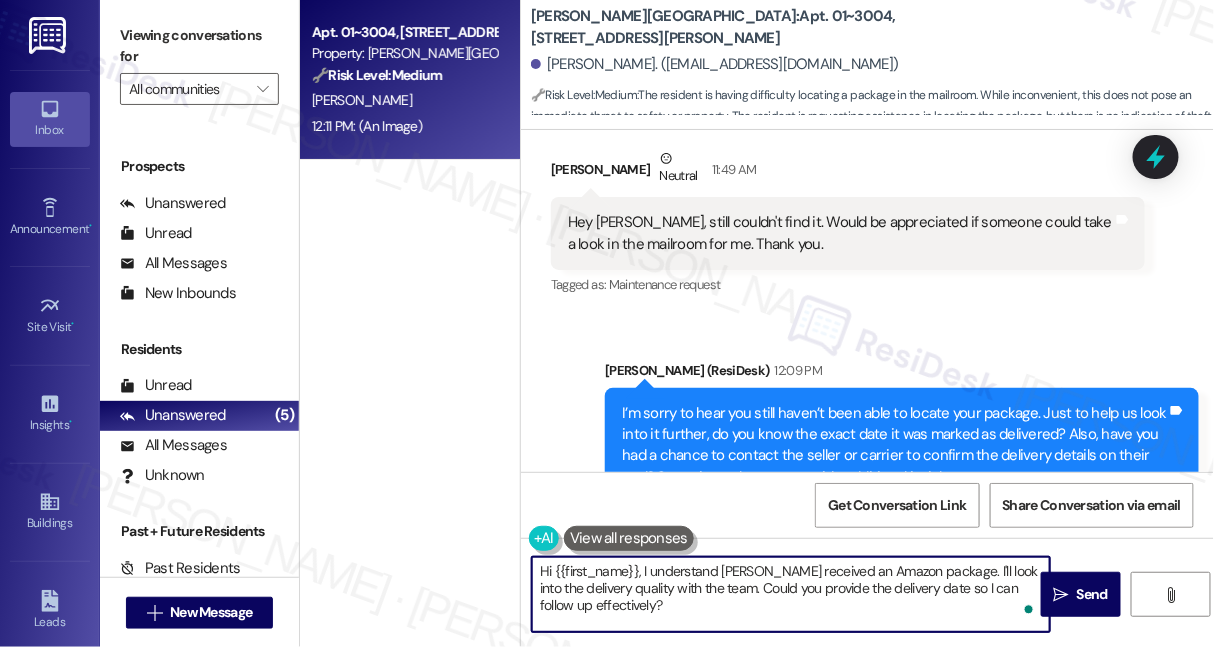 click on "I’m sorry to hear you still haven’t been able to locate your package. Just to help us look into it further, do you know the exact date it was marked as delivered? Also, have you had a chance to contact the seller or carrier to confirm the delivery details on their end? Sometimes they can provide additional insight." at bounding box center (894, 446) 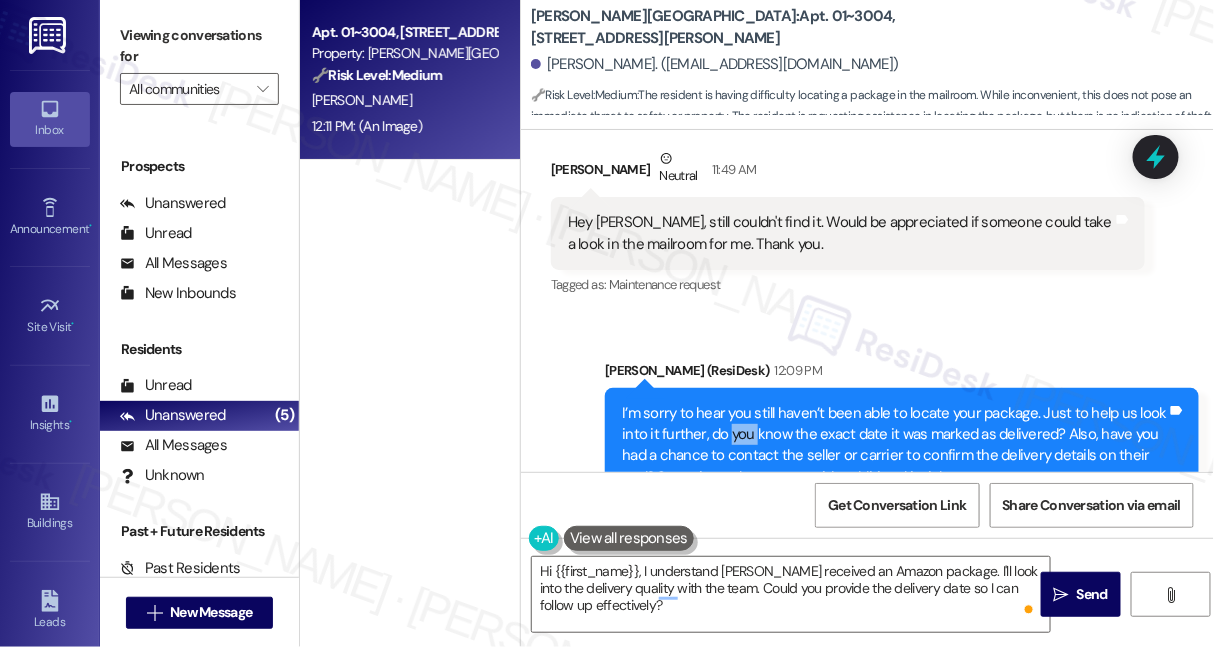 click on "I’m sorry to hear you still haven’t been able to locate your package. Just to help us look into it further, do you know the exact date it was marked as delivered? Also, have you had a chance to contact the seller or carrier to confirm the delivery details on their end? Sometimes they can provide additional insight." at bounding box center (894, 446) 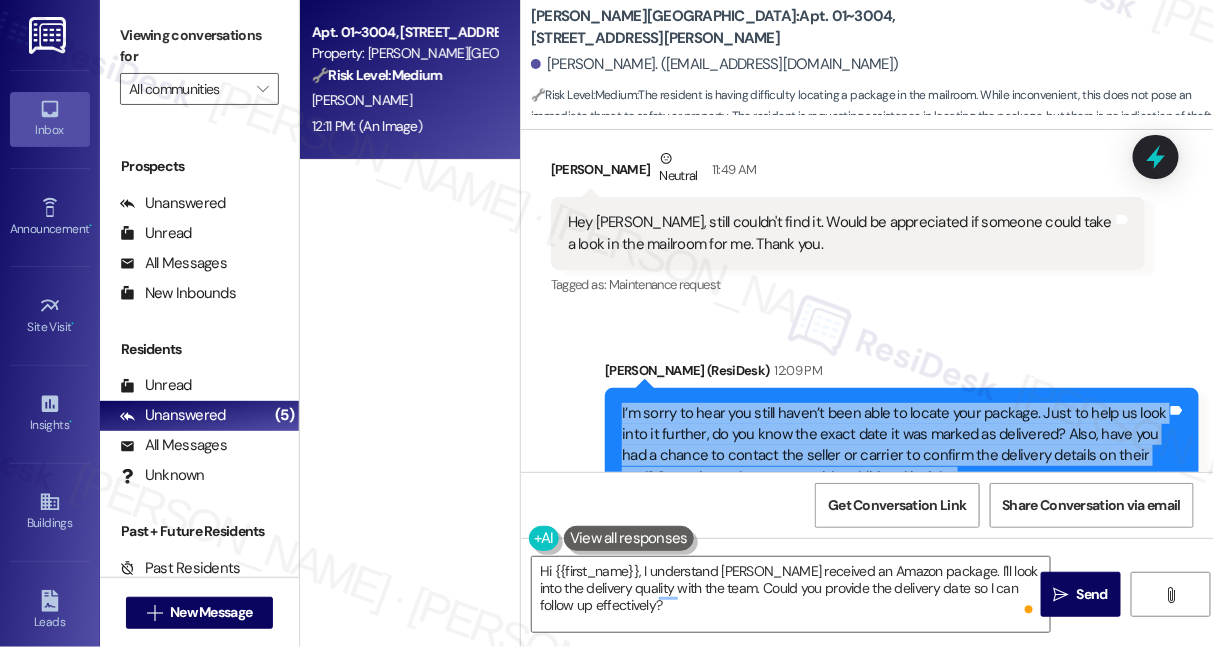 click on "I’m sorry to hear you still haven’t been able to locate your package. Just to help us look into it further, do you know the exact date it was marked as delivered? Also, have you had a chance to contact the seller or carrier to confirm the delivery details on their end? Sometimes they can provide additional insight." at bounding box center (894, 446) 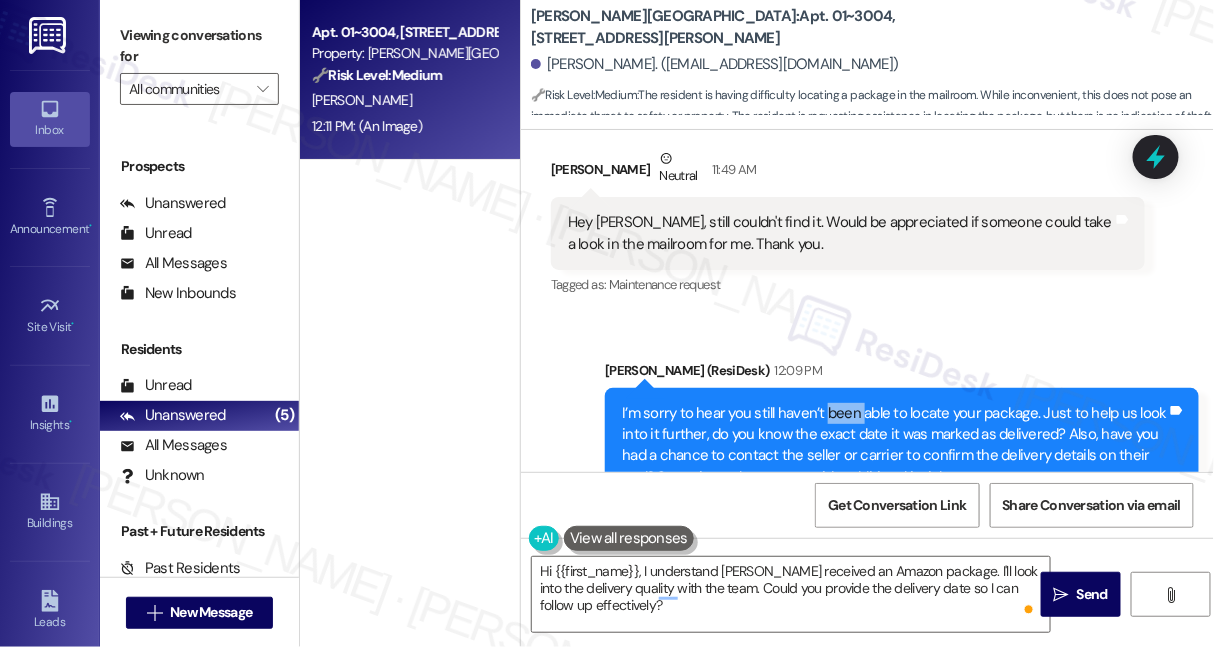 click on "I’m sorry to hear you still haven’t been able to locate your package. Just to help us look into it further, do you know the exact date it was marked as delivered? Also, have you had a chance to contact the seller or carrier to confirm the delivery details on their end? Sometimes they can provide additional insight." at bounding box center [894, 446] 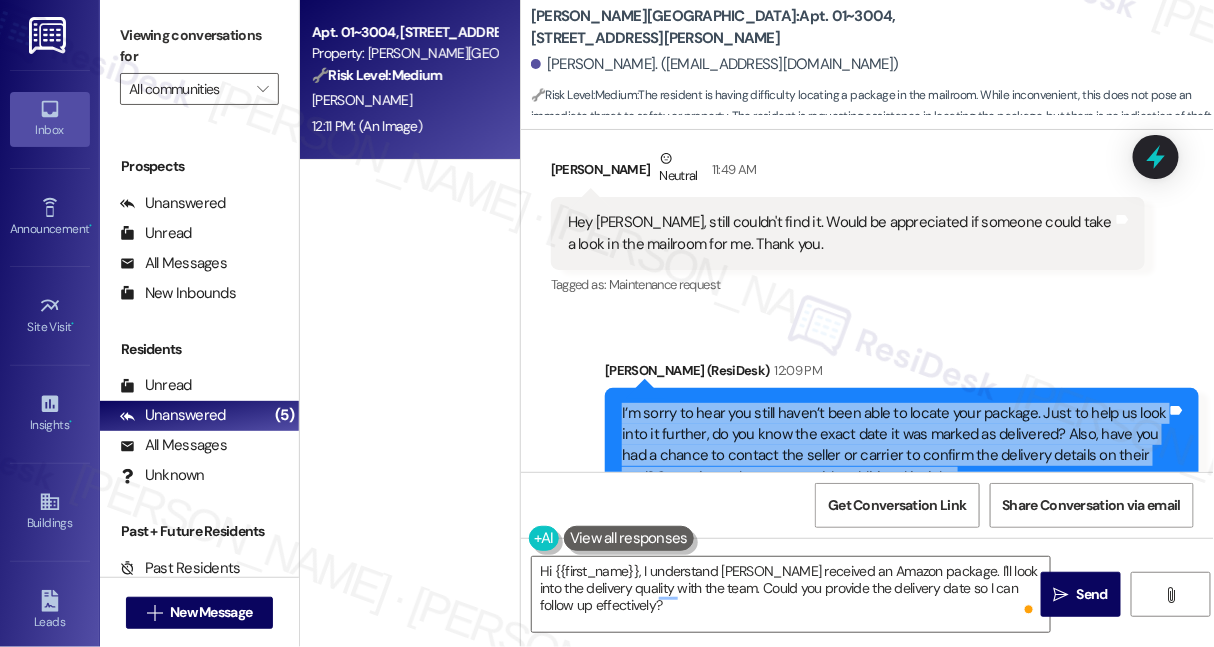 click on "I’m sorry to hear you still haven’t been able to locate your package. Just to help us look into it further, do you know the exact date it was marked as delivered? Also, have you had a chance to contact the seller or carrier to confirm the delivery details on their end? Sometimes they can provide additional insight." at bounding box center (894, 446) 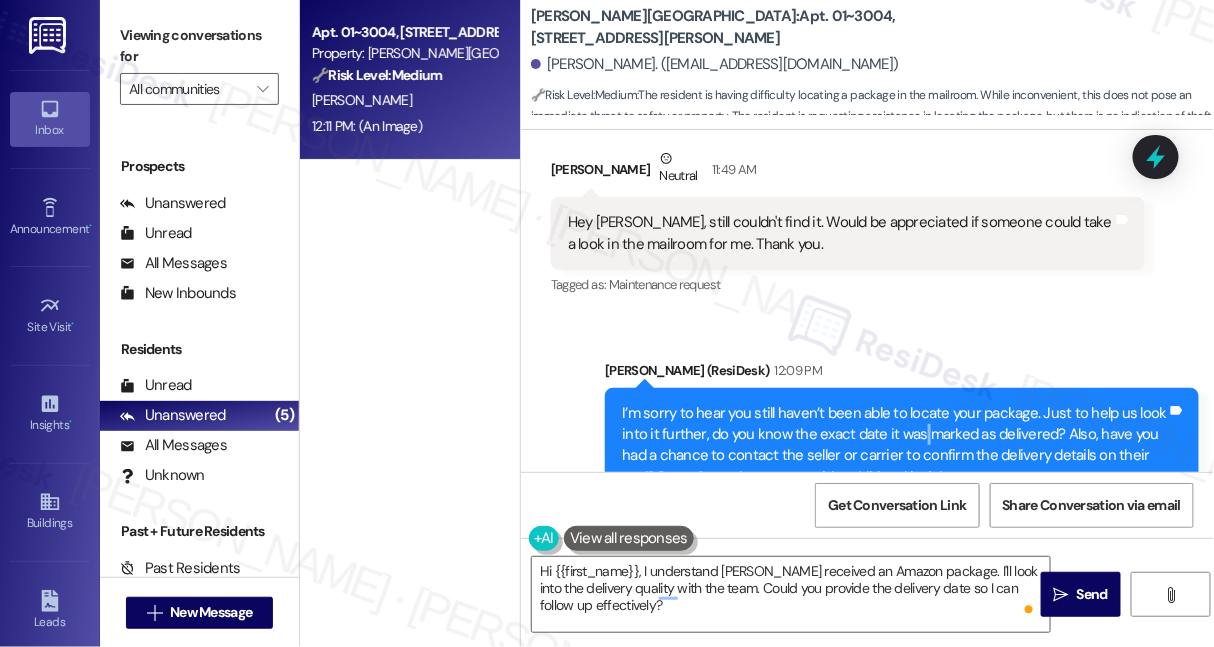 click on "I’m sorry to hear you still haven’t been able to locate your package. Just to help us look into it further, do you know the exact date it was marked as delivered? Also, have you had a chance to contact the seller or carrier to confirm the delivery details on their end? Sometimes they can provide additional insight." at bounding box center [894, 446] 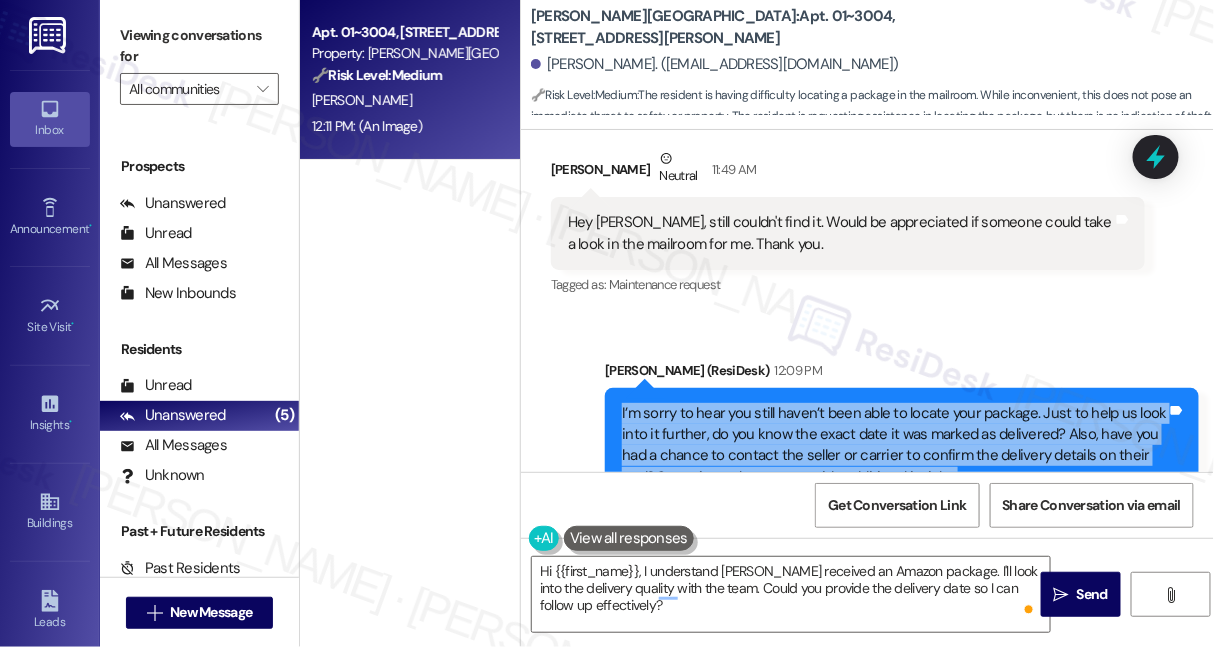 click on "I’m sorry to hear you still haven’t been able to locate your package. Just to help us look into it further, do you know the exact date it was marked as delivered? Also, have you had a chance to contact the seller or carrier to confirm the delivery details on their end? Sometimes they can provide additional insight." at bounding box center [894, 446] 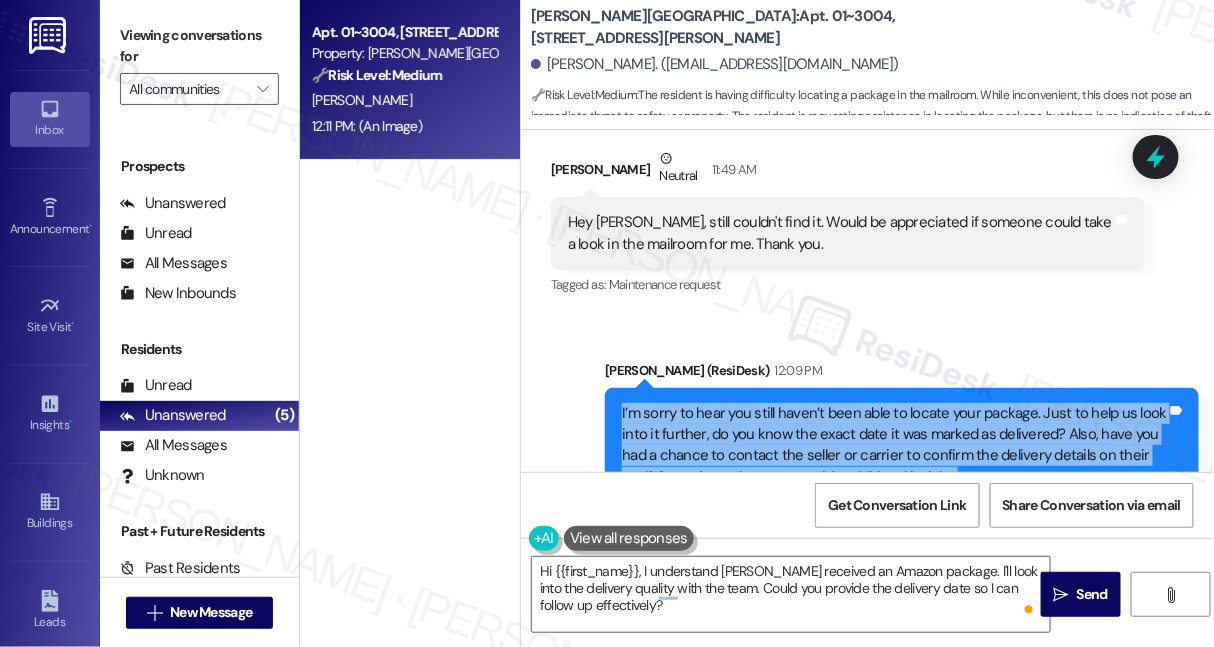 click on "I’m sorry to hear you still haven’t been able to locate your package. Just to help us look into it further, do you know the exact date it was marked as delivered? Also, have you had a chance to contact the seller or carrier to confirm the delivery details on their end? Sometimes they can provide additional insight." at bounding box center [894, 446] 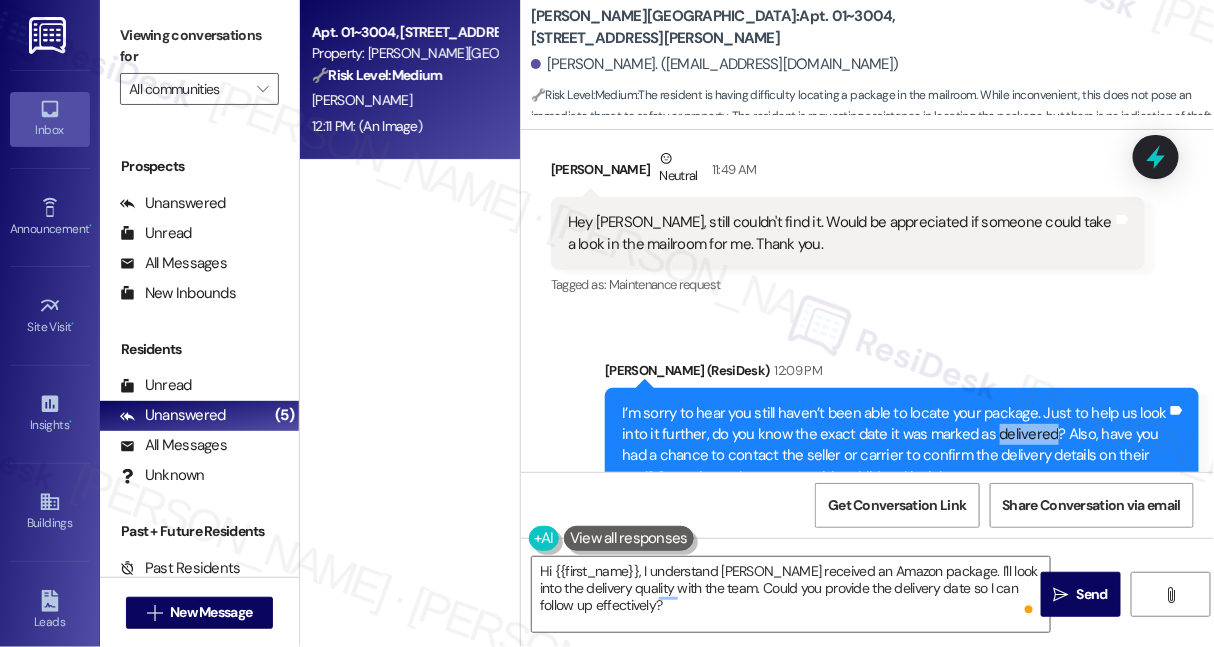 click on "I’m sorry to hear you still haven’t been able to locate your package. Just to help us look into it further, do you know the exact date it was marked as delivered? Also, have you had a chance to contact the seller or carrier to confirm the delivery details on their end? Sometimes they can provide additional insight." at bounding box center [894, 446] 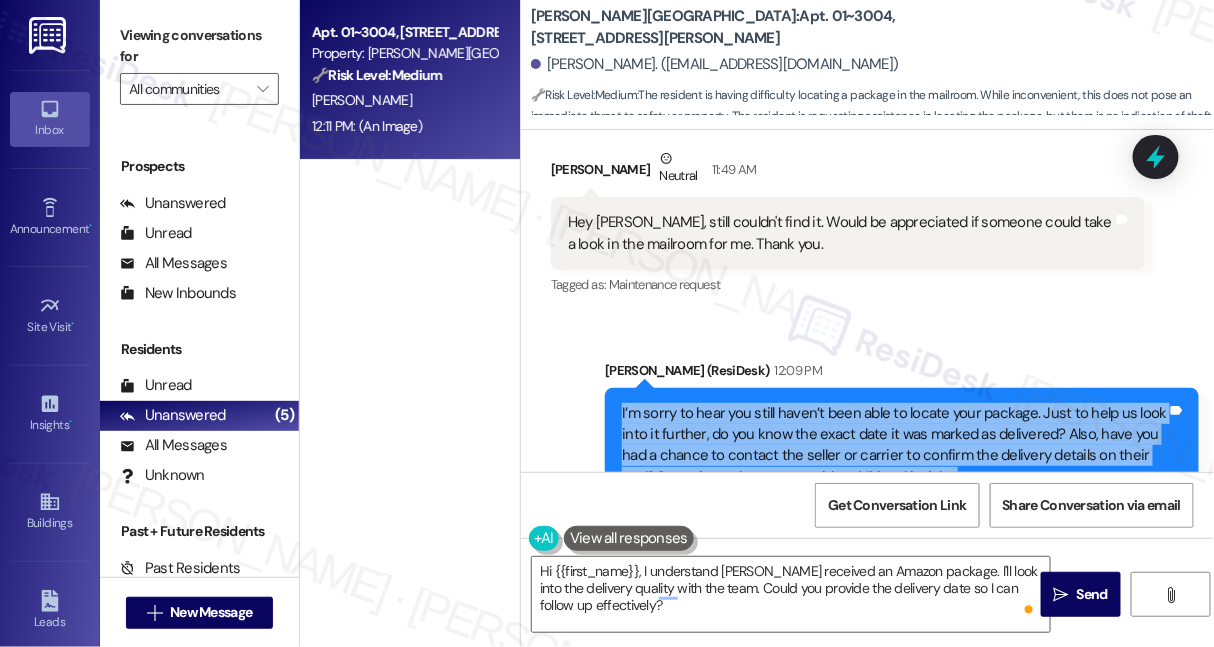 click on "I’m sorry to hear you still haven’t been able to locate your package. Just to help us look into it further, do you know the exact date it was marked as delivered? Also, have you had a chance to contact the seller or carrier to confirm the delivery details on their end? Sometimes they can provide additional insight." at bounding box center [894, 446] 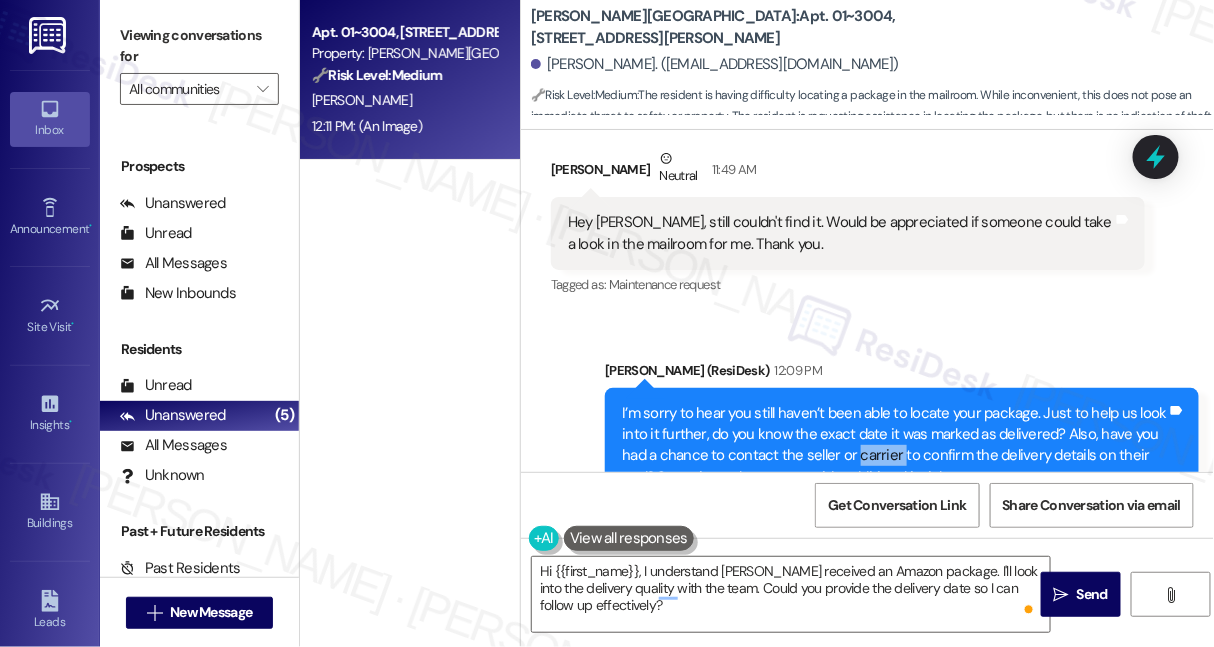 click on "I’m sorry to hear you still haven’t been able to locate your package. Just to help us look into it further, do you know the exact date it was marked as delivered? Also, have you had a chance to contact the seller or carrier to confirm the delivery details on their end? Sometimes they can provide additional insight." at bounding box center (894, 446) 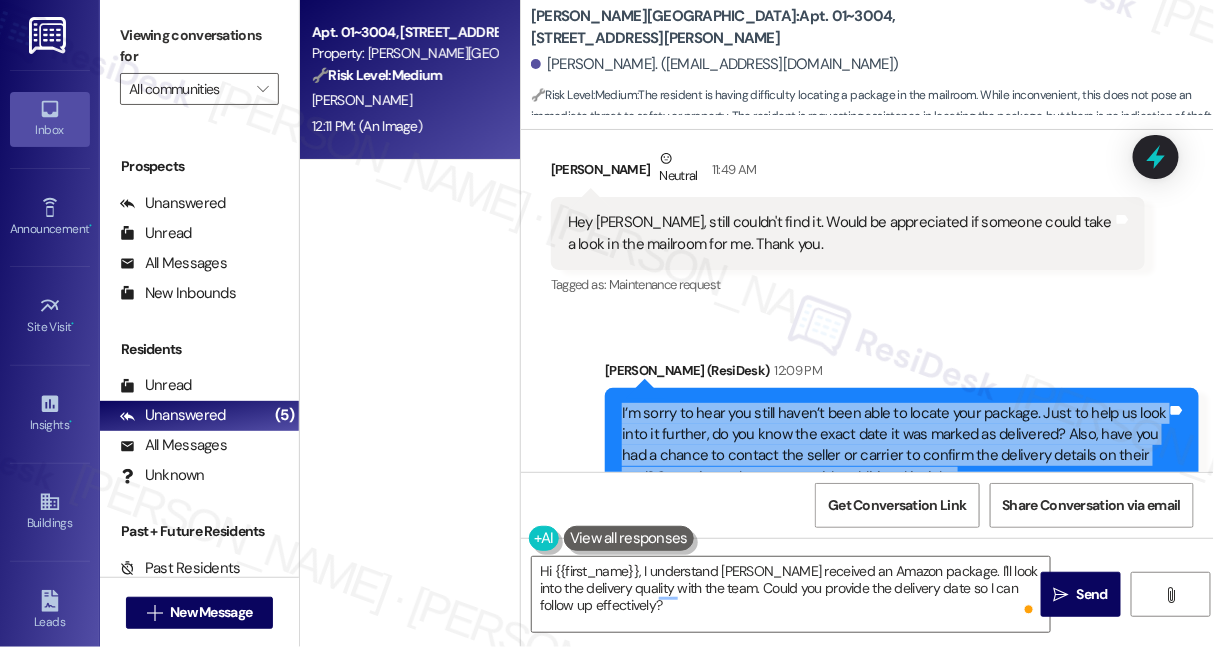 click on "I’m sorry to hear you still haven’t been able to locate your package. Just to help us look into it further, do you know the exact date it was marked as delivered? Also, have you had a chance to contact the seller or carrier to confirm the delivery details on their end? Sometimes they can provide additional insight." at bounding box center (894, 446) 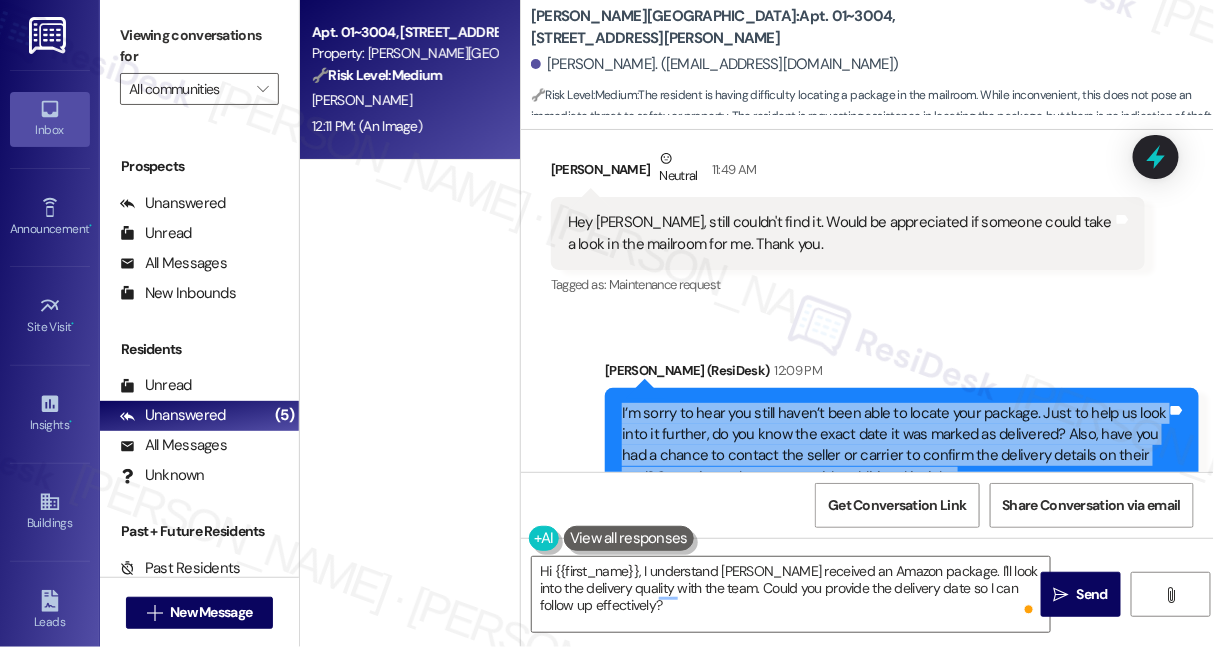 click on "I’m sorry to hear you still haven’t been able to locate your package. Just to help us look into it further, do you know the exact date it was marked as delivered? Also, have you had a chance to contact the seller or carrier to confirm the delivery details on their end? Sometimes they can provide additional insight." at bounding box center [894, 446] 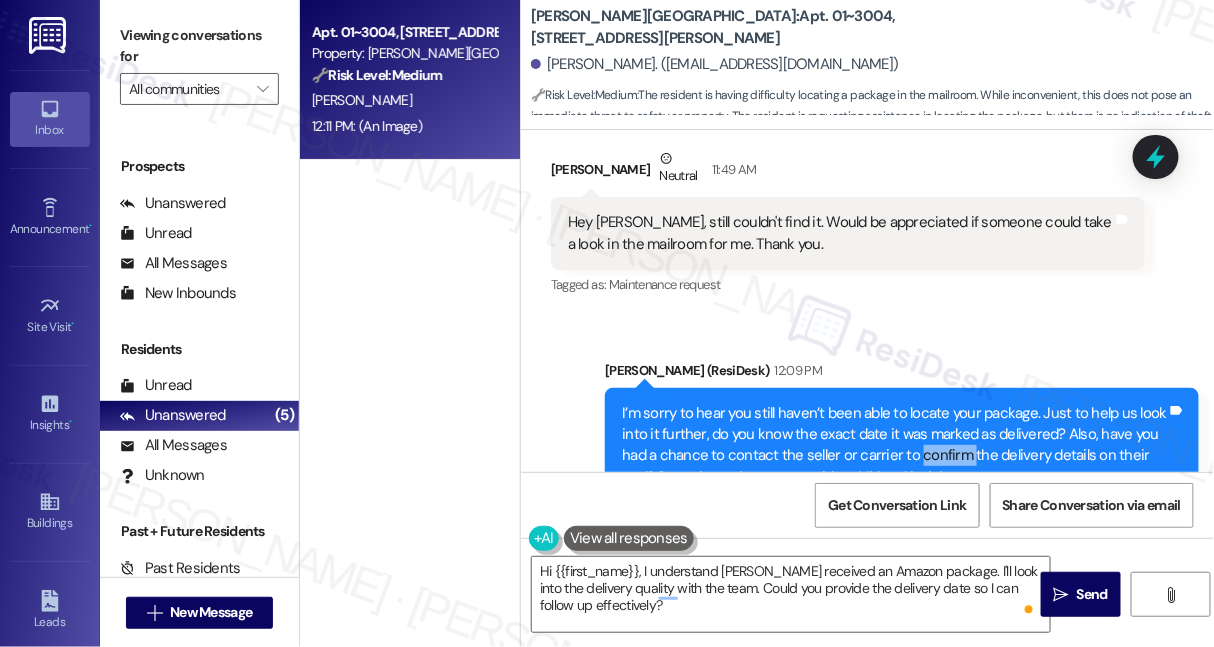 click on "I’m sorry to hear you still haven’t been able to locate your package. Just to help us look into it further, do you know the exact date it was marked as delivered? Also, have you had a chance to contact the seller or carrier to confirm the delivery details on their end? Sometimes they can provide additional insight." at bounding box center (894, 446) 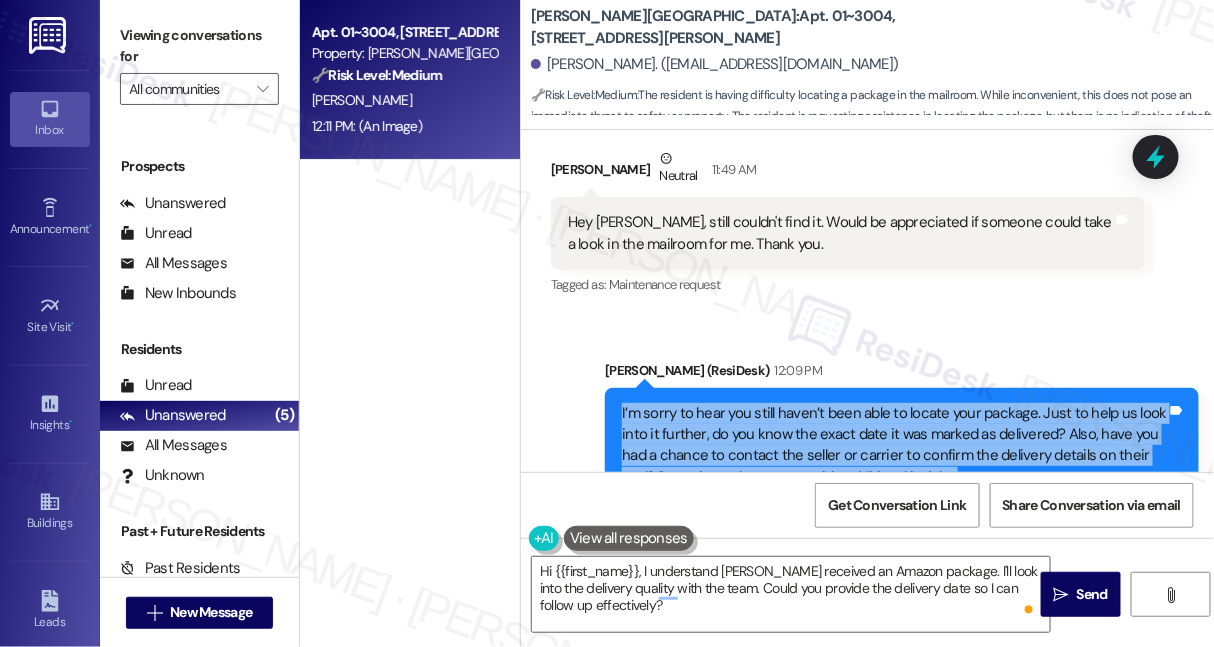 click on "I’m sorry to hear you still haven’t been able to locate your package. Just to help us look into it further, do you know the exact date it was marked as delivered? Also, have you had a chance to contact the seller or carrier to confirm the delivery details on their end? Sometimes they can provide additional insight." at bounding box center [894, 446] 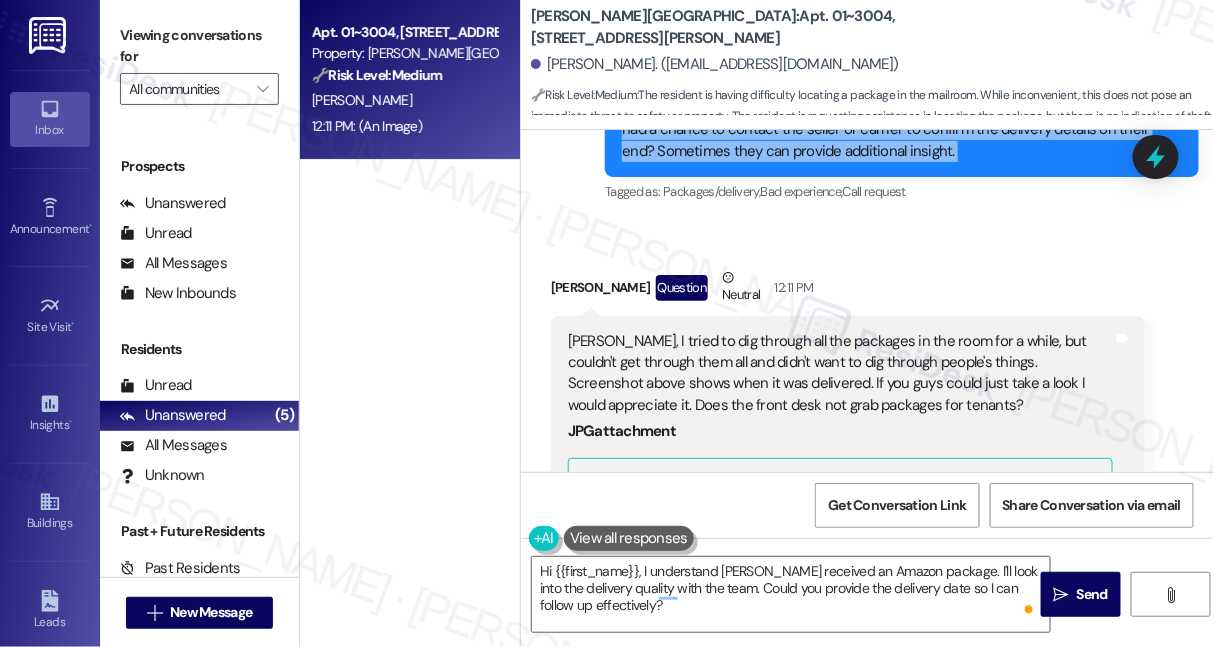 scroll, scrollTop: 15514, scrollLeft: 0, axis: vertical 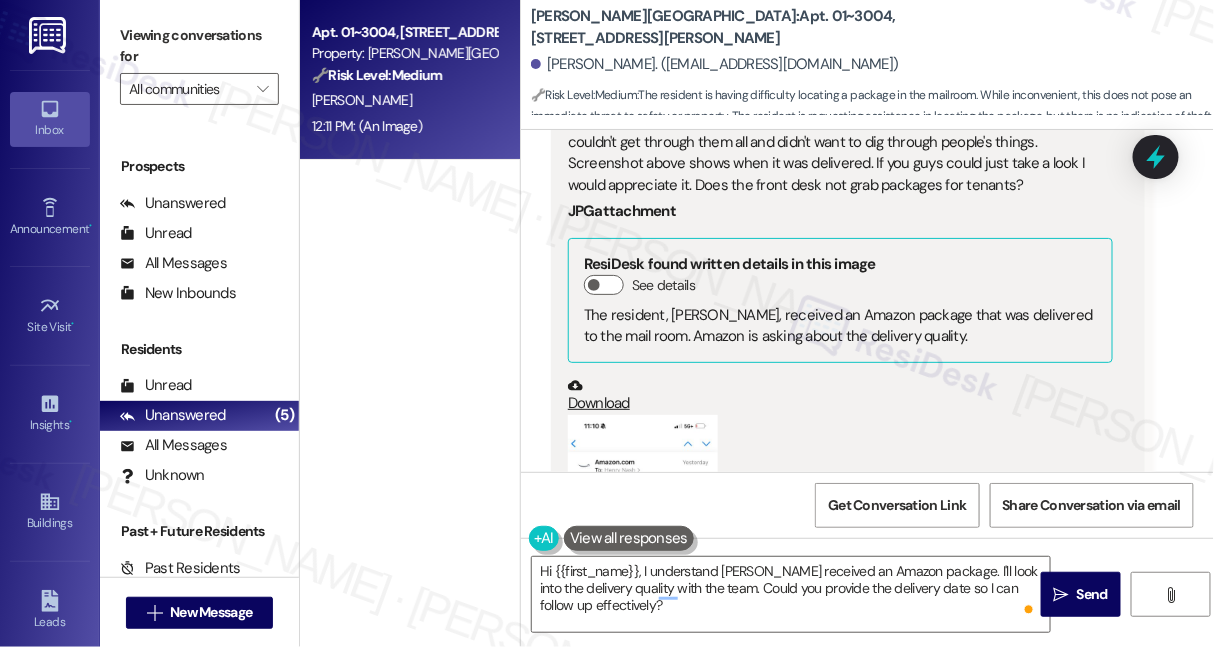 click at bounding box center (643, 577) 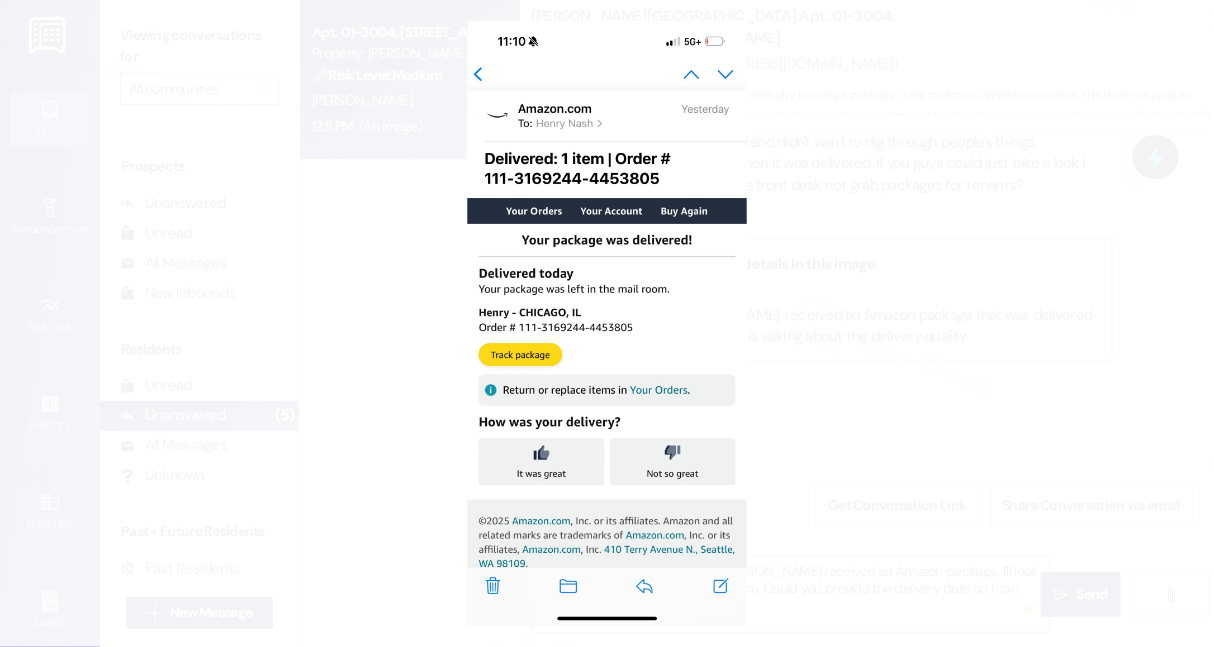click at bounding box center (607, 323) 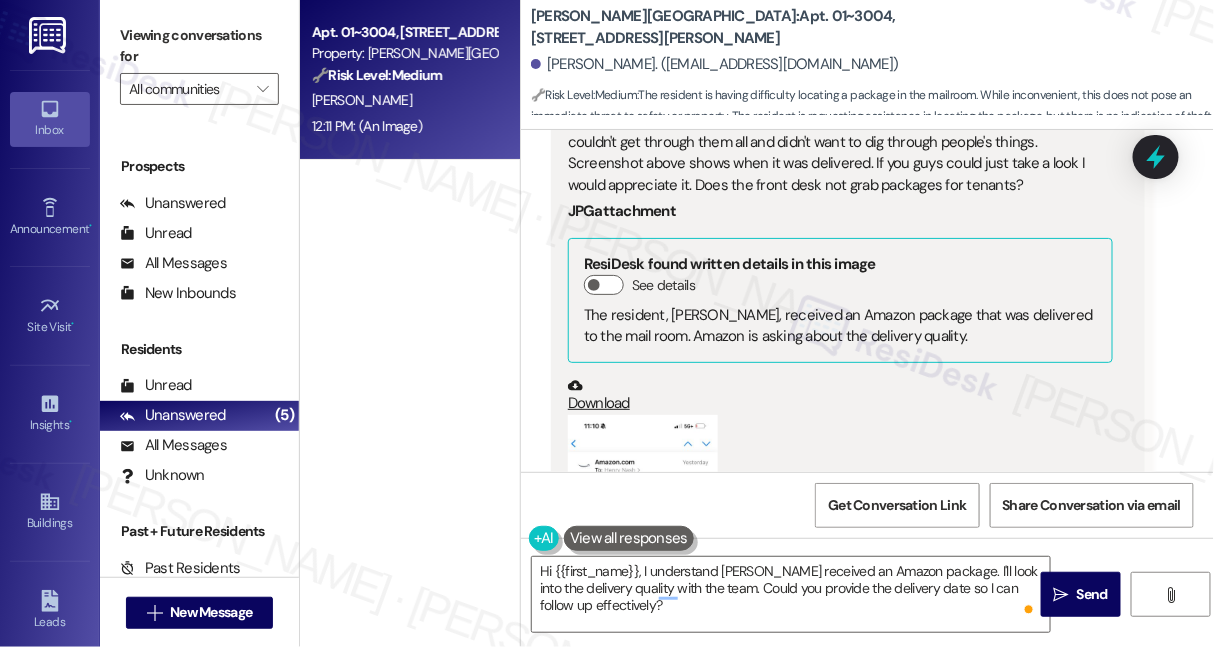 scroll, scrollTop: 15696, scrollLeft: 0, axis: vertical 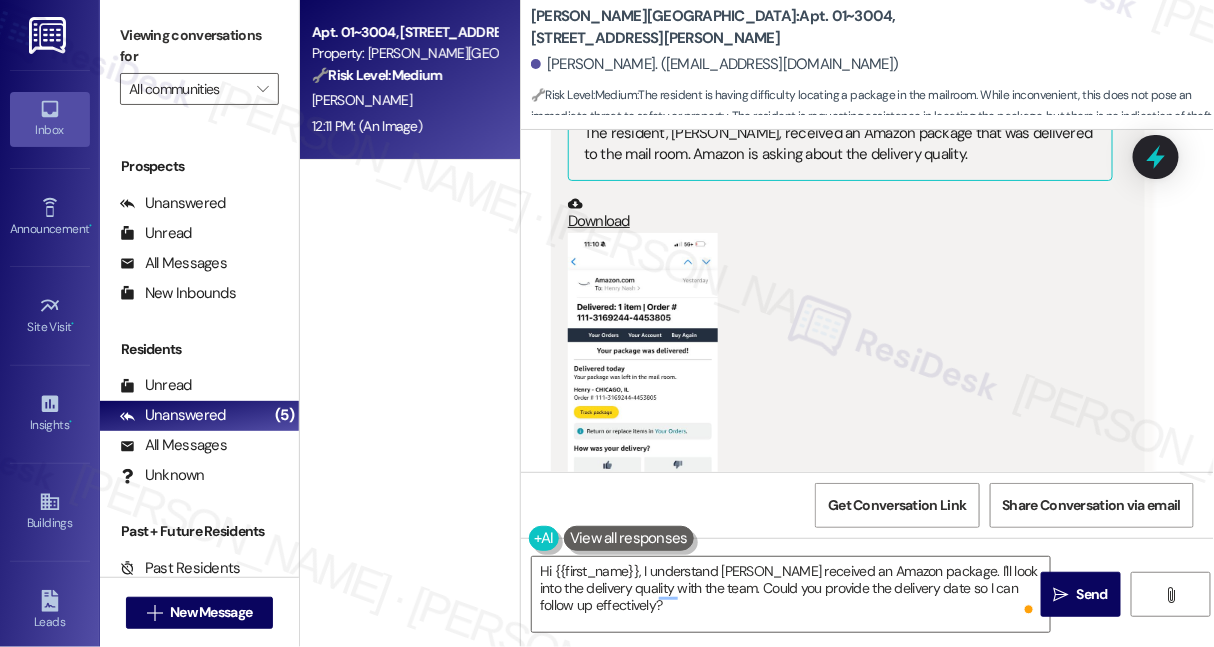click at bounding box center [643, 395] 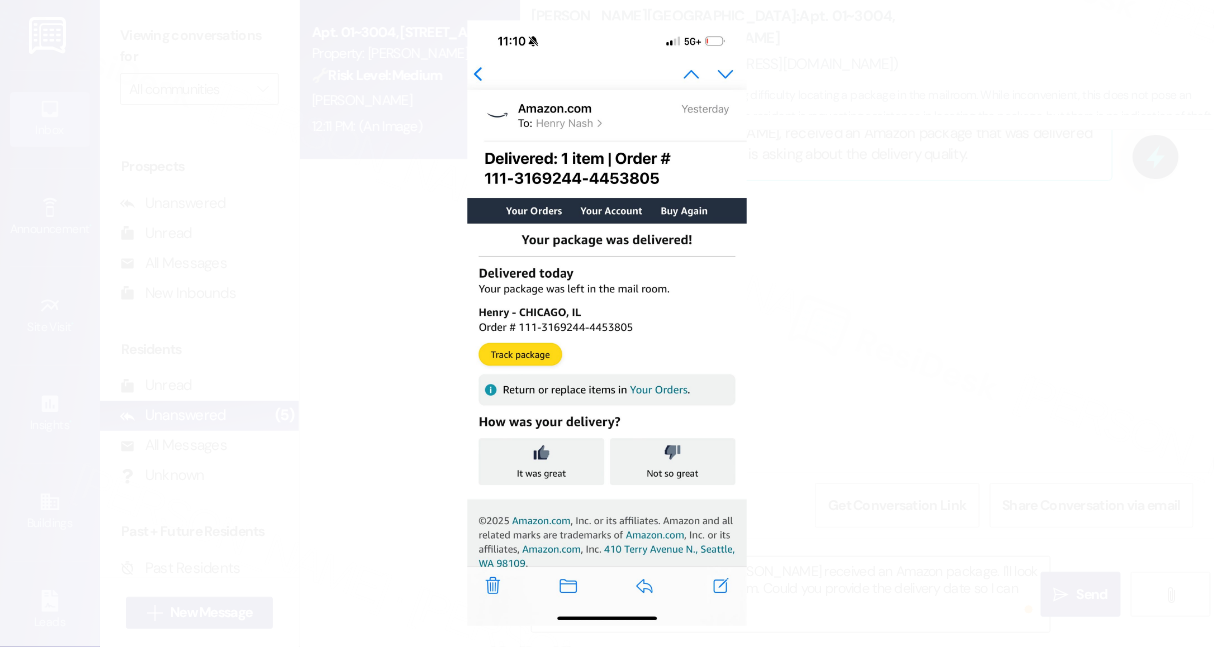 click at bounding box center (607, 323) 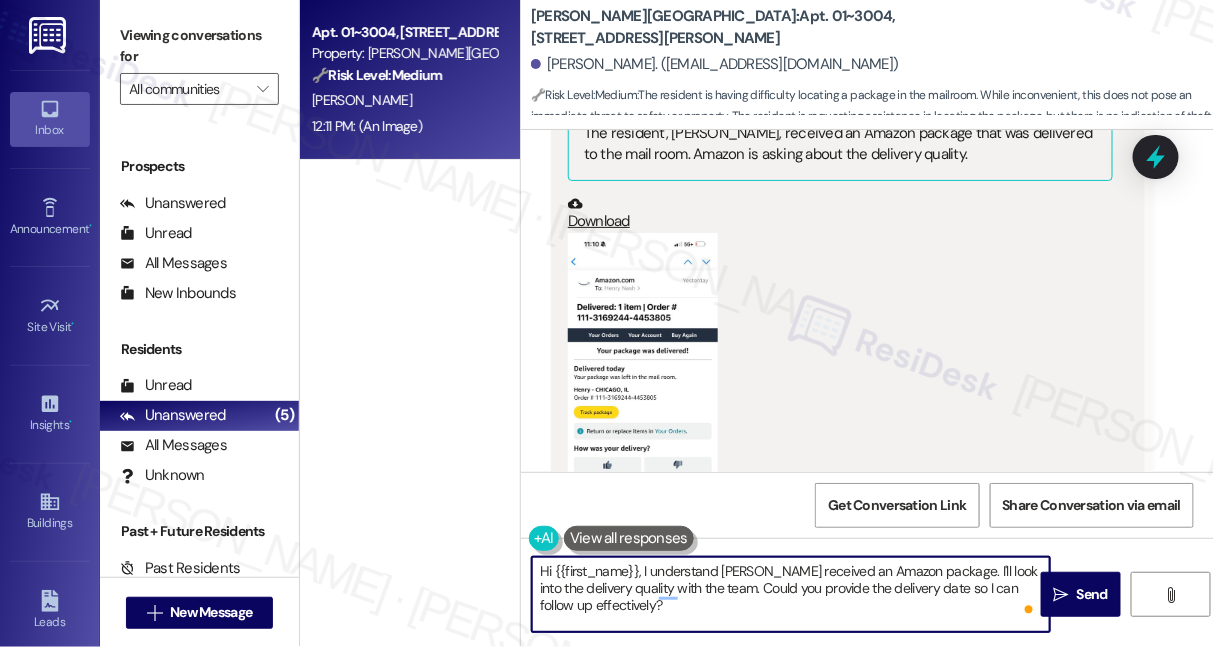 click on "Hi {{first_name}}, I understand Henry received an Amazon package. I'll look into the delivery quality with the team. Could you provide the delivery date so I can follow up effectively?" at bounding box center (791, 594) 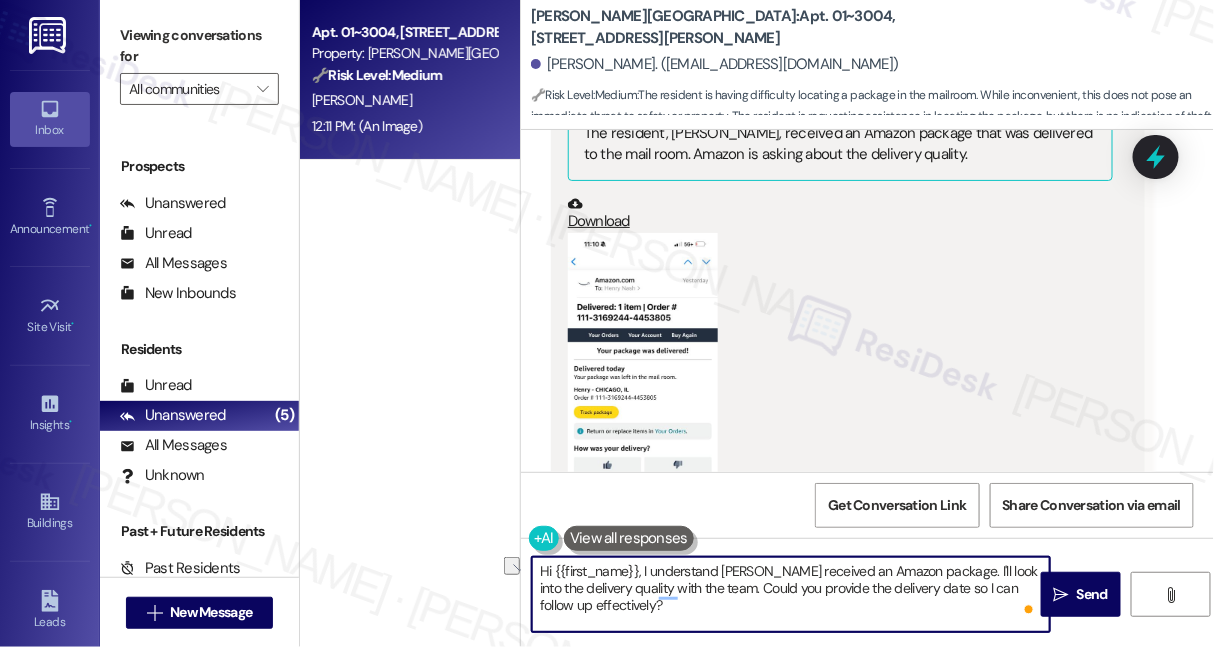 drag, startPoint x: 639, startPoint y: 568, endPoint x: 514, endPoint y: 550, distance: 126.28935 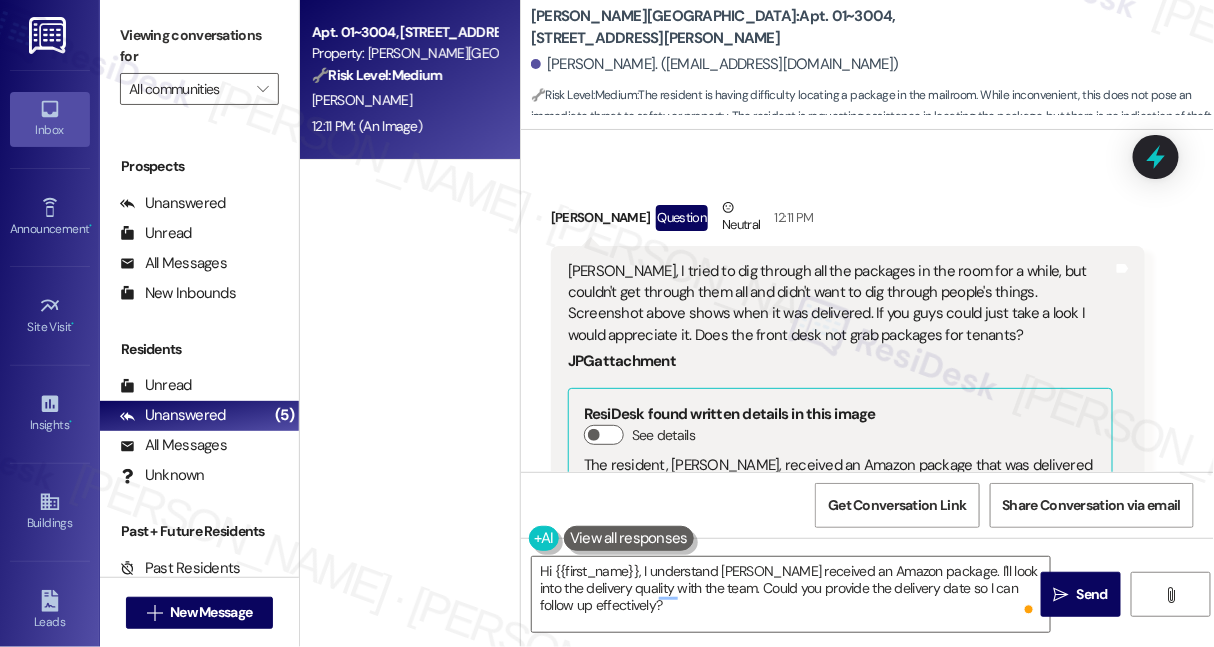 scroll, scrollTop: 15332, scrollLeft: 0, axis: vertical 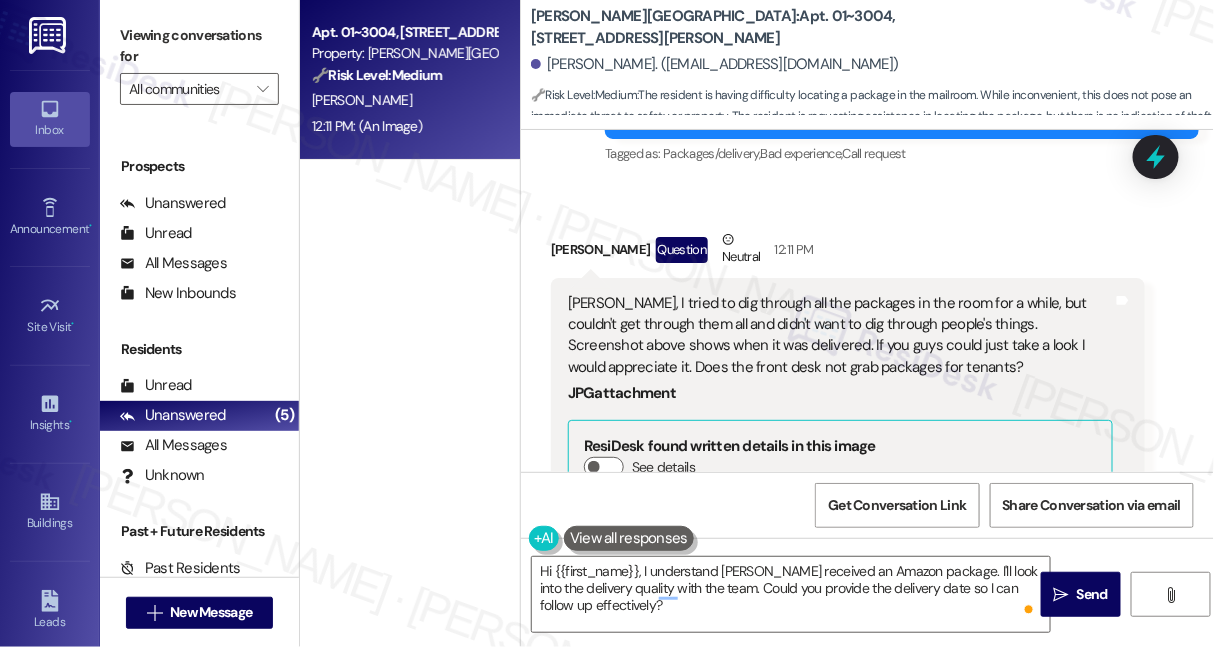 click at bounding box center (643, 759) 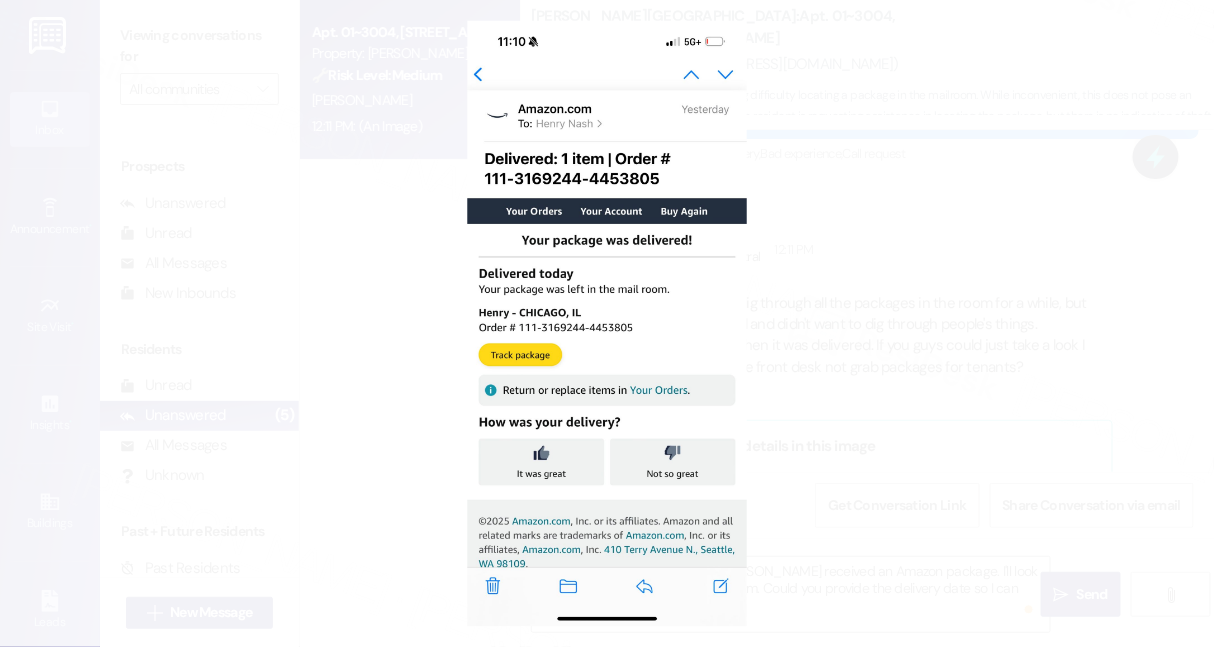 click at bounding box center [607, 323] 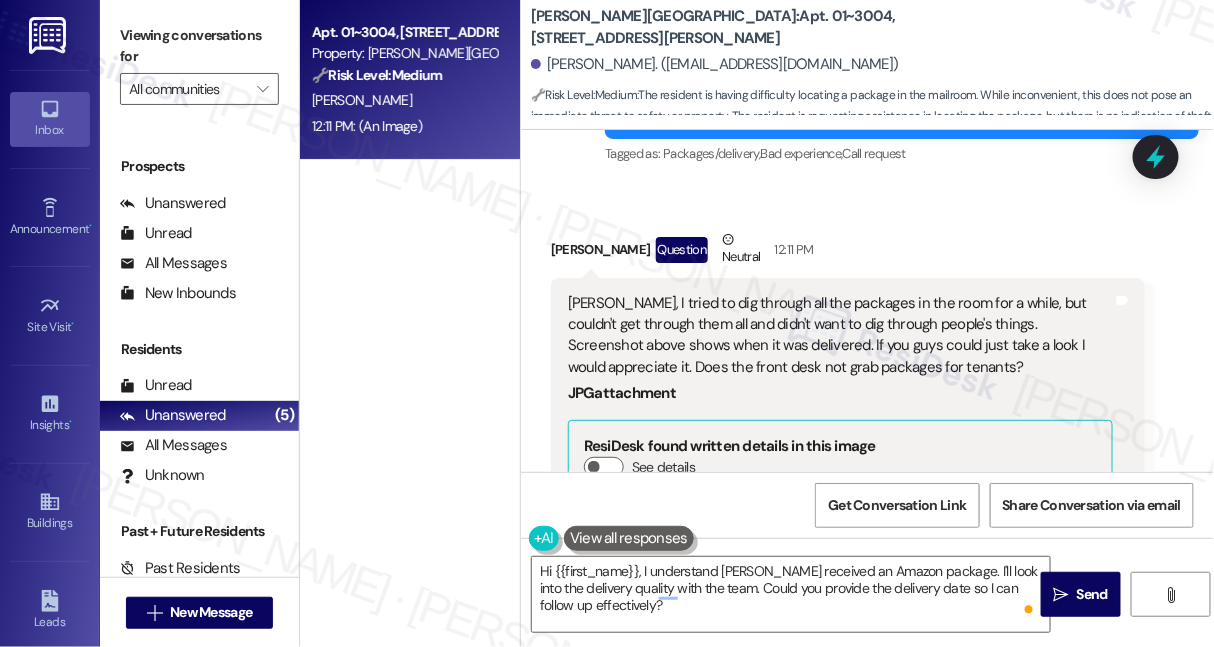 click at bounding box center [643, 759] 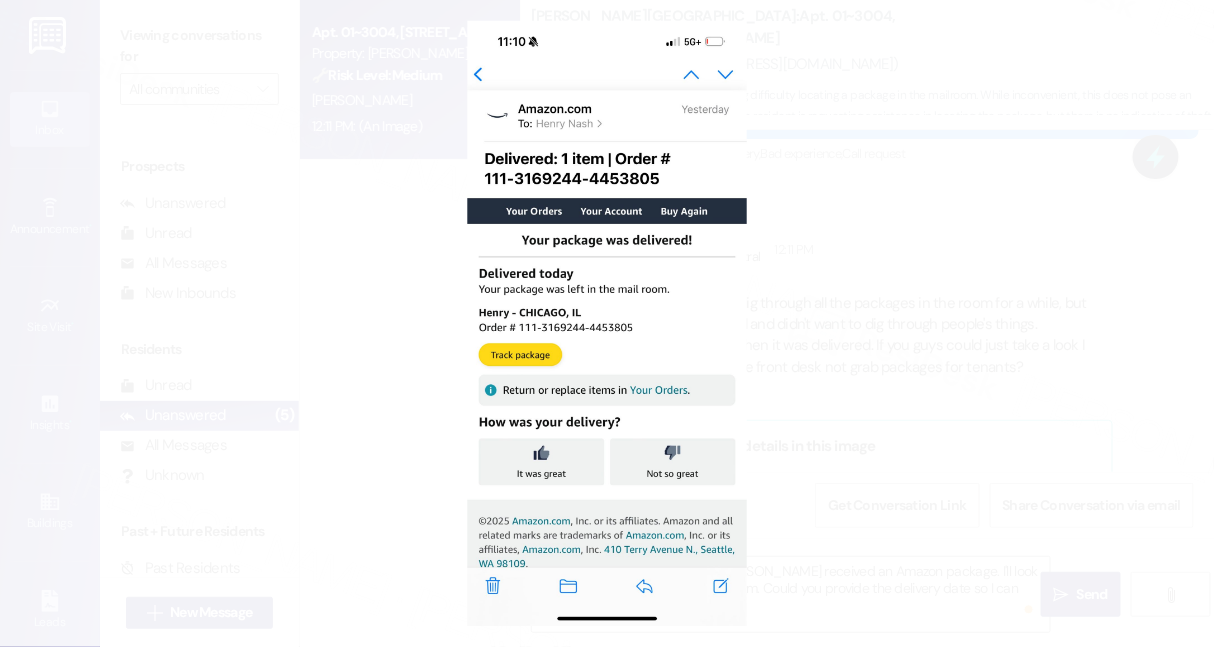 click at bounding box center (607, 323) 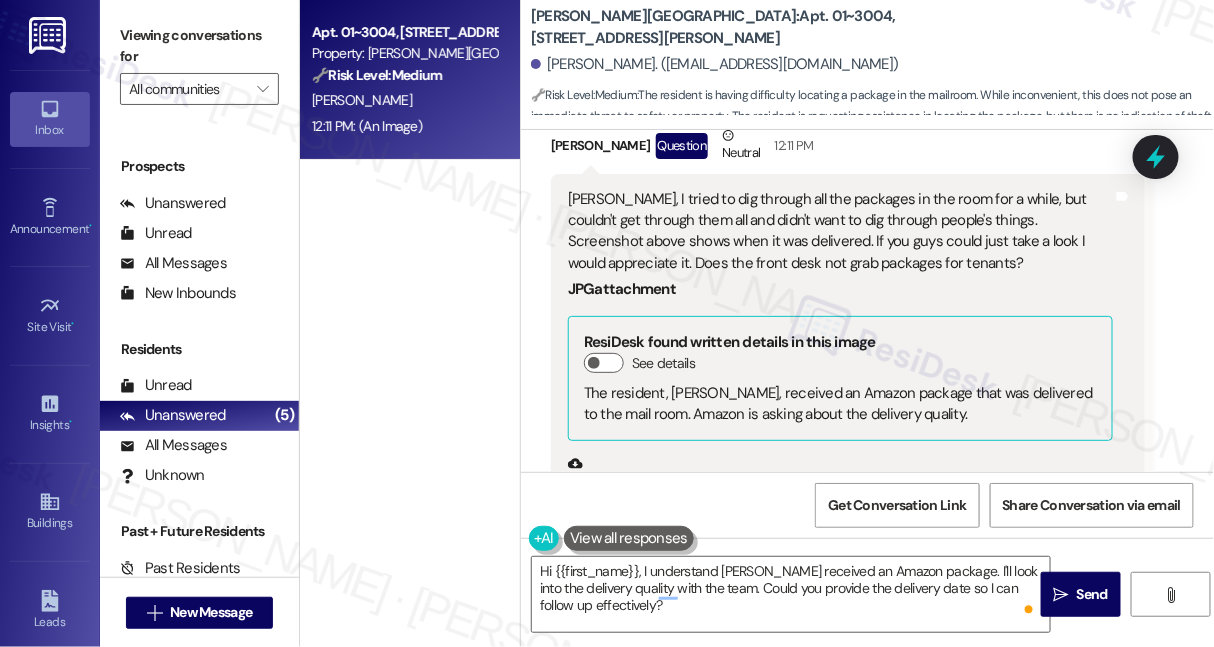 scroll, scrollTop: 15696, scrollLeft: 0, axis: vertical 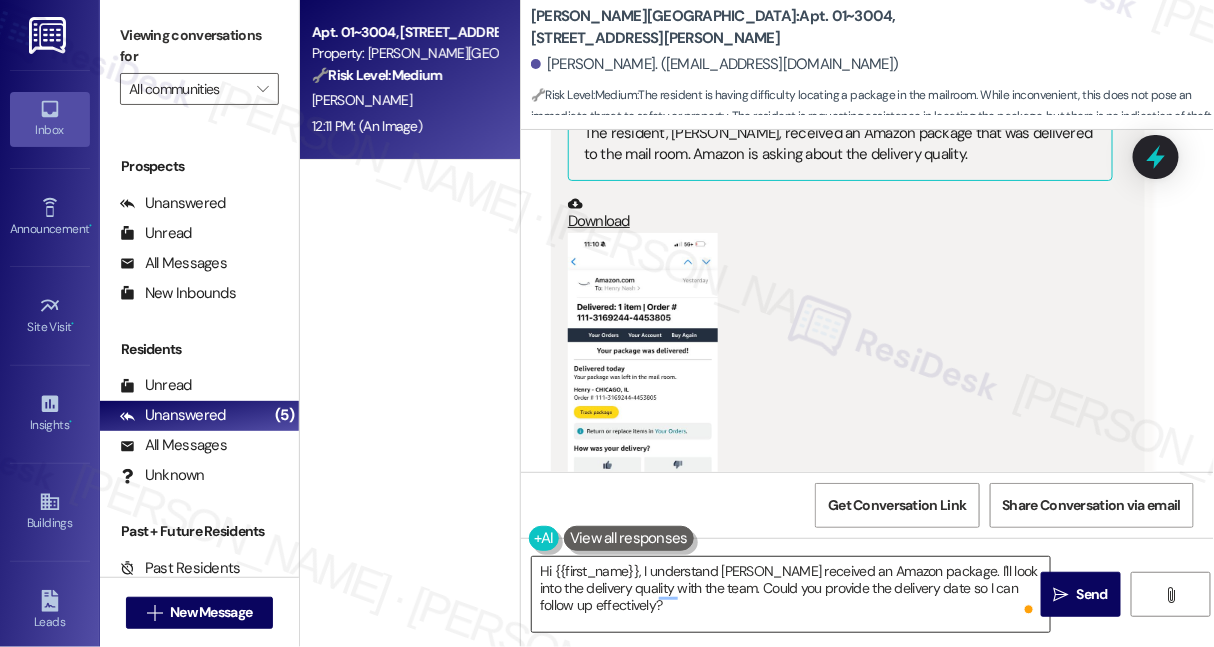 click on "Hi {{first_name}}, I understand Henry received an Amazon package. I'll look into the delivery quality with the team. Could you provide the delivery date so I can follow up effectively?" at bounding box center [791, 594] 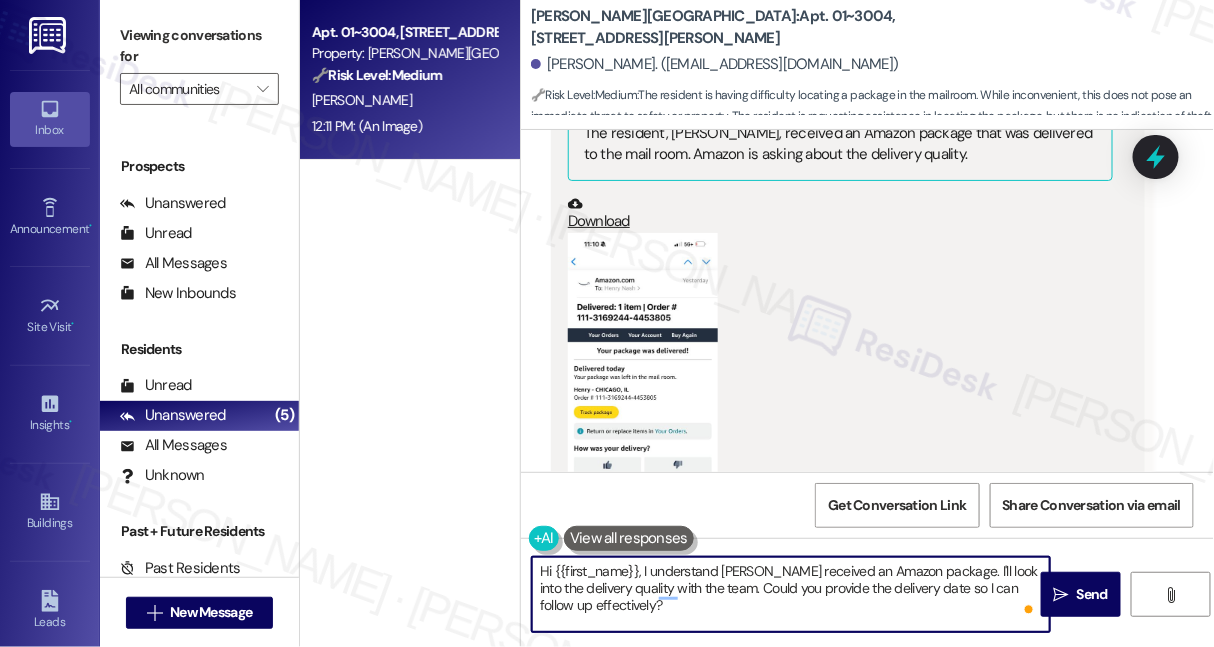 click on "Hi {{first_name}}, I understand Henry received an Amazon package. I'll look into the delivery quality with the team. Could you provide the delivery date so I can follow up effectively?" at bounding box center [791, 594] 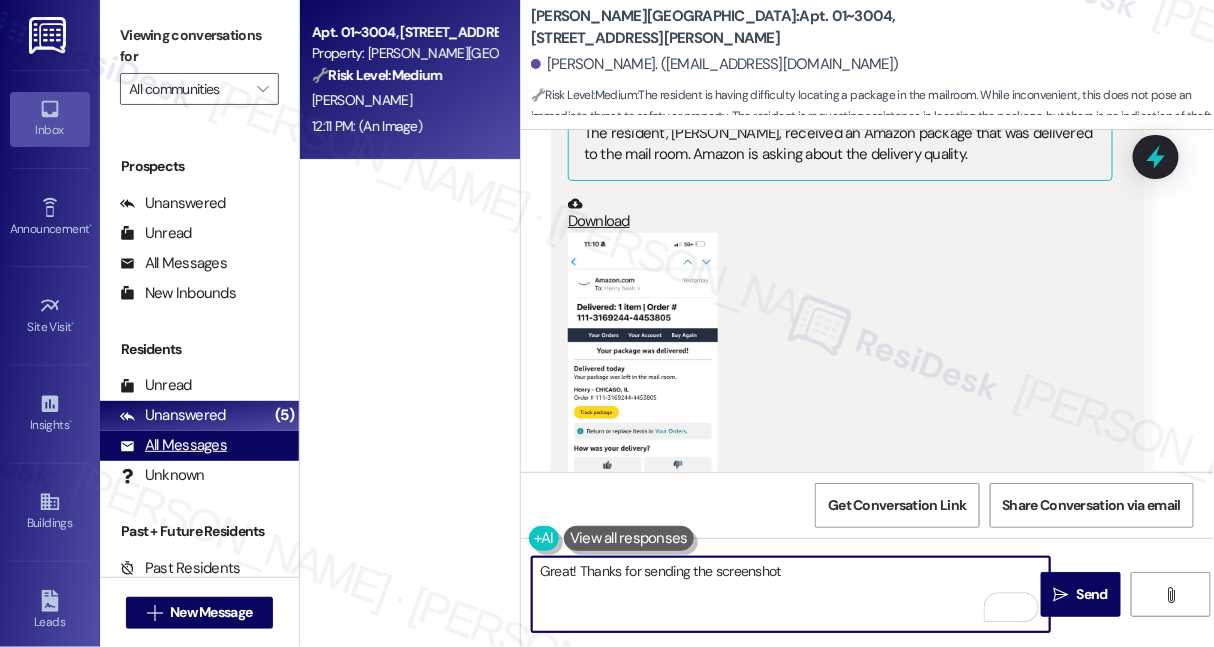 type on "Great! Thanks for sending the screenshot" 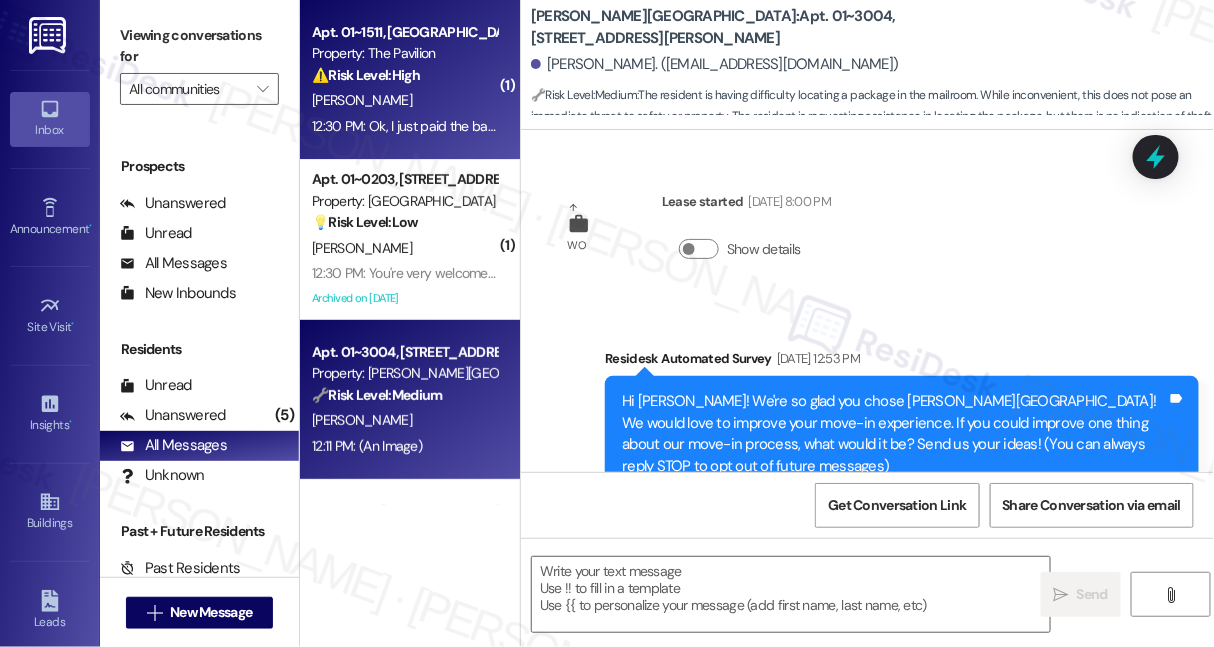 scroll, scrollTop: 15695, scrollLeft: 0, axis: vertical 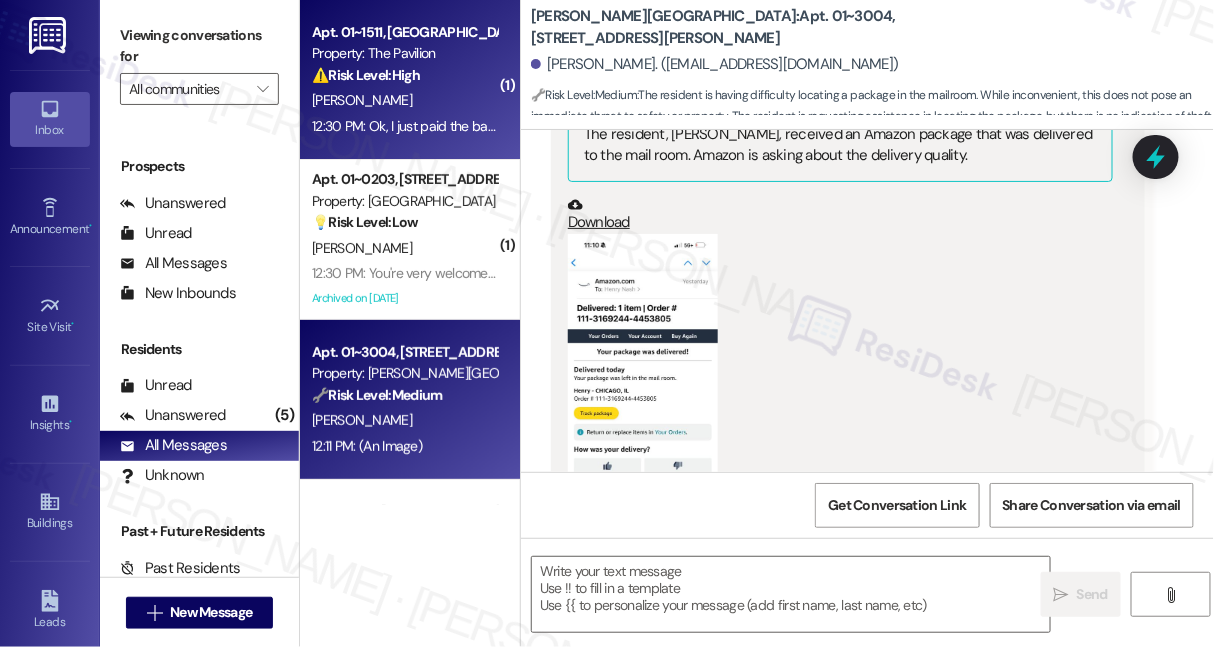 type on "Fetching suggested responses. Please feel free to read through the conversation in the meantime." 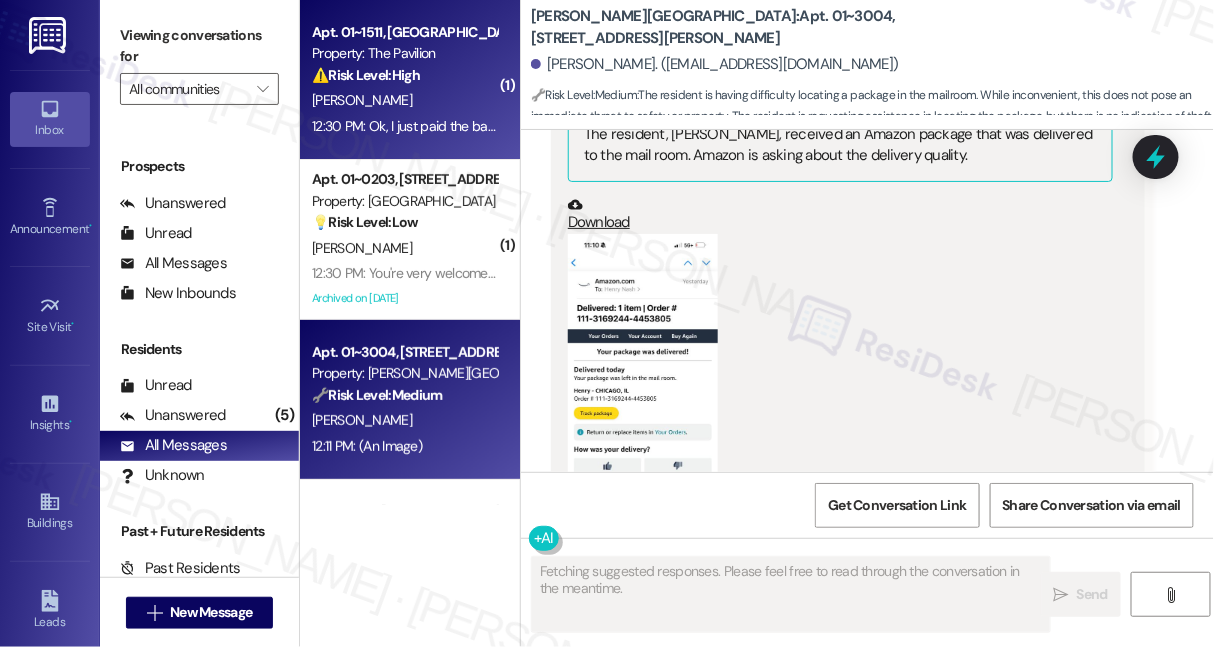 click on "12:30 PM: Ok, I just paid the balance in full now. Can you see why autopay didn't go through? That just doesn't seem right 12:30 PM: Ok, I just paid the balance in full now. Can you see why autopay didn't go through? That just doesn't seem right" at bounding box center [404, 126] 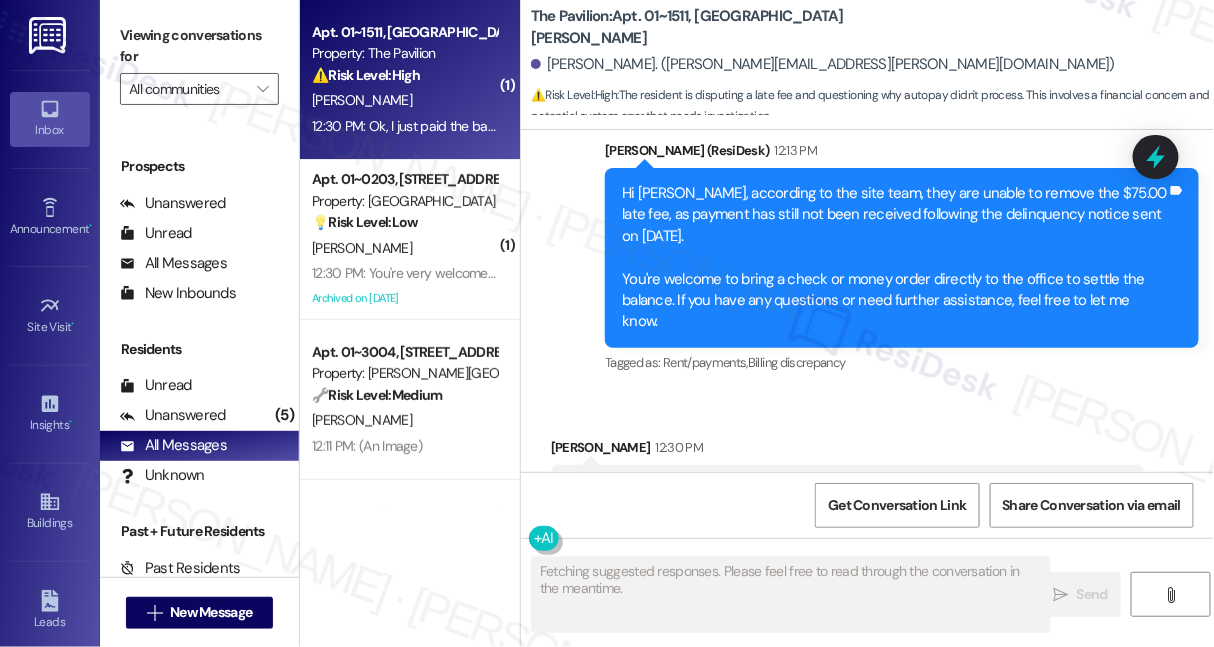 scroll, scrollTop: 9870, scrollLeft: 0, axis: vertical 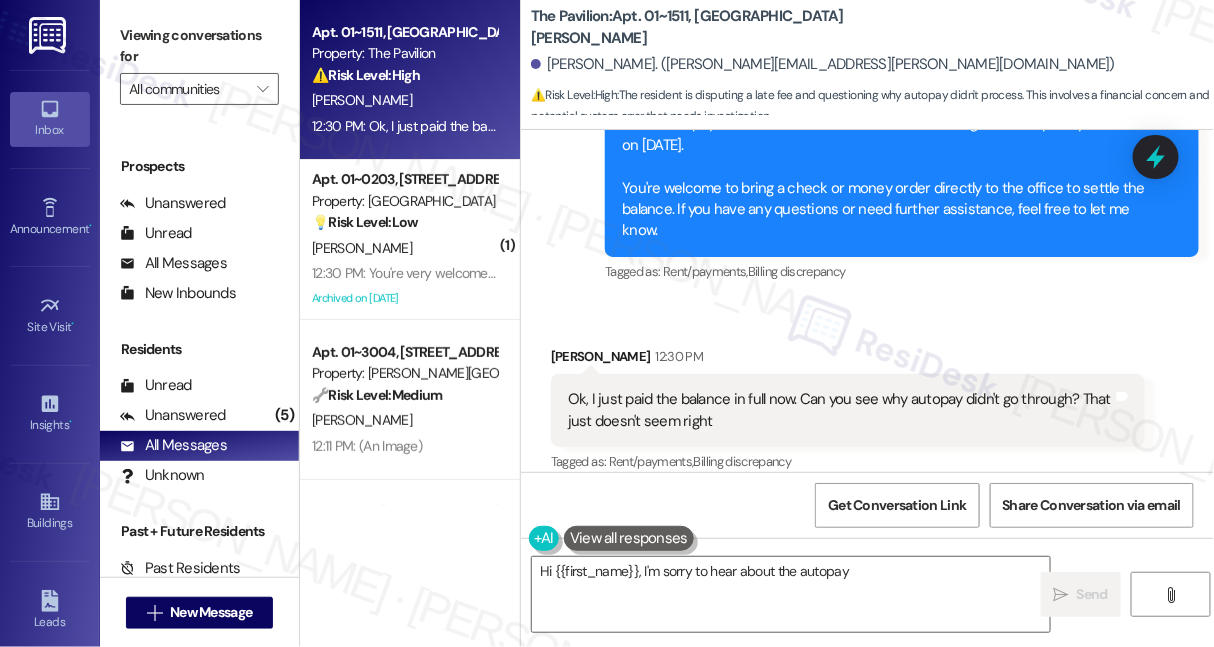 click on "Ok, I just paid the balance in full now. Can you see why autopay didn't go through? That just doesn't seem right" at bounding box center (840, 410) 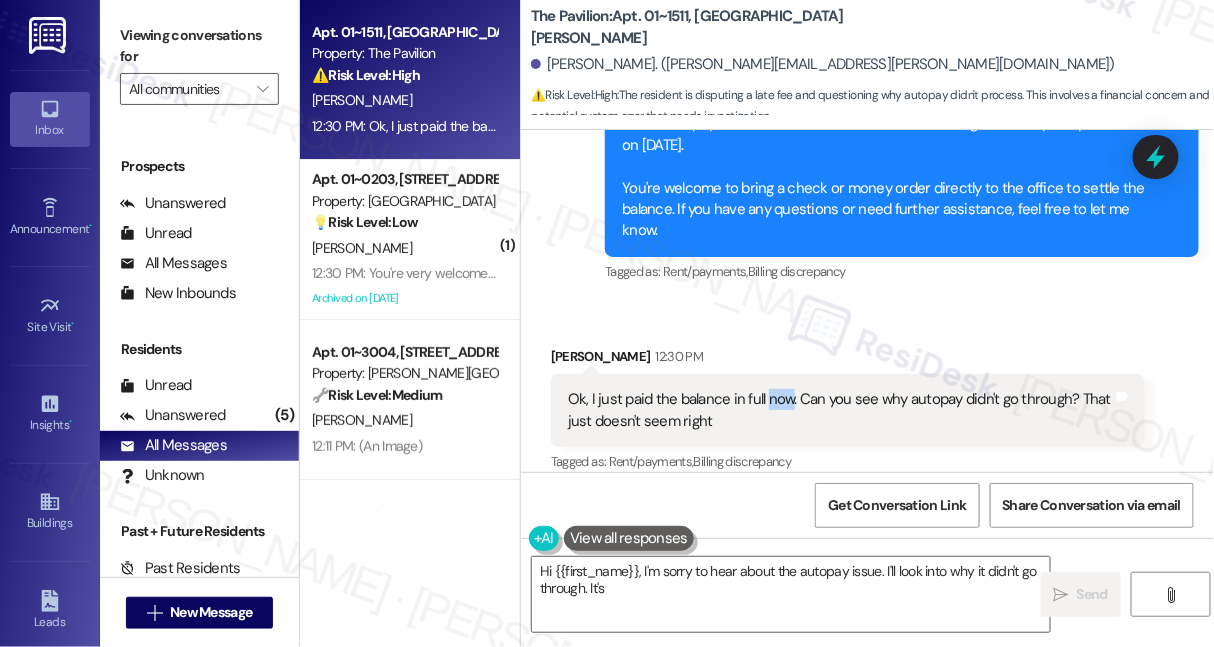 click on "Ok, I just paid the balance in full now. Can you see why autopay didn't go through? That just doesn't seem right" at bounding box center [840, 410] 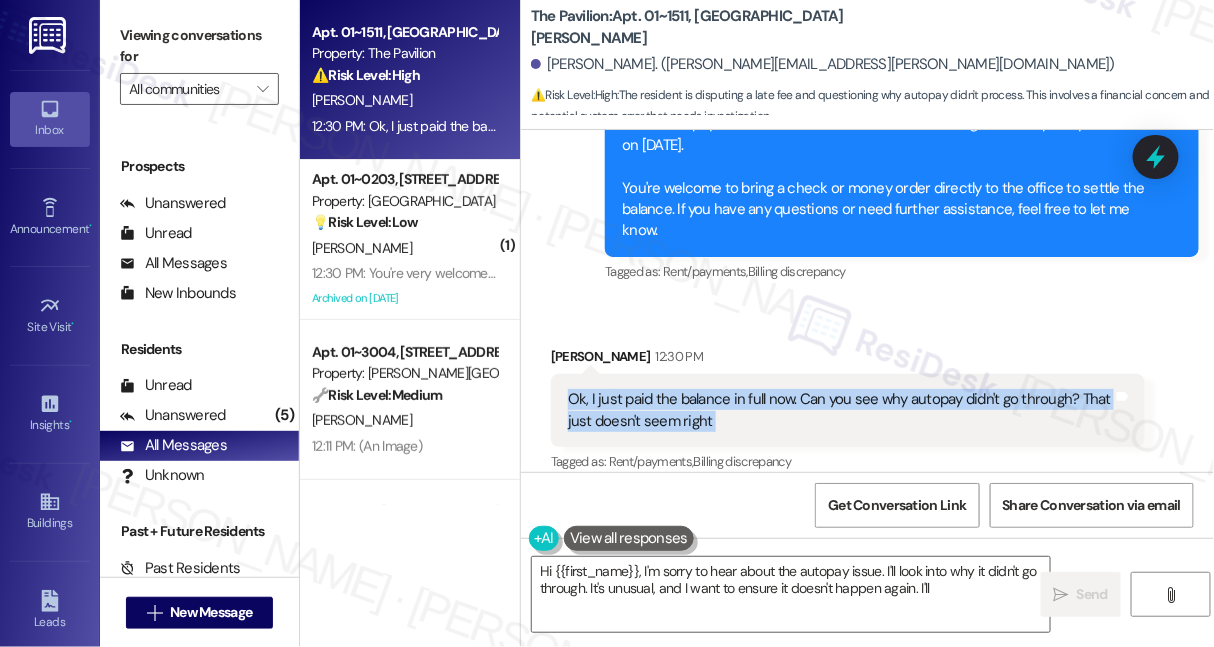 click on "Ok, I just paid the balance in full now. Can you see why autopay didn't go through? That just doesn't seem right" at bounding box center (840, 410) 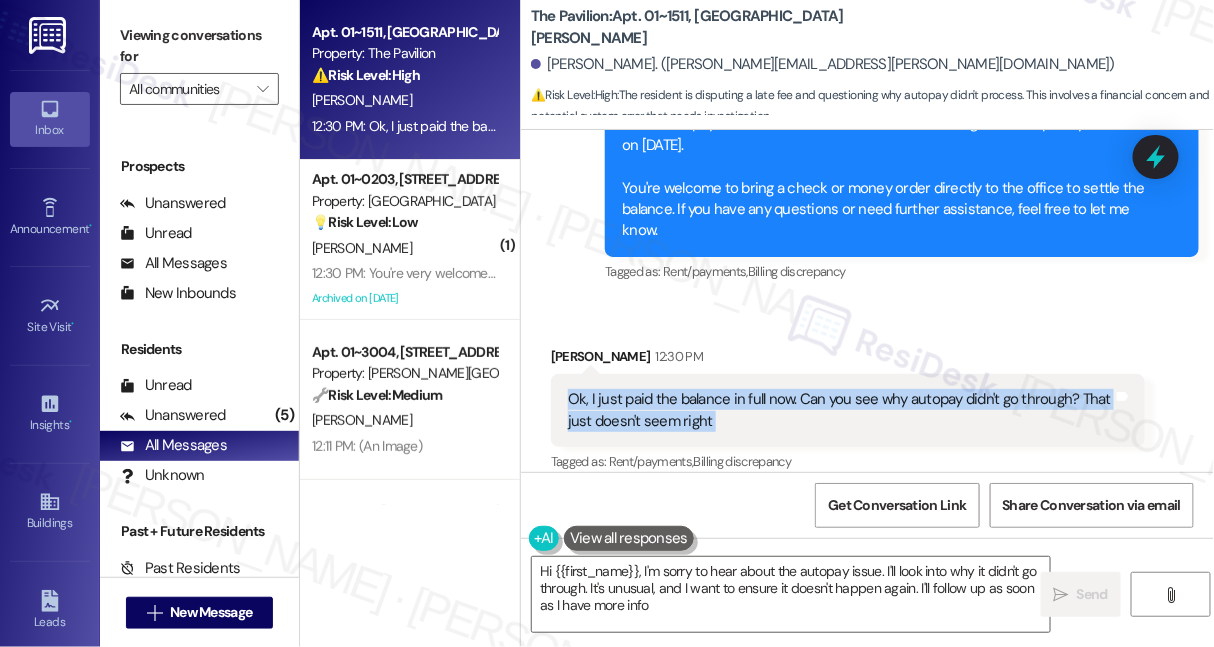 type on "Hi {{first_name}}, I'm sorry to hear about the autopay issue. I'll look into why it didn't go through. It's unusual, and I want to ensure it doesn't happen again. I'll follow up as soon as I have more info." 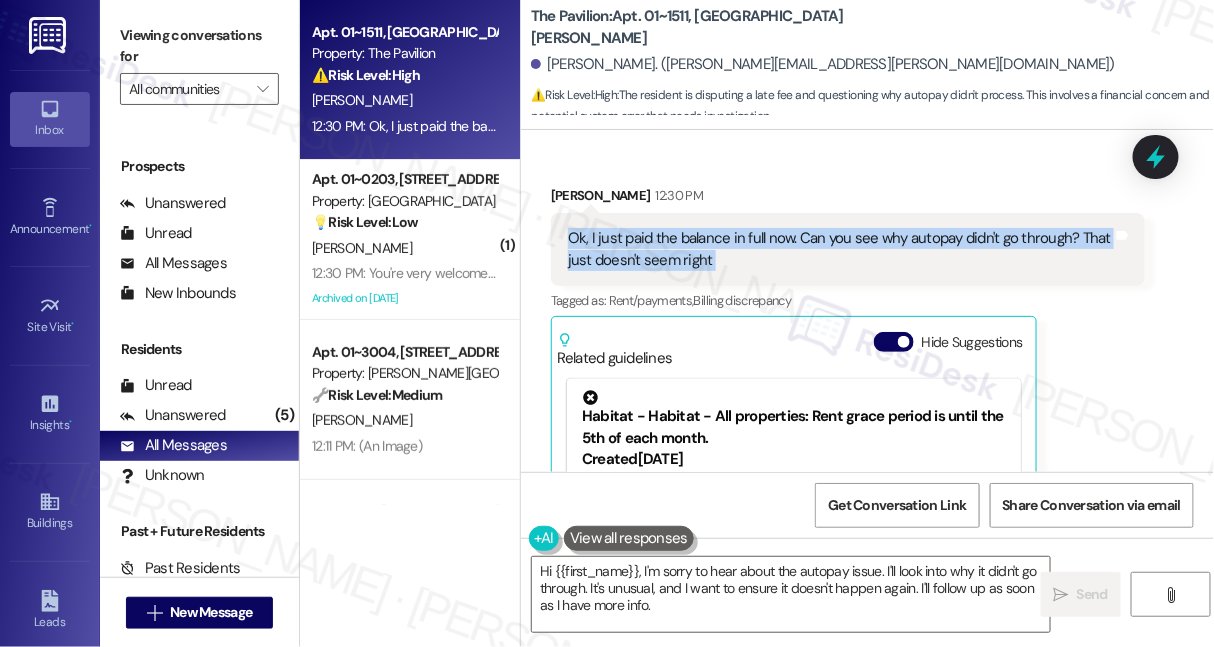 scroll, scrollTop: 10143, scrollLeft: 0, axis: vertical 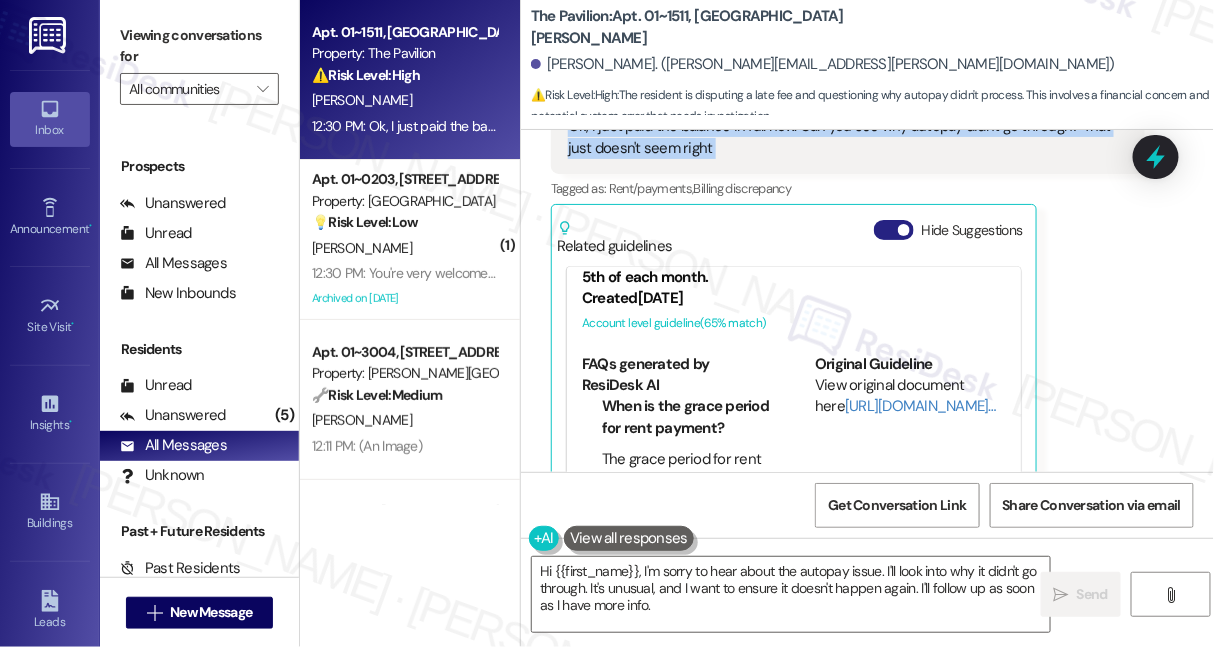 click on "Hide Suggestions" at bounding box center (894, 230) 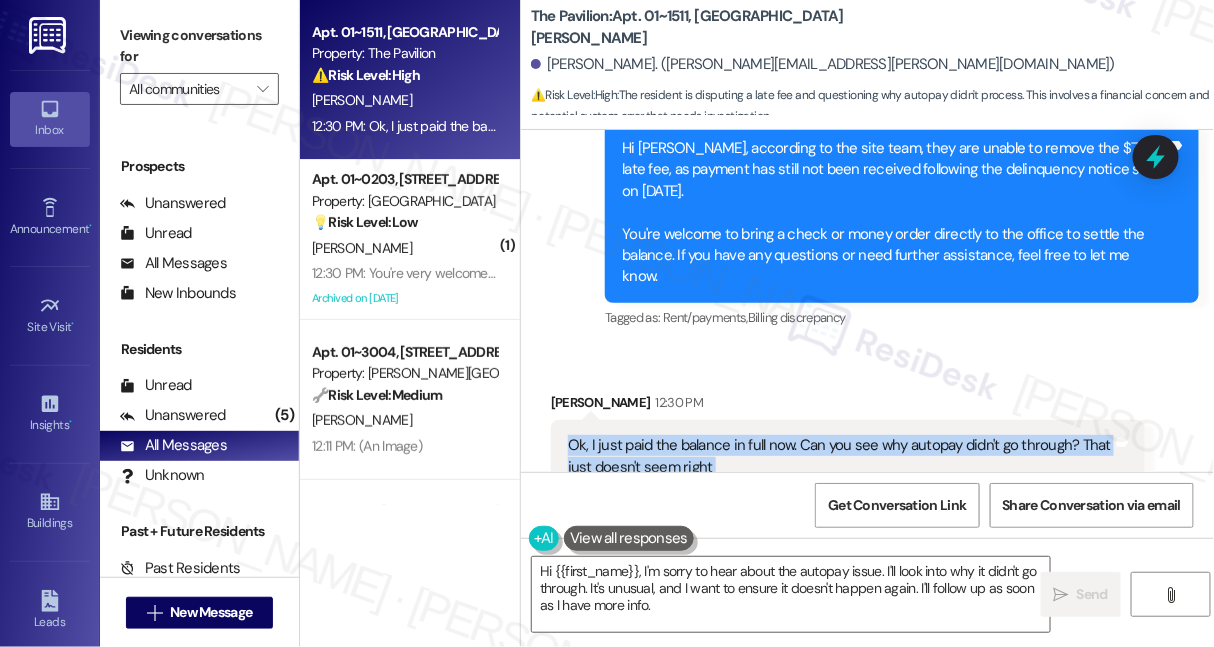 scroll, scrollTop: 9793, scrollLeft: 0, axis: vertical 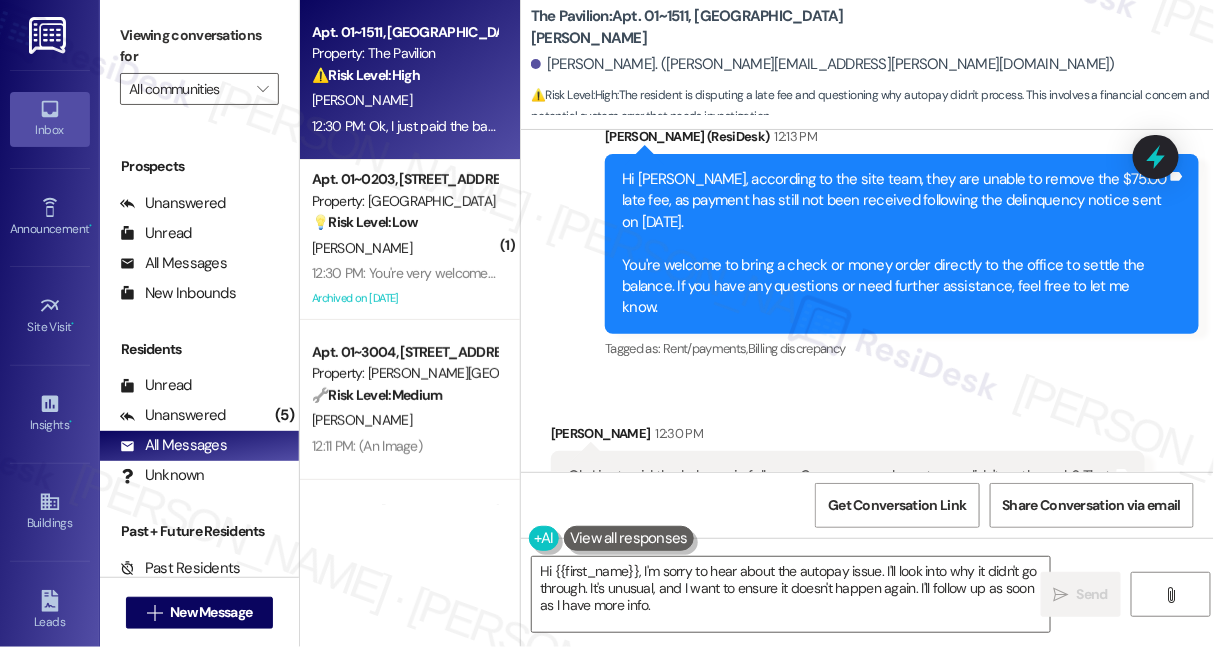 click on "Hi Ajay, according to the site team, they are unable to remove the $75.00 late fee, as payment has still not been received following the delinquency notice sent on July 10.
You're welcome to bring a check or money order directly to the office to settle the balance. If you have any questions or need further assistance, feel free to let me know." at bounding box center [894, 244] 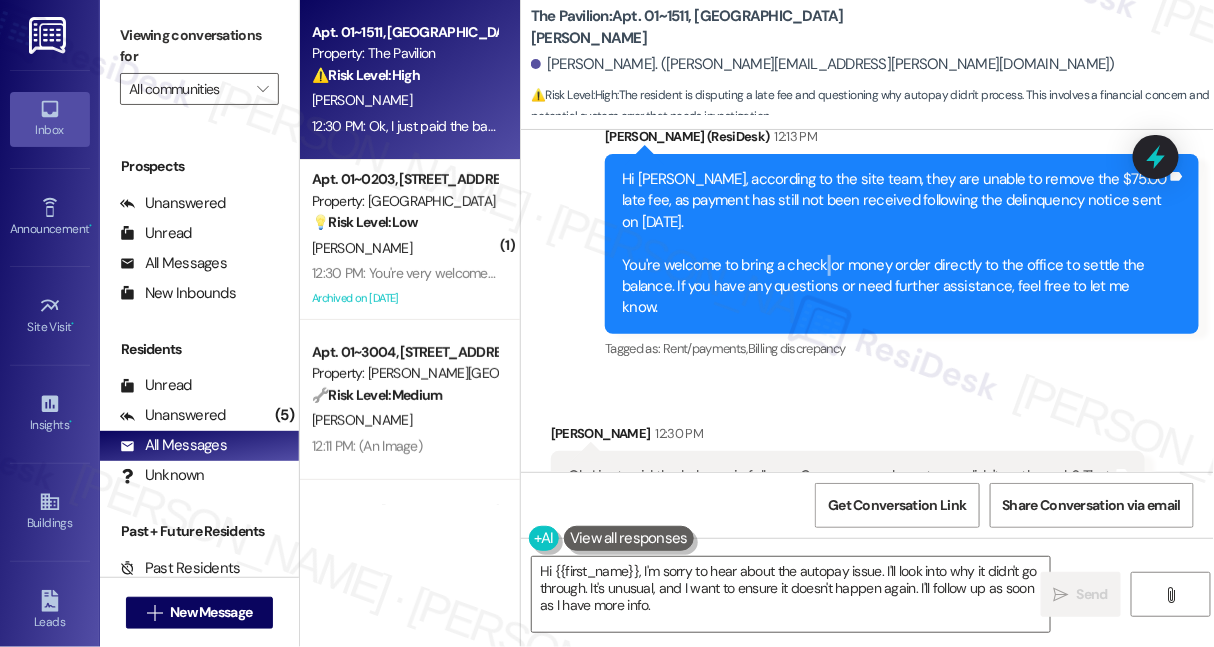 click on "Hi Ajay, according to the site team, they are unable to remove the $75.00 late fee, as payment has still not been received following the delinquency notice sent on July 10.
You're welcome to bring a check or money order directly to the office to settle the balance. If you have any questions or need further assistance, feel free to let me know." at bounding box center (894, 244) 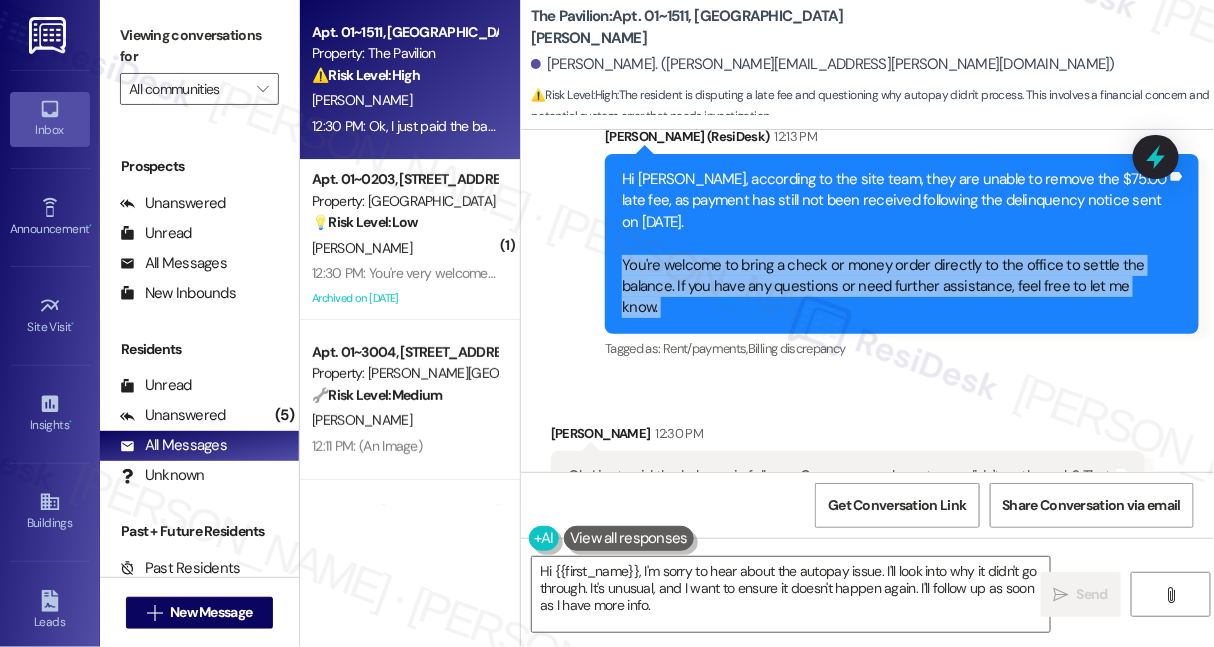 click on "Hi Ajay, according to the site team, they are unable to remove the $75.00 late fee, as payment has still not been received following the delinquency notice sent on July 10.
You're welcome to bring a check or money order directly to the office to settle the balance. If you have any questions or need further assistance, feel free to let me know." at bounding box center [894, 244] 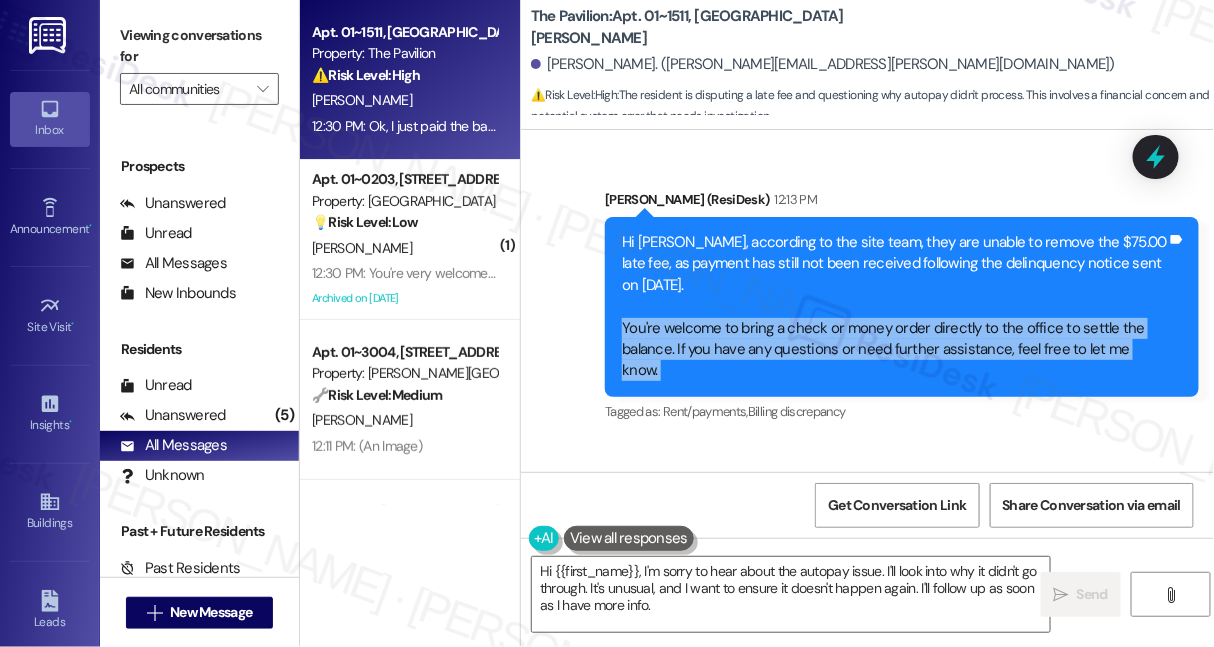 scroll, scrollTop: 9702, scrollLeft: 0, axis: vertical 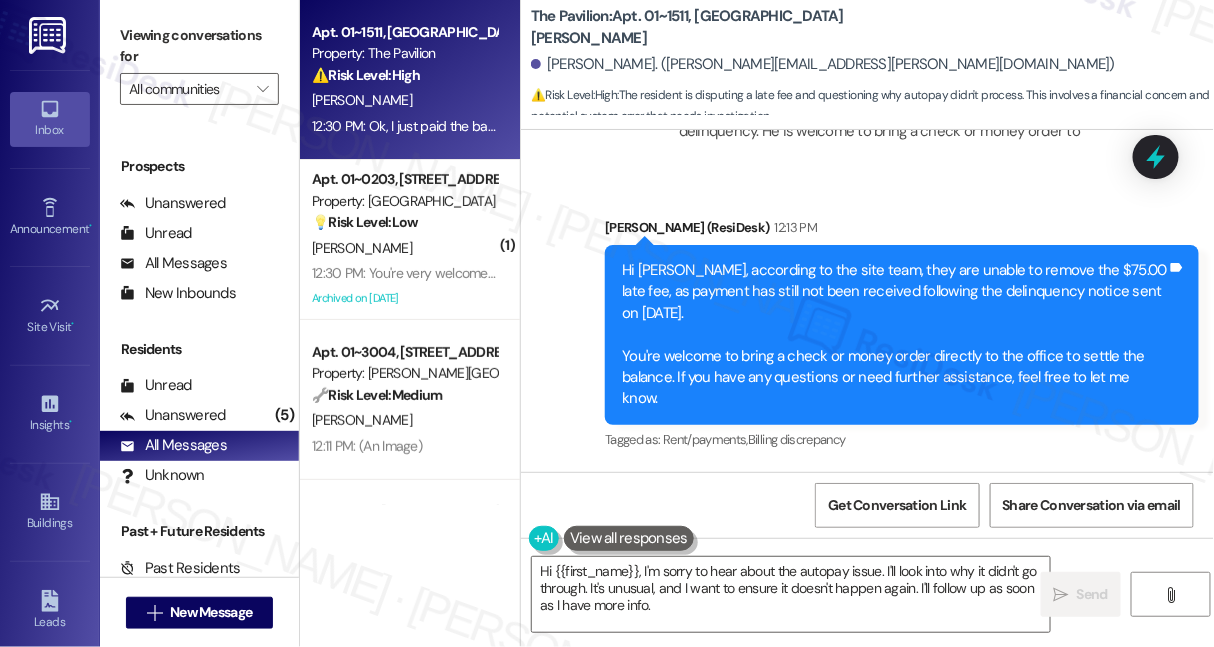 click on "Hi Ajay, according to the site team, they are unable to remove the $75.00 late fee, as payment has still not been received following the delinquency notice sent on July 10.
You're welcome to bring a check or money order directly to the office to settle the balance. If you have any questions or need further assistance, feel free to let me know." at bounding box center (894, 335) 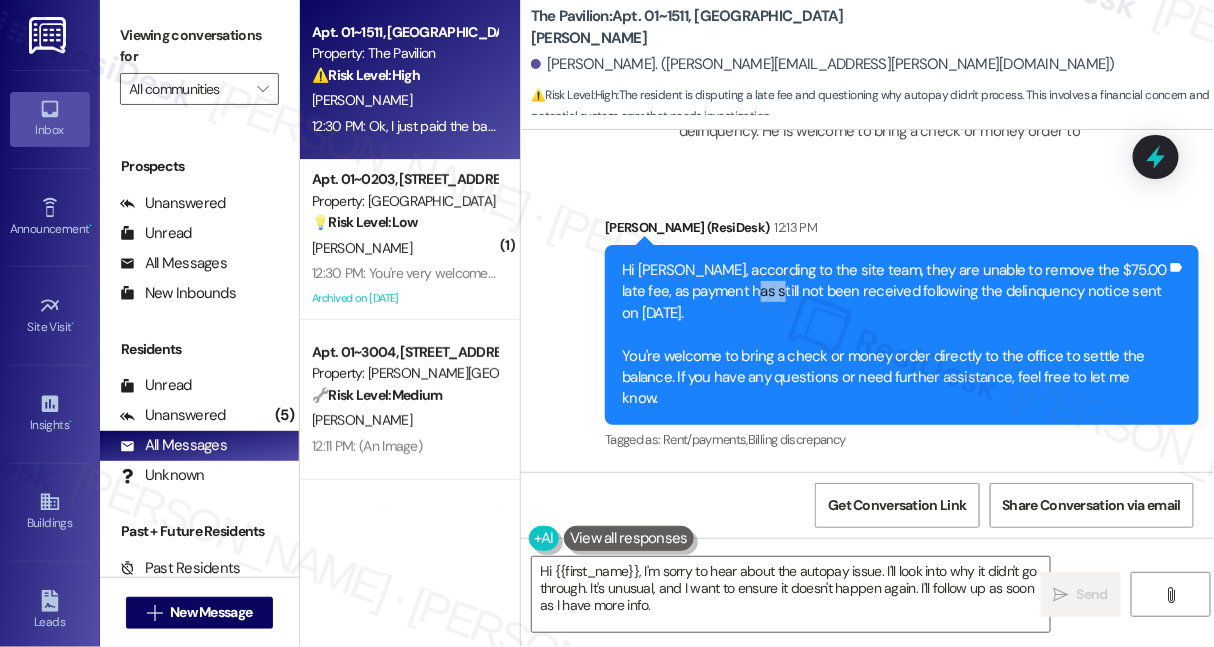click on "Hi Ajay, according to the site team, they are unable to remove the $75.00 late fee, as payment has still not been received following the delinquency notice sent on July 10.
You're welcome to bring a check or money order directly to the office to settle the balance. If you have any questions or need further assistance, feel free to let me know." at bounding box center [894, 335] 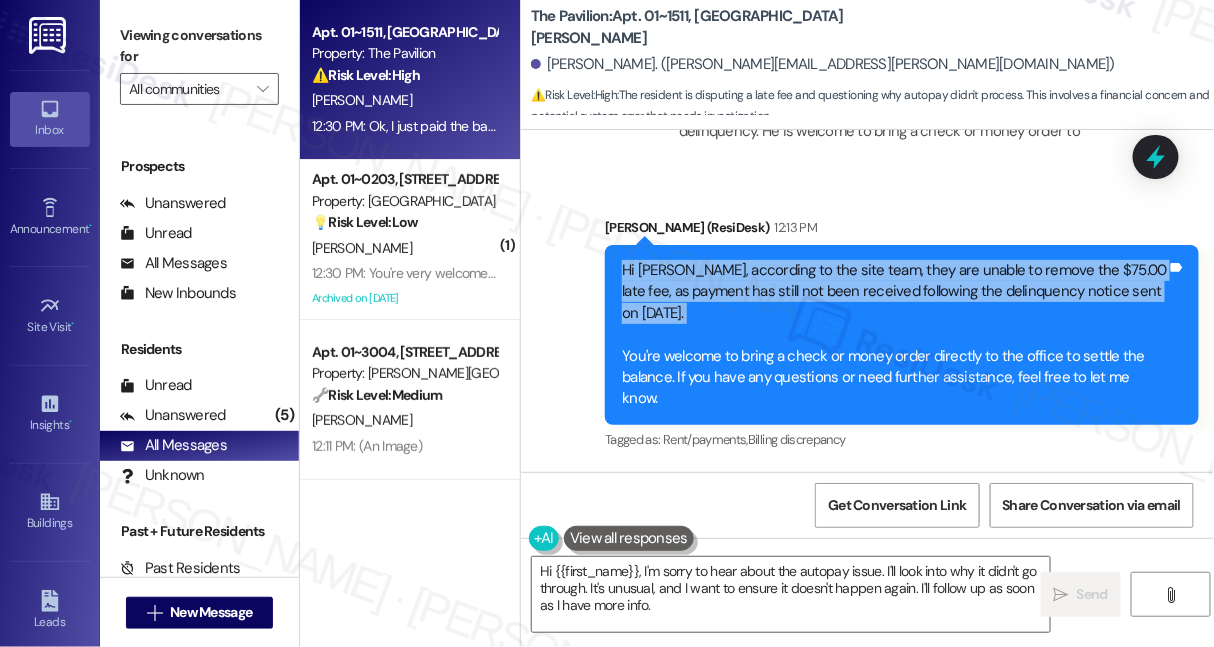 click on "Hi Ajay, according to the site team, they are unable to remove the $75.00 late fee, as payment has still not been received following the delinquency notice sent on July 10.
You're welcome to bring a check or money order directly to the office to settle the balance. If you have any questions or need further assistance, feel free to let me know." at bounding box center [894, 335] 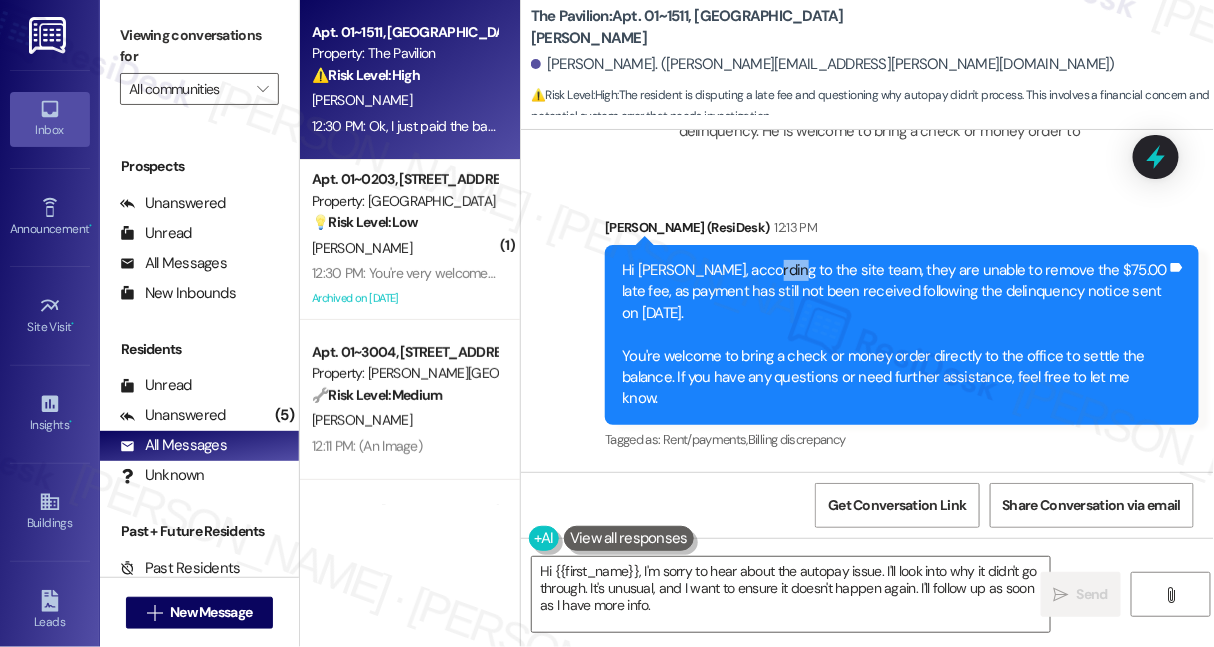 click on "Hi Ajay, according to the site team, they are unable to remove the $75.00 late fee, as payment has still not been received following the delinquency notice sent on July 10.
You're welcome to bring a check or money order directly to the office to settle the balance. If you have any questions or need further assistance, feel free to let me know." at bounding box center (894, 335) 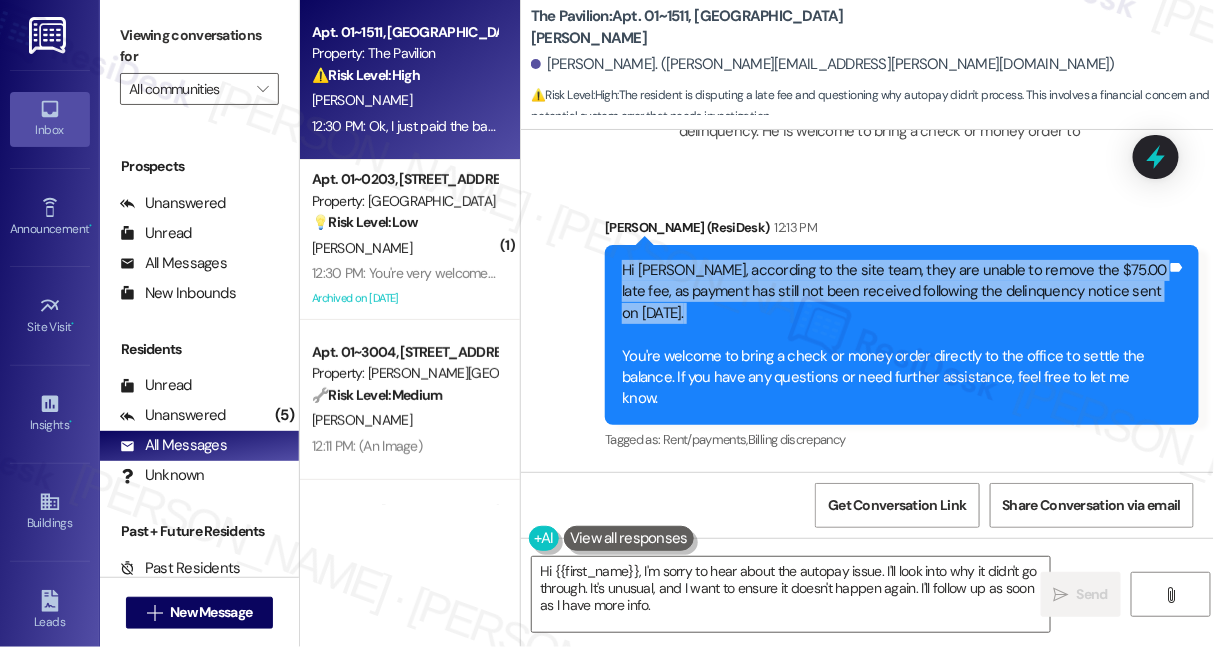 click on "Hi Ajay, according to the site team, they are unable to remove the $75.00 late fee, as payment has still not been received following the delinquency notice sent on July 10.
You're welcome to bring a check or money order directly to the office to settle the balance. If you have any questions or need further assistance, feel free to let me know." at bounding box center (894, 335) 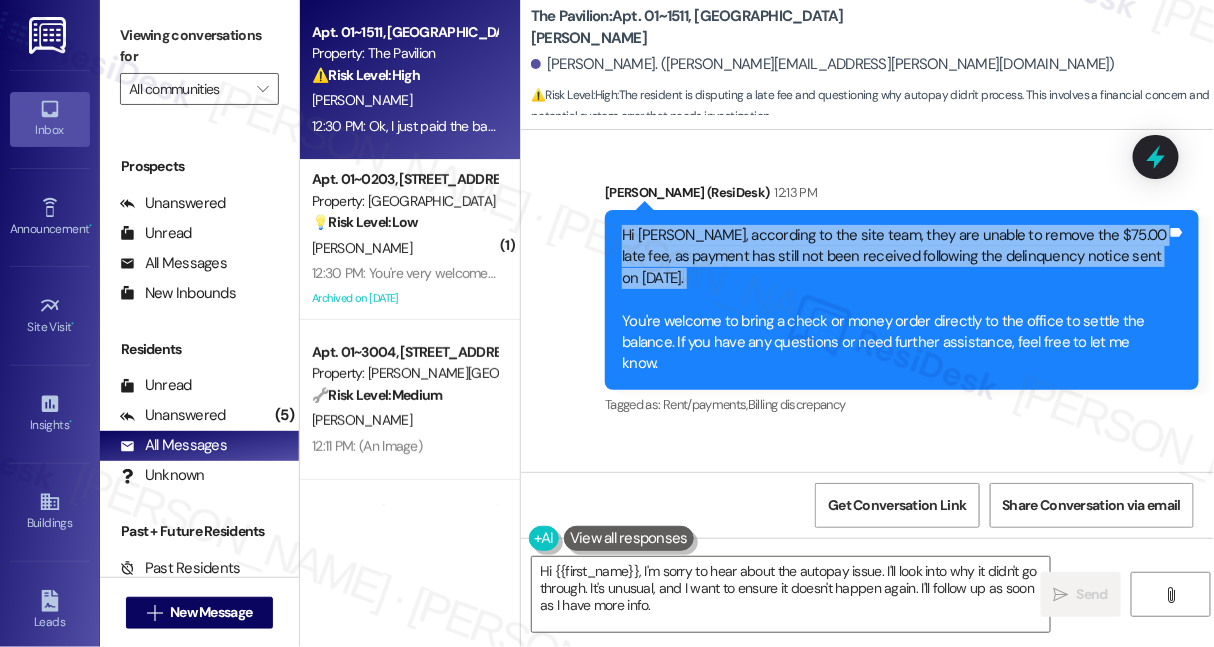scroll, scrollTop: 9793, scrollLeft: 0, axis: vertical 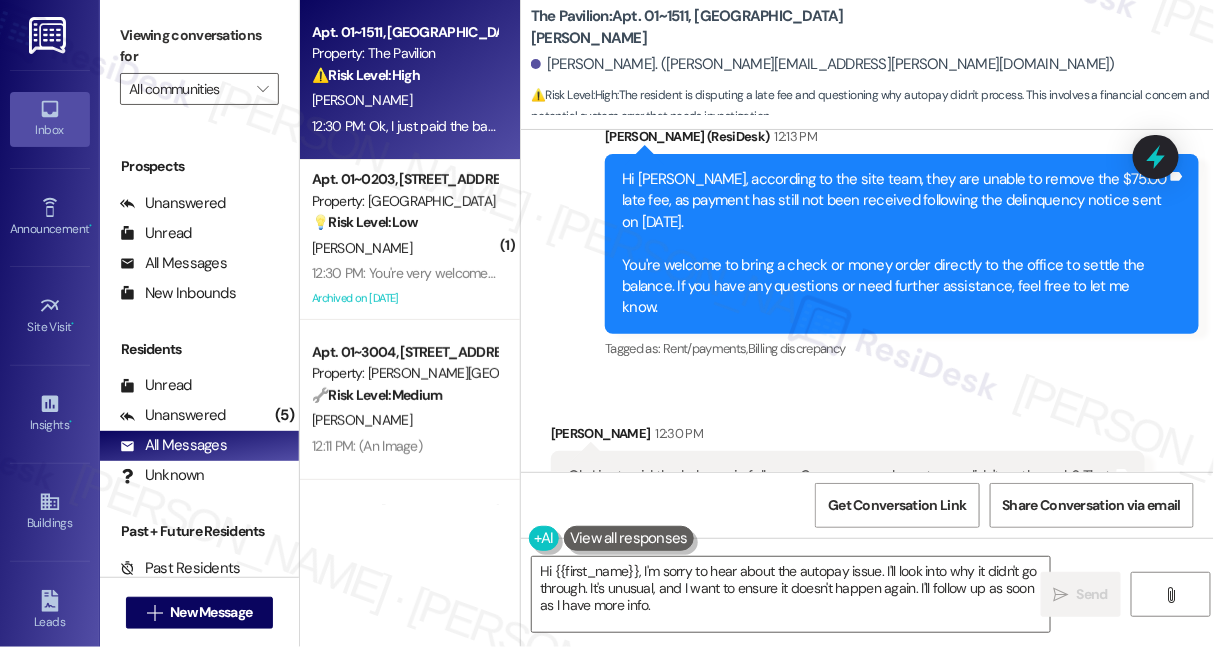 click on "Hi Ajay, according to the site team, they are unable to remove the $75.00 late fee, as payment has still not been received following the delinquency notice sent on July 10.
You're welcome to bring a check or money order directly to the office to settle the balance. If you have any questions or need further assistance, feel free to let me know." at bounding box center (894, 244) 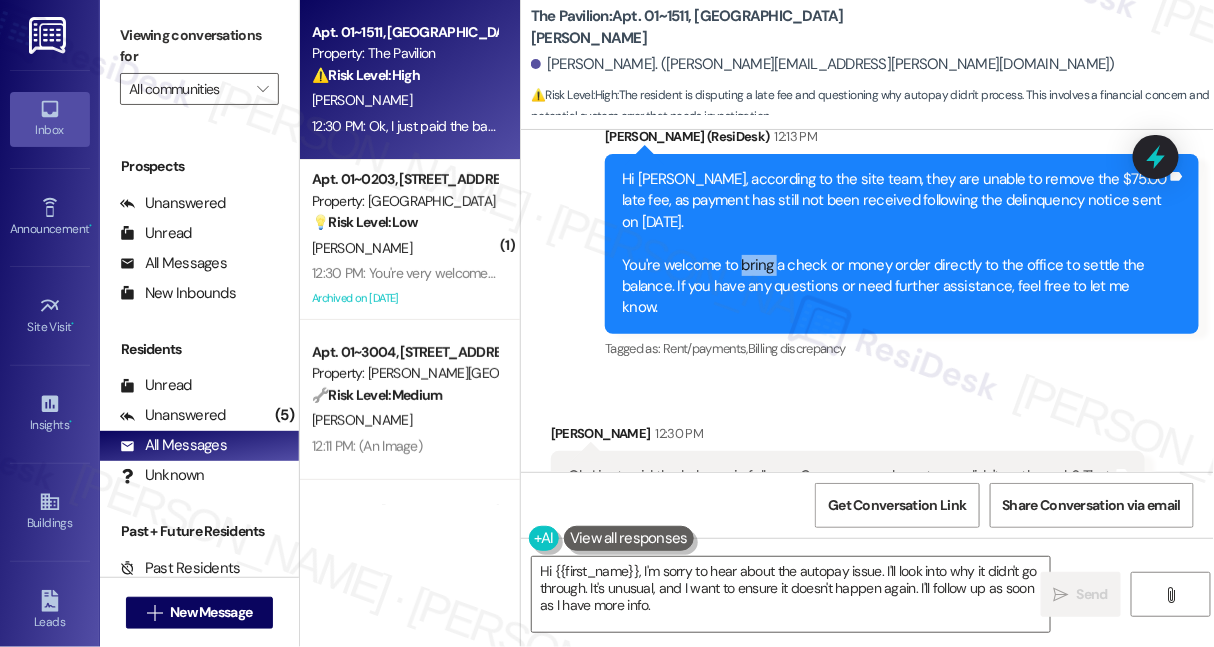 click on "Hi Ajay, according to the site team, they are unable to remove the $75.00 late fee, as payment has still not been received following the delinquency notice sent on July 10.
You're welcome to bring a check or money order directly to the office to settle the balance. If you have any questions or need further assistance, feel free to let me know." at bounding box center [894, 244] 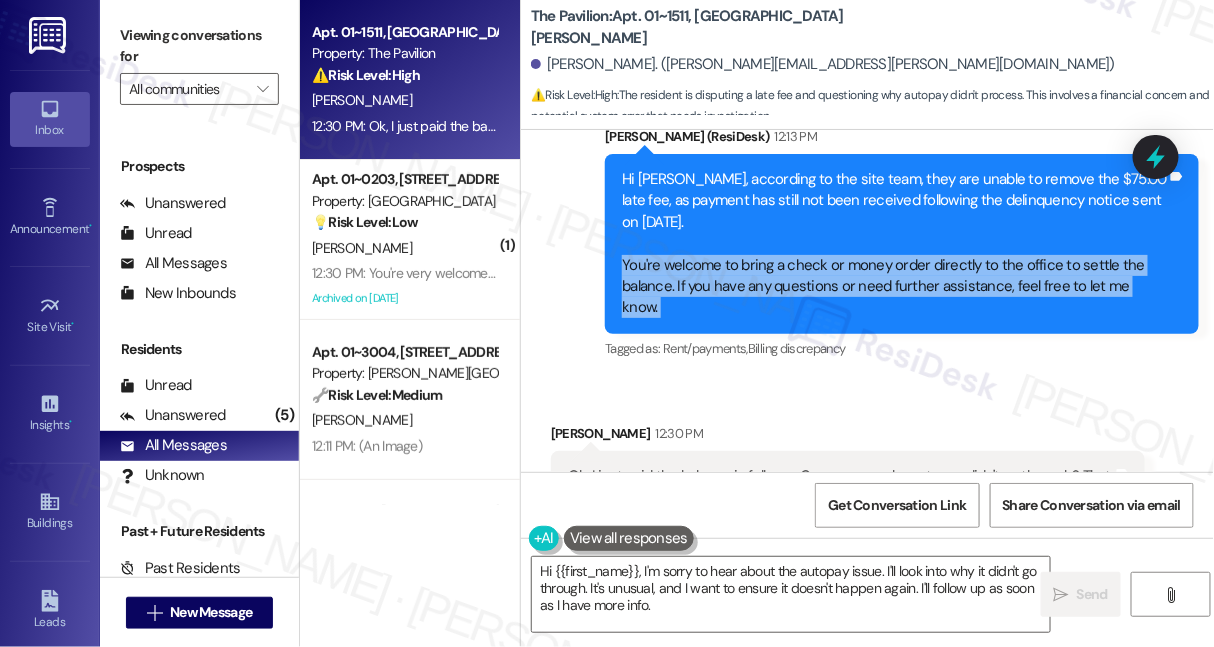click on "Hi Ajay, according to the site team, they are unable to remove the $75.00 late fee, as payment has still not been received following the delinquency notice sent on July 10.
You're welcome to bring a check or money order directly to the office to settle the balance. If you have any questions or need further assistance, feel free to let me know." at bounding box center (894, 244) 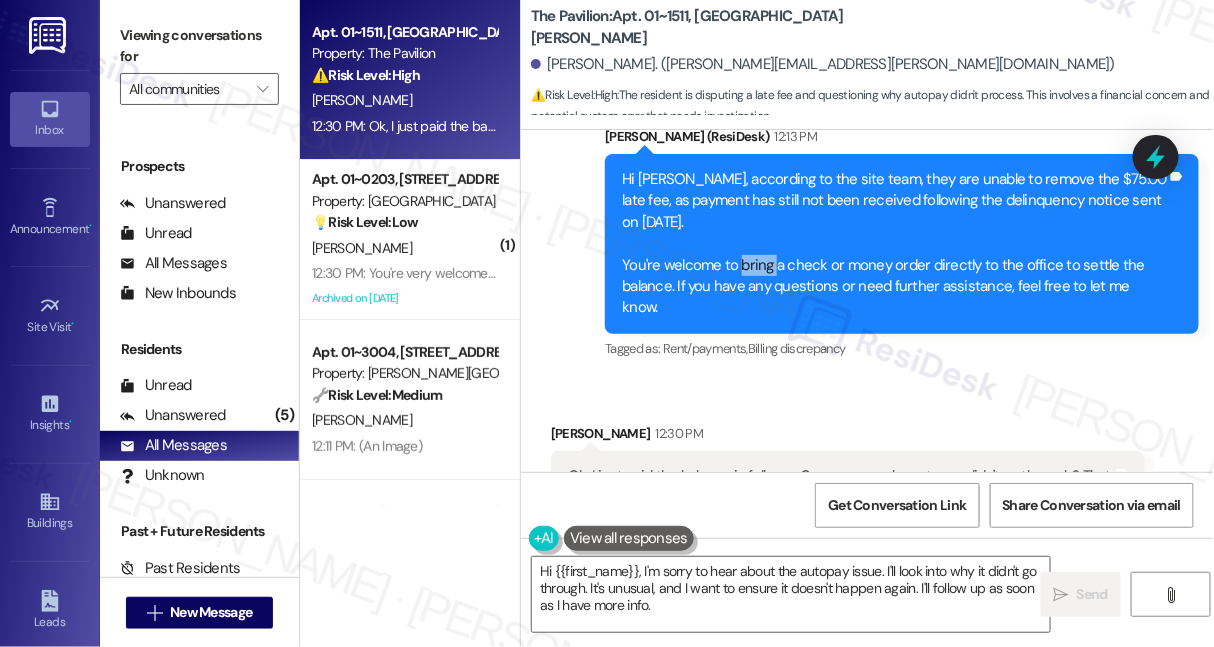 click on "Hi Ajay, according to the site team, they are unable to remove the $75.00 late fee, as payment has still not been received following the delinquency notice sent on July 10.
You're welcome to bring a check or money order directly to the office to settle the balance. If you have any questions or need further assistance, feel free to let me know." at bounding box center (894, 244) 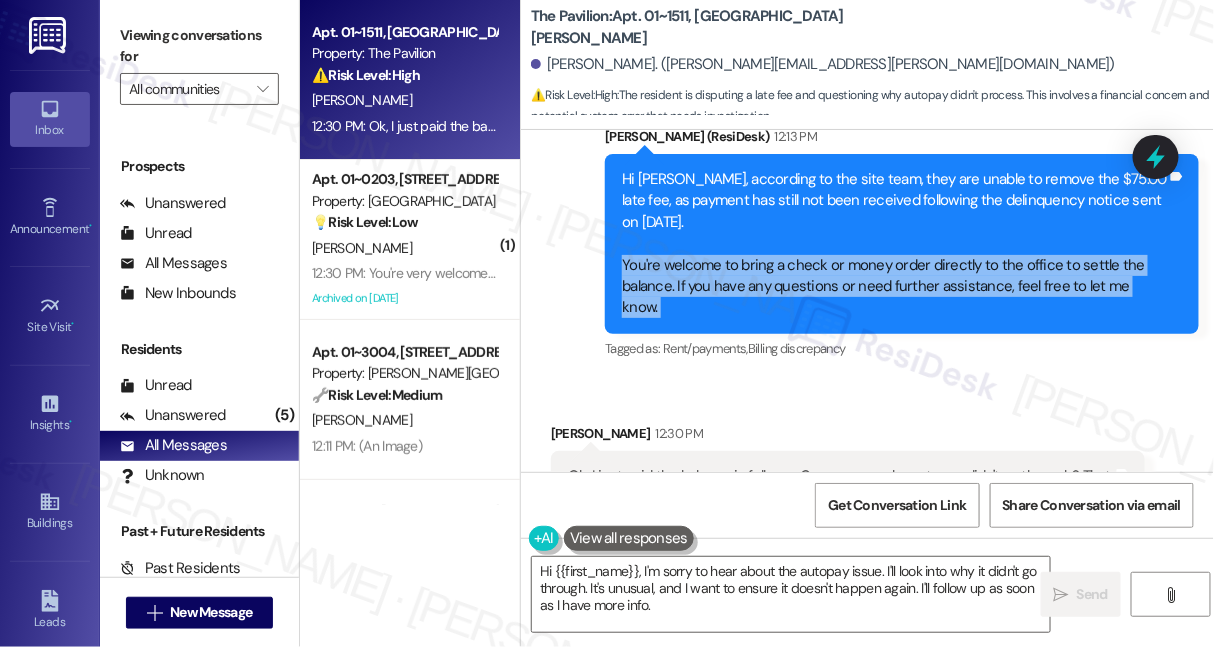 click on "Hi Ajay, according to the site team, they are unable to remove the $75.00 late fee, as payment has still not been received following the delinquency notice sent on July 10.
You're welcome to bring a check or money order directly to the office to settle the balance. If you have any questions or need further assistance, feel free to let me know." at bounding box center (894, 244) 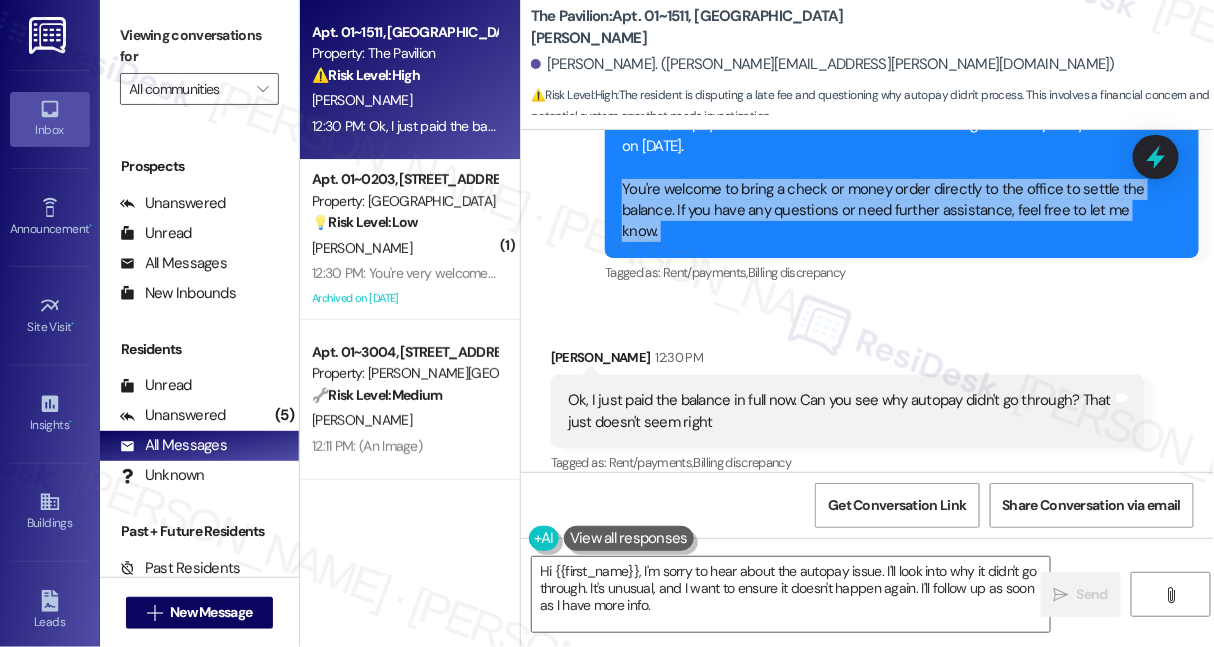 scroll, scrollTop: 9884, scrollLeft: 0, axis: vertical 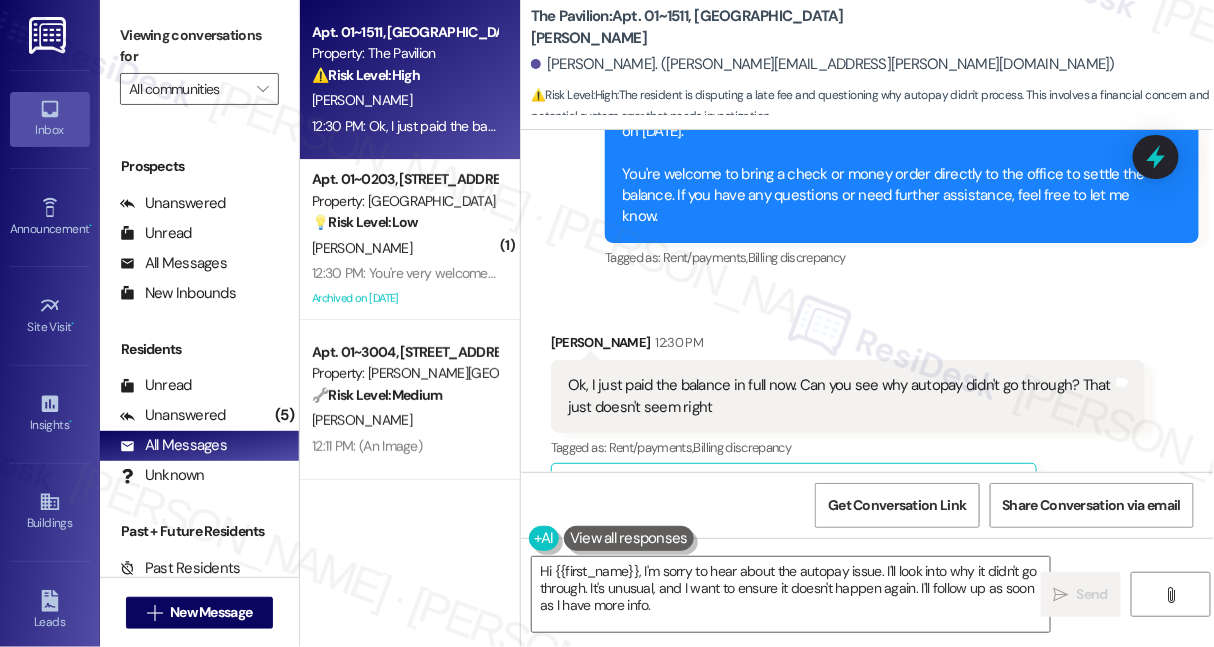 click on "Ok, I just paid the balance in full now. Can you see why autopay didn't go through? That just doesn't seem right" at bounding box center [840, 396] 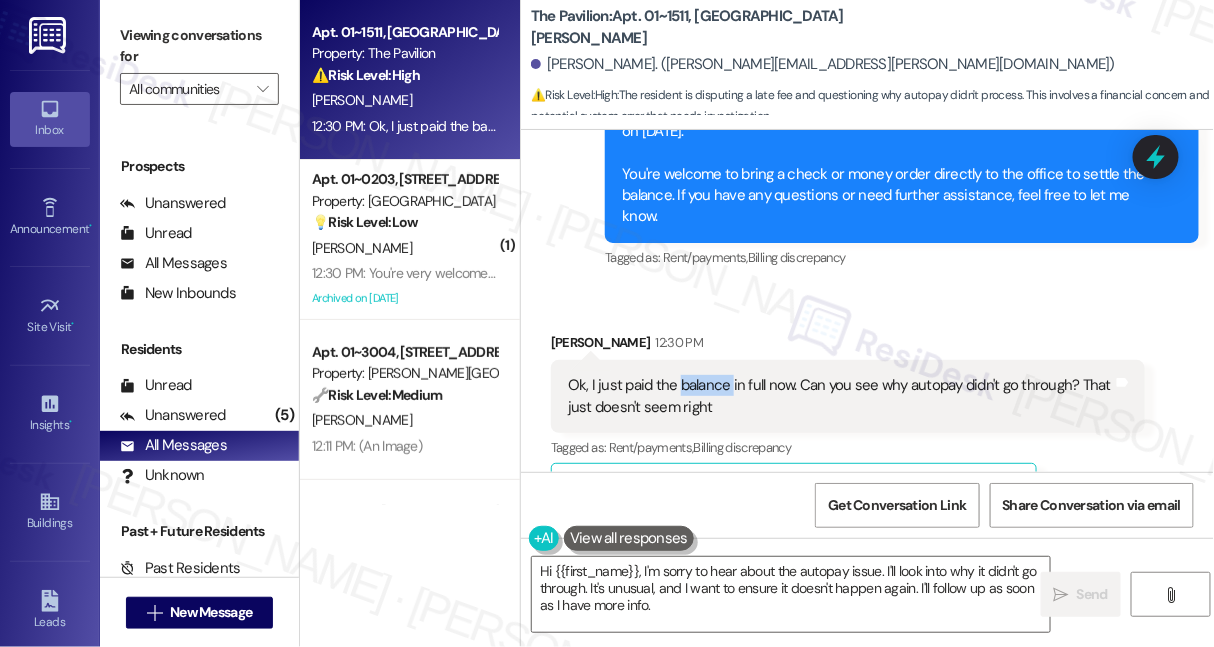 click on "Ok, I just paid the balance in full now. Can you see why autopay didn't go through? That just doesn't seem right" at bounding box center (840, 396) 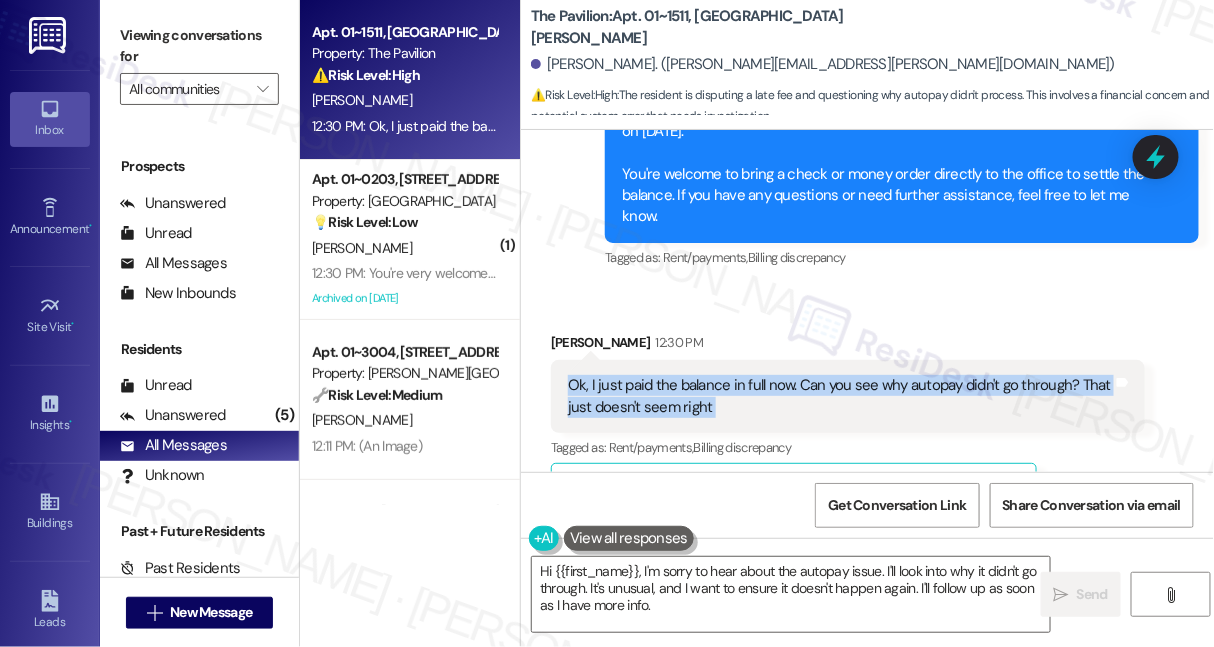 click on "Ok, I just paid the balance in full now. Can you see why autopay didn't go through? That just doesn't seem right" at bounding box center (840, 396) 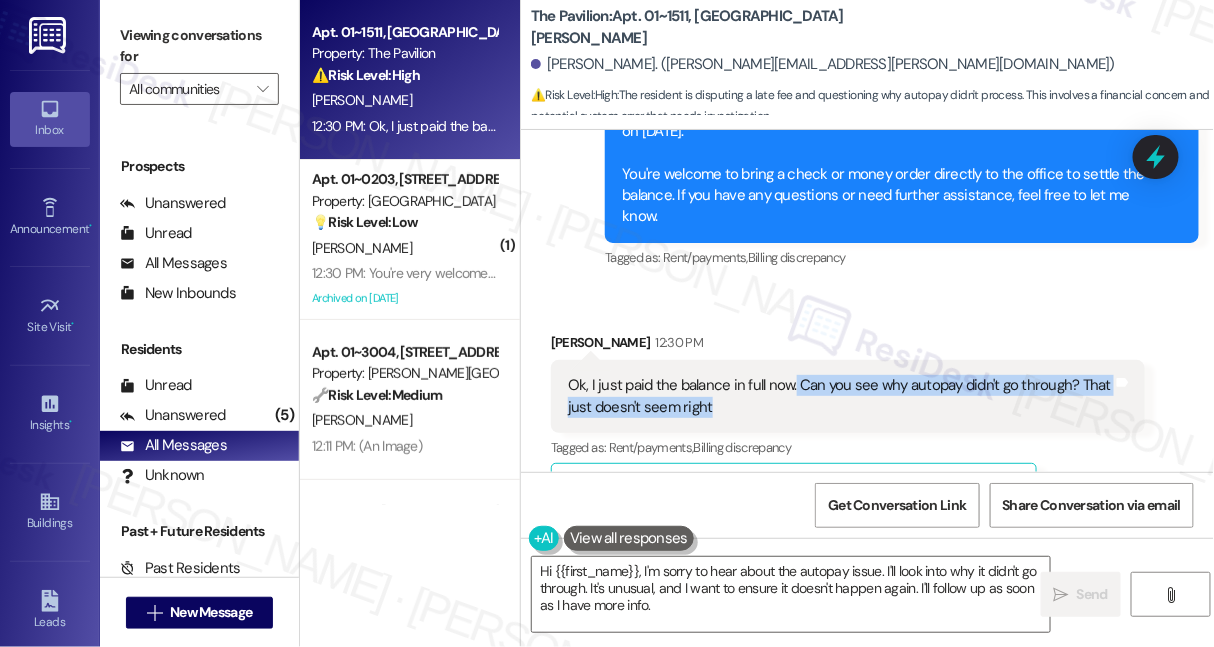 drag, startPoint x: 792, startPoint y: 321, endPoint x: 1026, endPoint y: 334, distance: 234.36084 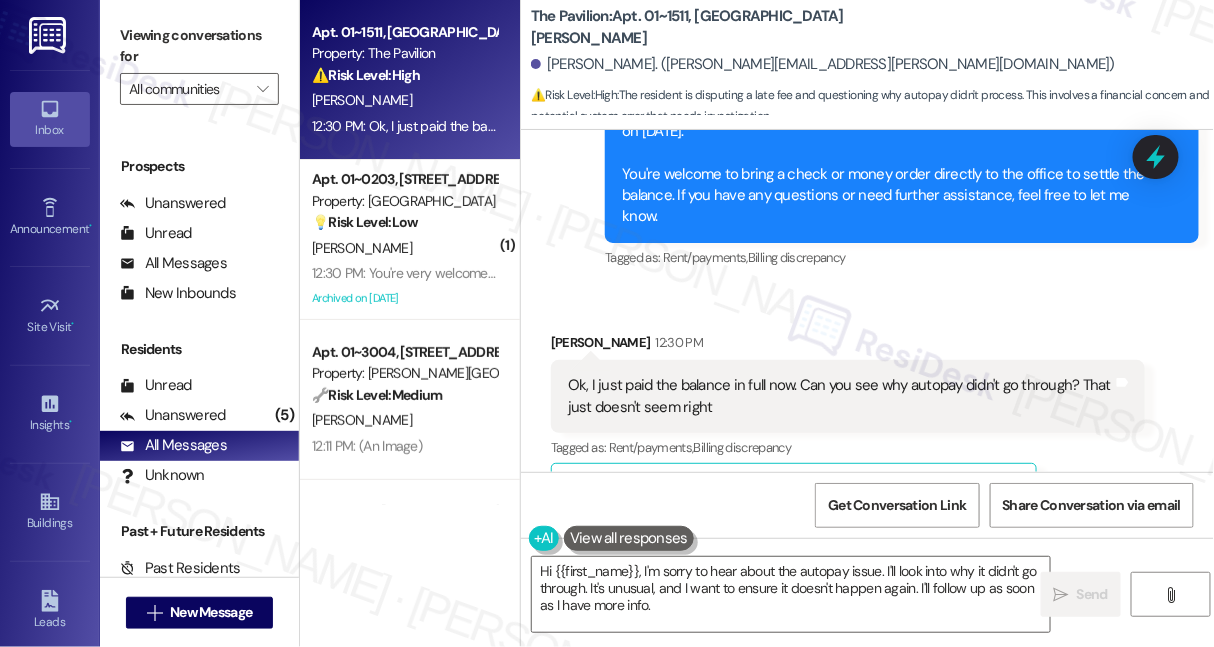 click on "Show suggestions" at bounding box center (890, 489) 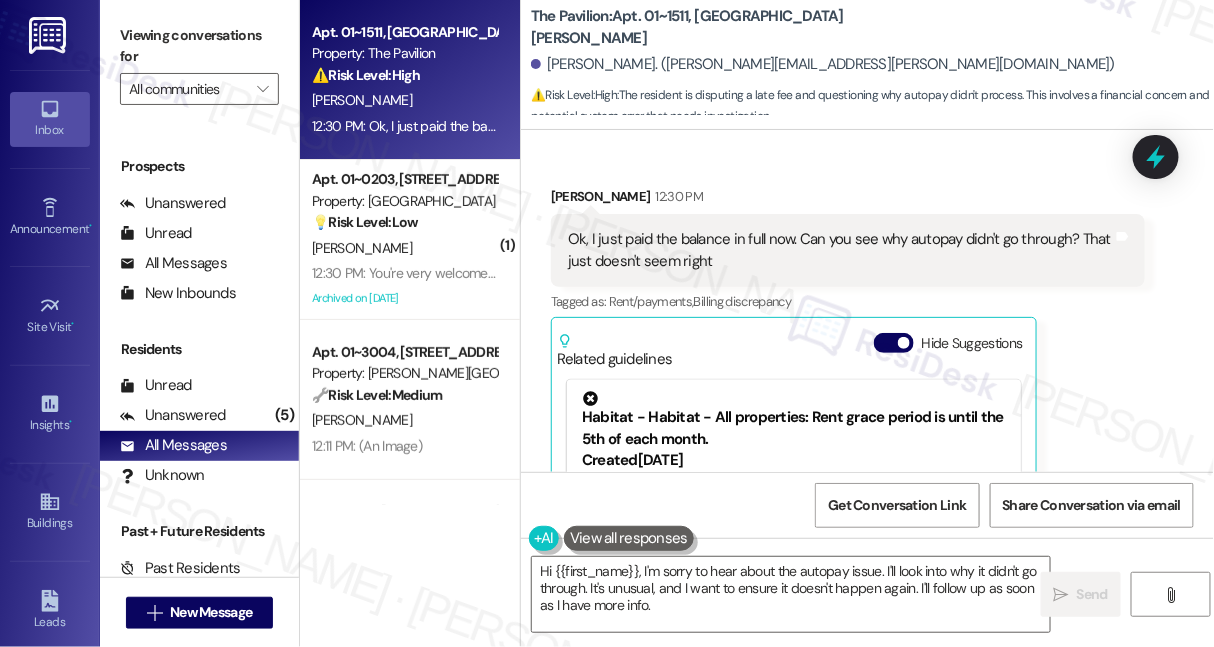 scroll, scrollTop: 10143, scrollLeft: 0, axis: vertical 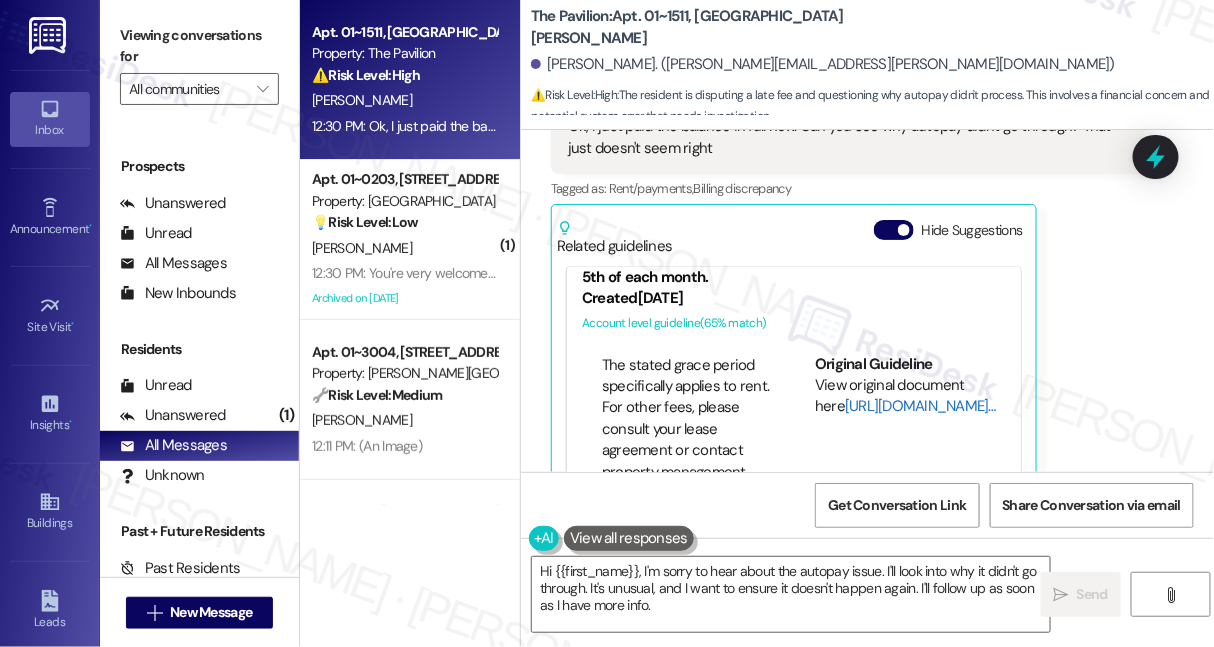 click on "http://res.cl…" at bounding box center (920, 407) 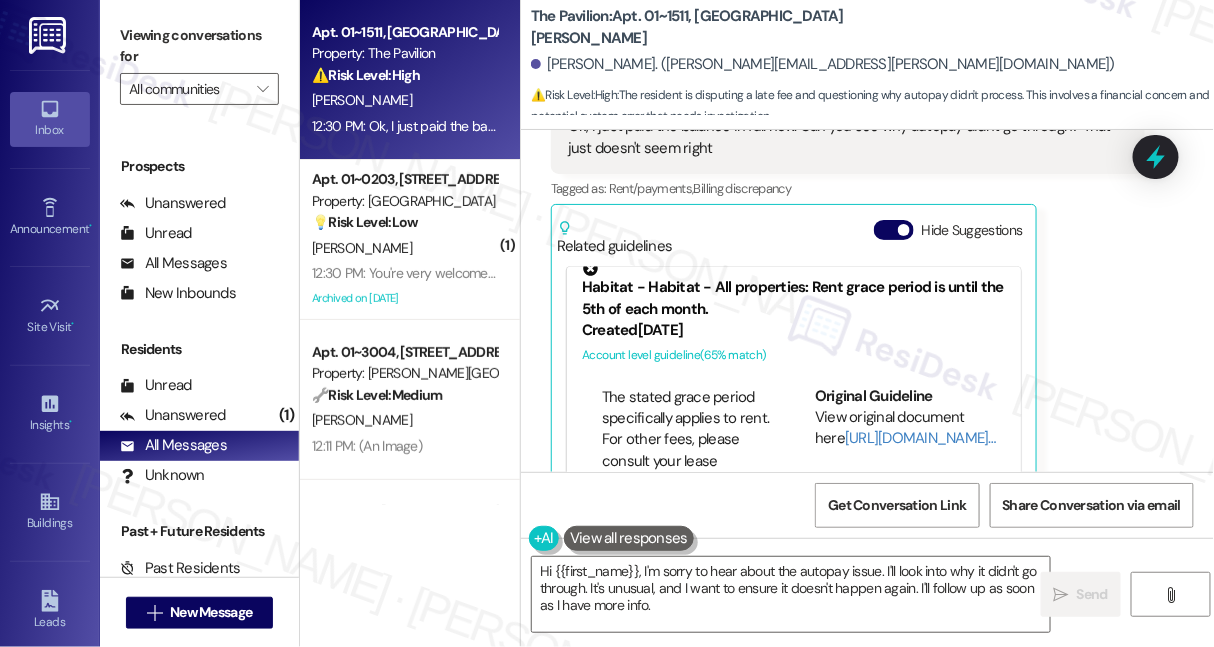 scroll, scrollTop: 0, scrollLeft: 0, axis: both 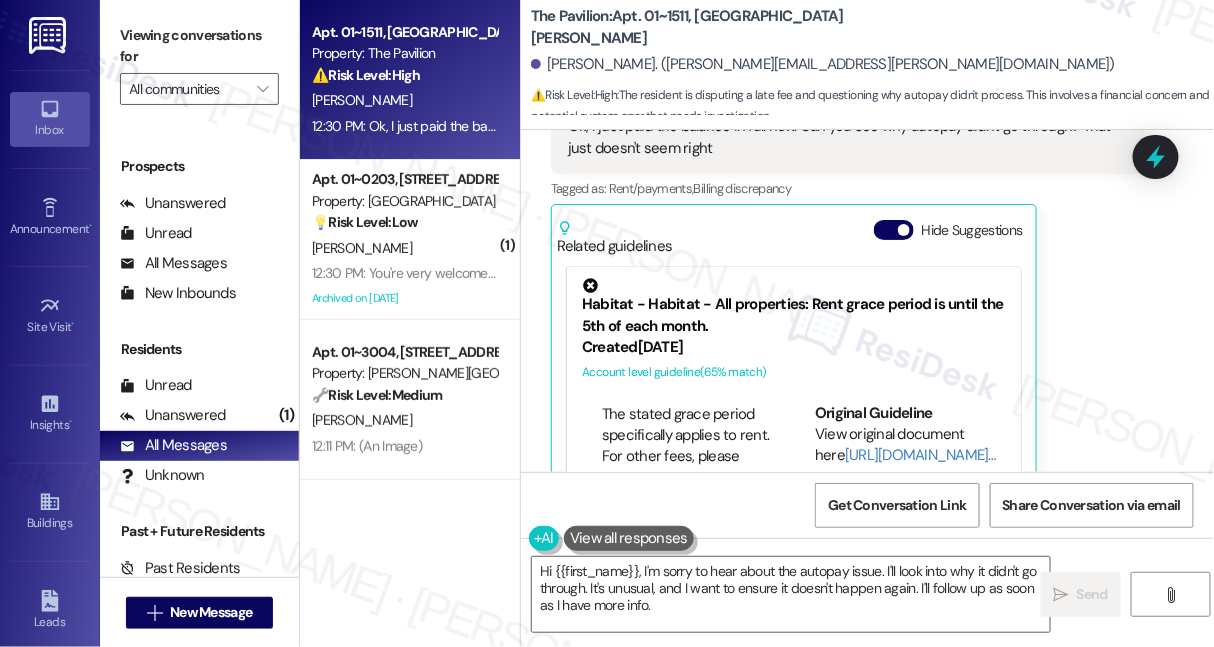 click on "Viewing conversations for All communities " at bounding box center (199, 62) 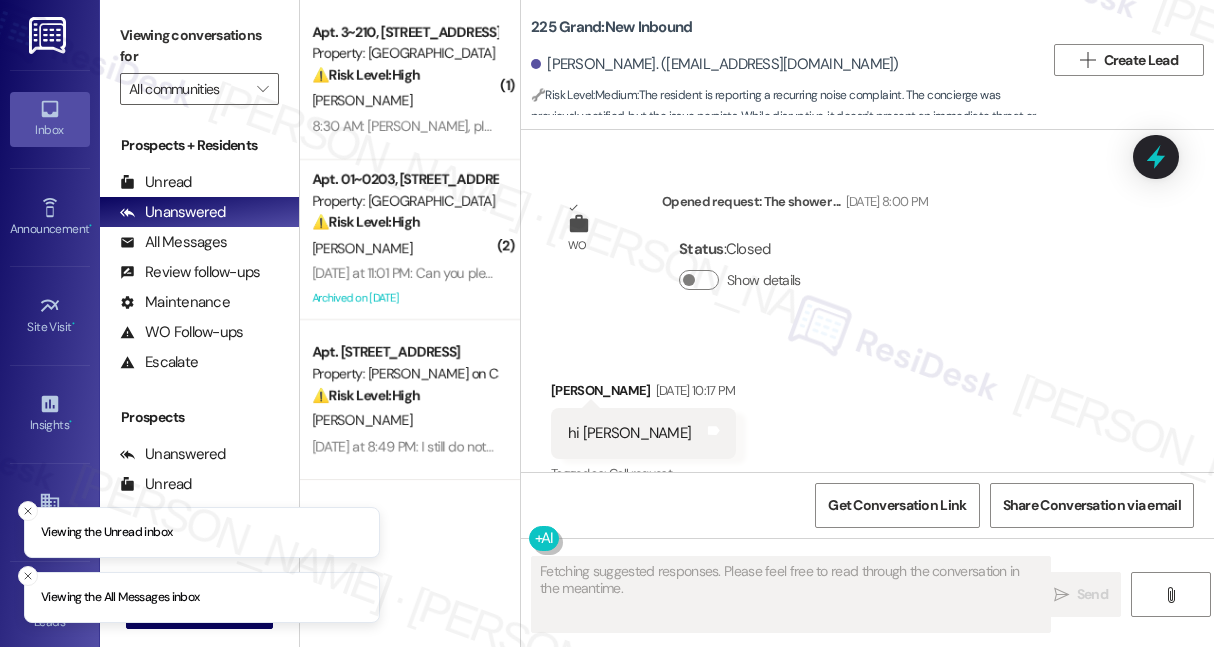 scroll, scrollTop: 0, scrollLeft: 0, axis: both 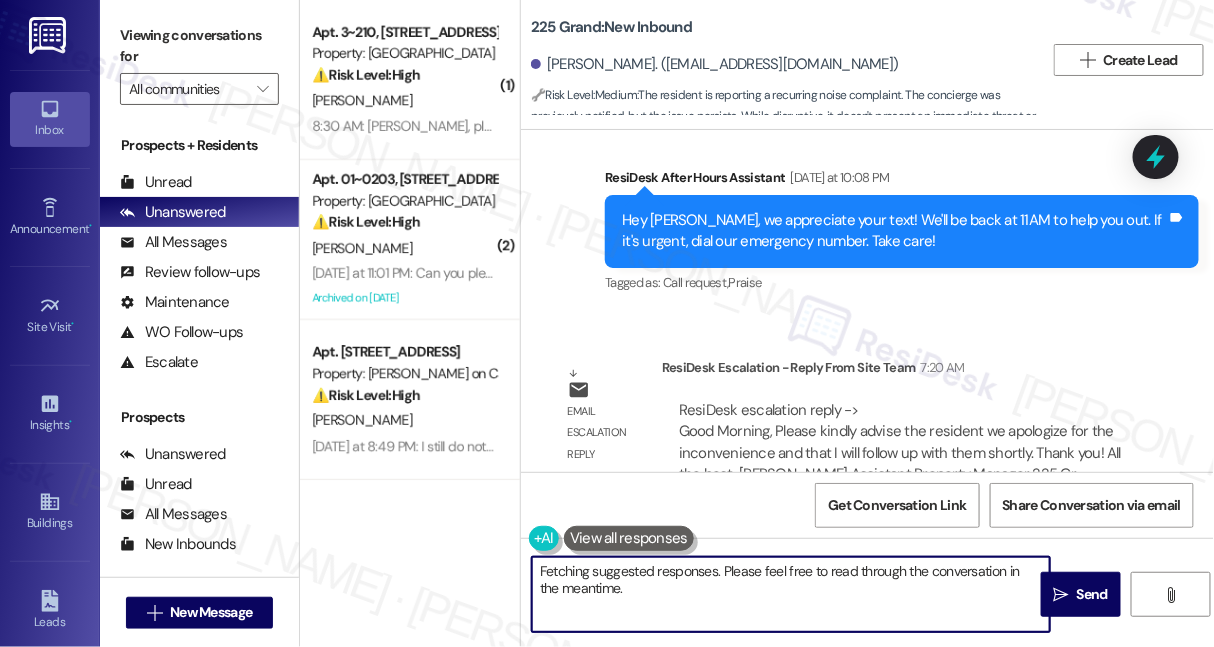 click on "Hi {{first_name}}, you're very welcome! I'm happy to help in any way I can. Please let me know if you have any more questions or concerns!" at bounding box center (791, 594) 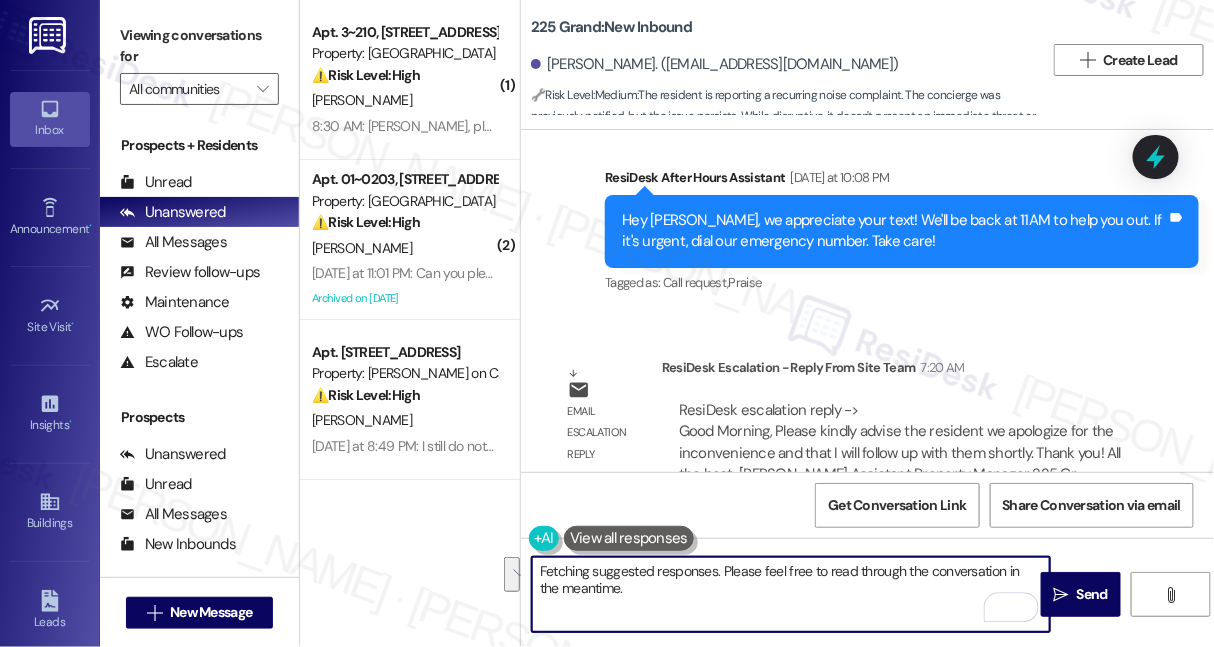 drag, startPoint x: 890, startPoint y: 600, endPoint x: 646, endPoint y: 572, distance: 245.6013 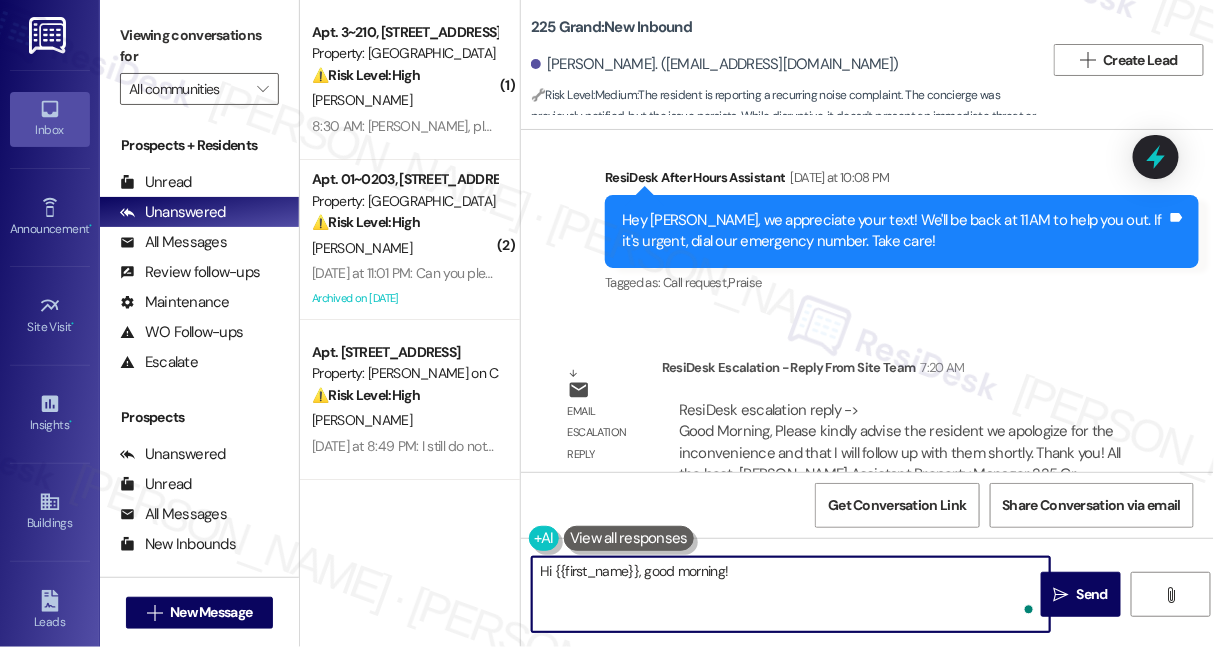 paste on "we apologize for the inconvenience and that I will follow up with them shortly." 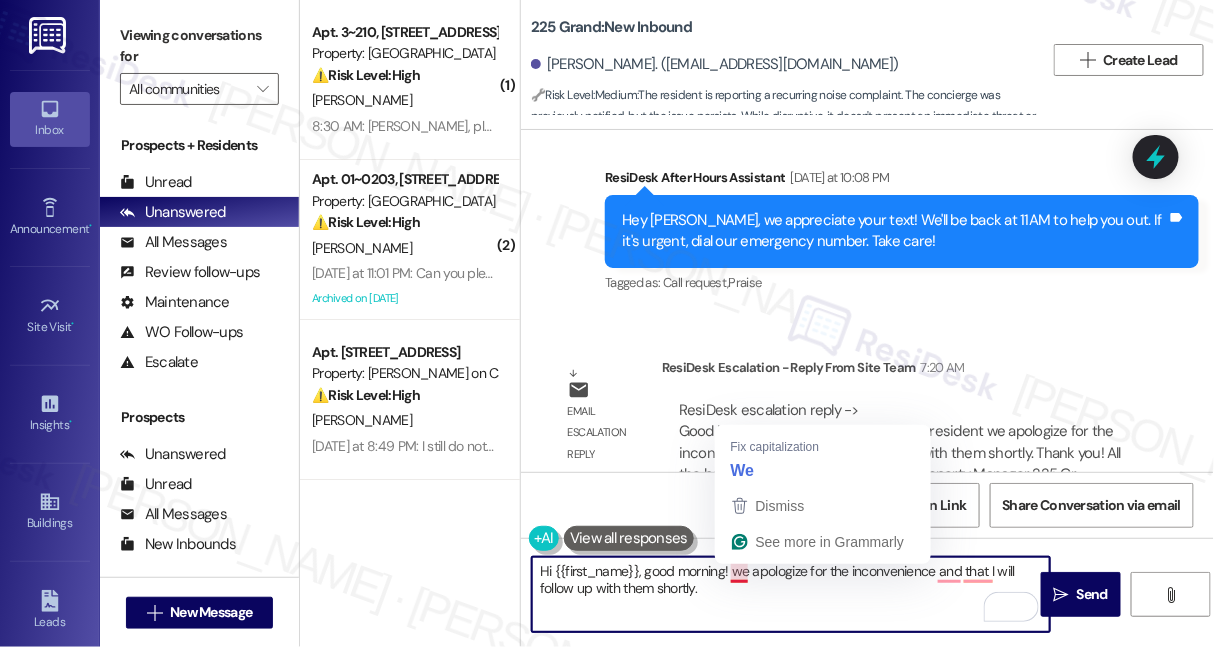 click on "Hi {{first_name}}, good morning! we apologize for the inconvenience and that I will follow up with them shortly." at bounding box center [791, 594] 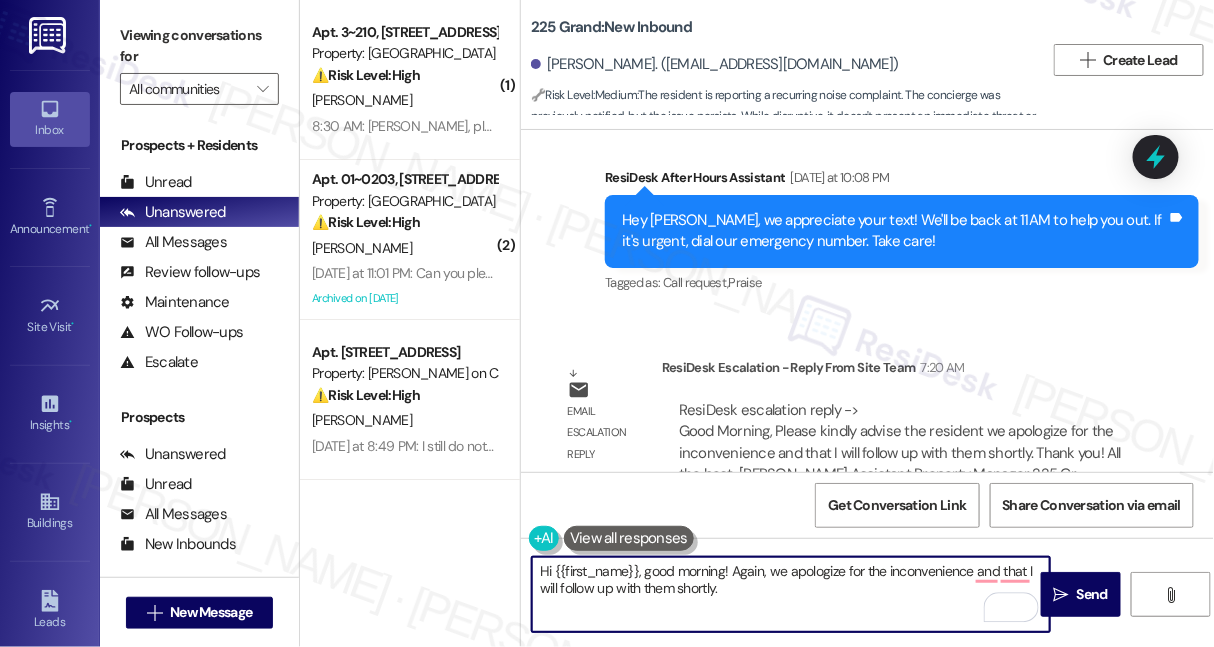 click on "Hi {{first_name}}, good morning! Again, we apologize for the inconvenience and that I will follow up with them shortly." at bounding box center [791, 594] 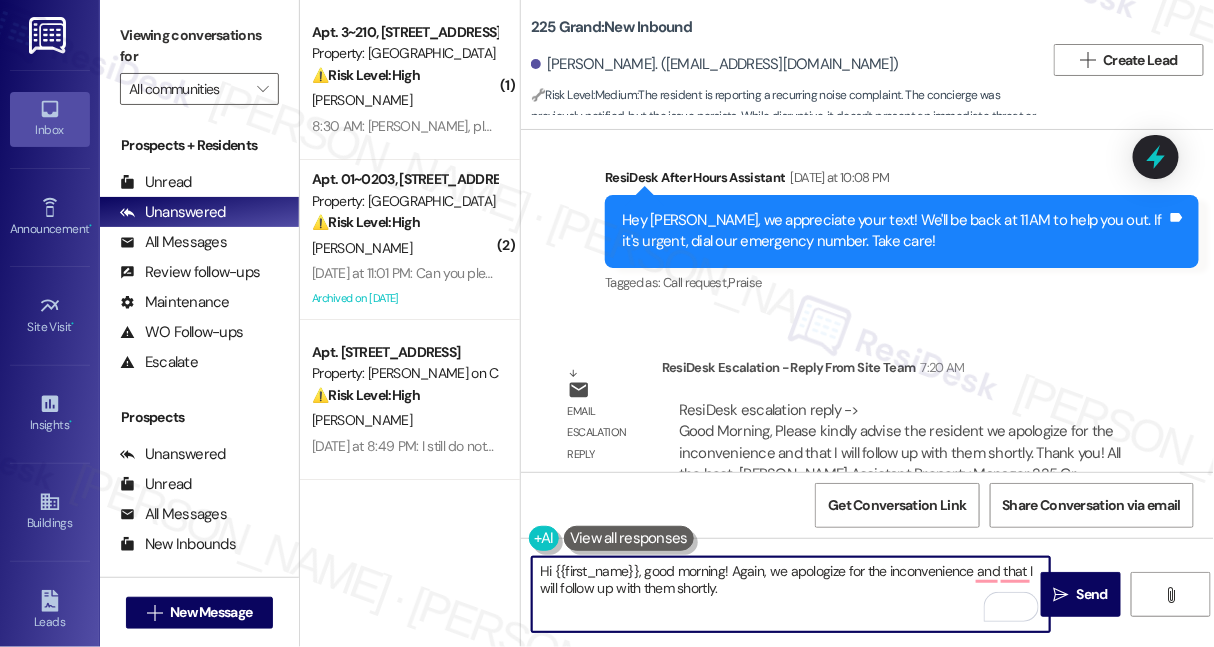click on "Hi {{first_name}}, good morning! Again, we apologize for the inconvenience and that I will follow up with them shortly." at bounding box center [791, 594] 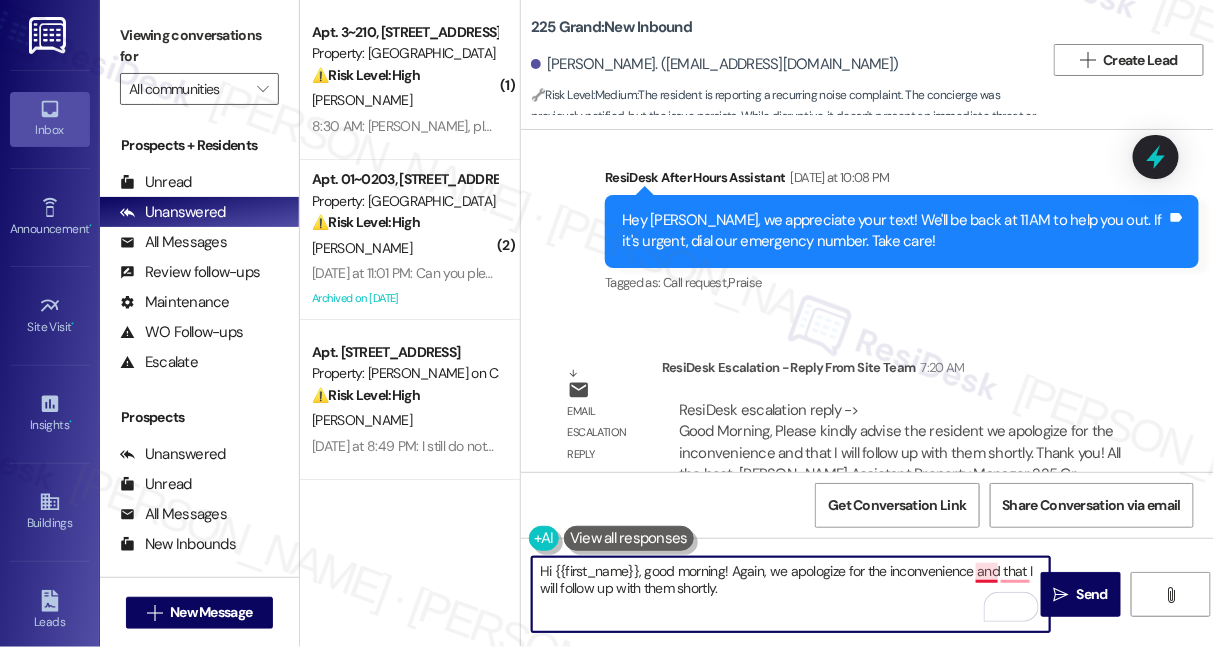 click on "Hi {{first_name}}, good morning! Again, we apologize for the inconvenience and that I will follow up with them shortly." at bounding box center [791, 594] 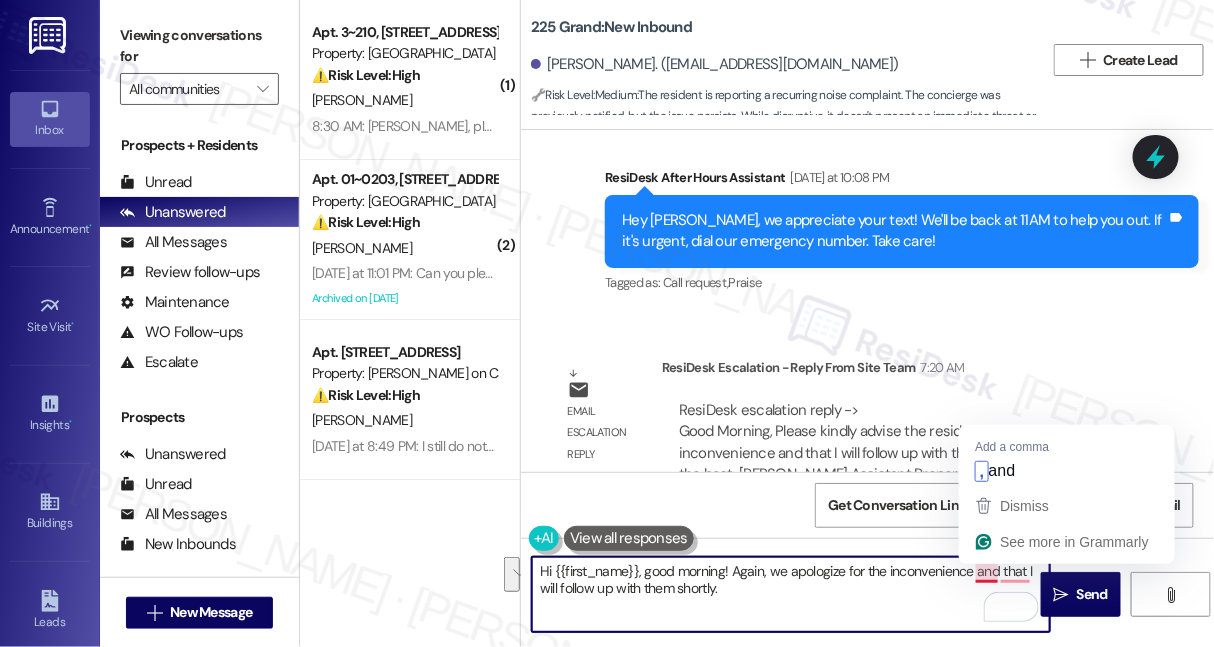 click on "Hi {{first_name}}, good morning! Again, we apologize for the inconvenience and that I will follow up with them shortly." at bounding box center [791, 594] 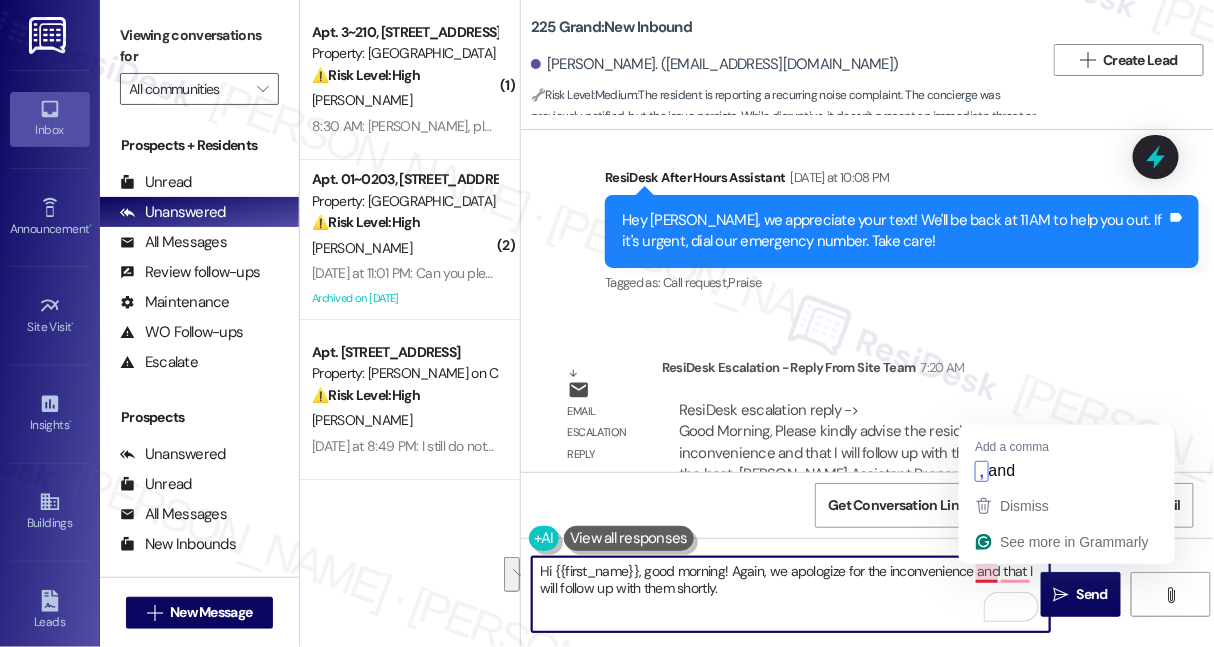 click on "Hi {{first_name}}, good morning! Again, we apologize for the inconvenience and that I will follow up with them shortly." at bounding box center [791, 594] 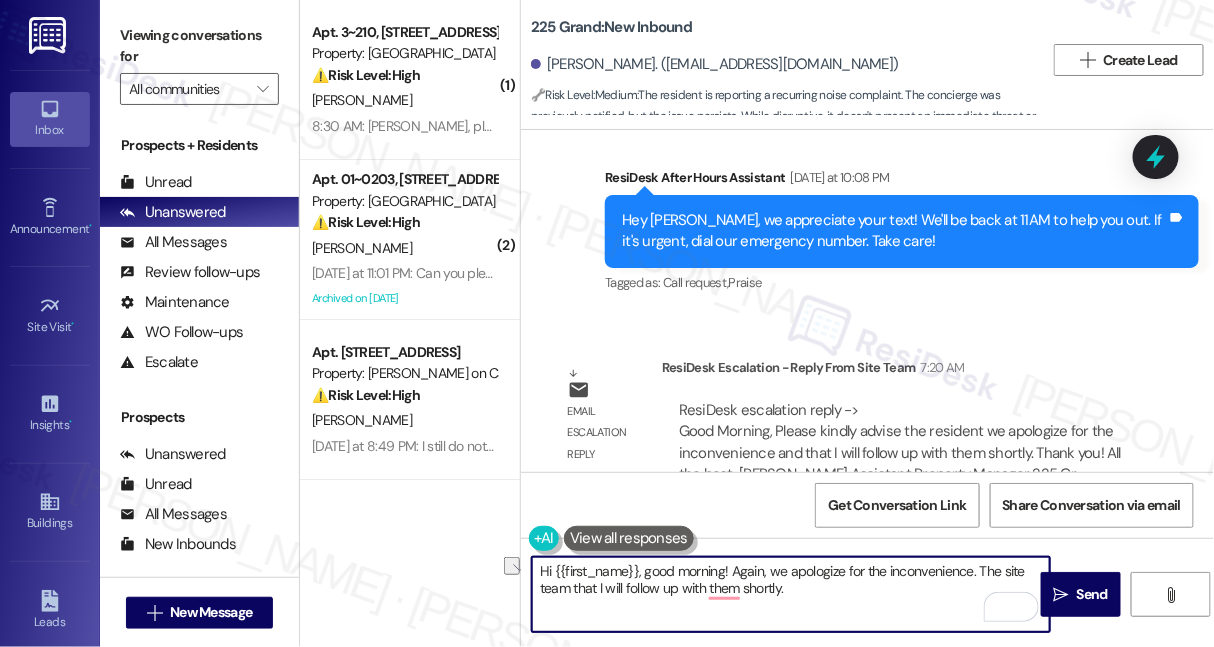drag, startPoint x: 605, startPoint y: 588, endPoint x: 575, endPoint y: 587, distance: 30.016663 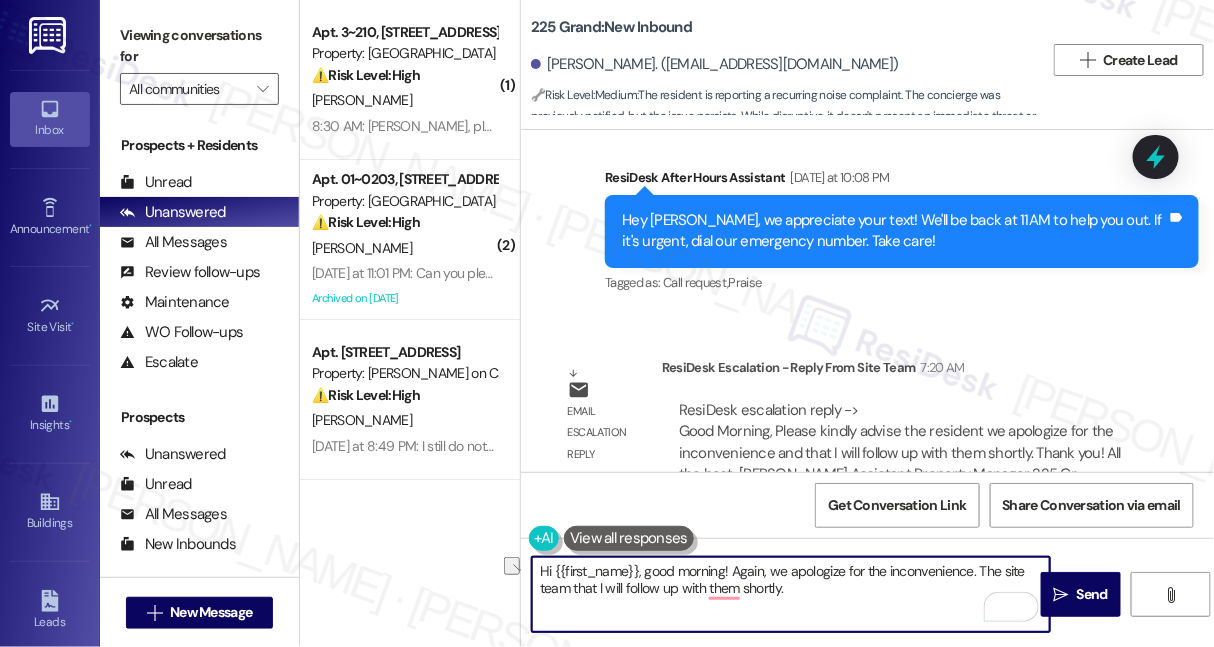 click on "Hi {{first_name}}, good morning! Again, we apologize for the inconvenience. The site team that I will follow up with them shortly." at bounding box center [791, 594] 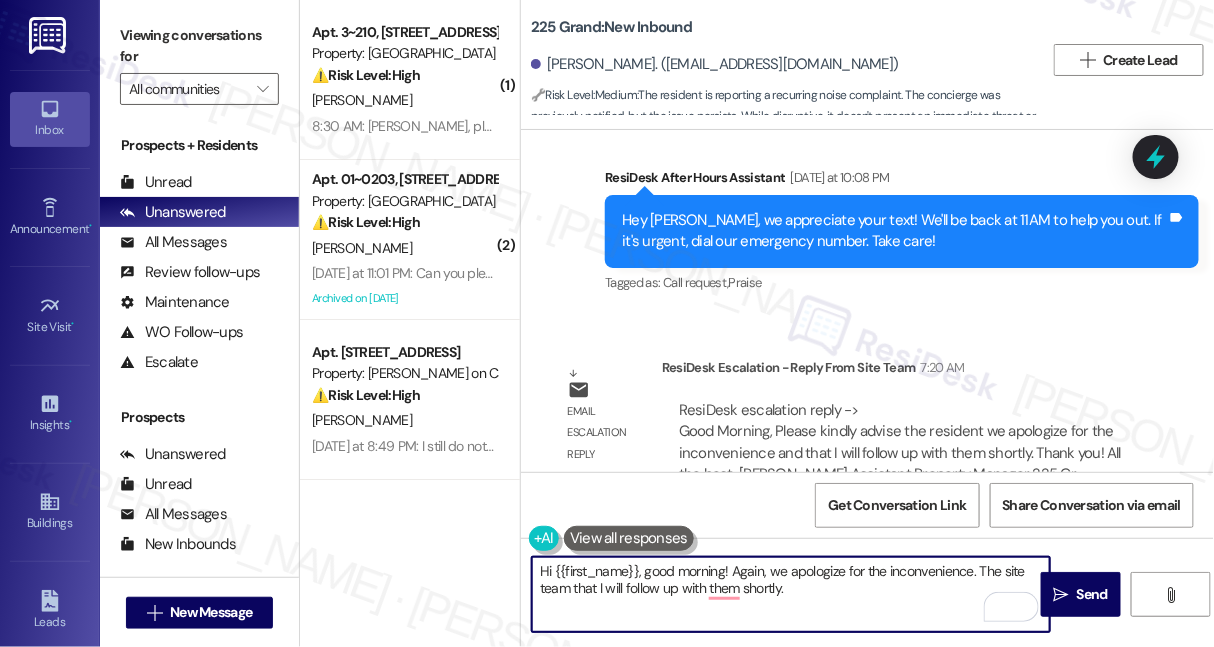 click on "Hi {{first_name}}, good morning! Again, we apologize for the inconvenience. The site team that I will follow up with them shortly." at bounding box center (791, 594) 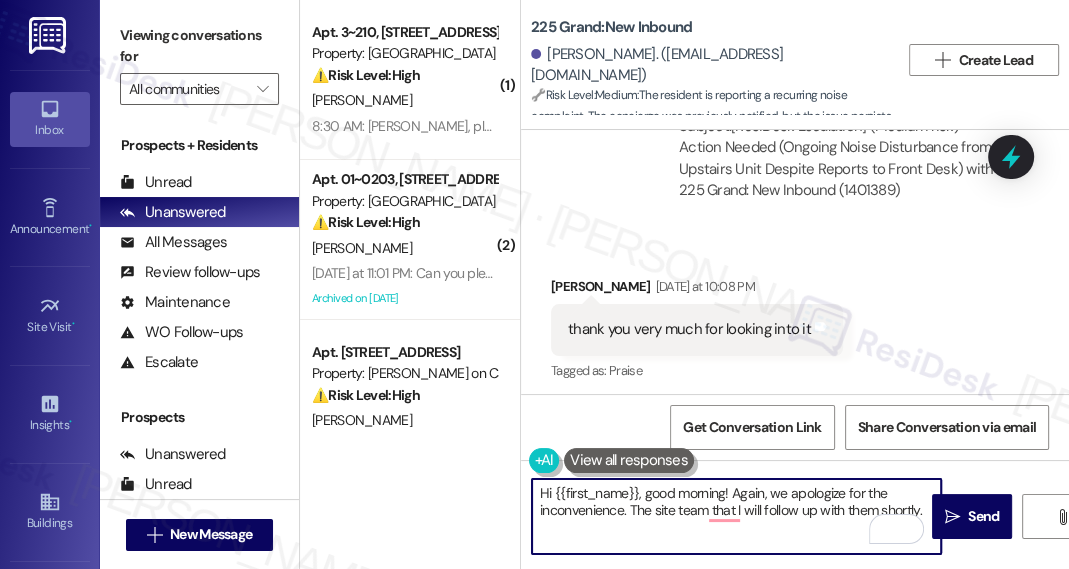 scroll, scrollTop: 4243, scrollLeft: 0, axis: vertical 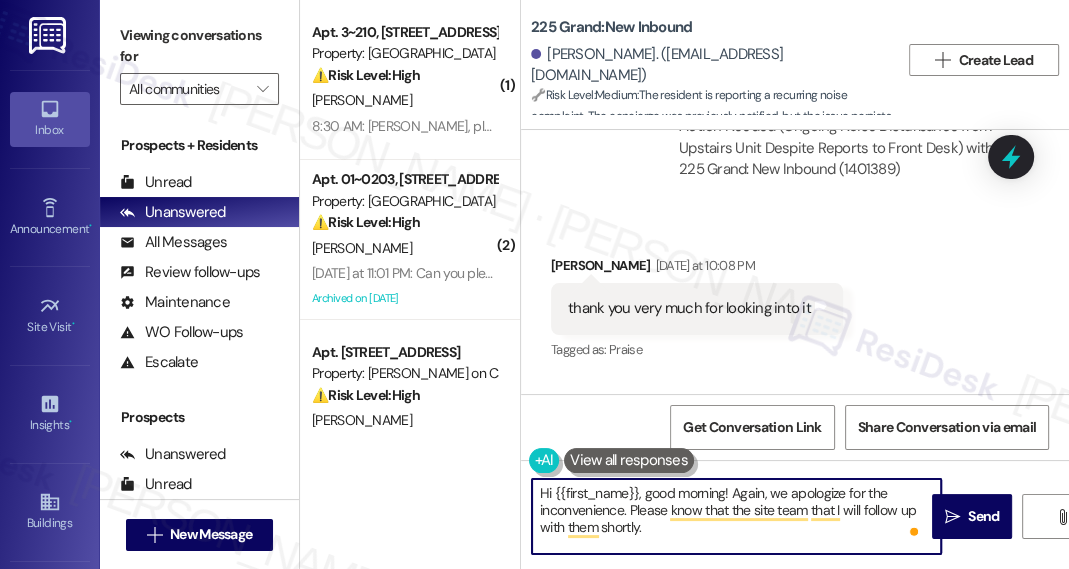 click on "Hi {{first_name}}, good morning! Again, we apologize for the inconvenience. Please know that the site team that I will follow up with them shortly." at bounding box center [736, 516] 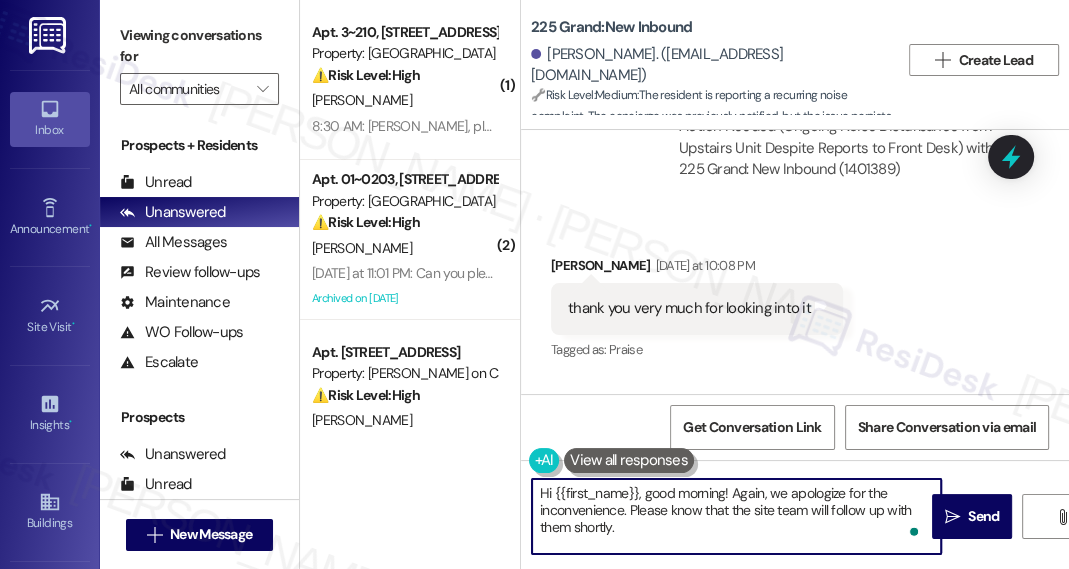 click on "Hi {{first_name}}, good morning! Again, we apologize for the inconvenience. Please know that the site team will follow up with them shortly." at bounding box center (736, 516) 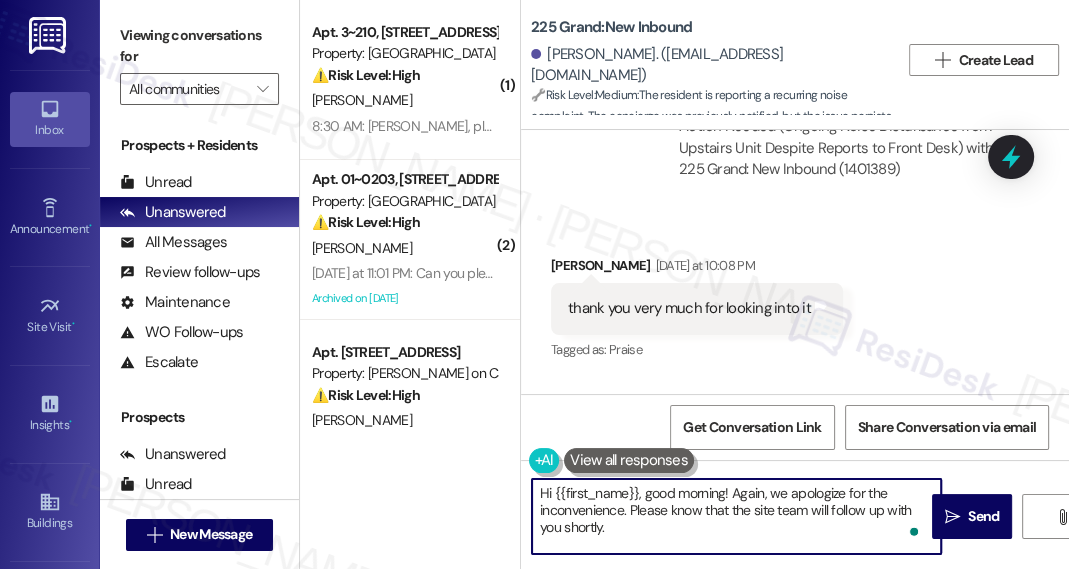 click on "Hi {{first_name}}, good morning! Again, we apologize for the inconvenience. Please know that the site team will follow up with you shortly." at bounding box center [736, 516] 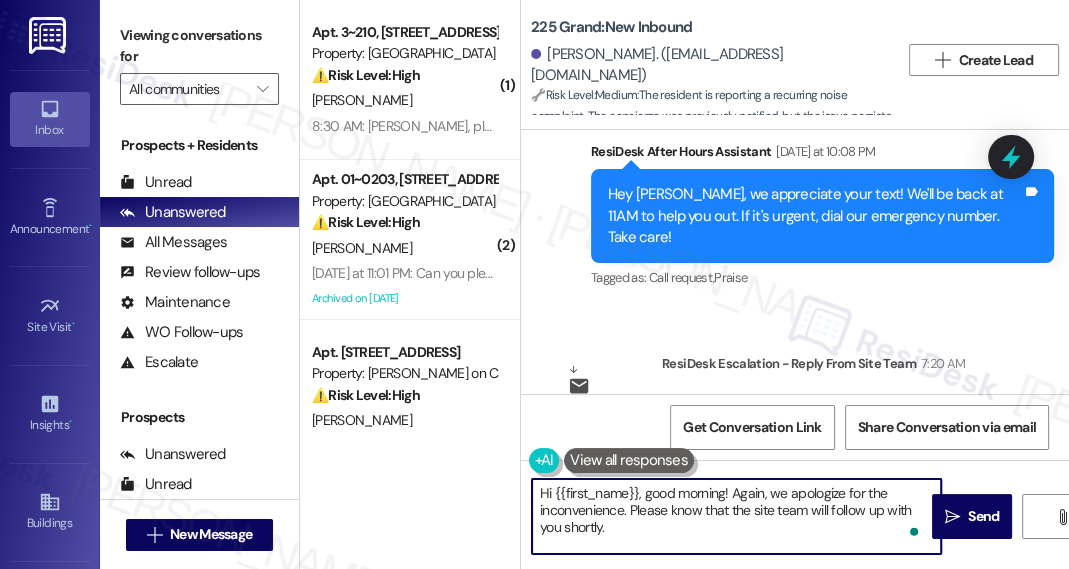 scroll, scrollTop: 4642, scrollLeft: 0, axis: vertical 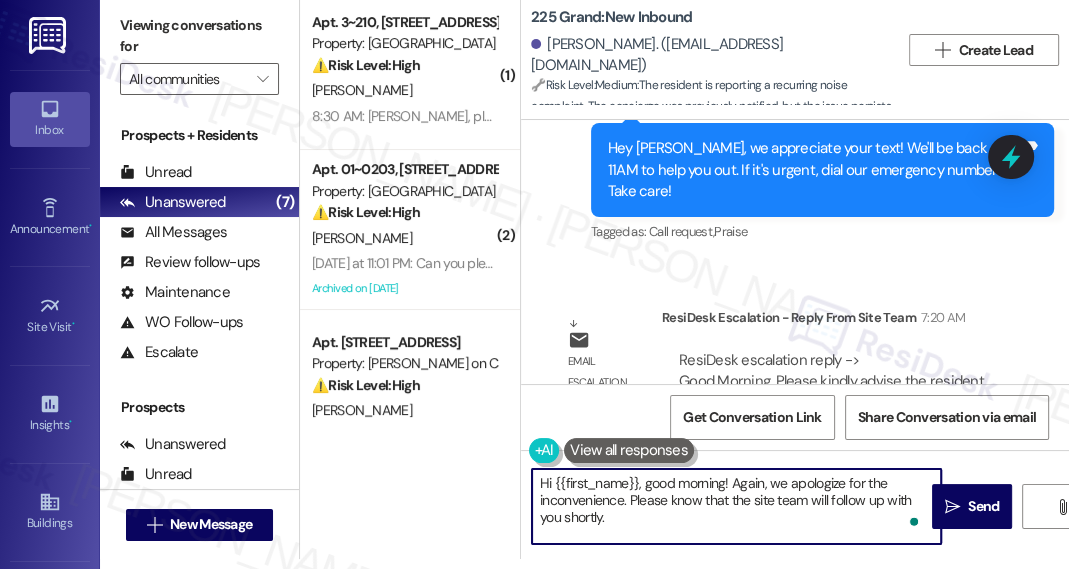click on "Hi {{first_name}}, good morning! Again, we apologize for the inconvenience. Please know that the site team will follow up with you shortly." at bounding box center (736, 506) 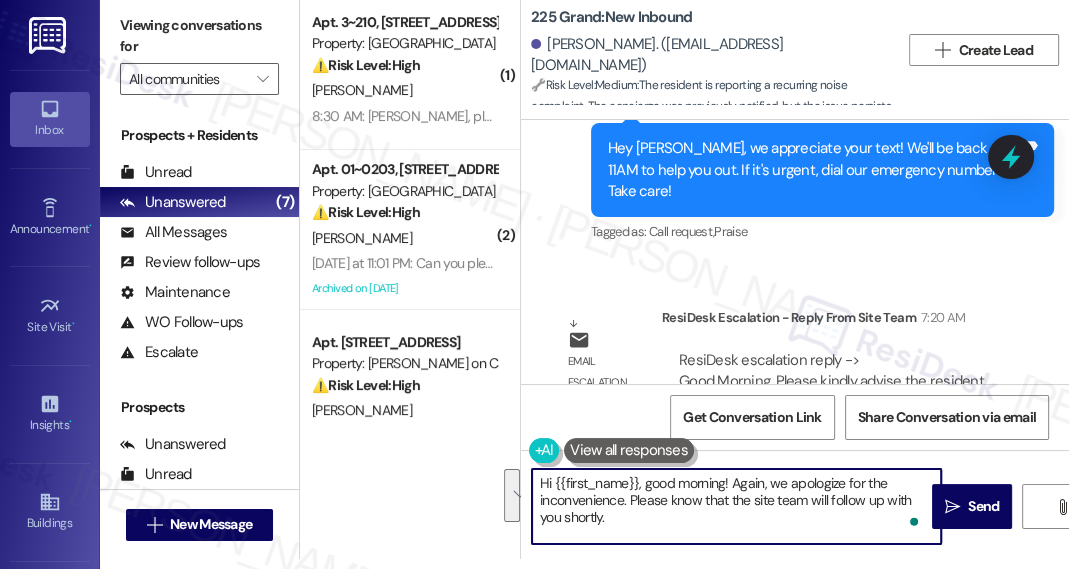 click on "Hi {{first_name}}, good morning! Again, we apologize for the inconvenience. Please know that the site team will follow up with you shortly." at bounding box center (736, 506) 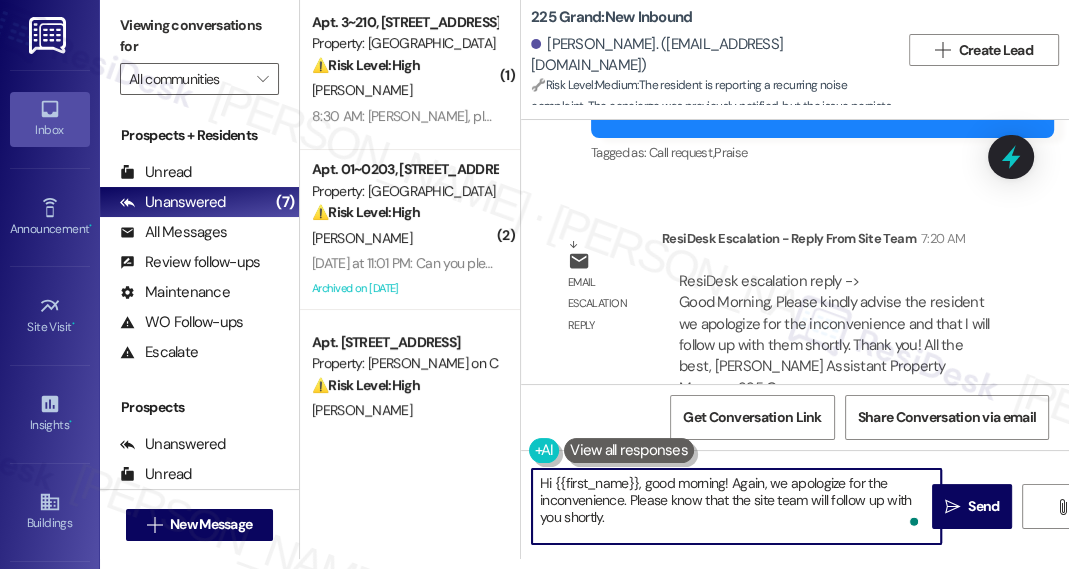 scroll, scrollTop: 4642, scrollLeft: 0, axis: vertical 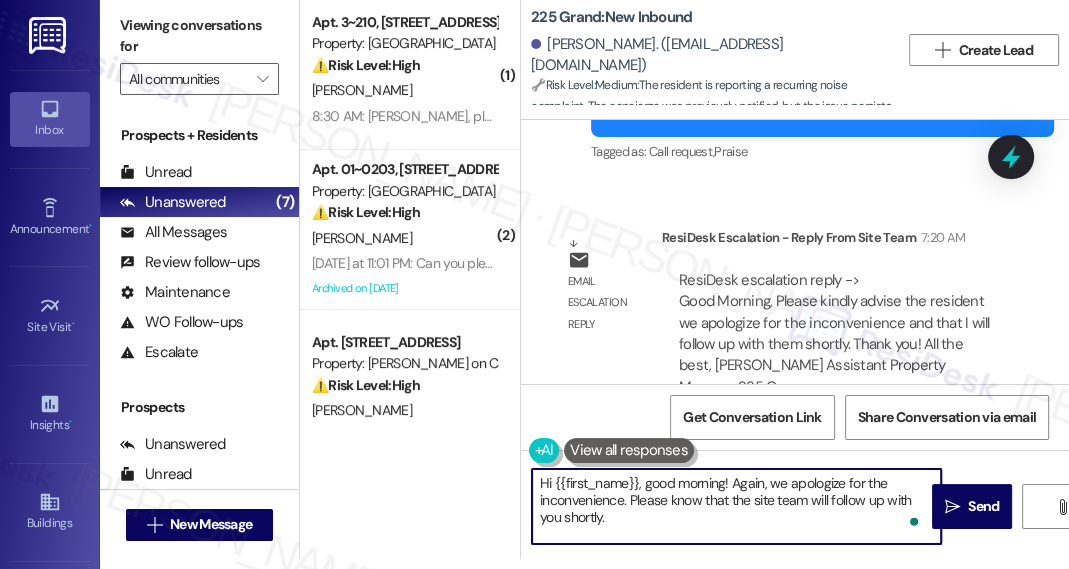 click on "Hi {{first_name}}, good morning! Again, we apologize for the inconvenience. Please know that the site team will follow up with you shortly." at bounding box center (736, 506) 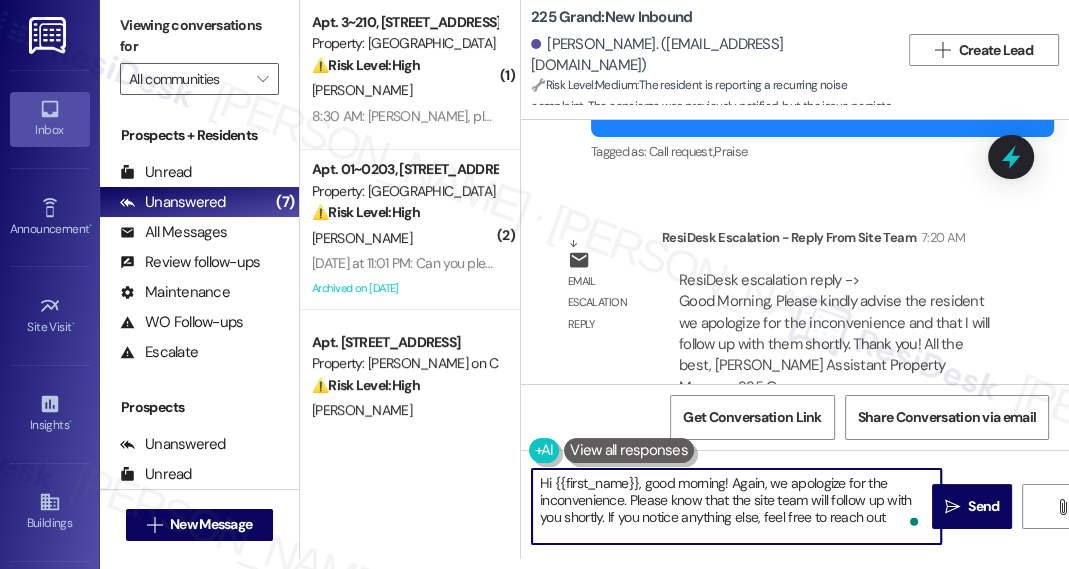 type on "Hi {{first_name}}, good morning! Again, we apologize for the inconvenience. Please know that the site team will follow up with you shortly. If you notice anything else, feel free to reach out." 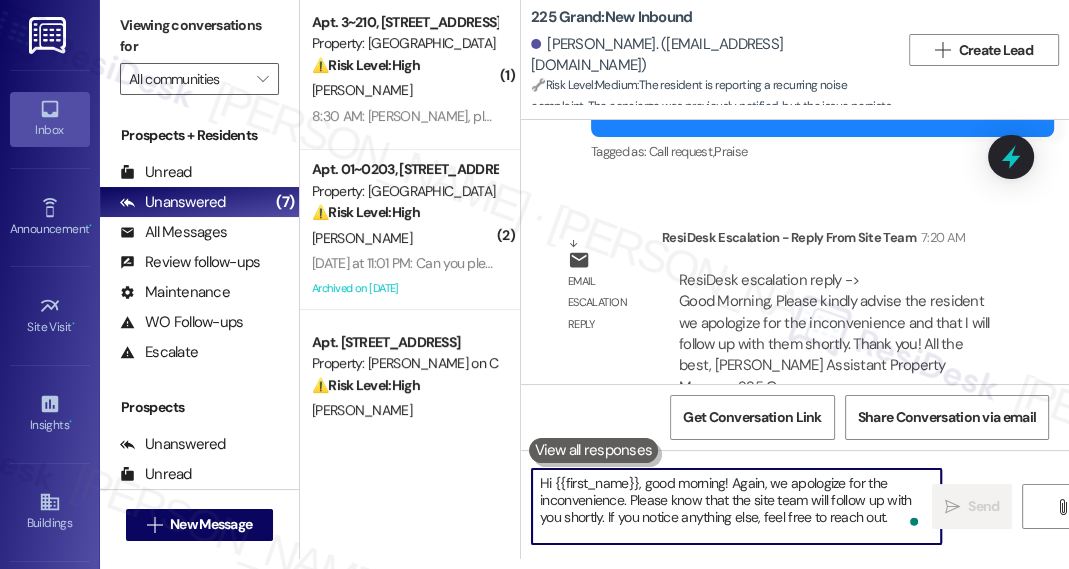 type 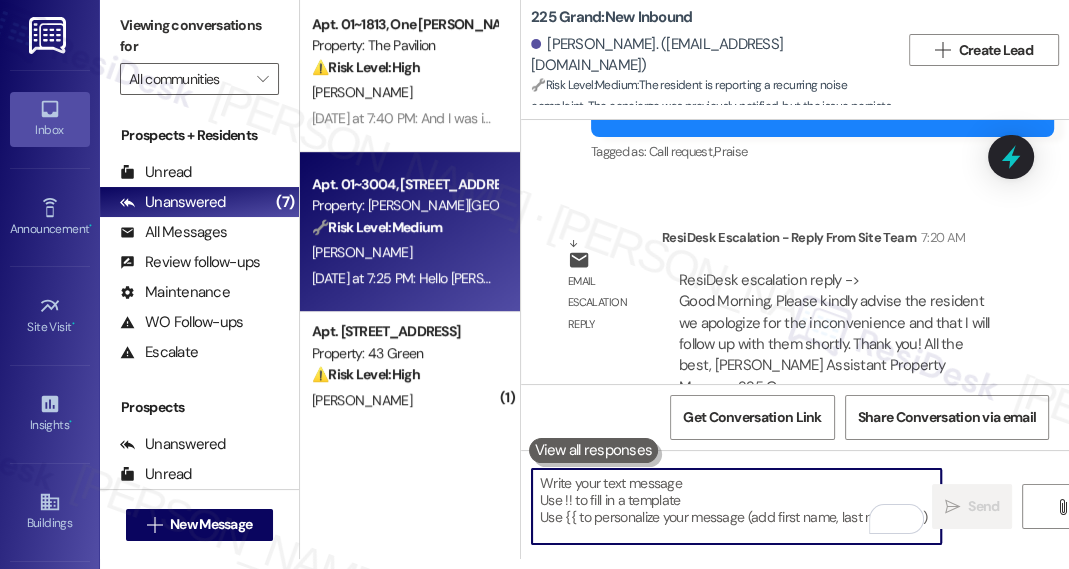 scroll, scrollTop: 693, scrollLeft: 0, axis: vertical 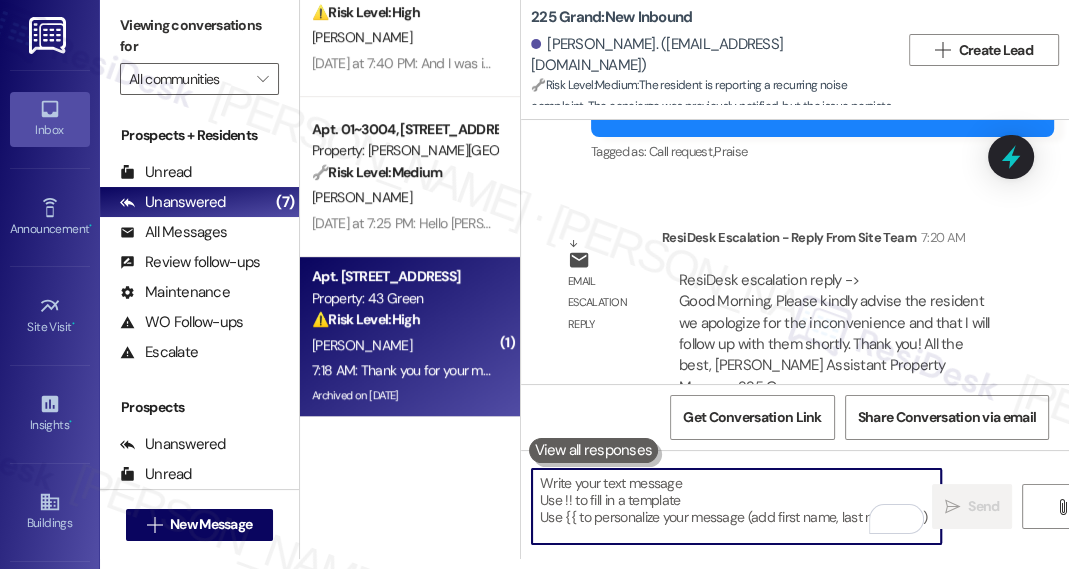 click on "[PERSON_NAME]" at bounding box center (404, 345) 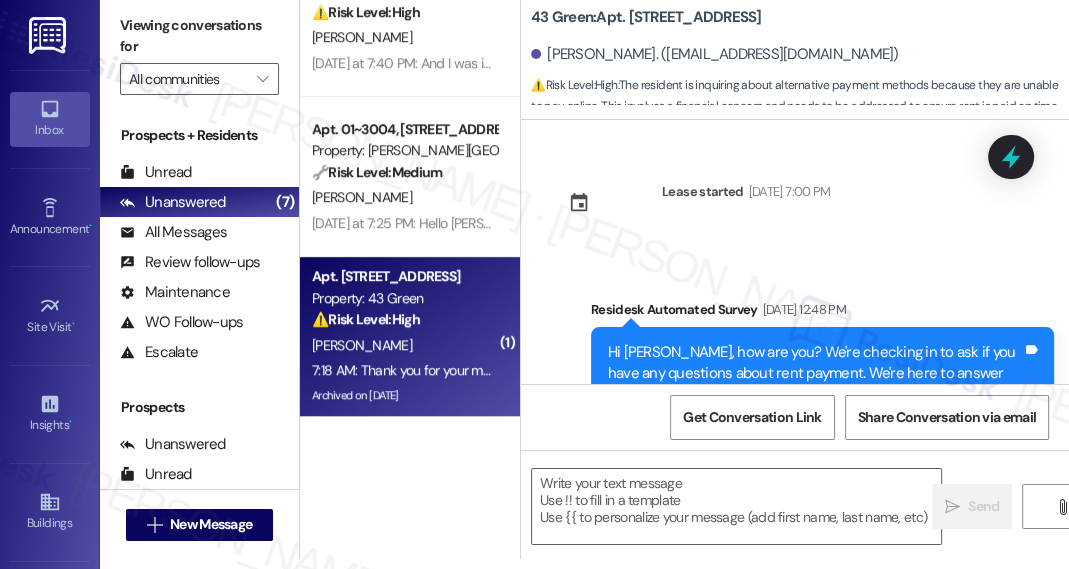 scroll, scrollTop: 0, scrollLeft: 0, axis: both 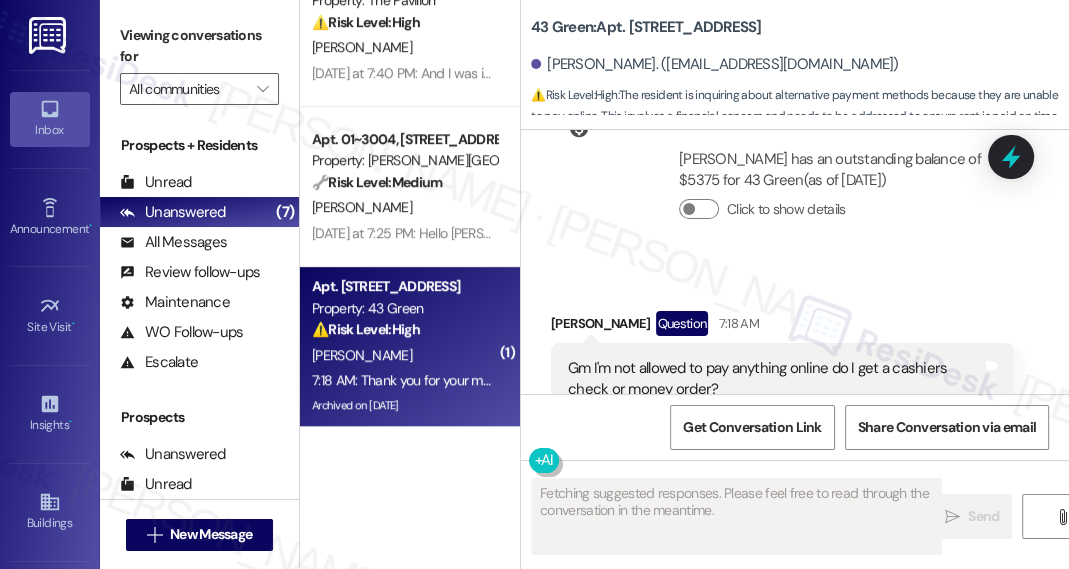 drag, startPoint x: 1012, startPoint y: 153, endPoint x: 966, endPoint y: 52, distance: 110.98198 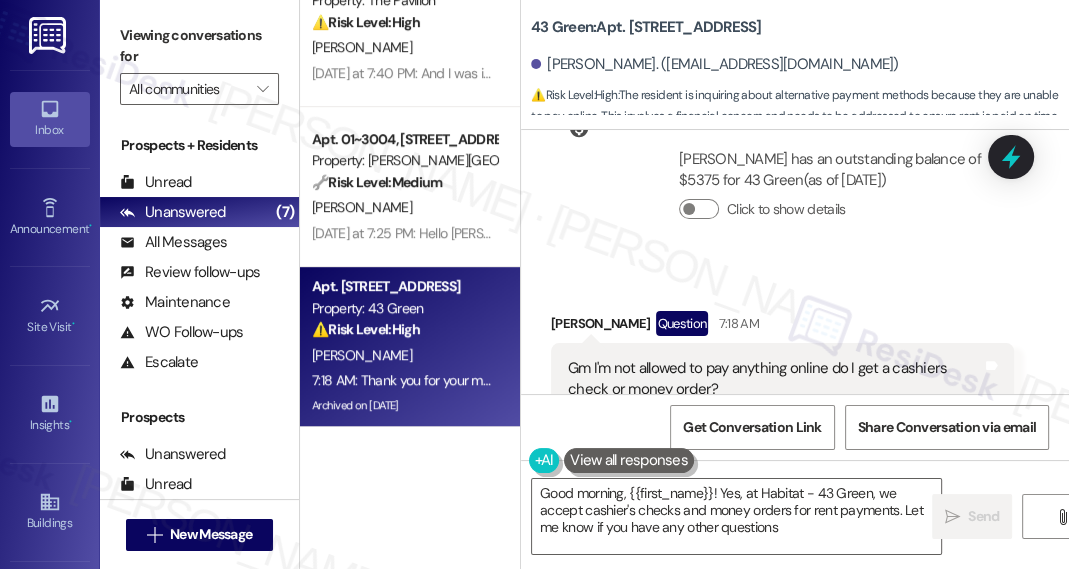 type on "Good morning, {{first_name}}! Yes, at Habitat - 43 Green, we accept cashier's checks and money orders for rent payments. Let me know if you have any other questions!" 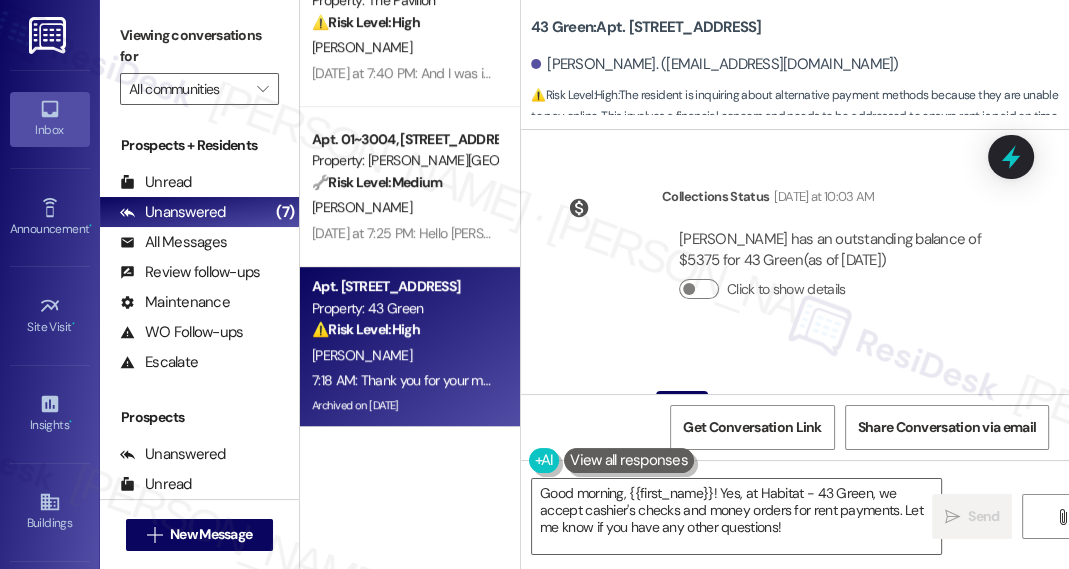 scroll, scrollTop: 5674, scrollLeft: 0, axis: vertical 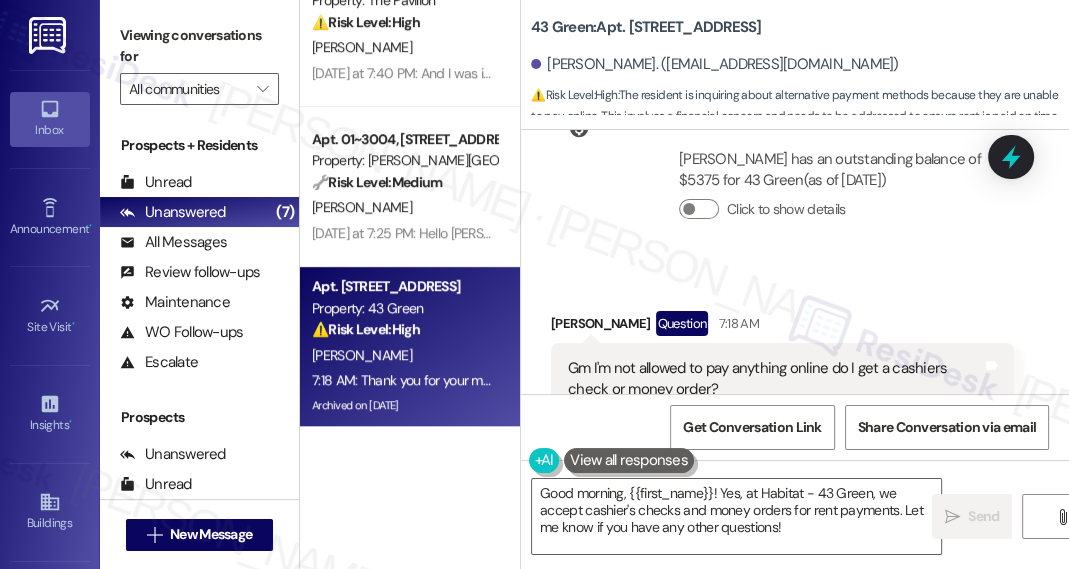 click on "Gm I'm not allowed to pay anything online do I get a cashiers check or money order?" at bounding box center [775, 379] 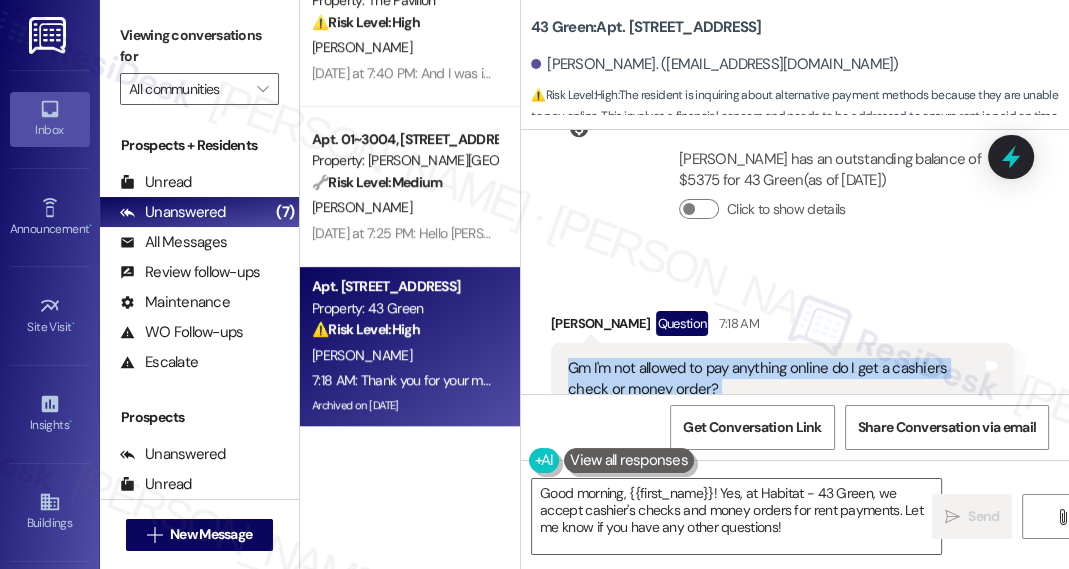 click on "Gm I'm not allowed to pay anything online do I get a cashiers check or money order?" at bounding box center (775, 379) 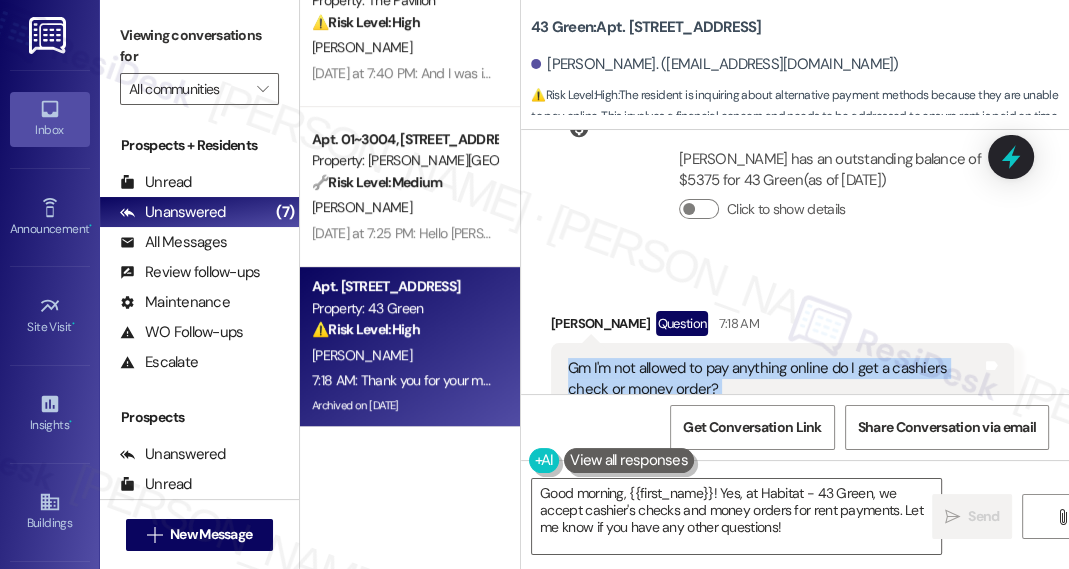 scroll, scrollTop: 5907, scrollLeft: 0, axis: vertical 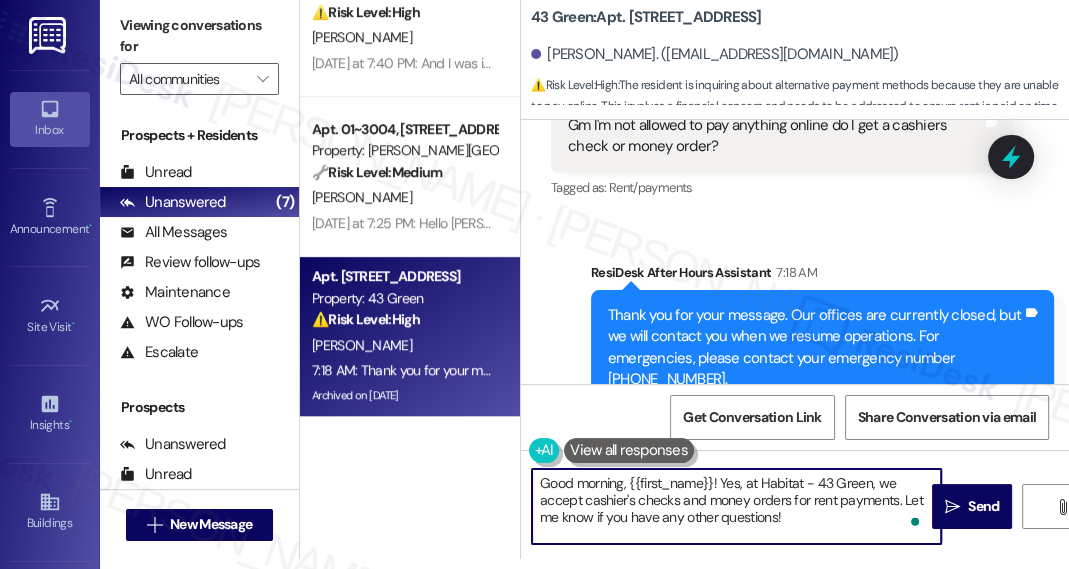 drag, startPoint x: 819, startPoint y: 482, endPoint x: 880, endPoint y: 482, distance: 61 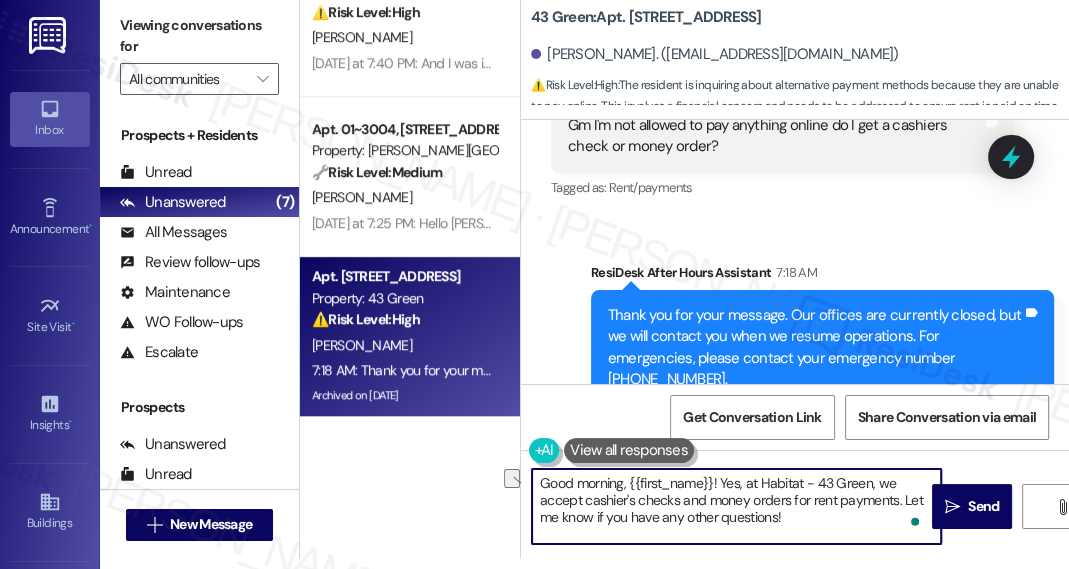 drag, startPoint x: 812, startPoint y: 480, endPoint x: 866, endPoint y: 476, distance: 54.147945 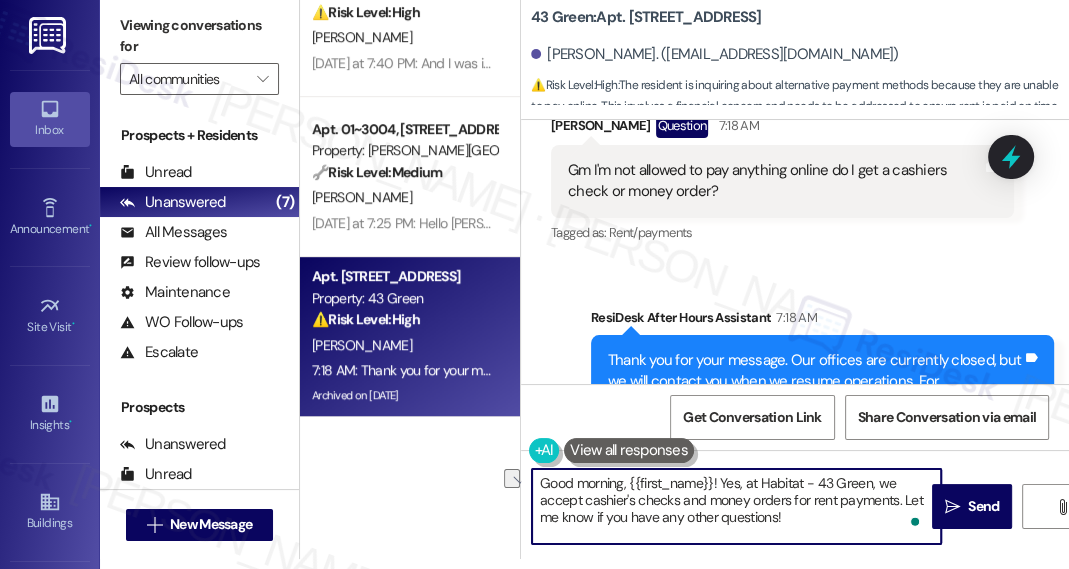 scroll, scrollTop: 5907, scrollLeft: 0, axis: vertical 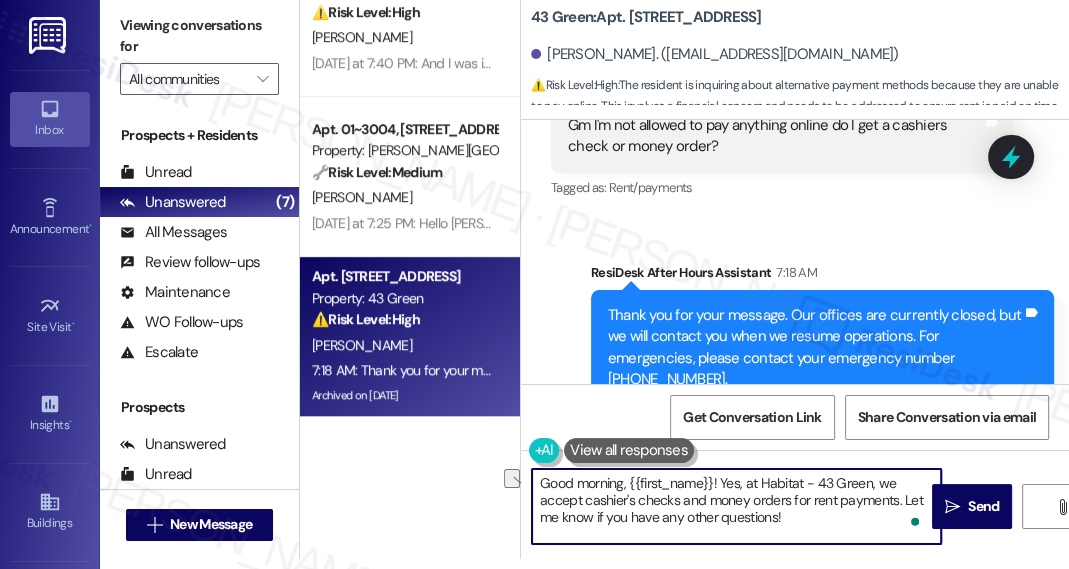 click on "Good morning, {{first_name}}! Yes, at Habitat - 43 Green, we accept cashier's checks and money orders for rent payments. Let me know if you have any other questions!" at bounding box center (736, 506) 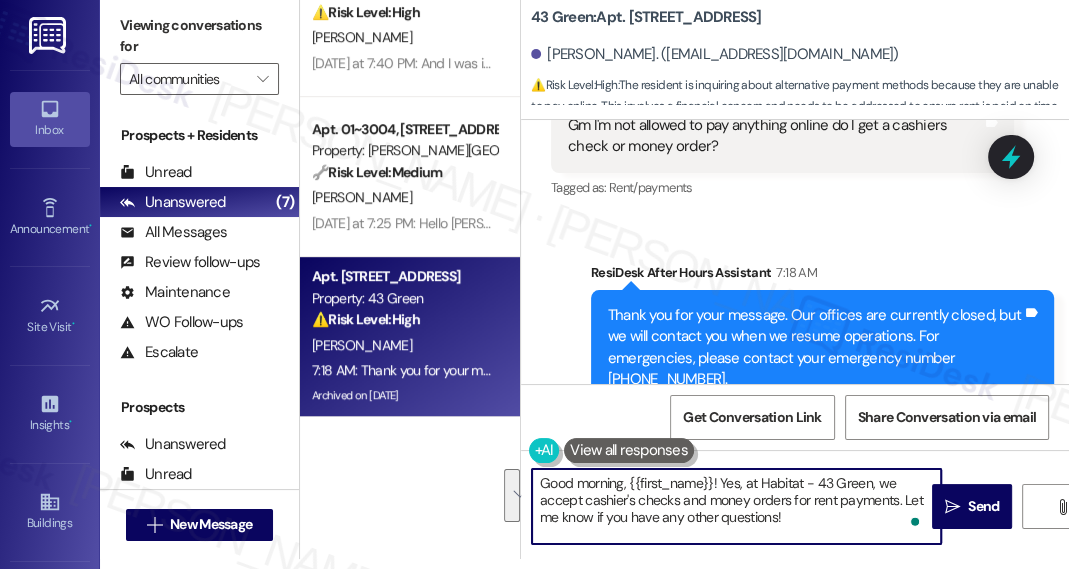 drag, startPoint x: 787, startPoint y: 517, endPoint x: 785, endPoint y: 490, distance: 27.073973 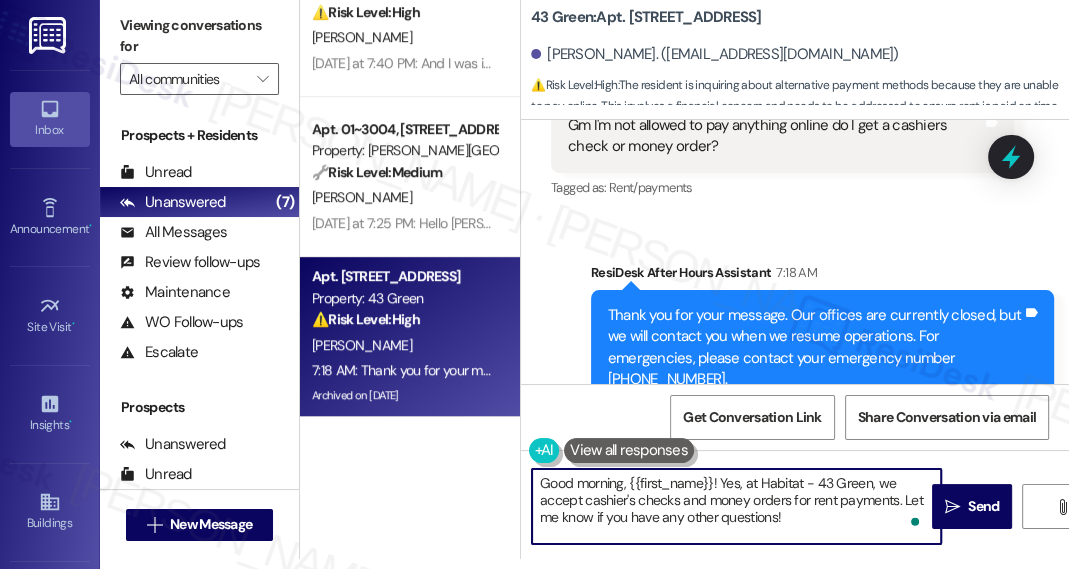 click on "Good morning, {{first_name}}! Yes, at Habitat - 43 Green, we accept cashier's checks and money orders for rent payments. Let me know if you have any other questions!" at bounding box center [736, 506] 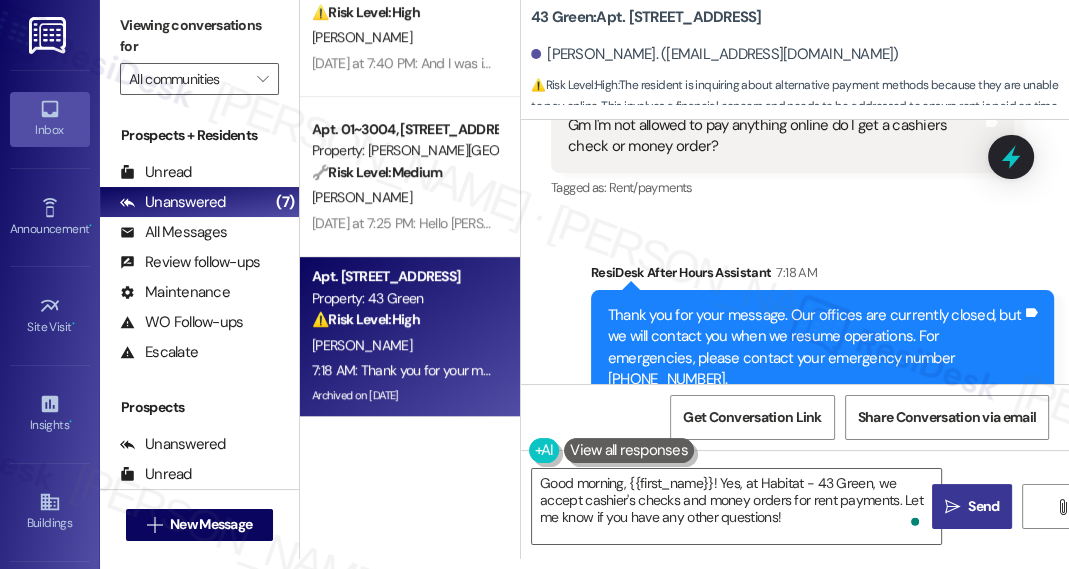 click on "" at bounding box center [952, 507] 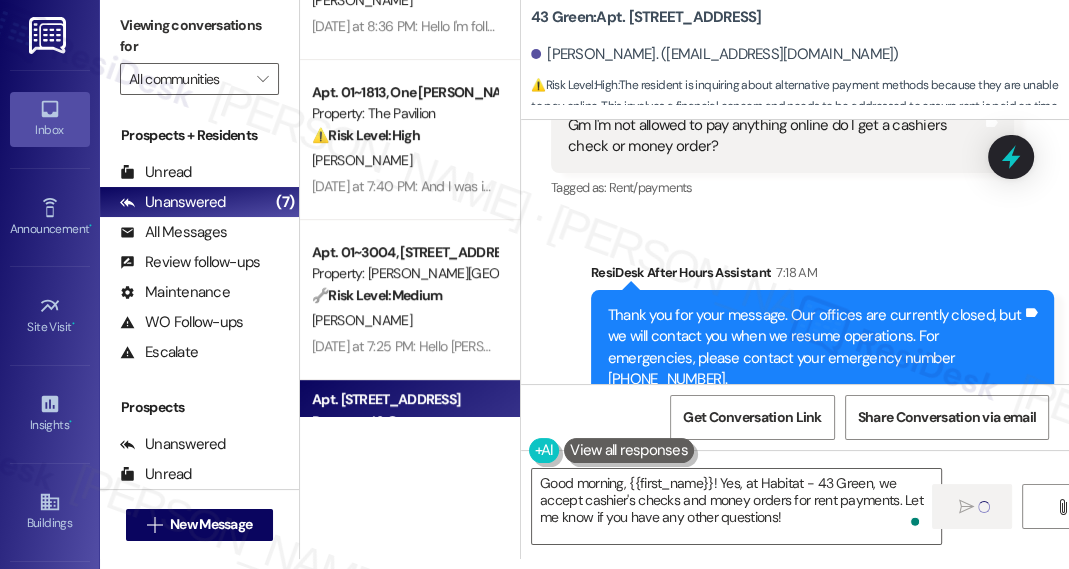 scroll, scrollTop: 533, scrollLeft: 0, axis: vertical 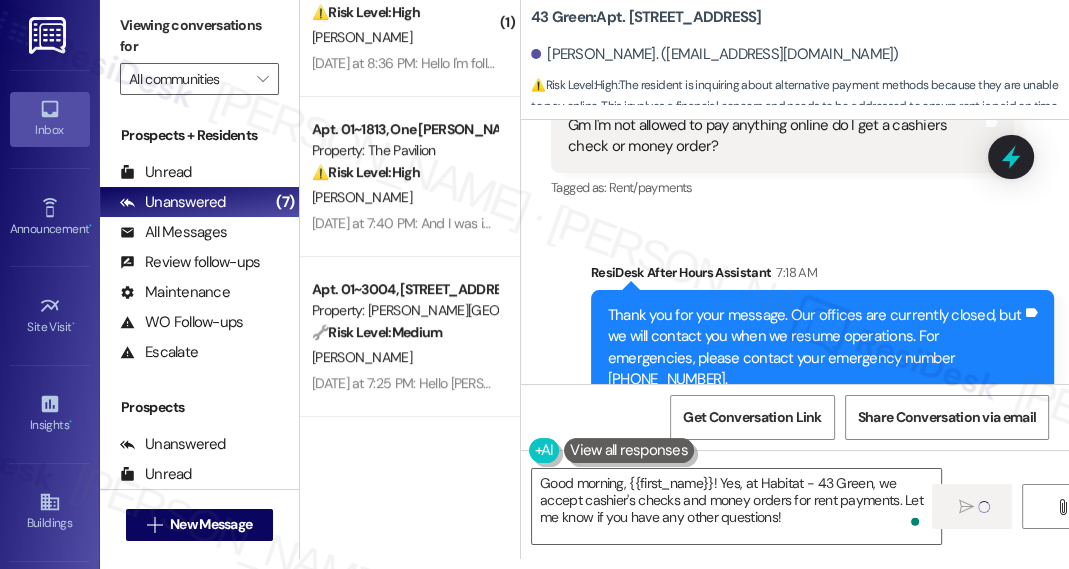 type 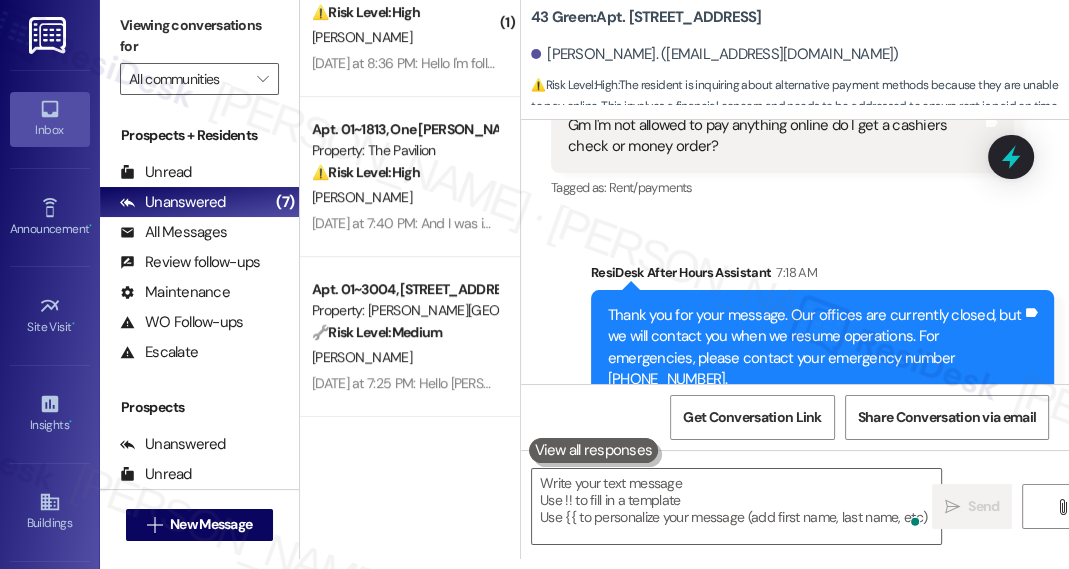 scroll, scrollTop: 5741, scrollLeft: 0, axis: vertical 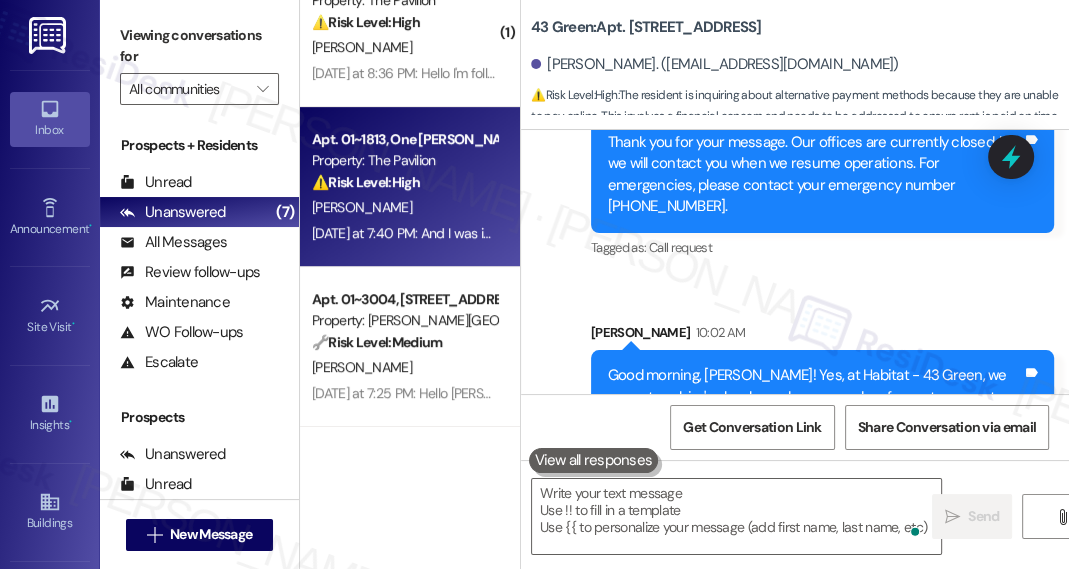 click on "[PERSON_NAME]" at bounding box center (404, 207) 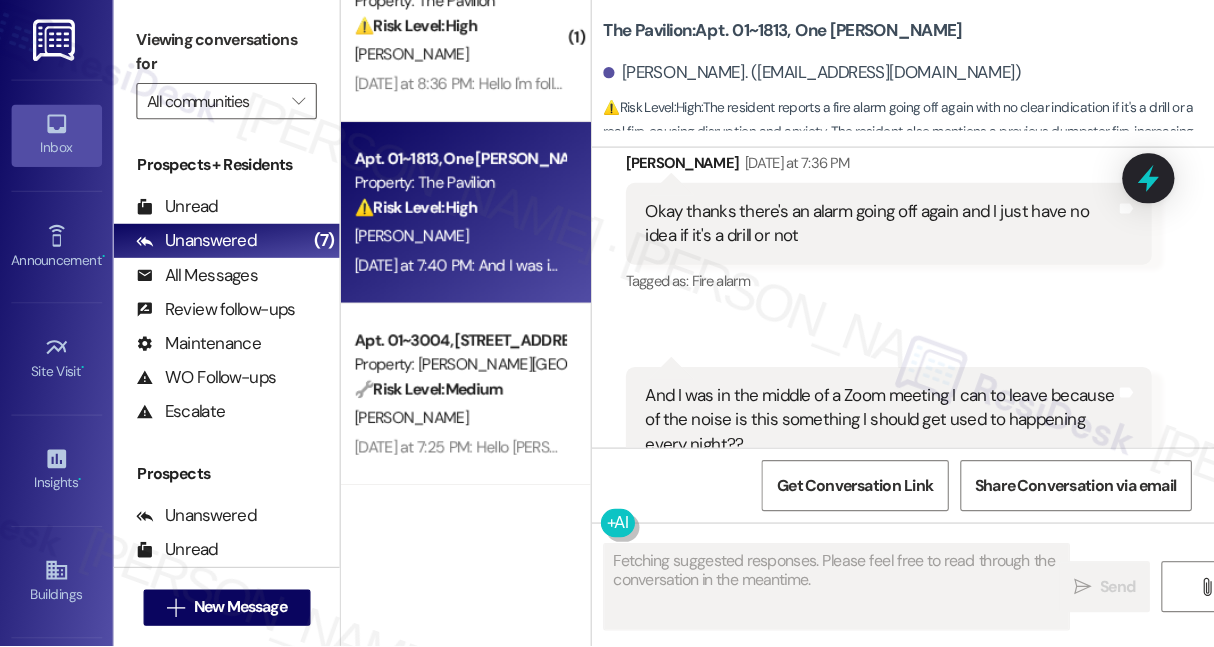 scroll, scrollTop: 2794, scrollLeft: 0, axis: vertical 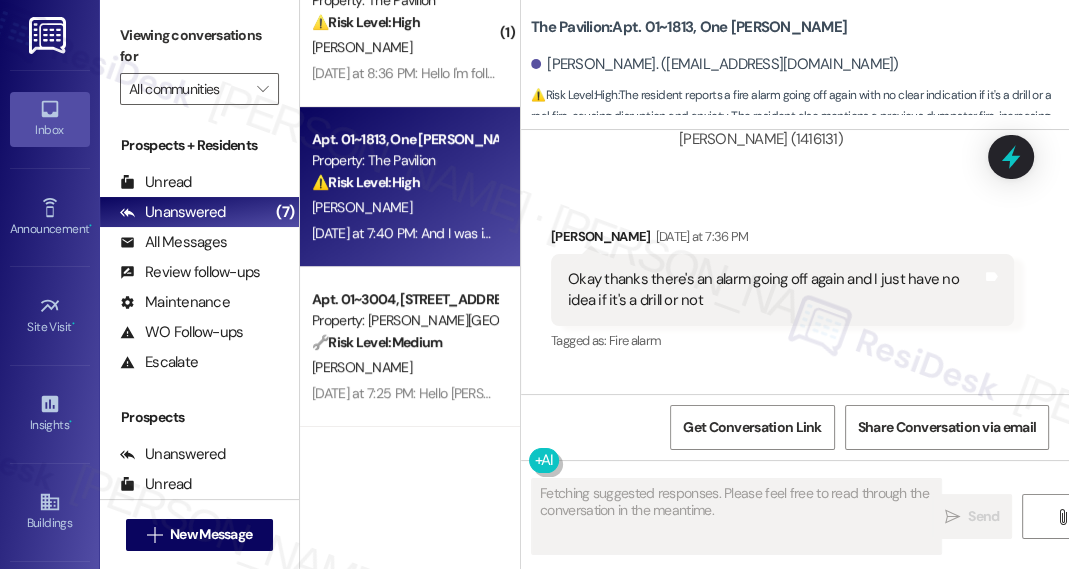 click on "Okay thanks there's an alarm going off again and I just have no idea if it's a drill or not  Tags and notes" at bounding box center (782, 290) 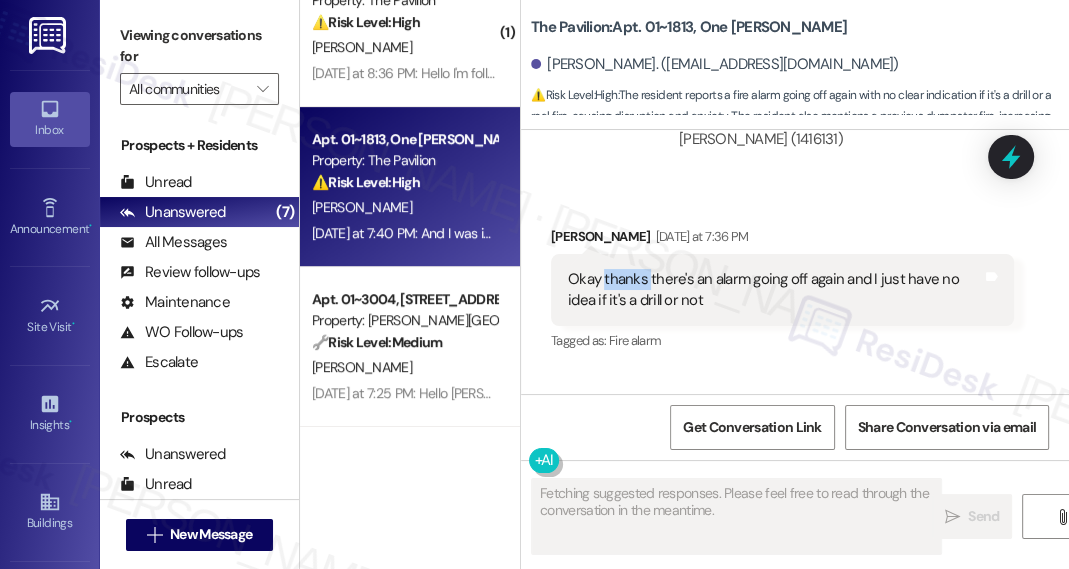 click on "Okay thanks there's an alarm going off again and I just have no idea if it's a drill or not  Tags and notes" at bounding box center (782, 290) 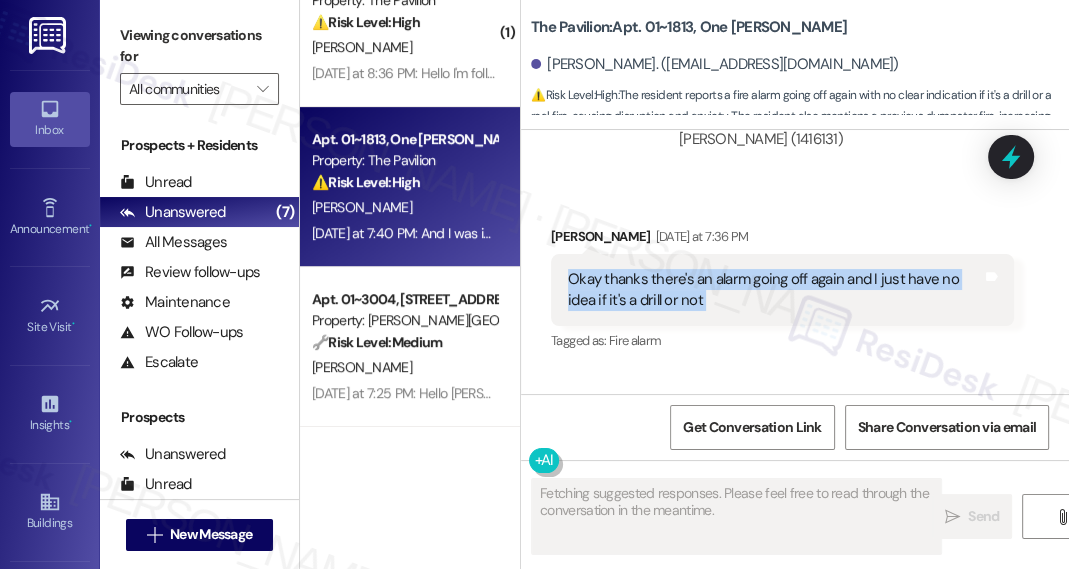 click on "Okay thanks there's an alarm going off again and I just have no idea if it's a drill or not  Tags and notes" at bounding box center (782, 290) 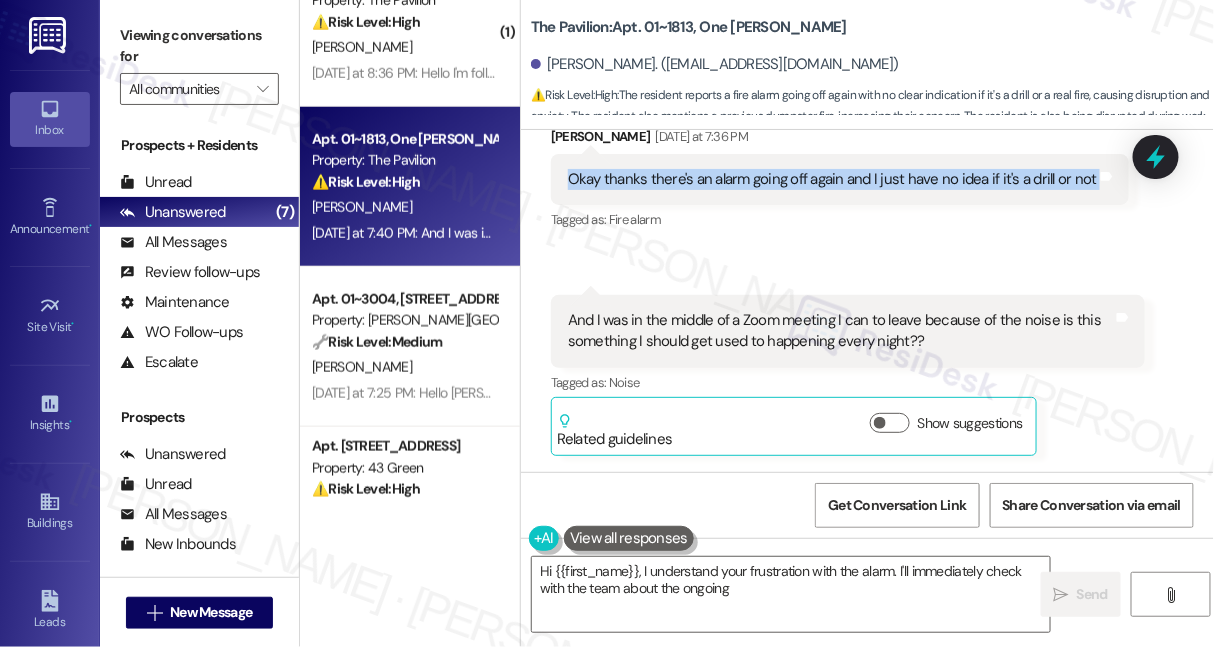 scroll, scrollTop: 533, scrollLeft: 0, axis: vertical 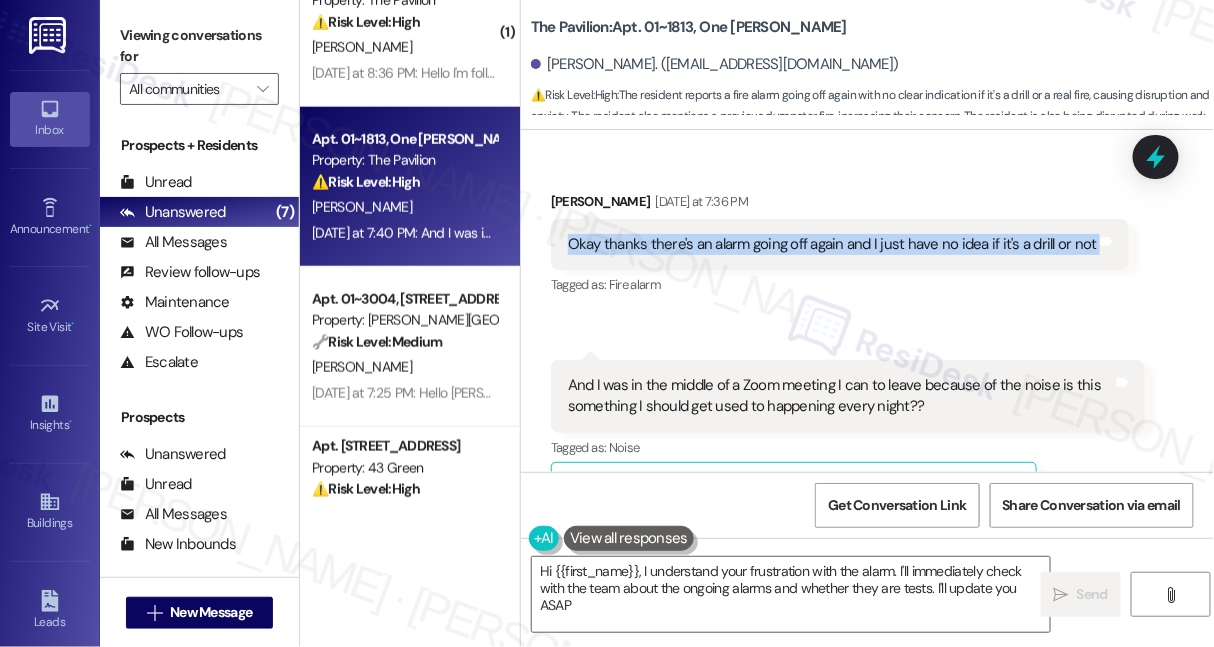 type on "Hi {{first_name}}, I understand your frustration with the alarm. I'll immediately check with the team about the ongoing alarms and whether they are tests. I'll update you ASAP!" 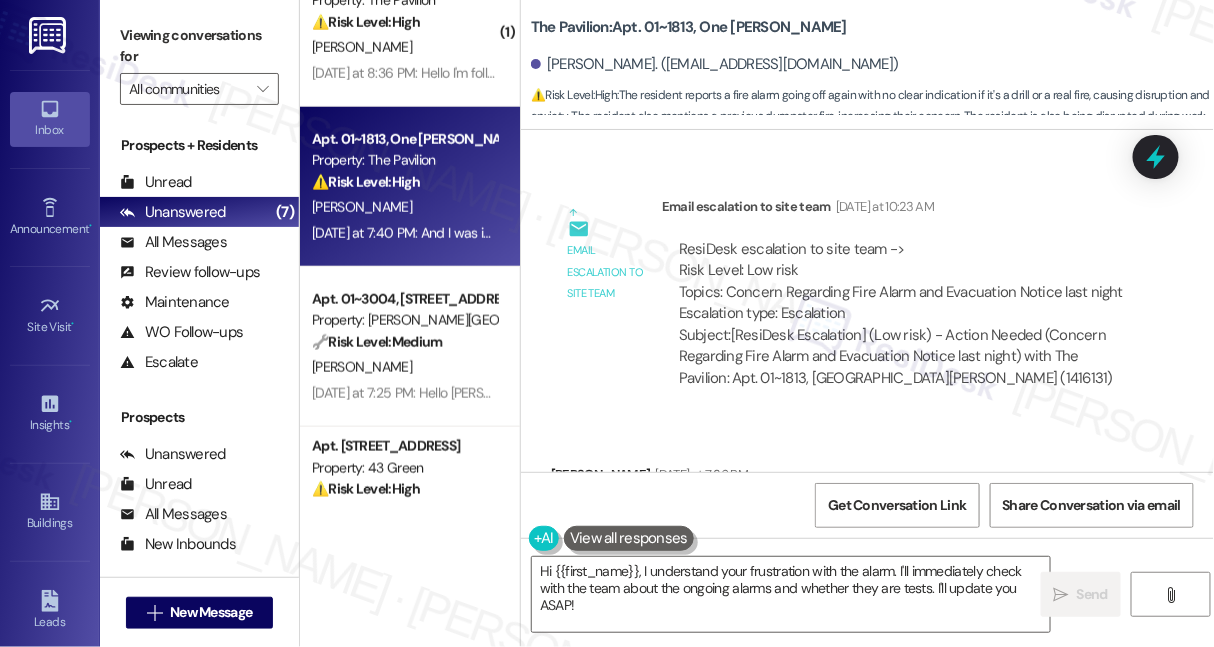 scroll, scrollTop: 2138, scrollLeft: 0, axis: vertical 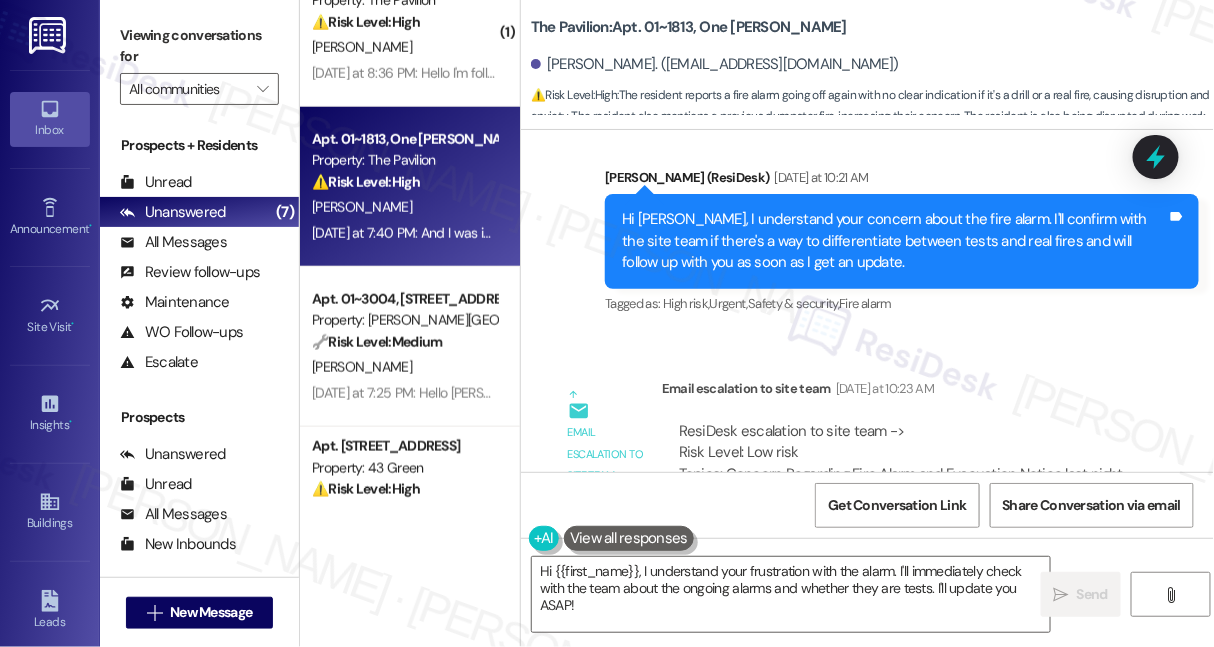click on "ResiDesk escalation to site team ->
Risk Level: Low risk
Topics: Concern Regarding Fire Alarm and Evacuation Notice last night
Escalation type: Escalation" at bounding box center [903, 464] 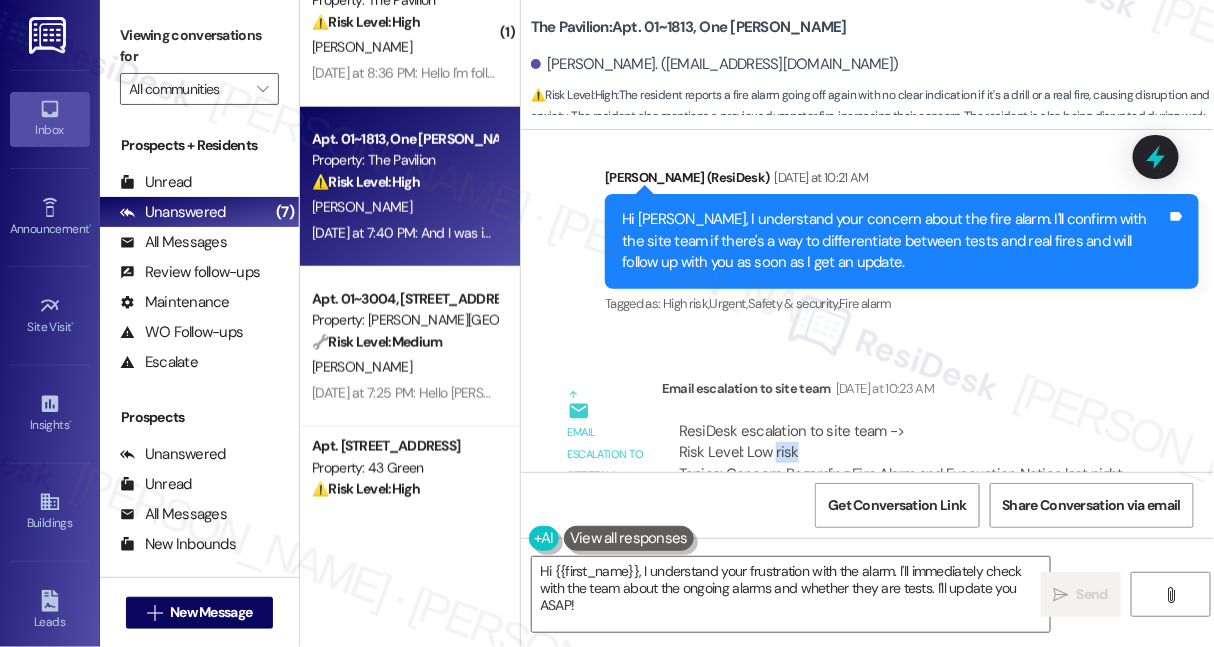 click on "ResiDesk escalation to site team ->
Risk Level: Low risk
Topics: Concern Regarding Fire Alarm and Evacuation Notice last night
Escalation type: Escalation" at bounding box center (903, 464) 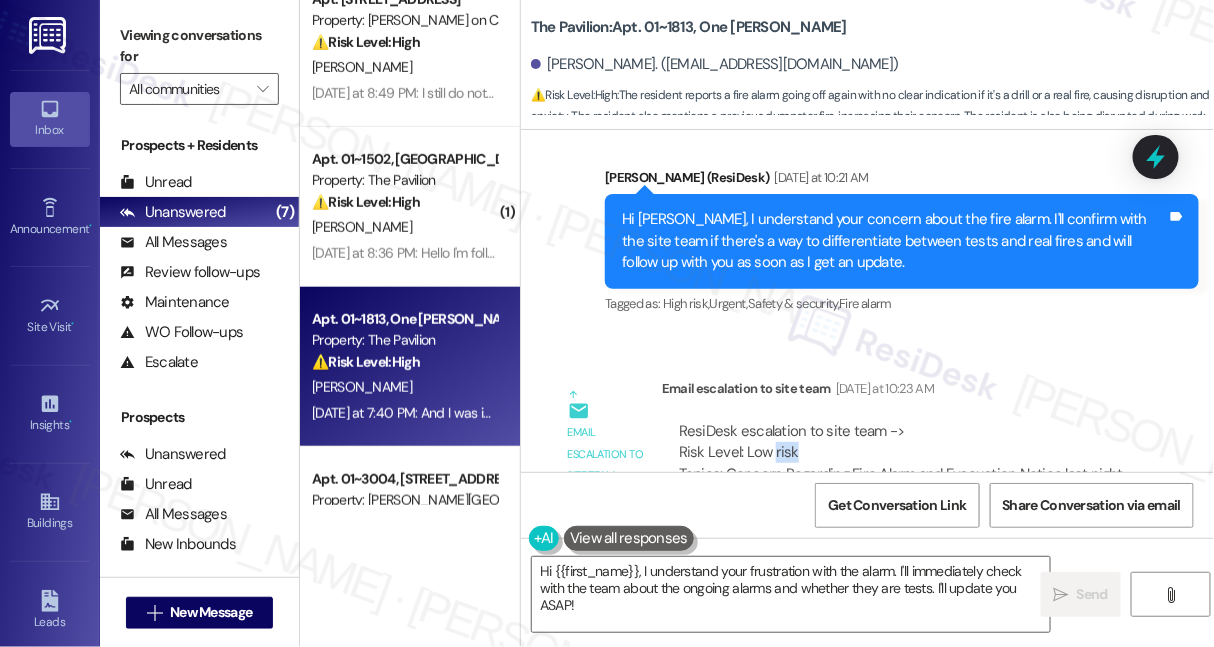 scroll, scrollTop: 351, scrollLeft: 0, axis: vertical 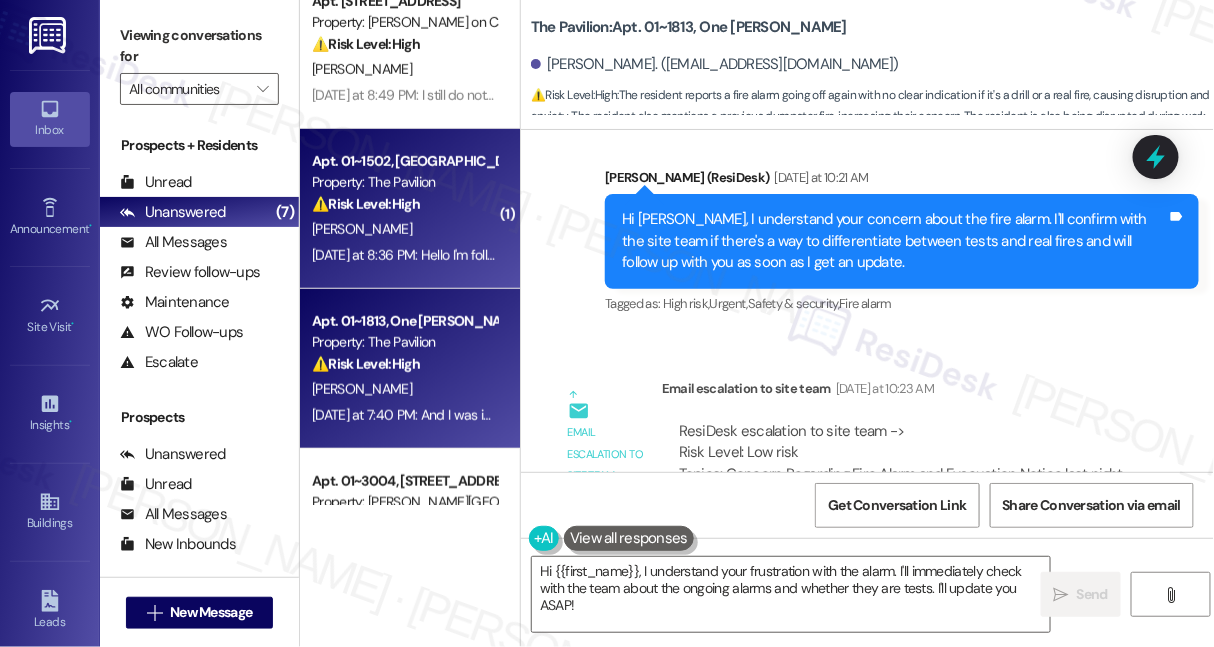 click on "Apt. 01~1502, One Lafayette Plaisance Property: The Pavilion ⚠️  Risk Level:  High The resident is inquiring about a late fee on their account, which is a financial concern that needs to be addressed." at bounding box center [404, 183] 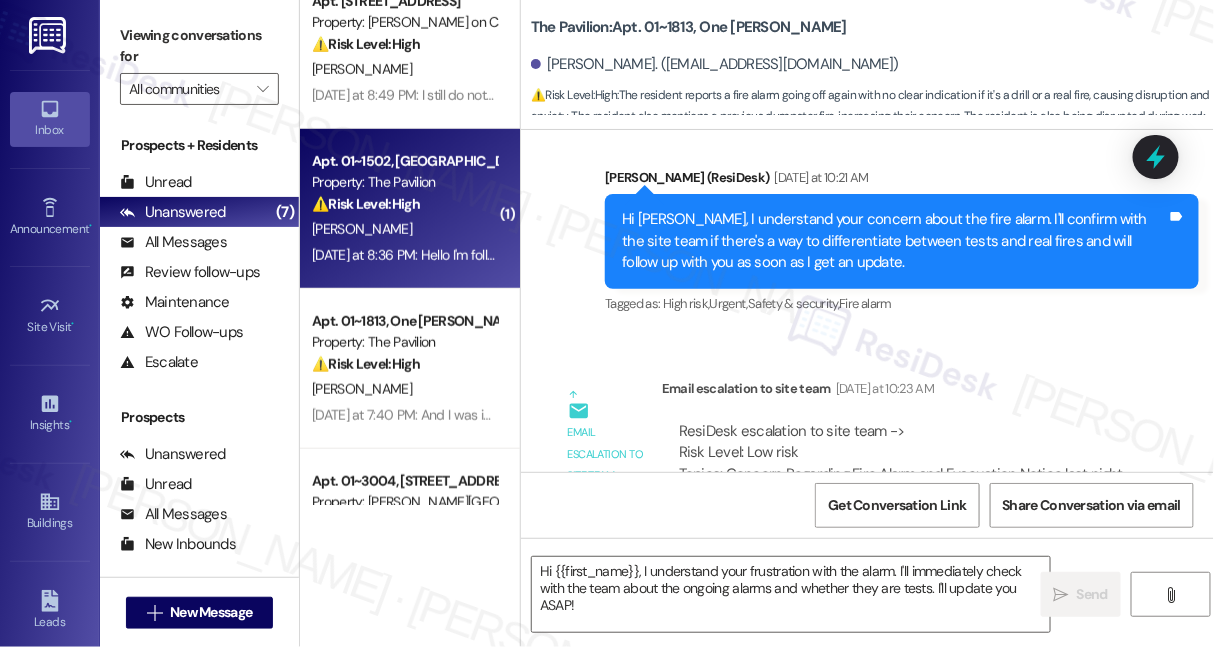 type on "Fetching suggested responses. Please feel free to read through the conversation in the meantime." 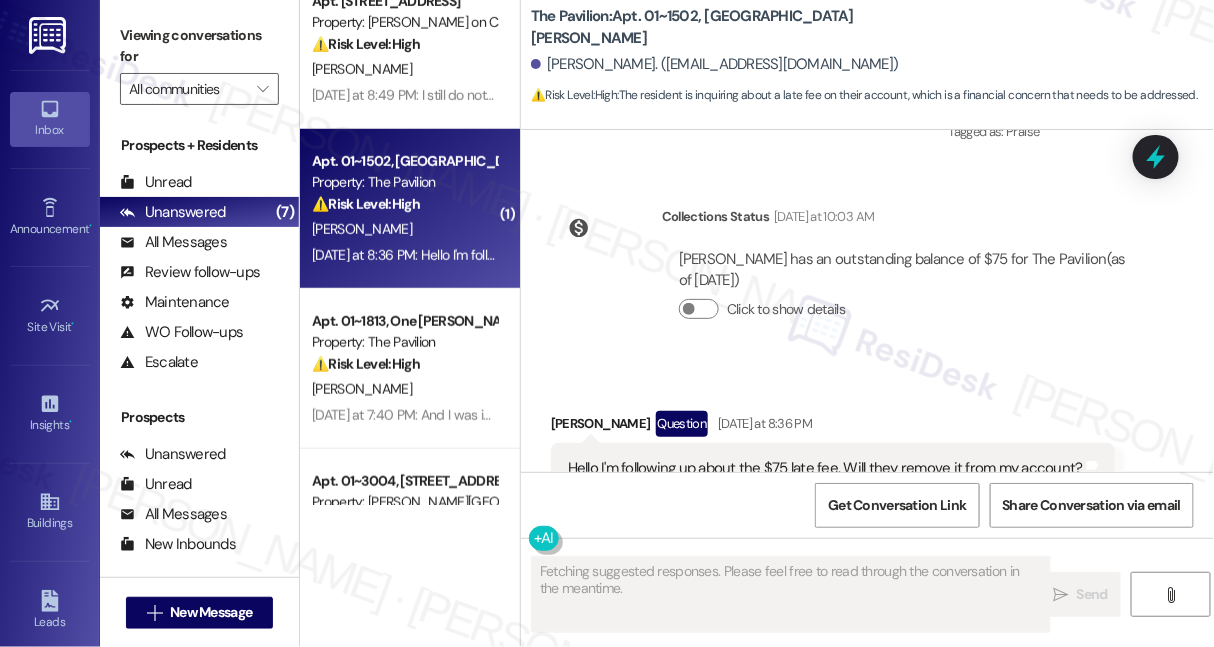 scroll, scrollTop: 2332, scrollLeft: 0, axis: vertical 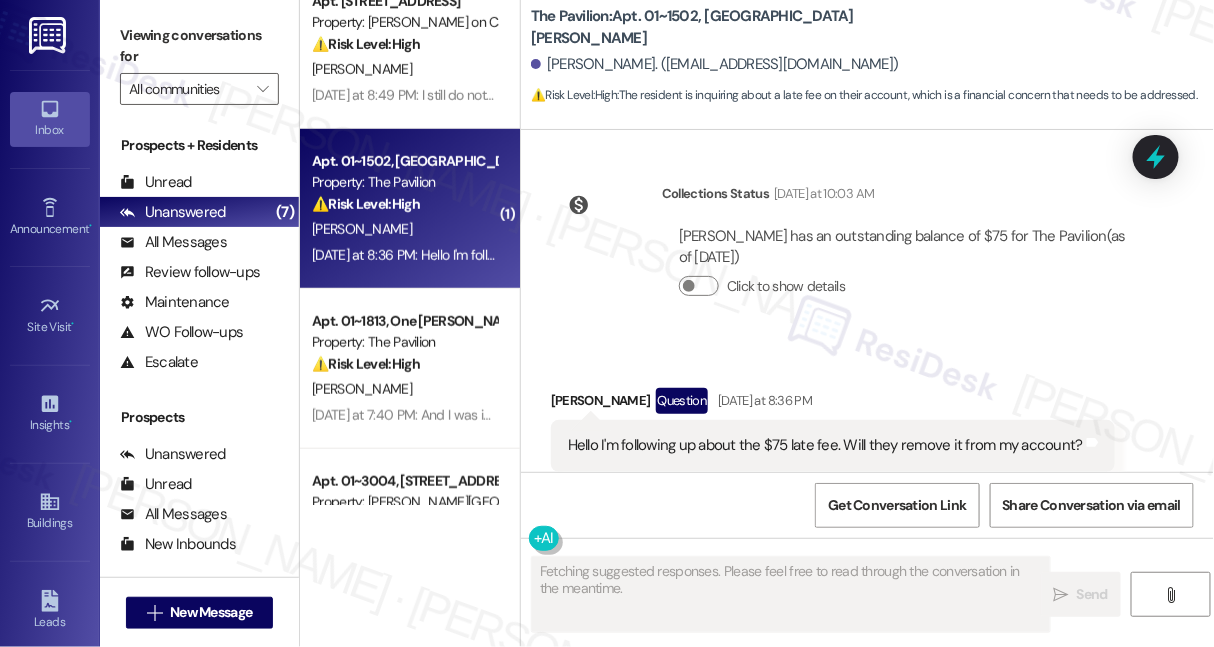 click on "Hello I'm following up about the $75 late fee. Will they remove it from my account?" at bounding box center [825, 445] 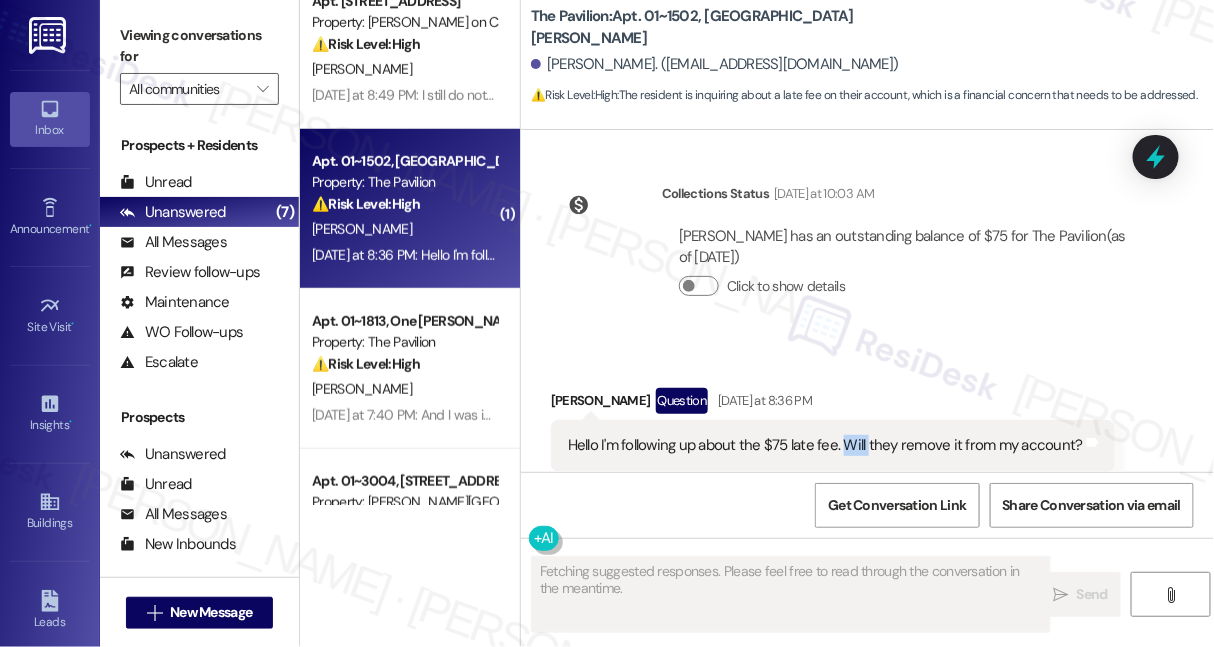 click on "Hello I'm following up about the $75 late fee. Will they remove it from my account?" at bounding box center (825, 445) 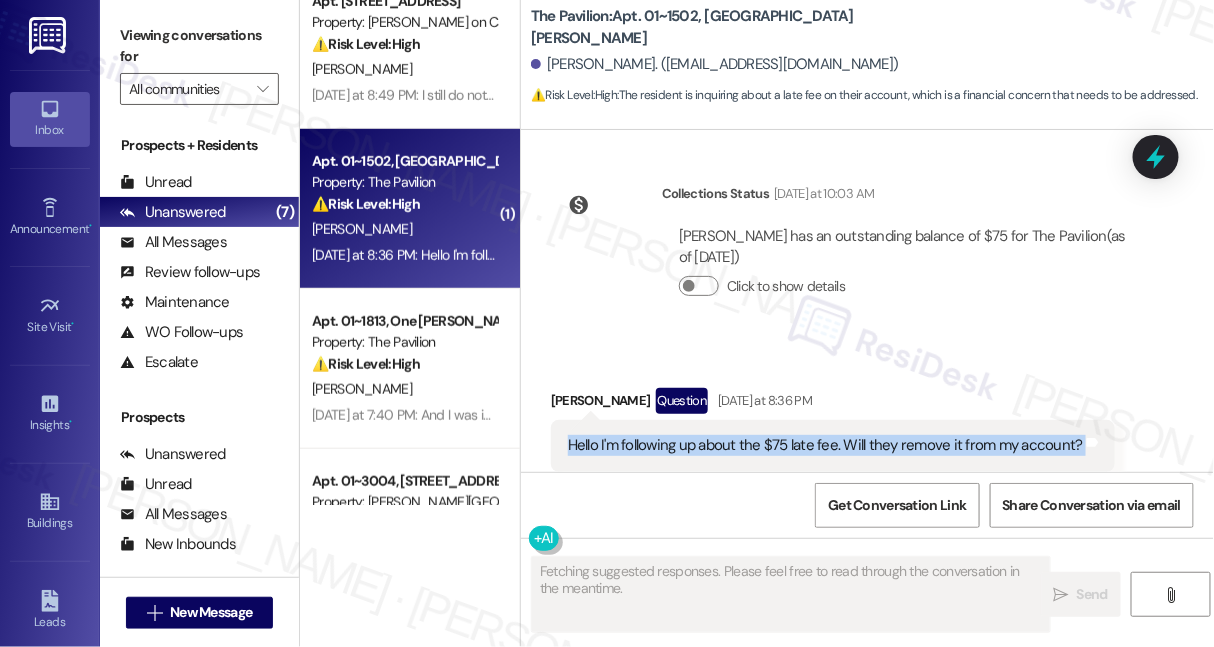 click on "Hello I'm following up about the $75 late fee. Will they remove it from my account?" at bounding box center [825, 445] 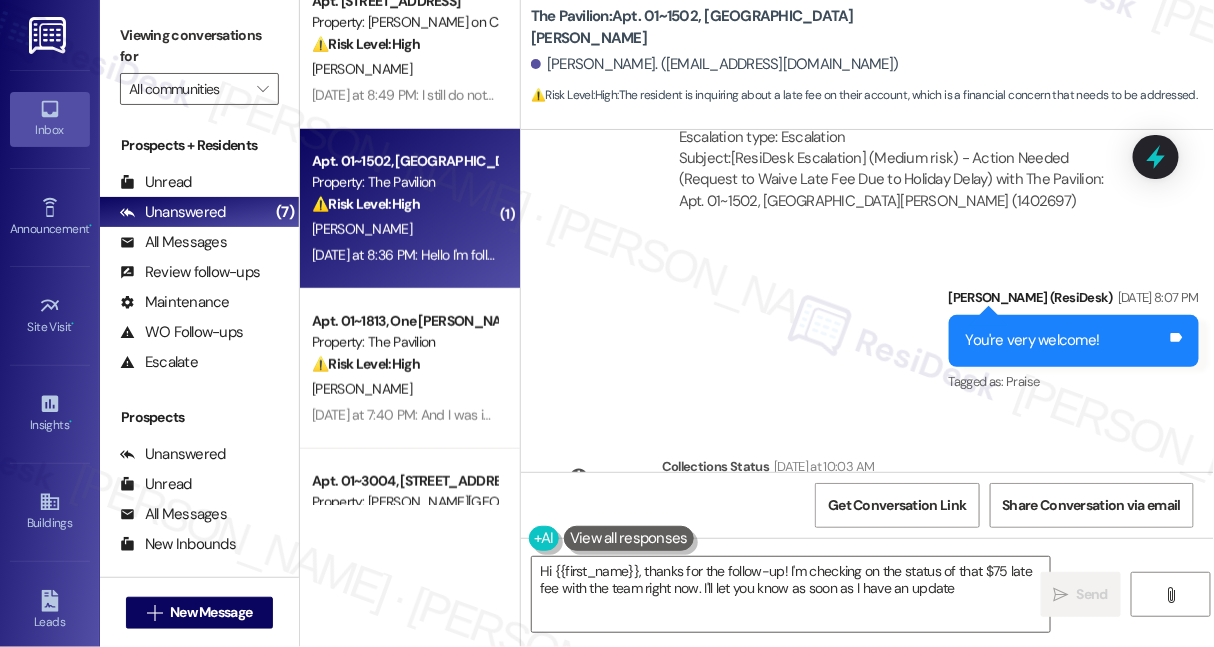 type on "Hi {{first_name}}, thanks for the follow-up! I'm checking on the status of that $75 late fee with the team right now. I'll let you know as soon as I have an update!" 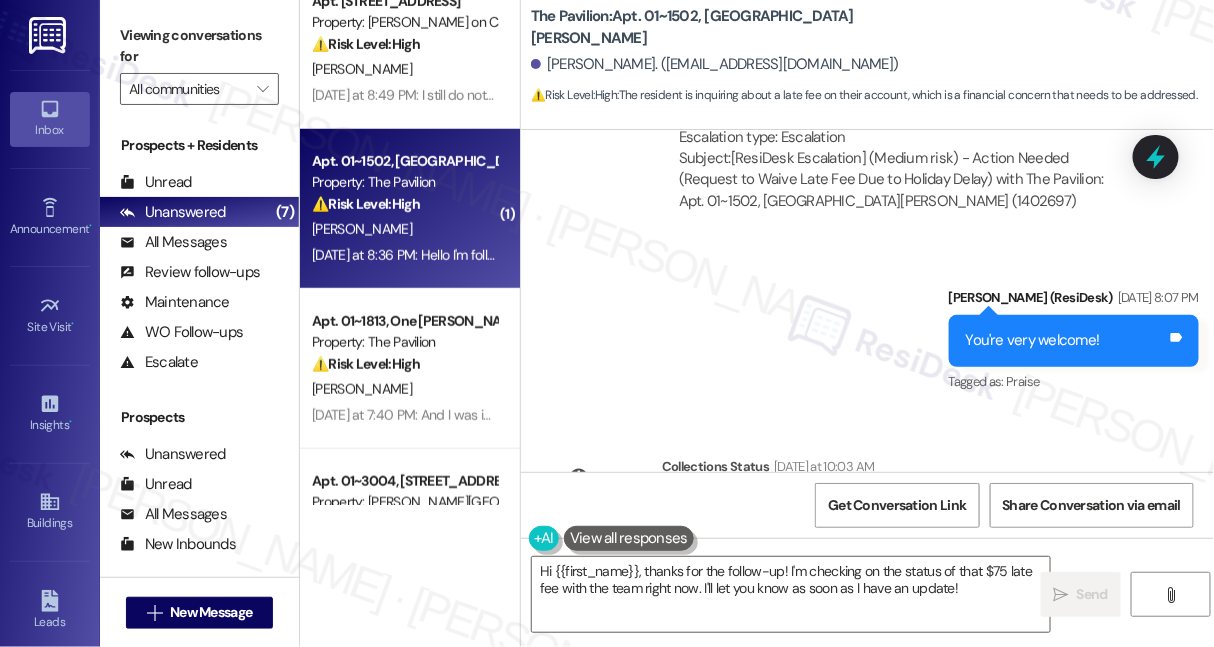 scroll, scrollTop: 1786, scrollLeft: 0, axis: vertical 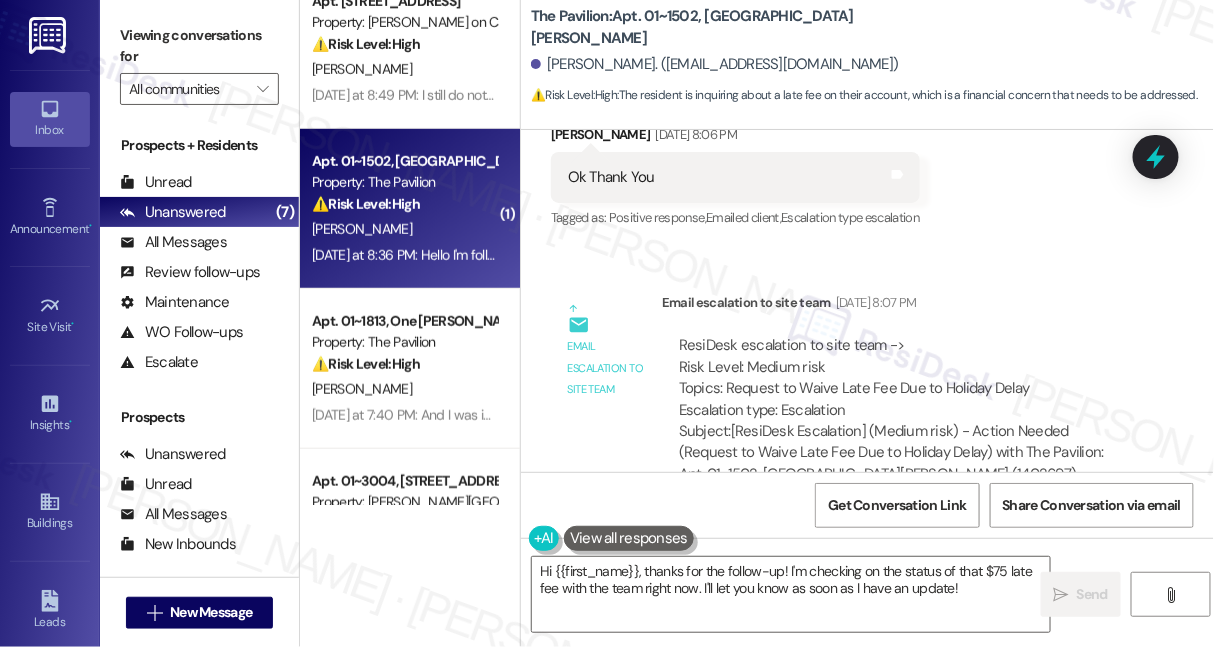 click on "ResiDesk escalation to site team ->
Risk Level: Medium risk
Topics: Request to Waive Late Fee Due to Holiday Delay
Escalation type: Escalation" at bounding box center [903, 378] 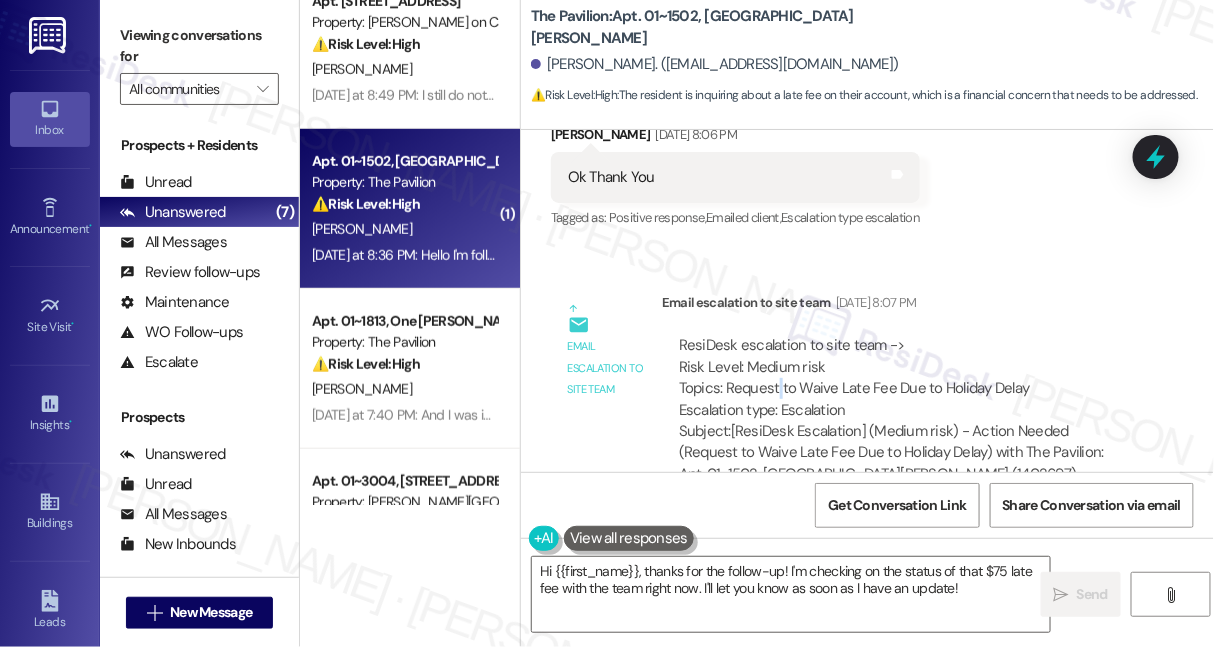 click on "ResiDesk escalation to site team ->
Risk Level: Medium risk
Topics: Request to Waive Late Fee Due to Holiday Delay
Escalation type: Escalation" at bounding box center [903, 378] 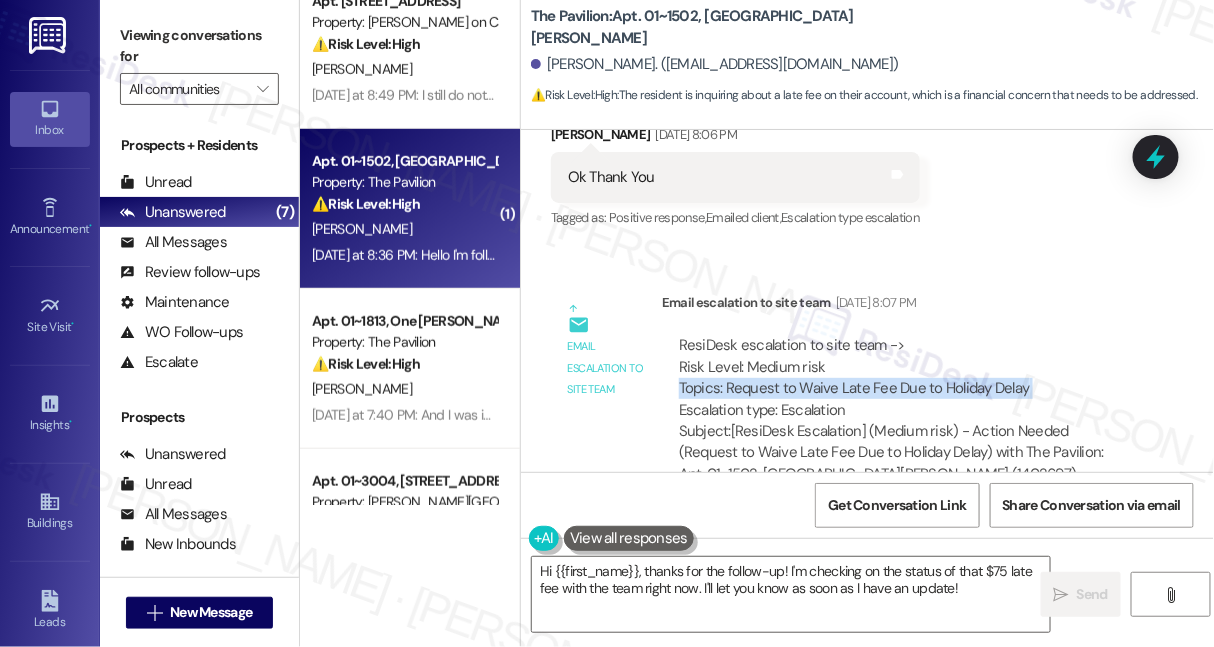 click on "ResiDesk escalation to site team ->
Risk Level: Medium risk
Topics: Request to Waive Late Fee Due to Holiday Delay
Escalation type: Escalation" at bounding box center [903, 378] 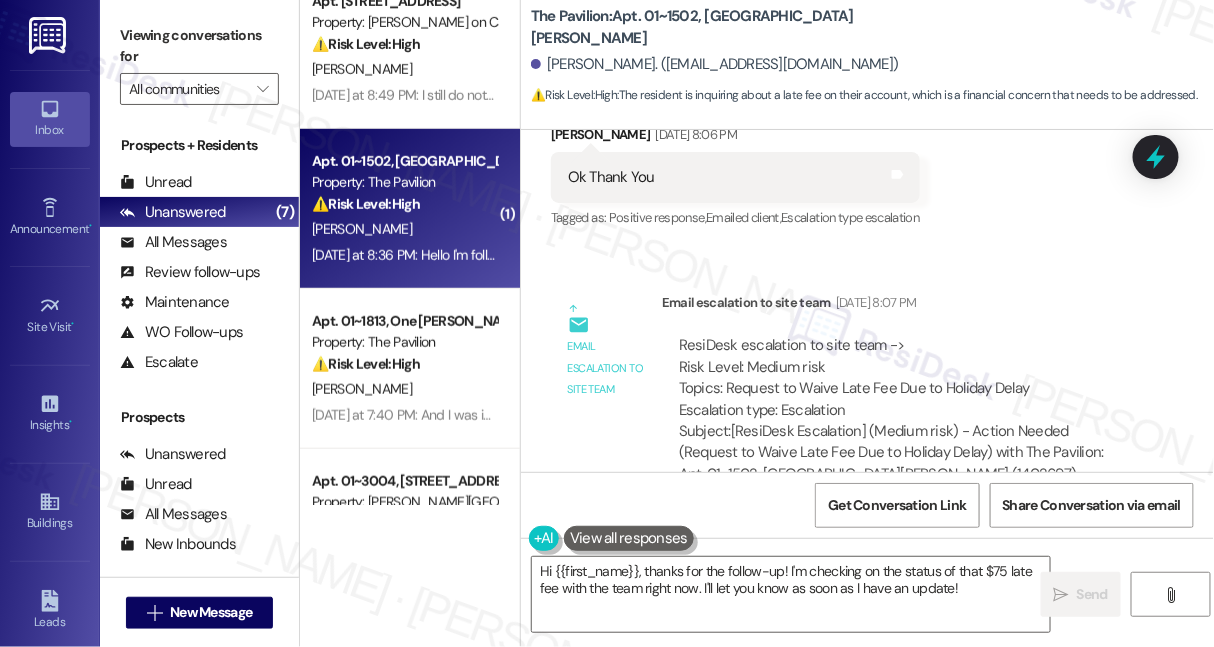 click on "ResiDesk escalation to site team ->
Risk Level: Medium risk
Topics: Request to Waive Late Fee Due to Holiday Delay
Escalation type: Escalation" at bounding box center [903, 378] 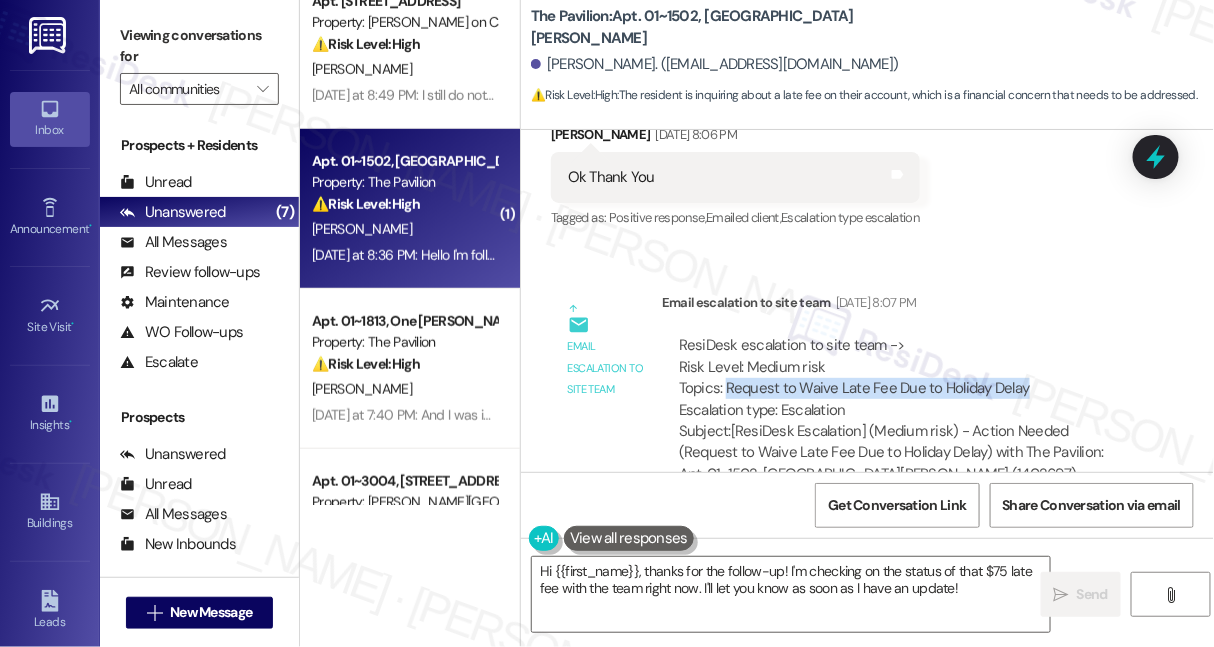 drag, startPoint x: 1054, startPoint y: 342, endPoint x: 725, endPoint y: 344, distance: 329.00607 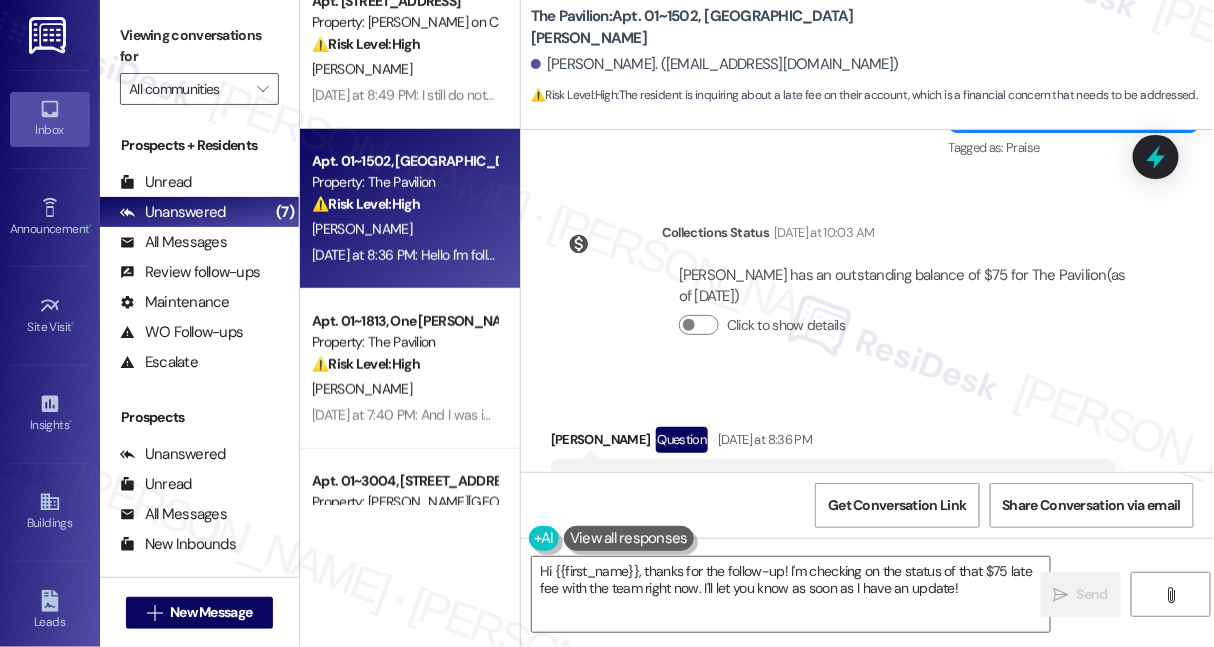 scroll, scrollTop: 2333, scrollLeft: 0, axis: vertical 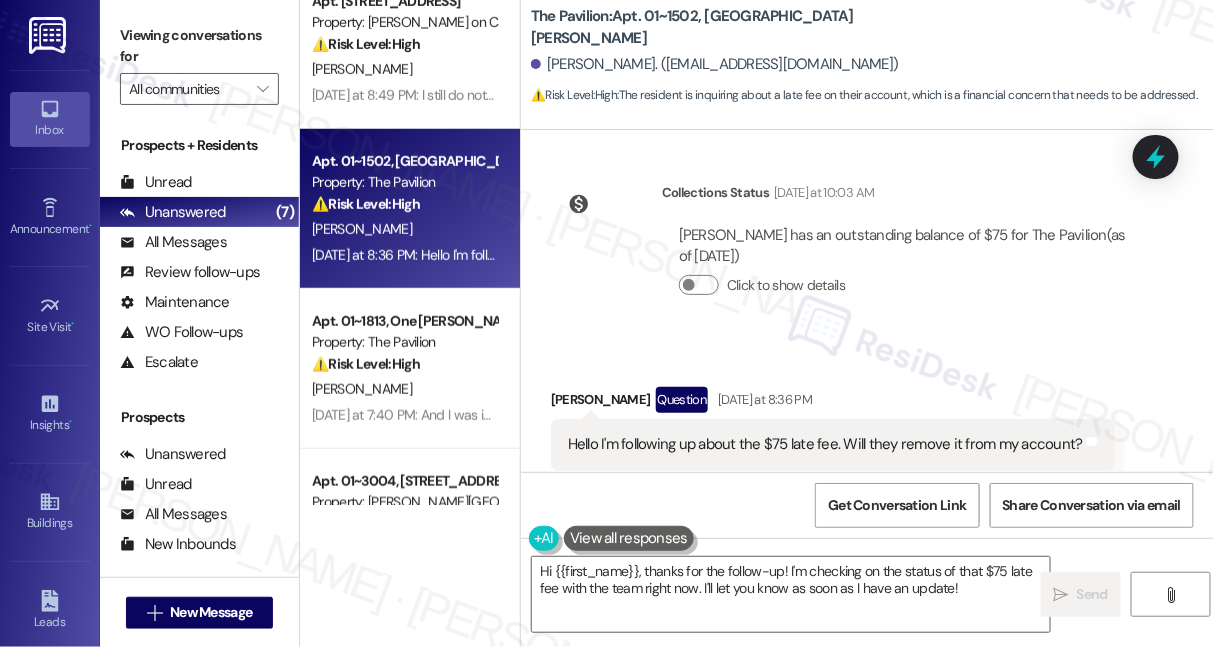 click on "Hello I'm following up about the $75 late fee. Will they remove it from my account?" at bounding box center (825, 444) 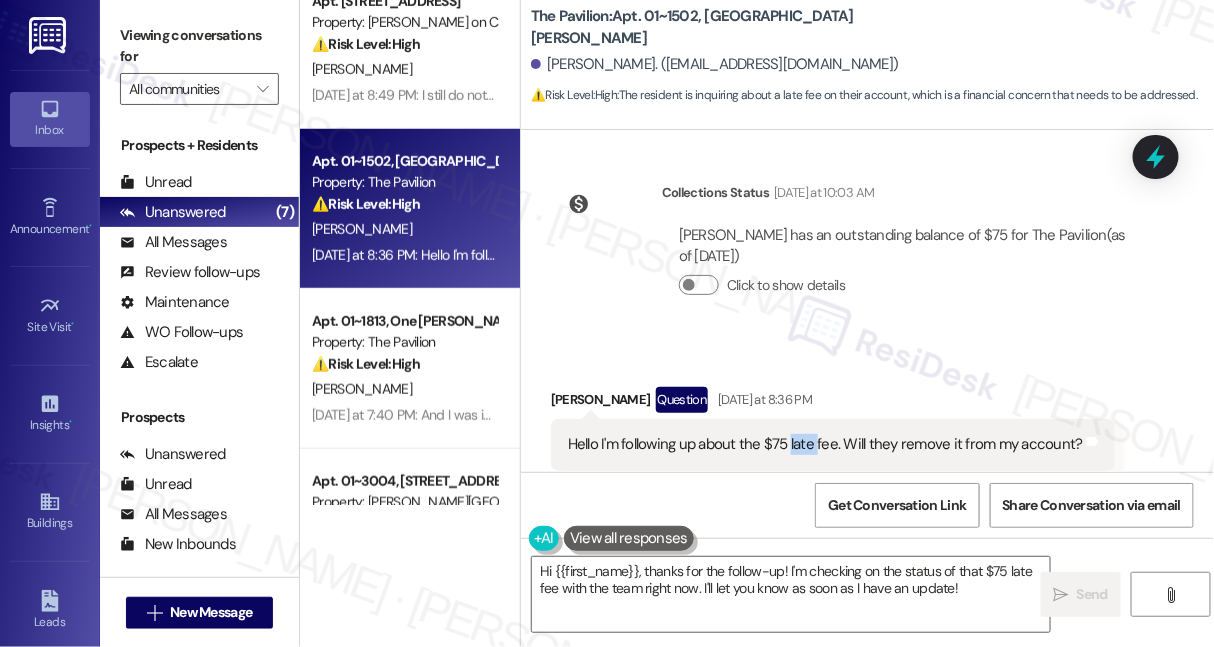 click on "Hello I'm following up about the $75 late fee. Will they remove it from my account?" at bounding box center (825, 444) 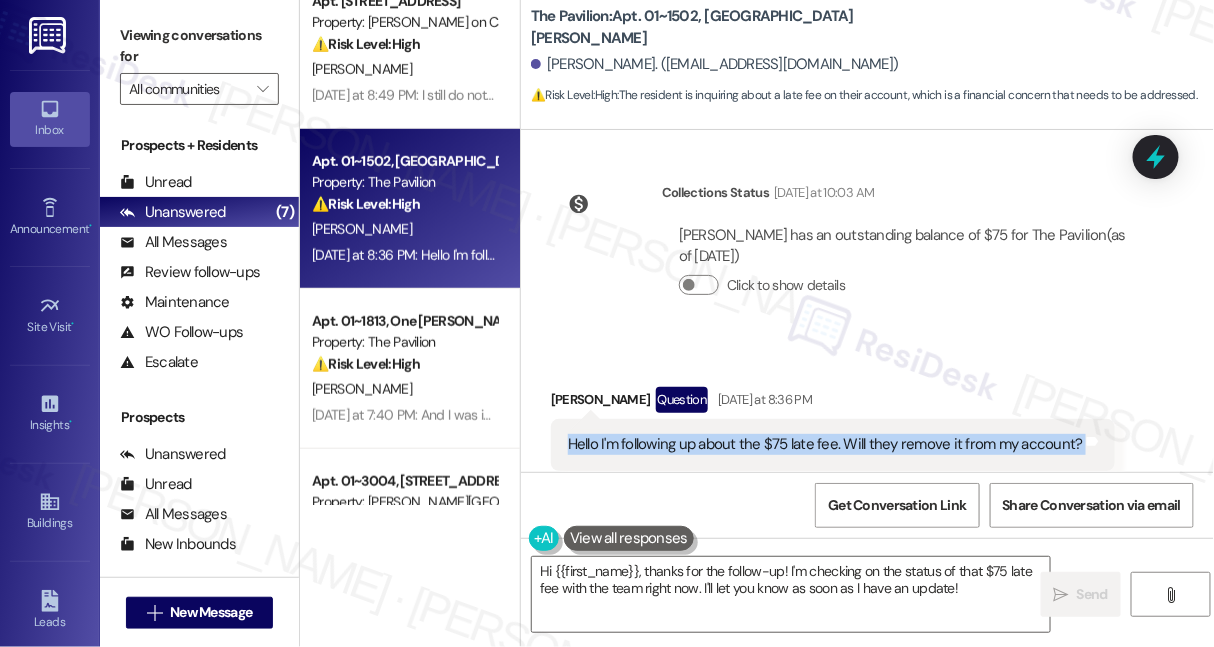click on "Hello I'm following up about the $75 late fee. Will they remove it from my account?" at bounding box center [825, 444] 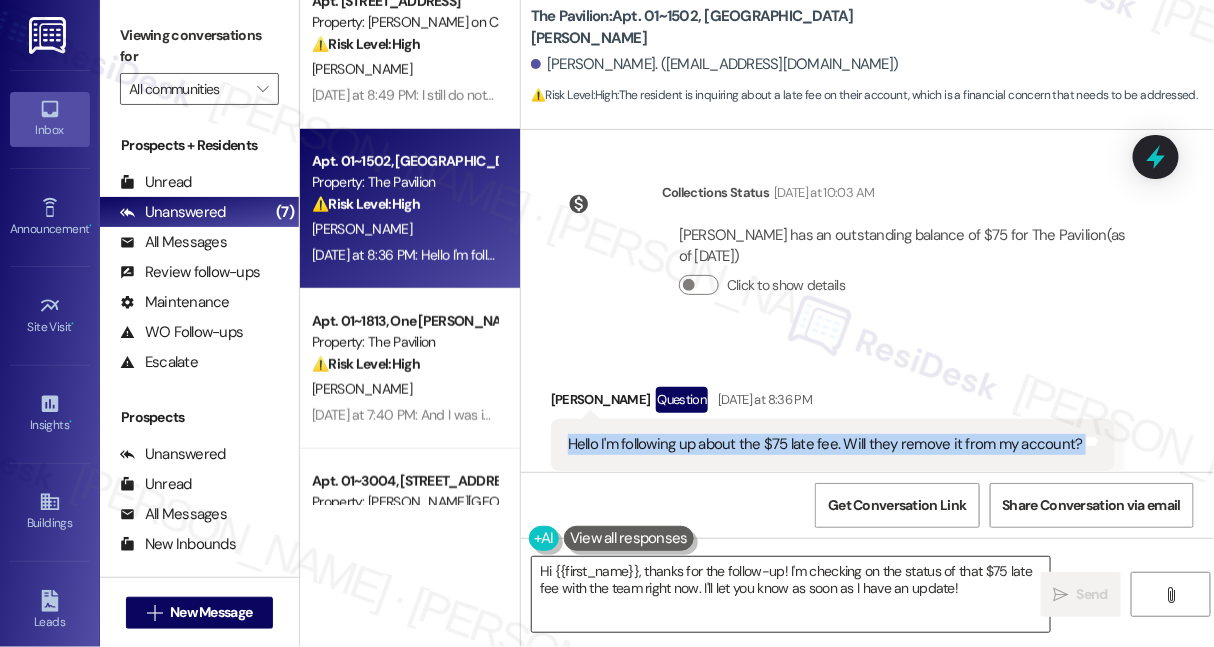 click on "Hi {{first_name}}, thanks for the follow-up! I'm checking on the status of that $75 late fee with the team right now. I'll let you know as soon as I have an update!" at bounding box center [791, 594] 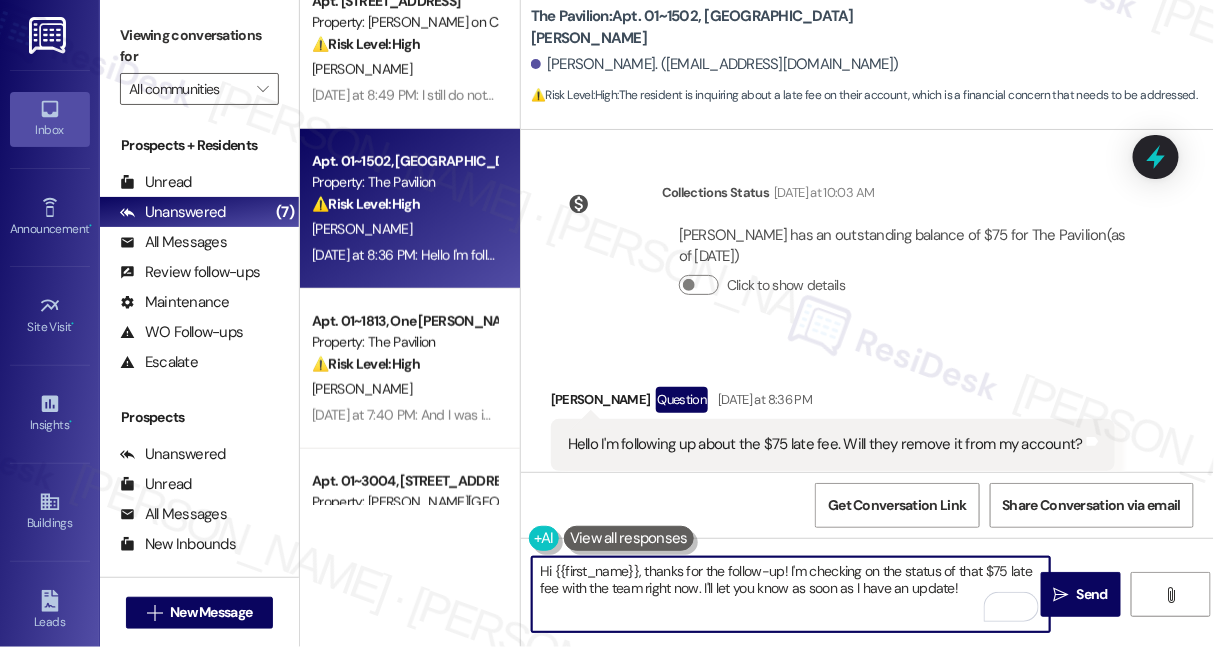 click on "Letitia Mcintosh Question Yesterday at 8:36 PM" at bounding box center [833, 403] 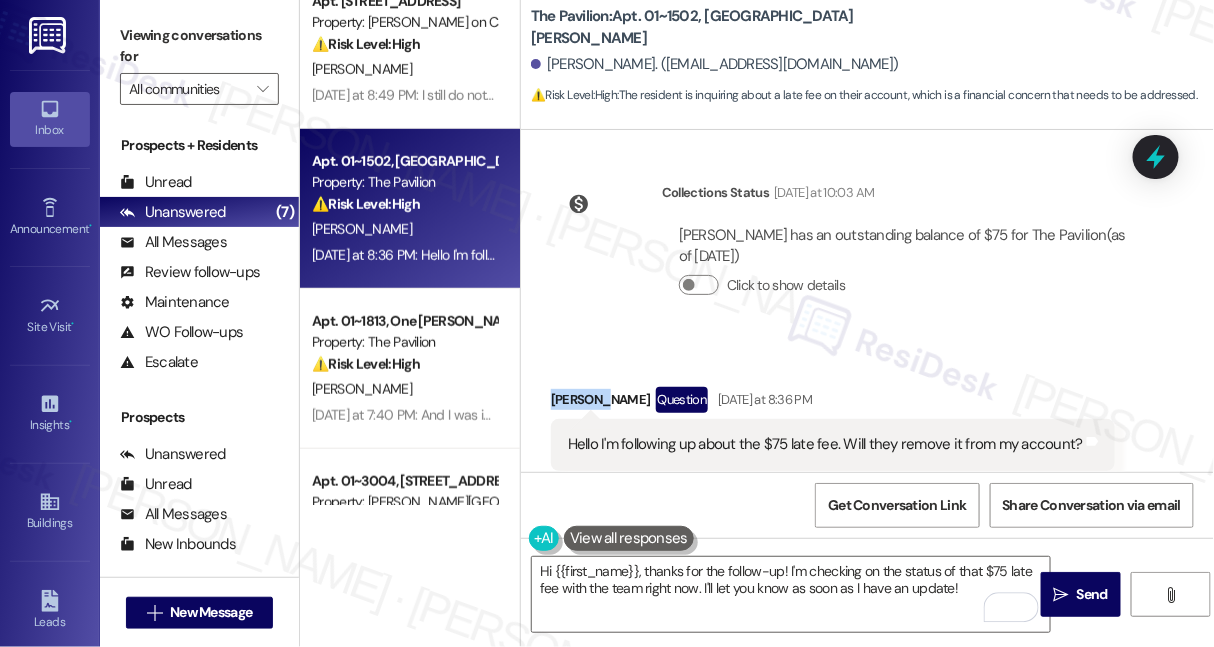 click on "Letitia Mcintosh Question Yesterday at 8:36 PM" at bounding box center [833, 403] 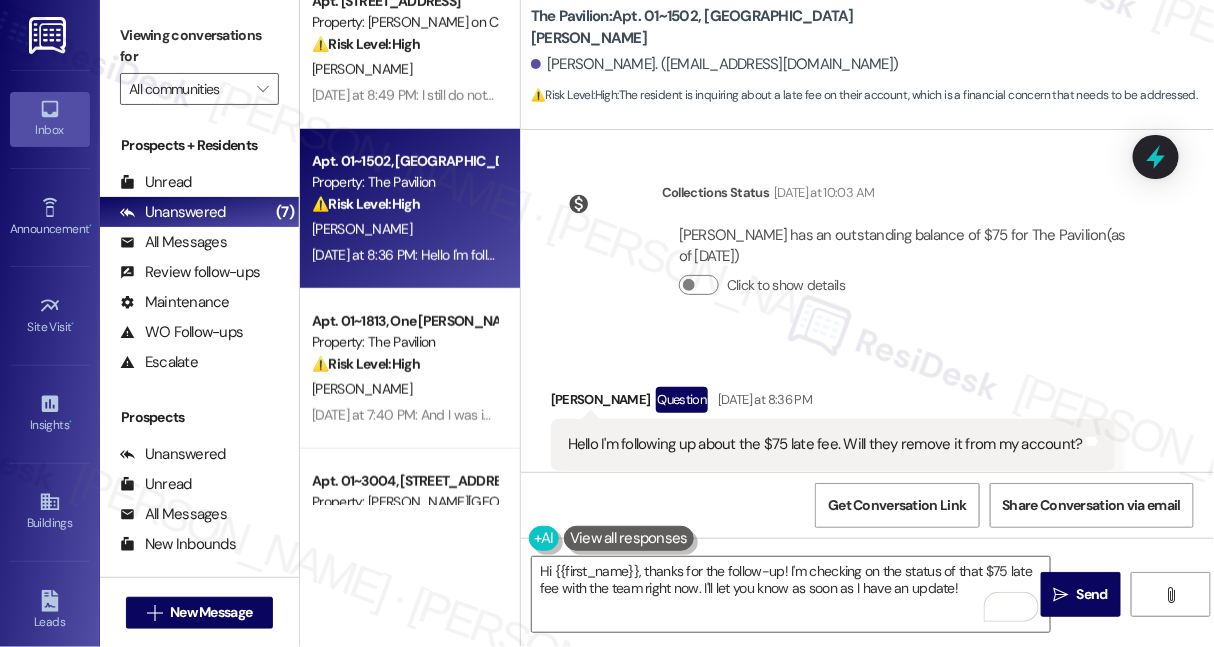 click on "Click to show details" at bounding box center (903, 285) 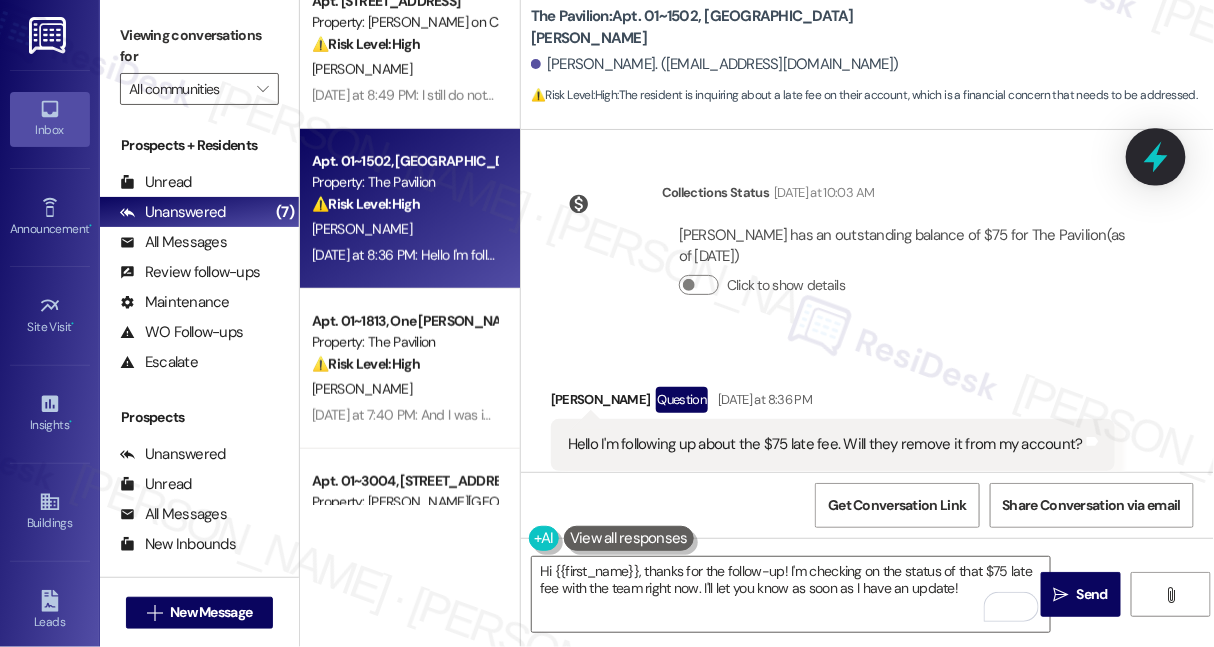 click 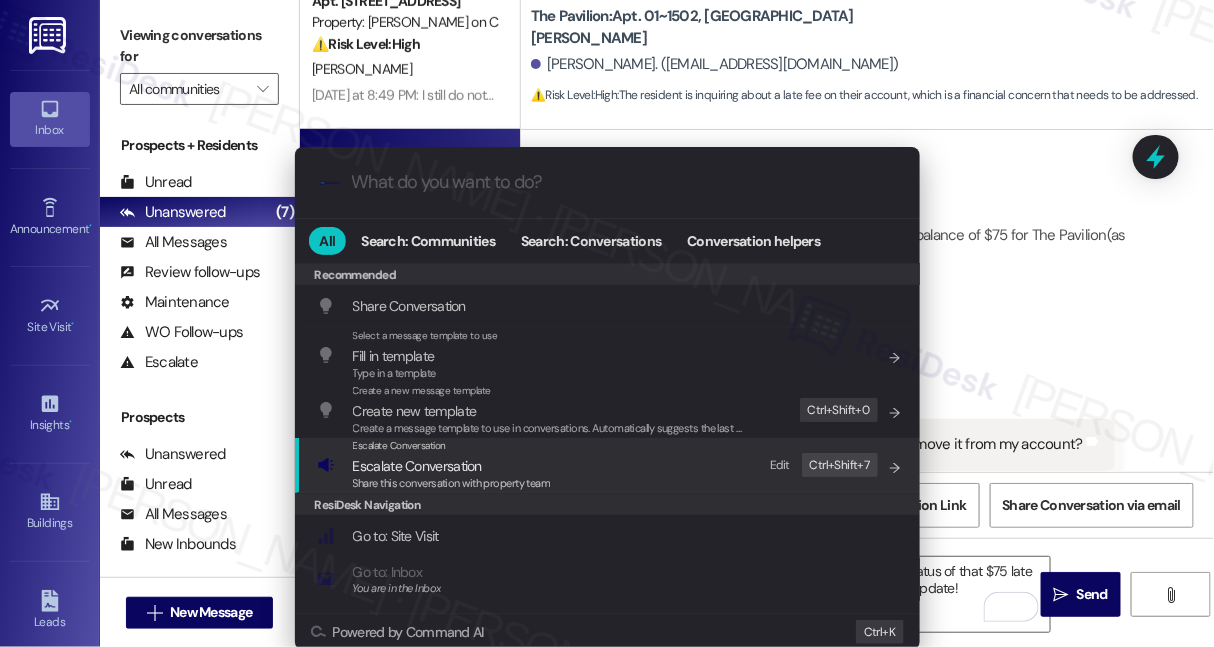 click on "Escalate Conversation" at bounding box center (452, 466) 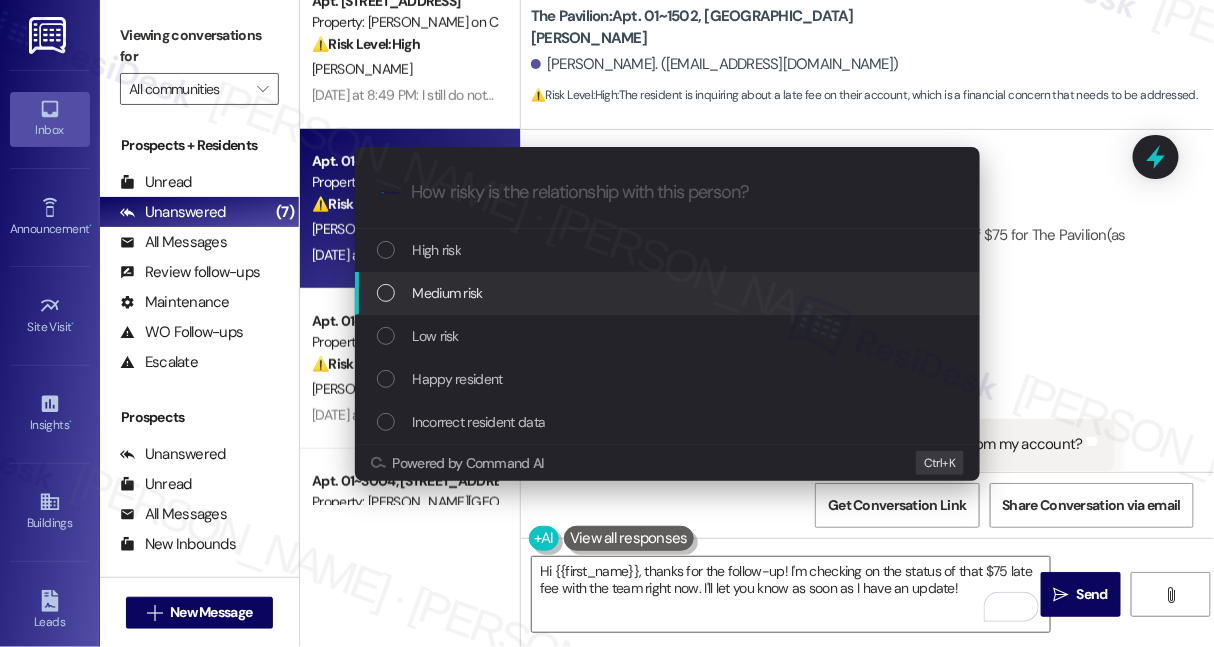 click on "Medium risk" at bounding box center (669, 293) 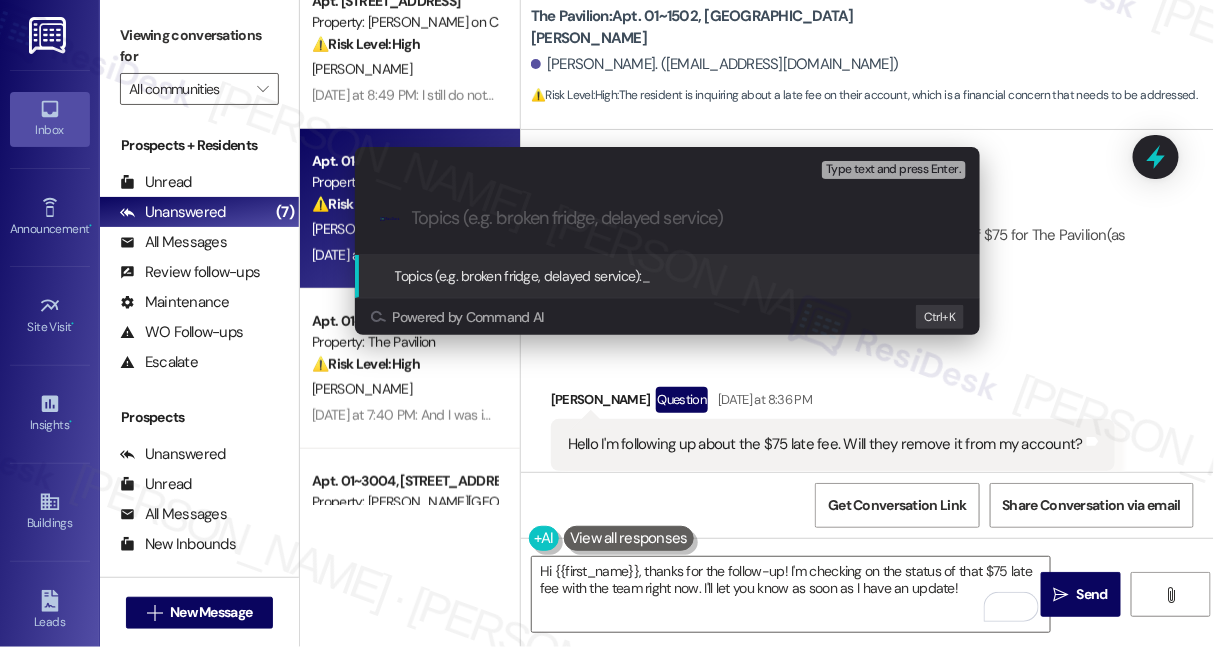 paste on "Request to Waive Late Fee Due to Holiday Delay" 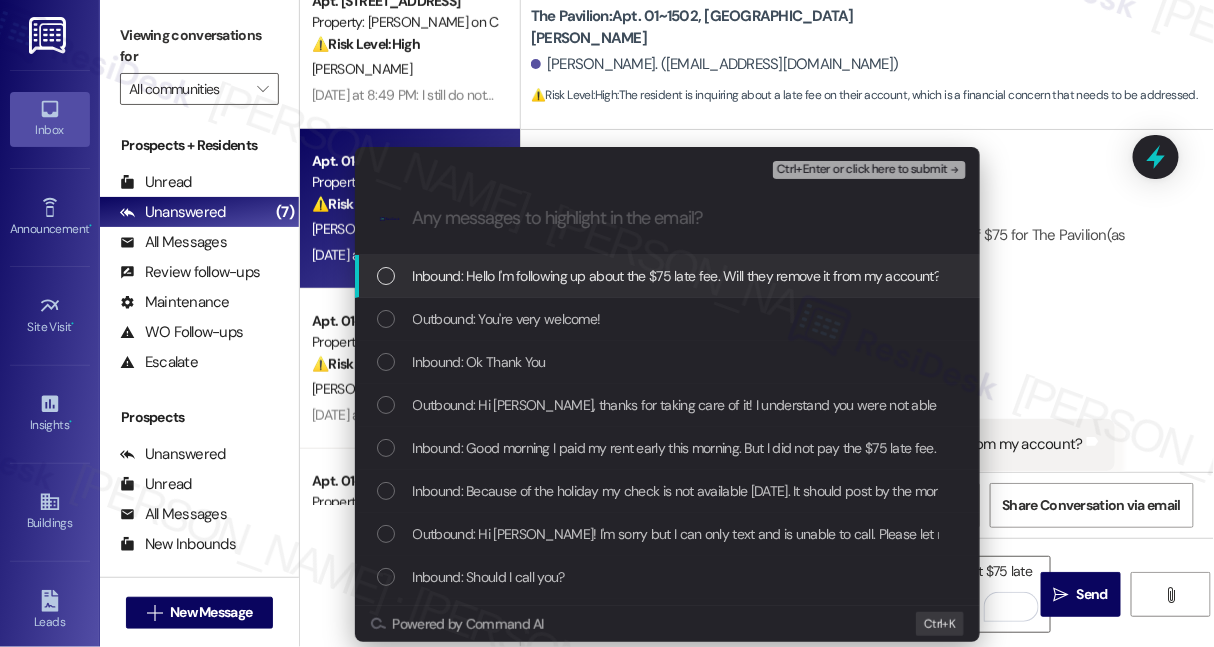 click on "Inbound: Hello I'm following up about the $75 late fee. Will they remove it from my account?" at bounding box center [677, 276] 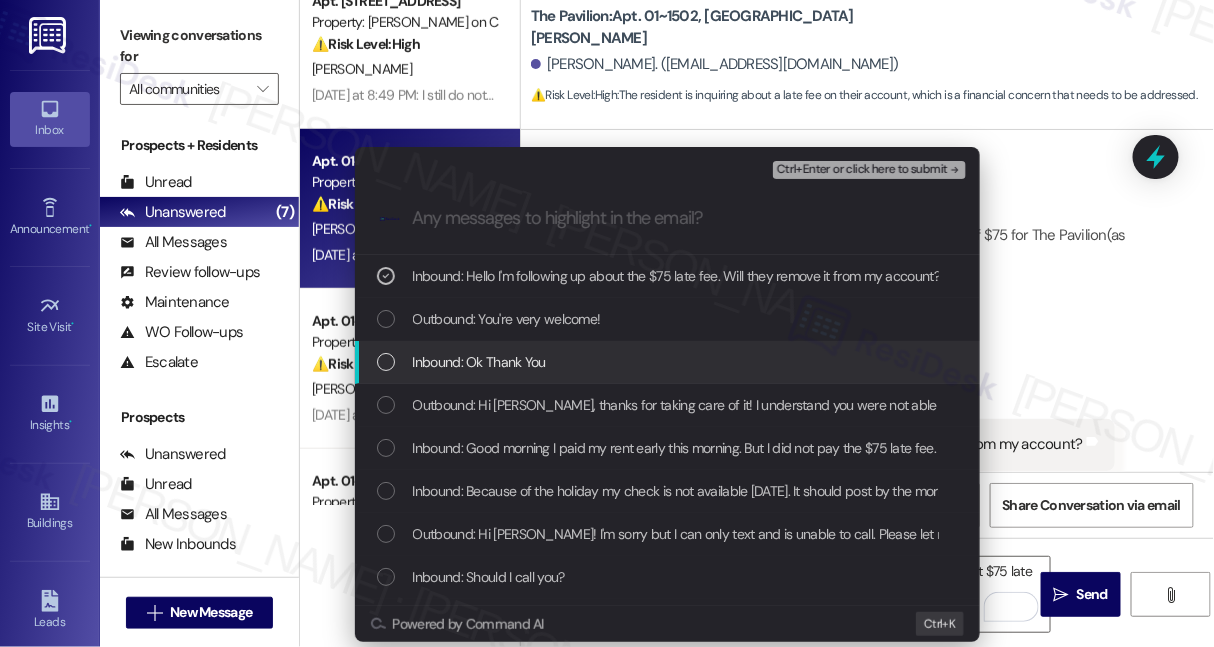 scroll, scrollTop: 181, scrollLeft: 0, axis: vertical 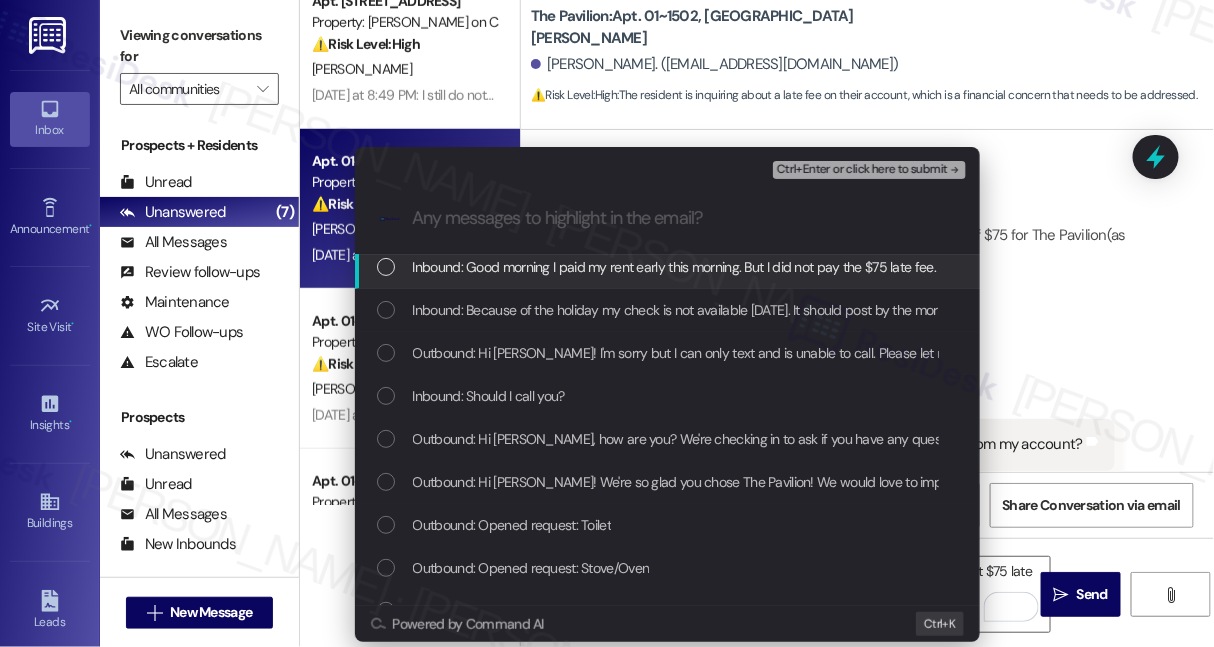 click on "Inbound: Good morning I paid my rent early this morning. But I did not pay the $75 late fee. I'm hoping that you can remove that fee. It truly was just because of the system and the holiday that my funds were not available yesterday." at bounding box center [1071, 267] 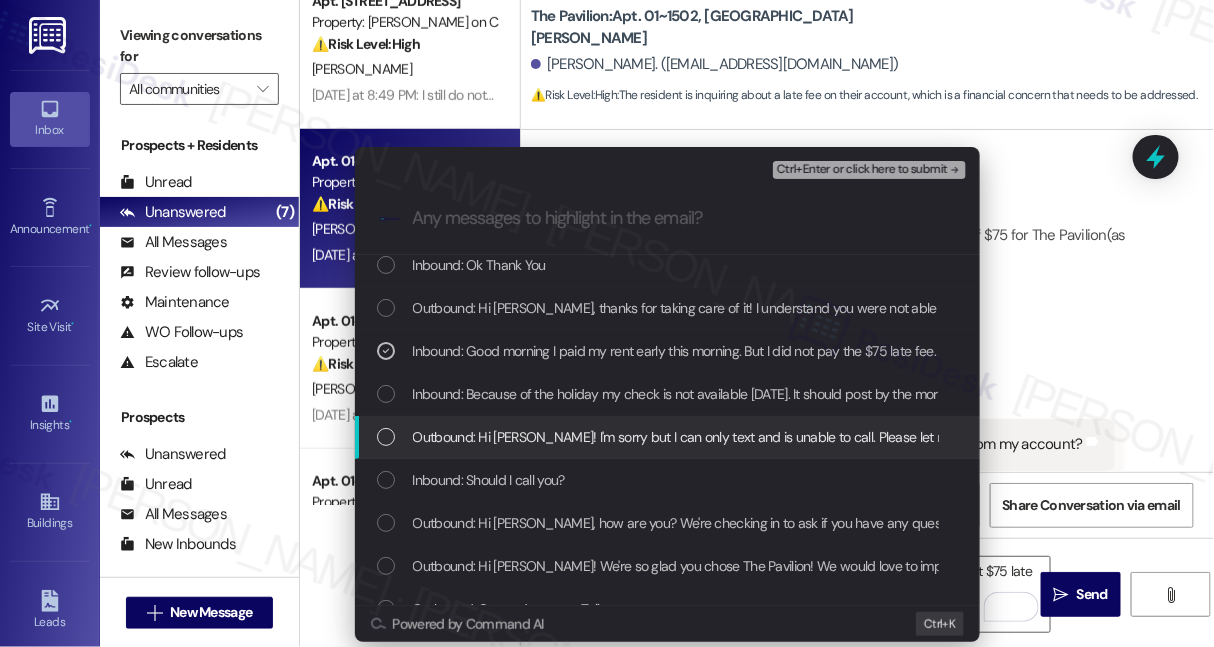 scroll, scrollTop: 0, scrollLeft: 0, axis: both 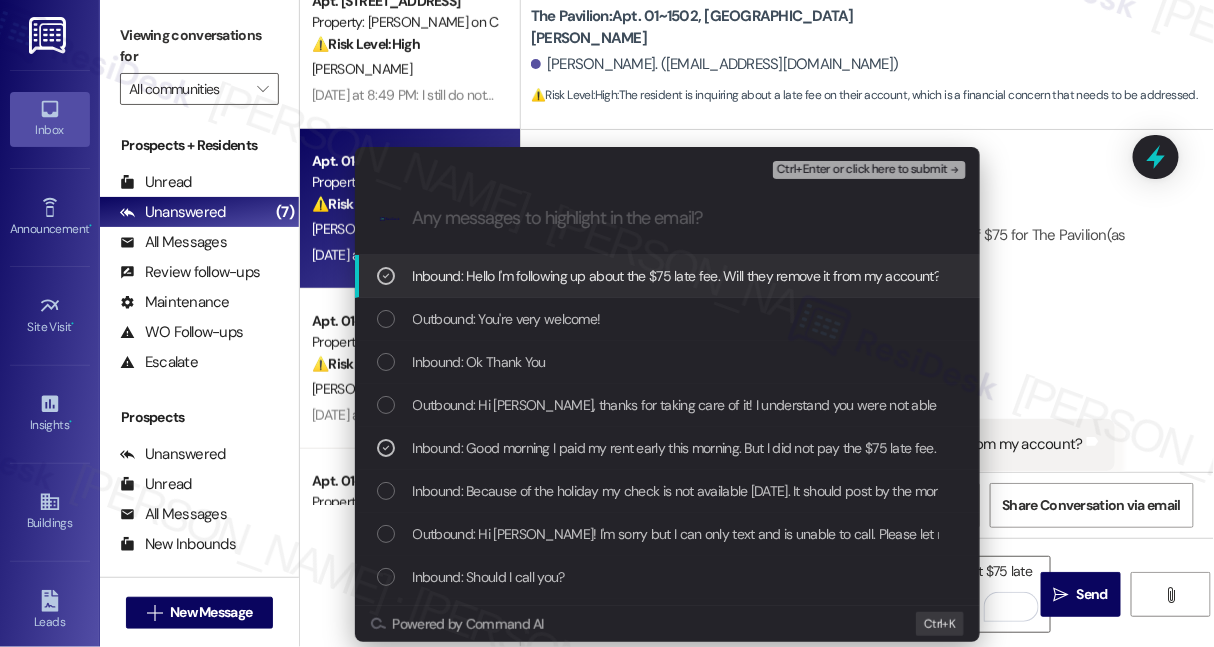 click on "Ctrl+Enter or click here to submit" at bounding box center [862, 170] 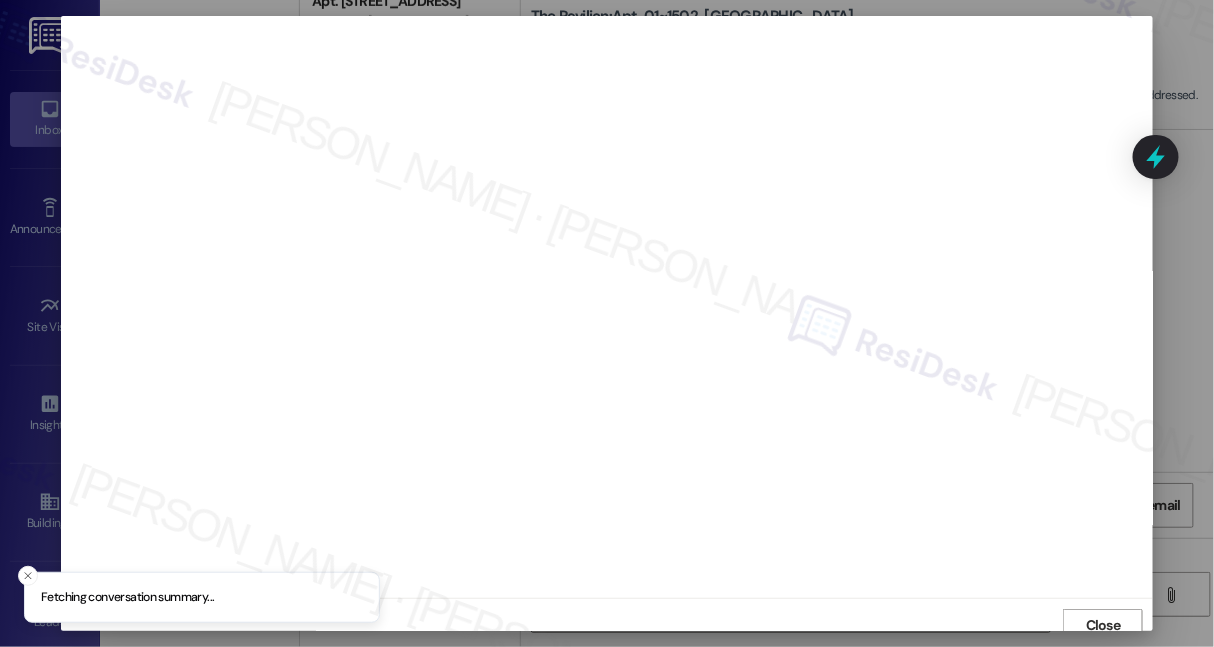 scroll, scrollTop: 10, scrollLeft: 0, axis: vertical 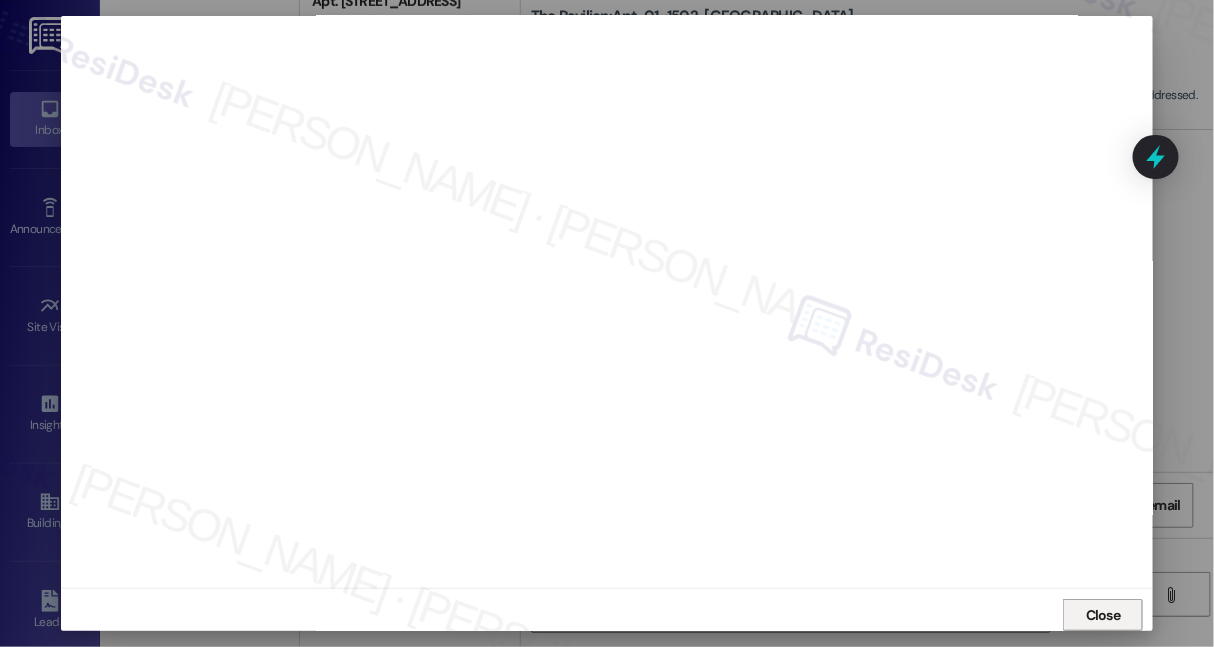 click on "Close" at bounding box center (1103, 615) 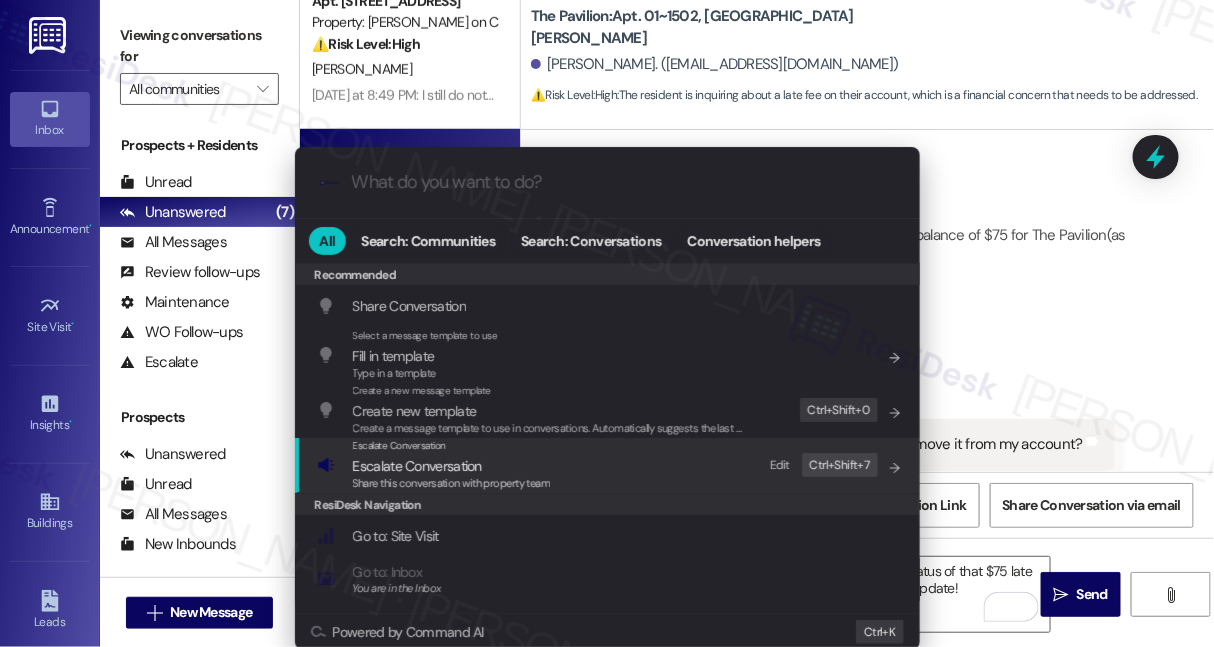 click on "Escalate Conversation Escalate Conversation Share this conversation with property team Edit Ctrl+ Shift+ 7" at bounding box center (609, 465) 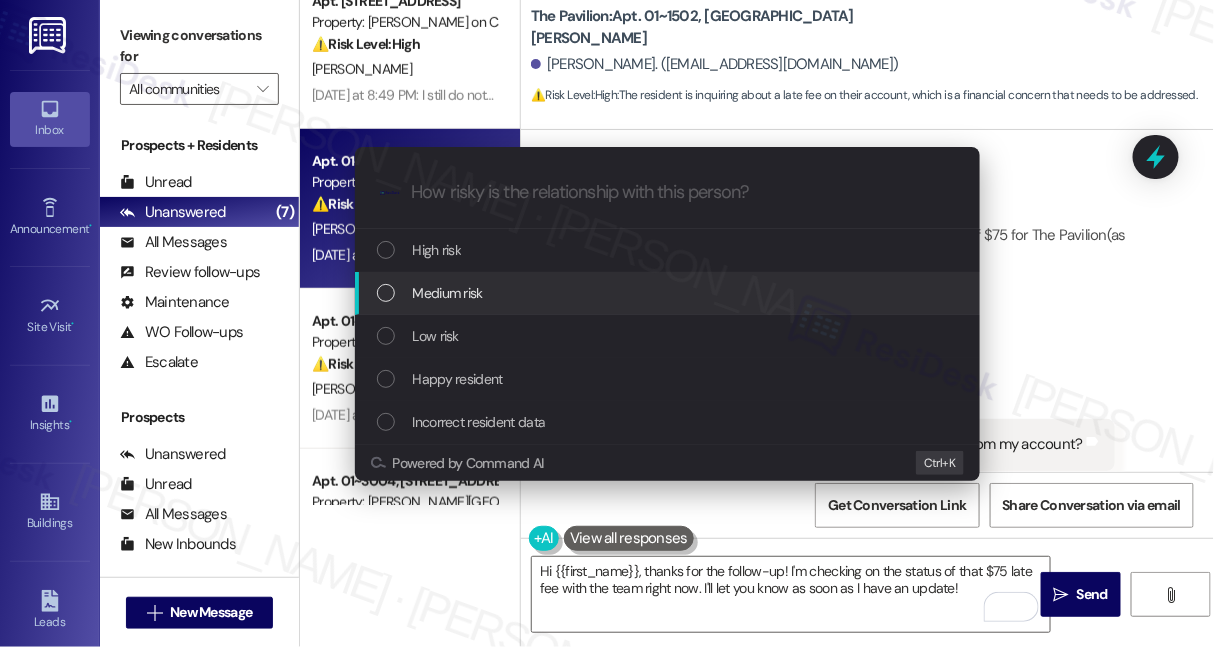 click on "Medium risk" at bounding box center [669, 293] 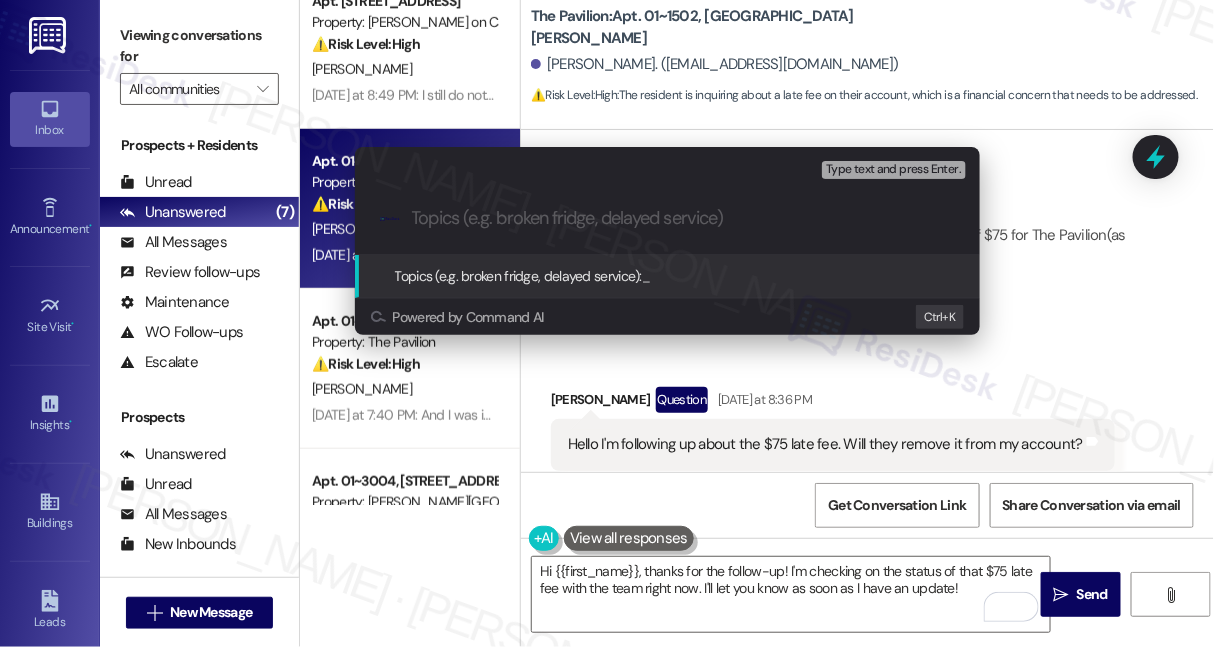 paste on "Request to Waive Late Fee Due to Holiday Delay" 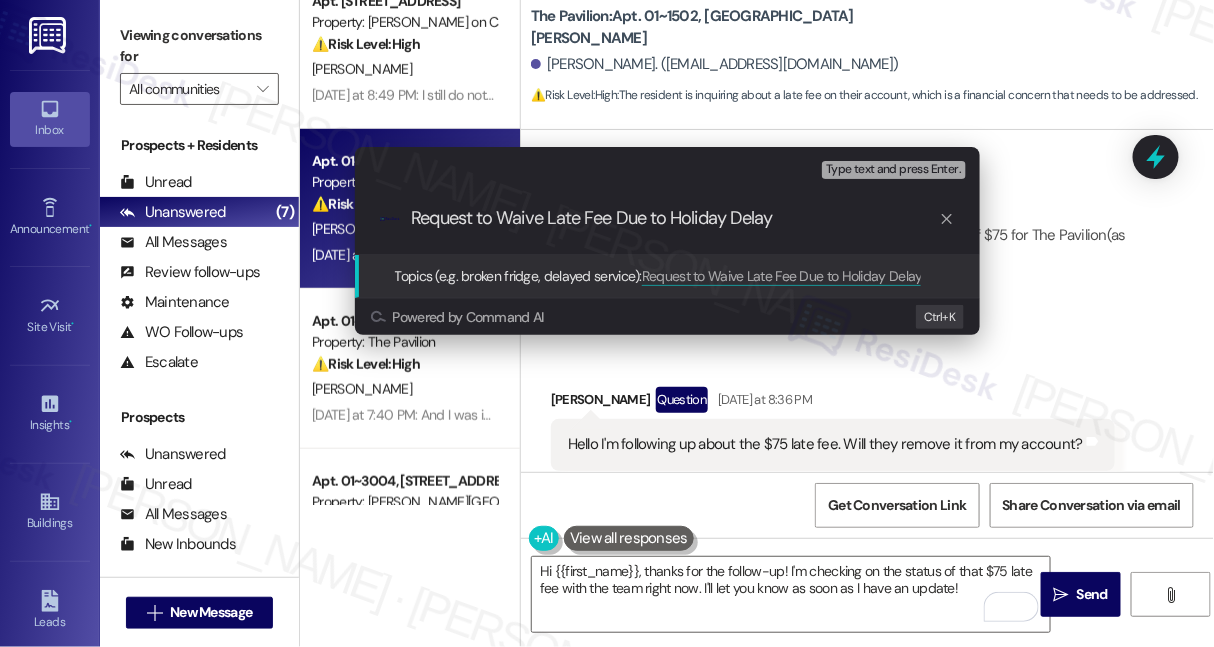type 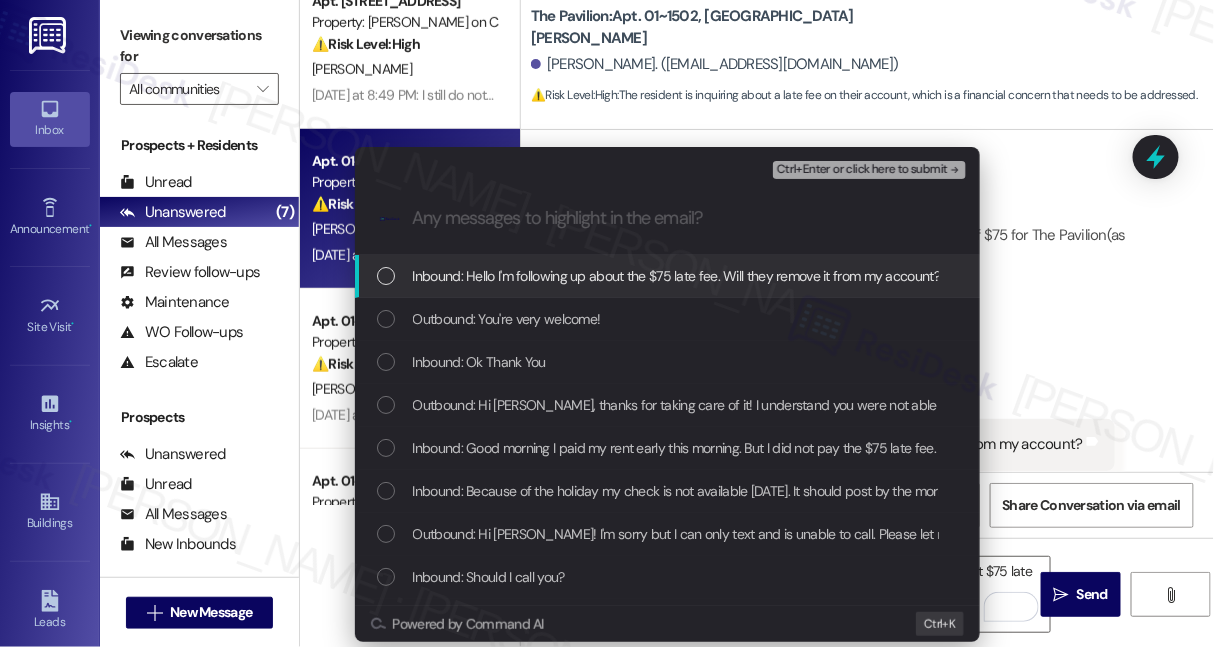 click on "Inbound: Hello I'm following up about the $75 late fee. Will they remove it from my account?" at bounding box center (677, 276) 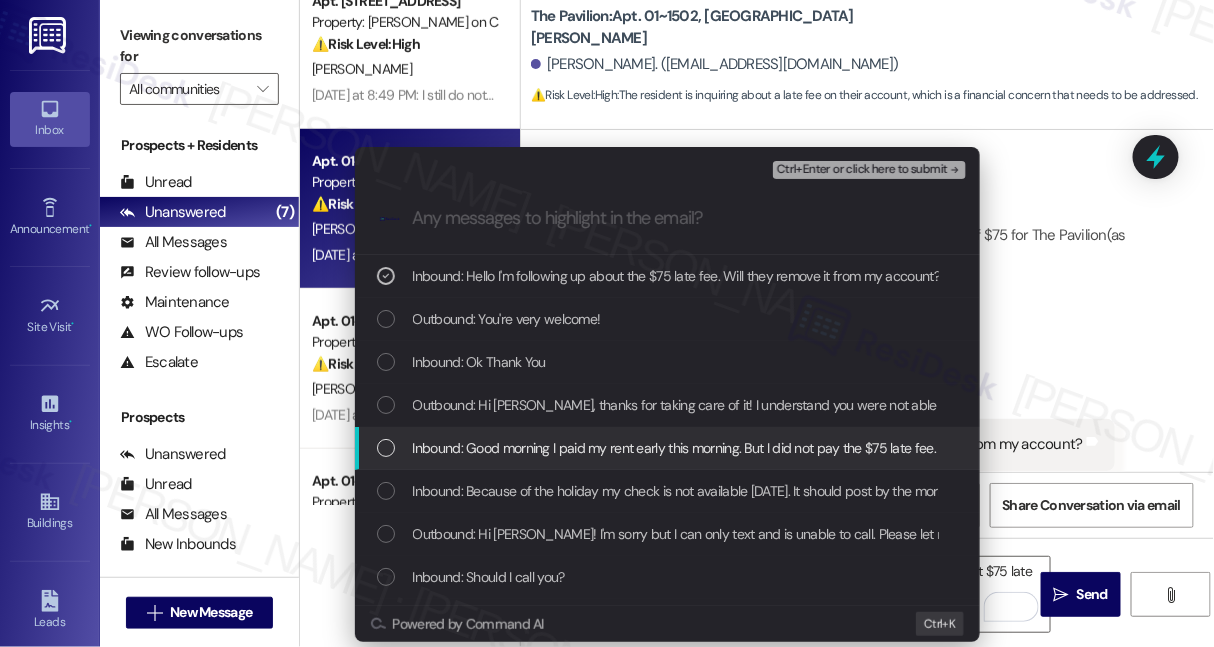 click on "Inbound: Good morning I paid my rent early this morning. But I did not pay the $75 late fee. I'm hoping that you can remove that fee. It truly was just because of the system and the holiday that my funds were not available yesterday." at bounding box center (1071, 448) 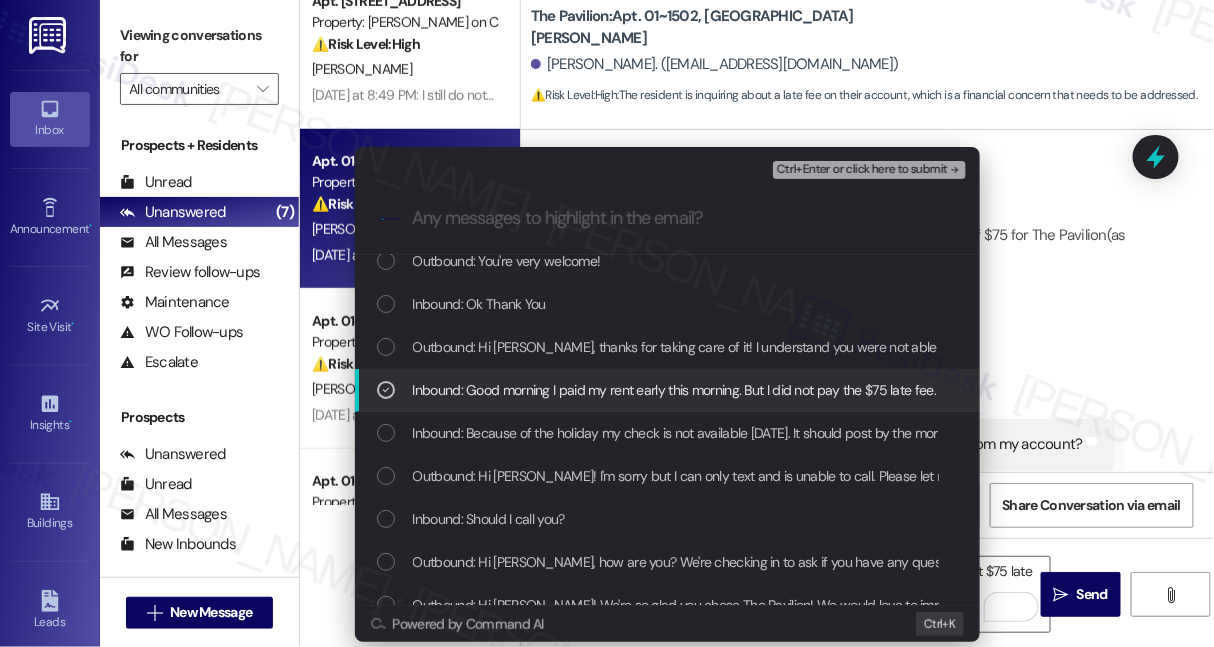 scroll, scrollTop: 90, scrollLeft: 0, axis: vertical 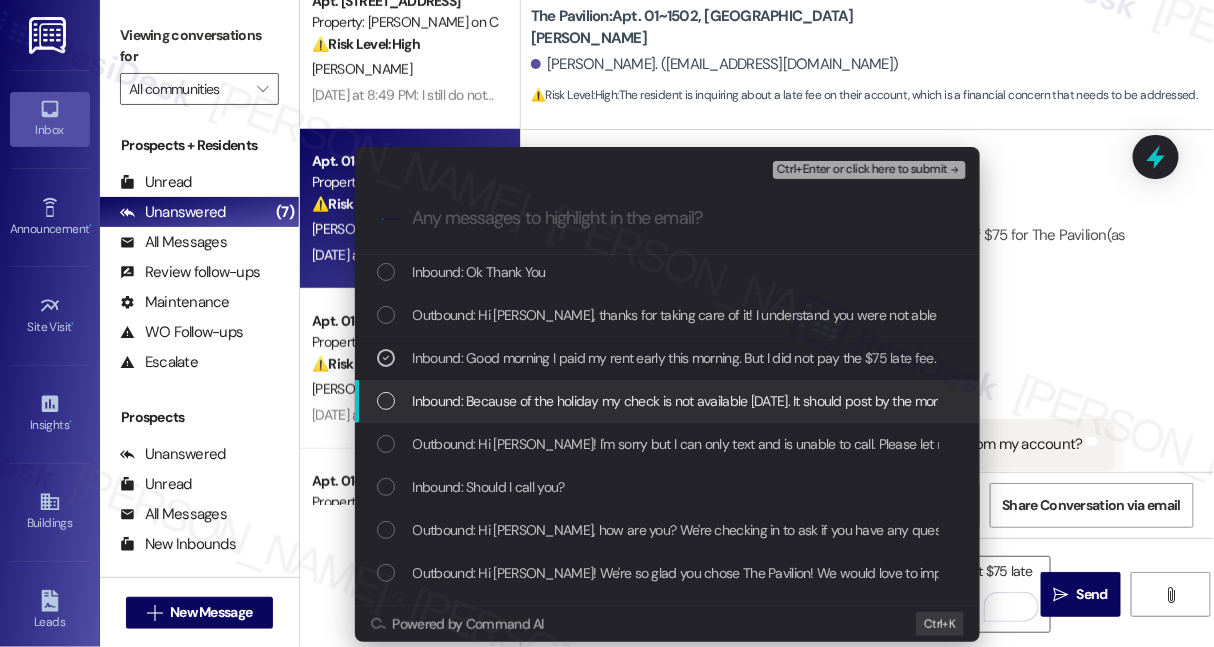 click on "Inbound: Because of the holiday my check is not available today. It should post by the morning and I will pay online first thing in the morning." at bounding box center (818, 401) 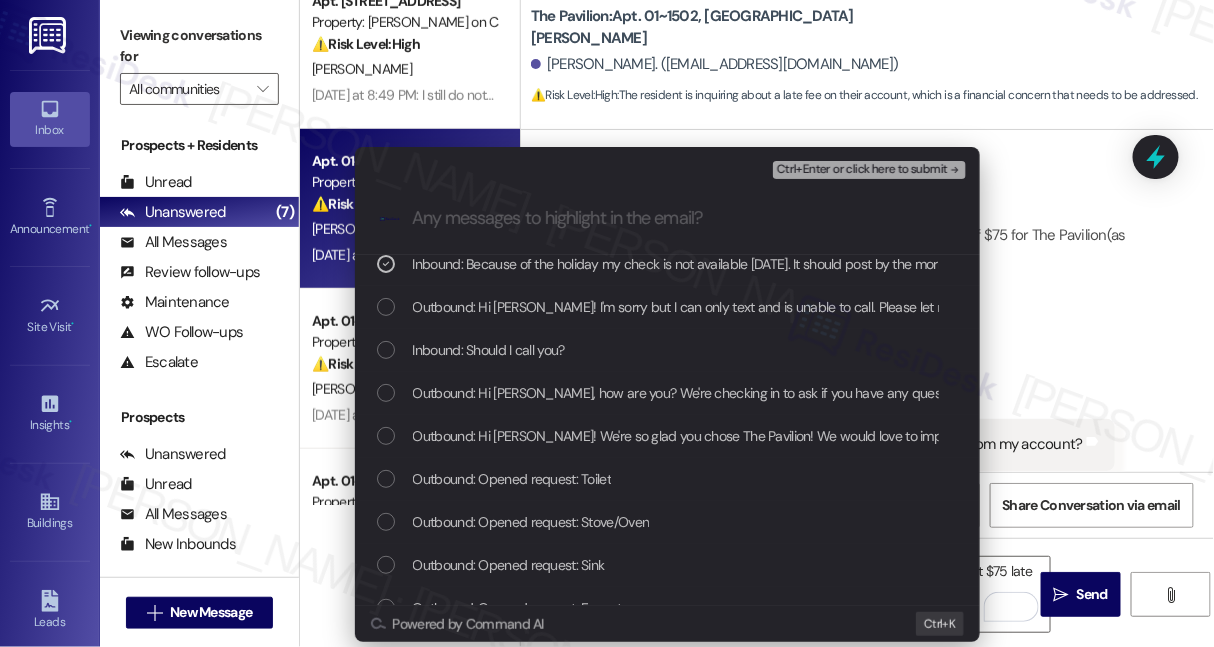 scroll, scrollTop: 113, scrollLeft: 0, axis: vertical 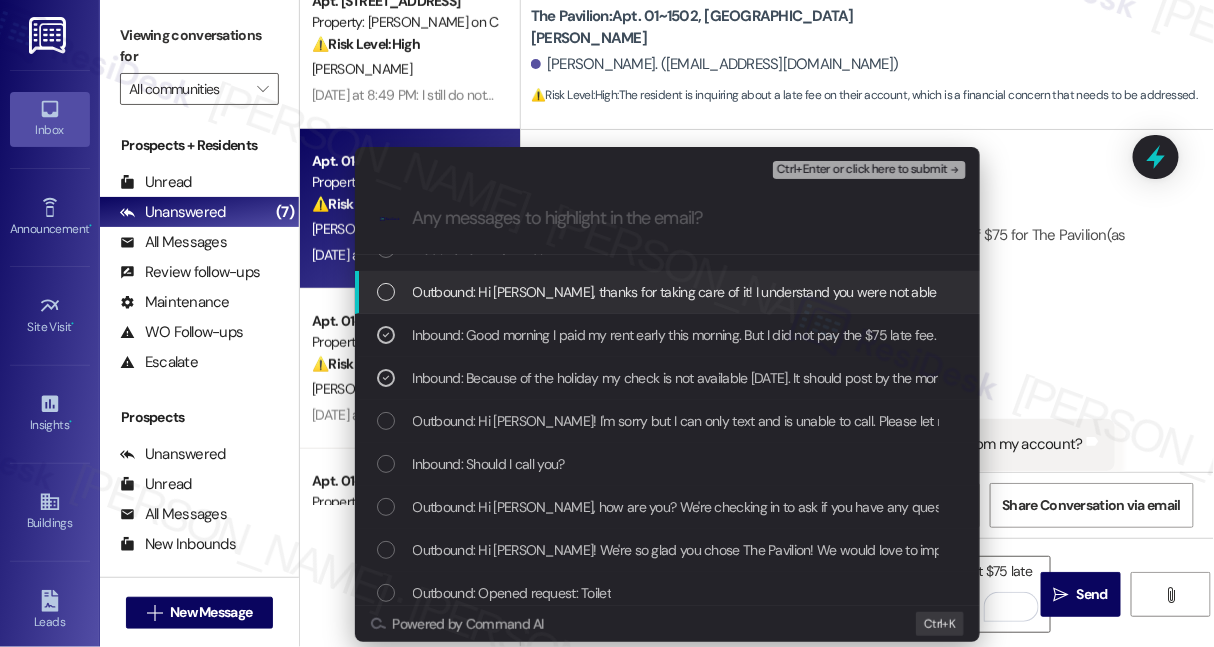 click on "Ctrl+Enter or click here to submit" at bounding box center (862, 170) 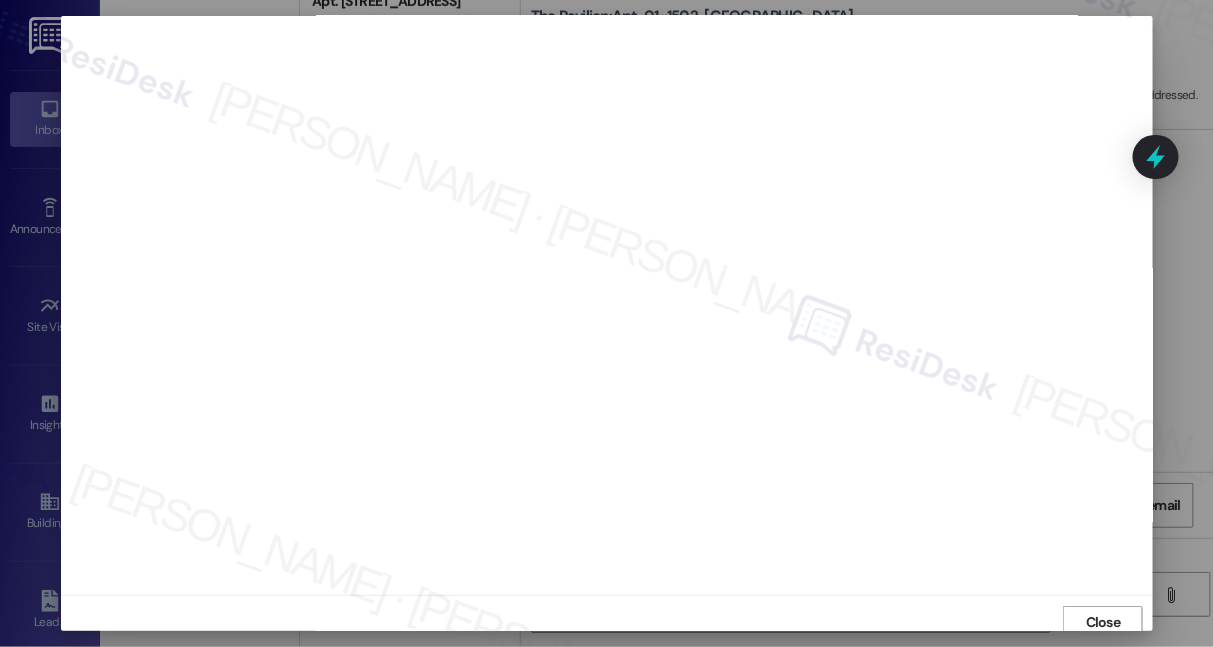 scroll, scrollTop: 0, scrollLeft: 0, axis: both 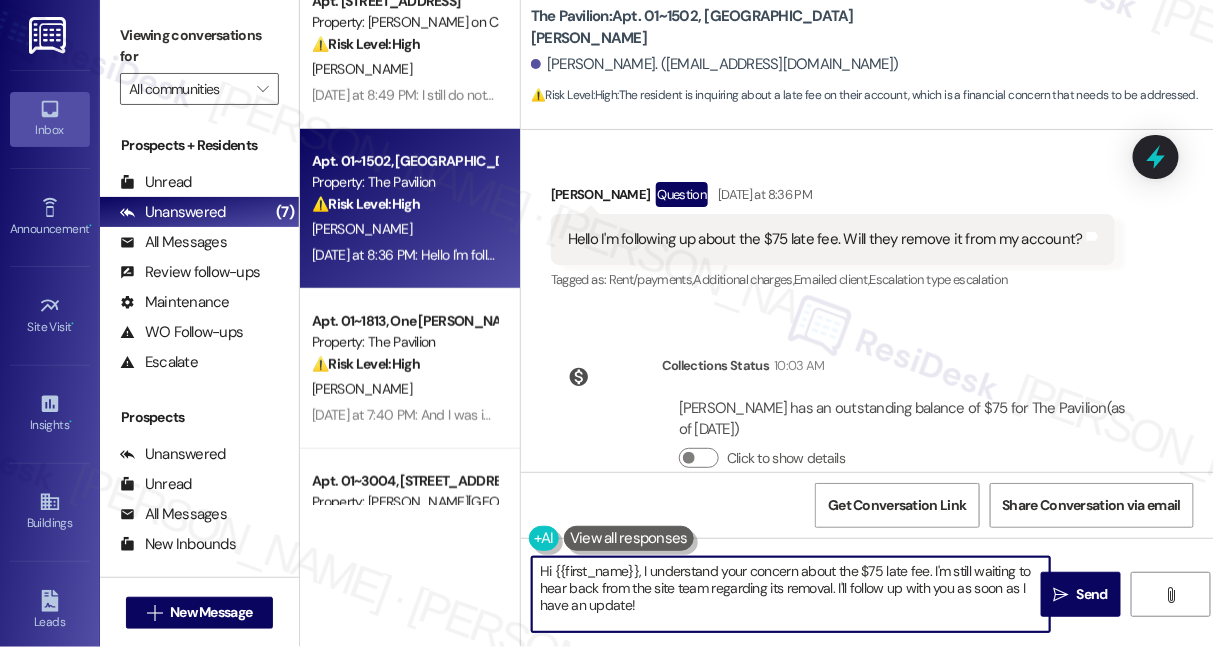 click on "Hi {{first_name}}, I understand your concern about the $75 late fee. I'm still waiting to hear back from the site team regarding its removal. I'll follow up with you as soon as I have an update!" at bounding box center [791, 594] 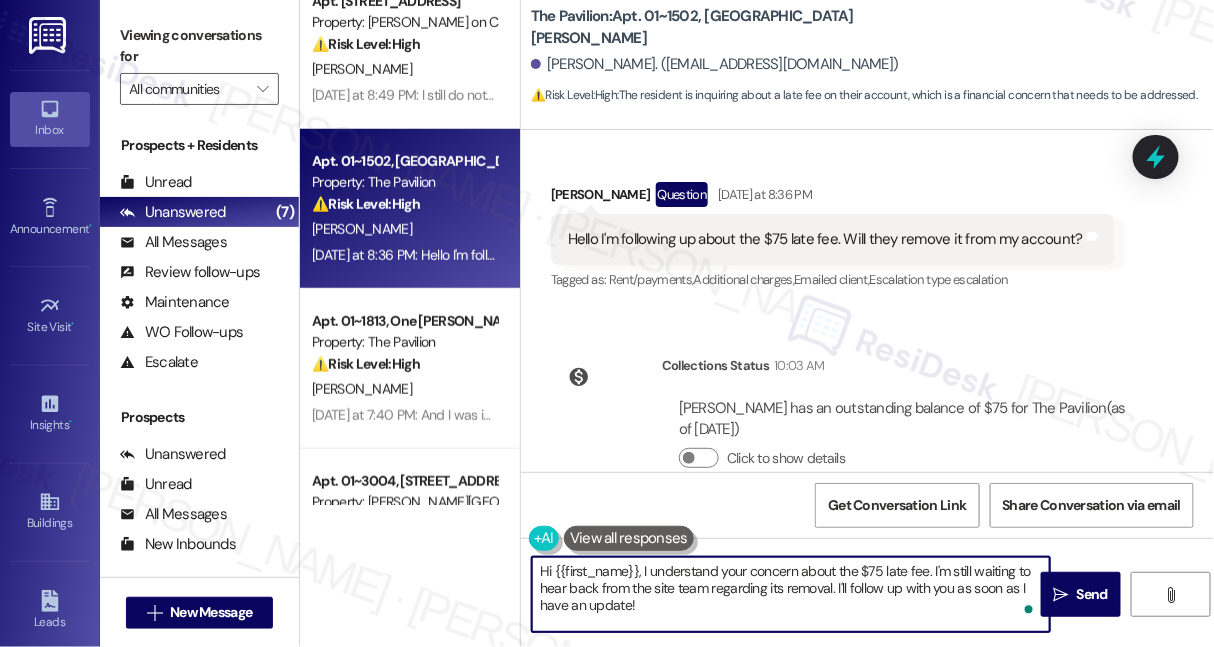 click on "Hi {{first_name}}, I understand your concern about the $75 late fee. I'm still waiting to hear back from the site team regarding its removal. I'll follow up with you as soon as I have an update!" at bounding box center (791, 594) 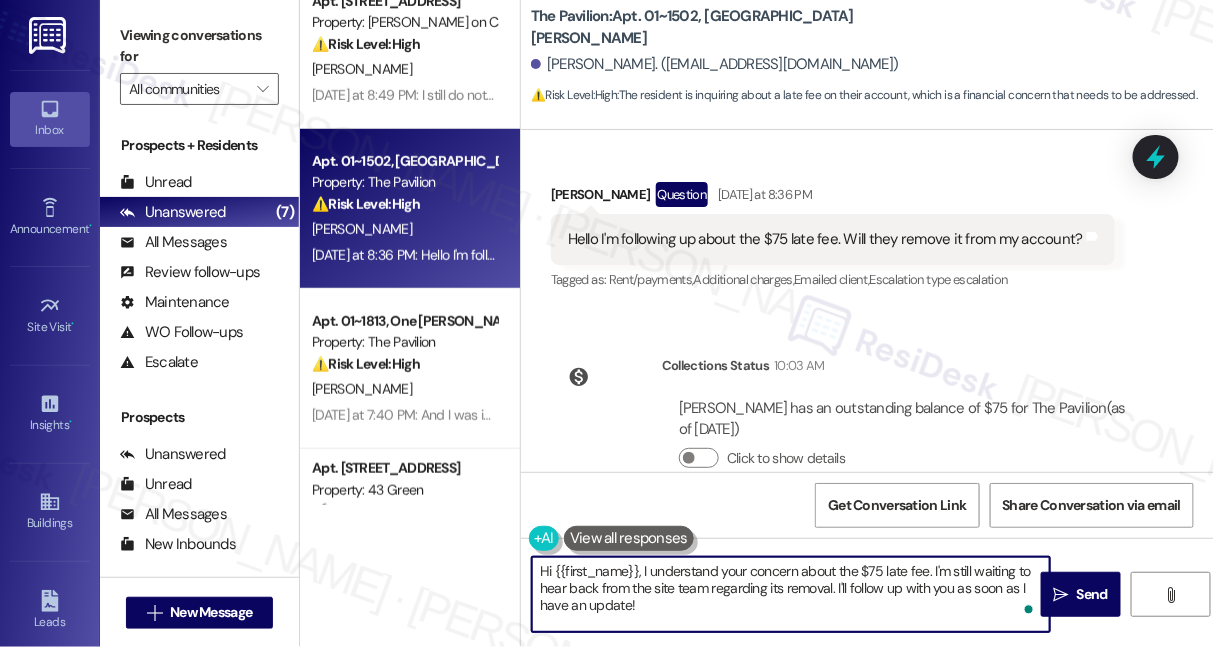 type on "Hi {{first_name}}, I understand your concern about the $75 late fee. I'm still waiting to hear back from the site team regarding its removal. I'll follow up with you as soon as I have an update" 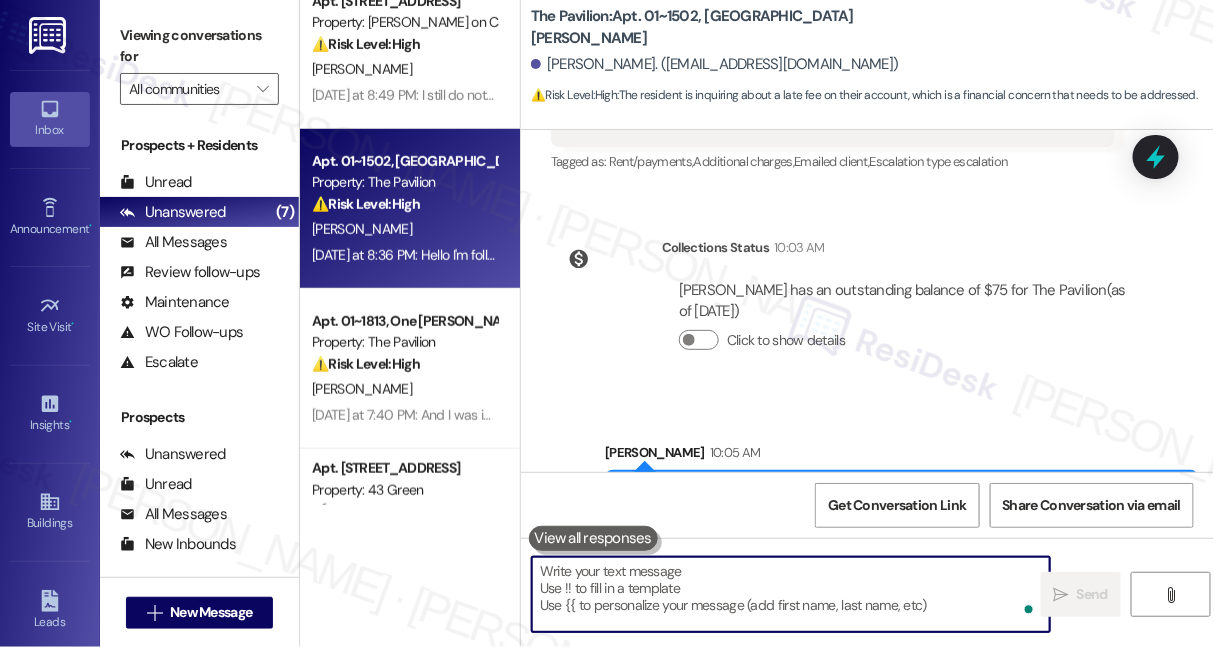 scroll, scrollTop: 2515, scrollLeft: 0, axis: vertical 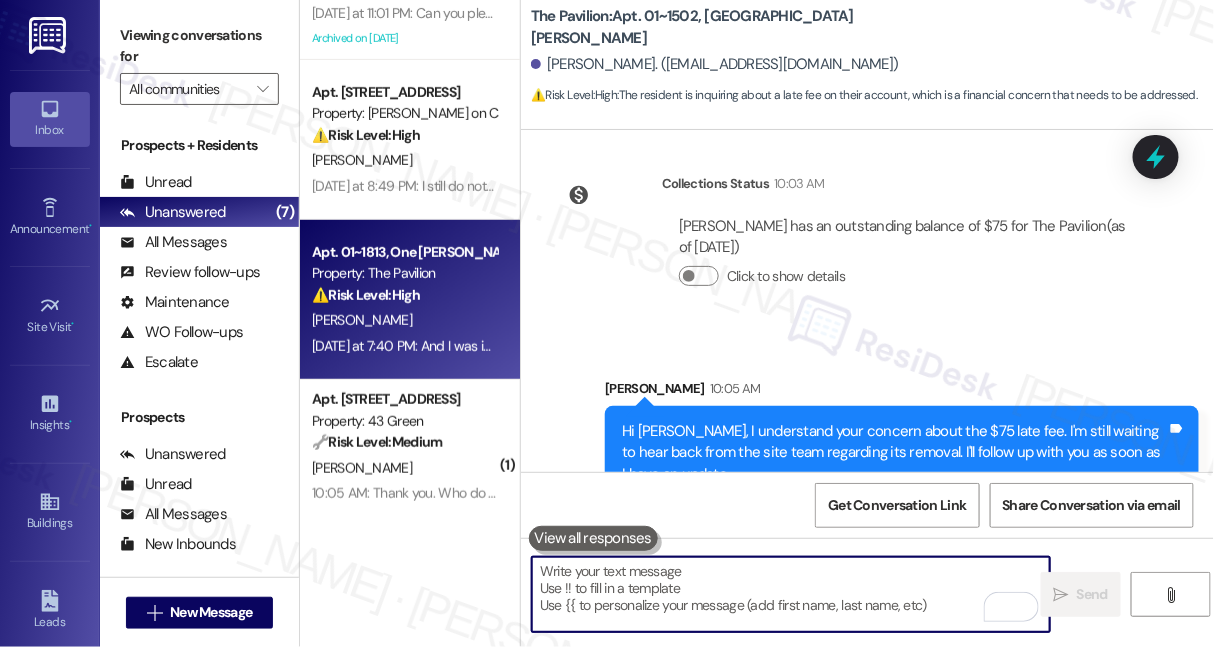 type 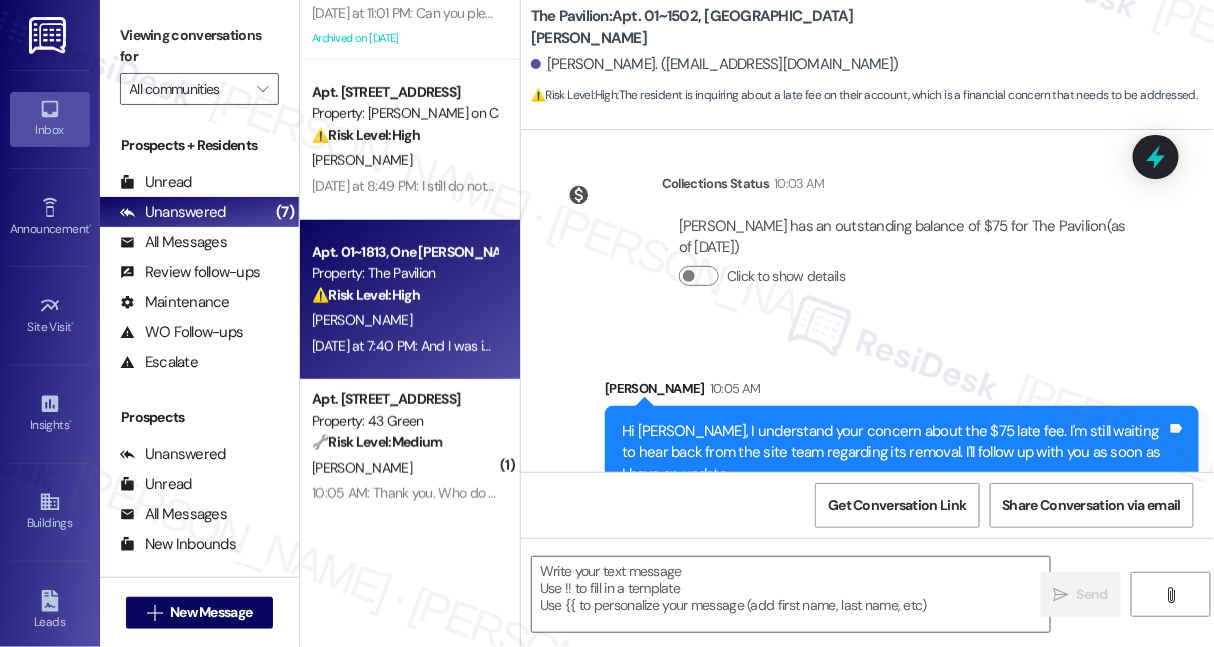 type on "Fetching suggested responses. Please feel free to read through the conversation in the meantime." 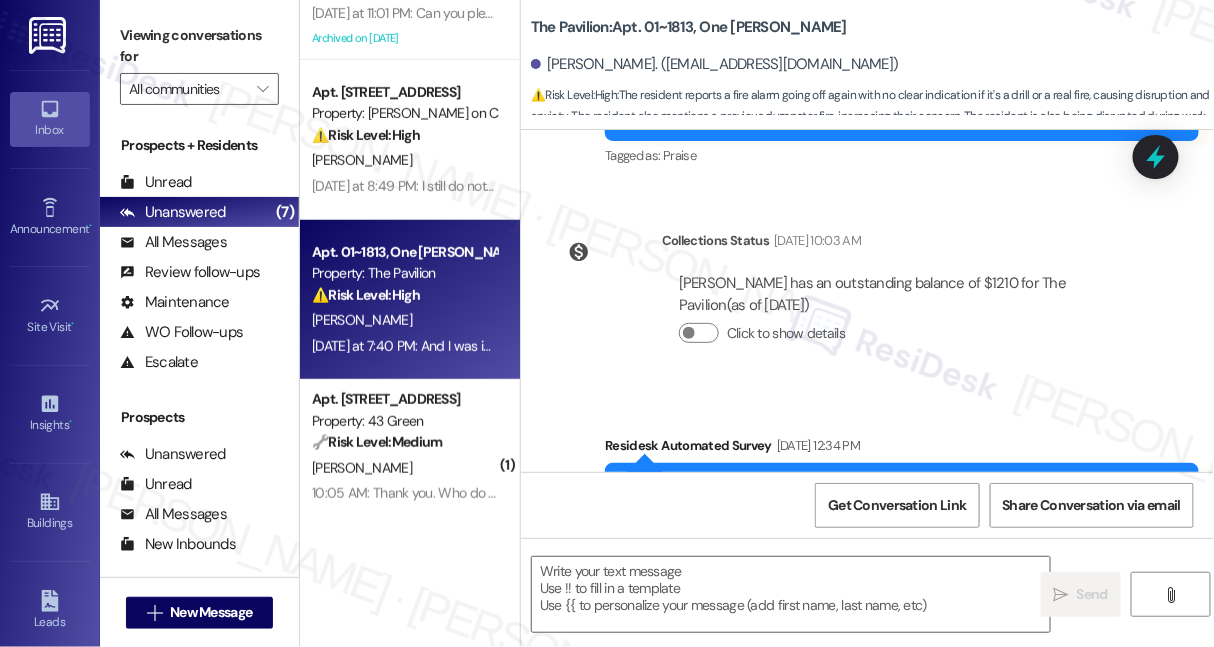 type on "Fetching suggested responses. Please feel free to read through the conversation in the meantime." 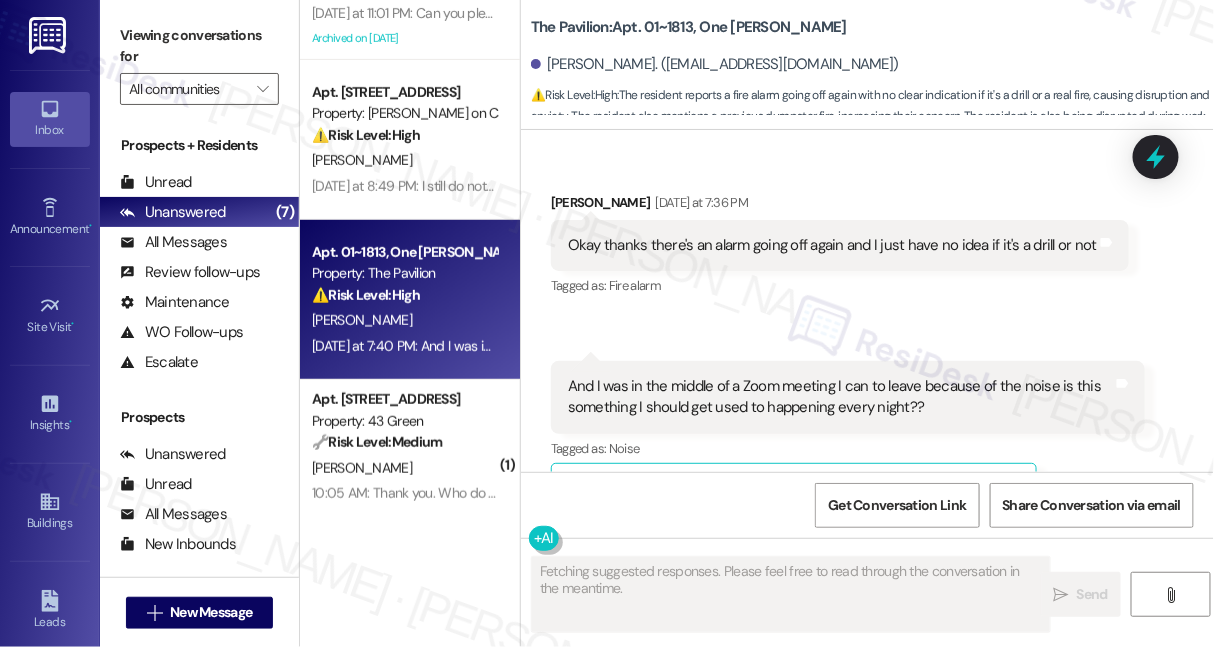 scroll, scrollTop: 2410, scrollLeft: 0, axis: vertical 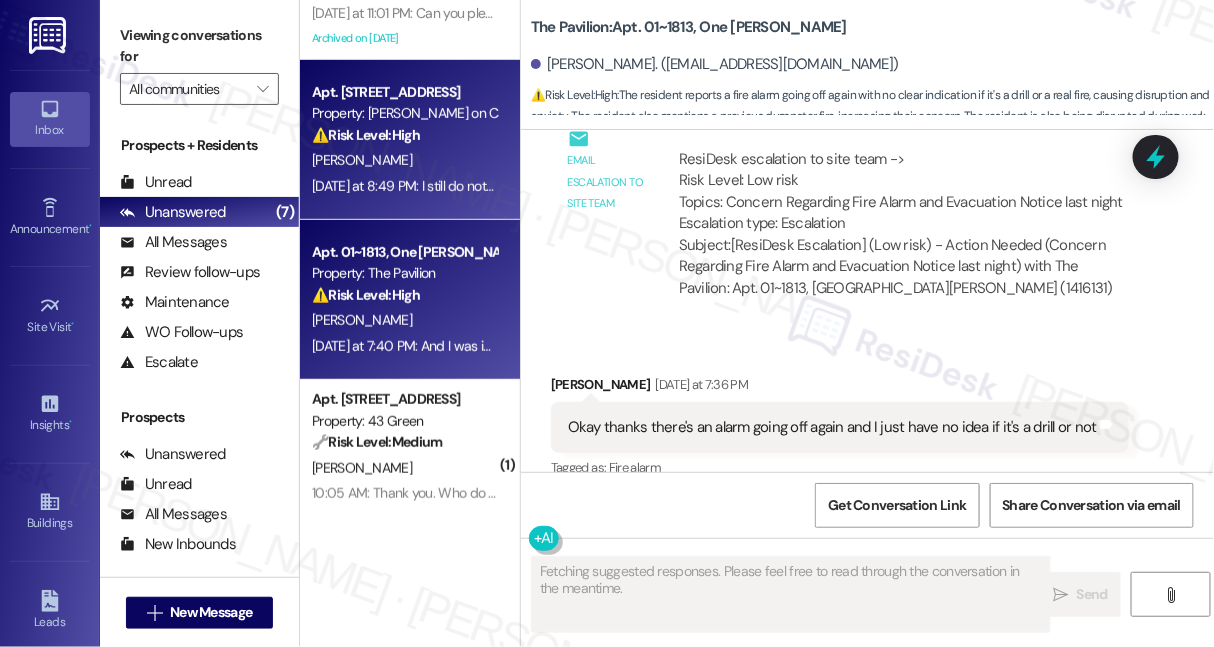 click on "Yesterday at 8:49 PM: I still do not have either, but the front desk has been helpful with Information.
I believe a mail key has been made, but unsure about my key fob.  Yesterday at 8:49 PM: I still do not have either, but the front desk has been helpful with Information.
I believe a mail key has been made, but unsure about my key fob." at bounding box center (404, 186) 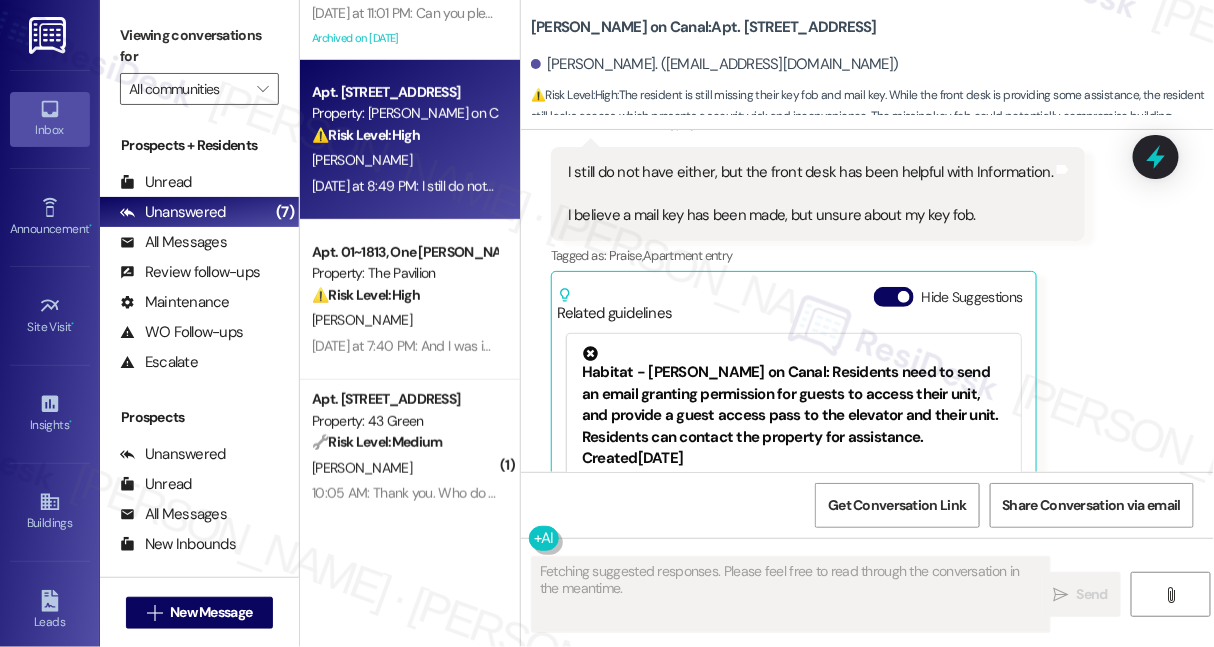 scroll, scrollTop: 1981, scrollLeft: 0, axis: vertical 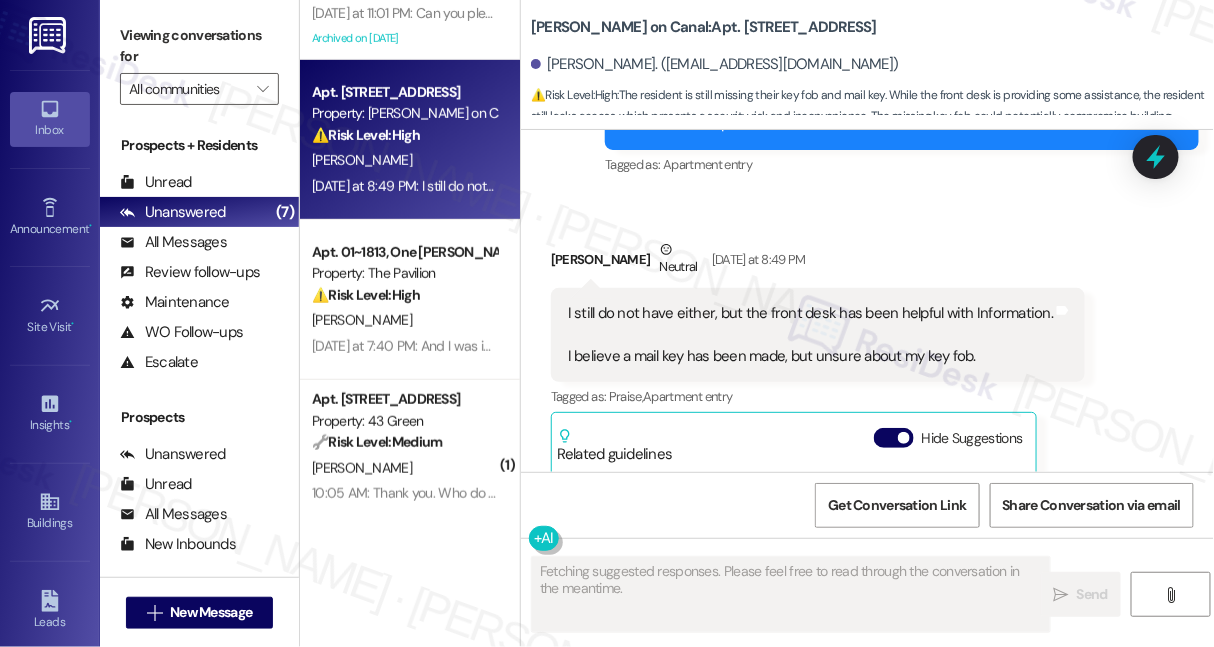 click on "I still do not have either, but the front desk has been helpful with Information.
I believe a mail key has been made, but unsure about my key fob." at bounding box center [810, 335] 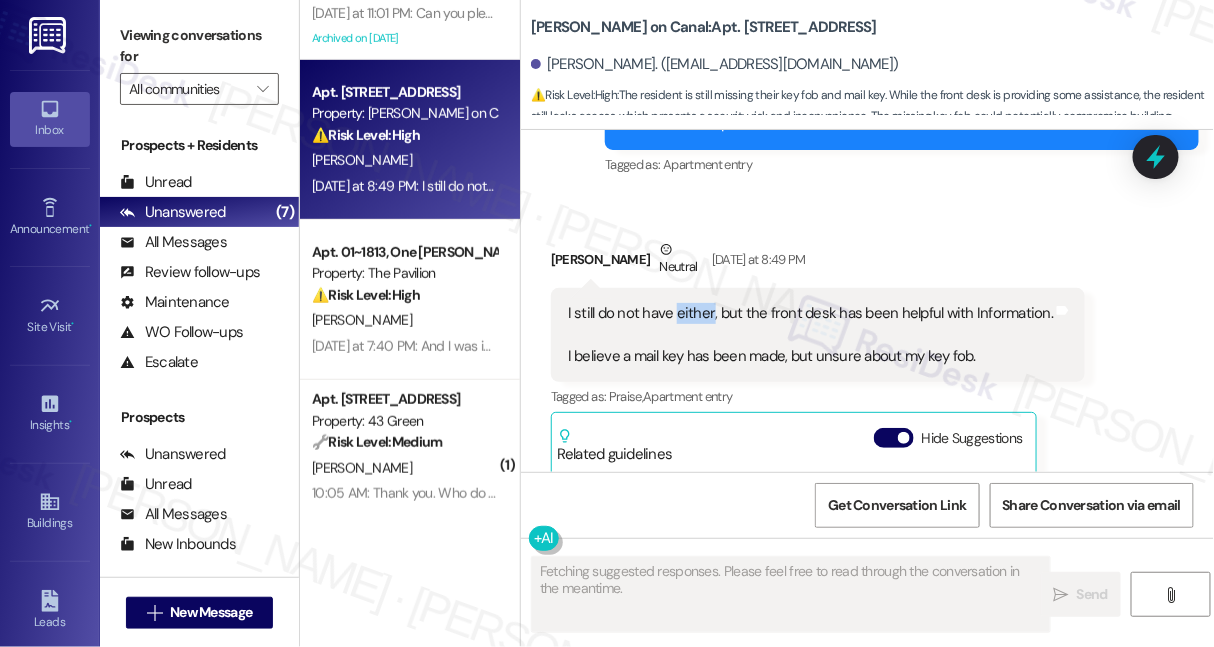 click on "I still do not have either, but the front desk has been helpful with Information.
I believe a mail key has been made, but unsure about my key fob." at bounding box center [810, 335] 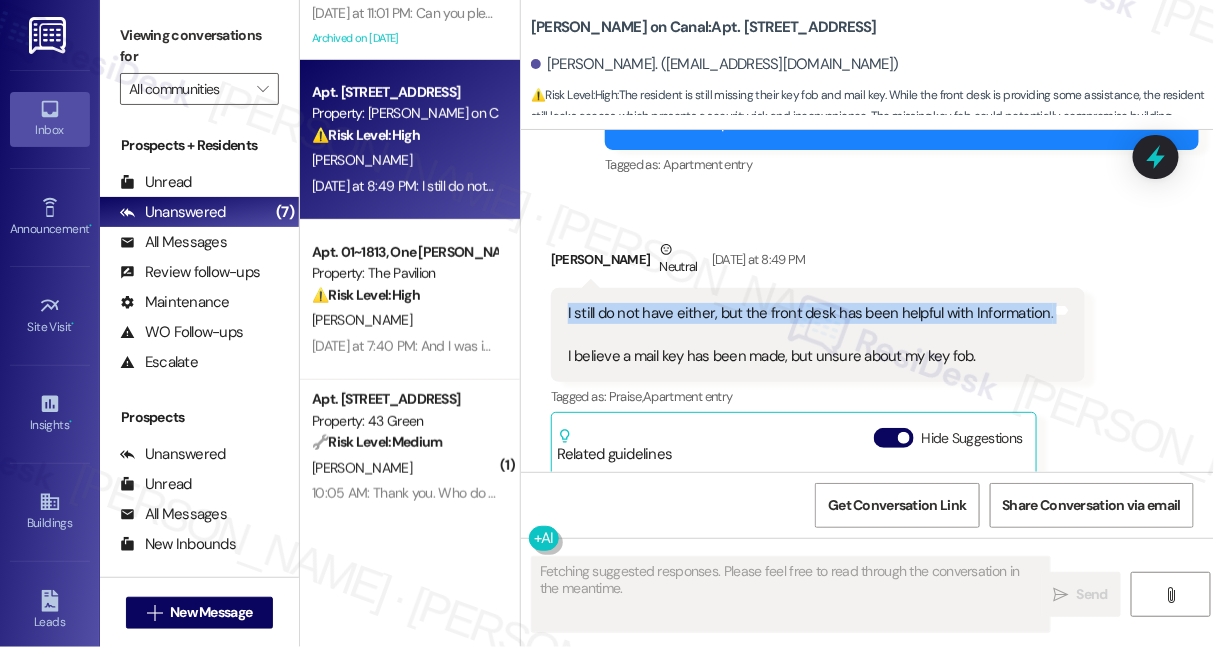 click on "I still do not have either, but the front desk has been helpful with Information.
I believe a mail key has been made, but unsure about my key fob." at bounding box center (810, 335) 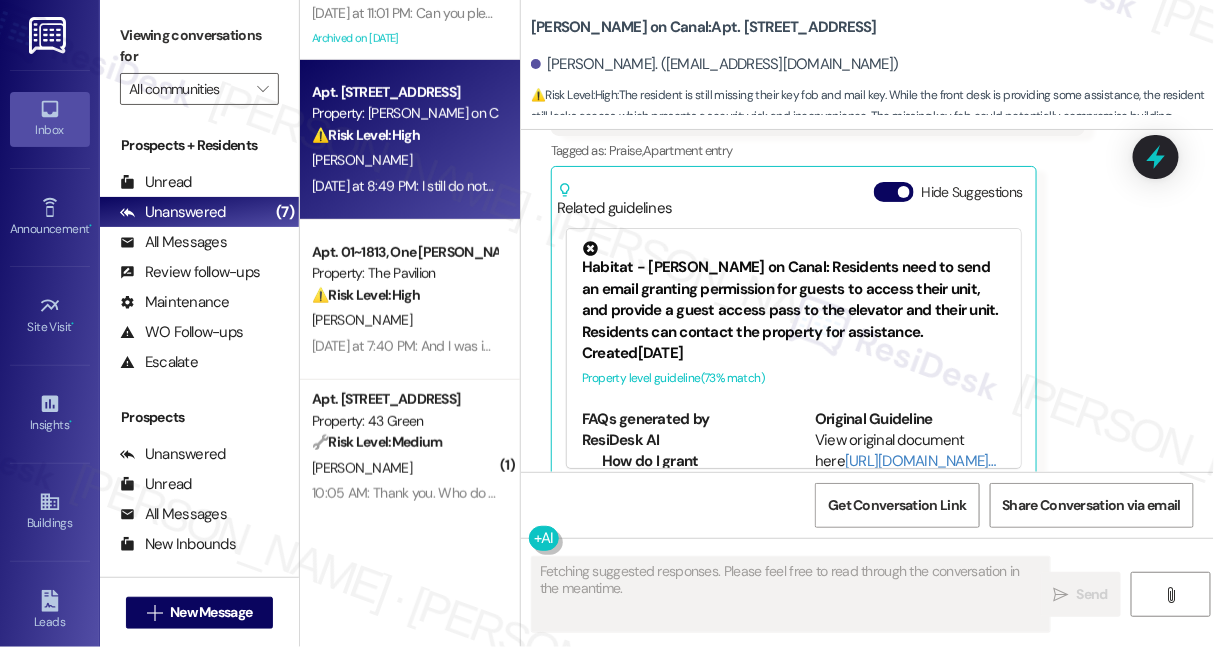 scroll, scrollTop: 2254, scrollLeft: 0, axis: vertical 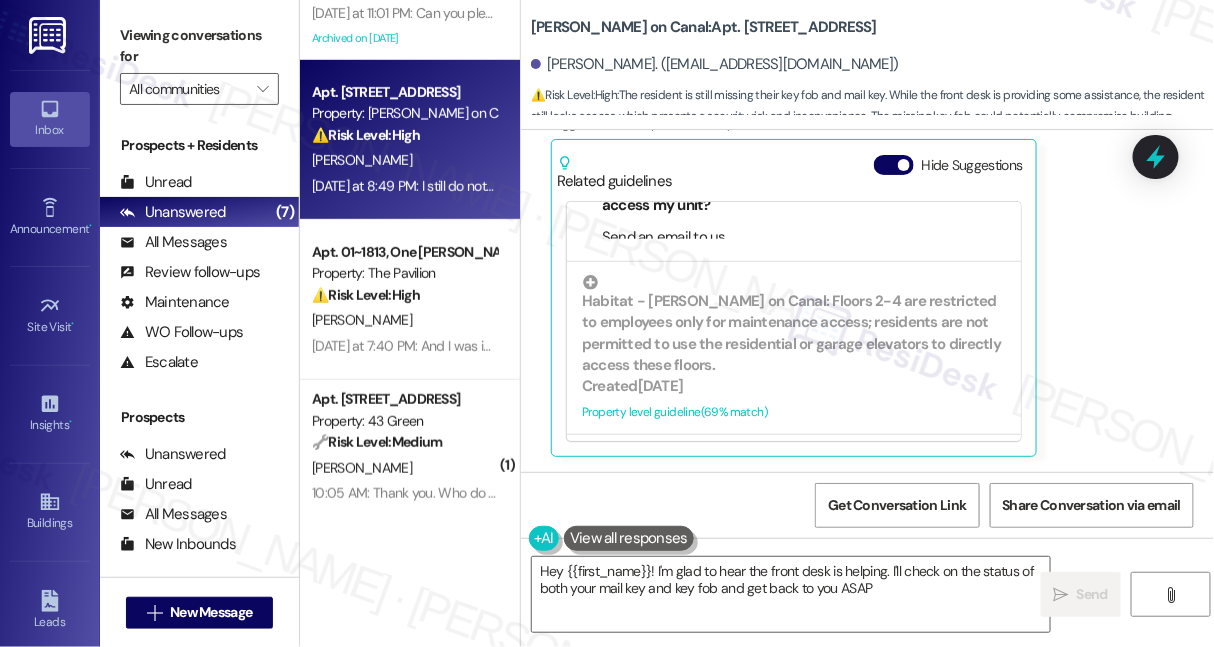 type on "Hey {{first_name}}! I'm glad to hear the front desk is helping. I'll check on the status of both your mail key and key fob and get back to you ASAP!" 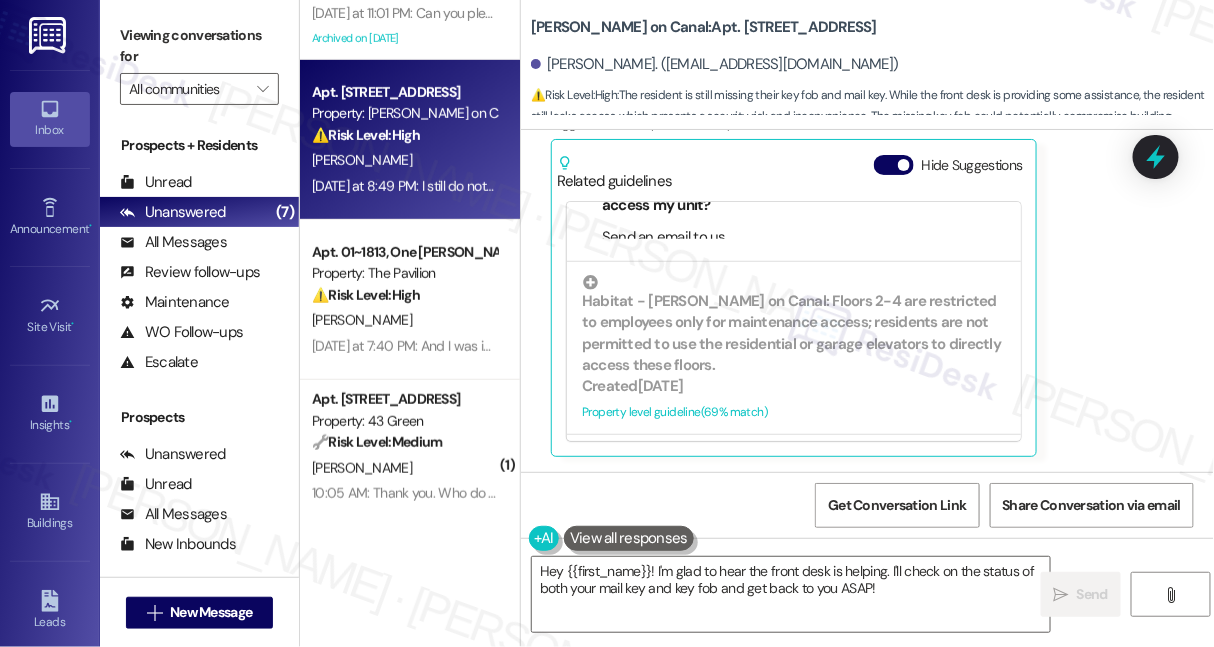 click on "Cassidy on Canal:  Apt. 1510, 350 N Canal St" at bounding box center [704, 27] 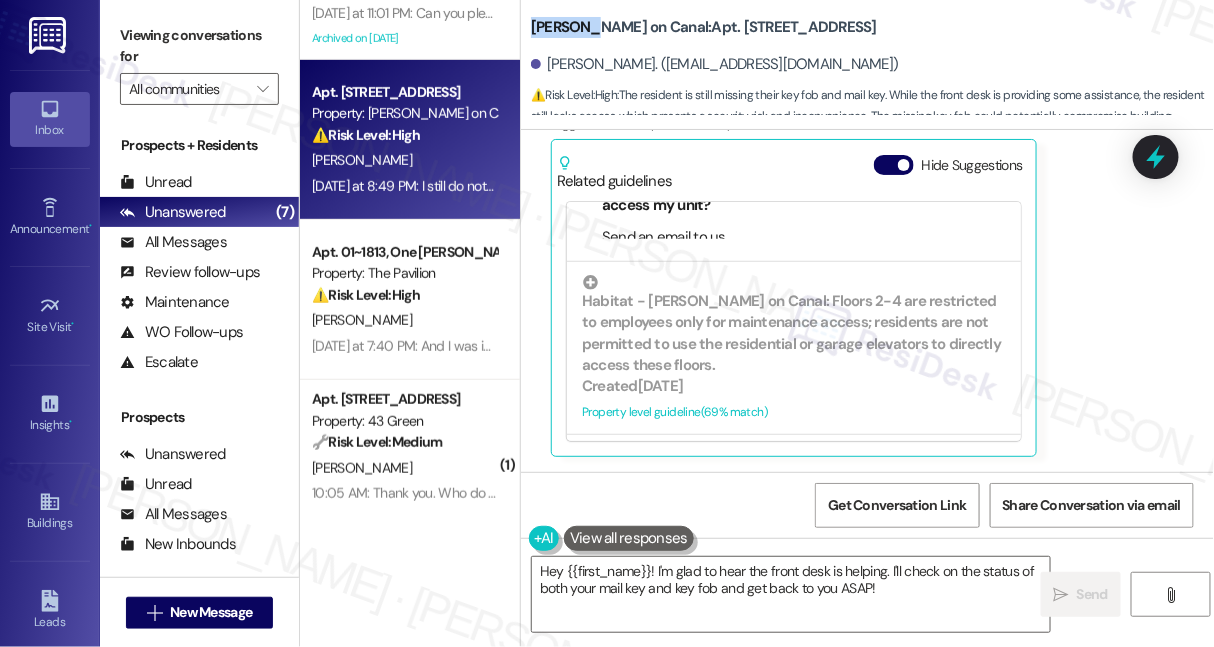 click on "Cassidy on Canal:  Apt. 1510, 350 N Canal St" at bounding box center [704, 27] 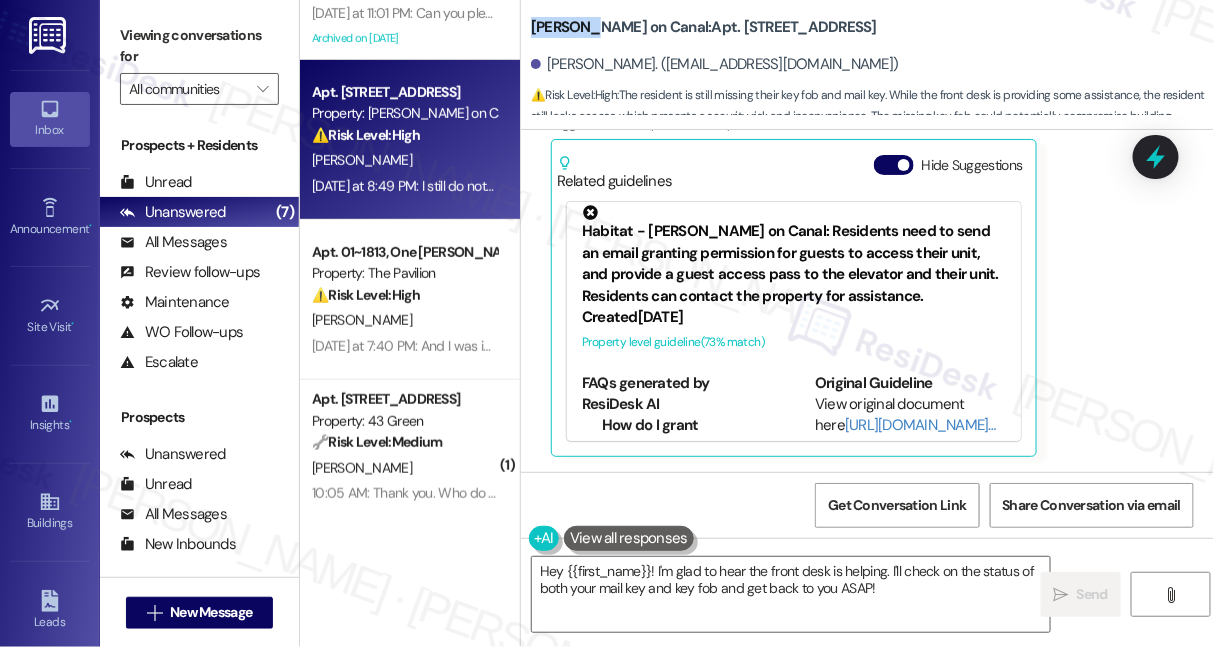 scroll, scrollTop: 0, scrollLeft: 0, axis: both 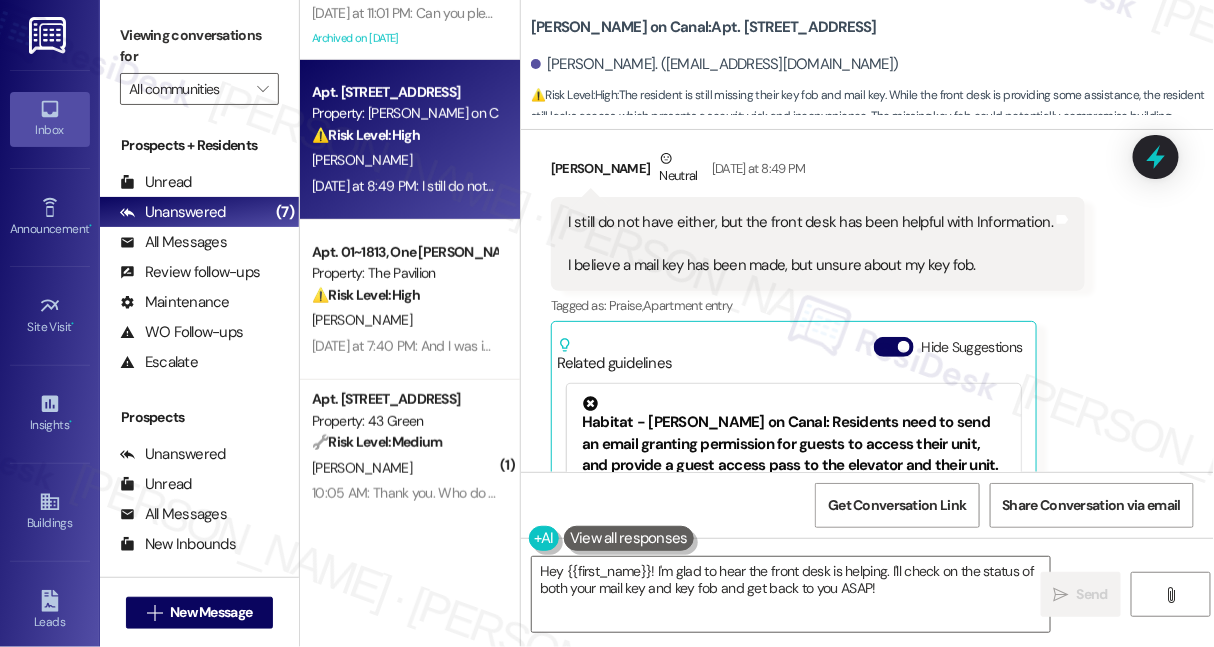 click on "I still do not have either, but the front desk has been helpful with Information.
I believe a mail key has been made, but unsure about my key fob." at bounding box center (810, 244) 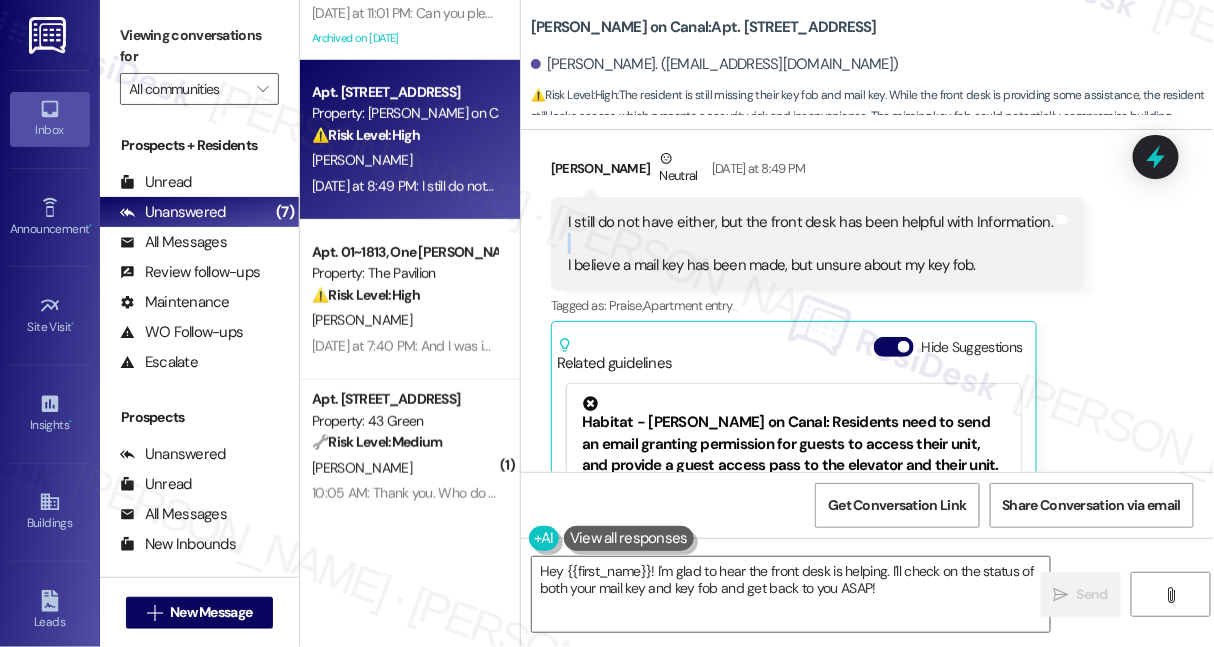 click on "I still do not have either, but the front desk has been helpful with Information.
I believe a mail key has been made, but unsure about my key fob." at bounding box center (810, 244) 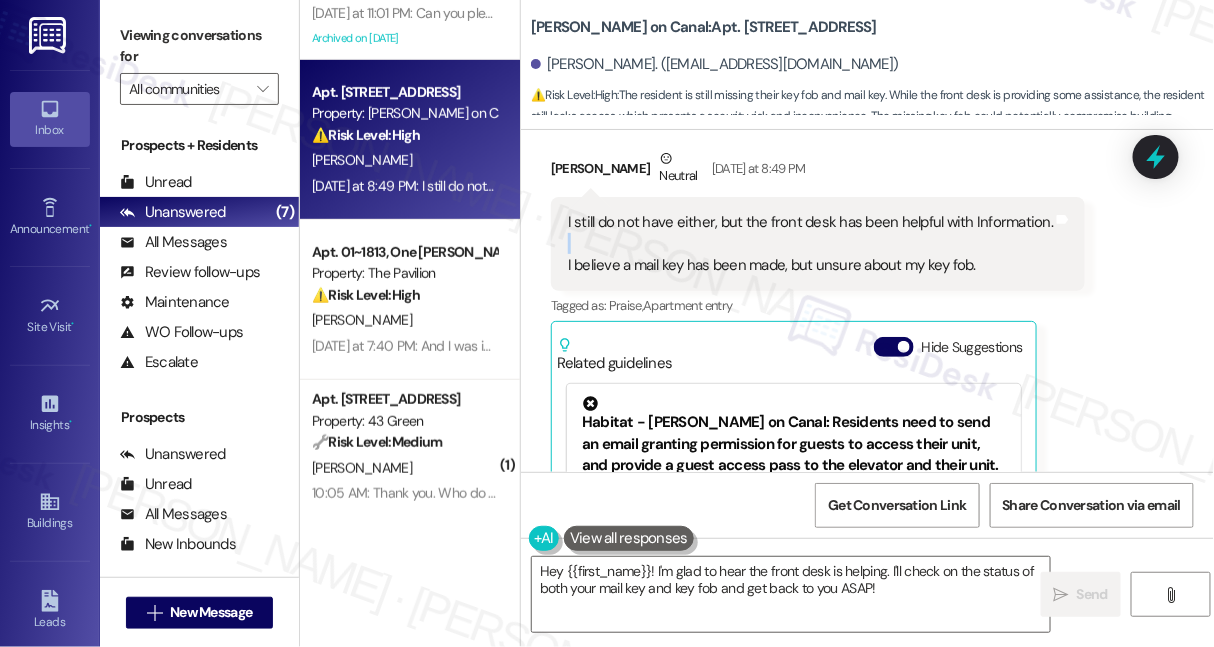 click on "I still do not have either, but the front desk has been helpful with Information.
I believe a mail key has been made, but unsure about my key fob." at bounding box center [810, 244] 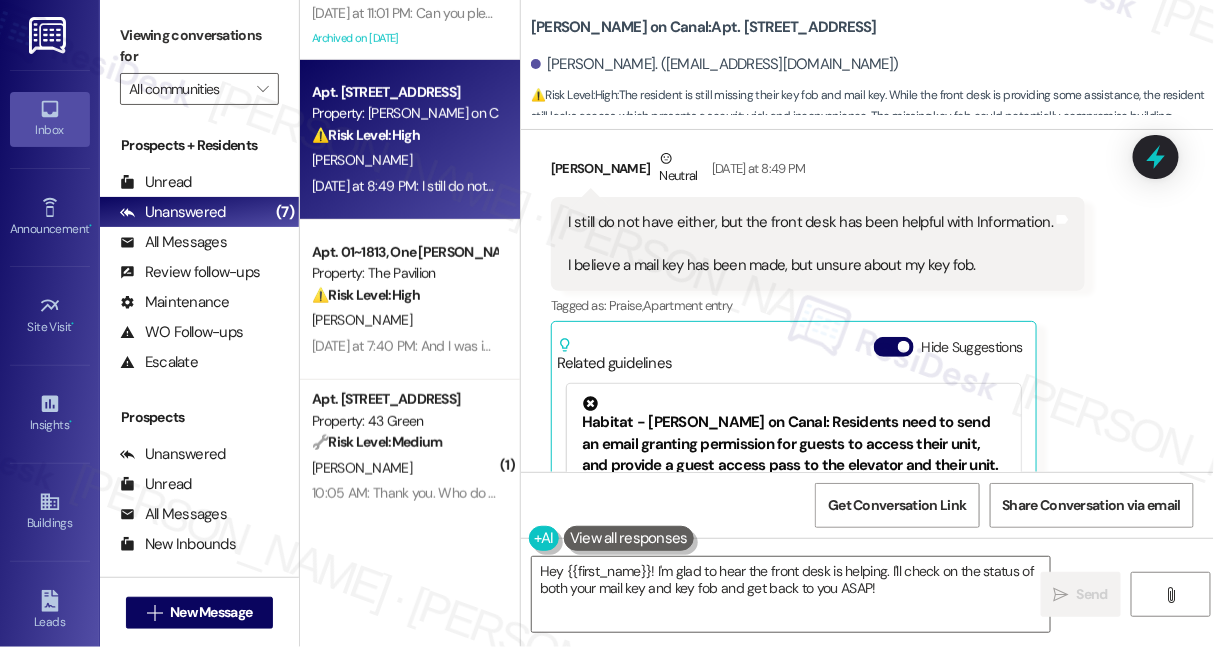 click on "I still do not have either, but the front desk has been helpful with Information.
I believe a mail key has been made, but unsure about my key fob." at bounding box center (810, 244) 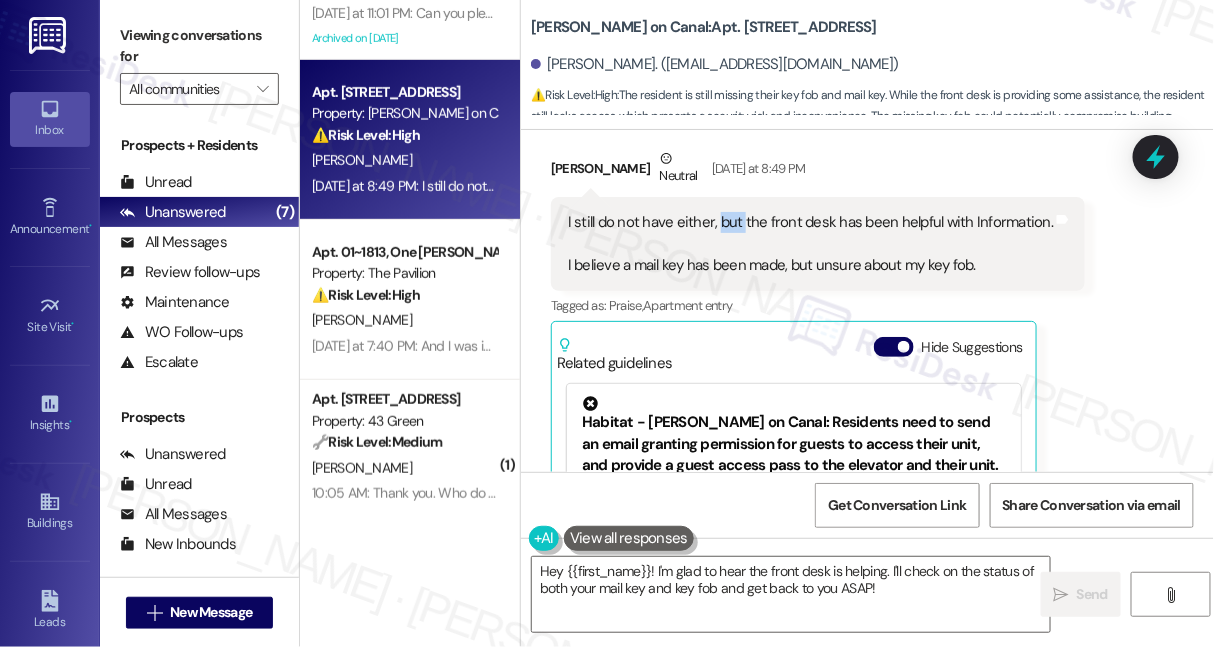 click on "I still do not have either, but the front desk has been helpful with Information.
I believe a mail key has been made, but unsure about my key fob." at bounding box center [810, 244] 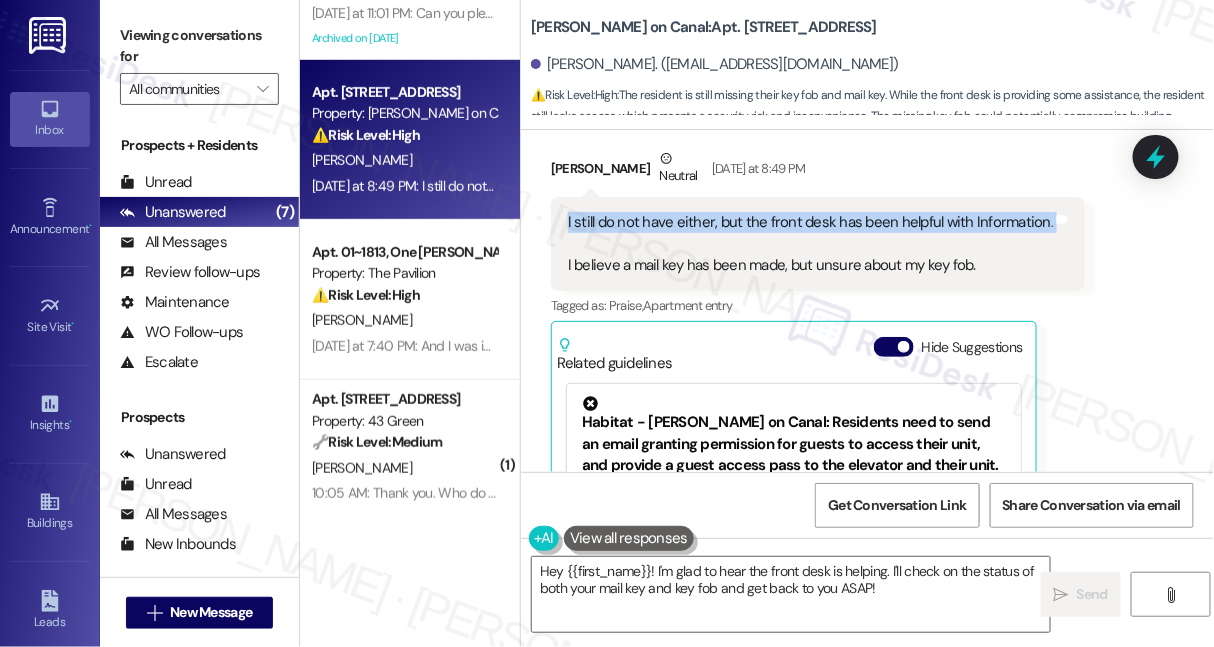 click on "I still do not have either, but the front desk has been helpful with Information.
I believe a mail key has been made, but unsure about my key fob." at bounding box center (810, 244) 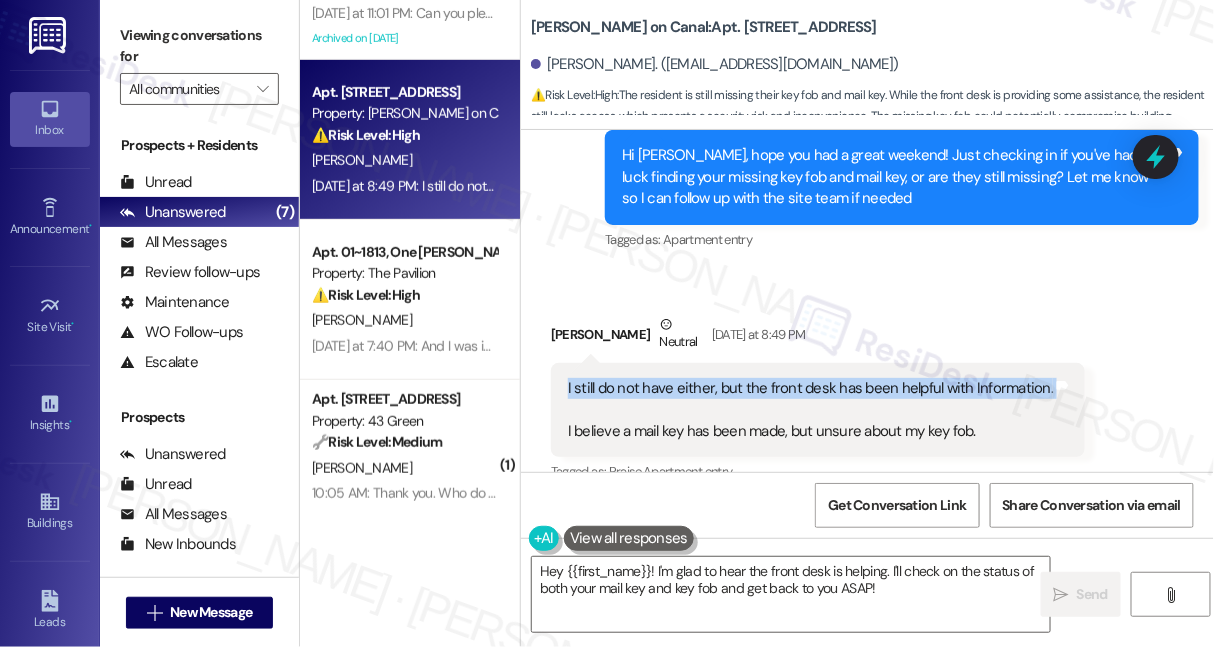 scroll, scrollTop: 1800, scrollLeft: 0, axis: vertical 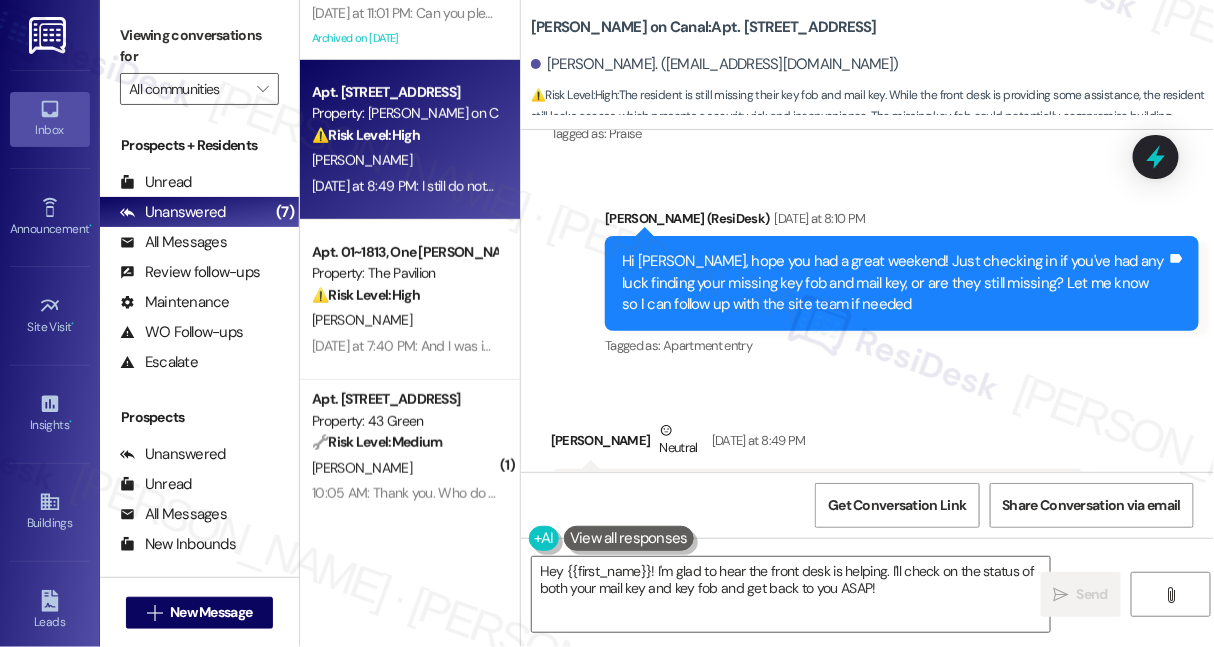 click on "Hi Anna, hope you had a great weekend! Just checking in if you've had any luck finding your missing key fob and mail key, or are they still missing? Let me know so I can follow up with the site team if needed" at bounding box center (894, 283) 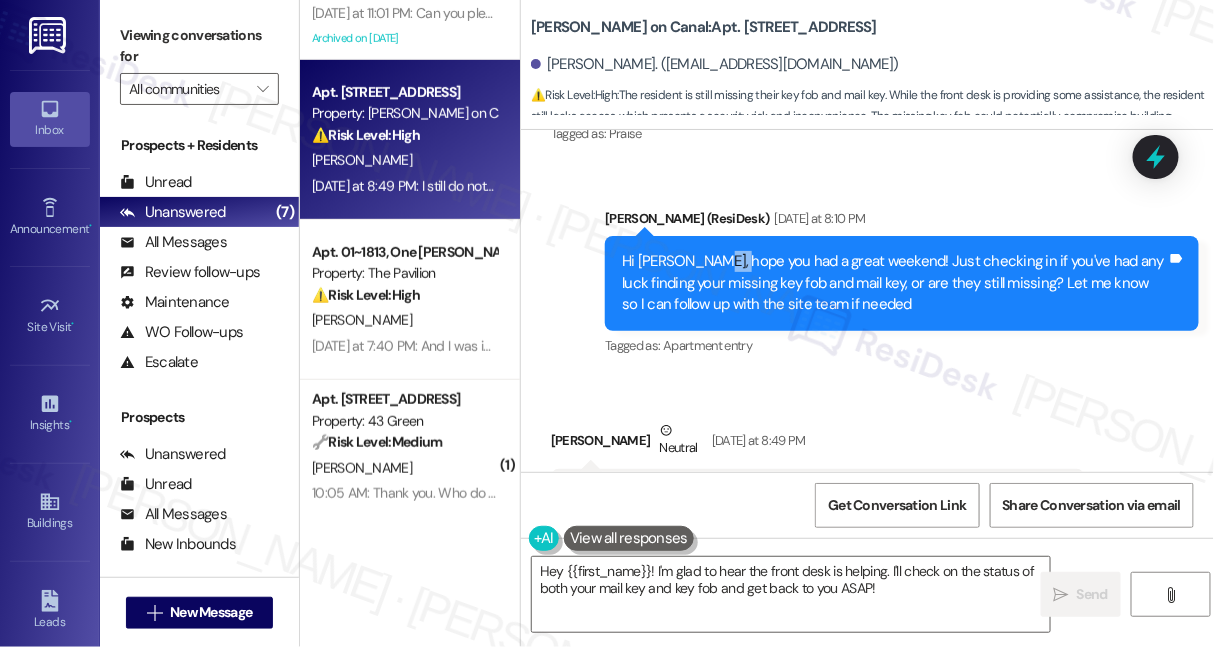 click on "Hi Anna, hope you had a great weekend! Just checking in if you've had any luck finding your missing key fob and mail key, or are they still missing? Let me know so I can follow up with the site team if needed" at bounding box center [894, 283] 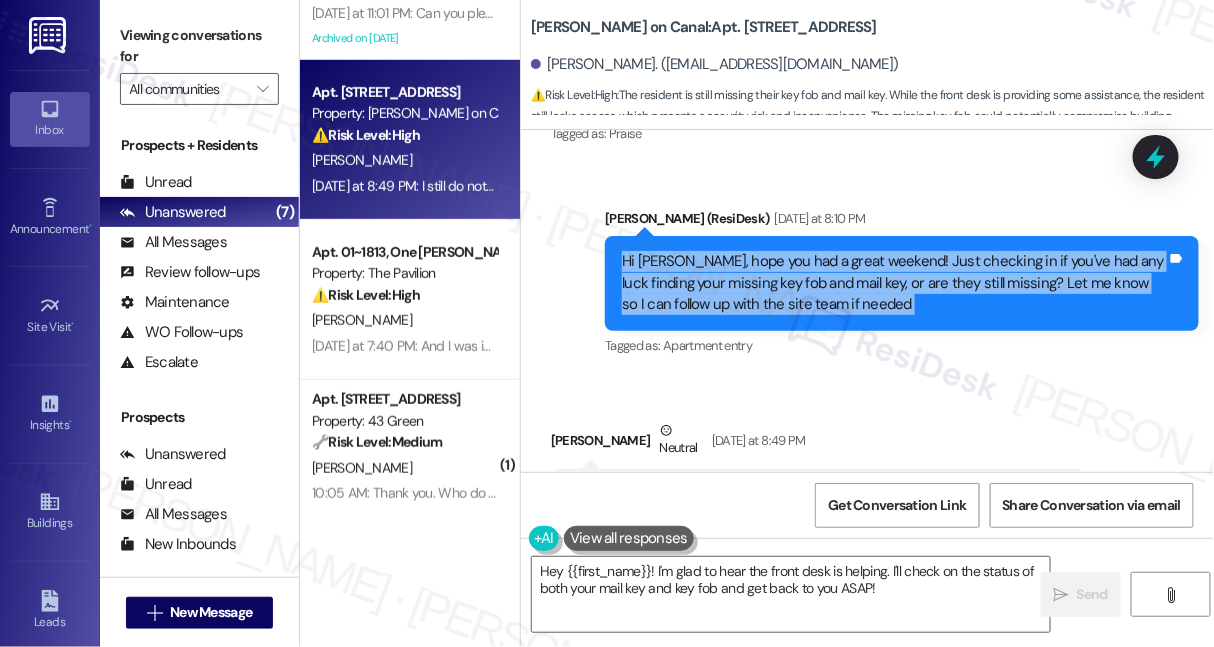 click on "Hi Anna, hope you had a great weekend! Just checking in if you've had any luck finding your missing key fob and mail key, or are they still missing? Let me know so I can follow up with the site team if needed" at bounding box center (894, 283) 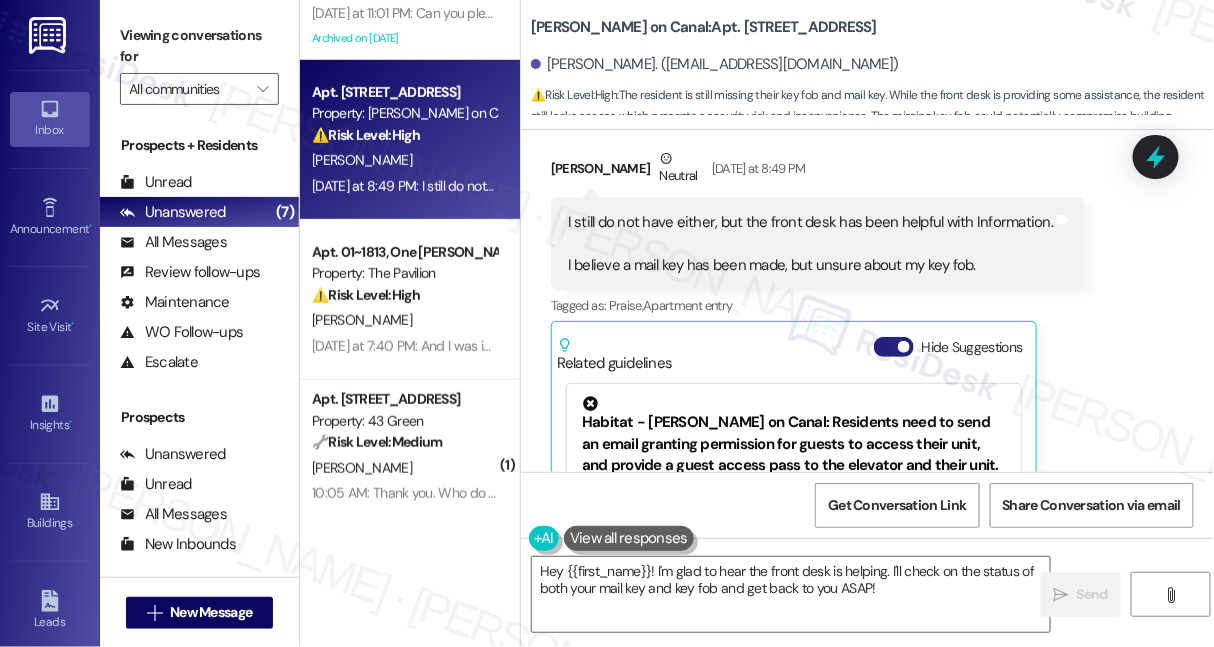 click on "Hide Suggestions" at bounding box center (894, 347) 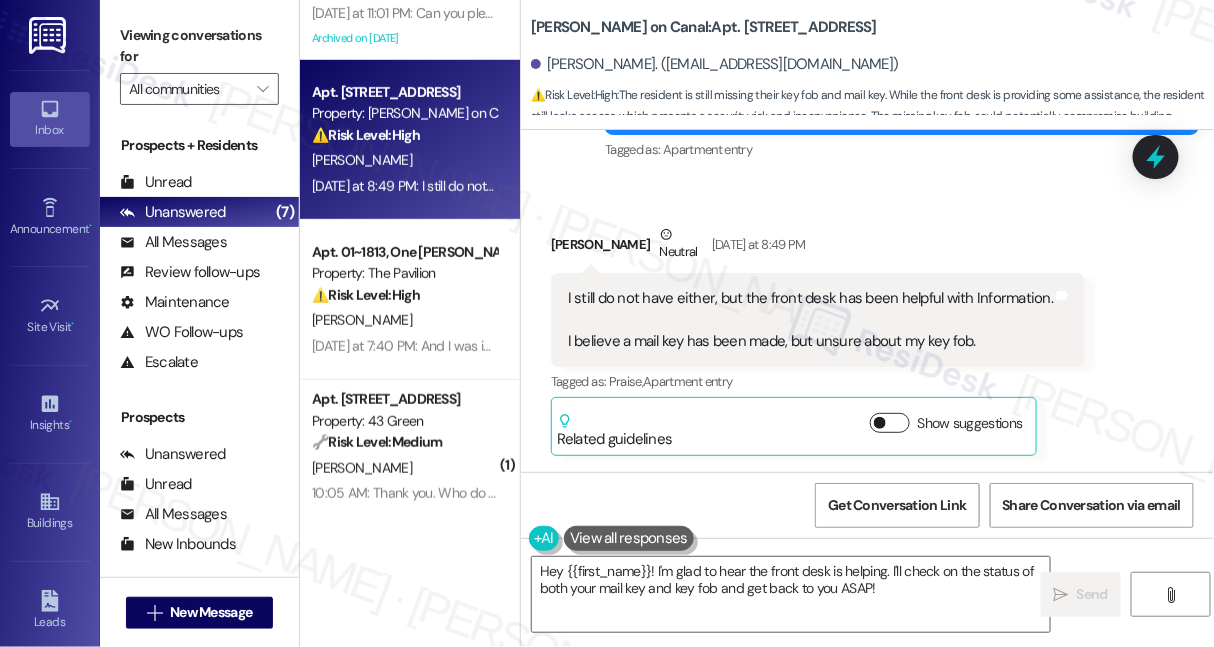 scroll, scrollTop: 1995, scrollLeft: 0, axis: vertical 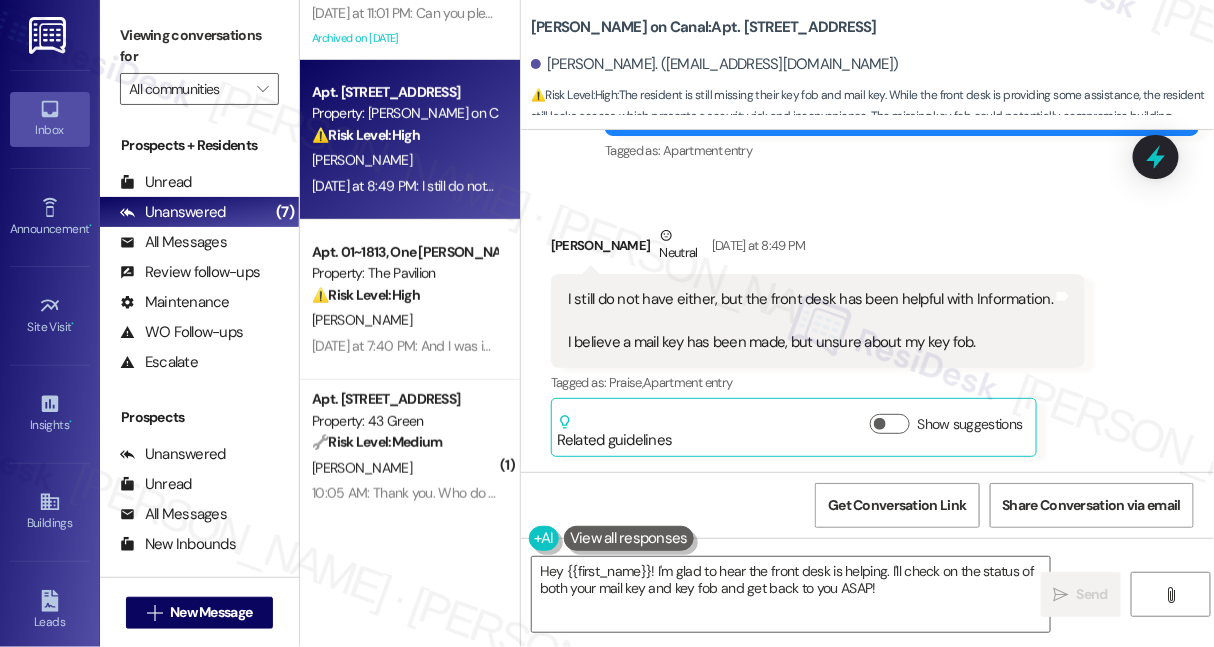 click on "Hey {{first_name}}! I'm glad to hear the front desk is helping. I'll check on the status of both your mail key and key fob and get back to you ASAP!  Send " at bounding box center [867, 613] 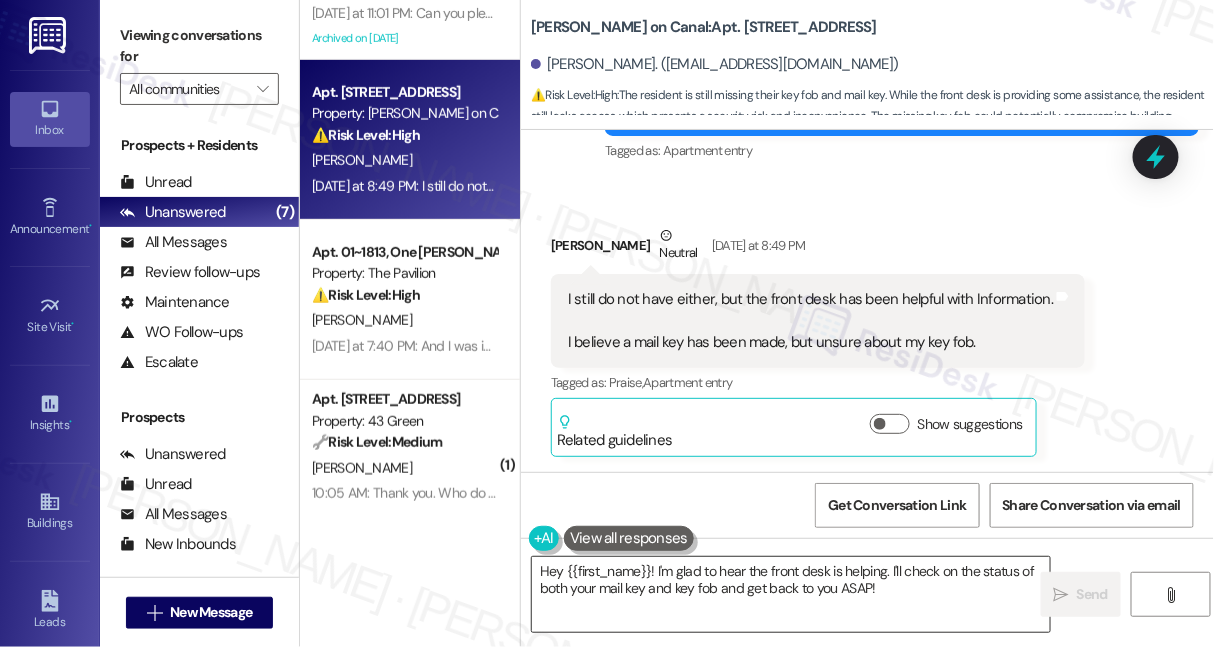 click on "Hey {{first_name}}! I'm glad to hear the front desk is helping. I'll check on the status of both your mail key and key fob and get back to you ASAP!" at bounding box center (791, 594) 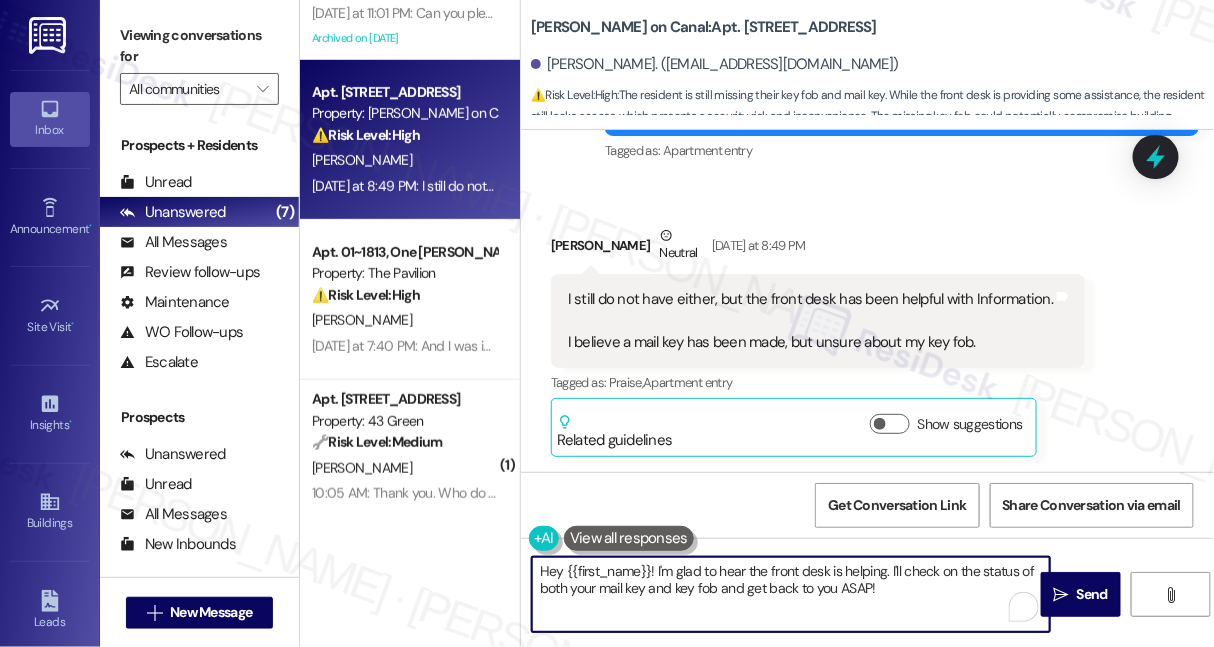 click on "Hey {{first_name}}! I'm glad to hear the front desk is helping. I'll check on the status of both your mail key and key fob and get back to you ASAP!" at bounding box center (791, 594) 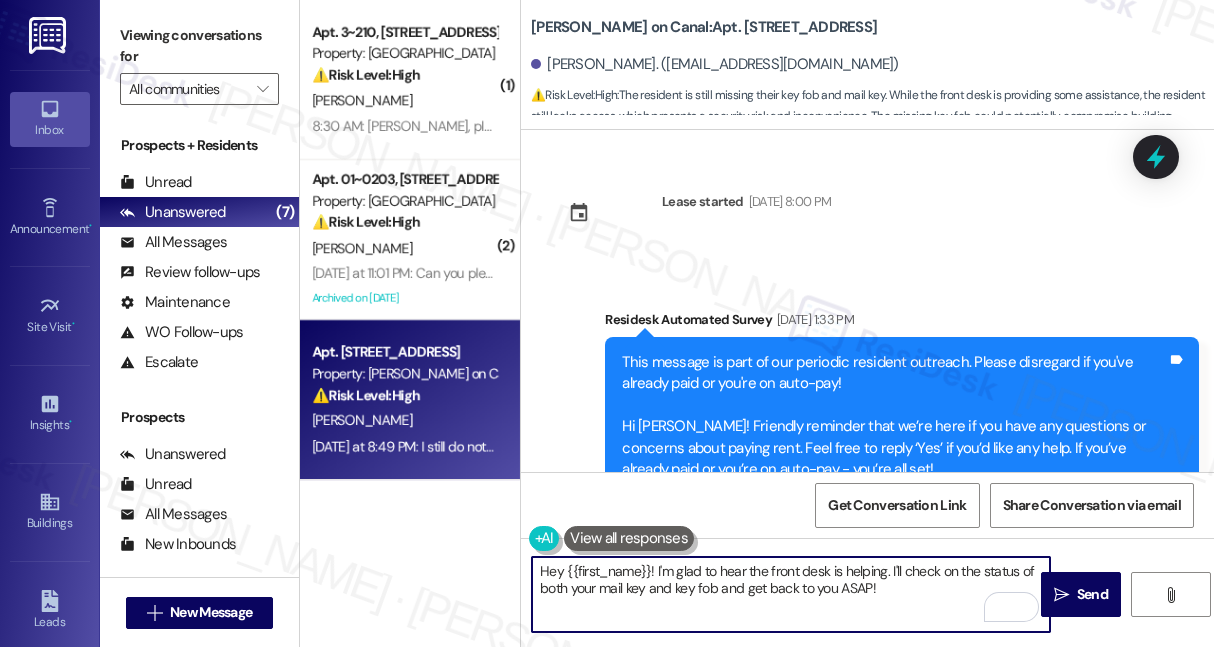 scroll, scrollTop: 0, scrollLeft: 0, axis: both 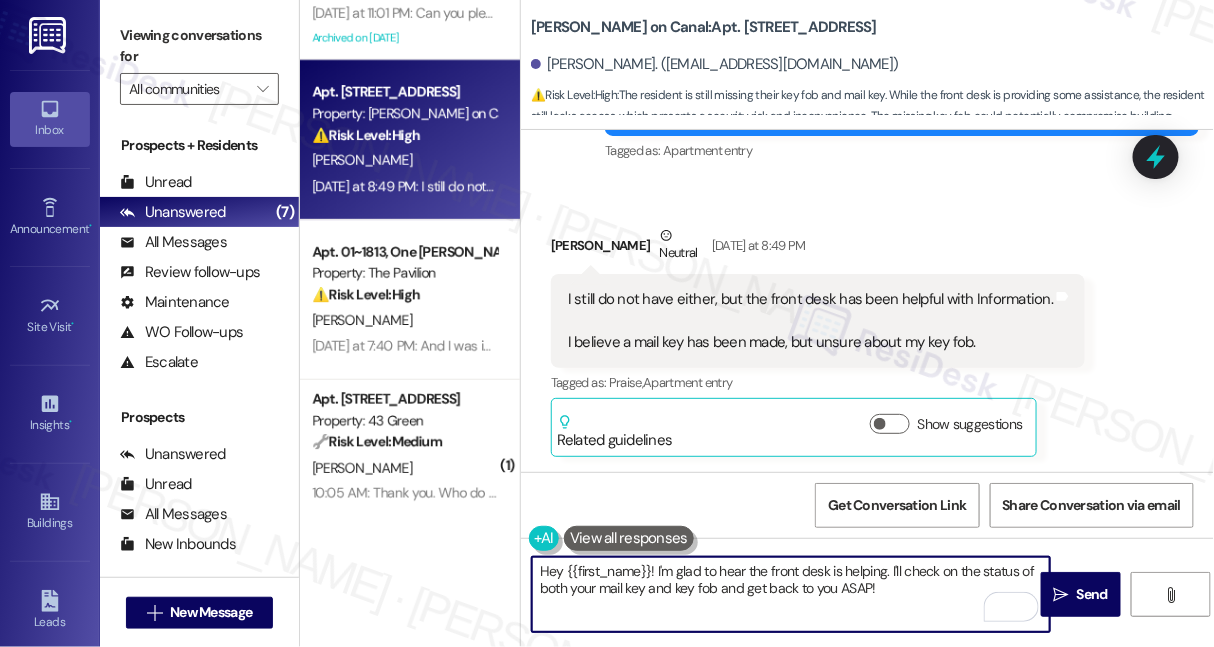 click on "Hey {{first_name}}! I'm glad to hear the front desk is helping. I'll check on the status of both your mail key and key fob and get back to you ASAP!" at bounding box center (791, 594) 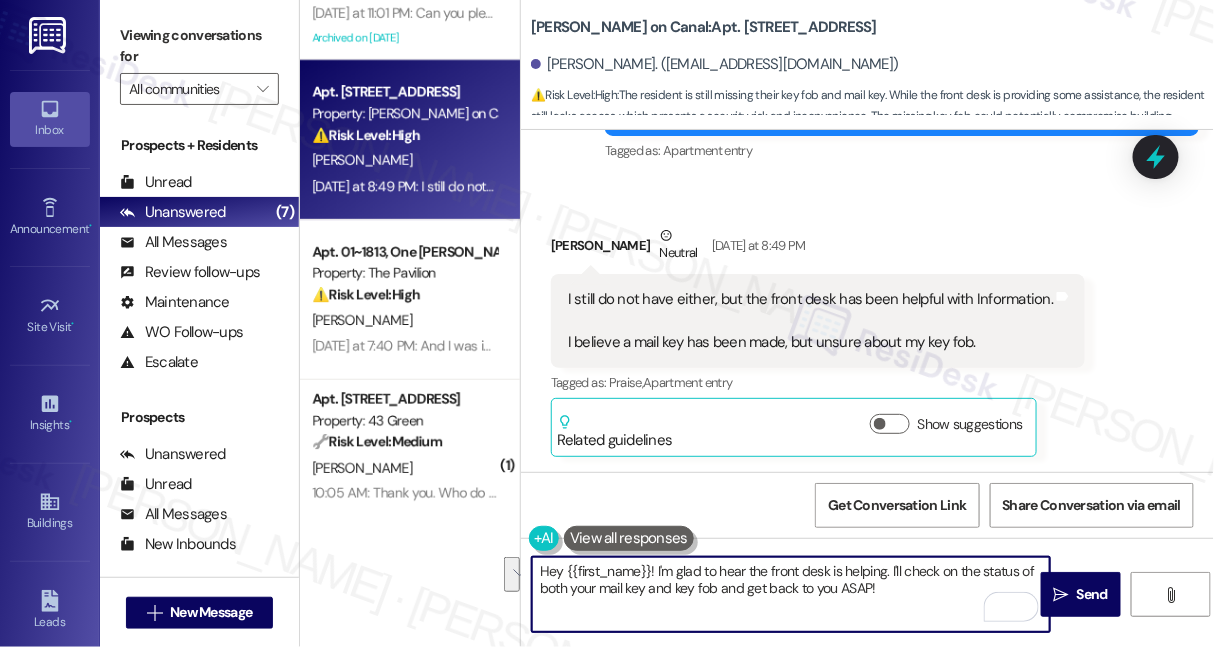 click on "Hey {{first_name}}! I'm glad to hear the front desk is helping. I'll check on the status of both your mail key and key fob and get back to you ASAP!" at bounding box center (791, 594) 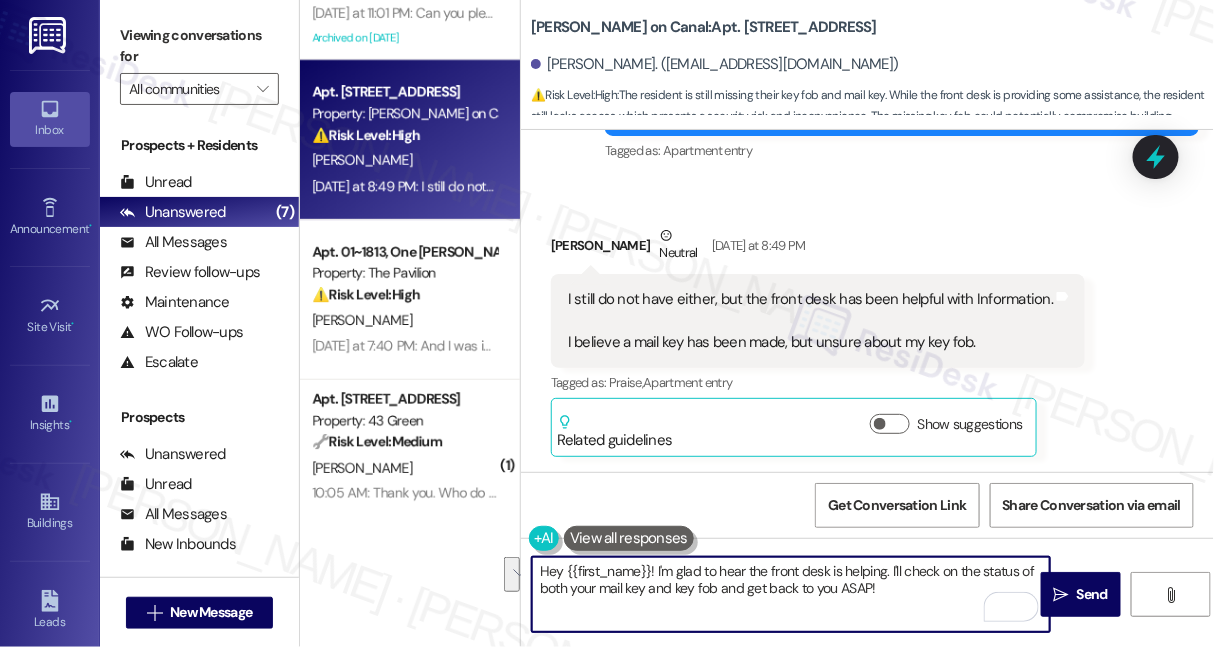 drag, startPoint x: 900, startPoint y: 588, endPoint x: 669, endPoint y: 573, distance: 231.4865 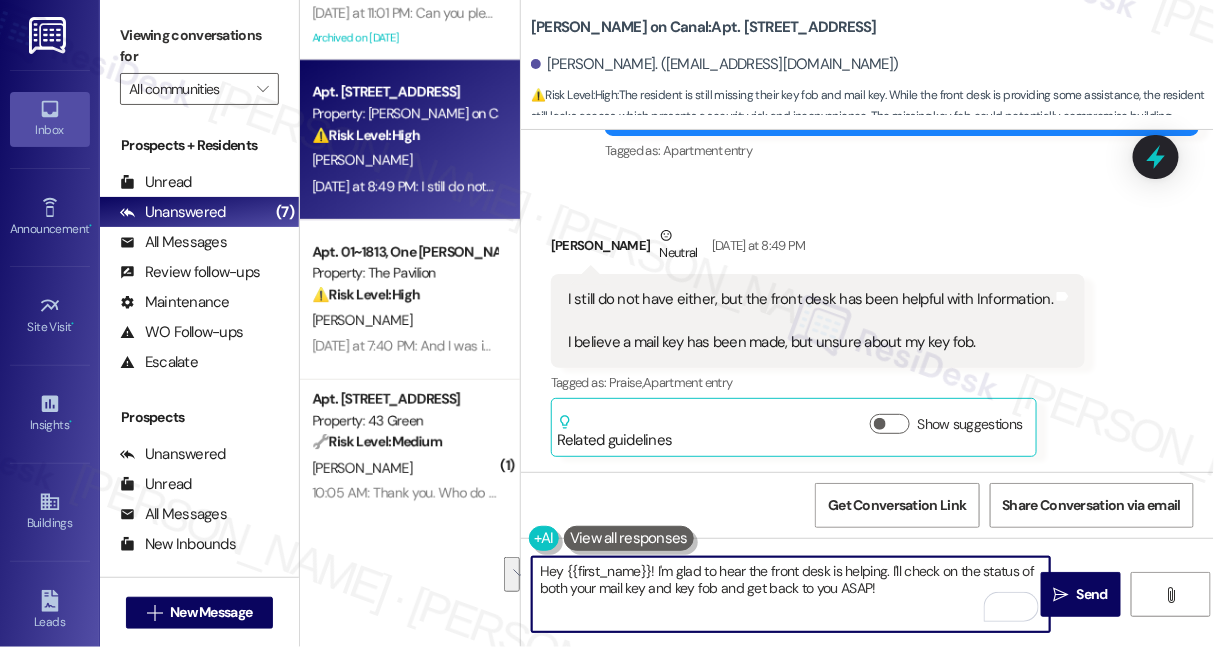 click on "Hey {{first_name}}! I'm glad to hear the front desk is helping. I'll check on the status of both your mail key and key fob and get back to you ASAP!" at bounding box center [791, 594] 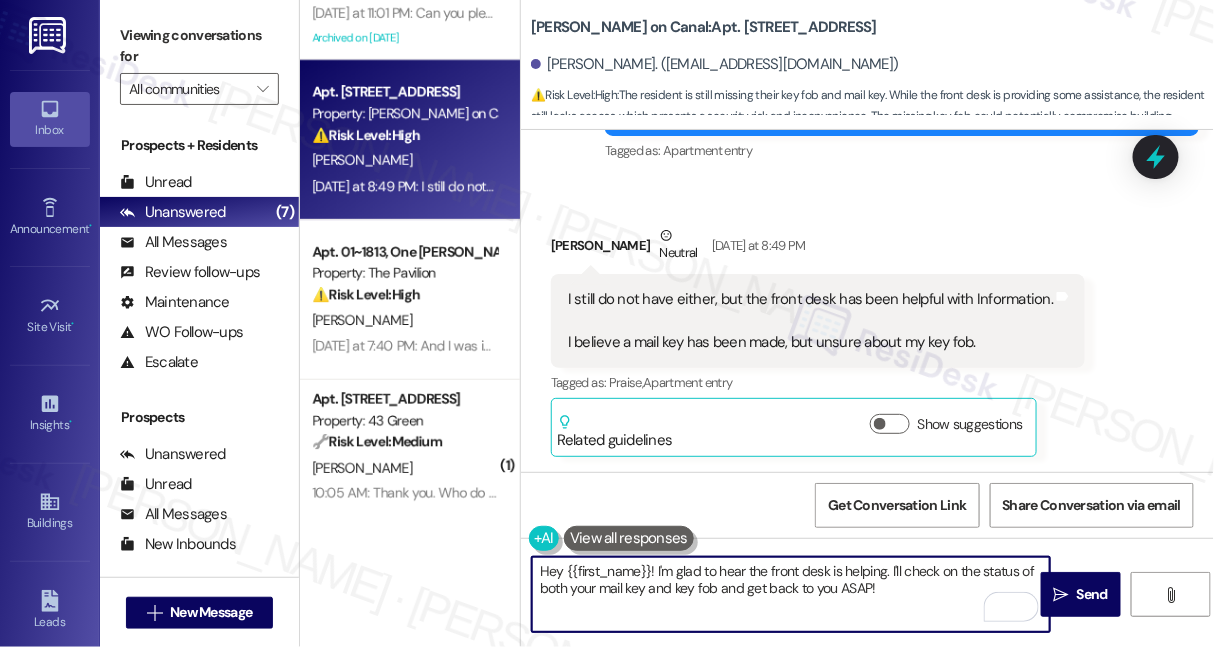 click on "Hey {{first_name}}! I'm glad to hear the front desk is helping. I'll check on the status of both your mail key and key fob and get back to you ASAP!" at bounding box center (791, 594) 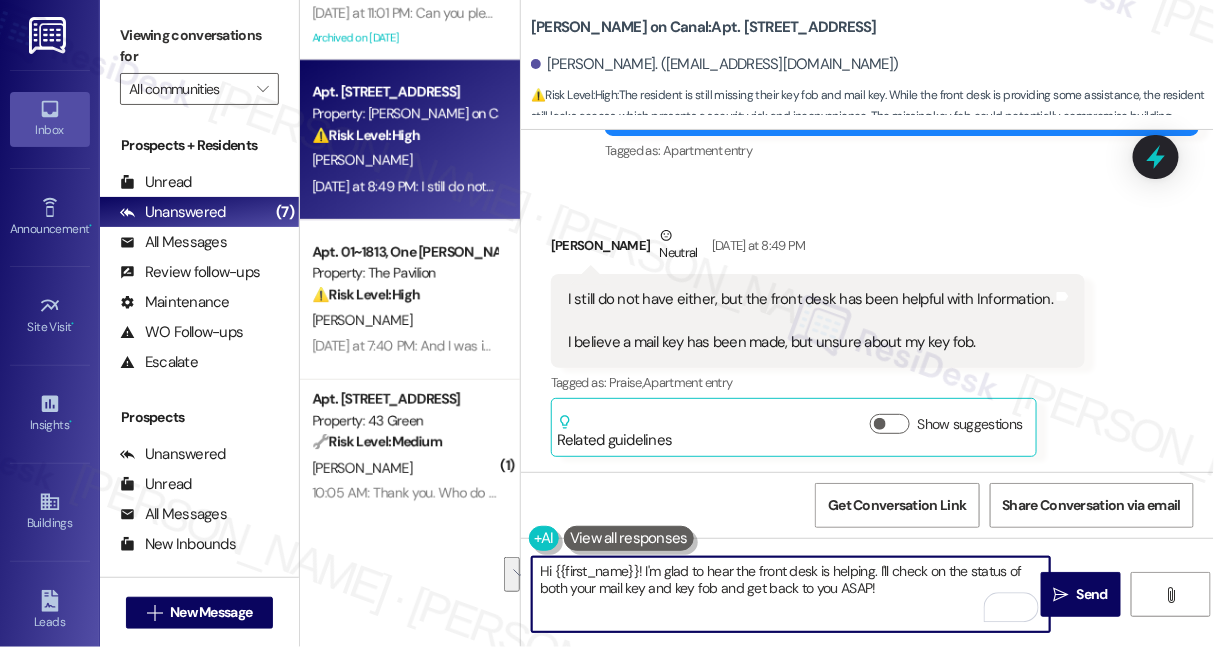drag, startPoint x: 900, startPoint y: 592, endPoint x: 877, endPoint y: 578, distance: 26.925823 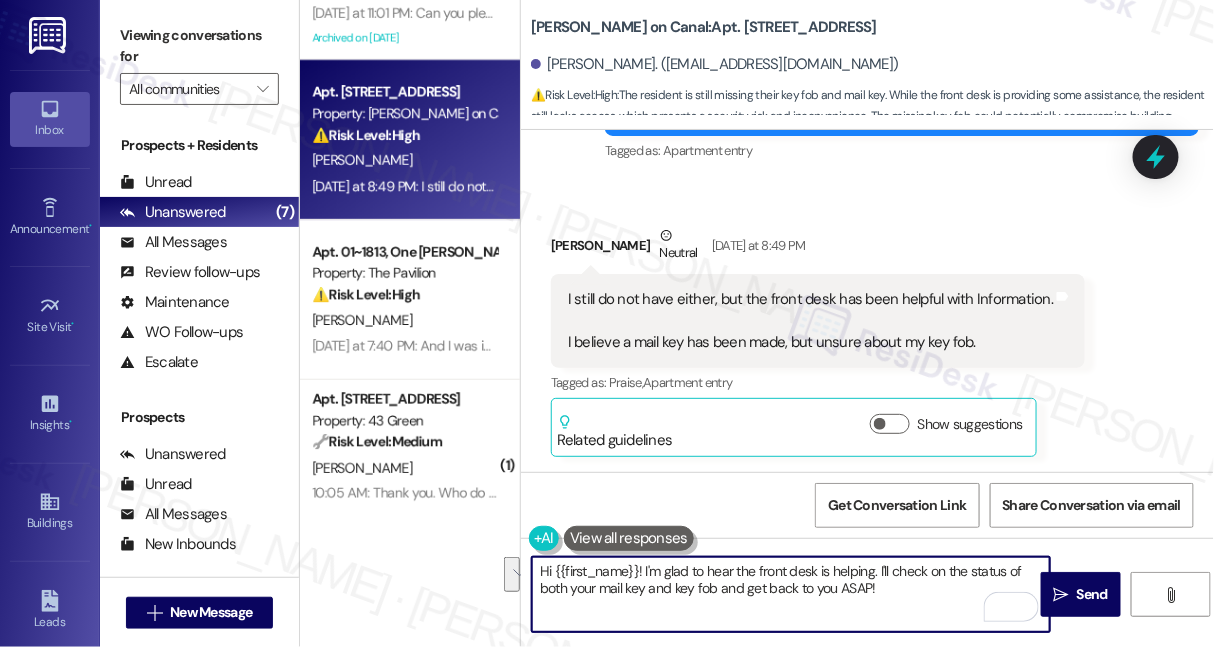 drag, startPoint x: 890, startPoint y: 594, endPoint x: 879, endPoint y: 571, distance: 25.495098 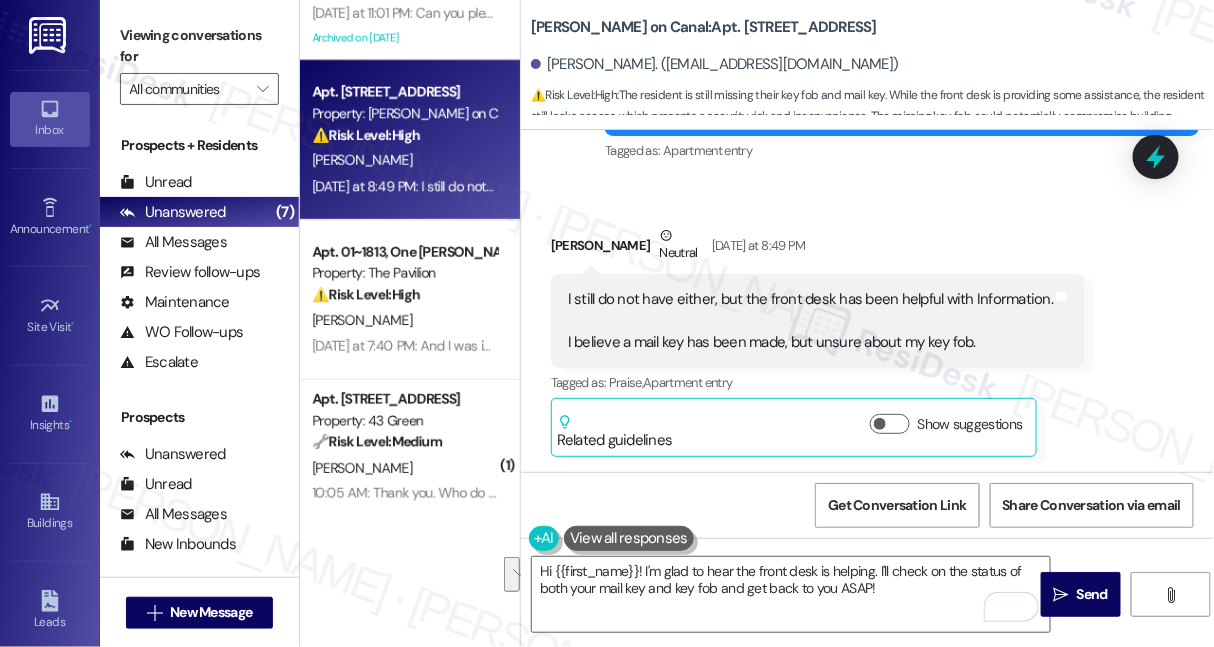 click on "I still do not have either, but the front desk has been helpful with Information.
I believe a mail key has been made, but unsure about my key fob." at bounding box center [810, 321] 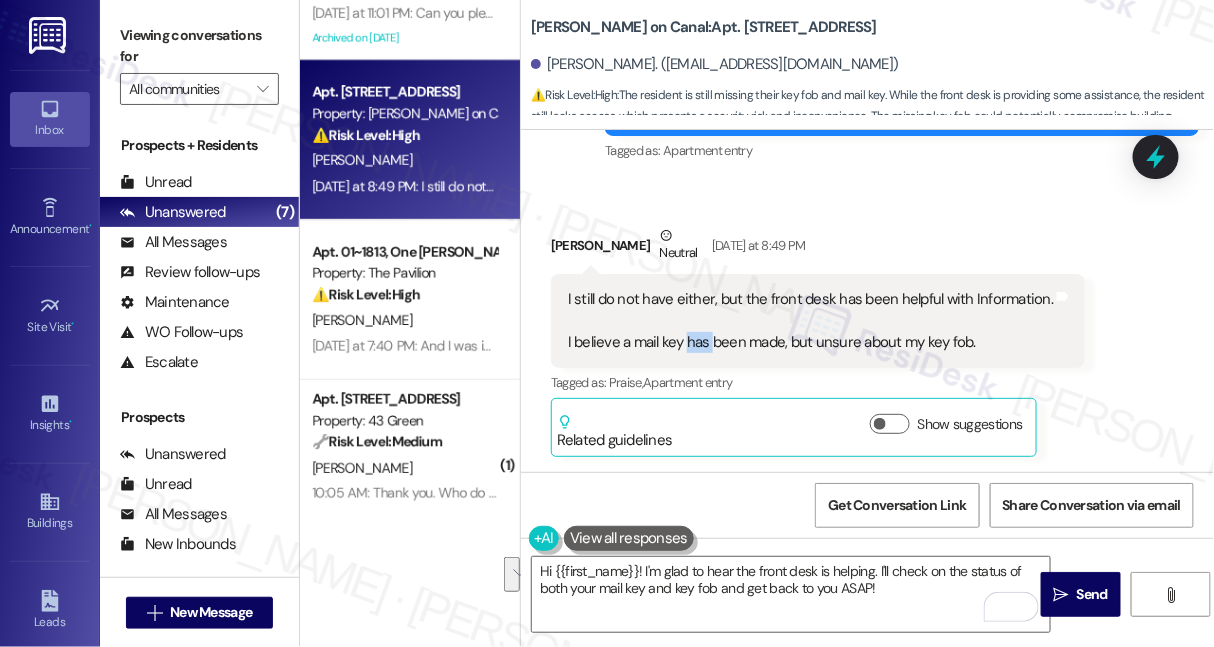 click on "I still do not have either, but the front desk has been helpful with Information.
I believe a mail key has been made, but unsure about my key fob." at bounding box center (810, 321) 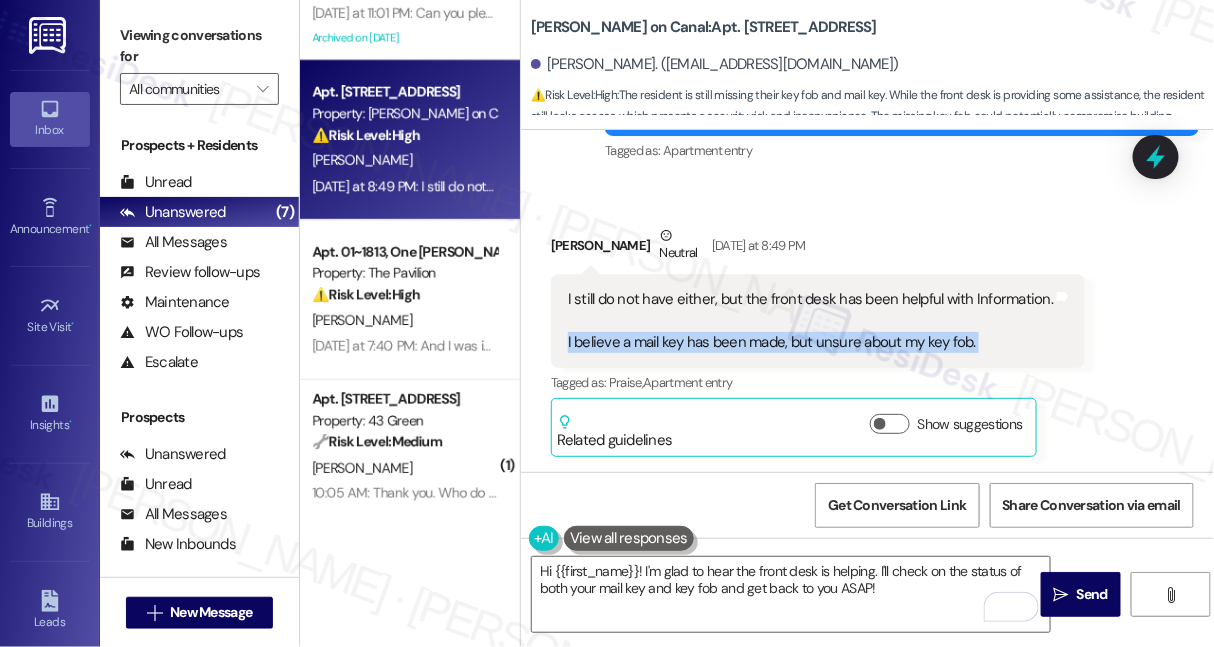 click on "I still do not have either, but the front desk has been helpful with Information.
I believe a mail key has been made, but unsure about my key fob." at bounding box center (810, 321) 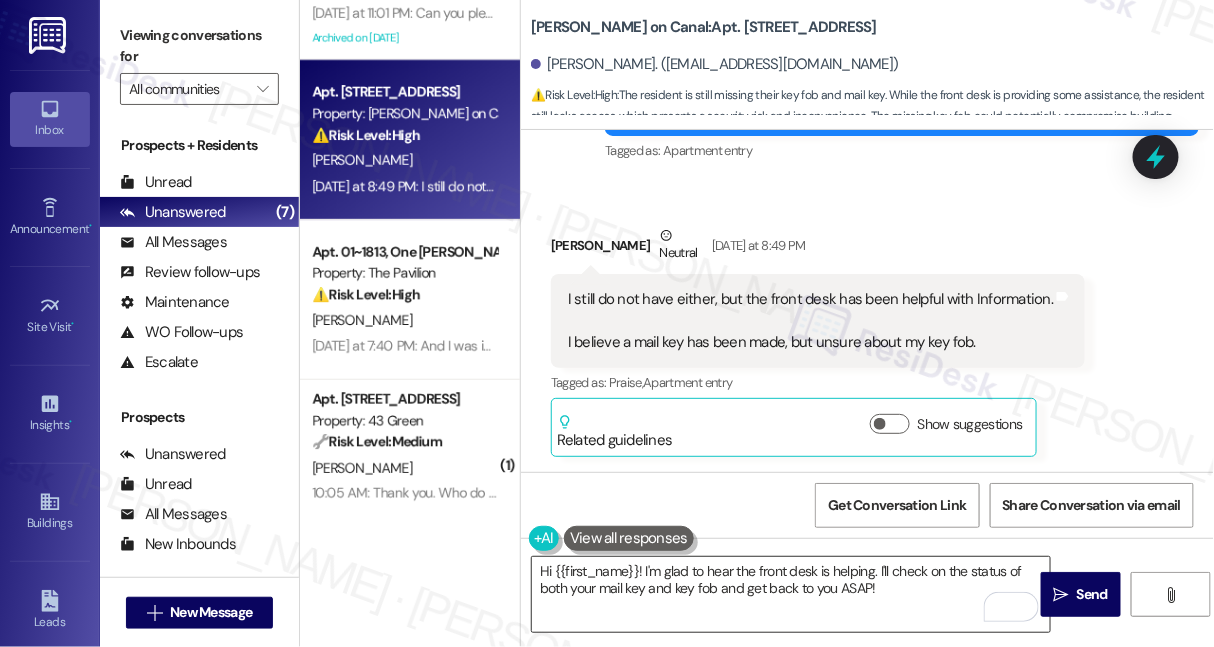 click on "Hi {{first_name}}! I'm glad to hear the front desk is helping. I'll check on the status of both your mail key and key fob and get back to you ASAP!" at bounding box center (791, 594) 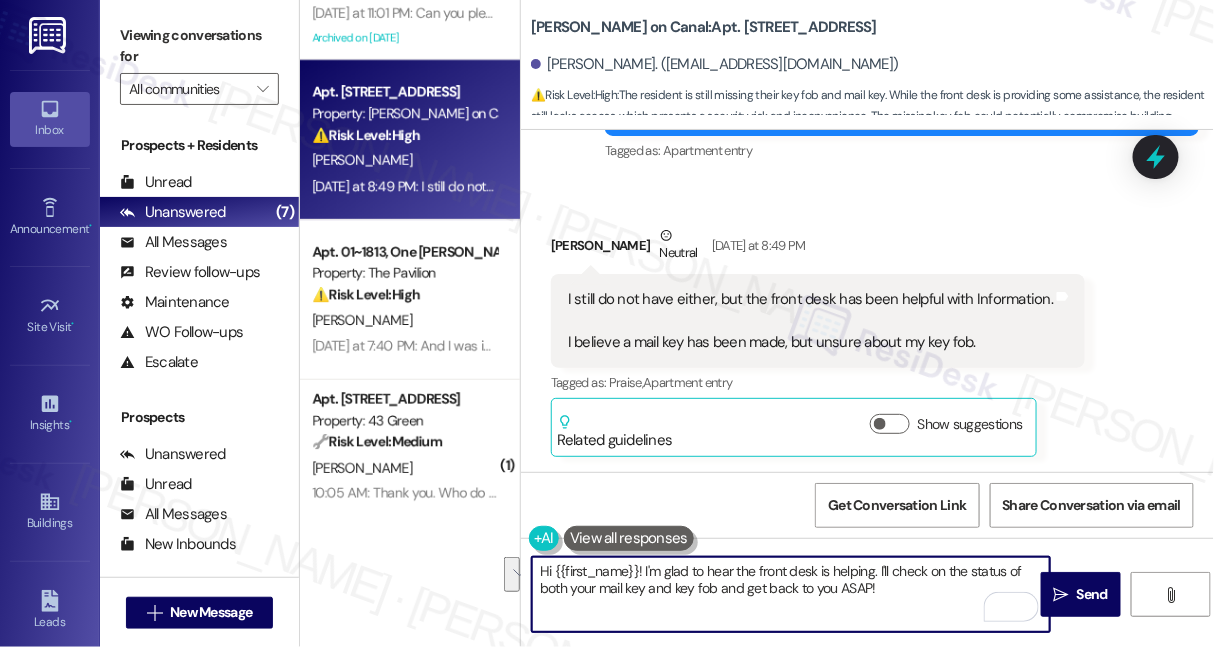 drag, startPoint x: 882, startPoint y: 593, endPoint x: 877, endPoint y: 563, distance: 30.413813 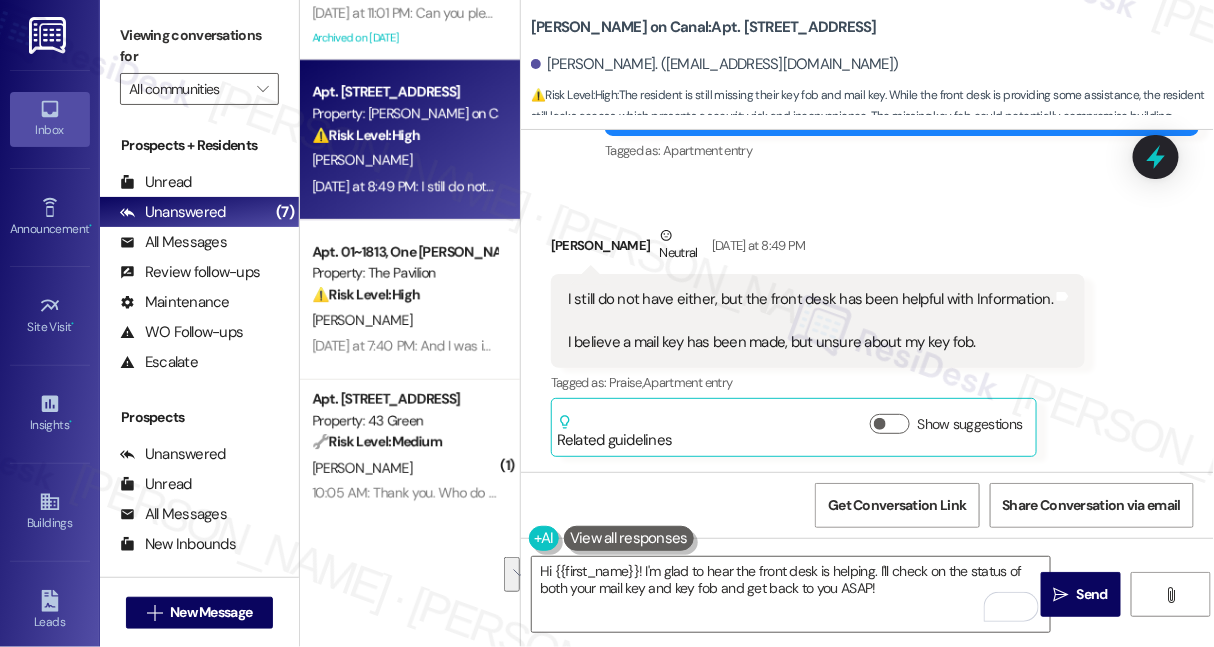 click on "I still do not have either, but the front desk has been helpful with Information.
I believe a mail key has been made, but unsure about my key fob." at bounding box center [810, 321] 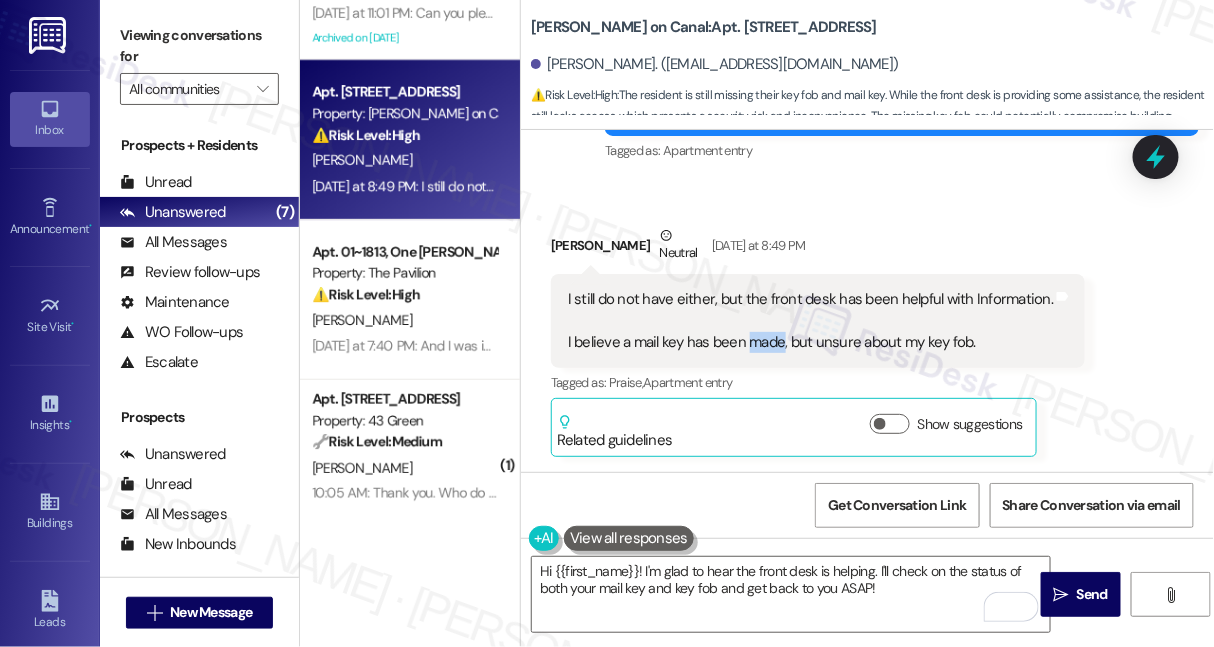 click on "I still do not have either, but the front desk has been helpful with Information.
I believe a mail key has been made, but unsure about my key fob." at bounding box center (810, 321) 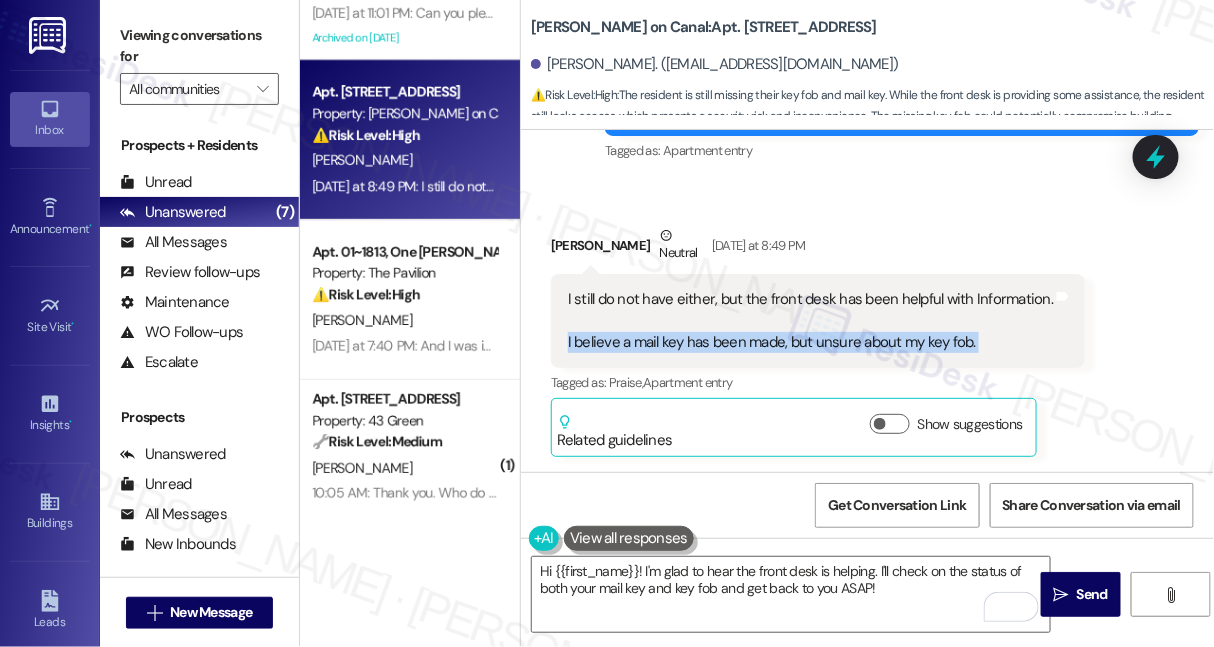click on "I still do not have either, but the front desk has been helpful with Information.
I believe a mail key has been made, but unsure about my key fob." at bounding box center [810, 321] 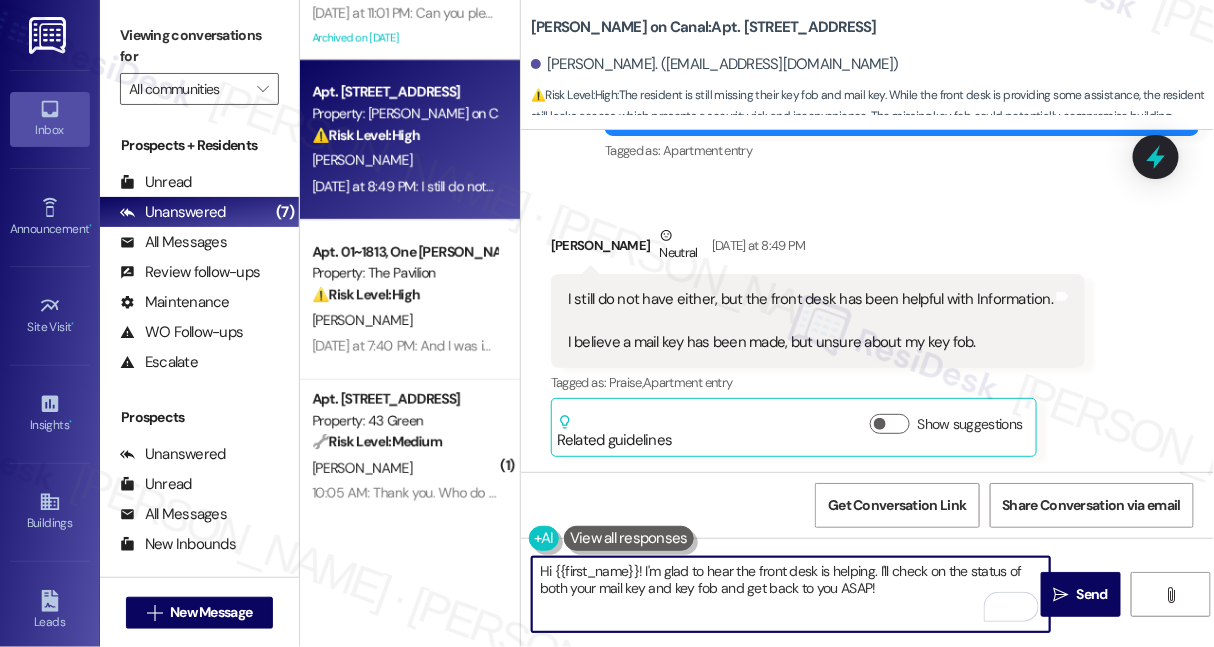 click on "Hi {{first_name}}! I'm glad to hear the front desk is helping. I'll check on the status of both your mail key and key fob and get back to you ASAP!" at bounding box center (791, 594) 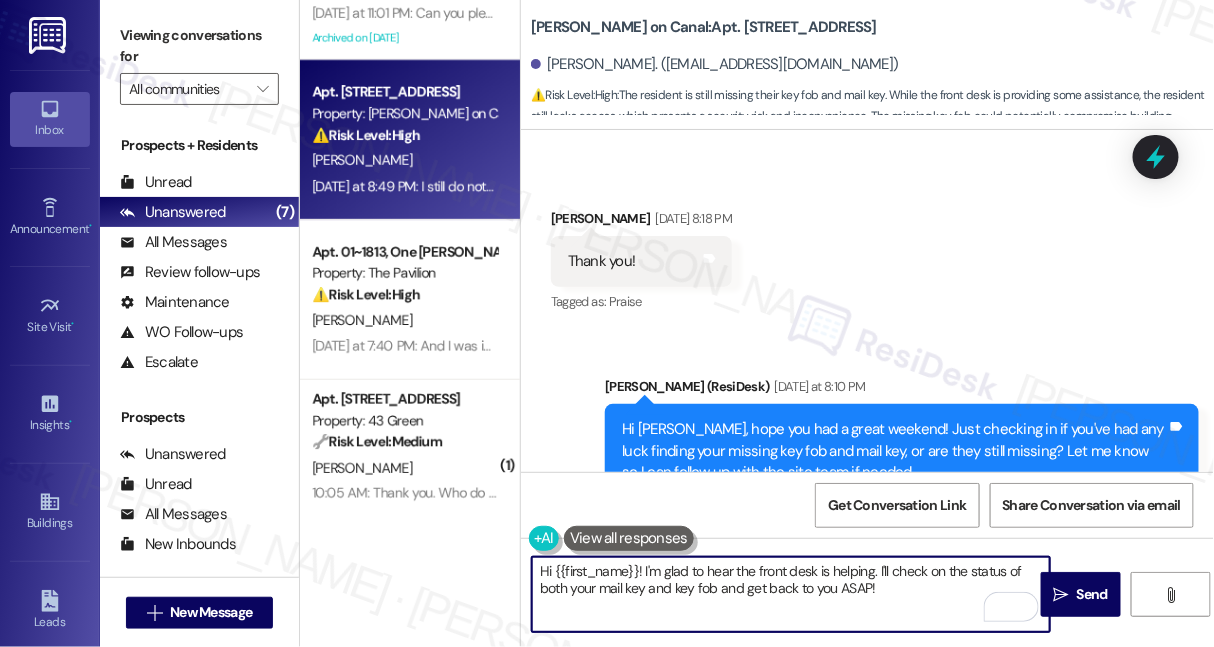 scroll, scrollTop: 1450, scrollLeft: 0, axis: vertical 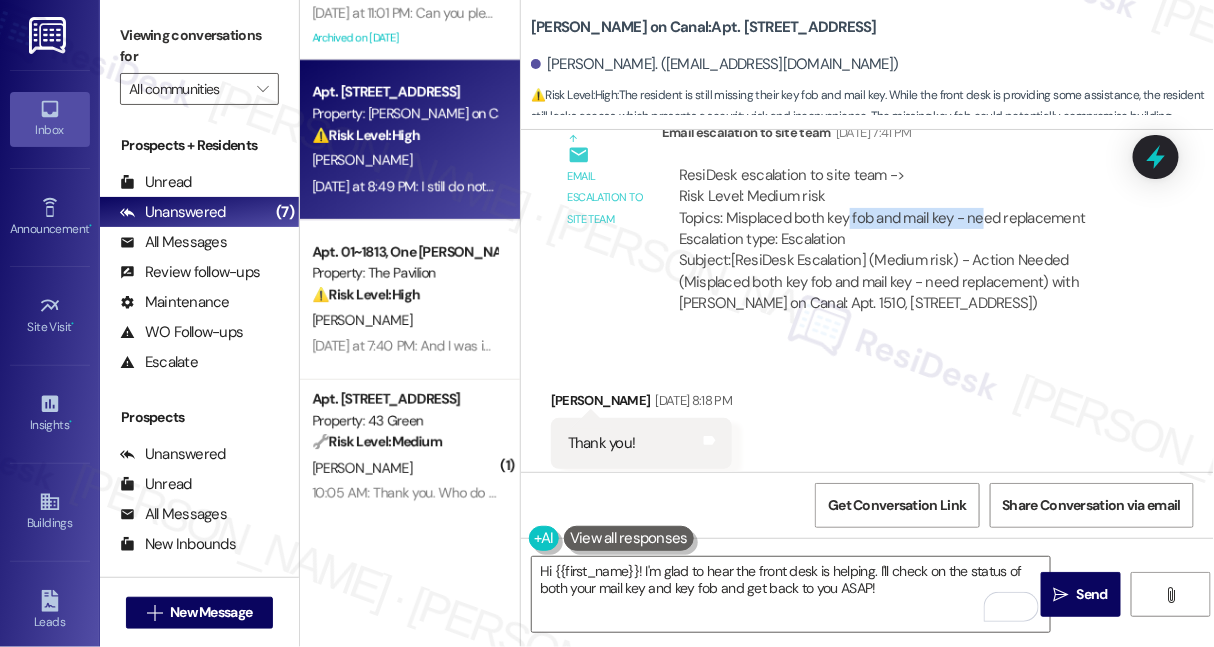 drag, startPoint x: 843, startPoint y: 216, endPoint x: 982, endPoint y: 213, distance: 139.03236 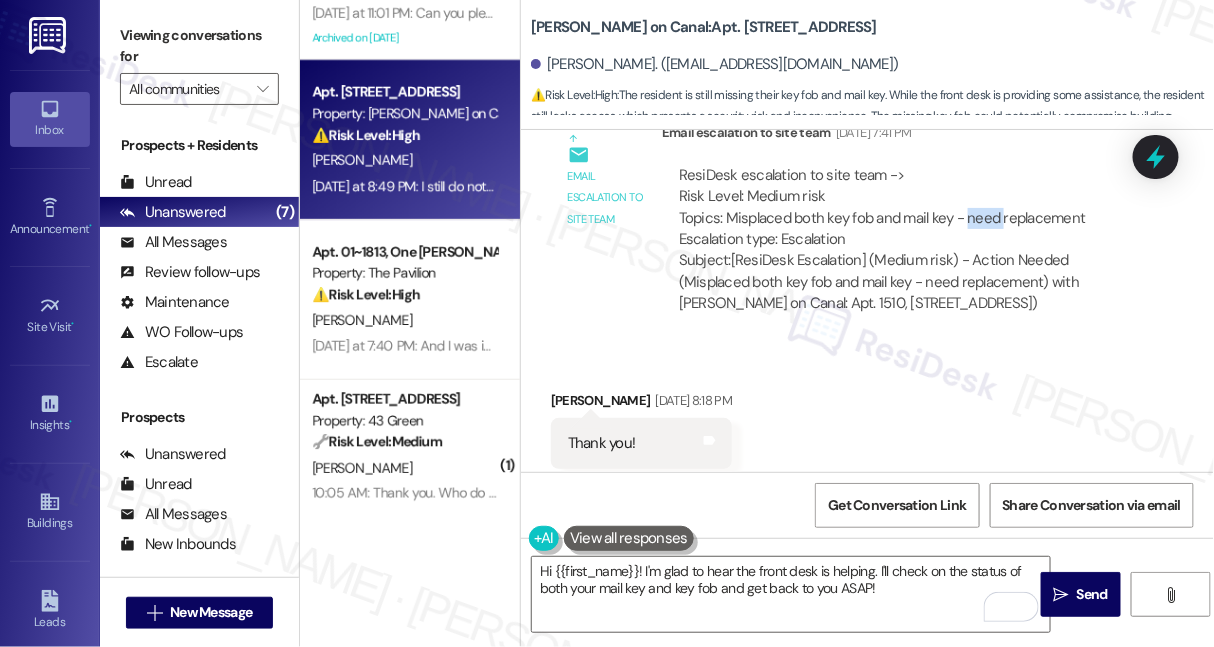 click on "ResiDesk escalation to site team ->
Risk Level: Medium risk
Topics: Misplaced both key fob and mail key - need replacement
Escalation type: Escalation" at bounding box center [903, 208] 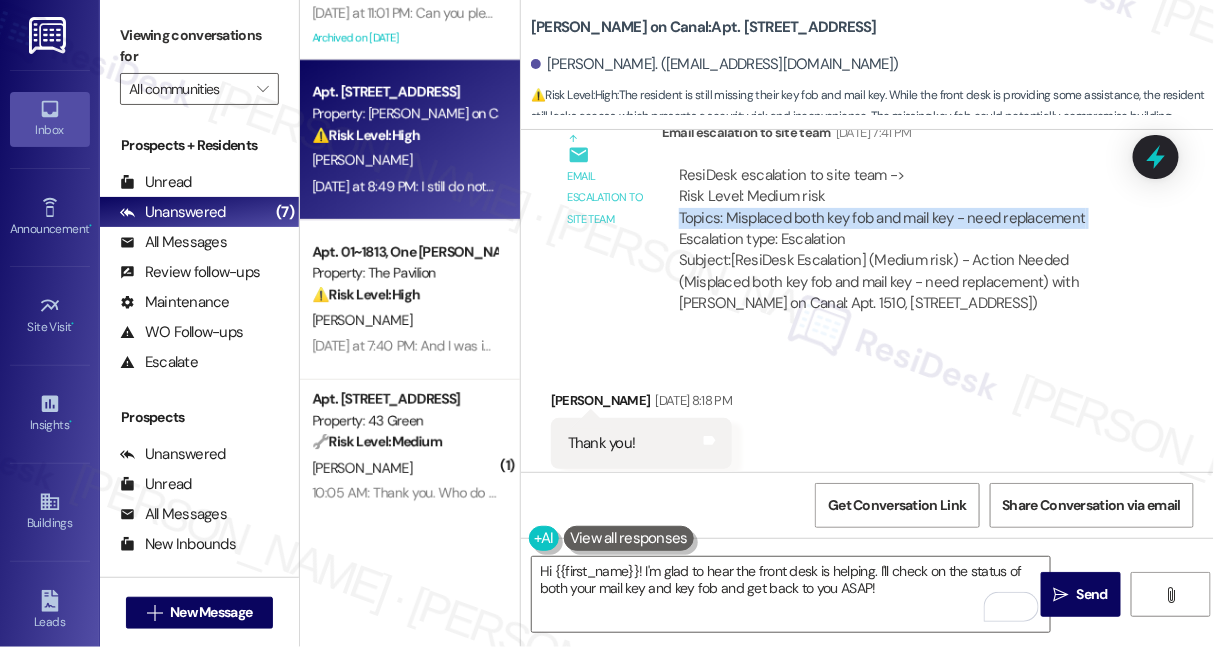 click on "ResiDesk escalation to site team ->
Risk Level: Medium risk
Topics: Misplaced both key fob and mail key - need replacement
Escalation type: Escalation" at bounding box center (903, 208) 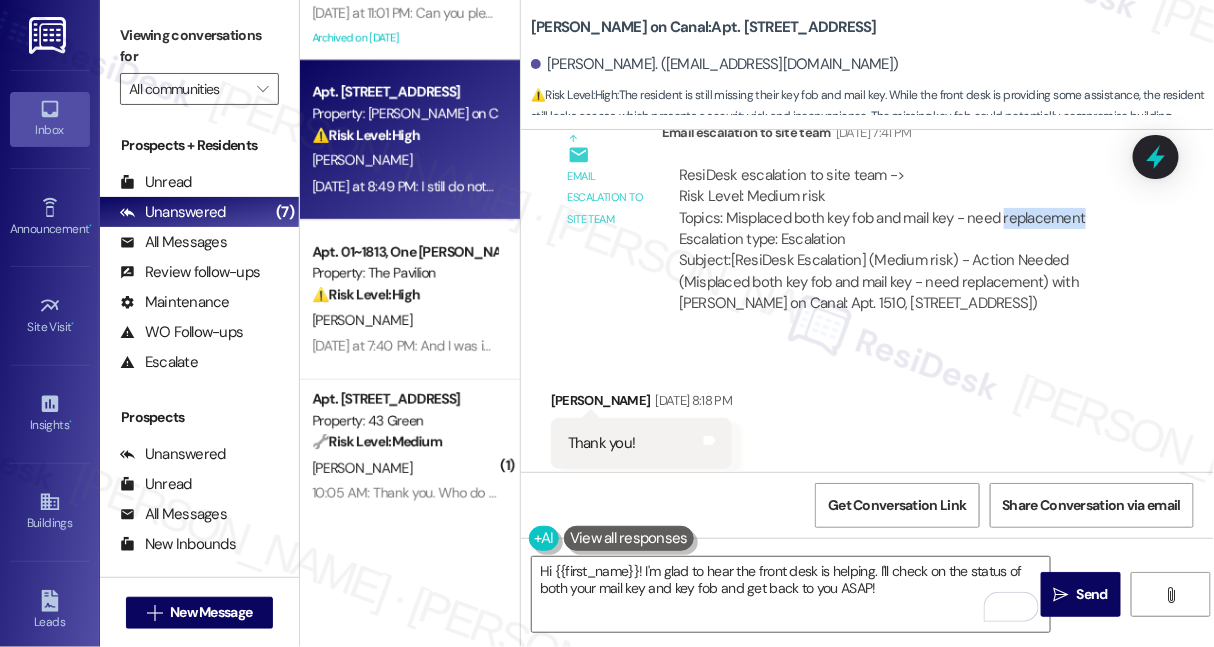 click on "ResiDesk escalation to site team ->
Risk Level: Medium risk
Topics: Misplaced both key fob and mail key - need replacement
Escalation type: Escalation" at bounding box center [903, 208] 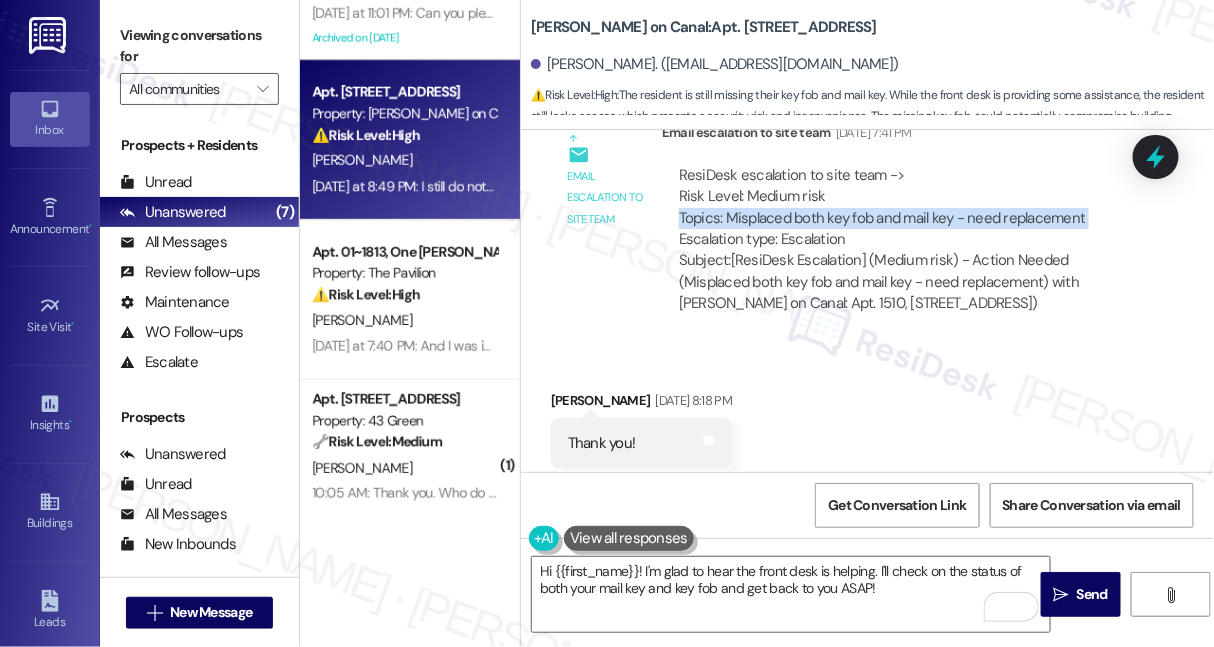 click on "ResiDesk escalation to site team ->
Risk Level: Medium risk
Topics: Misplaced both key fob and mail key - need replacement
Escalation type: Escalation" at bounding box center [903, 208] 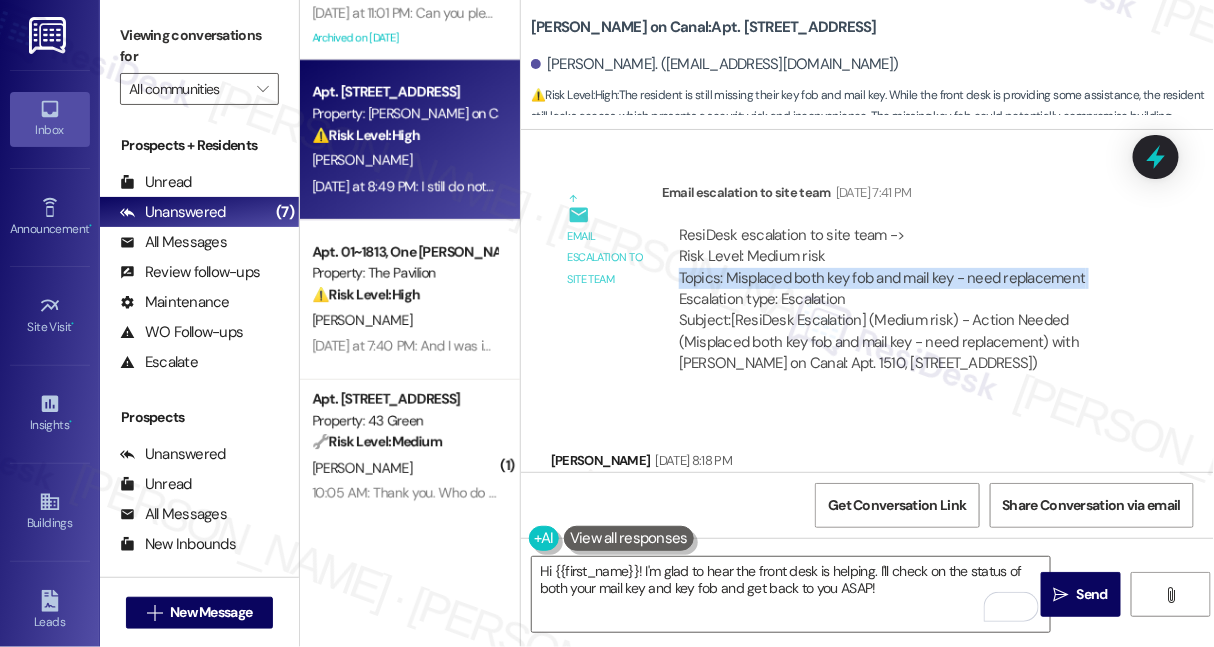 scroll, scrollTop: 1359, scrollLeft: 0, axis: vertical 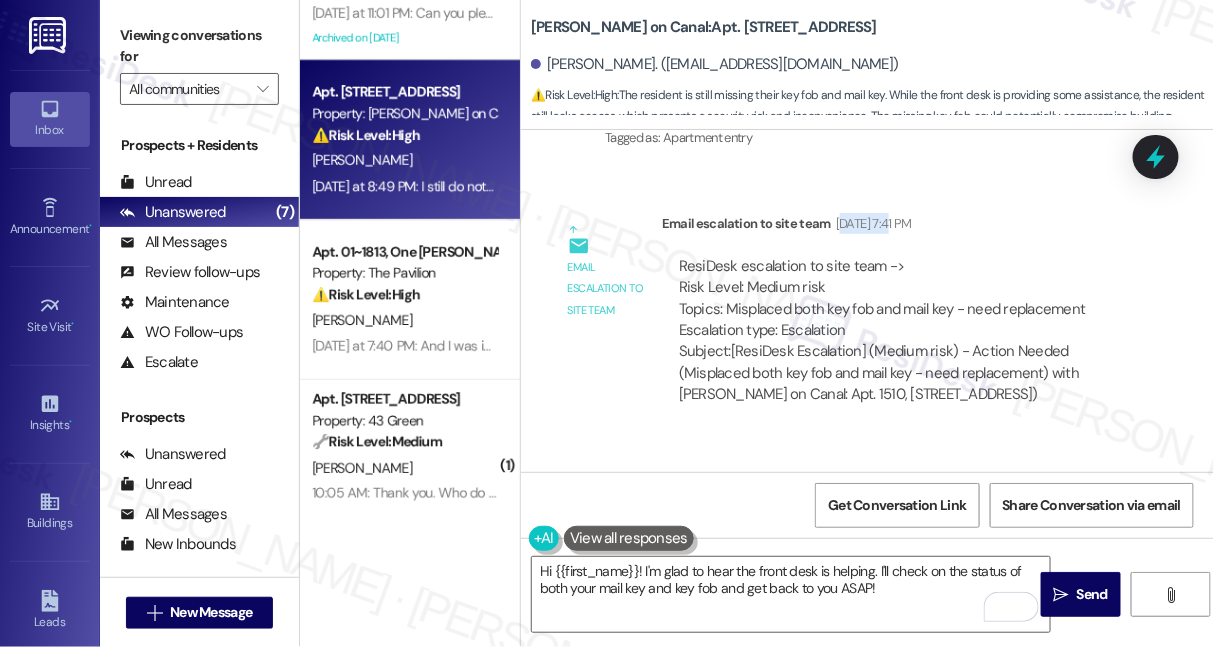 drag, startPoint x: 840, startPoint y: 217, endPoint x: 878, endPoint y: 225, distance: 38.832977 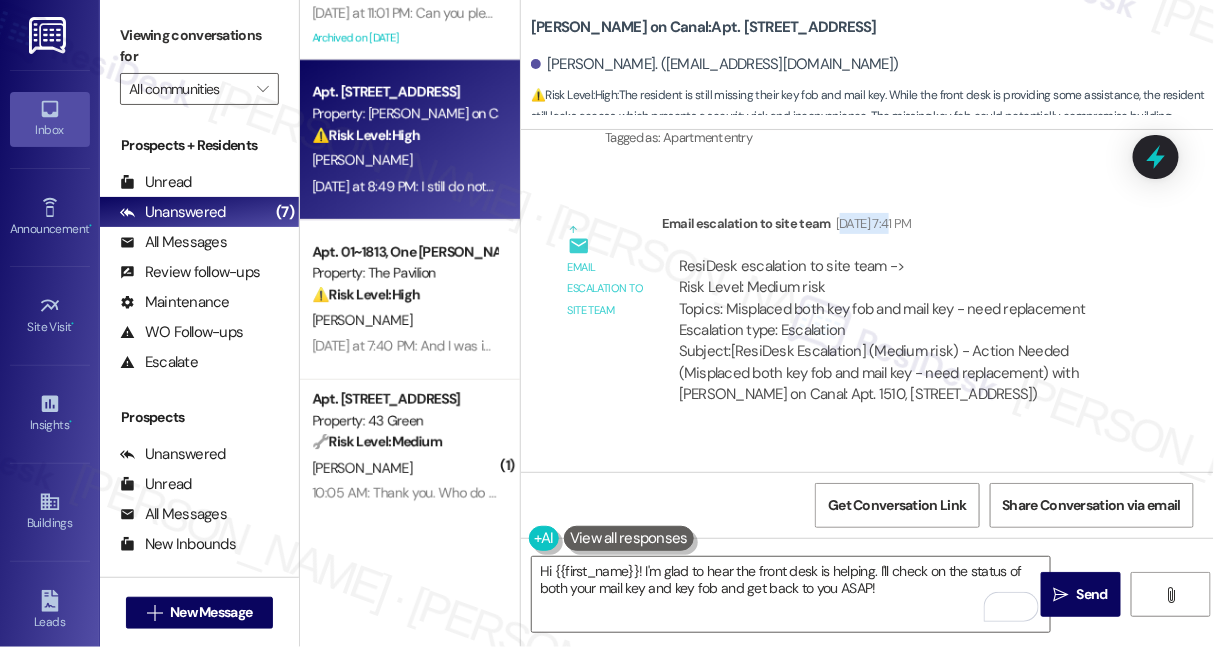 click on "Email escalation to site team Email escalation to site team [DATE] 7:41 PM ResiDesk escalation to site team ->
Risk Level: Medium risk
Topics: Misplaced both key fob and mail key - need replacement
Escalation type: Escalation Subject:  [ResiDesk Escalation] (Medium risk) - Action Needed (Misplaced both key fob and mail key - need replacement) with [PERSON_NAME] on Canal: Apt. 1510, [STREET_ADDRESS])" at bounding box center (848, 317) 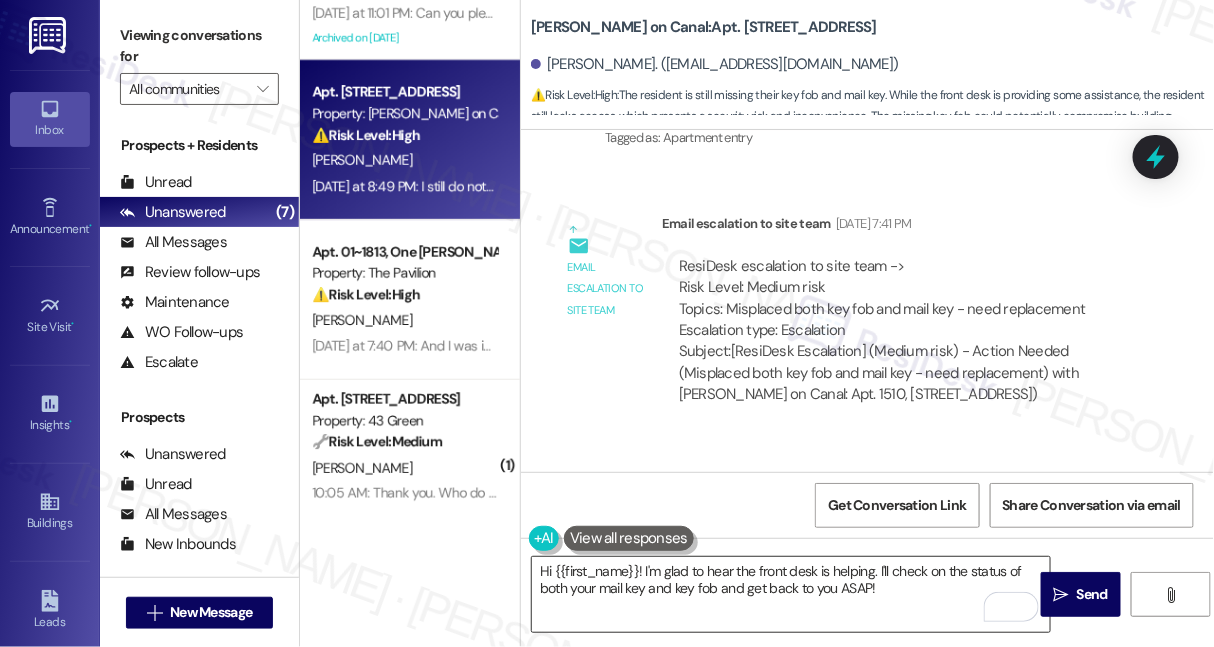 click on "Hi {{first_name}}! I'm glad to hear the front desk is helping. I'll check on the status of both your mail key and key fob and get back to you ASAP!" at bounding box center (791, 594) 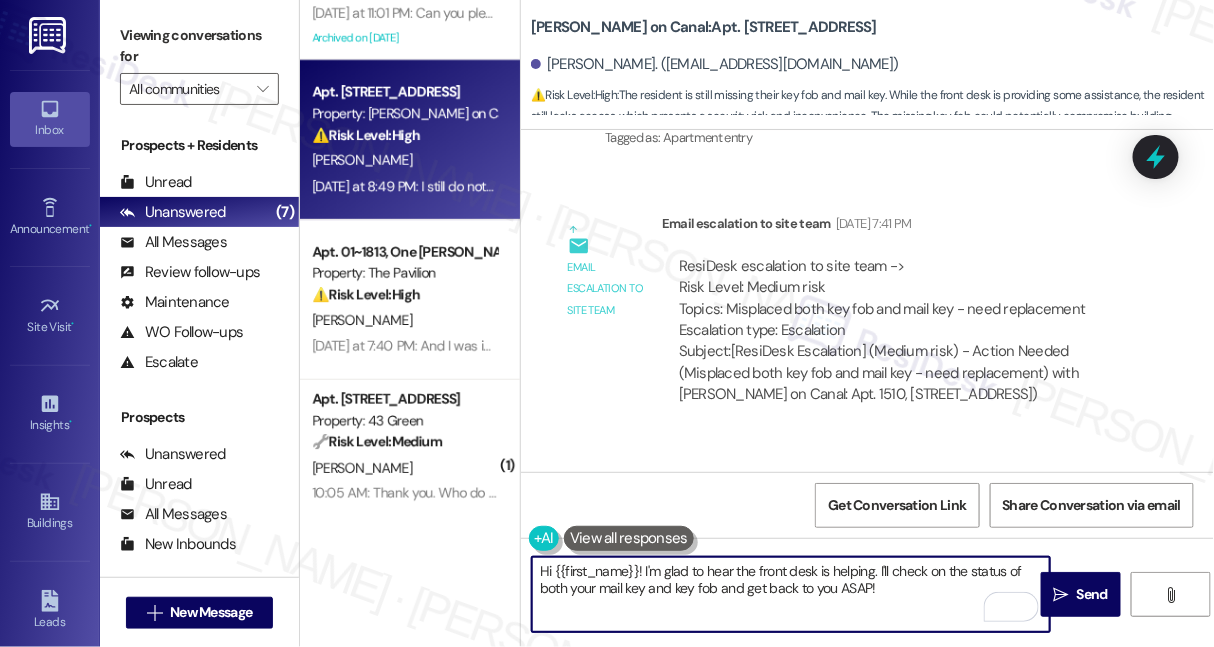 click on "Hi {{first_name}}! I'm glad to hear the front desk is helping. I'll check on the status of both your mail key and key fob and get back to you ASAP!" at bounding box center [791, 594] 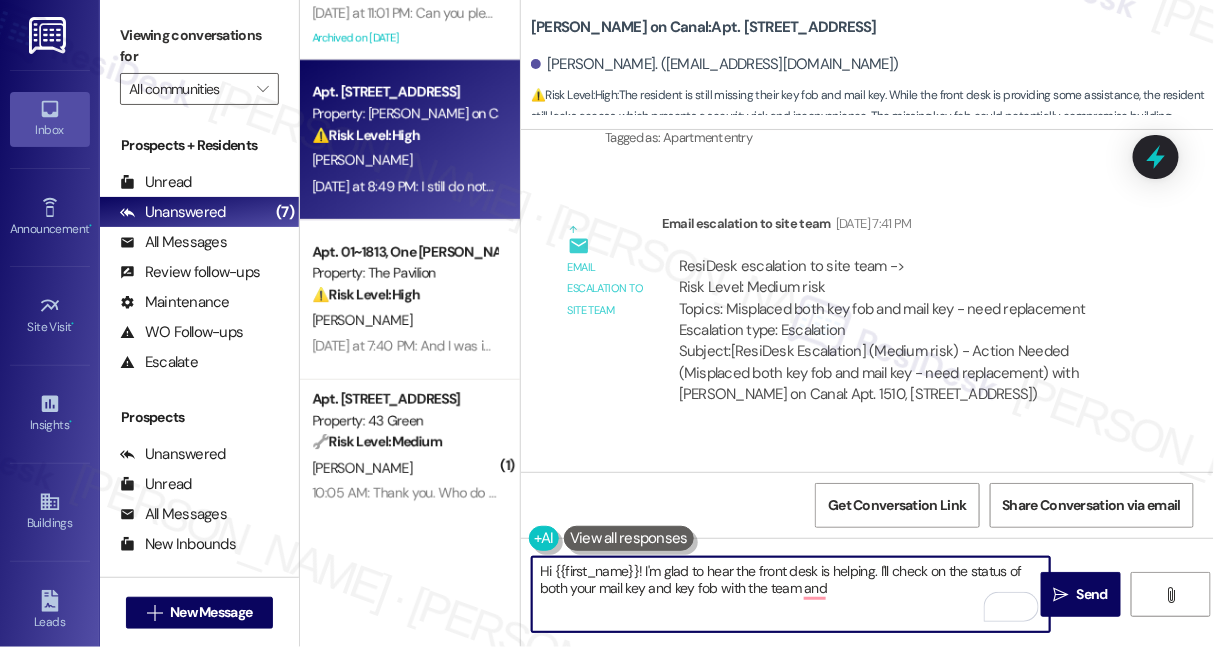 click on "Hi {{first_name}}! I'm glad to hear the front desk is helping. I'll check on the status of both your mail key and key fob with the team and" at bounding box center (791, 594) 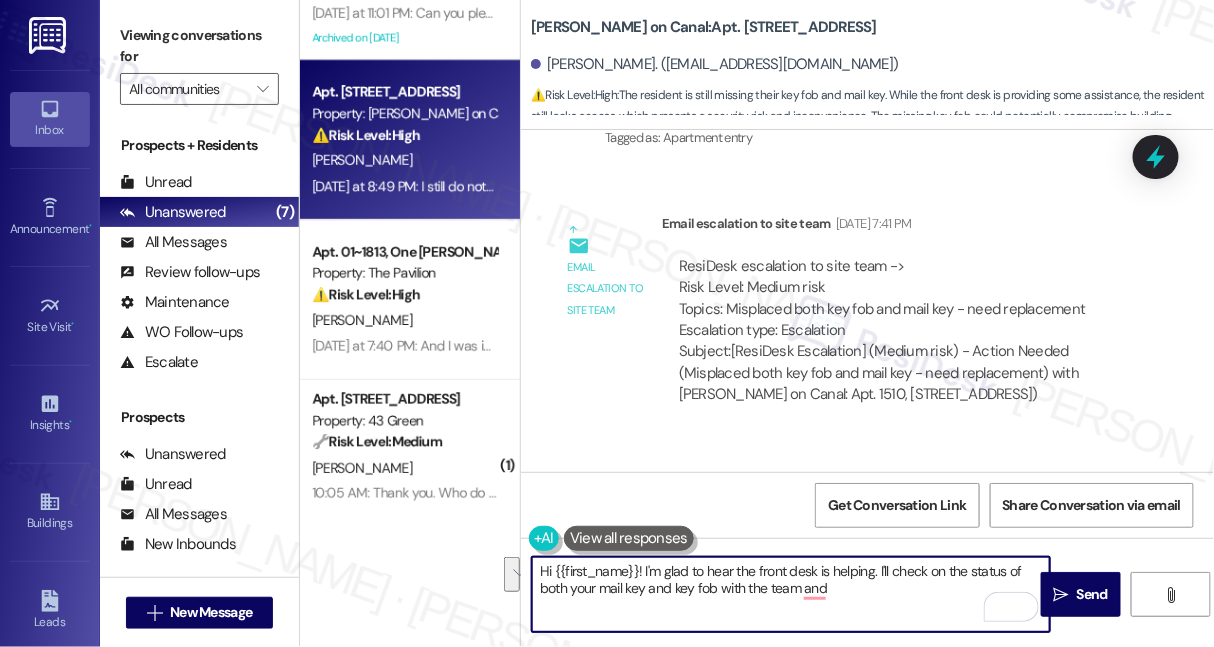 click on "Hi {{first_name}}! I'm glad to hear the front desk is helping. I'll check on the status of both your mail key and key fob with the team and" at bounding box center (791, 594) 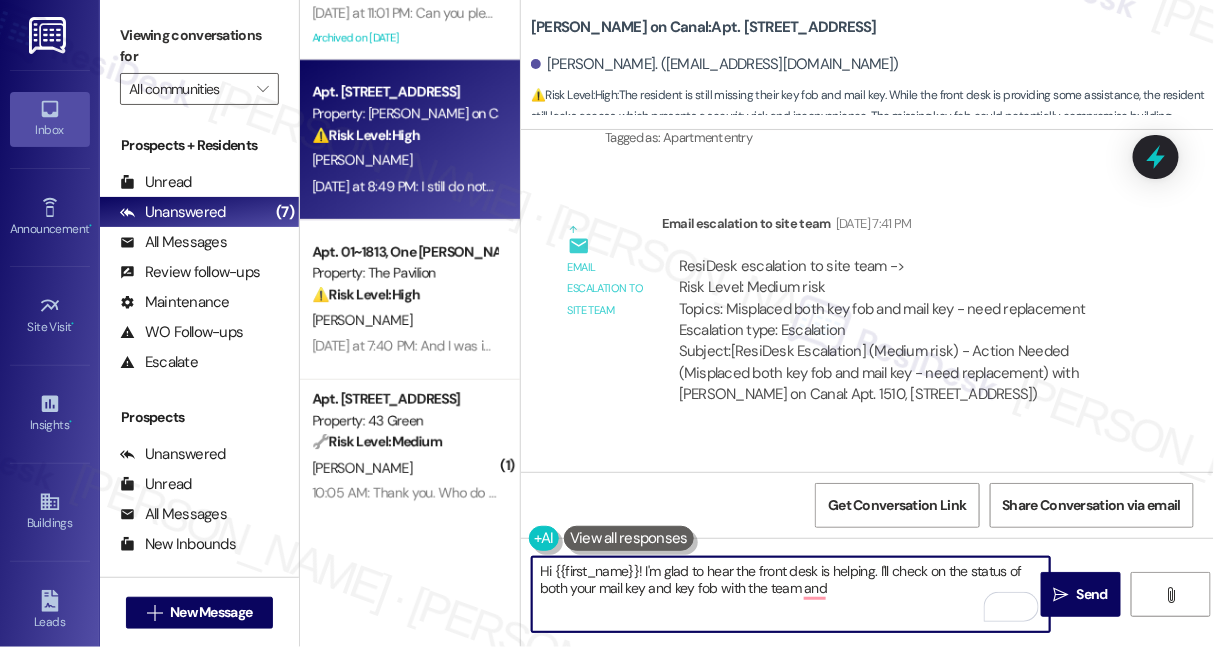 drag, startPoint x: 877, startPoint y: 592, endPoint x: 845, endPoint y: 598, distance: 32.55764 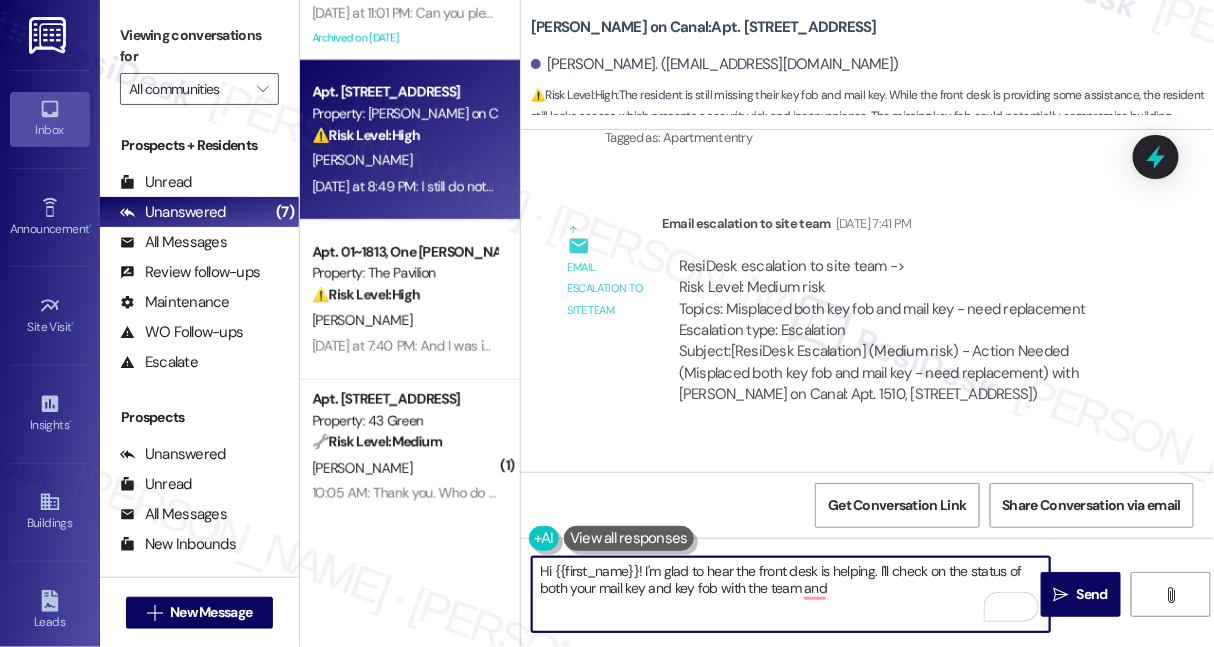 click on "Hi {{first_name}}! I'm glad to hear the front desk is helping. I'll check on the status of both your mail key and key fob with the team and" at bounding box center [791, 594] 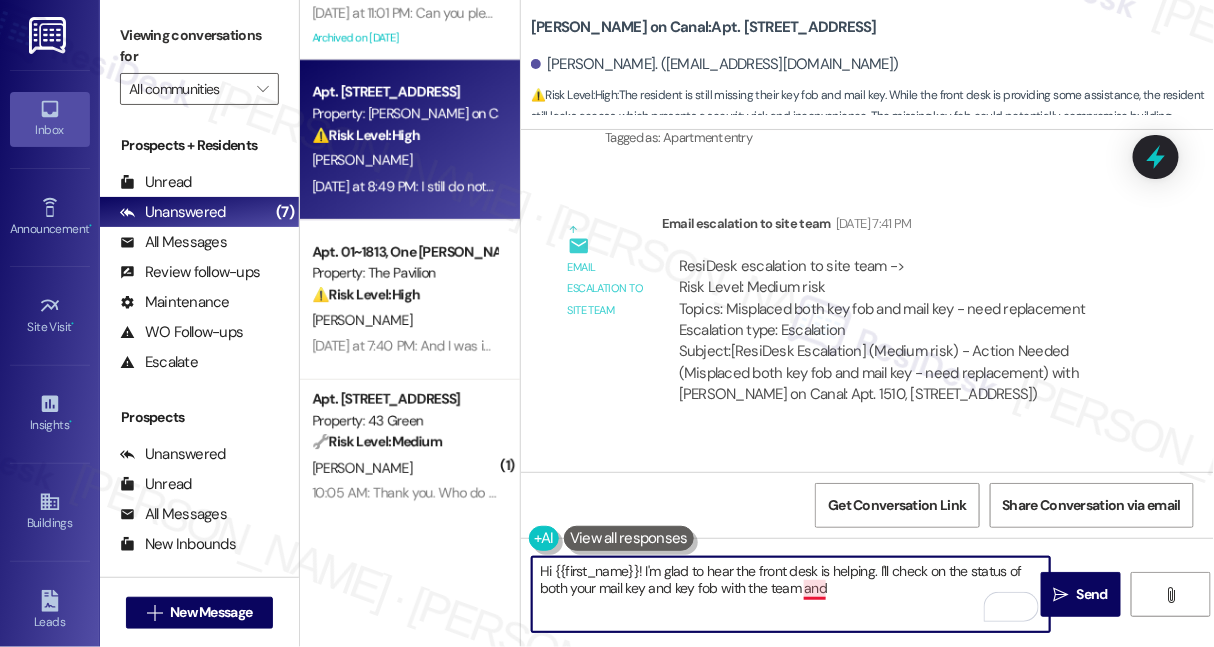 click on "Hi {{first_name}}! I'm glad to hear the front desk is helping. I'll check on the status of both your mail key and key fob with the team and" at bounding box center (791, 594) 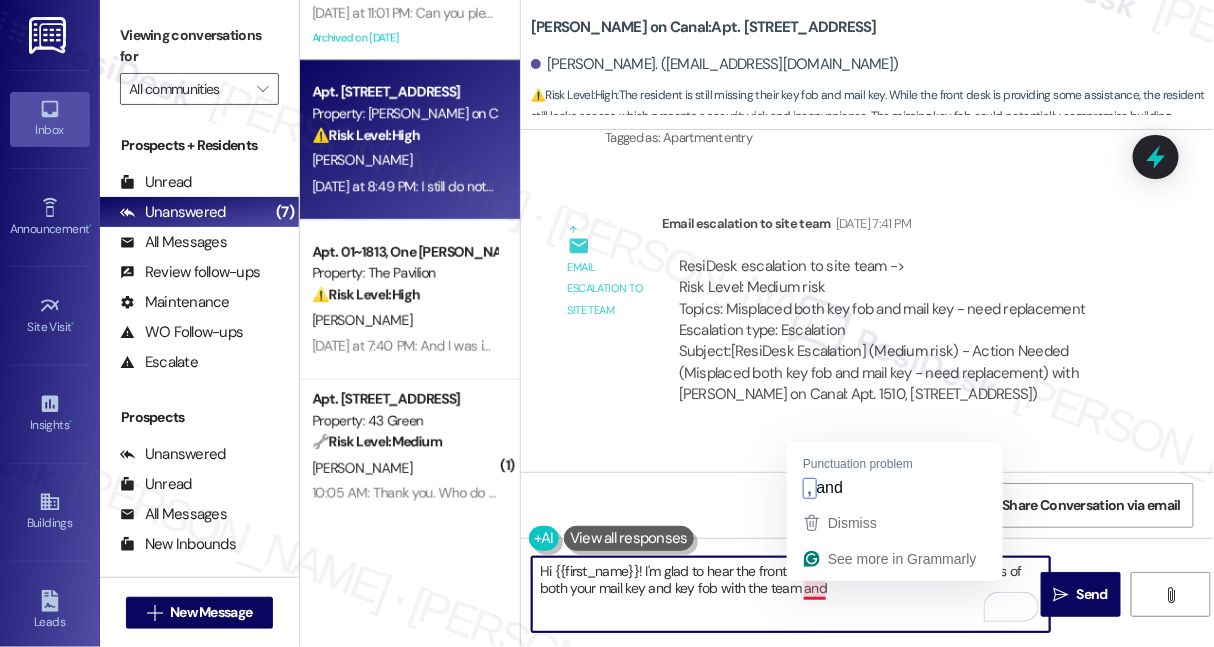 click on "Hi {{first_name}}! I'm glad to hear the front desk is helping. I'll check on the status of both your mail key and key fob with the team and" at bounding box center (791, 594) 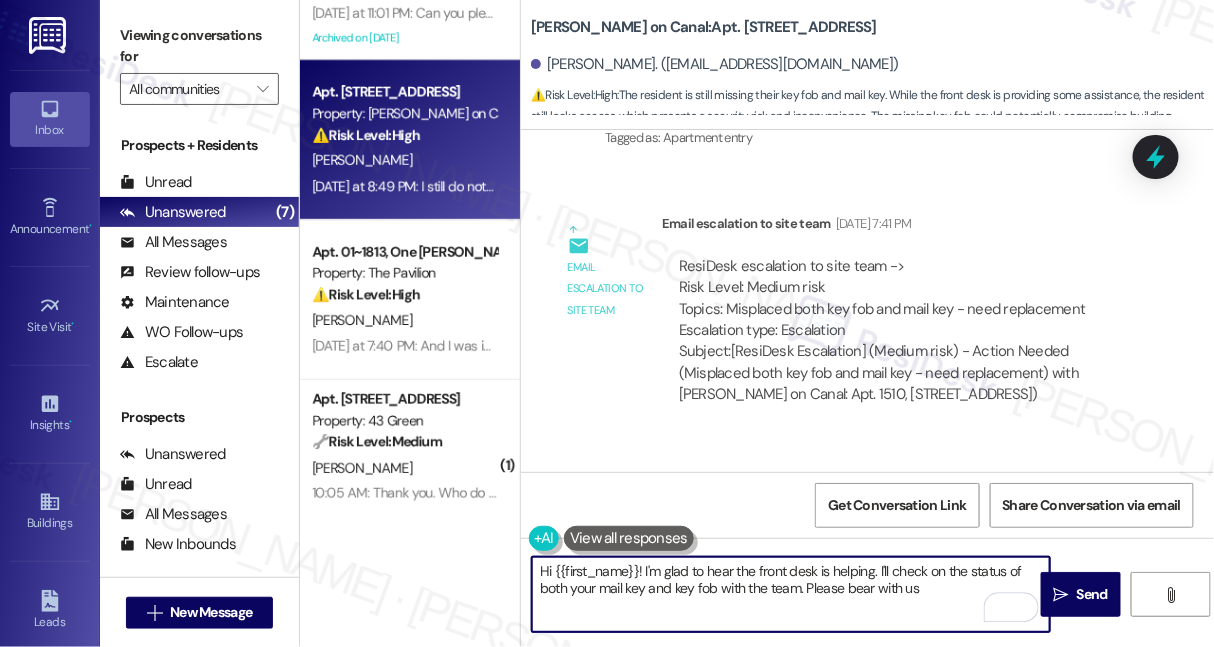 click on "Subject:  [ResiDesk Escalation] (Medium risk) - Action Needed (Misplaced both key fob and mail key - need replacement) with [PERSON_NAME] on Canal: Apt. 1510, [STREET_ADDRESS])" at bounding box center [903, 373] 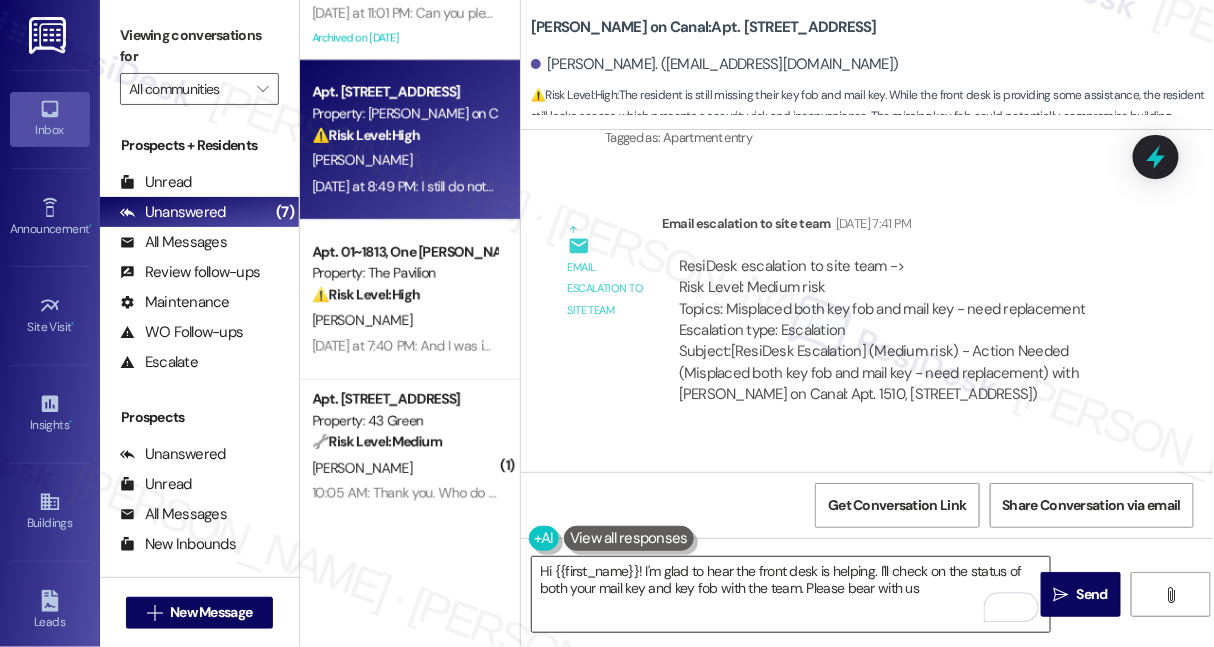 click on "Hi {{first_name}}! I'm glad to hear the front desk is helping. I'll check on the status of both your mail key and key fob with the team. Please bear with us" at bounding box center (791, 594) 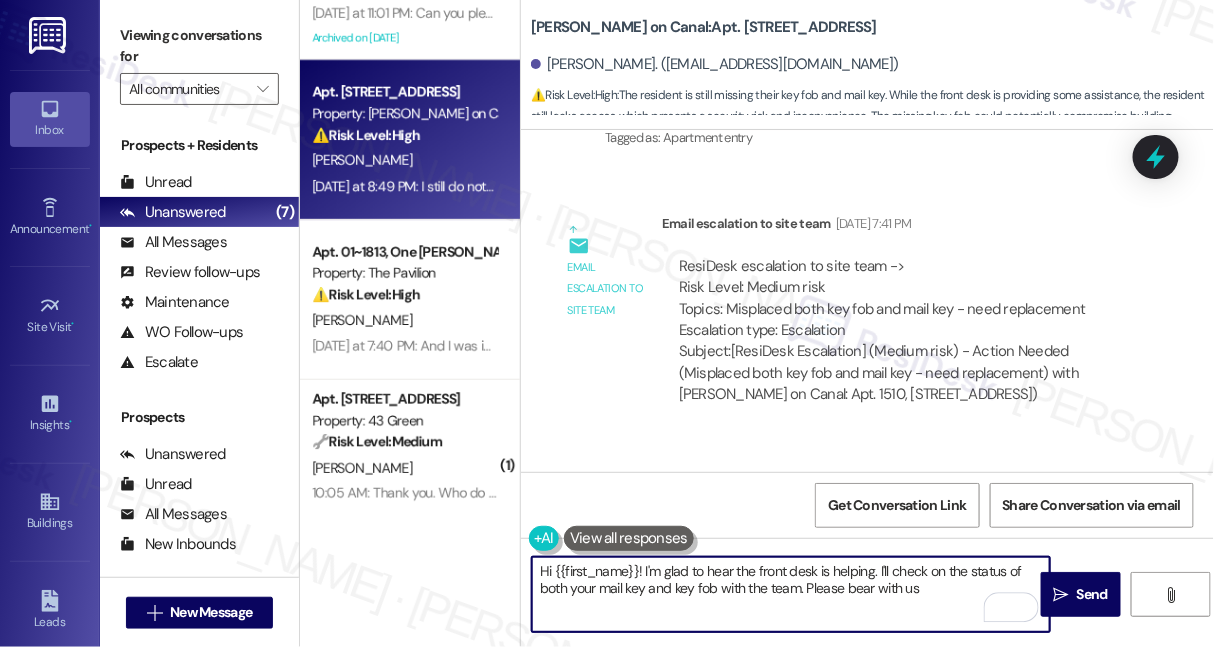 click on "Hi {{first_name}}! I'm glad to hear the front desk is helping. I'll check on the status of both your mail key and key fob with the team. Please bear with us" at bounding box center [791, 594] 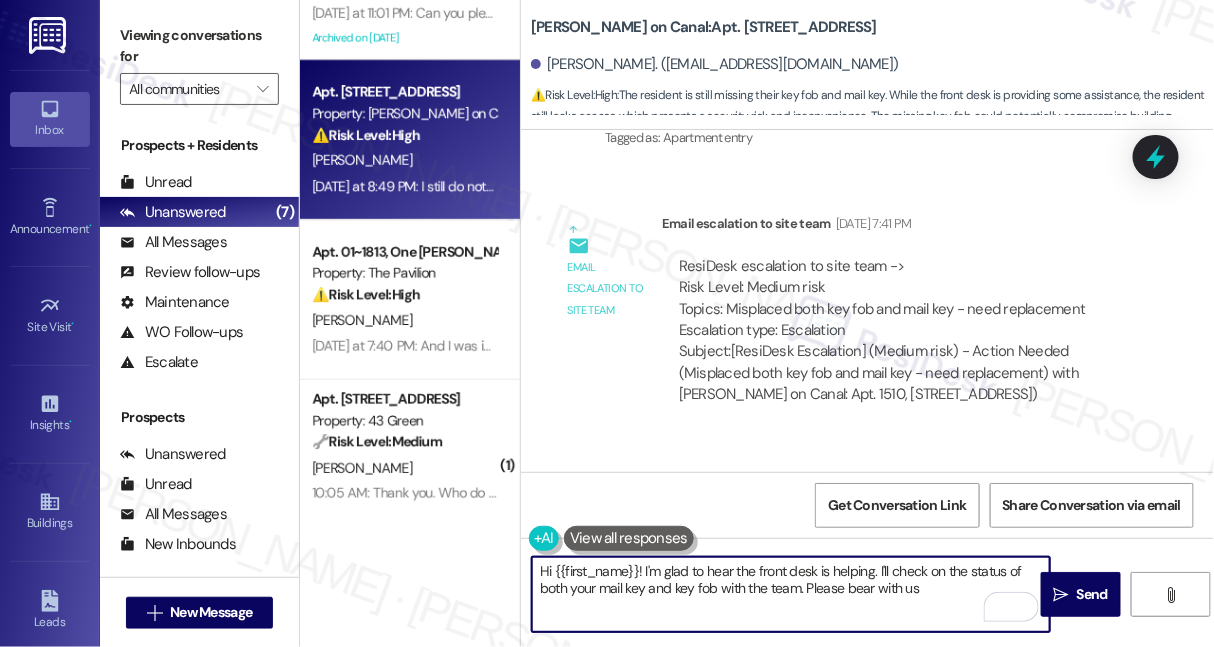 click on "Hi {{first_name}}! I'm glad to hear the front desk is helping. I'll check on the status of both your mail key and key fob with the team. Please bear with us" at bounding box center (791, 594) 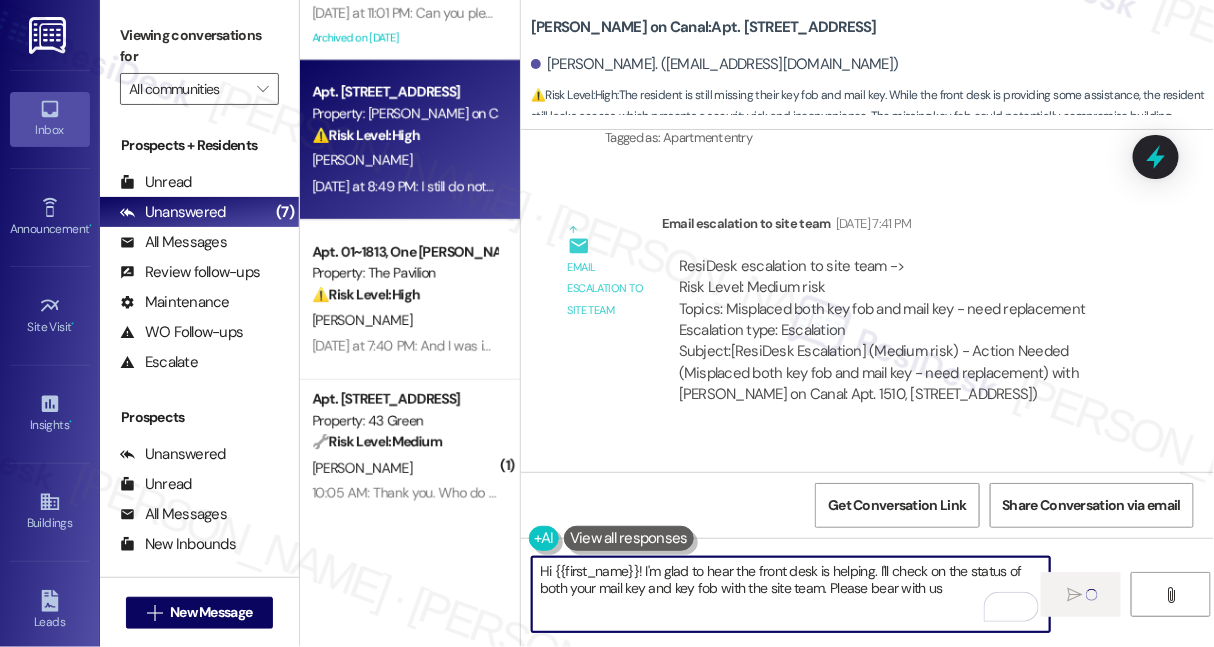 type on "Hi {{first_name}}! I'm glad to hear the front desk is helping. I'll check on the status of both your mail key and key fob with the site team. Please bear with us" 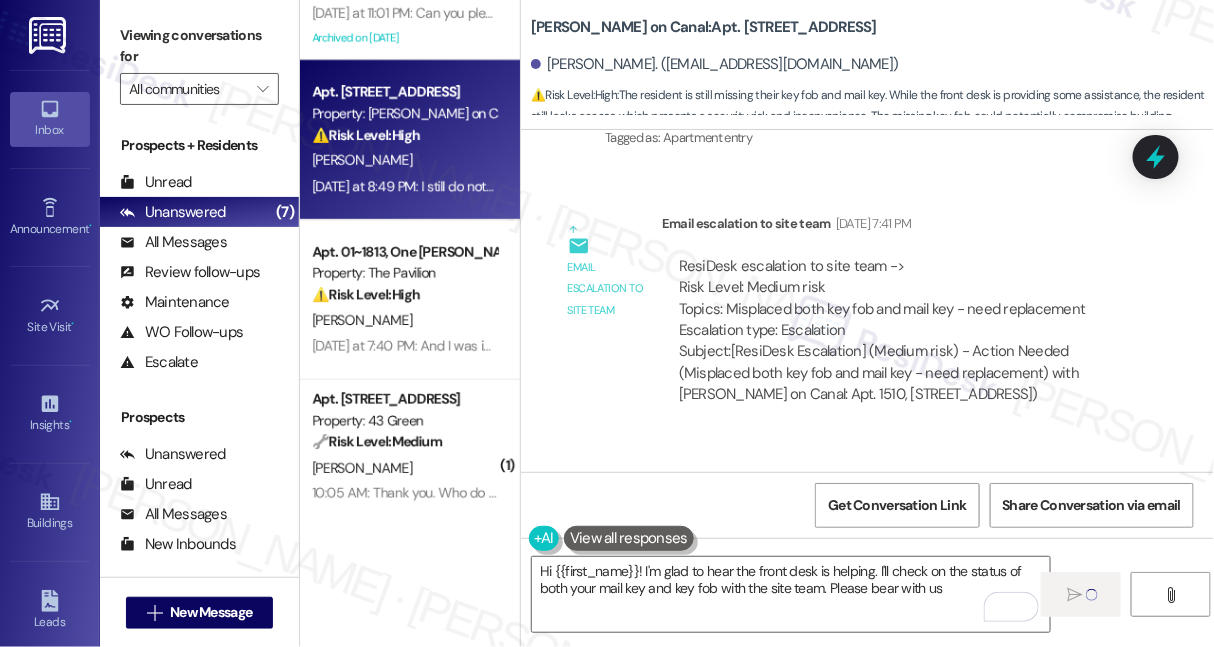 click on "ResiDesk escalation to site team ->
Risk Level: Medium risk
Topics: Misplaced both key fob and mail key - need replacement
Escalation type: Escalation" at bounding box center [903, 299] 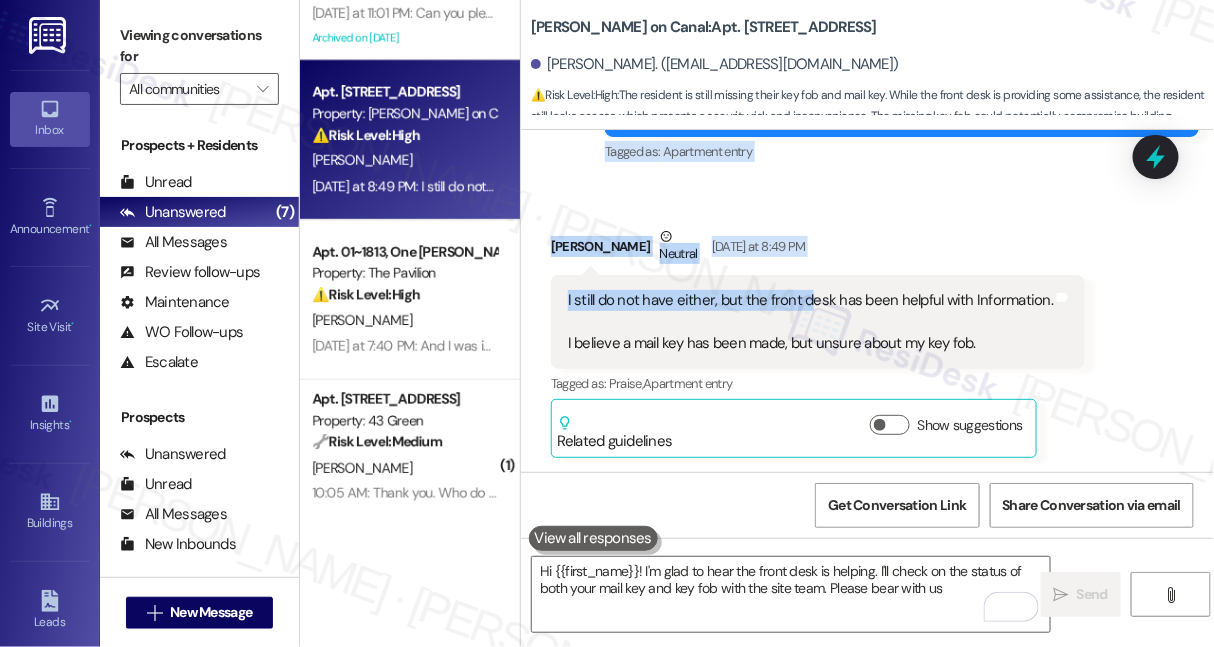 drag, startPoint x: 1085, startPoint y: 304, endPoint x: 802, endPoint y: 283, distance: 283.77808 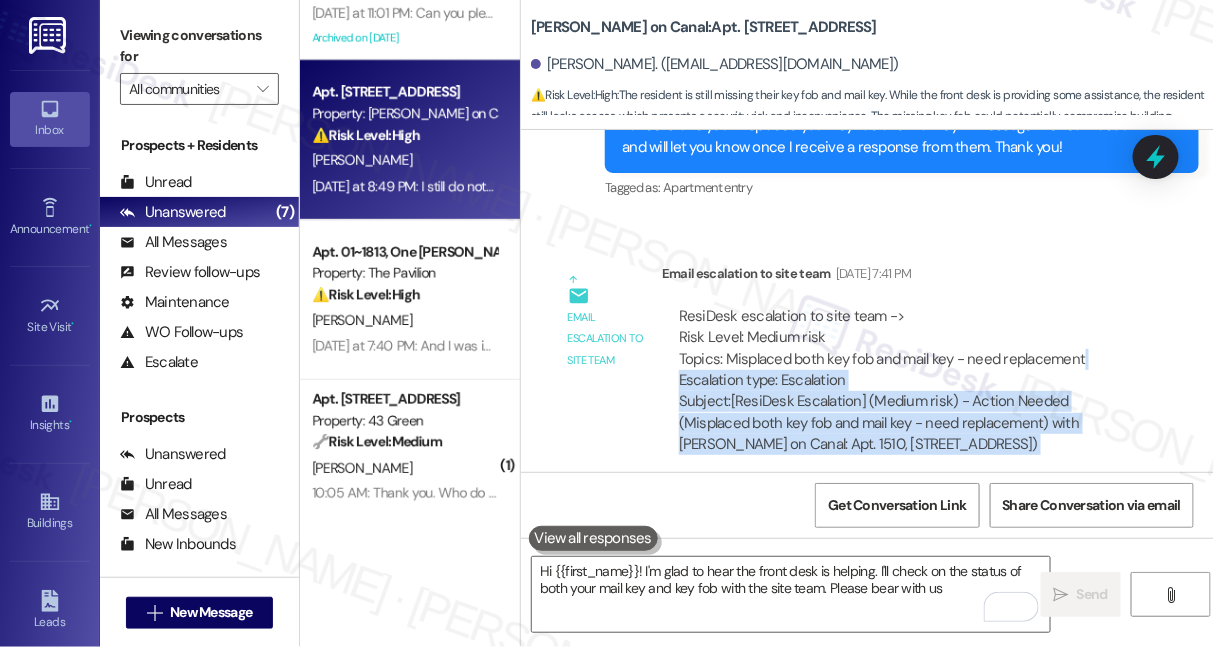 scroll, scrollTop: 1176, scrollLeft: 0, axis: vertical 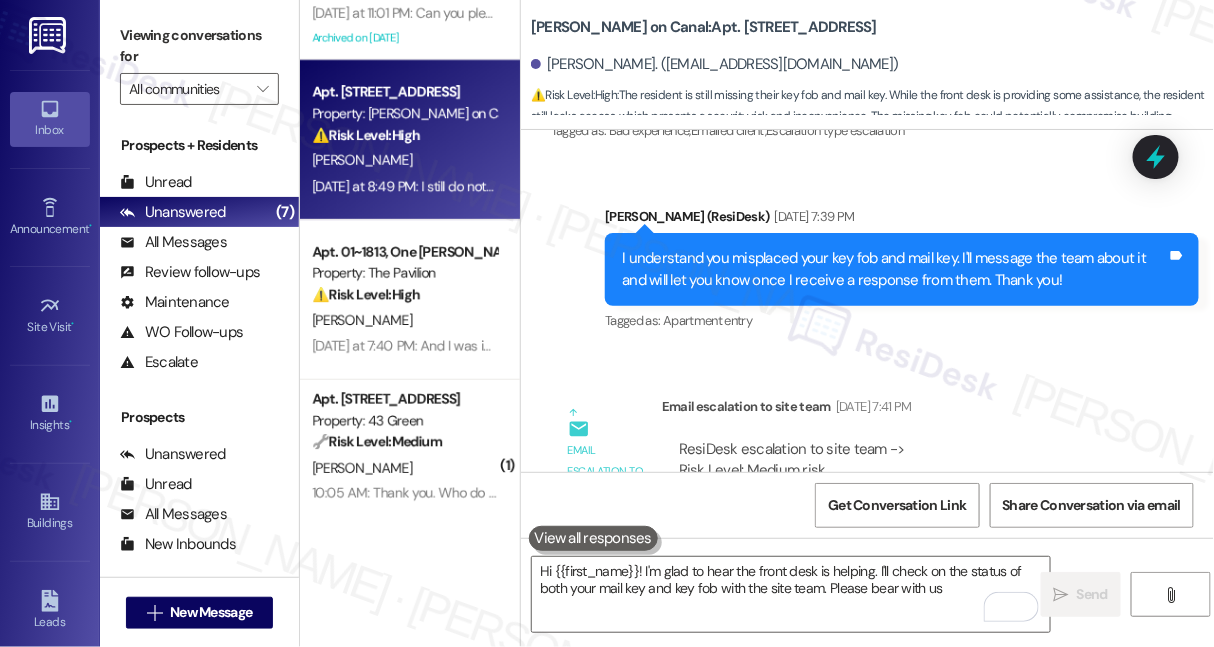 click on "Lease started [DATE] 8:00 PM Survey, sent via SMS Residesk Automated Survey [DATE] 1:33 PM This message is part of our periodic resident outreach. Please disregard if you've already paid or you're on auto-pay!
Hi [PERSON_NAME]! Friendly reminder that we’re here if you have any questions or concerns about paying rent. Feel free to reply ‘Yes’ if you’d like any help. If you’ve already paid or you’re on auto-pay - you’re all set!
(You can always reply STOP to opt out of future messages) Tags and notes Tagged as:   Rent payment reminders ,  Click to highlight conversations about Rent payment reminders Rent/payments Click to highlight conversations about Rent/payments Collections Status [DATE] 10:02 AM [PERSON_NAME] has an outstanding balance of $-2976 for [PERSON_NAME] on Canal  (as of [DATE]) Click to show details Received via SMS [PERSON_NAME] [DATE] 1:23 AM Needing a new key fob and mail key Tags and notes Tagged as:   Apartment entry Sent via SMS Tags and notes" at bounding box center [867, 301] 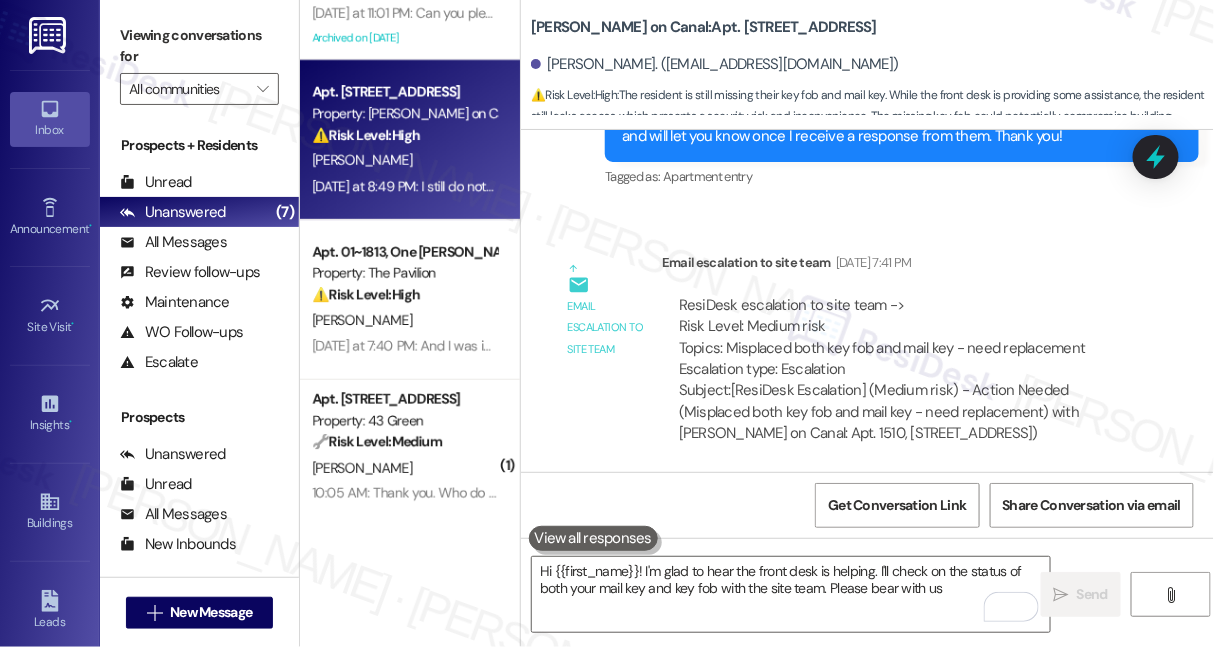 scroll, scrollTop: 1449, scrollLeft: 0, axis: vertical 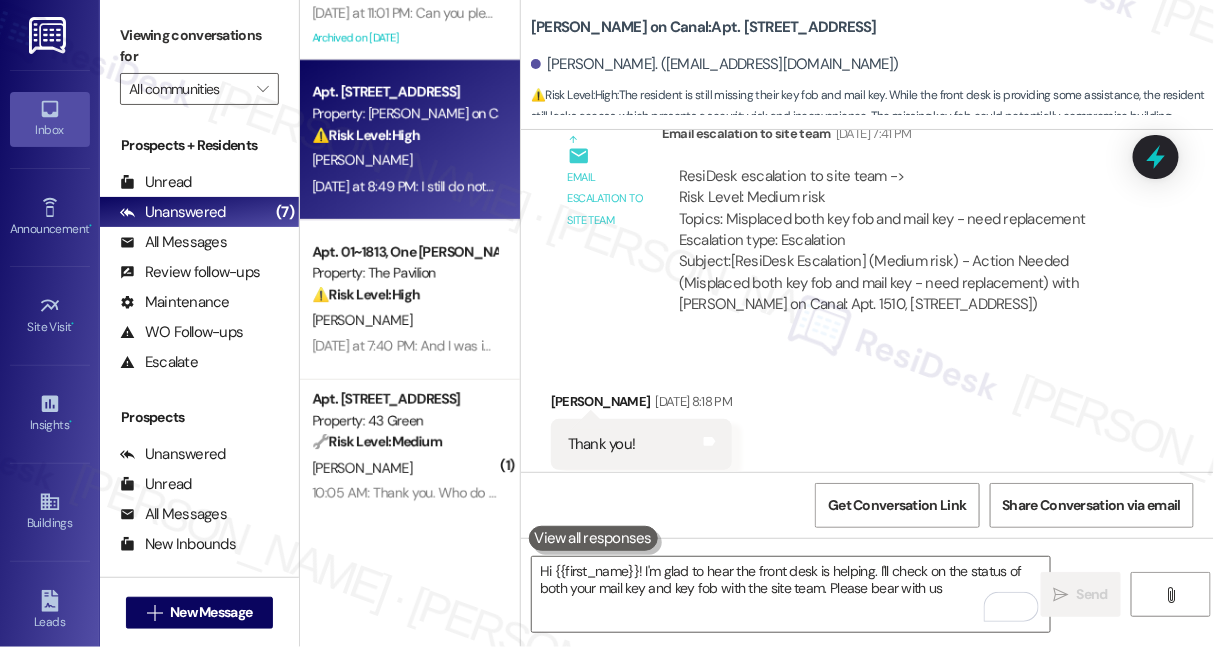 click on "ResiDesk escalation to site team ->
Risk Level: Medium risk
Topics: Misplaced both key fob and mail key - need replacement
Escalation type: Escalation" at bounding box center [903, 209] 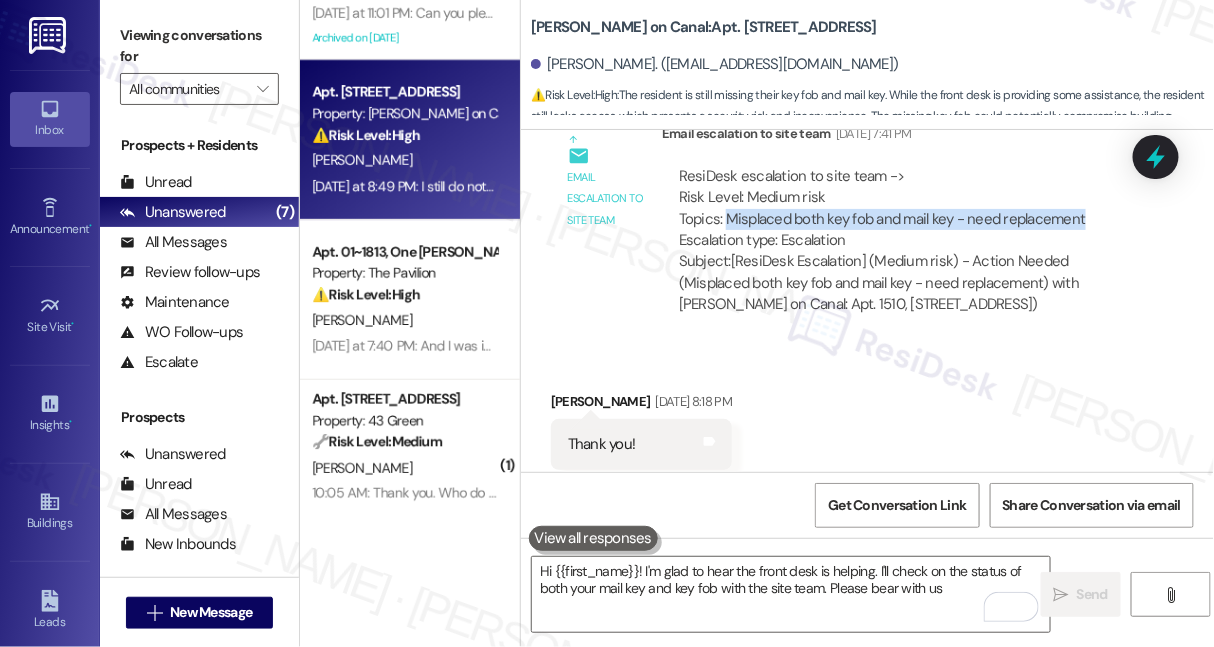 drag, startPoint x: 1086, startPoint y: 217, endPoint x: 727, endPoint y: 219, distance: 359.00558 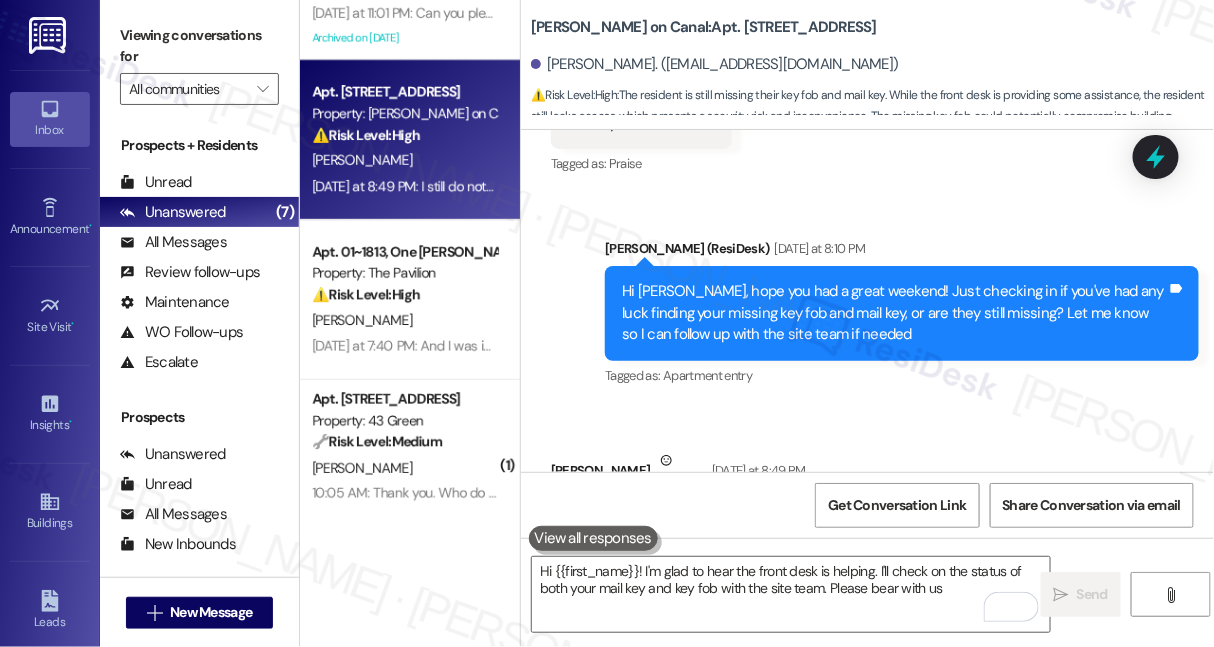 scroll, scrollTop: 2156, scrollLeft: 0, axis: vertical 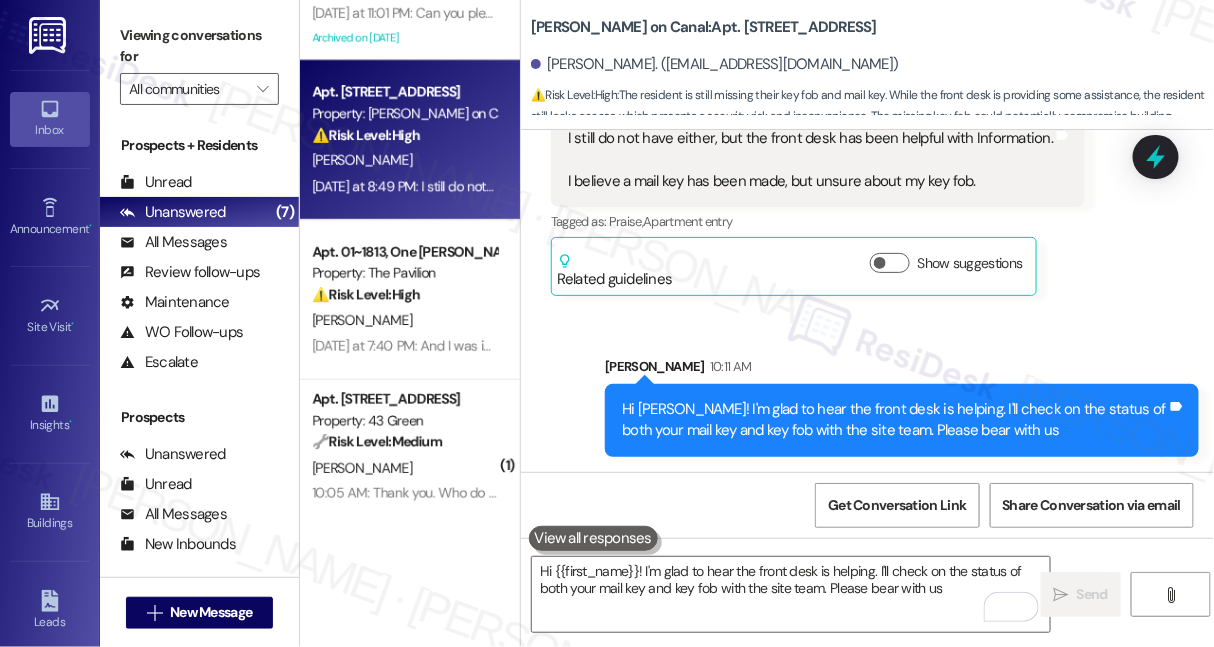 click on "Sent via SMS [PERSON_NAME] 10:11 AM Hi [PERSON_NAME]! I'm glad to hear the front desk is helping. I'll check on the status of both your mail key and key fob with the site team. Please bear with us Tags and notes" at bounding box center (867, 391) 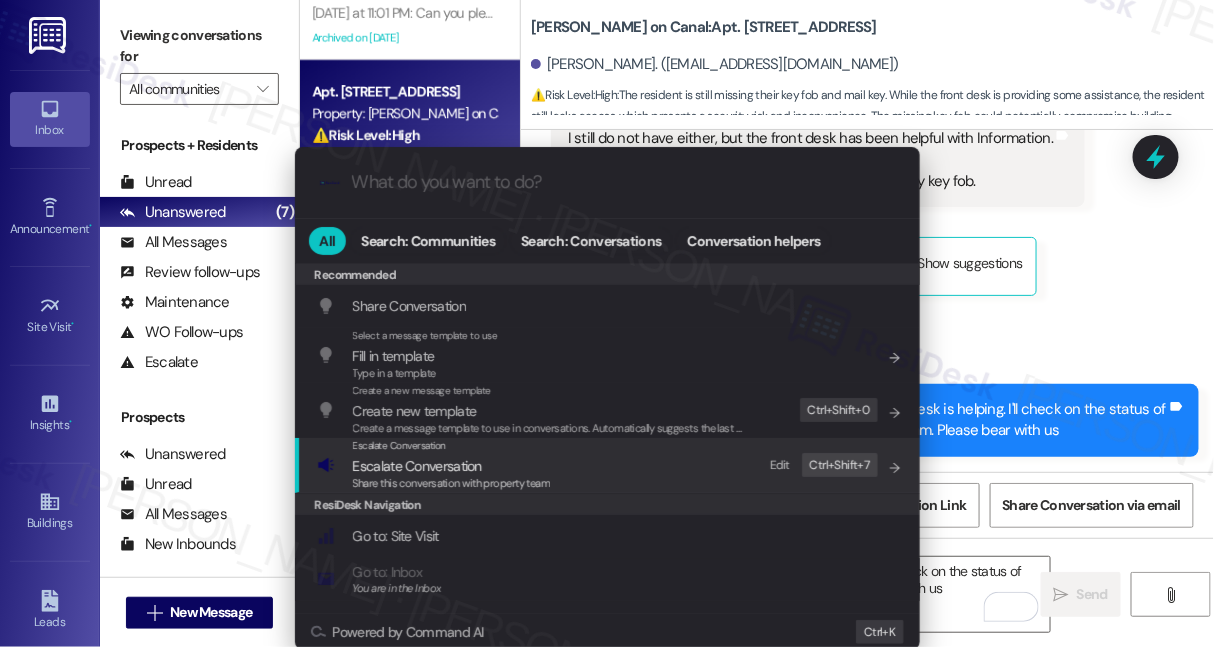 click on "Escalate Conversation" at bounding box center [452, 466] 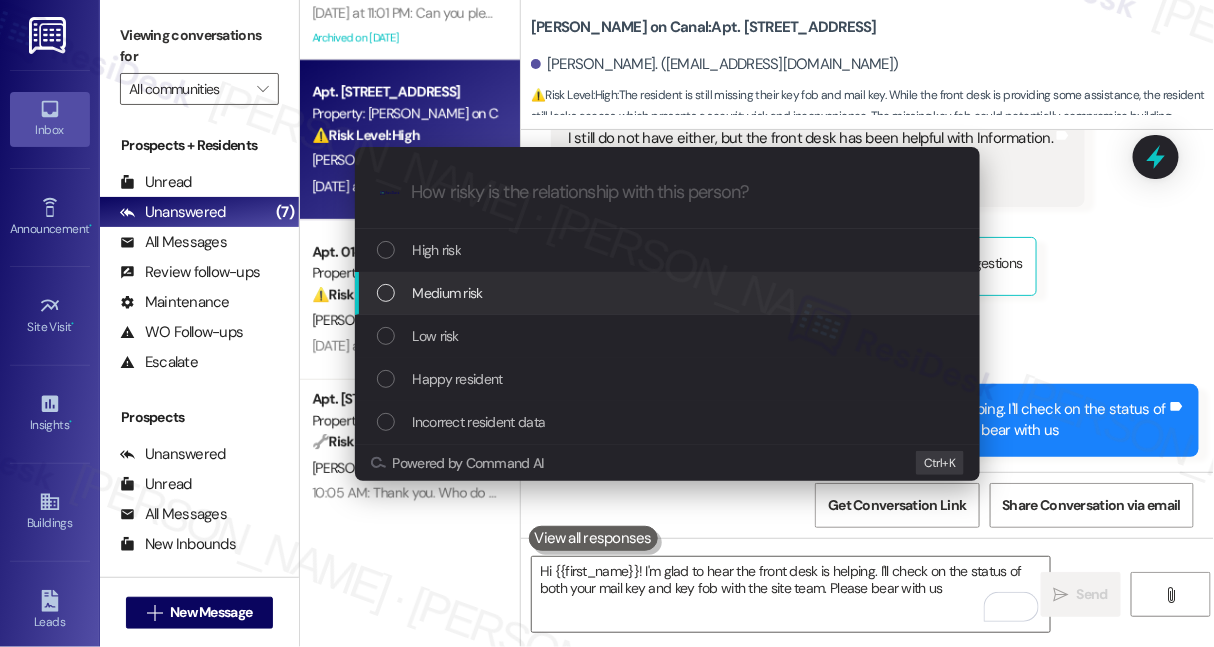 click on "Medium risk" at bounding box center (448, 293) 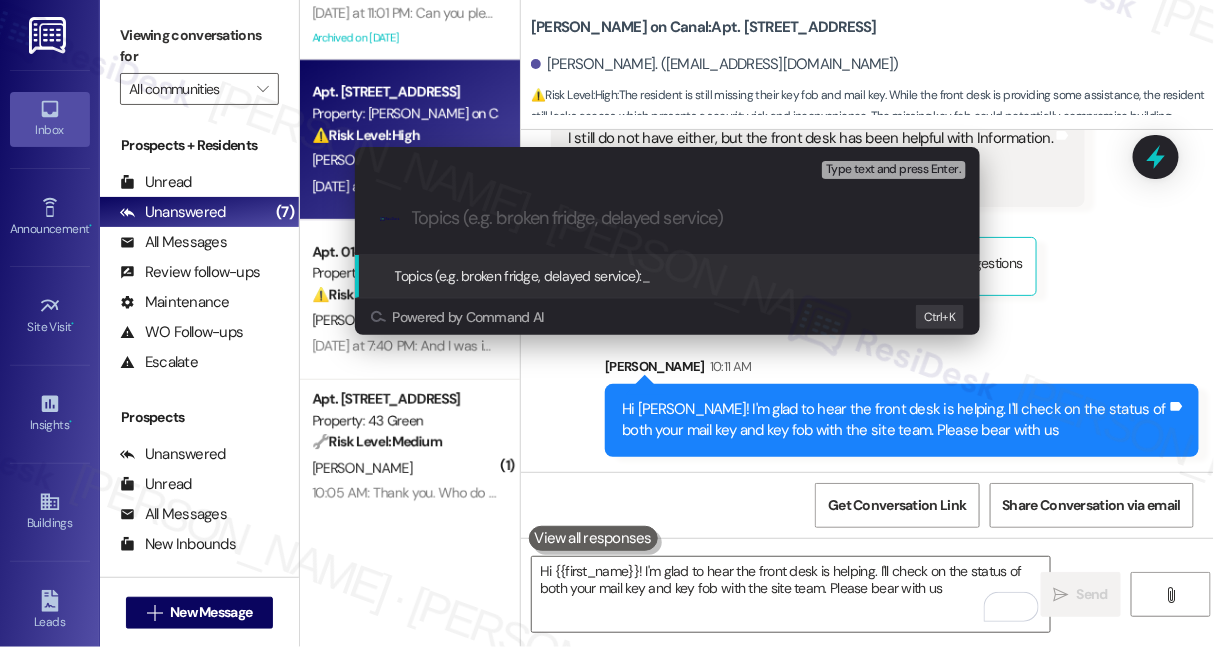 paste on "Misplaced both key fob and mail key - need replacement" 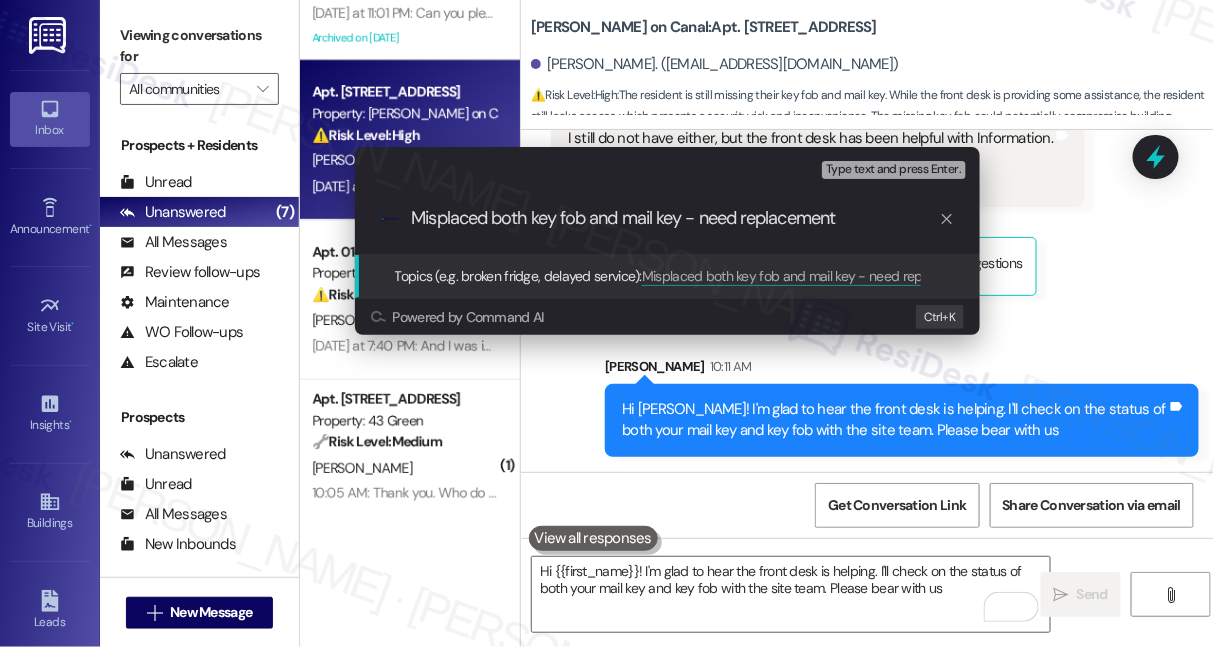 type 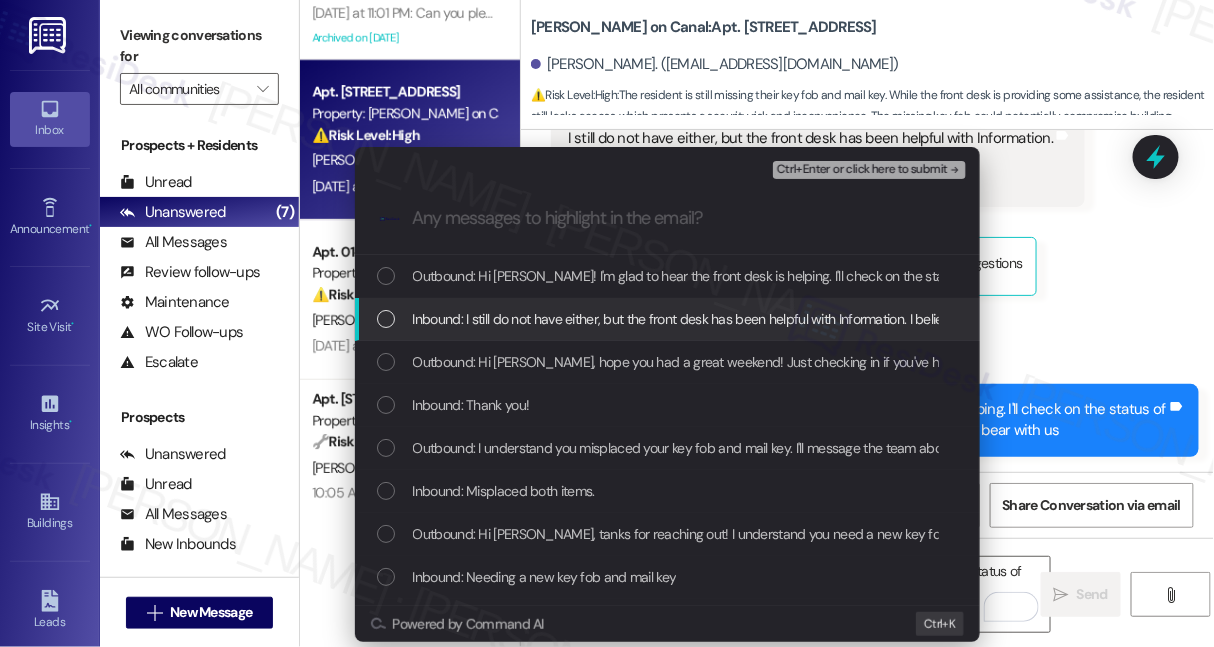 click on "Inbound: I still do not have either, but the front desk has been helpful with Information.
I believe a mail key has been made, but unsure about my key fob." at bounding box center [851, 319] 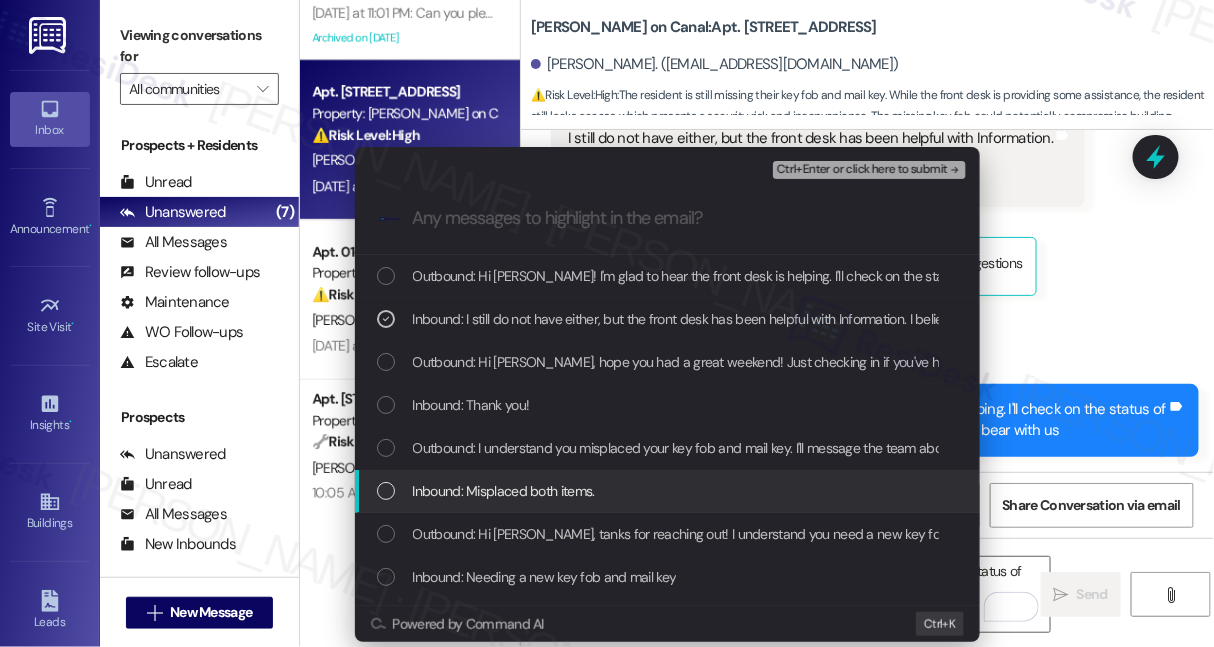 click on "Inbound: Misplaced both items." at bounding box center (504, 491) 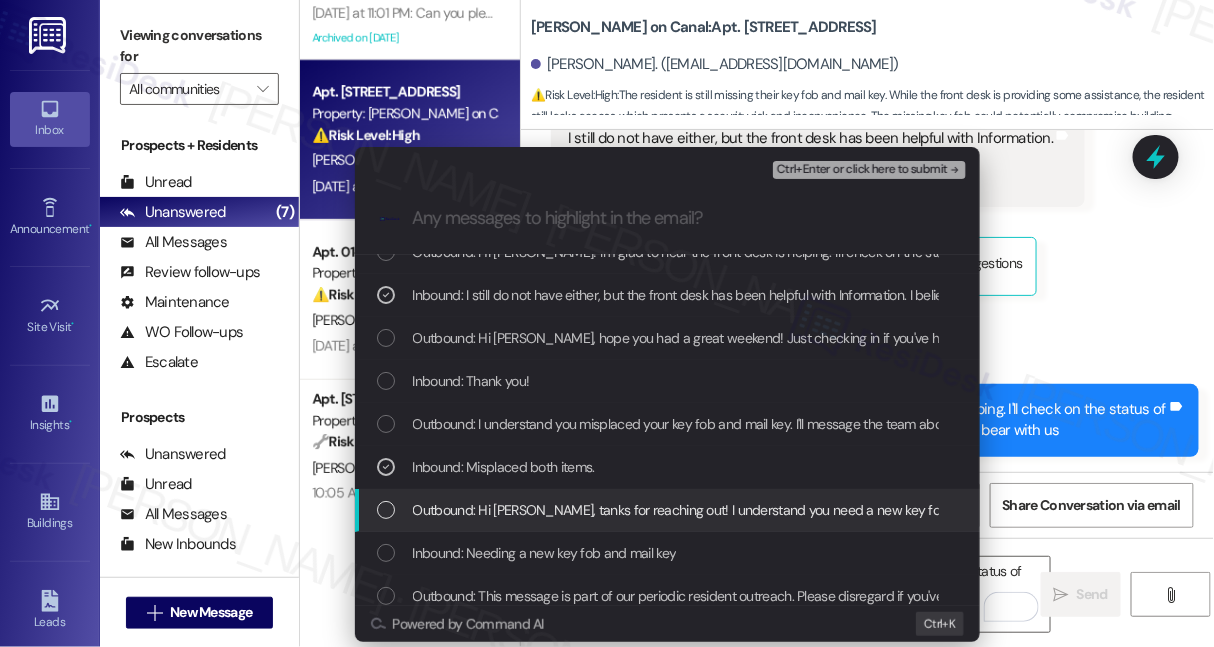 scroll, scrollTop: 37, scrollLeft: 0, axis: vertical 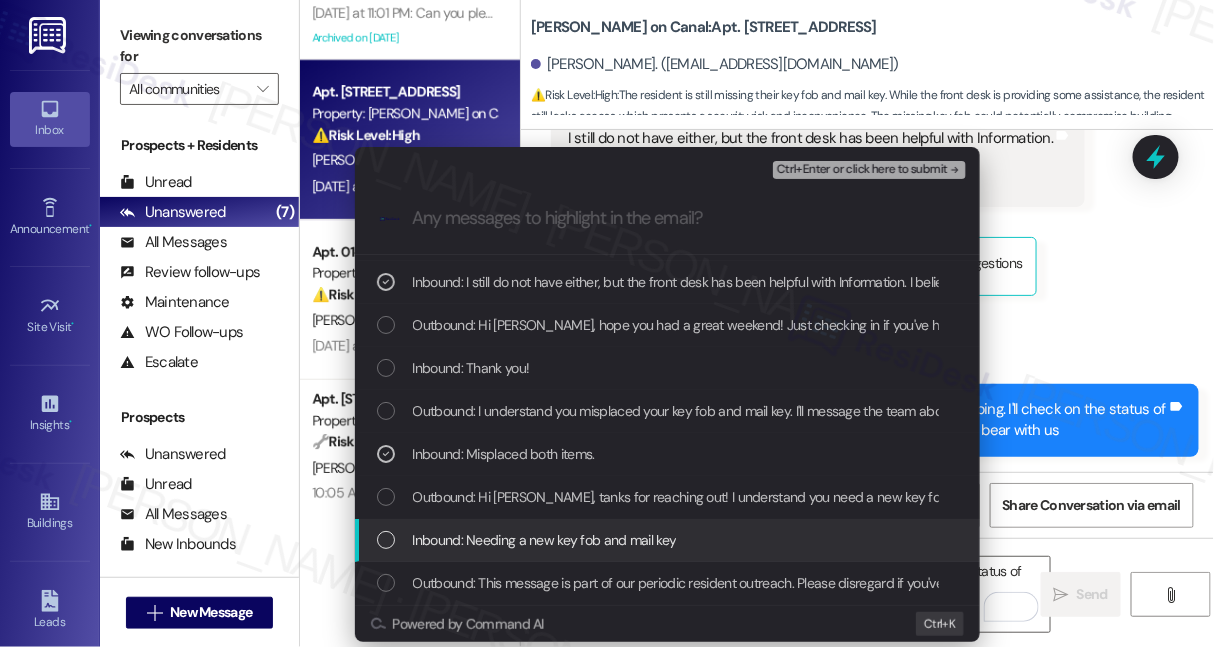 click on "Inbound: Needing a new key fob and mail key" at bounding box center [545, 540] 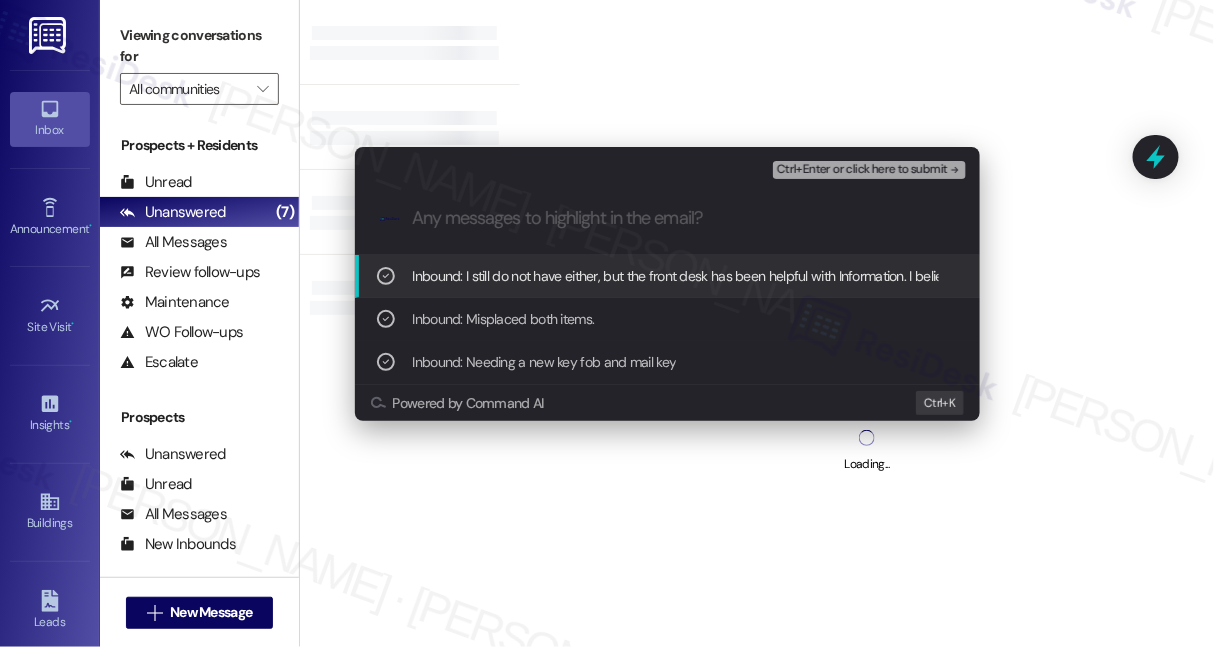 scroll, scrollTop: 0, scrollLeft: 0, axis: both 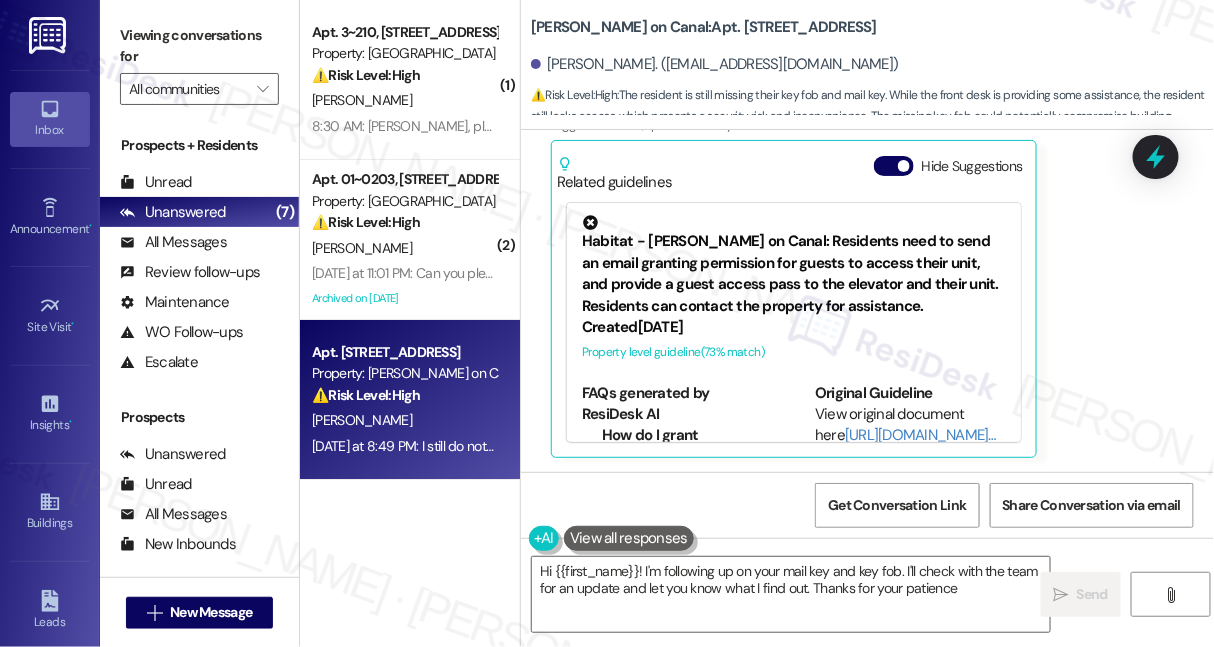 type on "Hi {{first_name}}! I'm following up on your mail key and key fob. I'll check with the team for an update and let you know what I find out. Thanks for your patience!" 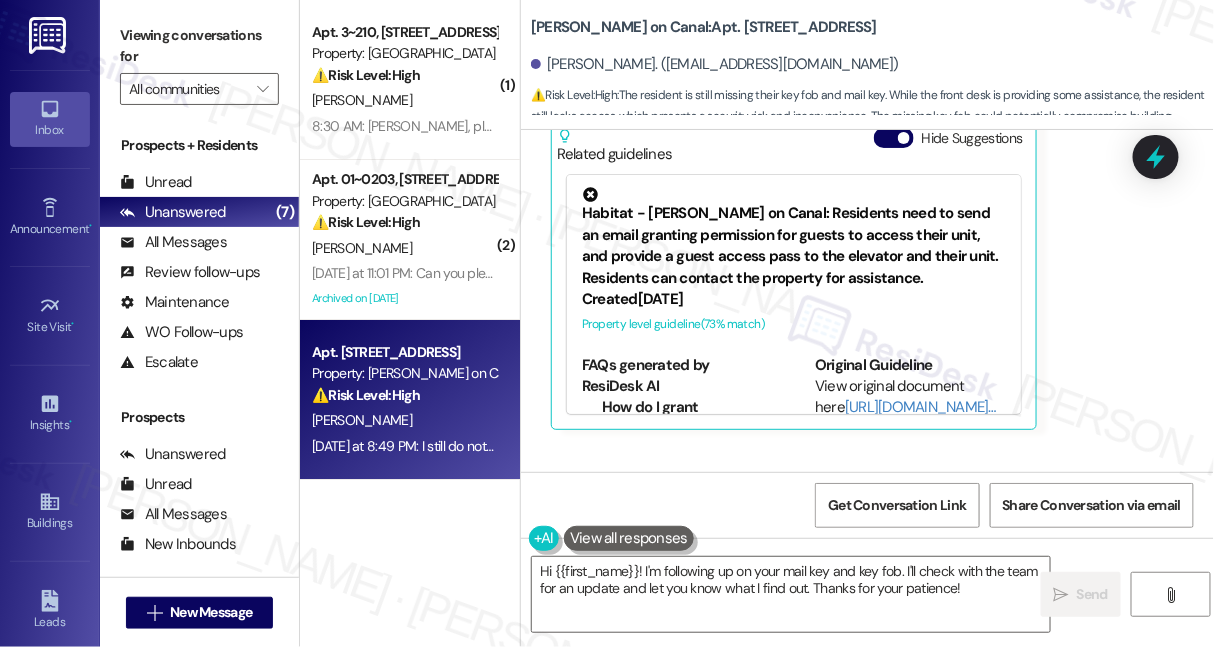 scroll, scrollTop: 2172, scrollLeft: 0, axis: vertical 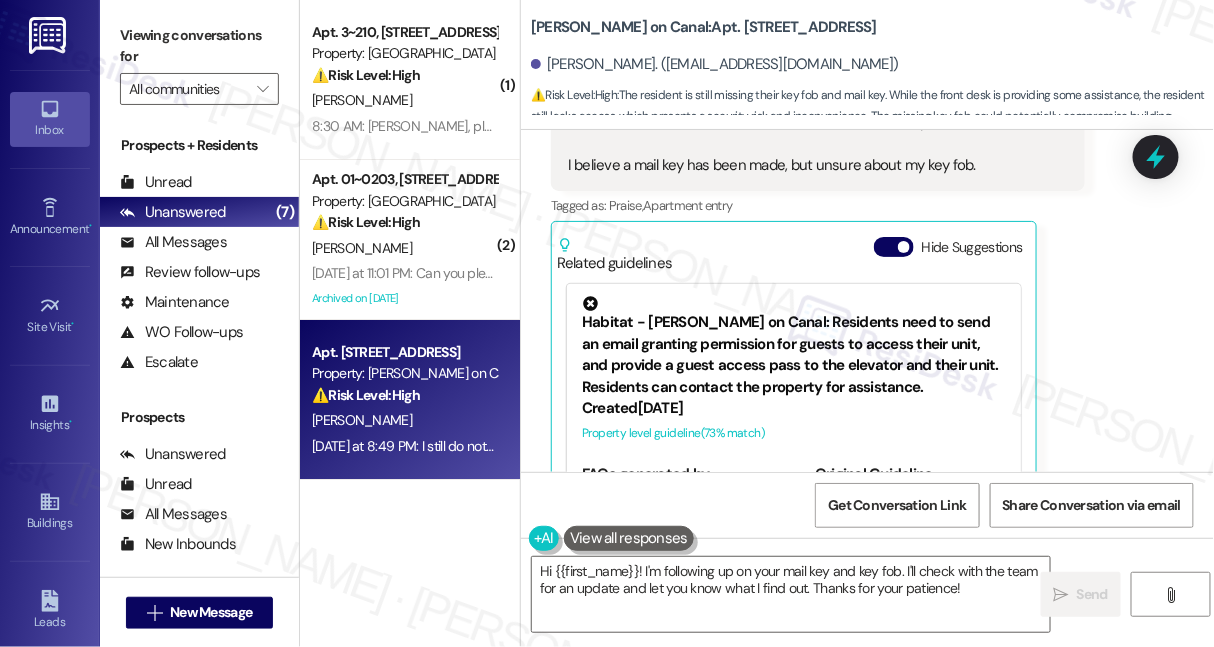 click on "Tagged as:   Praise ,  Click to highlight conversations about Praise Apartment entry Click to highlight conversations about Apartment entry" at bounding box center [818, 205] 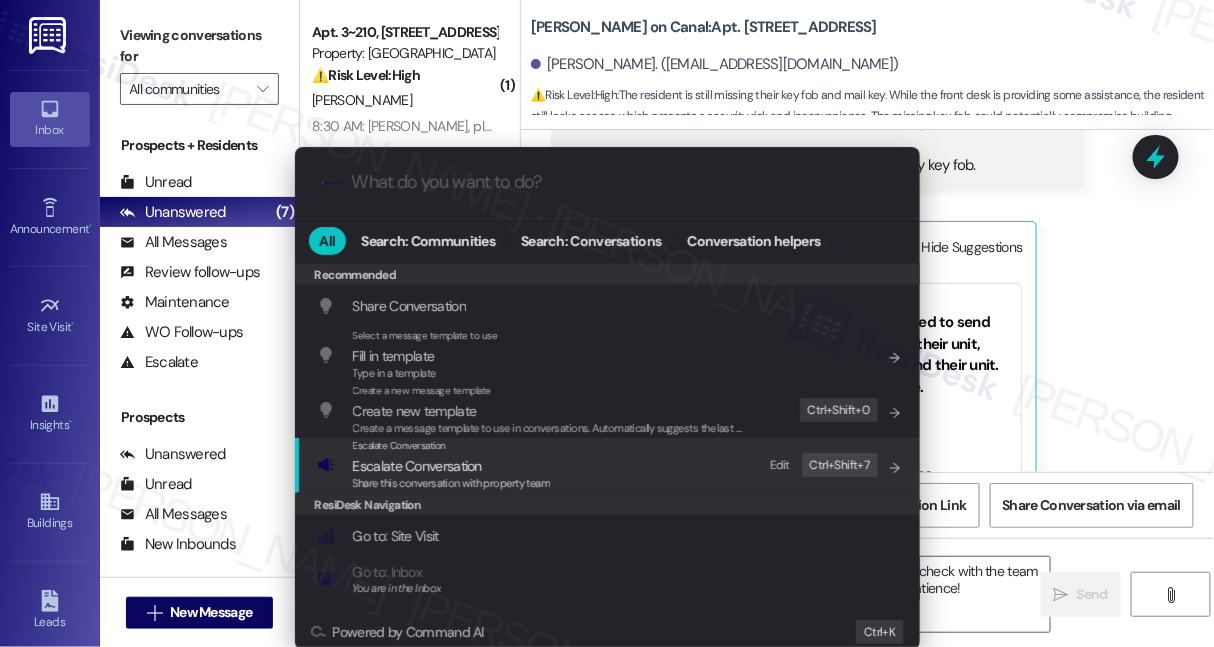 click on "Escalate Conversation" at bounding box center [417, 466] 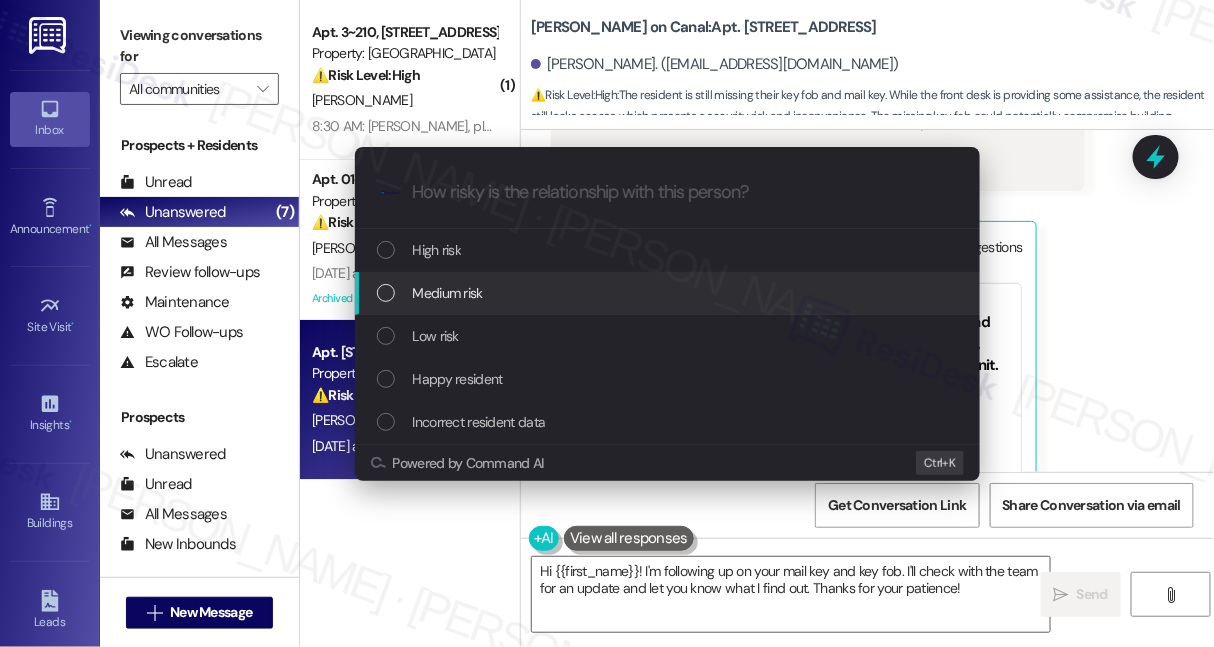 click on "Medium risk" at bounding box center (669, 293) 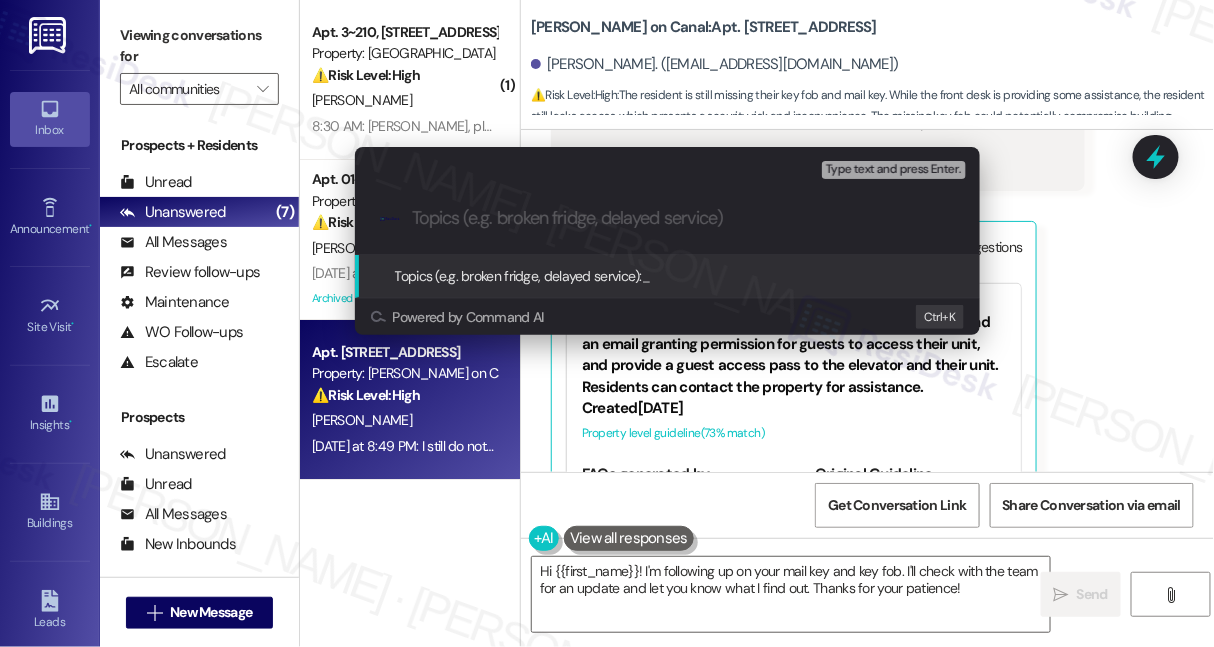 paste on "Misplaced both key fob and mail key - need replacement" 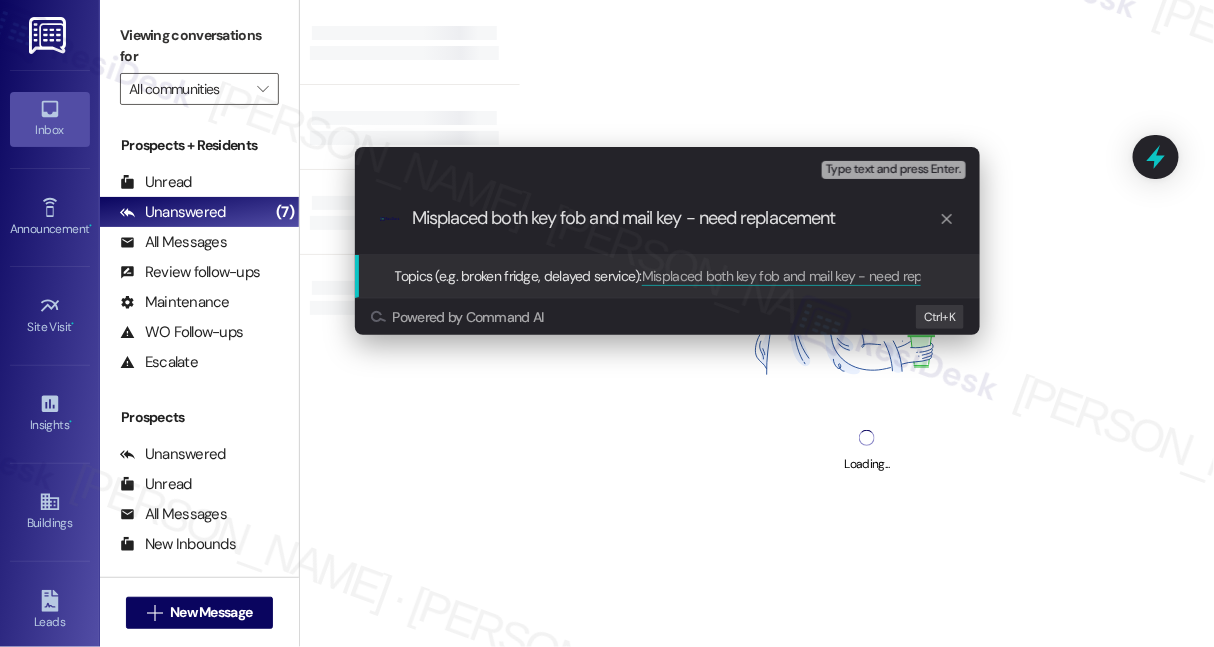 type 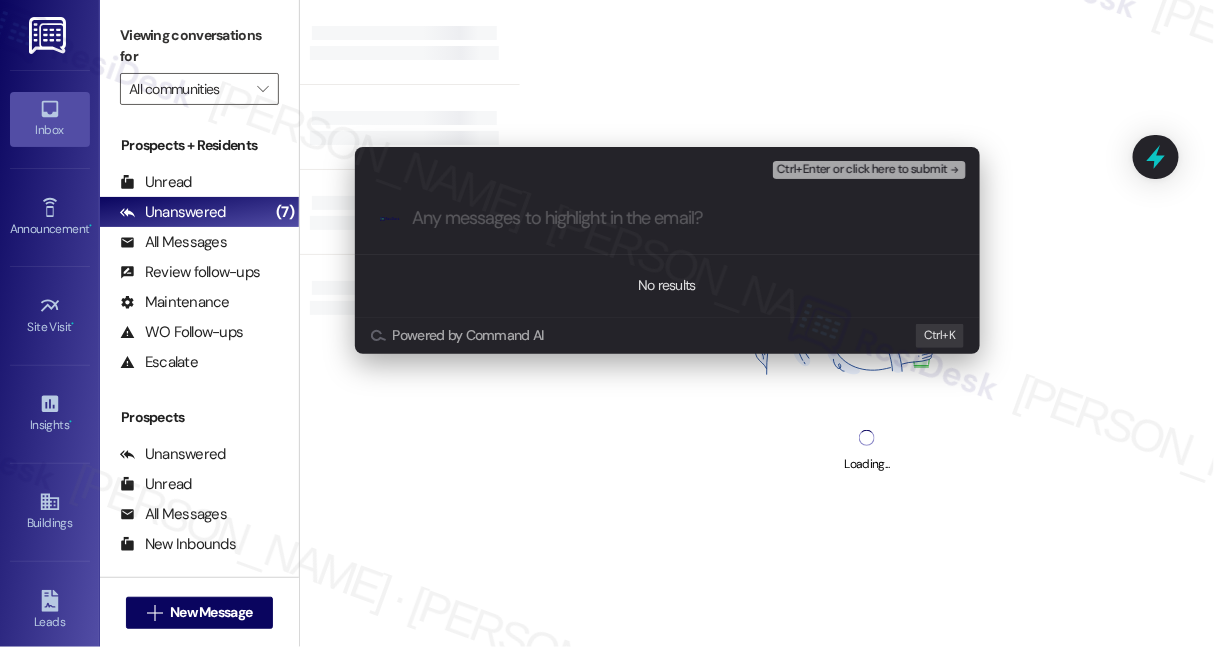 click on "Escalate Conversation Medium risk Misplaced both key fob and mail key - need replacement Any messages to highlight in the email? Ctrl+Enter or click here to submit .cls-1{fill:#0a055f;}.cls-2{fill:#0cc4c4;} resideskLogoBlueOrange No results Powered by Command AI Ctrl+ K" at bounding box center [667, 250] 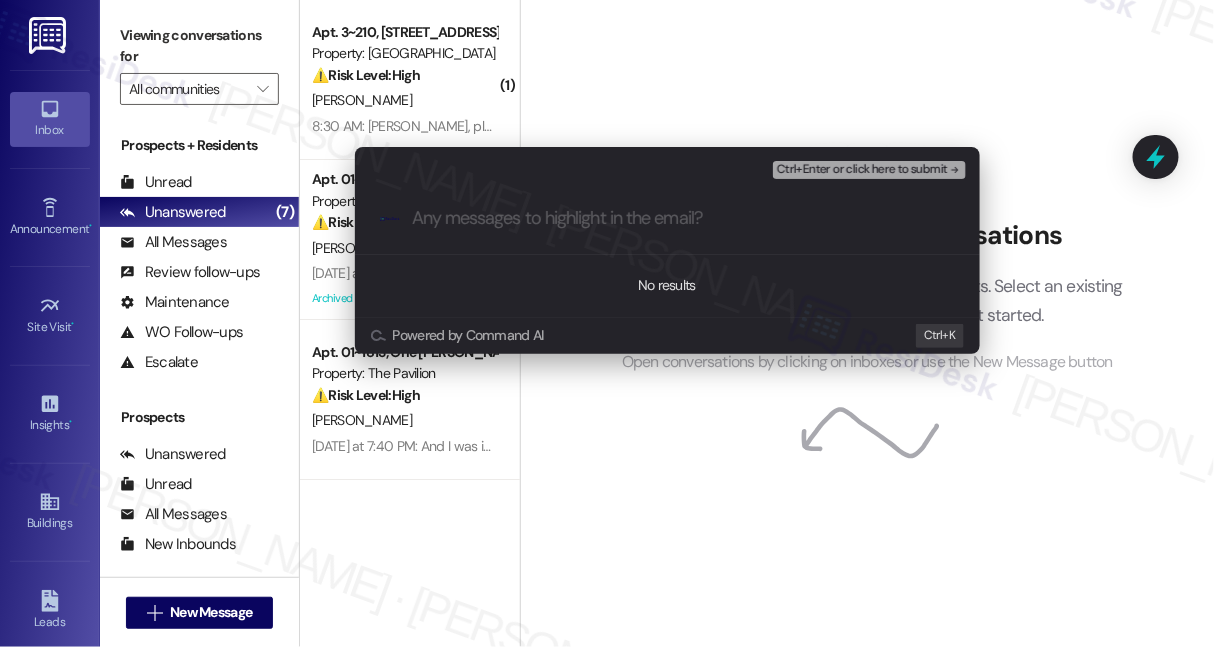 click on "Escalate Conversation Medium risk Misplaced both key fob and mail key - need replacement Any messages to highlight in the email? Ctrl+Enter or click here to submit .cls-1{fill:#0a055f;}.cls-2{fill:#0cc4c4;} resideskLogoBlueOrange No results Powered by Command AI Ctrl+ K" at bounding box center [607, 323] 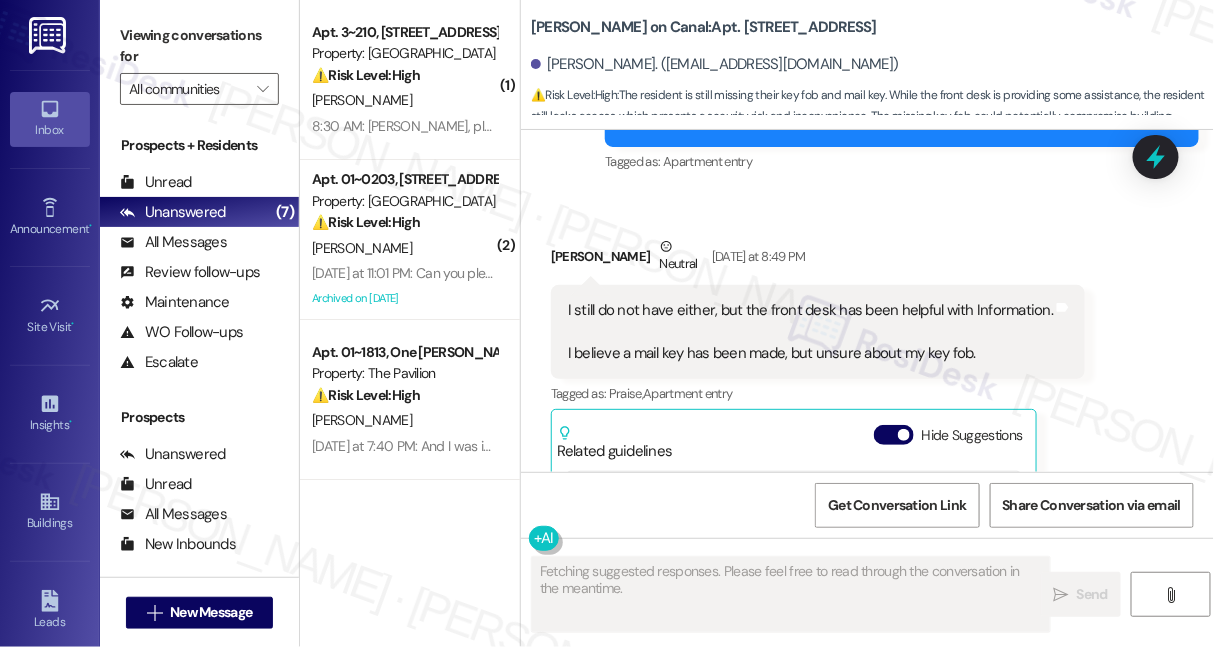 scroll, scrollTop: 1981, scrollLeft: 0, axis: vertical 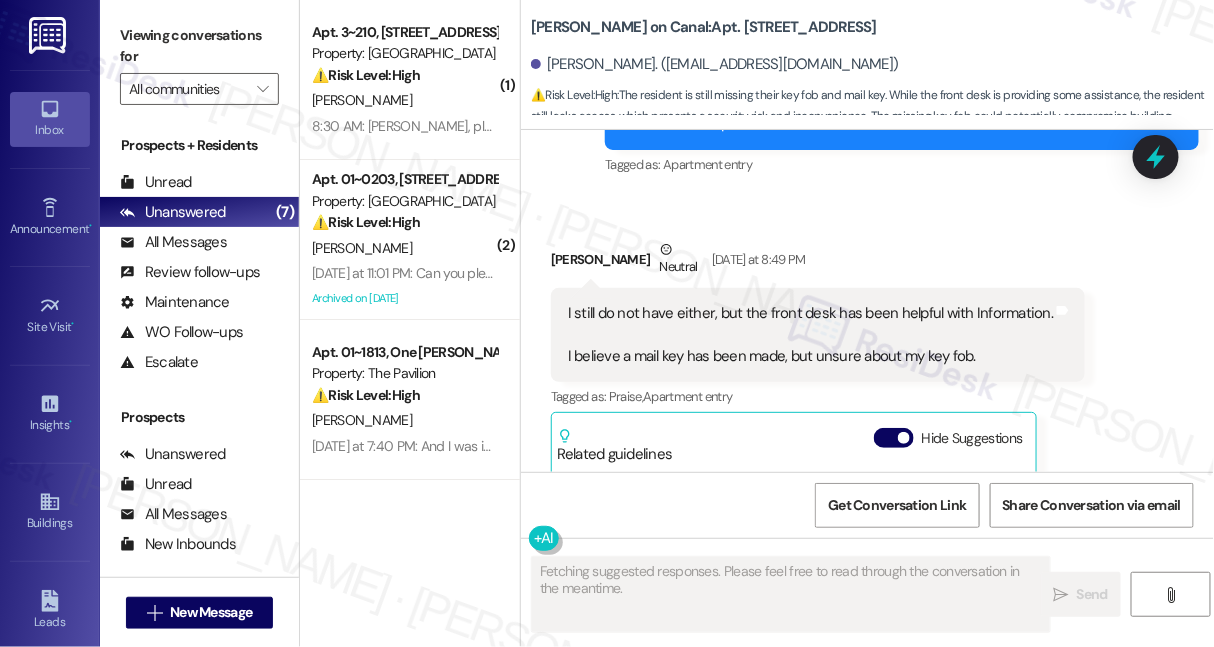 click on "I still do not have either, but the front desk has been helpful with Information.
I believe a mail key has been made, but unsure about my key fob." at bounding box center (810, 335) 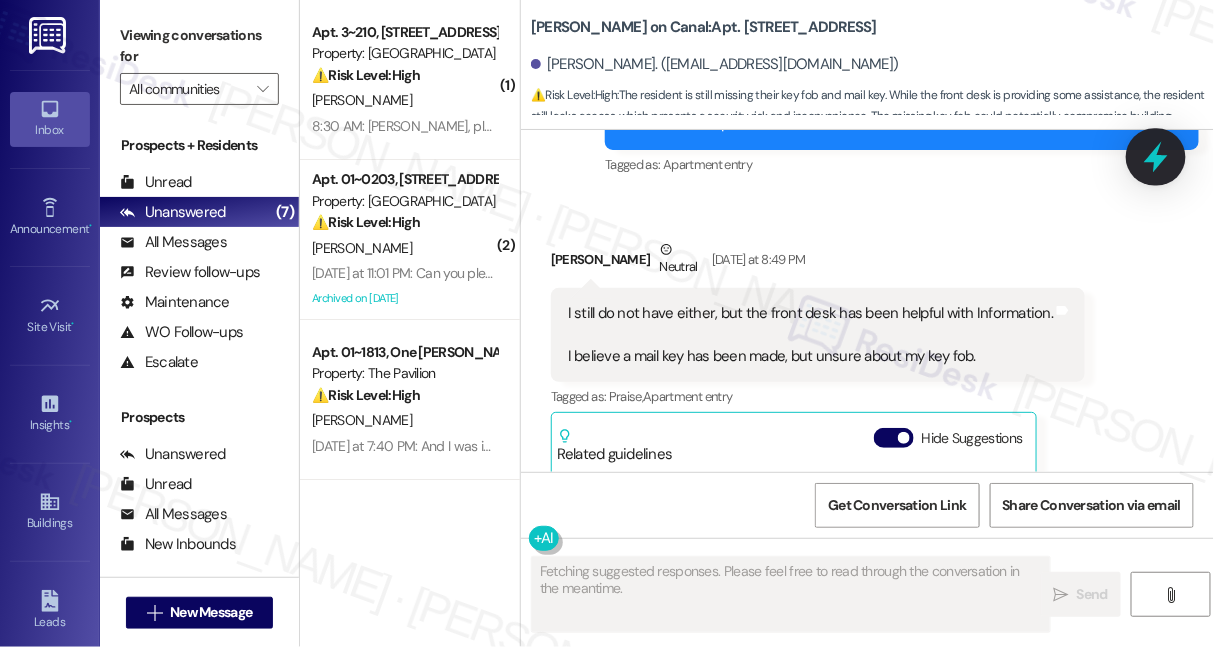 click at bounding box center (1156, 156) 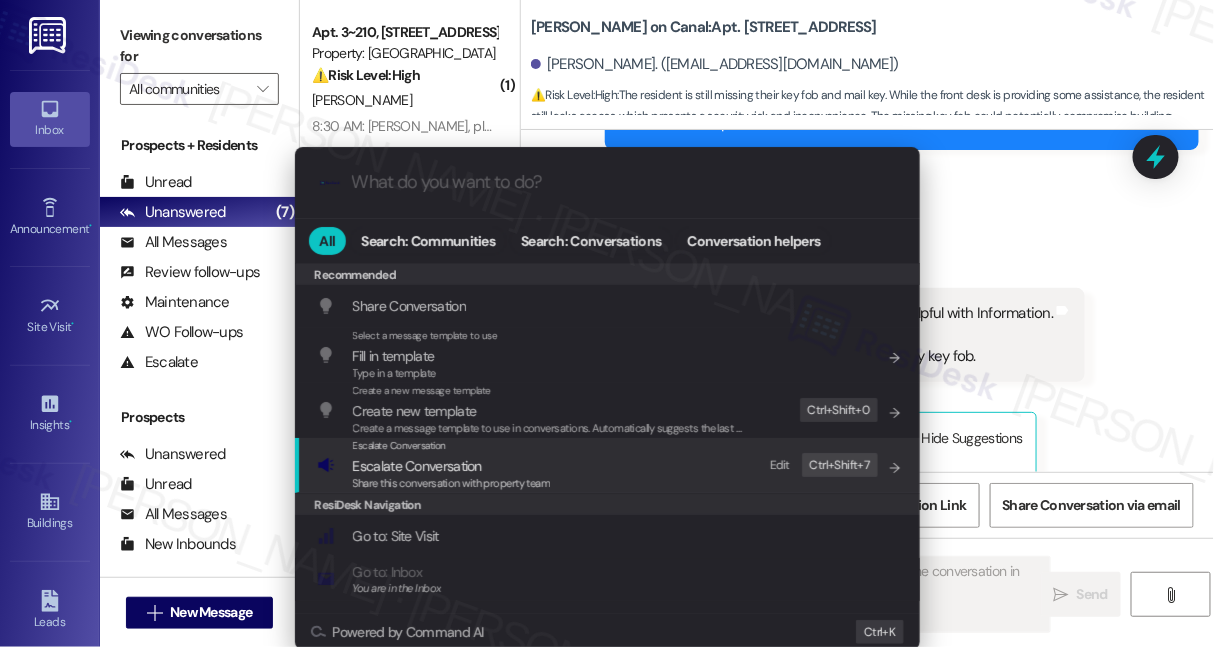 click on "Escalate Conversation" at bounding box center (452, 466) 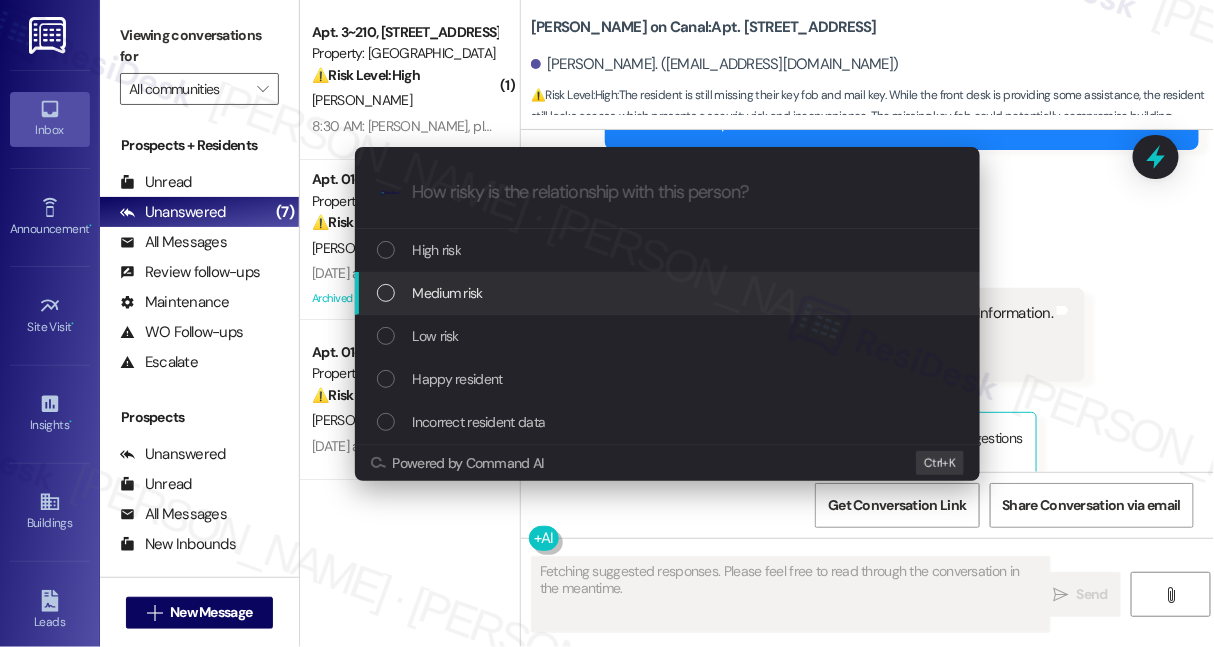 click on "Medium risk" at bounding box center (669, 293) 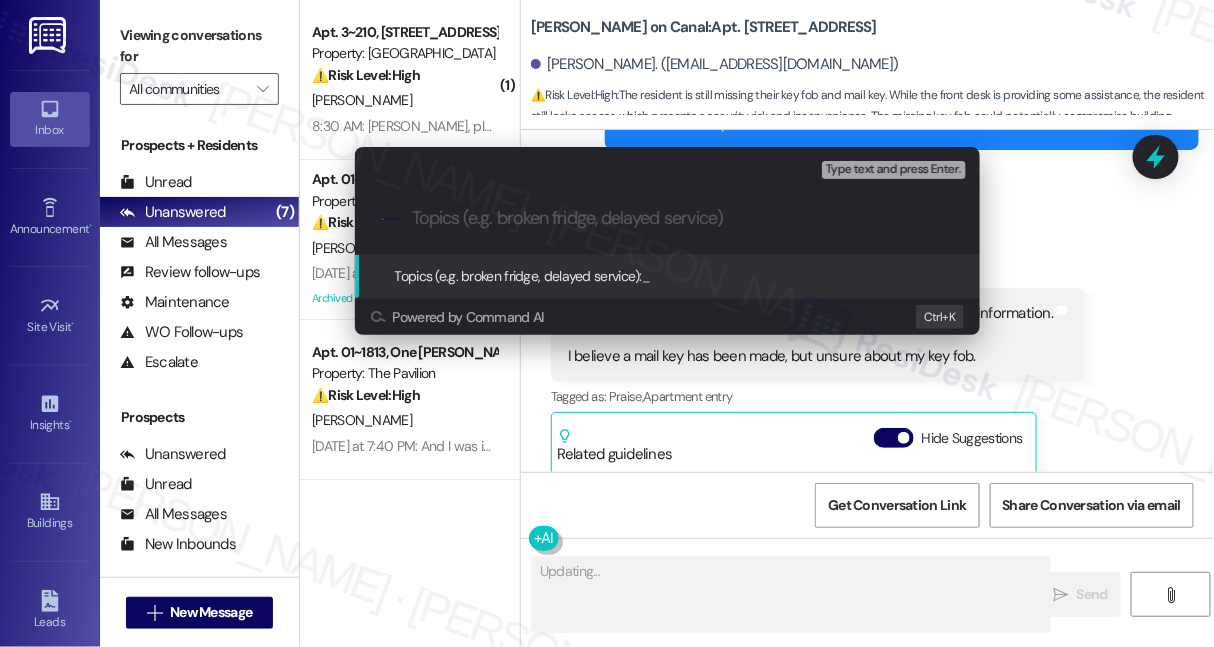 type on "Hi" 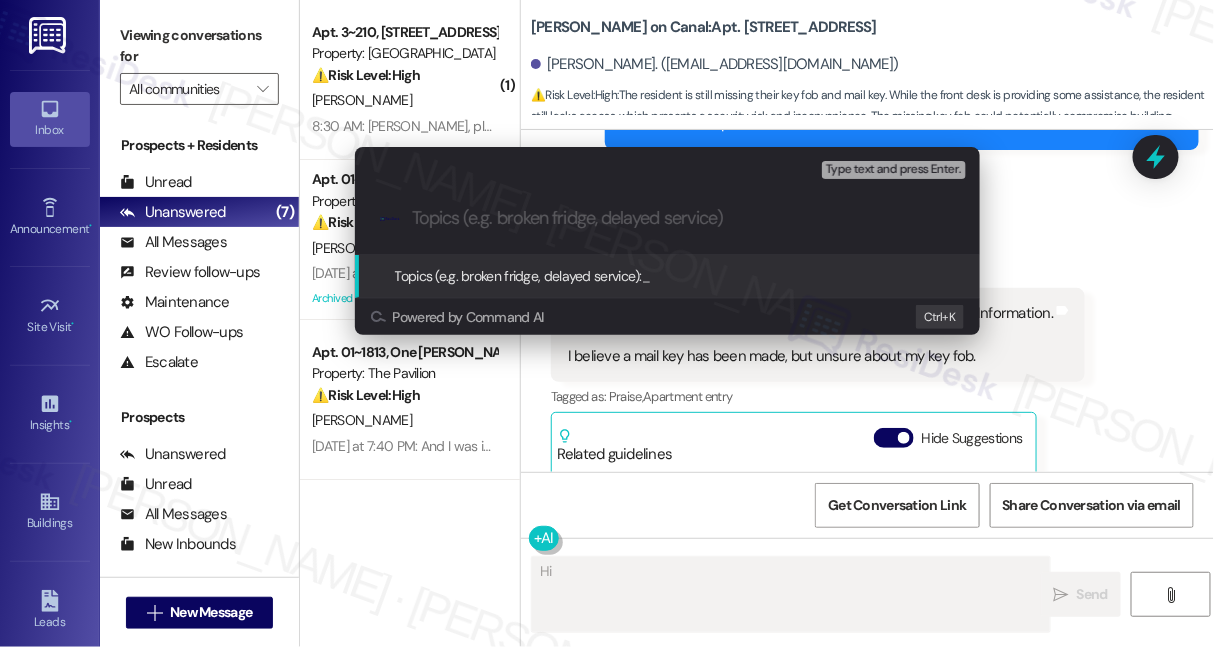 paste on "Misplaced both key fob and mail key - need replacement" 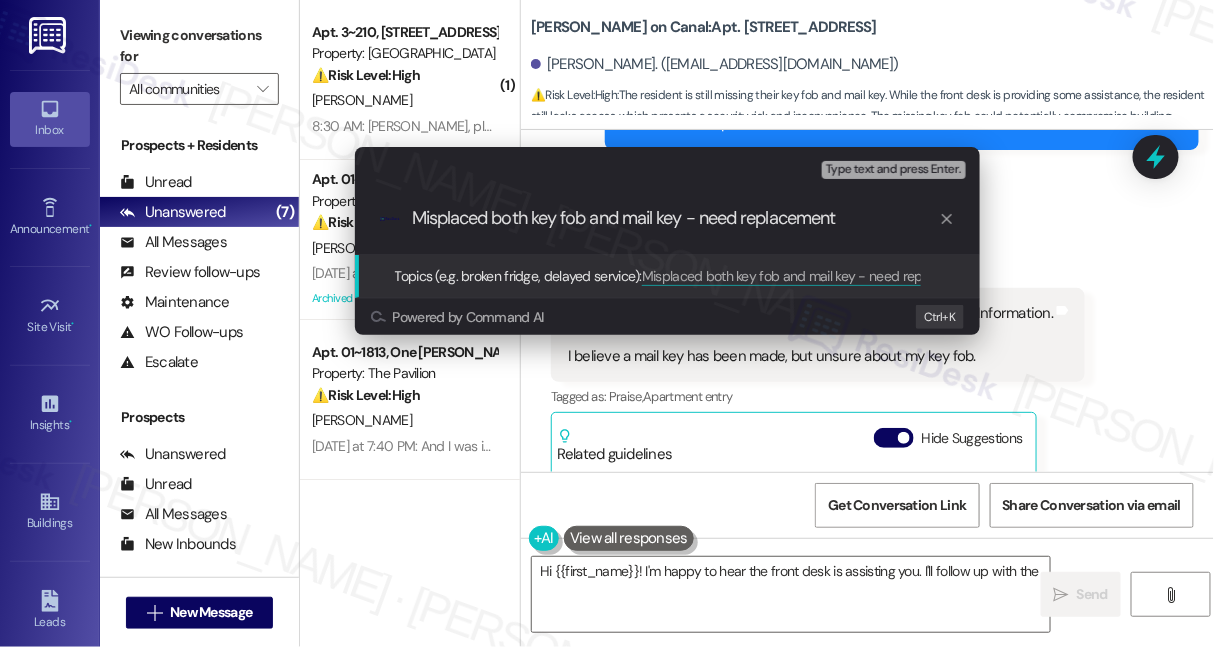 type on "Hi {{first_name}}! I'm happy to hear the front desk is assisting you. I'll follow up with the" 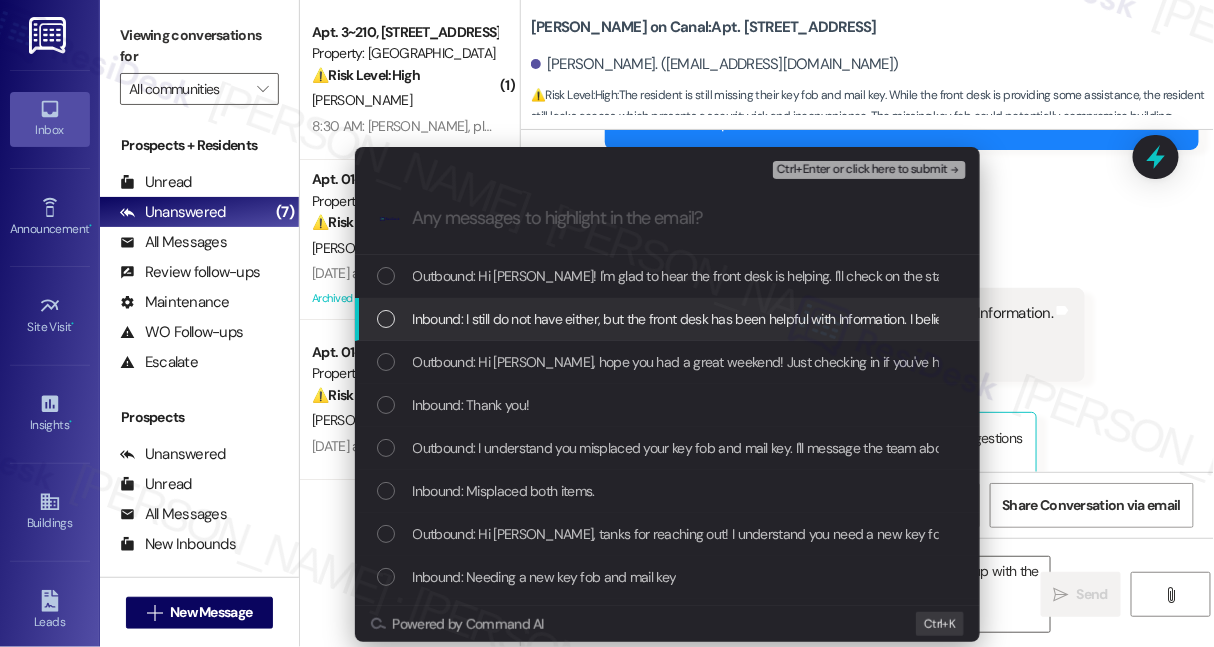 click on "Inbound: I still do not have either, but the front desk has been helpful with Information.
I believe a mail key has been made, but unsure about my key fob." at bounding box center (851, 319) 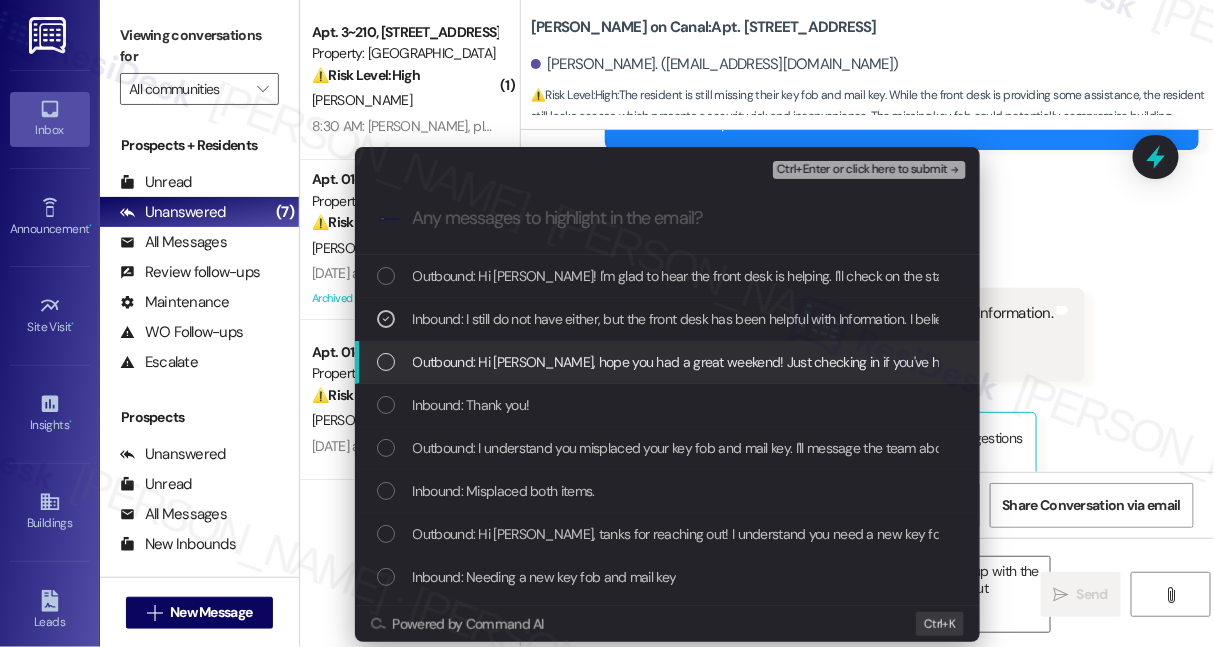 type on "Hi {{first_name}}! I'm happy to hear the front desk is assisting you. I'll follow up with the team regarding the mail key and key fob status. I'll let you know what I find out!" 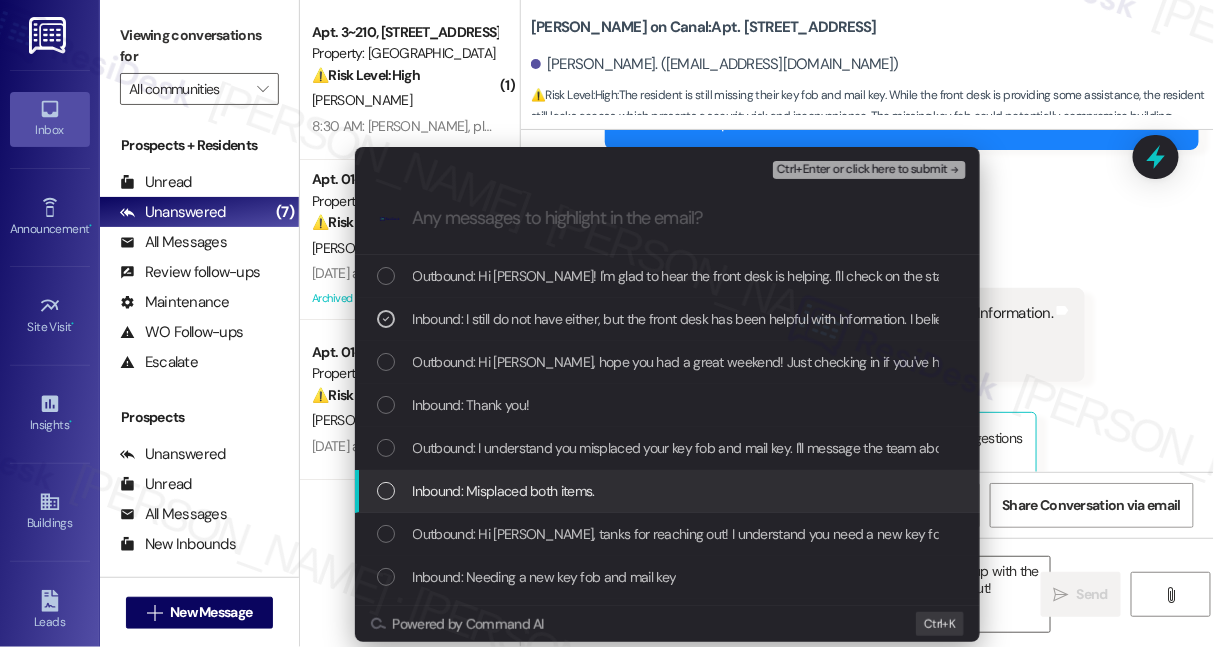 click on "Inbound: Misplaced both items." at bounding box center [667, 491] 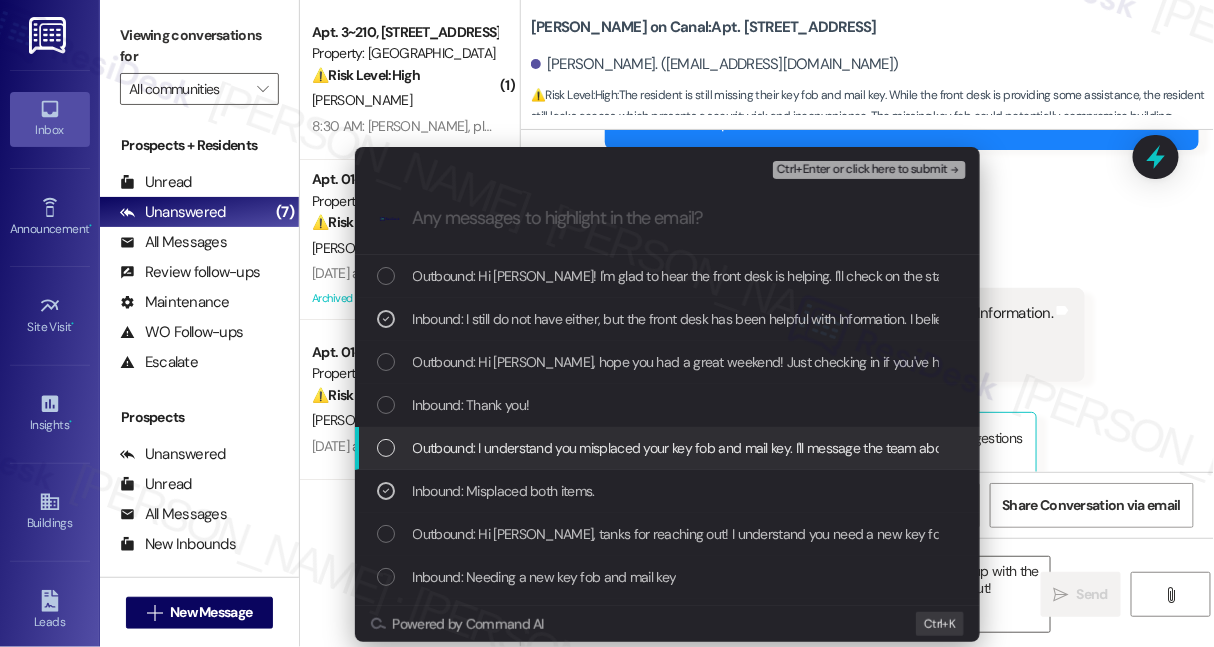 scroll, scrollTop: 37, scrollLeft: 0, axis: vertical 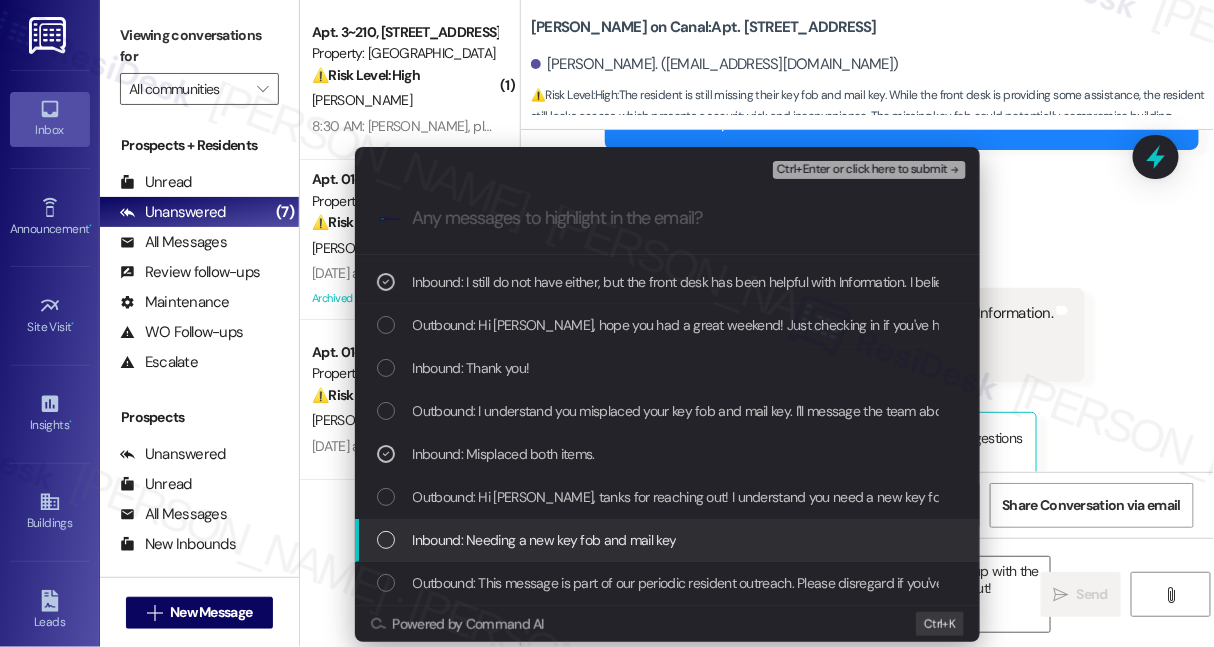 click on "Inbound: Needing a new key fob and mail key" at bounding box center (545, 540) 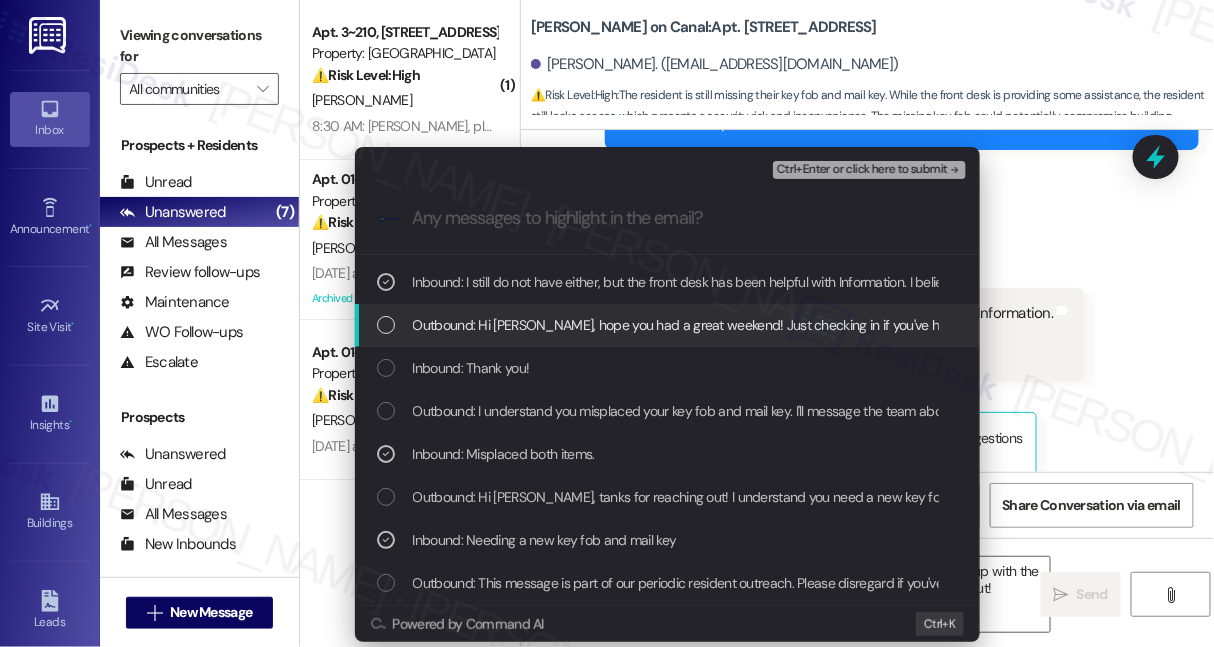 click on "Ctrl+Enter or click here to submit" at bounding box center (862, 170) 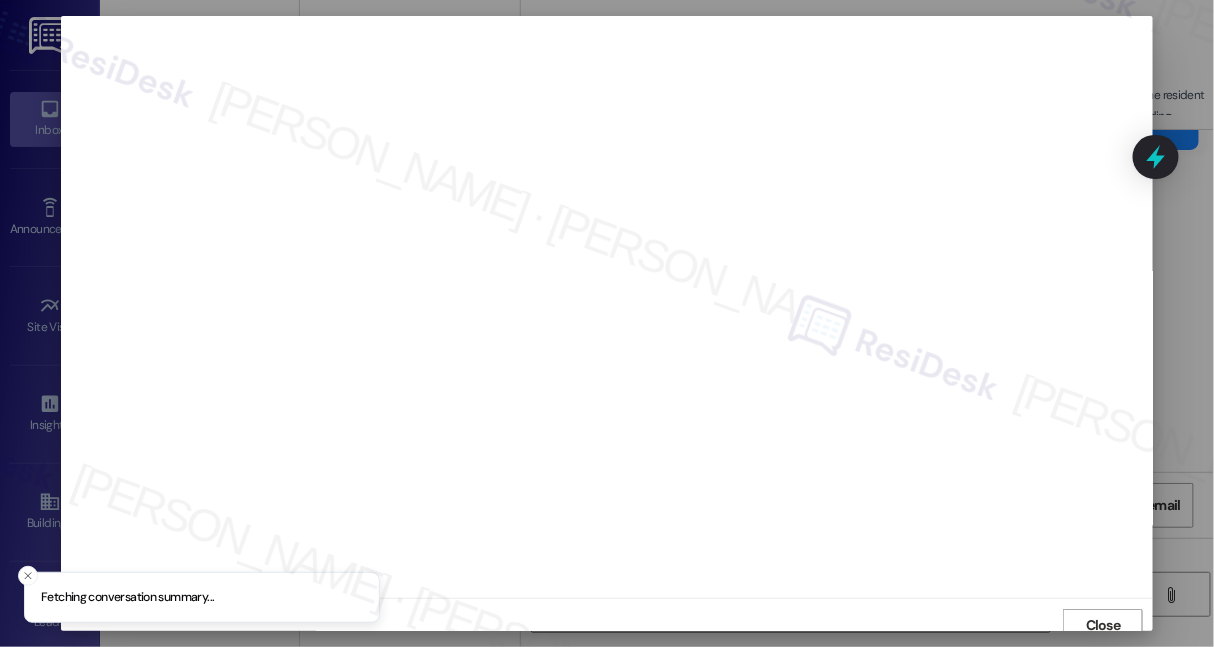 scroll, scrollTop: 10, scrollLeft: 0, axis: vertical 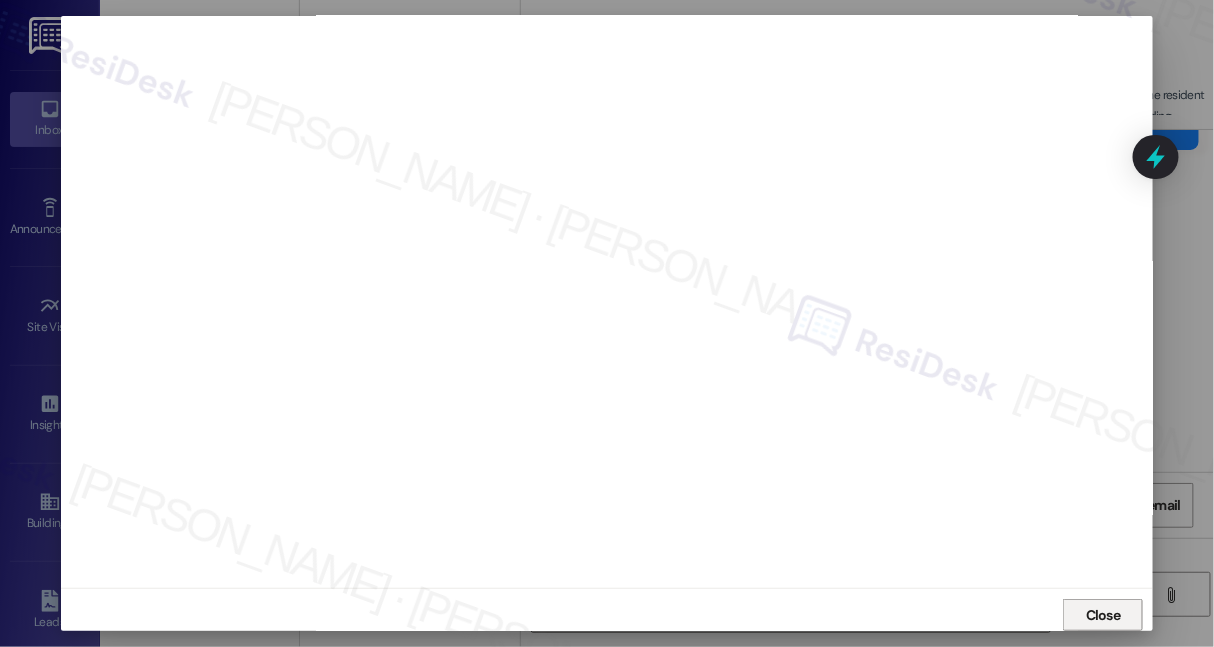 click on "Close" at bounding box center [1103, 615] 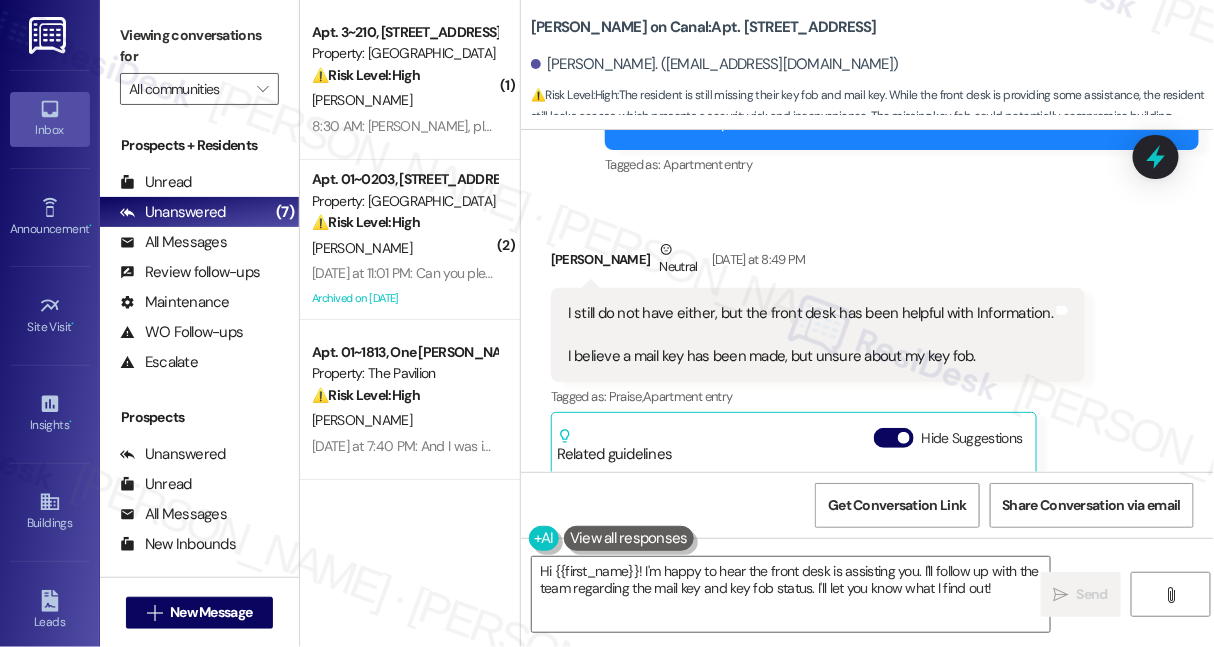 click on "Received via SMS Anna Harris   Neutral Yesterday at 8:49 PM I still do not have either, but the front desk has been helpful with Information.
I believe a mail key has been made, but unsure about my key fob.  Tags and notes Tagged as:   Praise ,  Click to highlight conversations about Praise Apartment entry Click to highlight conversations about Apartment entry  Related guidelines Hide Suggestions Habitat - Cassidy on Canal: Residents need to send an email granting permission for guests to access their unit, and provide a guest access pass to the elevator and their unit. Residents can contact the property for assistance. Created  10 months ago Property level guideline  ( 73 % match) FAQs generated by ResiDesk AI How do I grant permission for a guest to access my unit? Send an email to us granting permission for the guest to access your unit. What should I include in the email granting guest access? Include the guest's name and the dates they are allowed to access your unit. Original Guideline Created   (" at bounding box center (818, 484) 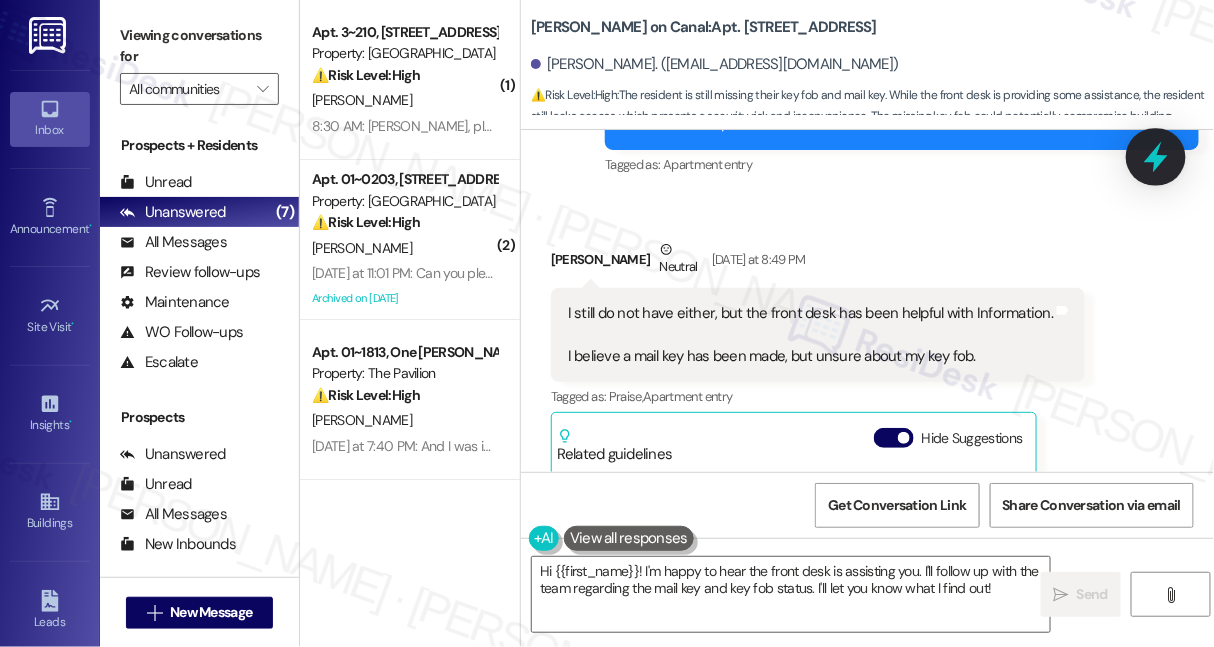 click 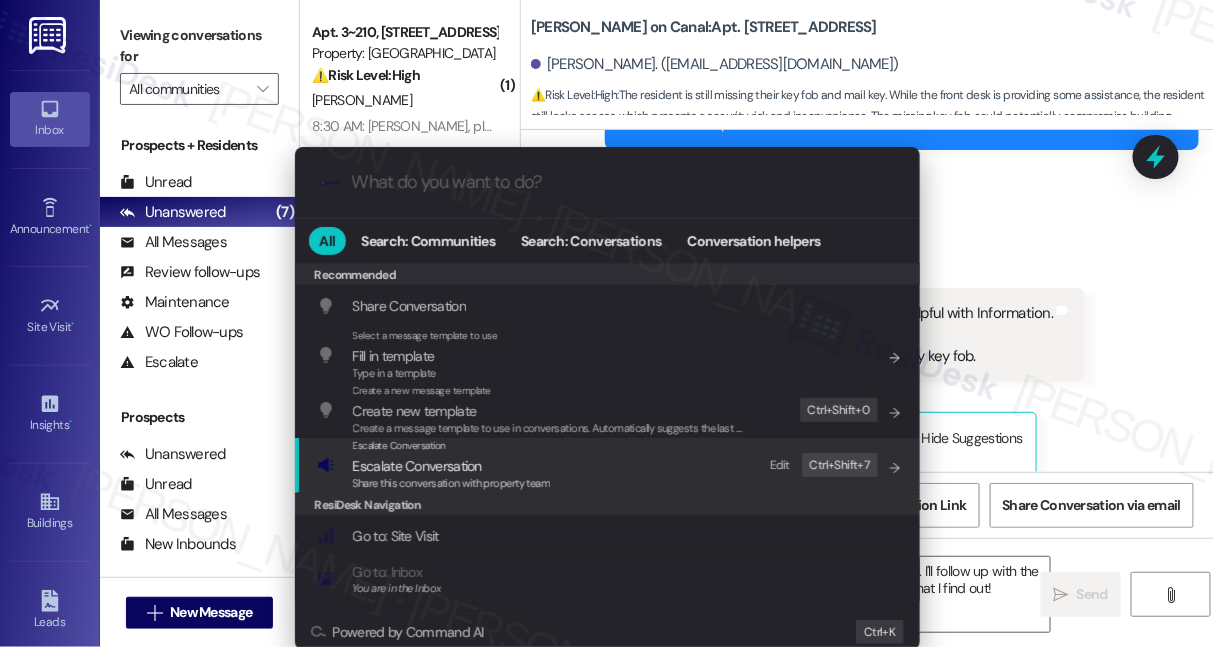 click on "Escalate Conversation Escalate Conversation Share this conversation with property team Edit Ctrl+ Shift+ 7" at bounding box center (609, 465) 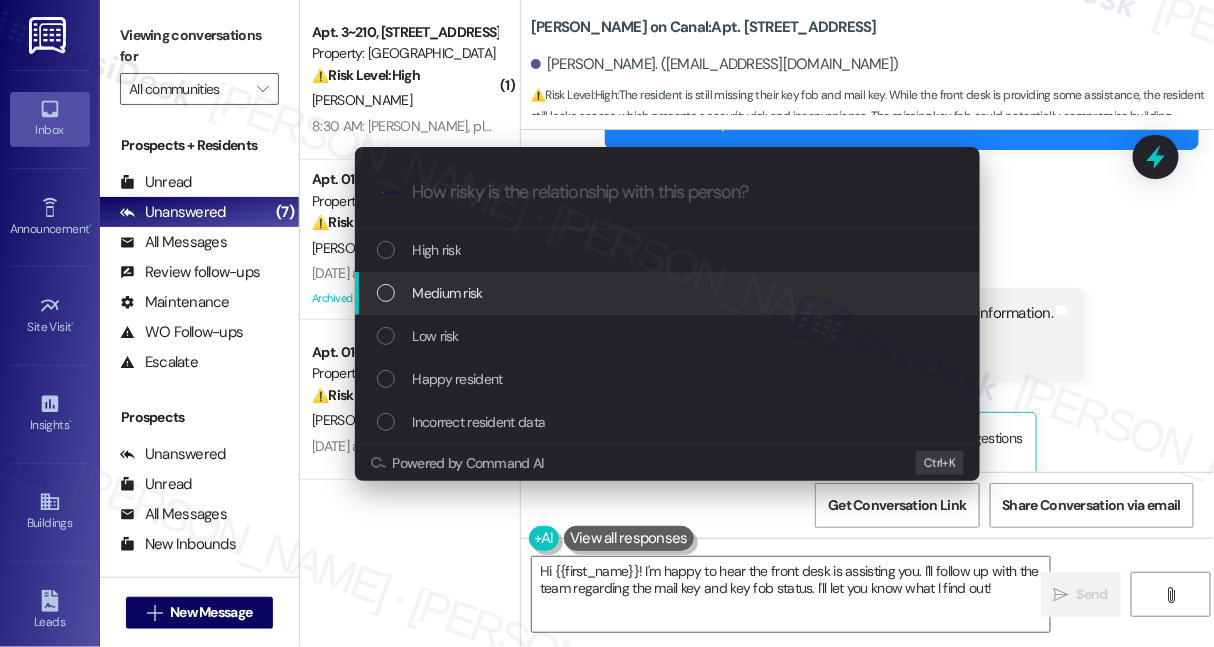 click on "Medium risk" at bounding box center (669, 293) 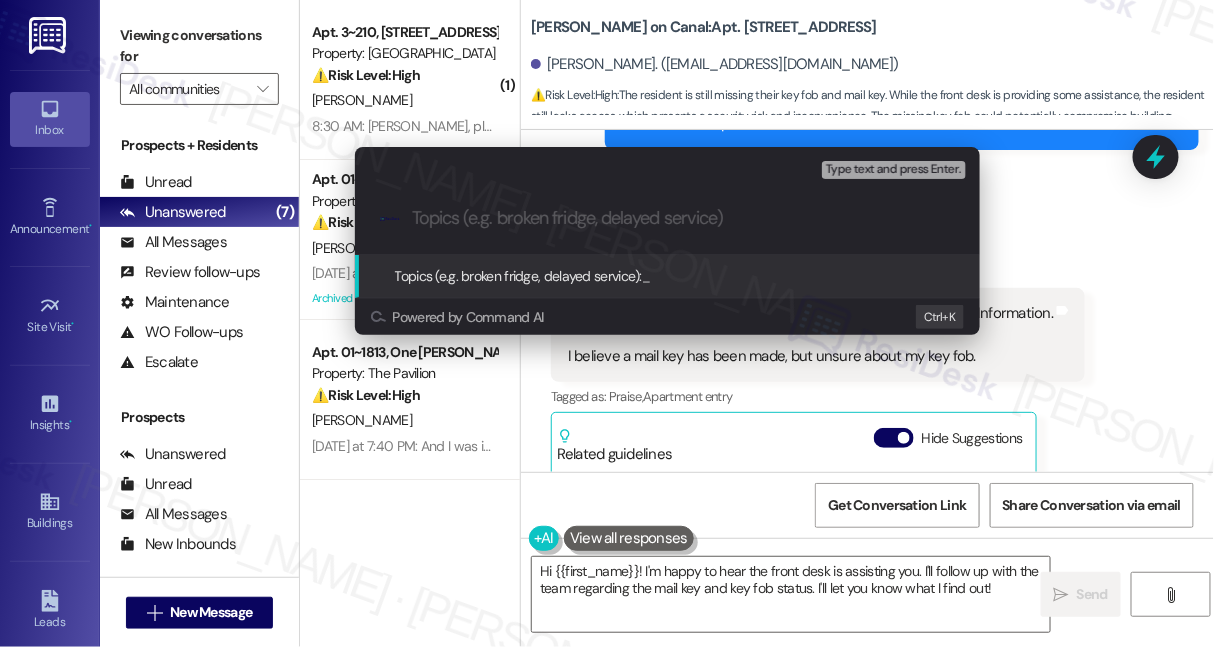 paste on "Misplaced both key fob and mail key - need replacement" 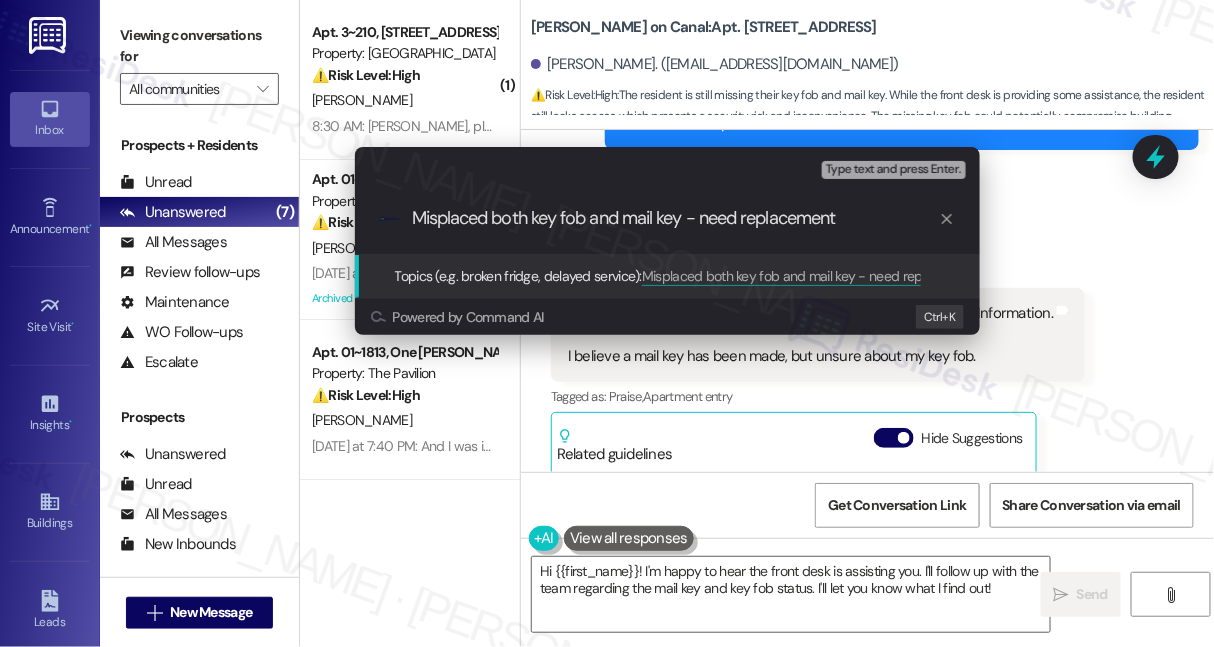 type 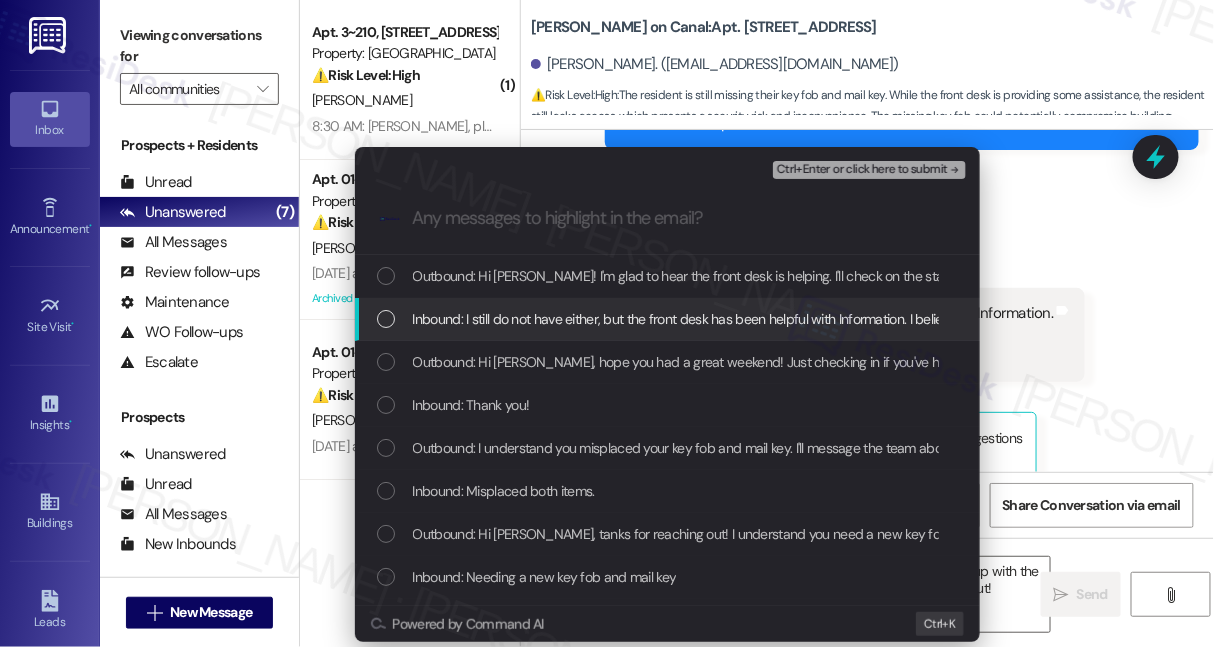 click on "Inbound: I still do not have either, but the front desk has been helpful with Information.
I believe a mail key has been made, but unsure about my key fob." at bounding box center [851, 319] 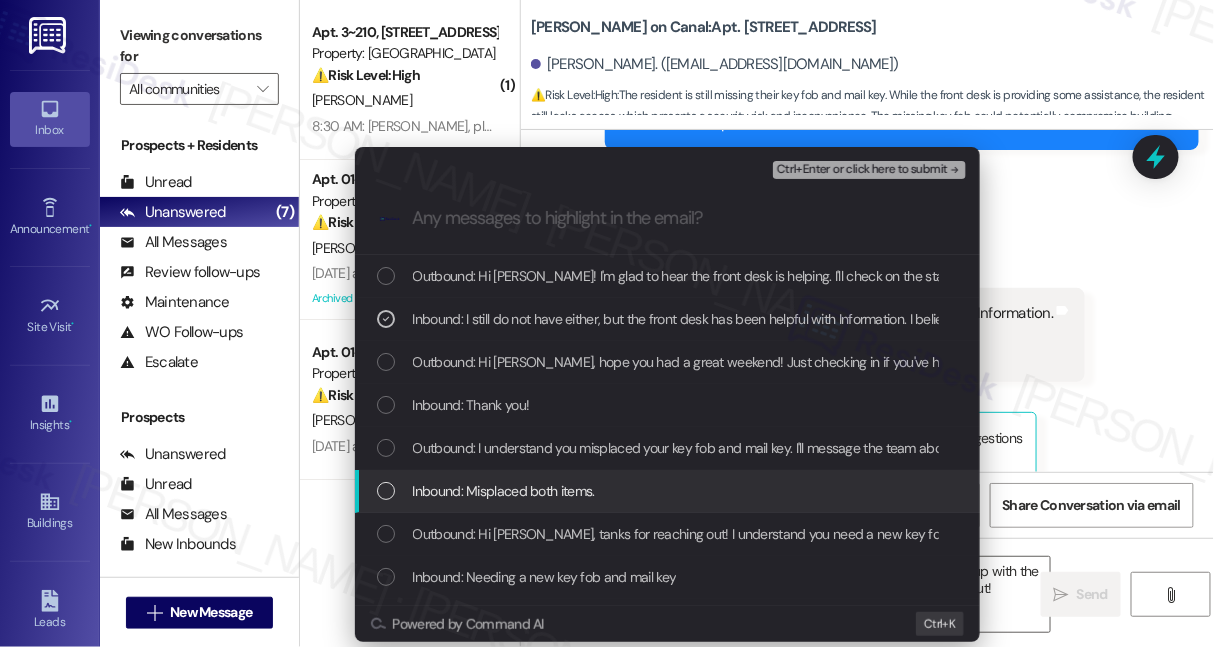 click on "Inbound: Misplaced both items." at bounding box center (504, 491) 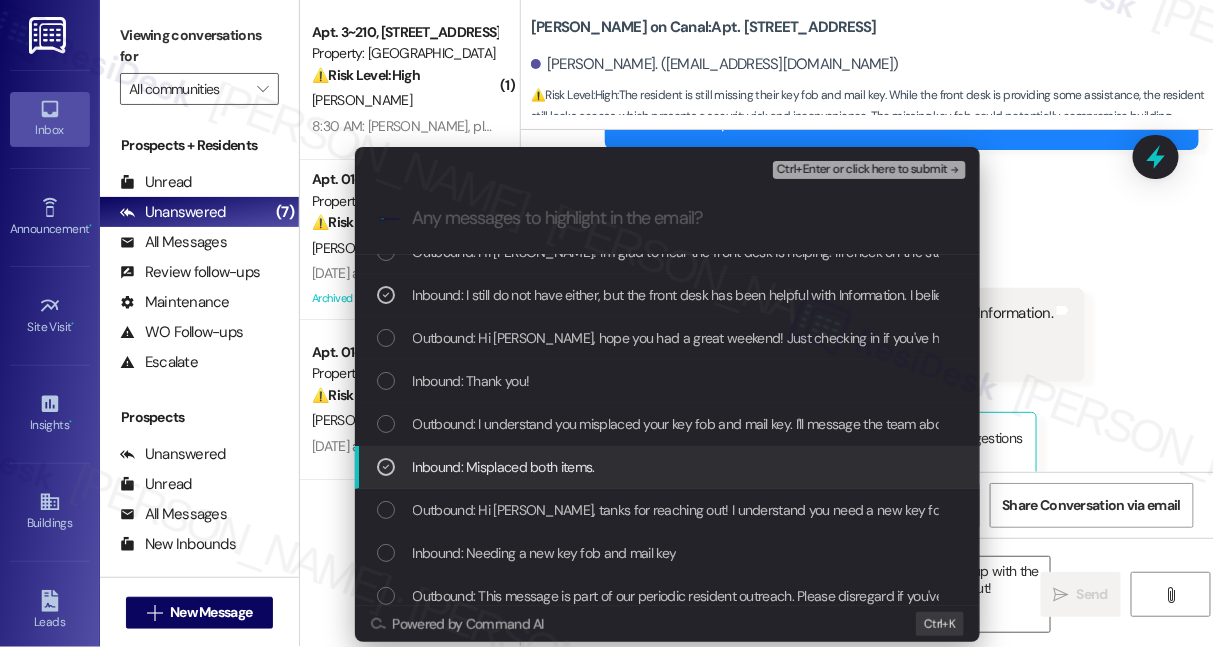 scroll, scrollTop: 37, scrollLeft: 0, axis: vertical 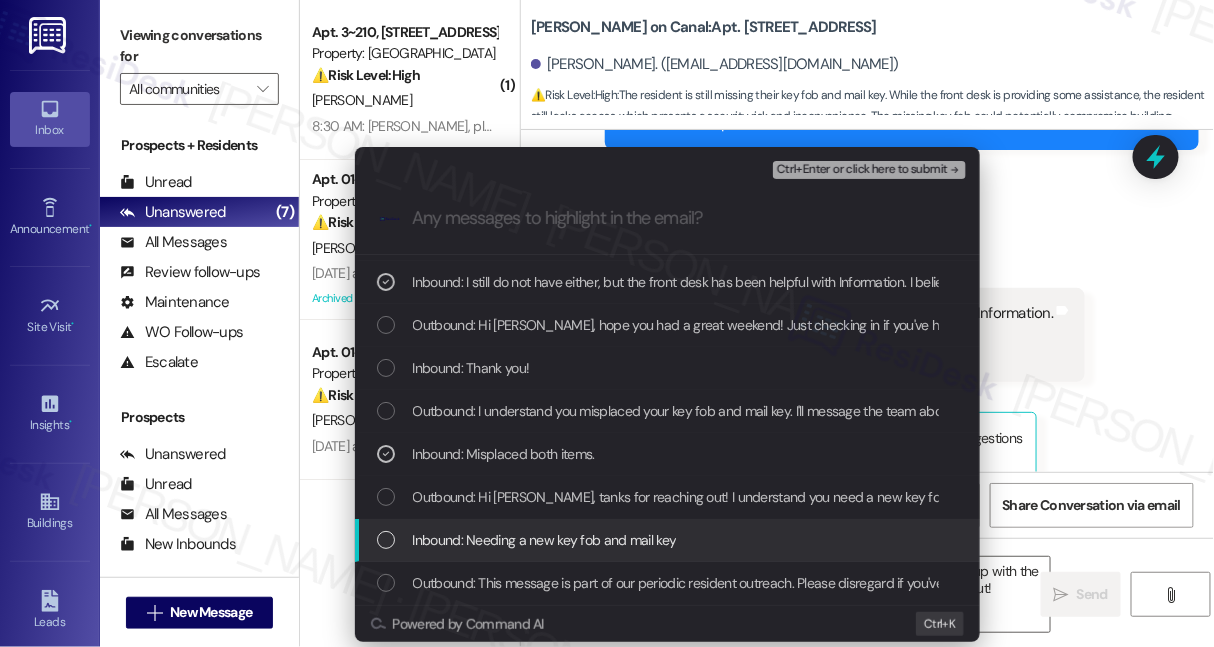 click on "Inbound: Needing a new key fob and mail key" at bounding box center (545, 540) 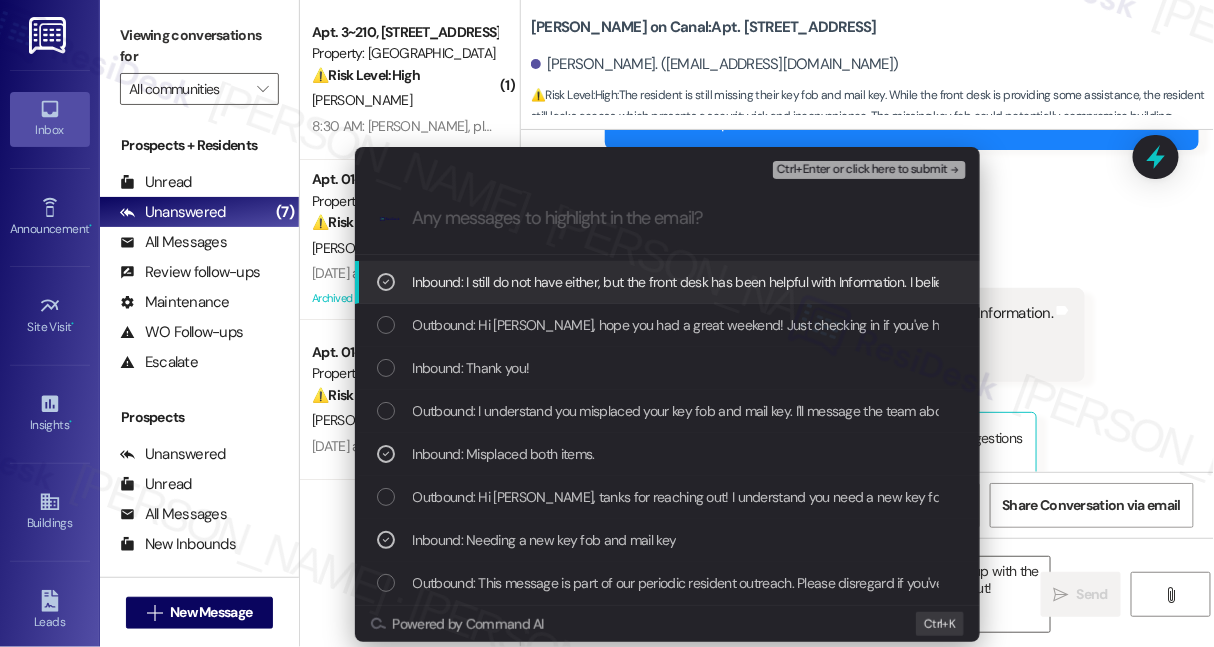 click on "Ctrl+Enter or click here to submit" at bounding box center (862, 170) 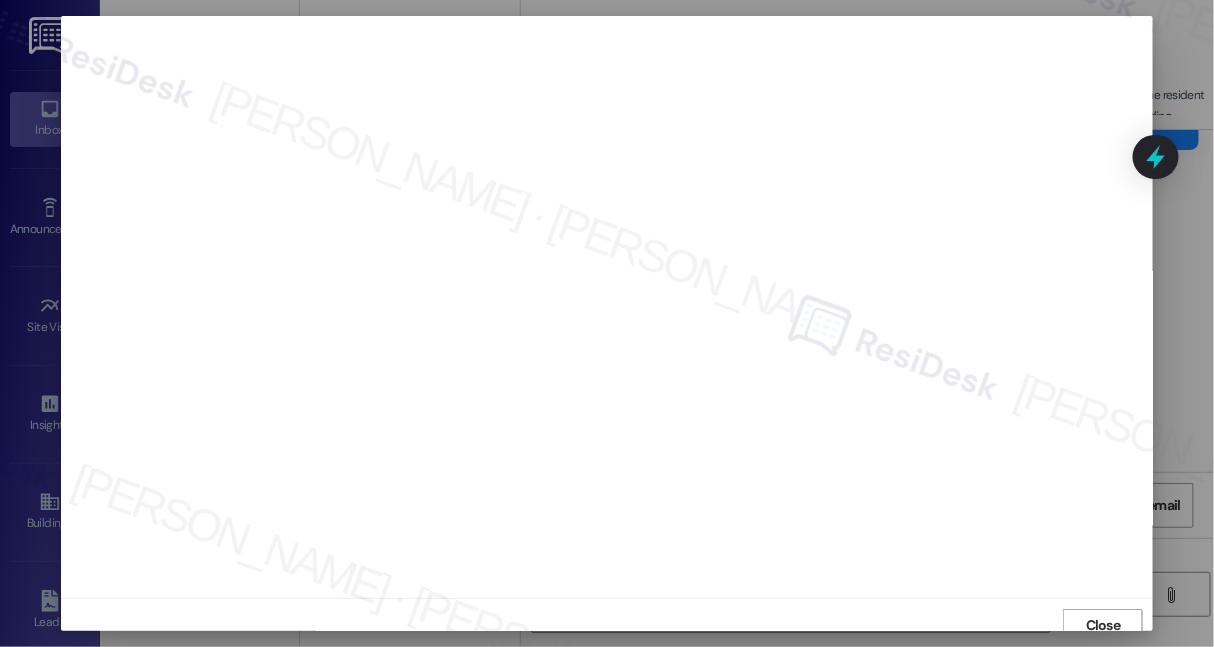 scroll, scrollTop: 10, scrollLeft: 0, axis: vertical 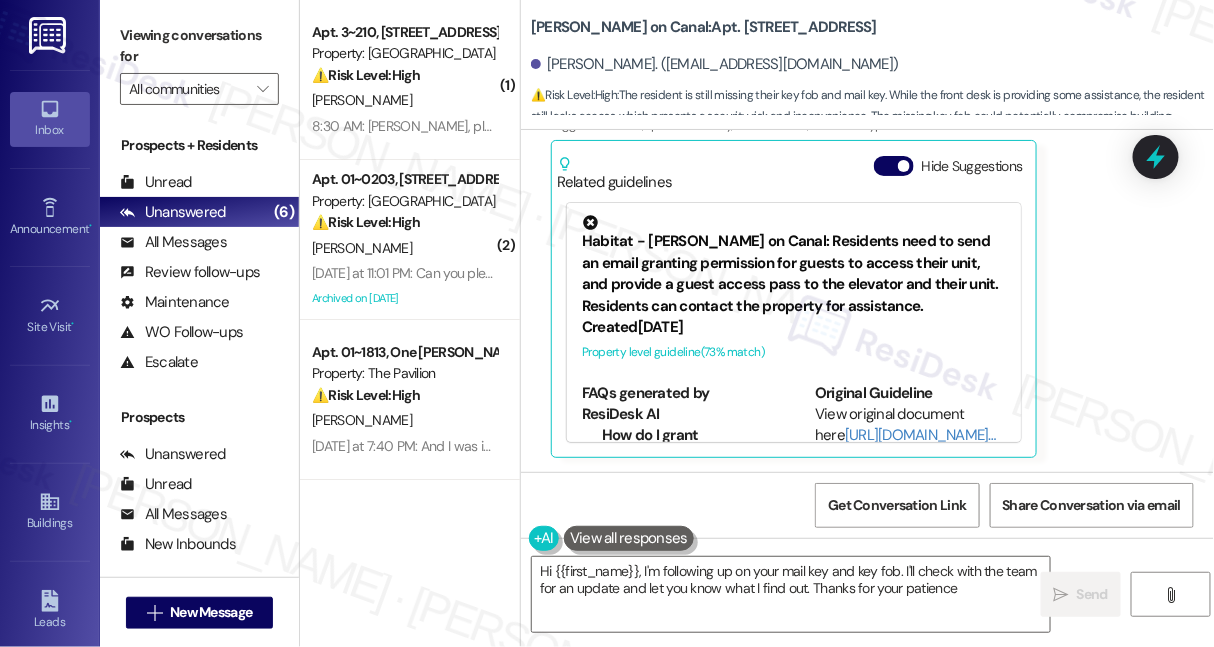 type on "Hi {{first_name}}, I'm following up on your mail key and key fob. I'll check with the team for an update and let you know what I find out. Thanks for your patience!" 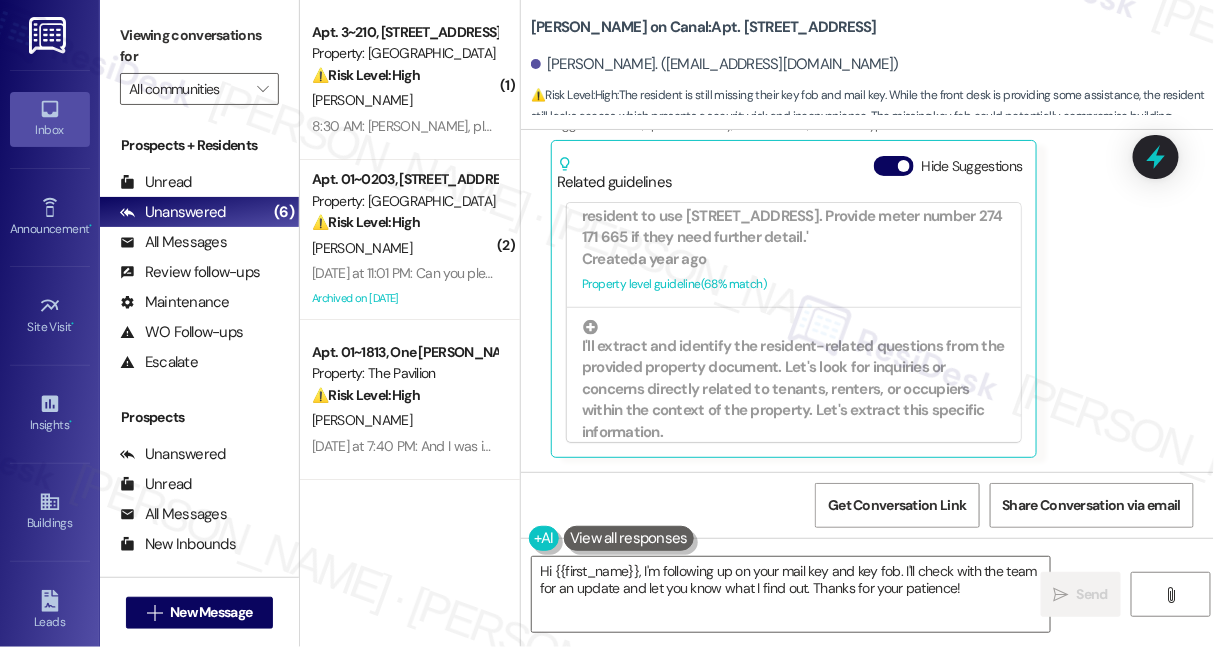 scroll, scrollTop: 935, scrollLeft: 0, axis: vertical 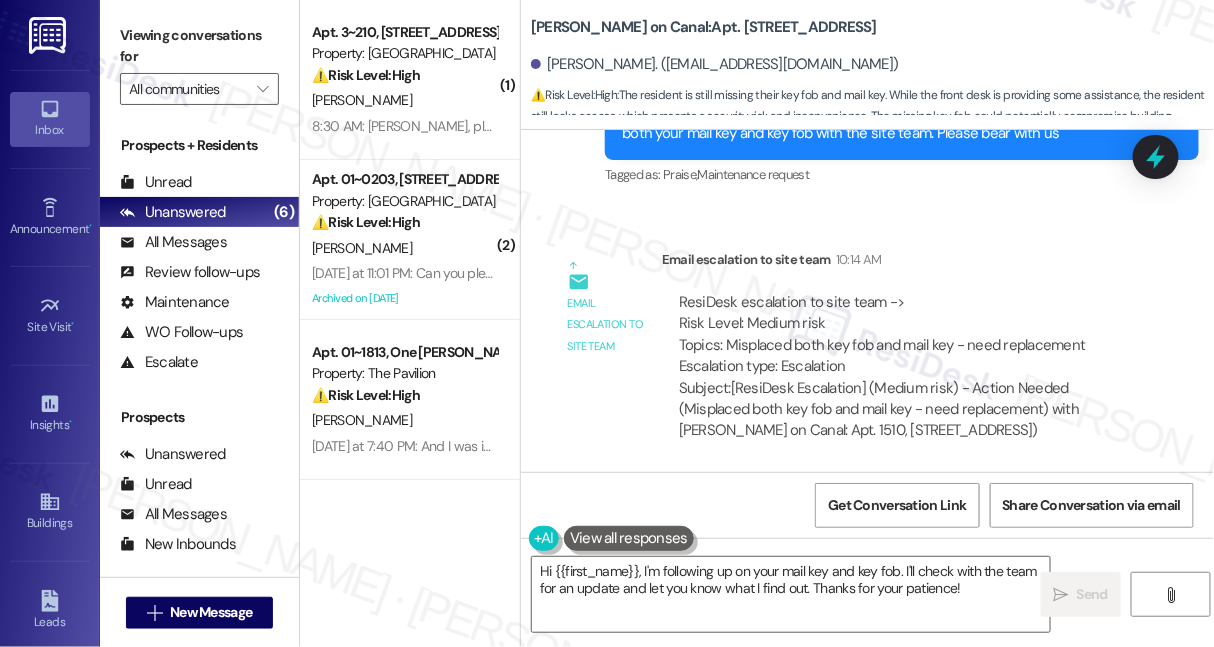 click on "ResiDesk escalation to site team ->
Risk Level: Medium risk
Topics: Misplaced both key fob and mail key - need replacement
Escalation type: Escalation" at bounding box center (903, 335) 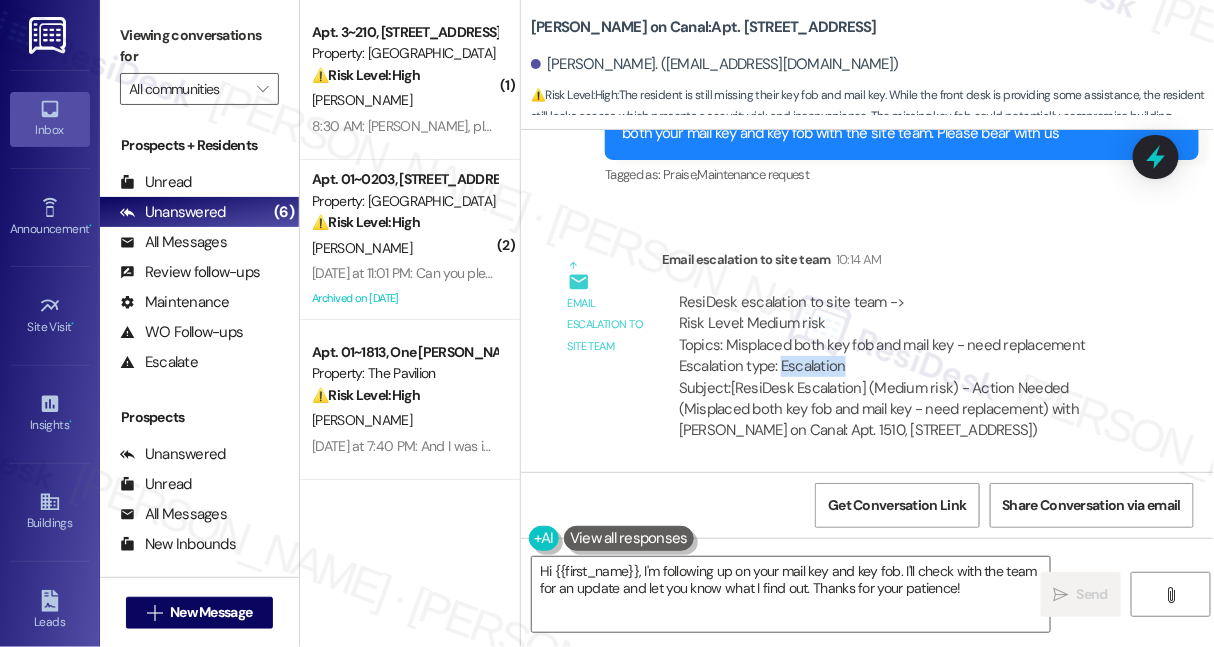 click on "ResiDesk escalation to site team ->
Risk Level: Medium risk
Topics: Misplaced both key fob and mail key - need replacement
Escalation type: Escalation" at bounding box center [903, 335] 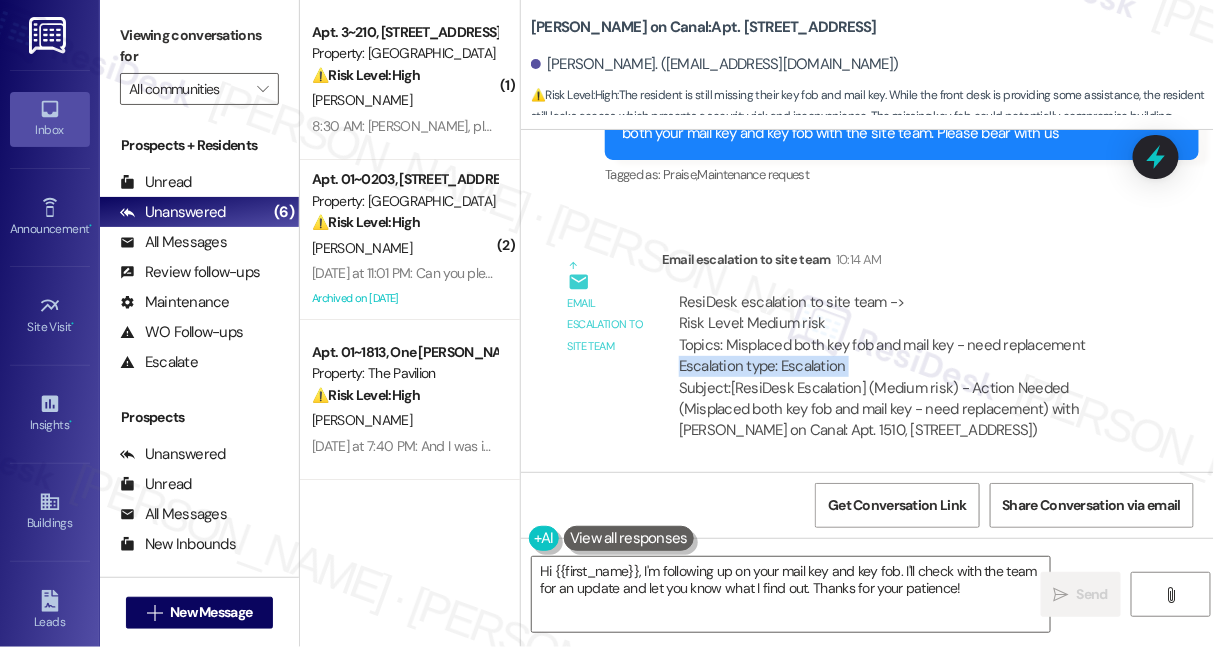 click on "ResiDesk escalation to site team ->
Risk Level: Medium risk
Topics: Misplaced both key fob and mail key - need replacement
Escalation type: Escalation" at bounding box center (903, 335) 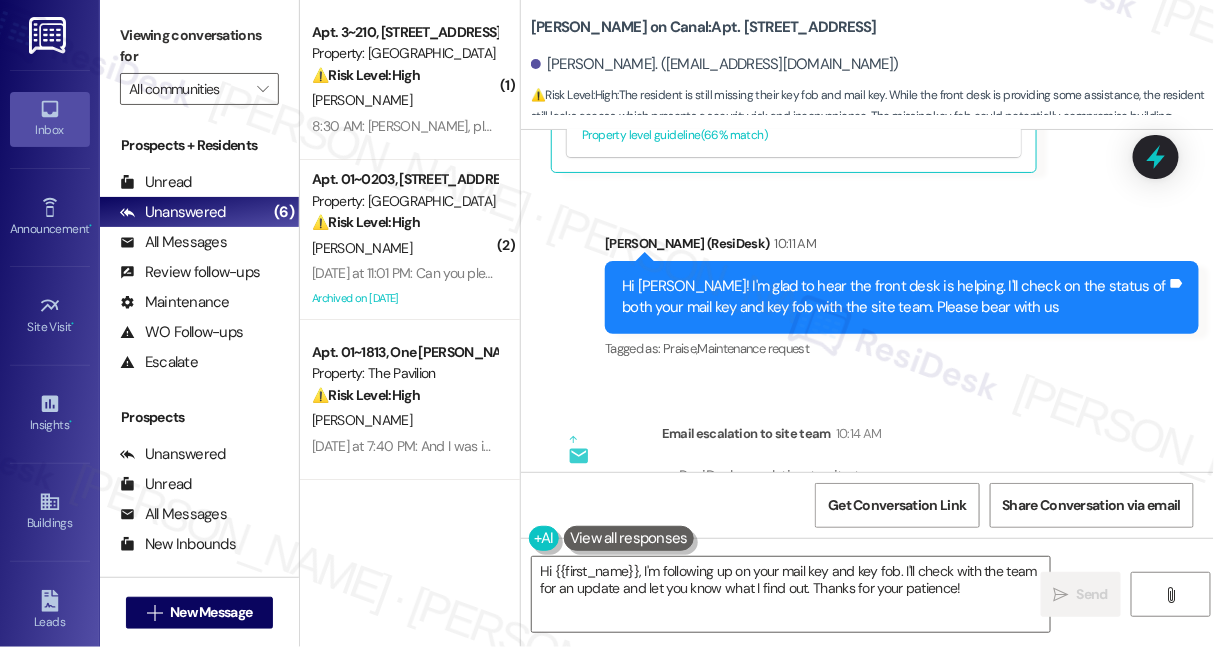 scroll, scrollTop: 2712, scrollLeft: 0, axis: vertical 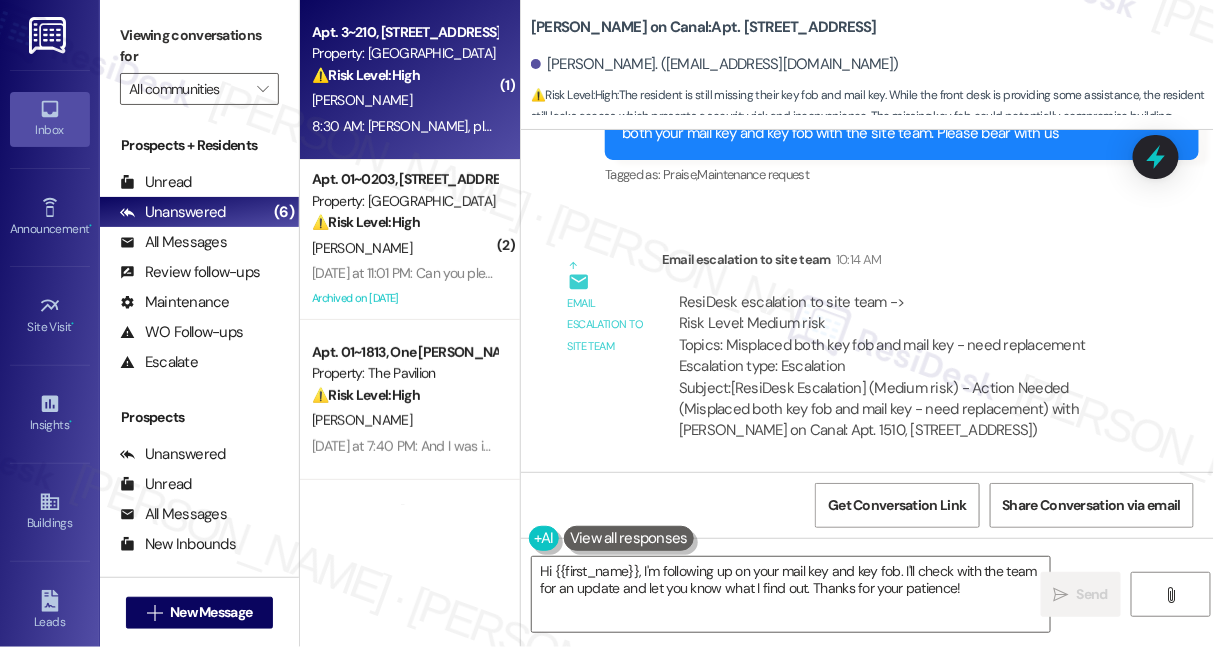 click on "[PERSON_NAME]" at bounding box center (404, 100) 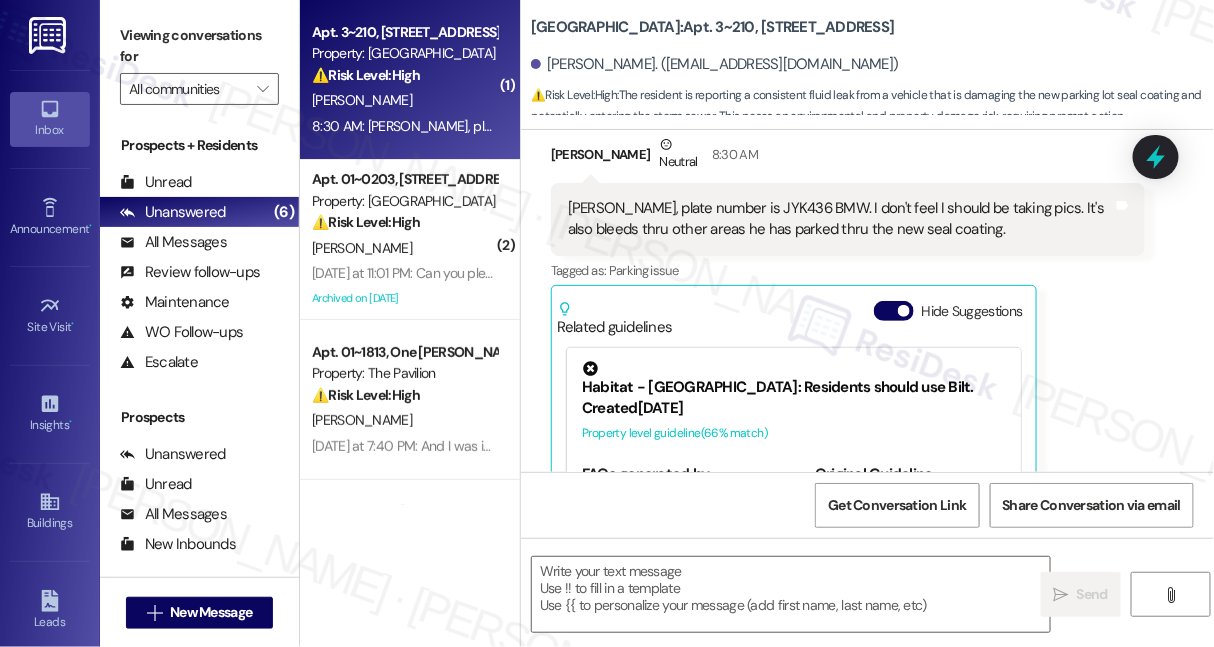 scroll, scrollTop: 16388, scrollLeft: 0, axis: vertical 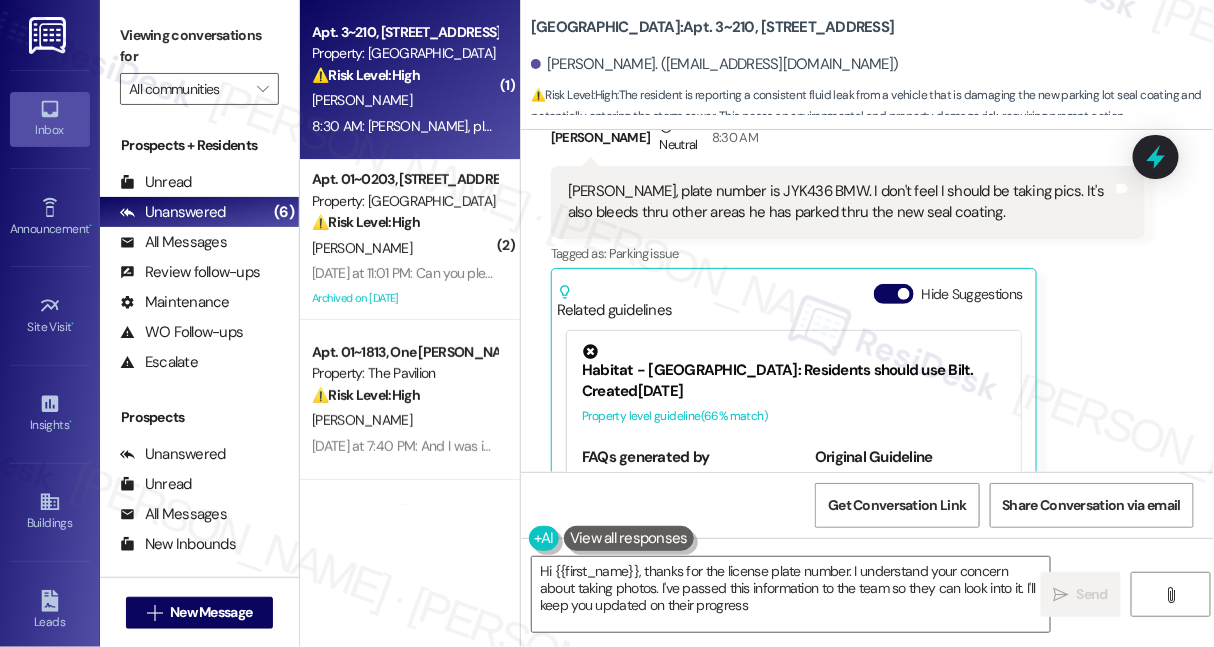 type on "Hi {{first_name}}, thanks for the license plate number. I understand your concern about taking photos. I've passed this information to the team so they can look into it. I'll keep you updated on their progress." 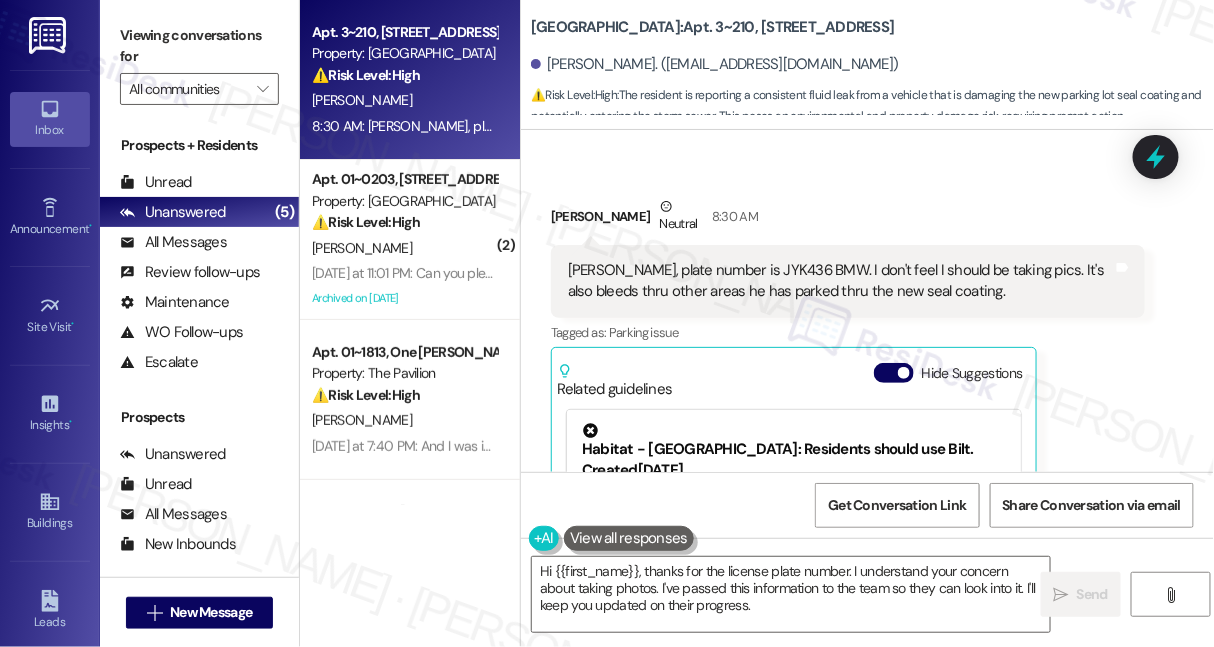 scroll, scrollTop: 16388, scrollLeft: 0, axis: vertical 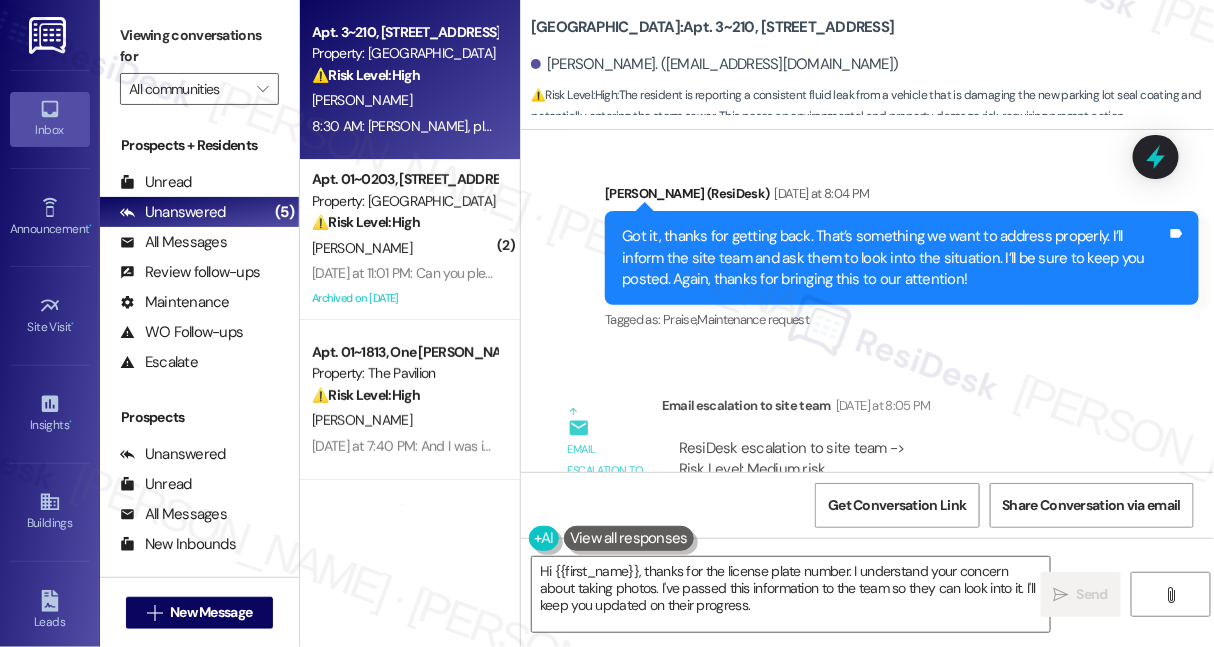 click on "ResiDesk escalation to site team ->
Risk Level: Medium risk
Topics: Follow-Up on Old BMW Vehicle Fluid Leak Concern
Escalation type: Escalation" at bounding box center (903, 481) 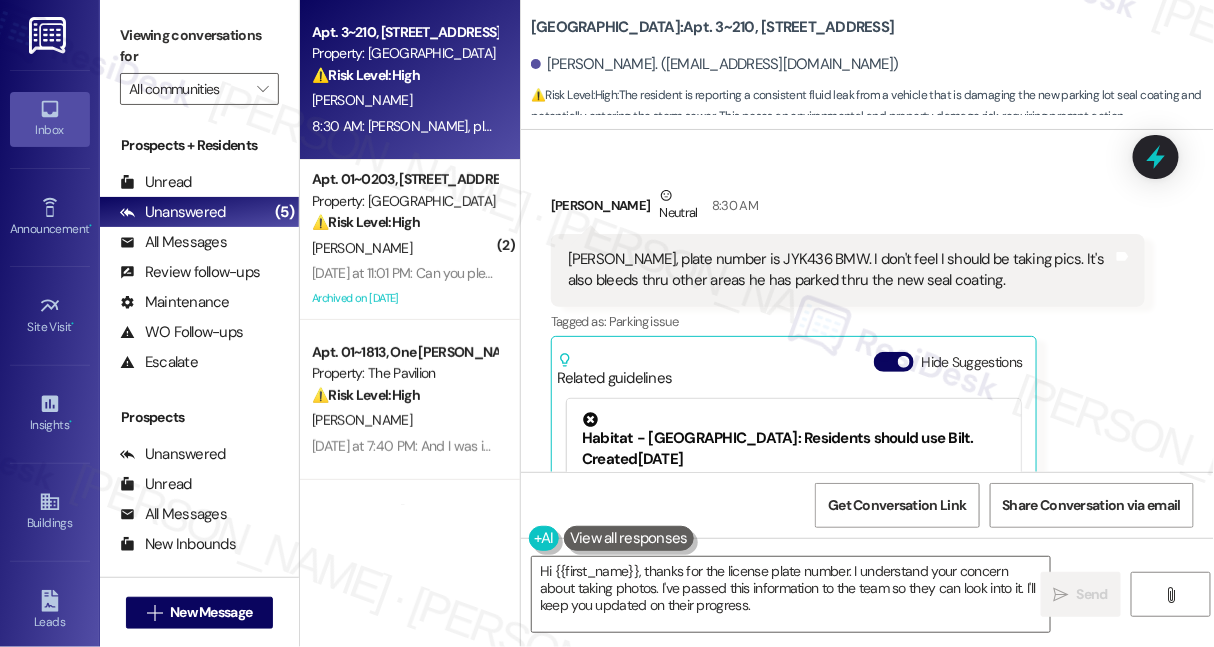 scroll, scrollTop: 16594, scrollLeft: 0, axis: vertical 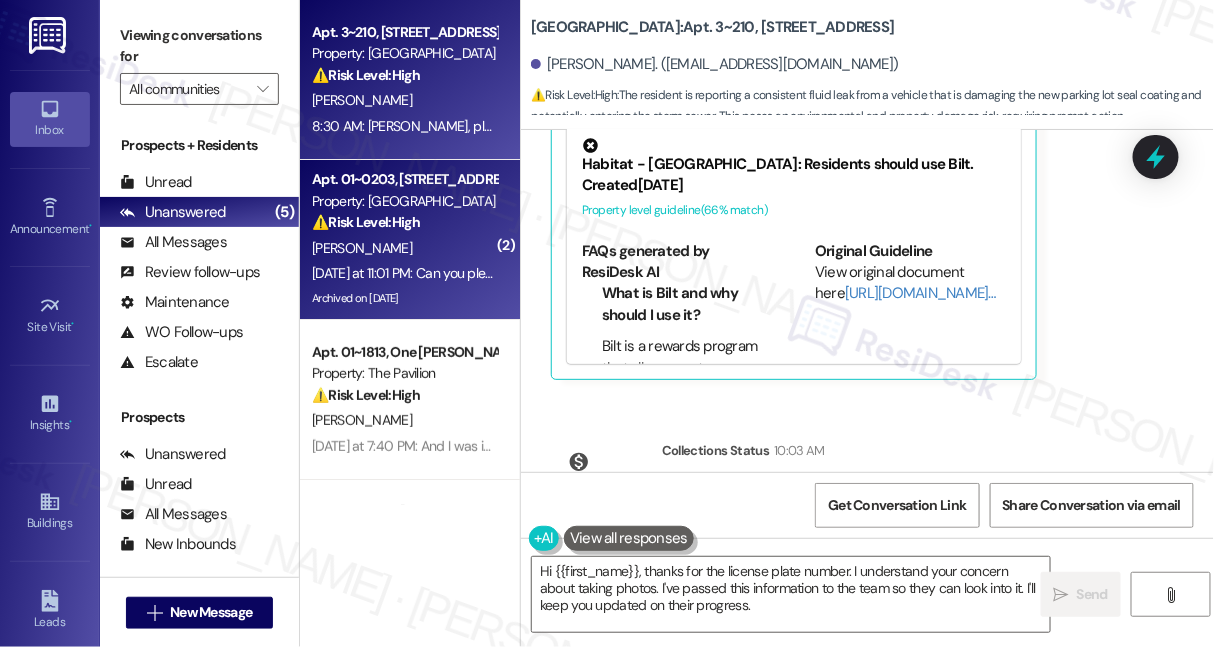 click on "Yesterday at 11:01 PM: Can you please send someone to check on this please Yesterday at 11:01 PM: Can you please send someone to check on this please" at bounding box center [404, 273] 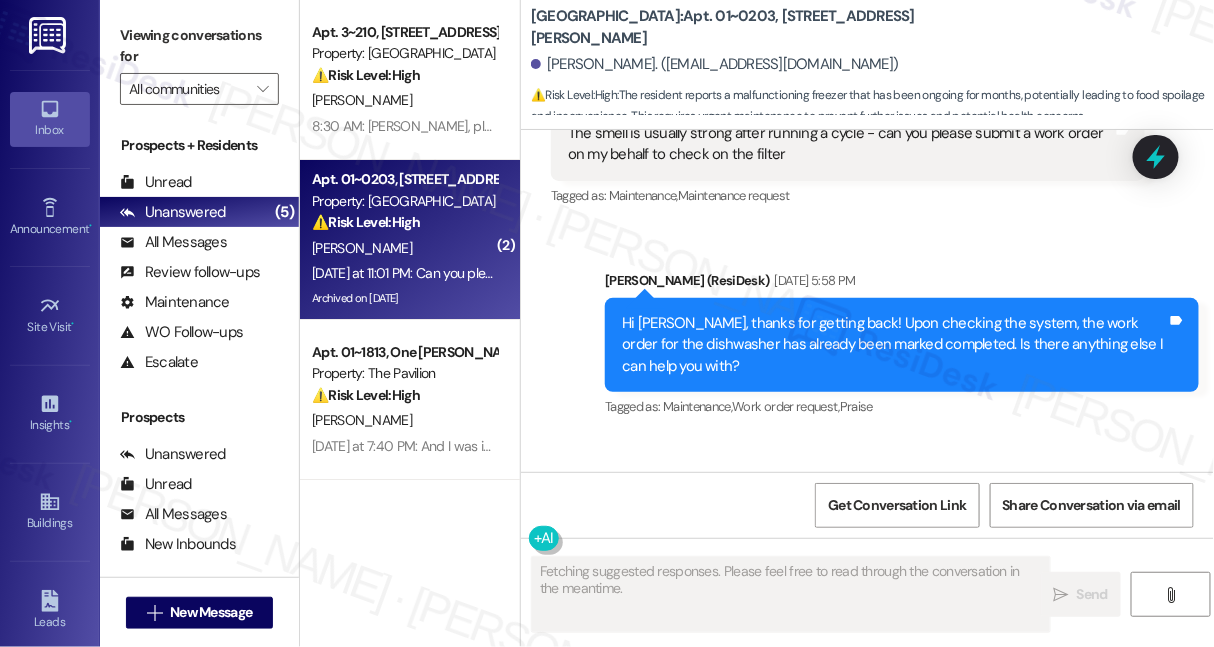 scroll, scrollTop: 21115, scrollLeft: 0, axis: vertical 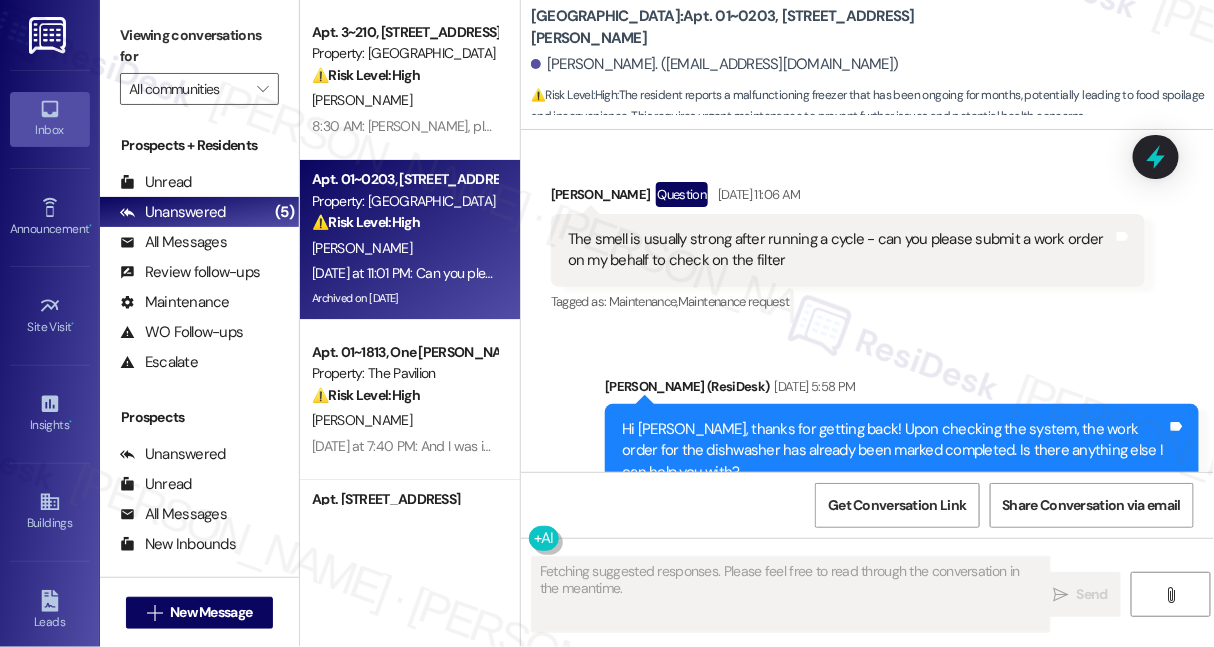 click on "Hi [PERSON_NAME] - there appears to be something wrong with my freezer - everything in keeps melting and has been for a few months now" at bounding box center [840, 673] 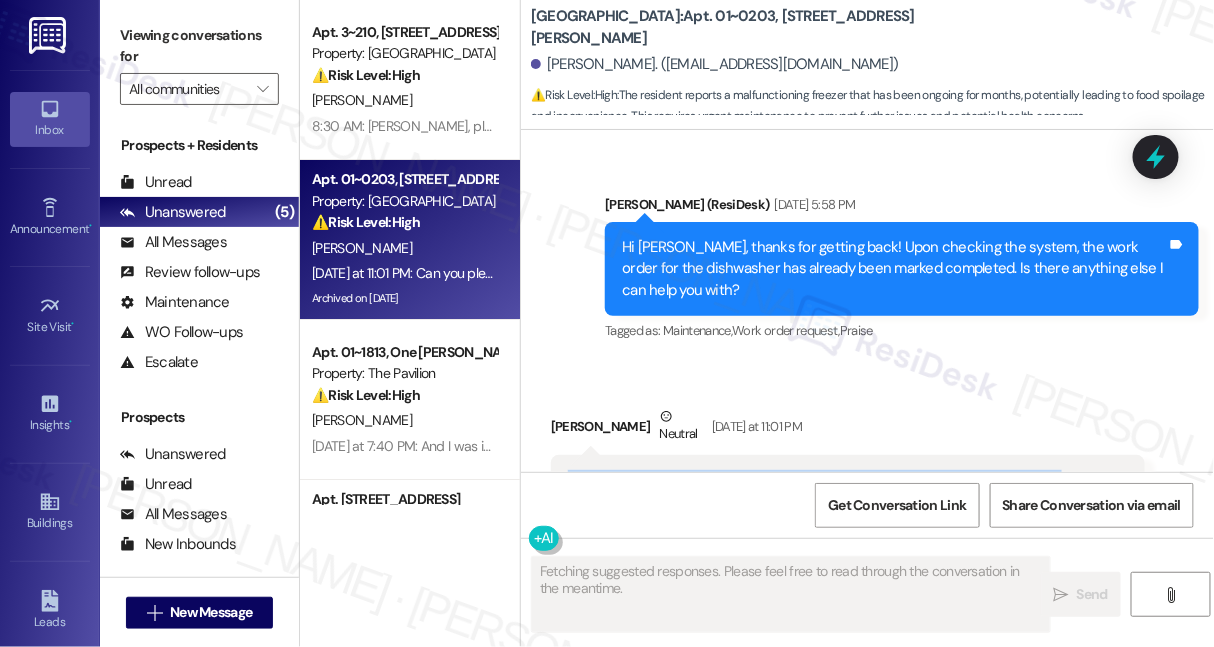 click on "Hi Sara - there appears to be something wrong with my freezer - everything in keeps melting and has been for a few months now" at bounding box center [840, 491] 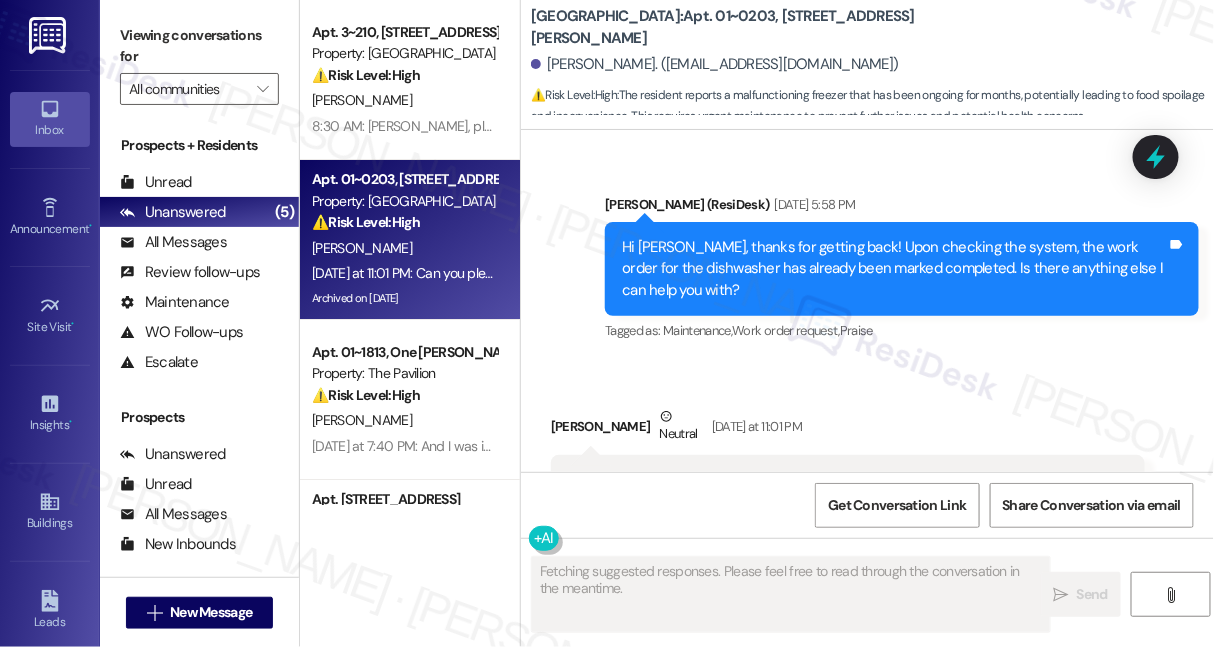 click on "Hi Sara - there appears to be something wrong with my freezer - everything in keeps melting and has been for a few months now" at bounding box center [840, 491] 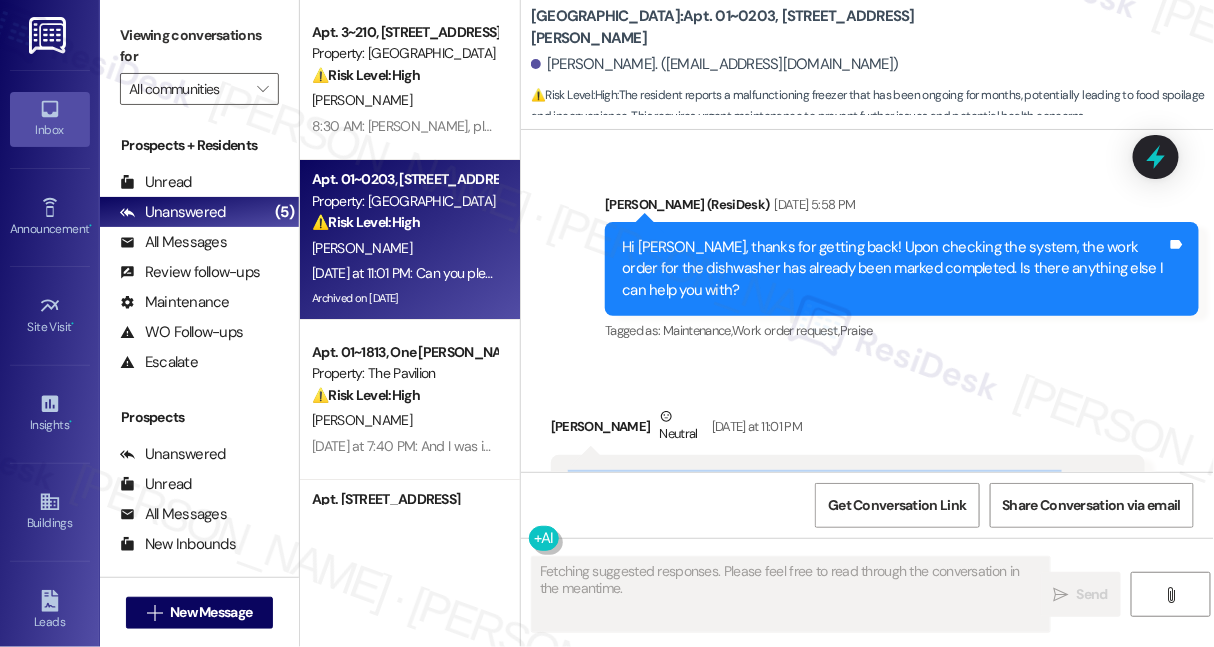 click on "Hi Sara - there appears to be something wrong with my freezer - everything in keeps melting and has been for a few months now" at bounding box center [840, 491] 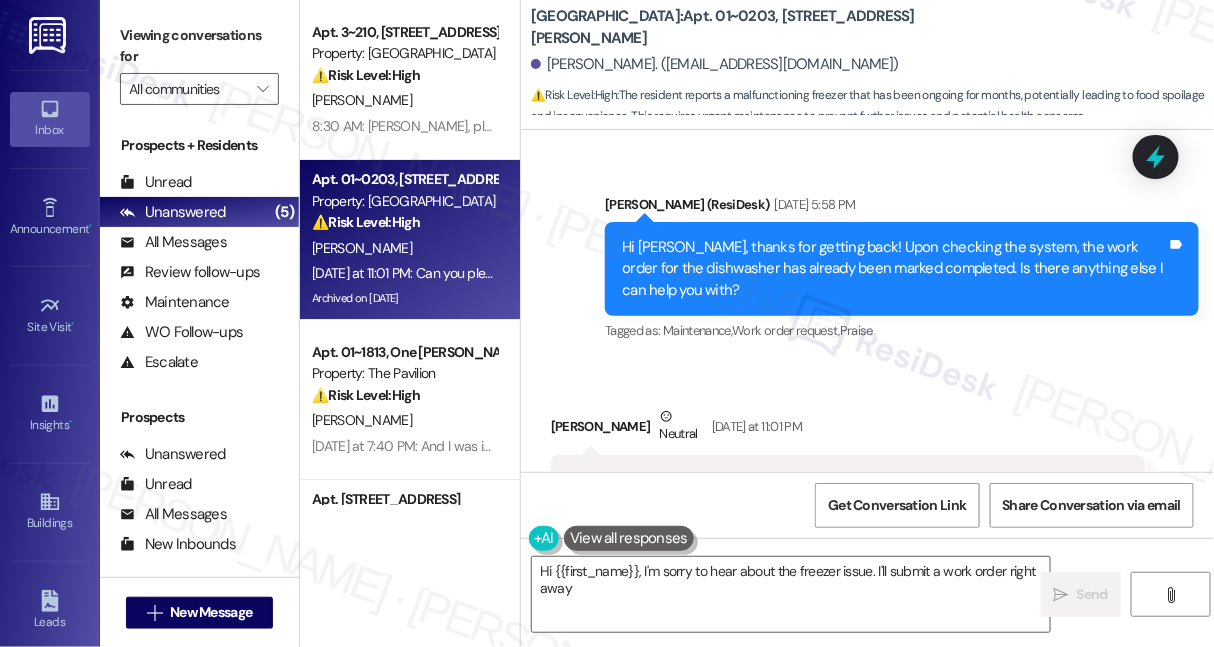 click on "Can you please send someone to check on this please Tags and notes" at bounding box center [749, 642] 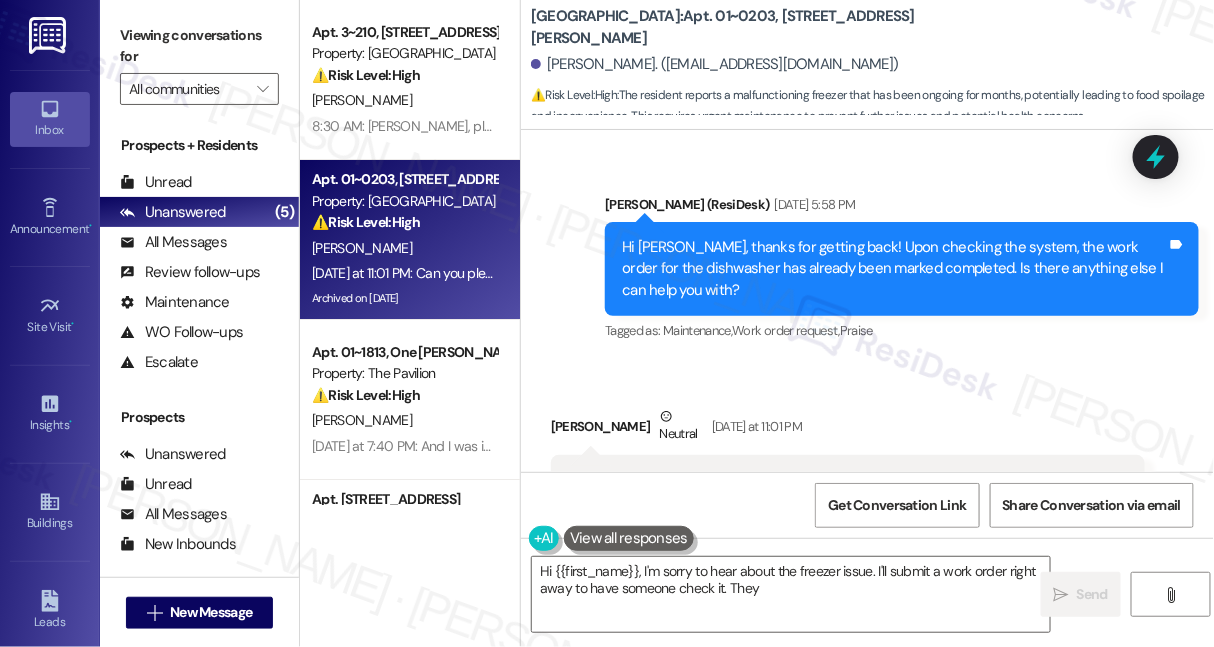 click on "Can you please send someone to check on this please Tags and notes" at bounding box center (749, 642) 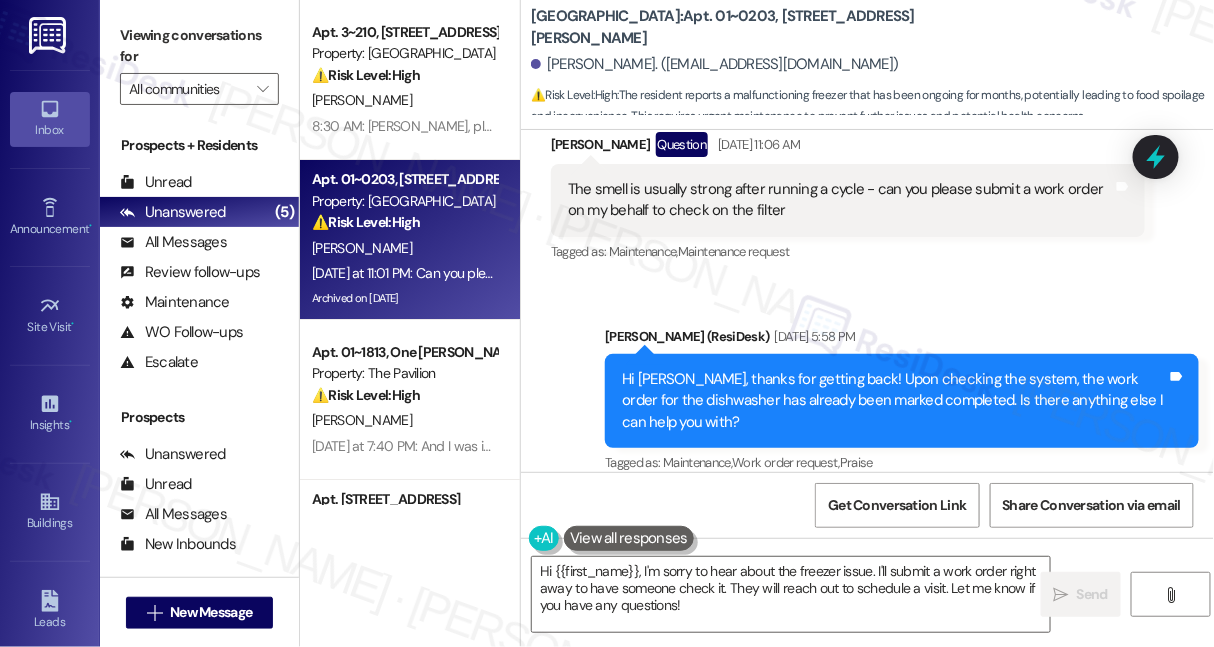 scroll, scrollTop: 21024, scrollLeft: 0, axis: vertical 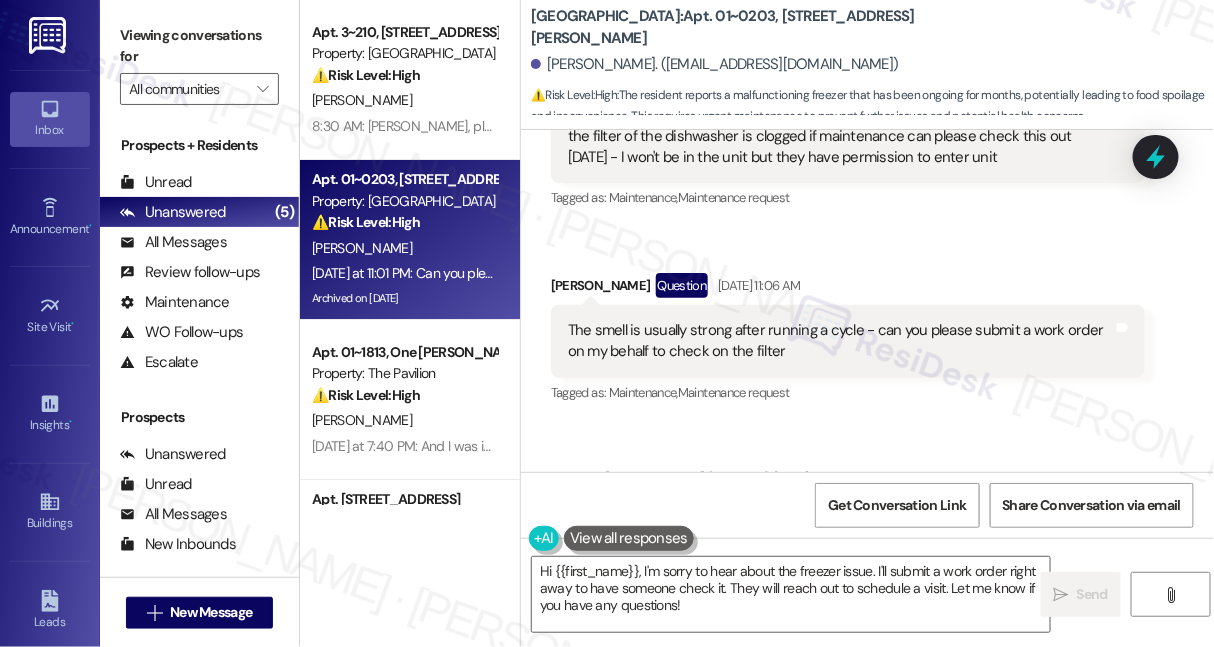click on "Hi Akhila, thanks for getting back! Upon checking the system, the work order for the dishwasher has already been marked completed. Is there anything else I can help you with?" at bounding box center [894, 542] 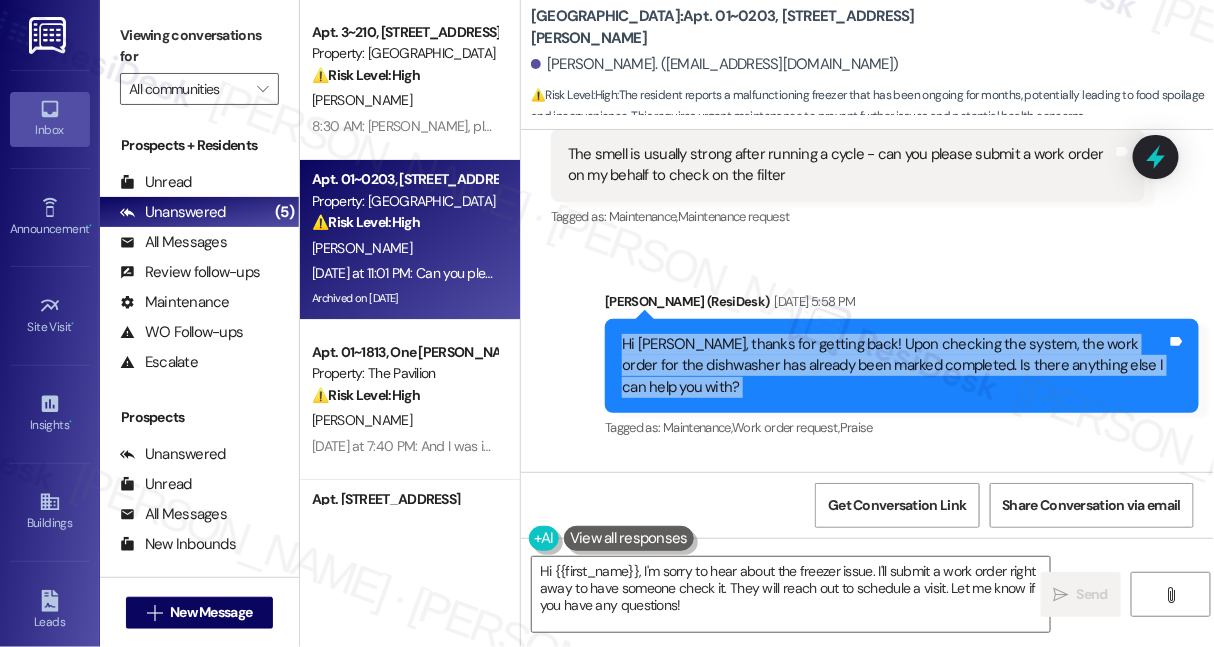 scroll, scrollTop: 21297, scrollLeft: 0, axis: vertical 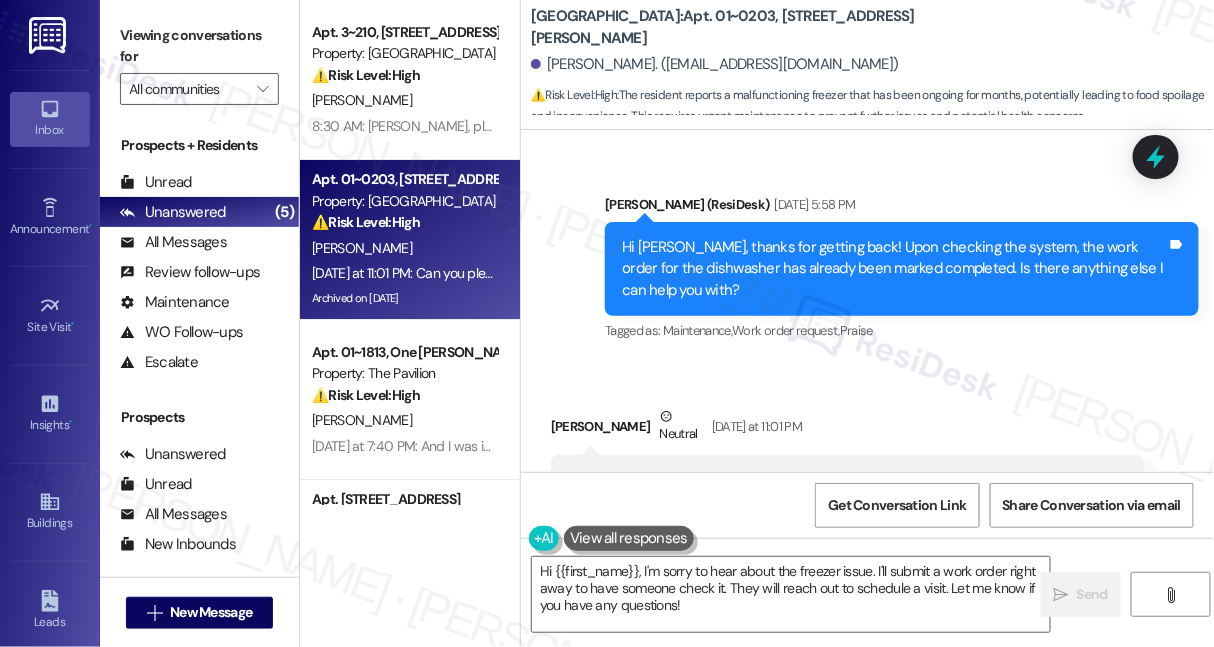 click on "Hi Sara - there appears to be something wrong with my freezer - everything in keeps melting and has been for a few months now" at bounding box center [840, 491] 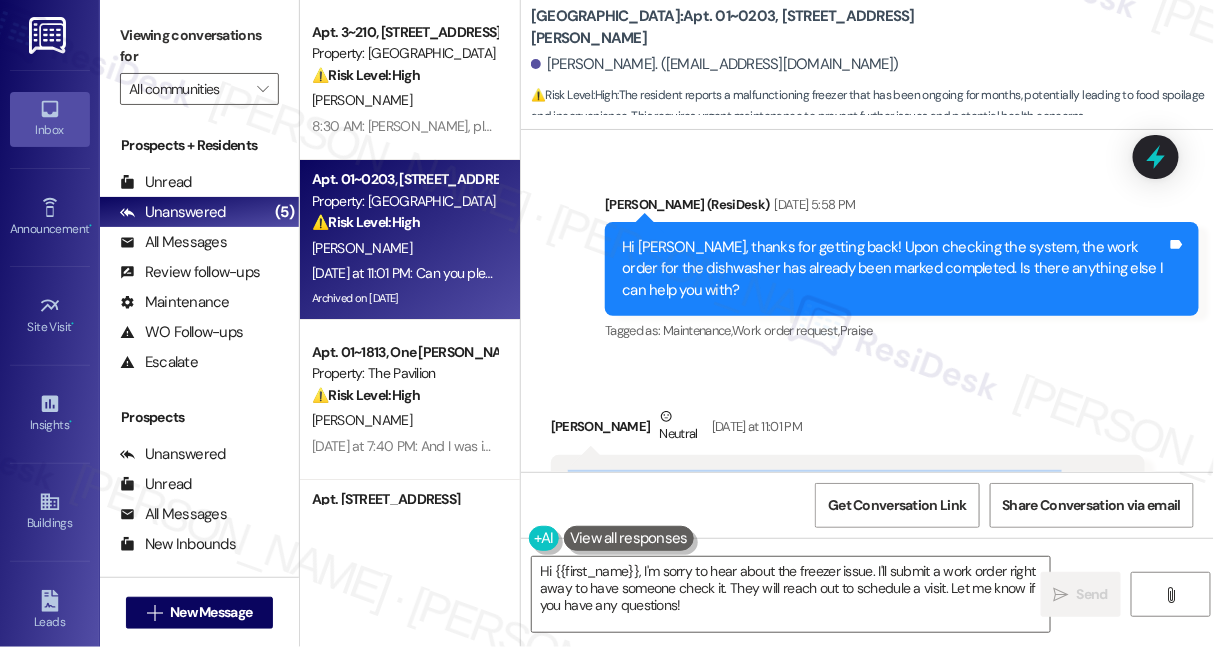 click on "Hi Sara - there appears to be something wrong with my freezer - everything in keeps melting and has been for a few months now" at bounding box center [840, 491] 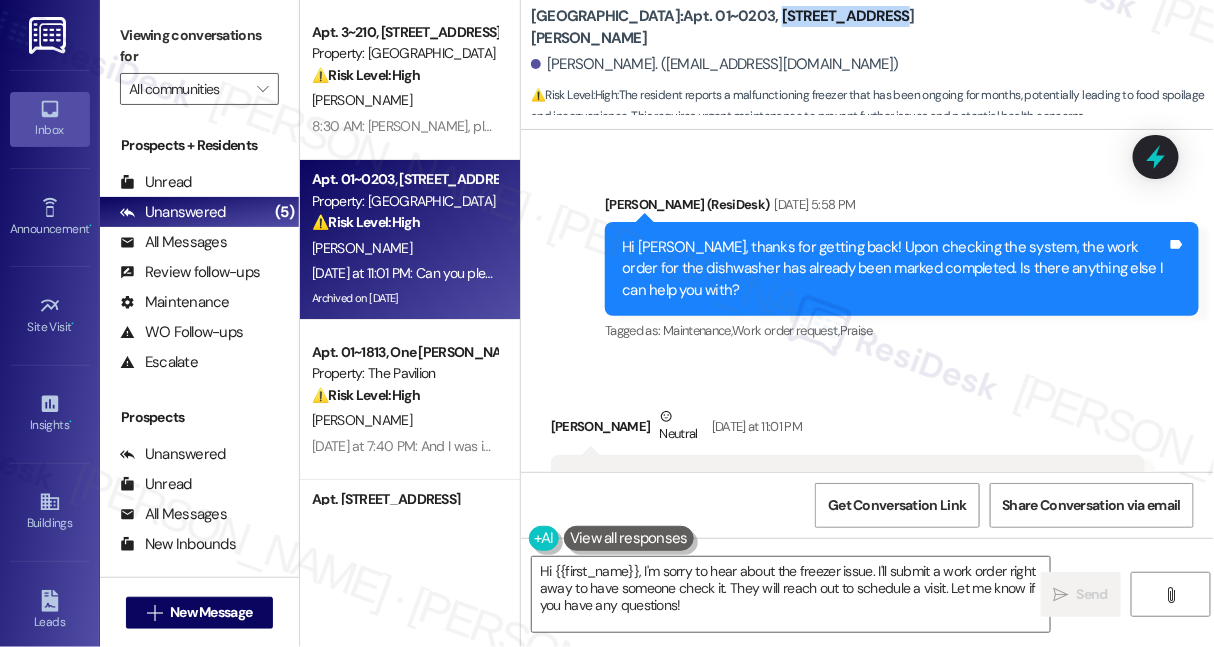 drag, startPoint x: 852, startPoint y: 30, endPoint x: 738, endPoint y: 35, distance: 114.1096 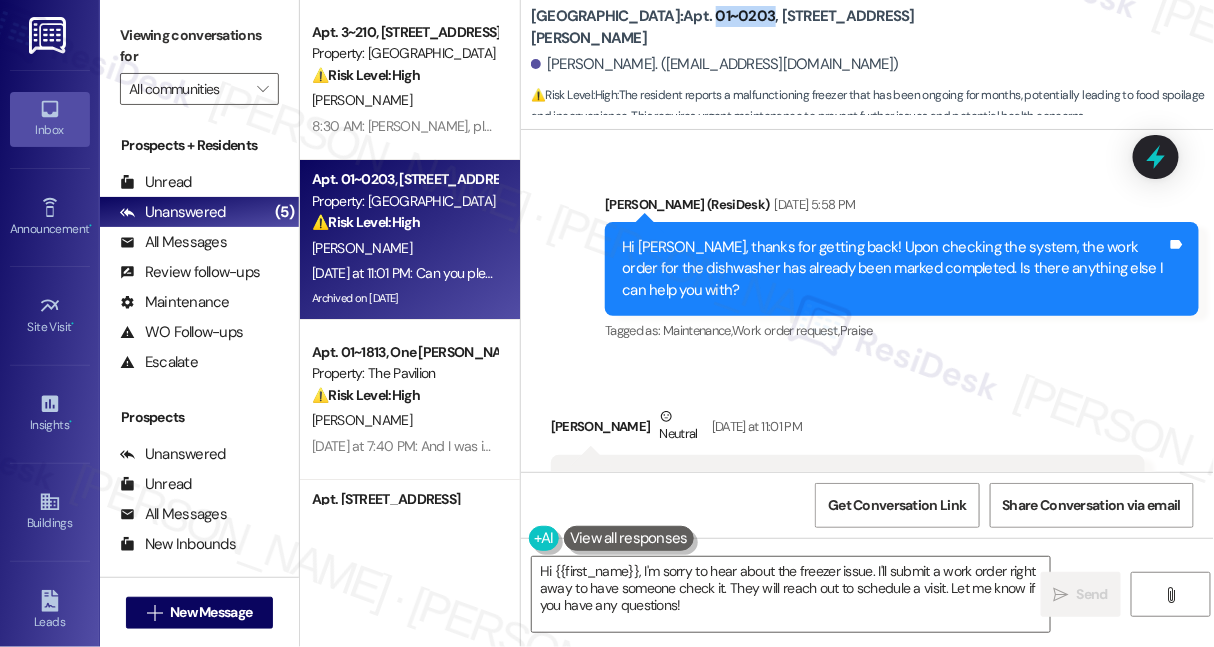 drag, startPoint x: 673, startPoint y: 24, endPoint x: 730, endPoint y: 25, distance: 57.00877 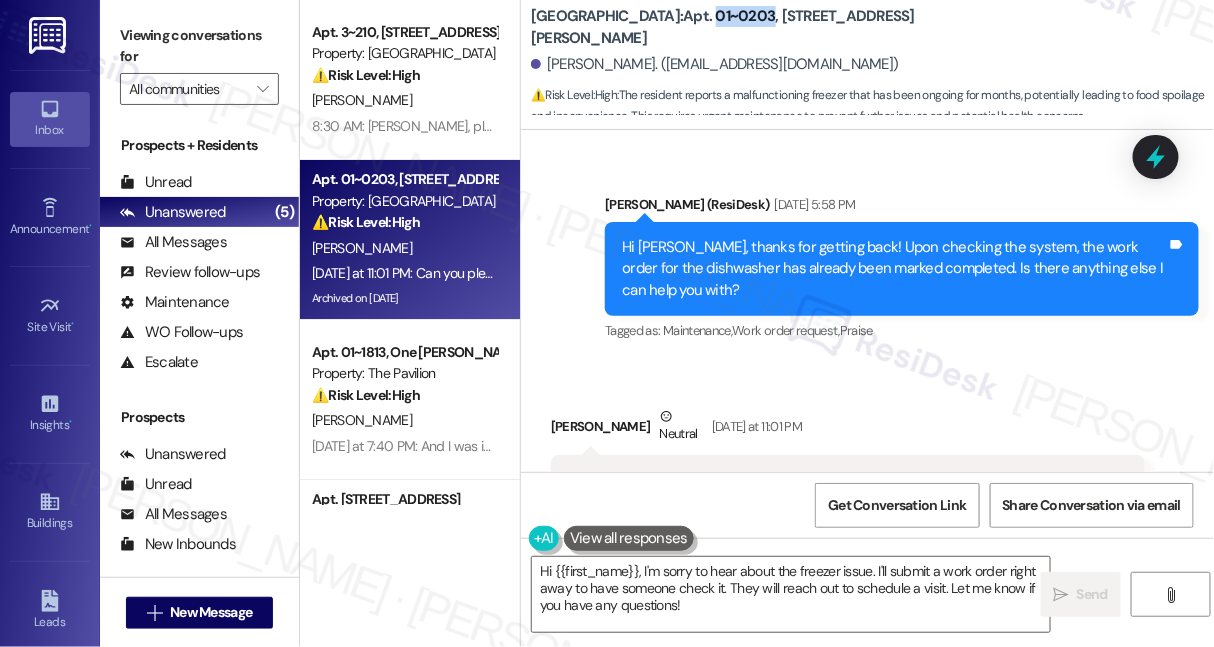 scroll, scrollTop: 21298, scrollLeft: 0, axis: vertical 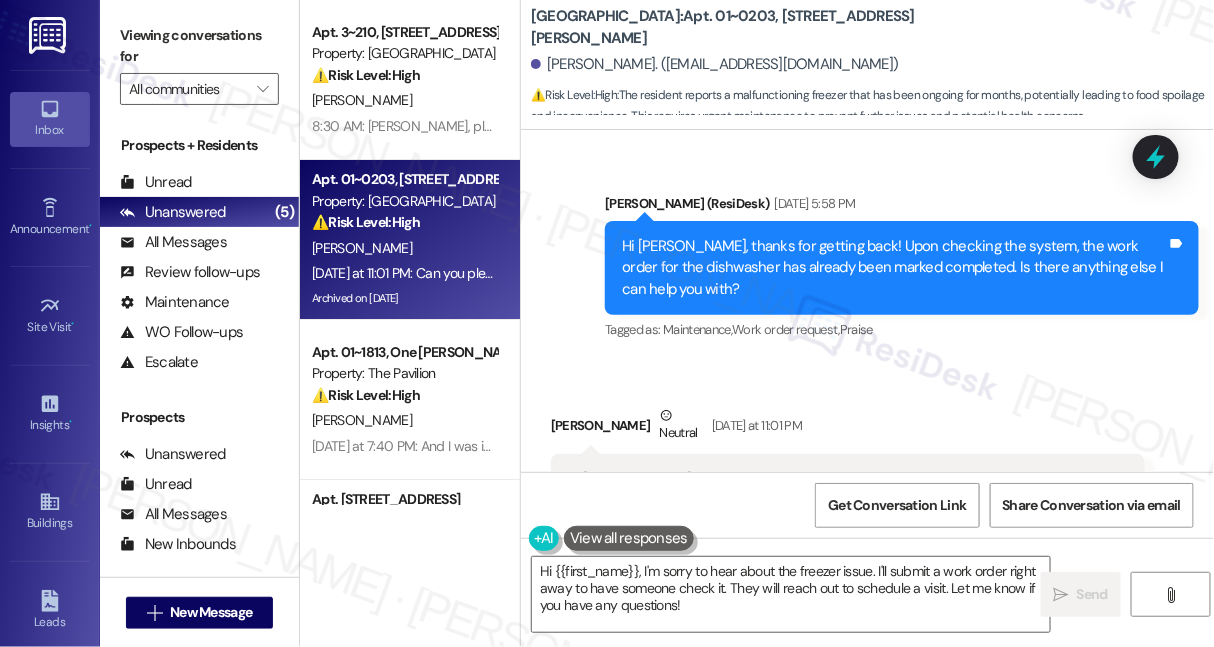 click on "Can you please send someone to check on this please" at bounding box center [742, 641] 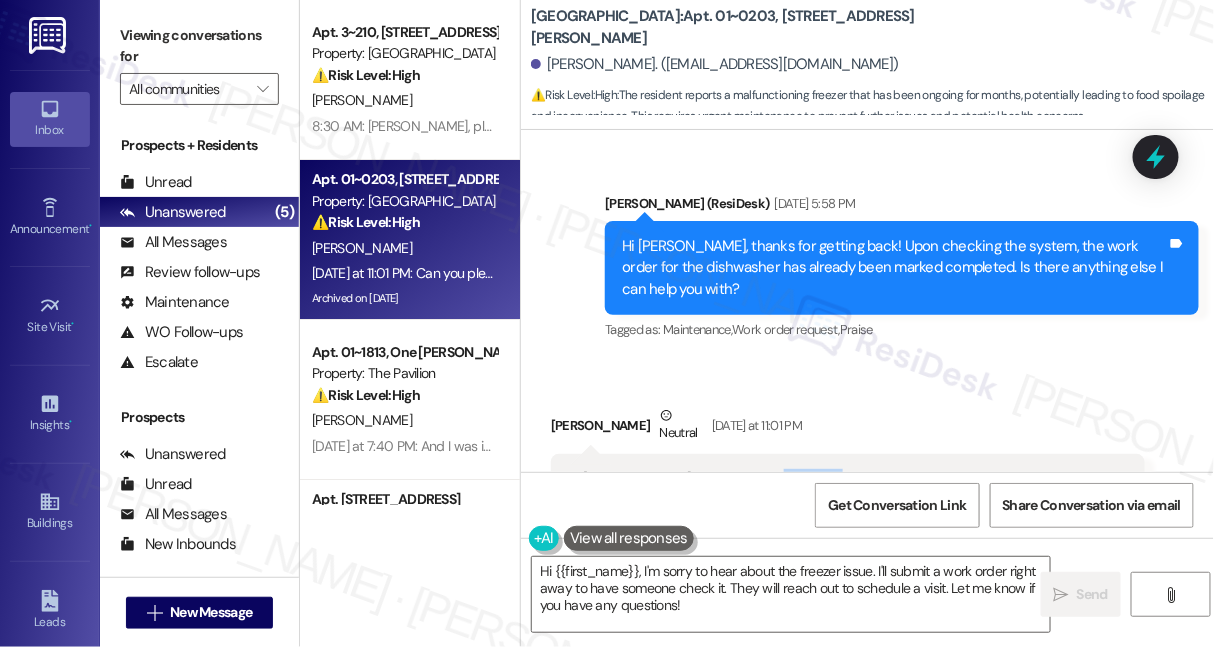 click on "Hi Sara - there appears to be something wrong with my freezer - everything in keeps melting and has been for a few months now" at bounding box center [840, 490] 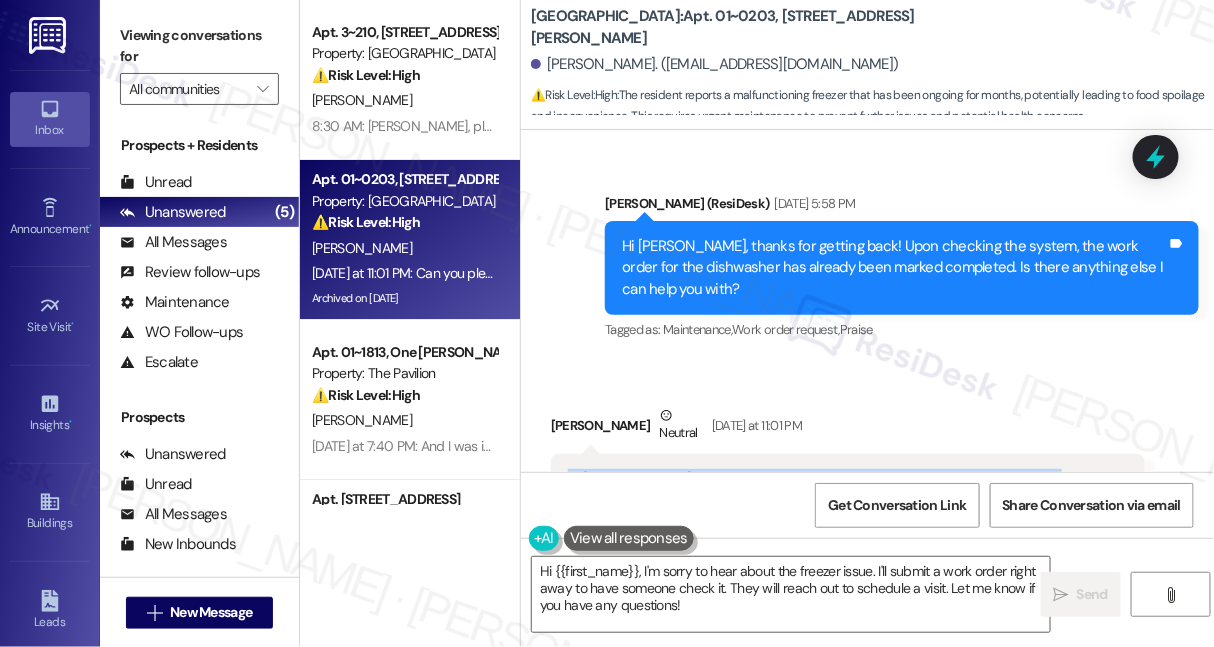 click on "Hi Sara - there appears to be something wrong with my freezer - everything in keeps melting and has been for a few months now" at bounding box center (840, 490) 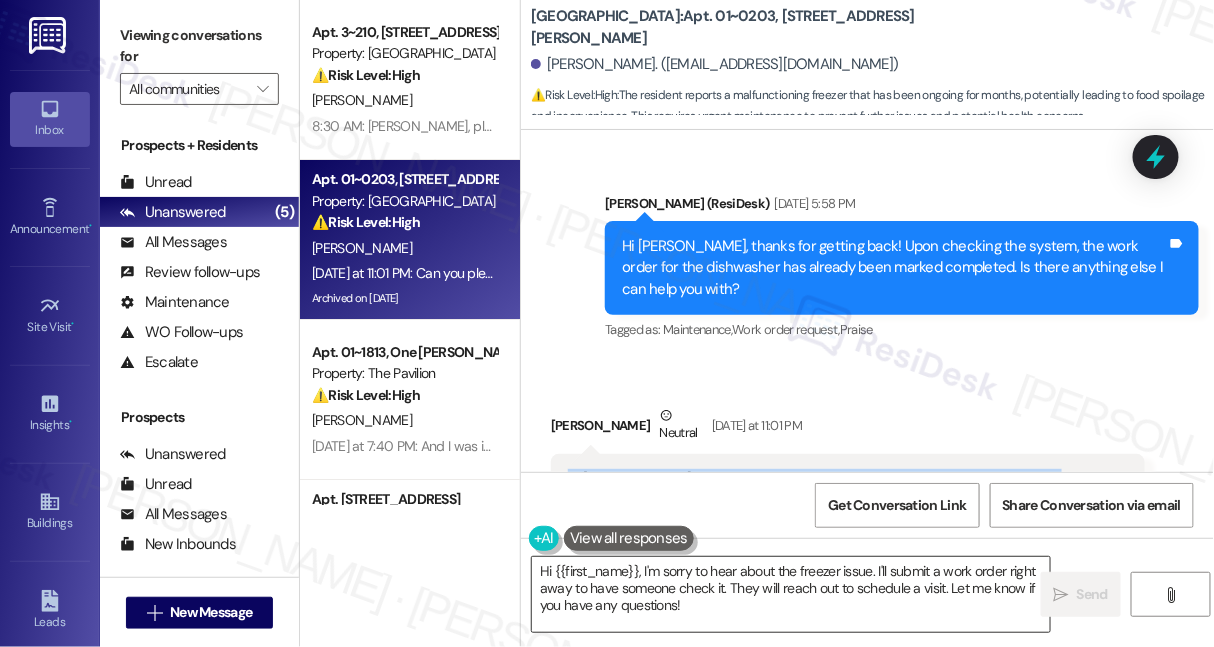 click on "Hi {{first_name}}, I'm sorry to hear about the freezer issue. I'll submit a work order right away to have someone check it. They will reach out to schedule a visit. Let me know if you have any questions!" at bounding box center [791, 594] 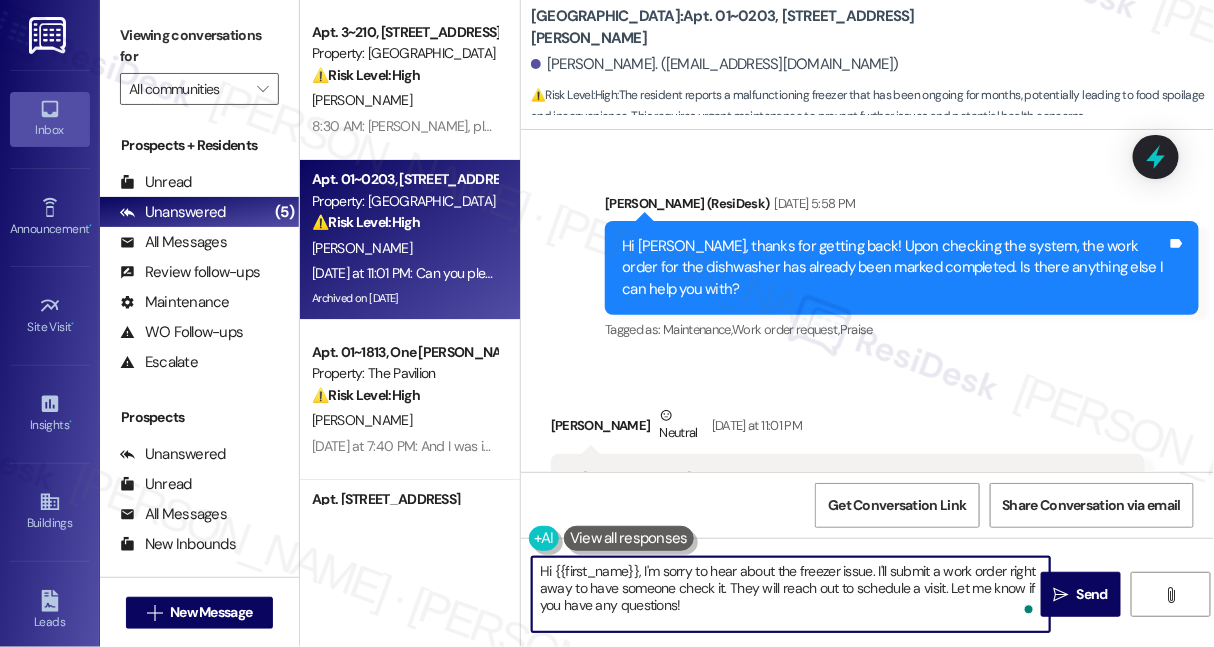 drag, startPoint x: 720, startPoint y: 621, endPoint x: 877, endPoint y: 569, distance: 165.38742 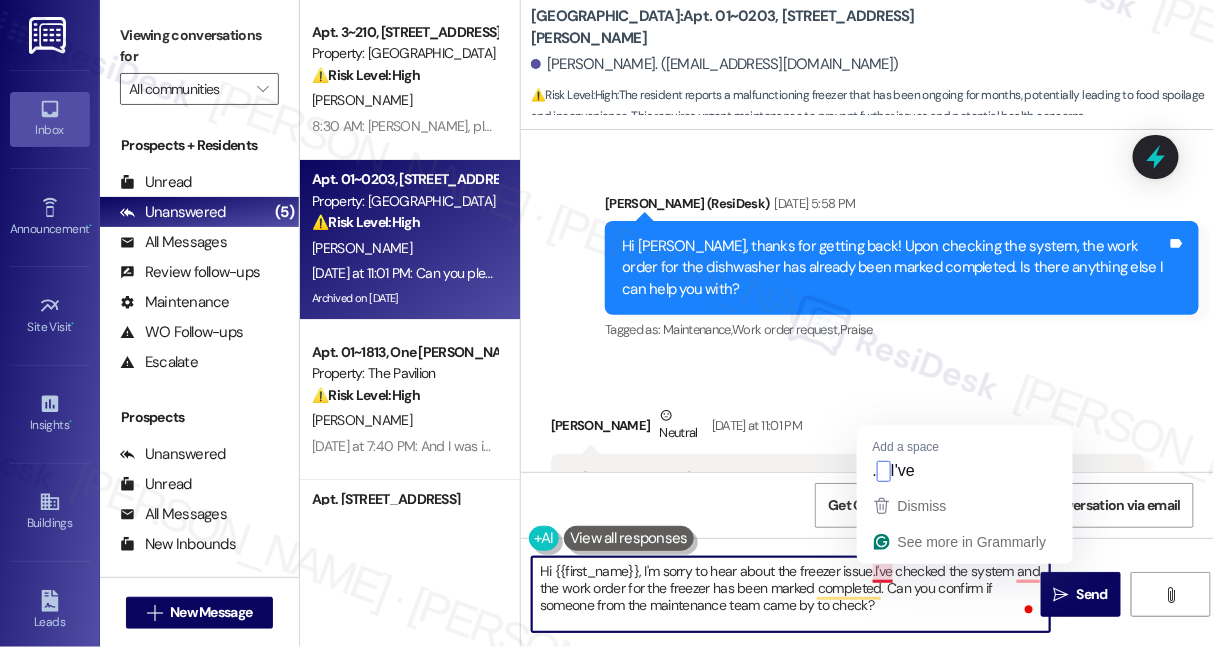 click on "Hi {{first_name}}, I'm sorry to hear about the freezer issue.I've checked the system and the work order for the freezer has been marked completed. Can you confirm if someone from the maintenance team came by to check?" at bounding box center (791, 594) 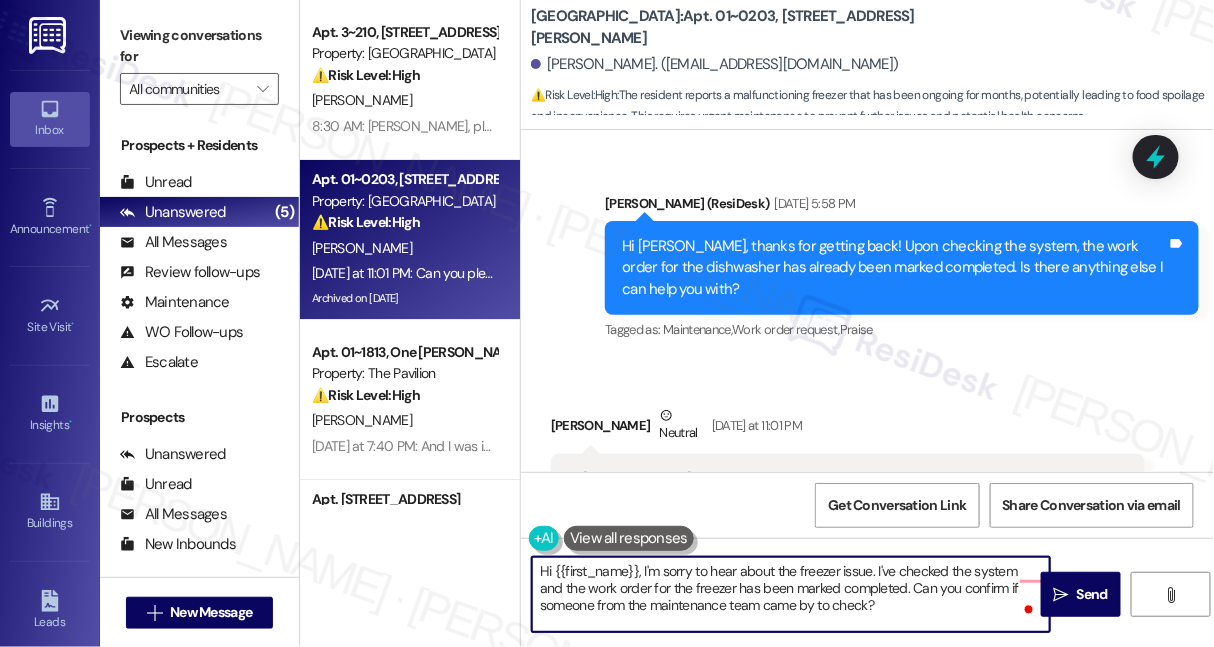 click on "Hi {{first_name}}, I'm sorry to hear about the freezer issue. I've checked the system and the work order for the freezer has been marked completed. Can you confirm if someone from the maintenance team came by to check?" at bounding box center (791, 594) 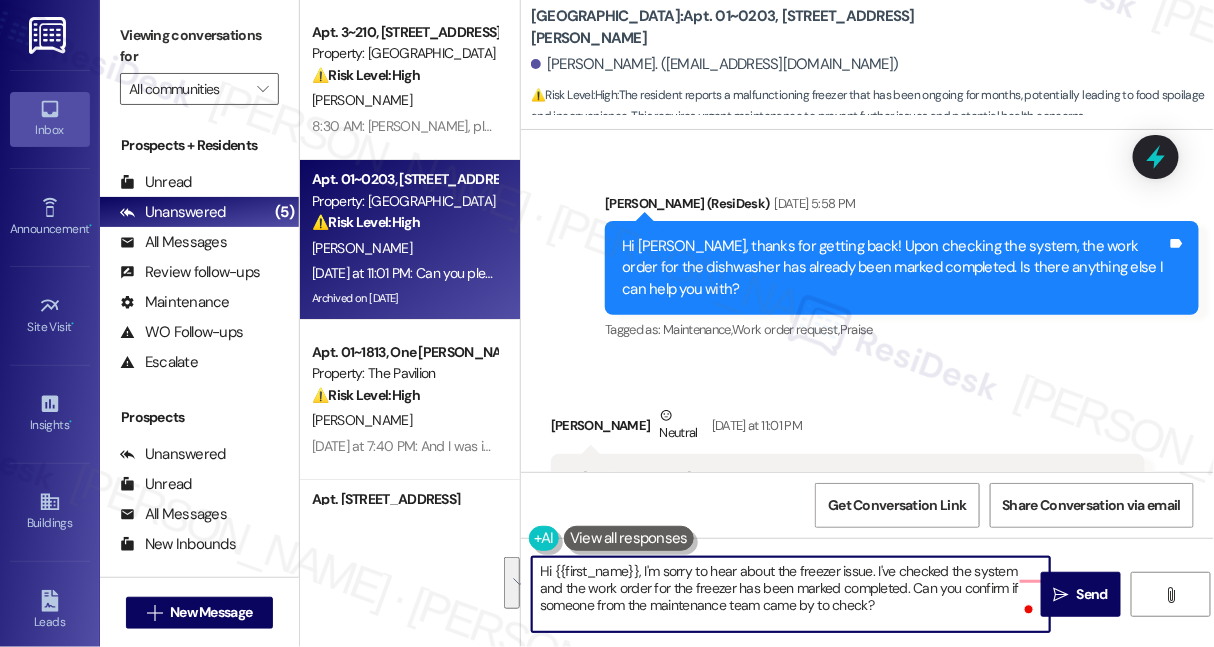 click on "Hi {{first_name}}, I'm sorry to hear about the freezer issue. I've checked the system and the work order for the freezer has been marked completed. Can you confirm if someone from the maintenance team came by to check?" at bounding box center (791, 594) 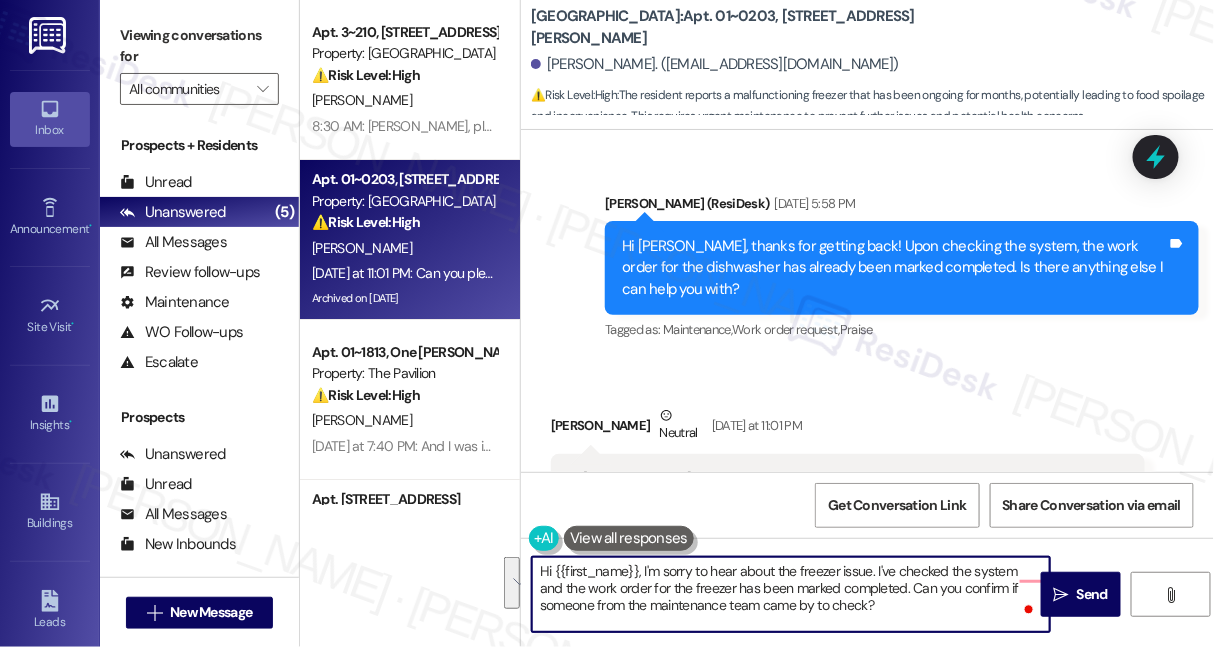 drag, startPoint x: 909, startPoint y: 607, endPoint x: 877, endPoint y: 571, distance: 48.166378 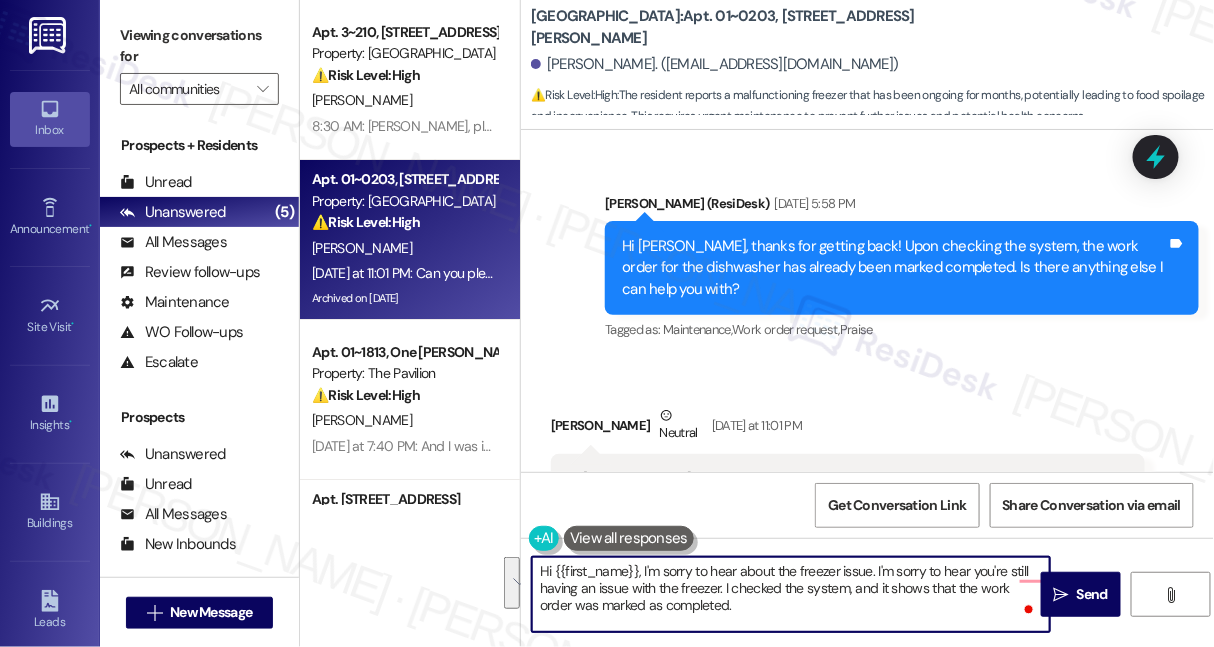 scroll, scrollTop: 34, scrollLeft: 0, axis: vertical 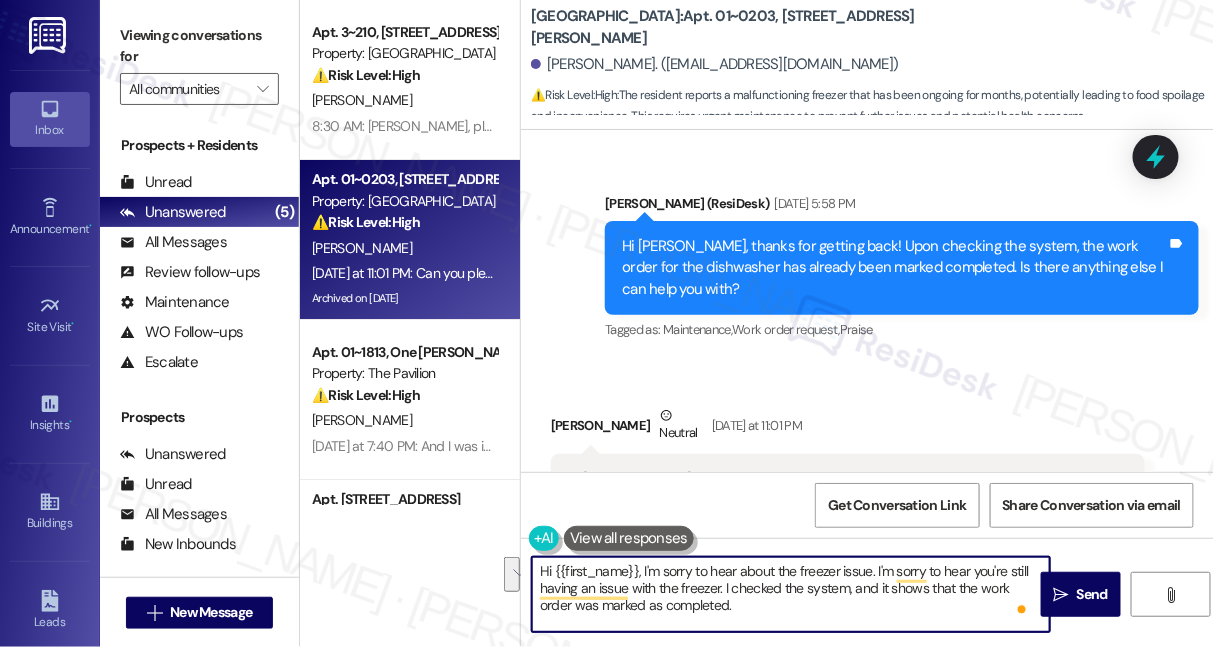 drag, startPoint x: 876, startPoint y: 568, endPoint x: 722, endPoint y: 596, distance: 156.52477 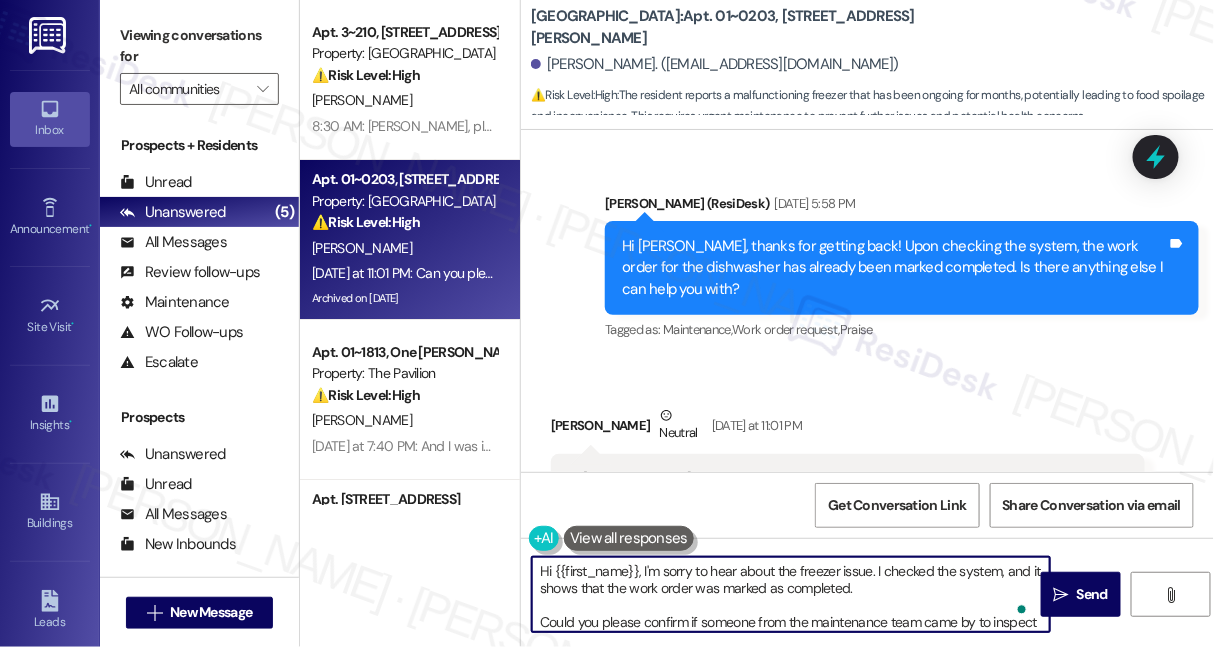click on "Hi {{first_name}}, I'm sorry to hear about the freezer issue. I checked the system, and it shows that the work order was marked as completed.
Could you please confirm if someone from the maintenance team came by to inspect" at bounding box center [791, 594] 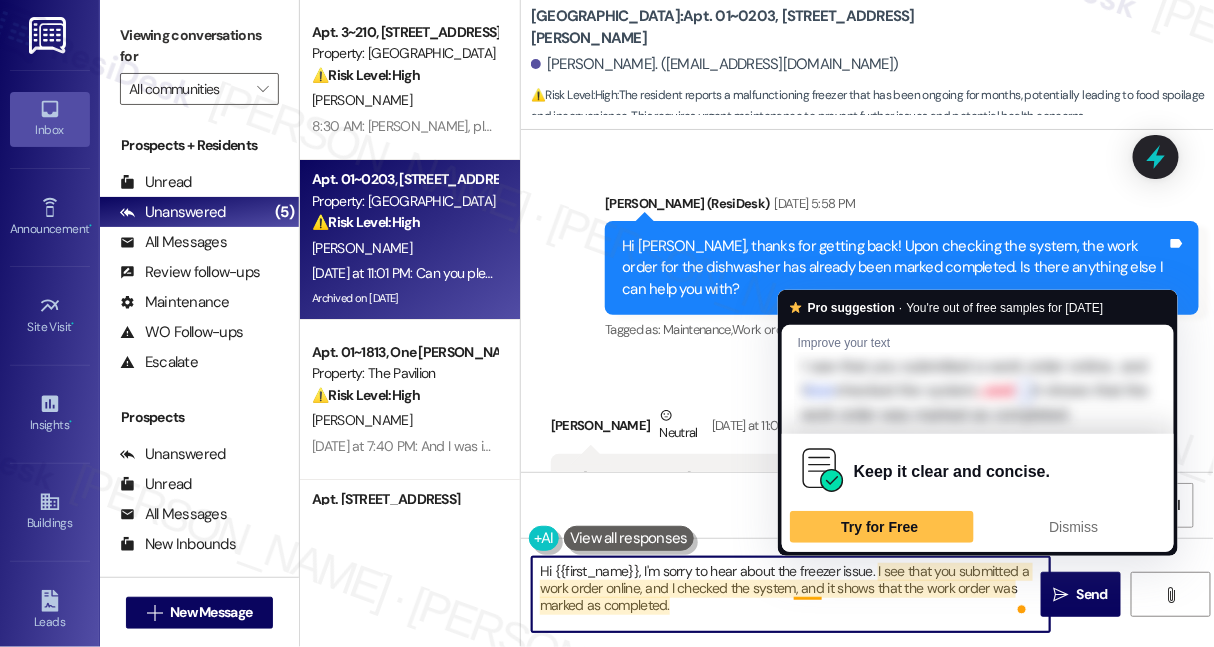 scroll, scrollTop: 22, scrollLeft: 0, axis: vertical 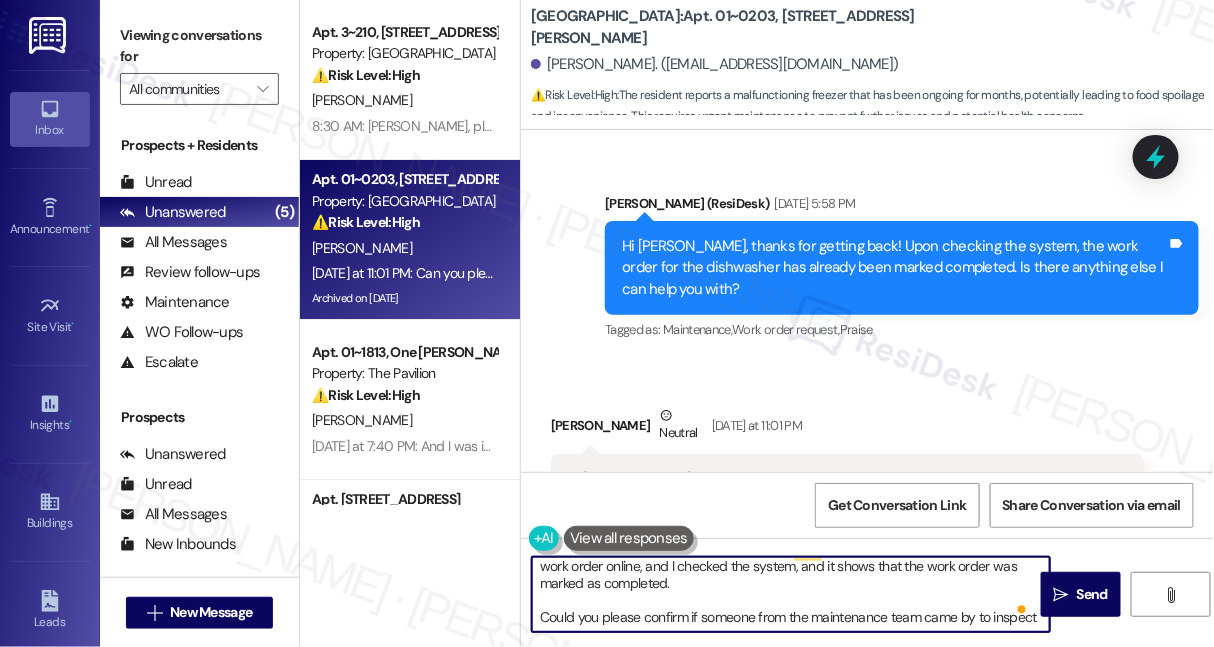 click on "Hi {{first_name}}, I'm sorry to hear about the freezer issue. I see that you submitted a work order online, and I checked the system, and it shows that the work order was marked as completed.
Could you please confirm if someone from the maintenance team came by to inspect" at bounding box center [791, 594] 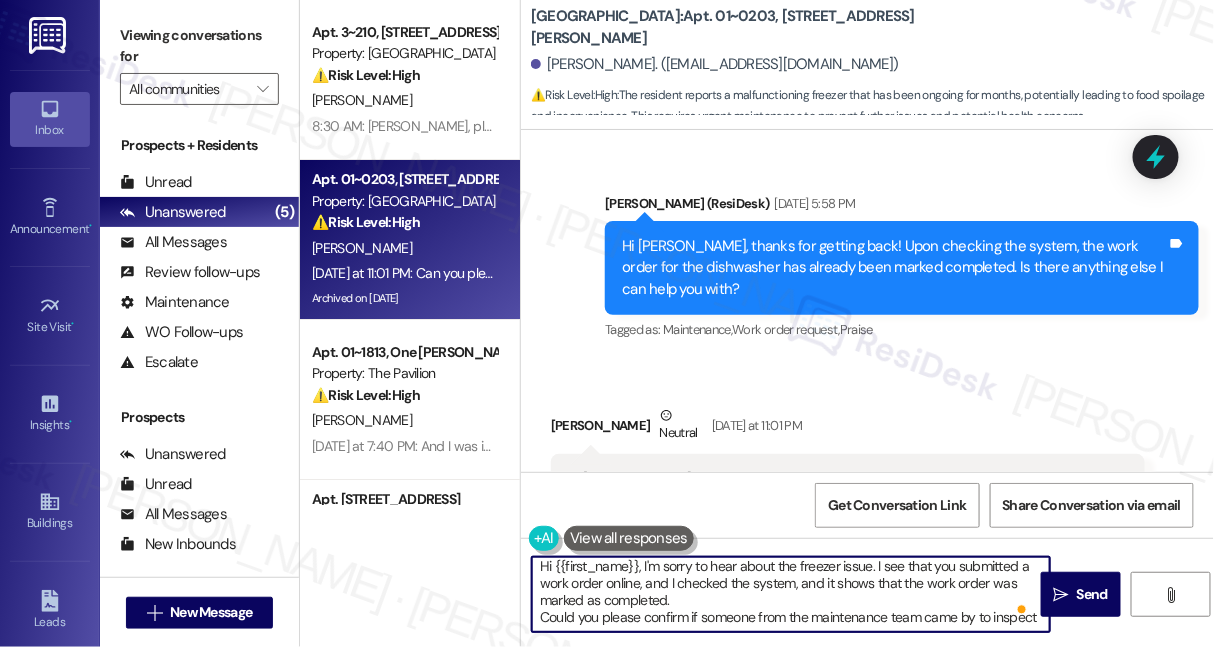 scroll, scrollTop: 5, scrollLeft: 0, axis: vertical 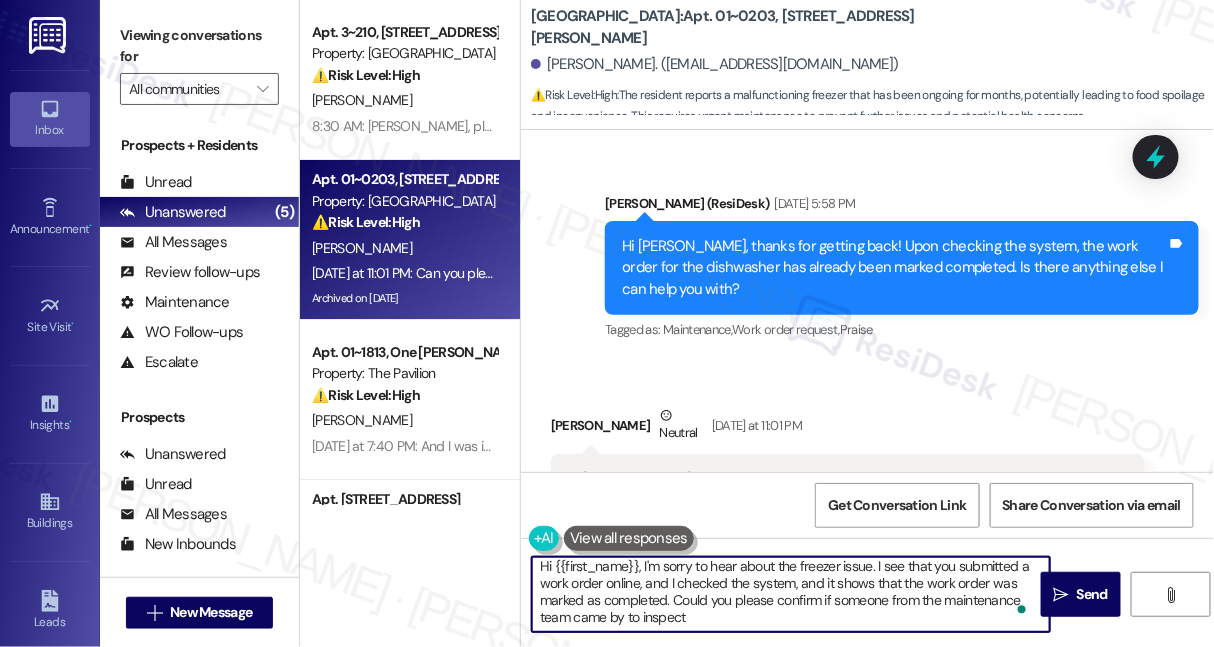 click on "Hi {{first_name}}, I'm sorry to hear about the freezer issue. I see that you submitted a work order online, and I checked the system, and it shows that the work order was marked as completed. Could you please confirm if someone from the maintenance team came by to inspect" at bounding box center [791, 594] 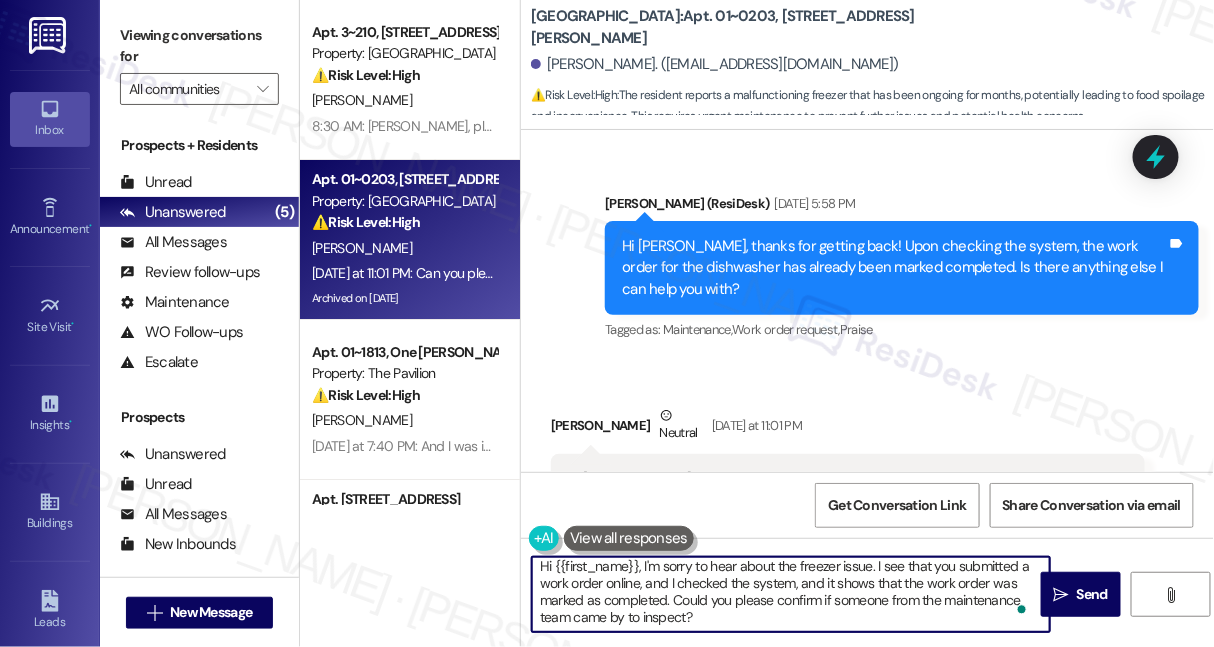 type on "Hi {{first_name}}, I'm sorry to hear about the freezer issue. I see that you submitted a work order online, and I checked the system, and it shows that the work order was marked as completed. Could you please confirm if someone from the maintenance team came by to inspect?" 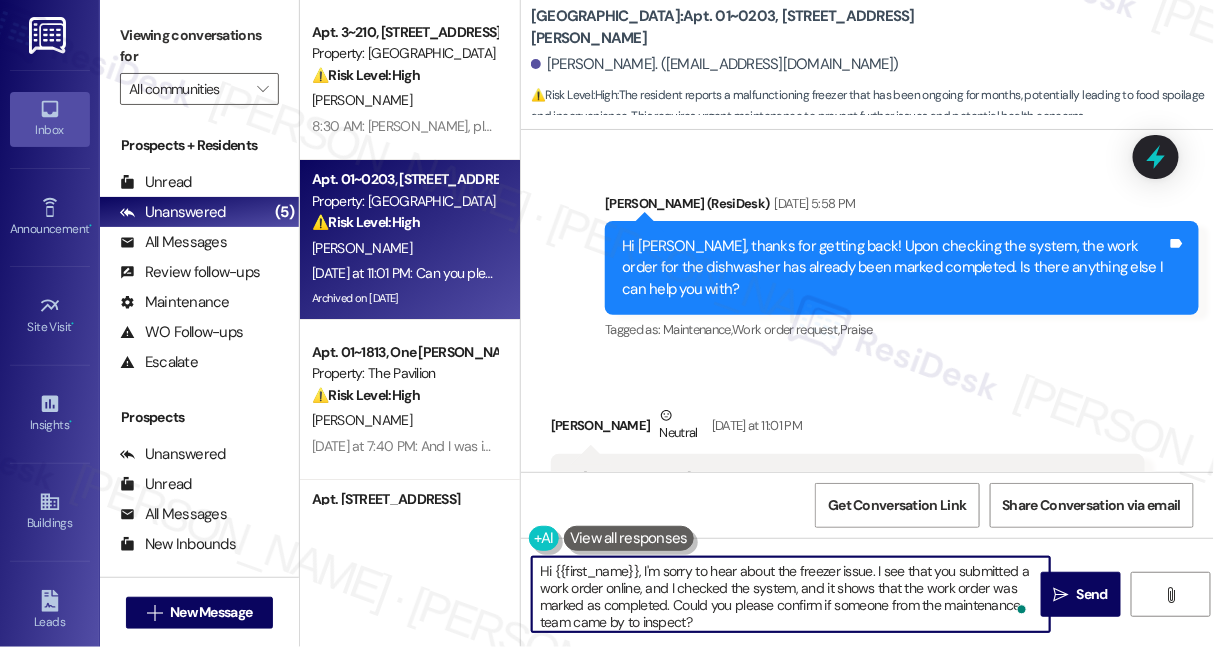 scroll, scrollTop: 0, scrollLeft: 0, axis: both 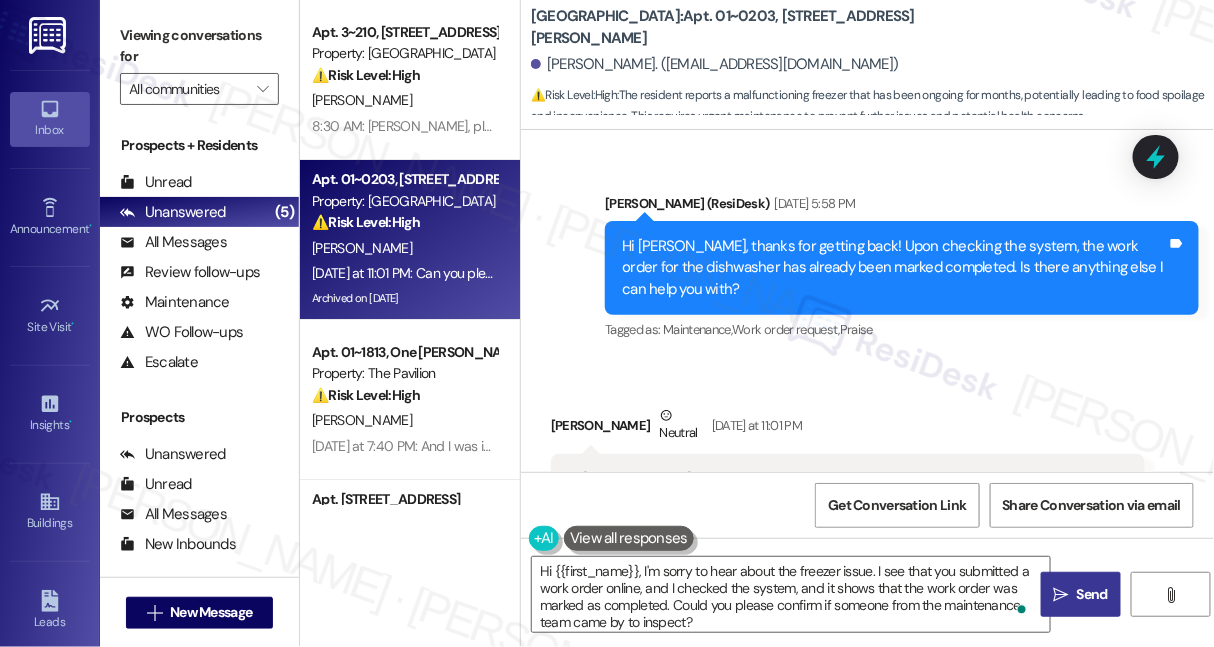 click on " Send" at bounding box center [1081, 594] 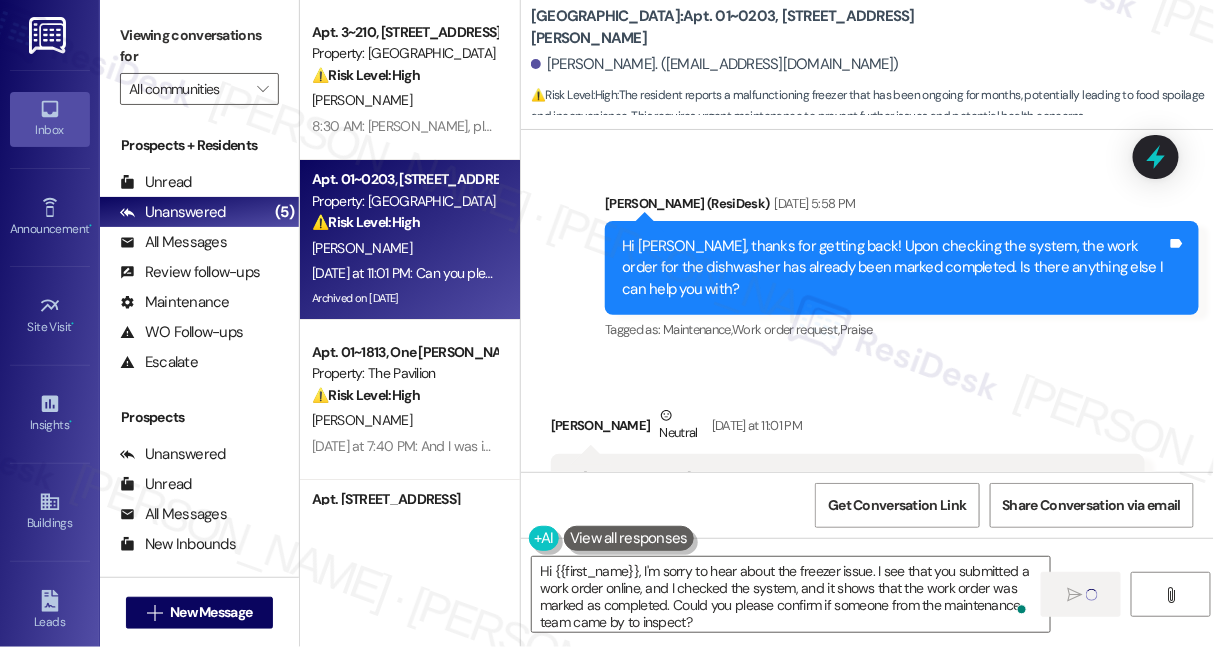 type 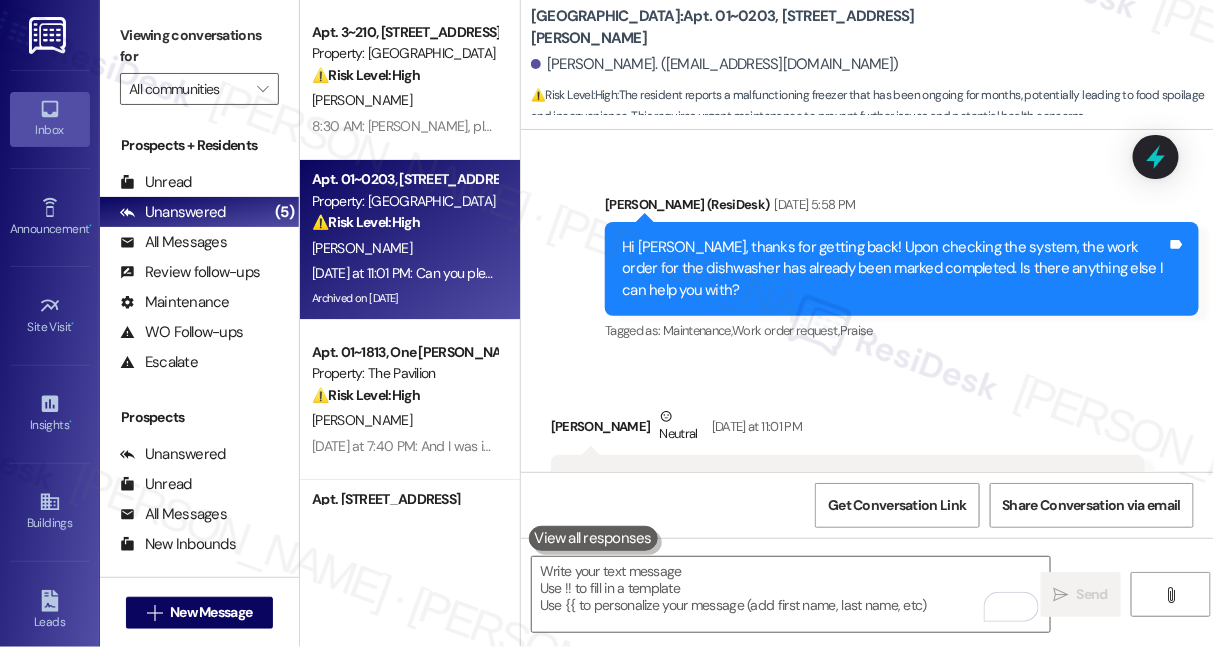 scroll, scrollTop: 21501, scrollLeft: 0, axis: vertical 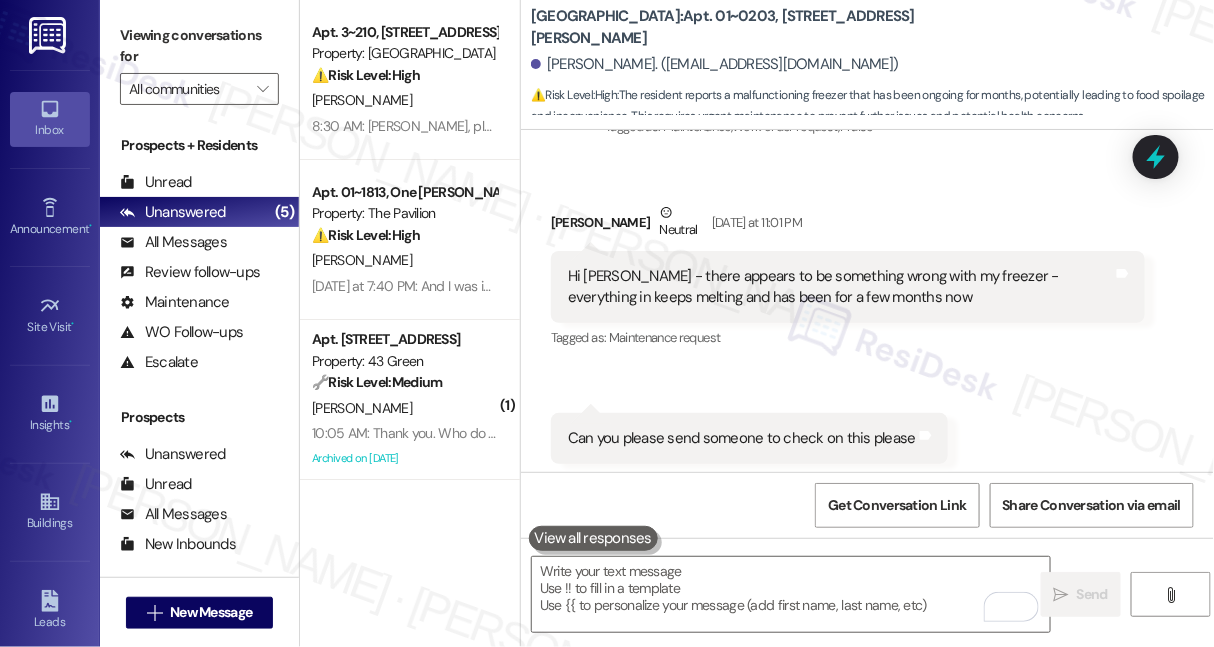 click on "Hi Akhila, I'm sorry to hear about the freezer issue. I see that you submitted a work order online, and I checked the system, and it shows that the work order was marked as completed. Could you please confirm if someone from the maintenance team came by to inspect?" at bounding box center [894, 640] 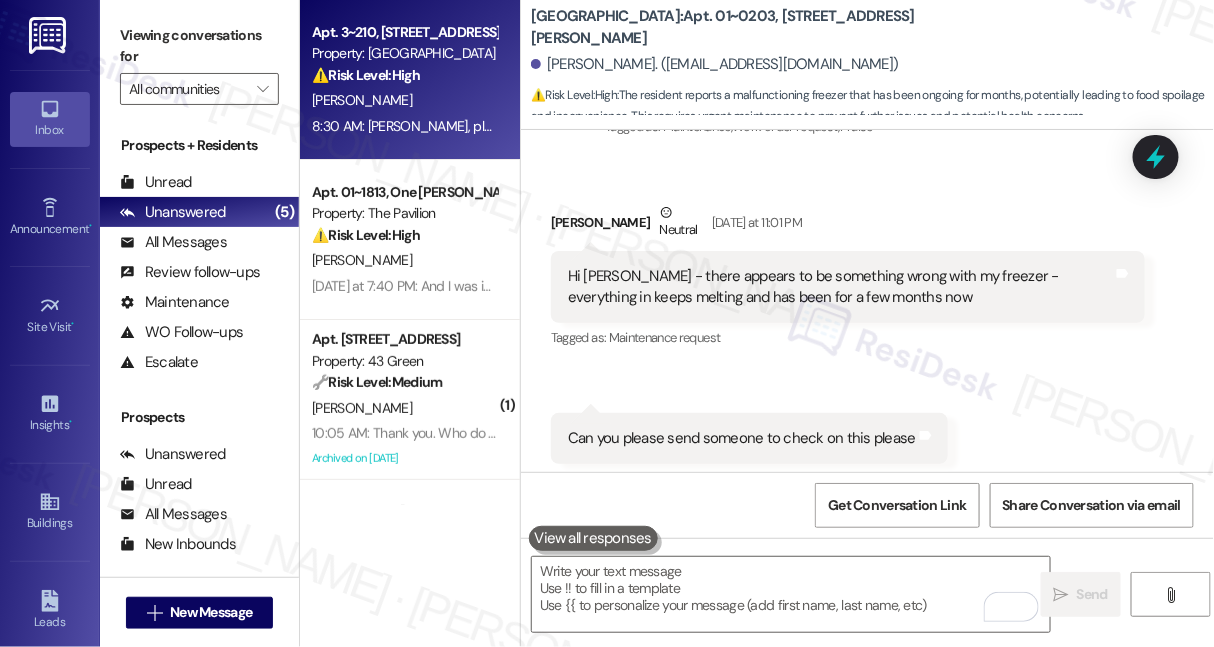 click on "S. Miller" at bounding box center (404, 100) 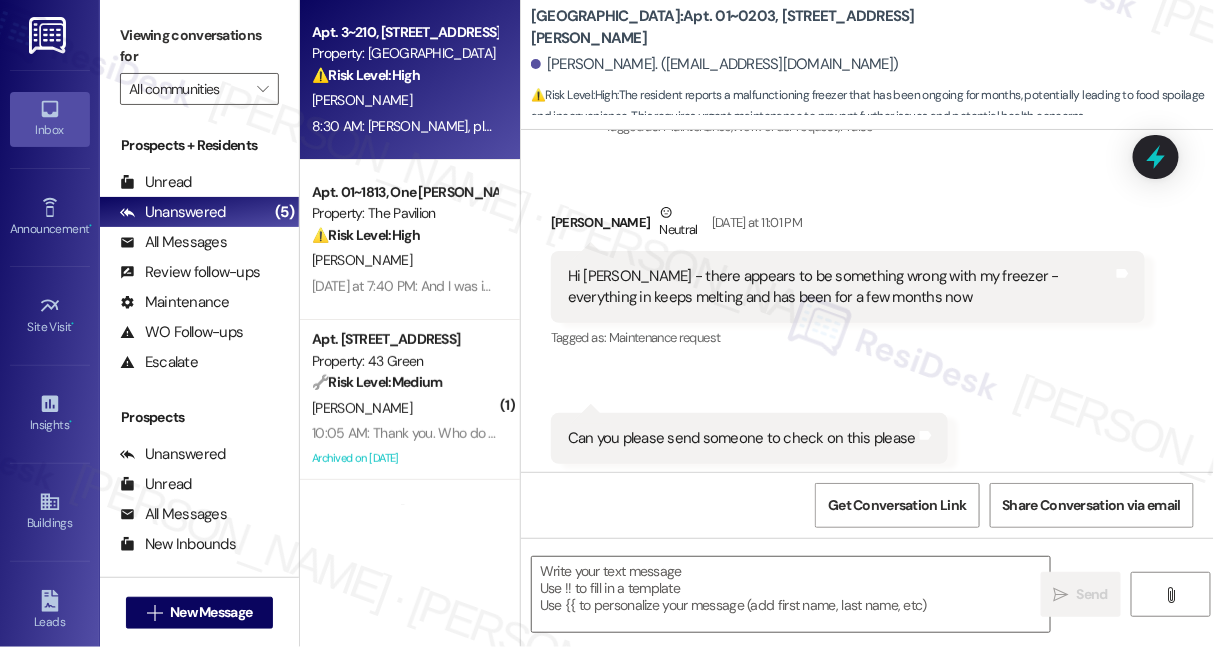 type on "Fetching suggested responses. Please feel free to read through the conversation in the meantime." 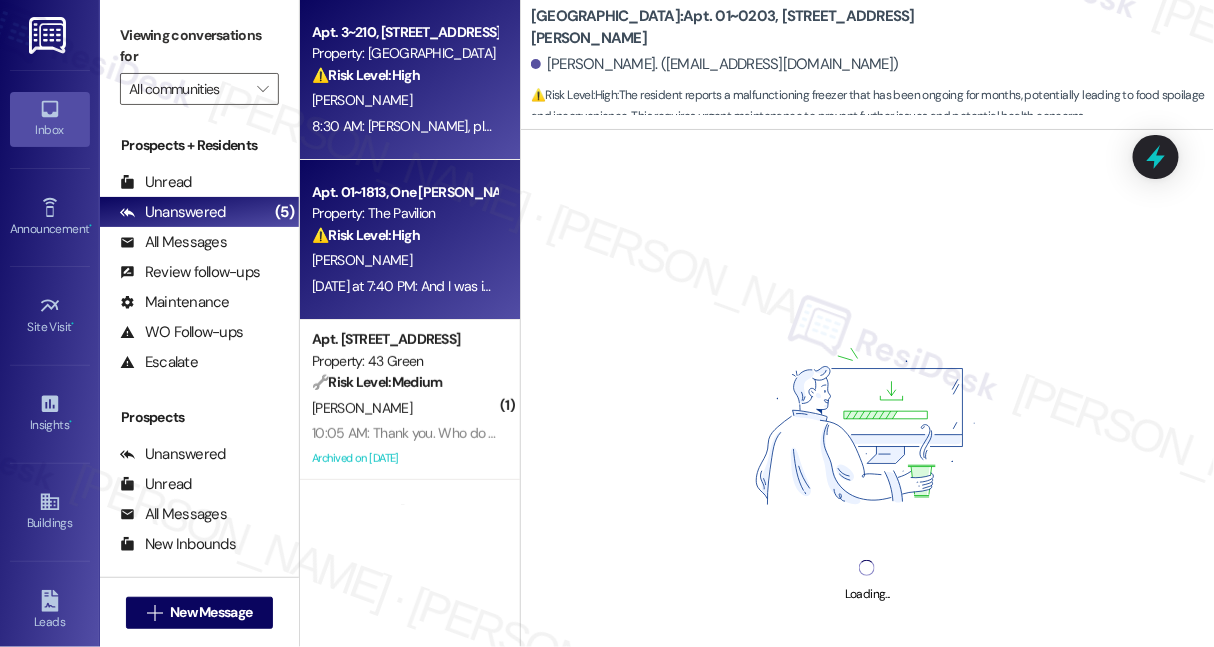 click on "⚠️  Risk Level:  High" at bounding box center (366, 235) 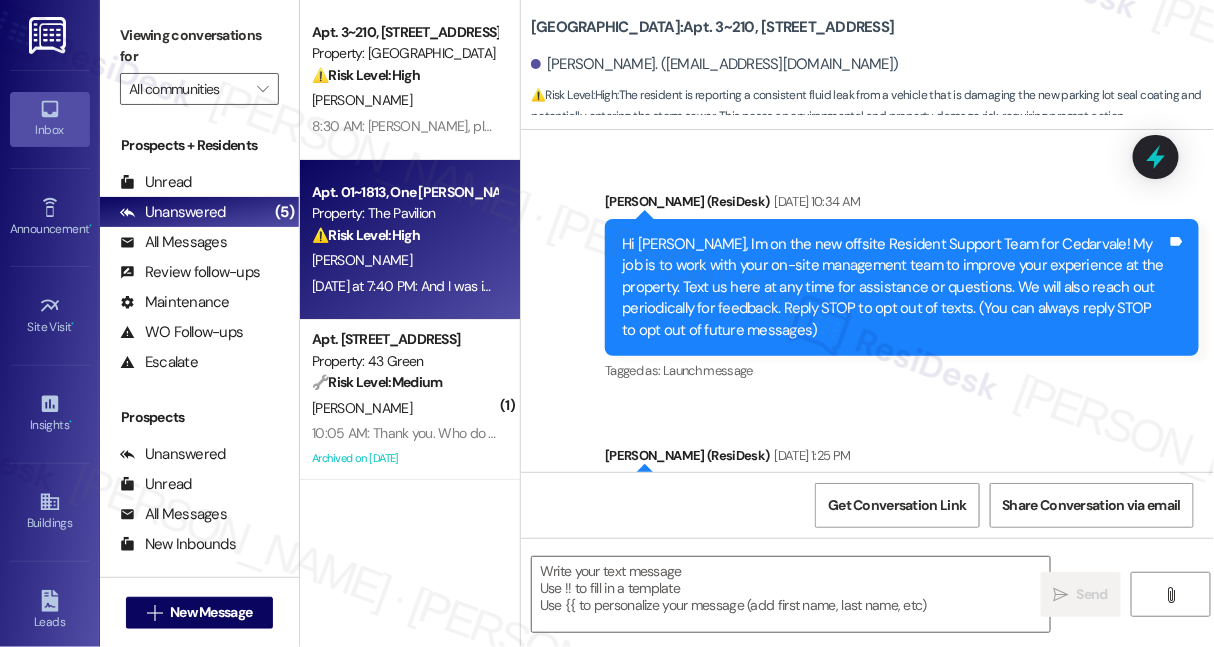 scroll, scrollTop: 6198, scrollLeft: 0, axis: vertical 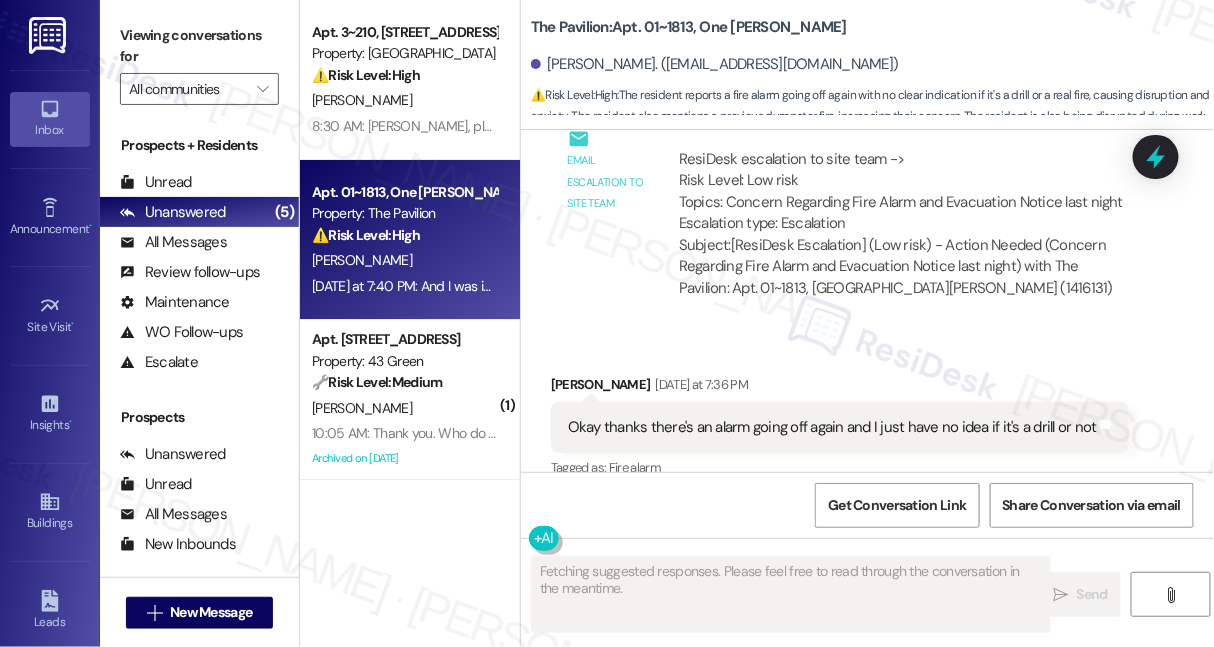 click on "Okay thanks there's an alarm going off again and I just have no idea if it's a drill or not" at bounding box center (832, 427) 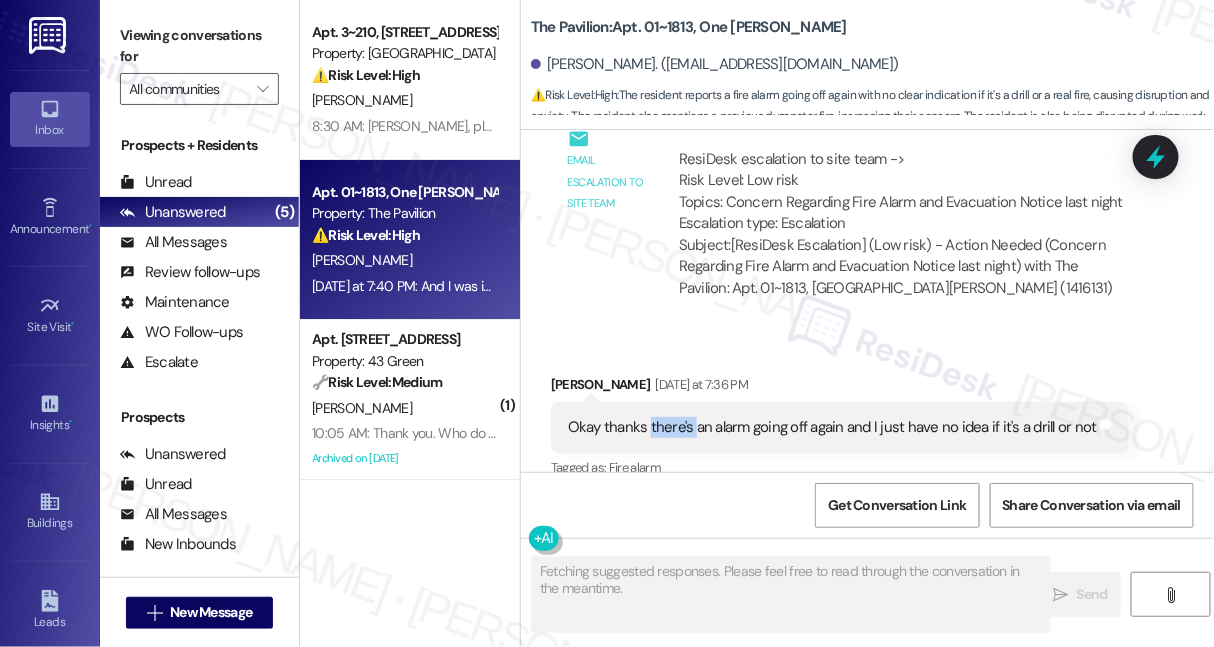 click on "Okay thanks there's an alarm going off again and I just have no idea if it's a drill or not" at bounding box center [832, 427] 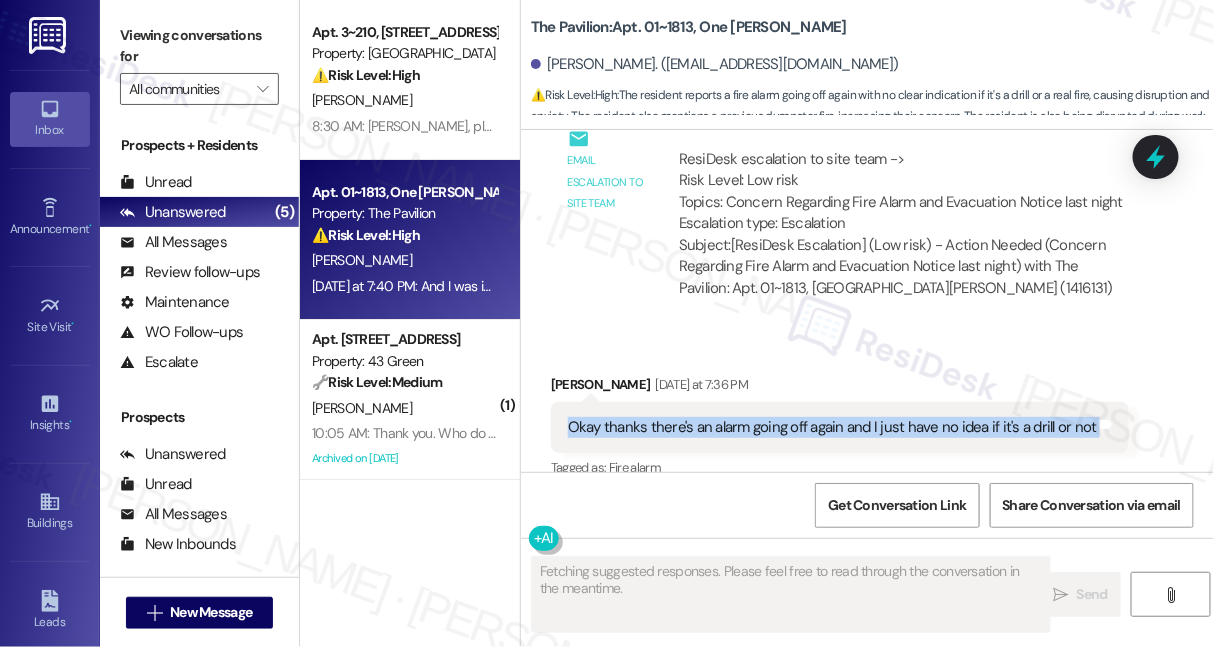 click on "Okay thanks there's an alarm going off again and I just have no idea if it's a drill or not" at bounding box center [832, 427] 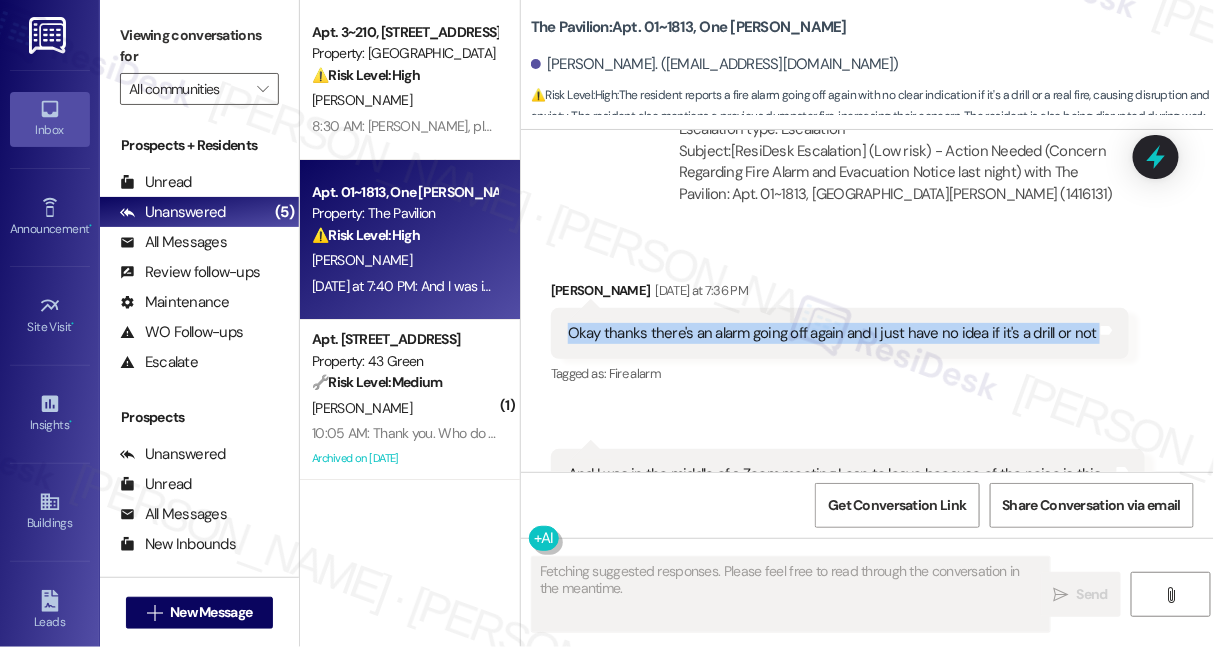 scroll, scrollTop: 2502, scrollLeft: 0, axis: vertical 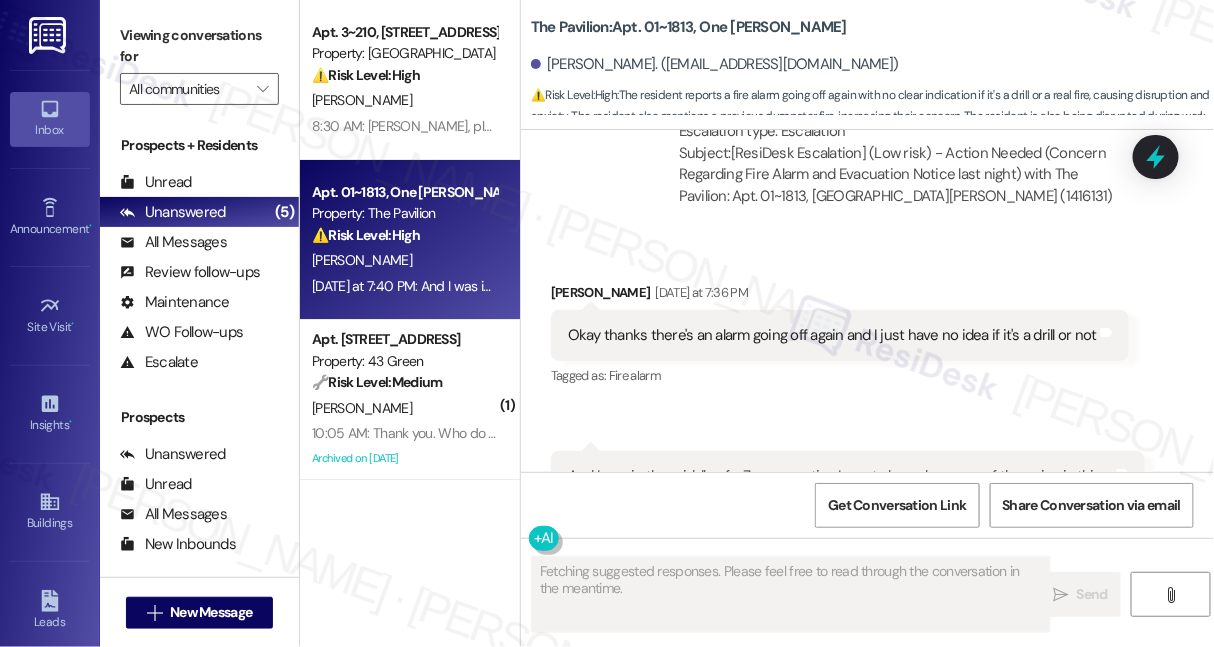 click on "And I was in the middle of a Zoom meeting I can to leave because of the noise is this something I should get used to happening every night??" at bounding box center [840, 487] 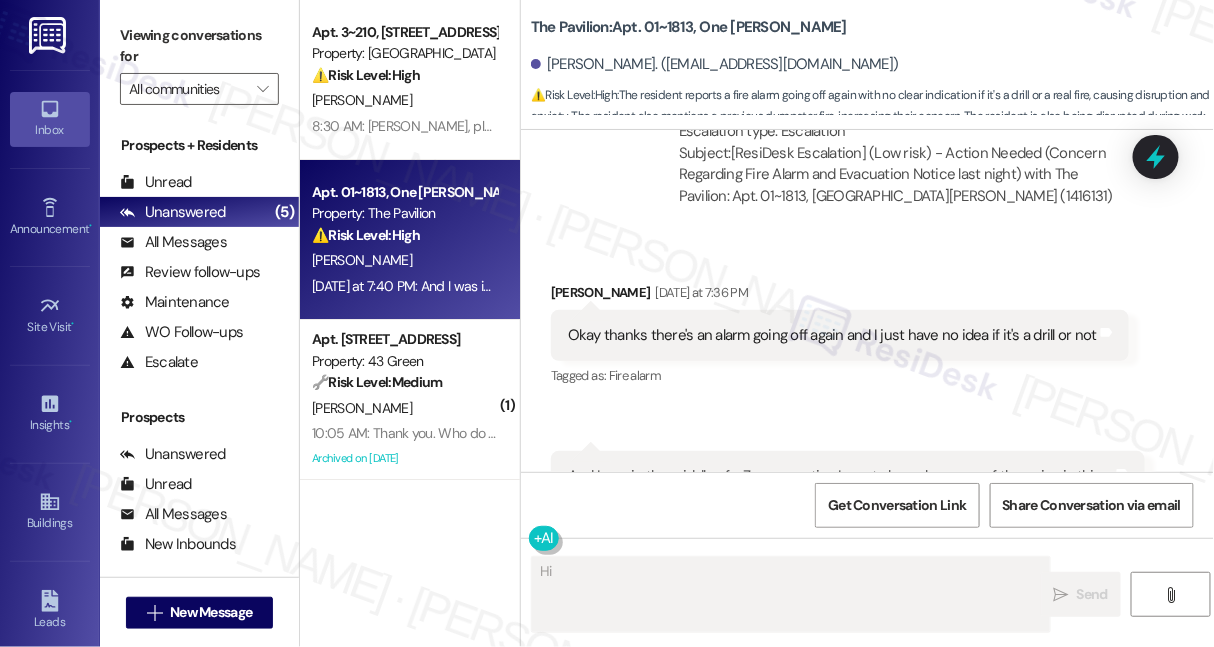 click on "And I was in the middle of a Zoom meeting I can to leave because of the noise is this something I should get used to happening every night??" at bounding box center (840, 487) 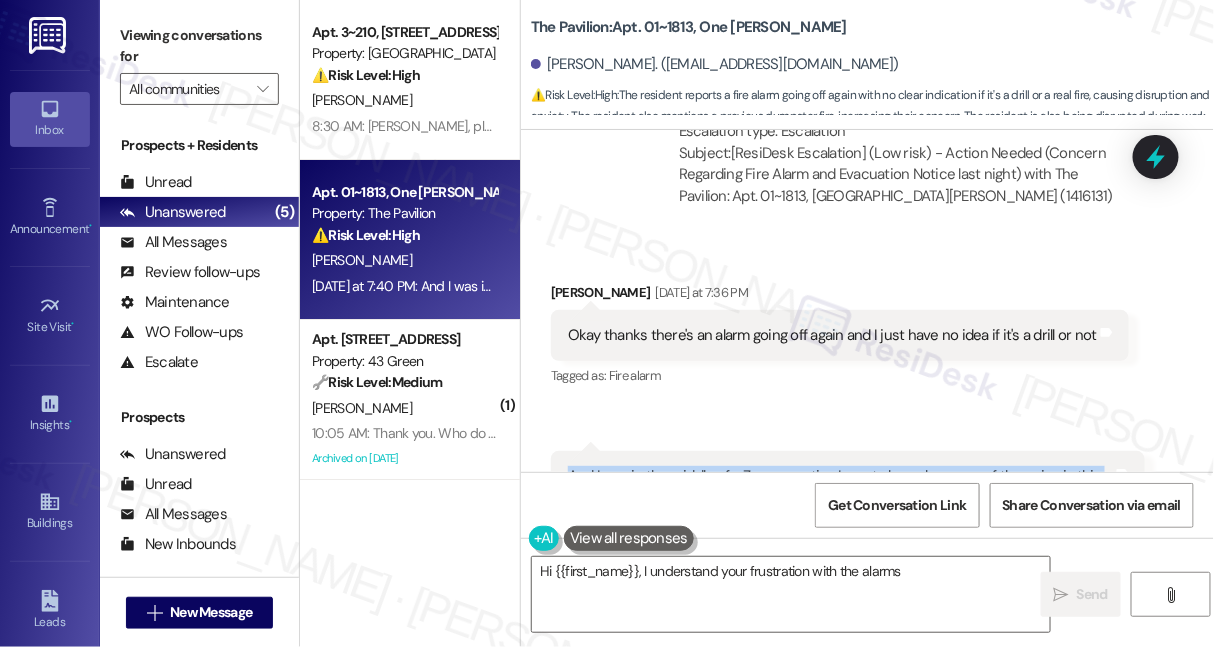 click on "And I was in the middle of a Zoom meeting I can to leave because of the noise is this something I should get used to happening every night??" at bounding box center (840, 487) 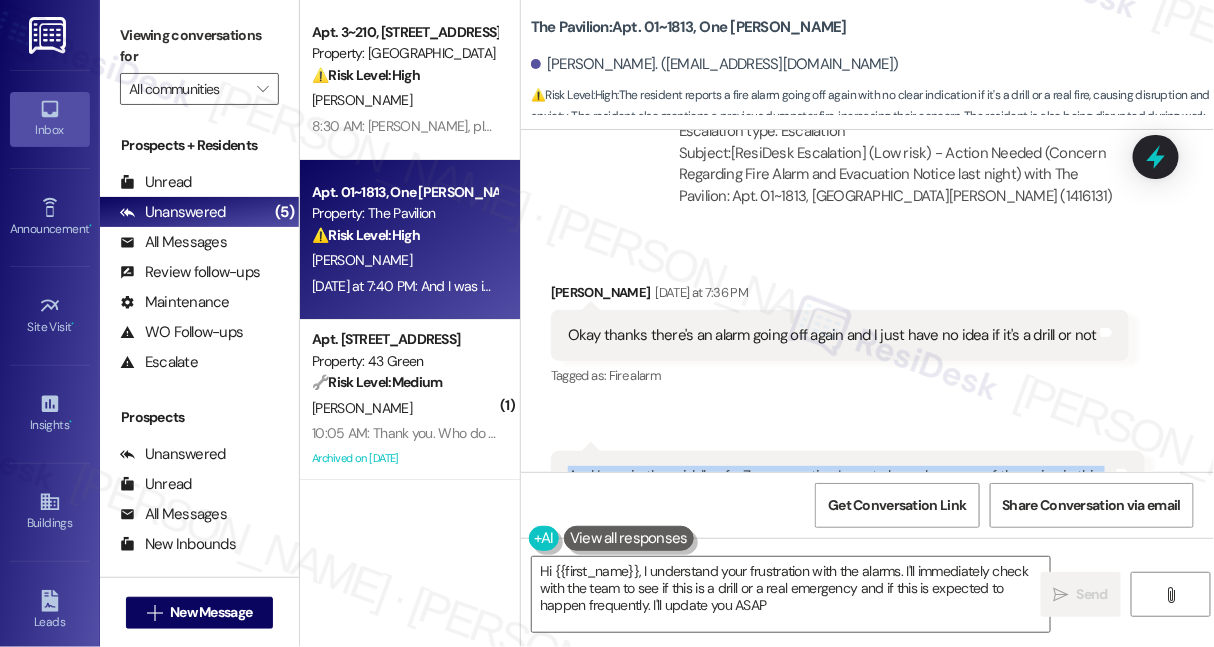 type on "Hi {{first_name}}, I understand your frustration with the alarms. I'll immediately check with the team to see if this is a drill or a real emergency and if this is expected to happen frequently. I'll update you ASAP." 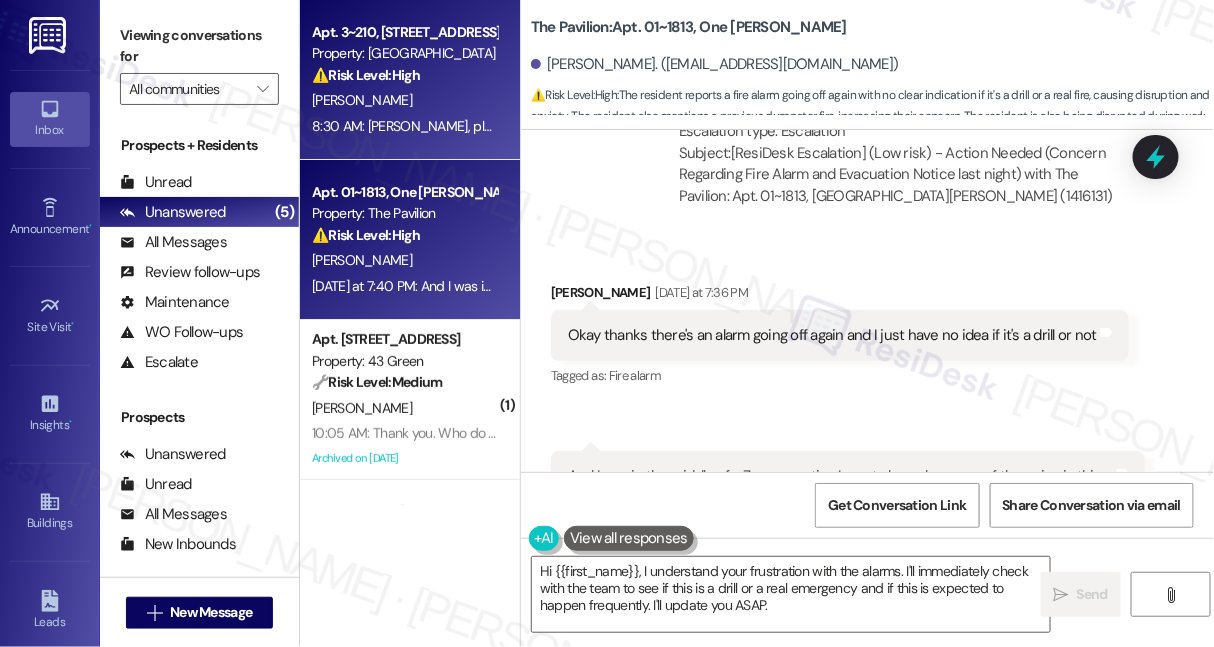 click on "S. Miller" at bounding box center [404, 100] 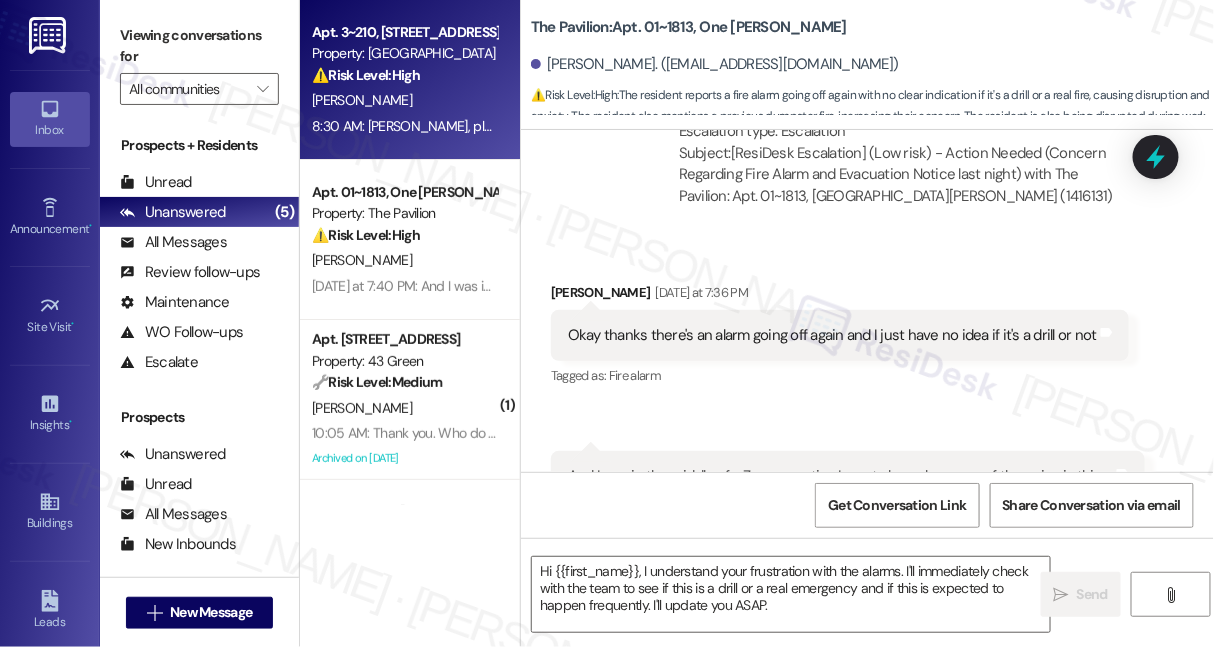type on "Fetching suggested responses. Please feel free to read through the conversation in the meantime." 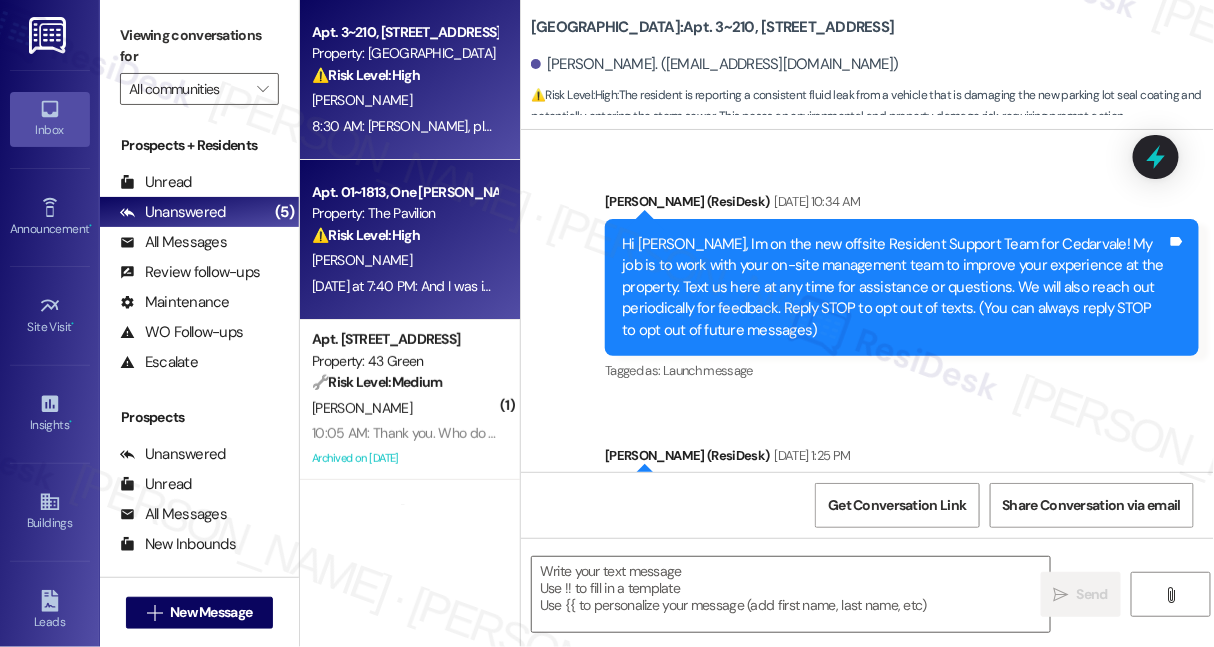 type on "Fetching suggested responses. Please feel free to read through the conversation in the meantime." 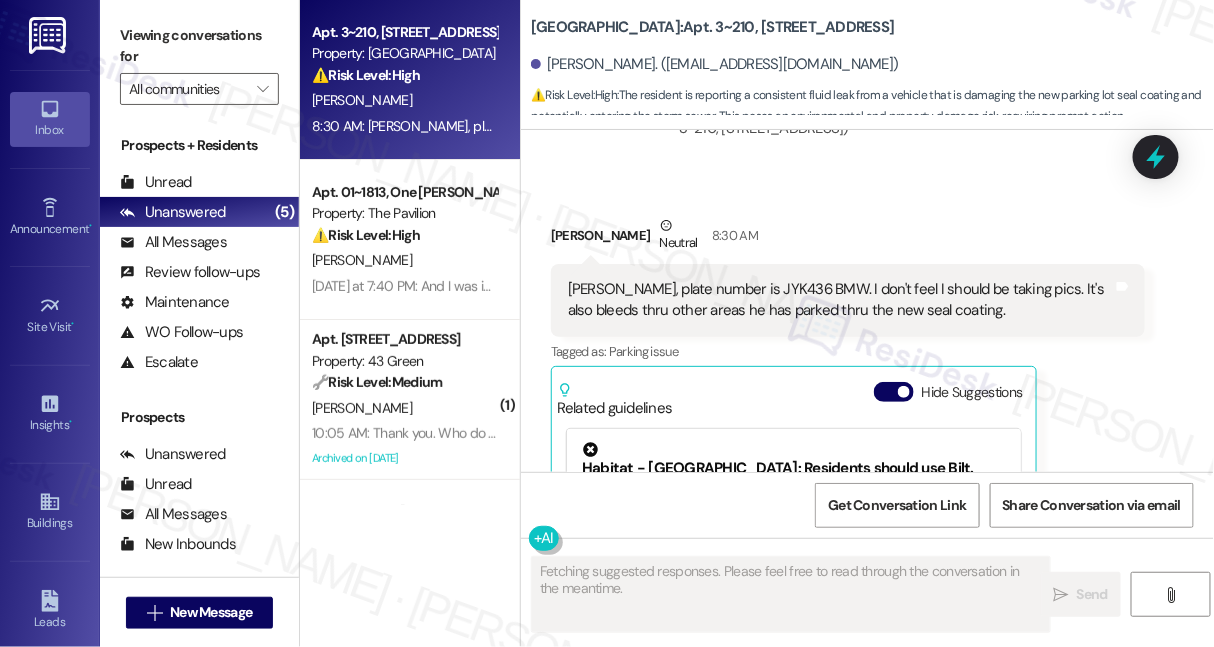 scroll, scrollTop: 16206, scrollLeft: 0, axis: vertical 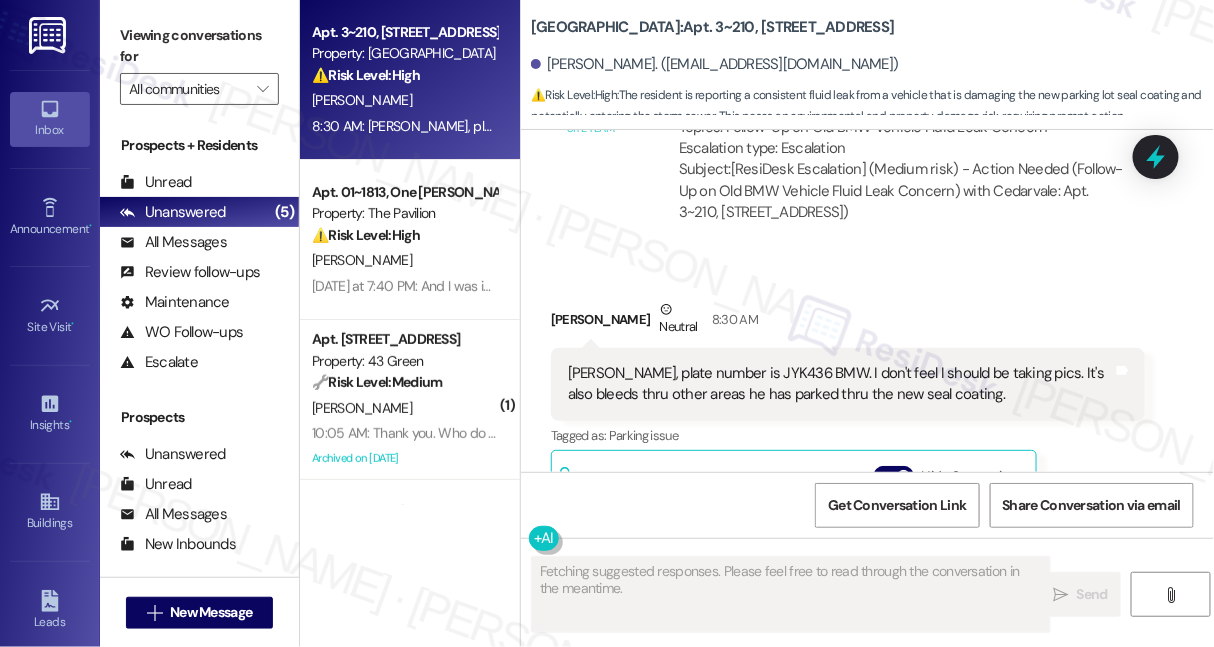 click on "Sarah, plate number is JYK436 BMW. I don't feel I should  be taking pics. It's also bleeds thru other areas he has parked thru the new seal coating." at bounding box center [840, 384] 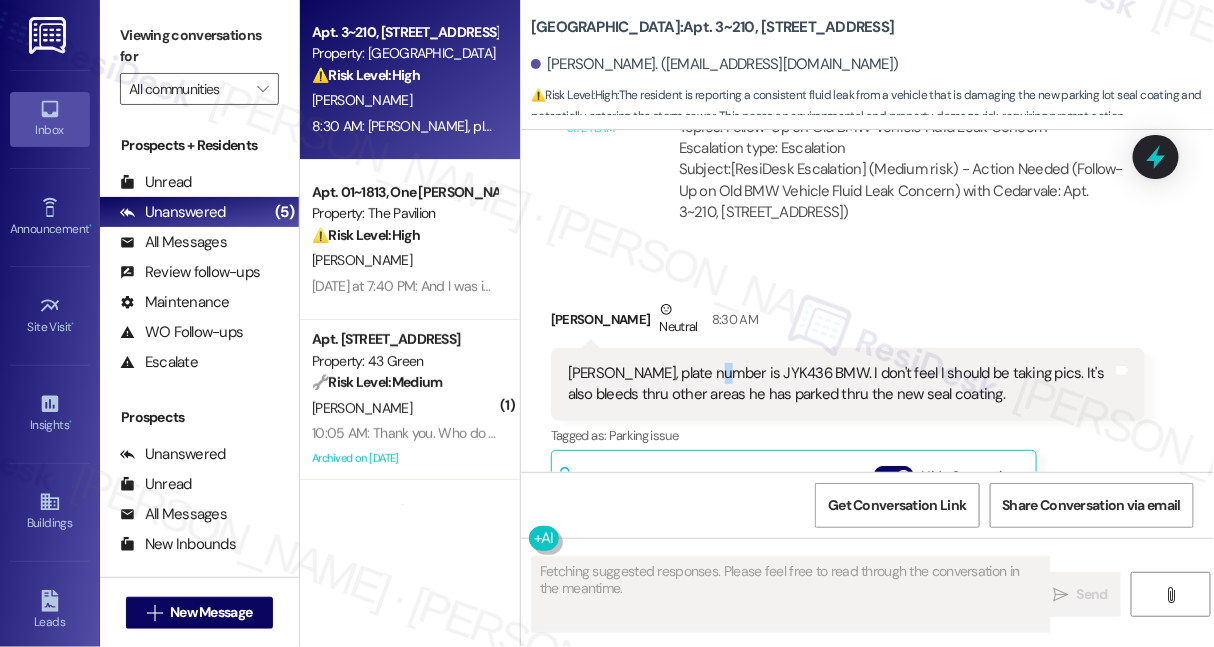 click on "Sarah, plate number is JYK436 BMW. I don't feel I should  be taking pics. It's also bleeds thru other areas he has parked thru the new seal coating." at bounding box center (840, 384) 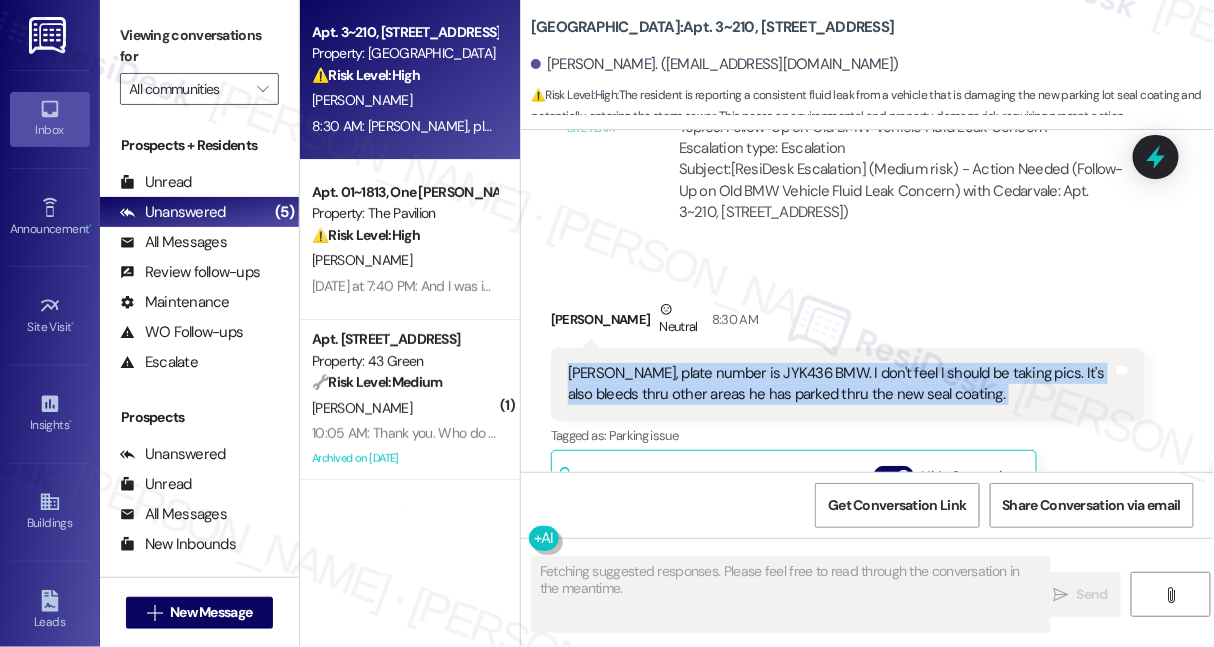 click on "Sarah, plate number is JYK436 BMW. I don't feel I should  be taking pics. It's also bleeds thru other areas he has parked thru the new seal coating." at bounding box center [840, 384] 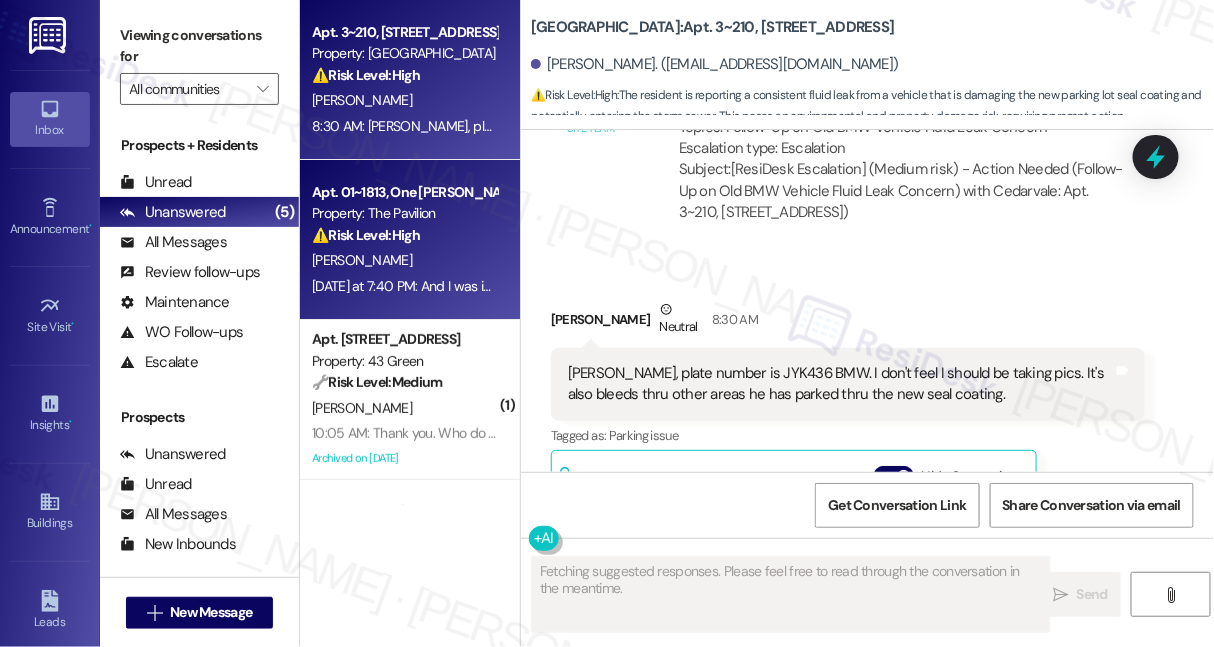 click on "Property: The Pavilion" at bounding box center (404, 213) 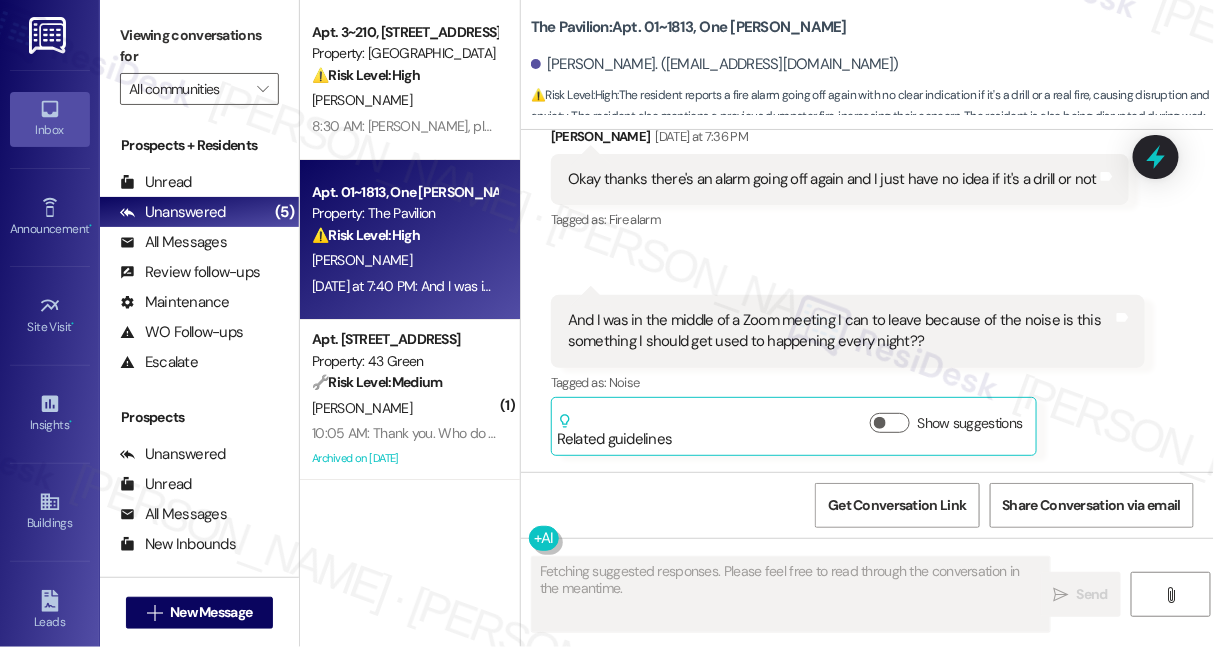 scroll, scrollTop: 2593, scrollLeft: 0, axis: vertical 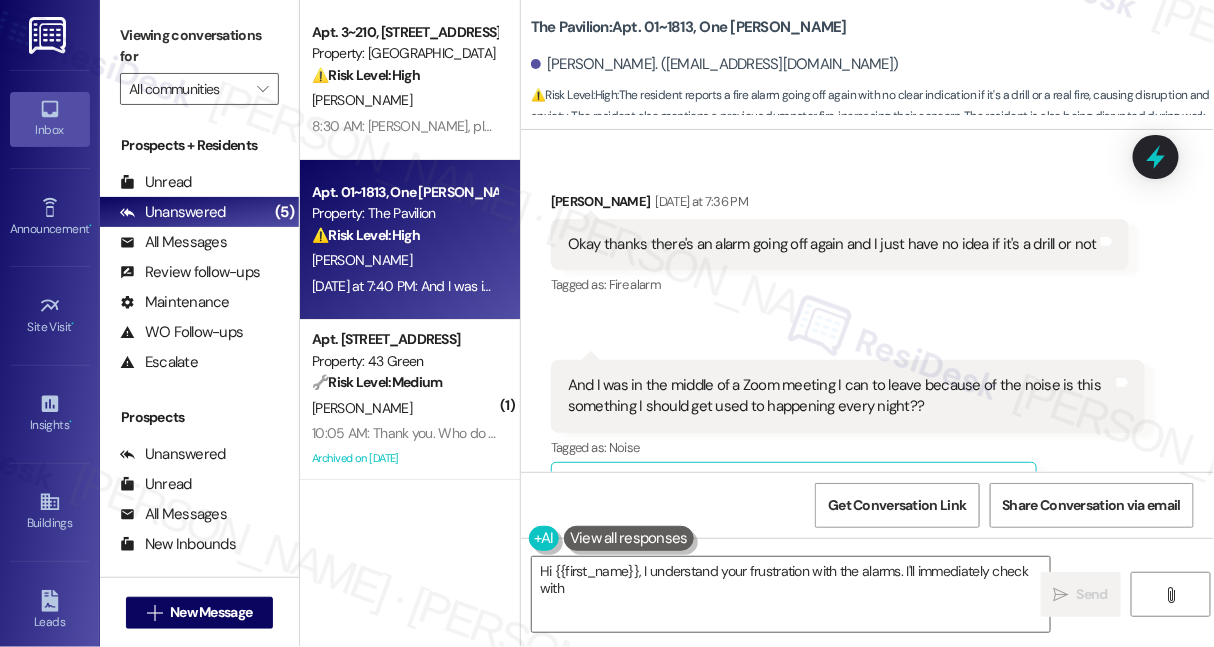 click on "And I was in the middle of a Zoom meeting I can to leave because of the noise is this something I should get used to happening every night??" at bounding box center (840, 396) 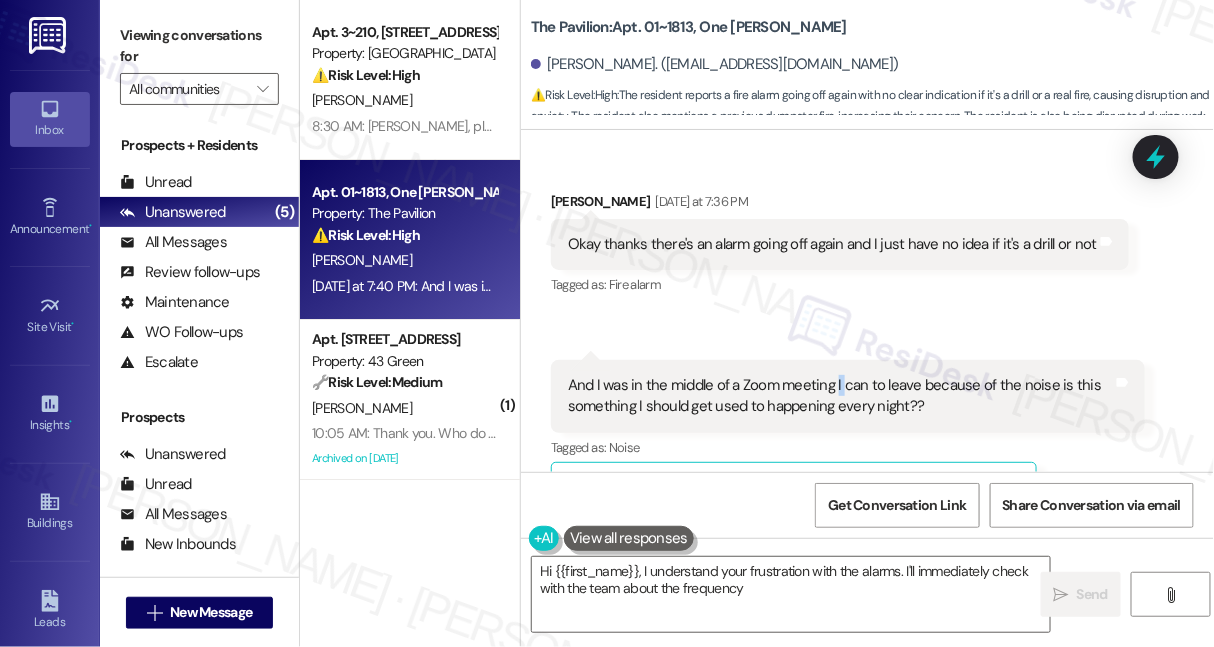click on "And I was in the middle of a Zoom meeting I can to leave because of the noise is this something I should get used to happening every night??" at bounding box center (840, 396) 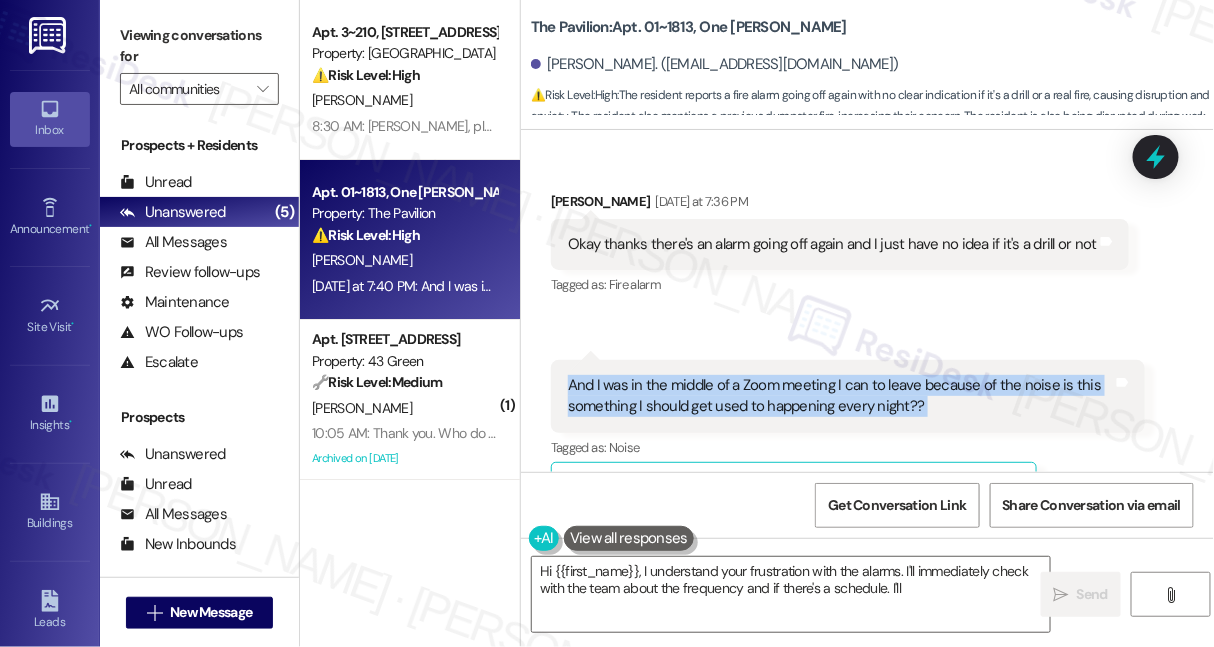 click on "And I was in the middle of a Zoom meeting I can to leave because of the noise is this something I should get used to happening every night??" at bounding box center [840, 396] 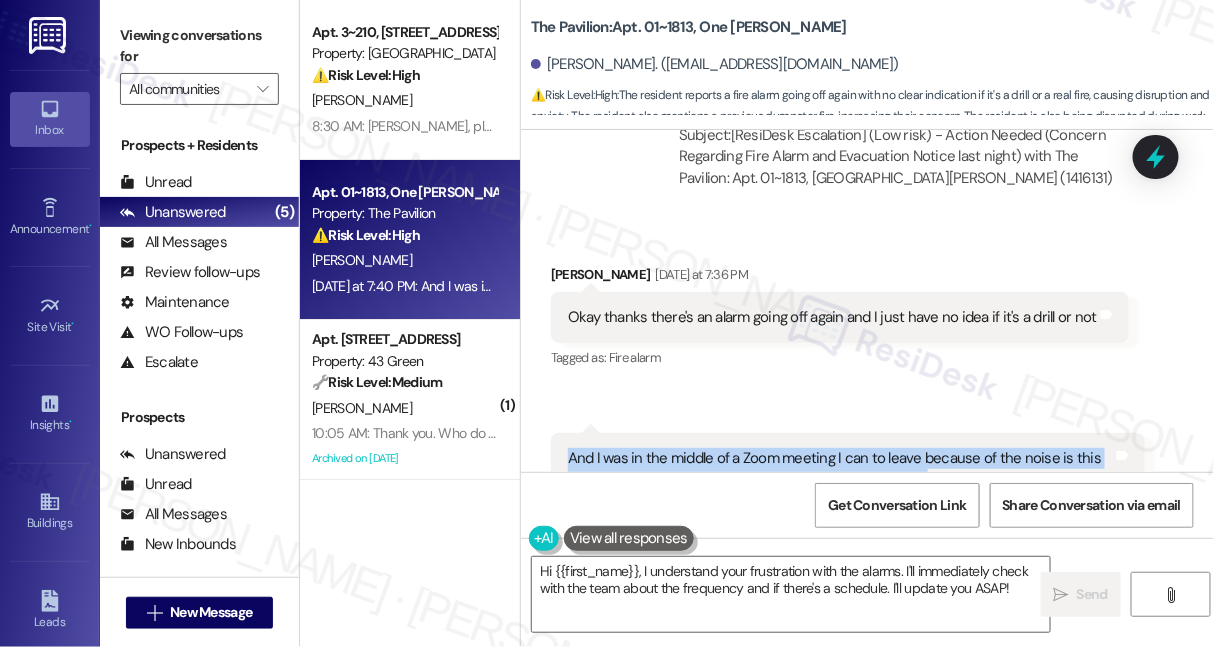 scroll, scrollTop: 2411, scrollLeft: 0, axis: vertical 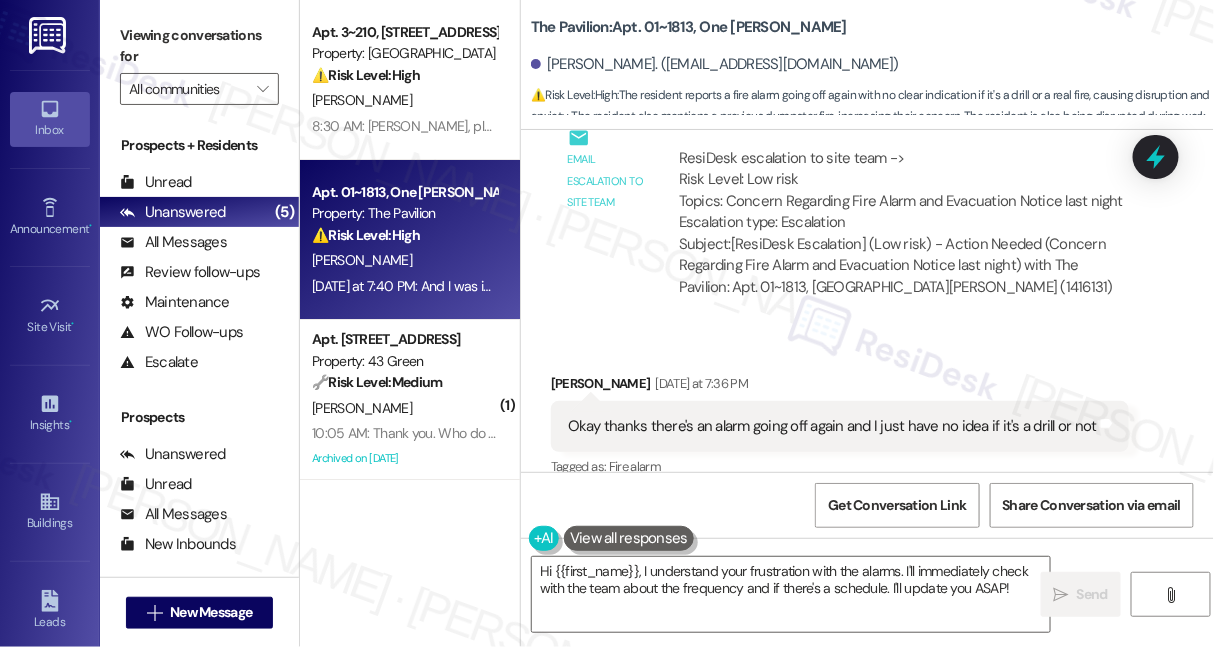 click on "Okay thanks there's an alarm going off again and I just have no idea if it's a drill or not" at bounding box center (832, 426) 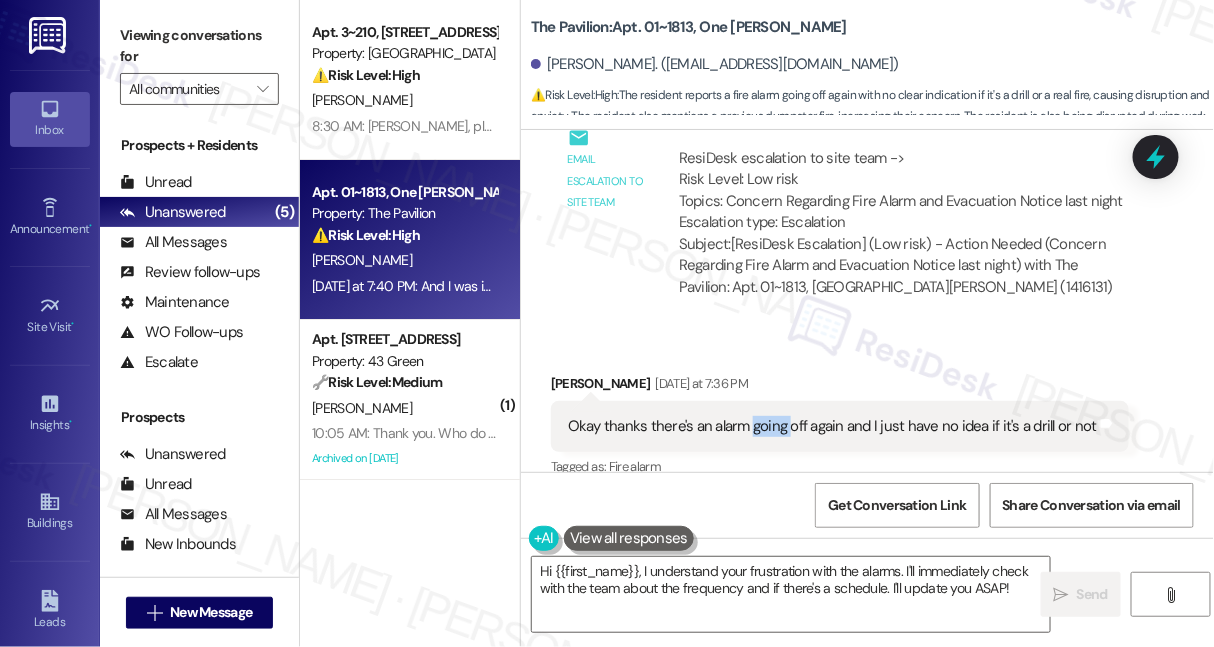 click on "Okay thanks there's an alarm going off again and I just have no idea if it's a drill or not" at bounding box center (832, 426) 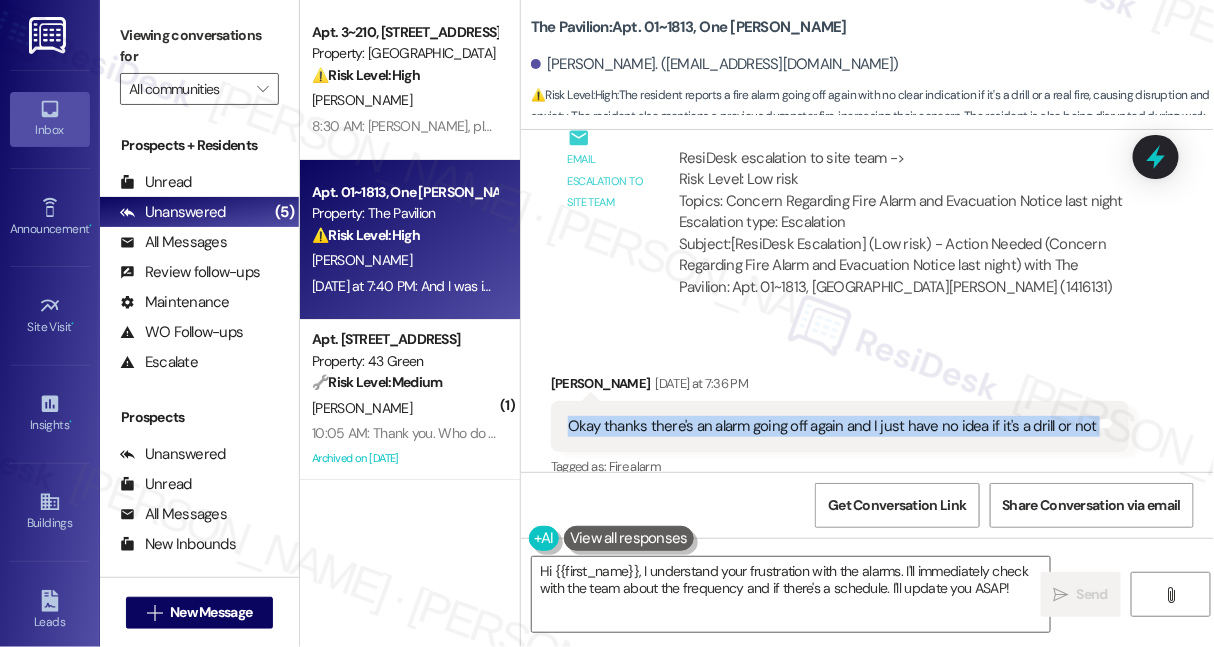 click on "Okay thanks there's an alarm going off again and I just have no idea if it's a drill or not" at bounding box center [832, 426] 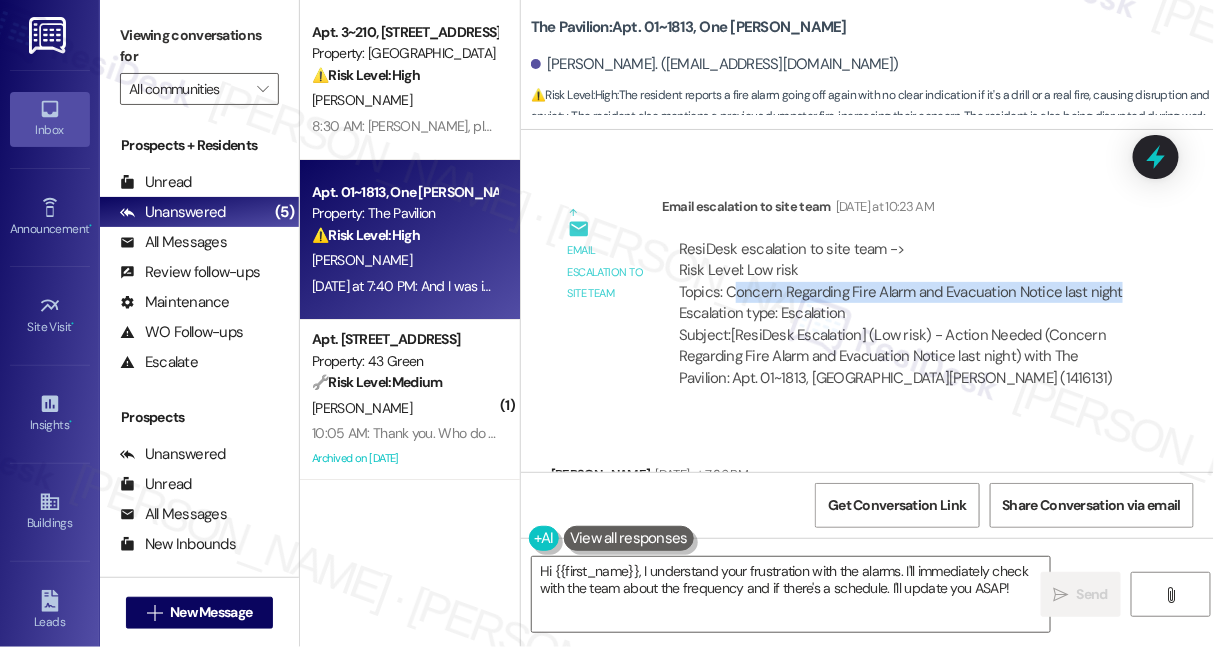 drag, startPoint x: 731, startPoint y: 228, endPoint x: 1134, endPoint y: 235, distance: 403.0608 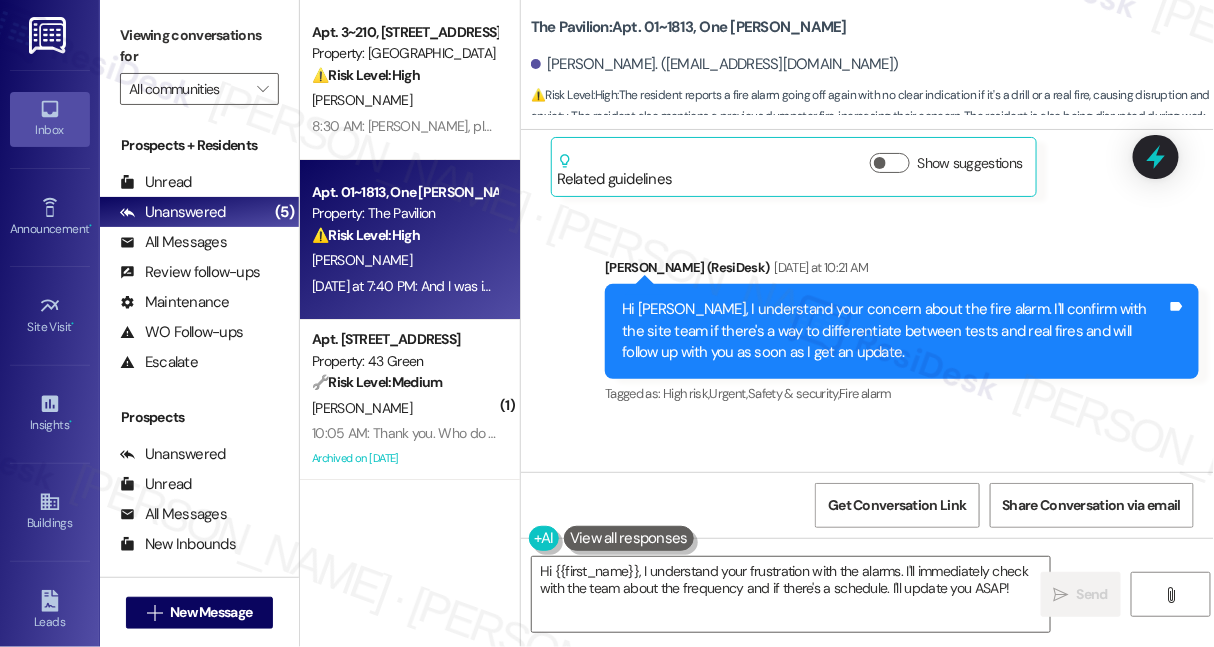 scroll, scrollTop: 2048, scrollLeft: 0, axis: vertical 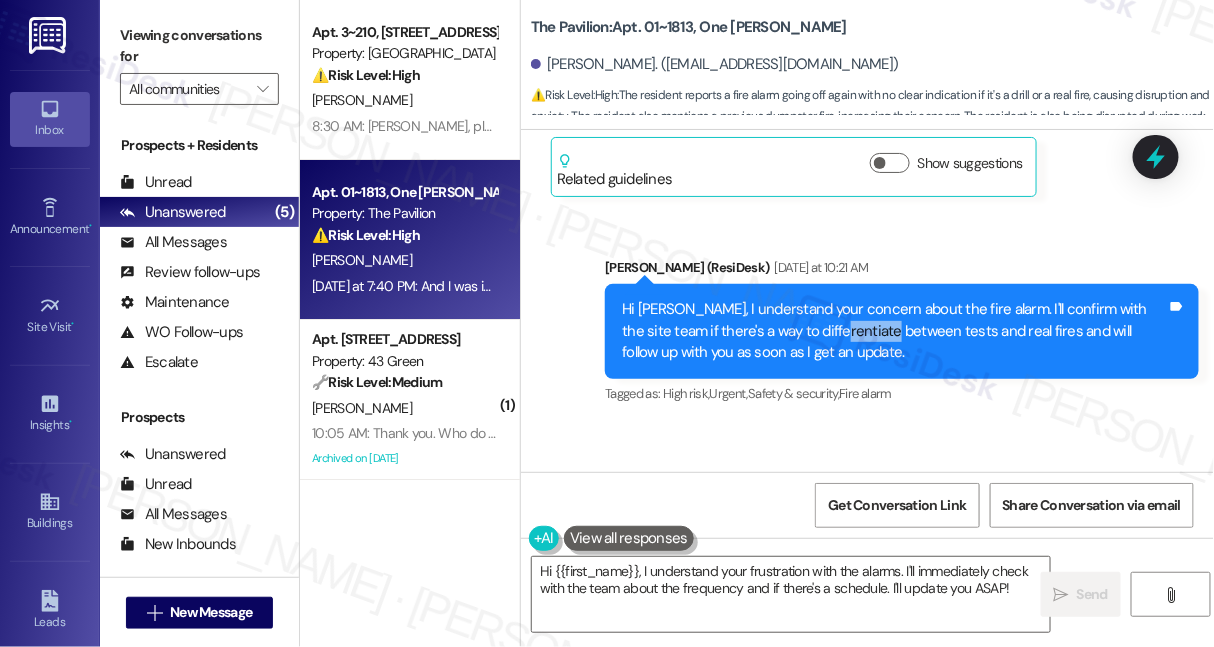 click on "Hi Lucy, I understand your concern about the fire alarm. I'll confirm with the site team if there's a way to differentiate between tests and real fires and will follow up with you as soon as I get an update." at bounding box center [894, 331] 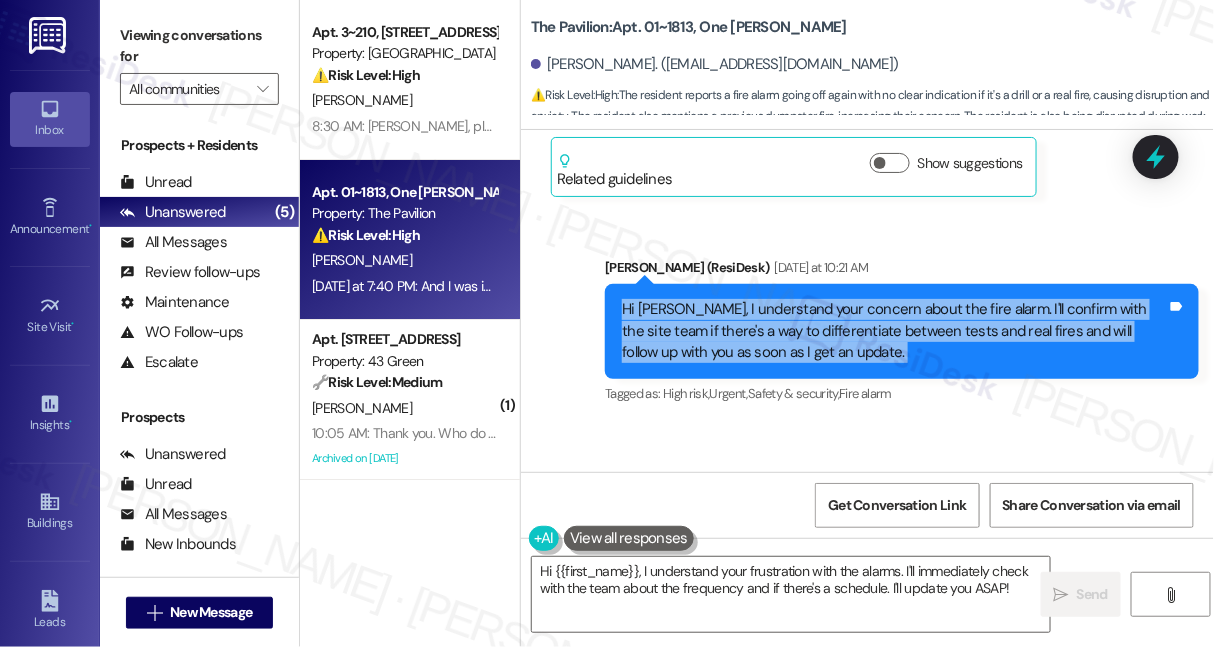 click on "Hi Lucy, I understand your concern about the fire alarm. I'll confirm with the site team if there's a way to differentiate between tests and real fires and will follow up with you as soon as I get an update." at bounding box center (894, 331) 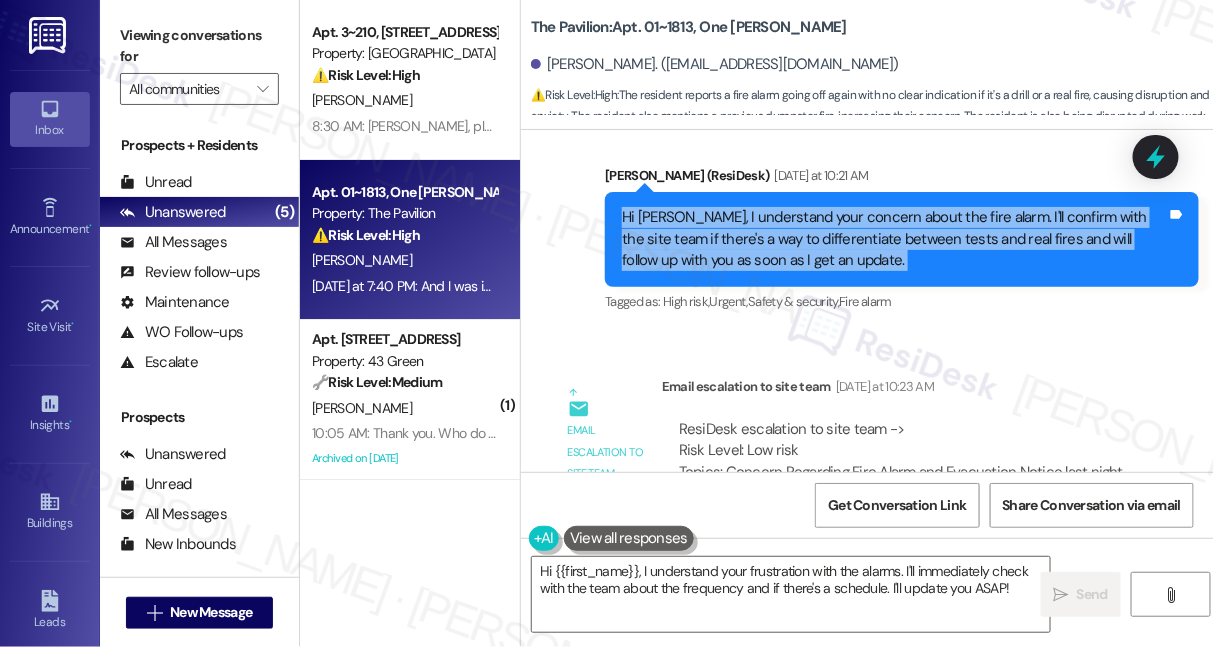 scroll, scrollTop: 2593, scrollLeft: 0, axis: vertical 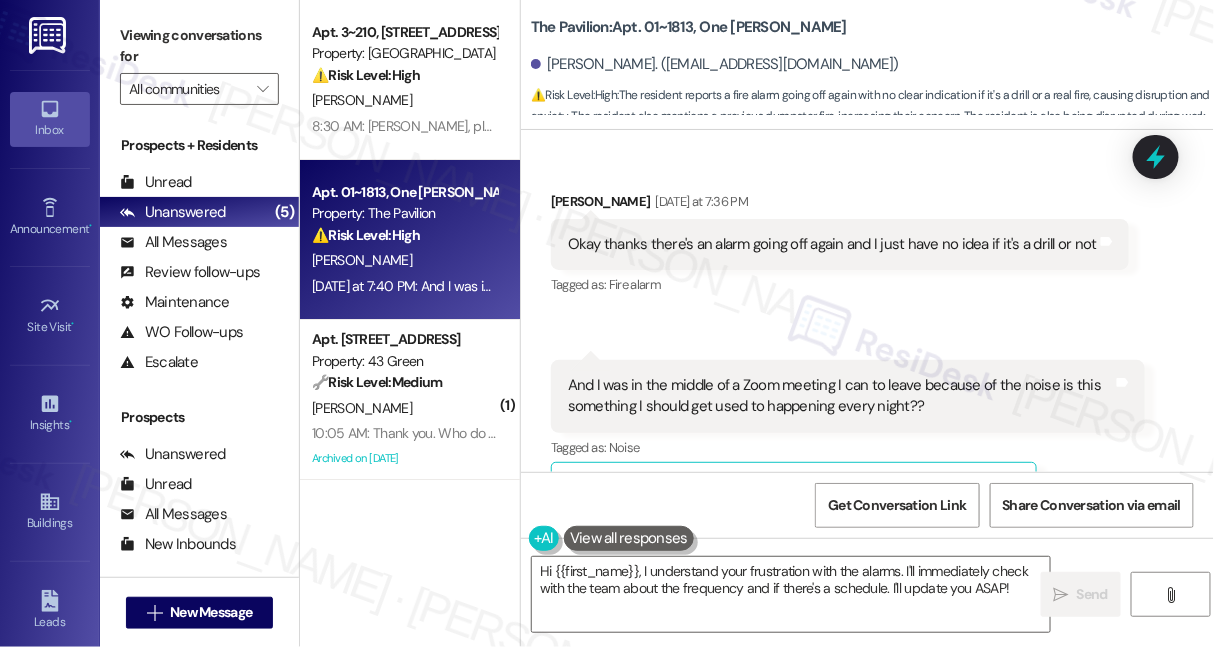 click on "Okay thanks there's an alarm going off again and I just have no idea if it's a drill or not  Tags and notes" at bounding box center (840, 244) 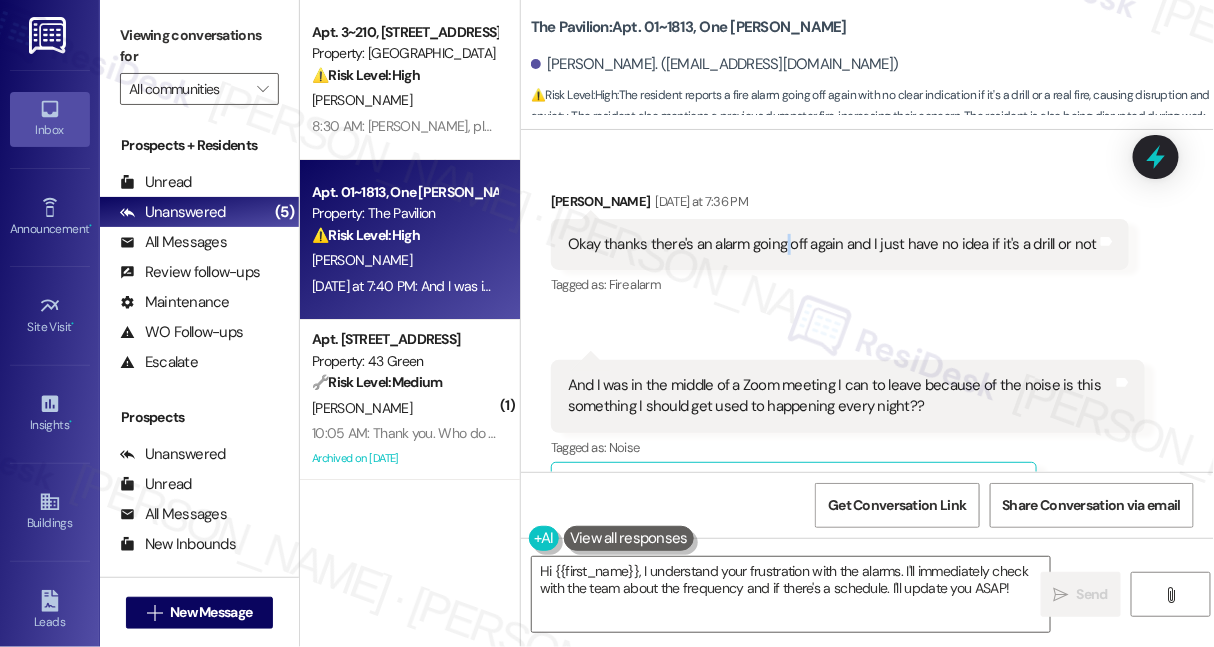 click on "Okay thanks there's an alarm going off again and I just have no idea if it's a drill or not  Tags and notes" at bounding box center (840, 244) 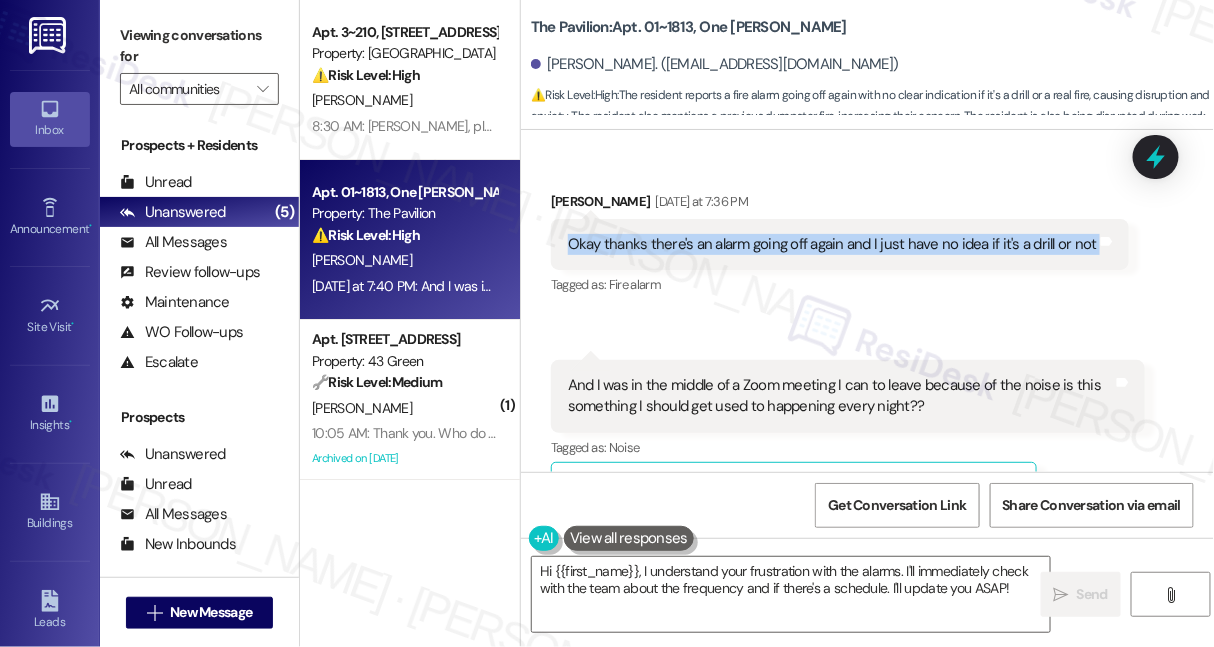 click on "Okay thanks there's an alarm going off again and I just have no idea if it's a drill or not  Tags and notes" at bounding box center (840, 244) 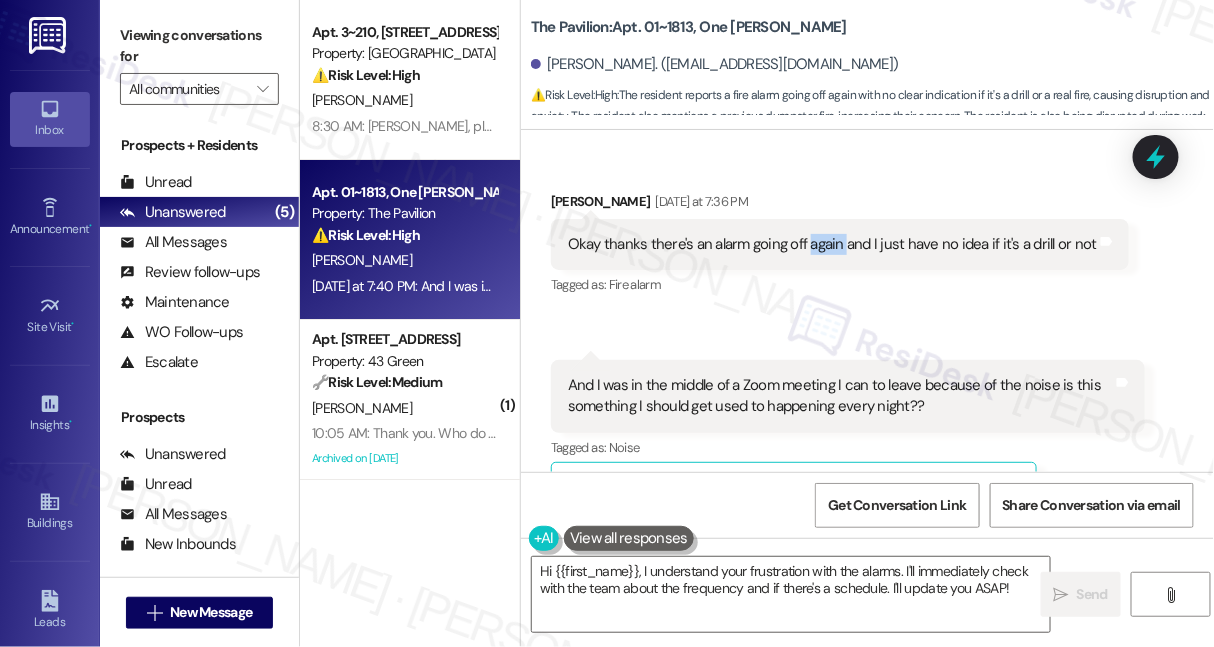 click on "Okay thanks there's an alarm going off again and I just have no idea if it's a drill or not" at bounding box center (832, 244) 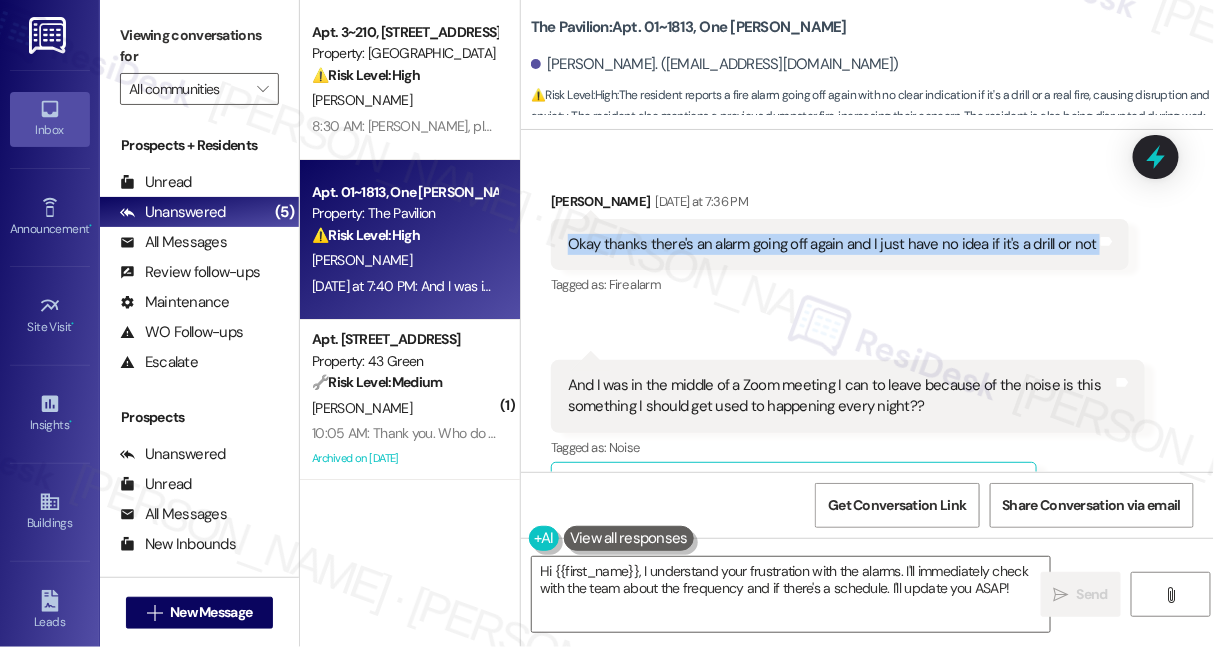 click on "Okay thanks there's an alarm going off again and I just have no idea if it's a drill or not" at bounding box center [832, 244] 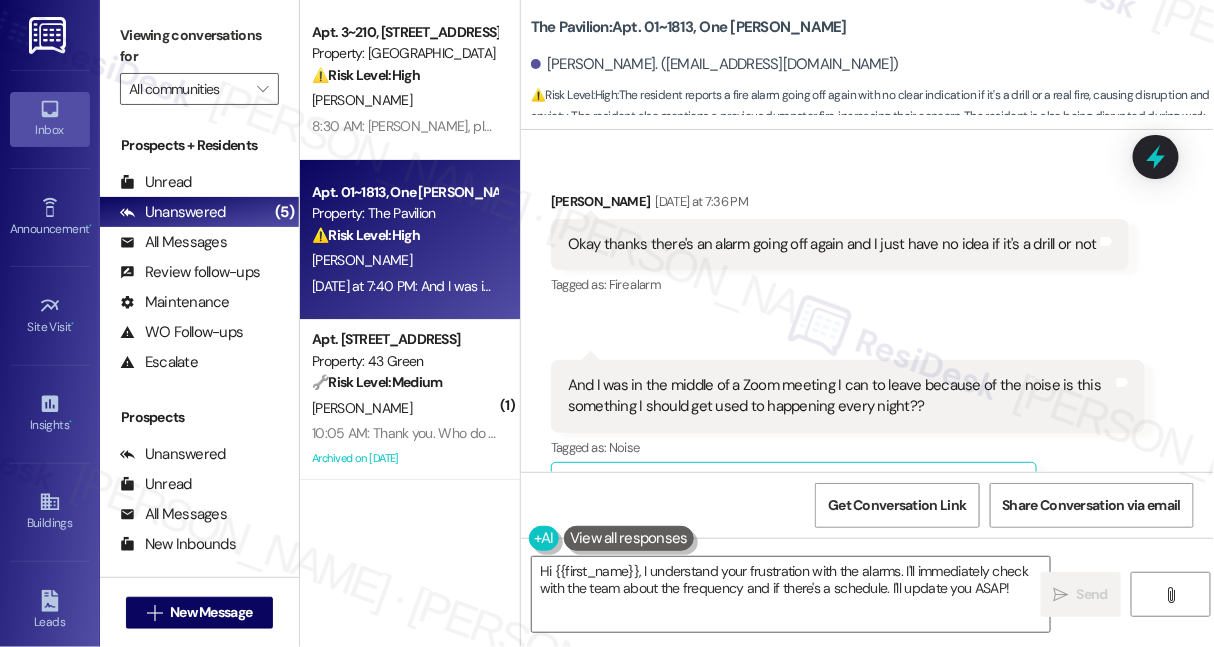 click on "And I was in the middle of a Zoom meeting I can to leave because of the noise is this something I should get used to happening every night??" at bounding box center [840, 396] 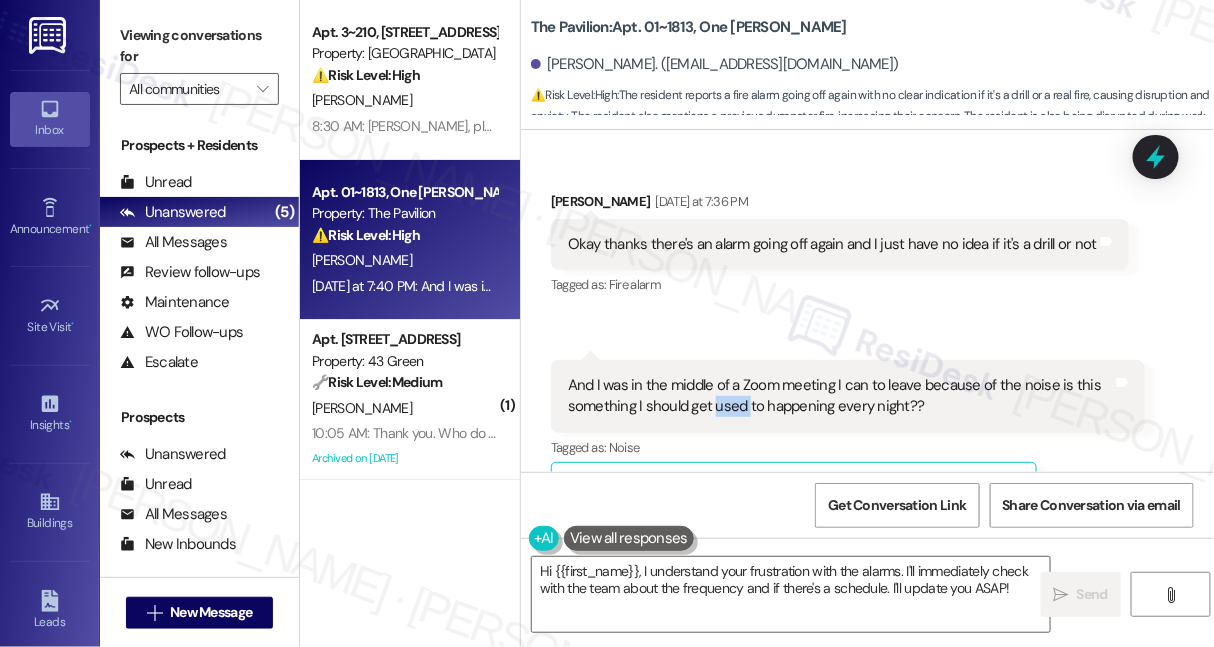 click on "And I was in the middle of a Zoom meeting I can to leave because of the noise is this something I should get used to happening every night??" at bounding box center [840, 396] 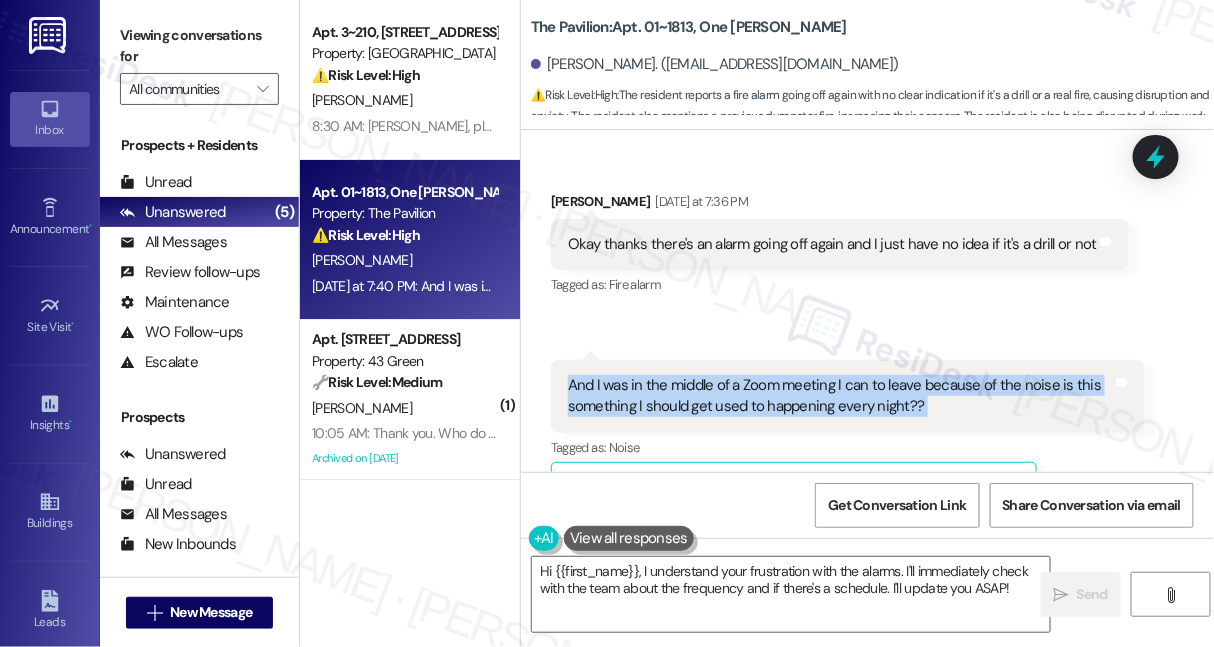 click on "And I was in the middle of a Zoom meeting I can to leave because of the noise is this something I should get used to happening every night??" at bounding box center [840, 396] 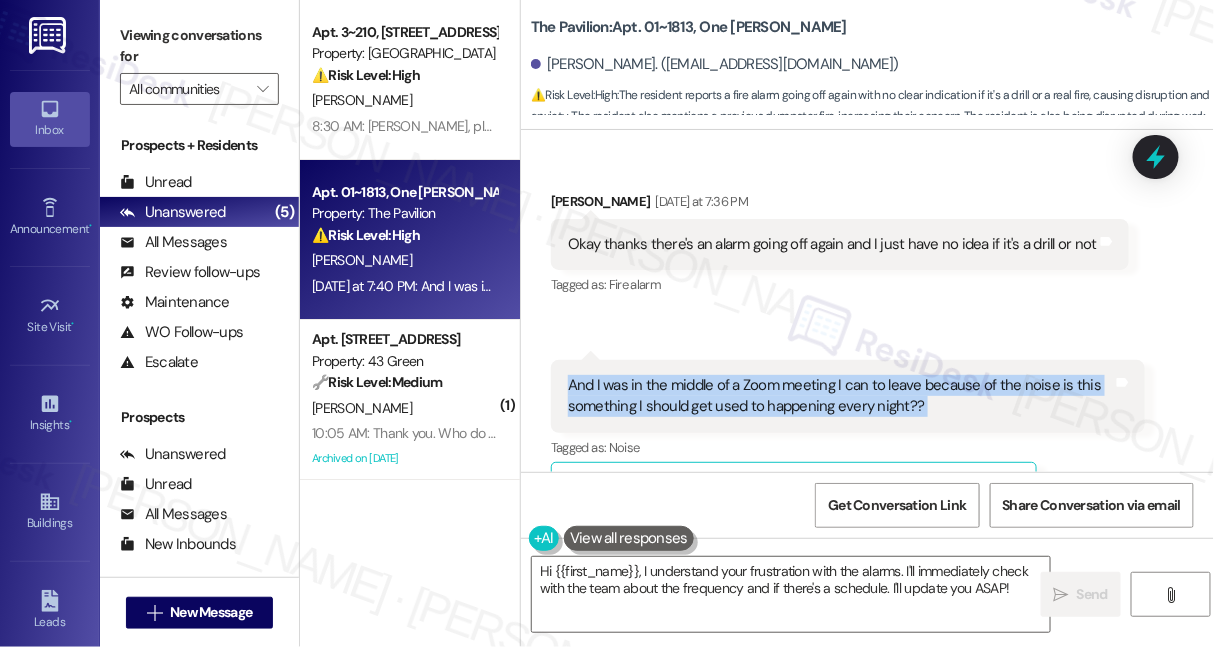 click on "Received via SMS Lucy Steigenga Yesterday at 7:36 PM Okay thanks there's an alarm going off again and I just have no idea if it's a drill or not  Tags and notes Tagged as:   Fire alarm Click to highlight conversations about Fire alarm Received via SMS 7:40 PM Lucy Steigenga Question Yesterday at 7:40 PM And I was in the middle of a Zoom meeting I can to leave because of the noise is this something I should get used to happening every night?? Tags and notes Tagged as:   Noise Click to highlight conversations about Noise  Related guidelines Show suggestions" at bounding box center (867, 341) 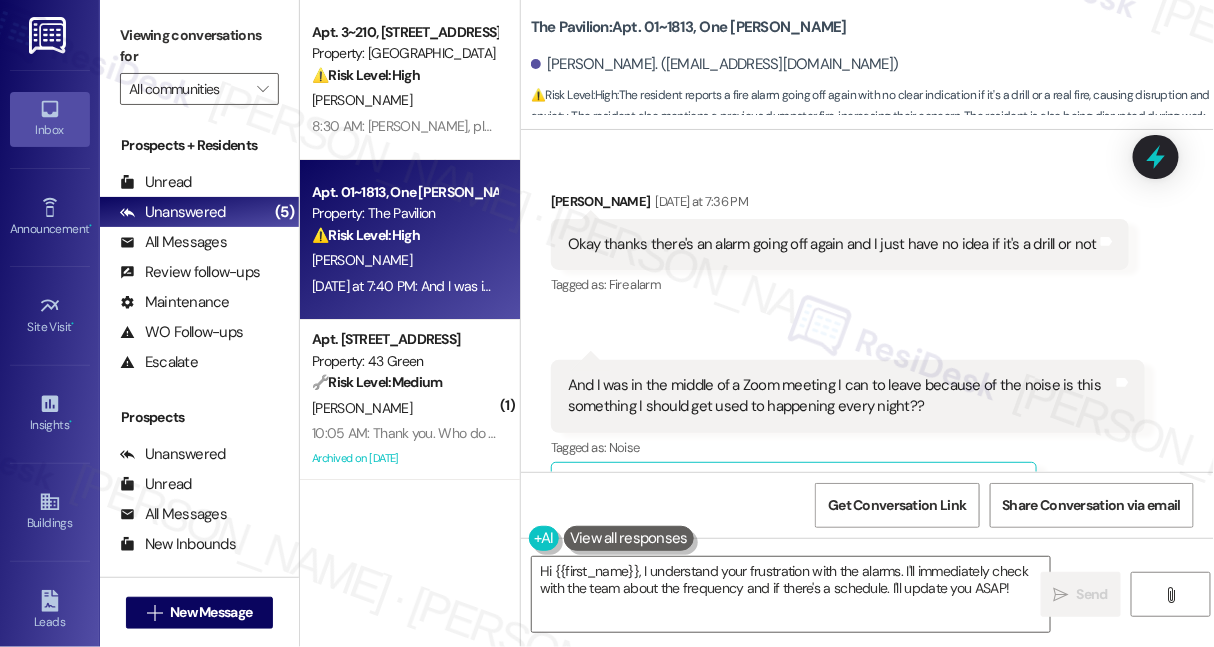 click on "And I was in the middle of a Zoom meeting I can to leave because of the noise is this something I should get used to happening every night??" at bounding box center (840, 396) 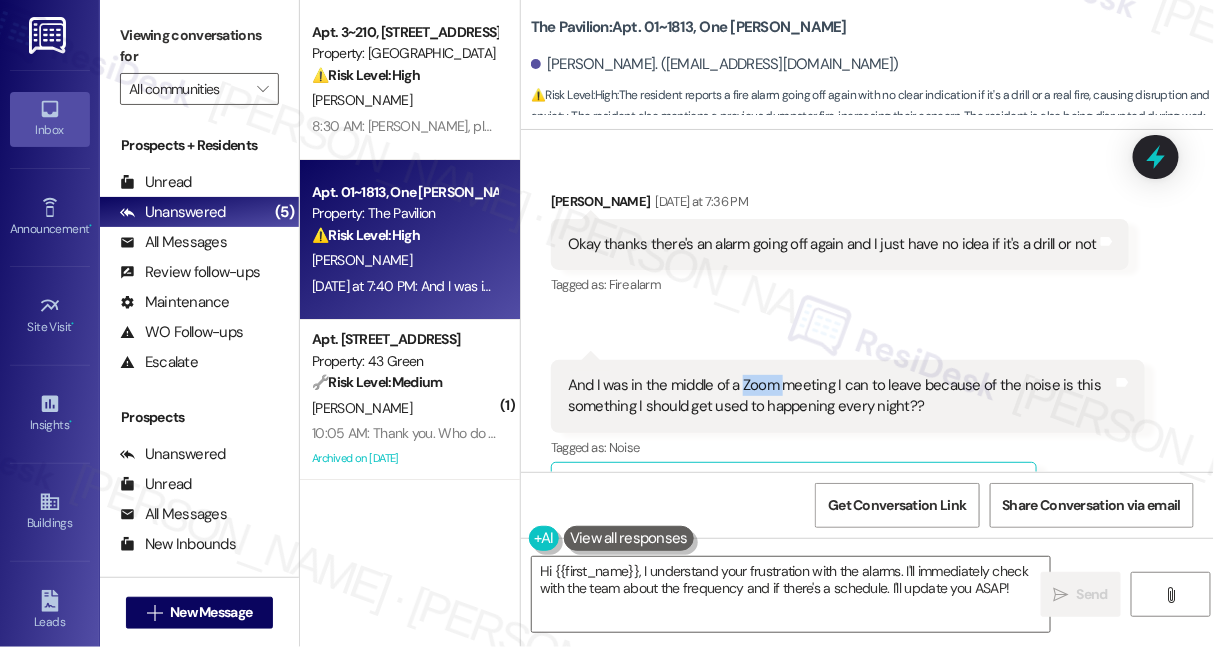 click on "And I was in the middle of a Zoom meeting I can to leave because of the noise is this something I should get used to happening every night??" at bounding box center (840, 396) 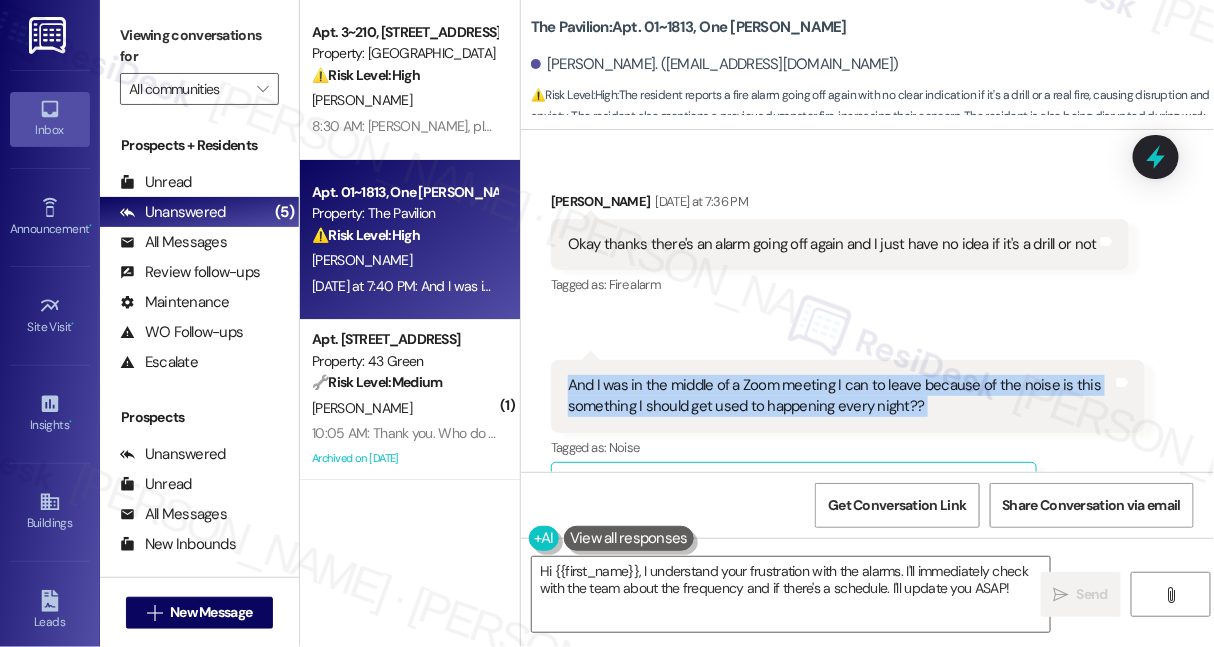 click on "And I was in the middle of a Zoom meeting I can to leave because of the noise is this something I should get used to happening every night??" at bounding box center [840, 396] 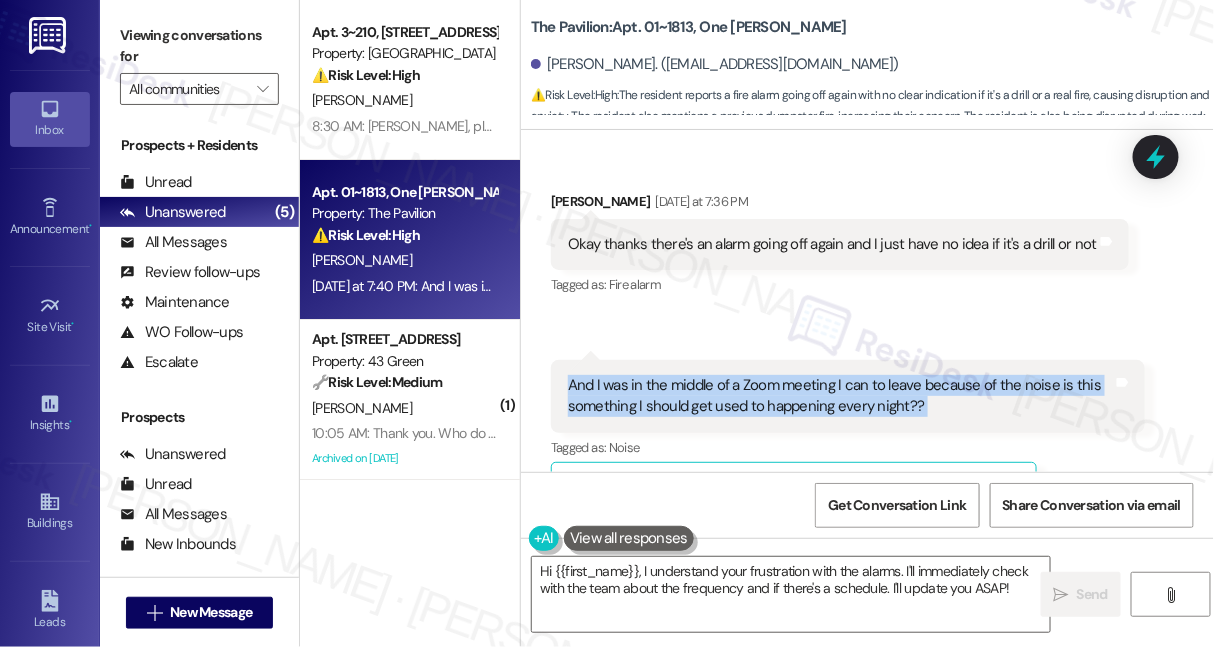 click on "And I was in the middle of a Zoom meeting I can to leave because of the noise is this something I should get used to happening every night??" at bounding box center [840, 396] 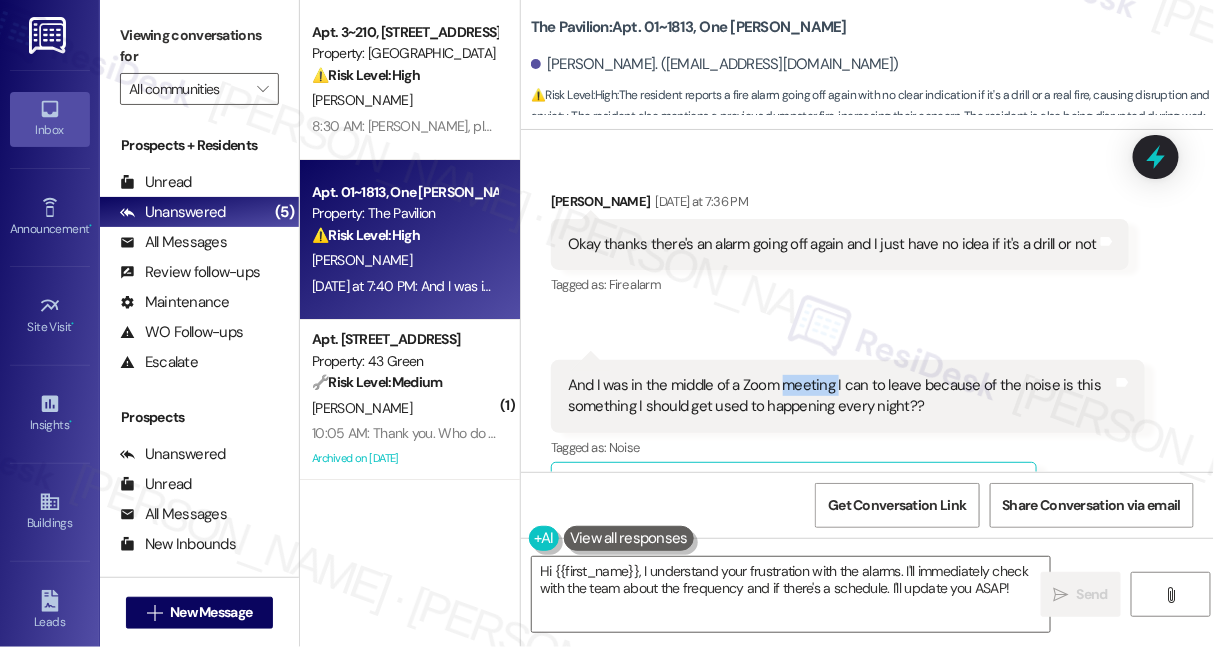 click on "And I was in the middle of a Zoom meeting I can to leave because of the noise is this something I should get used to happening every night??" at bounding box center [840, 396] 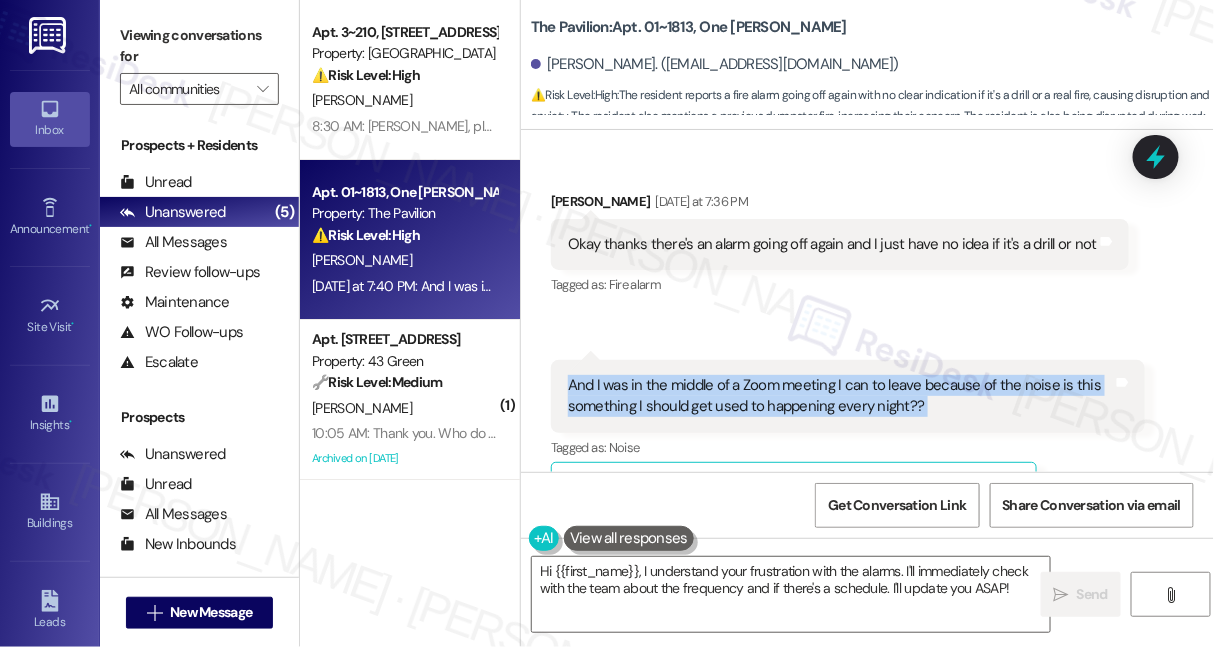 click on "And I was in the middle of a Zoom meeting I can to leave because of the noise is this something I should get used to happening every night??" at bounding box center [840, 396] 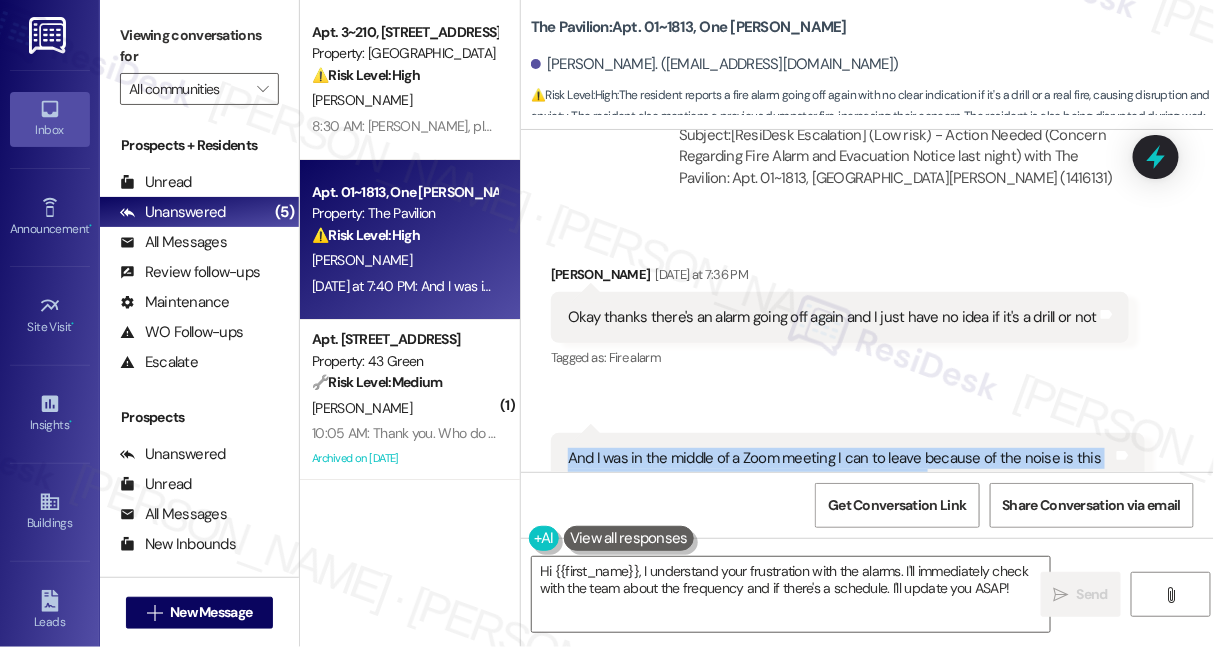 scroll, scrollTop: 2411, scrollLeft: 0, axis: vertical 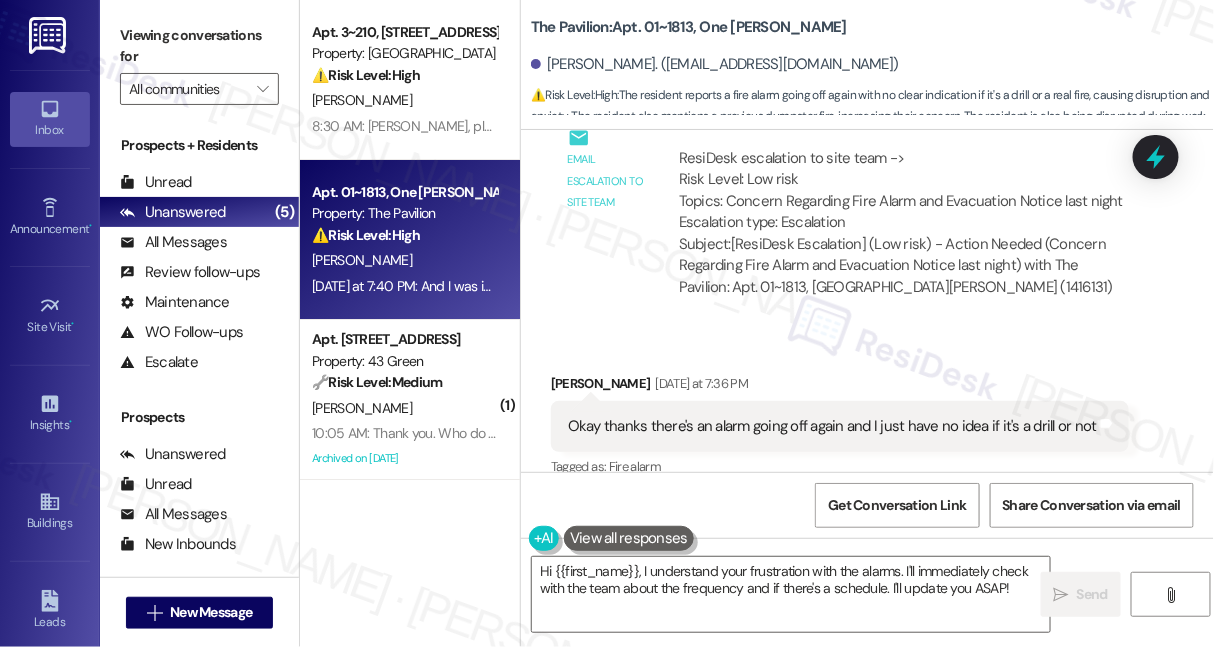 click on "Okay thanks there's an alarm going off again and I just have no idea if it's a drill or not" at bounding box center (832, 426) 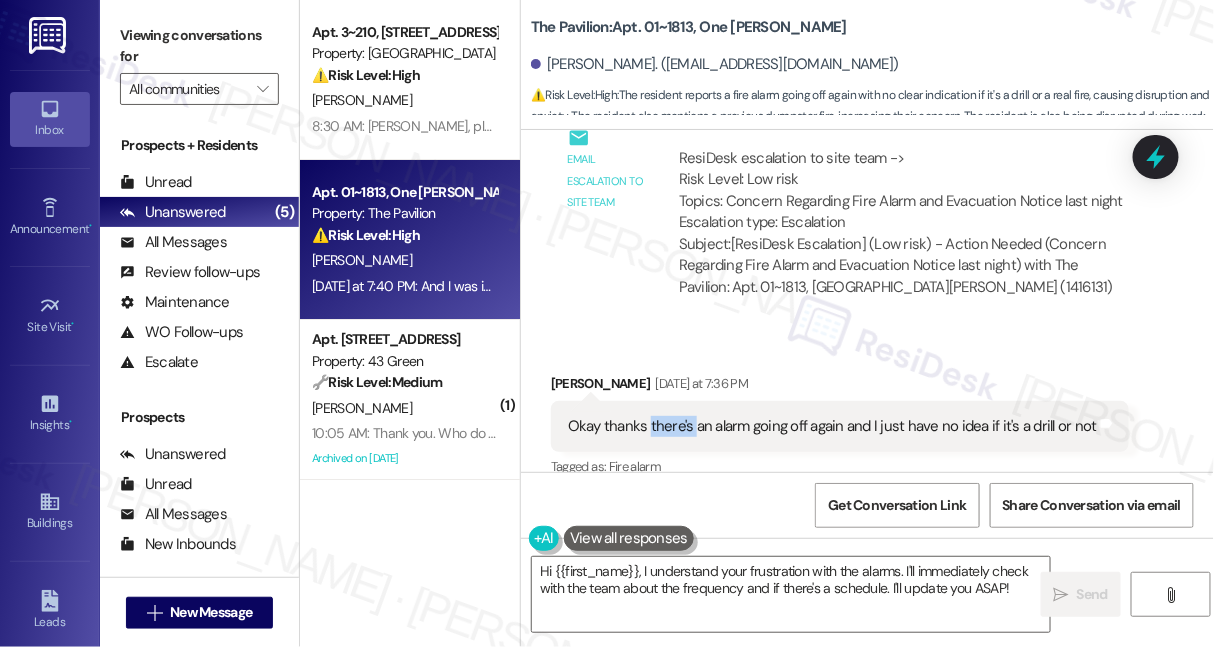 click on "Okay thanks there's an alarm going off again and I just have no idea if it's a drill or not" at bounding box center (832, 426) 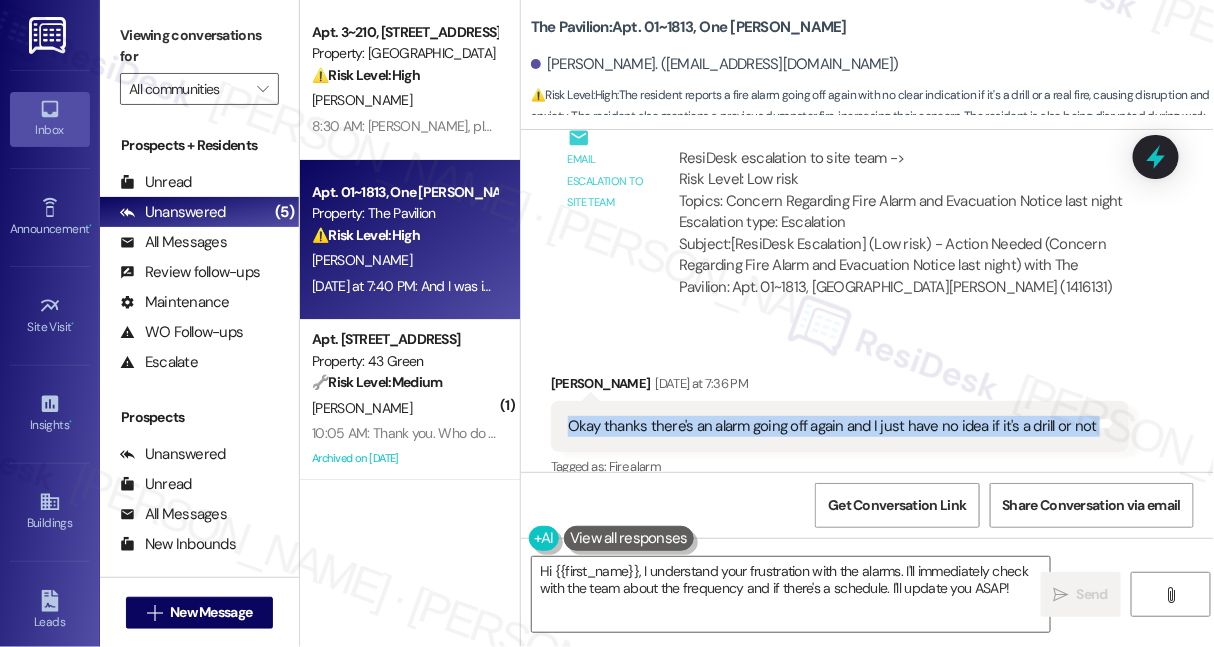 click on "Okay thanks there's an alarm going off again and I just have no idea if it's a drill or not" at bounding box center (832, 426) 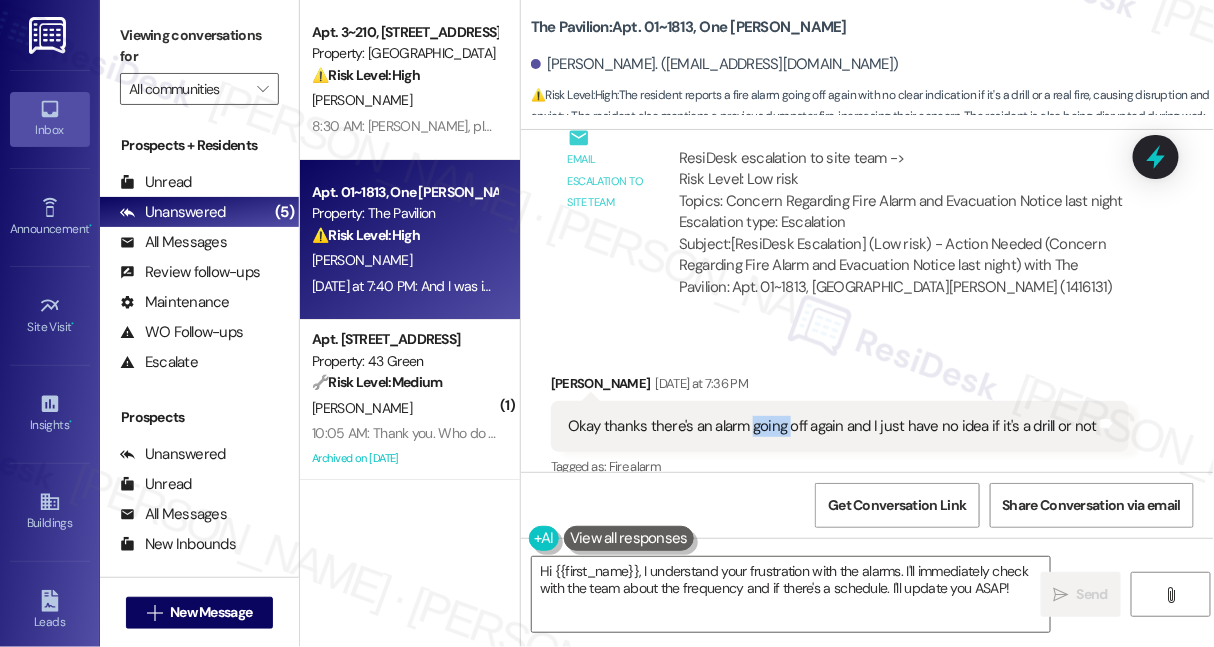 click on "Okay thanks there's an alarm going off again and I just have no idea if it's a drill or not" at bounding box center [832, 426] 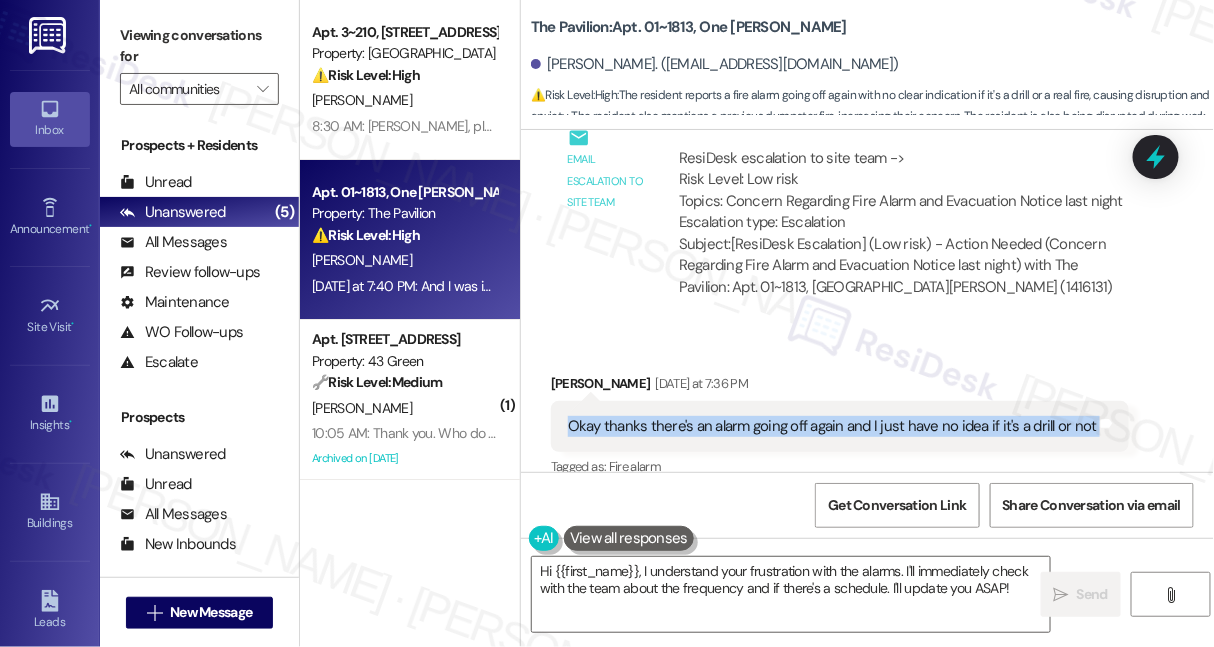 click on "Okay thanks there's an alarm going off again and I just have no idea if it's a drill or not" at bounding box center [832, 426] 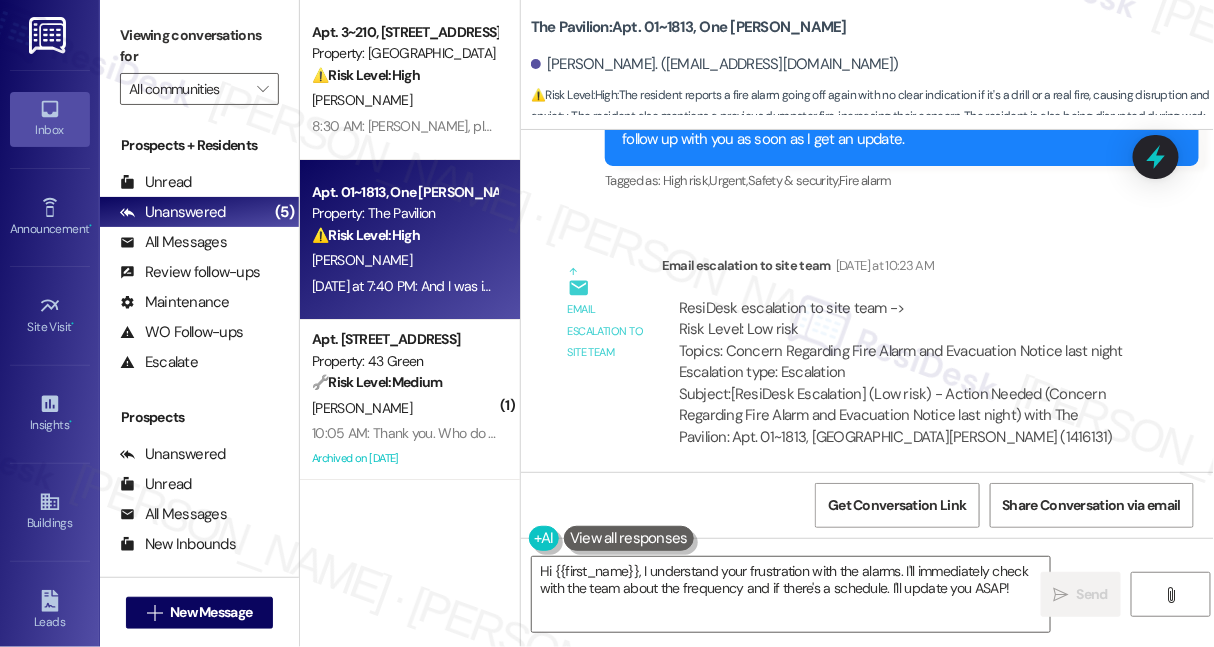 scroll, scrollTop: 2229, scrollLeft: 0, axis: vertical 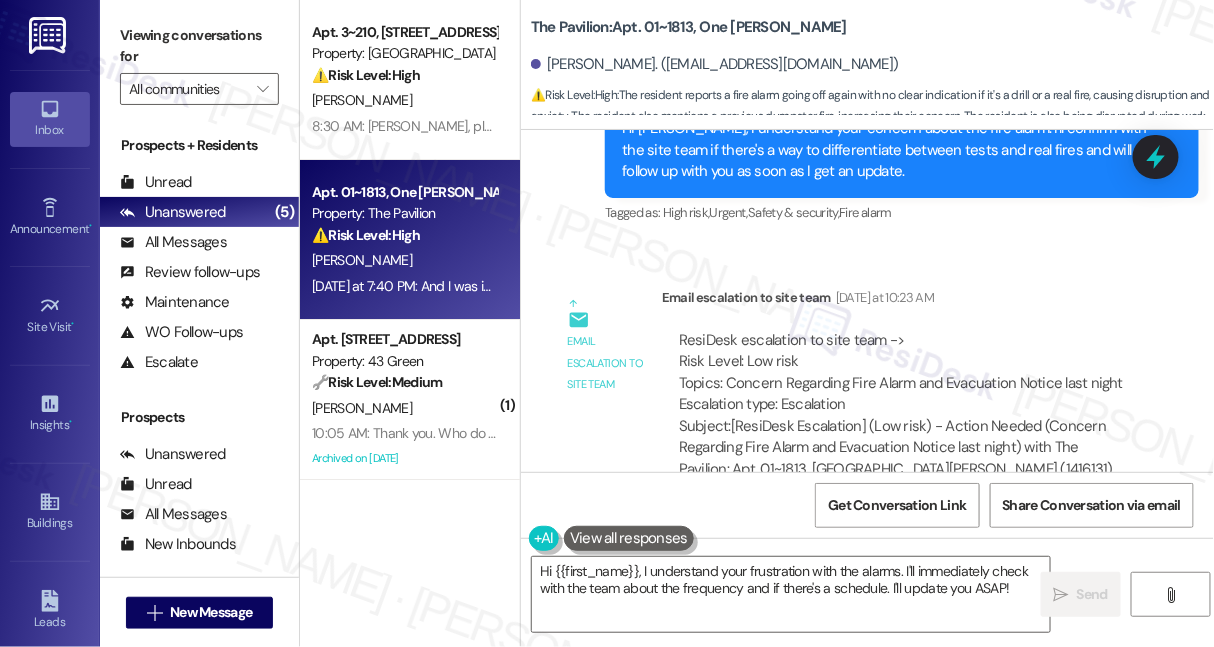 click on "Yesterday at 10:23 AM" at bounding box center [882, 297] 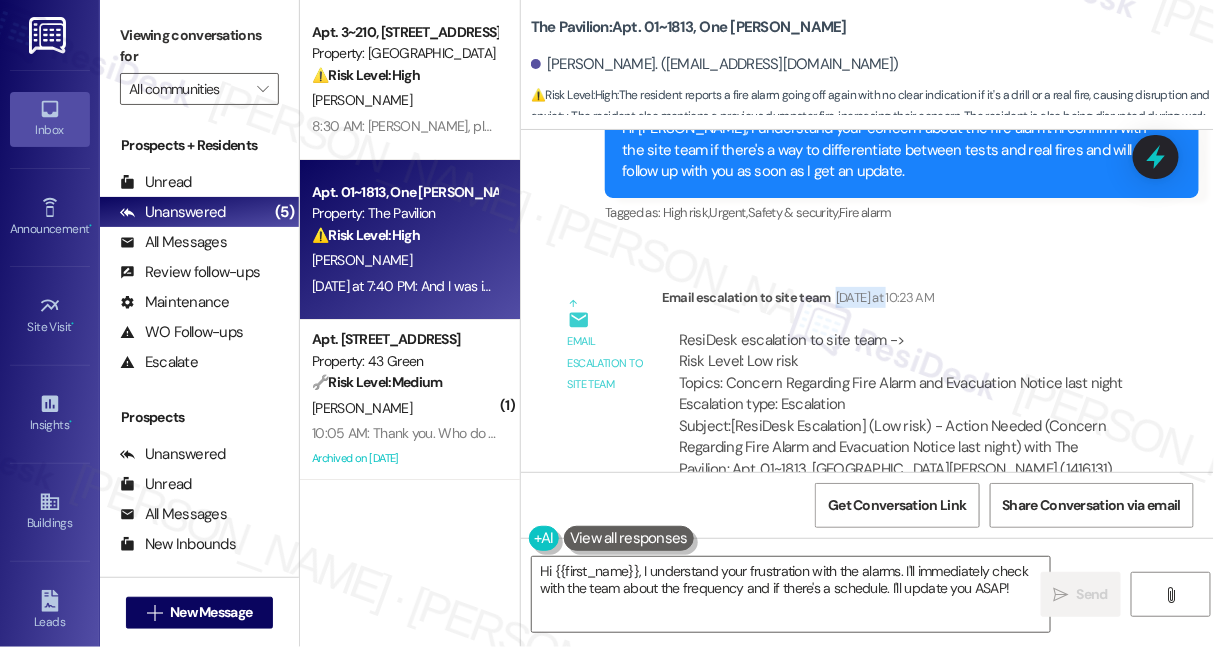 click on "Yesterday at 10:23 AM" at bounding box center (882, 297) 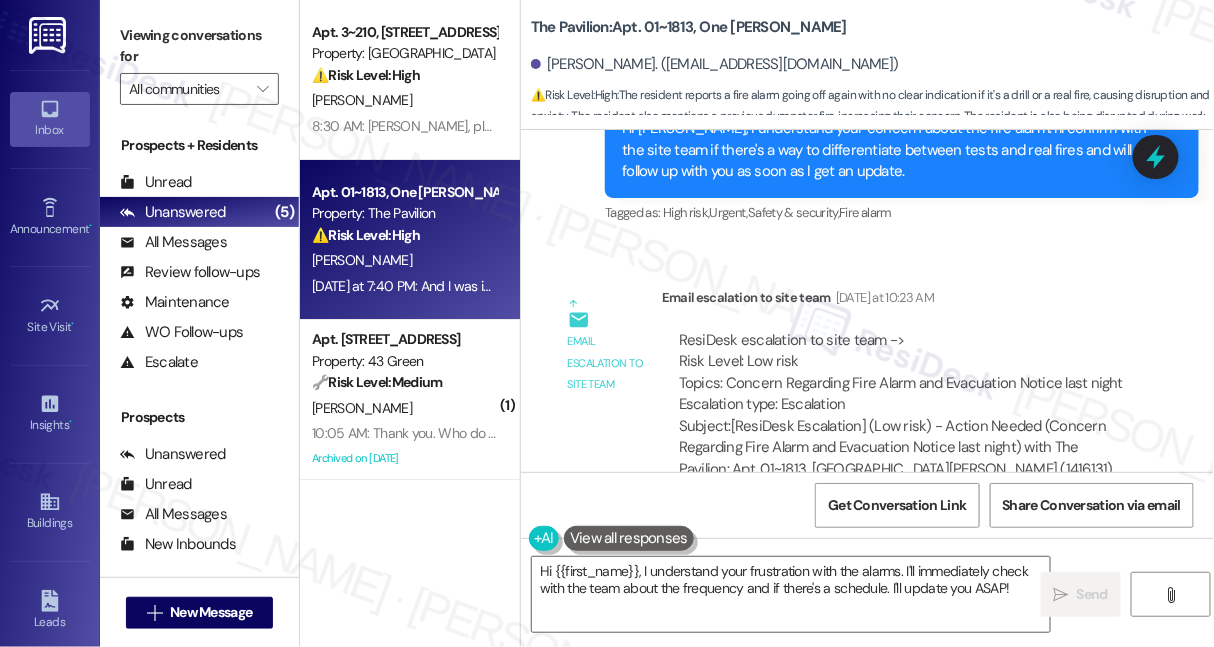 click on "ResiDesk escalation to site team ->
Risk Level: Low risk
Topics: Concern Regarding Fire Alarm and Evacuation Notice last night
Escalation type: Escalation" at bounding box center (903, 373) 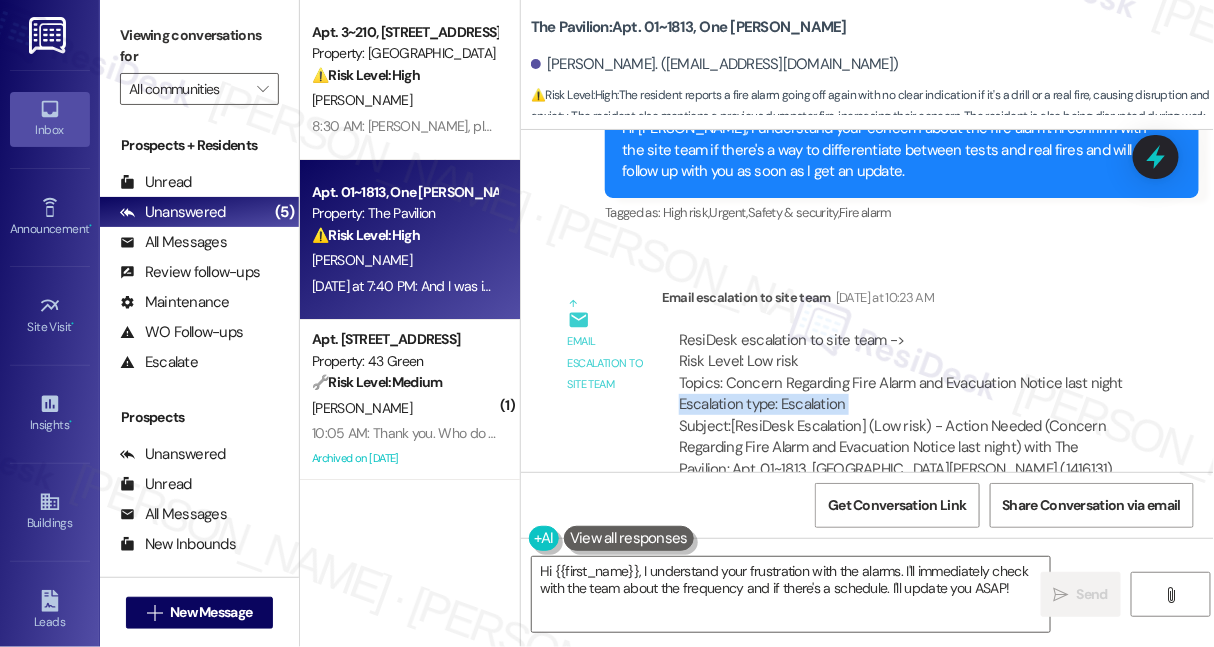 click on "ResiDesk escalation to site team ->
Risk Level: Low risk
Topics: Concern Regarding Fire Alarm and Evacuation Notice last night
Escalation type: Escalation" at bounding box center [903, 373] 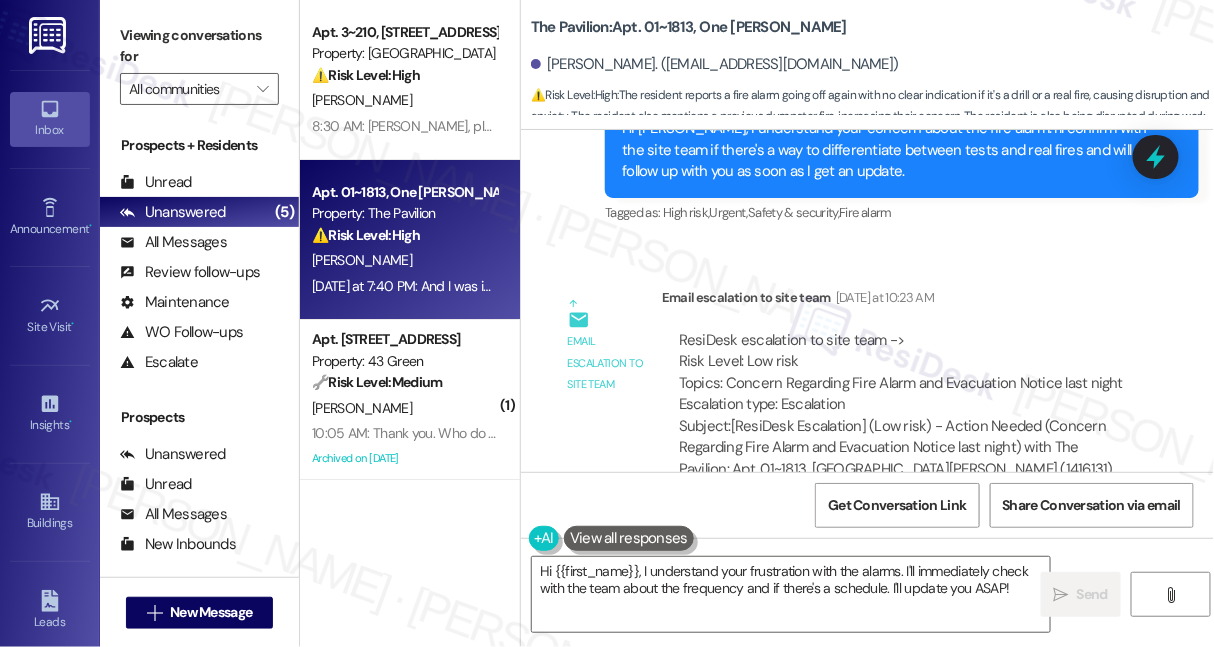 click on "ResiDesk escalation to site team ->
Risk Level: Low risk
Topics: Concern Regarding Fire Alarm and Evacuation Notice last night
Escalation type: Escalation" at bounding box center [903, 373] 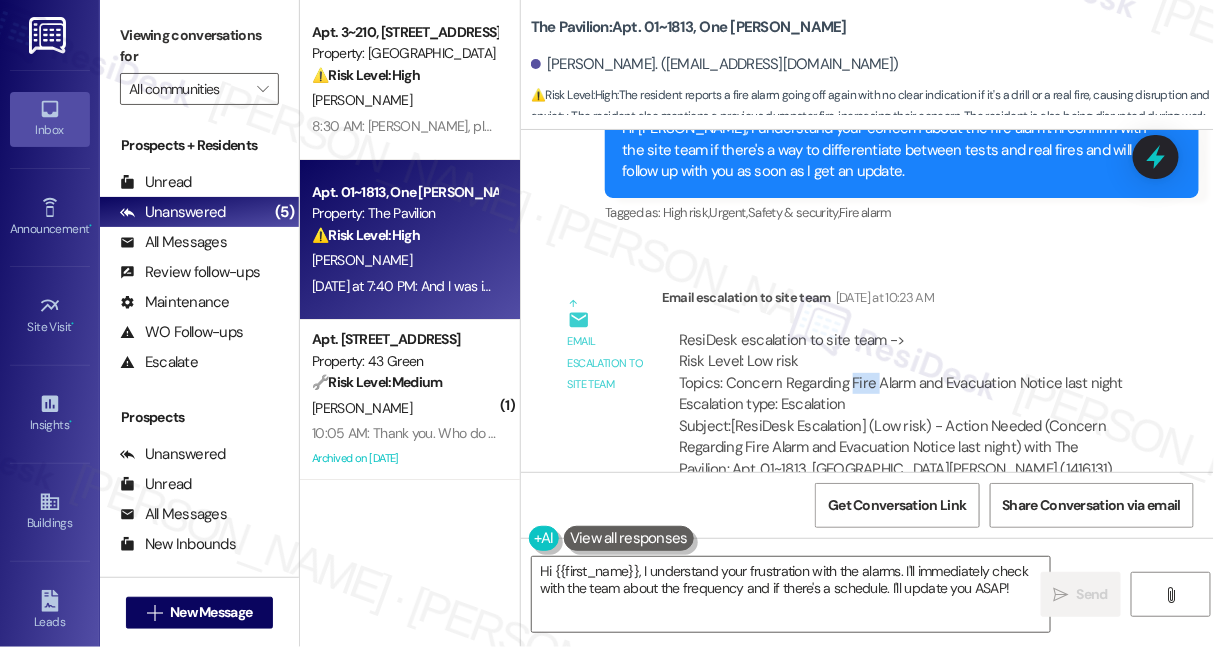 click on "ResiDesk escalation to site team ->
Risk Level: Low risk
Topics: Concern Regarding Fire Alarm and Evacuation Notice last night
Escalation type: Escalation" at bounding box center [903, 373] 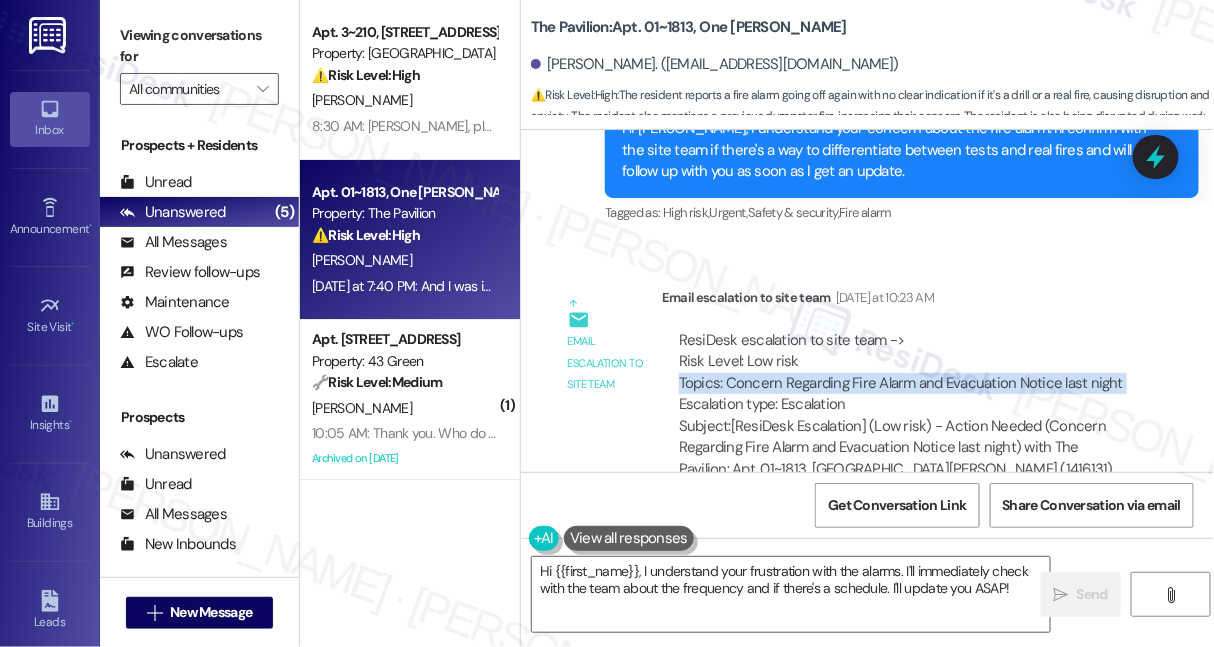 click on "ResiDesk escalation to site team ->
Risk Level: Low risk
Topics: Concern Regarding Fire Alarm and Evacuation Notice last night
Escalation type: Escalation" at bounding box center (903, 373) 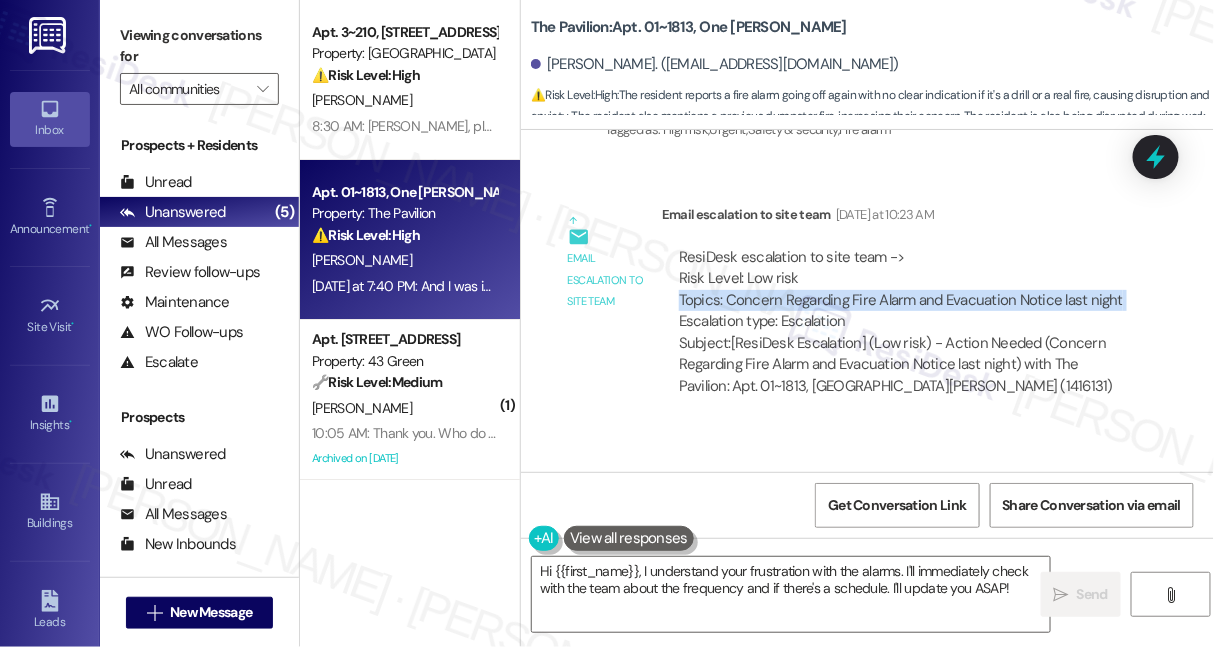 scroll, scrollTop: 2502, scrollLeft: 0, axis: vertical 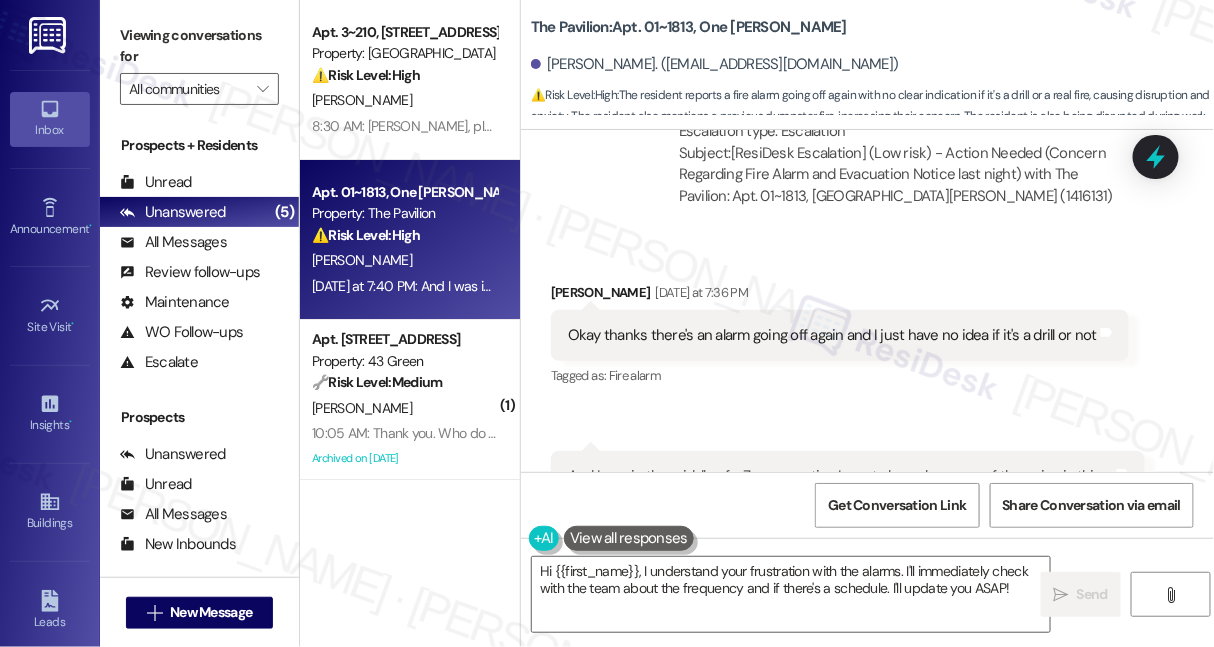 click on "Okay thanks there's an alarm going off again and I just have no idea if it's a drill or not  Tags and notes" at bounding box center [840, 335] 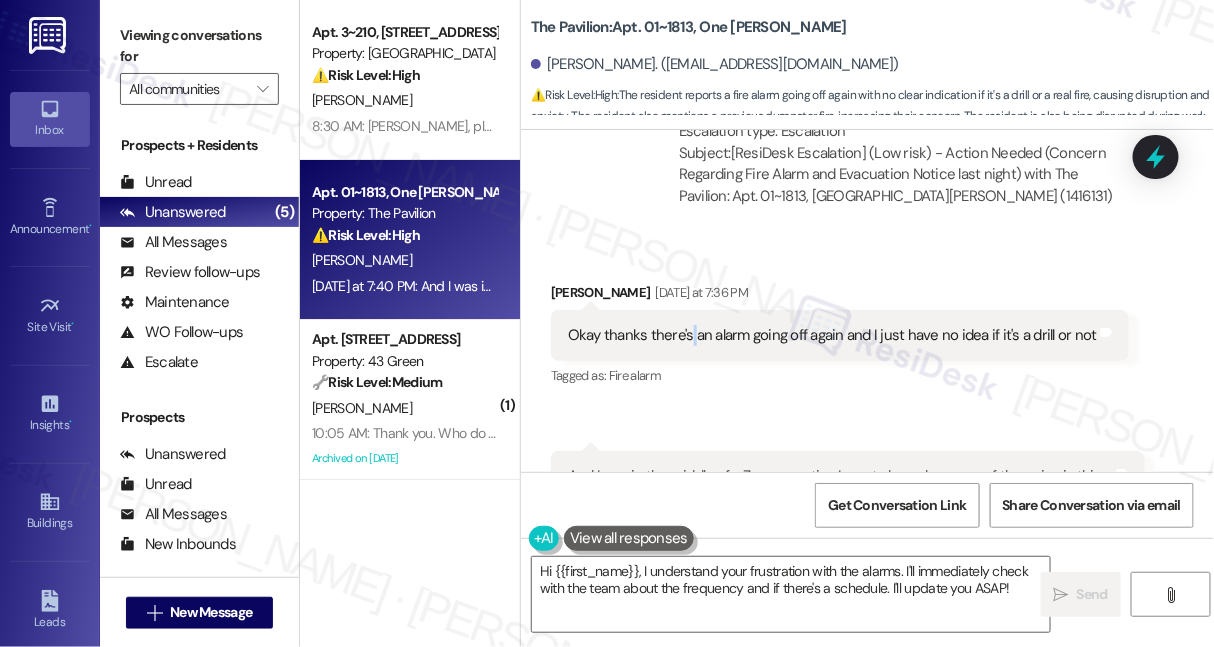 click on "Okay thanks there's an alarm going off again and I just have no idea if it's a drill or not  Tags and notes" at bounding box center (840, 335) 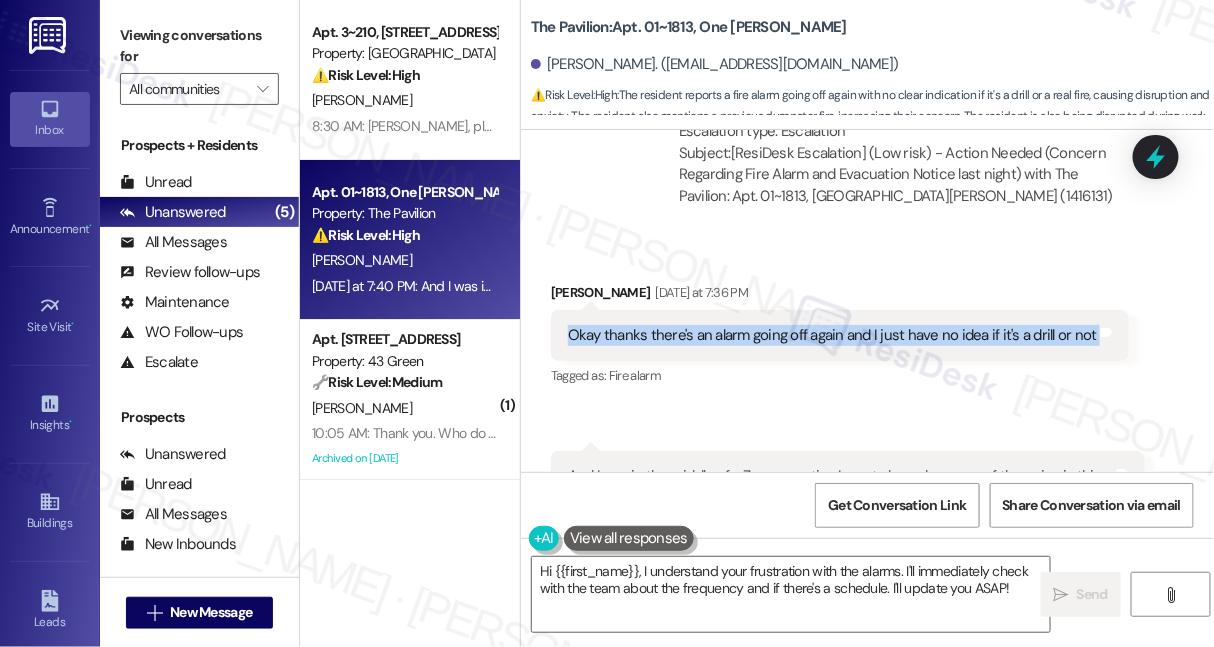 click on "Okay thanks there's an alarm going off again and I just have no idea if it's a drill or not  Tags and notes" at bounding box center [840, 335] 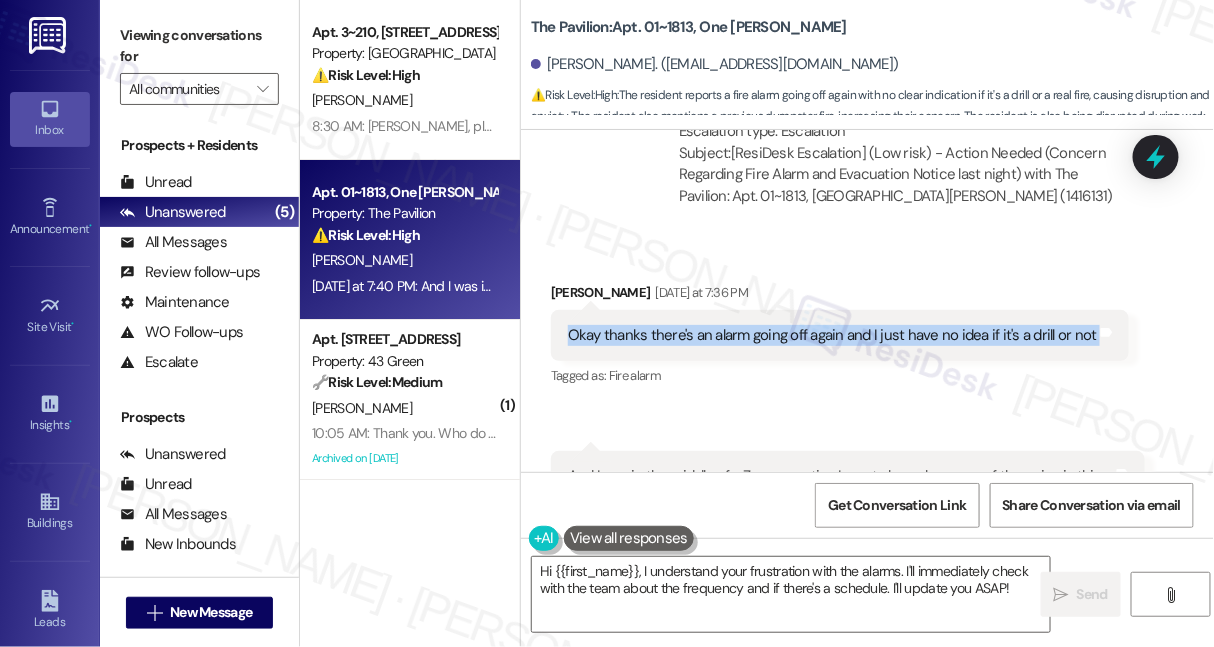 scroll, scrollTop: 2593, scrollLeft: 0, axis: vertical 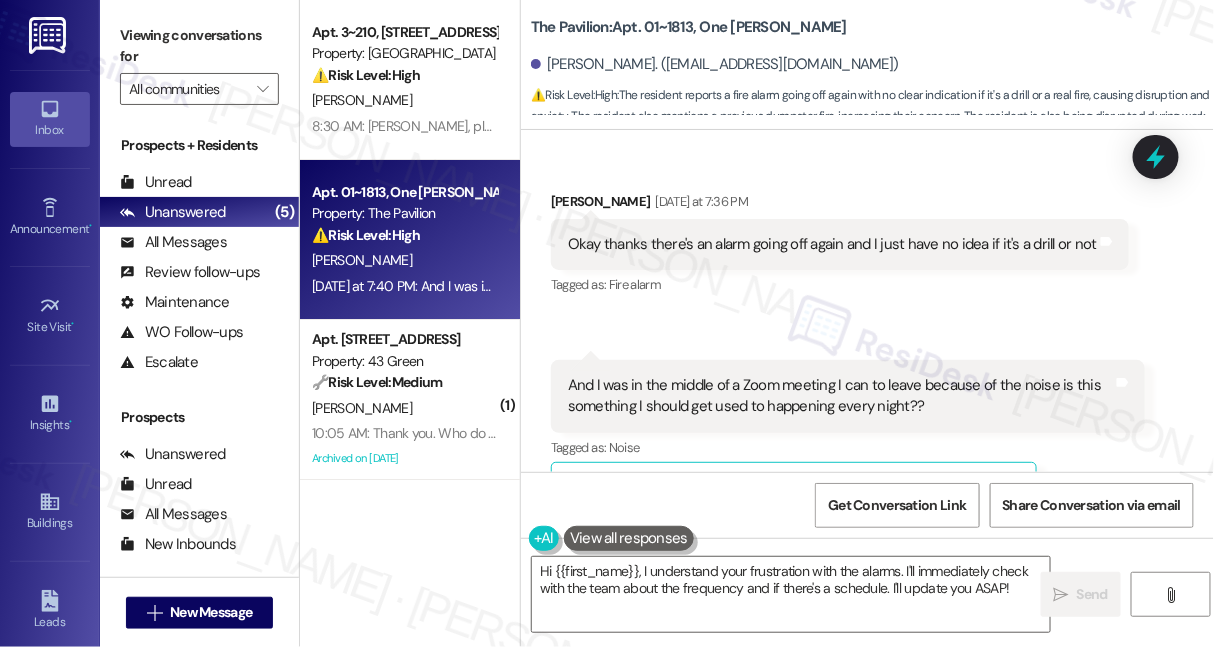 click on "And I was in the middle of a Zoom meeting I can to leave because of the noise is this something I should get used to happening every night??" at bounding box center [840, 396] 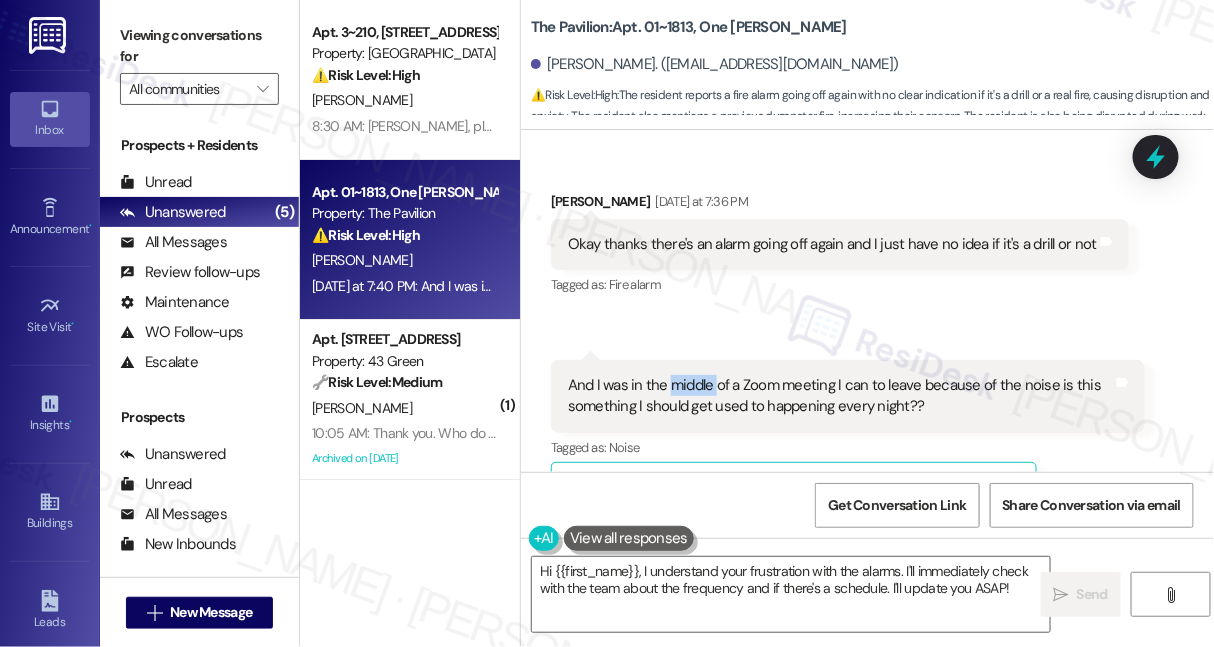 click on "And I was in the middle of a Zoom meeting I can to leave because of the noise is this something I should get used to happening every night??" at bounding box center [840, 396] 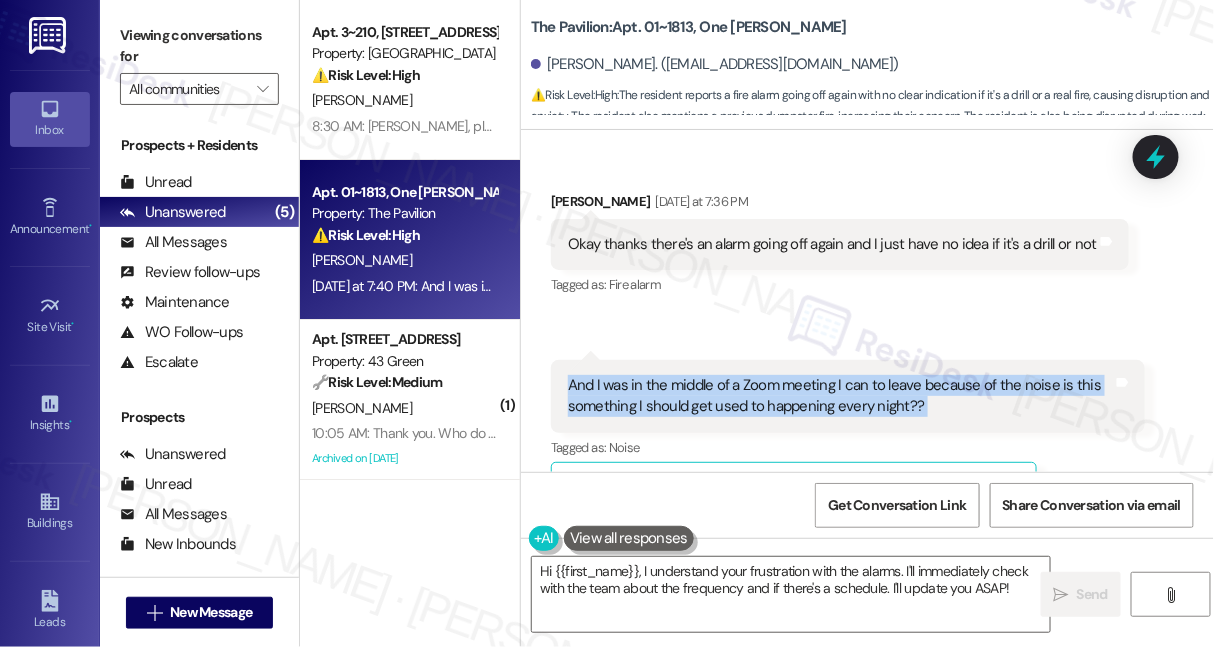 click on "And I was in the middle of a Zoom meeting I can to leave because of the noise is this something I should get used to happening every night??" at bounding box center (840, 396) 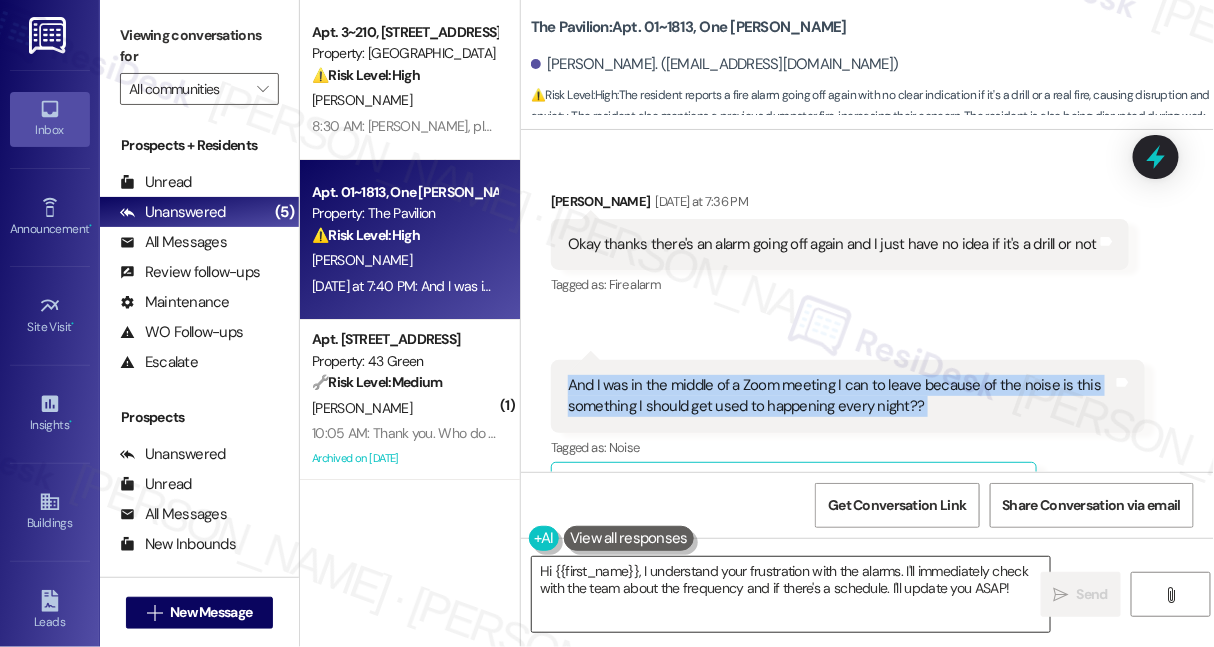click on "Hi {{first_name}}, I understand your frustration with the alarms. I'll immediately check with the team about the frequency and if there's a schedule. I'll update you ASAP!" at bounding box center (791, 594) 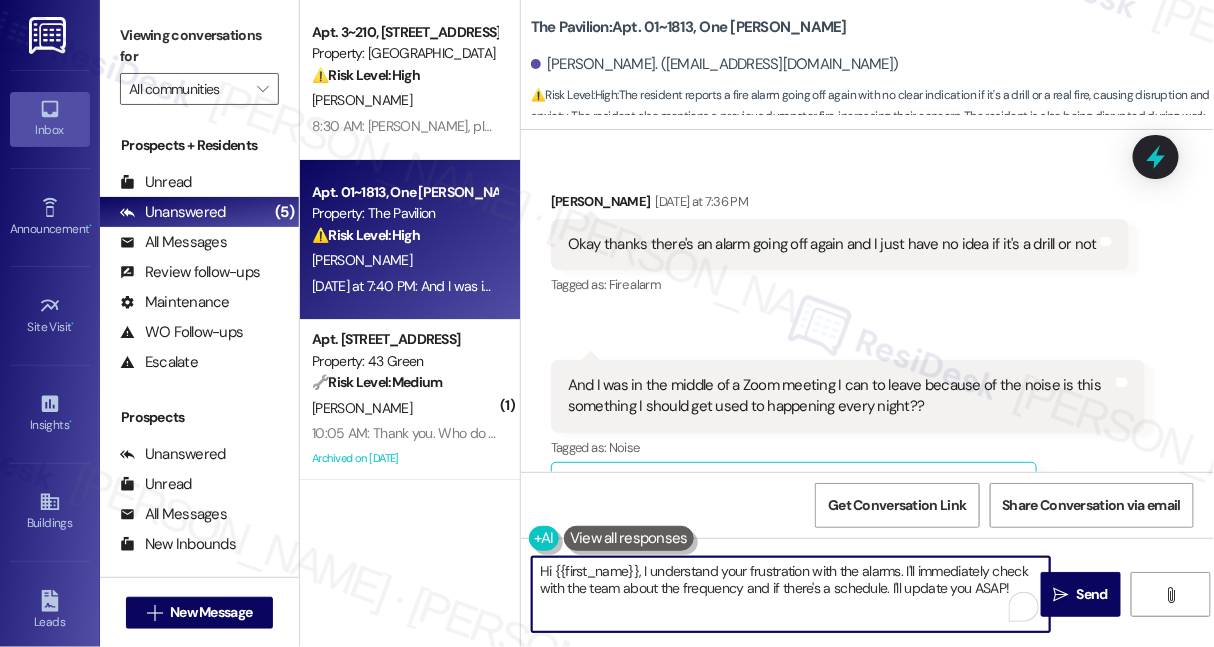 click on "Hi {{first_name}}, I understand your frustration with the alarms. I'll immediately check with the team about the frequency and if there's a schedule. I'll update you ASAP!" at bounding box center (791, 594) 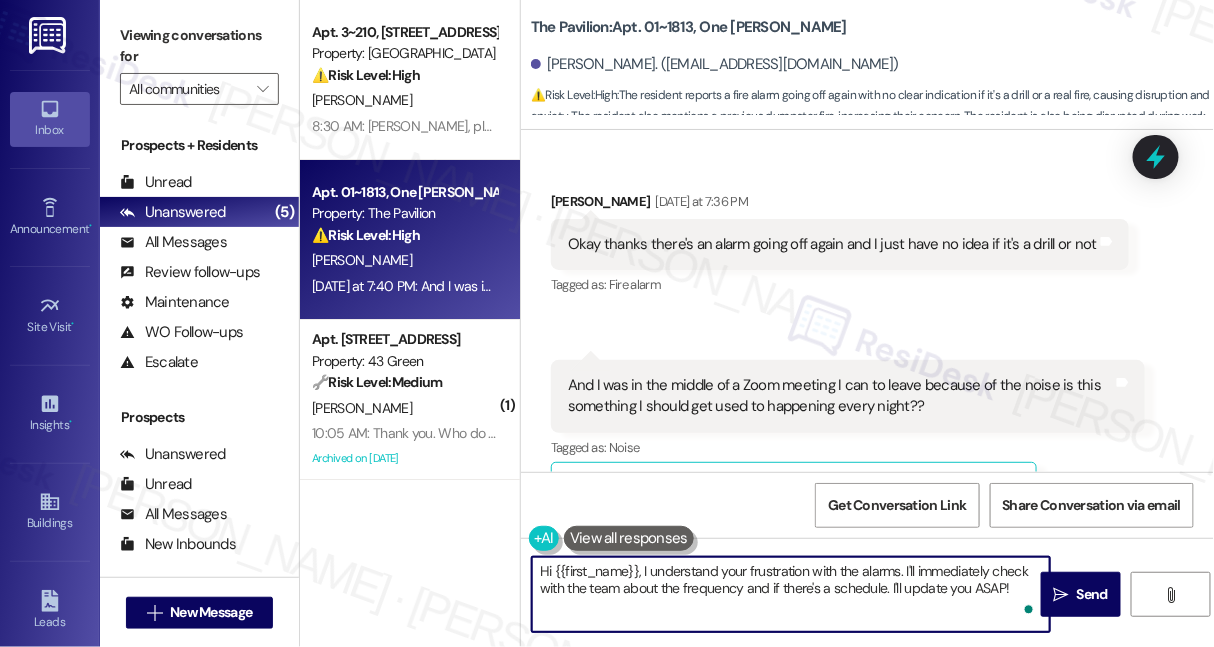 drag, startPoint x: 1009, startPoint y: 583, endPoint x: 933, endPoint y: 566, distance: 77.87811 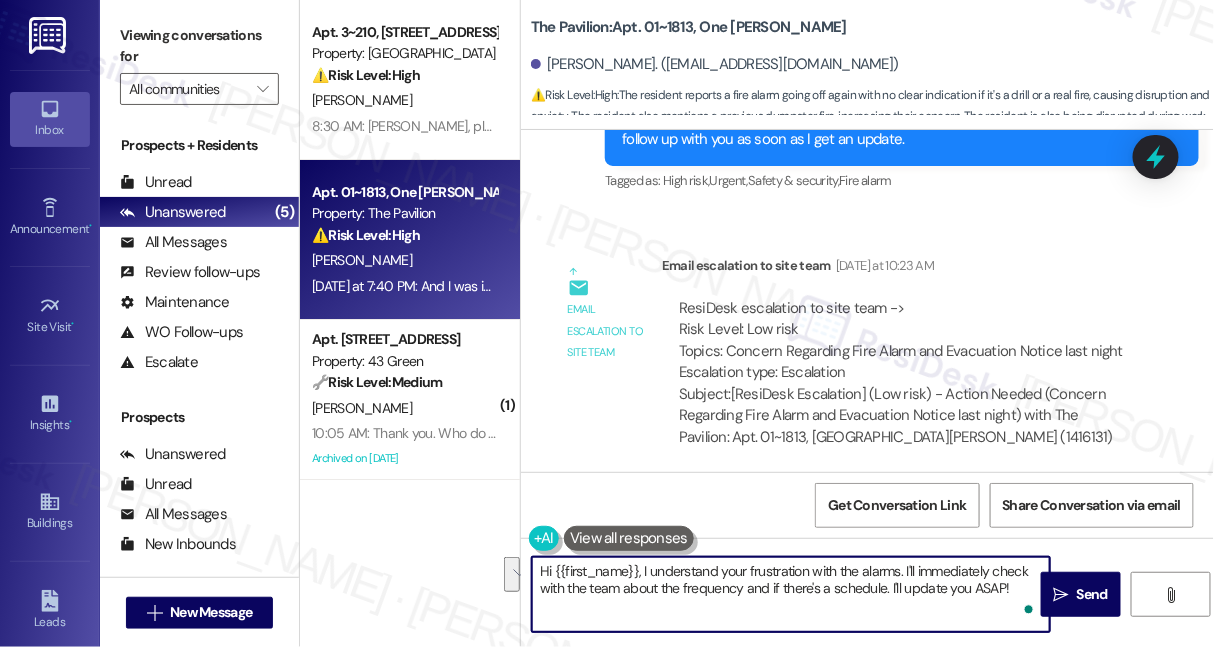 scroll, scrollTop: 2229, scrollLeft: 0, axis: vertical 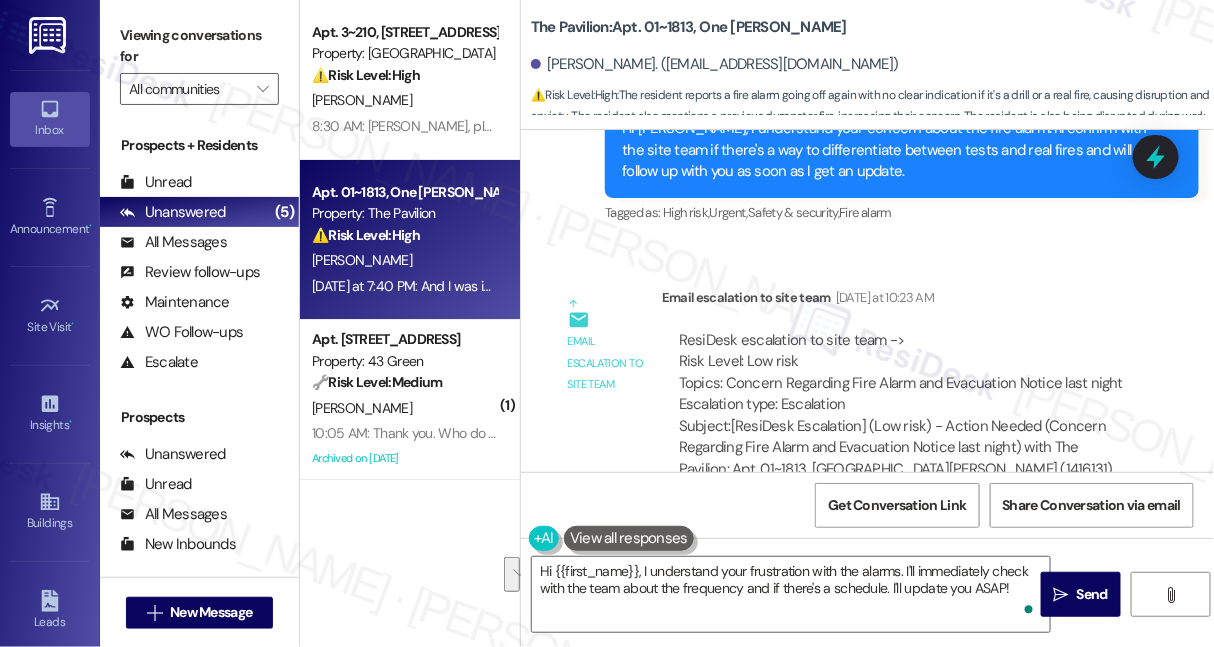 click on "ResiDesk escalation to site team ->
Risk Level: Low risk
Topics: Concern Regarding Fire Alarm and Evacuation Notice last night
Escalation type: Escalation" at bounding box center (903, 373) 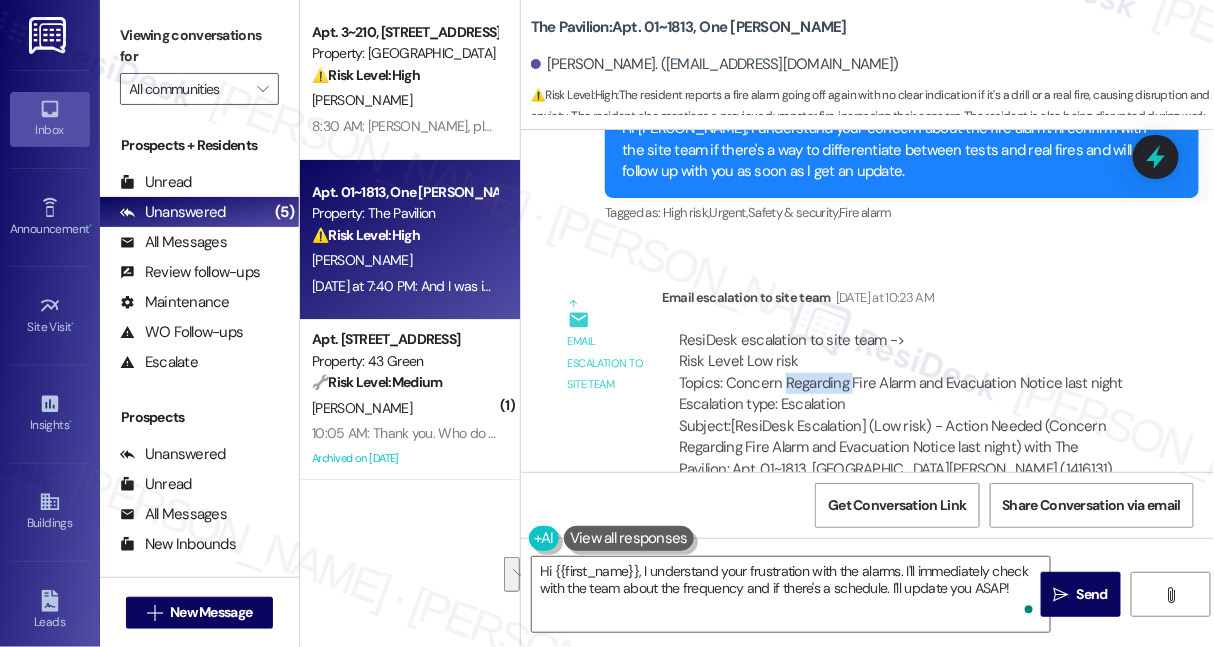 click on "ResiDesk escalation to site team ->
Risk Level: Low risk
Topics: Concern Regarding Fire Alarm and Evacuation Notice last night
Escalation type: Escalation" at bounding box center (903, 373) 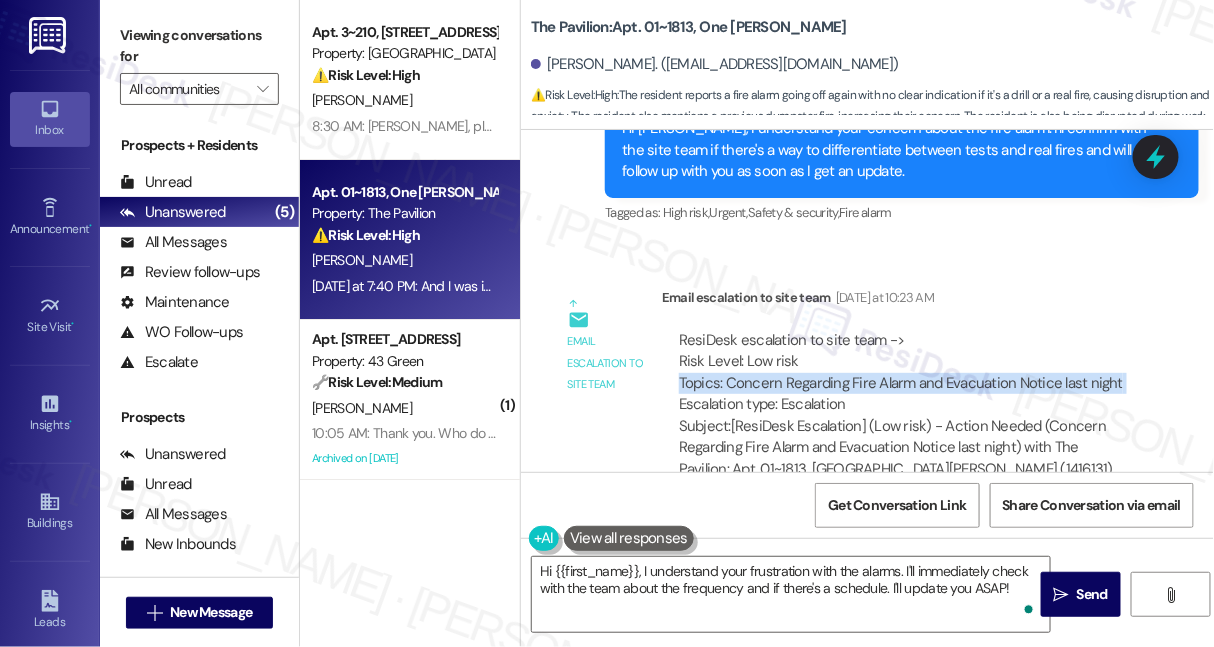 click on "ResiDesk escalation to site team ->
Risk Level: Low risk
Topics: Concern Regarding Fire Alarm and Evacuation Notice last night
Escalation type: Escalation" at bounding box center [903, 373] 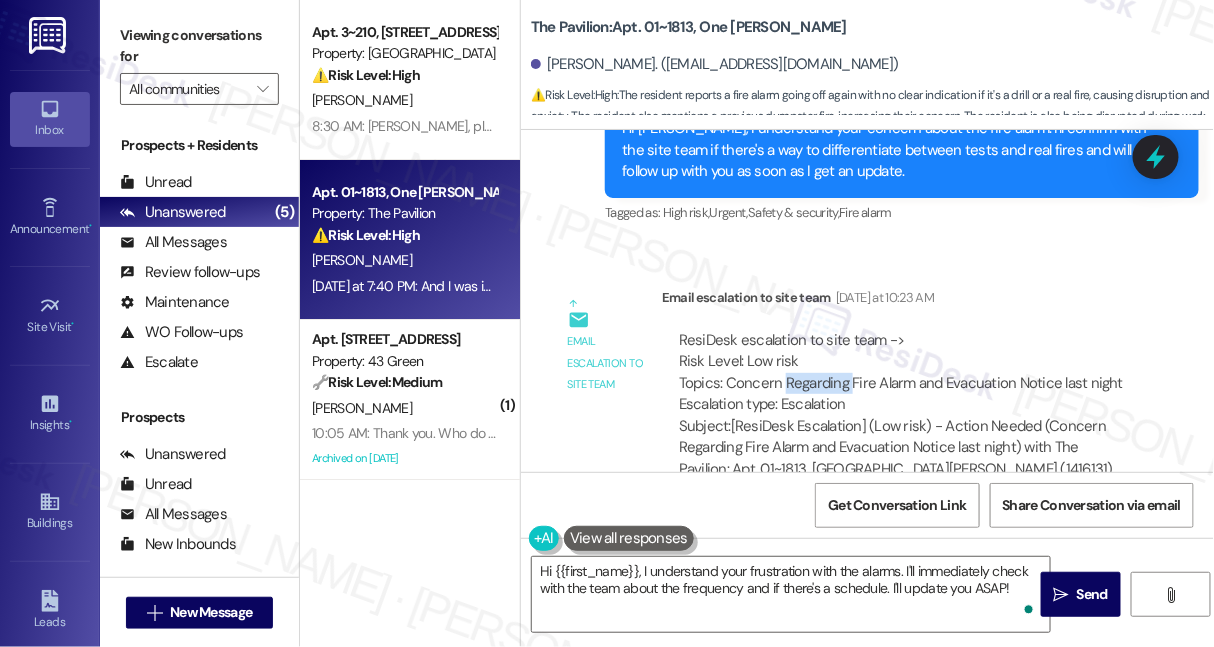 click on "ResiDesk escalation to site team ->
Risk Level: Low risk
Topics: Concern Regarding Fire Alarm and Evacuation Notice last night
Escalation type: Escalation" at bounding box center (903, 373) 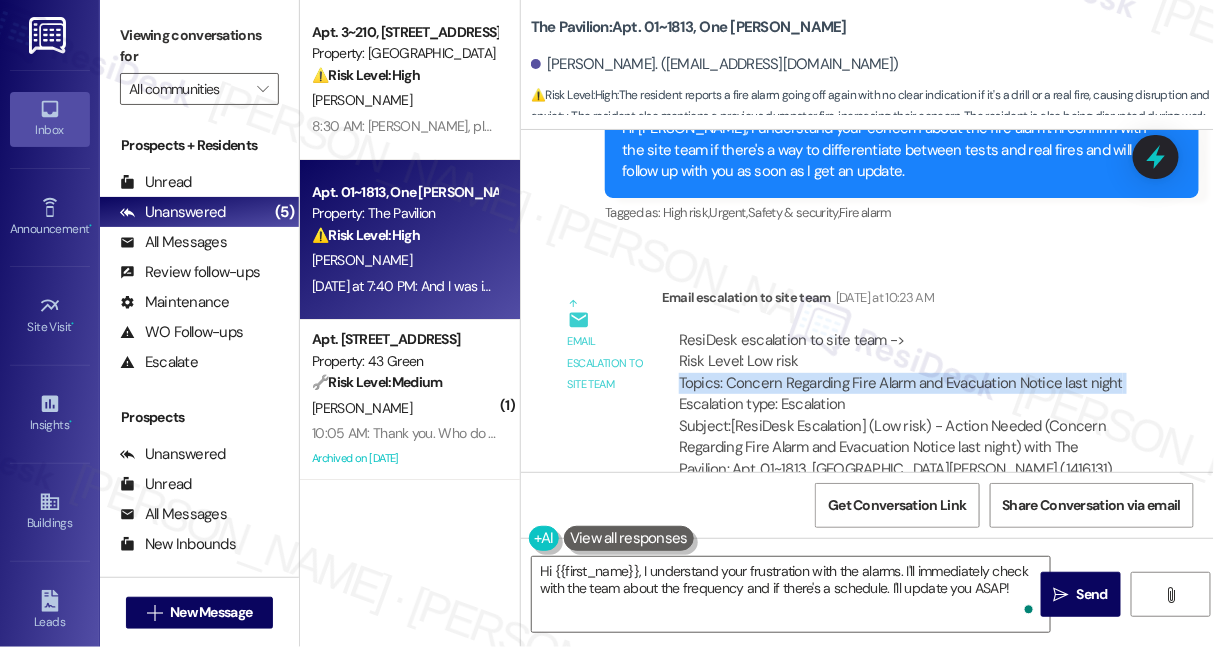 click on "ResiDesk escalation to site team ->
Risk Level: Low risk
Topics: Concern Regarding Fire Alarm and Evacuation Notice last night
Escalation type: Escalation" at bounding box center [903, 373] 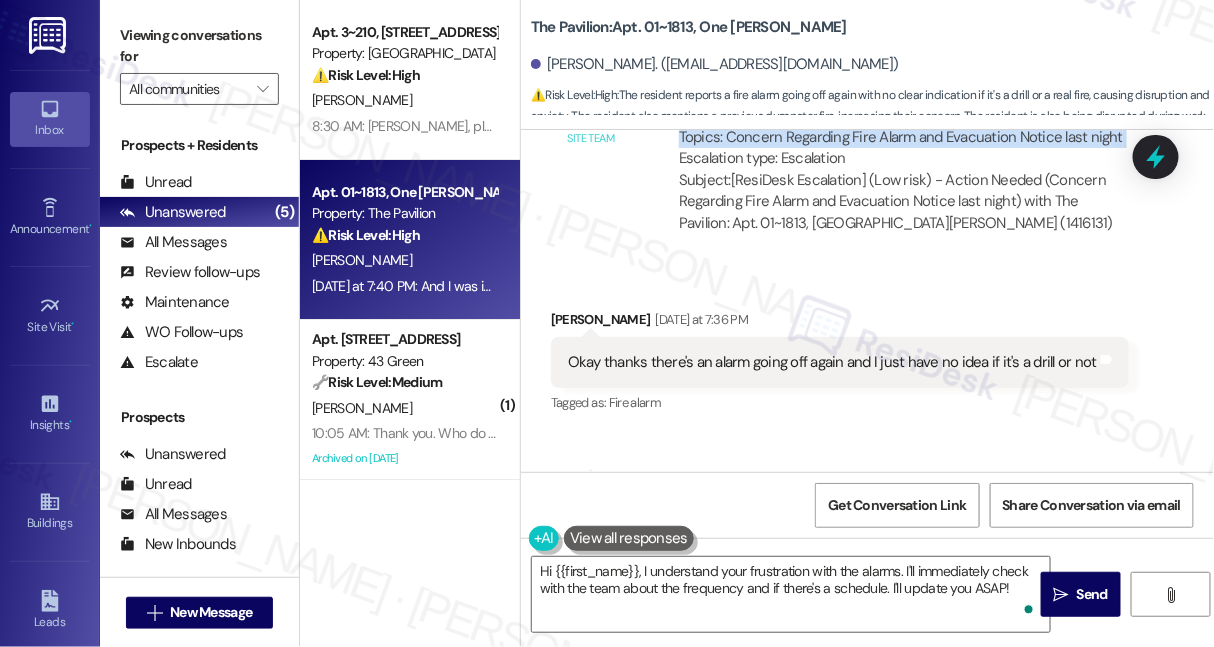 scroll, scrollTop: 2593, scrollLeft: 0, axis: vertical 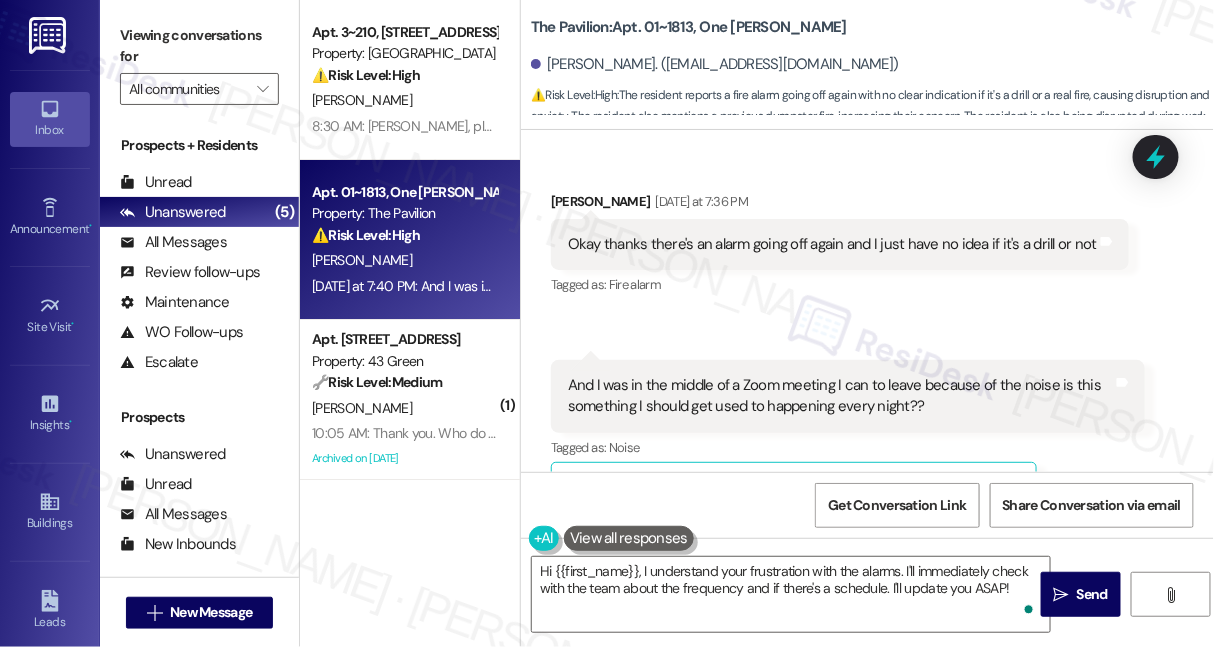 click on "And I was in the middle of a Zoom meeting I can to leave because of the noise is this something I should get used to happening every night??" at bounding box center (840, 396) 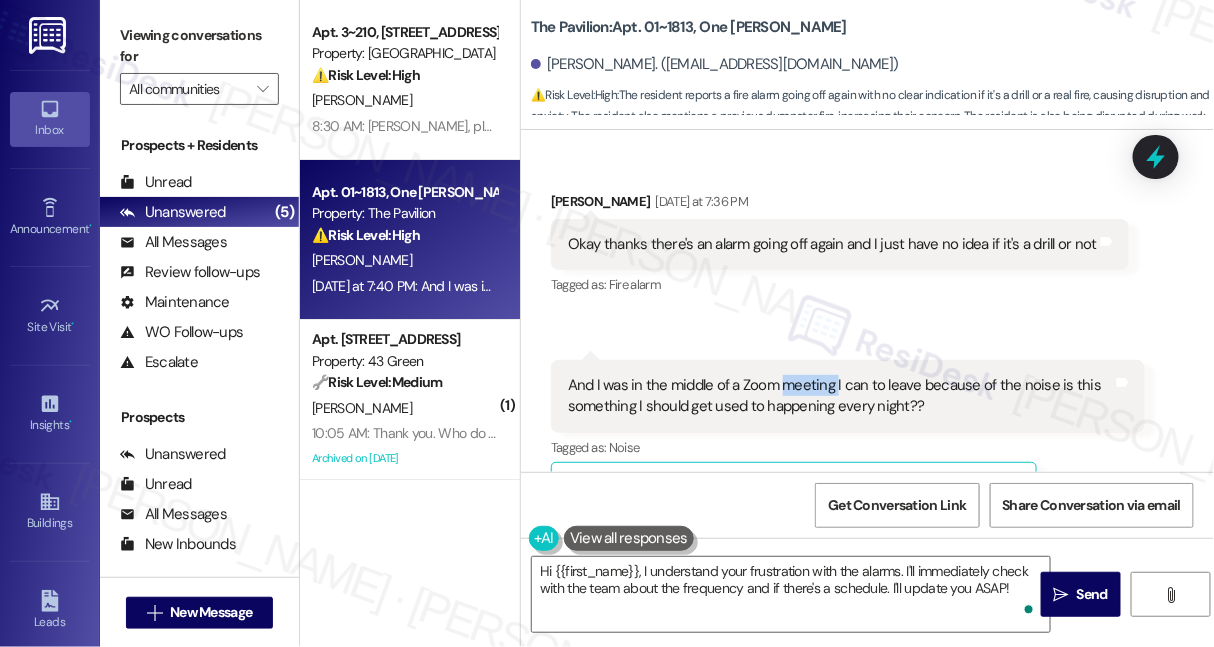 click on "And I was in the middle of a Zoom meeting I can to leave because of the noise is this something I should get used to happening every night??" at bounding box center [840, 396] 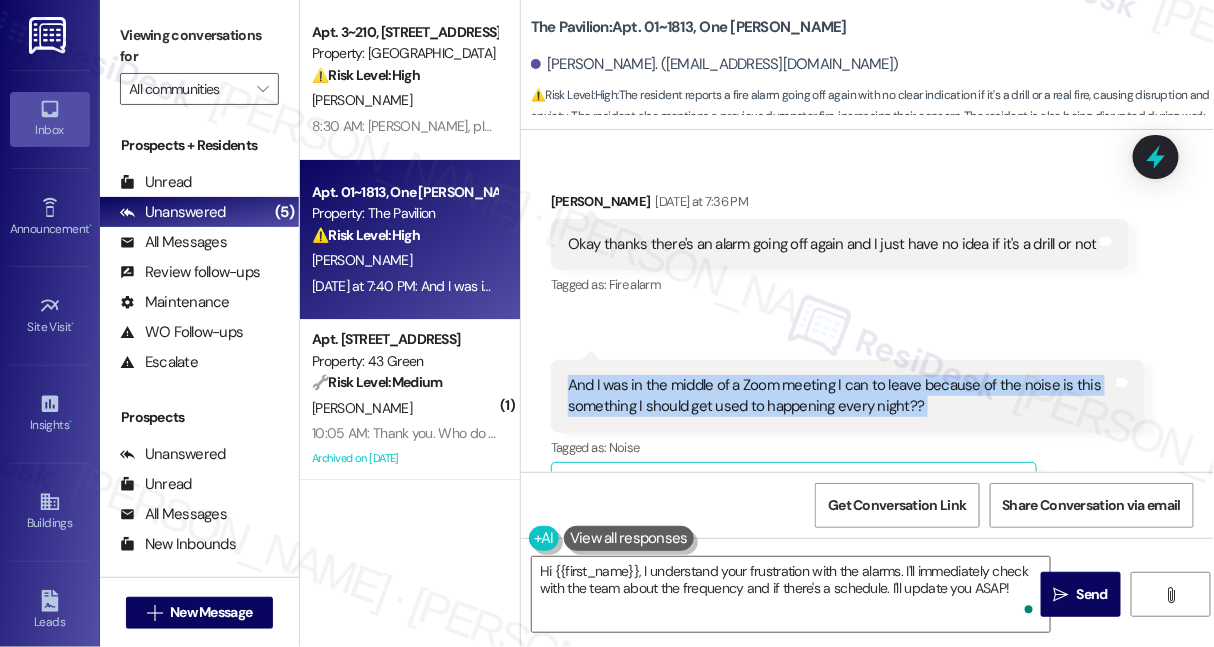click on "And I was in the middle of a Zoom meeting I can to leave because of the noise is this something I should get used to happening every night??" at bounding box center (840, 396) 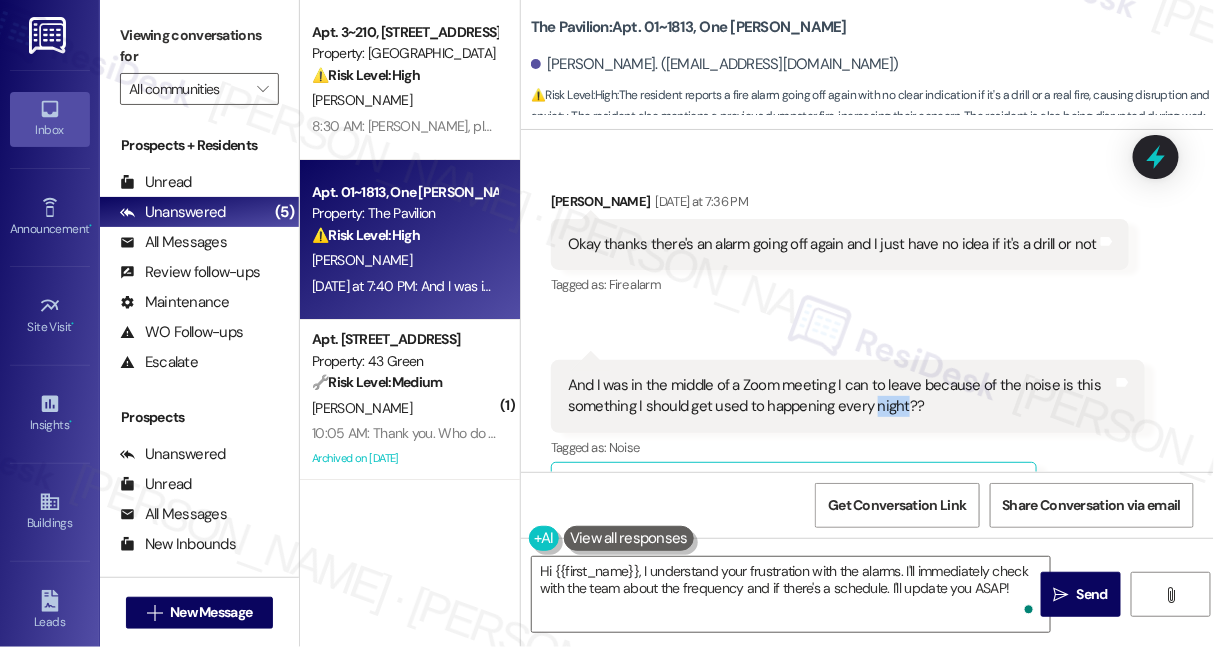 click on "And I was in the middle of a Zoom meeting I can to leave because of the noise is this something I should get used to happening every night??" at bounding box center (840, 396) 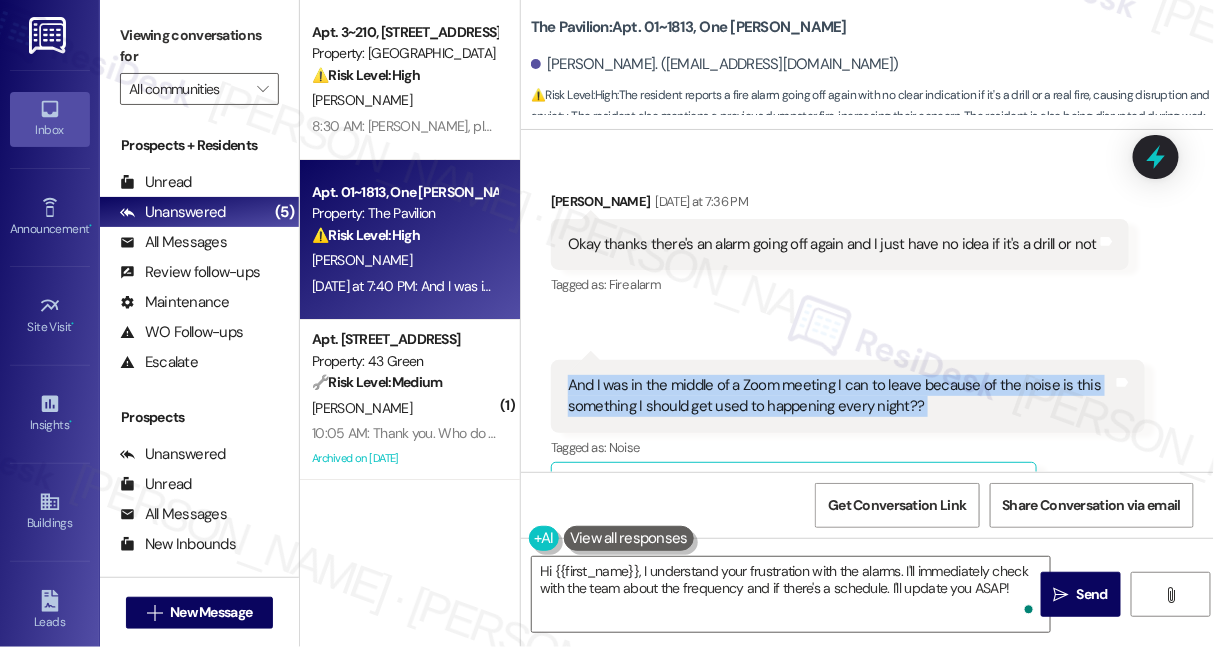 click on "And I was in the middle of a Zoom meeting I can to leave because of the noise is this something I should get used to happening every night??" at bounding box center [840, 396] 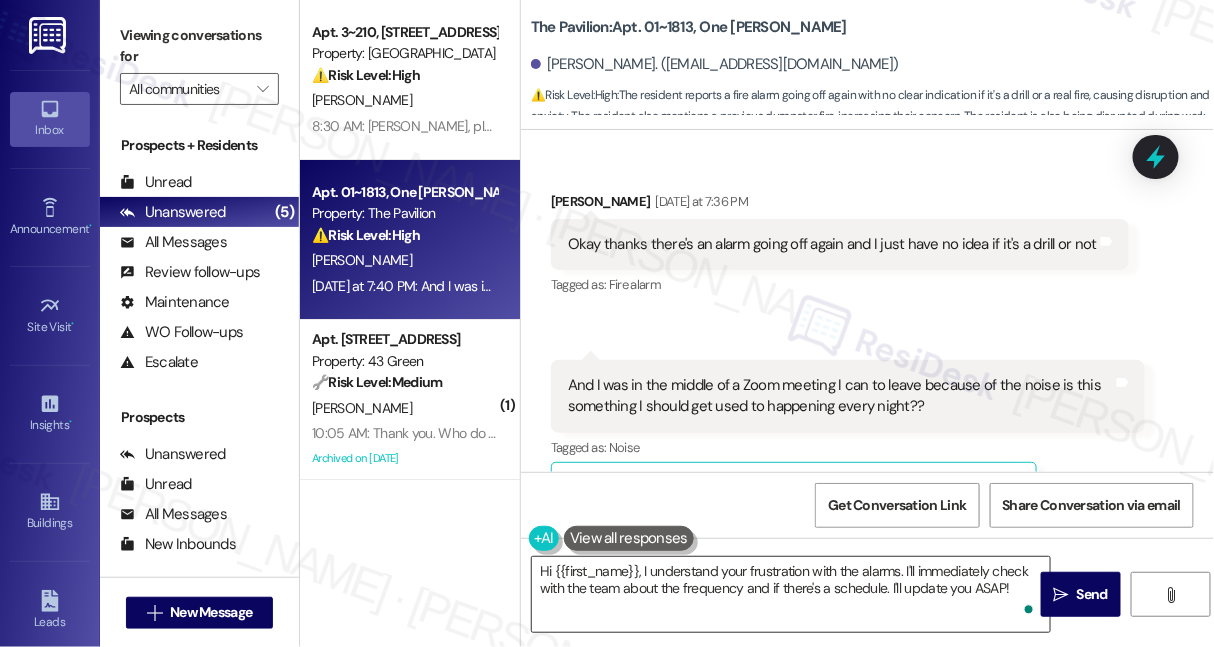 click on "Hi {{first_name}}, I understand your frustration with the alarms. I'll immediately check with the team about the frequency and if there's a schedule. I'll update you ASAP!" at bounding box center [791, 594] 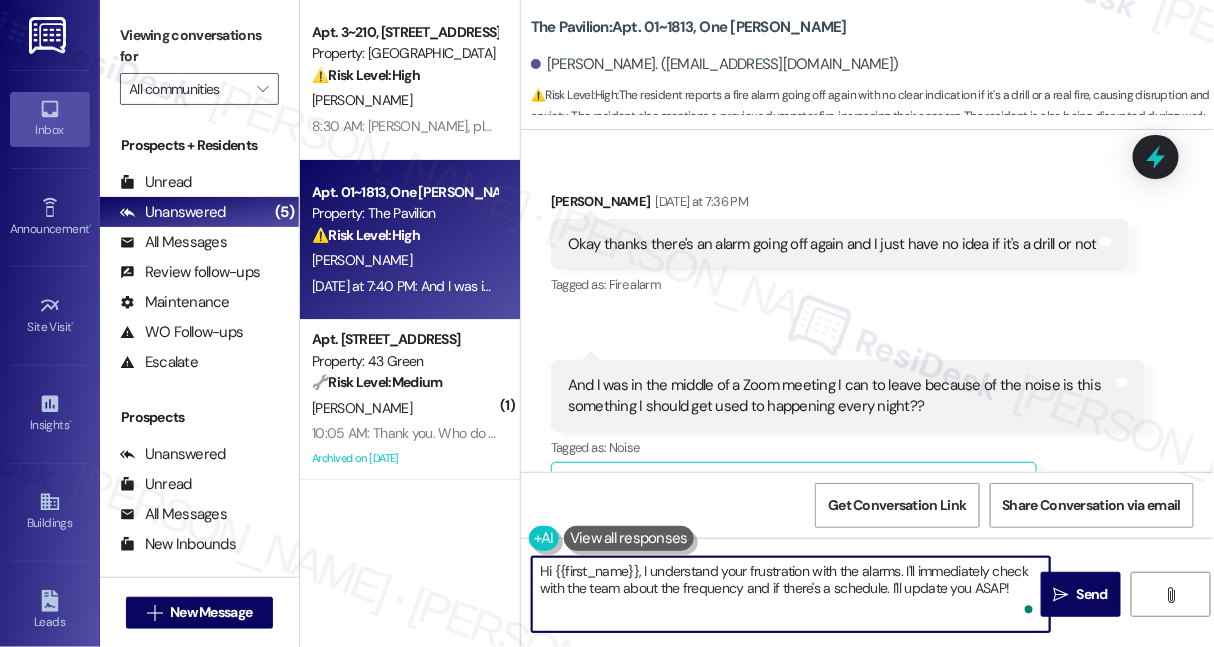 click on "Lucy Steigenga. (tardis1514@gmail.com)" at bounding box center (872, 65) 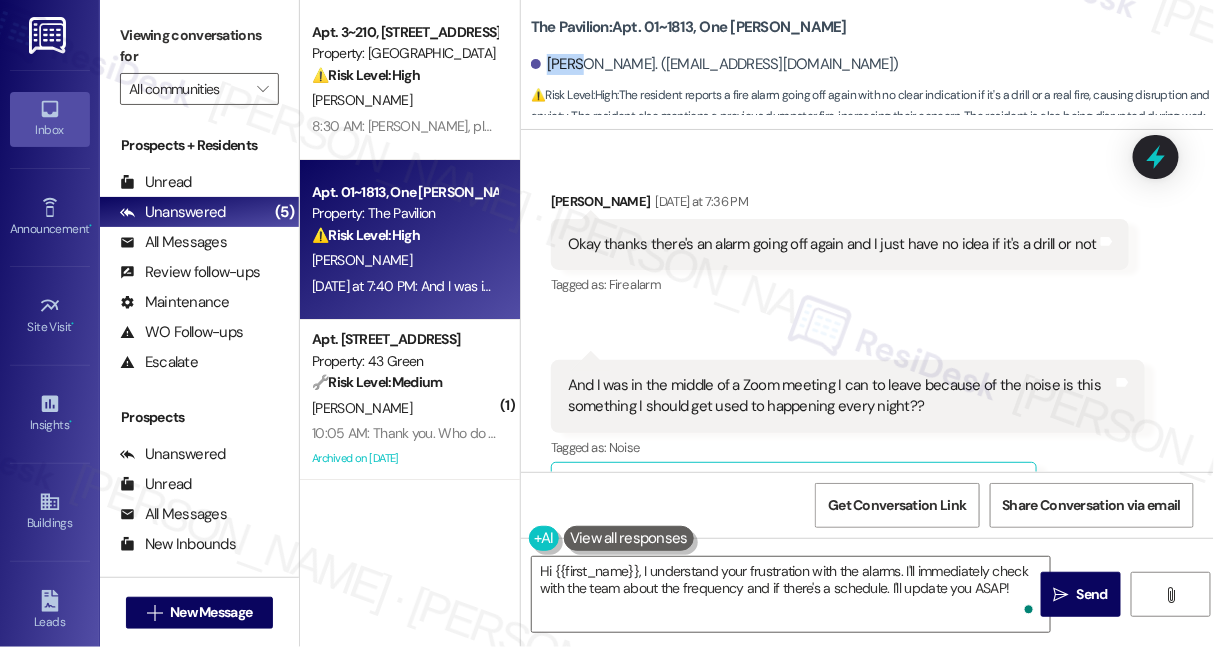 click on "Lucy Steigenga. (tardis1514@gmail.com)" at bounding box center (872, 65) 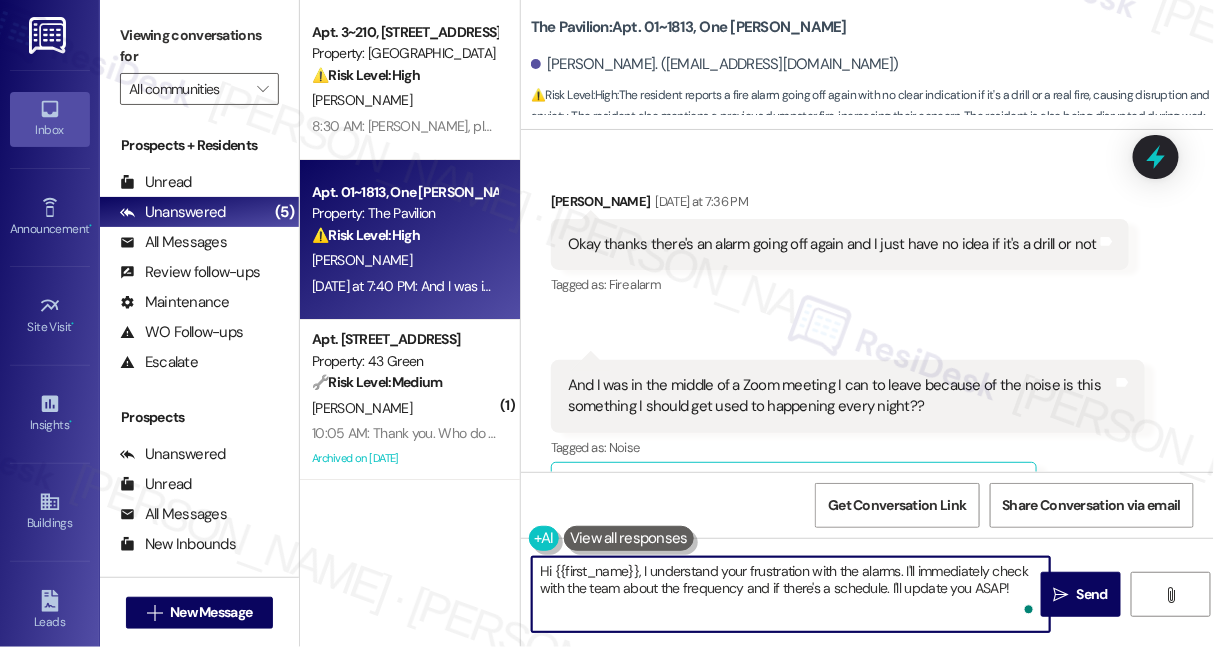 click on "Hi {{first_name}}, I understand your frustration with the alarms. I'll immediately check with the team about the frequency and if there's a schedule. I'll update you ASAP!" at bounding box center (791, 594) 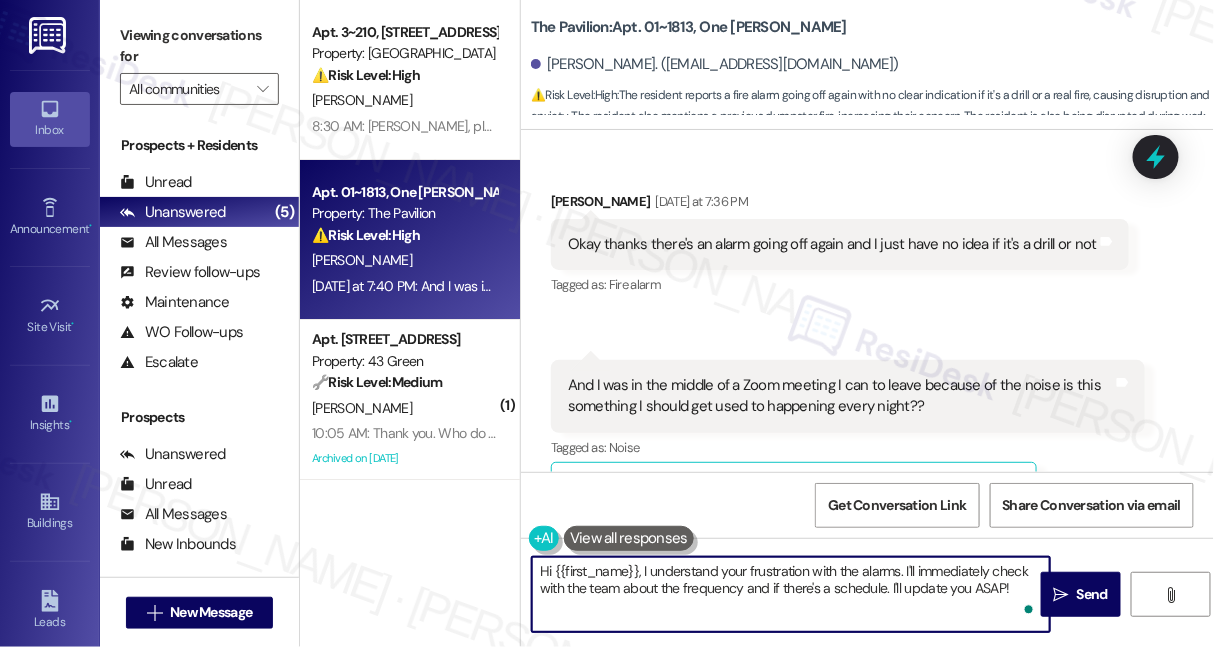 click on "Hi {{first_name}}, I understand your frustration with the alarms. I'll immediately check with the team about the frequency and if there's a schedule. I'll update you ASAP!" at bounding box center (791, 594) 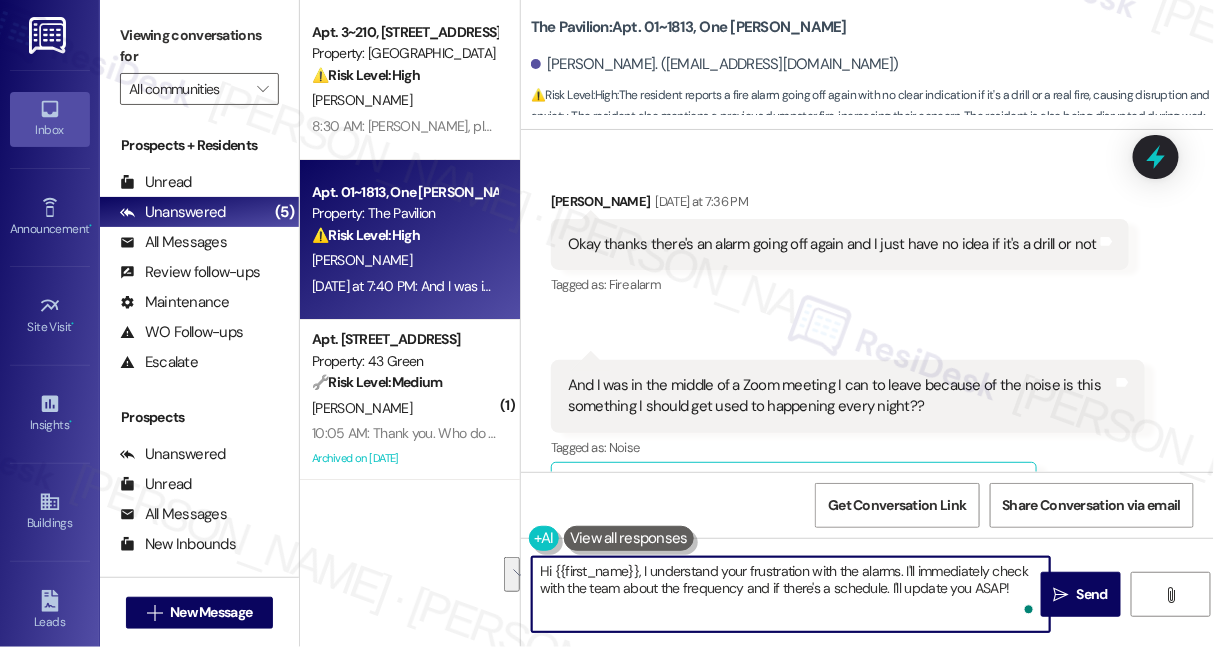 drag, startPoint x: 1007, startPoint y: 585, endPoint x: 907, endPoint y: 571, distance: 100.97524 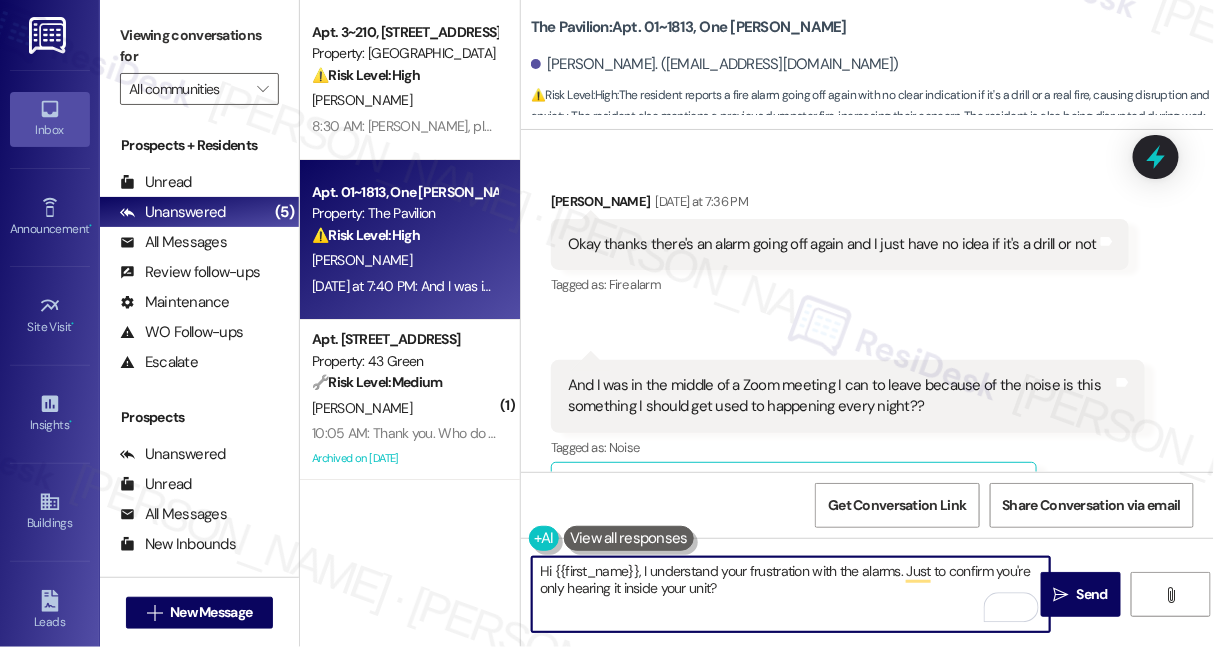 click on "Hi {{first_name}}, I understand your frustration with the alarms. Just to confirm you're only hearing it inside your unit?" at bounding box center (791, 594) 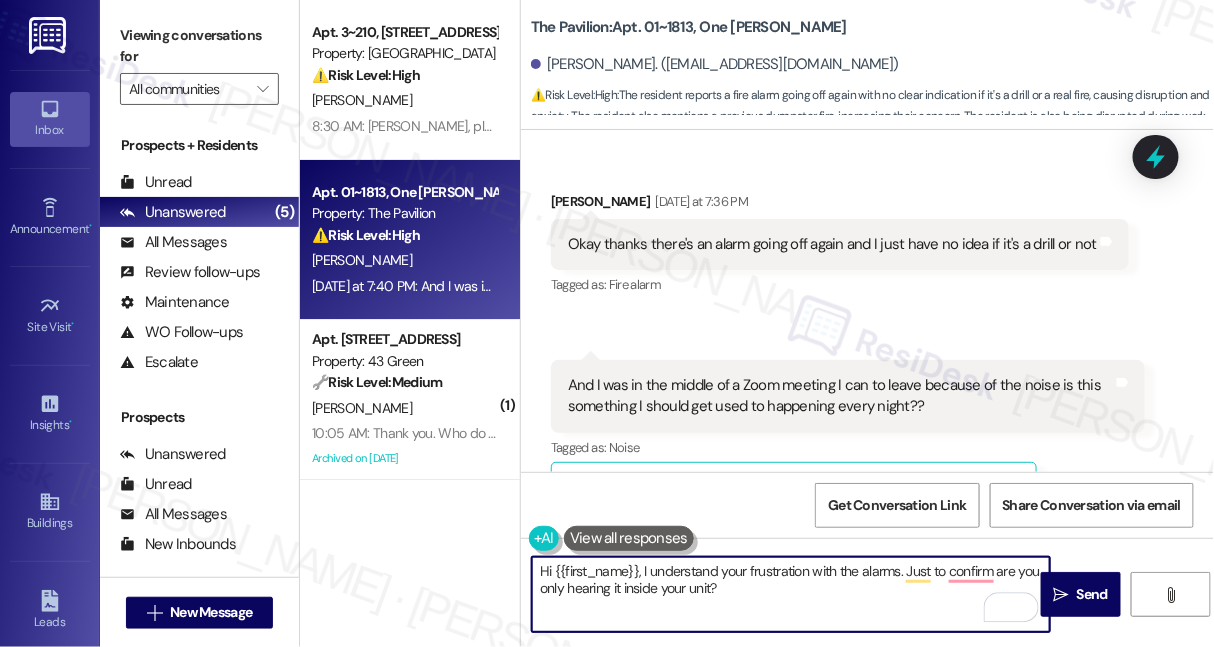 click on "Hi {{first_name}}, I understand your frustration with the alarms. Just to confirm are you only hearing it inside your unit?" at bounding box center (791, 594) 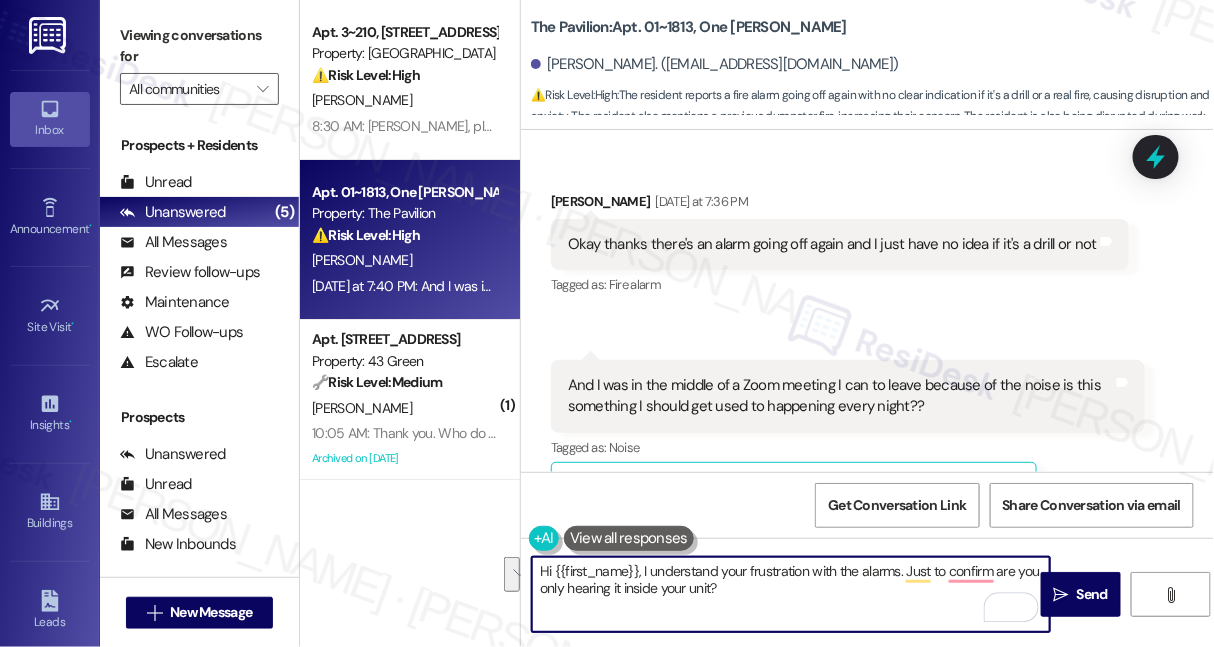 click on "Hi {{first_name}}, I understand your frustration with the alarms. Just to confirm are you only hearing it inside your unit?" at bounding box center [791, 594] 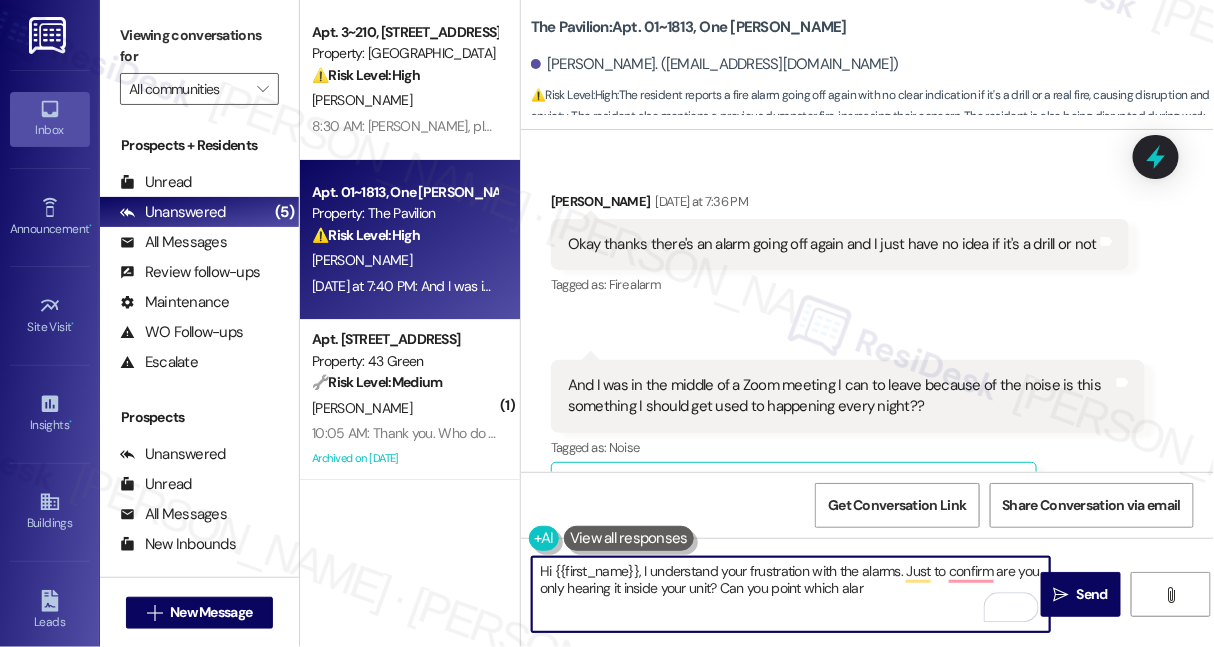 click on "Hi {{first_name}}, I understand your frustration with the alarms. Just to confirm are you only hearing it inside your unit? Can you point which alar" at bounding box center [791, 594] 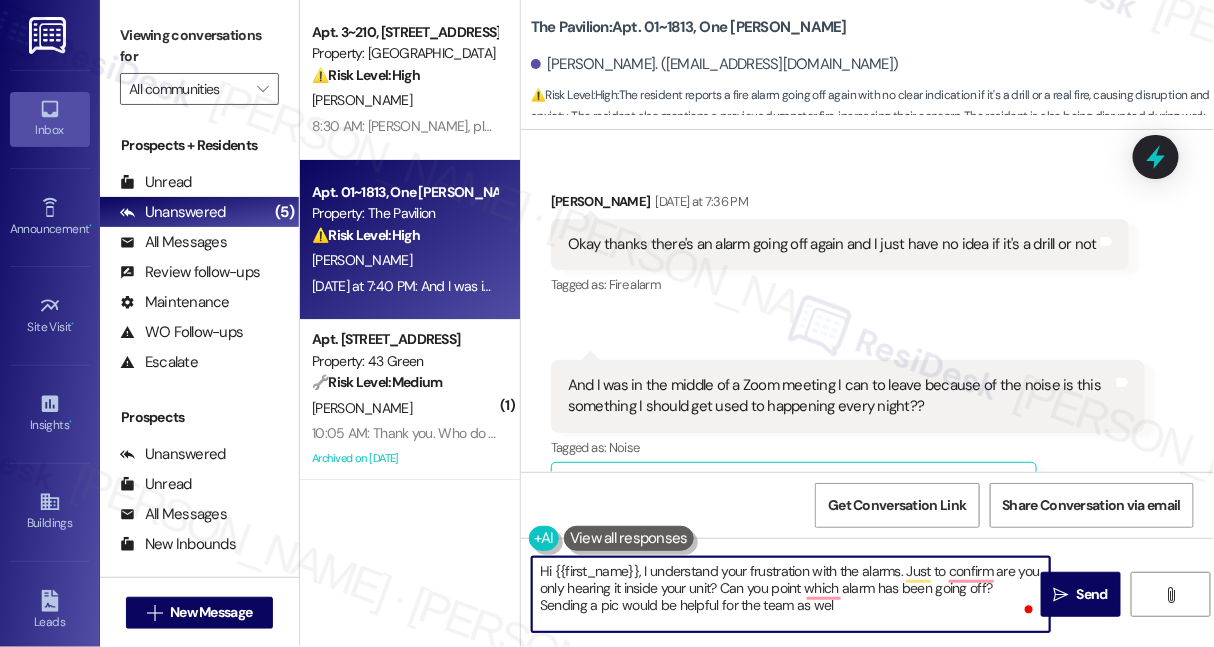 type on "Hi {{first_name}}, I understand your frustration with the alarms. Just to confirm are you only hearing it inside your unit? Can you point which alarm has been going off? Sending a pic would be helpful for the team as well" 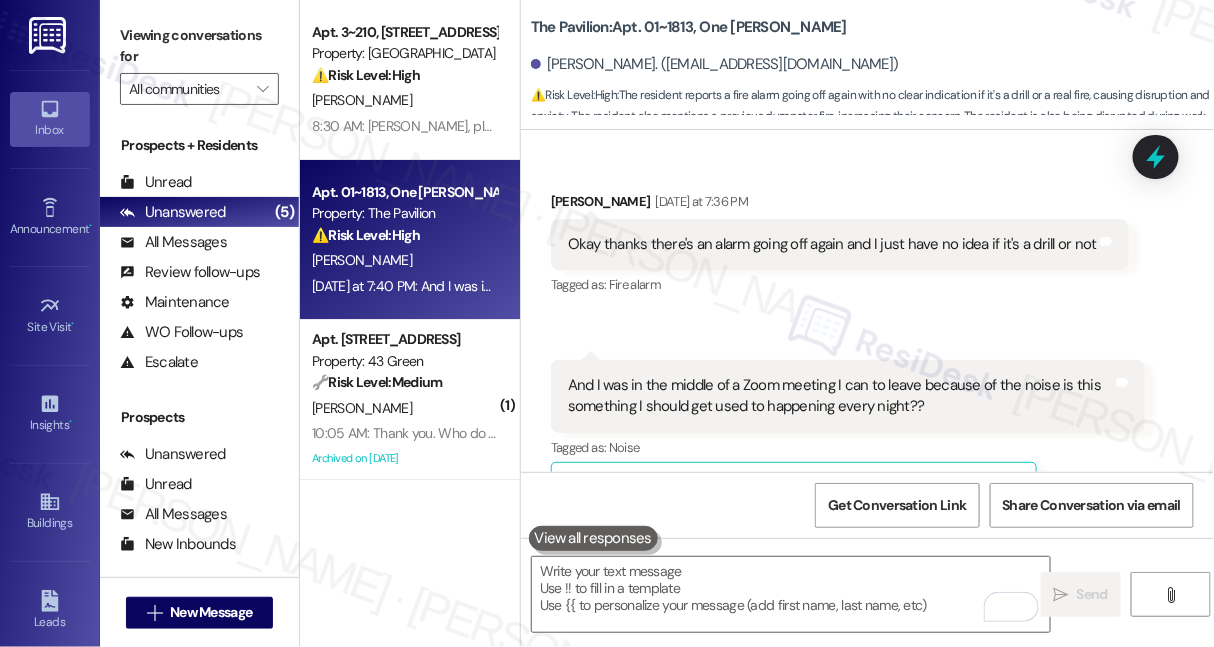 drag, startPoint x: 867, startPoint y: 30, endPoint x: 704, endPoint y: 32, distance: 163.01227 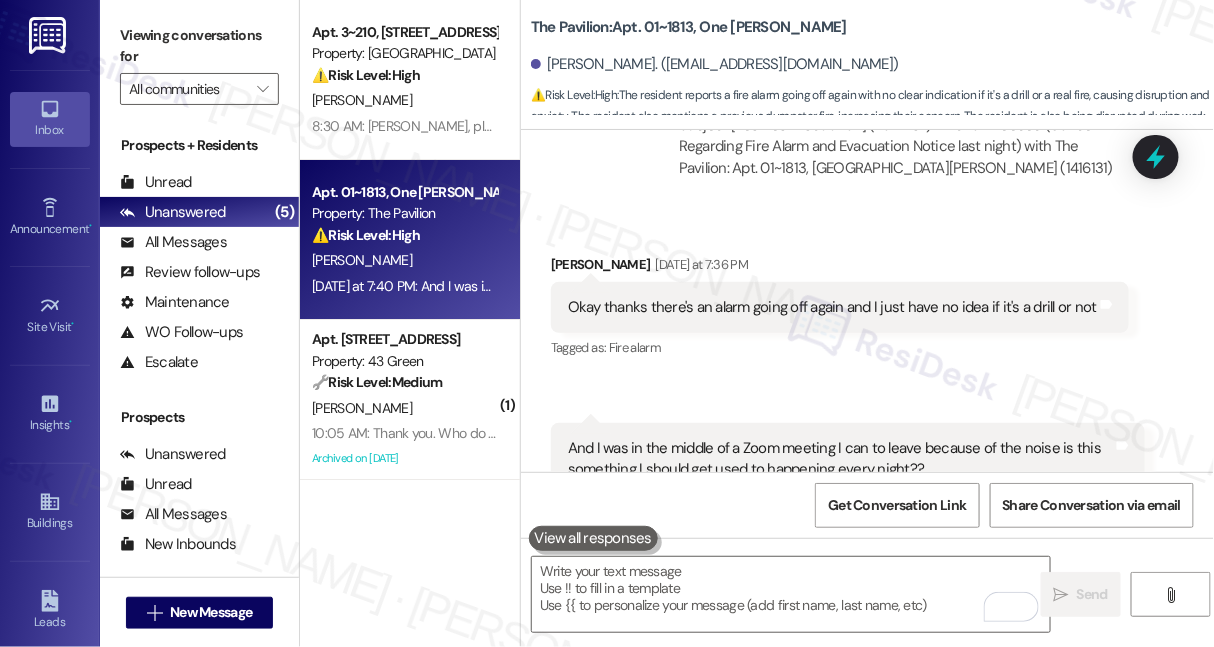 scroll, scrollTop: 2502, scrollLeft: 0, axis: vertical 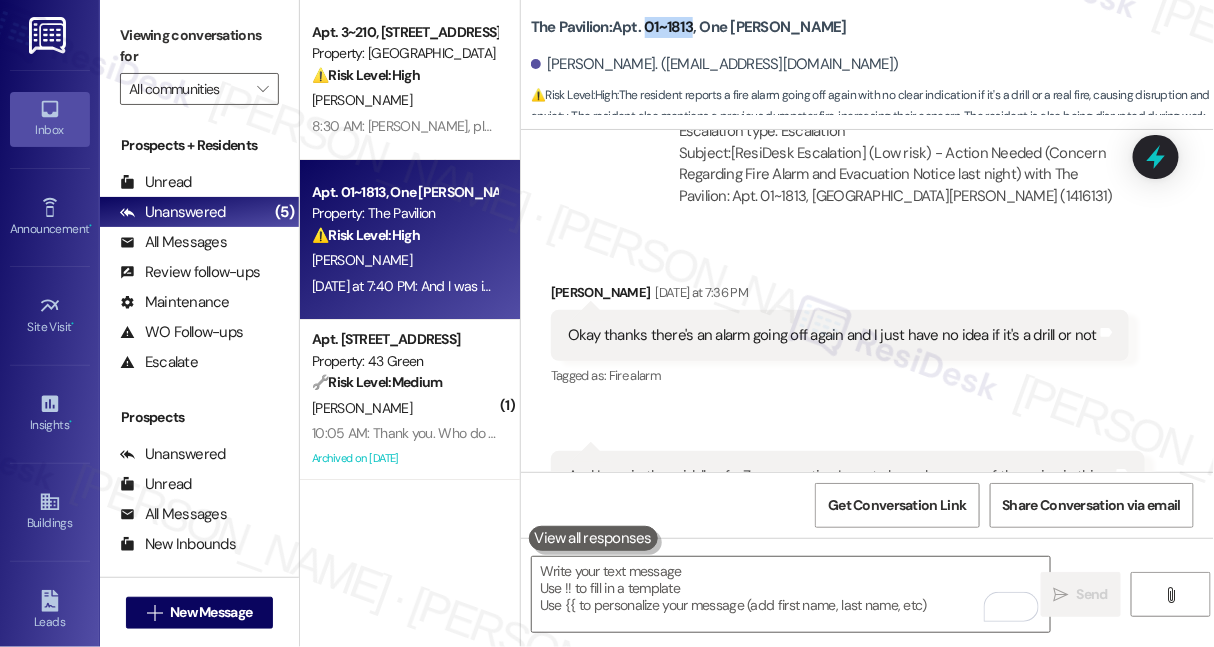 drag, startPoint x: 643, startPoint y: 27, endPoint x: 693, endPoint y: 25, distance: 50.039986 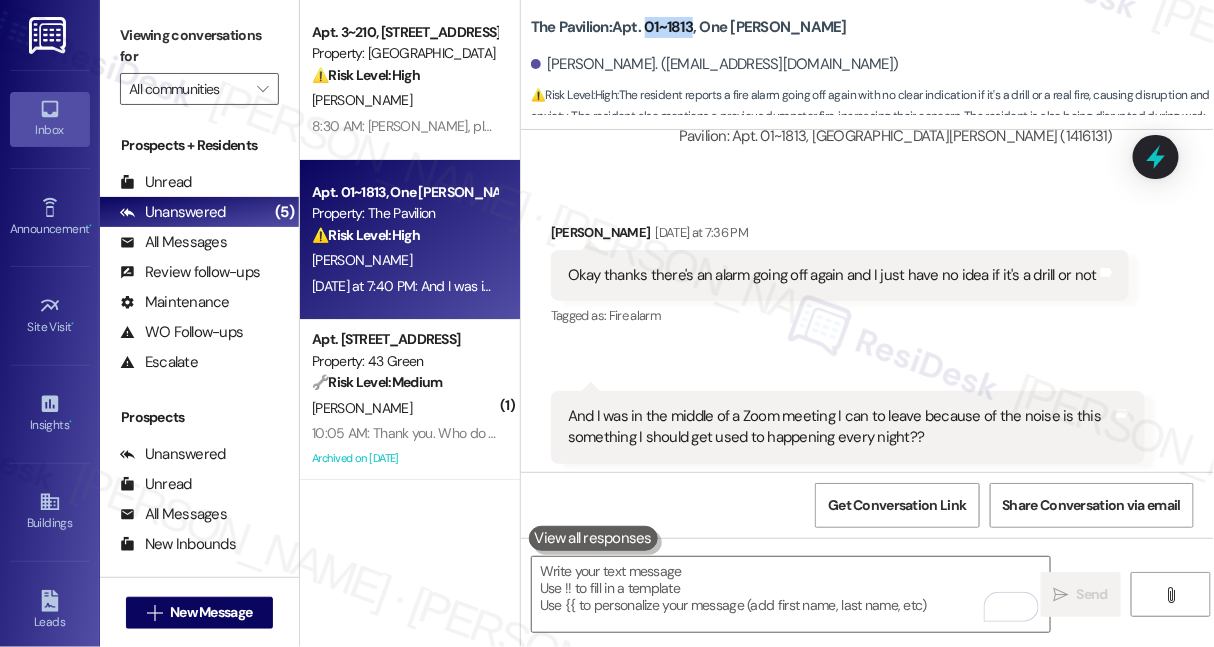 scroll, scrollTop: 2593, scrollLeft: 0, axis: vertical 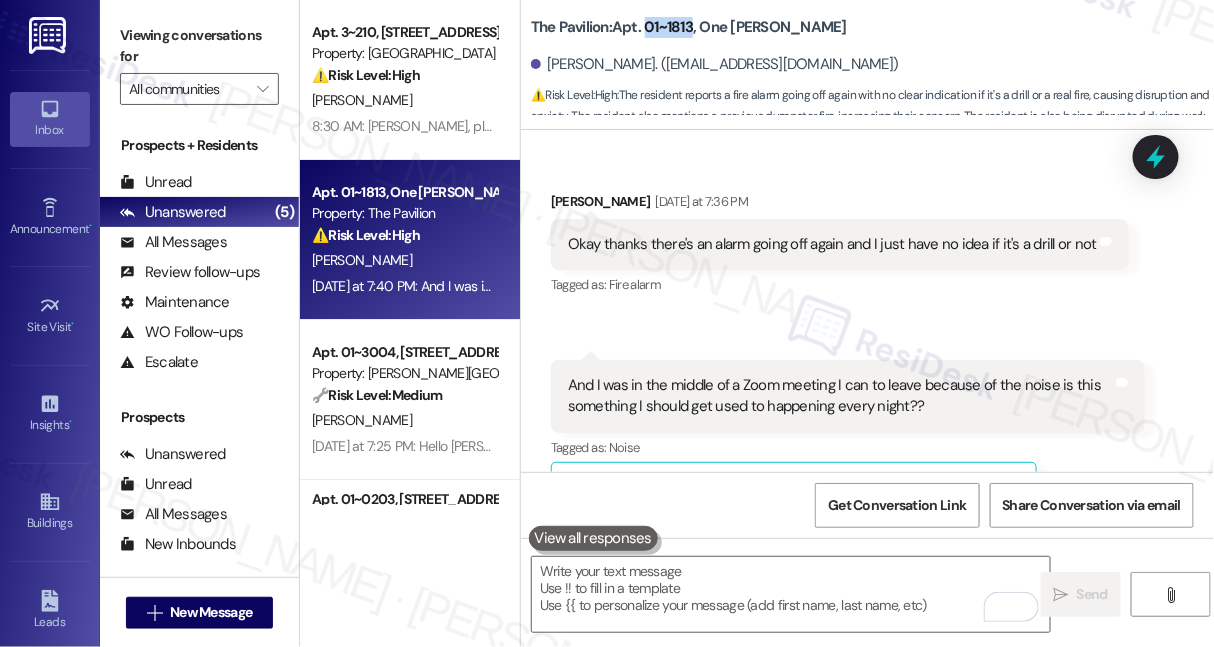 drag, startPoint x: 850, startPoint y: 27, endPoint x: 738, endPoint y: 27, distance: 112 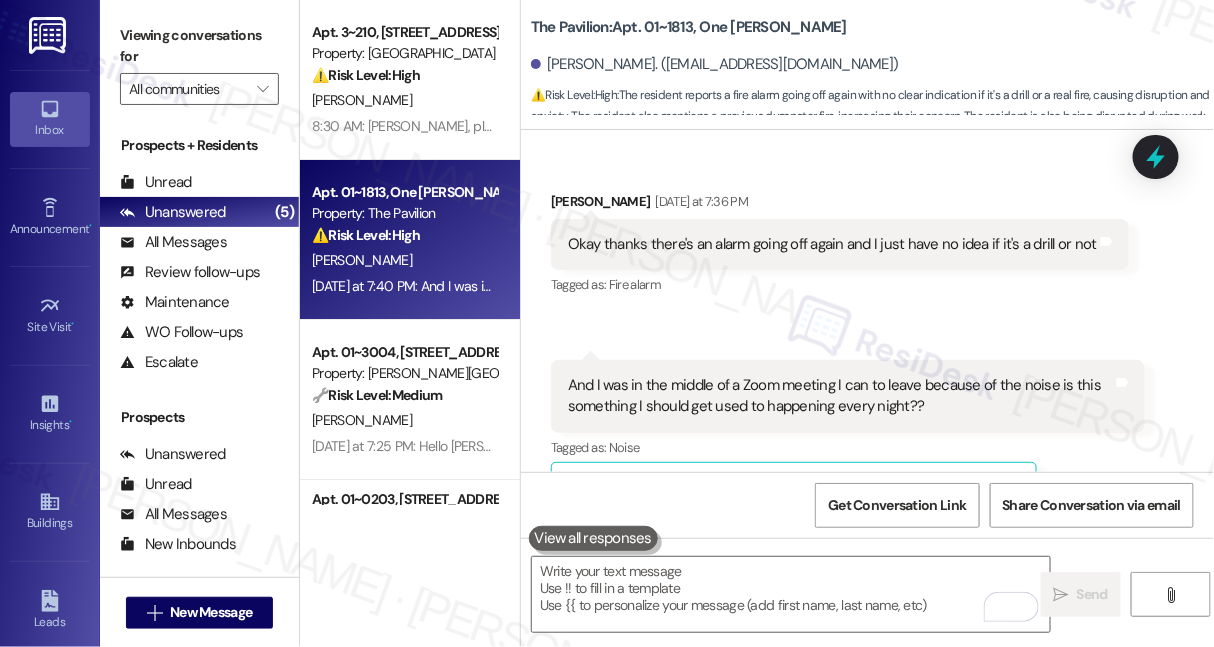 click on "And I was in the middle of a Zoom meeting I can to leave because of the noise is this something I should get used to happening every night?? Tags and notes" at bounding box center (848, 396) 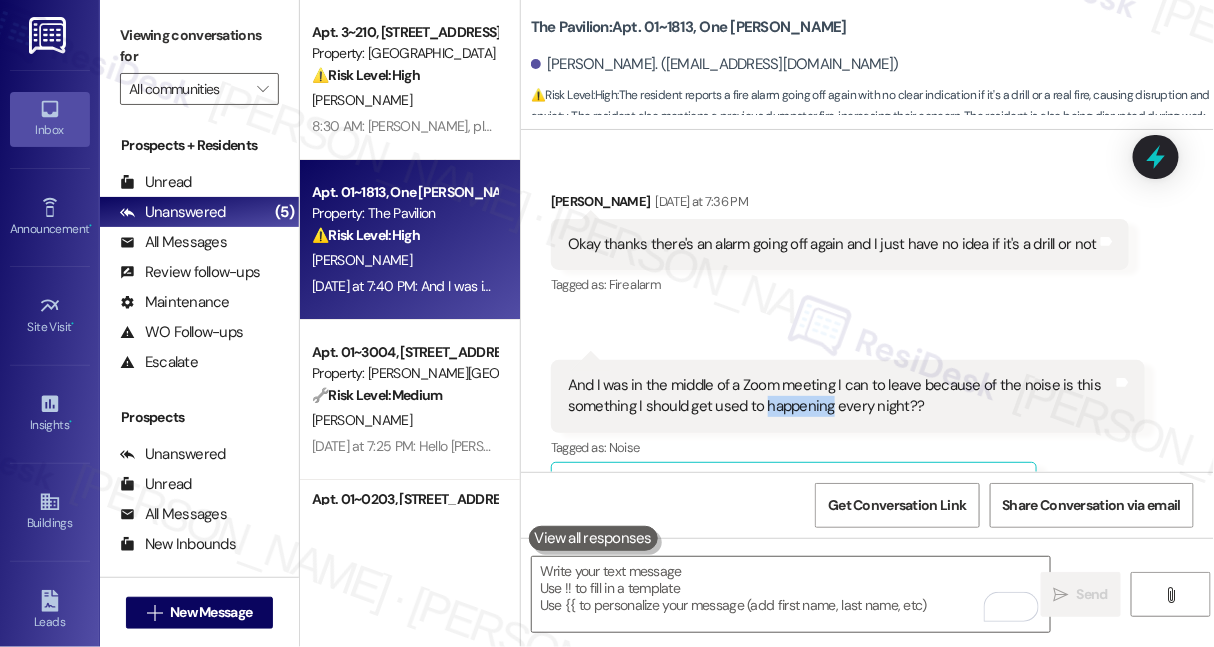 click on "And I was in the middle of a Zoom meeting I can to leave because of the noise is this something I should get used to happening every night?? Tags and notes" at bounding box center (848, 396) 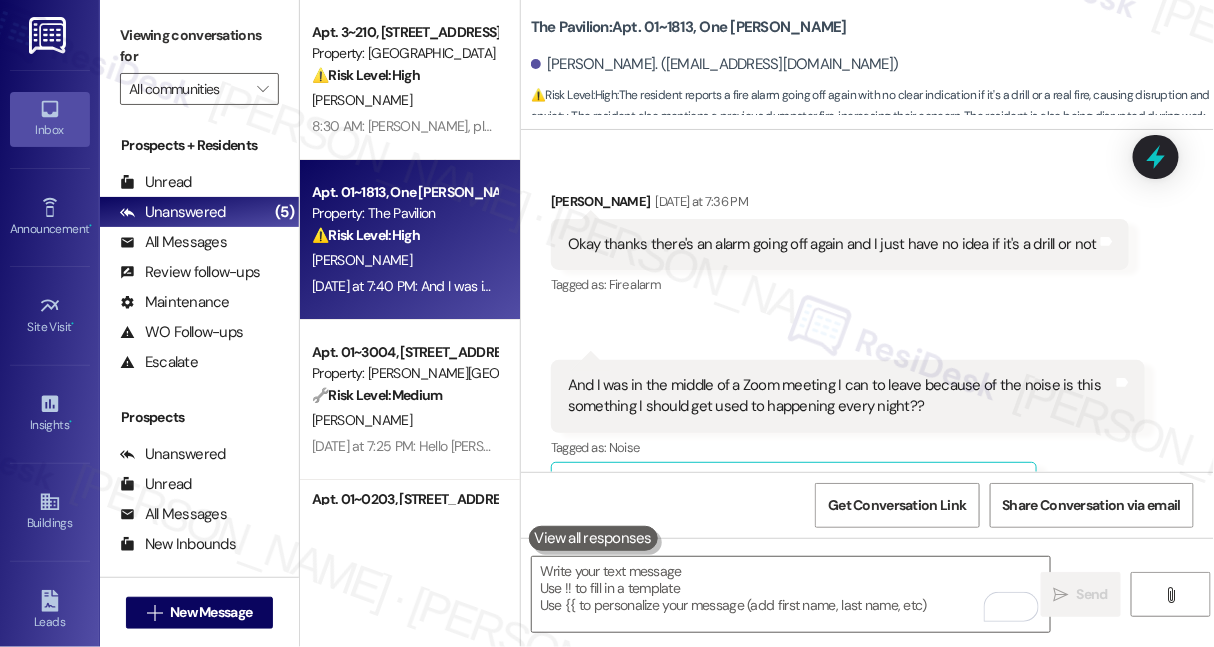click on "And I was in the middle of a Zoom meeting I can to leave because of the noise is this something I should get used to happening every night??" at bounding box center [840, 396] 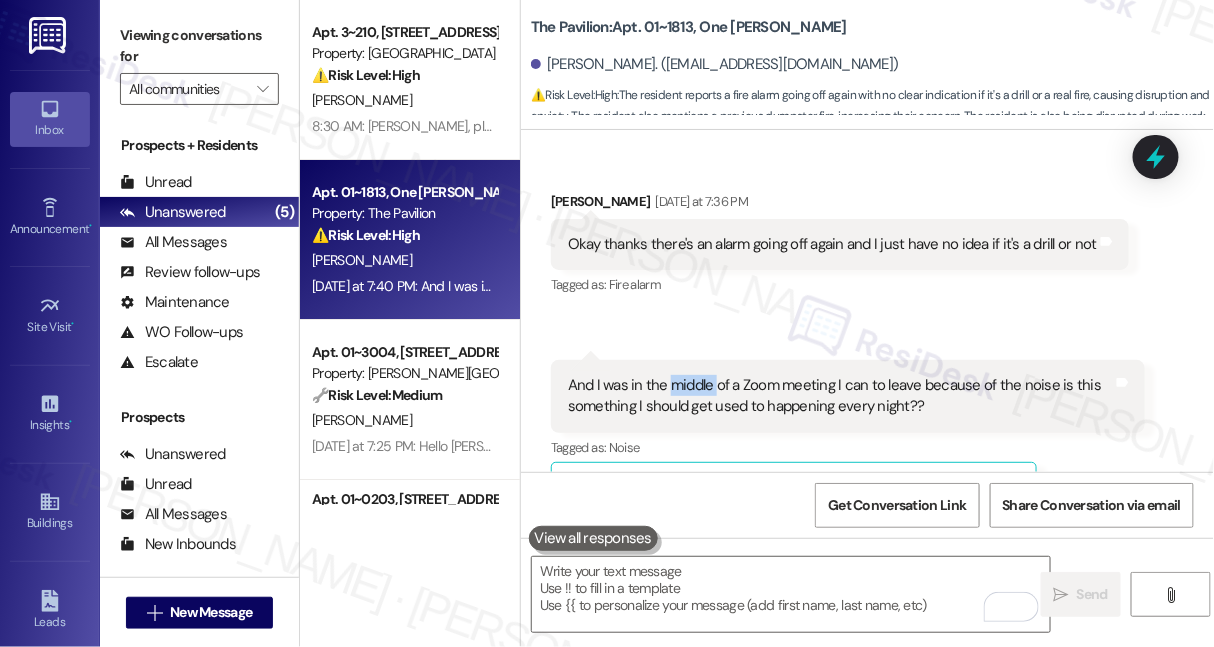 click on "And I was in the middle of a Zoom meeting I can to leave because of the noise is this something I should get used to happening every night??" at bounding box center (840, 396) 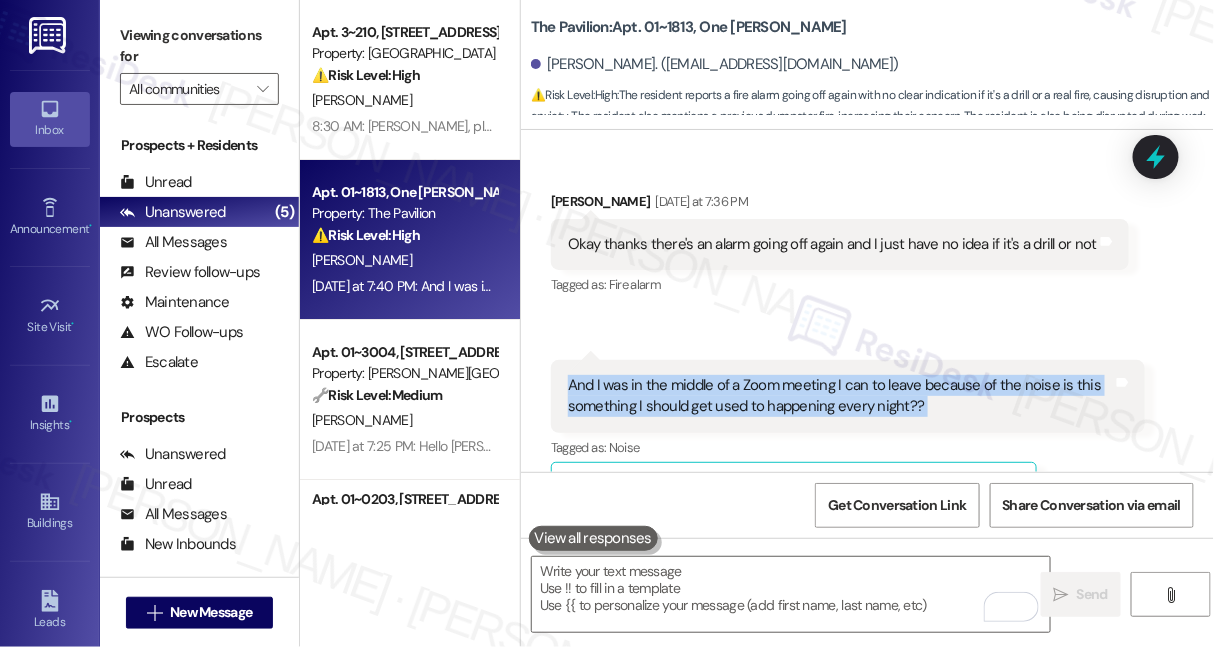click on "And I was in the middle of a Zoom meeting I can to leave because of the noise is this something I should get used to happening every night??" at bounding box center [840, 396] 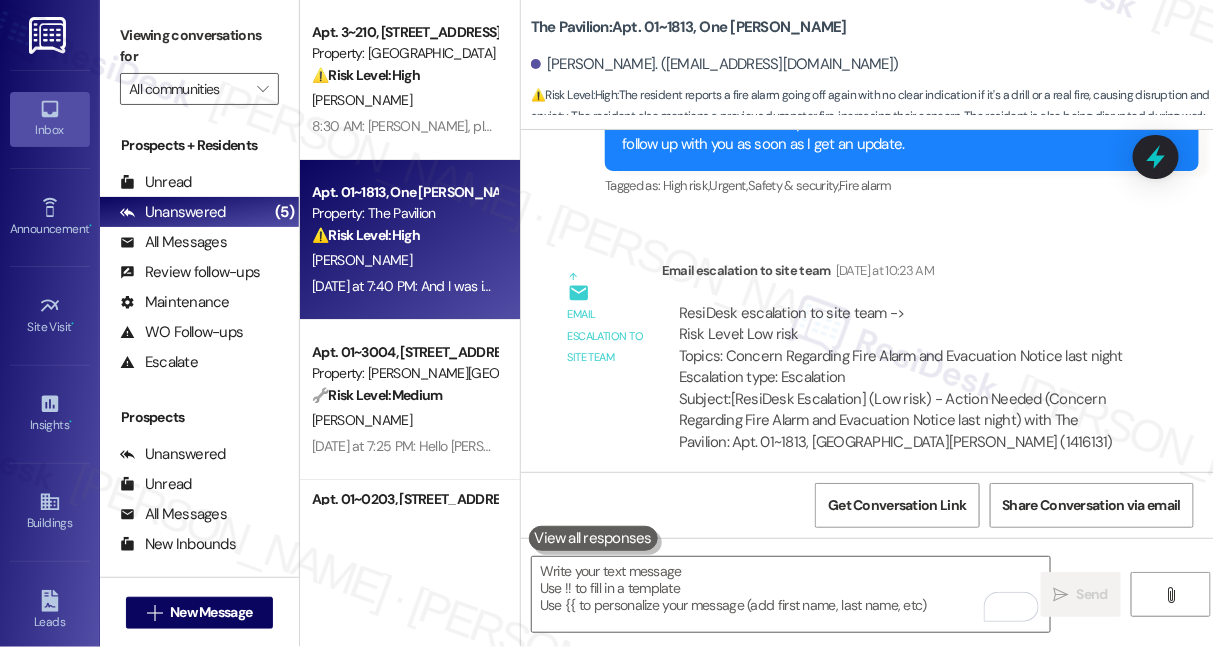 scroll, scrollTop: 2138, scrollLeft: 0, axis: vertical 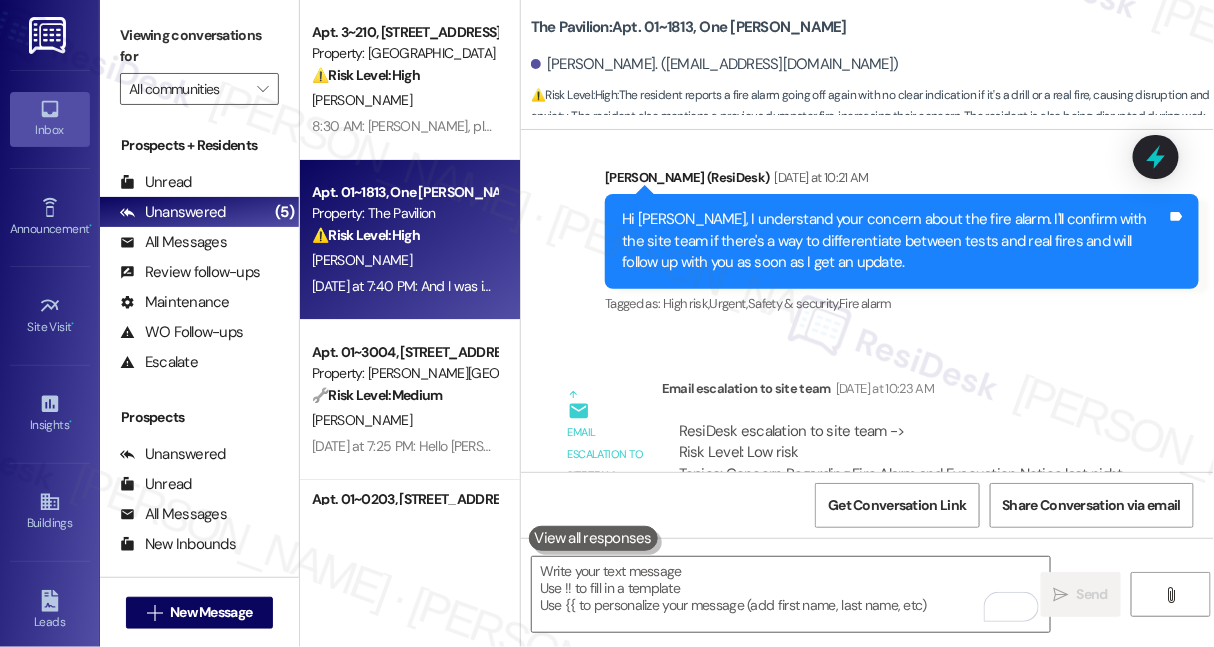 click on "Viewing conversations for All communities " at bounding box center (199, 62) 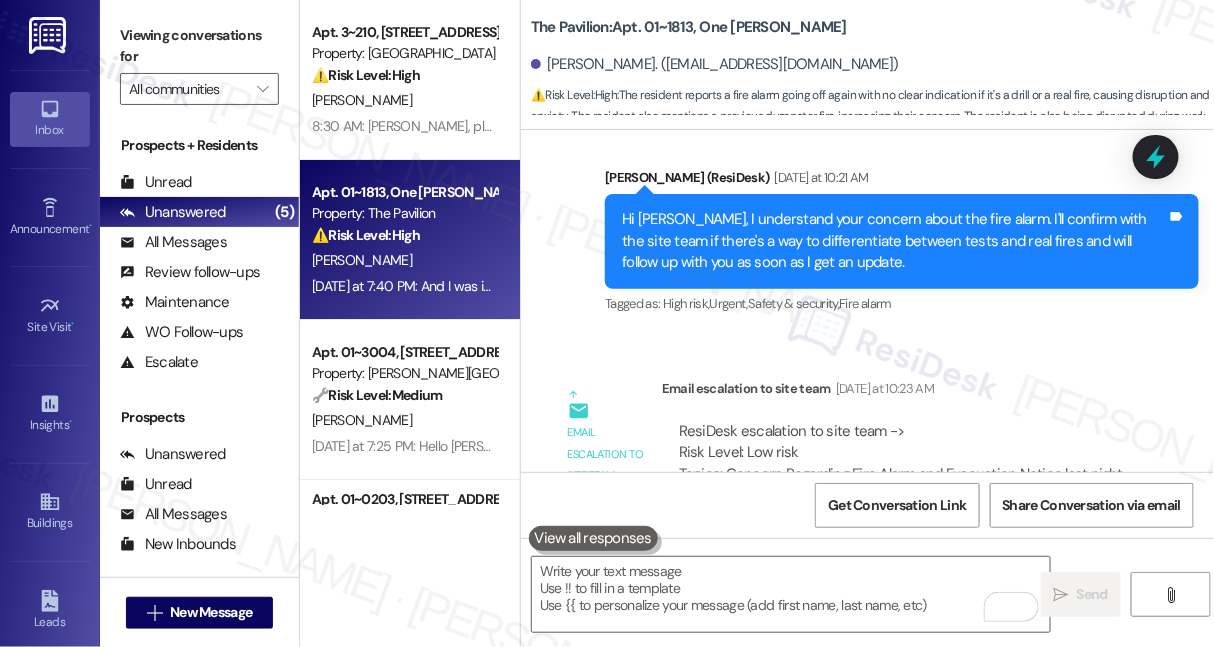 click on "Viewing conversations for" at bounding box center (199, 46) 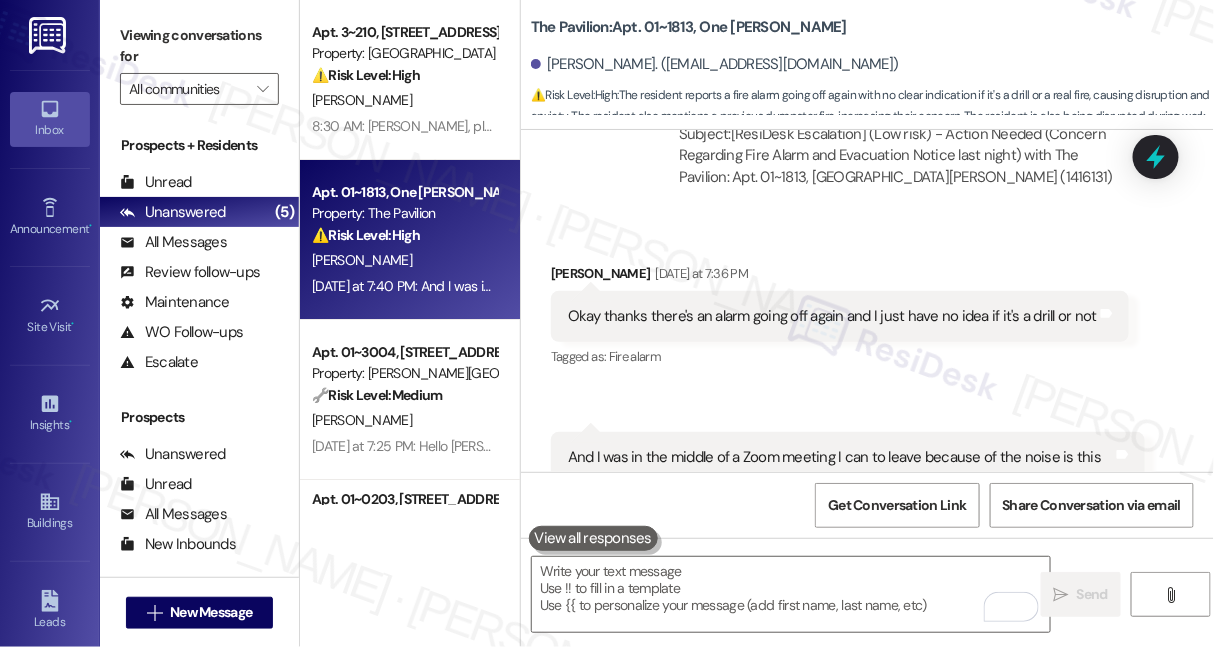 scroll, scrollTop: 2593, scrollLeft: 0, axis: vertical 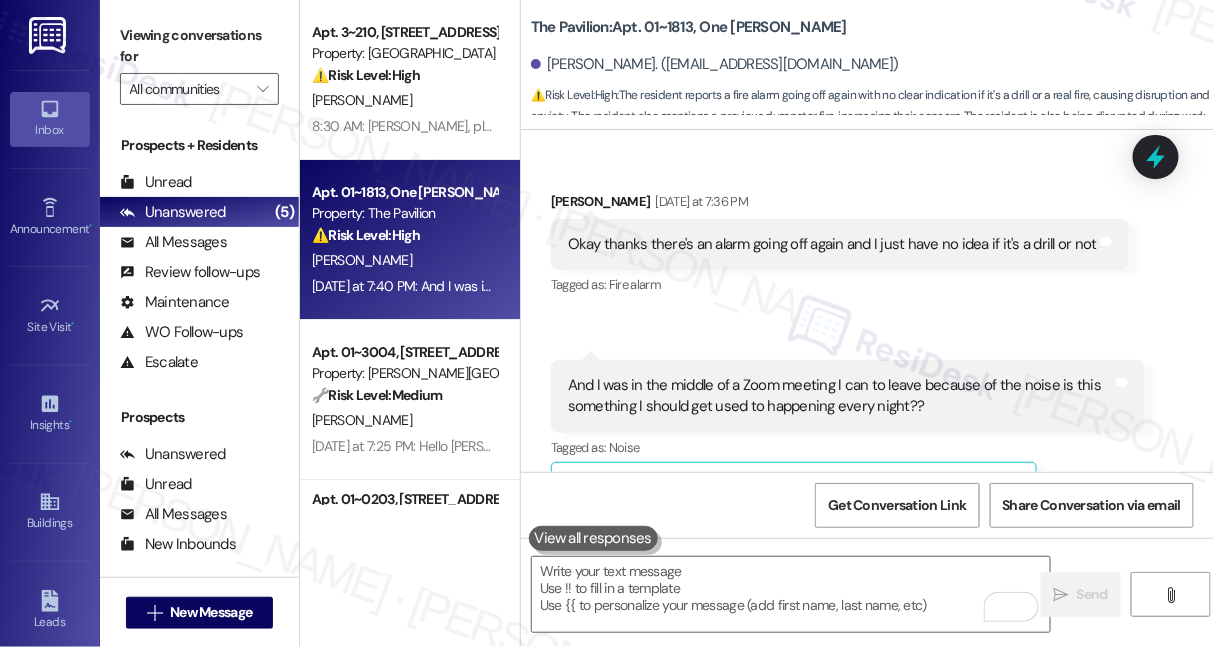 click on "And I was in the middle of a Zoom meeting I can to leave because of the noise is this something I should get used to happening every night??" at bounding box center (840, 396) 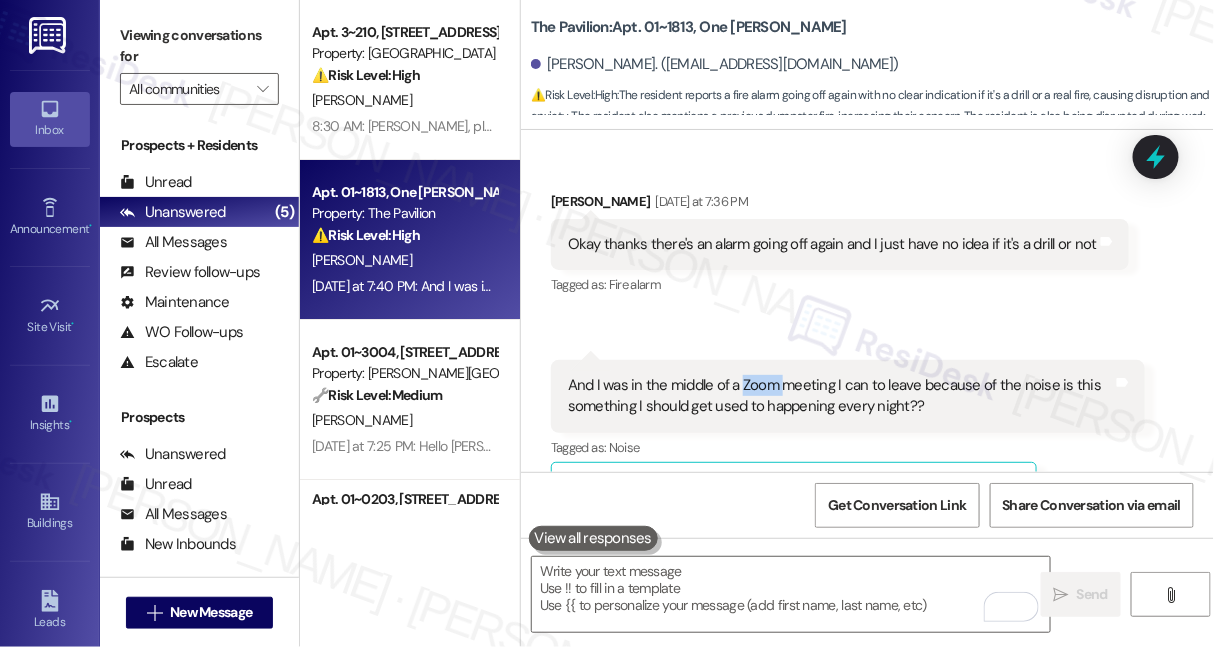 click on "And I was in the middle of a Zoom meeting I can to leave because of the noise is this something I should get used to happening every night??" at bounding box center (840, 396) 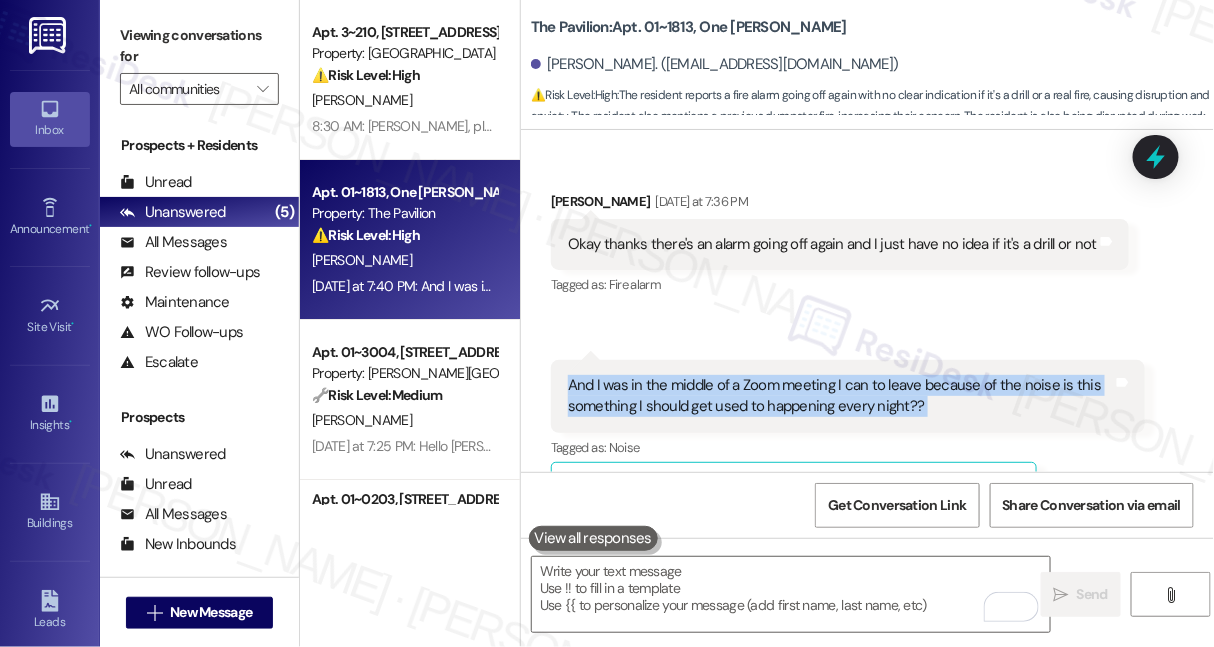 click on "And I was in the middle of a Zoom meeting I can to leave because of the noise is this something I should get used to happening every night??" at bounding box center [840, 396] 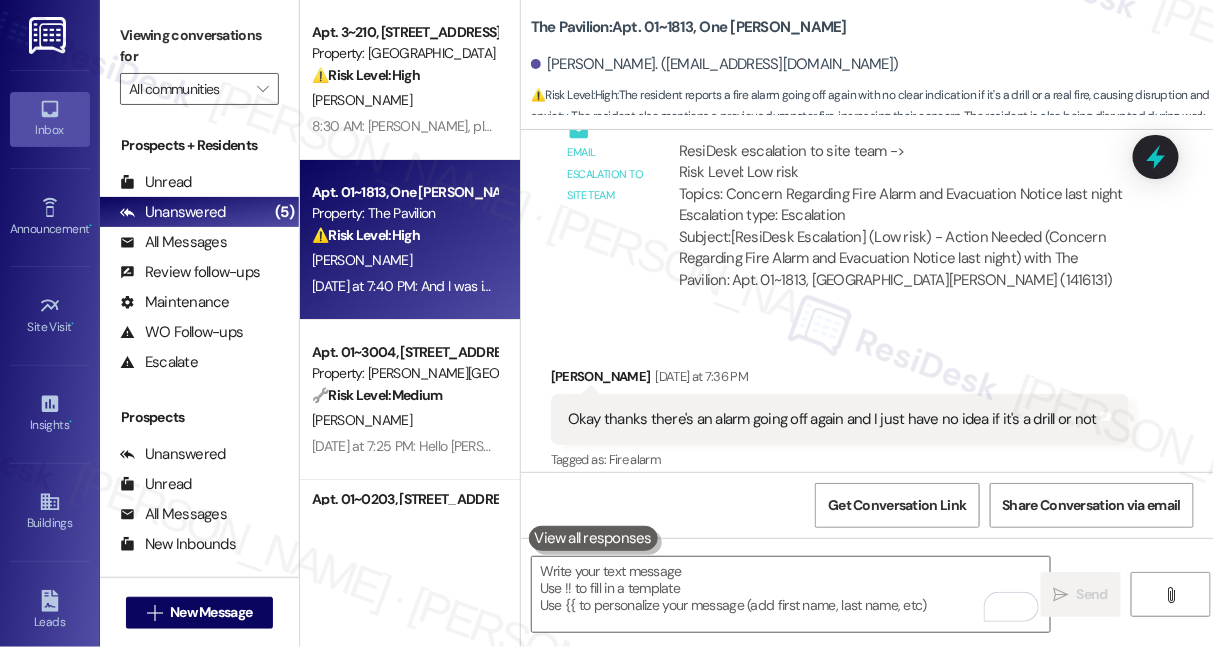 scroll, scrollTop: 2411, scrollLeft: 0, axis: vertical 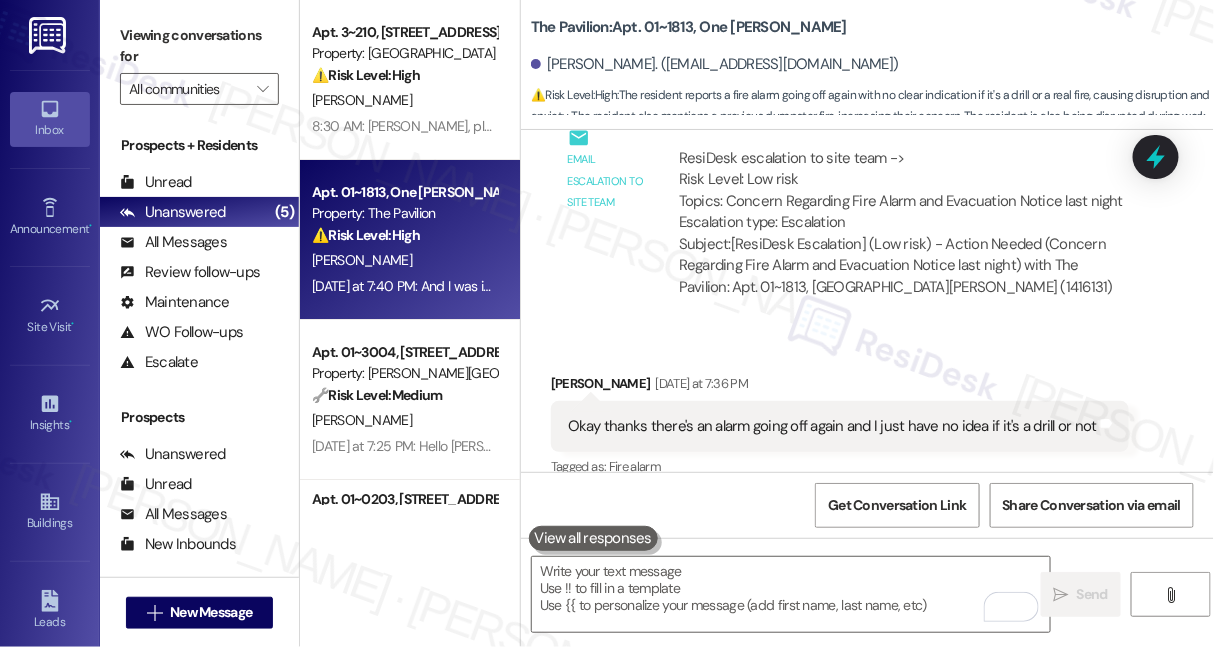 click on "Okay thanks there's an alarm going off again and I just have no idea if it's a drill or not  Tags and notes" at bounding box center (840, 426) 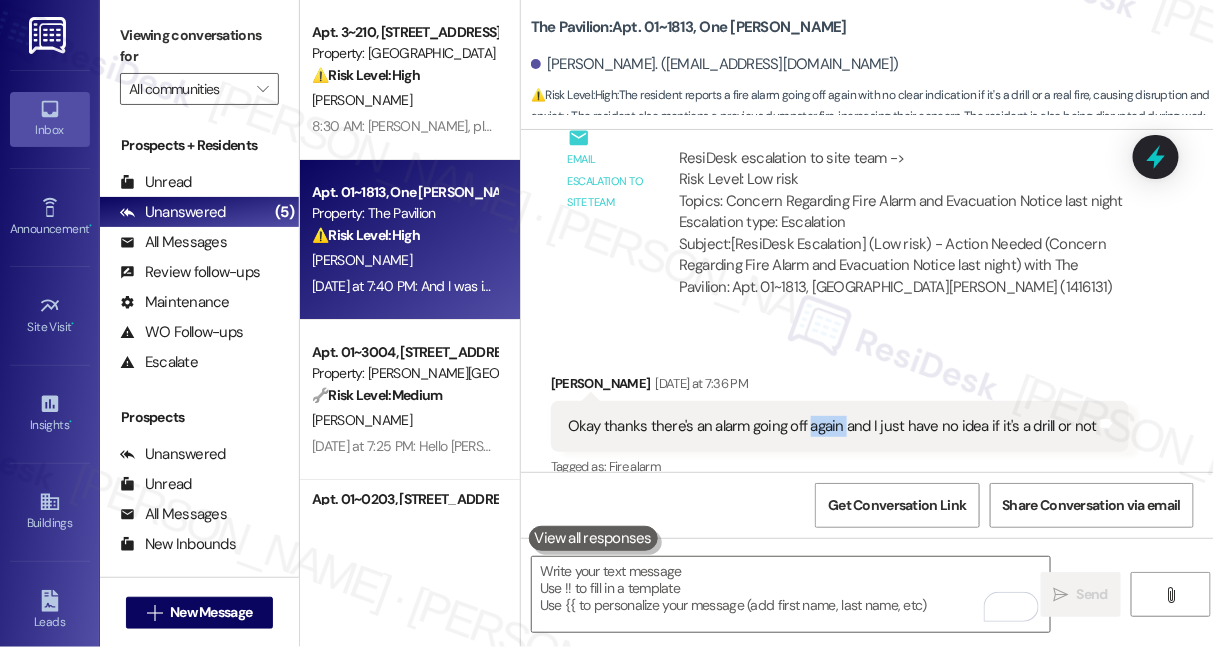 click on "Okay thanks there's an alarm going off again and I just have no idea if it's a drill or not" at bounding box center [832, 426] 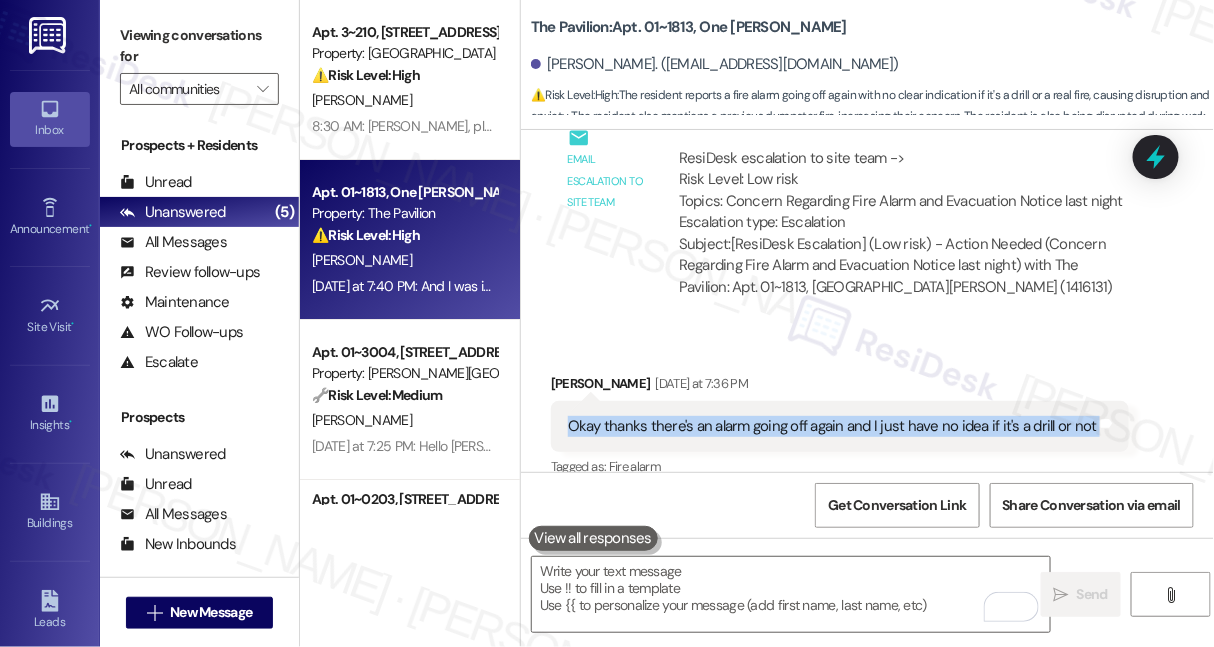 click on "Okay thanks there's an alarm going off again and I just have no idea if it's a drill or not" at bounding box center [832, 426] 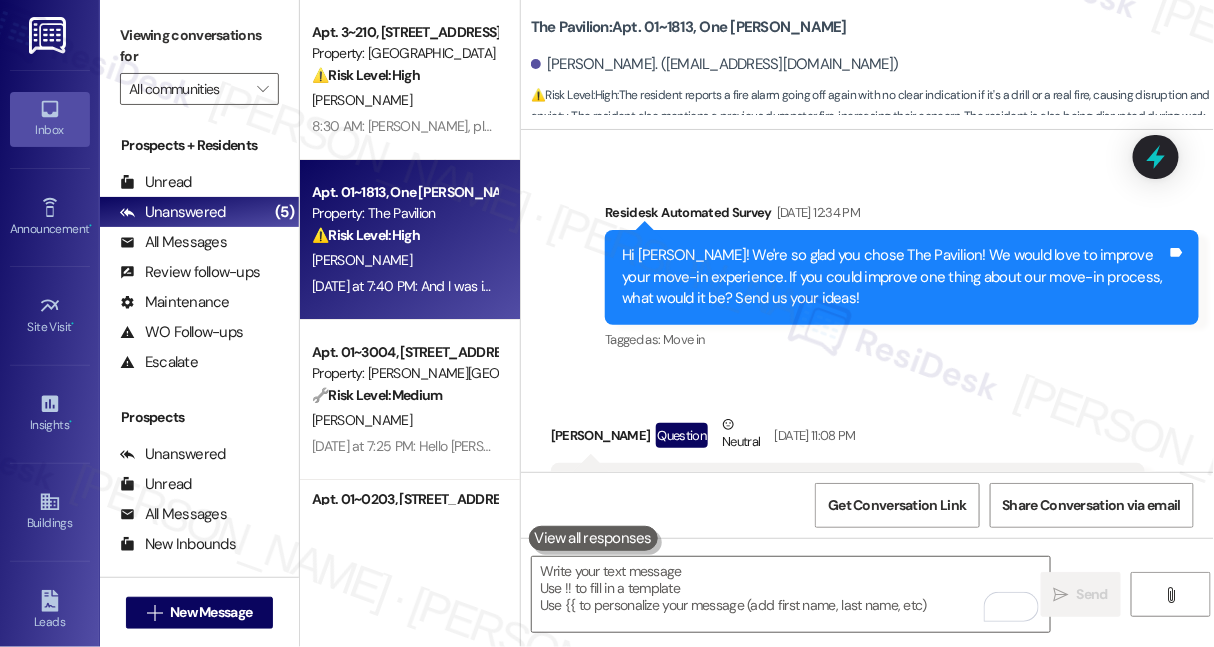 scroll, scrollTop: 1411, scrollLeft: 0, axis: vertical 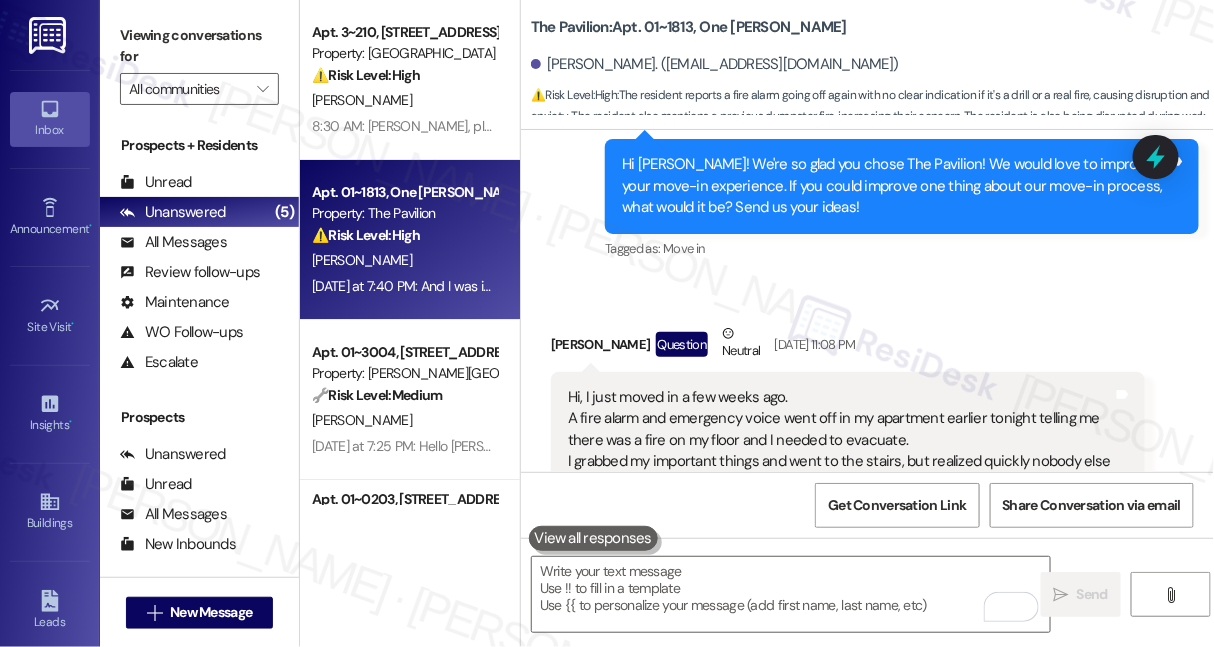 click on "Hi, I just moved in a few weeks ago.
A fire alarm and emergency voice went off in my apartment earlier tonight telling me there was a fire on my floor and I needed to evacuate.
I grabbed my important things and went to the stairs, but realized quickly nobody else left their apartments and it was a false alarm.
I check my email frequently and below was the last I heard about fire alarms happening in July.
"Additional inspections are scheduled for Tuesday, July 1 and Wednesday, July 2, likely affecting floors 13 through 11. We will continue to provide updates as more information becomes available."
I live in the 18th floor and I didn't know this alarm would go off and it startled me thinking there was a fire on my floor like there was a dumpster fire recently.
Can you let me know if there is a way to be aware if these are tests or a real fire?" at bounding box center [840, 558] 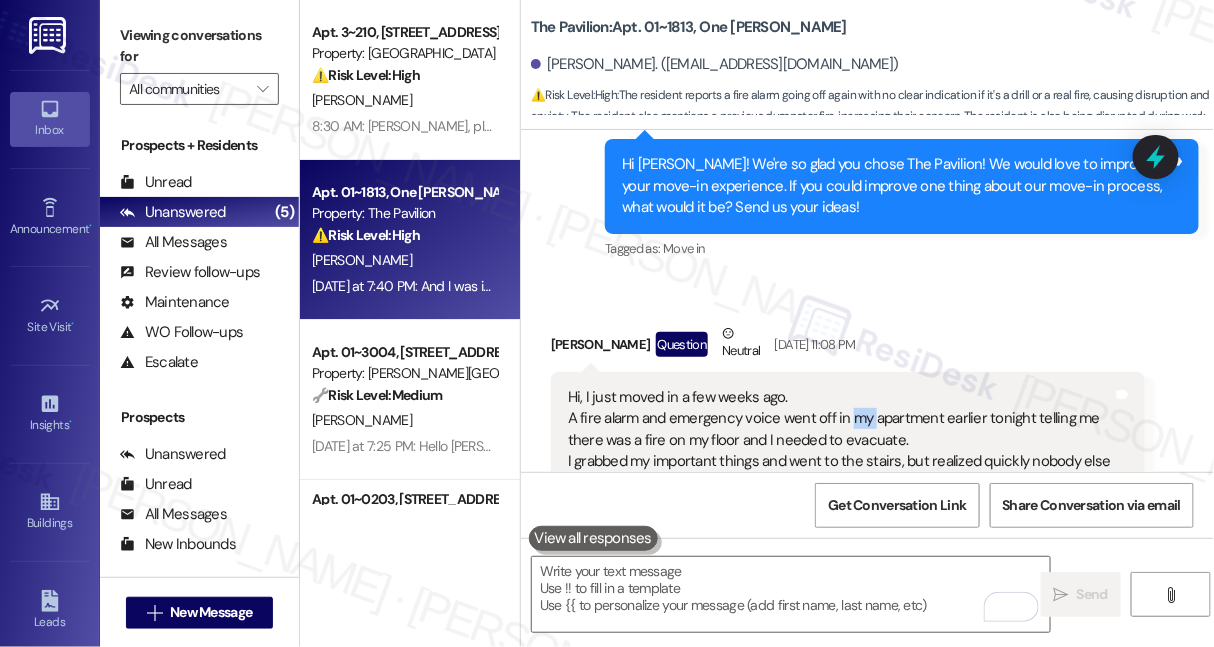 click on "Hi, I just moved in a few weeks ago.
A fire alarm and emergency voice went off in my apartment earlier tonight telling me there was a fire on my floor and I needed to evacuate.
I grabbed my important things and went to the stairs, but realized quickly nobody else left their apartments and it was a false alarm.
I check my email frequently and below was the last I heard about fire alarms happening in July.
"Additional inspections are scheduled for Tuesday, July 1 and Wednesday, July 2, likely affecting floors 13 through 11. We will continue to provide updates as more information becomes available."
I live in the 18th floor and I didn't know this alarm would go off and it startled me thinking there was a fire on my floor like there was a dumpster fire recently.
Can you let me know if there is a way to be aware if these are tests or a real fire?" at bounding box center [840, 558] 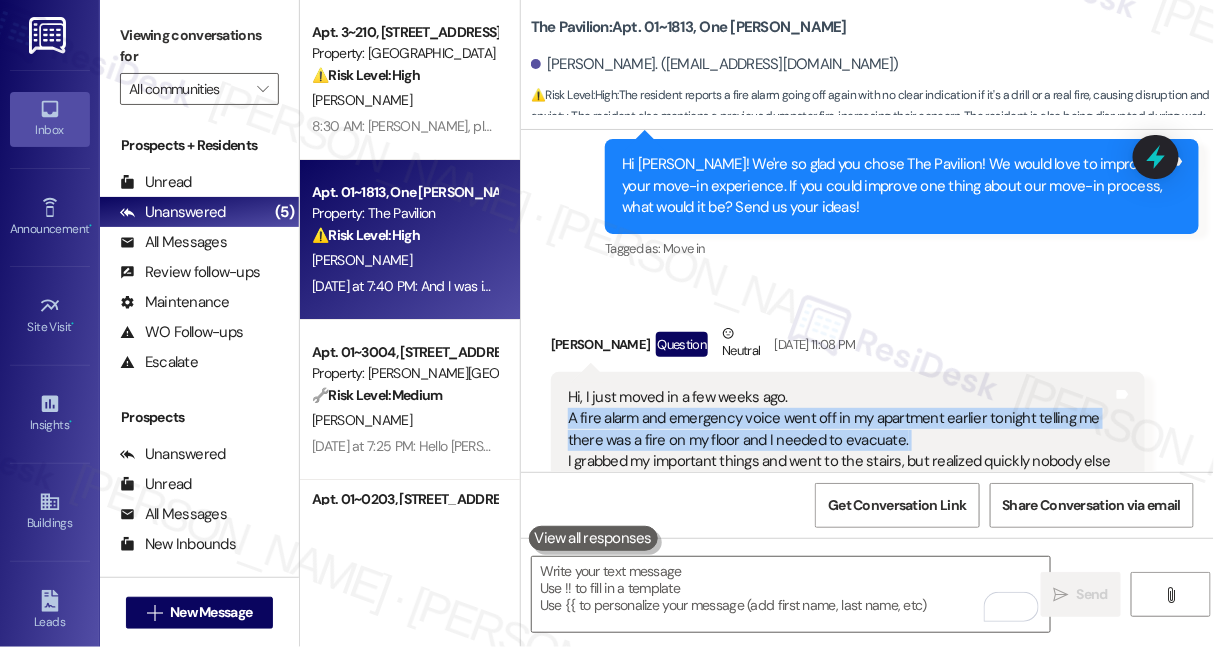 click on "Hi, I just moved in a few weeks ago.
A fire alarm and emergency voice went off in my apartment earlier tonight telling me there was a fire on my floor and I needed to evacuate.
I grabbed my important things and went to the stairs, but realized quickly nobody else left their apartments and it was a false alarm.
I check my email frequently and below was the last I heard about fire alarms happening in July.
"Additional inspections are scheduled for Tuesday, July 1 and Wednesday, July 2, likely affecting floors 13 through 11. We will continue to provide updates as more information becomes available."
I live in the 18th floor and I didn't know this alarm would go off and it startled me thinking there was a fire on my floor like there was a dumpster fire recently.
Can you let me know if there is a way to be aware if these are tests or a real fire?" at bounding box center (840, 558) 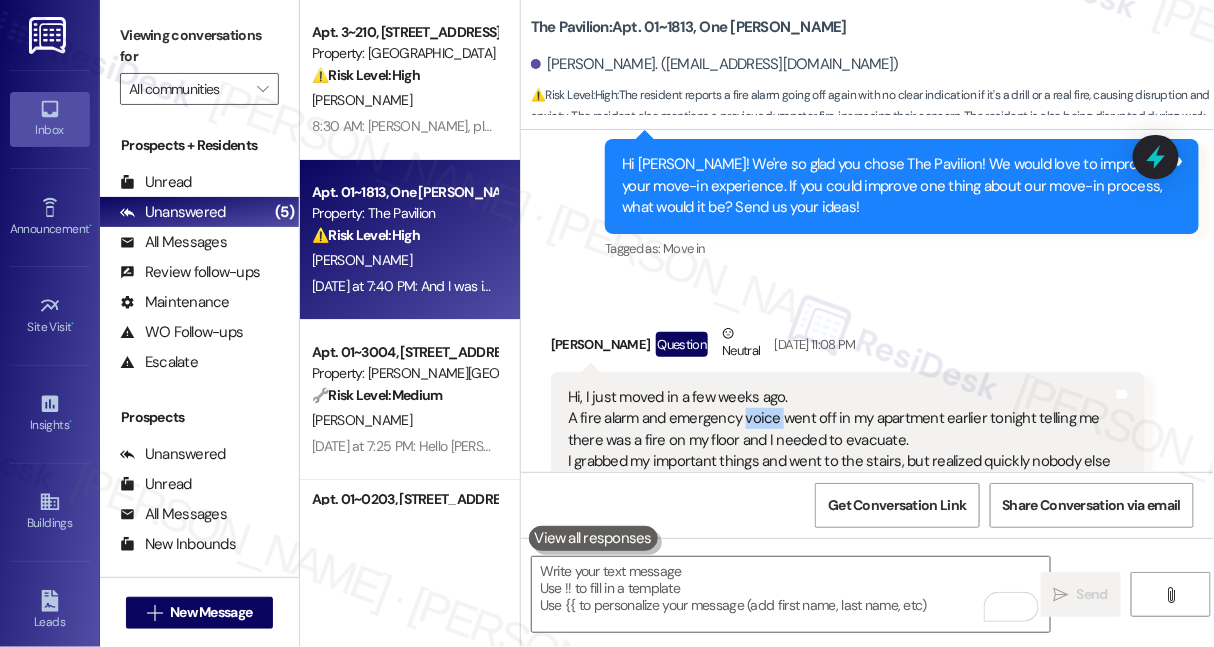 click on "Hi, I just moved in a few weeks ago.
A fire alarm and emergency voice went off in my apartment earlier tonight telling me there was a fire on my floor and I needed to evacuate.
I grabbed my important things and went to the stairs, but realized quickly nobody else left their apartments and it was a false alarm.
I check my email frequently and below was the last I heard about fire alarms happening in July.
"Additional inspections are scheduled for Tuesday, July 1 and Wednesday, July 2, likely affecting floors 13 through 11. We will continue to provide updates as more information becomes available."
I live in the 18th floor and I didn't know this alarm would go off and it startled me thinking there was a fire on my floor like there was a dumpster fire recently.
Can you let me know if there is a way to be aware if these are tests or a real fire?" at bounding box center [840, 558] 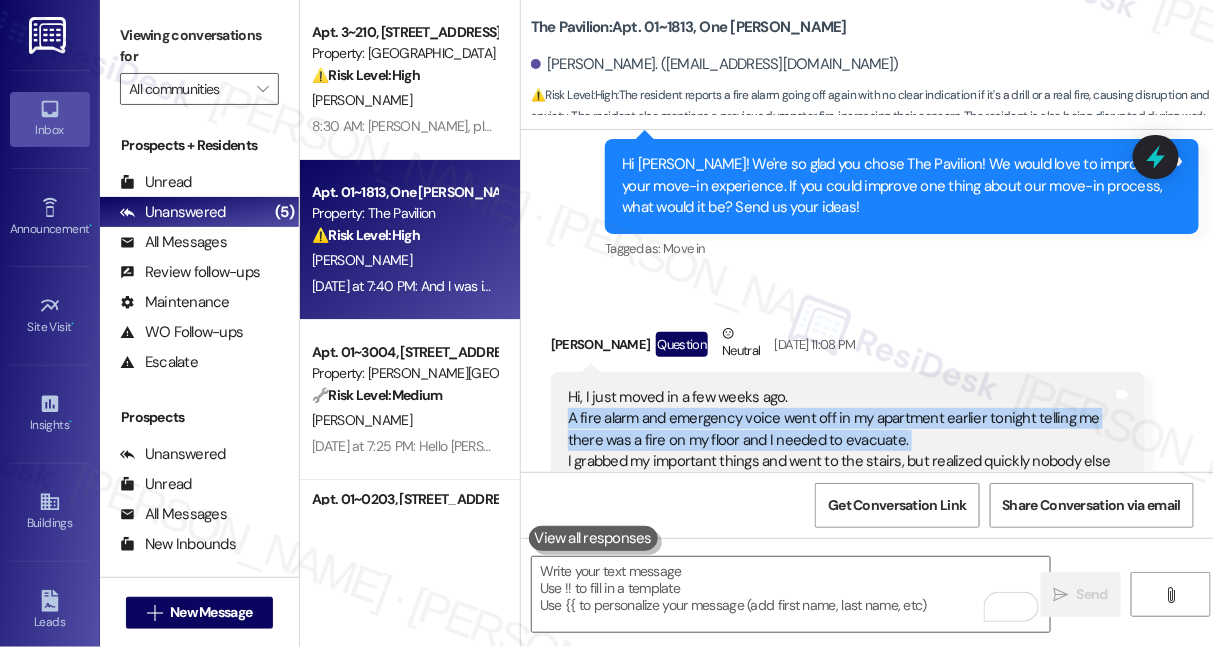 click on "Hi, I just moved in a few weeks ago.
A fire alarm and emergency voice went off in my apartment earlier tonight telling me there was a fire on my floor and I needed to evacuate.
I grabbed my important things and went to the stairs, but realized quickly nobody else left their apartments and it was a false alarm.
I check my email frequently and below was the last I heard about fire alarms happening in July.
"Additional inspections are scheduled for Tuesday, July 1 and Wednesday, July 2, likely affecting floors 13 through 11. We will continue to provide updates as more information becomes available."
I live in the 18th floor and I didn't know this alarm would go off and it startled me thinking there was a fire on my floor like there was a dumpster fire recently.
Can you let me know if there is a way to be aware if these are tests or a real fire?" at bounding box center (840, 558) 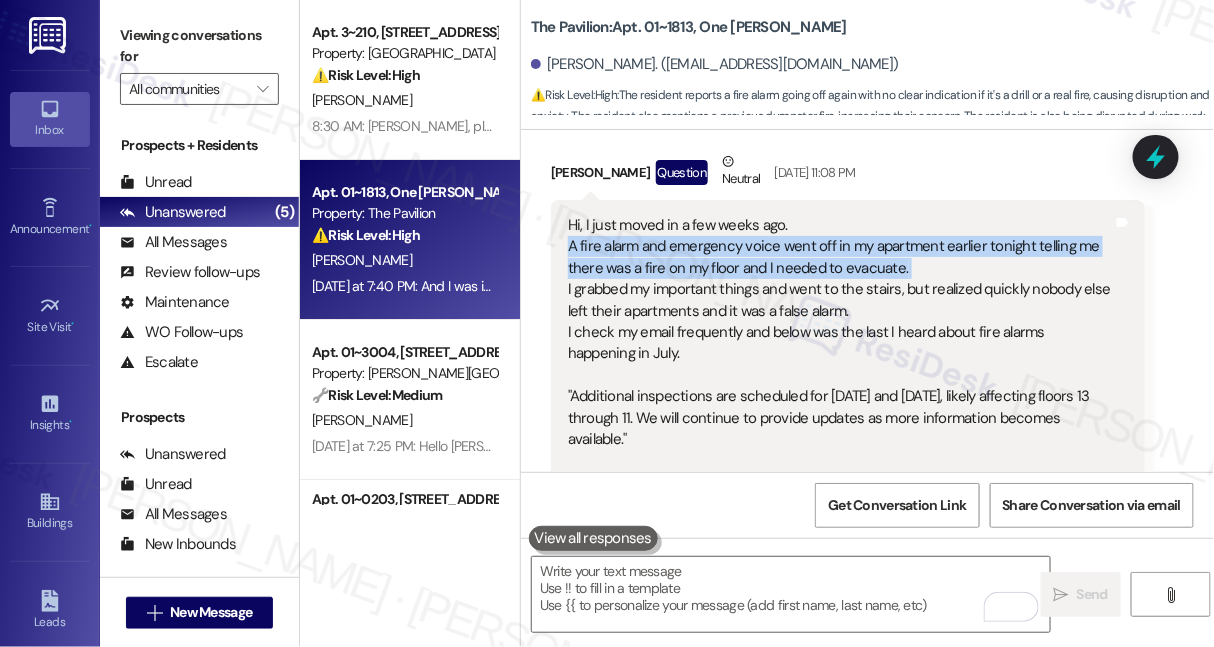 scroll, scrollTop: 1593, scrollLeft: 0, axis: vertical 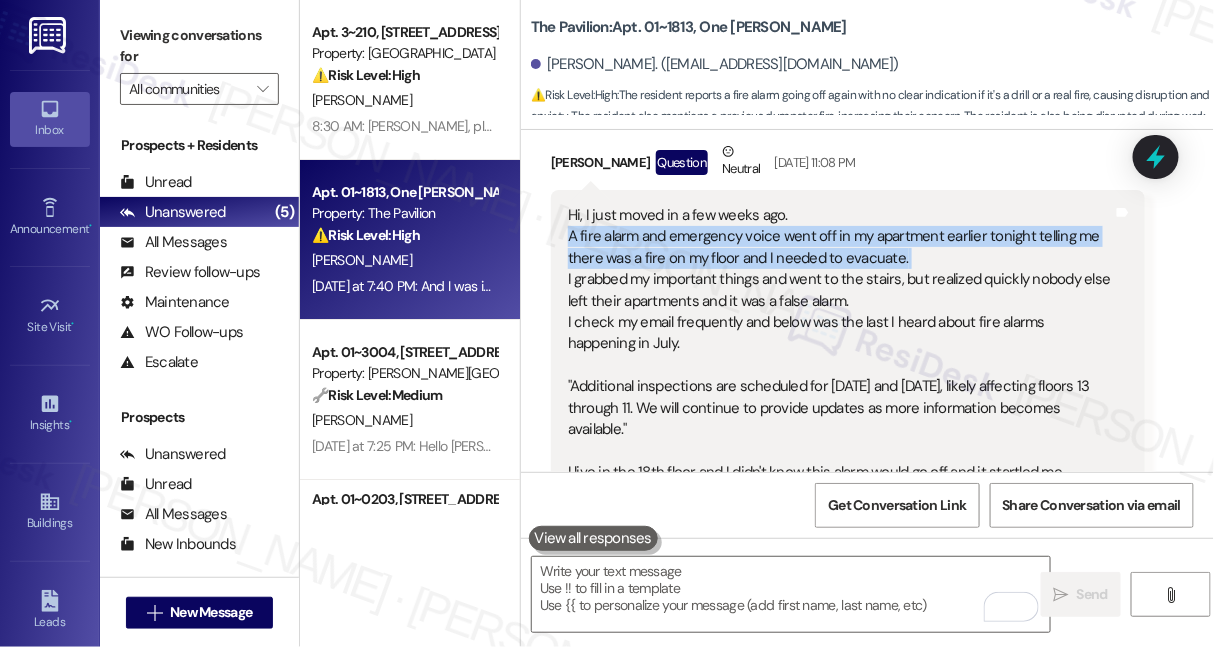 click on "Hi, I just moved in a few weeks ago.
A fire alarm and emergency voice went off in my apartment earlier tonight telling me there was a fire on my floor and I needed to evacuate.
I grabbed my important things and went to the stairs, but realized quickly nobody else left their apartments and it was a false alarm.
I check my email frequently and below was the last I heard about fire alarms happening in July.
"Additional inspections are scheduled for Tuesday, July 1 and Wednesday, July 2, likely affecting floors 13 through 11. We will continue to provide updates as more information becomes available."
I live in the 18th floor and I didn't know this alarm would go off and it startled me thinking there was a fire on my floor like there was a dumpster fire recently.
Can you let me know if there is a way to be aware if these are tests or a real fire?" at bounding box center [840, 376] 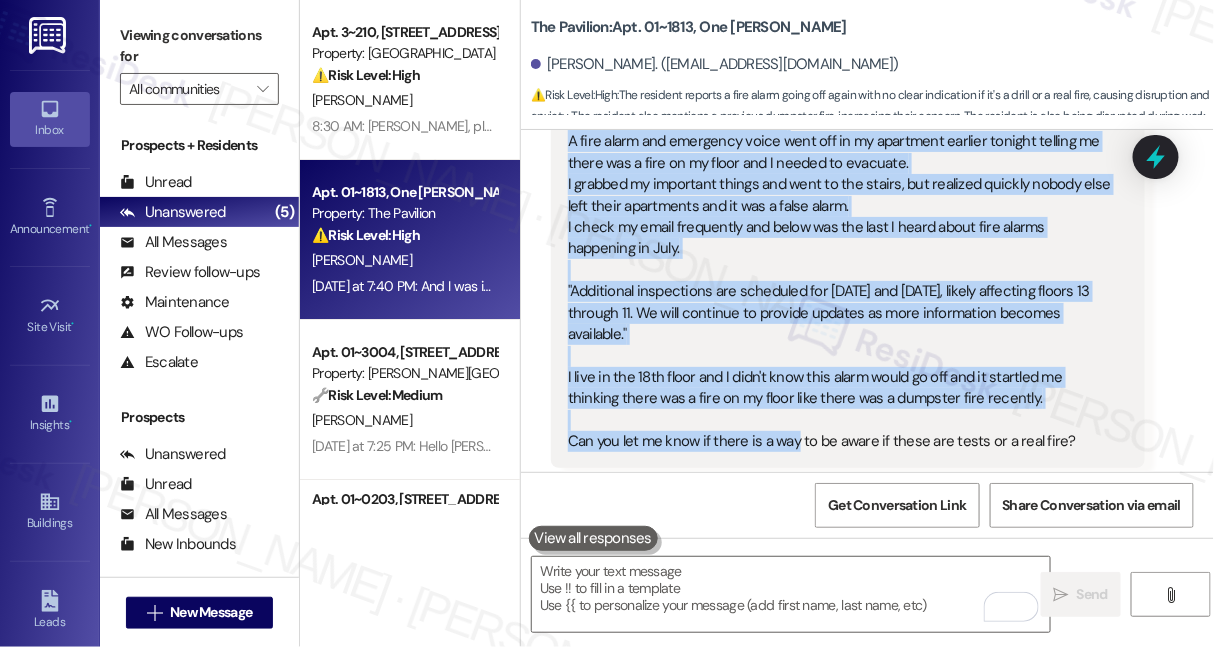 scroll, scrollTop: 1775, scrollLeft: 0, axis: vertical 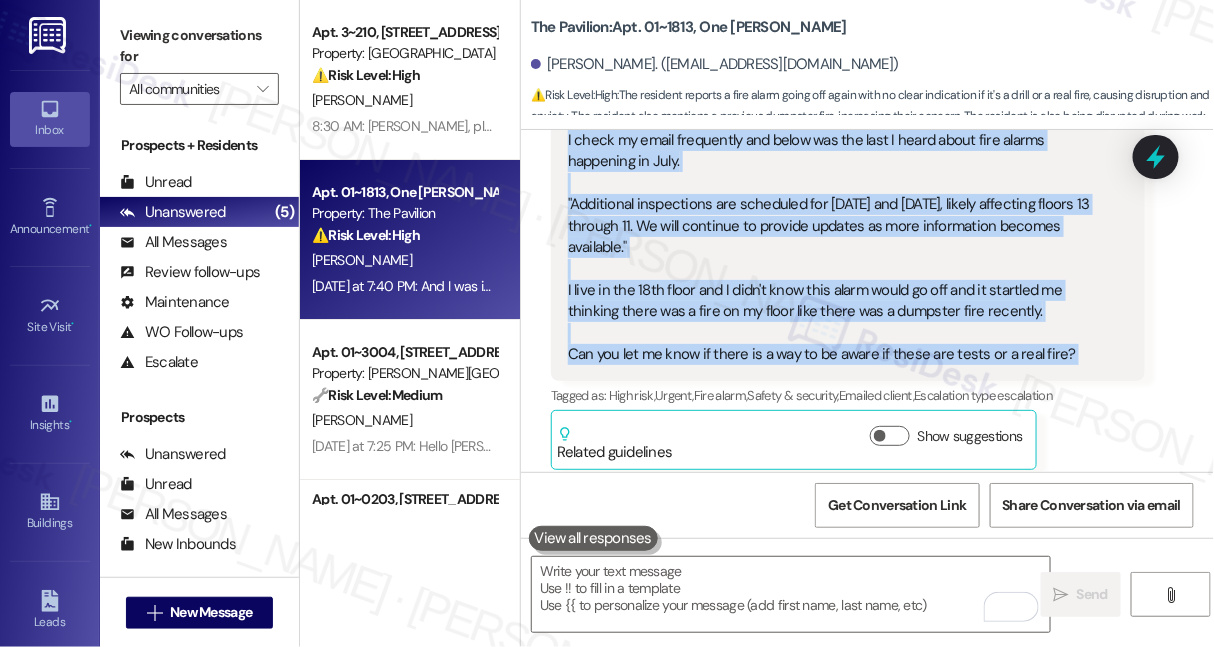 drag, startPoint x: 563, startPoint y: 150, endPoint x: 1109, endPoint y: 293, distance: 564.41565 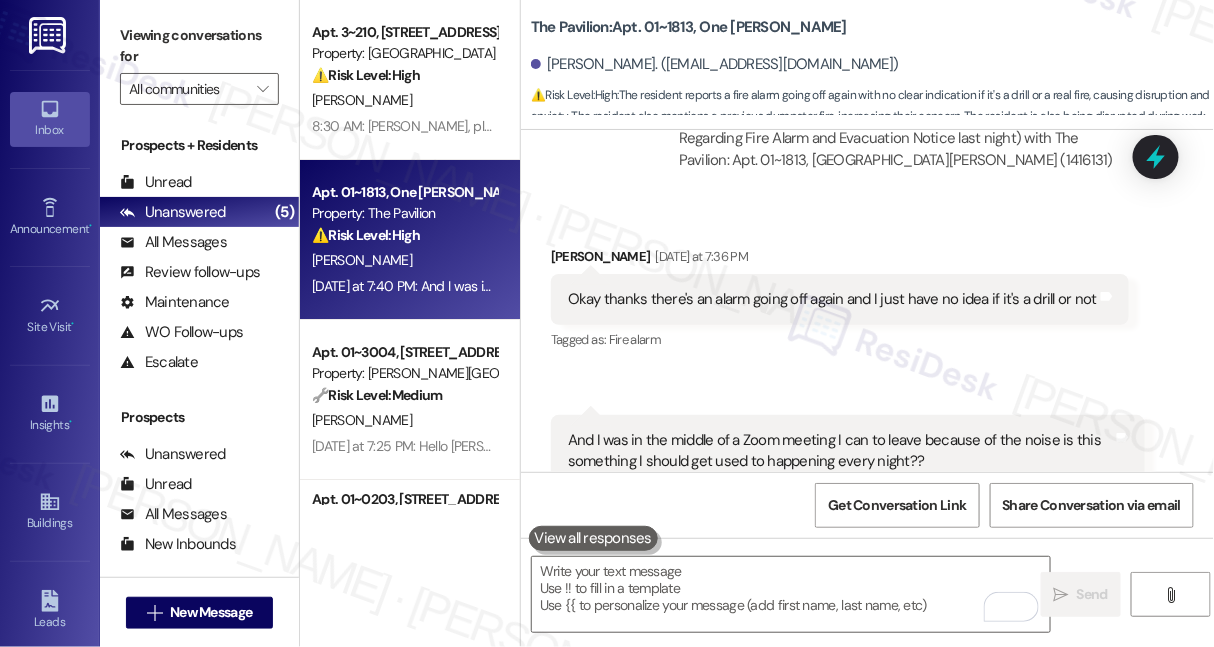 scroll, scrollTop: 2593, scrollLeft: 0, axis: vertical 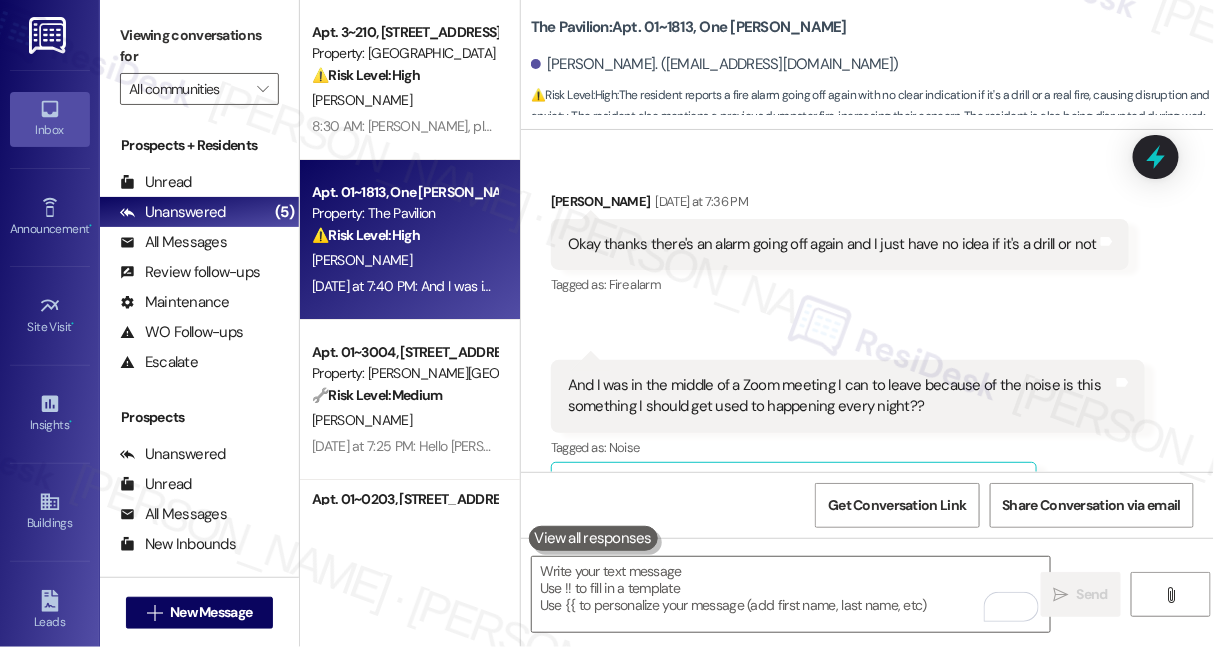 click on "Okay thanks there's an alarm going off again and I just have no idea if it's a drill or not" at bounding box center [832, 244] 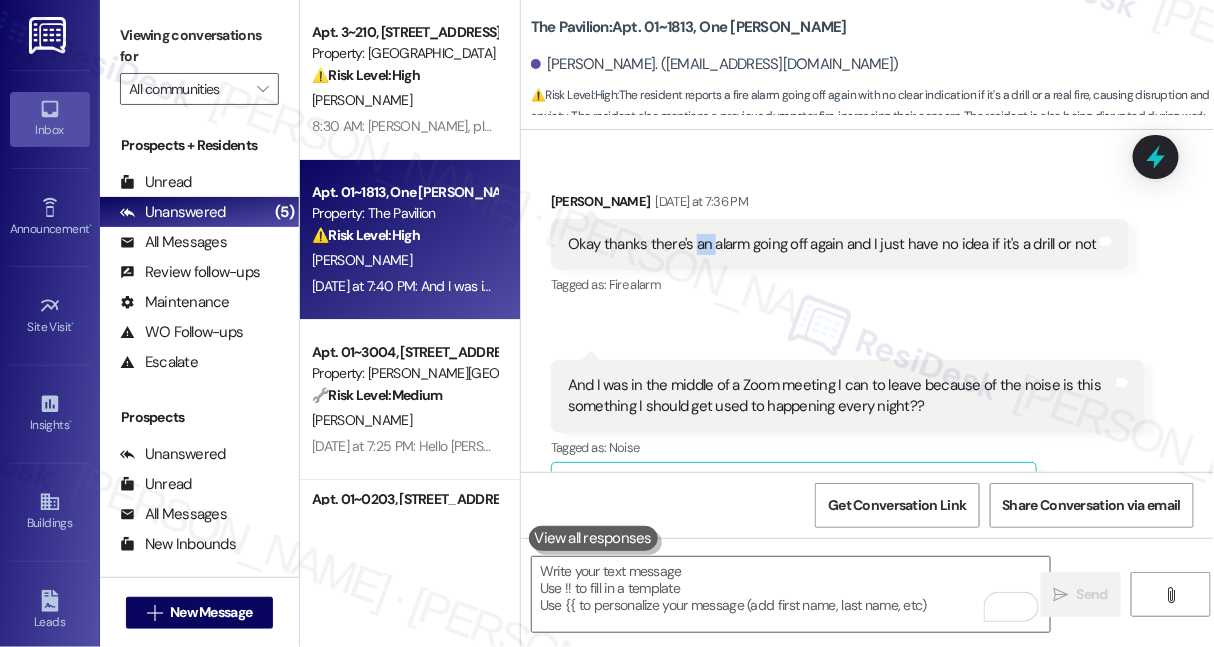 click on "Okay thanks there's an alarm going off again and I just have no idea if it's a drill or not" at bounding box center (832, 244) 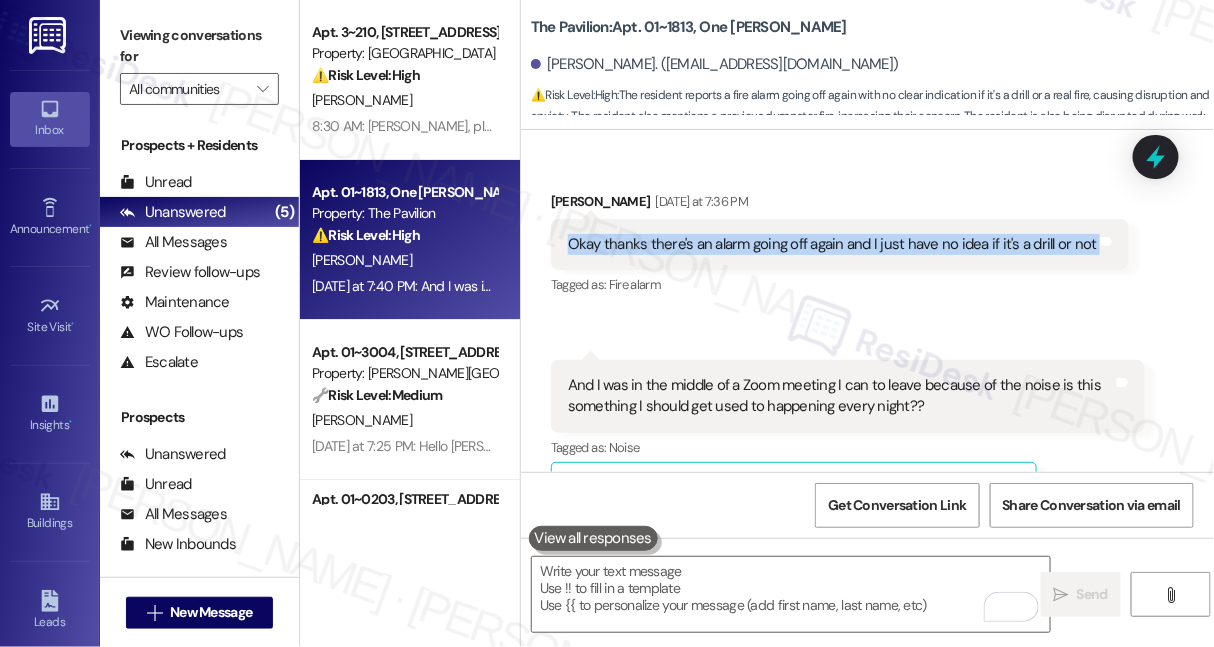 click on "Okay thanks there's an alarm going off again and I just have no idea if it's a drill or not" at bounding box center [832, 244] 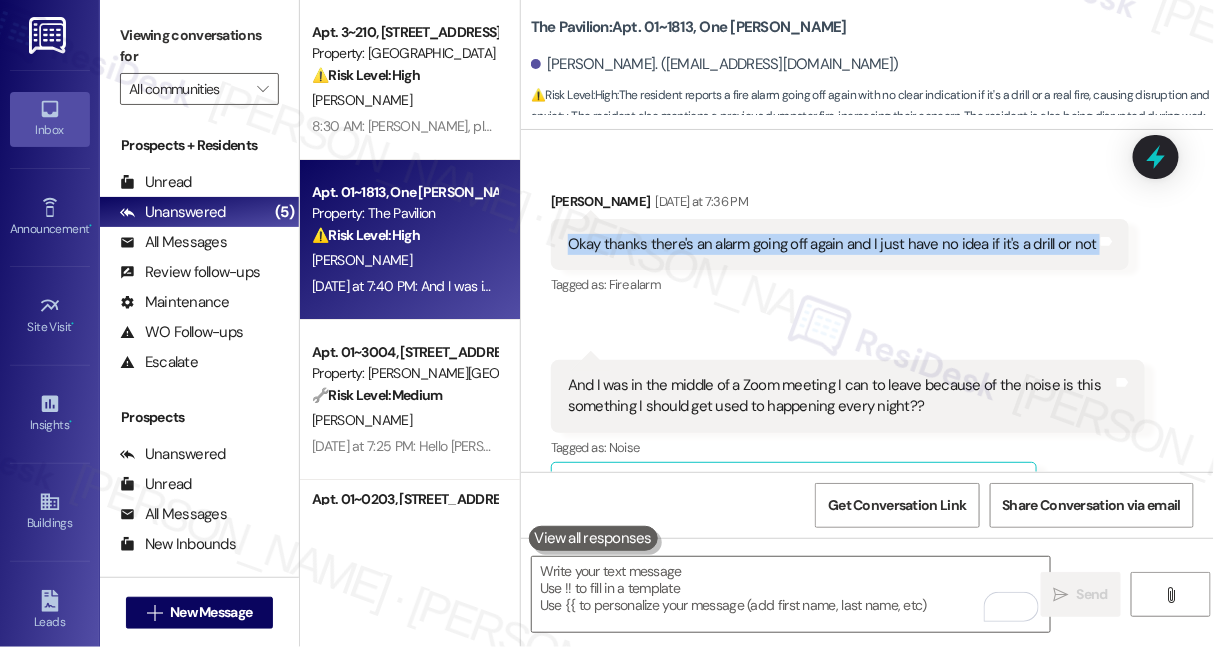 copy on "Okay thanks there's an alarm going off again and I just have no idea if it's a drill or not  Tags and notes" 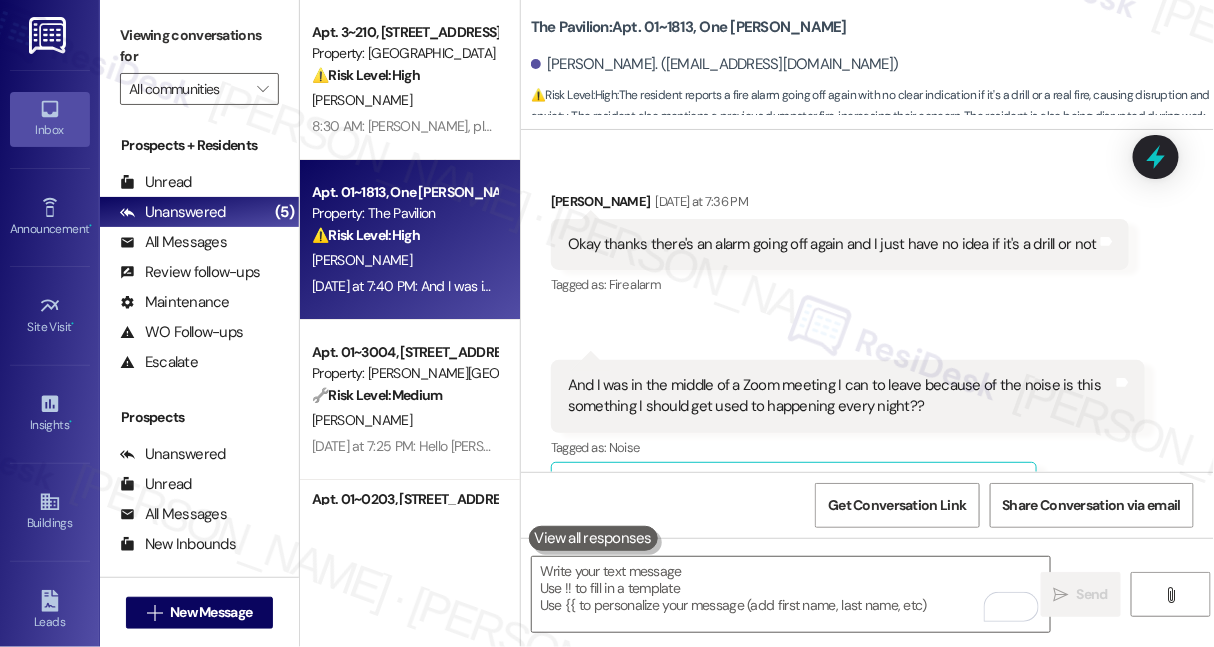 click on "And I was in the middle of a Zoom meeting I can to leave because of the noise is this something I should get used to happening every night??" at bounding box center [840, 396] 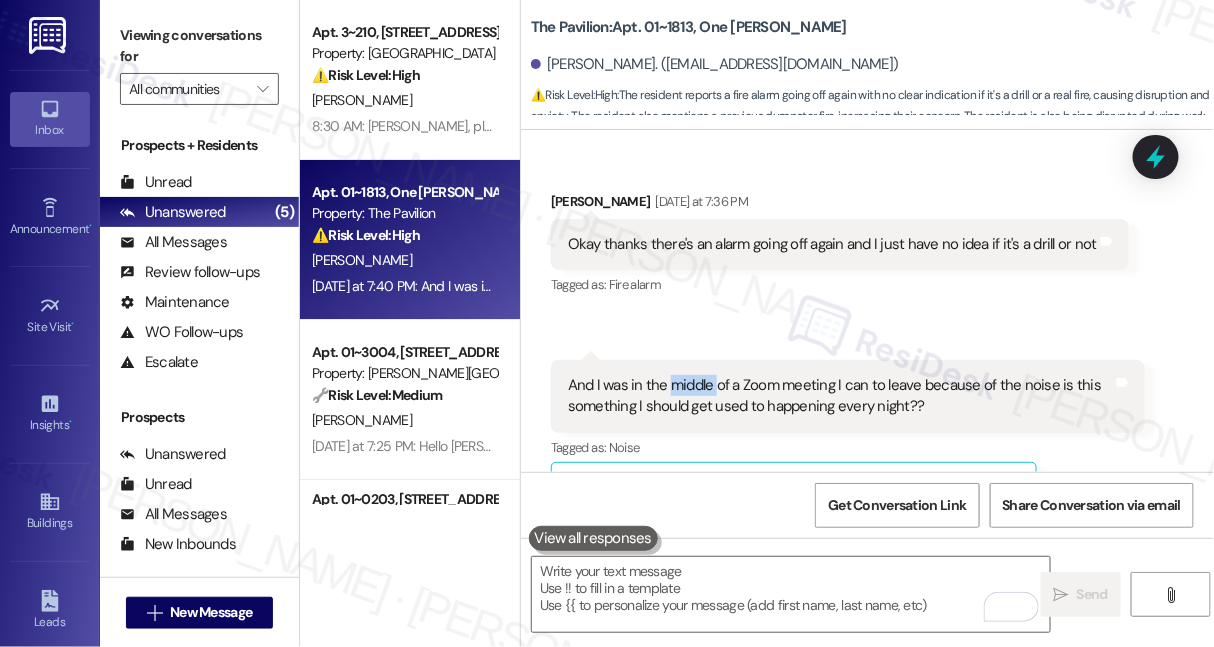 click on "And I was in the middle of a Zoom meeting I can to leave because of the noise is this something I should get used to happening every night??" at bounding box center (840, 396) 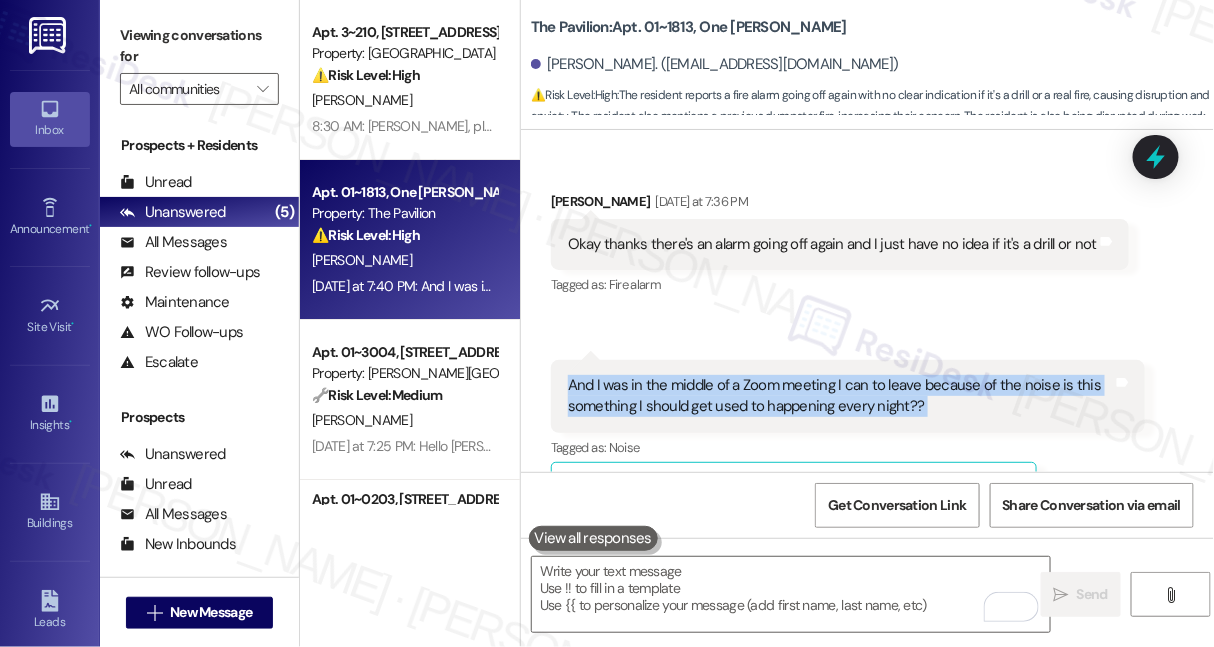 click on "And I was in the middle of a Zoom meeting I can to leave because of the noise is this something I should get used to happening every night??" at bounding box center (840, 396) 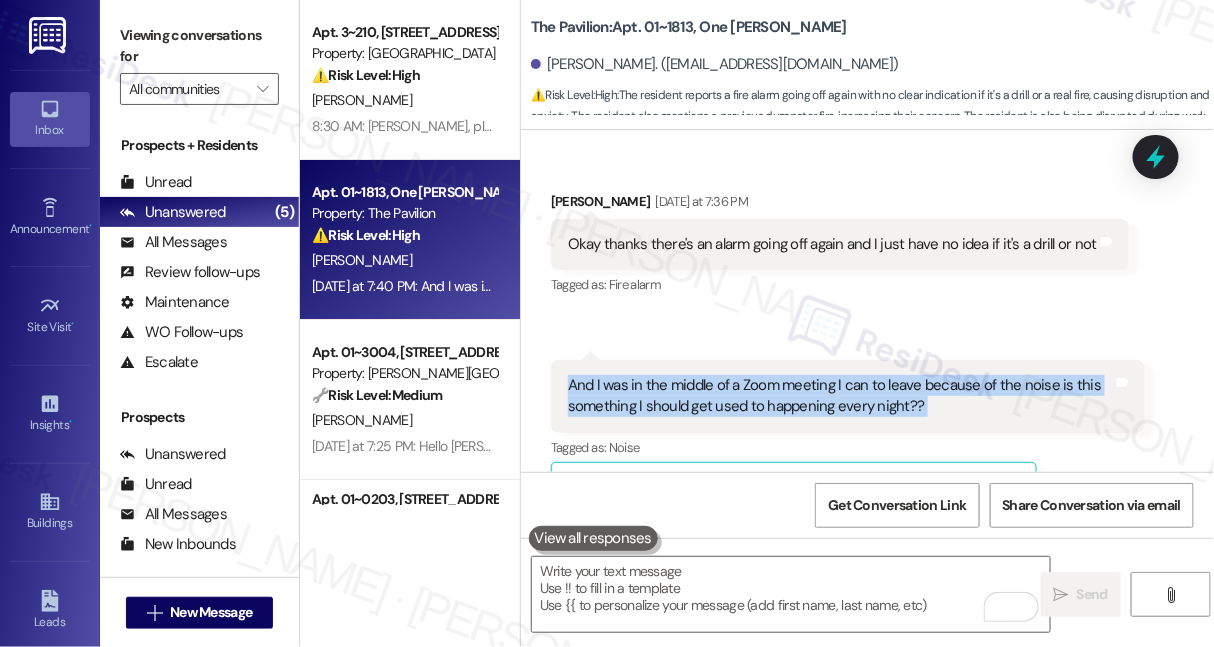 copy on "And I was in the middle of a Zoom meeting I can to leave because of the noise is this something I should get used to happening every night?? Tags and notes" 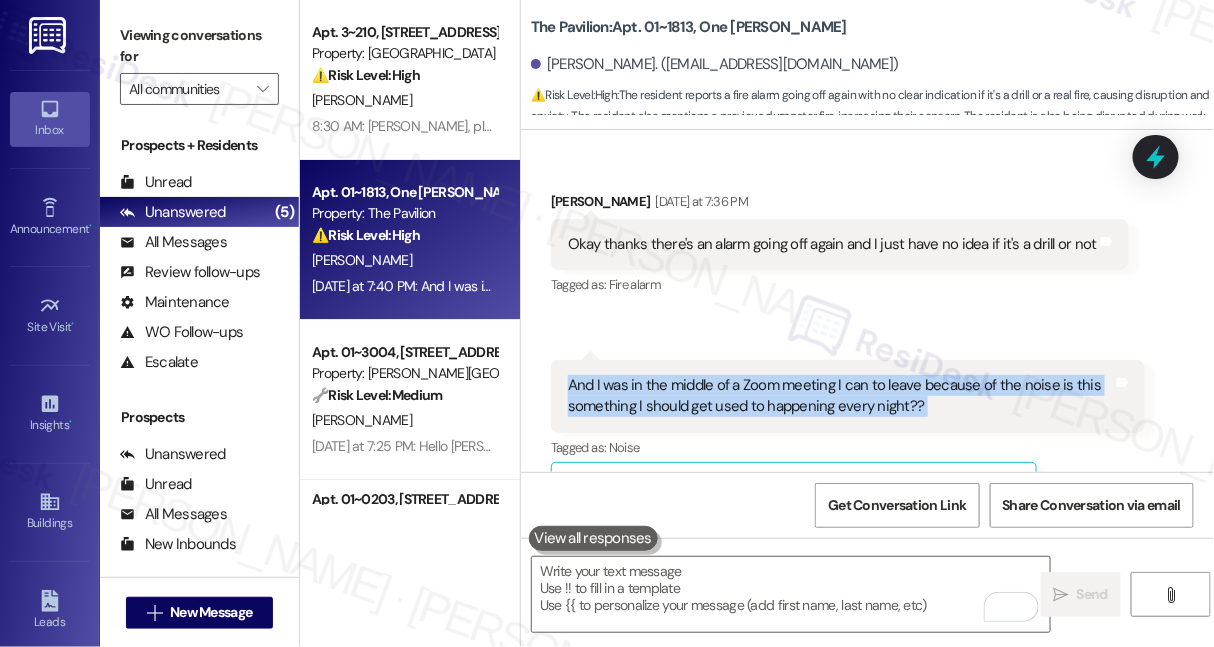 click on "And I was in the middle of a Zoom meeting I can to leave because of the noise is this something I should get used to happening every night?? Tags and notes" at bounding box center [848, 396] 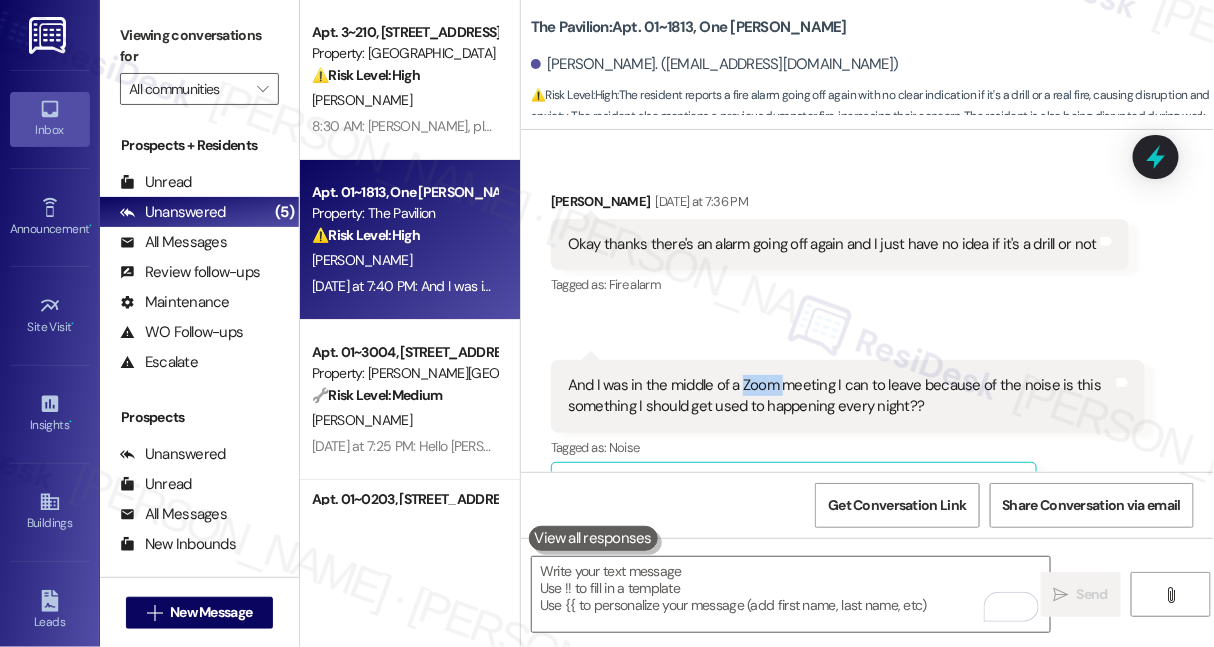 click on "And I was in the middle of a Zoom meeting I can to leave because of the noise is this something I should get used to happening every night?? Tags and notes" at bounding box center (848, 396) 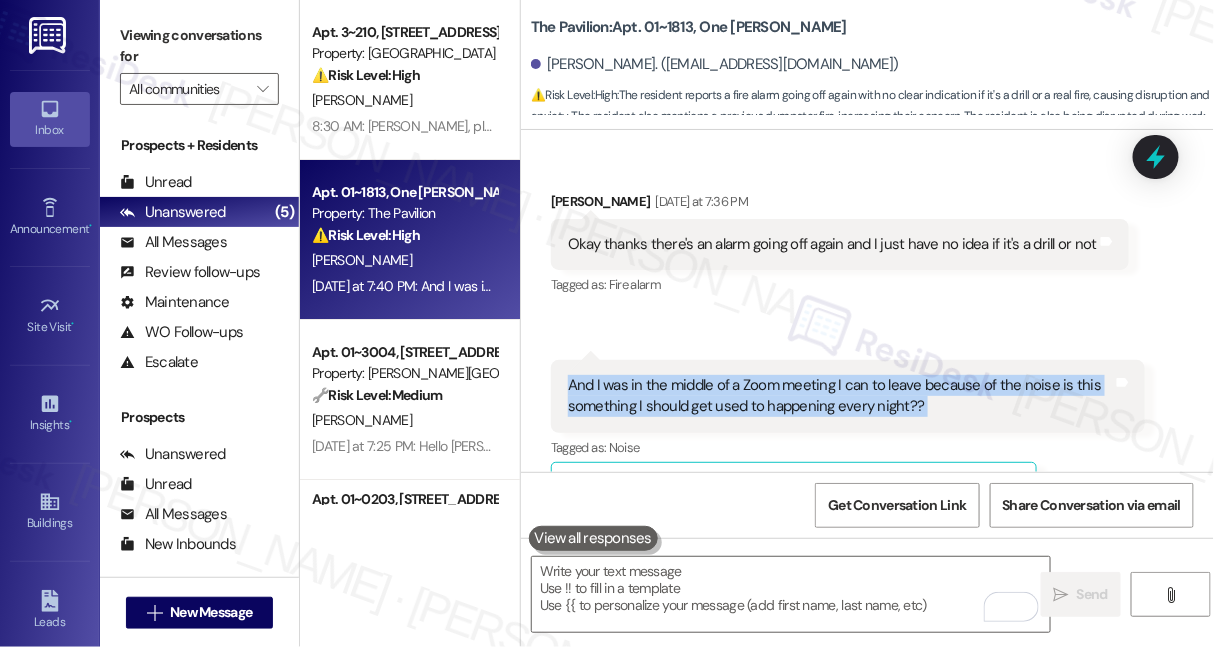 click on "And I was in the middle of a Zoom meeting I can to leave because of the noise is this something I should get used to happening every night?? Tags and notes" at bounding box center [848, 396] 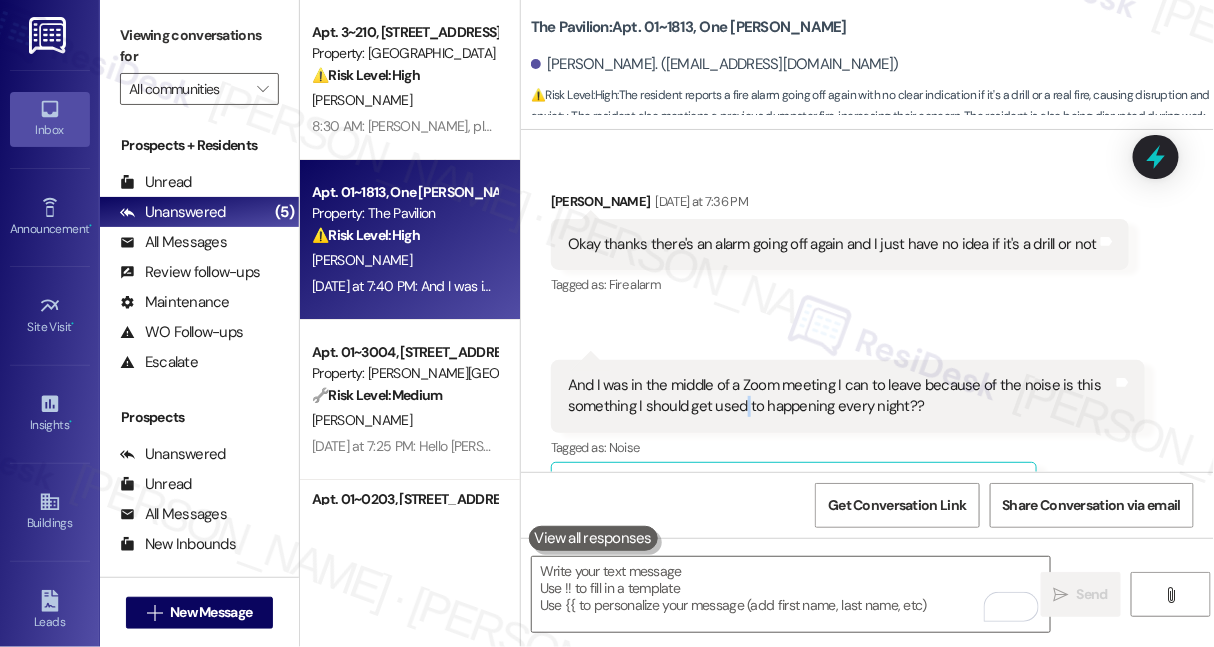 click on "And I was in the middle of a Zoom meeting I can to leave because of the noise is this something I should get used to happening every night??" at bounding box center [840, 396] 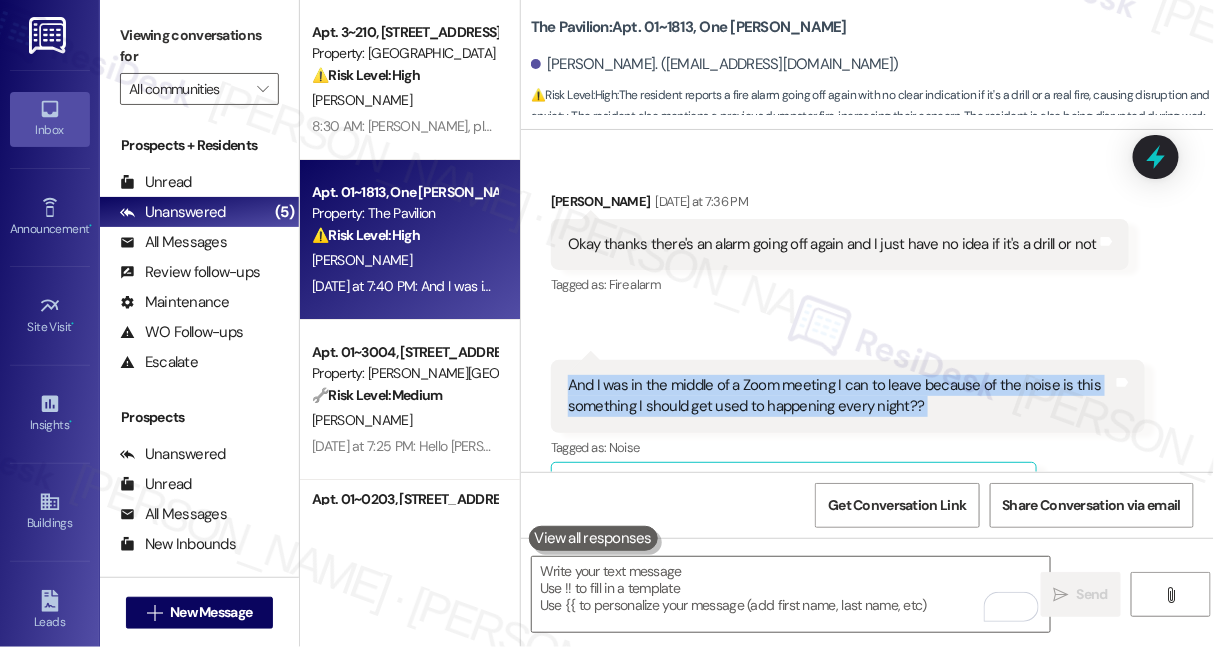click on "And I was in the middle of a Zoom meeting I can to leave because of the noise is this something I should get used to happening every night??" at bounding box center [840, 396] 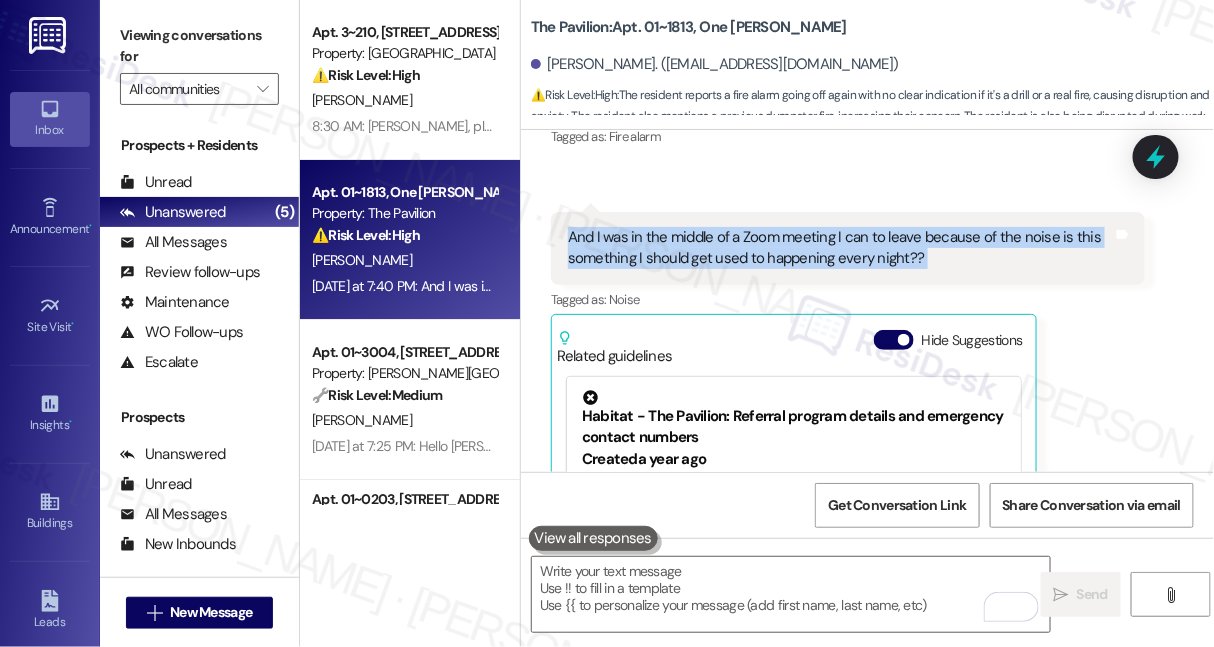 scroll, scrollTop: 2852, scrollLeft: 0, axis: vertical 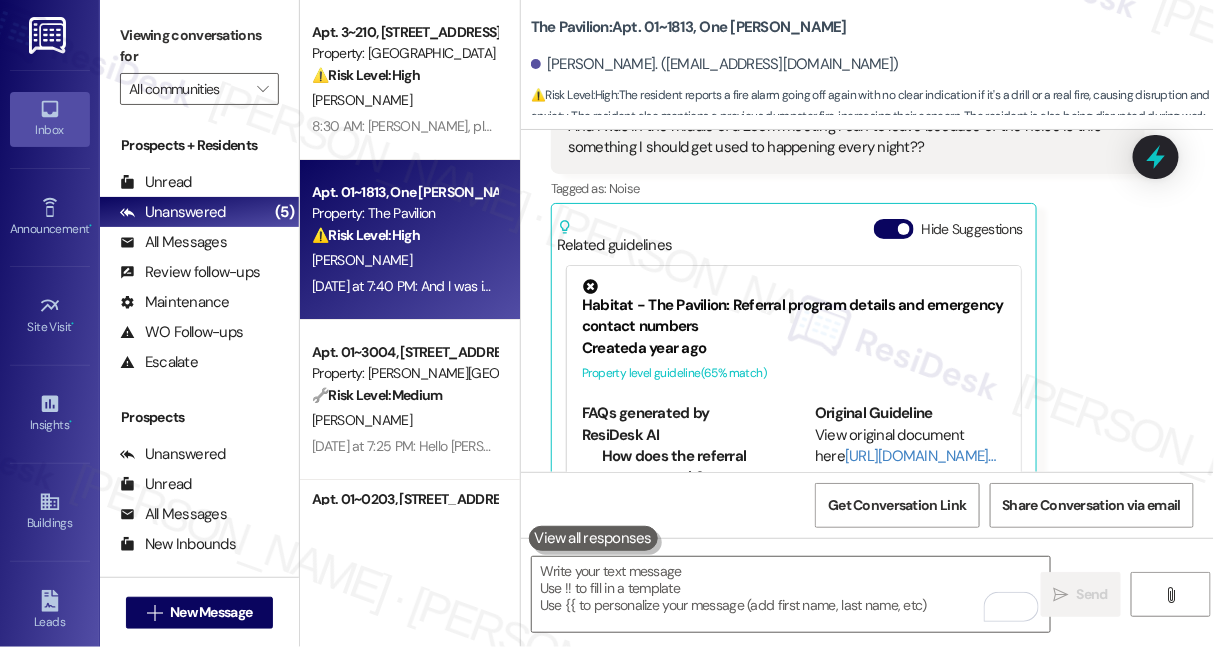 click on "Habitat - The Pavilion: Referral program details and emergency contact numbers" at bounding box center [794, 308] 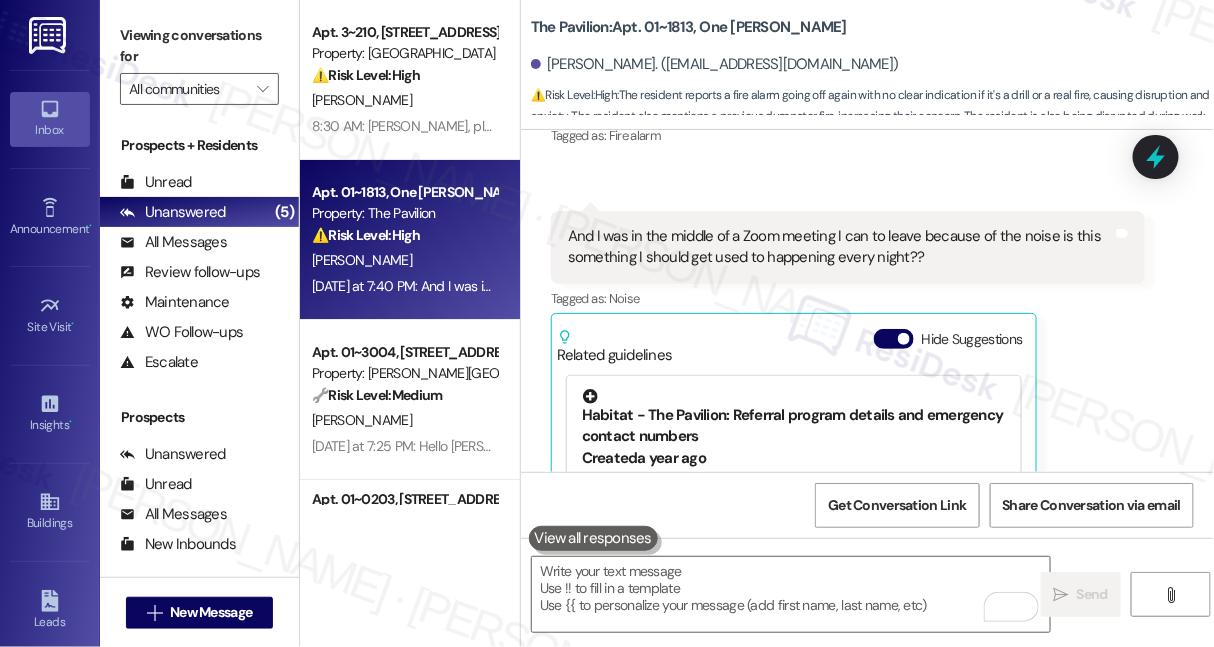 click on "Habitat - The Pavilion: Referral program details and emergency contact numbers" at bounding box center [794, 418] 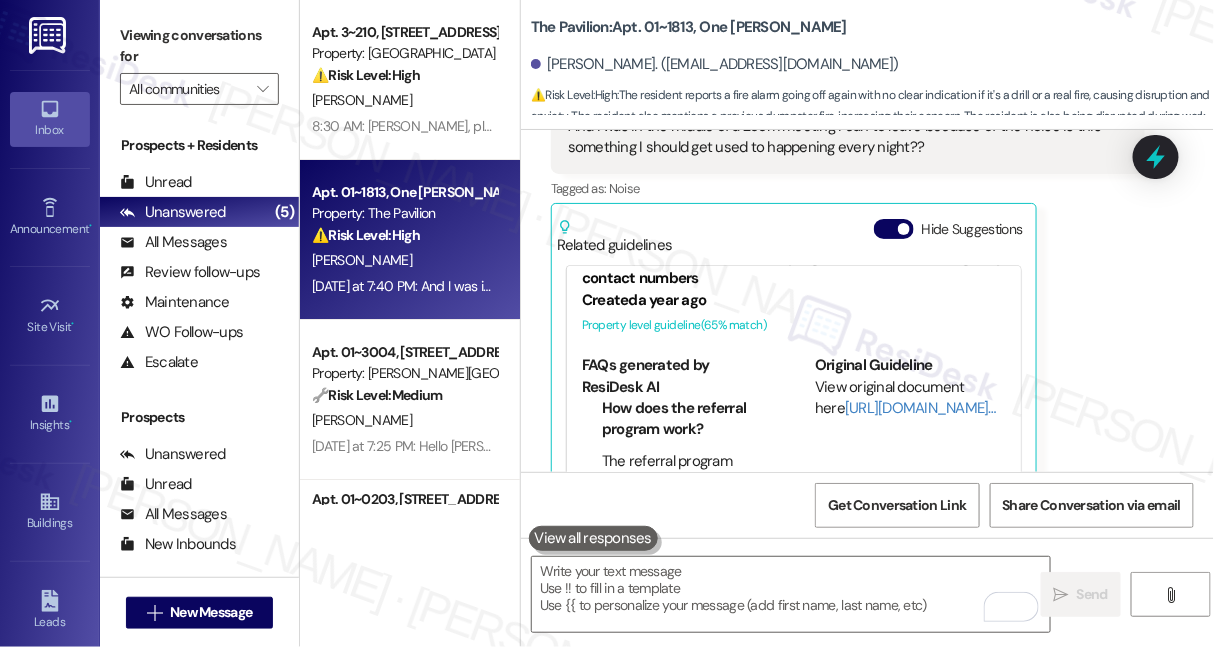 scroll, scrollTop: 49, scrollLeft: 0, axis: vertical 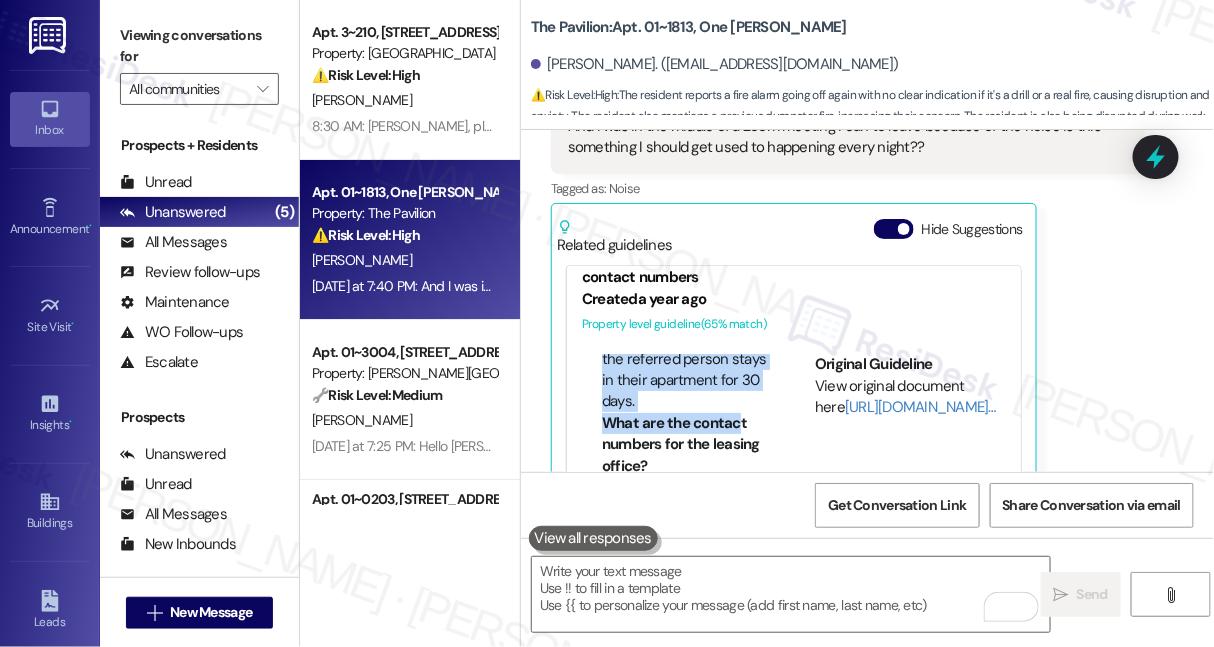 drag, startPoint x: 674, startPoint y: 312, endPoint x: 738, endPoint y: 366, distance: 83.737686 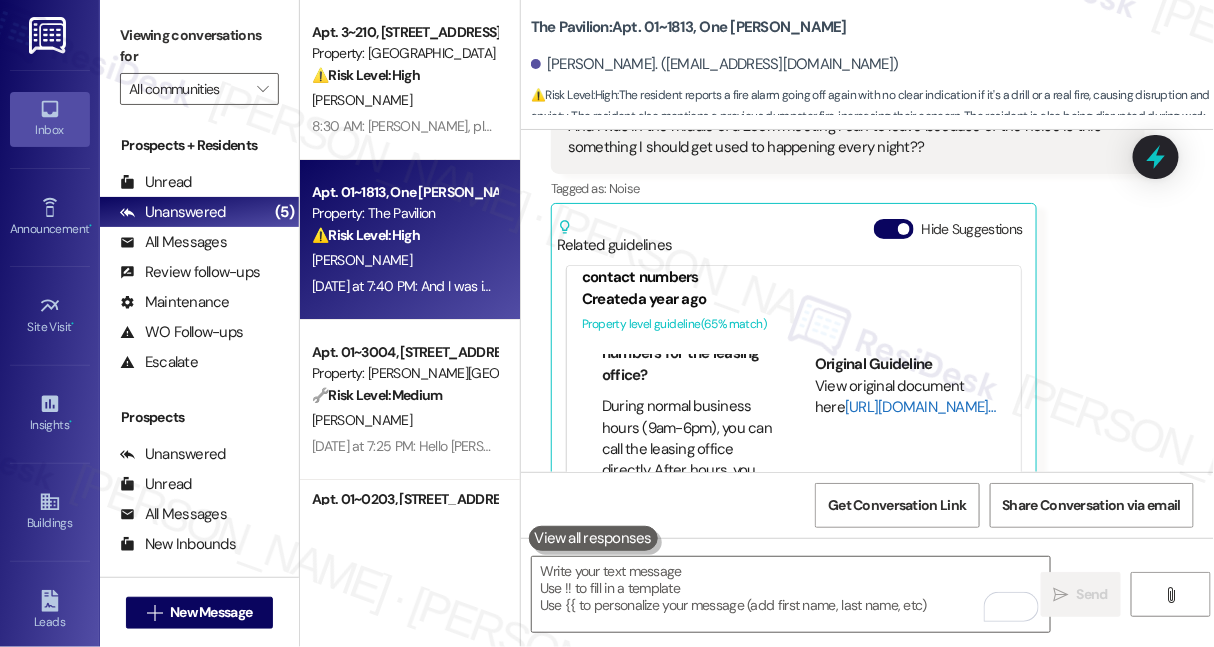 click on "http://res.cl…" at bounding box center (920, 407) 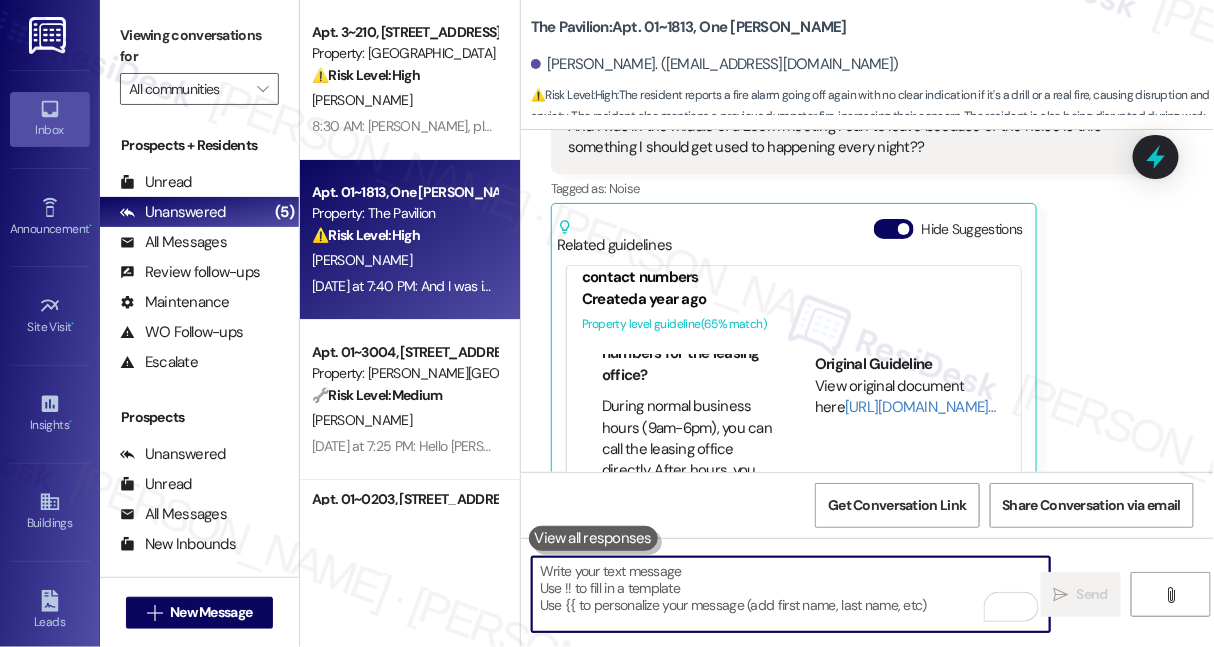 click at bounding box center [791, 594] 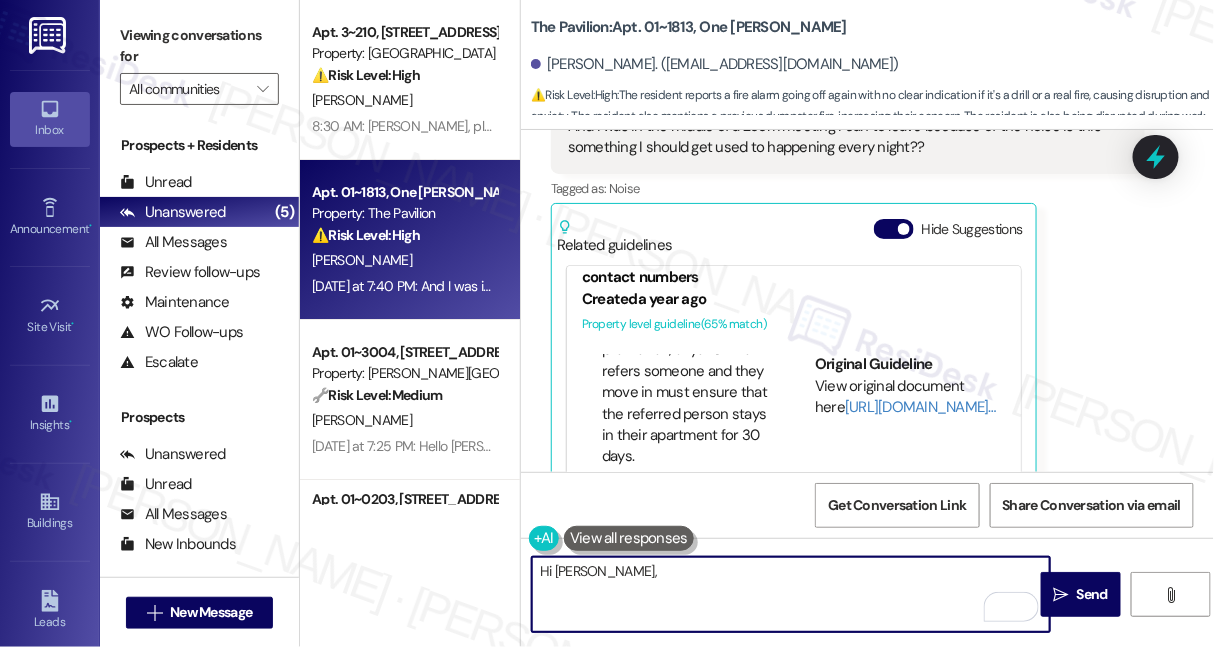 scroll, scrollTop: 272, scrollLeft: 0, axis: vertical 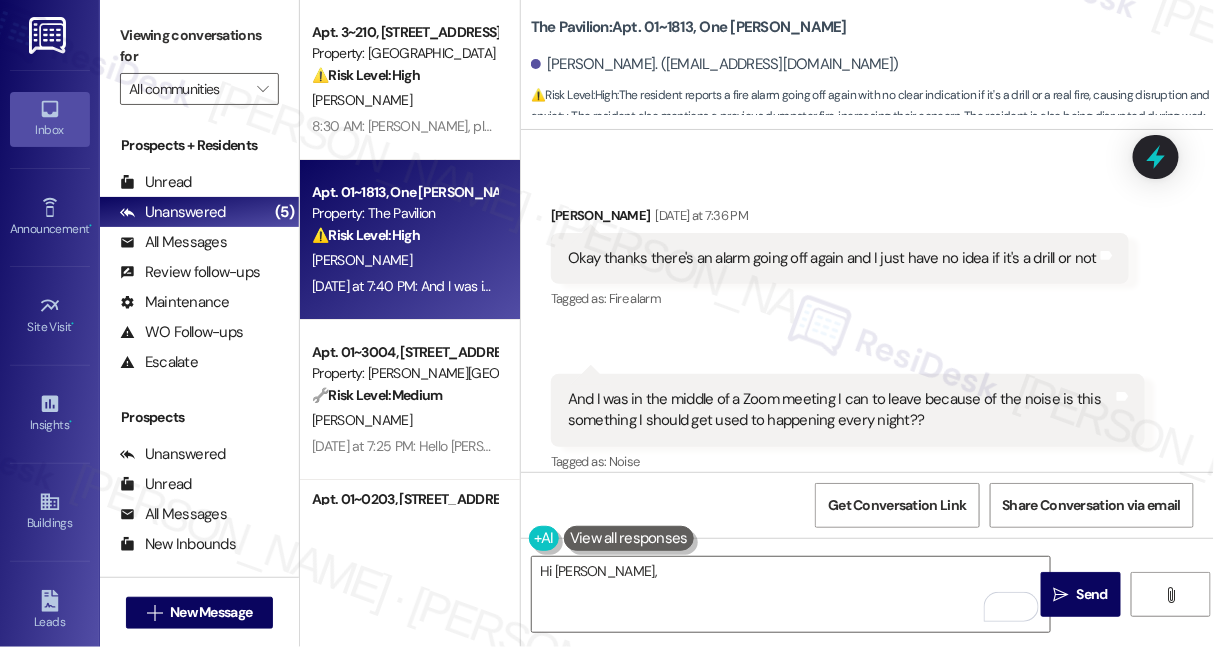 click on "Hide Suggestions" at bounding box center (894, 502) 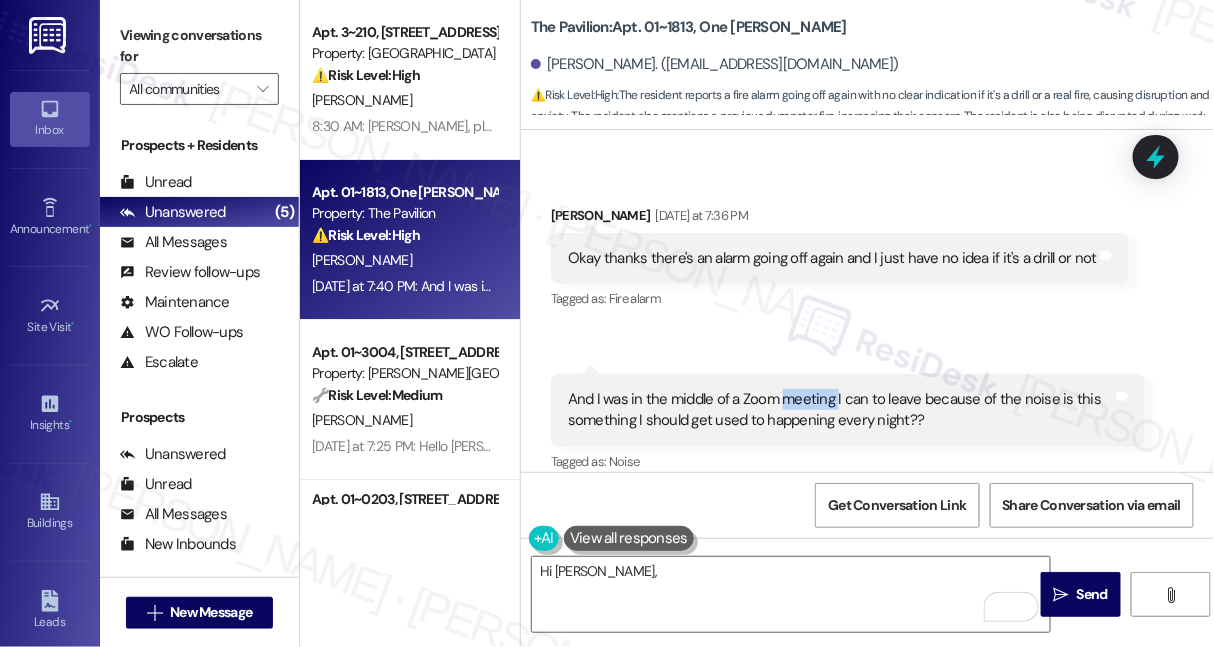 click on "And I was in the middle of a Zoom meeting I can to leave because of the noise is this something I should get used to happening every night?? Tags and notes" at bounding box center (848, 410) 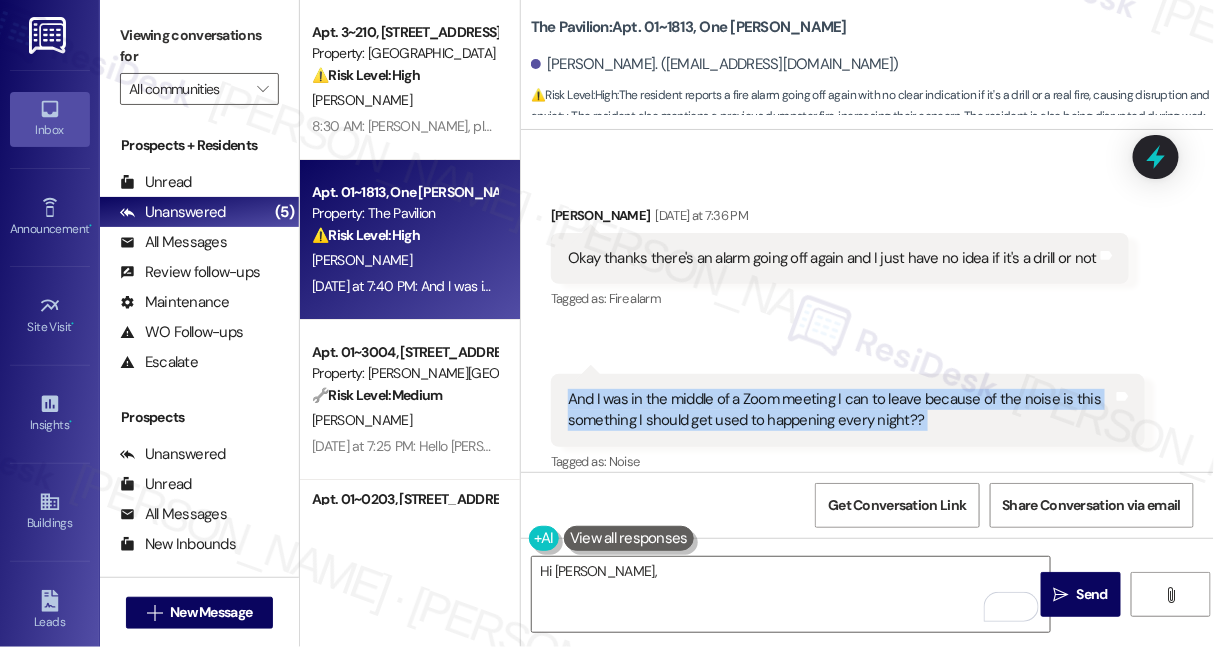 click on "And I was in the middle of a Zoom meeting I can to leave because of the noise is this something I should get used to happening every night?? Tags and notes" at bounding box center [848, 410] 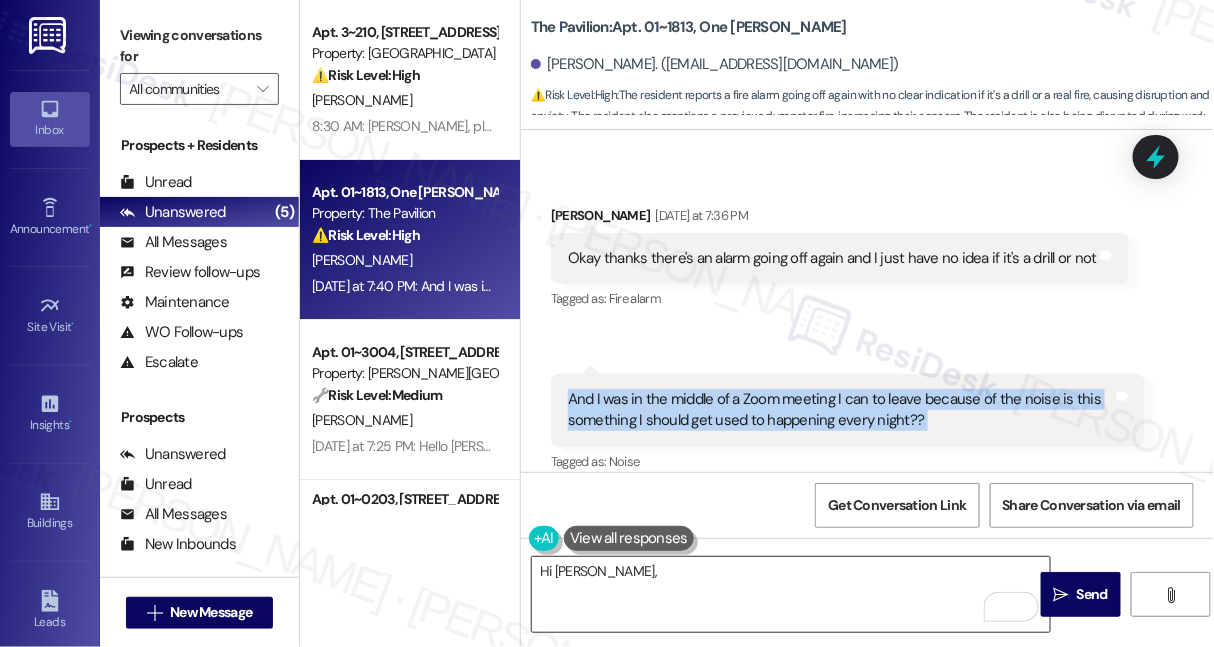 click on "Hi Lucy," at bounding box center [791, 594] 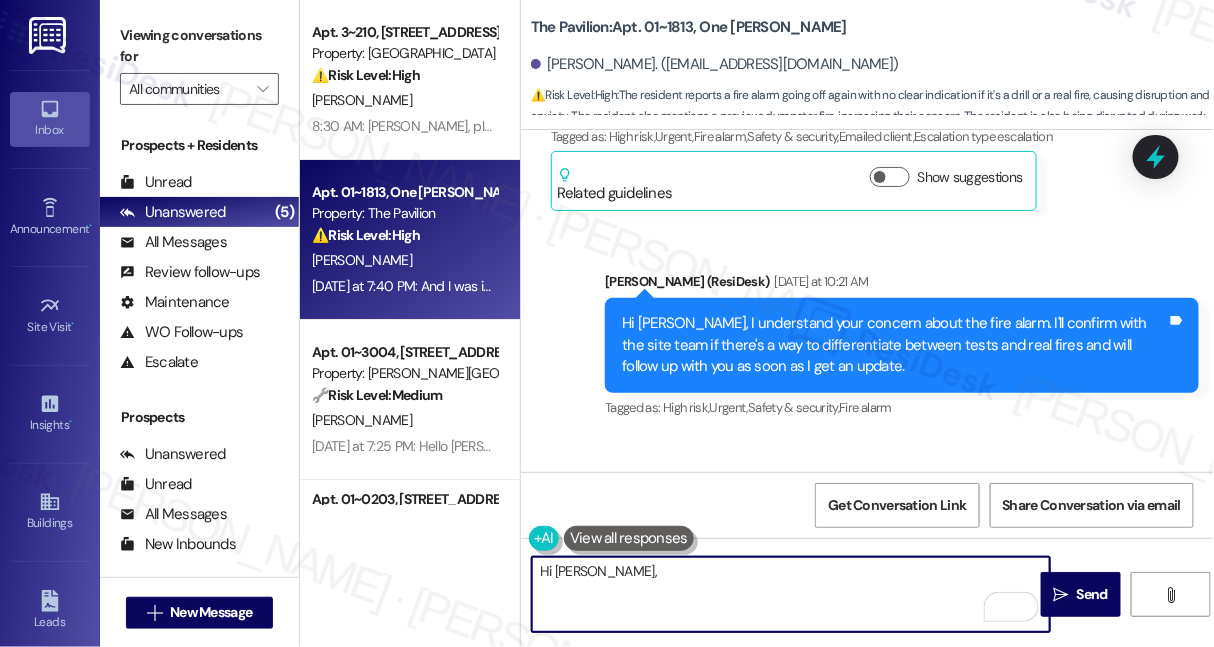 scroll, scrollTop: 2216, scrollLeft: 0, axis: vertical 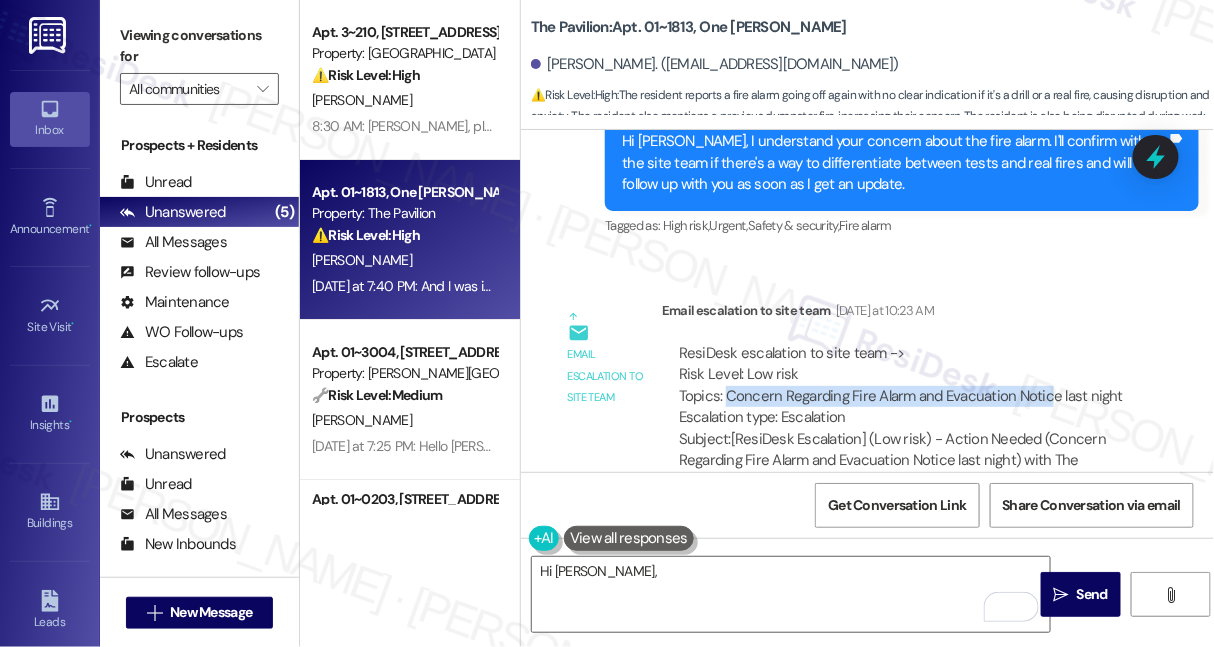 drag, startPoint x: 725, startPoint y: 333, endPoint x: 978, endPoint y: 304, distance: 254.65663 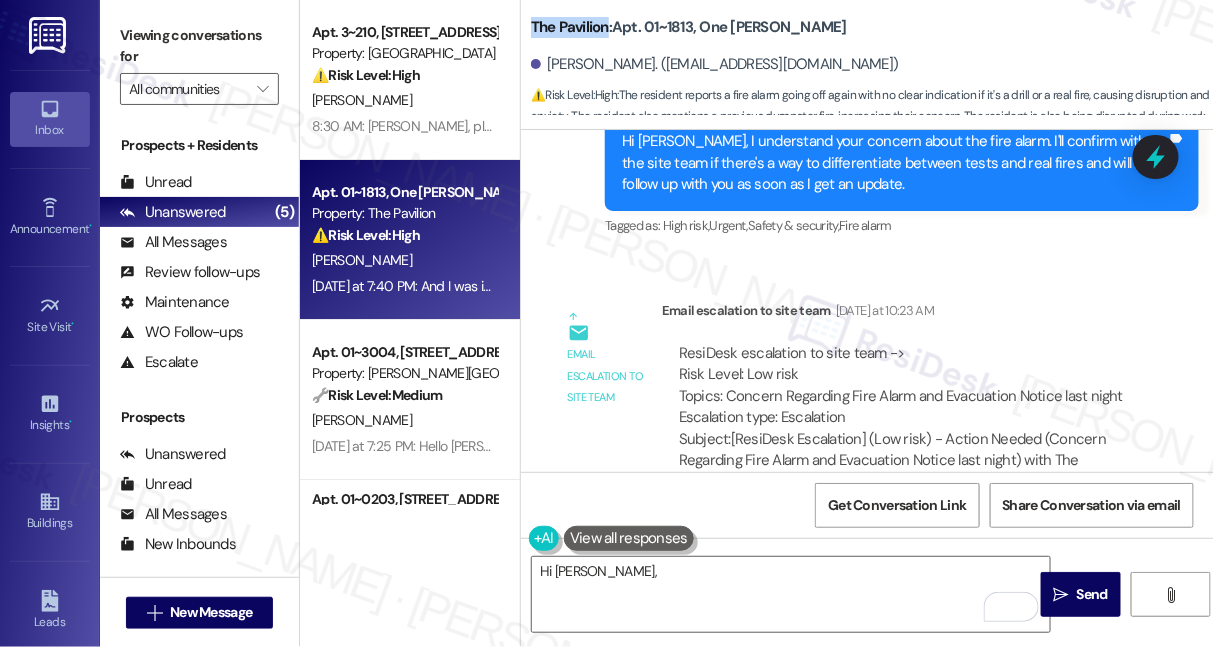 drag, startPoint x: 530, startPoint y: 26, endPoint x: 607, endPoint y: 25, distance: 77.00649 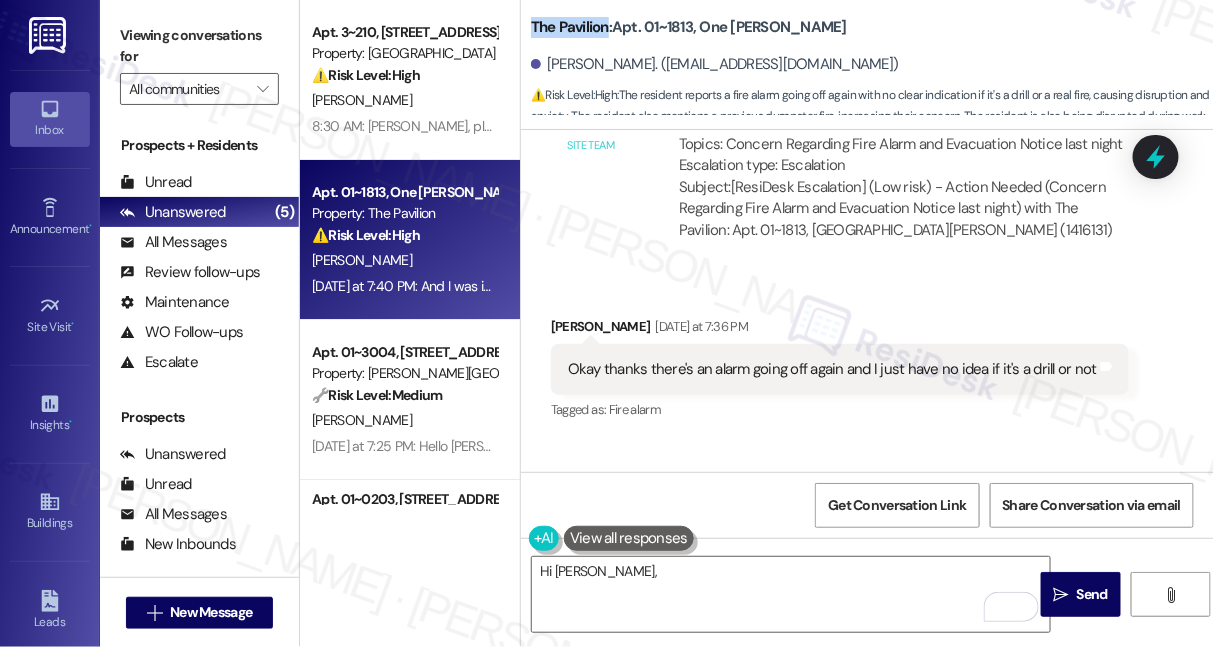 scroll, scrollTop: 2593, scrollLeft: 0, axis: vertical 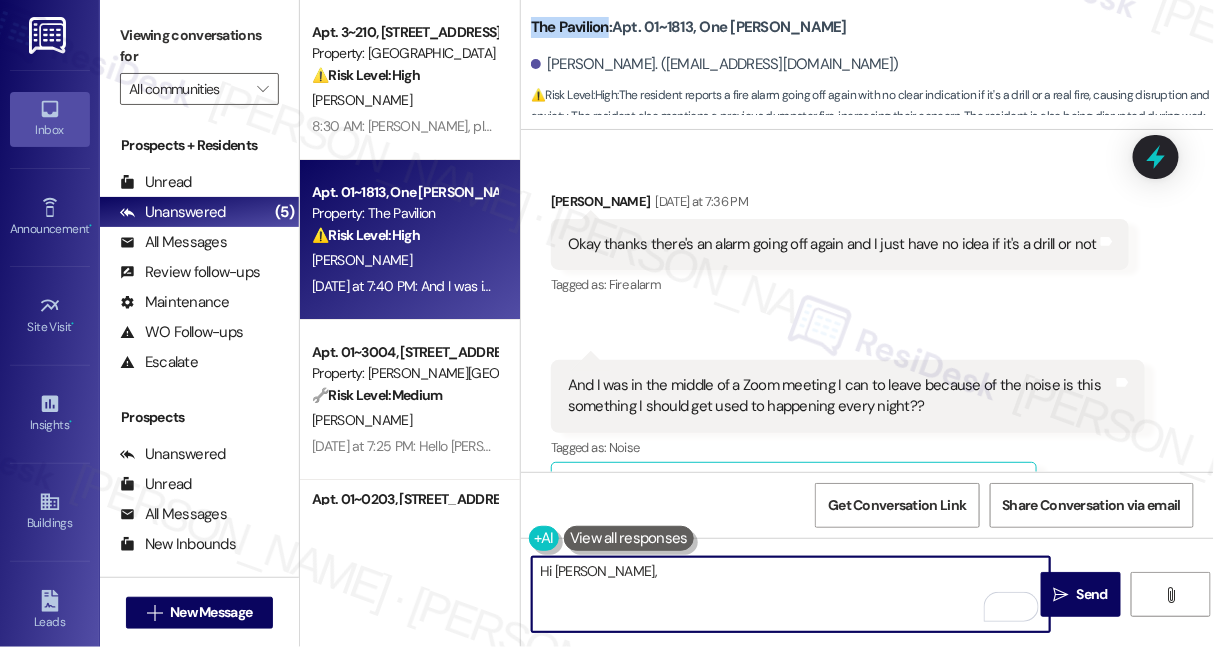 click on "Hi Lucy," at bounding box center (791, 594) 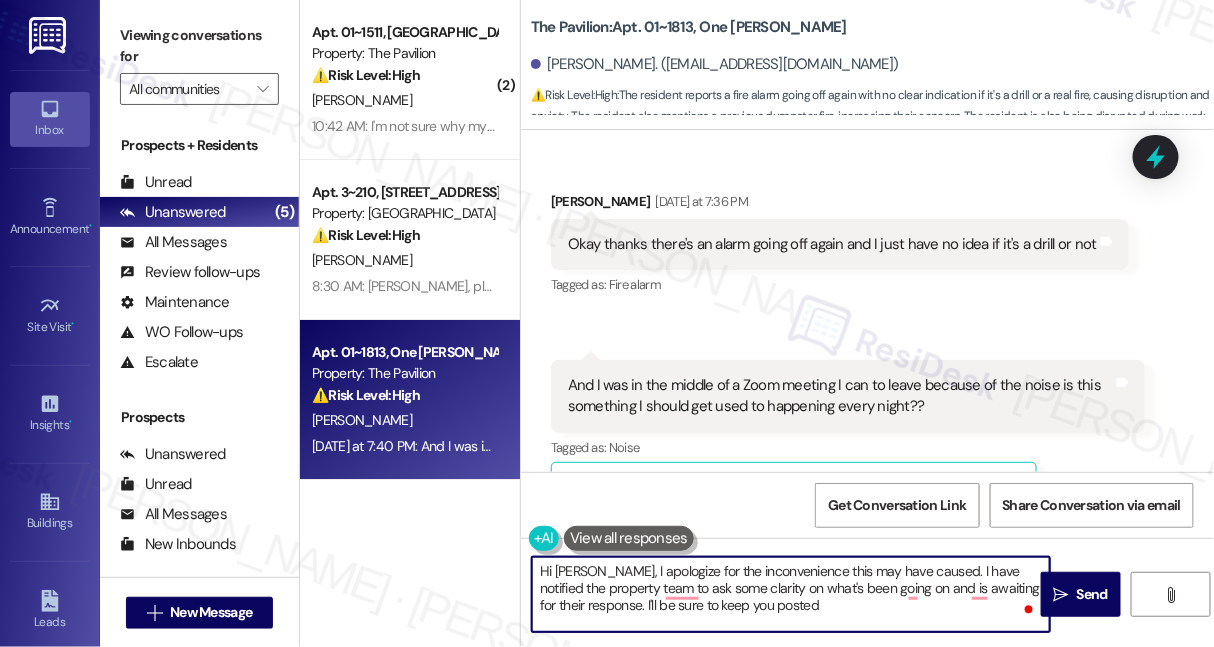 click on "Hi Lucy, I apologize for the inconvenience this may have caused. I have notified the property team to ask some clarity on what's been going on and is awaiting for their response. I'll be sure to keep you posted" at bounding box center [791, 594] 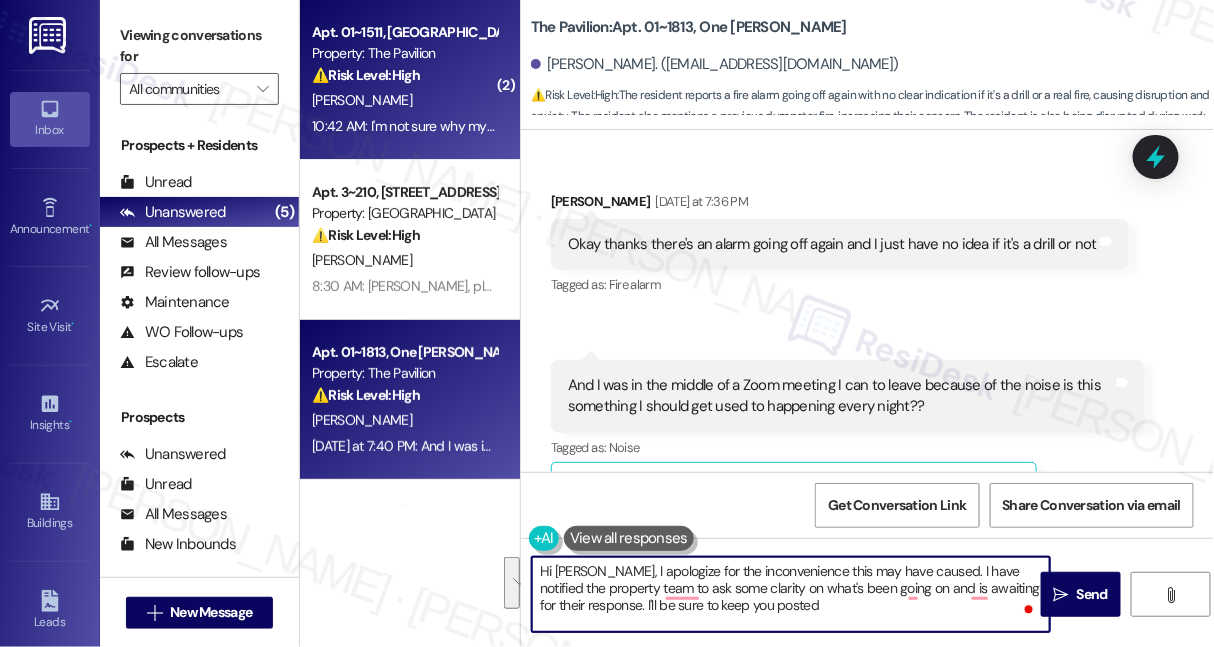 type on "Hi Lucy, I apologize for the inconvenience this may have caused. I have notified the property team to ask some clarity on what's been going on and is awaiting for their response. I'll be sure to keep you posted" 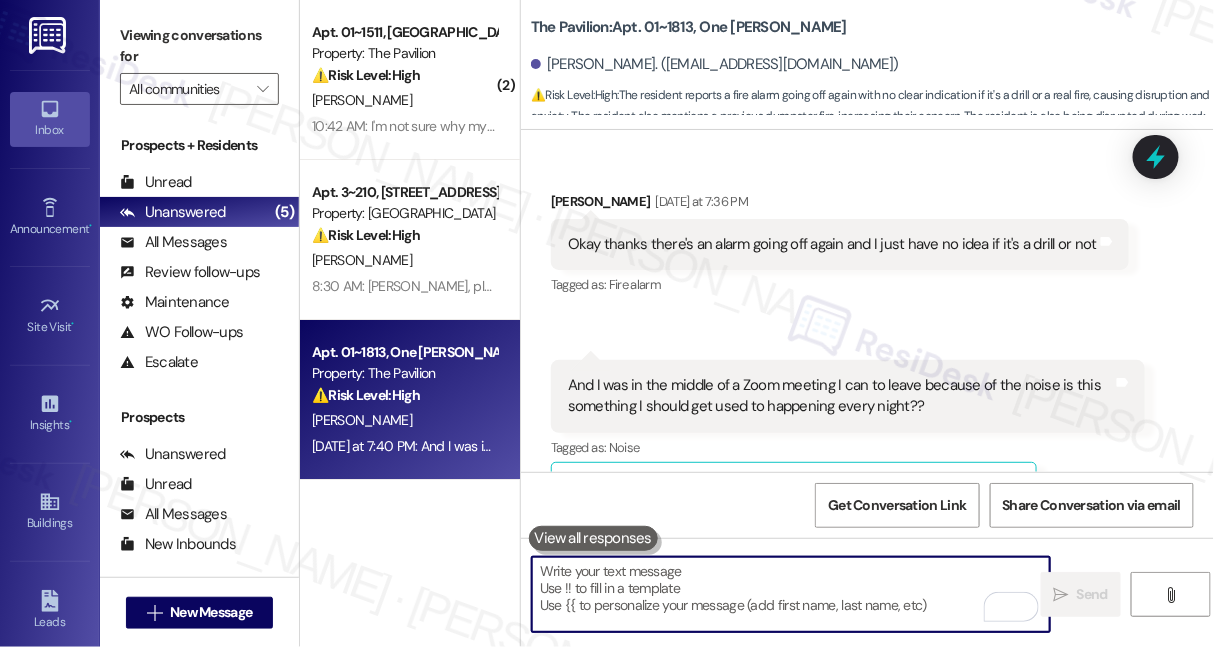 click at bounding box center (791, 594) 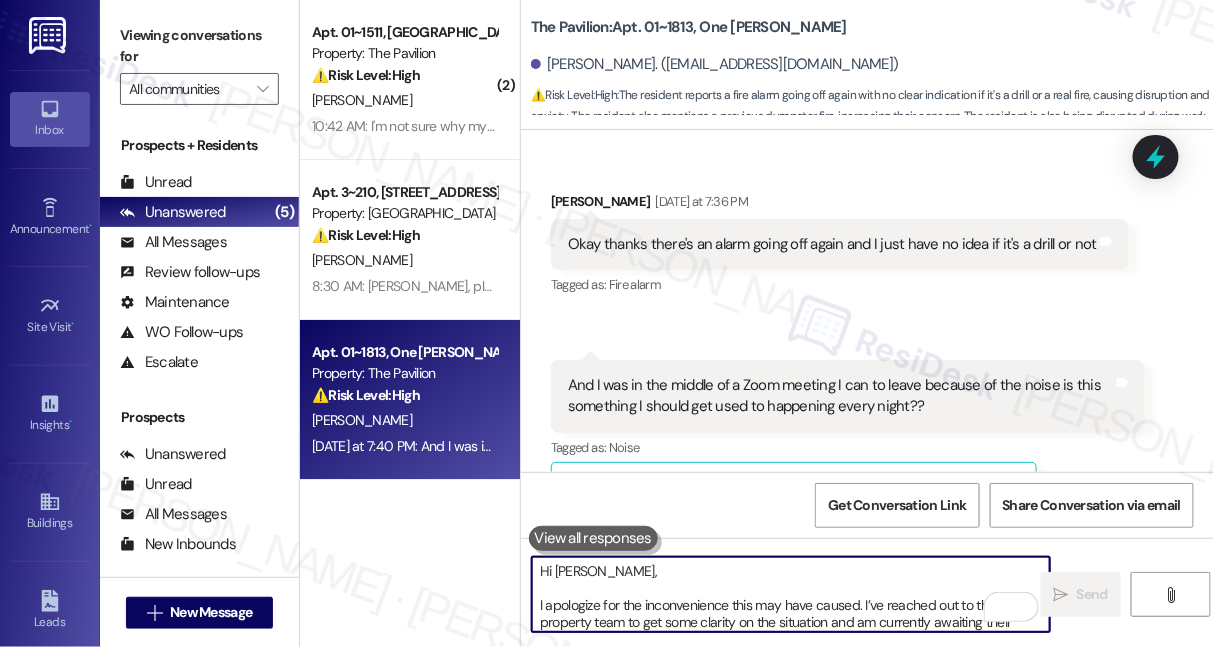scroll, scrollTop: 50, scrollLeft: 0, axis: vertical 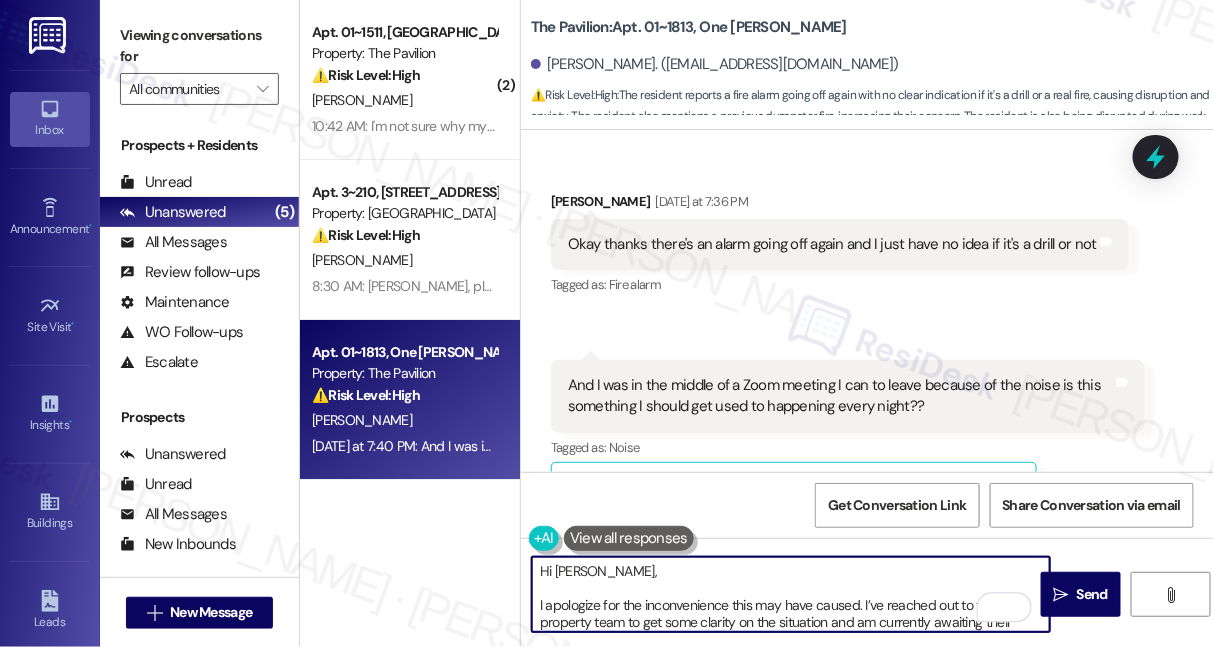 click on "Hi Lucy,
I apologize for the inconvenience this may have caused. I’ve reached out to the property team to get some clarity on the situation and am currently awaiting their response.
I’ll be sure to keep you updated as soon as I hear back." at bounding box center (791, 594) 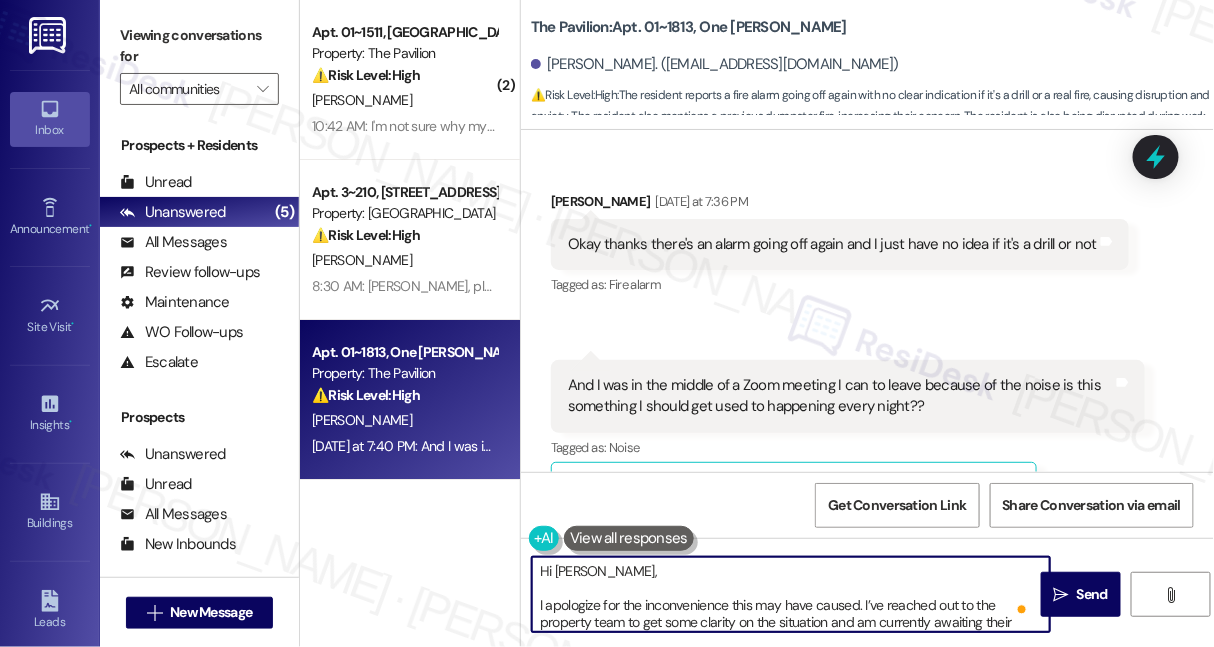 click on "Hi Lucy,
I apologize for the inconvenience this may have caused. I’ve reached out to the property team to get some clarity on the situation and am currently awaiting their response.
I’ll be sure to keep you updated as soon as I hear back." at bounding box center [791, 594] 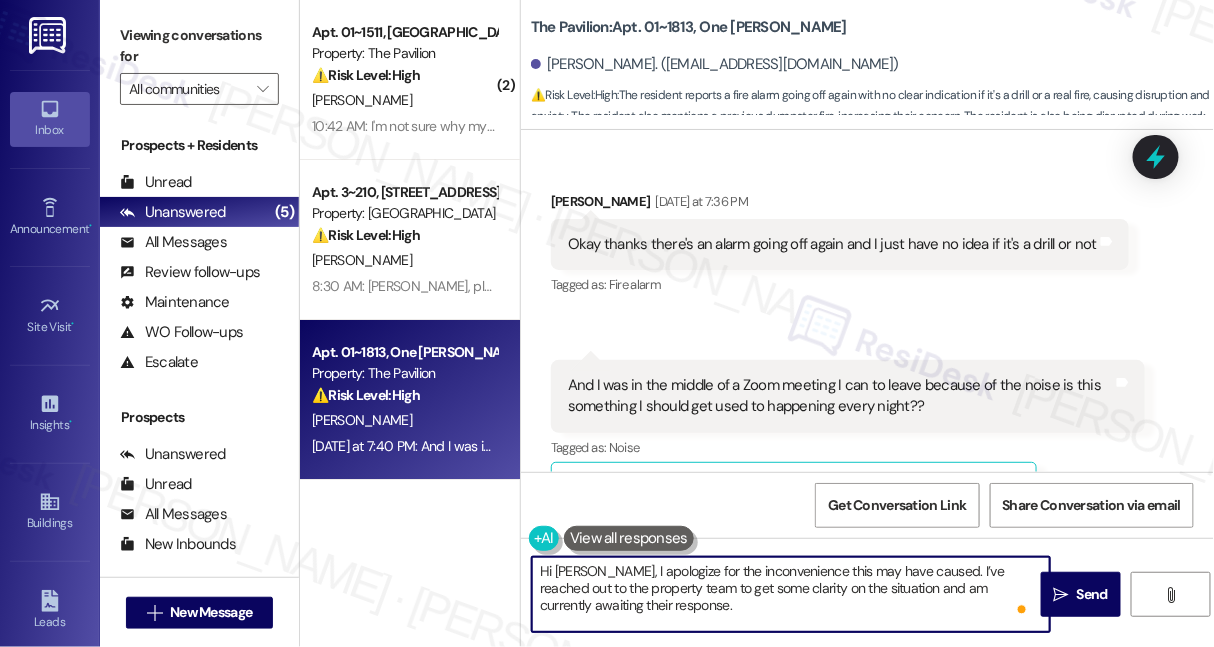 scroll, scrollTop: 21, scrollLeft: 0, axis: vertical 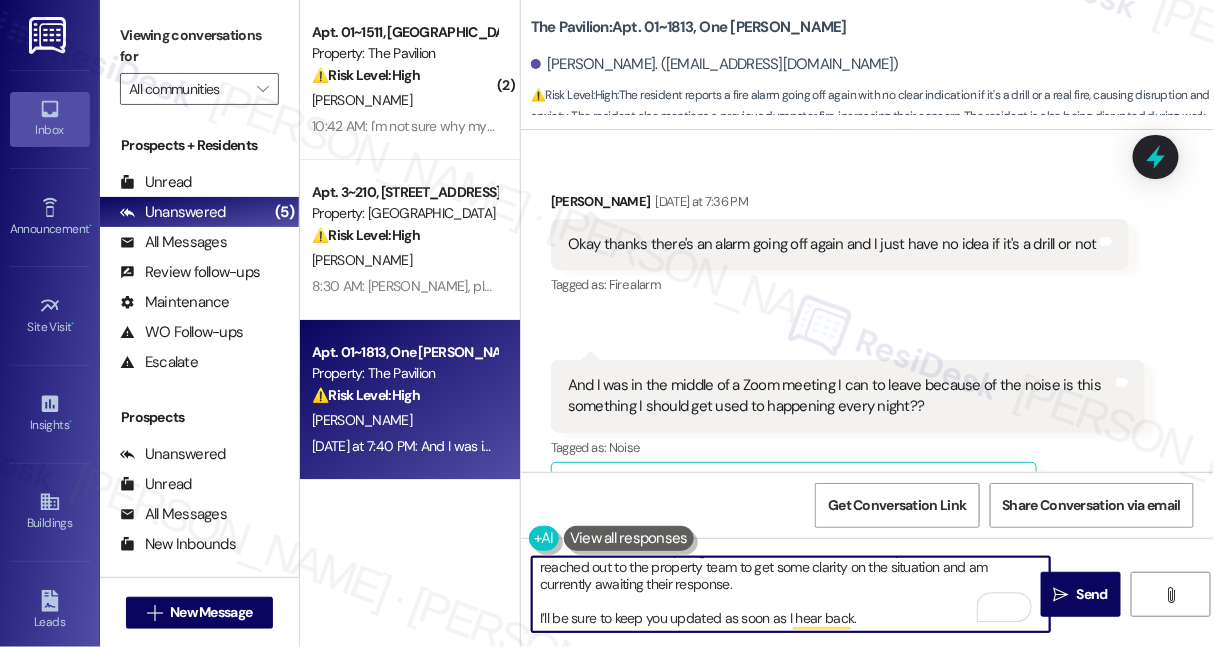 click on "Hi Lucy, I apologize for the inconvenience this may have caused. I’ve reached out to the property team to get some clarity on the situation and am currently awaiting their response.
I’ll be sure to keep you updated as soon as I hear back." at bounding box center [791, 594] 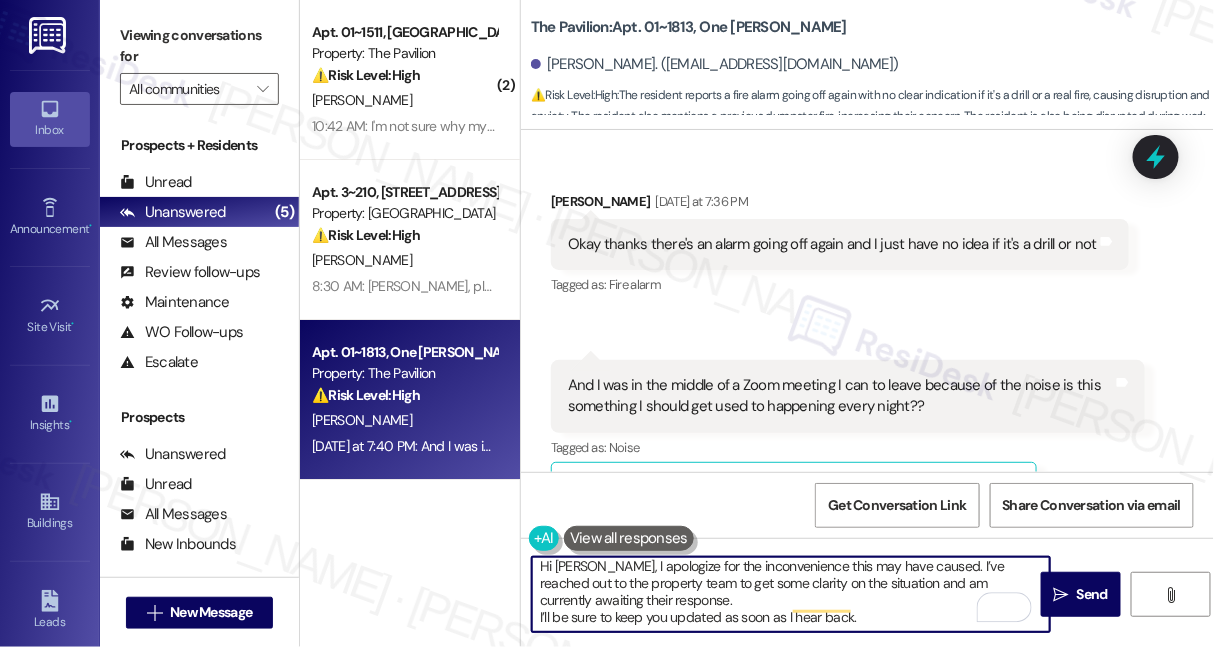 scroll, scrollTop: 0, scrollLeft: 0, axis: both 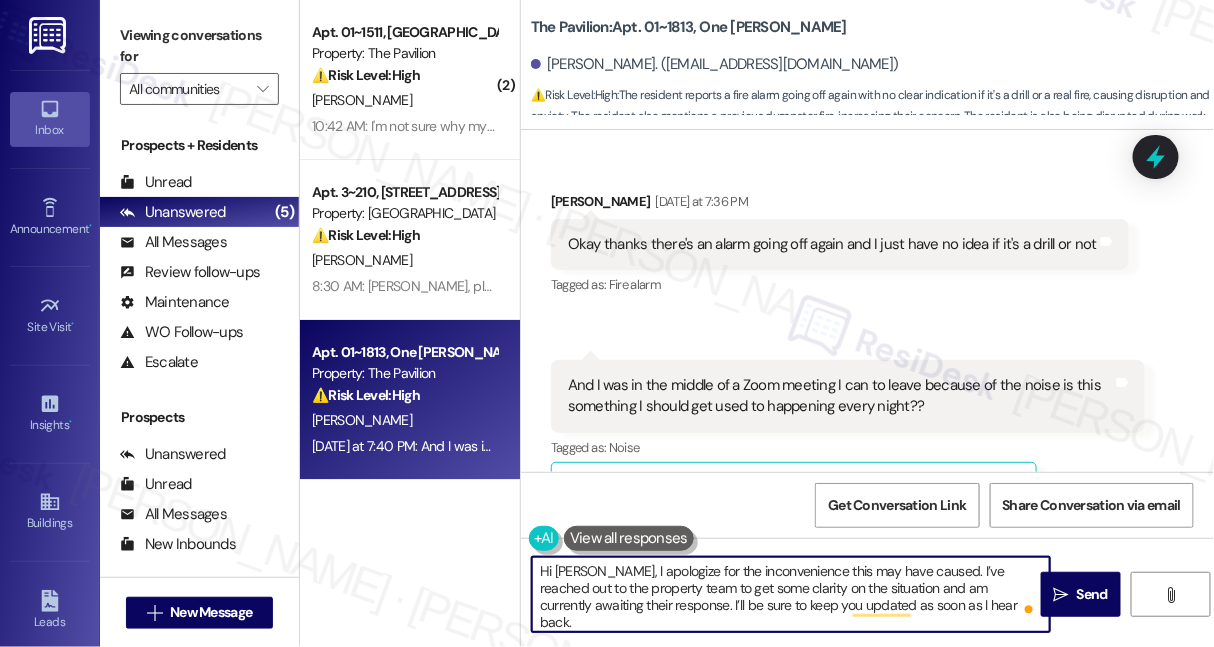 click on "Hi Lucy, I apologize for the inconvenience this may have caused. I’ve reached out to the property team to get some clarity on the situation and am currently awaiting their response. I’ll be sure to keep you updated as soon as I hear back." at bounding box center [791, 594] 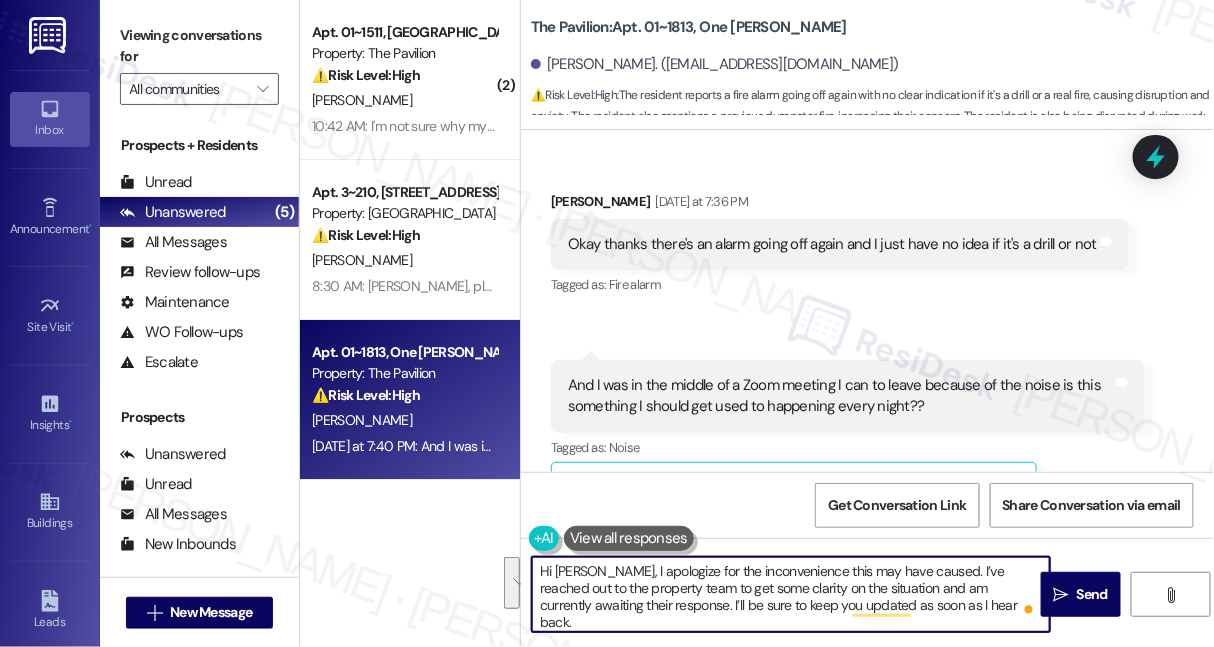click on "Hi Lucy, I apologize for the inconvenience this may have caused. I’ve reached out to the property team to get some clarity on the situation and am currently awaiting their response. I’ll be sure to keep you updated as soon as I hear back." at bounding box center [791, 594] 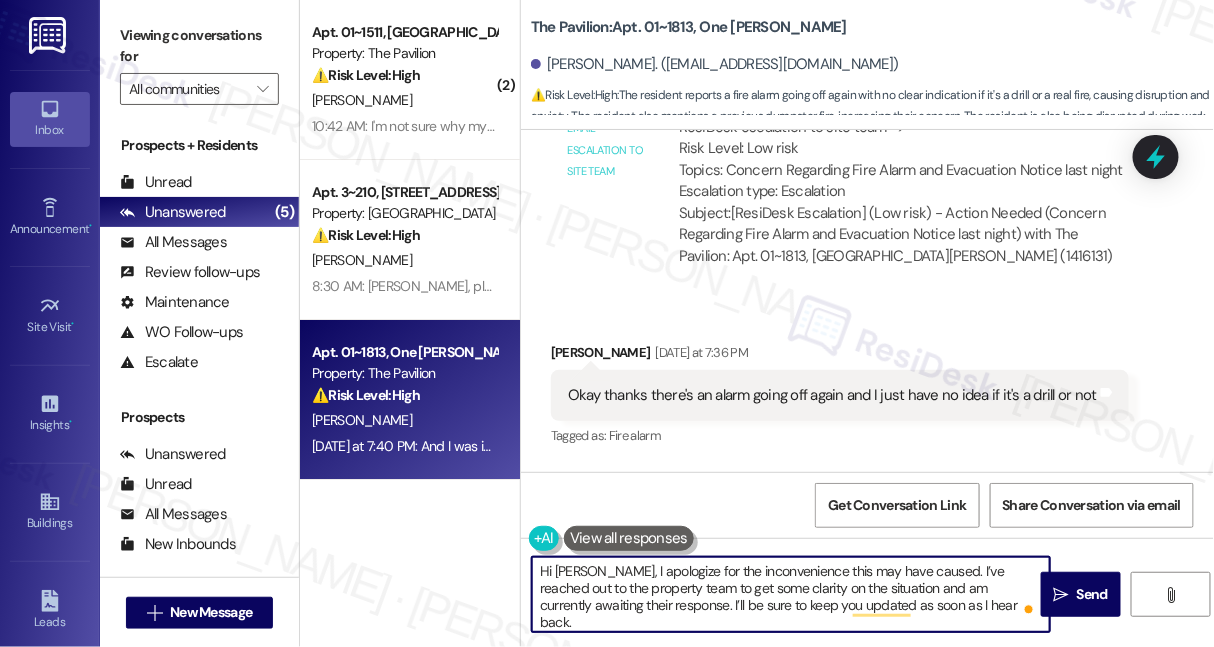 scroll, scrollTop: 2593, scrollLeft: 0, axis: vertical 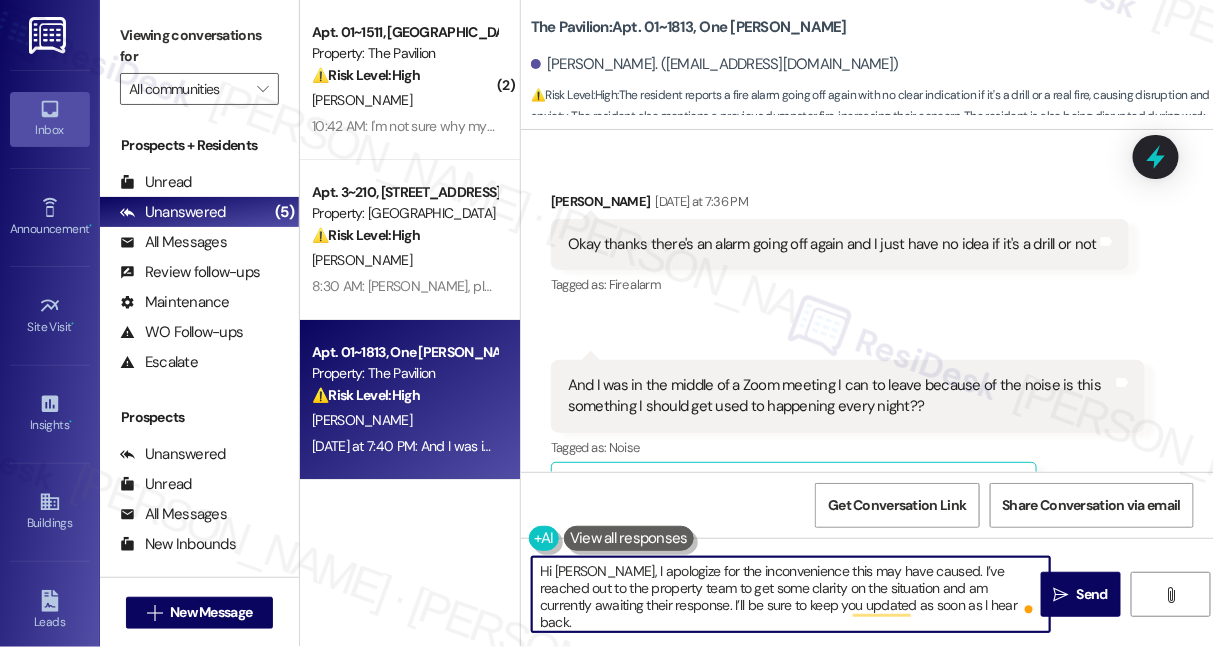 click on "Hi Lucy, I apologize for the inconvenience this may have caused. I’ve reached out to the property team to get some clarity on the situation and am currently awaiting their response. I’ll be sure to keep you updated as soon as I hear back." at bounding box center [791, 594] 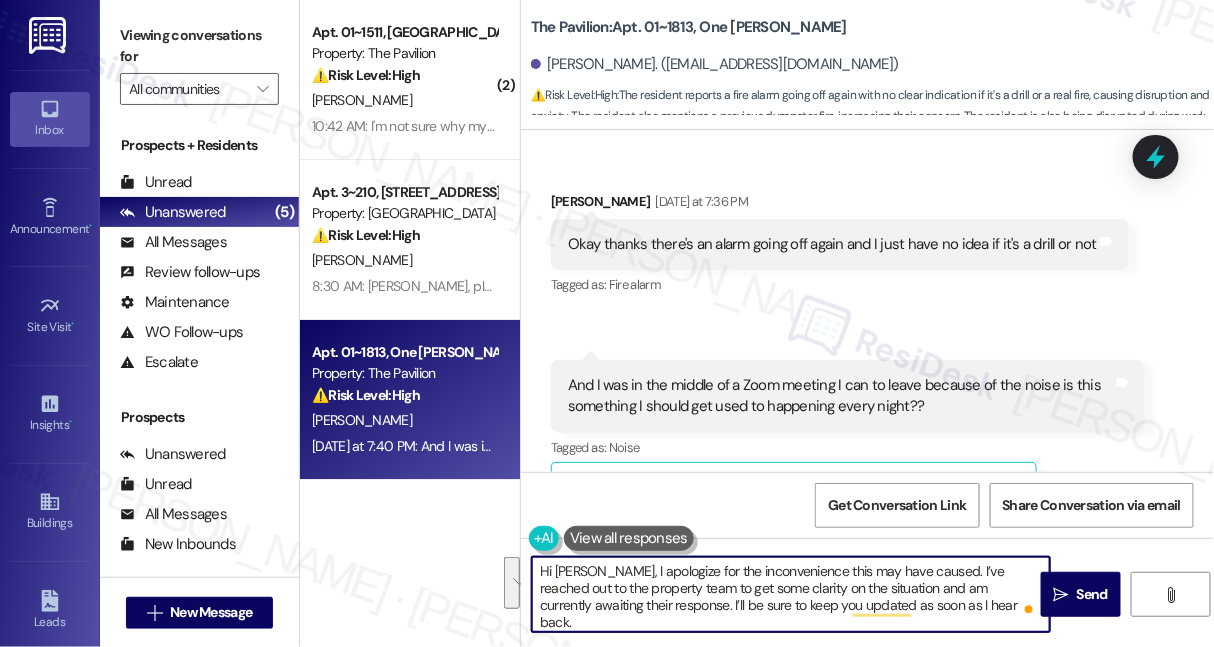 type on "Hi Lucy, I apologize for the inconvenience this may have caused. I’ve reached out to the property team to get some clarity on the situation and am currently awaiting their response. I’ll be sure to keep you updated as soon as I hear back." 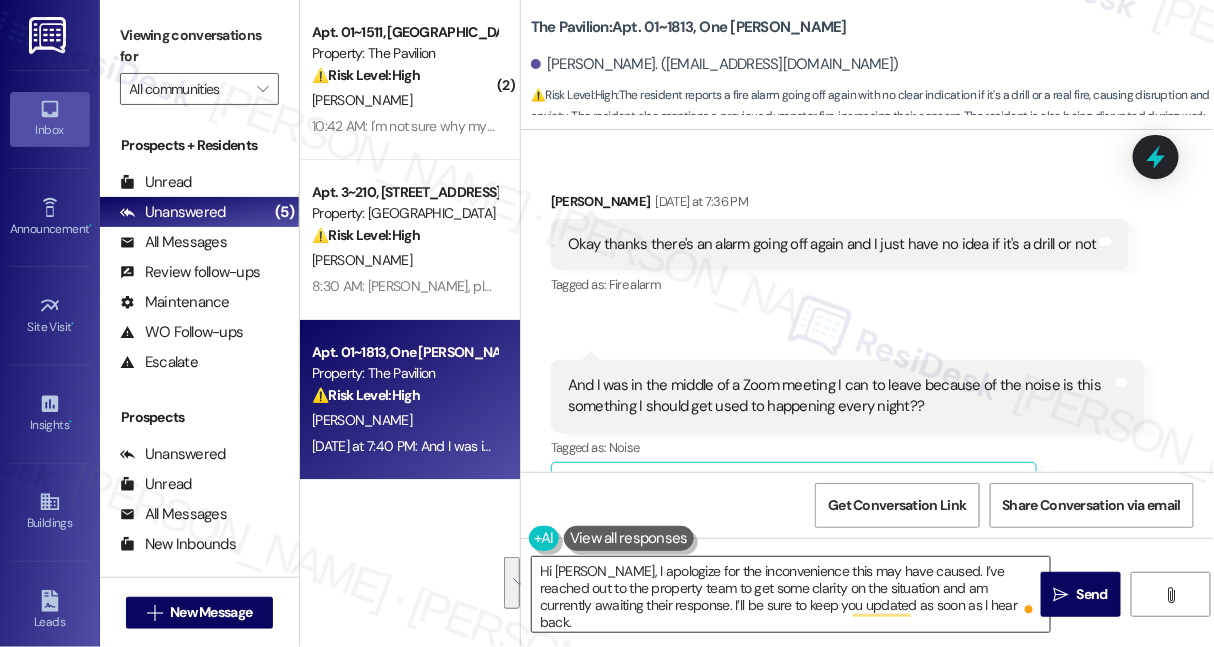 click on "Hi Lucy, I apologize for the inconvenience this may have caused. I’ve reached out to the property team to get some clarity on the situation and am currently awaiting their response. I’ll be sure to keep you updated as soon as I hear back." at bounding box center [791, 594] 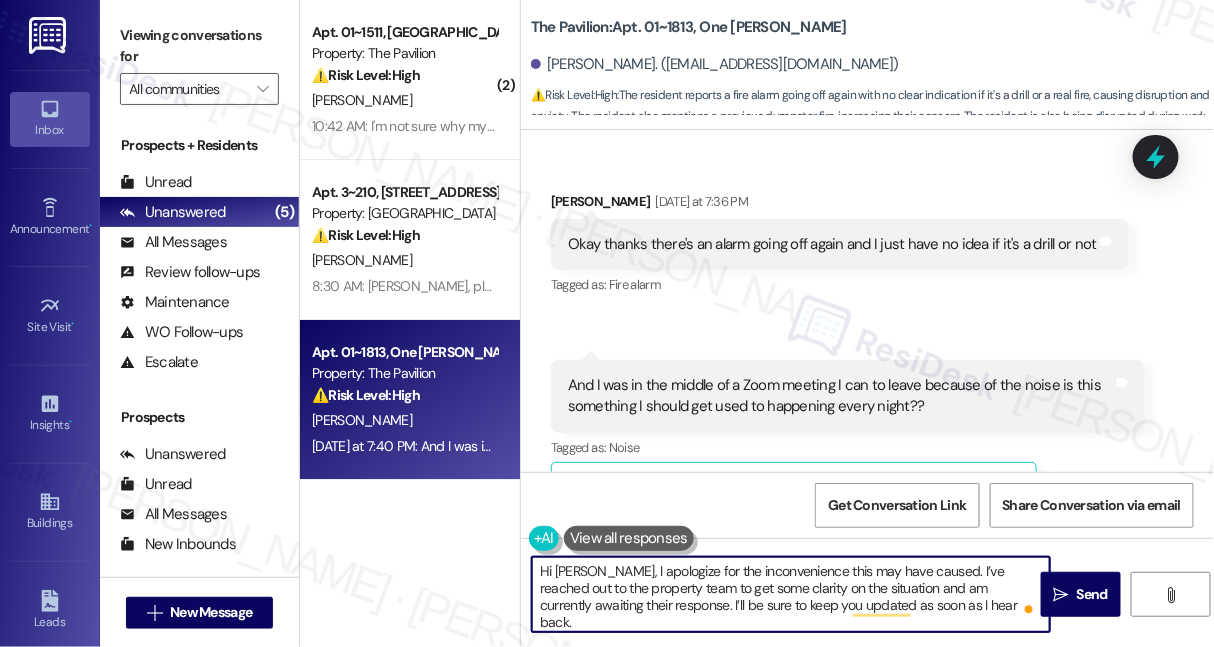click on "Hi Lucy, I apologize for the inconvenience this may have caused. I’ve reached out to the property team to get some clarity on the situation and am currently awaiting their response. I’ll be sure to keep you updated as soon as I hear back." at bounding box center (791, 594) 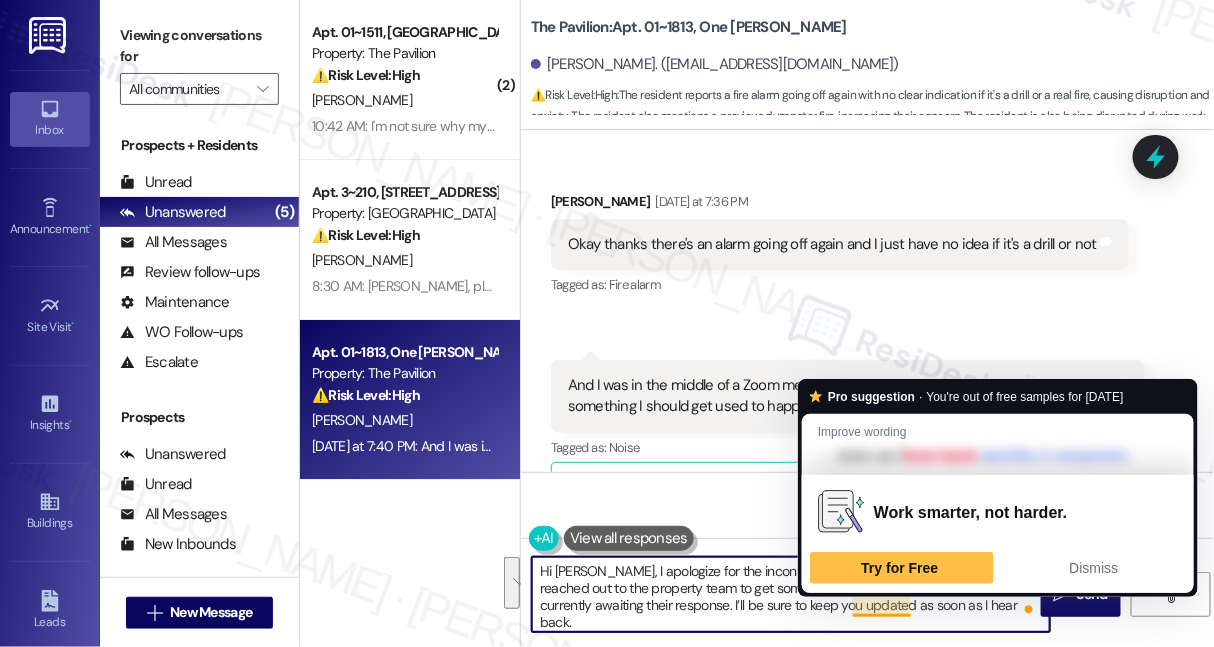 click on "Hi Lucy, I apologize for the inconvenience this may have caused. I’ve reached out to the property team to get some clarity on the situation and am currently awaiting their response. I’ll be sure to keep you updated as soon as I hear back." at bounding box center (791, 594) 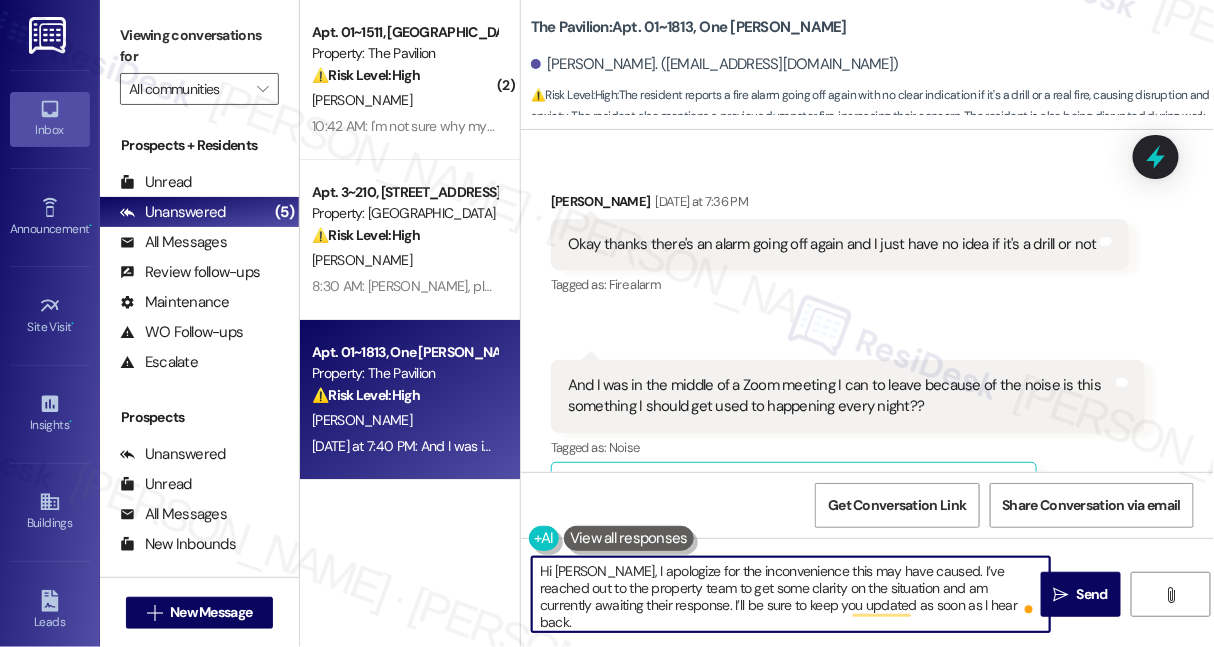 click on "Hi Lucy, I apologize for the inconvenience this may have caused. I’ve reached out to the property team to get some clarity on the situation and am currently awaiting their response. I’ll be sure to keep you updated as soon as I hear back." at bounding box center (791, 594) 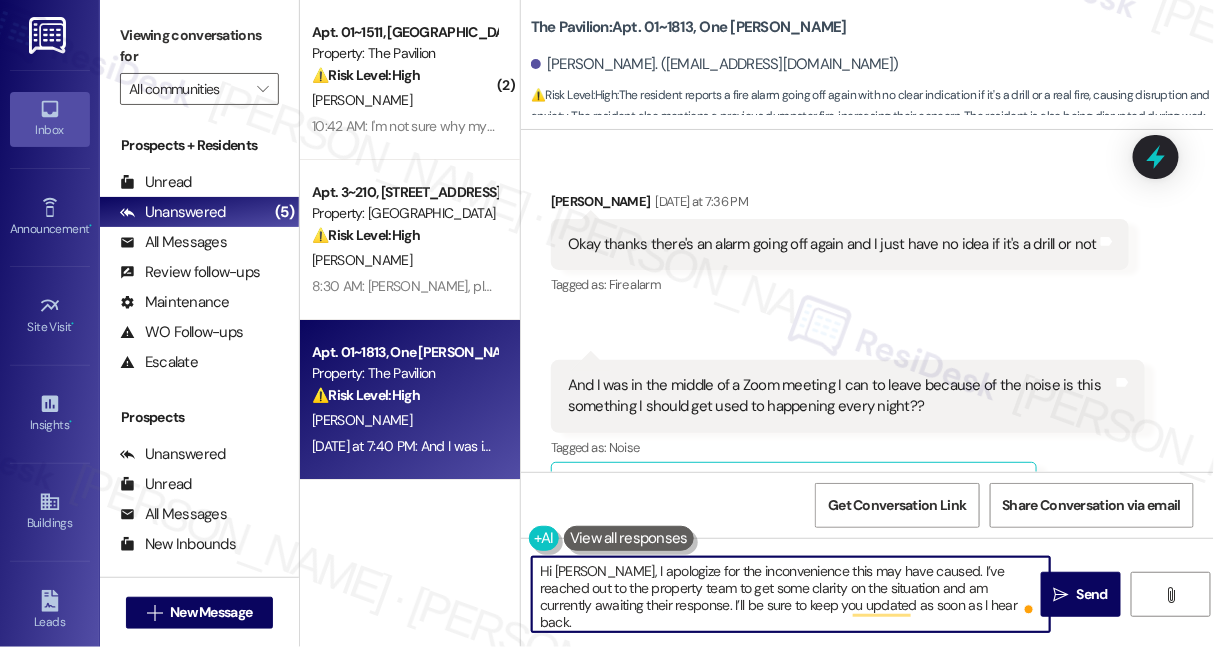 click on "Hi Lucy, I apologize for the inconvenience this may have caused. I’ve reached out to the property team to get some clarity on the situation and am currently awaiting their response. I’ll be sure to keep you updated as soon as I hear back." at bounding box center (791, 594) 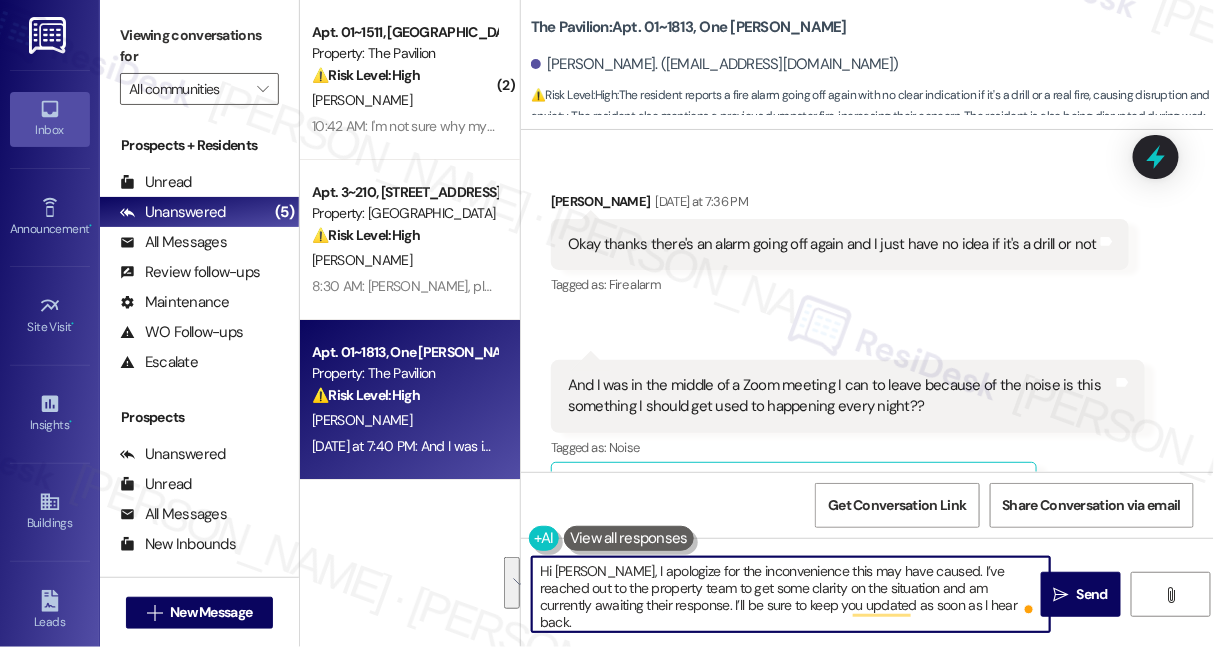 click on "Hi Lucy, I apologize for the inconvenience this may have caused. I’ve reached out to the property team to get some clarity on the situation and am currently awaiting their response. I’ll be sure to keep you updated as soon as I hear back." at bounding box center (791, 594) 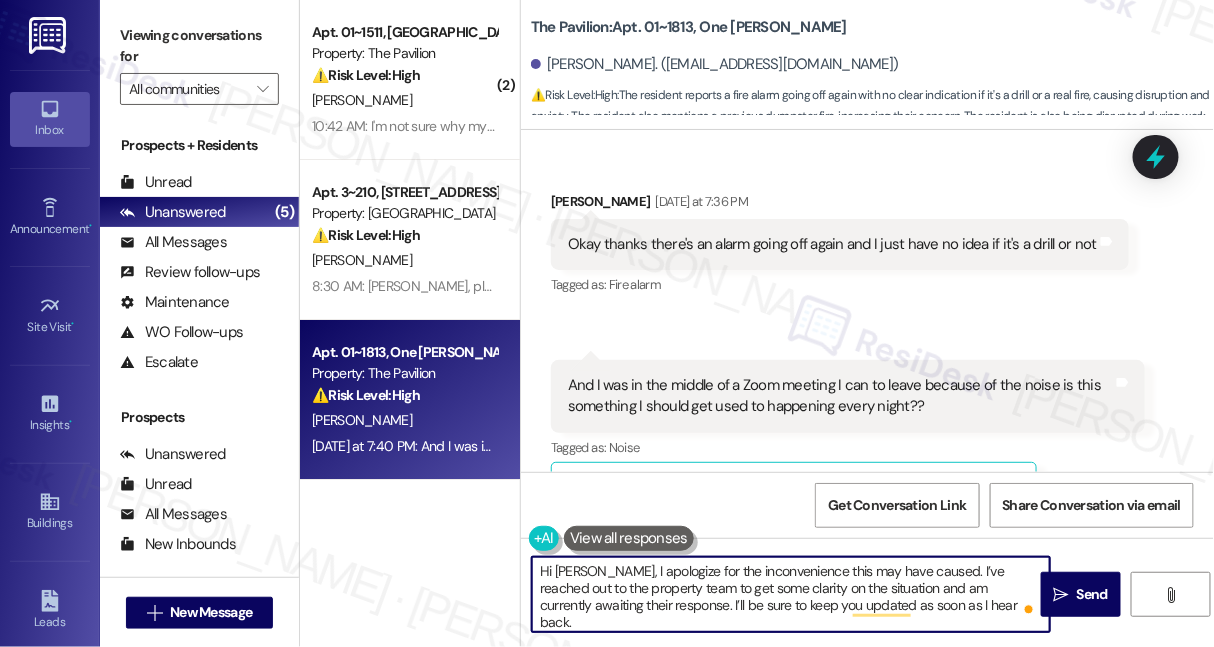 click on "Hi Lucy, I apologize for the inconvenience this may have caused. I’ve reached out to the property team to get some clarity on the situation and am currently awaiting their response. I’ll be sure to keep you updated as soon as I hear back." at bounding box center (791, 594) 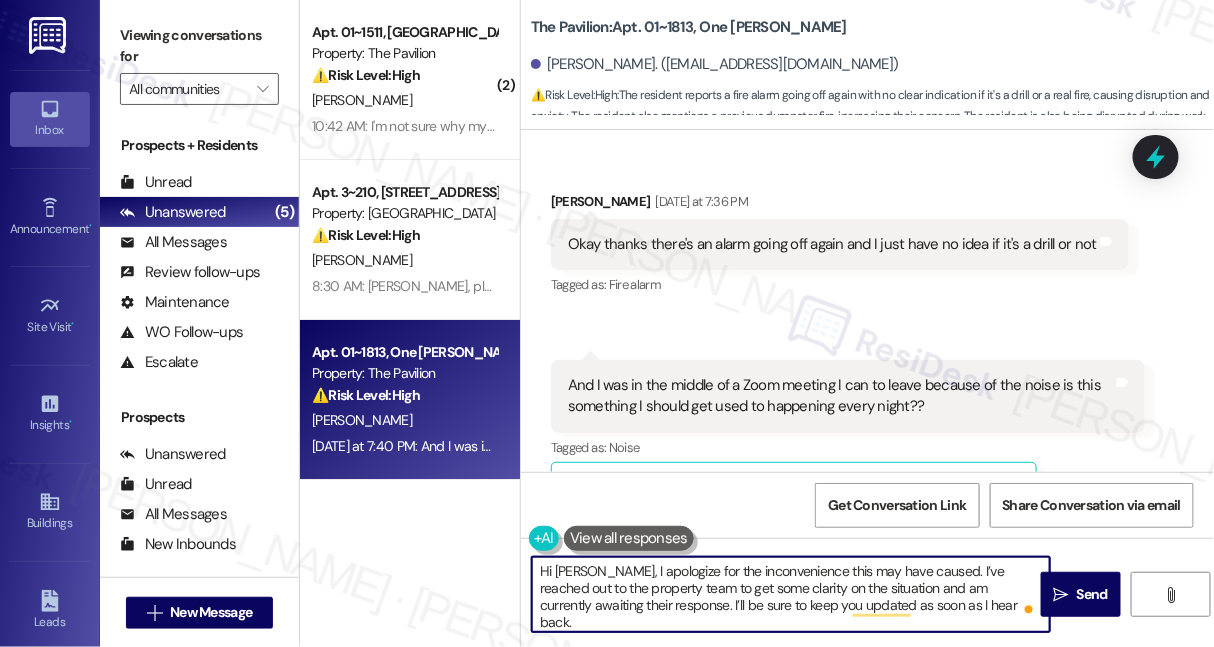 click on "Hi Lucy, I apologize for the inconvenience this may have caused. I’ve reached out to the property team to get some clarity on the situation and am currently awaiting their response. I’ll be sure to keep you updated as soon as I hear back." at bounding box center [791, 594] 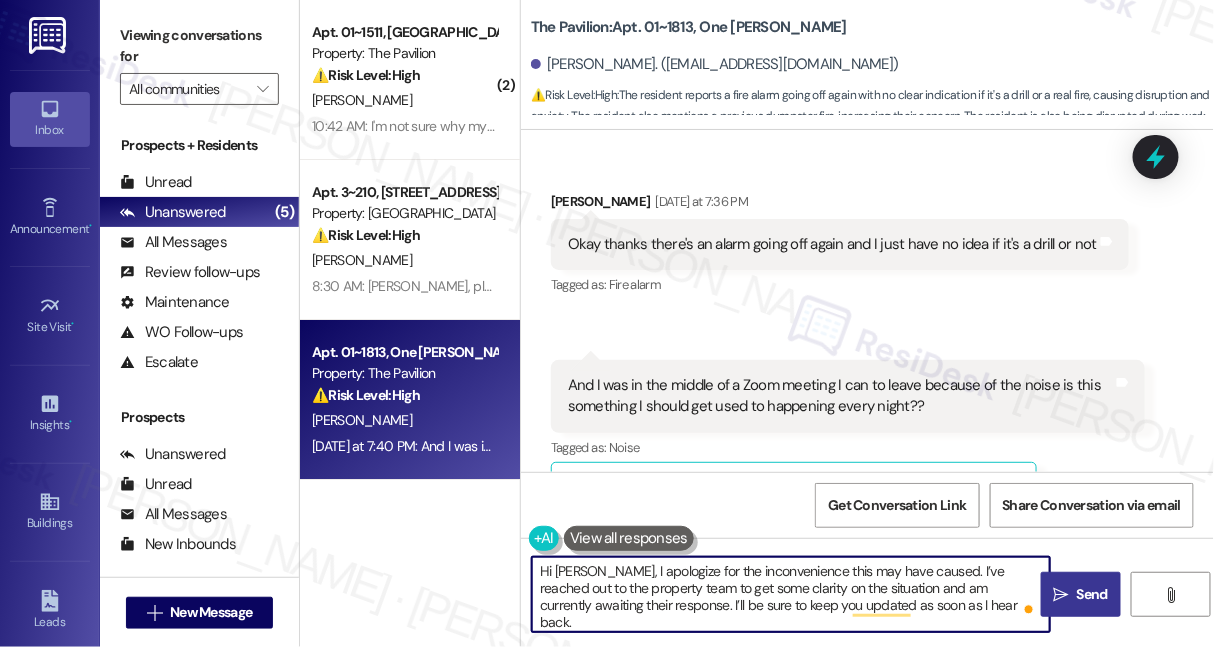 click on "Send" at bounding box center [1092, 594] 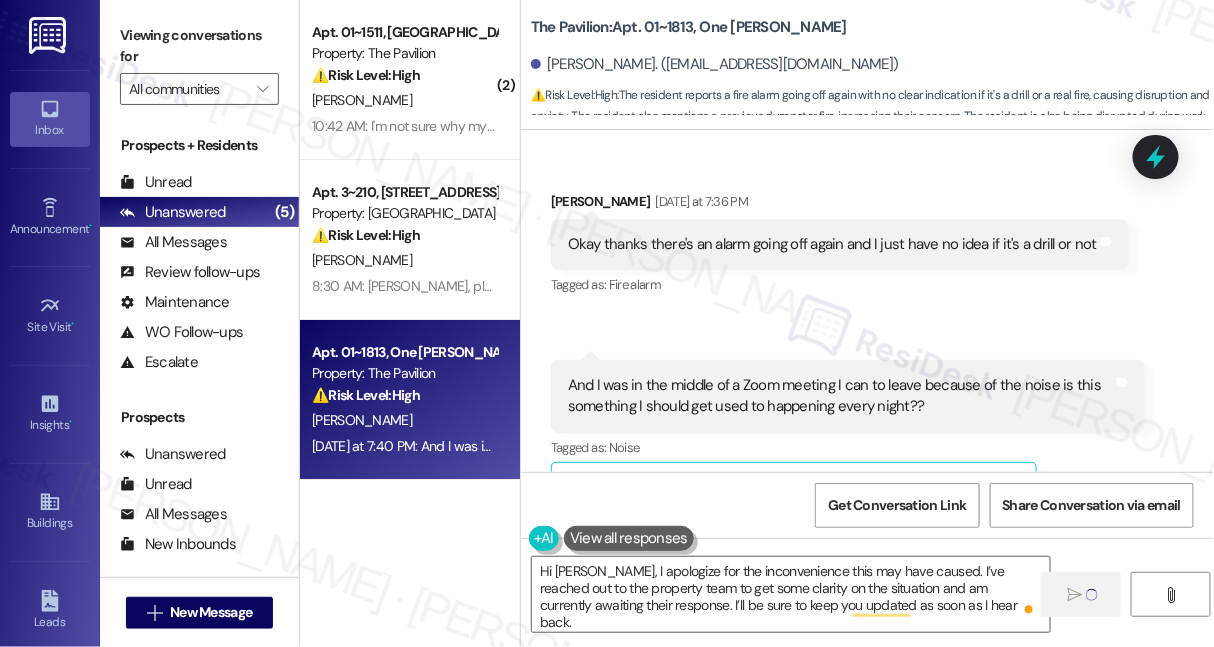 type 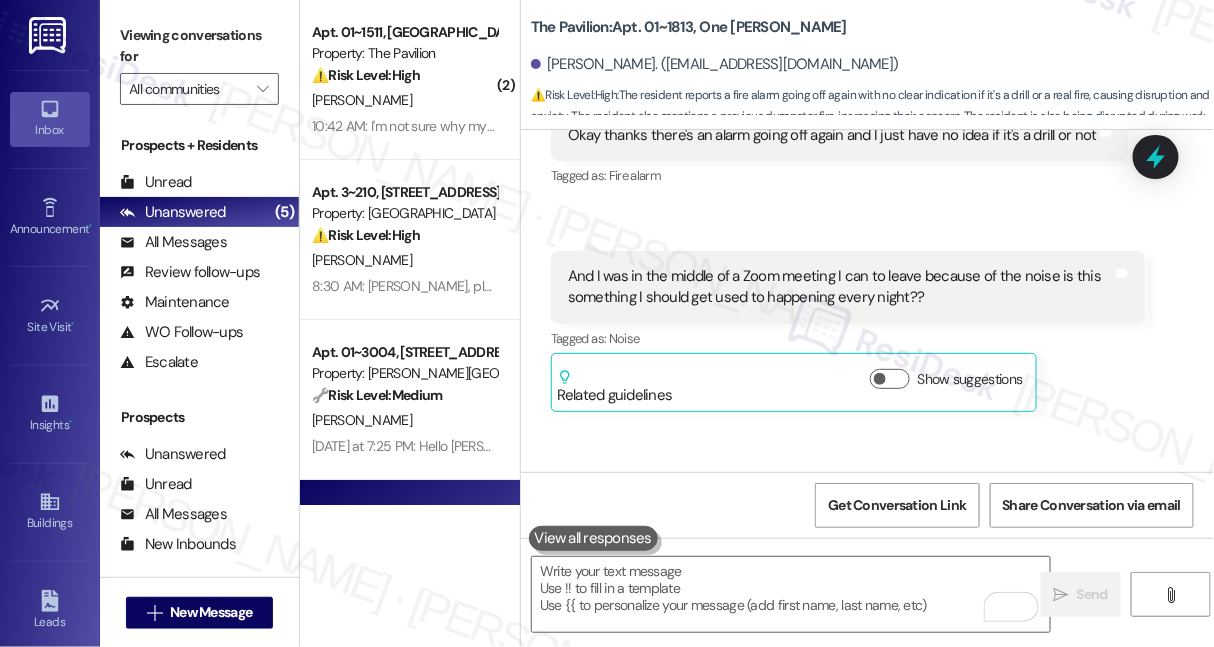 scroll, scrollTop: 2775, scrollLeft: 0, axis: vertical 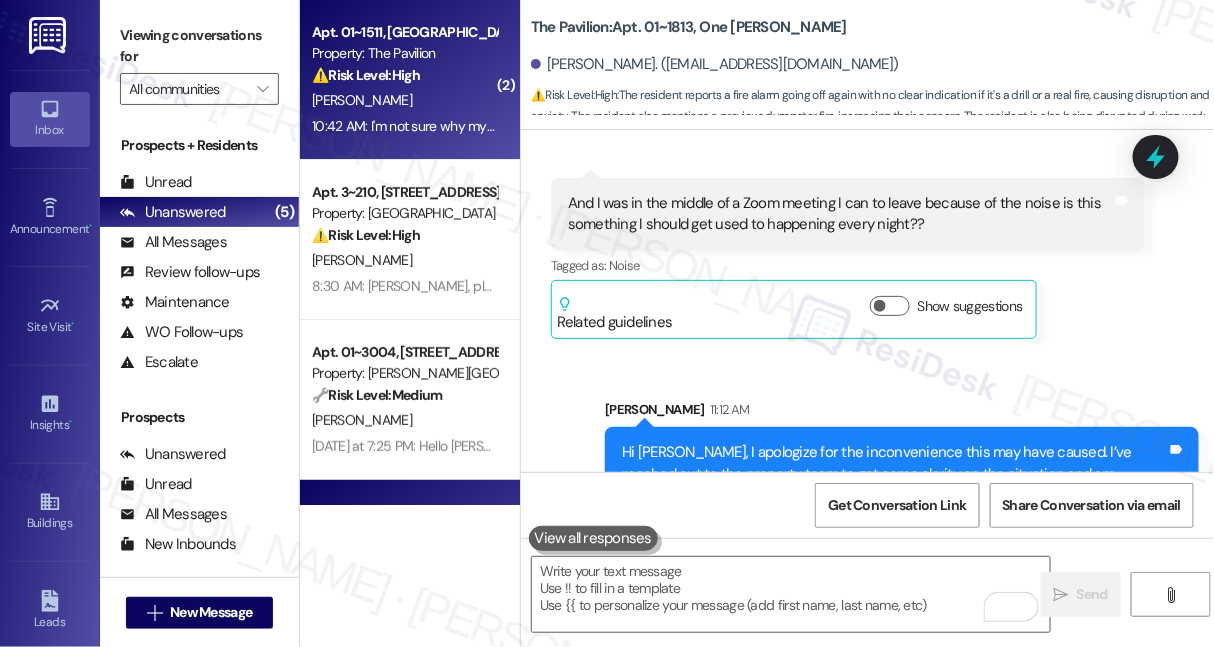click on "10:42 AM: I'm not sure why my autopay didn't go through.  10:42 AM: I'm not sure why my autopay didn't go through." at bounding box center (404, 126) 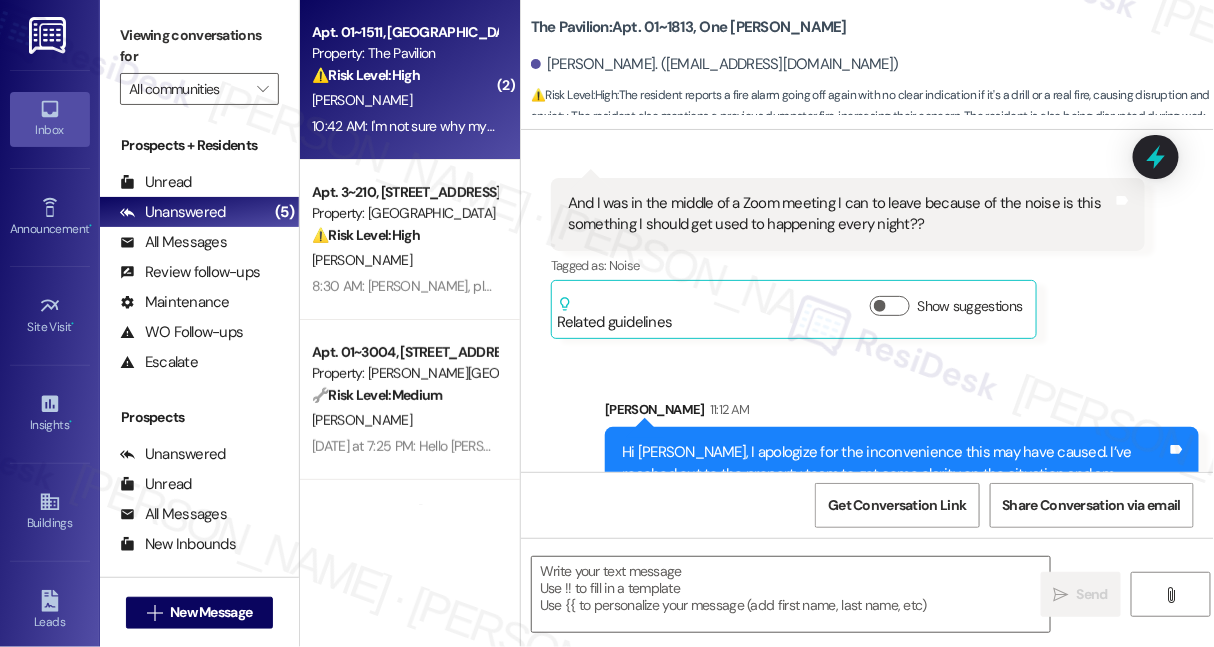 type on "Fetching suggested responses. Please feel free to read through the conversation in the meantime." 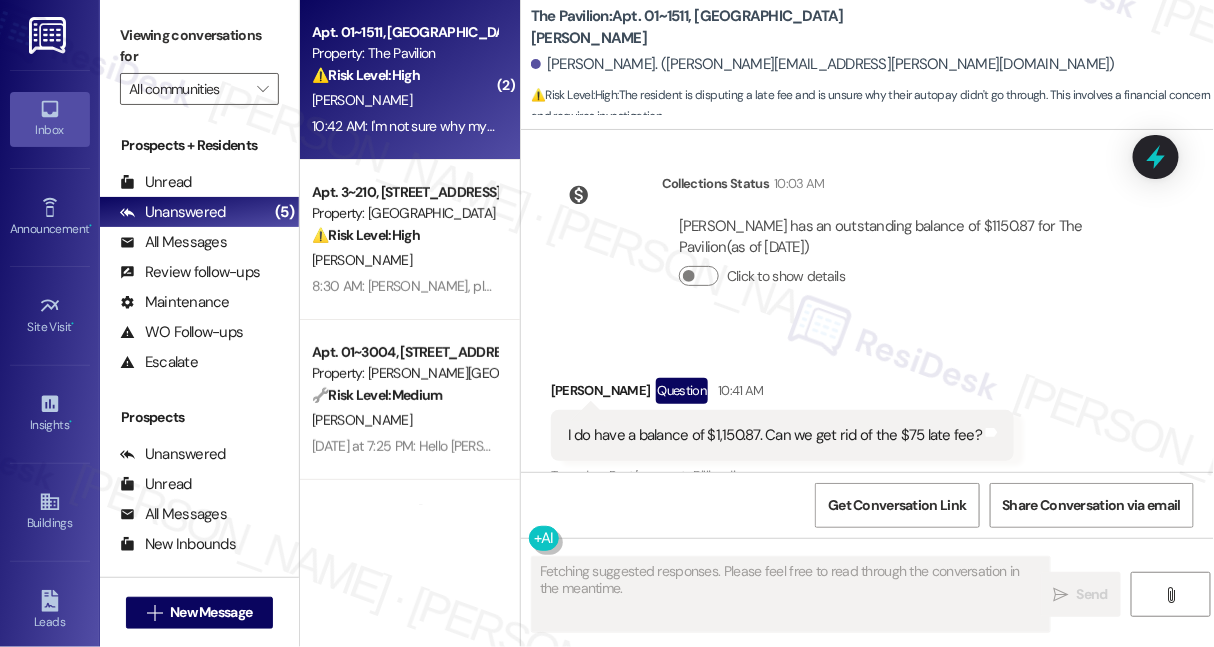 scroll, scrollTop: 8506, scrollLeft: 0, axis: vertical 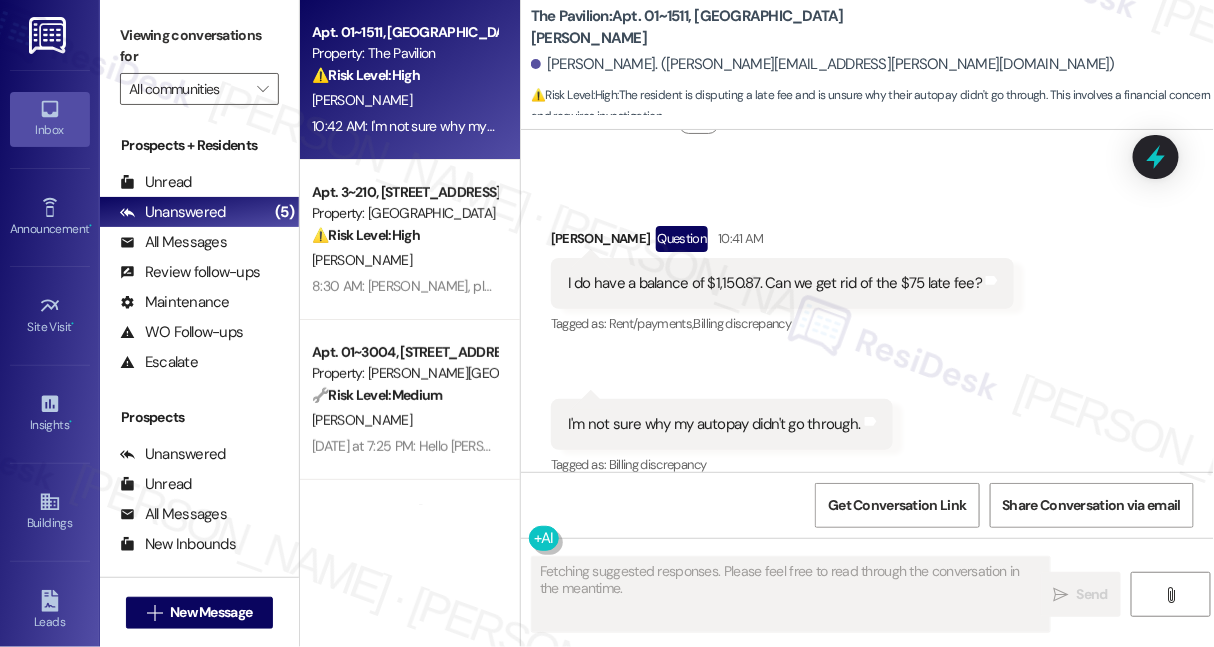 click on "I'm not sure why my autopay didn't go through." at bounding box center [714, 424] 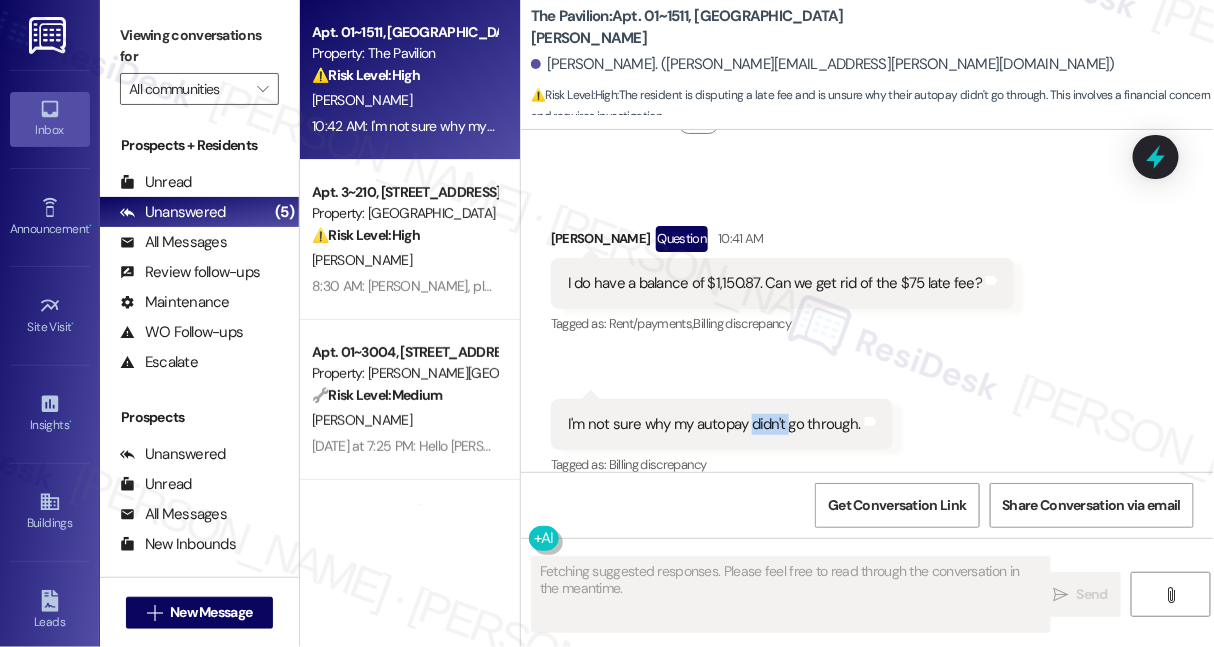 click on "I'm not sure why my autopay didn't go through." at bounding box center (714, 424) 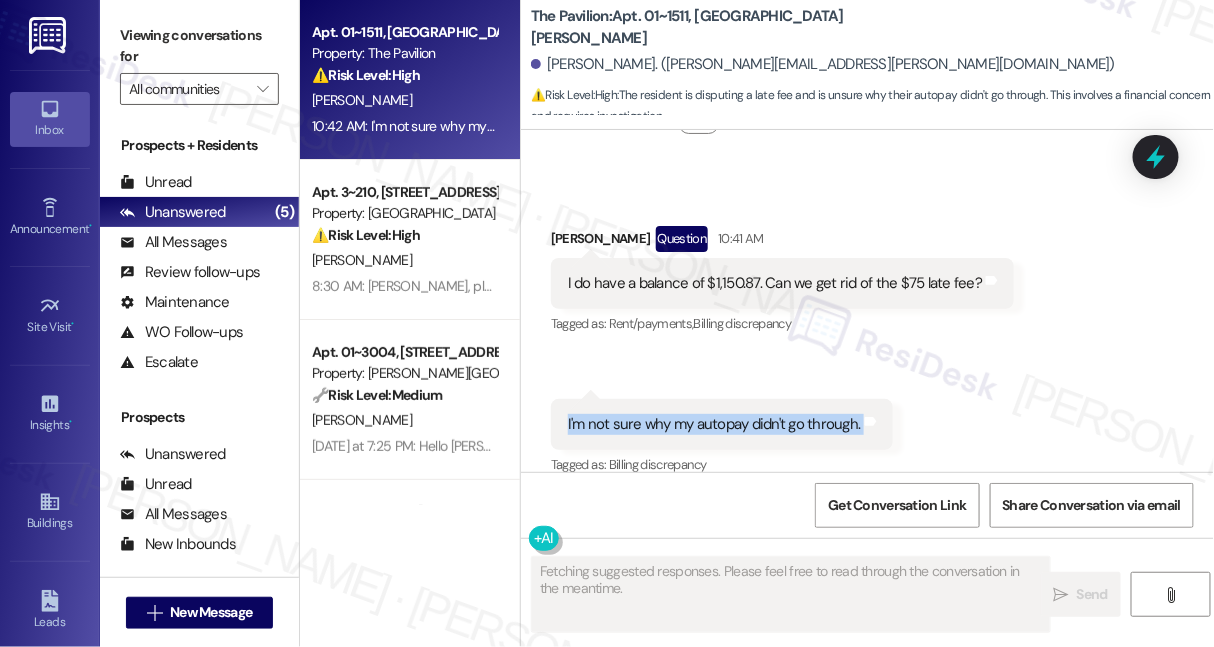 click on "I'm not sure why my autopay didn't go through." at bounding box center (714, 424) 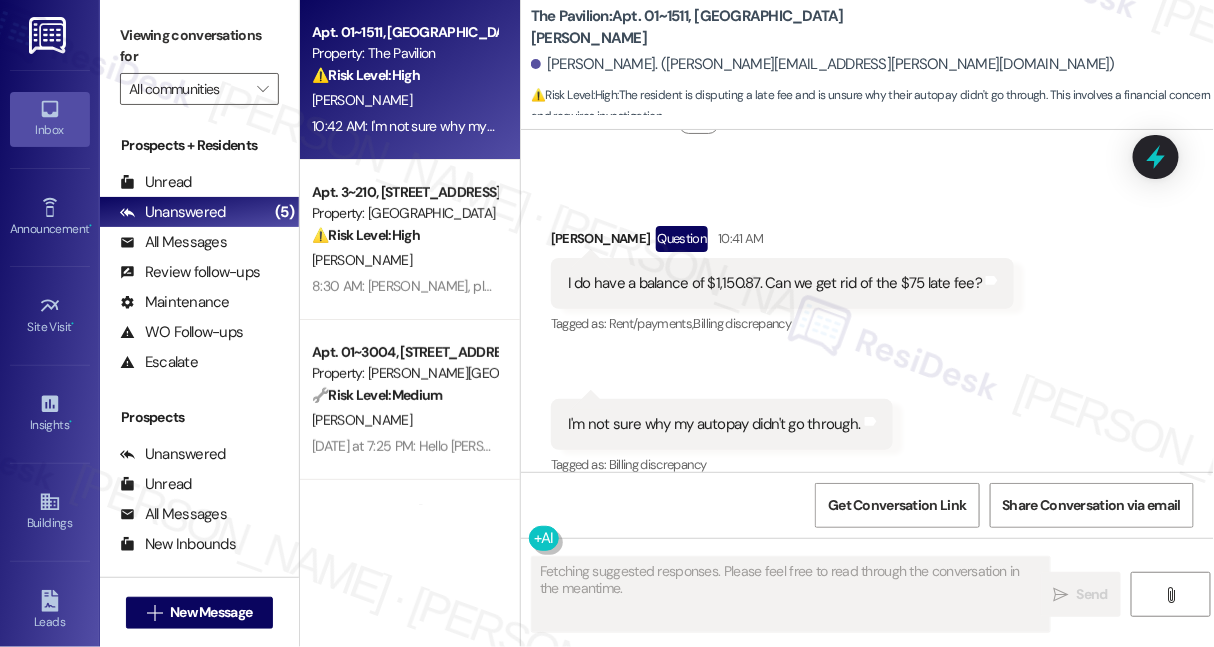 click on "I do have a balance of $1,150.87. Can we get rid of the $75 late fee?" at bounding box center [775, 283] 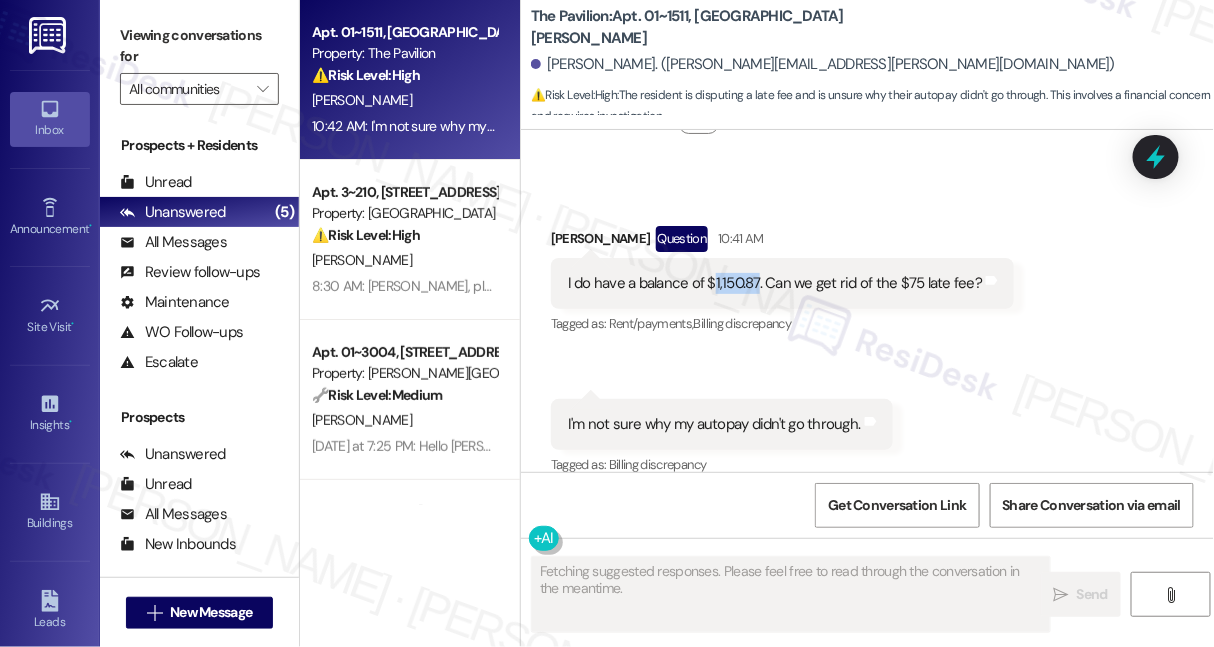 click on "I do have a balance of $1,150.87. Can we get rid of the $75 late fee?" at bounding box center [775, 283] 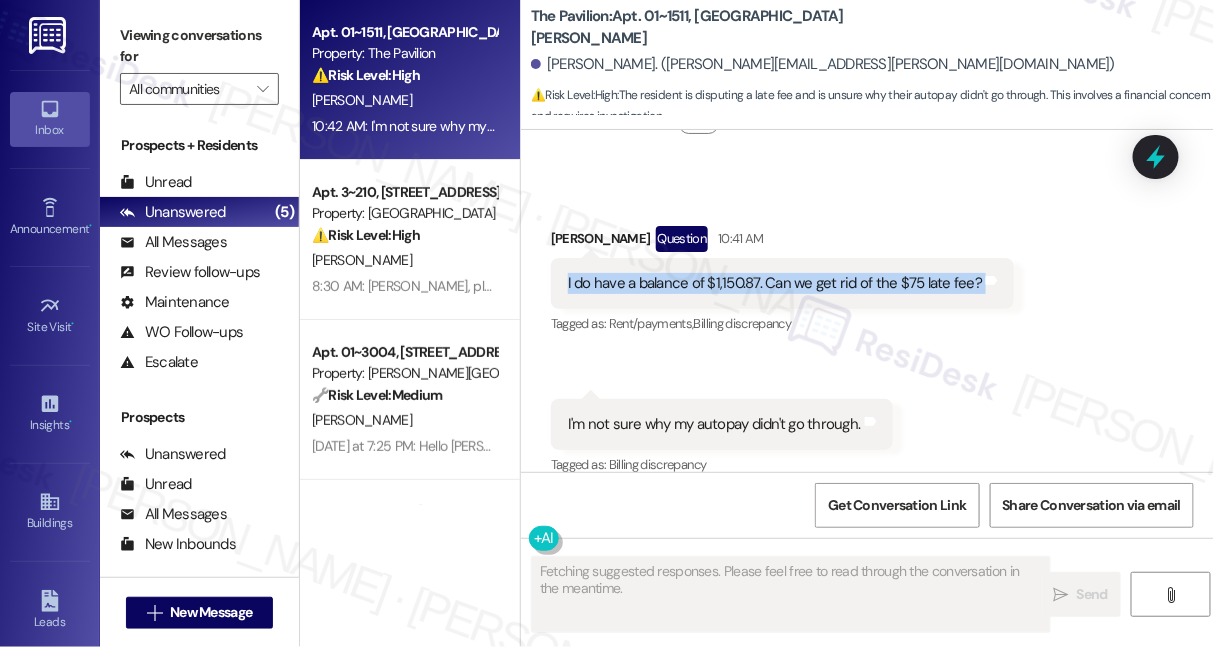click on "I do have a balance of $1,150.87. Can we get rid of the $75 late fee?" at bounding box center (775, 283) 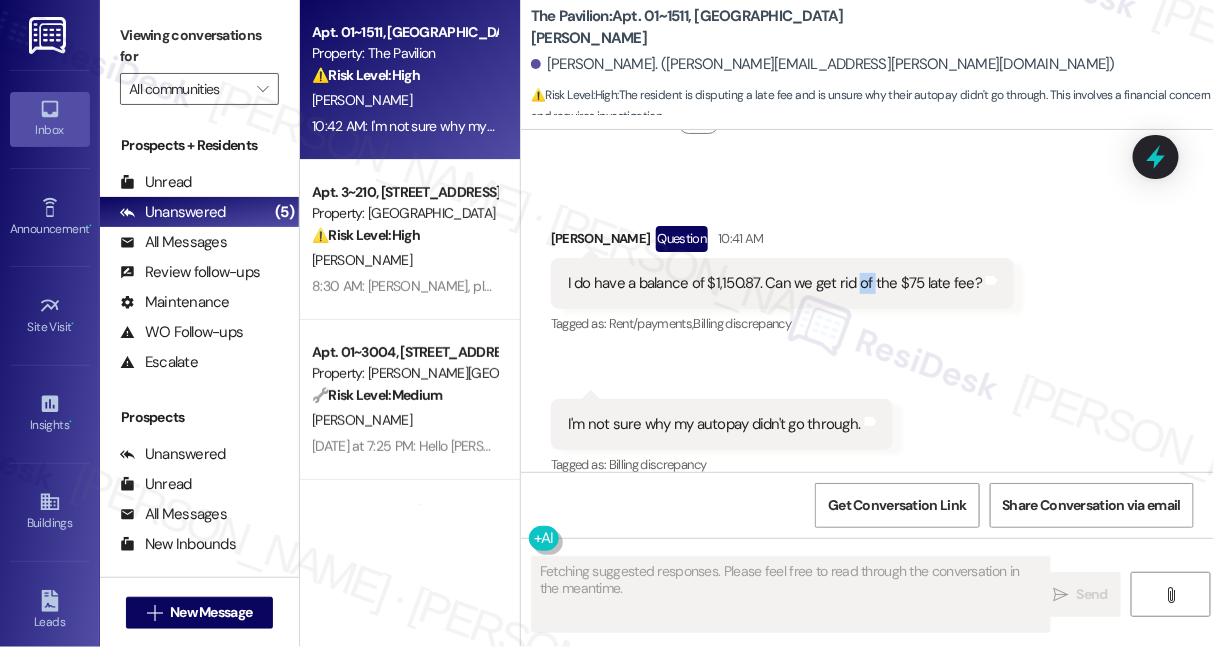 click on "I do have a balance of $1,150.87. Can we get rid of the $75 late fee?" at bounding box center [775, 283] 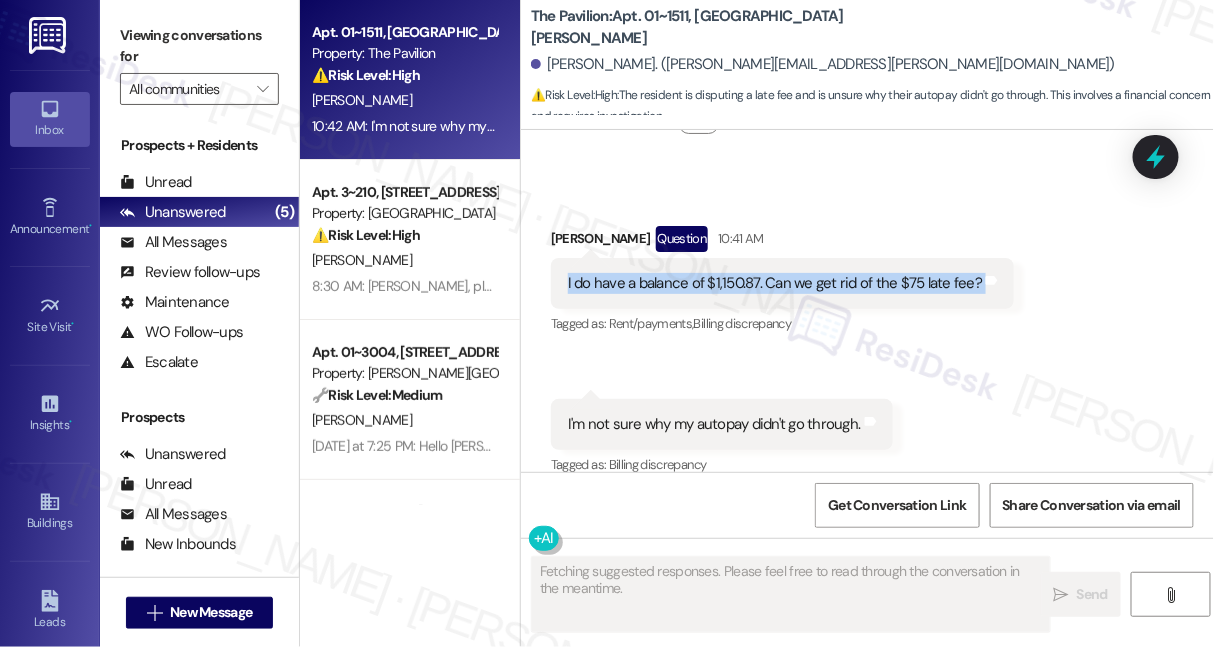 click on "I do have a balance of $1,150.87. Can we get rid of the $75 late fee?" at bounding box center [775, 283] 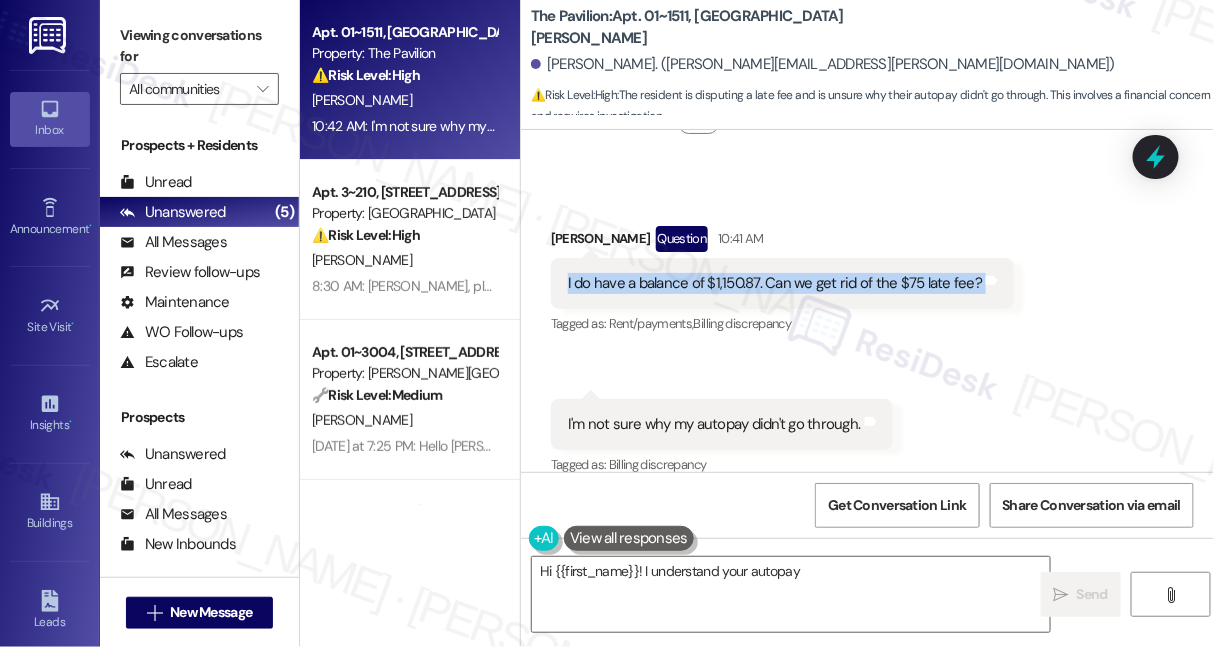scroll, scrollTop: 8234, scrollLeft: 0, axis: vertical 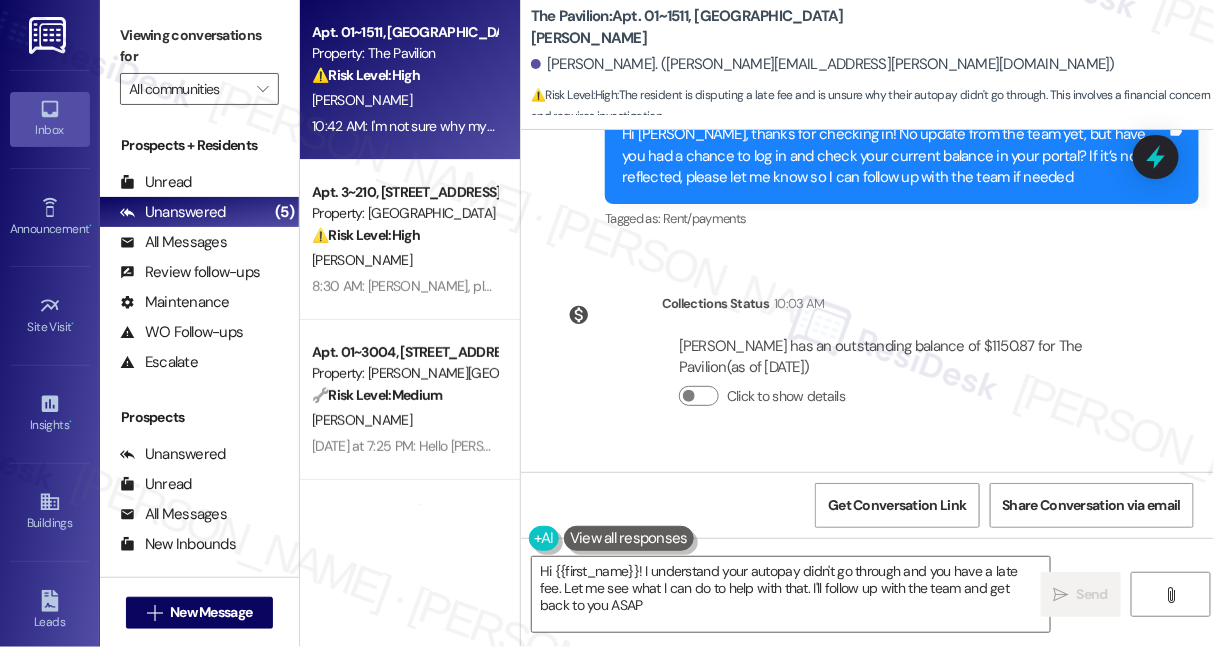 type on "Hi {{first_name}}! I understand your autopay didn't go through and you have a late fee. Let me see what I can do to help with that. I'll follow up with the team and get back to you ASAP!" 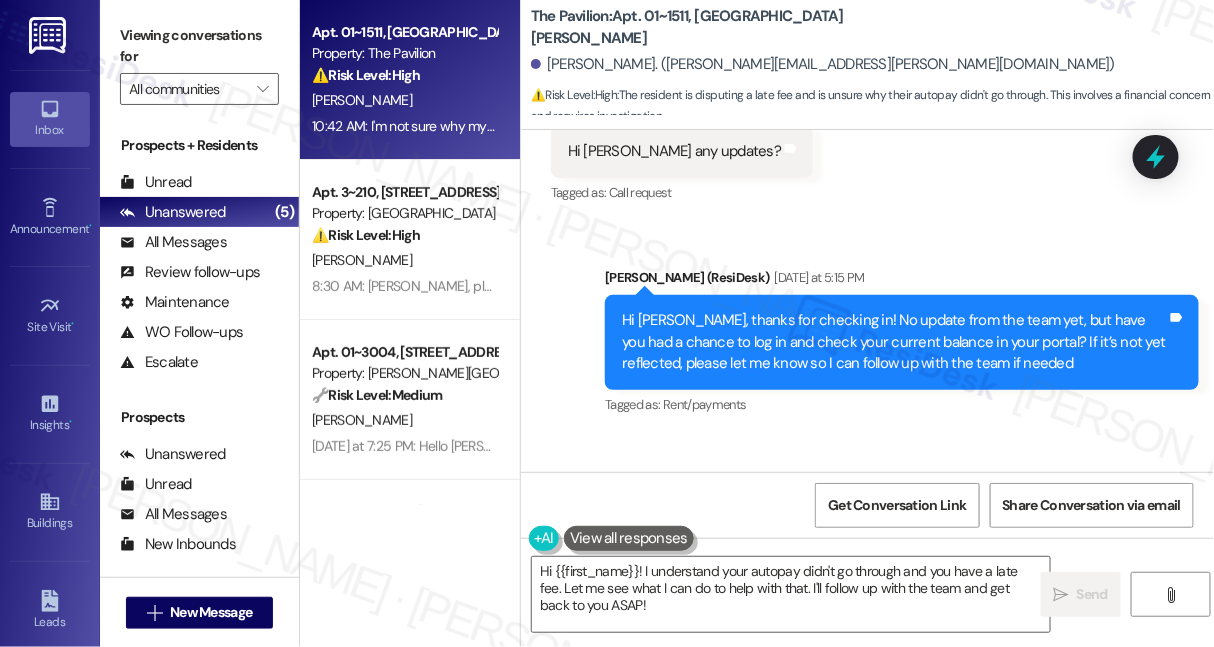 scroll, scrollTop: 8052, scrollLeft: 0, axis: vertical 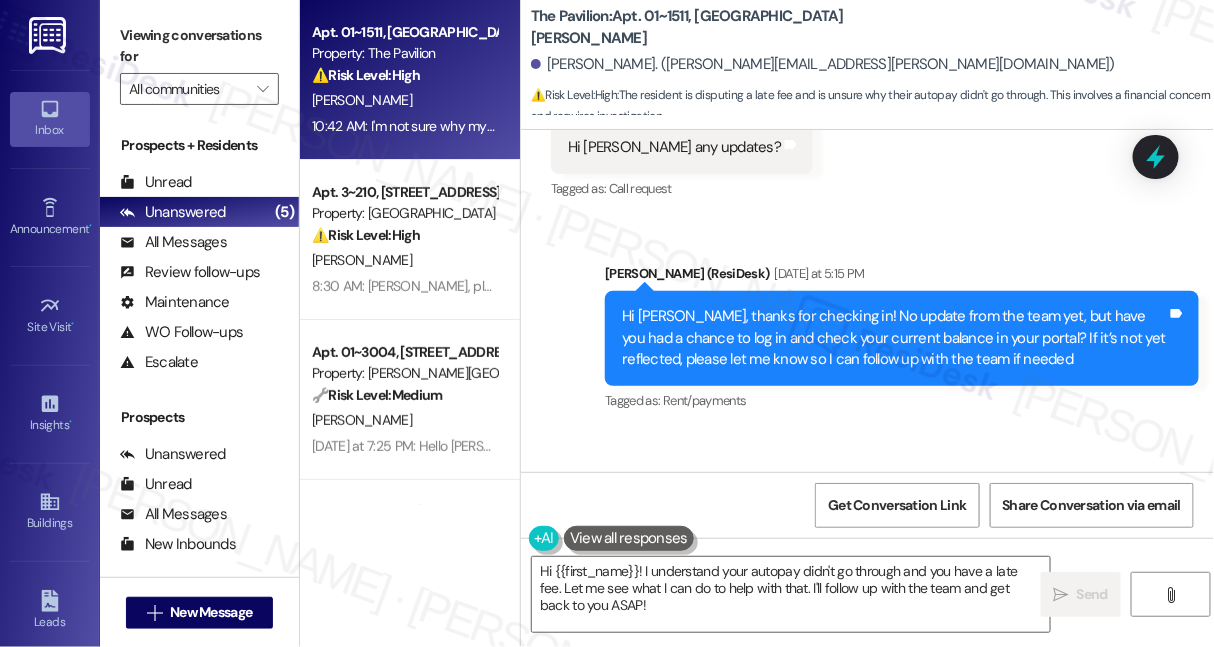 click on "Hi Ajay, thanks for checking in! No update from the team yet, but have you had a chance to log in and check your current balance in your portal? If it’s not yet reflected, please let me know so I can follow up with the team if needed" at bounding box center (894, 338) 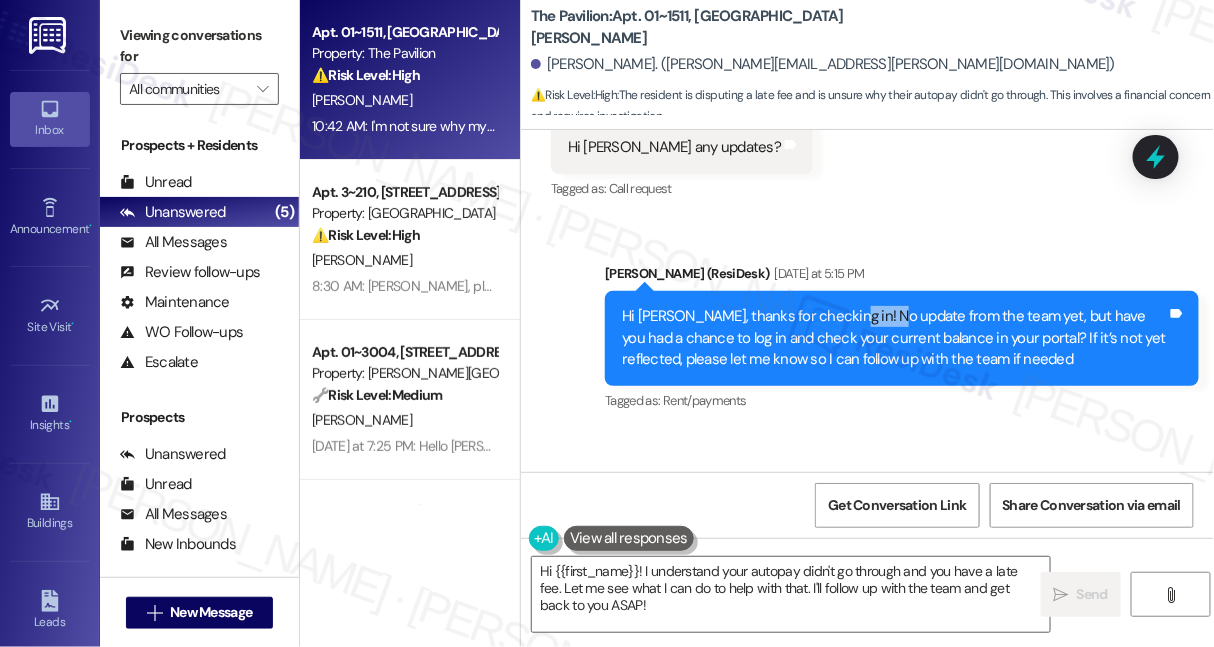 click on "Hi Ajay, thanks for checking in! No update from the team yet, but have you had a chance to log in and check your current balance in your portal? If it’s not yet reflected, please let me know so I can follow up with the team if needed" at bounding box center (894, 338) 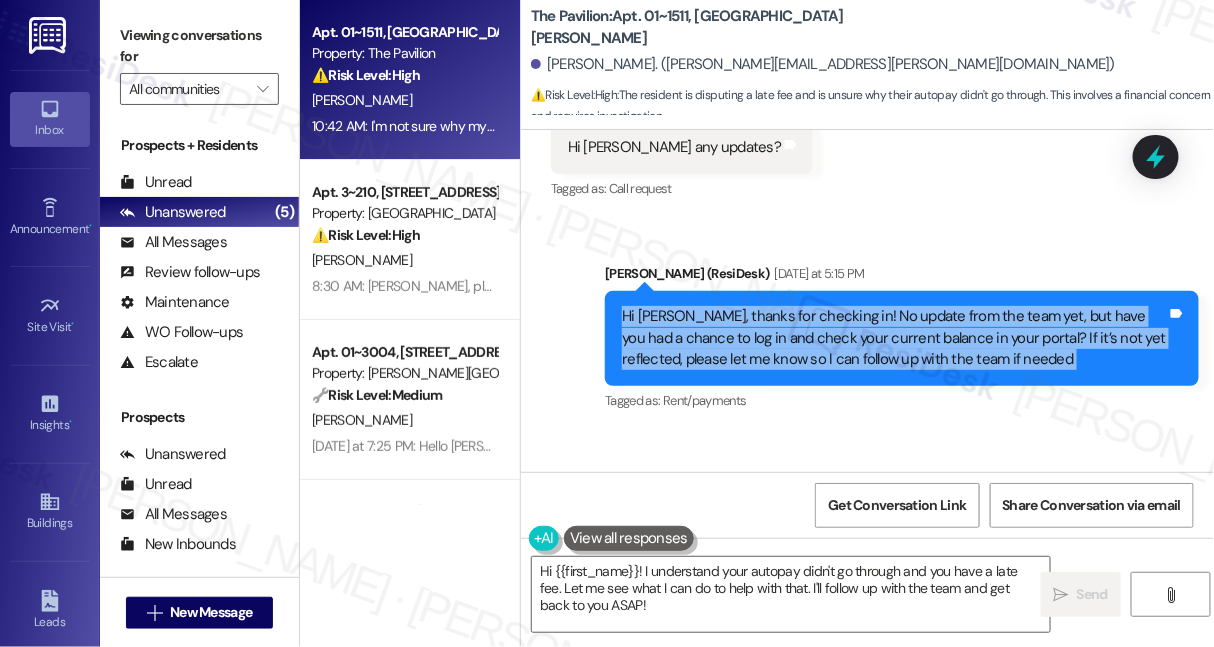 click on "Hi Ajay, thanks for checking in! No update from the team yet, but have you had a chance to log in and check your current balance in your portal? If it’s not yet reflected, please let me know so I can follow up with the team if needed" at bounding box center [894, 338] 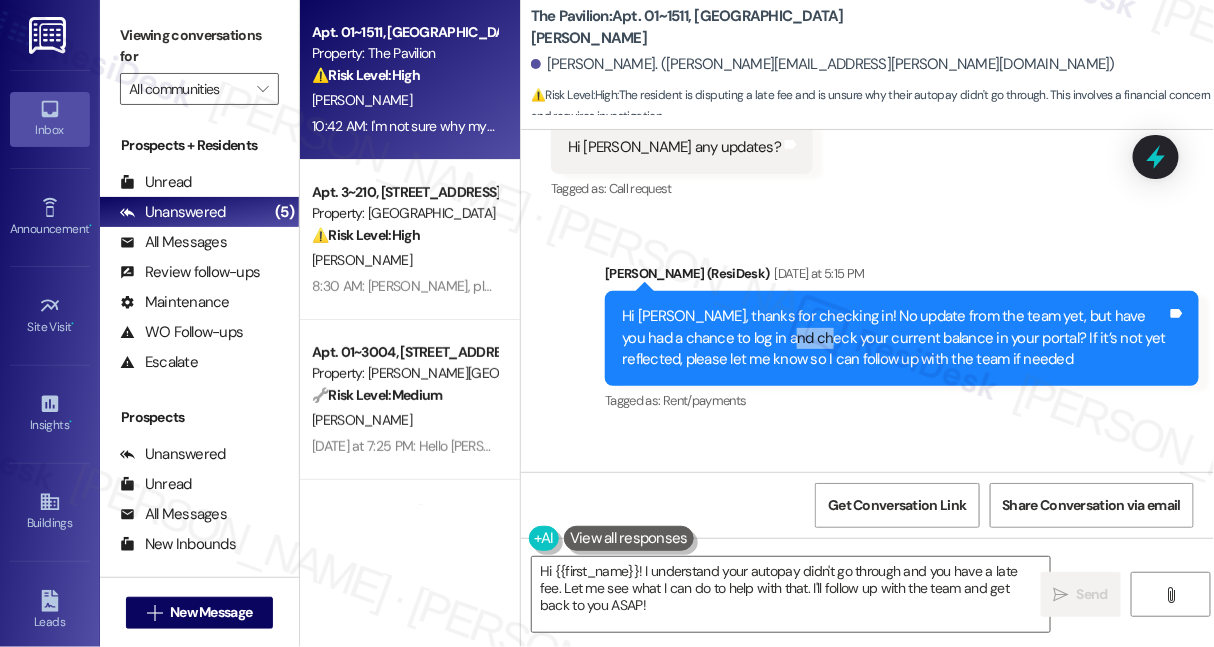 click on "Hi Ajay, thanks for checking in! No update from the team yet, but have you had a chance to log in and check your current balance in your portal? If it’s not yet reflected, please let me know so I can follow up with the team if needed" at bounding box center (894, 338) 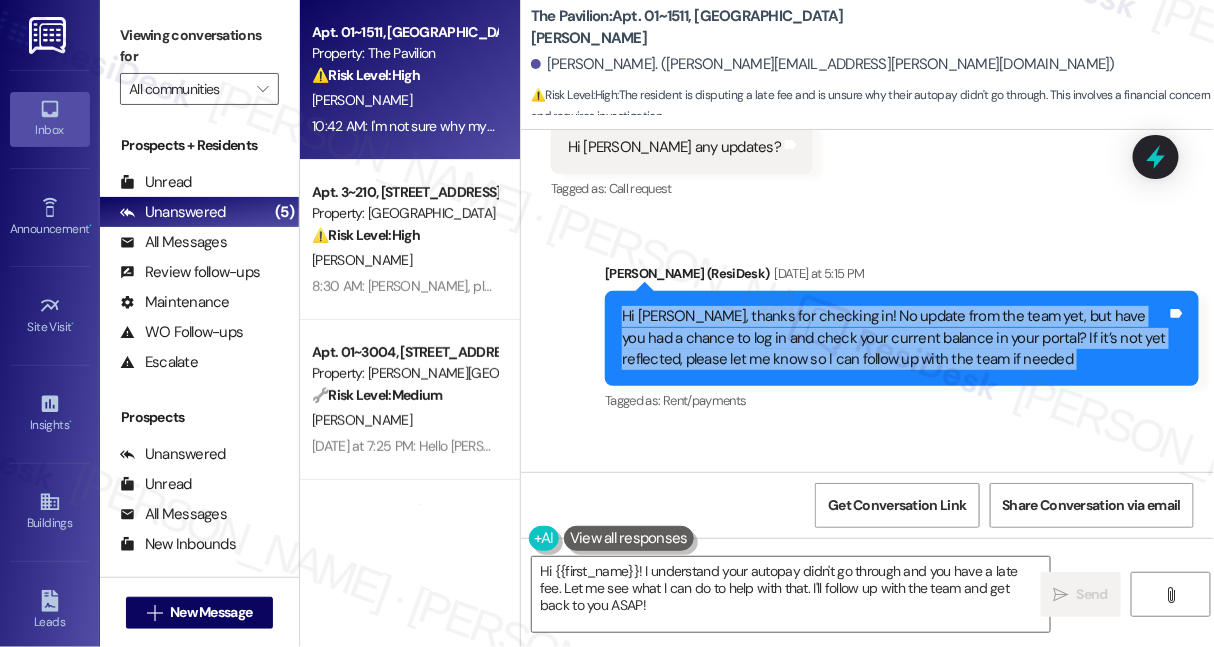 click on "Hi Ajay, thanks for checking in! No update from the team yet, but have you had a chance to log in and check your current balance in your portal? If it’s not yet reflected, please let me know so I can follow up with the team if needed" at bounding box center (894, 338) 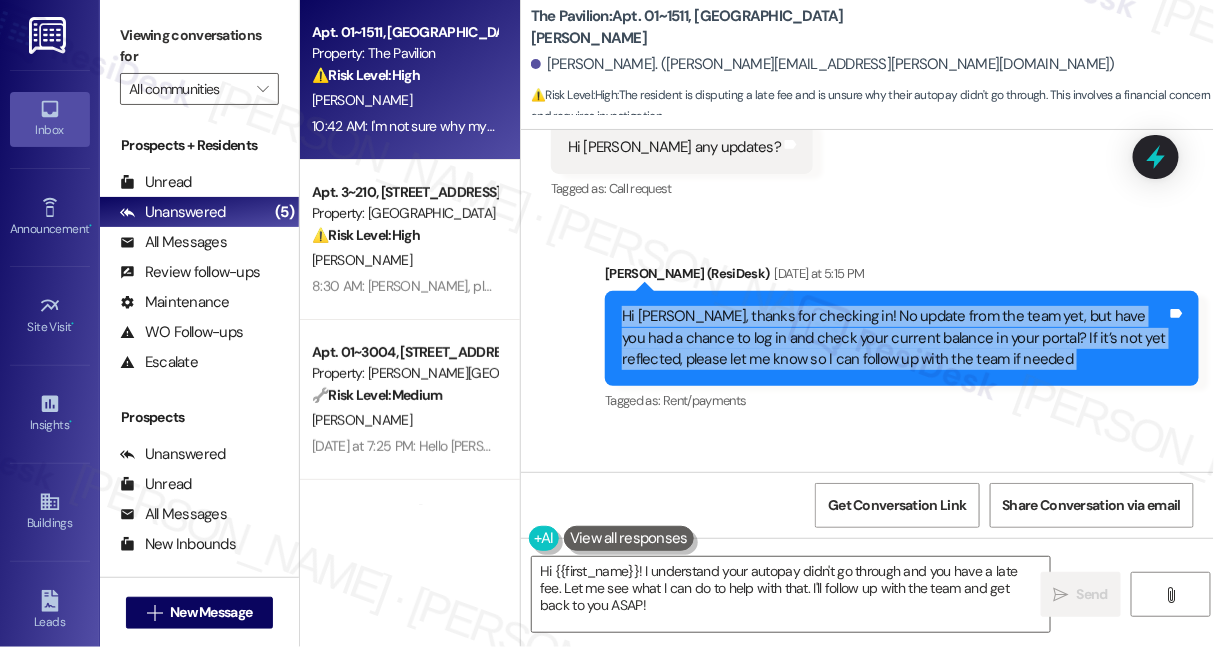 scroll, scrollTop: 8416, scrollLeft: 0, axis: vertical 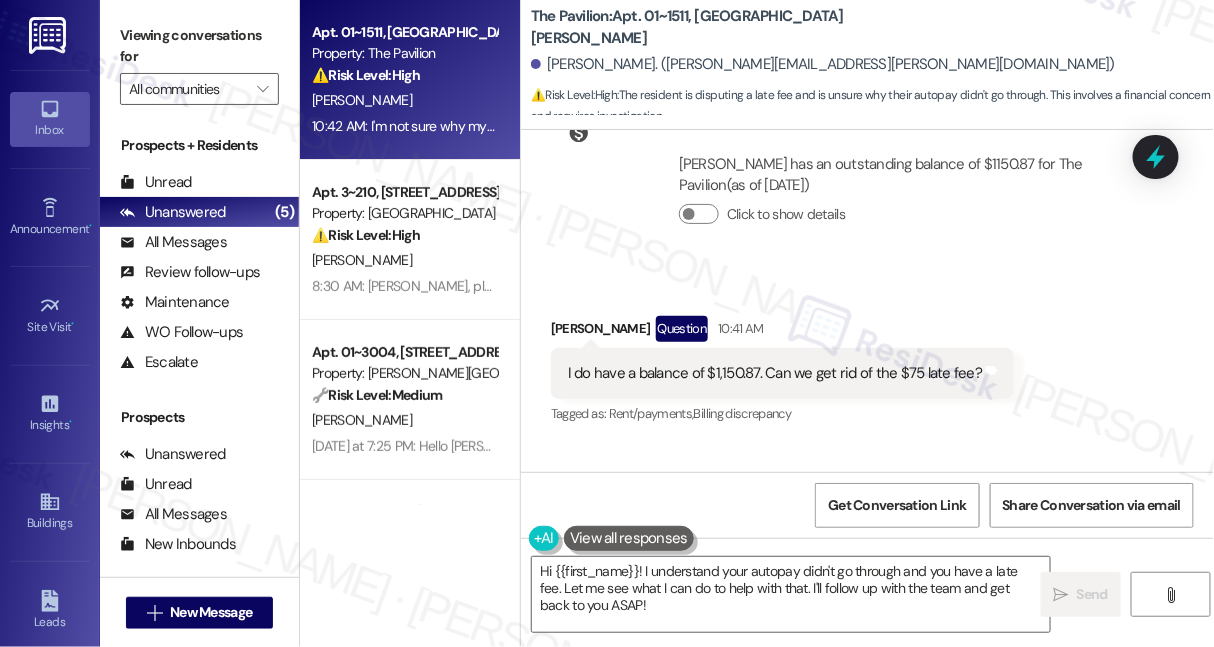 click on "I do have a balance of $1,150.87. Can we get rid of the $75 late fee?" at bounding box center [775, 373] 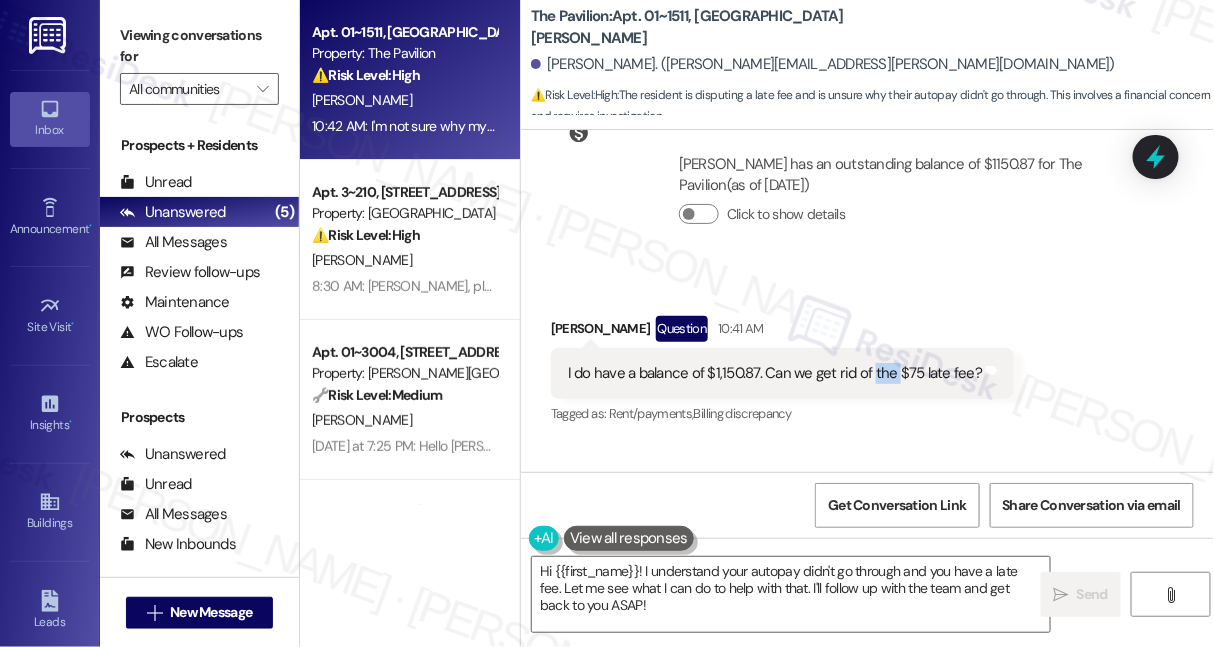 click on "I do have a balance of $1,150.87. Can we get rid of the $75 late fee?" at bounding box center [775, 373] 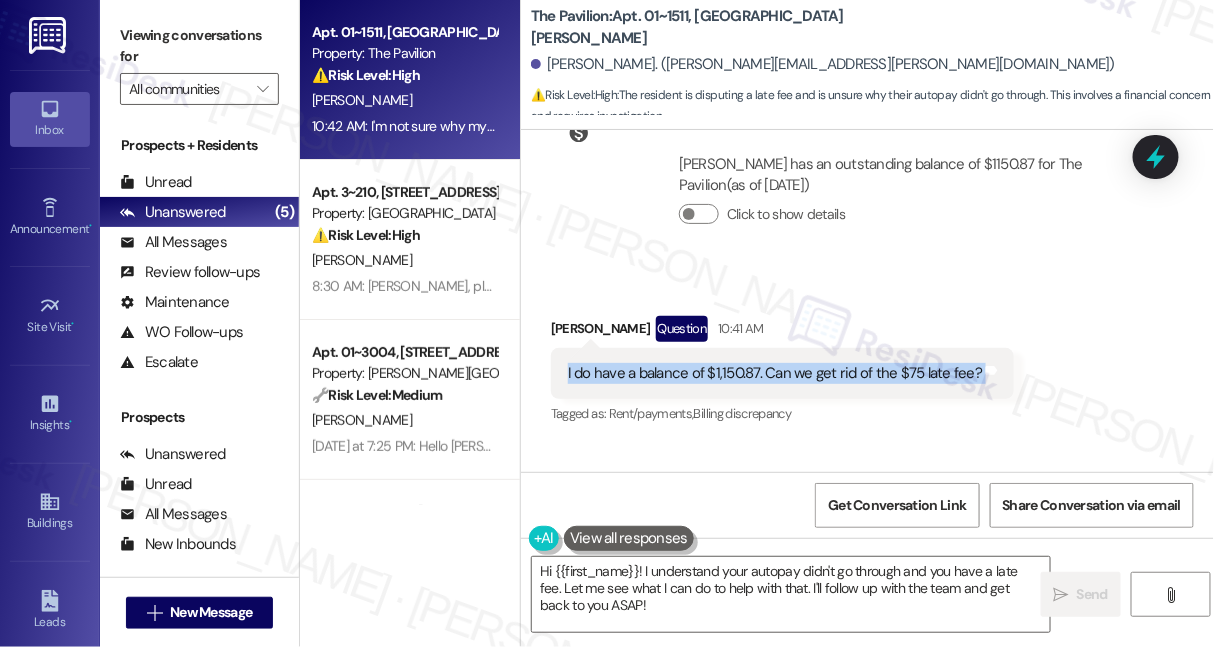click on "I do have a balance of $1,150.87. Can we get rid of the $75 late fee?" at bounding box center (775, 373) 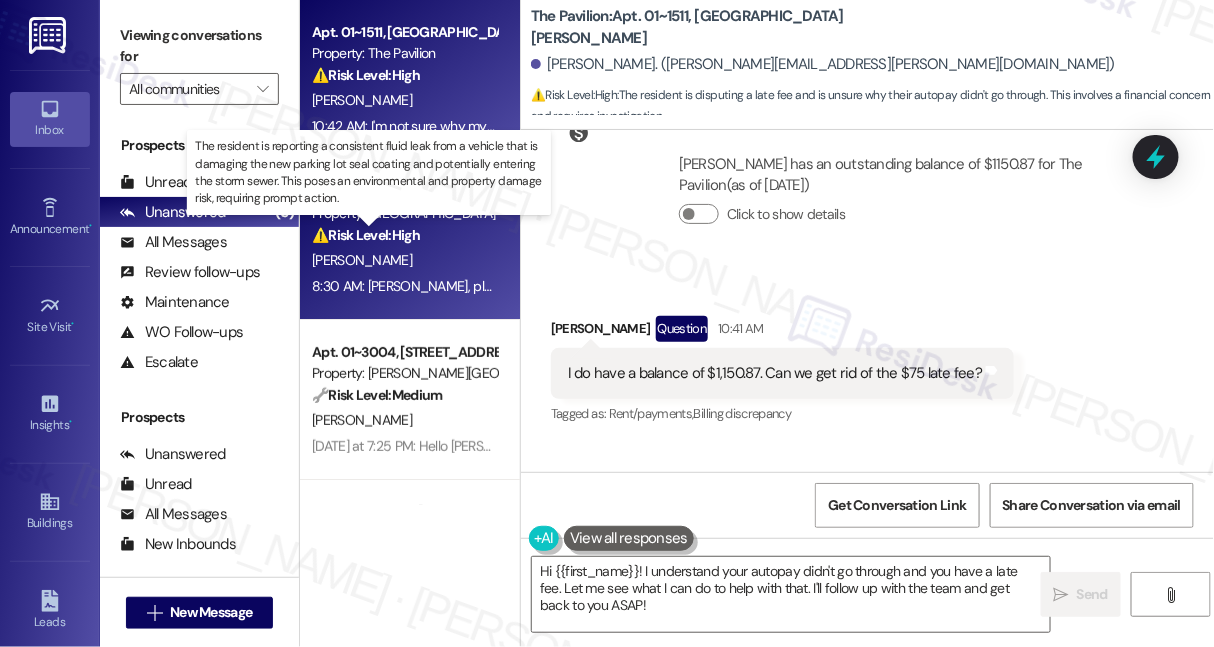 click on "⚠️  Risk Level:  High" at bounding box center (366, 235) 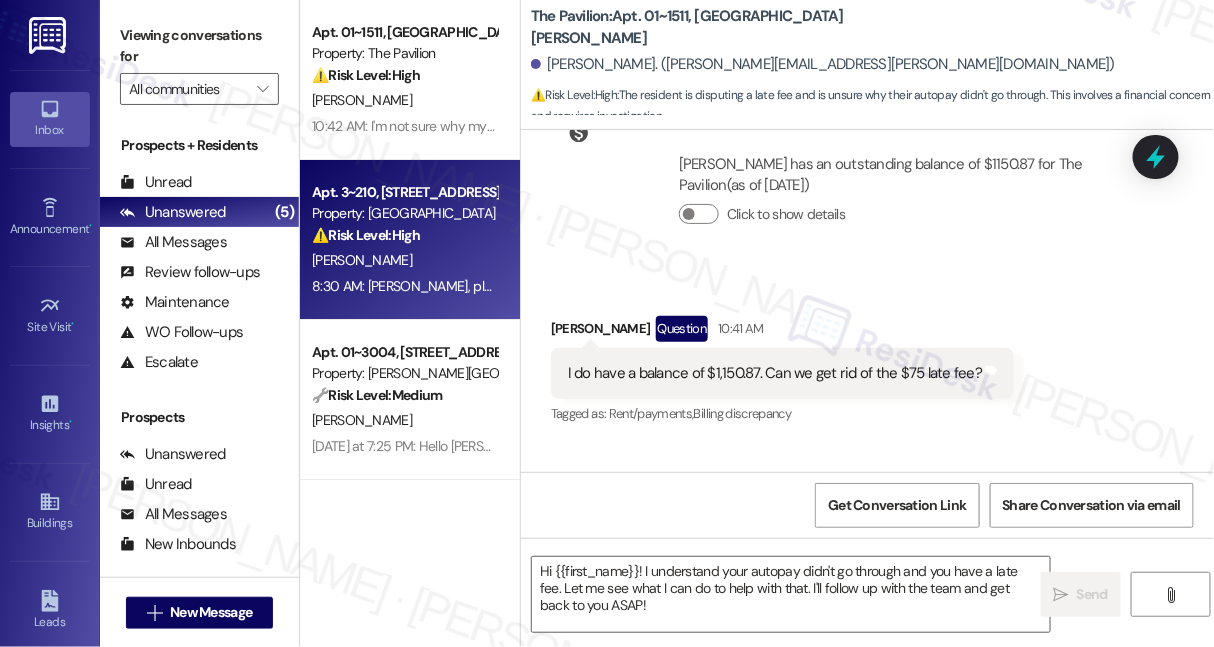 type on "Fetching suggested responses. Please feel free to read through the conversation in the meantime." 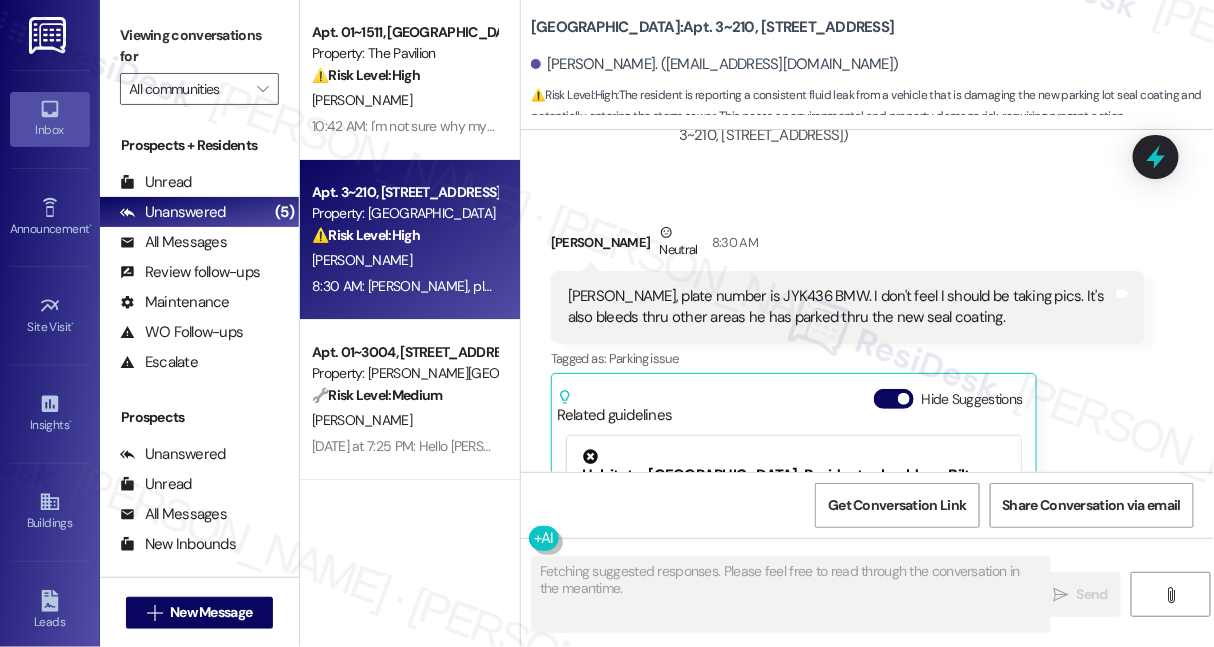 scroll, scrollTop: 16206, scrollLeft: 0, axis: vertical 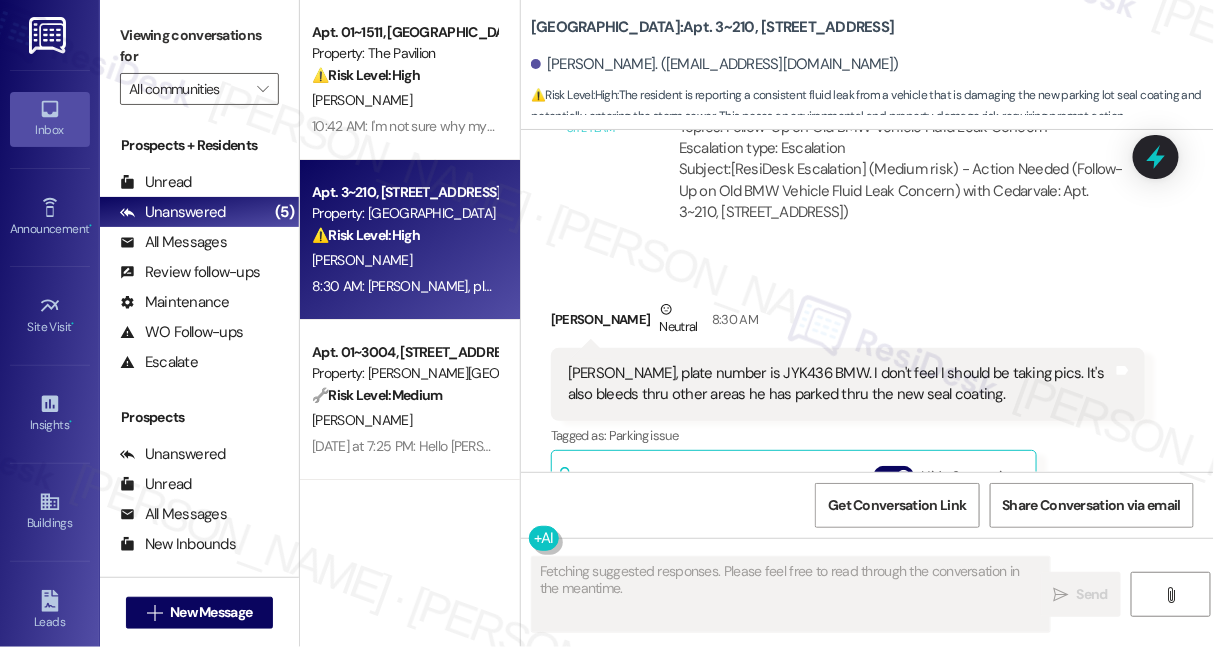 click on "Sarah, plate number is JYK436 BMW. I don't feel I should  be taking pics. It's also bleeds thru other areas he has parked thru the new seal coating." at bounding box center [840, 384] 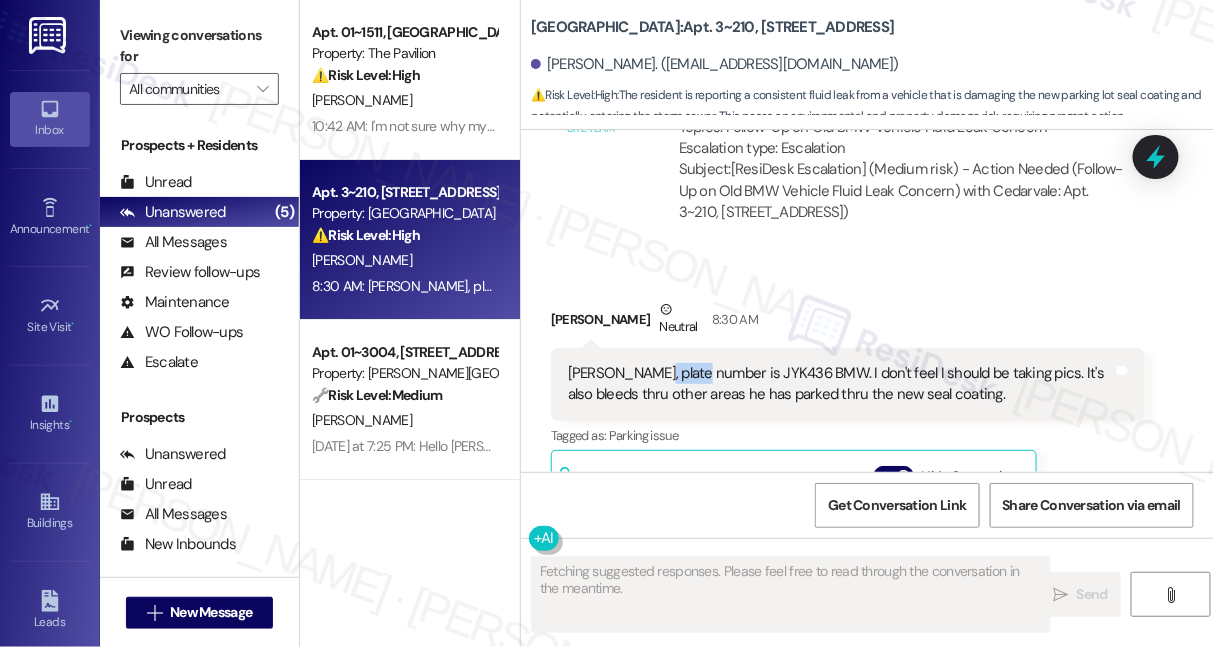 click on "Sarah, plate number is JYK436 BMW. I don't feel I should  be taking pics. It's also bleeds thru other areas he has parked thru the new seal coating." at bounding box center (840, 384) 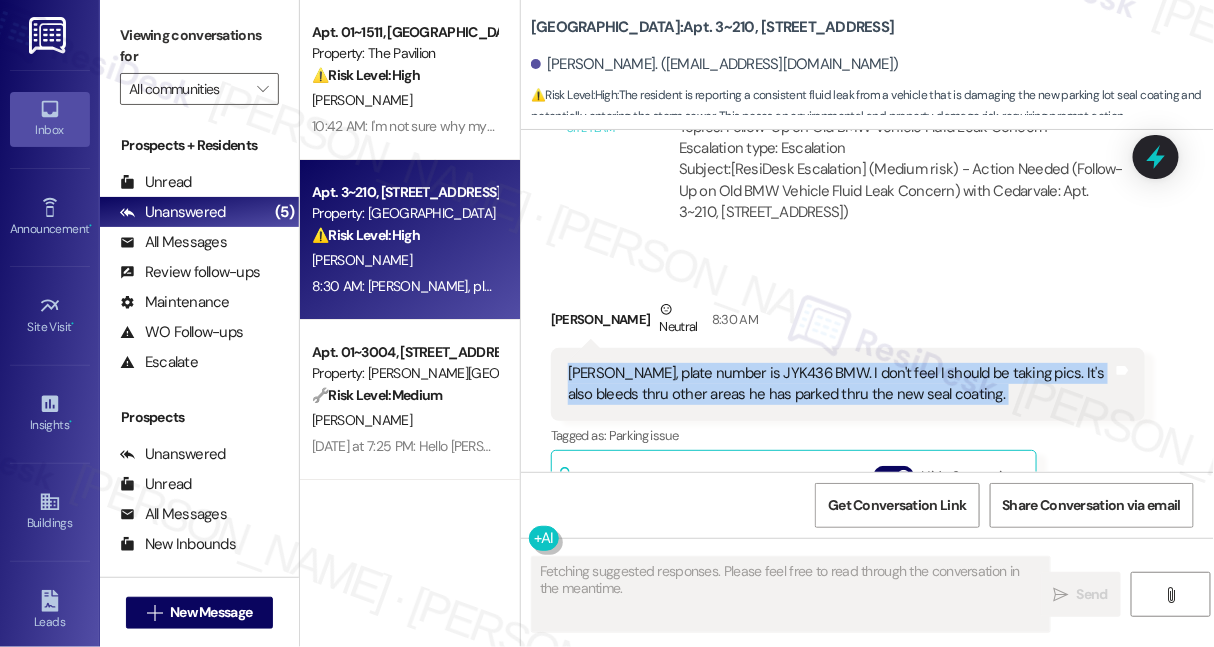 click on "Sarah, plate number is JYK436 BMW. I don't feel I should  be taking pics. It's also bleeds thru other areas he has parked thru the new seal coating." at bounding box center [840, 384] 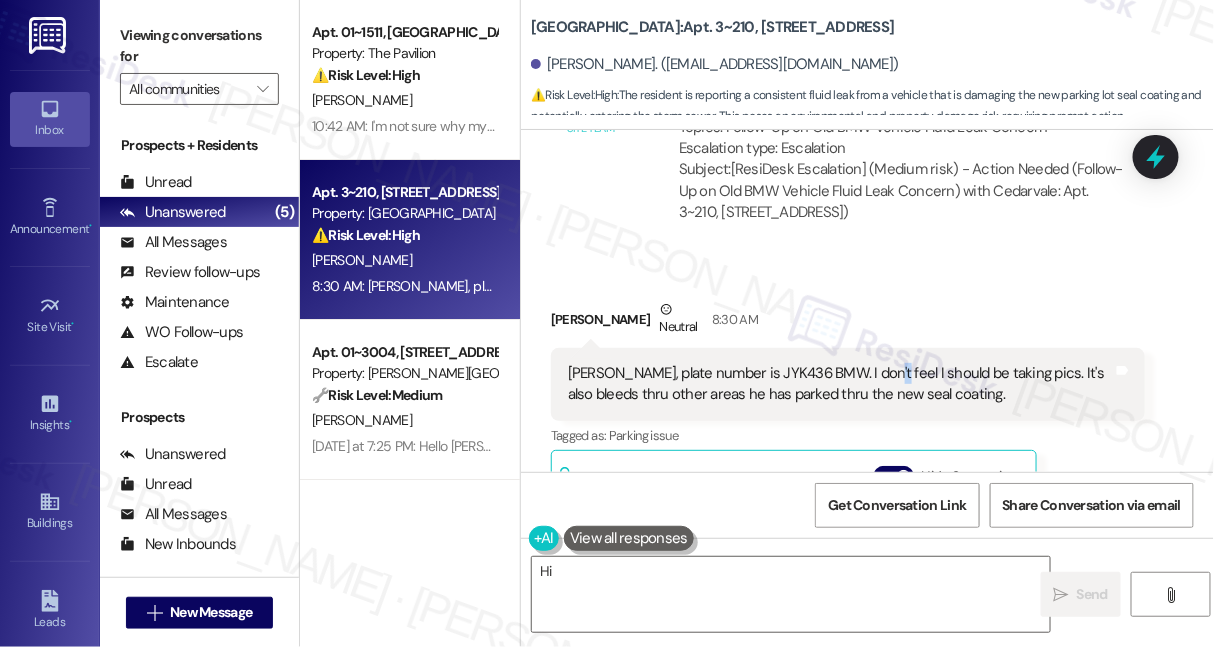 click on "Sarah, plate number is JYK436 BMW. I don't feel I should  be taking pics. It's also bleeds thru other areas he has parked thru the new seal coating." at bounding box center (840, 384) 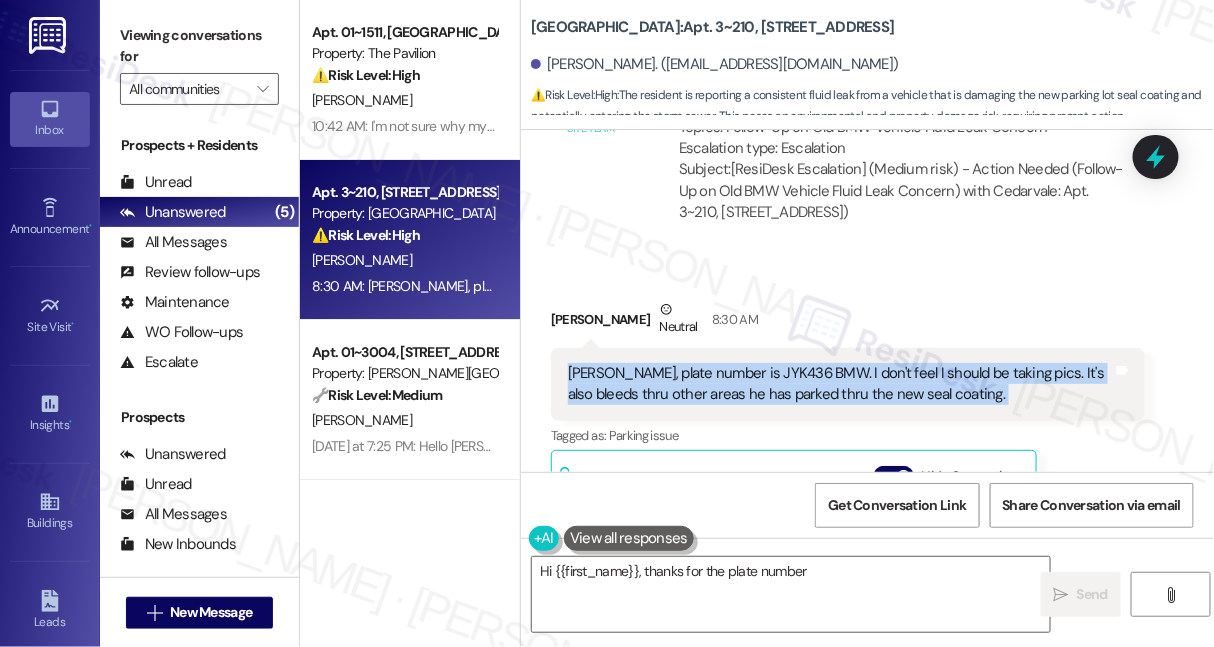 click on "Sarah, plate number is JYK436 BMW. I don't feel I should  be taking pics. It's also bleeds thru other areas he has parked thru the new seal coating." at bounding box center [840, 384] 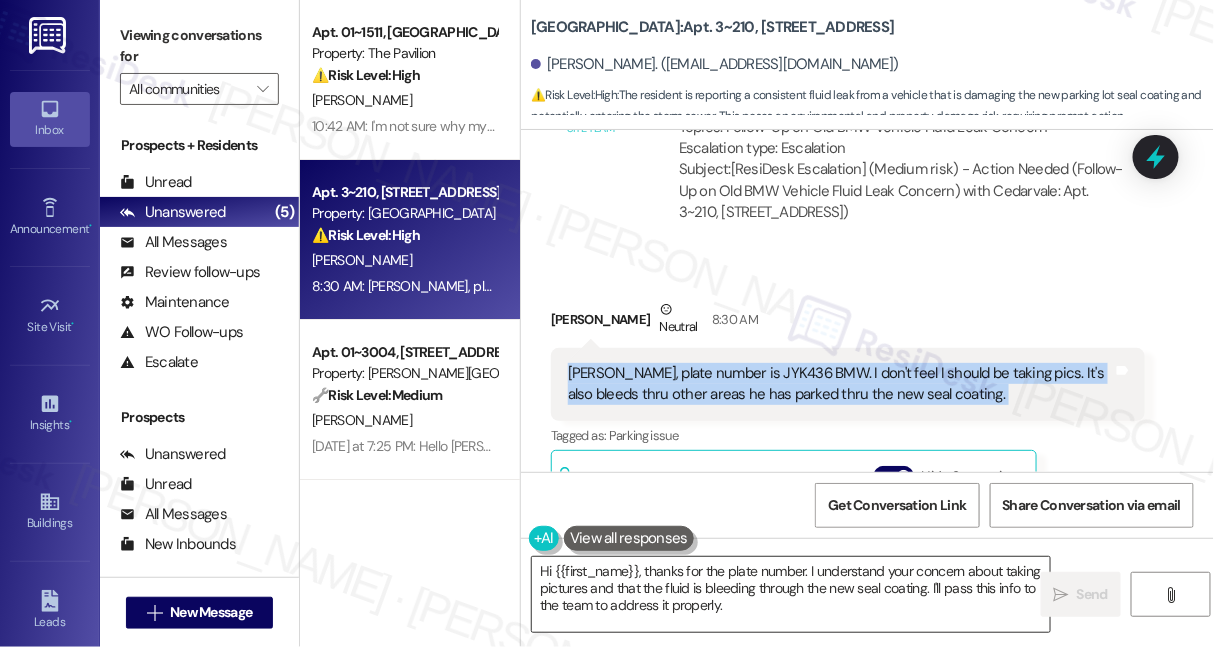 click on "Hi {{first_name}}, thanks for the plate number. I understand your concern about taking pictures and that the fluid is bleeding through the new seal coating. I'll pass this info to the team to address it properly." at bounding box center (791, 594) 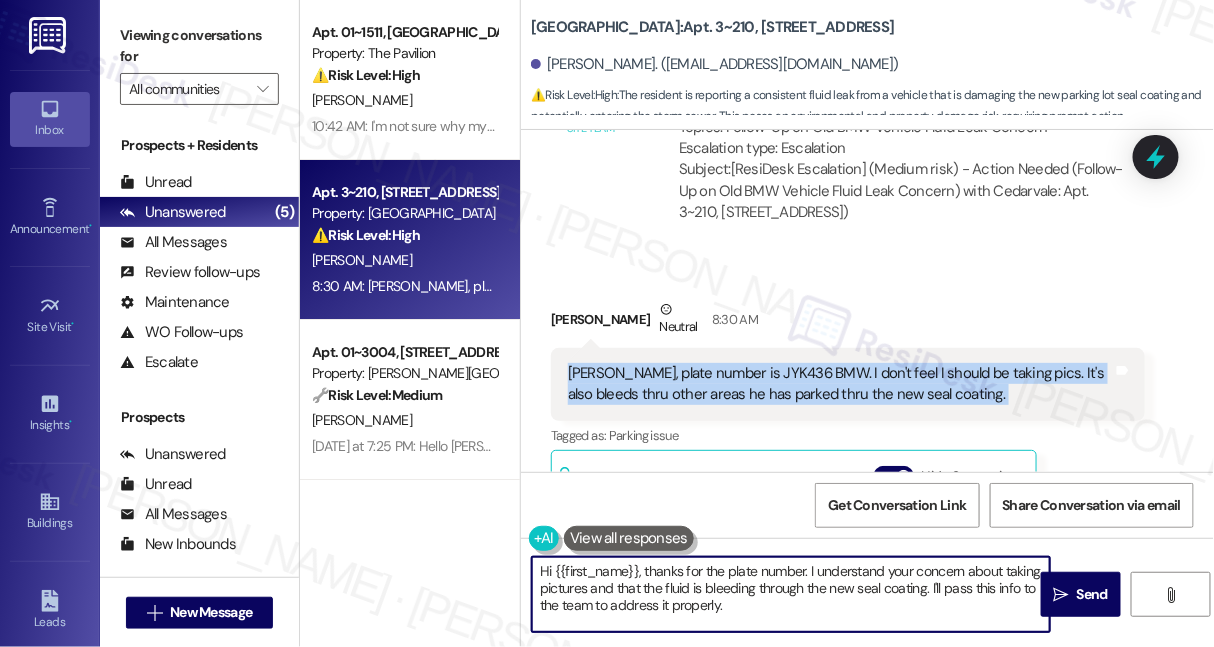 click on "Hi {{first_name}}, thanks for the plate number. I understand your concern about taking pictures and that the fluid is bleeding through the new seal coating. I'll pass this info to the team to address it properly." at bounding box center (791, 594) 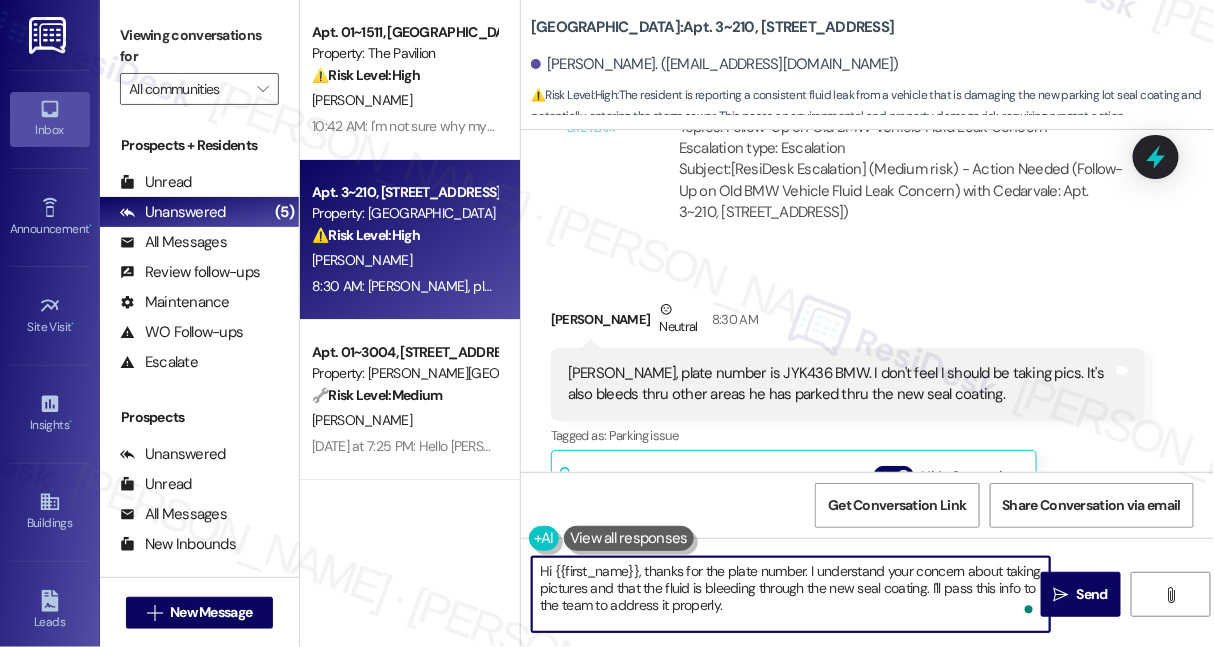 click on "Hi {{first_name}}, thanks for the plate number. I understand your concern about taking pictures and that the fluid is bleeding through the new seal coating. I'll pass this info to the team to address it properly." at bounding box center (791, 594) 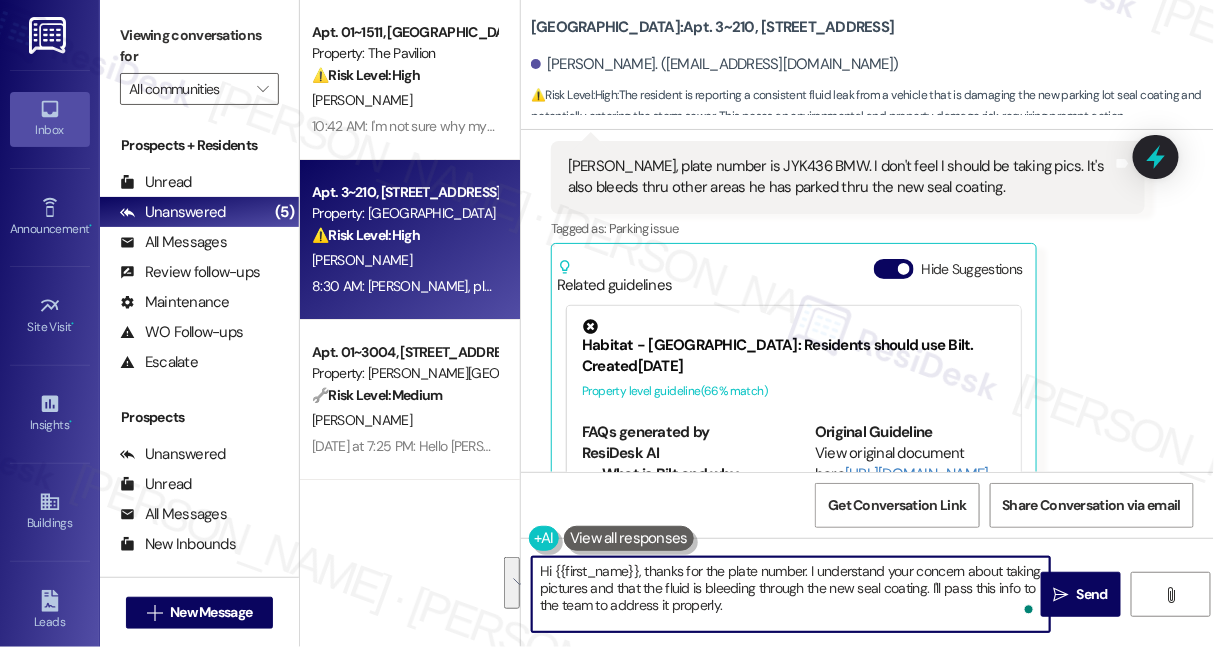 scroll, scrollTop: 16412, scrollLeft: 0, axis: vertical 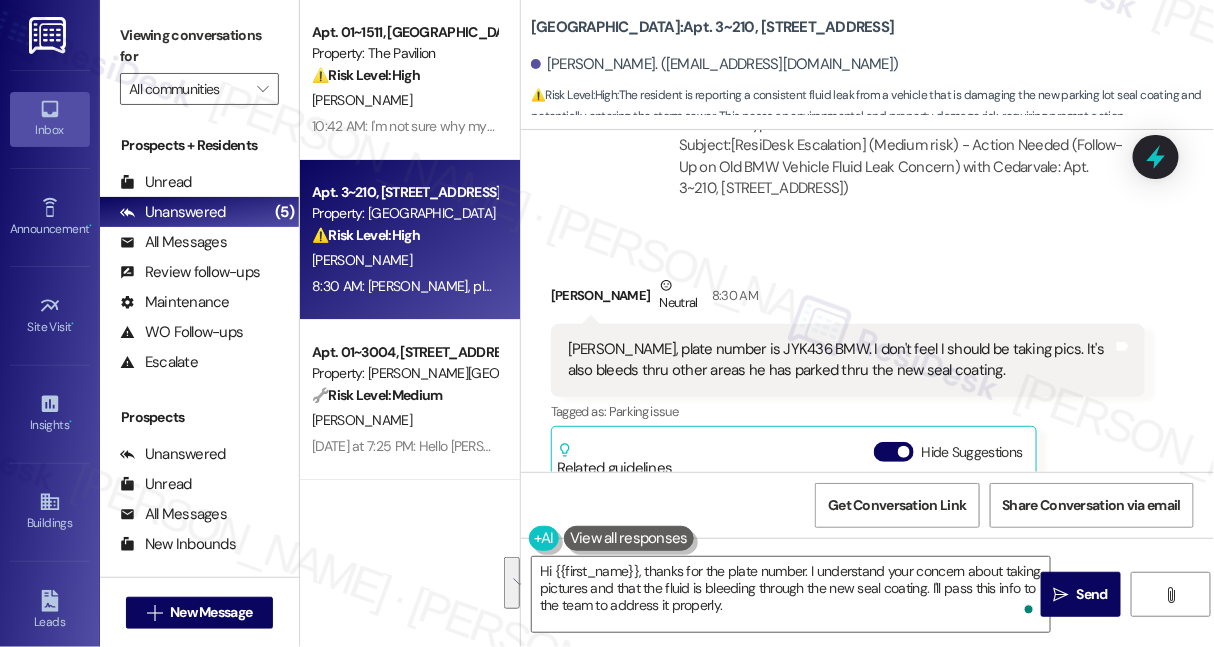 click on "Sarah, plate number is JYK436 BMW. I don't feel I should  be taking pics. It's also bleeds thru other areas he has parked thru the new seal coating." at bounding box center (840, 360) 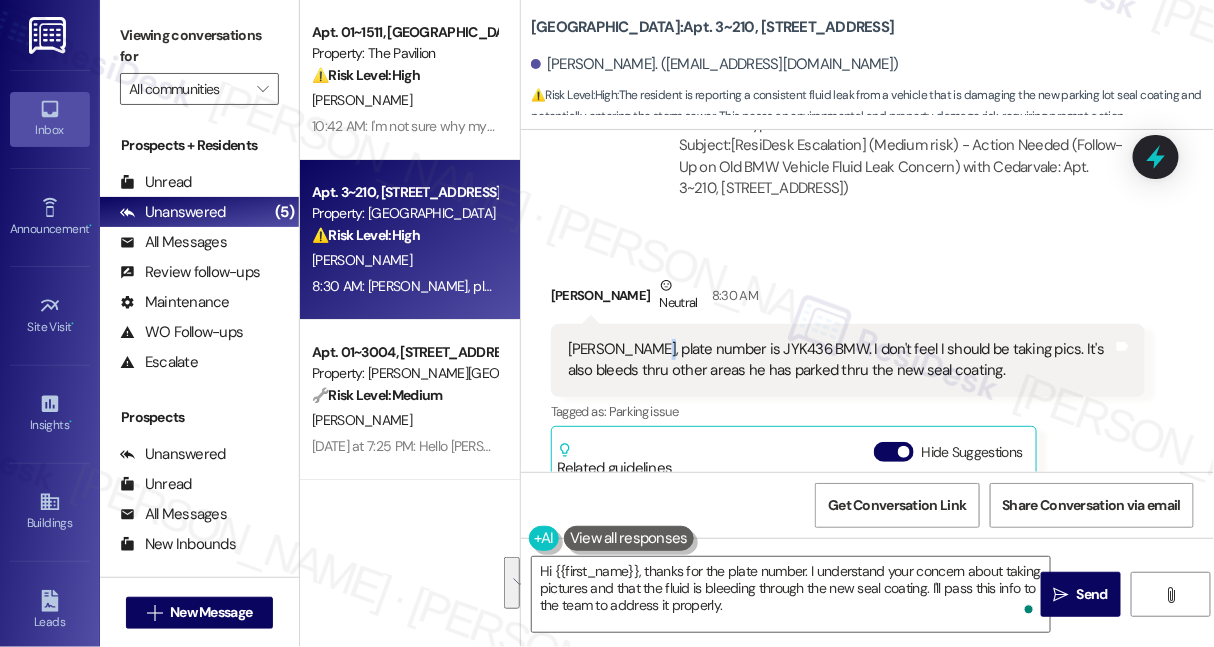 click on "Sarah, plate number is JYK436 BMW. I don't feel I should  be taking pics. It's also bleeds thru other areas he has parked thru the new seal coating." at bounding box center [840, 360] 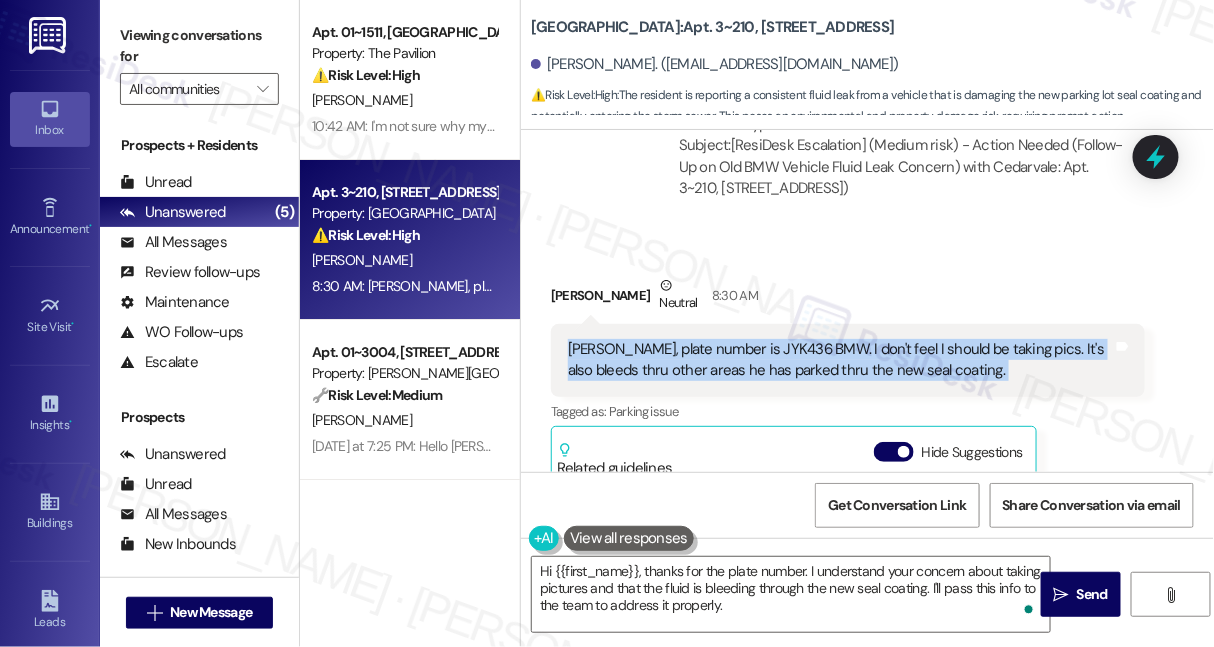 click on "Sarah, plate number is JYK436 BMW. I don't feel I should  be taking pics. It's also bleeds thru other areas he has parked thru the new seal coating." at bounding box center [840, 360] 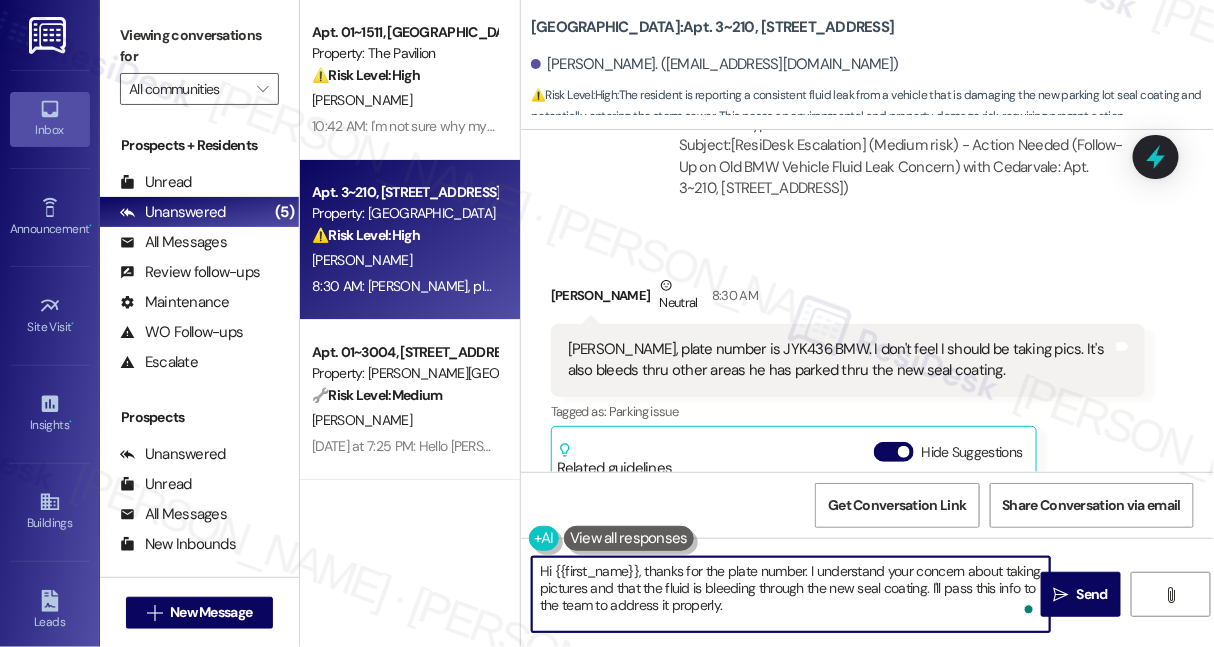 click on "Hi {{first_name}}, thanks for the plate number. I understand your concern about taking pictures and that the fluid is bleeding through the new seal coating. I'll pass this info to the team to address it properly." at bounding box center [791, 594] 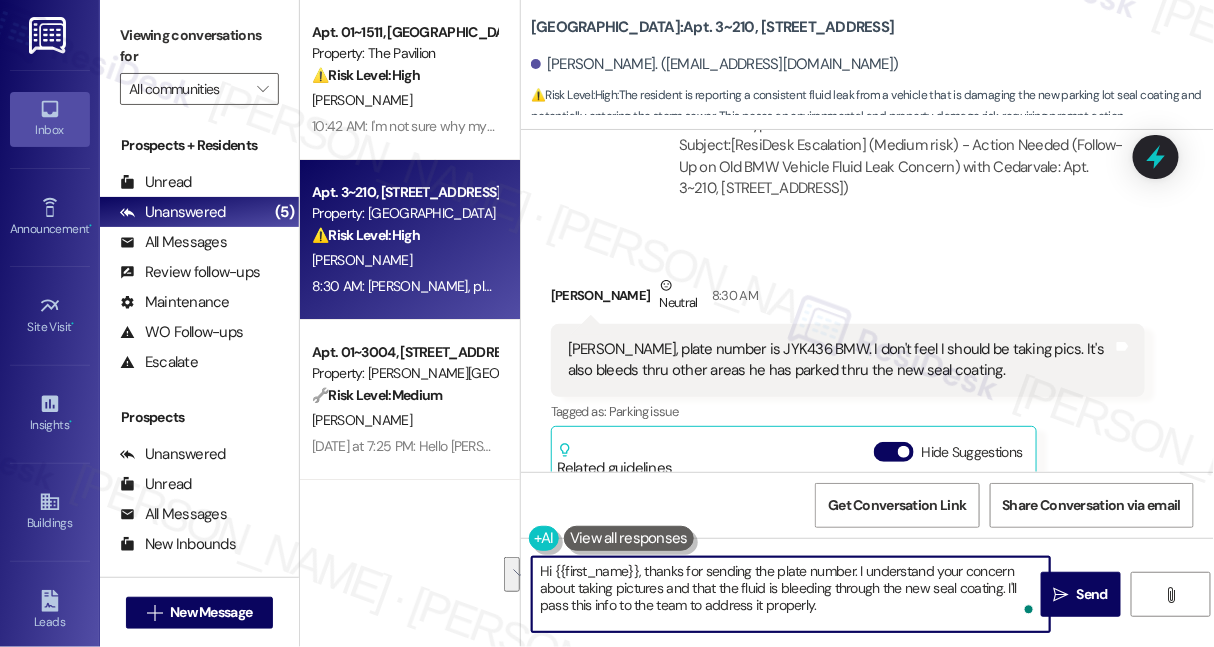 drag, startPoint x: 858, startPoint y: 568, endPoint x: 1004, endPoint y: 588, distance: 147.3635 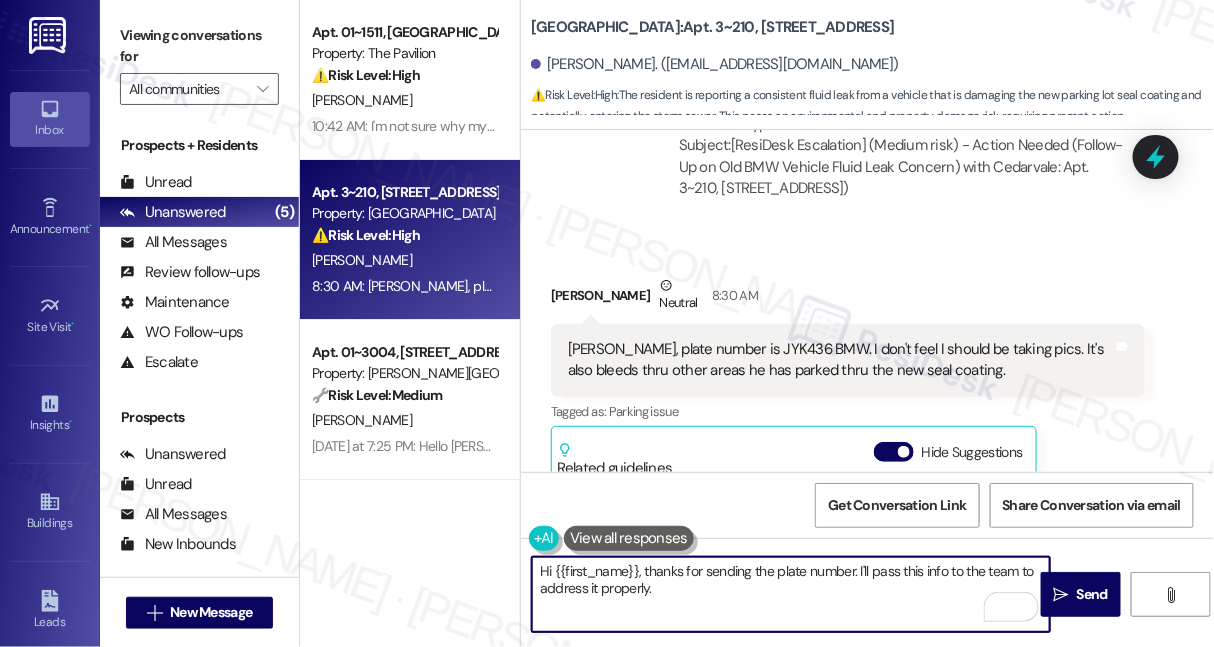 click on "Hi {{first_name}}, thanks for sending the plate number. I'll pass this info to the team to address it properly." at bounding box center (791, 594) 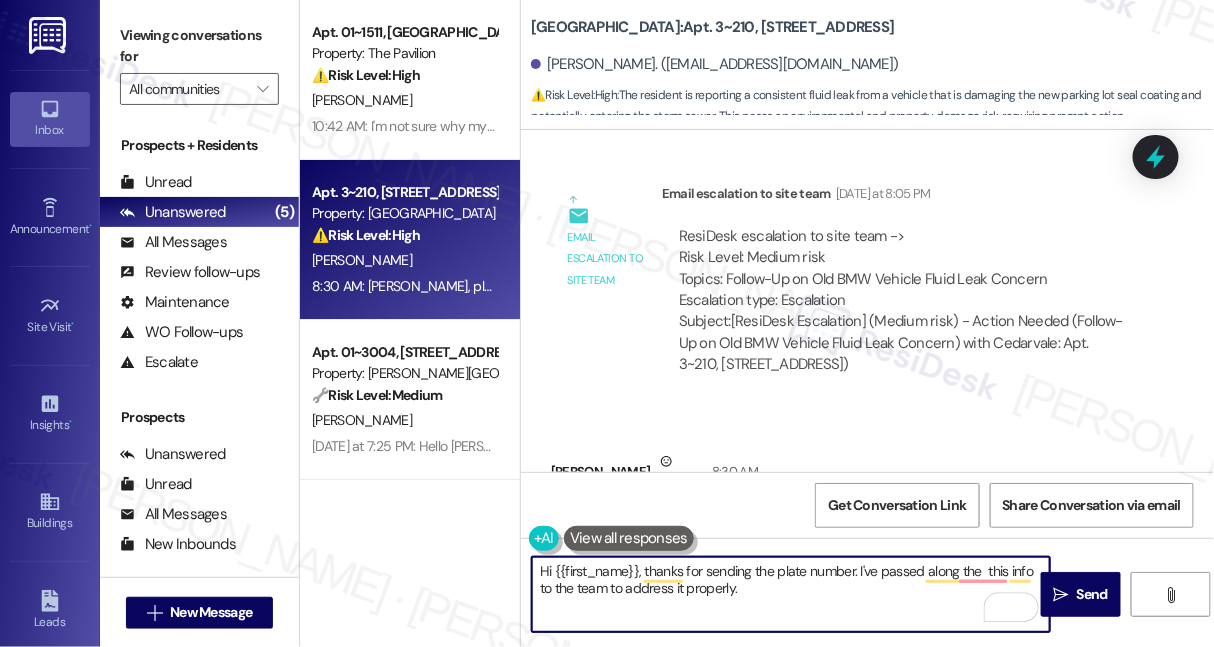 scroll, scrollTop: 15866, scrollLeft: 0, axis: vertical 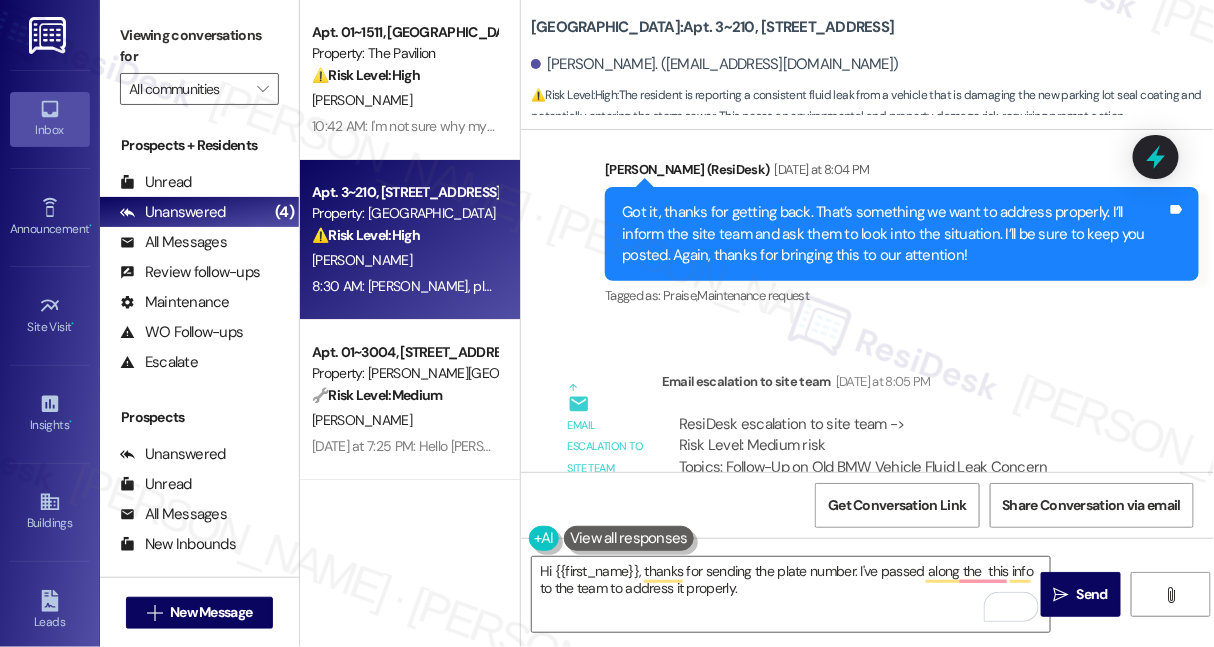 click on "Viewing conversations for" at bounding box center [199, 46] 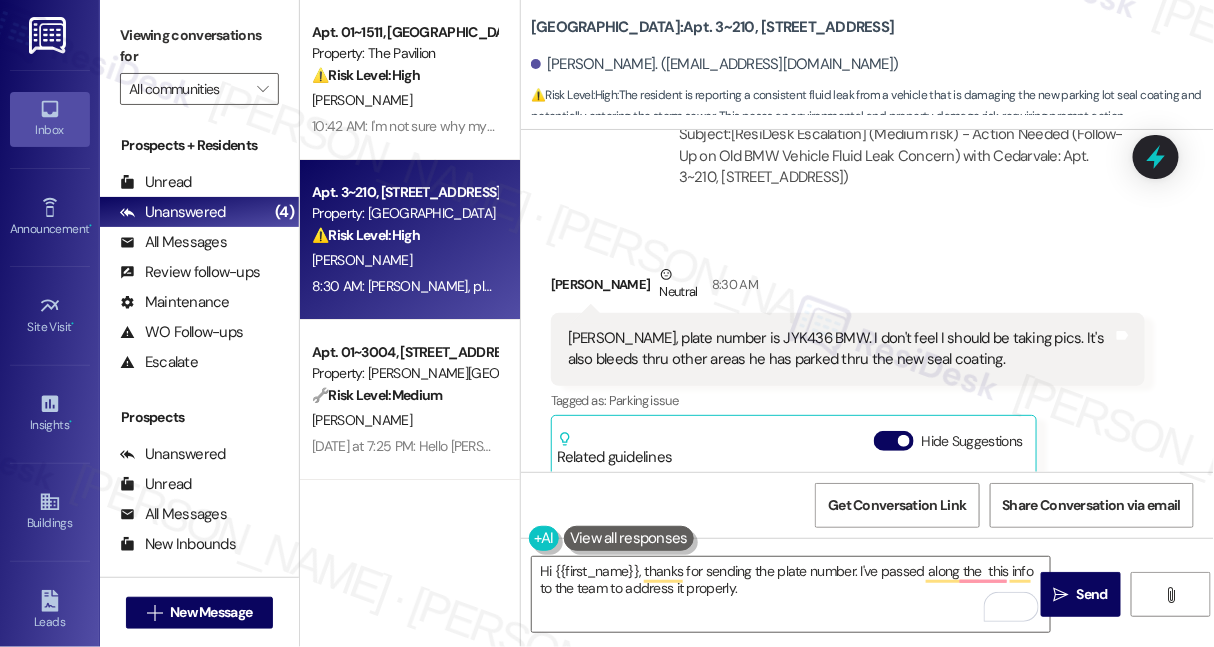 scroll, scrollTop: 16049, scrollLeft: 0, axis: vertical 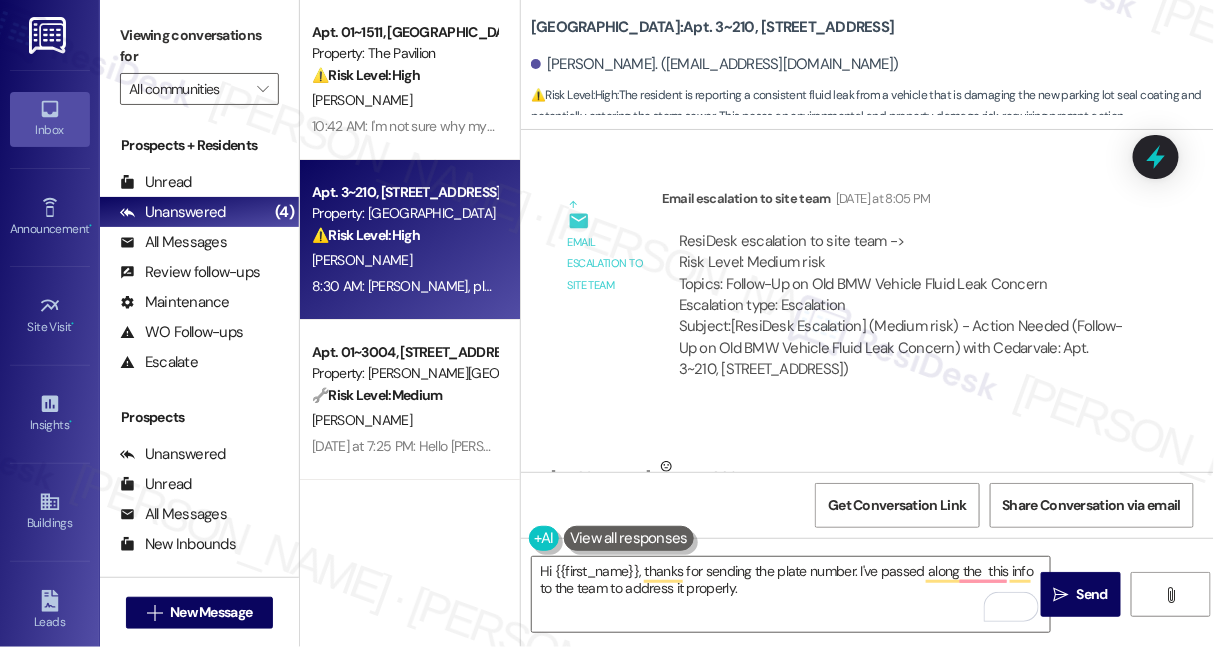 click on "Sarah, plate number is JYK436 BMW. I don't feel I should  be taking pics. It's also bleeds thru other areas he has parked thru the new seal coating.  Tags and notes" at bounding box center (848, 541) 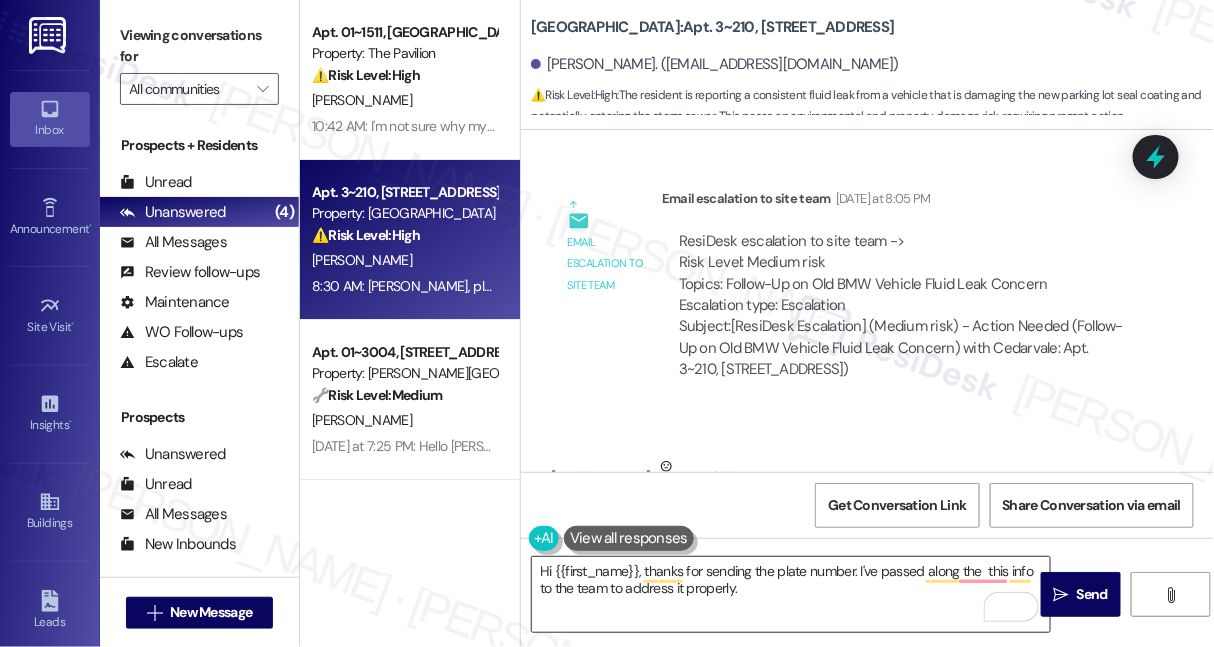 click on "Hi {{first_name}}, thanks for sending the plate number. I've passed along the  this info to the team to address it properly." at bounding box center [791, 594] 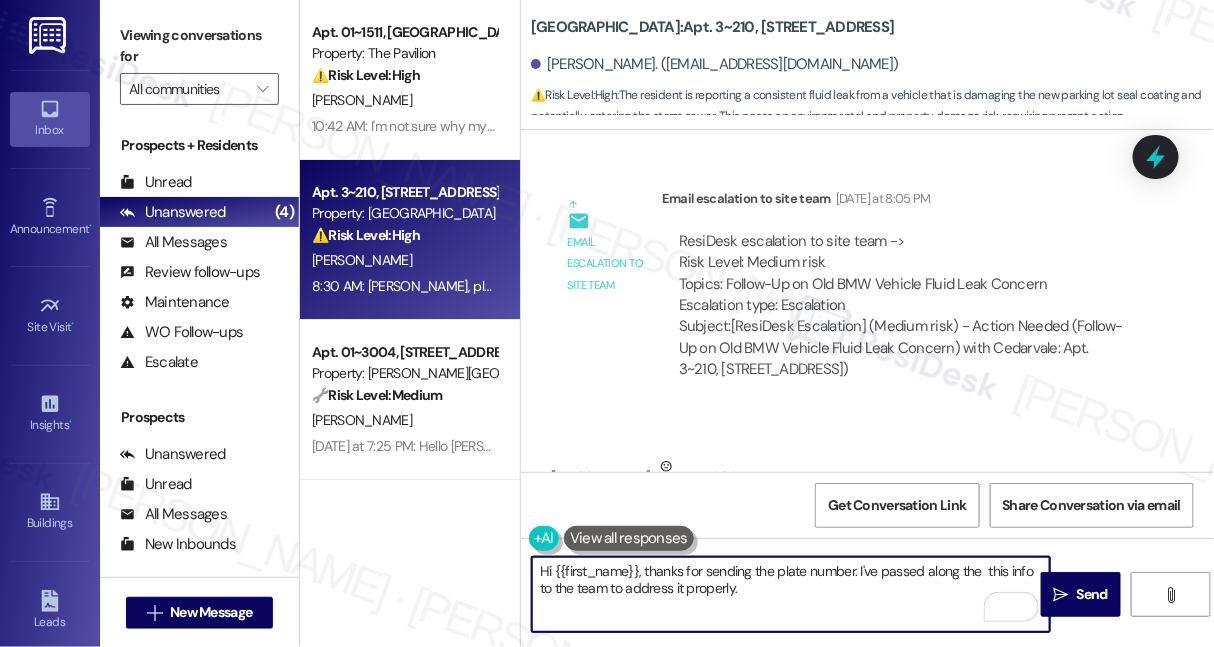 click on "Hi {{first_name}}, thanks for sending the plate number. I've passed along the  this info to the team to address it properly." at bounding box center [791, 594] 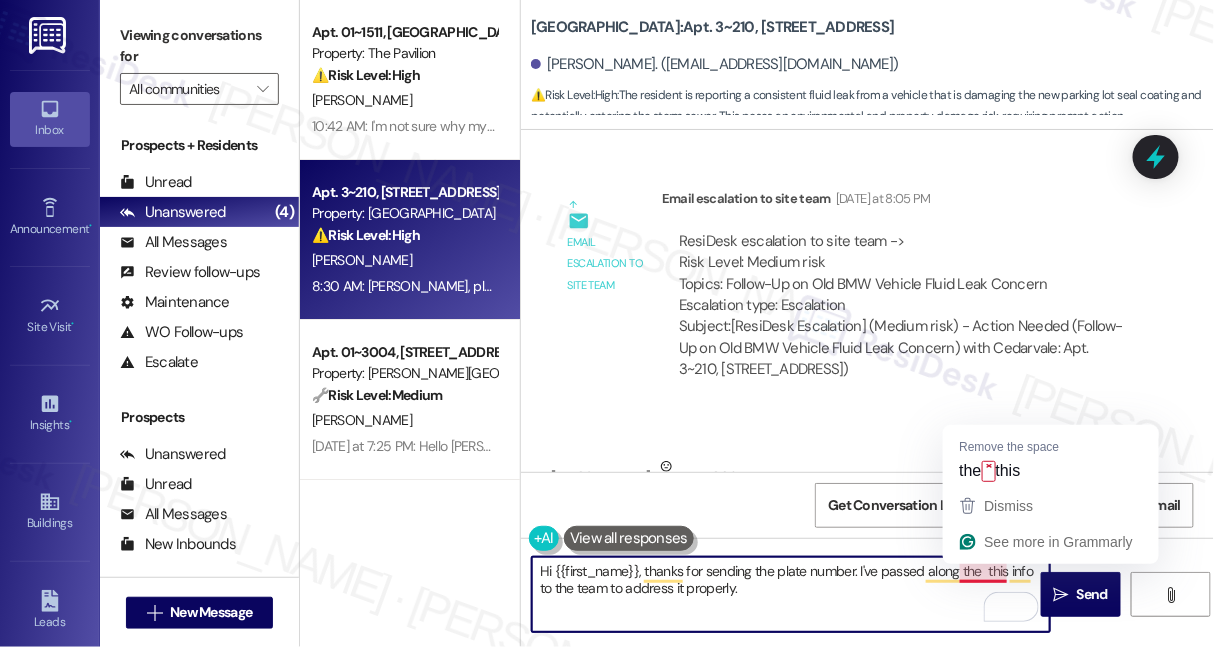 drag, startPoint x: 981, startPoint y: 569, endPoint x: 1008, endPoint y: 571, distance: 27.073973 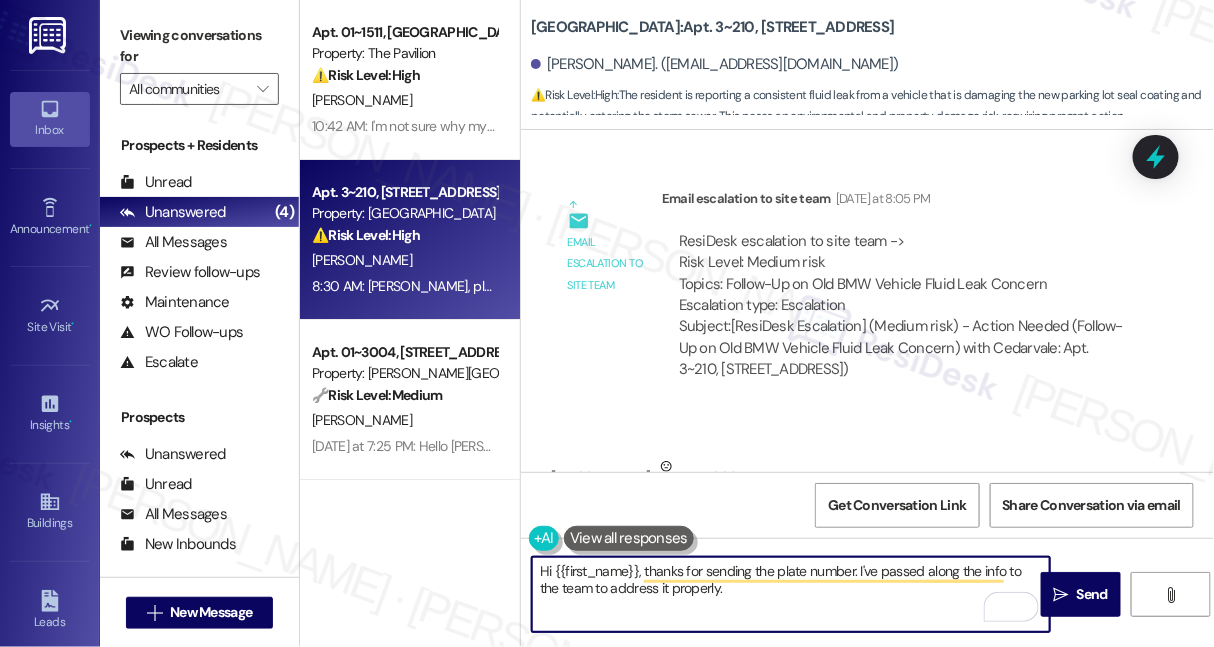 type on "Hi {{first_name}}, thanks for sending the plate number. I've passed along theinfo to the team to address it properly." 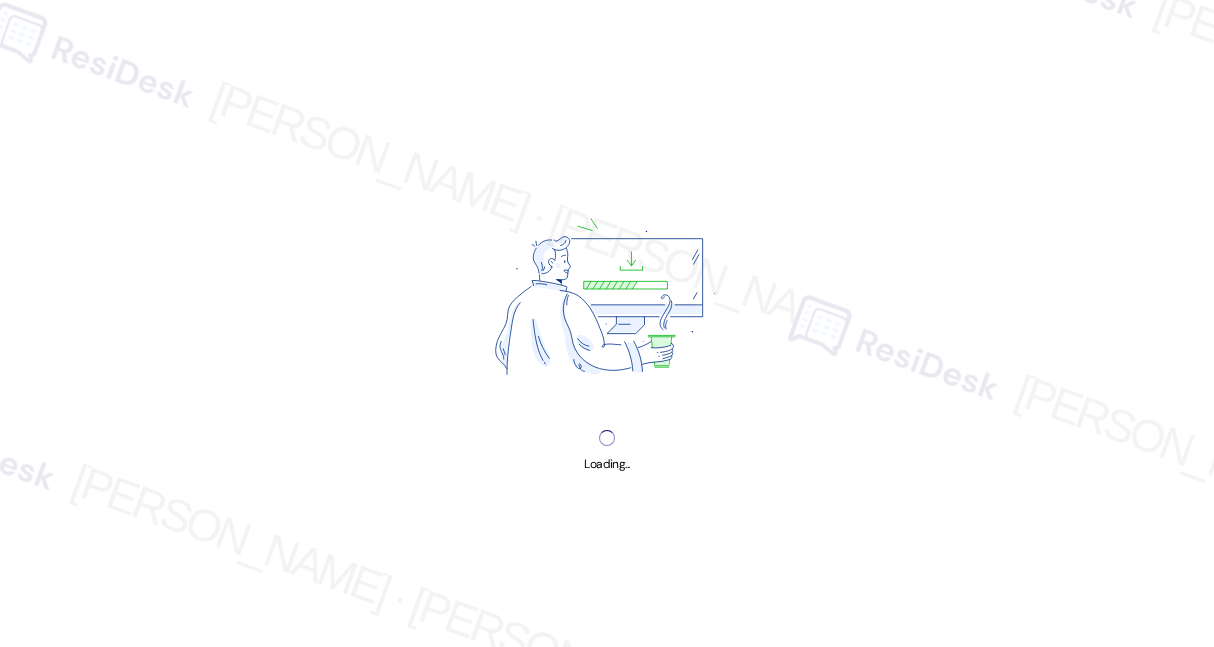scroll, scrollTop: 0, scrollLeft: 0, axis: both 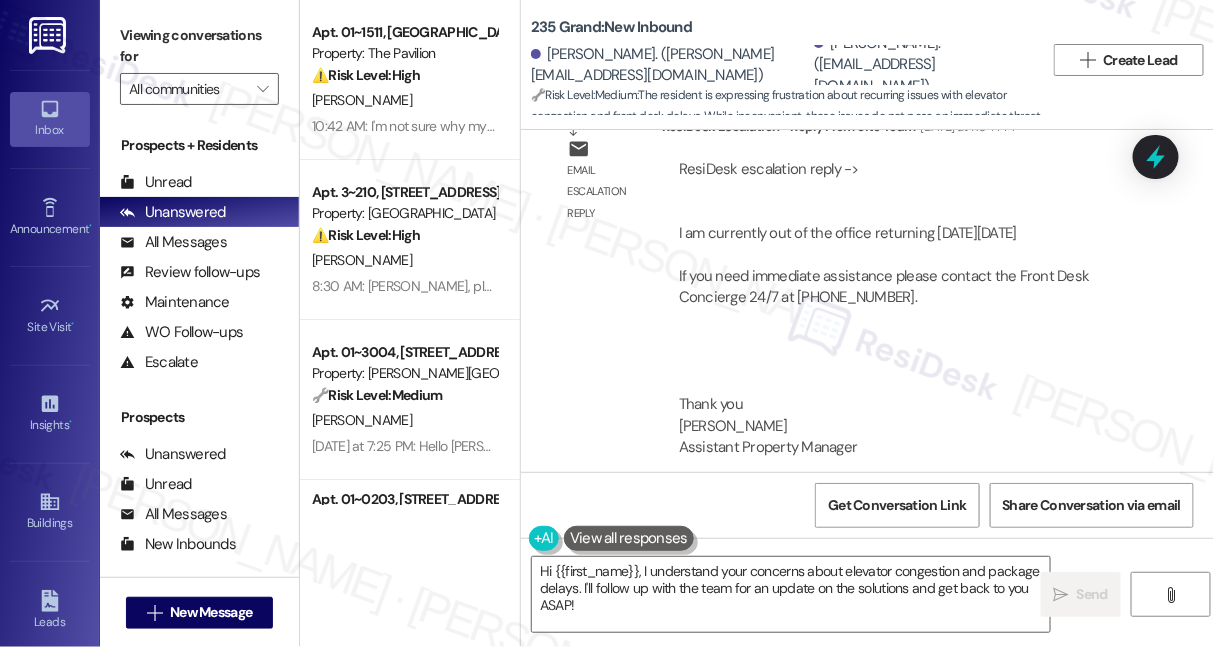 click on "ResiDesk escalation to site team ->
Risk Level: Medium risk
Topics: Update on Ongoing Concerns: Front Desk Delays & Elevator Congestion
Escalation type: Escalation" at bounding box center (903, 629) 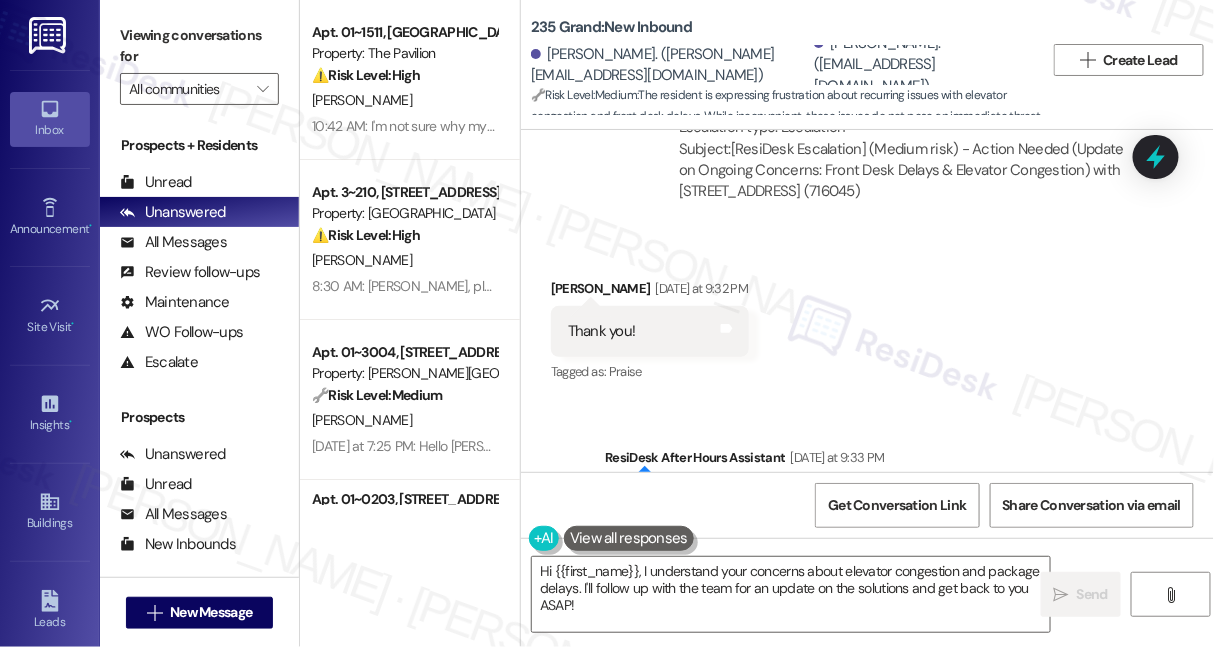 click on "Hi {{first_name}}, I understand your concerns about elevator congestion and package delays. I'll follow up with the team for an update on the solutions and get back to you ASAP!" at bounding box center (791, 594) 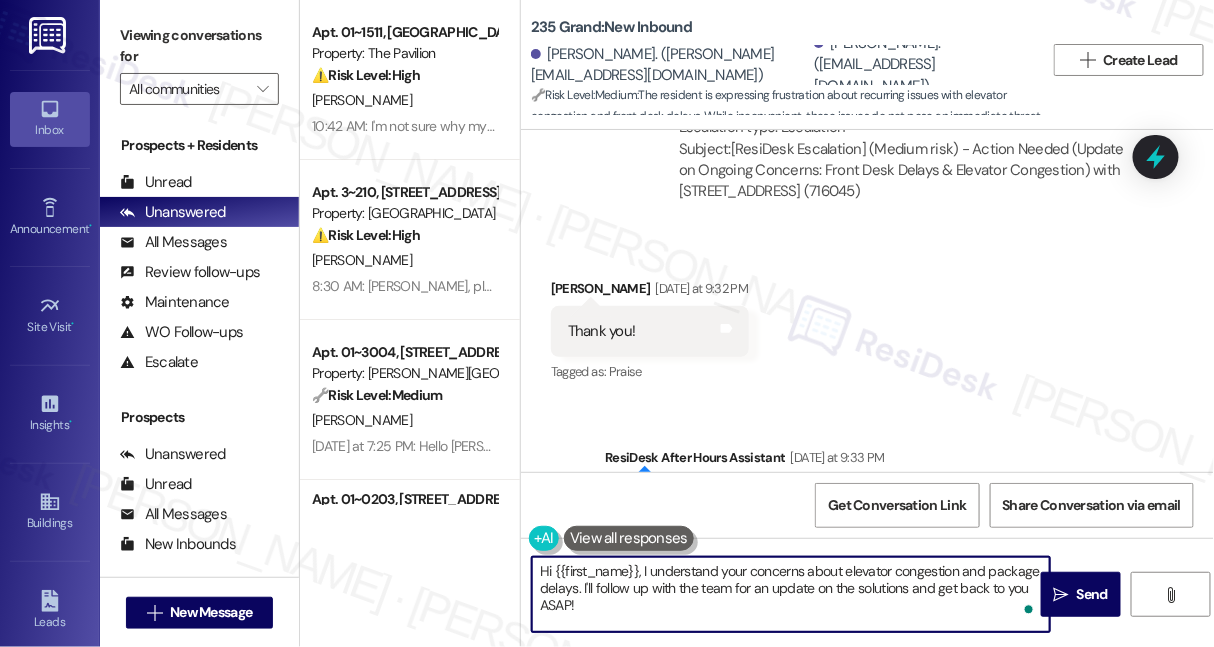drag, startPoint x: 643, startPoint y: 606, endPoint x: 642, endPoint y: 576, distance: 30.016663 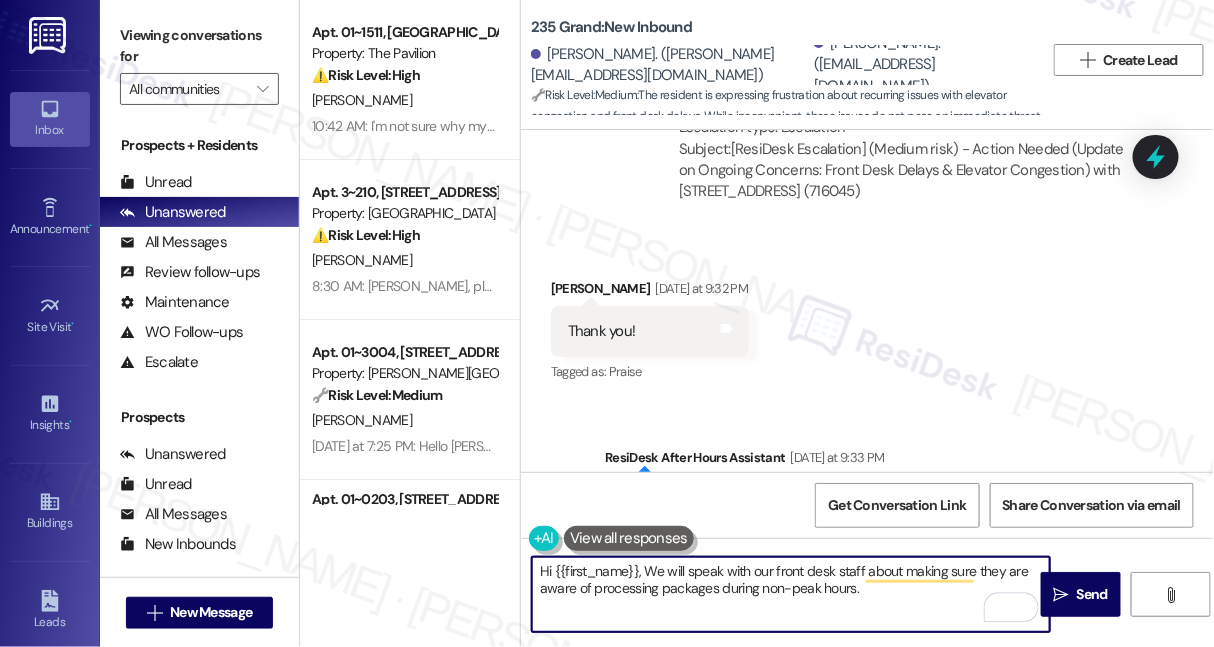 click on "Melissa Furminger. (melfurminger@gmail.com)" at bounding box center [921, 65] 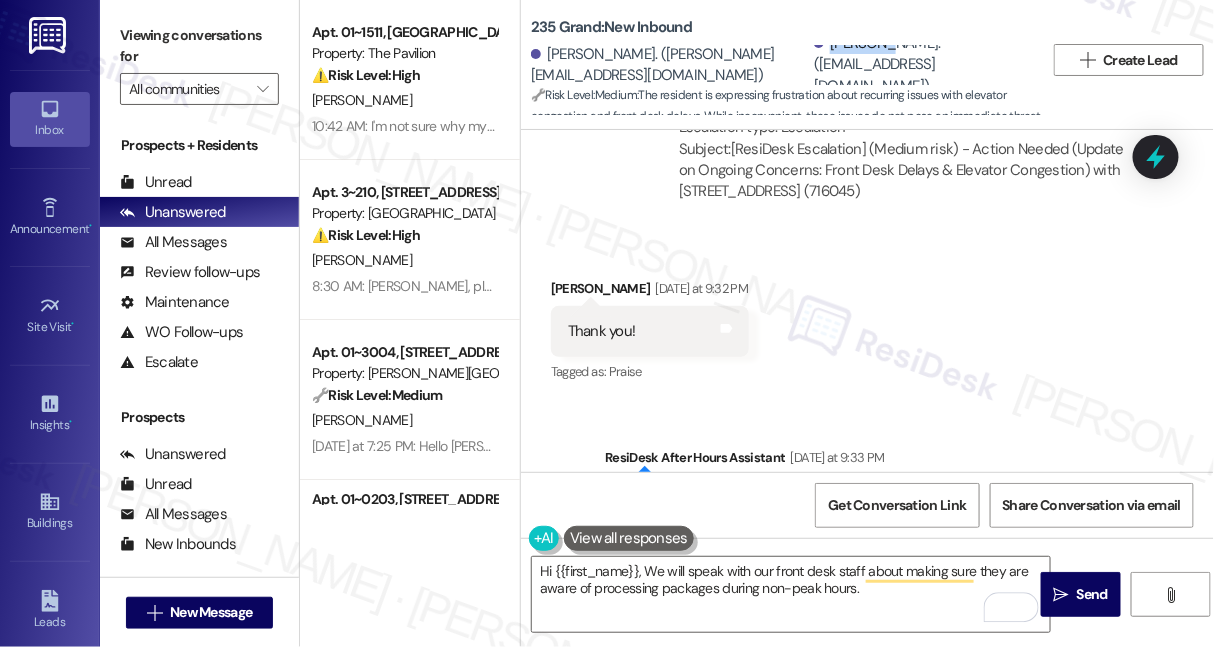 click on "Melissa Furminger. (melfurminger@gmail.com)" at bounding box center [921, 65] 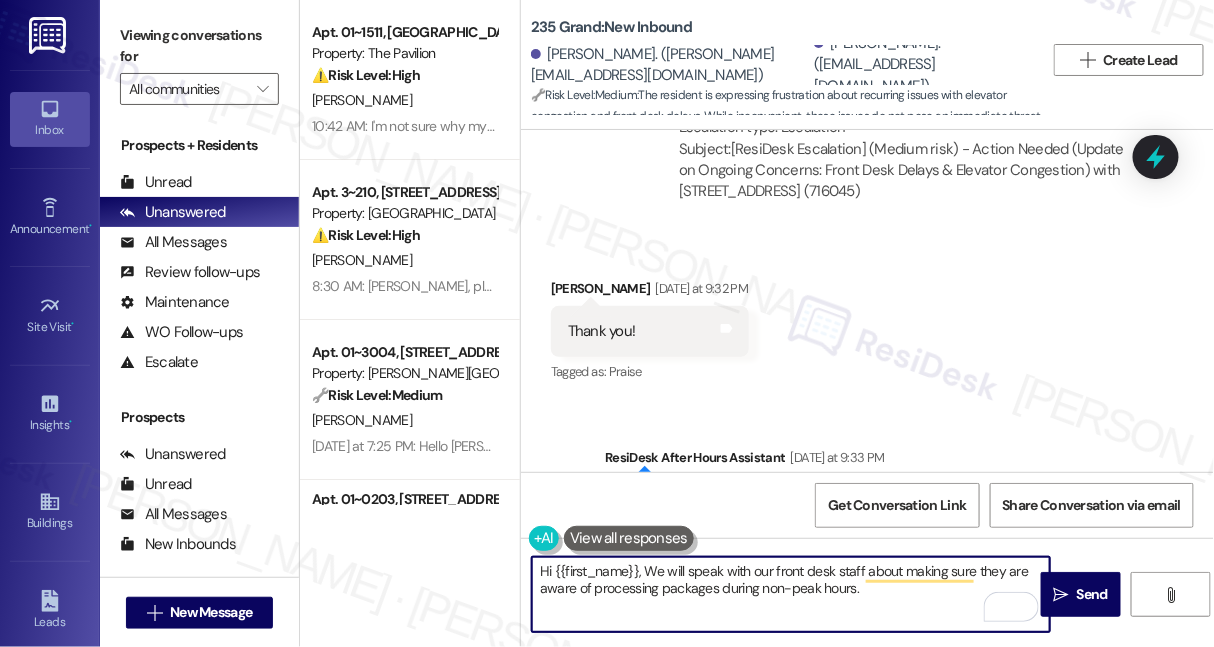 click on "Hi {{first_name}}, We will speak with our front desk staff about making sure they are aware of processing packages during non-peak hours." at bounding box center [791, 594] 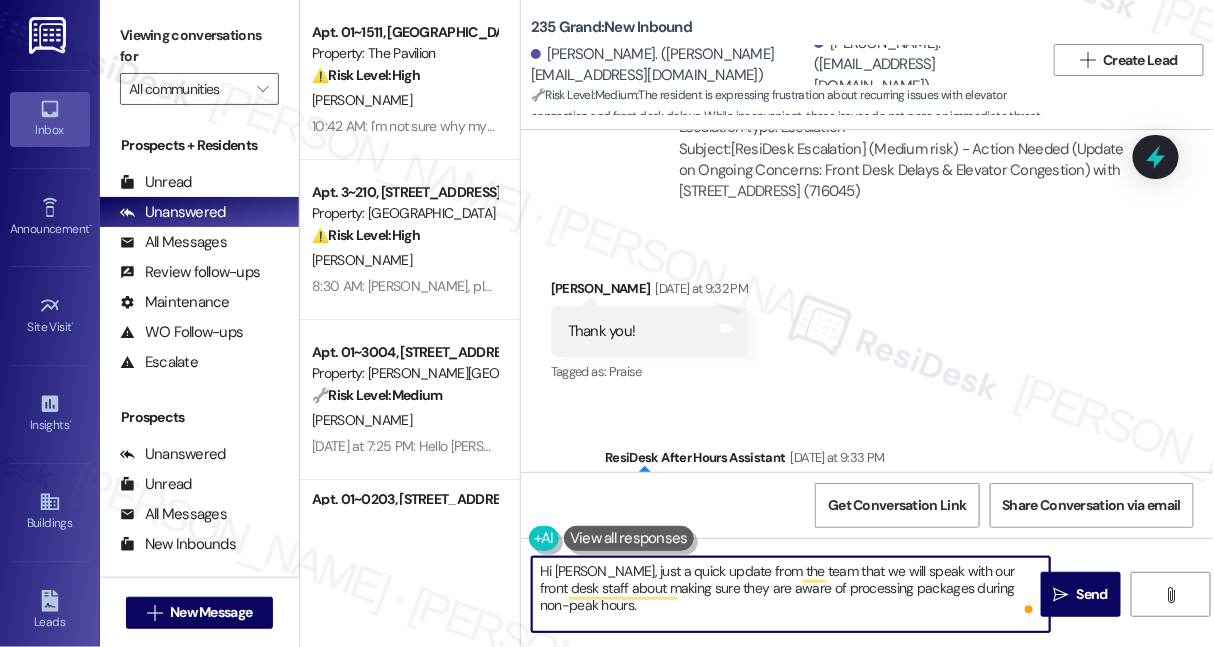 click on "Hi Melissa, just a quick update from the team that we will speak with our front desk staff about making sure they are aware of processing packages during non-peak hours." at bounding box center (791, 594) 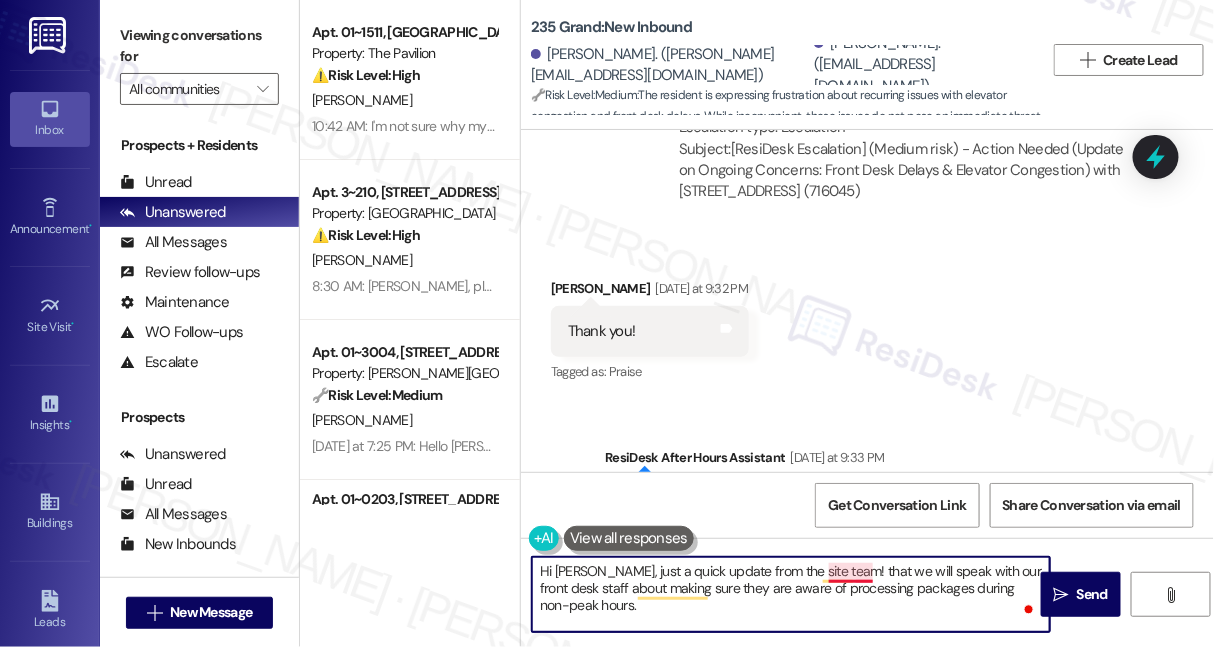 click on "Hi Melissa, just a quick update from the site team! that we will speak with our front desk staff about making sure they are aware of processing packages during non-peak hours." at bounding box center [791, 594] 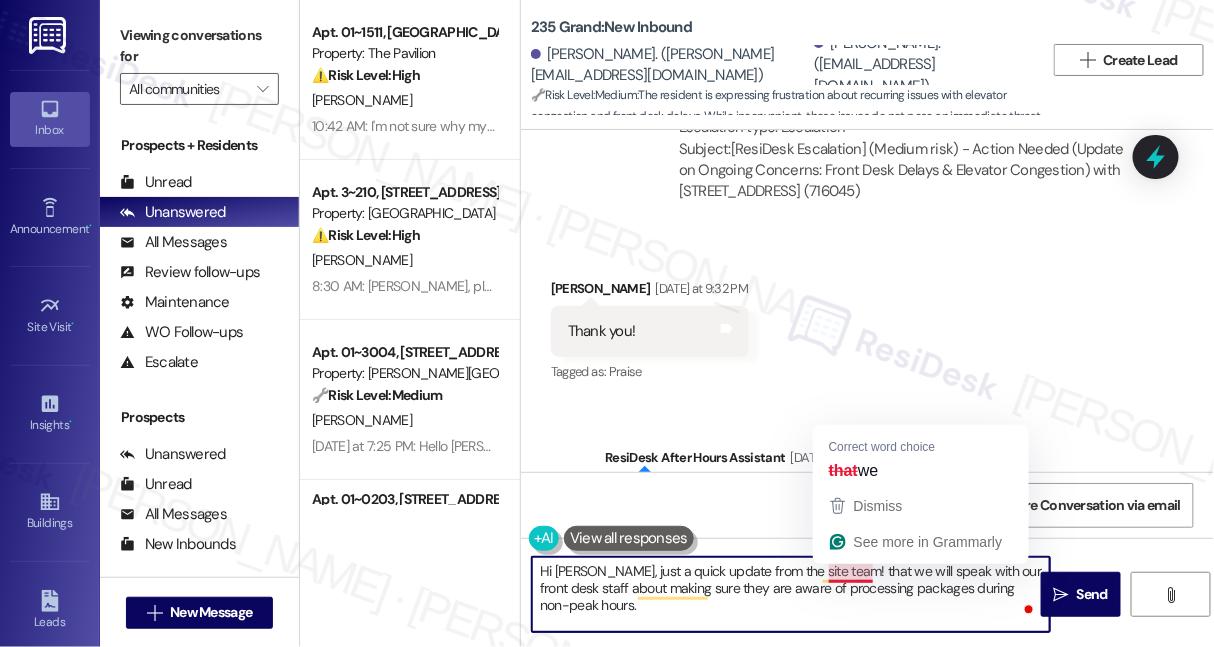 click on "Hi Melissa, just a quick update from the site team! that we will speak with our front desk staff about making sure they are aware of processing packages during non-peak hours." at bounding box center [791, 594] 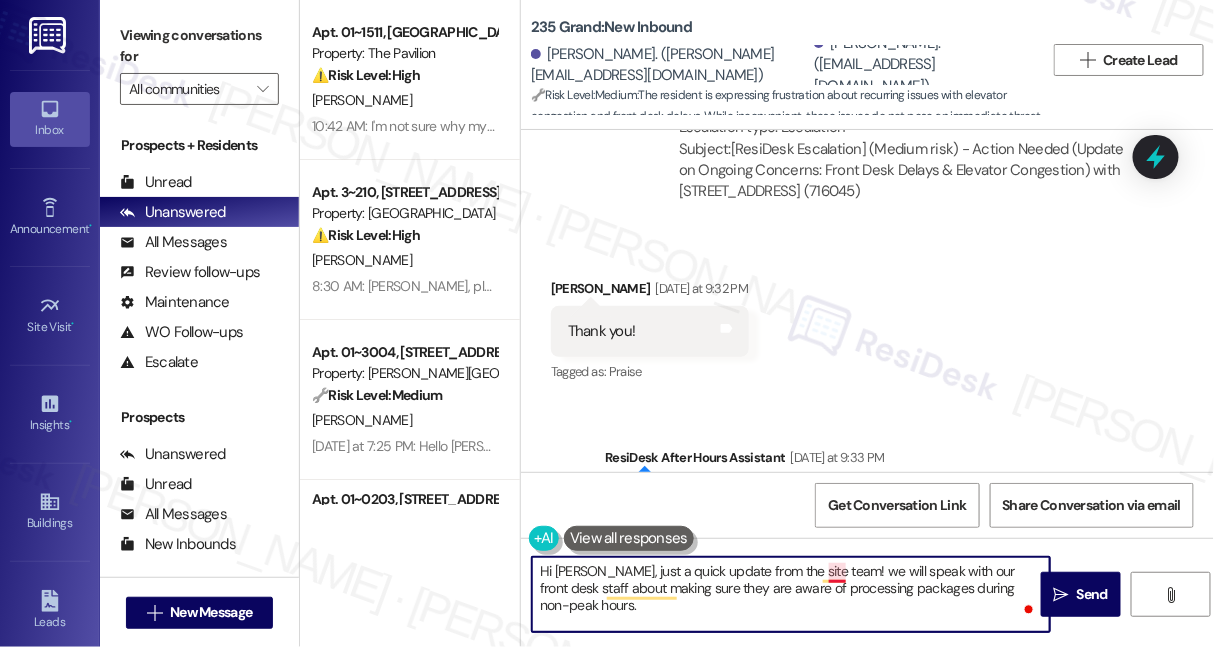 click on "Hi Melissa, just a quick update from the site team! we will speak with our front desk staff about making sure they are aware of processing packages during non-peak hours." at bounding box center (791, 594) 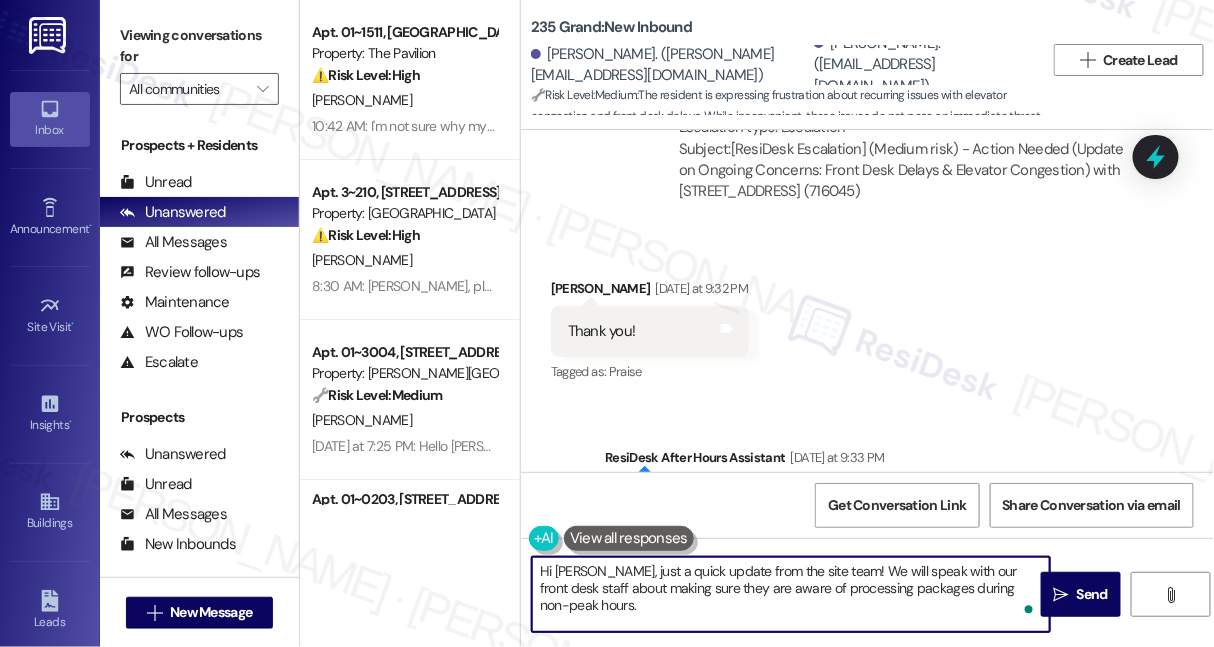 click on "Hi Melissa, just a quick update from the site team! We will speak with our front desk staff about making sure they are aware of processing packages during non-peak hours." at bounding box center (791, 594) 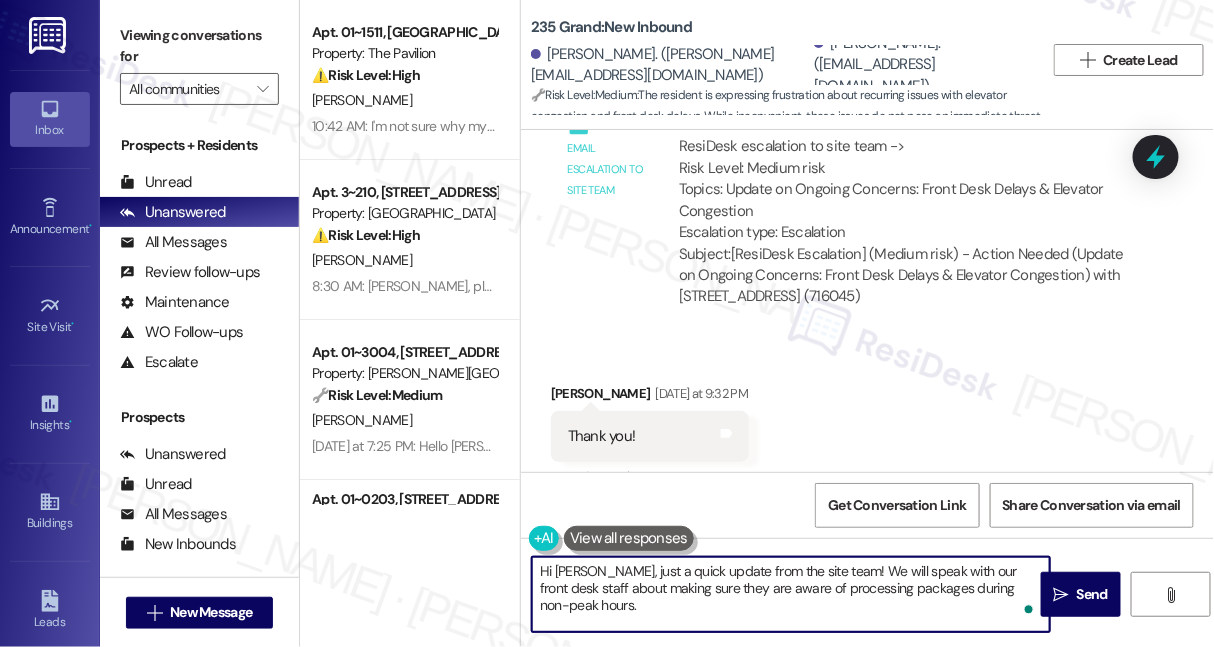 scroll, scrollTop: 29886, scrollLeft: 0, axis: vertical 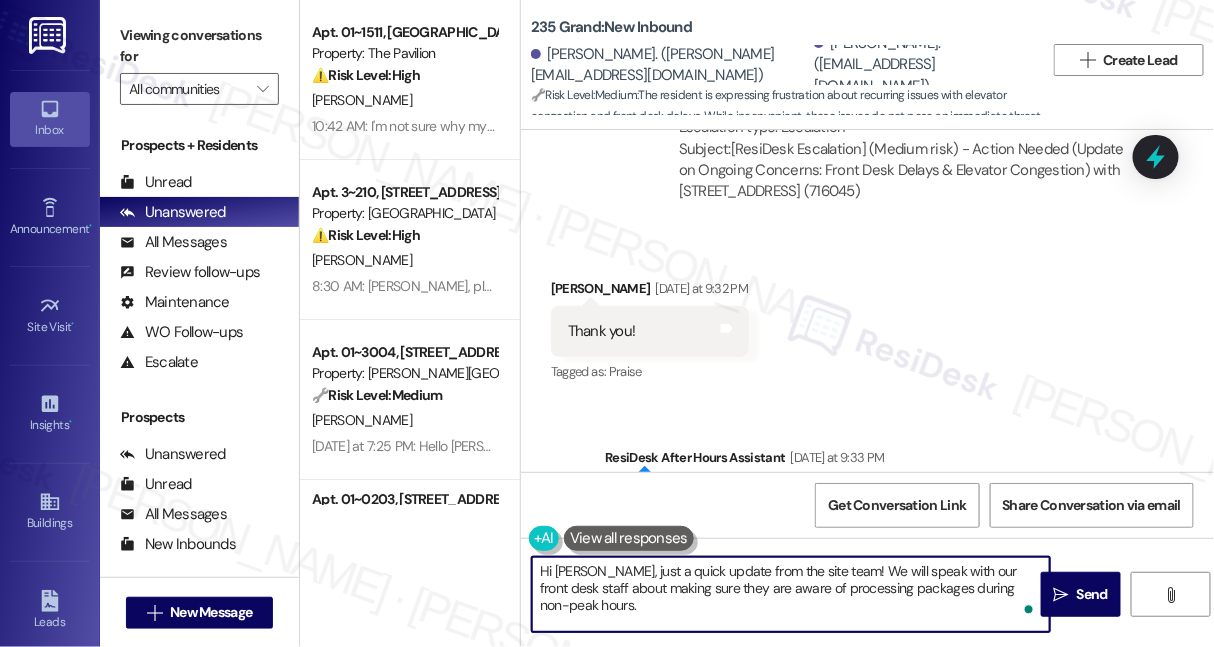 click on "Hi Melissa, just a quick update from the site team! We will speak with our front desk staff about making sure they are aware of processing packages during non-peak hours." at bounding box center (791, 594) 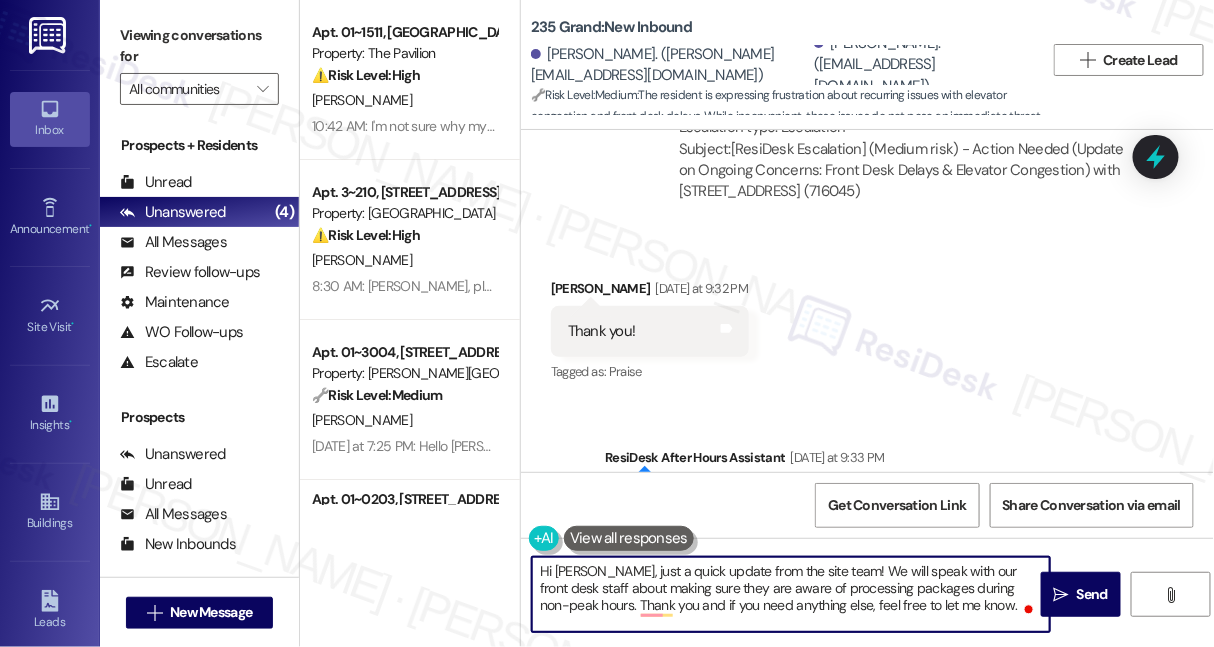 click on "Hi Melissa, just a quick update from the site team! We will speak with our front desk staff about making sure they are aware of processing packages during non-peak hours. Thank you and if you need anything else, feel free to let me know." at bounding box center (791, 594) 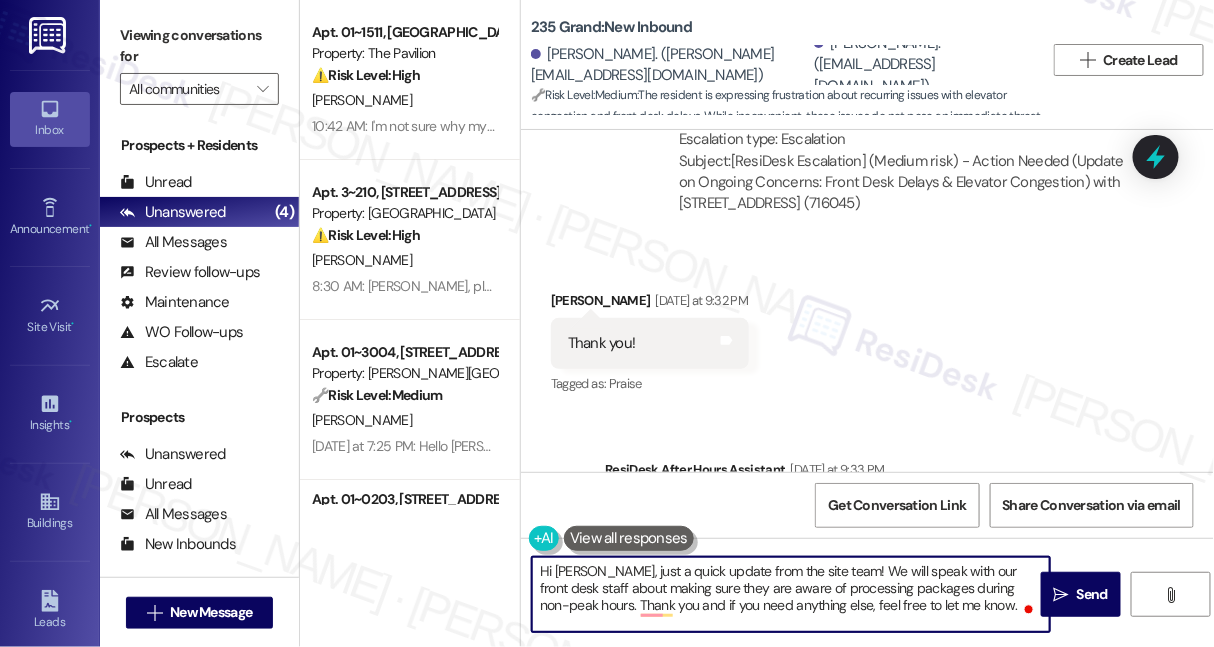 scroll, scrollTop: 29886, scrollLeft: 0, axis: vertical 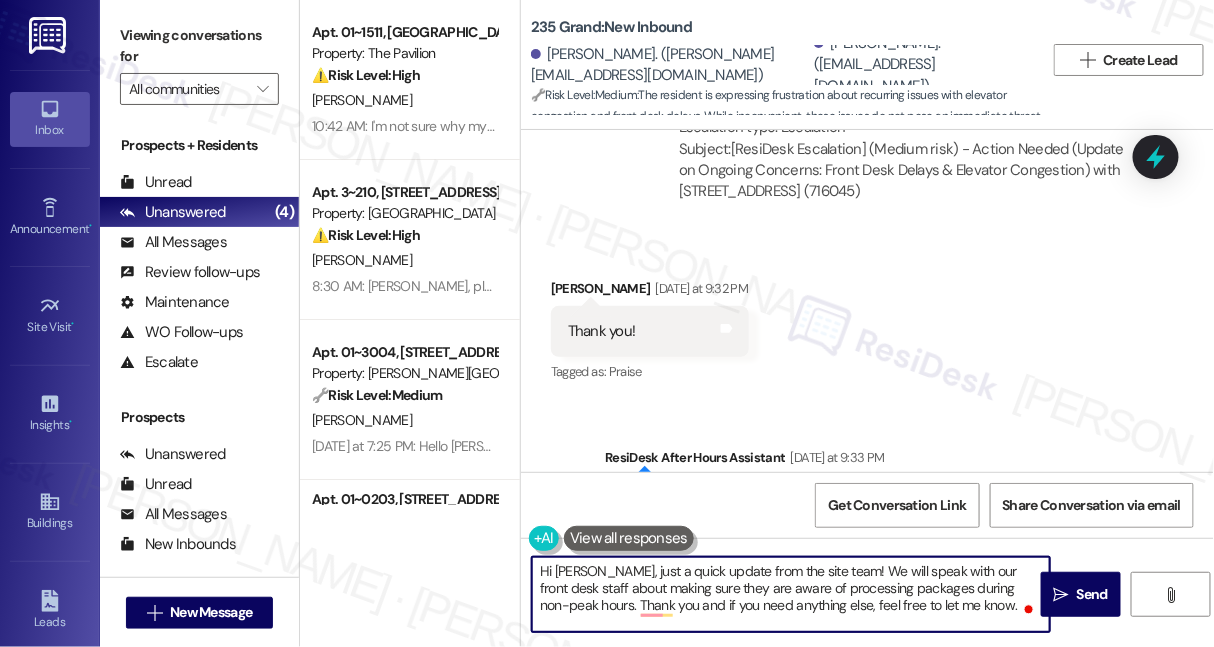 click on "Hi Melissa, just a quick update from the site team! We will speak with our front desk staff about making sure they are aware of processing packages during non-peak hours. Thank you and if you need anything else, feel free to let me know." at bounding box center (791, 594) 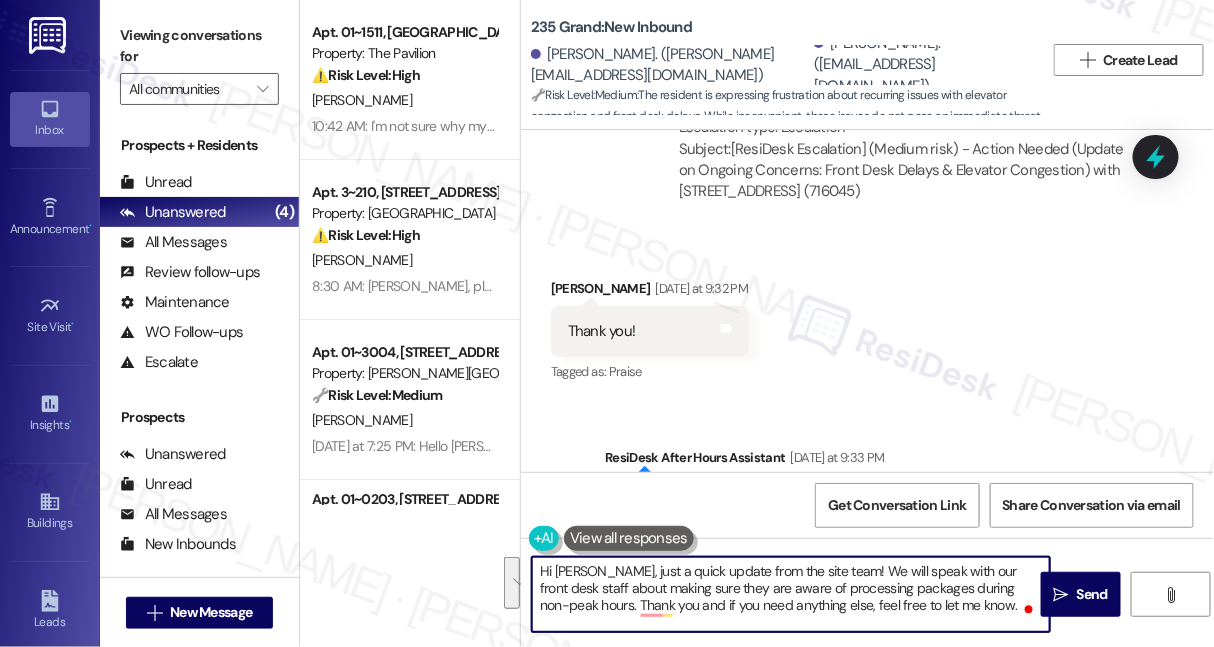 click on "Hi Melissa, just a quick update from the site team! We will speak with our front desk staff about making sure they are aware of processing packages during non-peak hours. Thank you and if you need anything else, feel free to let me know." at bounding box center [791, 594] 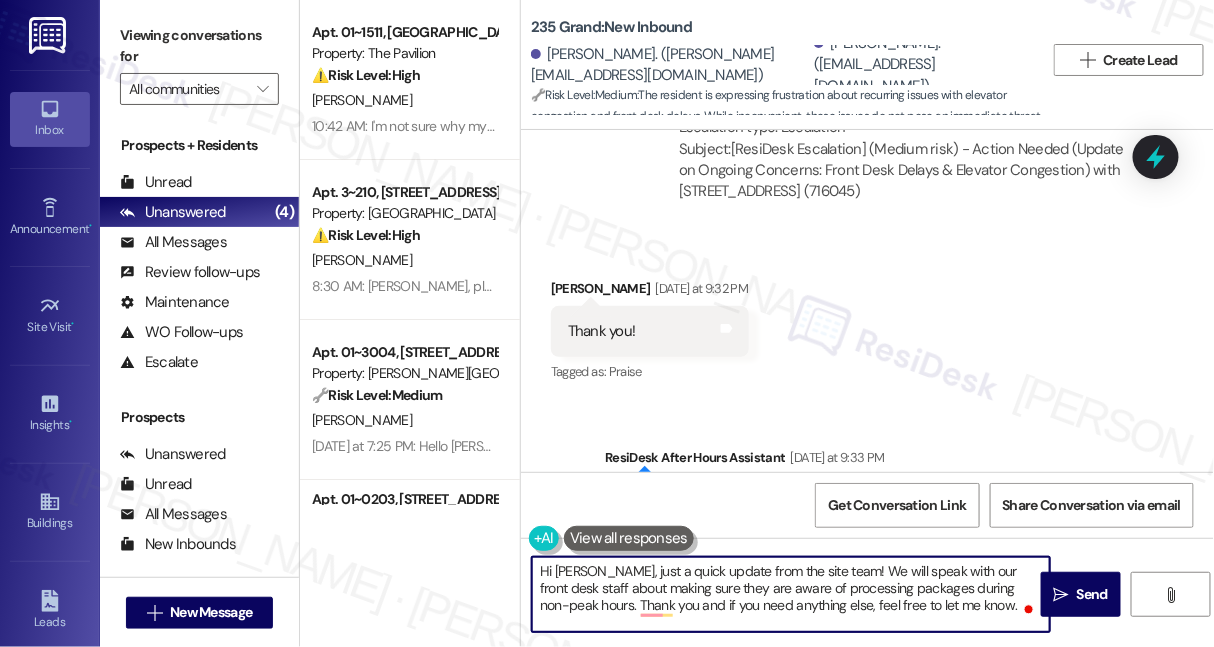 click on "Hi Melissa, just a quick update from the site team! We will speak with our front desk staff about making sure they are aware of processing packages during non-peak hours. Thank you and if you need anything else, feel free to let me know." at bounding box center [791, 594] 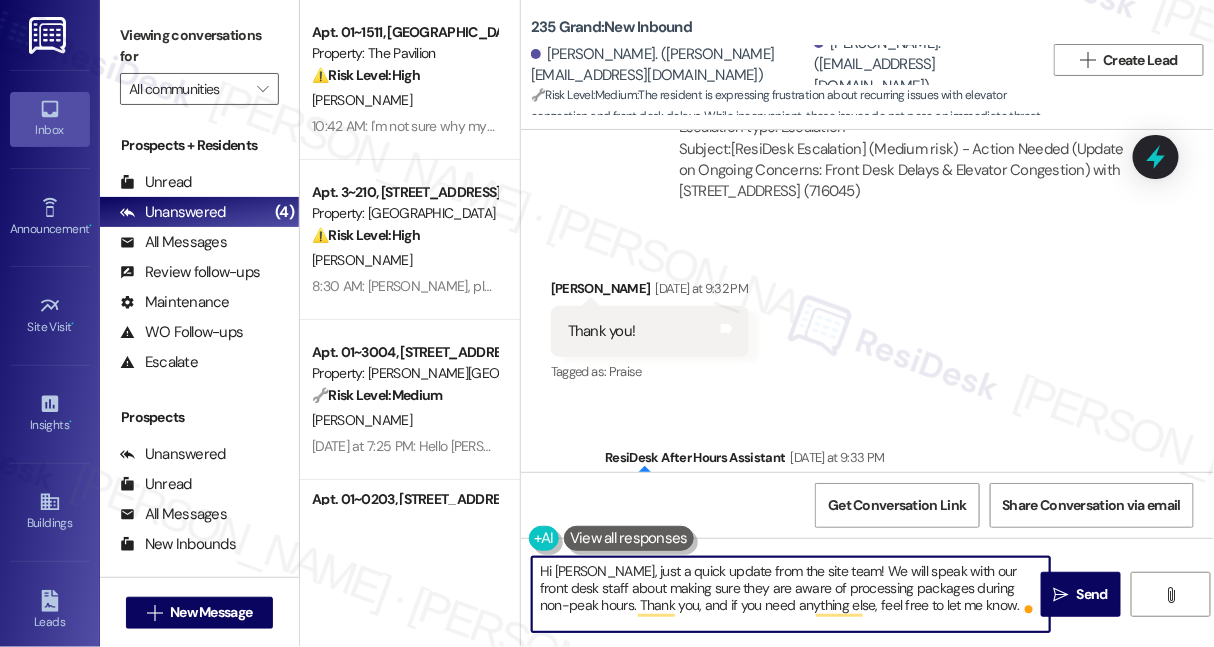 click on "Hi Melissa, just a quick update from the site team! We will speak with our front desk staff about making sure they are aware of processing packages during non-peak hours. Thank you, and if you need anything else, feel free to let me know." at bounding box center (791, 594) 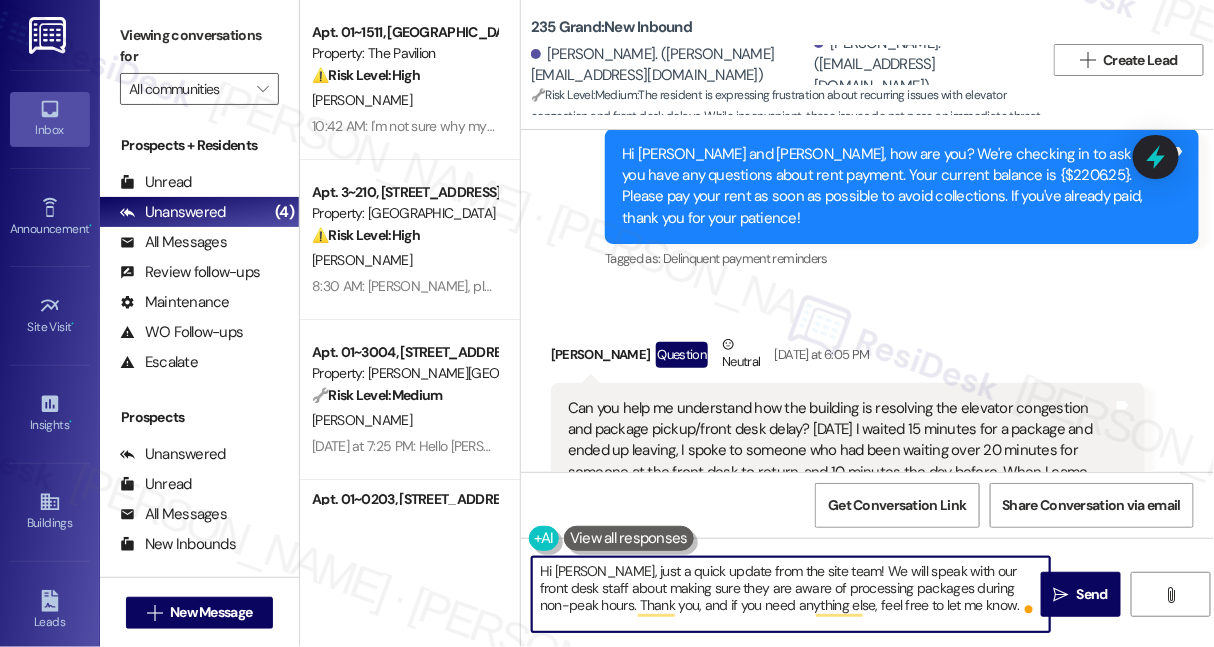 scroll, scrollTop: 28613, scrollLeft: 0, axis: vertical 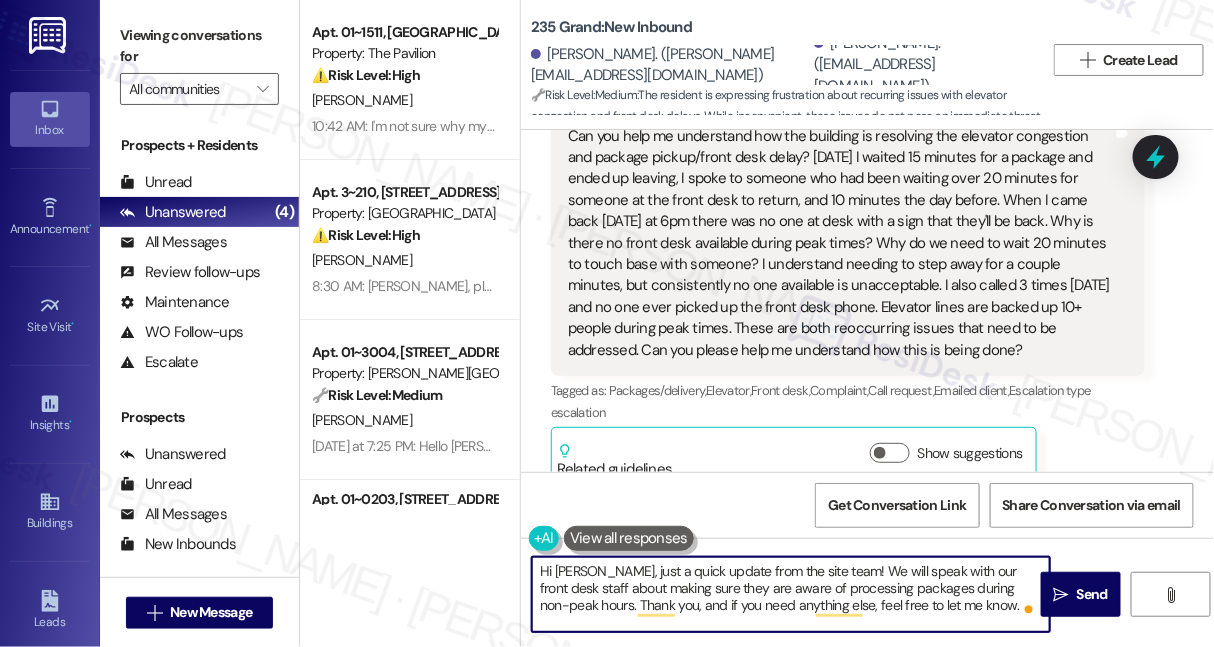 click on "Hi Melissa, thank you for taking the time to share your experience. I’m sorry to hear about the extended wait times at the front desk and the ongoing elevator congestion.
I’ll go ahead and share your feedback with the site team and request a full update on what actions are being taken to address both the delays at the front desk and the consistent elevator congestion. I’ll reach out once I have more details to share." at bounding box center [894, 664] 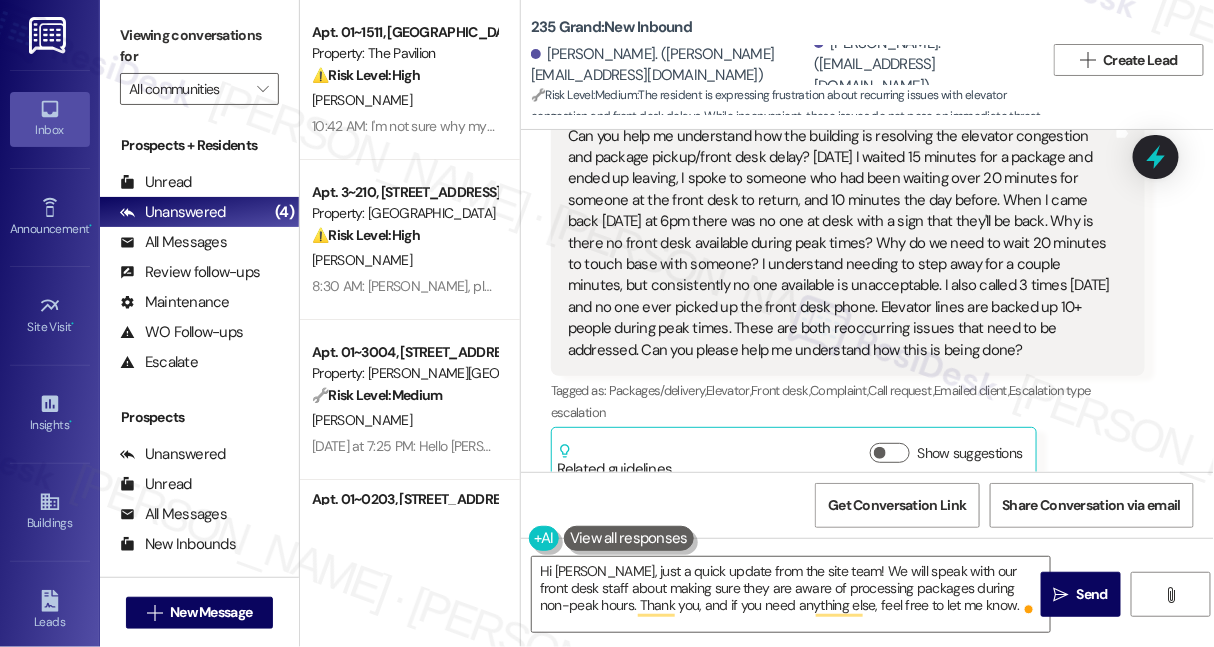 click on "Hi Melissa, thank you for taking the time to share your experience. I’m sorry to hear about the extended wait times at the front desk and the ongoing elevator congestion.
I’ll go ahead and share your feedback with the site team and request a full update on what actions are being taken to address both the delays at the front desk and the consistent elevator congestion. I’ll reach out once I have more details to share." at bounding box center (894, 664) 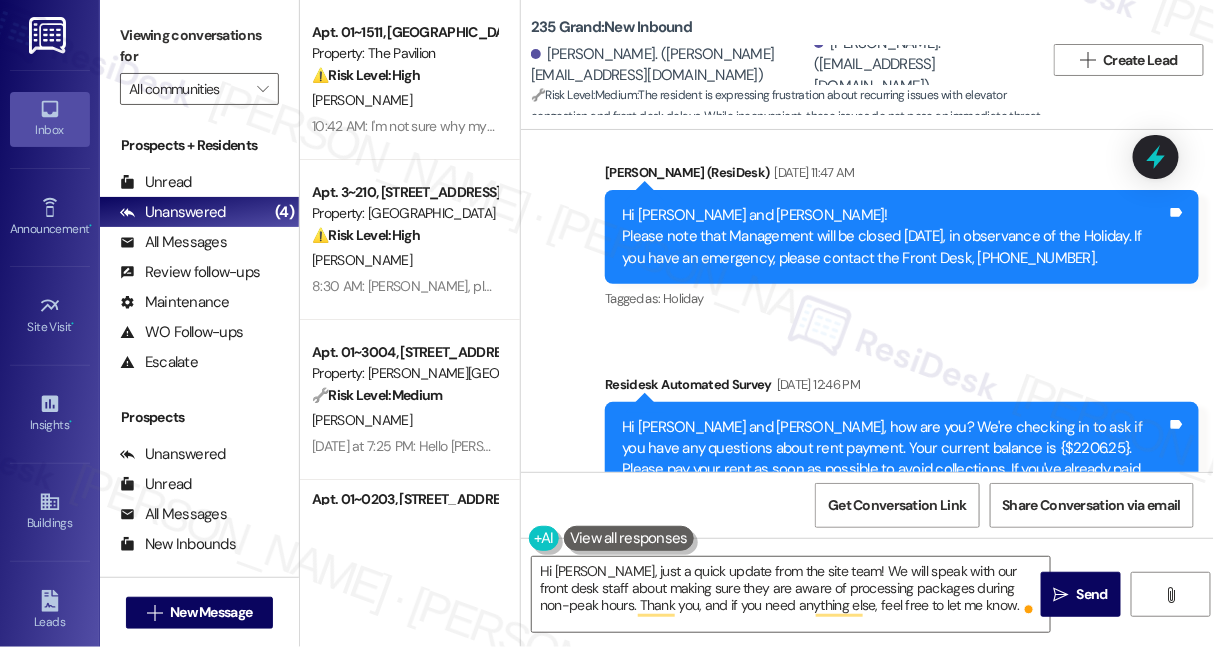 scroll, scrollTop: 28250, scrollLeft: 0, axis: vertical 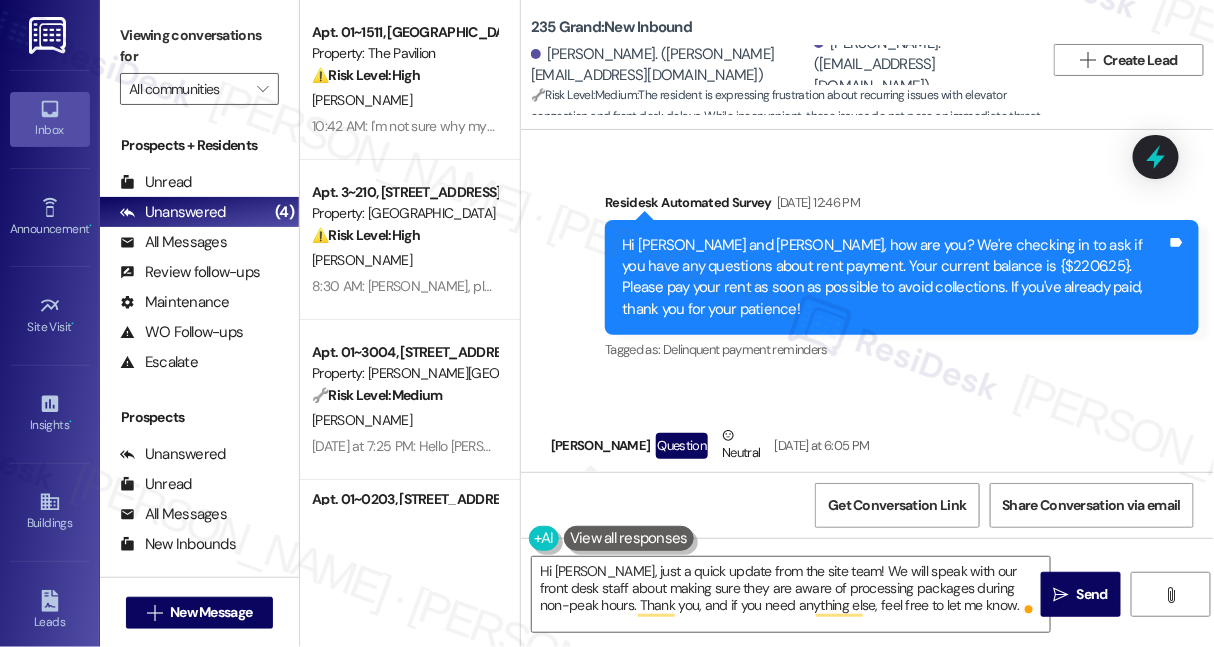 drag, startPoint x: 682, startPoint y: 259, endPoint x: 1032, endPoint y: 404, distance: 378.84692 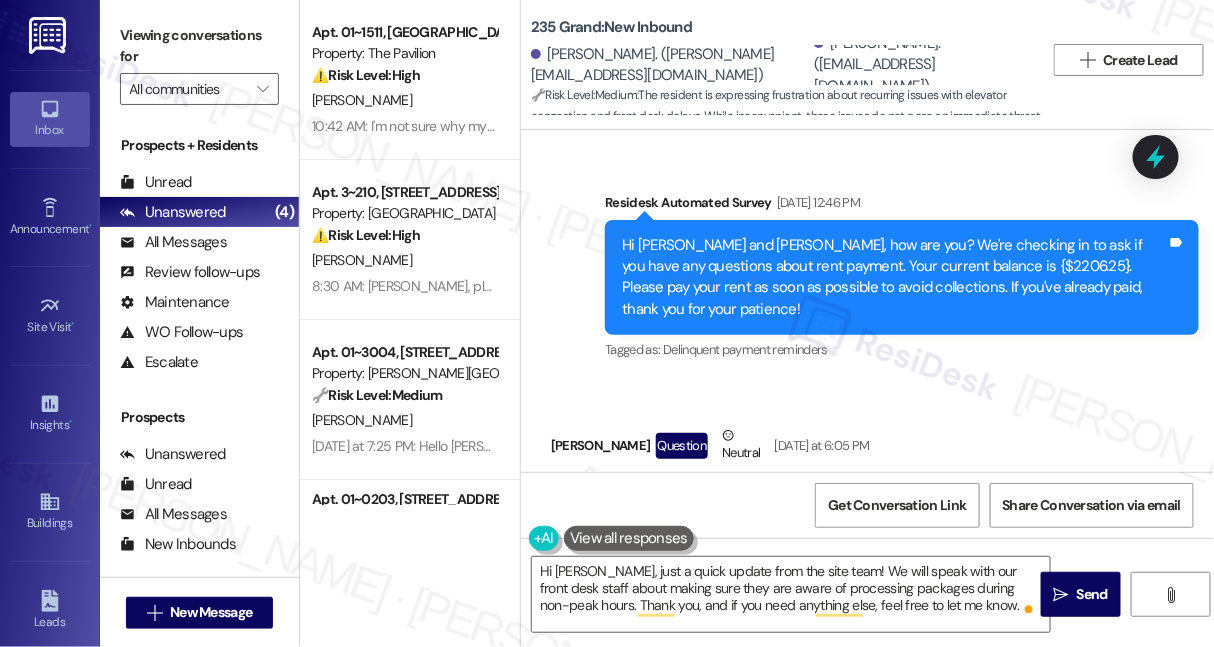 click on "Can you help me understand how the building is resolving the elevator congestion and package pickup/front desk delay? Yesterday I waited 15 minutes for a package and ended up leaving, I spoke to someone who had been waiting over 20 minutes for someone at the front desk to return, and 10 minutes the day before. When I came back today at 6pm there was no one at desk with a sign that they'll be back. Why is there no front desk available during peak times? Why do we need to wait 20 minutes to touch base with someone? I understand needing to step away for a couple minutes, but consistently no one available is unacceptable. I also called 3 times yesterday and no one ever picked up the front desk phone. Elevator lines are backed up 10+ people during peak times. These are both reoccurring issues that need to be addressed. Can you please help me understand how this is being done?" at bounding box center (840, 607) 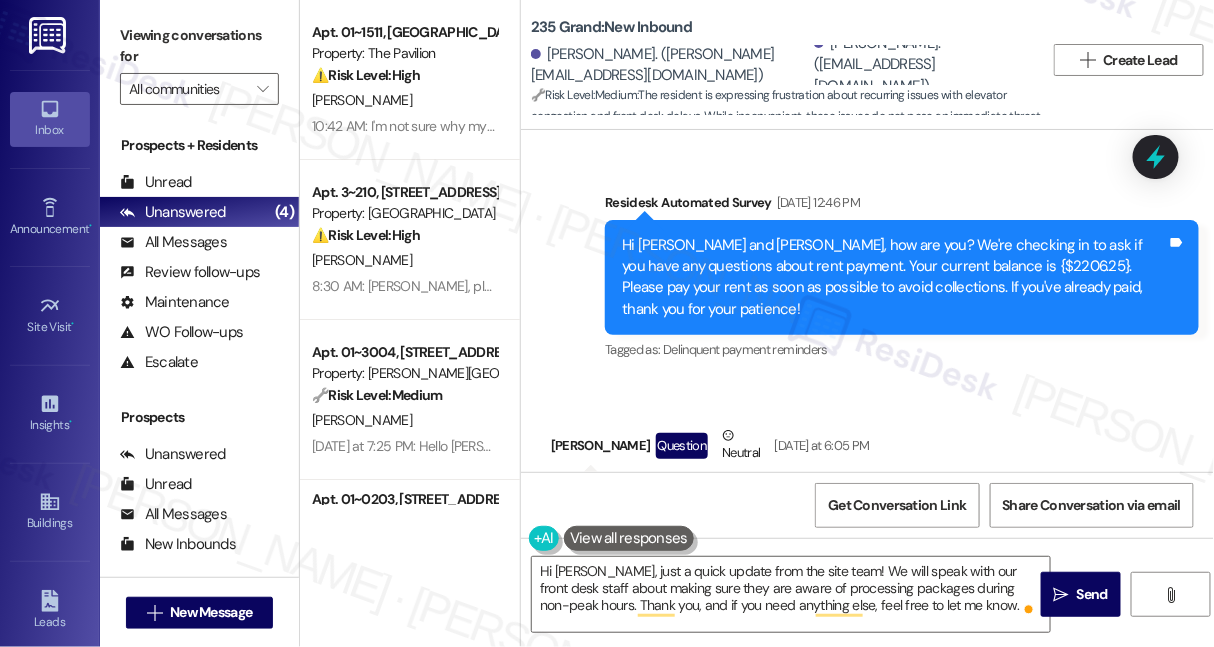 drag, startPoint x: 700, startPoint y: 355, endPoint x: 959, endPoint y: 411, distance: 264.9849 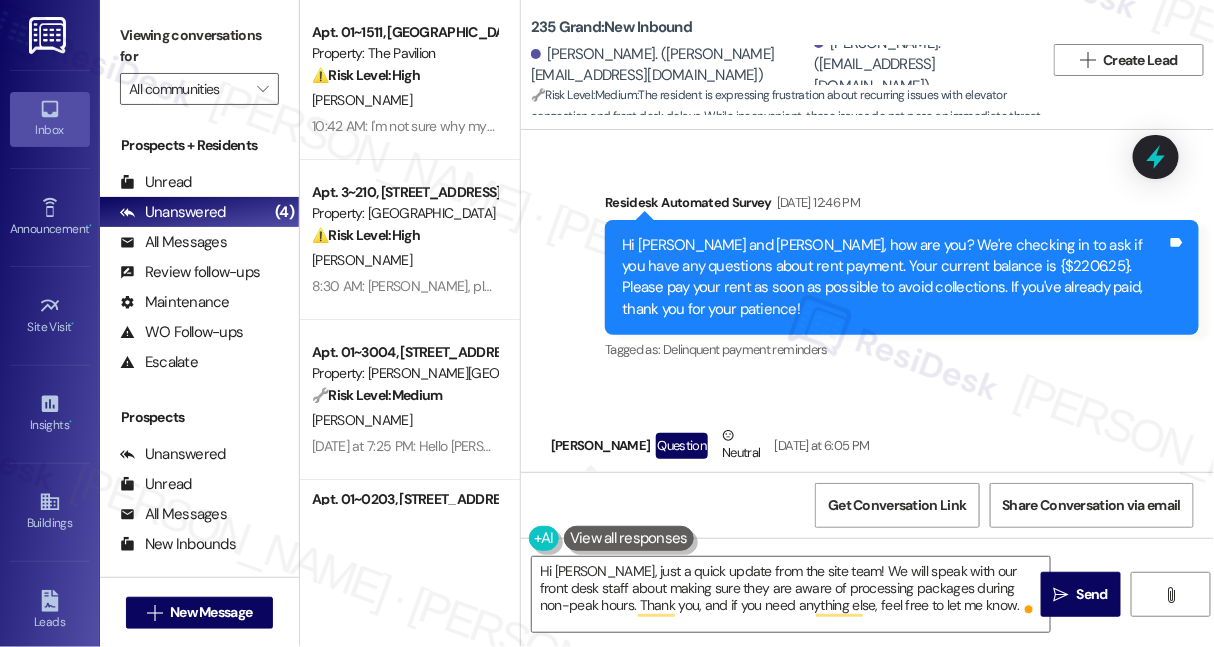 click on "Can you help me understand how the building is resolving the elevator congestion and package pickup/front desk delay? Yesterday I waited 15 minutes for a package and ended up leaving, I spoke to someone who had been waiting over 20 minutes for someone at the front desk to return, and 10 minutes the day before. When I came back today at 6pm there was no one at desk with a sign that they'll be back. Why is there no front desk available during peak times? Why do we need to wait 20 minutes to touch base with someone? I understand needing to step away for a couple minutes, but consistently no one available is unacceptable. I also called 3 times yesterday and no one ever picked up the front desk phone. Elevator lines are backed up 10+ people during peak times. These are both reoccurring issues that need to be addressed. Can you please help me understand how this is being done?" at bounding box center [840, 607] 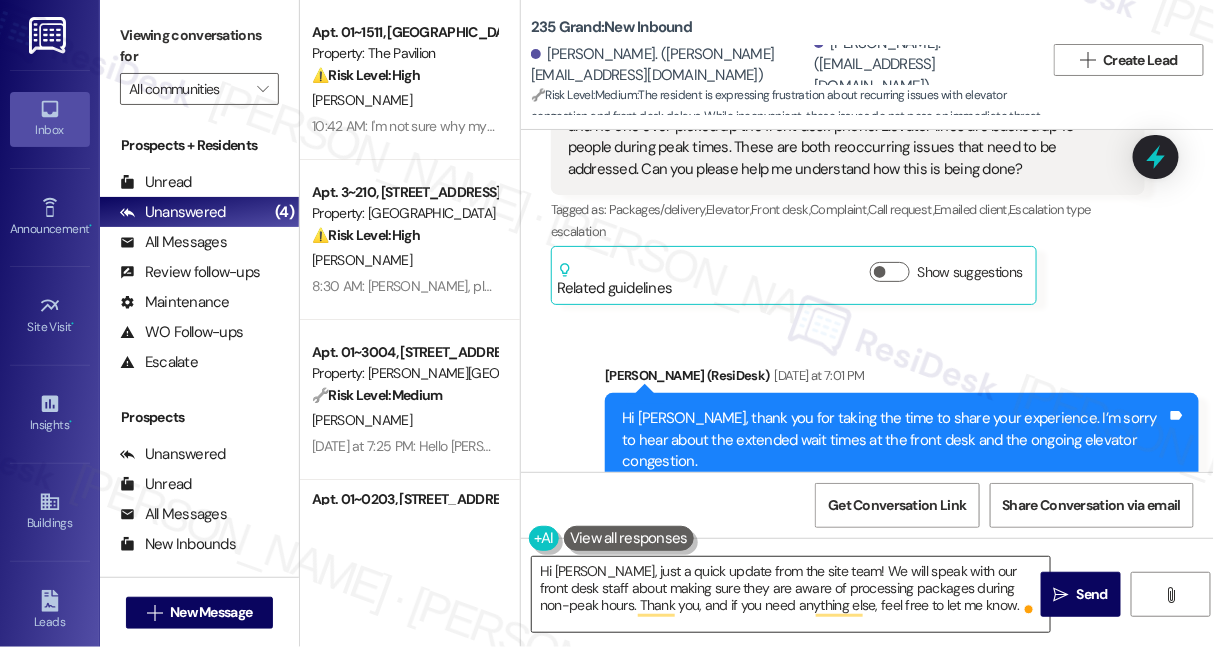 scroll, scrollTop: 28795, scrollLeft: 0, axis: vertical 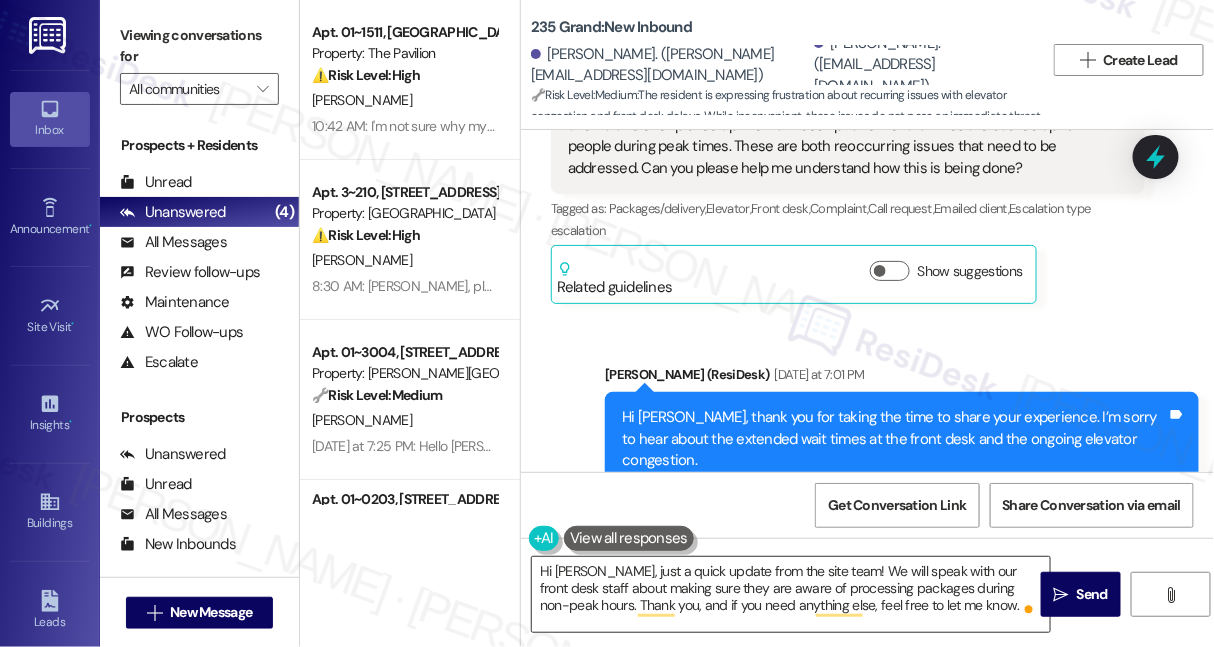 click on "Hi Melissa, just a quick update from the site team! We will speak with our front desk staff about making sure they are aware of processing packages during non-peak hours. Thank you, and if you need anything else, feel free to let me know." at bounding box center [791, 594] 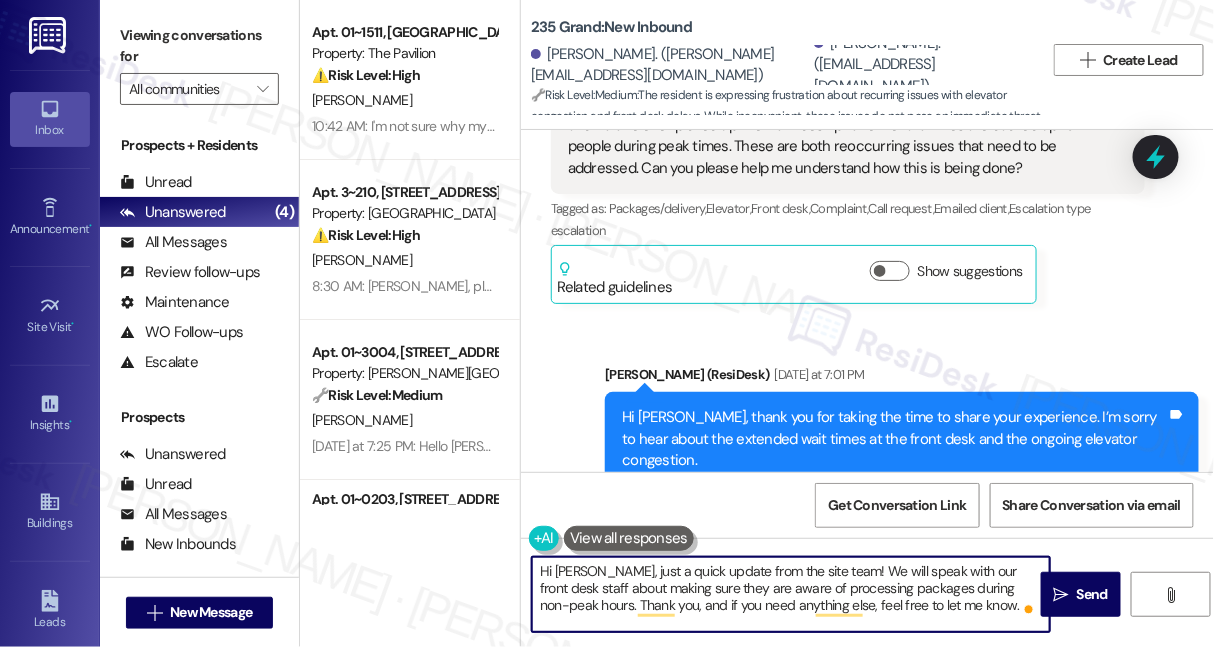 click on "Hi Melissa, just a quick update from the site team! We will speak with our front desk staff about making sure they are aware of processing packages during non-peak hours. Thank you, and if you need anything else, feel free to let me know." at bounding box center (791, 594) 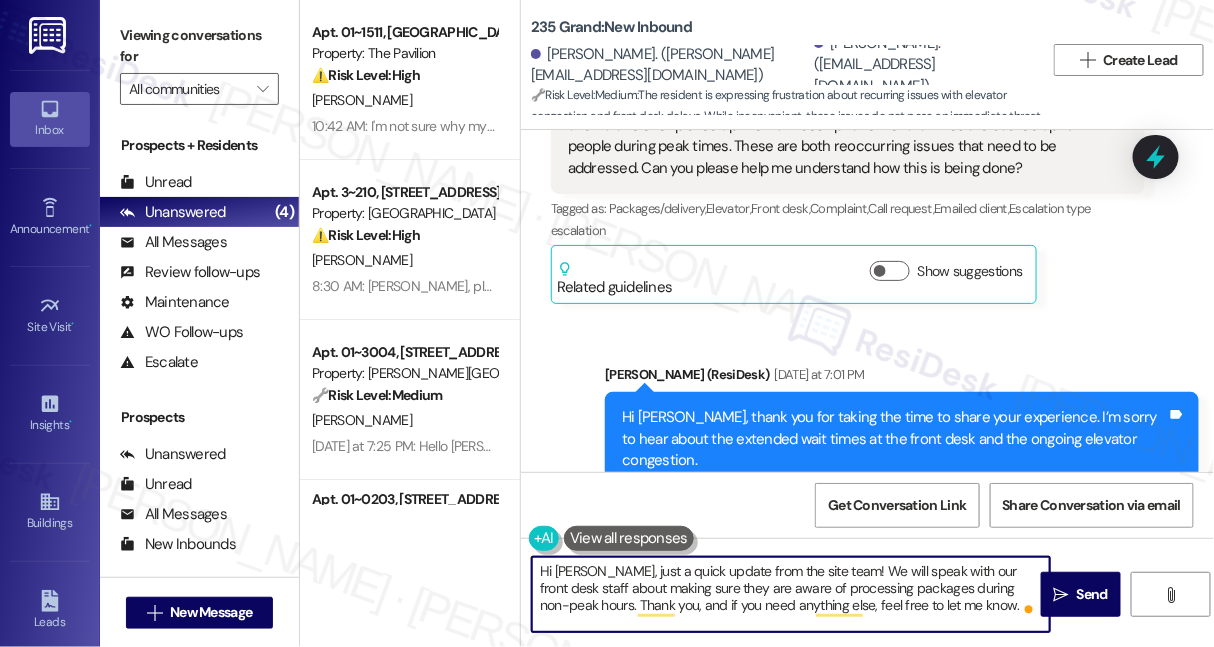 click on "Hi Melissa, just a quick update from the site team! We will speak with our front desk staff about making sure they are aware of processing packages during non-peak hours. Thank you, and if you need anything else, feel free to let me know." at bounding box center (791, 594) 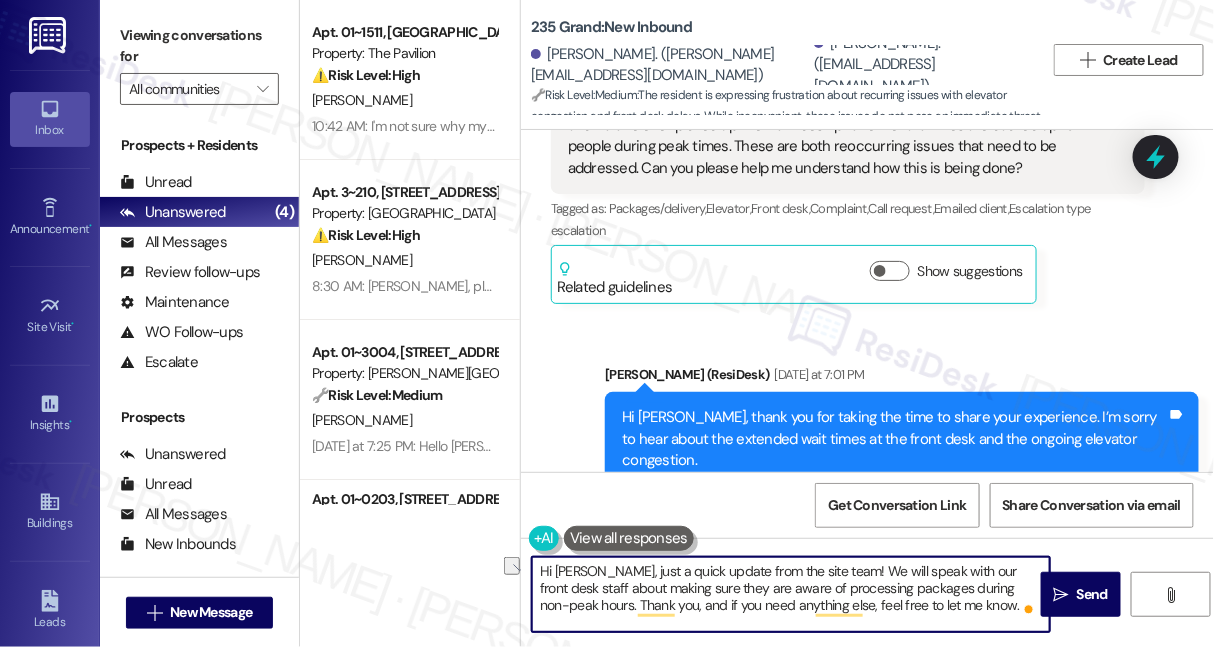 drag, startPoint x: 712, startPoint y: 568, endPoint x: 822, endPoint y: 573, distance: 110.11358 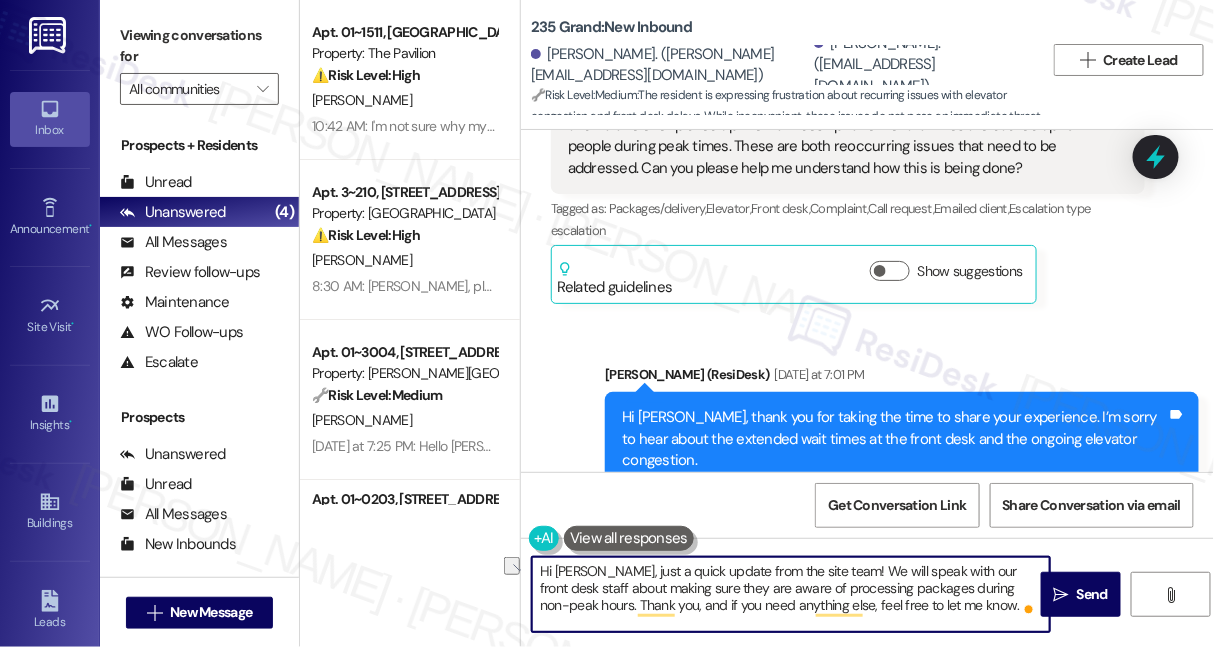 click on "Hi Melissa, just a quick update from the site team! We will speak with our front desk staff about making sure they are aware of processing packages during non-peak hours. Thank you, and if you need anything else, feel free to let me know." at bounding box center [791, 594] 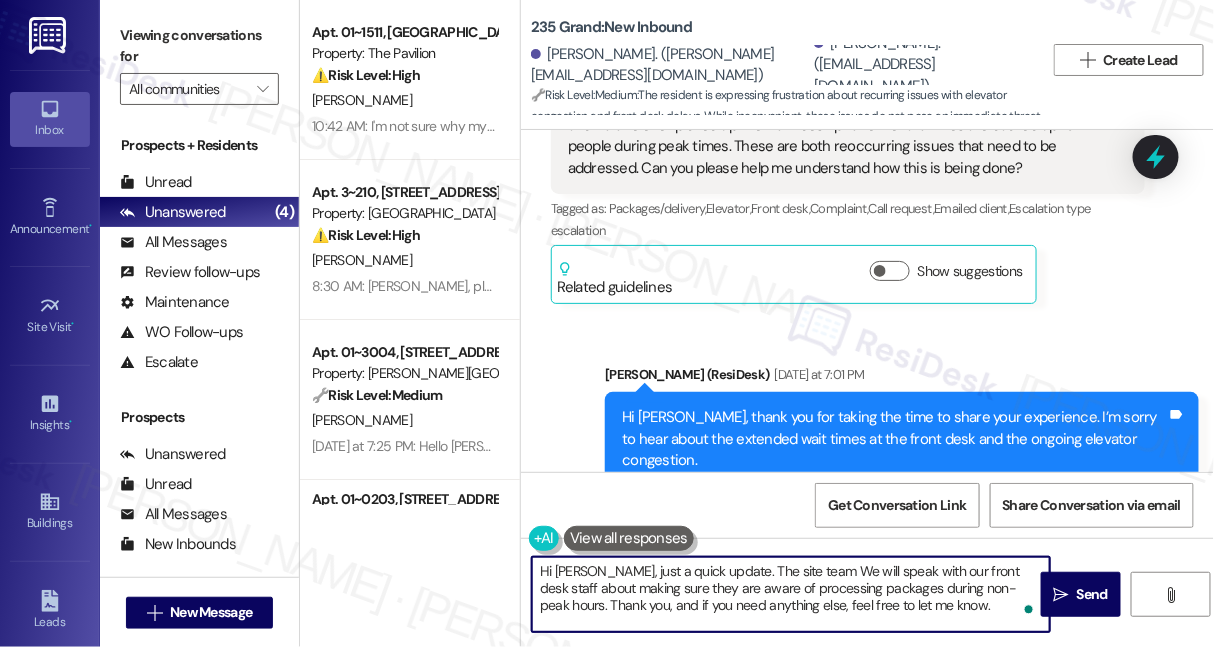 click on "Hi Melissa, just a quick update. The site team We will speak with our front desk staff about making sure they are aware of processing packages during non-peak hours. Thank you, and if you need anything else, feel free to let me know." at bounding box center (791, 594) 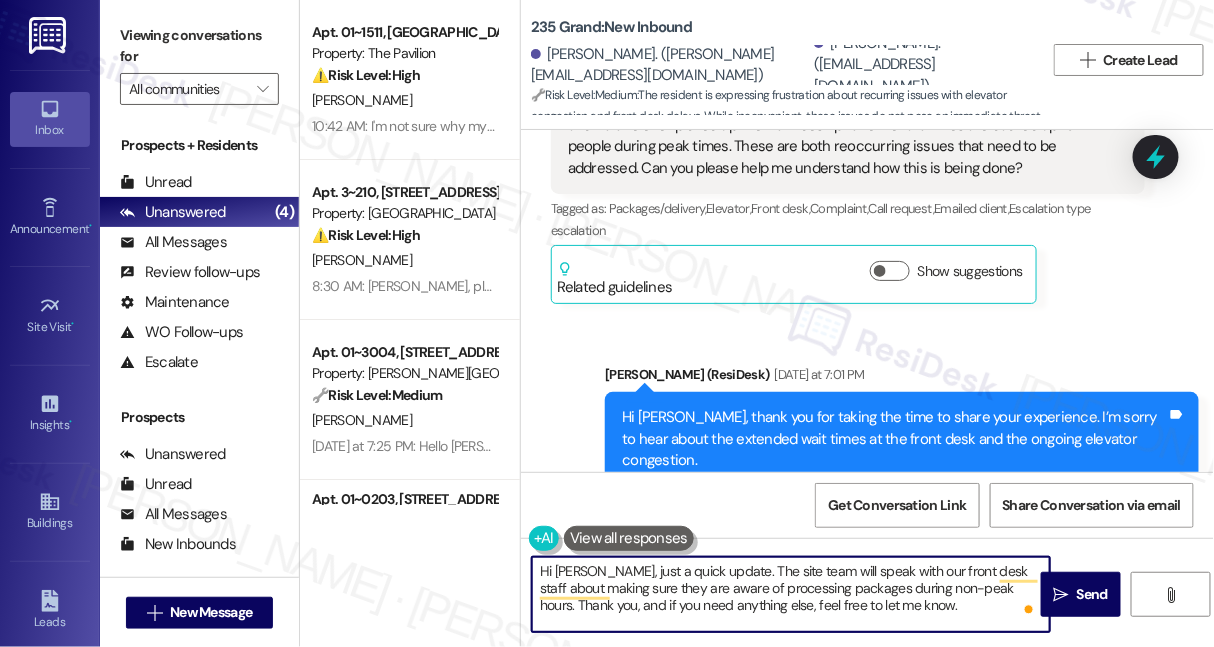 click on "Hi Melissa, just a quick update. The site team will speak with our front desk staff about making sure they are aware of processing packages during non-peak hours. Thank you, and if you need anything else, feel free to let me know." at bounding box center [791, 594] 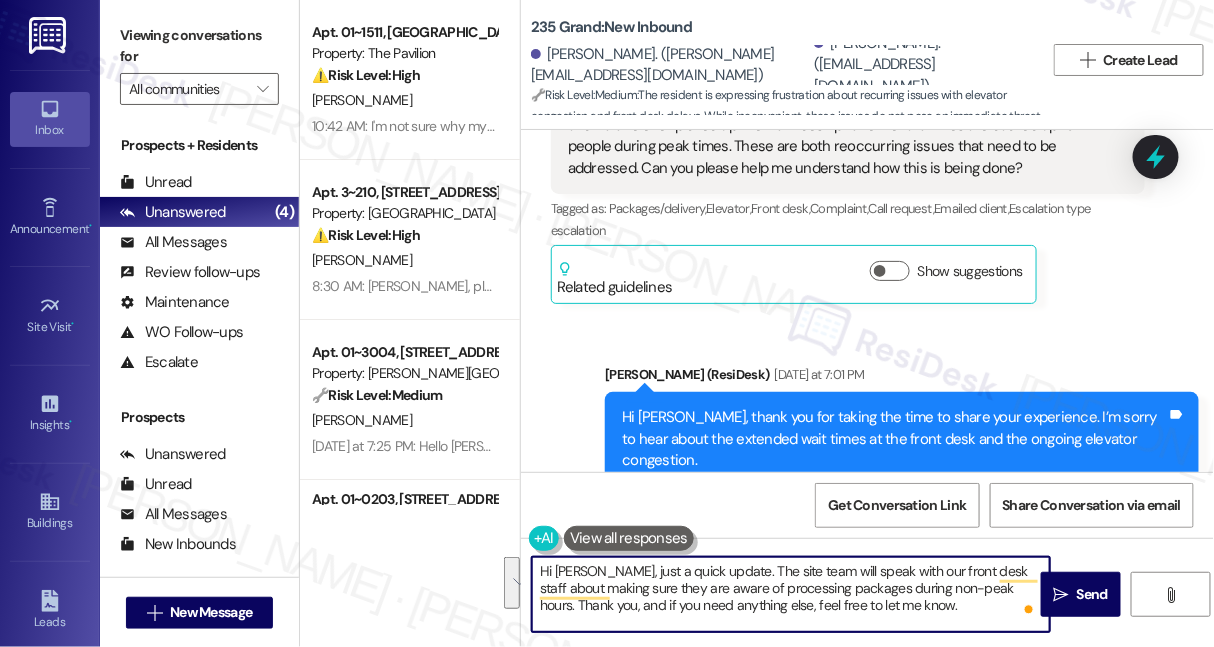click on "Hi Melissa, just a quick update. The site team will speak with our front desk staff about making sure they are aware of processing packages during non-peak hours. Thank you, and if you need anything else, feel free to let me know." at bounding box center [791, 594] 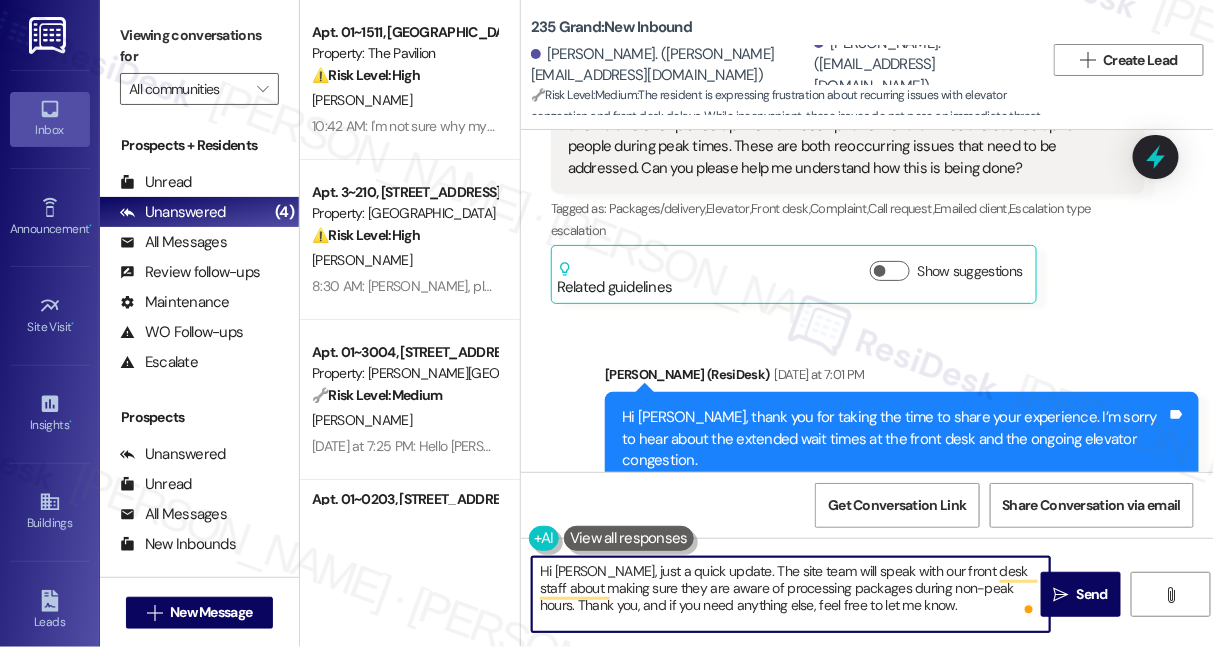 click on "Hi Melissa, just a quick update. The site team will speak with our front desk staff about making sure they are aware of processing packages during non-peak hours. Thank you, and if you need anything else, feel free to let me know." at bounding box center [791, 594] 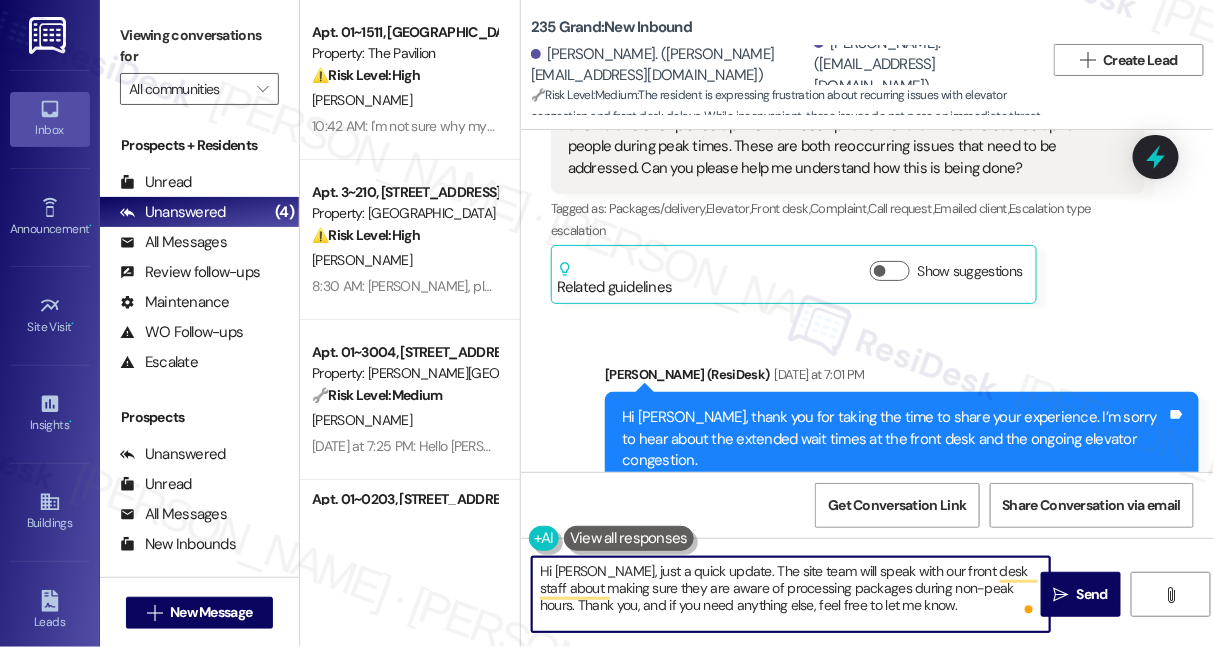 click on "Hi Melissa, just a quick update. The site team will speak with our front desk staff about making sure they are aware of processing packages during non-peak hours. Thank you, and if you need anything else, feel free to let me know." at bounding box center [791, 594] 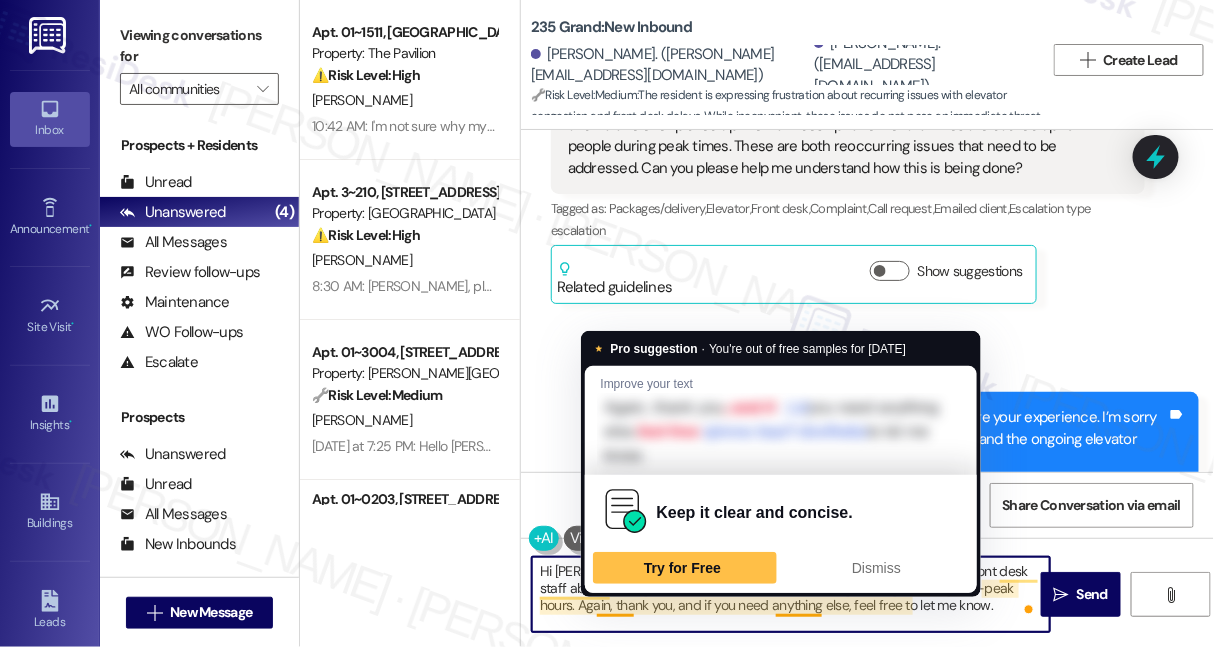 click on "Hi Melissa, just a quick update. The site team will speak with our front desk staff about making sure they are aware of processing packages during non-peak hours. Again, thank you, and if you need anything else, feel free to let me know." at bounding box center [791, 594] 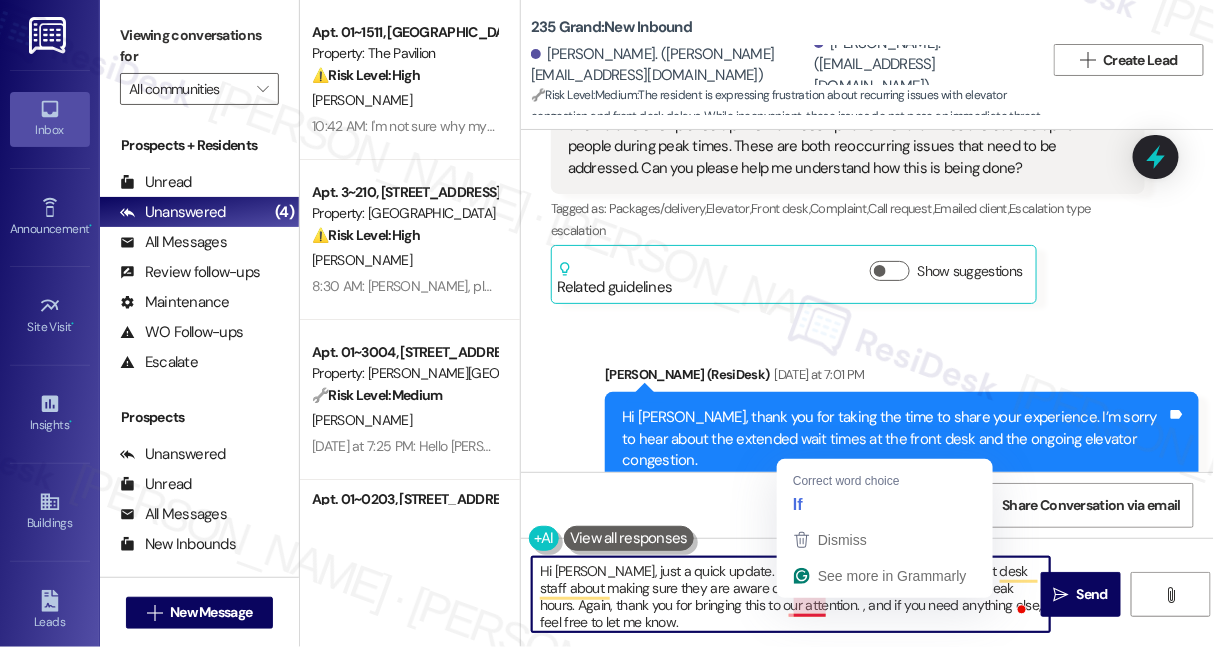 click on "Hi Melissa, just a quick update. The site team will speak with our front desk staff about making sure they are aware of processing packages during non-peak hours. Again, thank you for bringing this to our attention. , and if you need anything else, feel free to let me know." at bounding box center (791, 594) 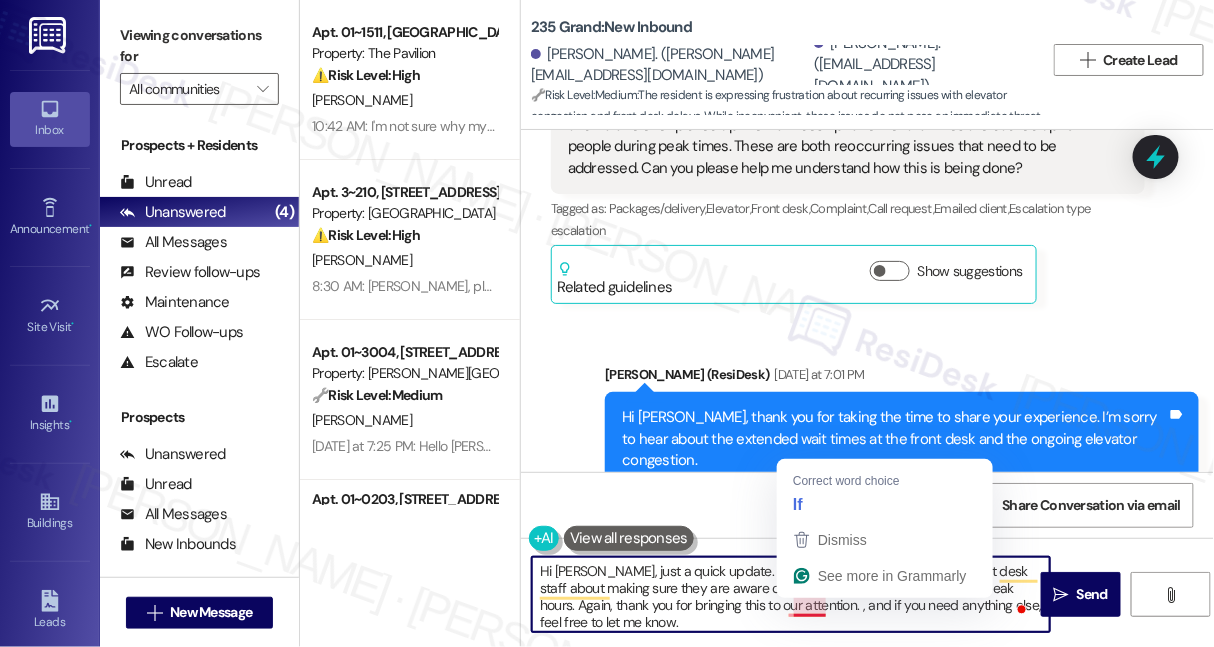 drag, startPoint x: 819, startPoint y: 605, endPoint x: 795, endPoint y: 605, distance: 24 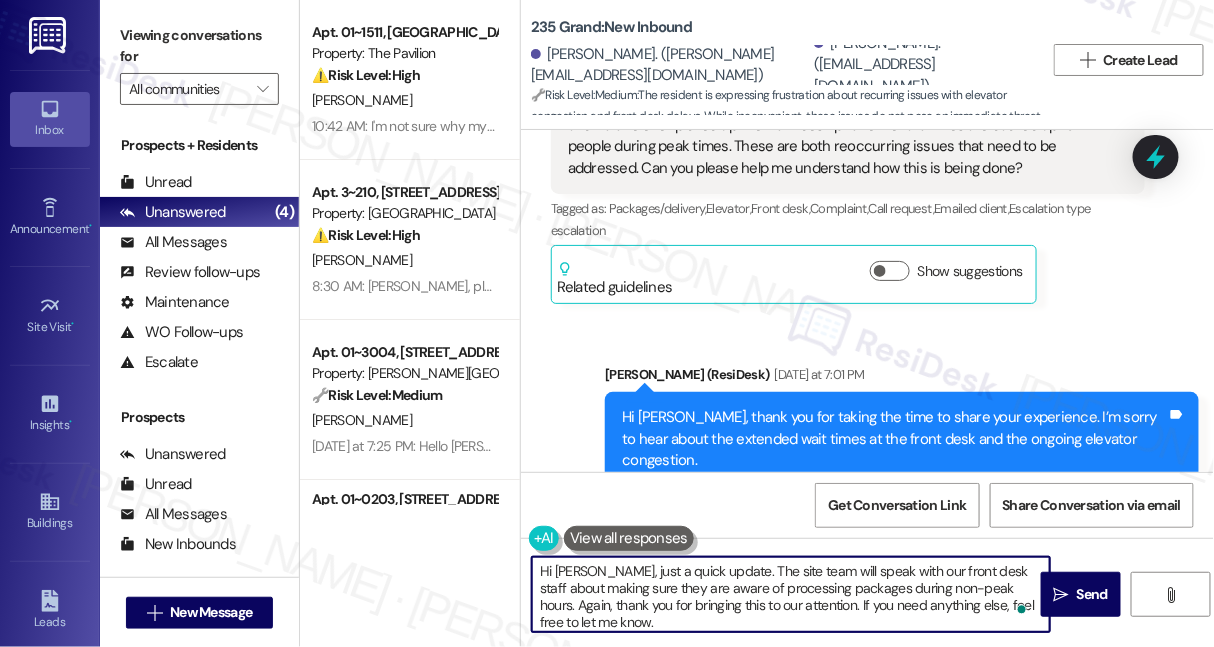 click on "Hi Melissa, just a quick update. The site team will speak with our front desk staff about making sure they are aware of processing packages during non-peak hours. Again, thank you for bringing this to our attention. If you need anything else, feel free to let me know." at bounding box center [791, 594] 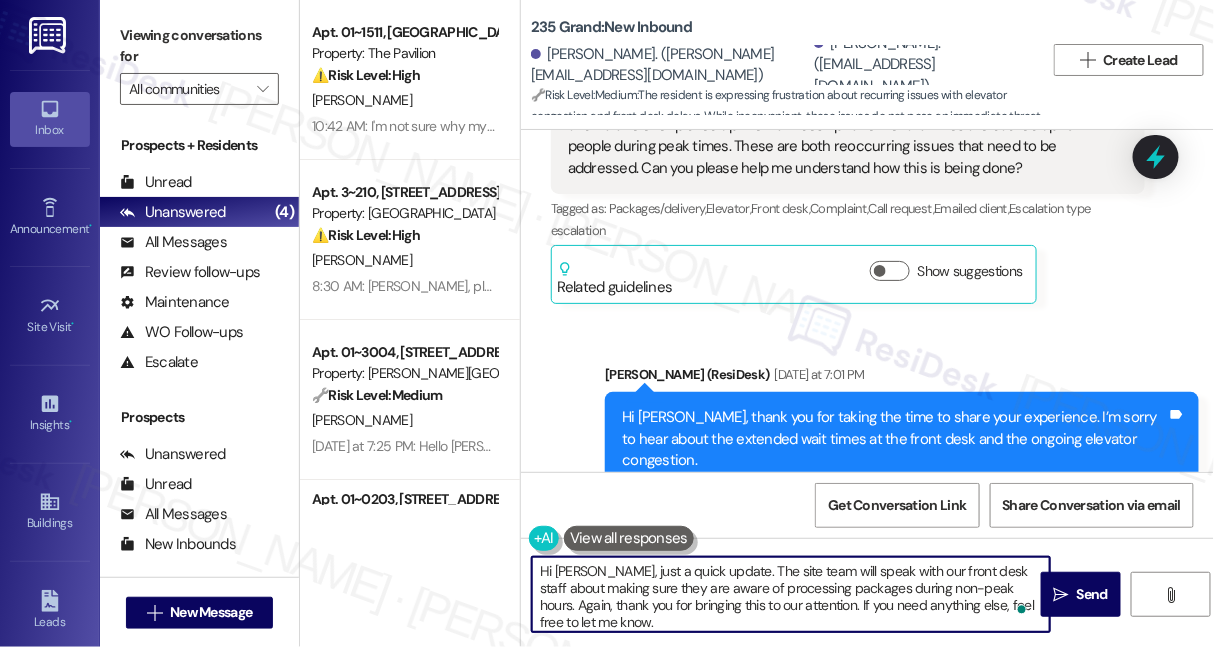 click on "Hi Melissa, just a quick update. The site team will speak with our front desk staff about making sure they are aware of processing packages during non-peak hours. Again, thank you for bringing this to our attention. If you need anything else, feel free to let me know." at bounding box center (791, 594) 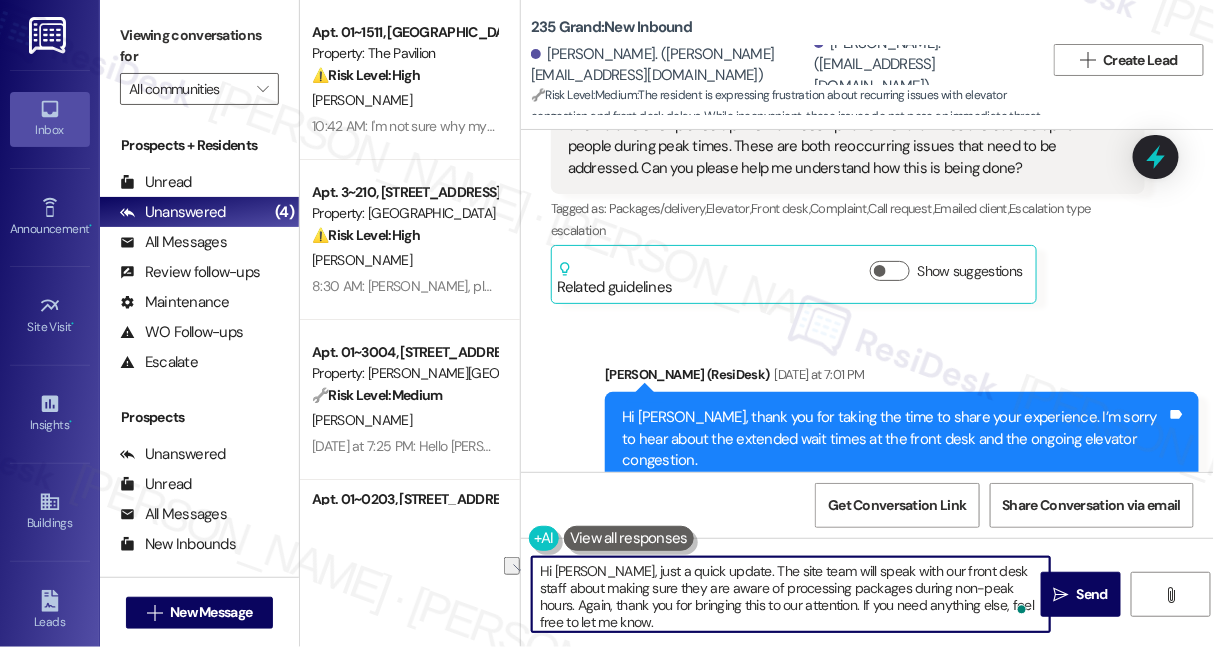 scroll, scrollTop: 5, scrollLeft: 0, axis: vertical 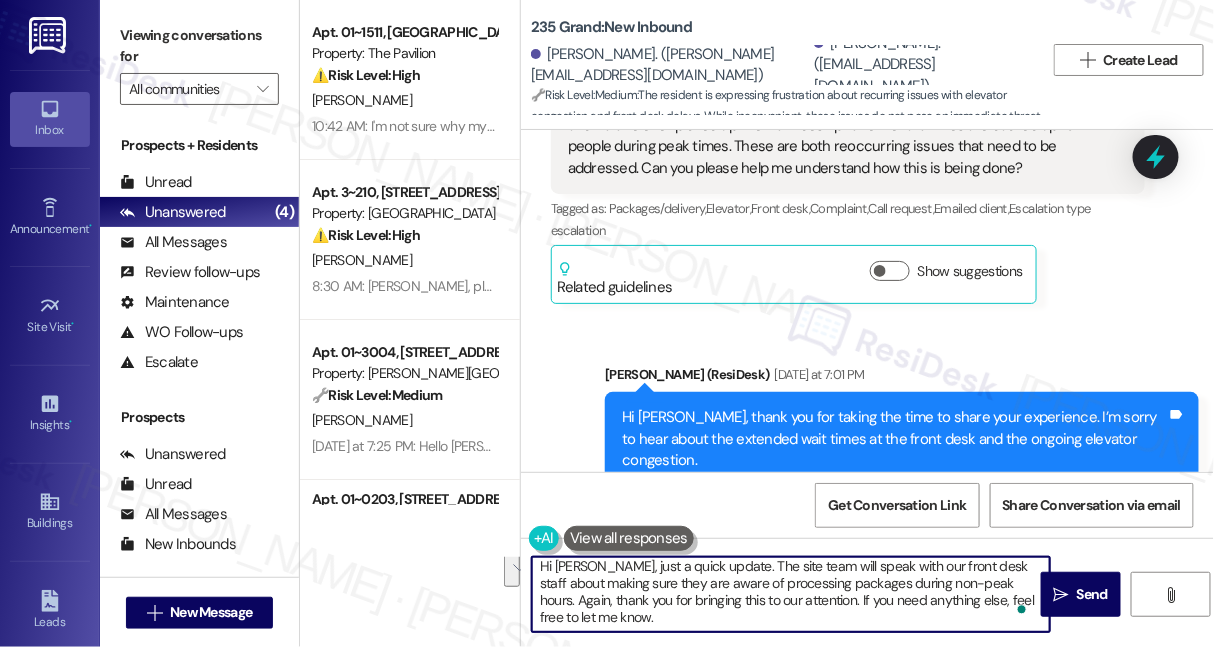drag, startPoint x: 936, startPoint y: 606, endPoint x: 988, endPoint y: 622, distance: 54.405884 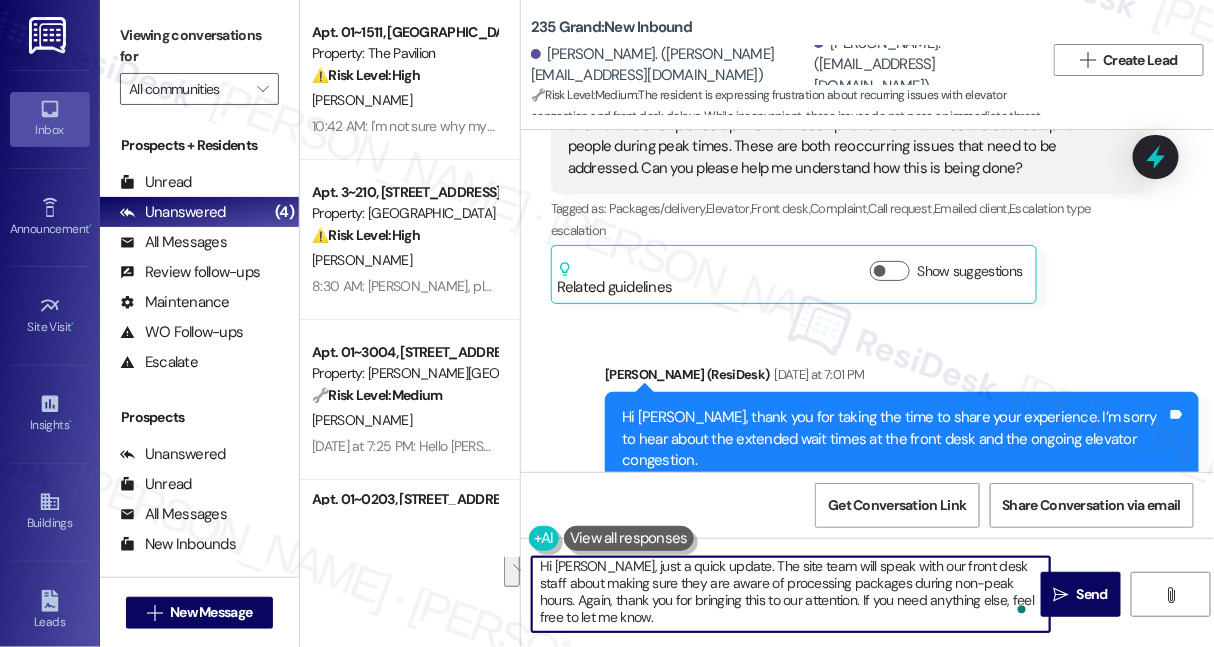 click on "Hi Melissa, just a quick update. The site team will speak with our front desk staff about making sure they are aware of processing packages during non-peak hours. Again, thank you for bringing this to our attention. If you need anything else, feel free to let me know." at bounding box center (791, 594) 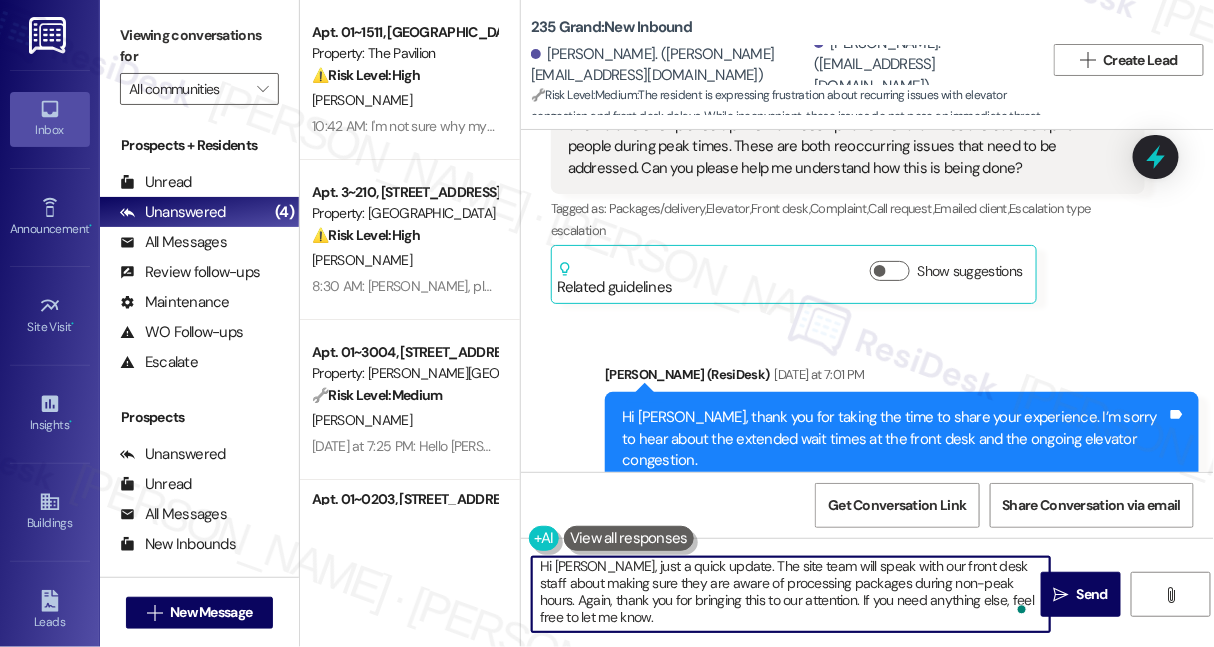 click on "Hi Melissa, just a quick update. The site team will speak with our front desk staff about making sure they are aware of processing packages during non-peak hours. Again, thank you for bringing this to our attention. If you need anything else, feel free to let me know." at bounding box center [791, 594] 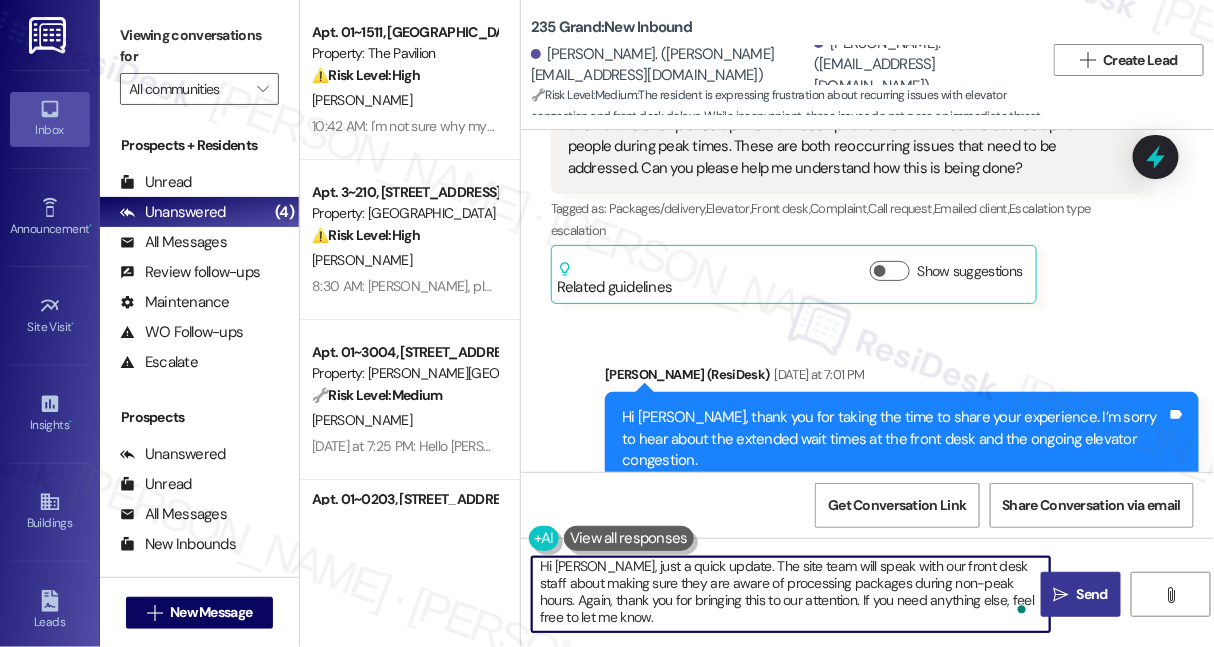 type on "Hi Melissa, just a quick update. The site team will speak with our front desk staff about making sure they are aware of processing packages during non-peak hours. Again, thank you for bringing this to our attention. If you need anything else, feel free to let me know." 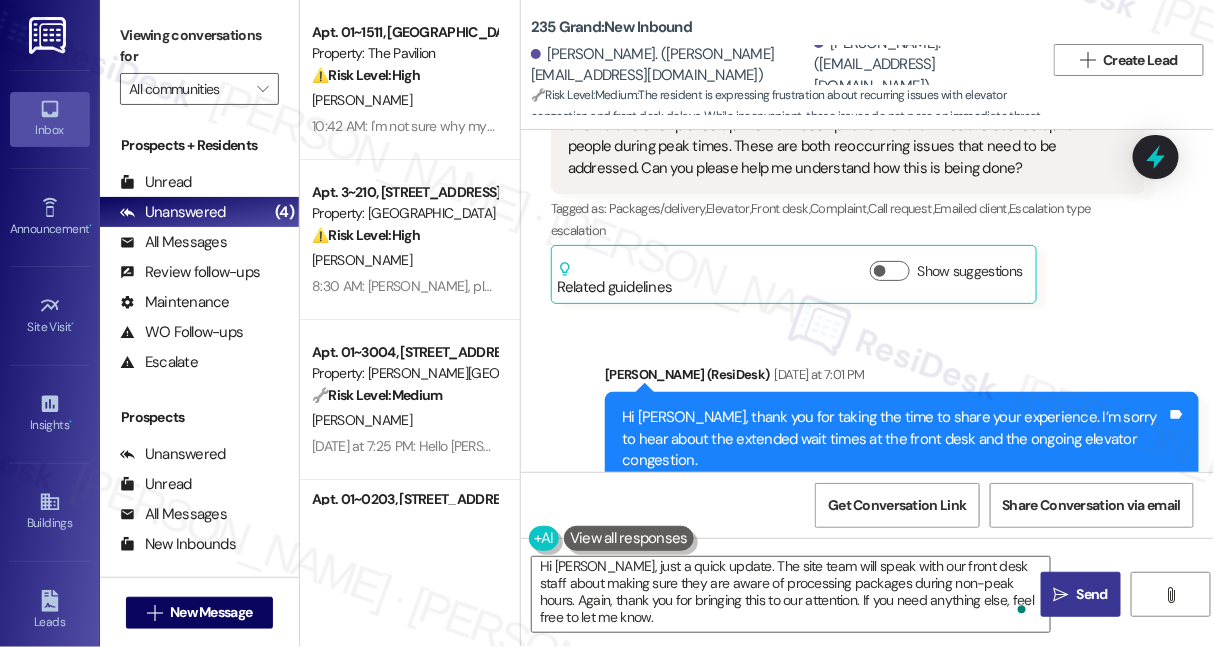 click on "Send" at bounding box center (1092, 594) 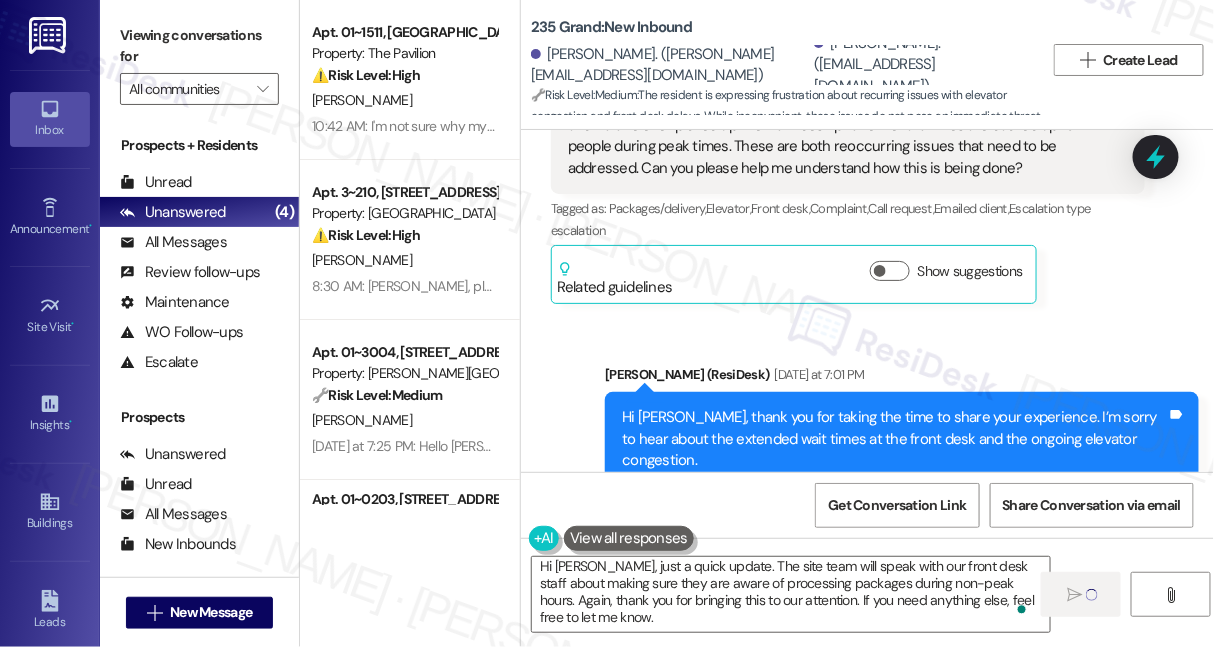 type 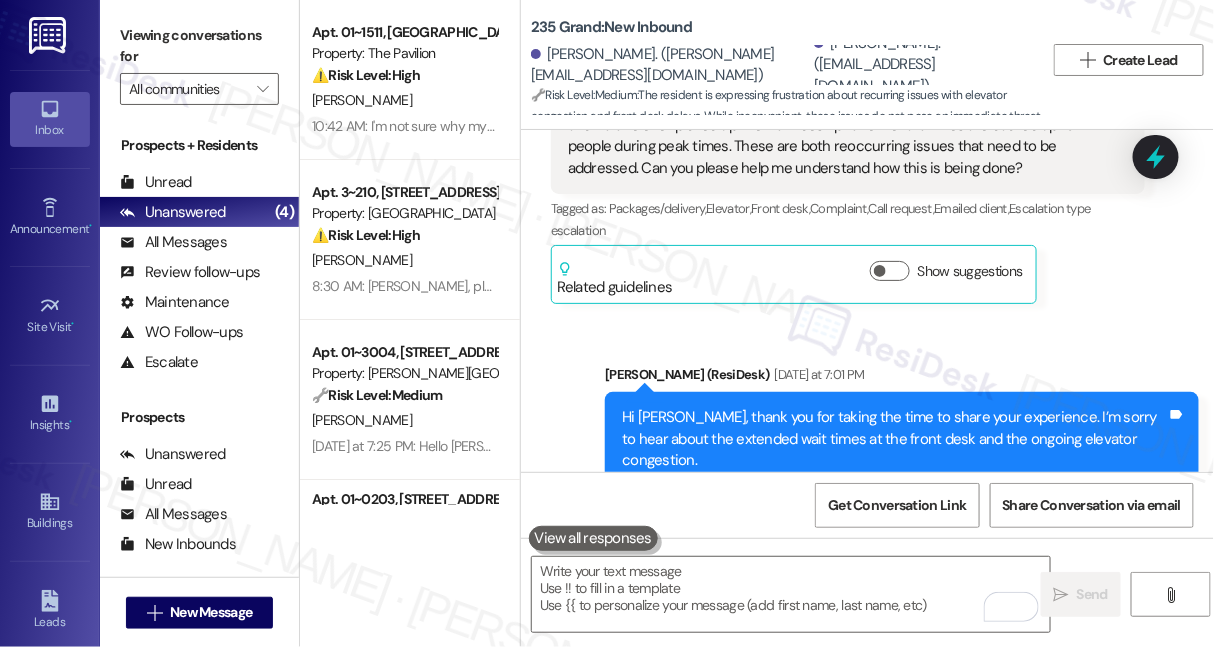 scroll, scrollTop: 0, scrollLeft: 0, axis: both 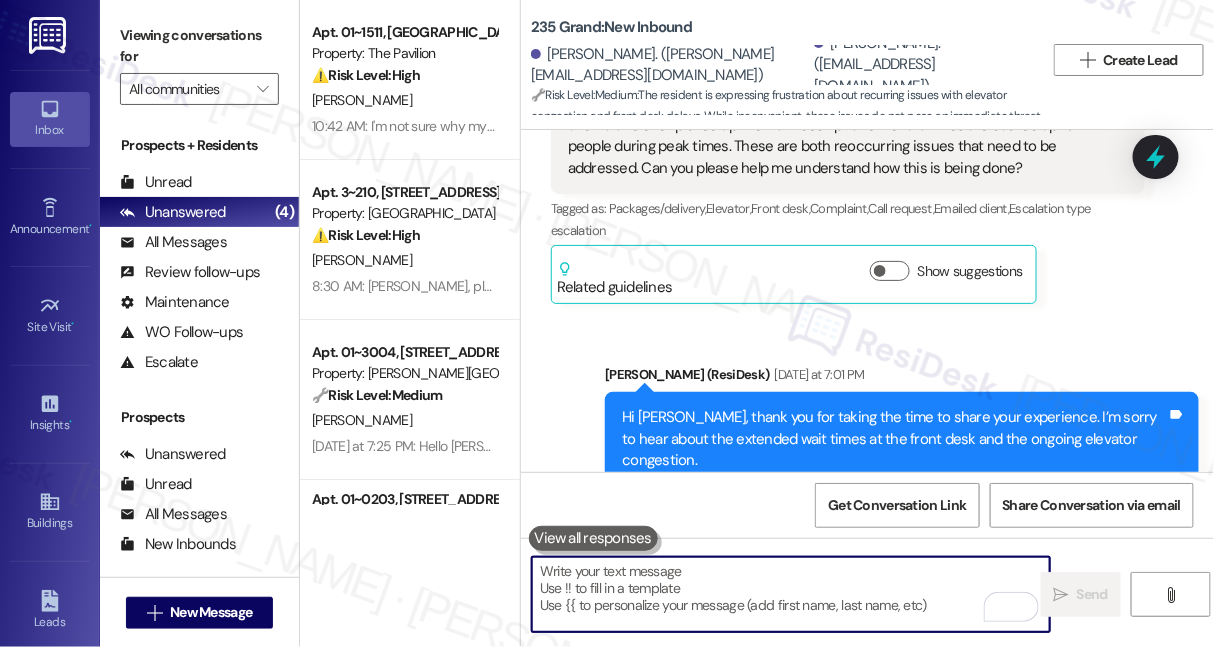 click at bounding box center [791, 594] 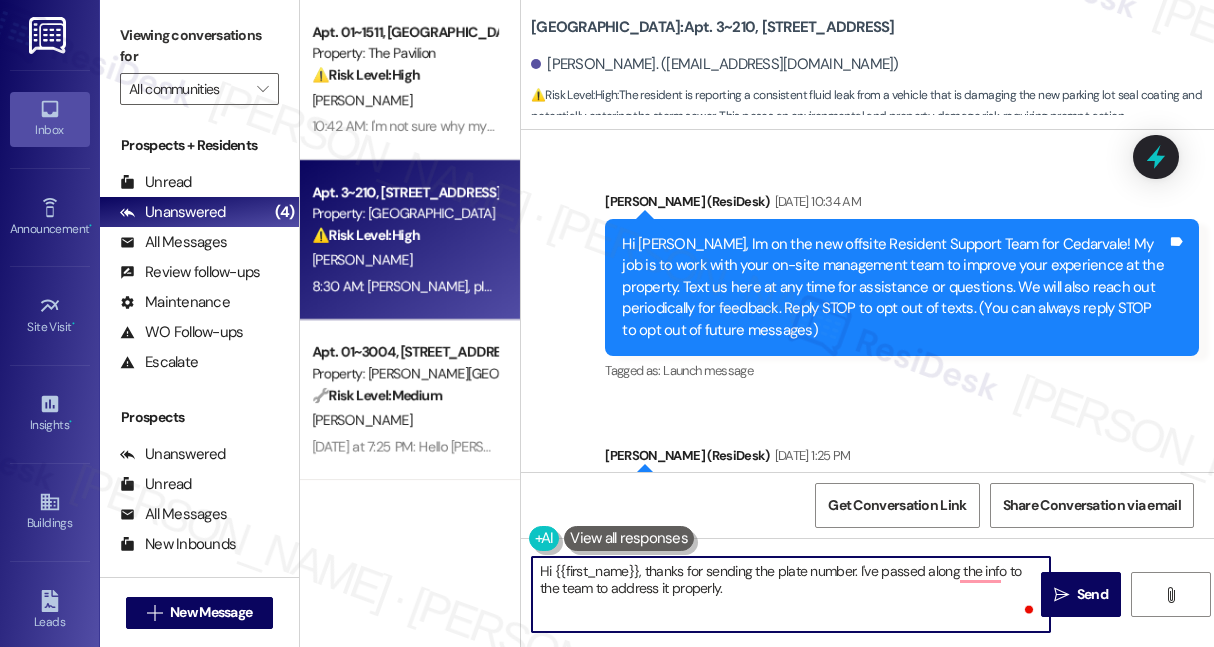 scroll, scrollTop: 0, scrollLeft: 0, axis: both 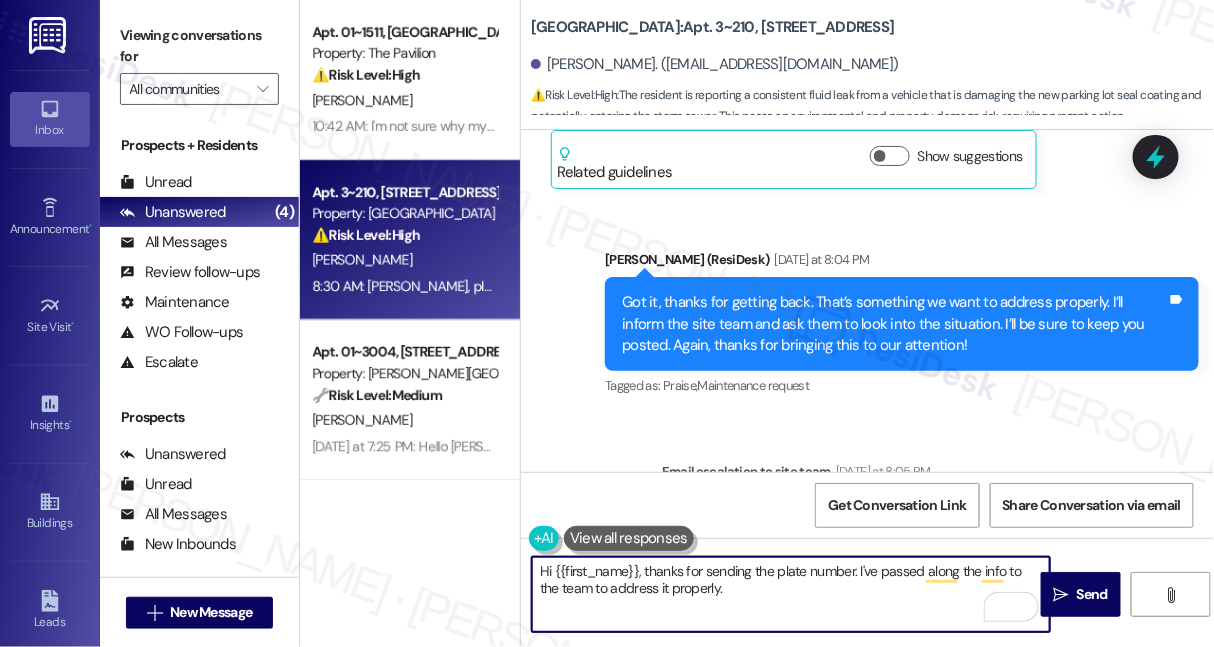 click on "Got it, thanks for getting back. That’s something we want to address properly. I’ll inform the site team and ask them to look into the situation. I’ll be sure to keep you posted. Again, thanks for bringing this to our attention!" at bounding box center (894, 324) 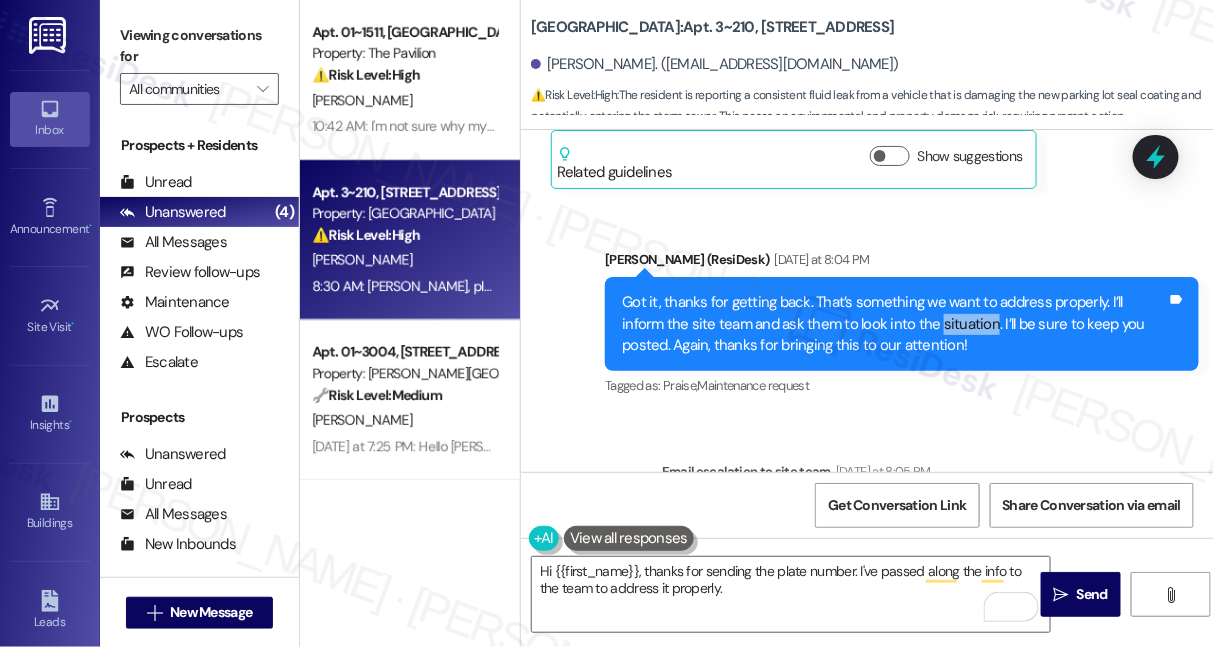 click on "Got it, thanks for getting back. That’s something we want to address properly. I’ll inform the site team and ask them to look into the situation. I’ll be sure to keep you posted. Again, thanks for bringing this to our attention!" at bounding box center (894, 324) 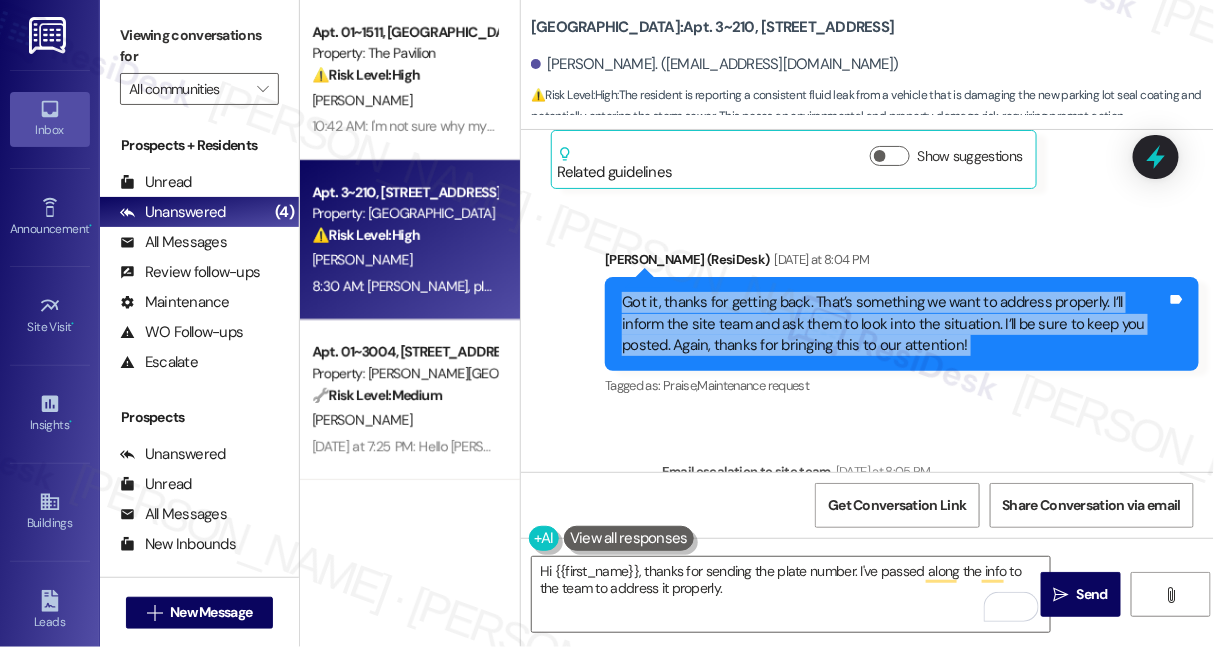 click on "Got it, thanks for getting back. That’s something we want to address properly. I’ll inform the site team and ask them to look into the situation. I’ll be sure to keep you posted. Again, thanks for bringing this to our attention!" at bounding box center [894, 324] 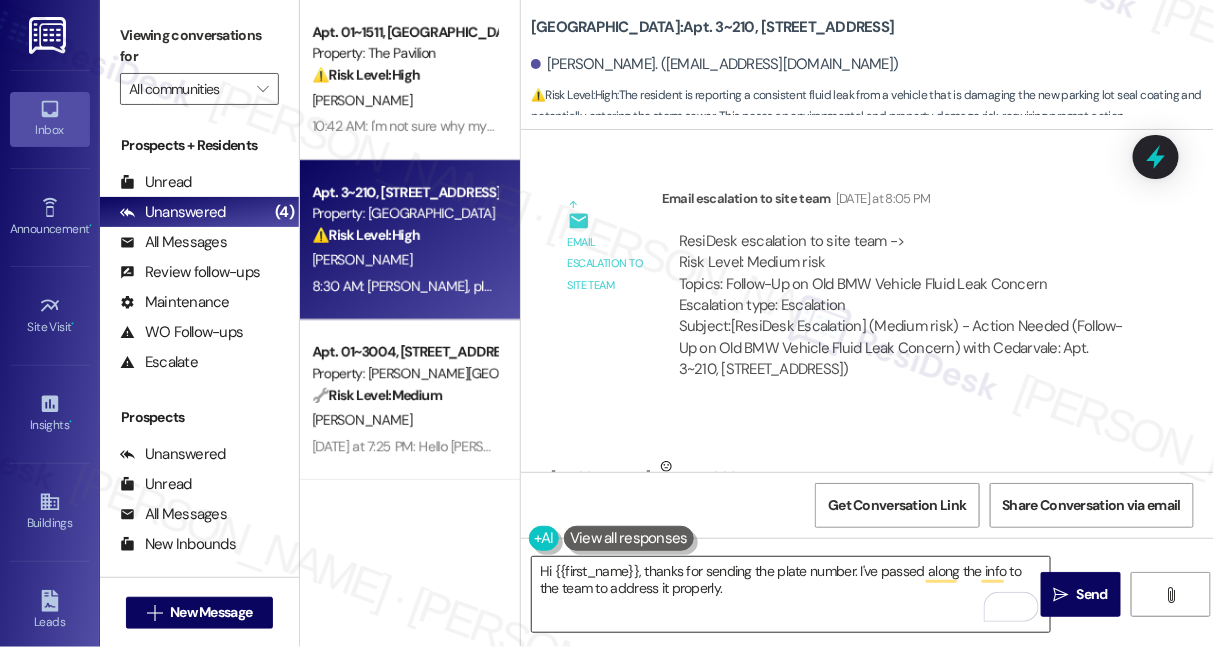 click on "Hi {{first_name}}, thanks for sending the plate number. I've passed along the info to the team to address it properly." at bounding box center [791, 594] 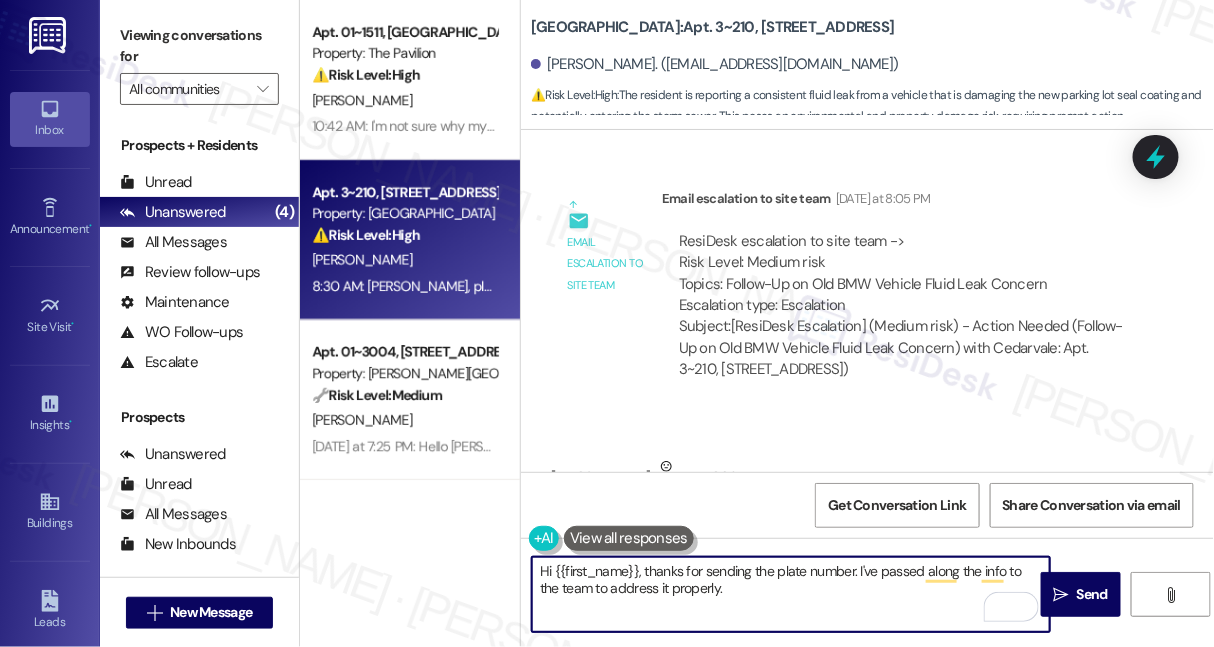 scroll, scrollTop: 16413, scrollLeft: 0, axis: vertical 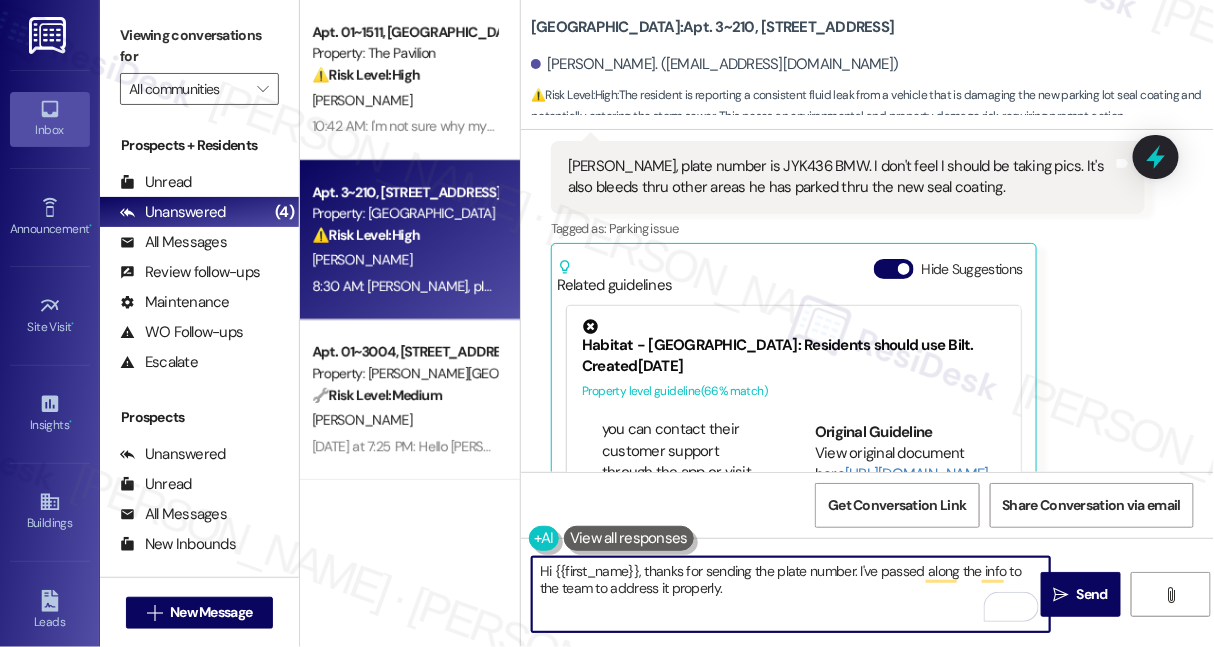 click on "Hi {{first_name}}, thanks for sending the plate number. I've passed along the info to the team to address it properly." at bounding box center (791, 594) 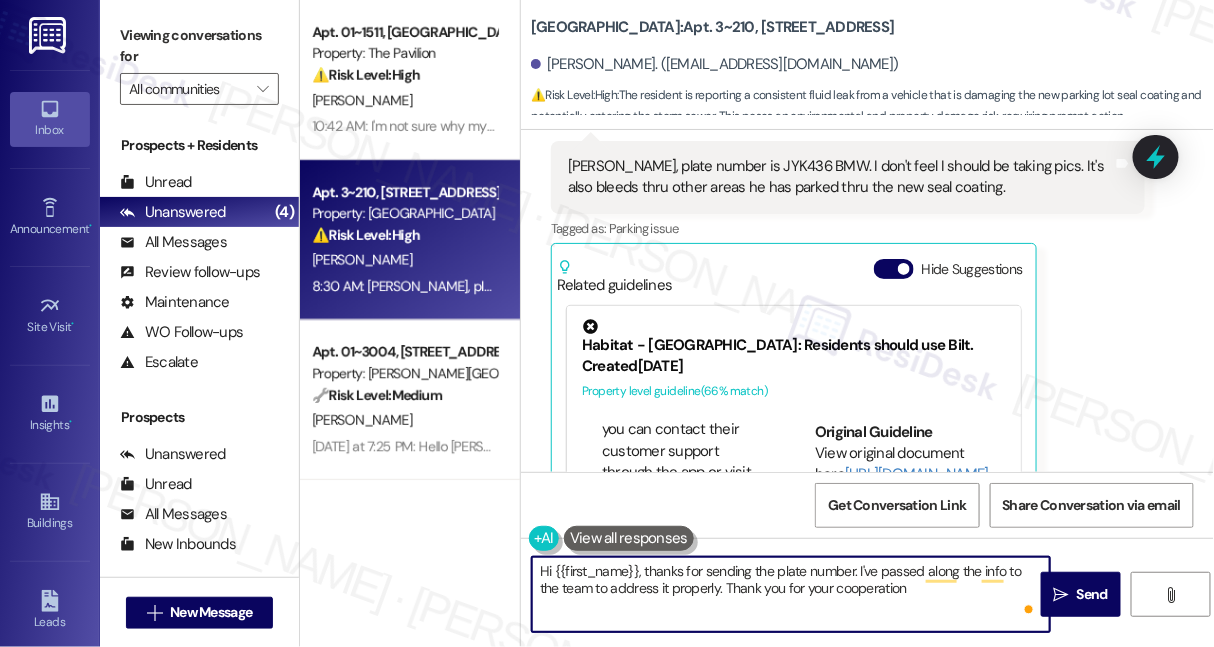 type on "Hi {{first_name}}, thanks for sending the plate number. I've passed along the info to the team to address it properly. Thank you for your cooperation!" 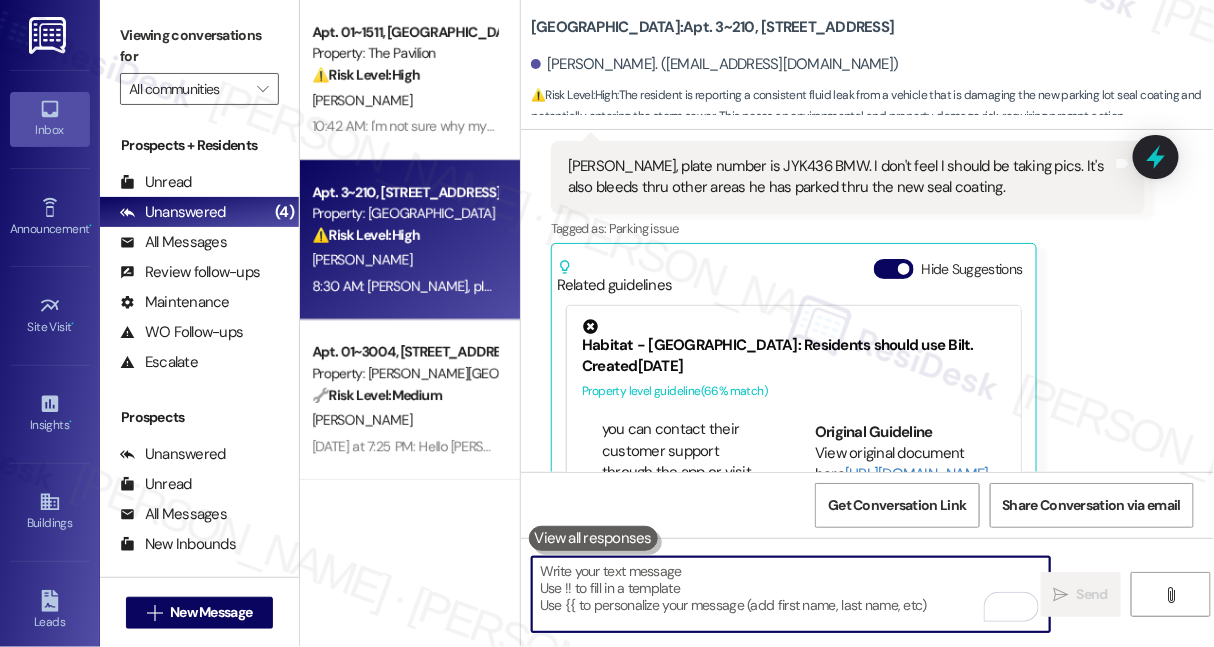 click at bounding box center [791, 594] 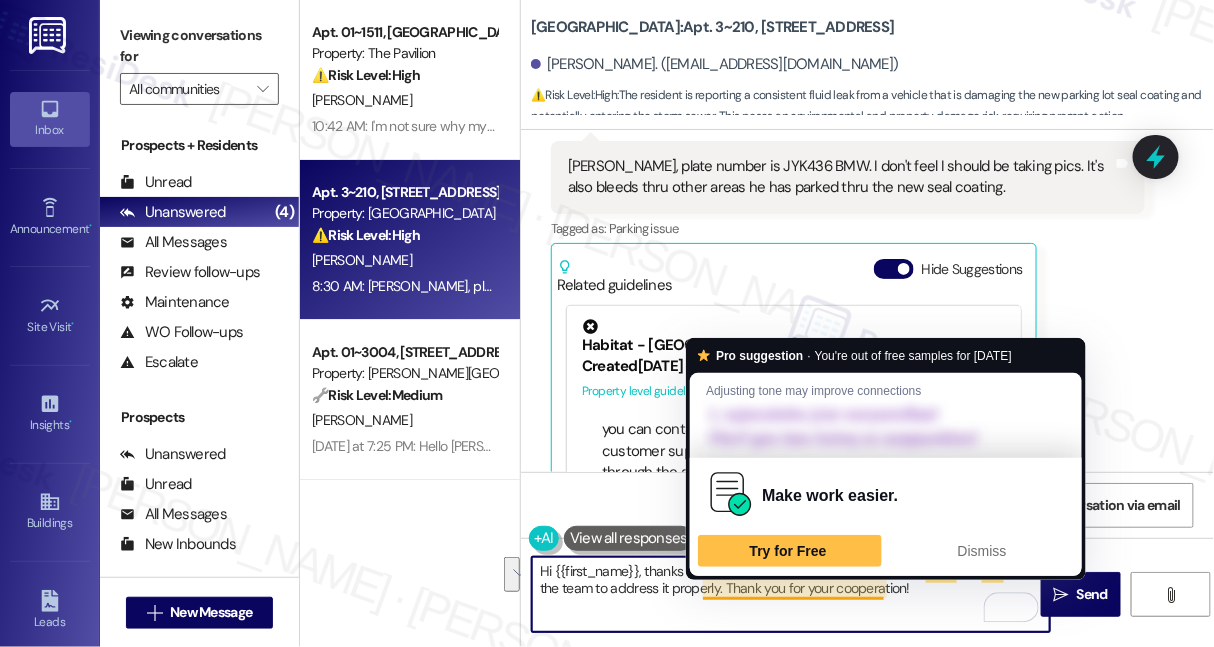 click on "Hi {{first_name}}, thanks for sending the plate number. I've passed along the info to the team to address it properly. Thank you for your cooperation!" at bounding box center [791, 594] 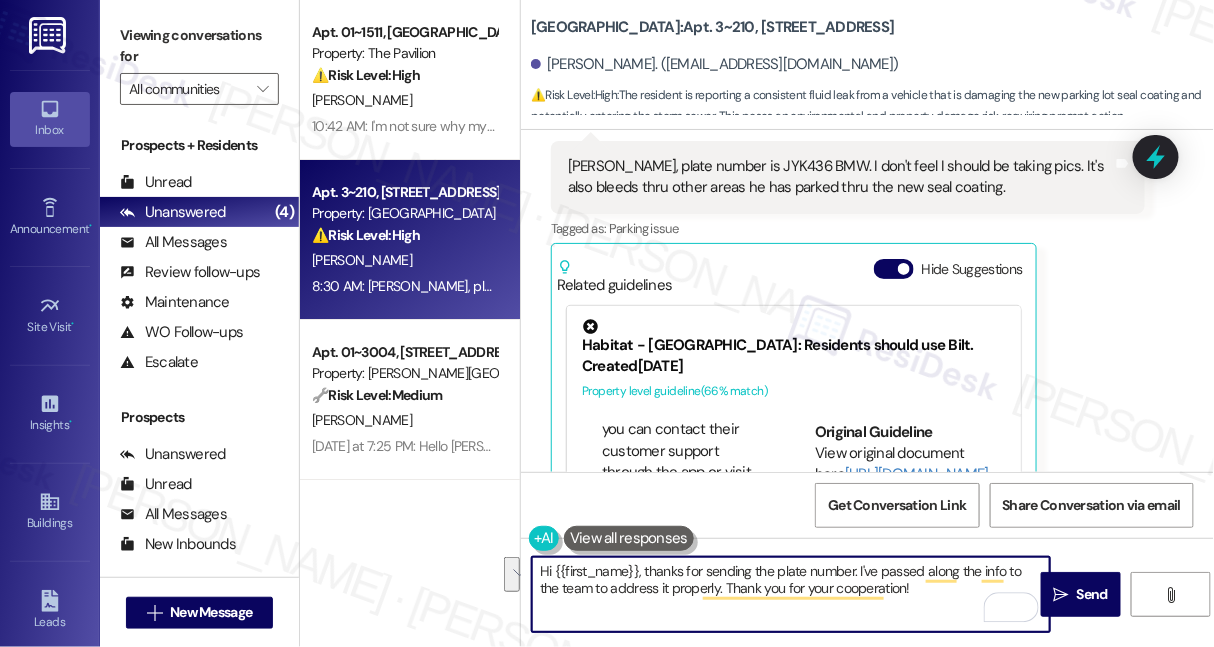 drag, startPoint x: 933, startPoint y: 592, endPoint x: 645, endPoint y: 571, distance: 288.76462 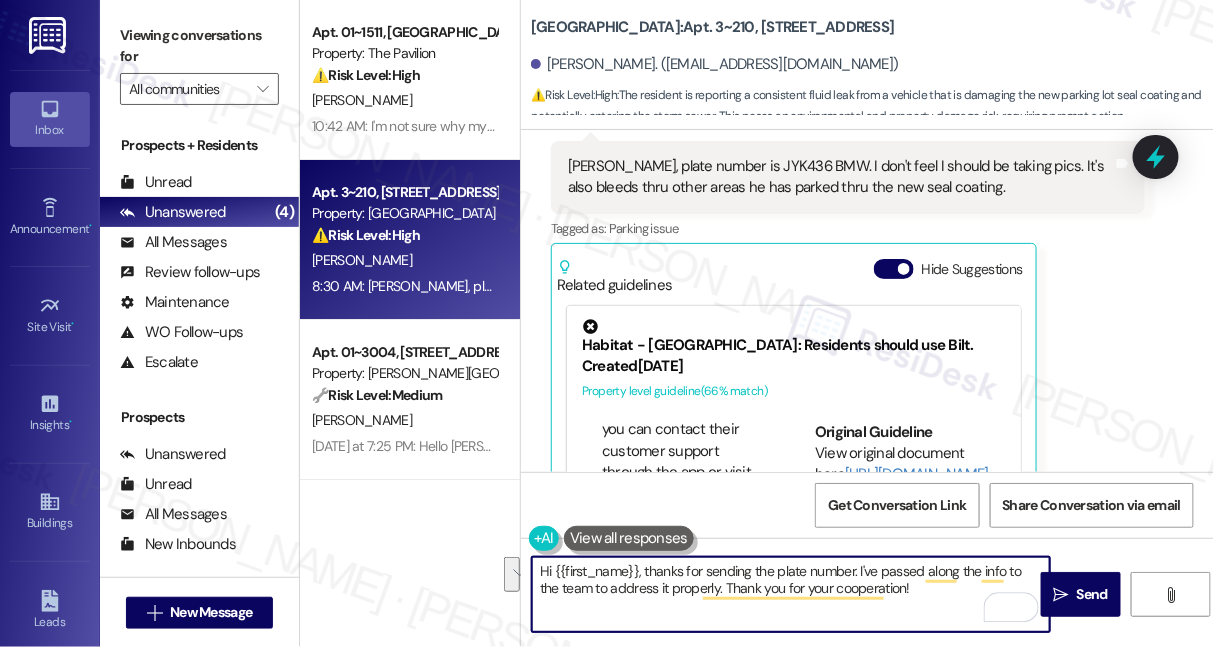 click on "Hi {{first_name}}, thanks for sending the plate number. I've passed along the info to the team to address it properly. Thank you for your cooperation!" at bounding box center (791, 594) 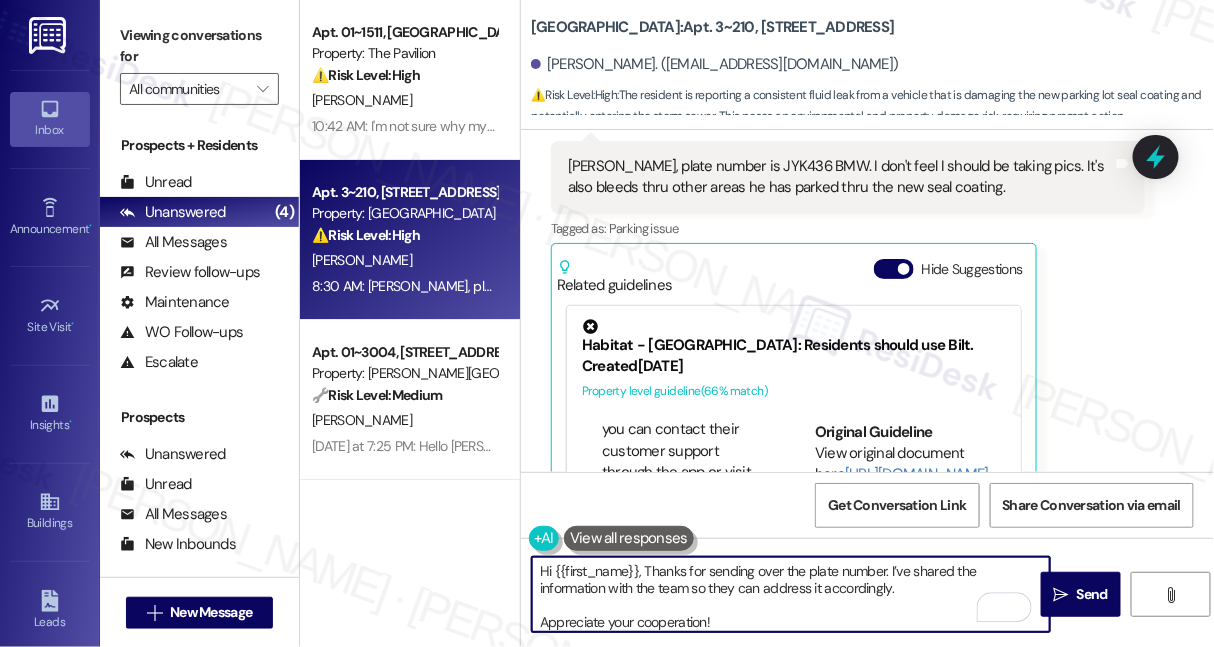 click on "Hi {{first_name}}, Thanks for sending over the plate number. I’ve shared the information with the team so they can address it accordingly.
Appreciate your cooperation!" at bounding box center (791, 594) 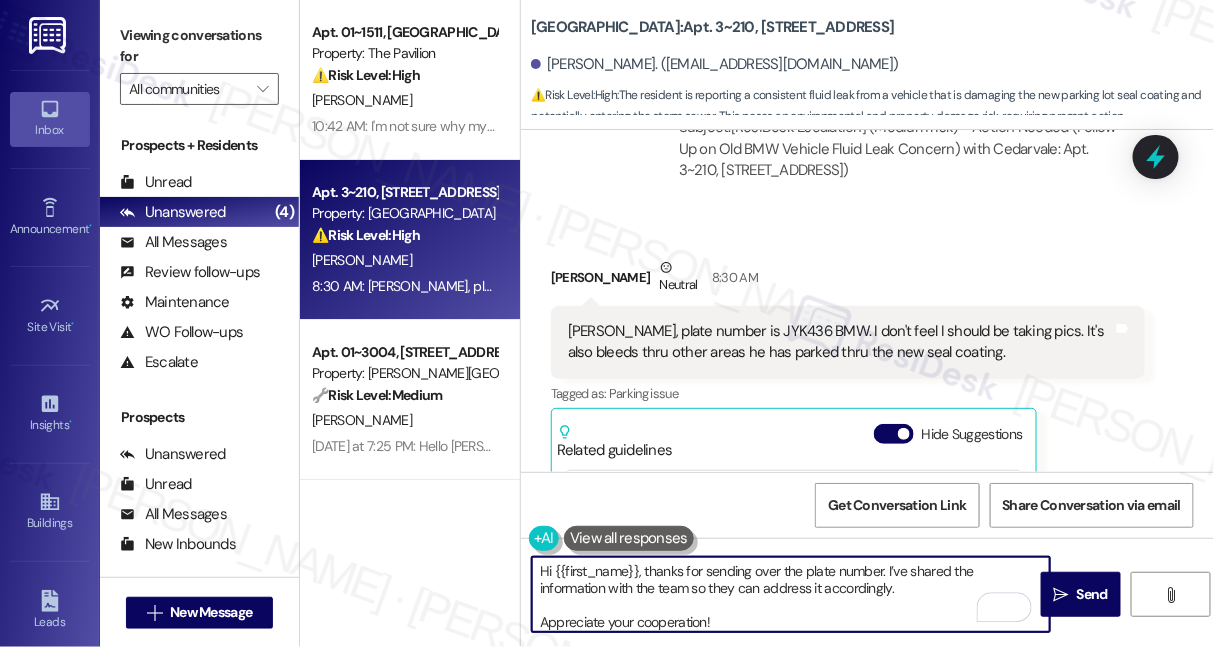 scroll, scrollTop: 16140, scrollLeft: 0, axis: vertical 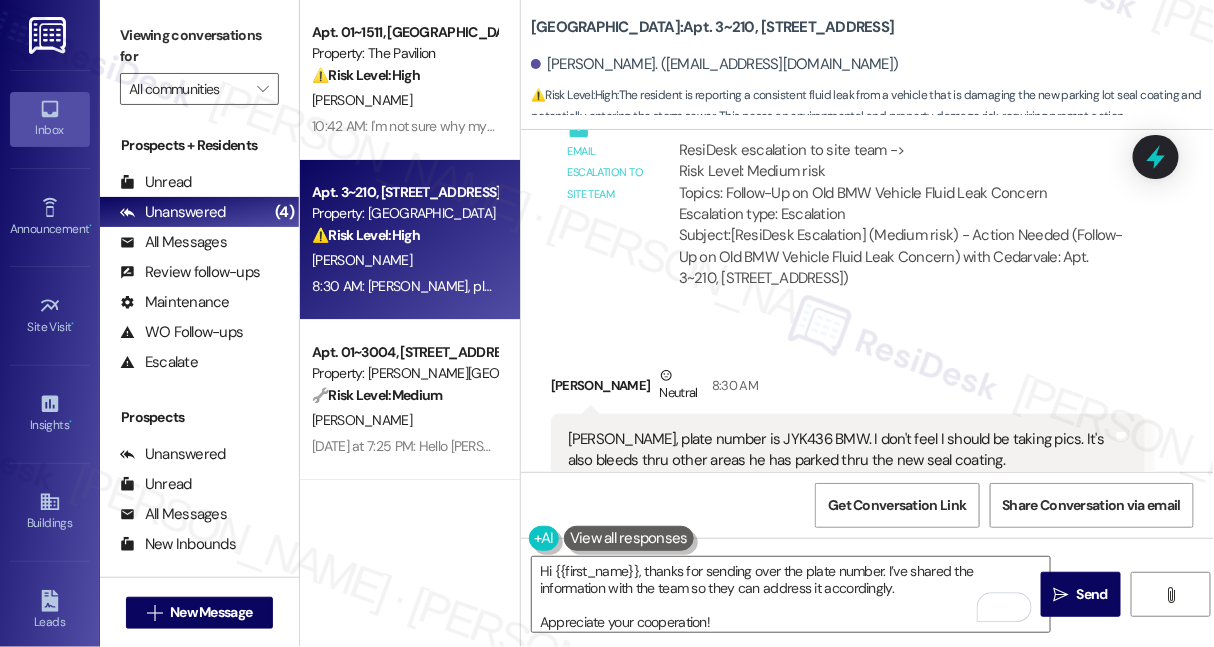 click on "Hide Suggestions" at bounding box center (894, 542) 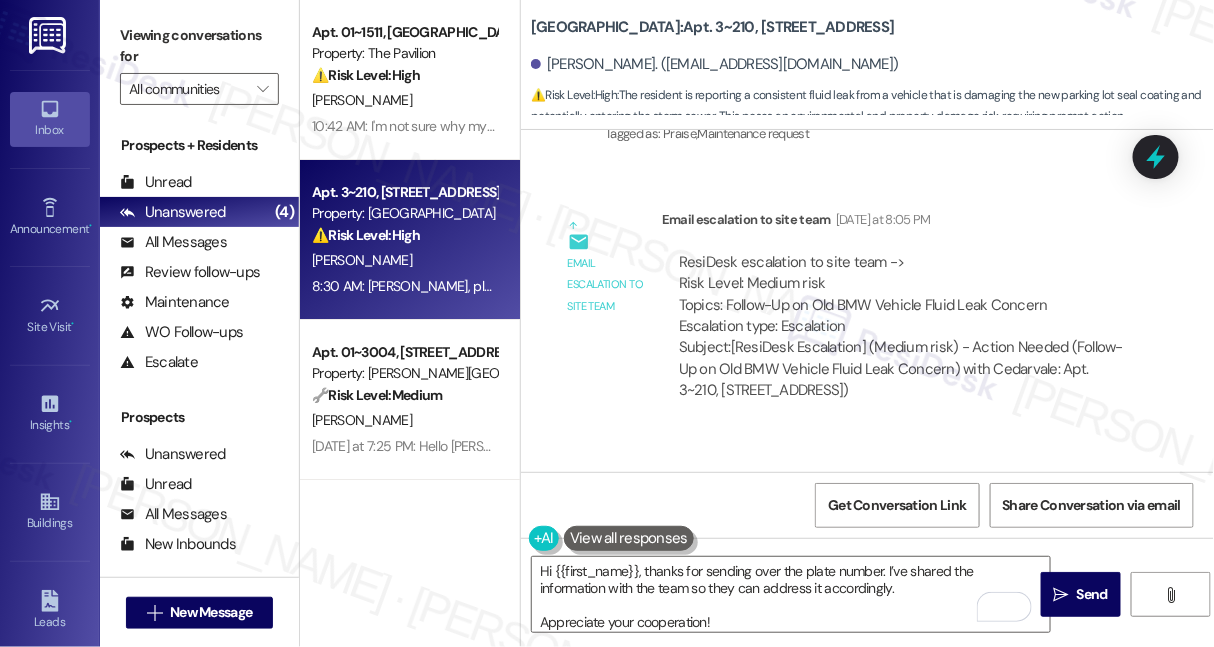 scroll, scrollTop: 15867, scrollLeft: 0, axis: vertical 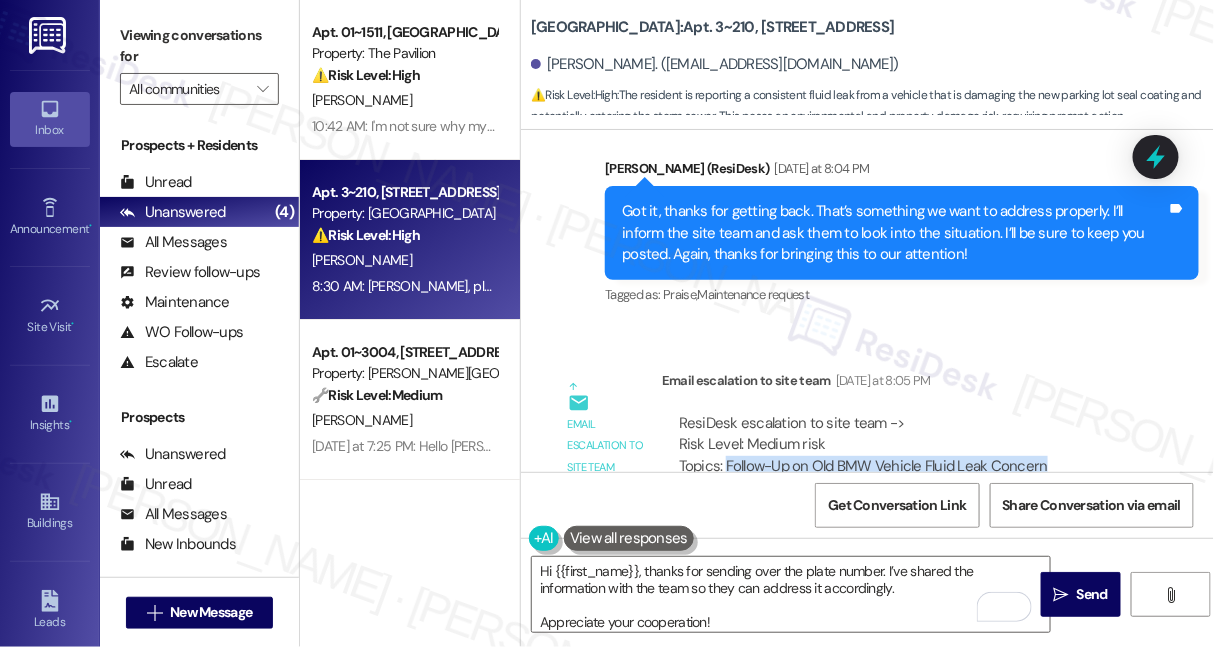drag, startPoint x: 726, startPoint y: 332, endPoint x: 1044, endPoint y: 335, distance: 318.01416 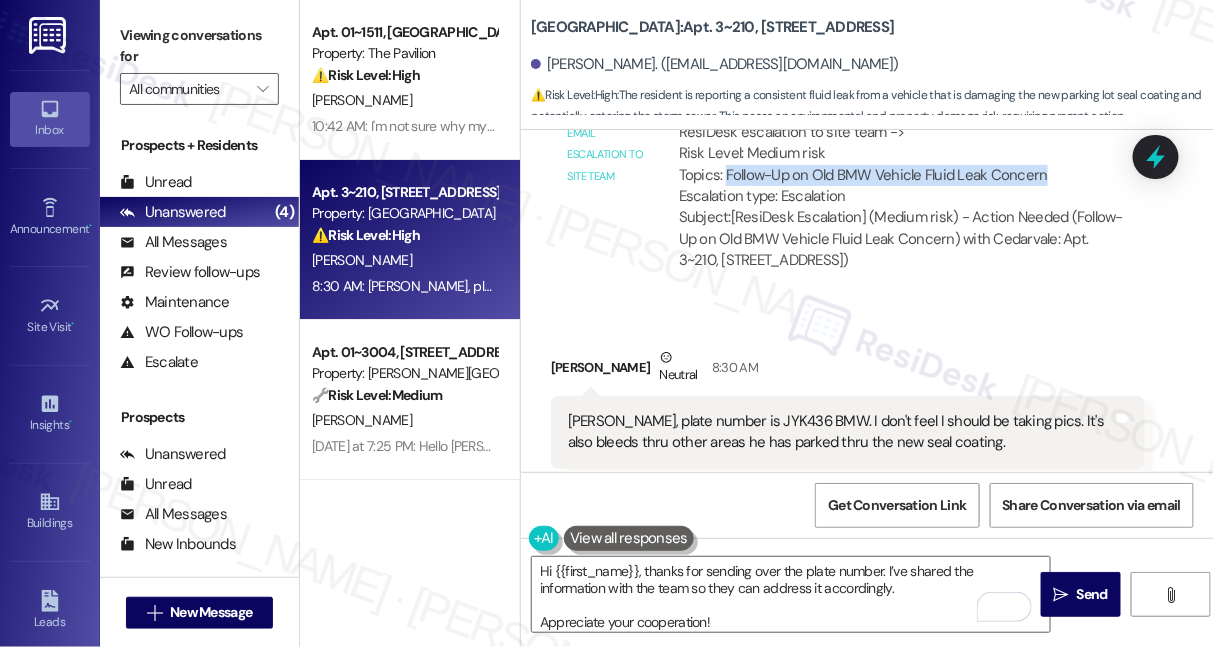 scroll, scrollTop: 16231, scrollLeft: 0, axis: vertical 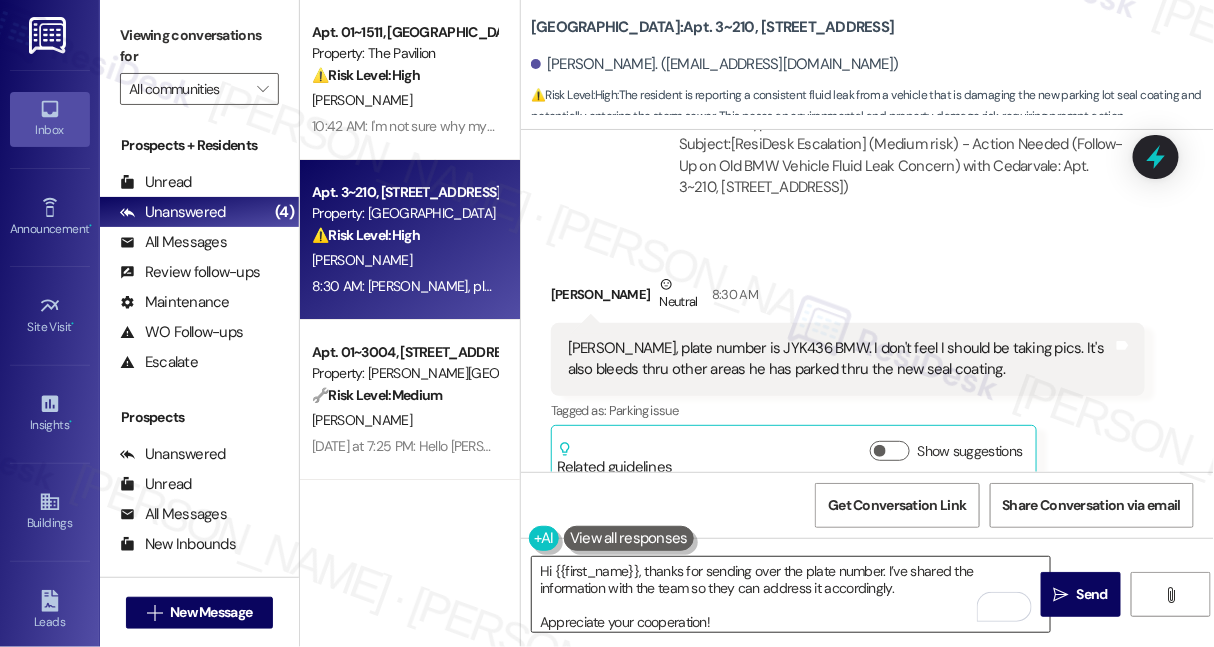 click on "Hi {{first_name}}, thanks for sending over the plate number. I’ve shared the information with the team so they can address it accordingly.
Appreciate your cooperation!" at bounding box center [791, 594] 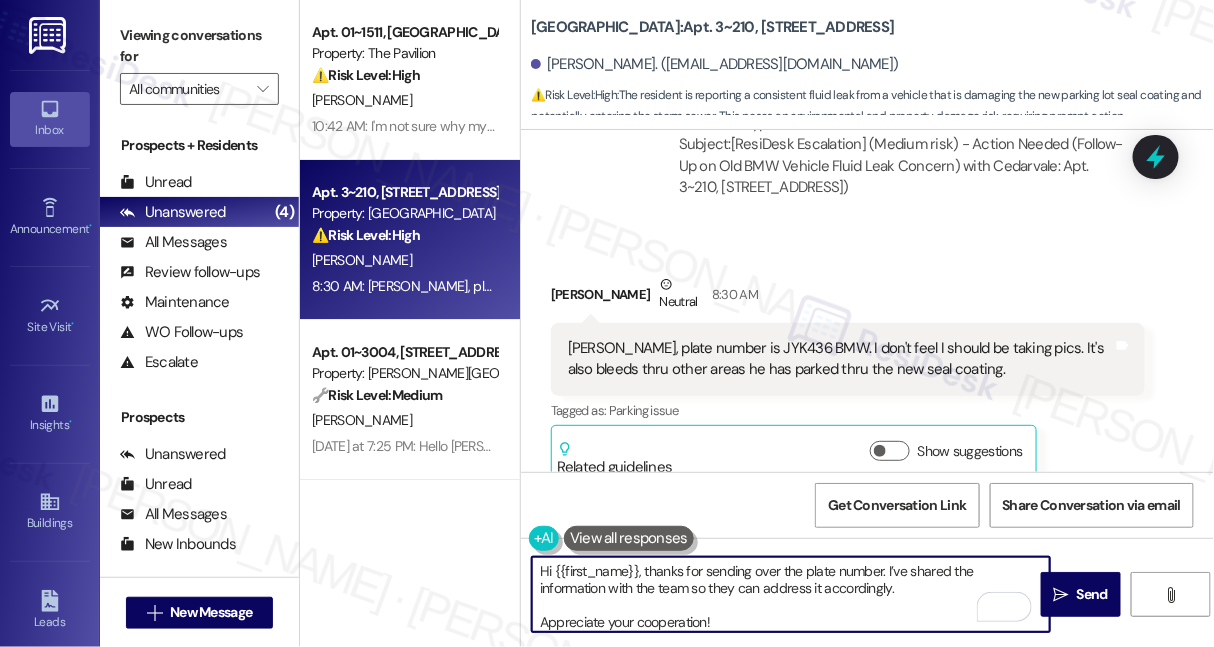 click on "Hi {{first_name}}, thanks for sending over the plate number. I’ve shared the information with the team so they can address it accordingly.
Appreciate your cooperation!" at bounding box center [791, 594] 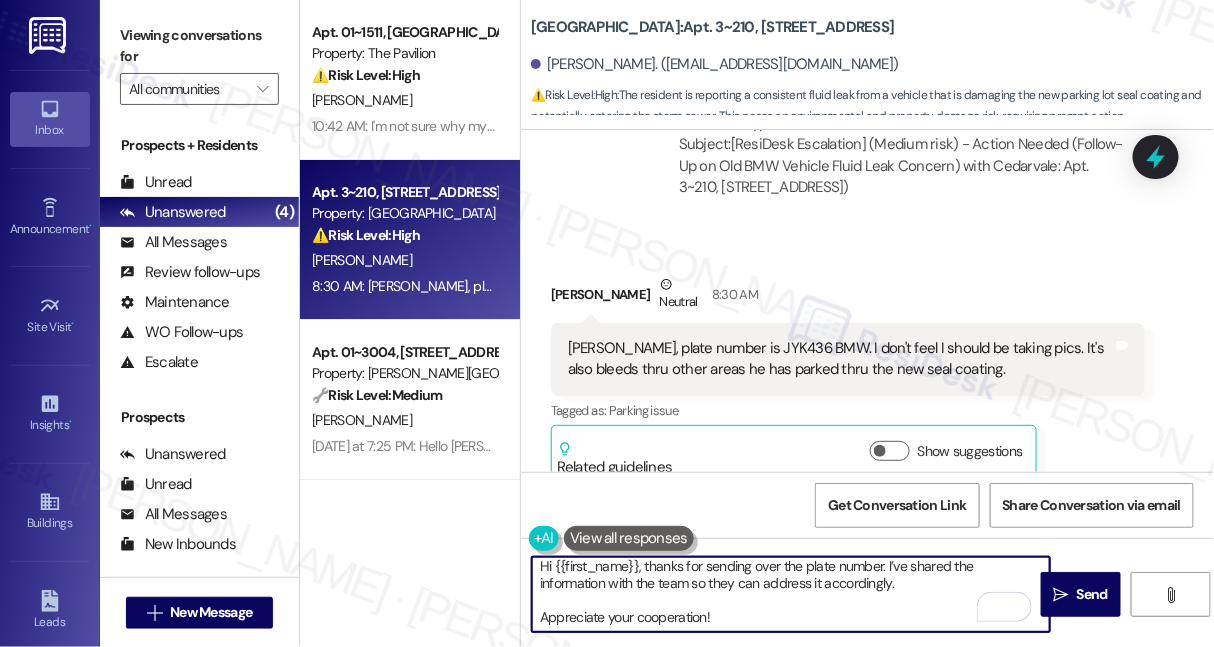 click on "Hi {{first_name}}, thanks for sending over the plate number. I’ve shared the information with the team so they can address it accordingly.
Appreciate your cooperation!" at bounding box center [791, 594] 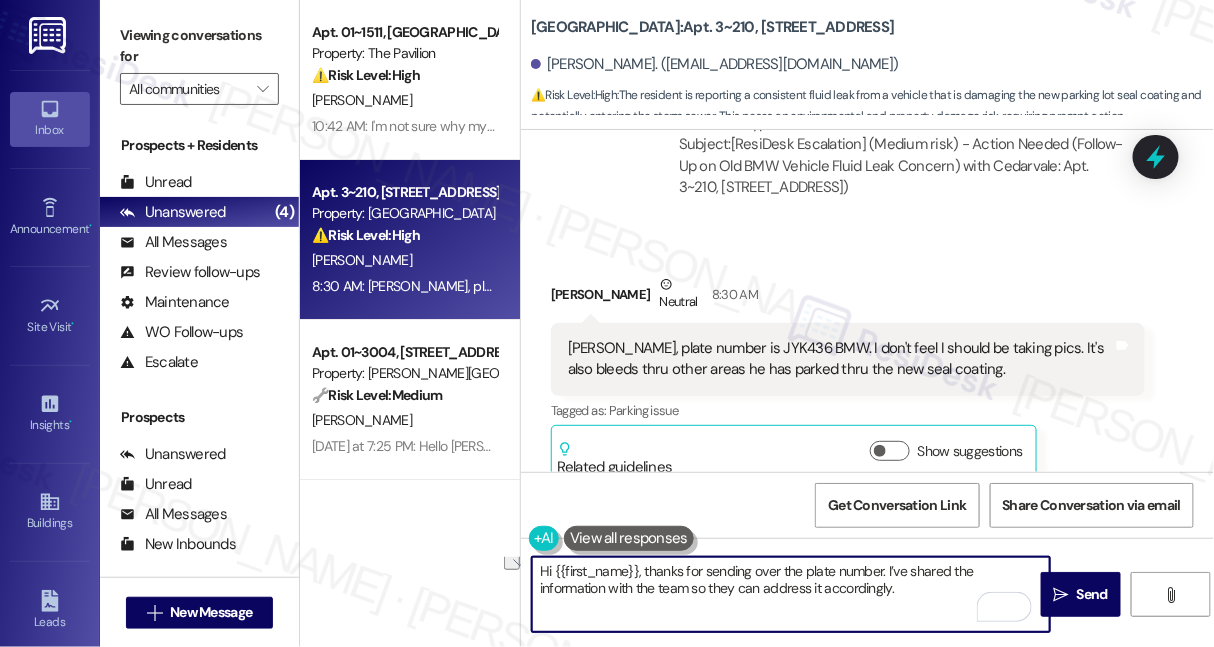 scroll, scrollTop: 0, scrollLeft: 0, axis: both 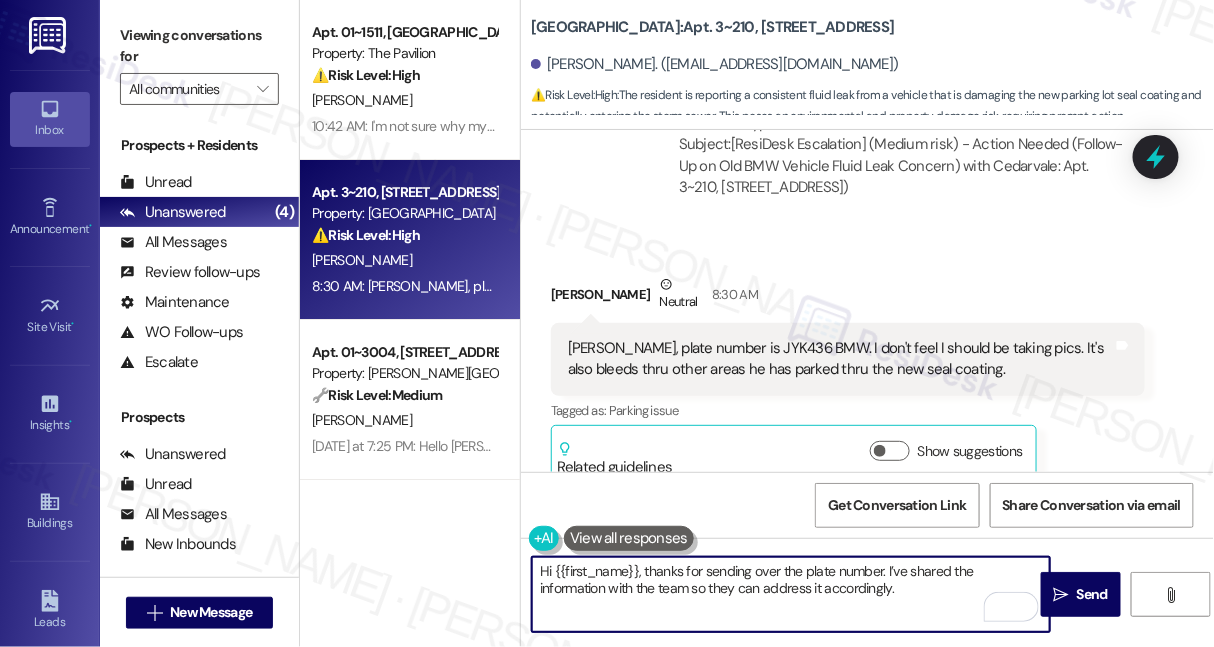 click on "Hi {{first_name}}, thanks for sending over the plate number. I’ve shared the information with the team so they can address it accordingly." at bounding box center [791, 594] 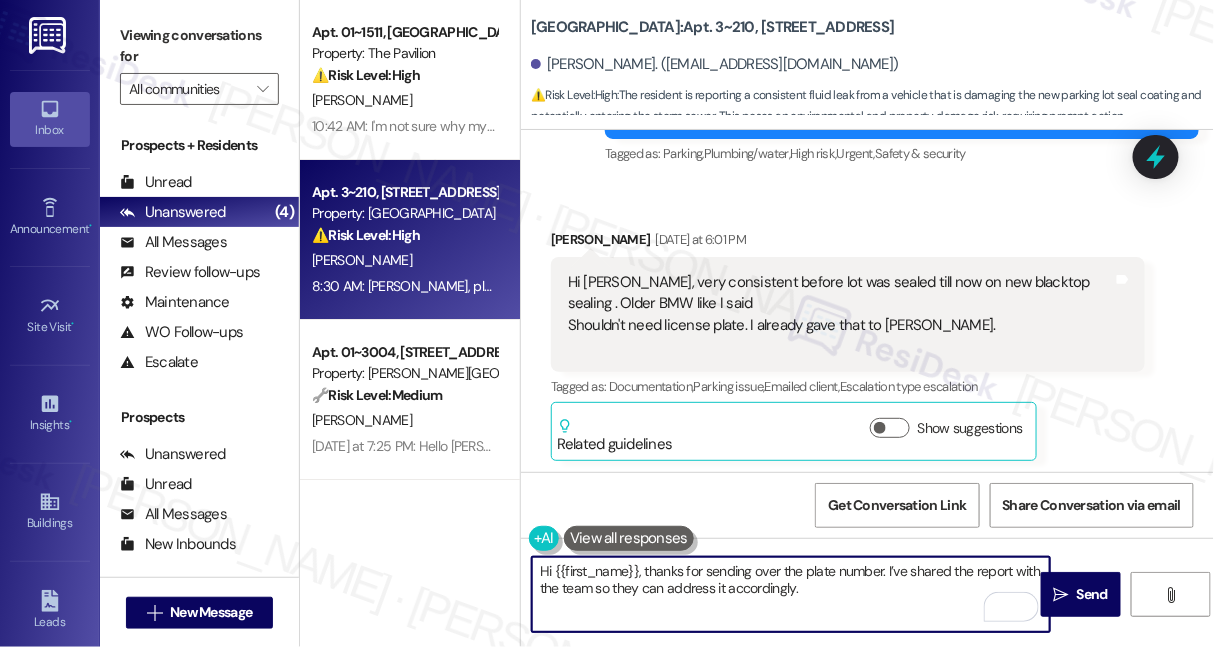 scroll, scrollTop: 15413, scrollLeft: 0, axis: vertical 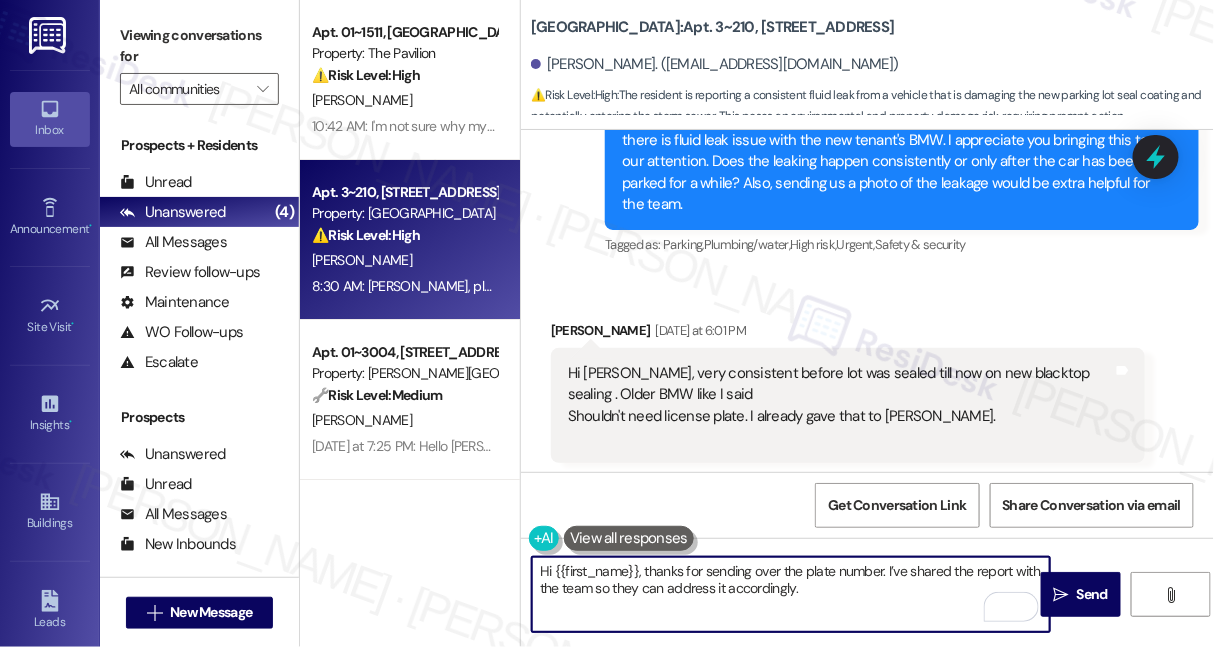 click on "Hi {{first_name}}, thanks for sending over the plate number. I’ve shared the report with the team so they can address it accordingly." at bounding box center (791, 594) 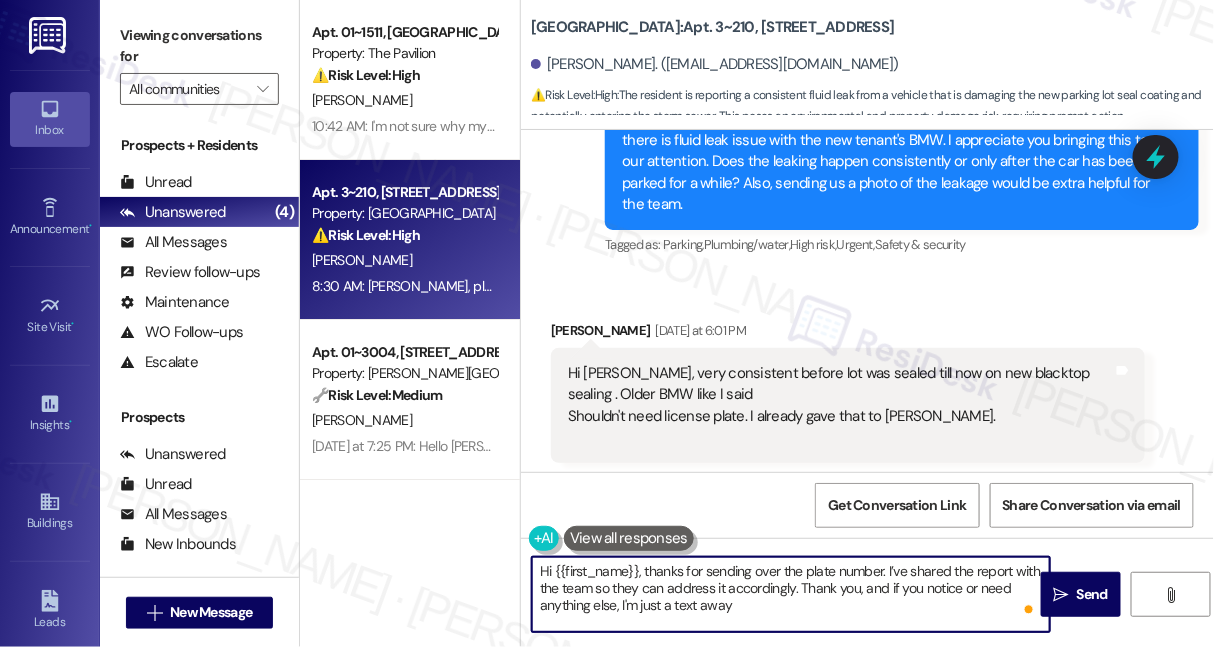 click on "Hi {{first_name}}, thanks for sending over the plate number. I’ve shared the report with the team so they can address it accordingly. Thank you, and if you notice or need anything else, I'm just a text away" at bounding box center [791, 594] 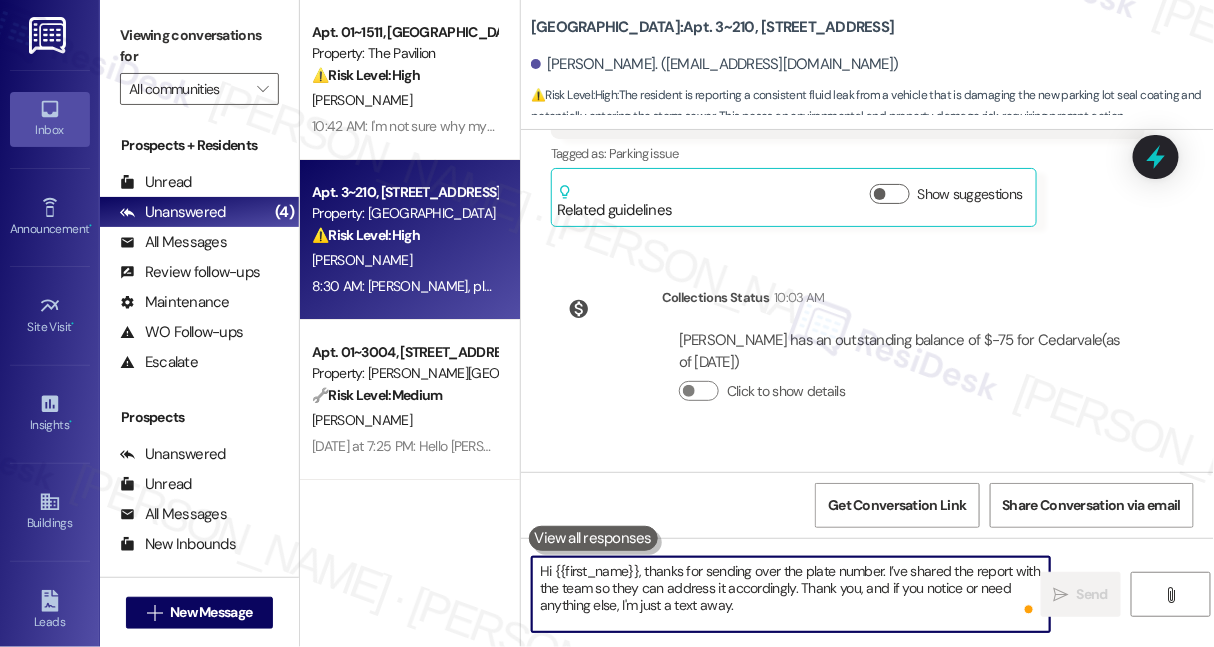 scroll, scrollTop: 16517, scrollLeft: 0, axis: vertical 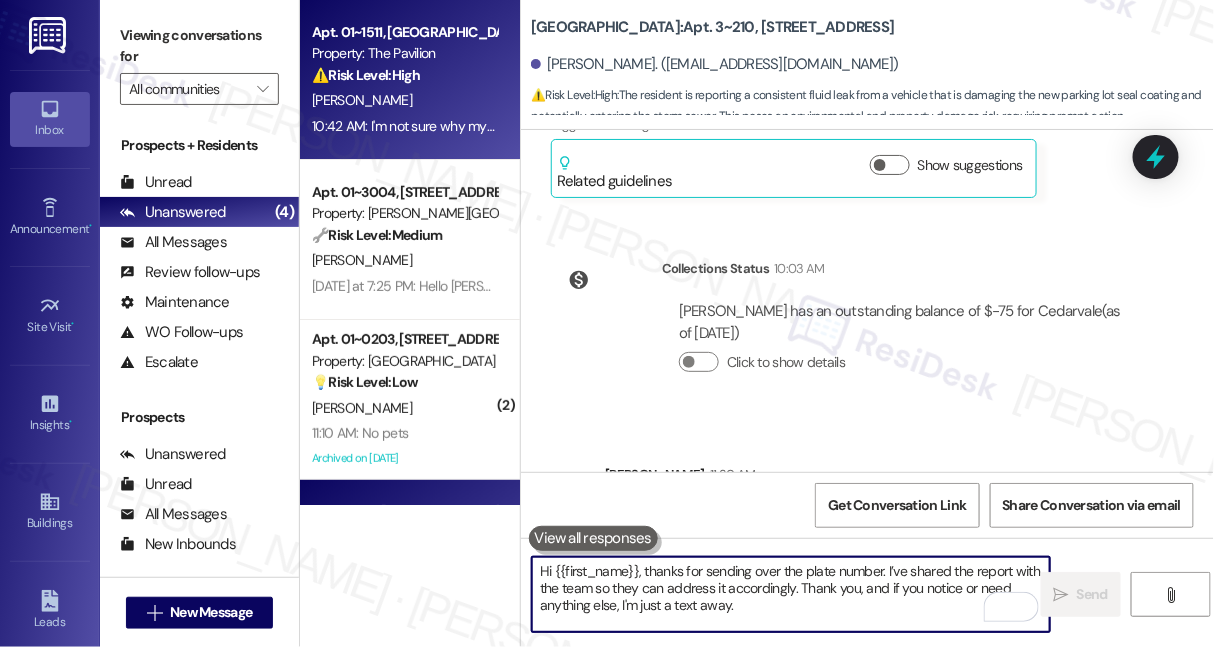 type 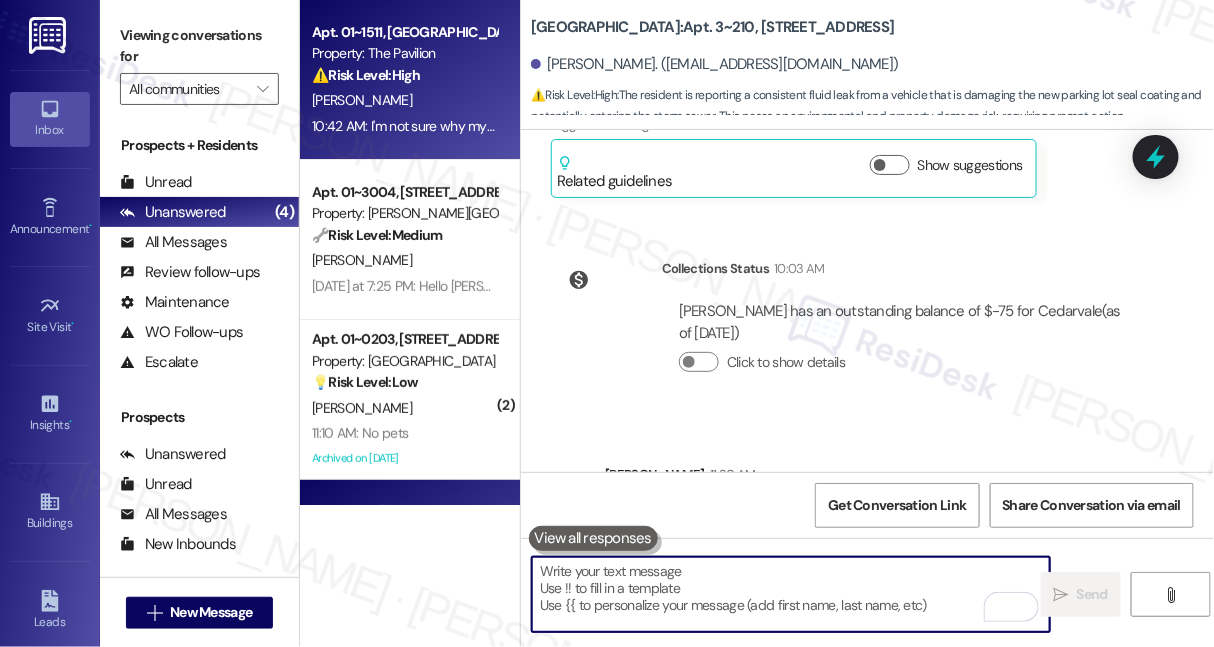 click on "[PERSON_NAME]" at bounding box center [404, 100] 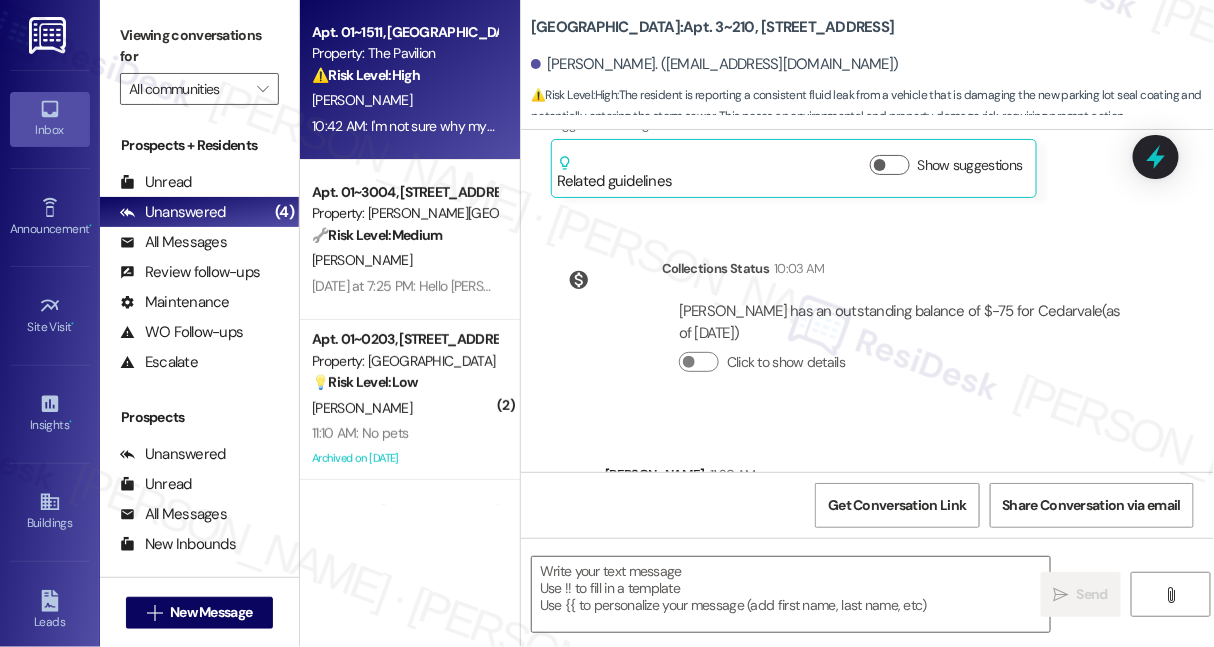 type on "Fetching suggested responses. Please feel free to read through the conversation in the meantime." 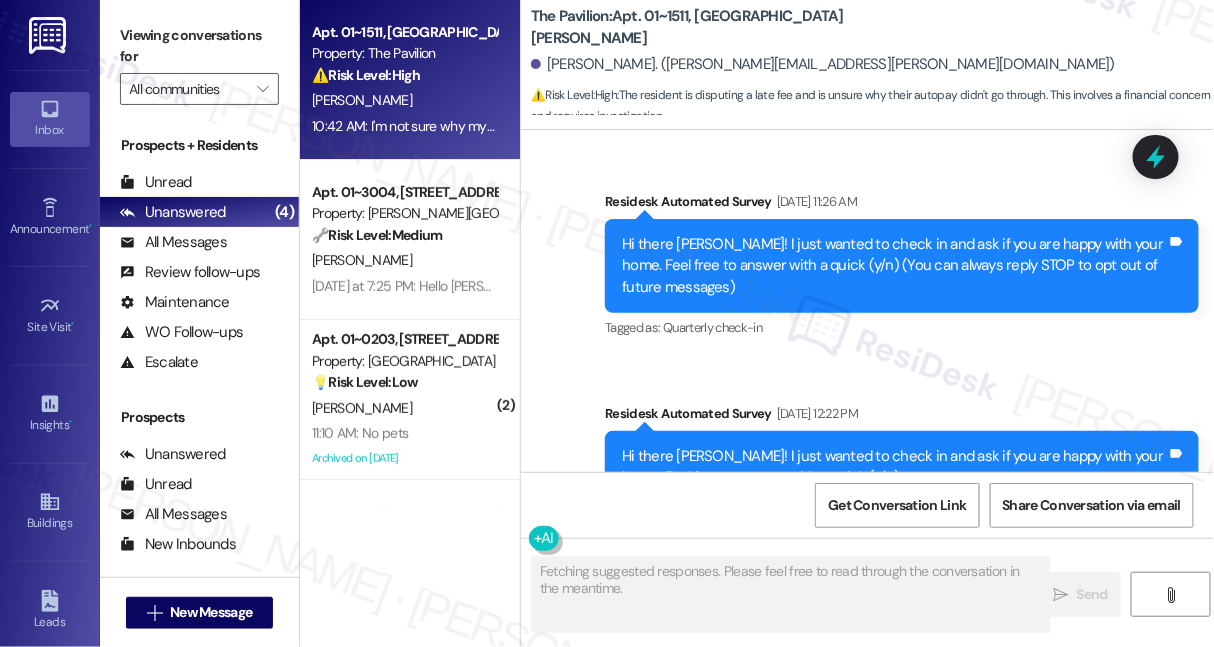 type on "Fetching suggested responses. Please feel free to read through the conversation in the meantime." 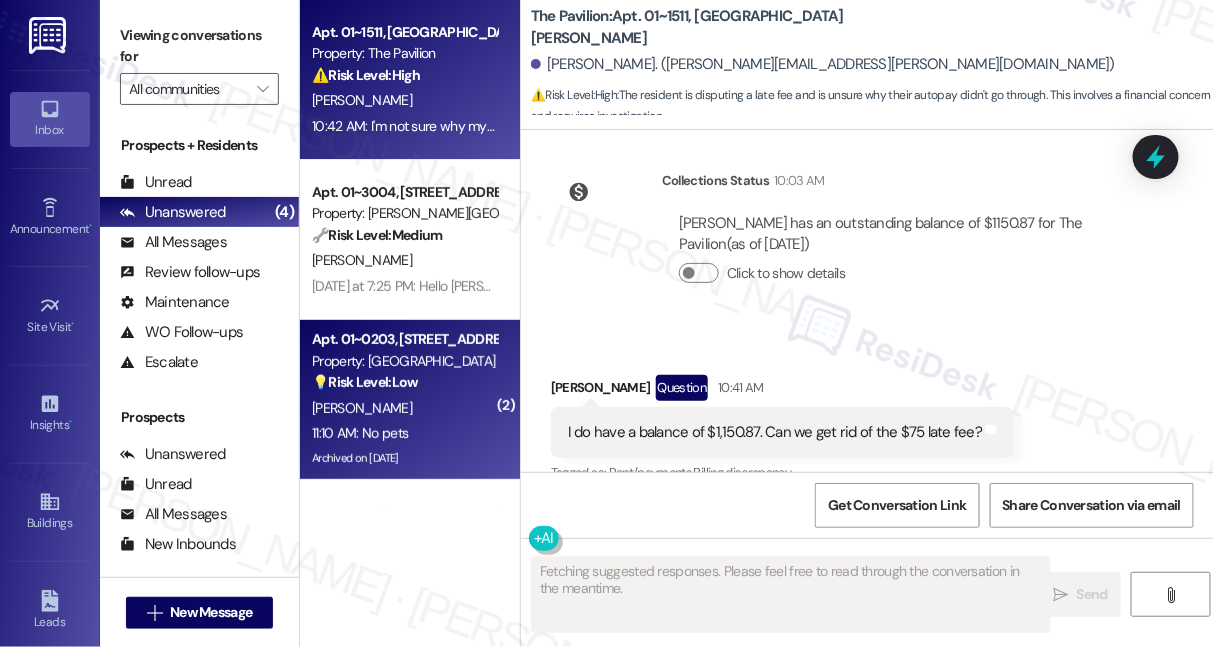 scroll, scrollTop: 8506, scrollLeft: 0, axis: vertical 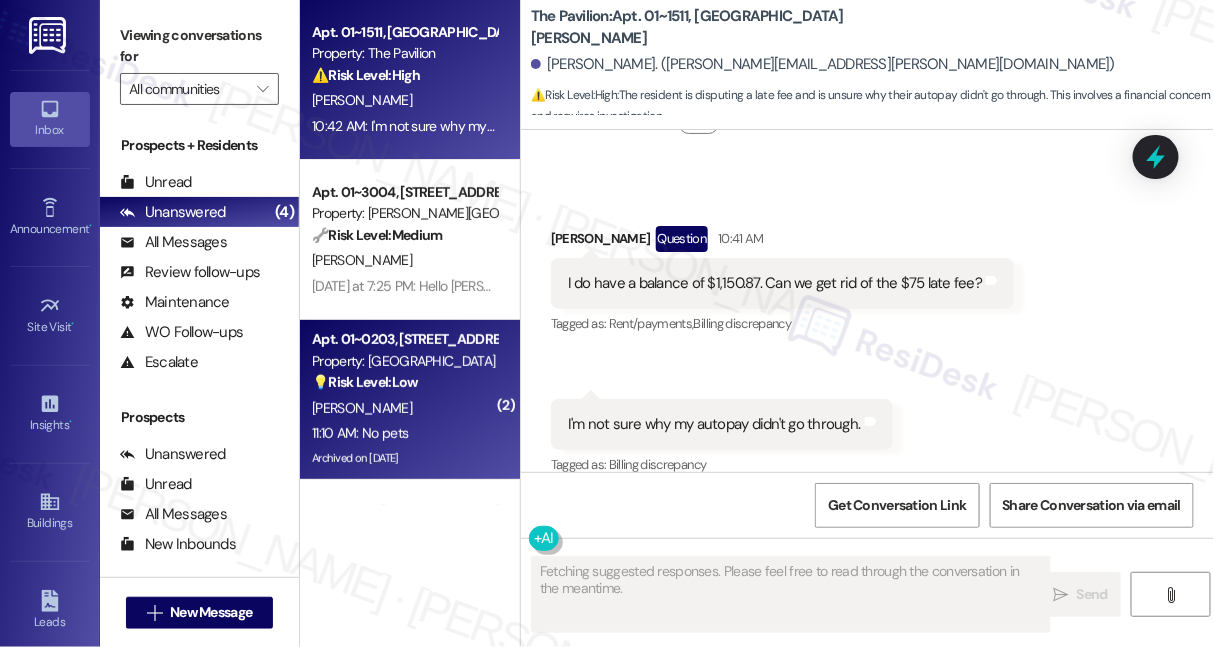 click on "[PERSON_NAME]" at bounding box center [362, 408] 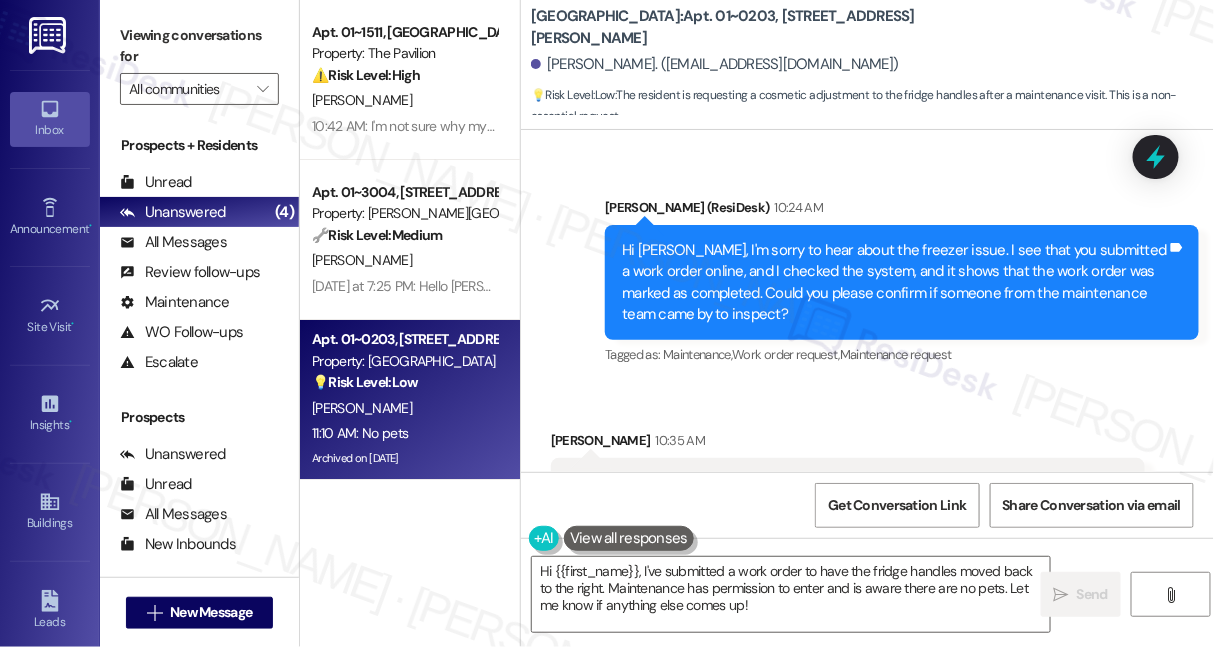 scroll, scrollTop: 21792, scrollLeft: 0, axis: vertical 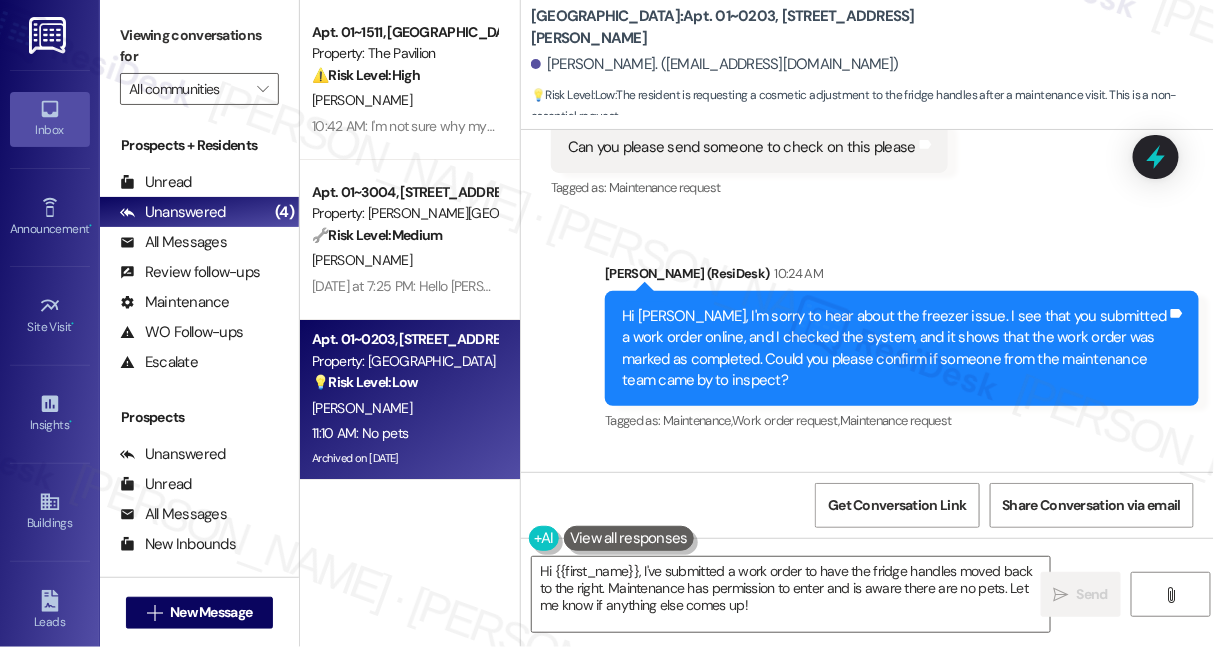 drag, startPoint x: 866, startPoint y: 305, endPoint x: 901, endPoint y: 326, distance: 40.81666 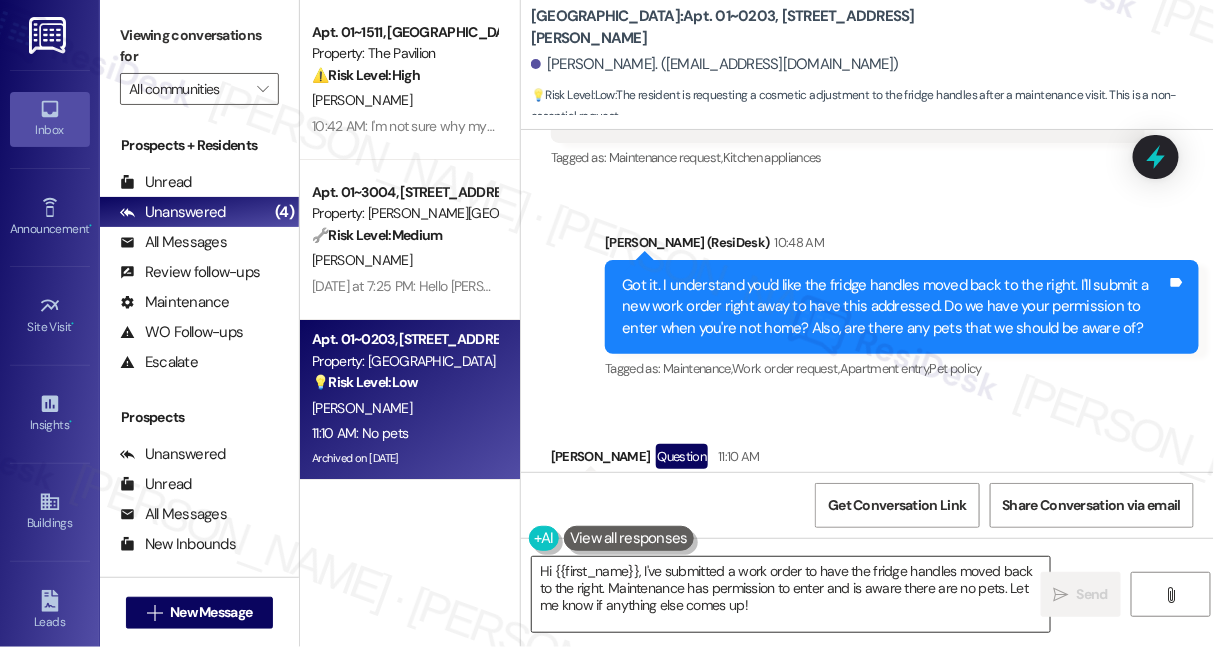 click on "Hi {{first_name}}, I've submitted a work order to have the fridge handles moved back to the right. Maintenance has permission to enter and is aware there are no pets. Let me know if anything else comes up!" at bounding box center (791, 594) 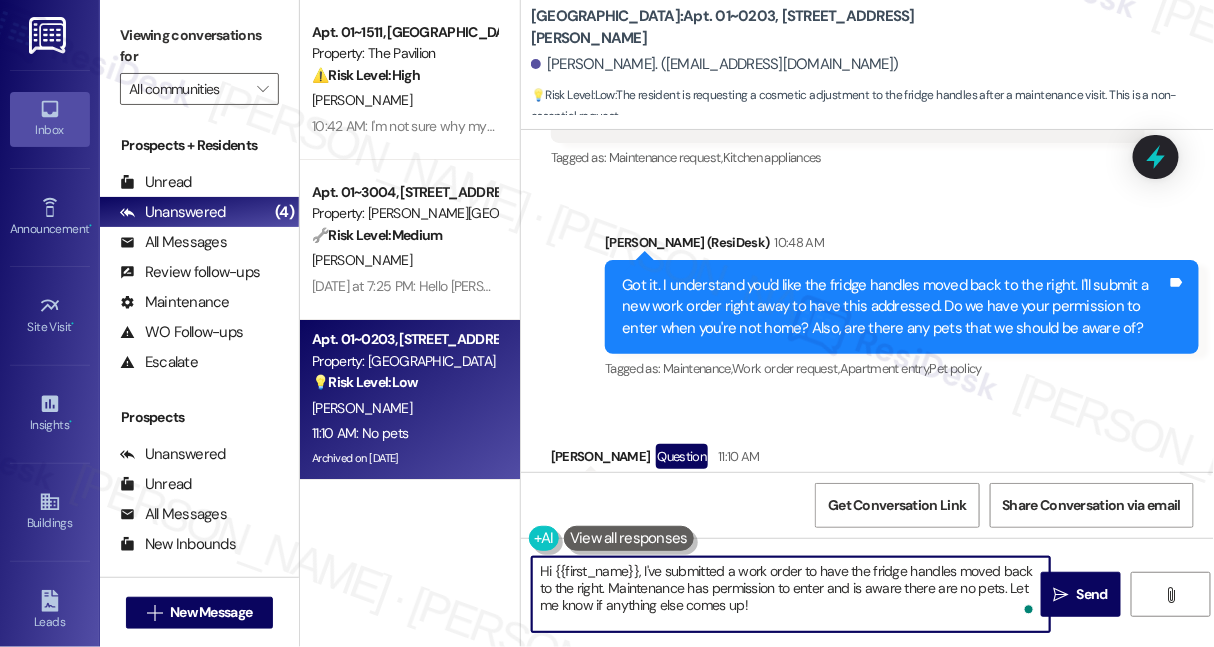 click on "Hi {{first_name}}, I've submitted a work order to have the fridge handles moved back to the right. Maintenance has permission to enter and is aware there are no pets. Let me know if anything else comes up!" at bounding box center (791, 594) 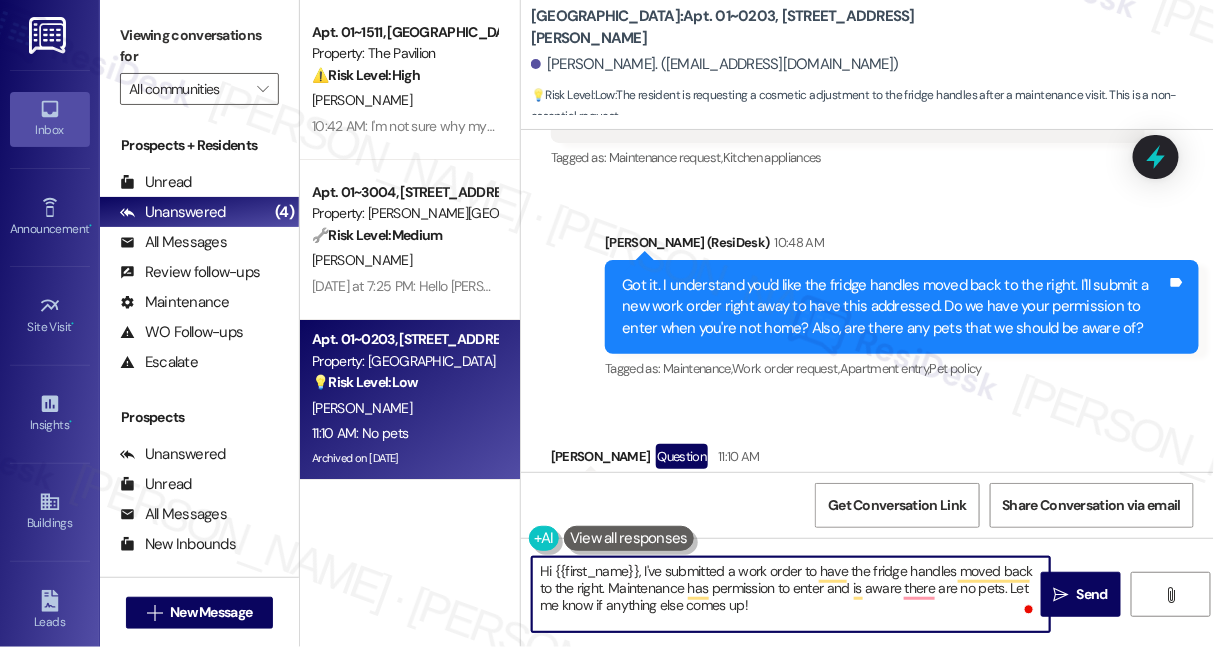drag, startPoint x: 635, startPoint y: 568, endPoint x: 537, endPoint y: 566, distance: 98.02041 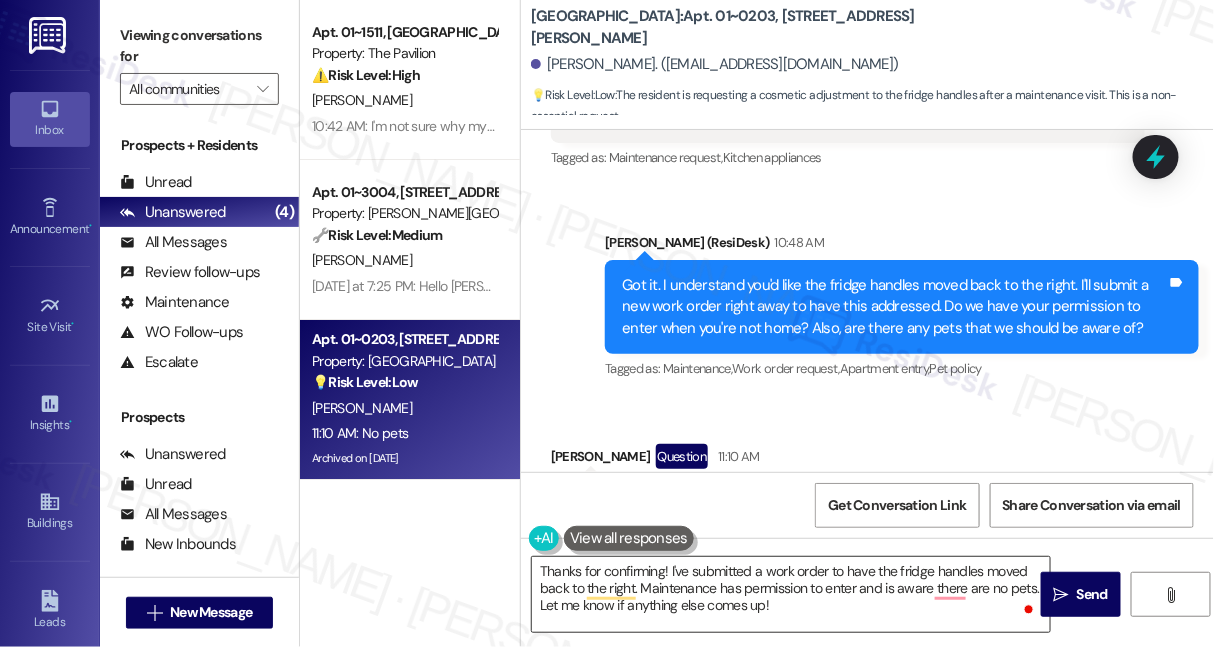 click on "Thanks for confirming! I've submitted a work order to have the fridge handles moved back to the right. Maintenance has permission to enter and is aware there are no pets. Let me know if anything else comes up!" at bounding box center [791, 594] 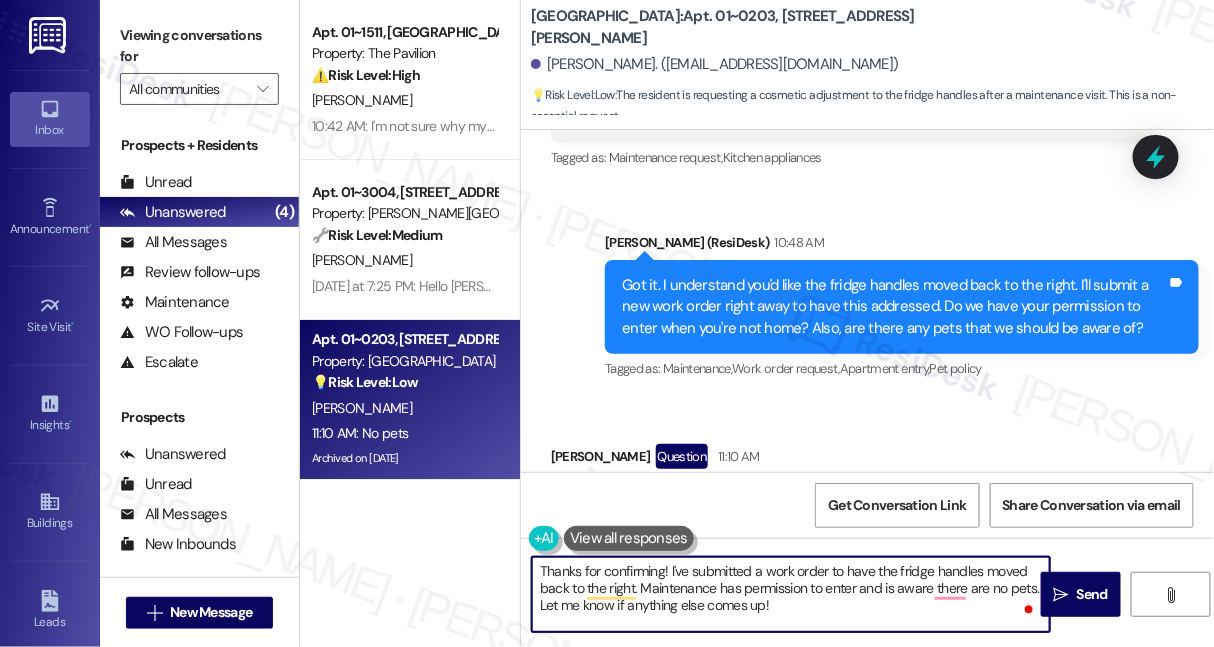 drag, startPoint x: 786, startPoint y: 603, endPoint x: 757, endPoint y: 606, distance: 29.15476 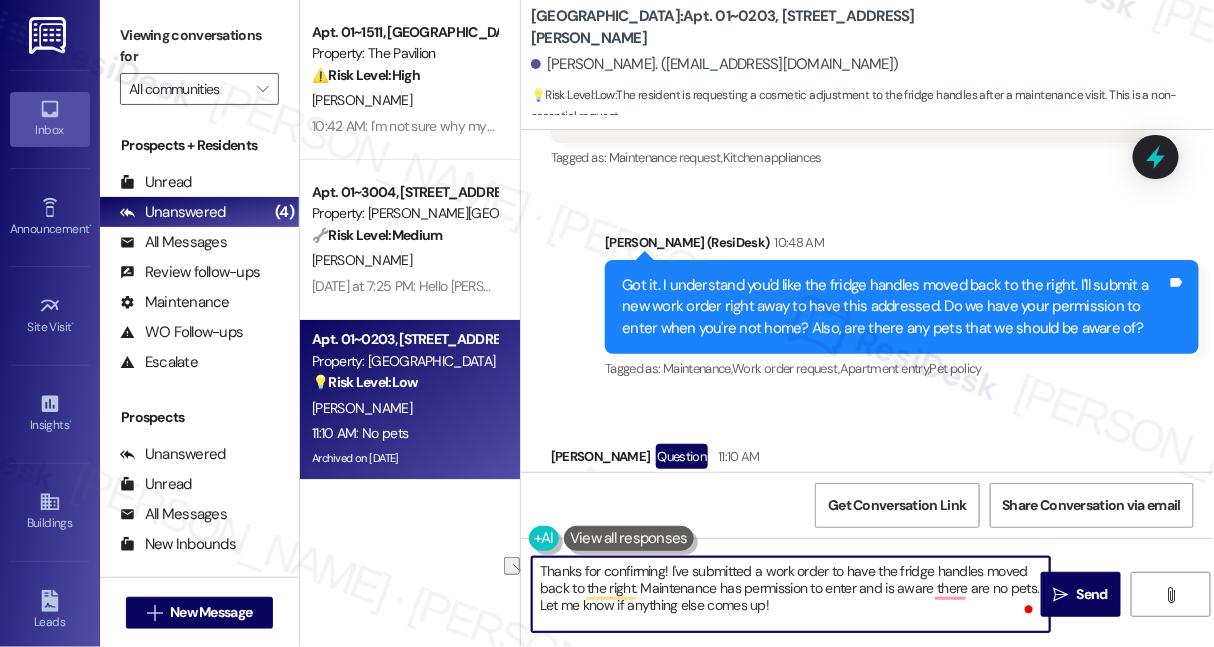 drag, startPoint x: 641, startPoint y: 587, endPoint x: 1036, endPoint y: 587, distance: 395 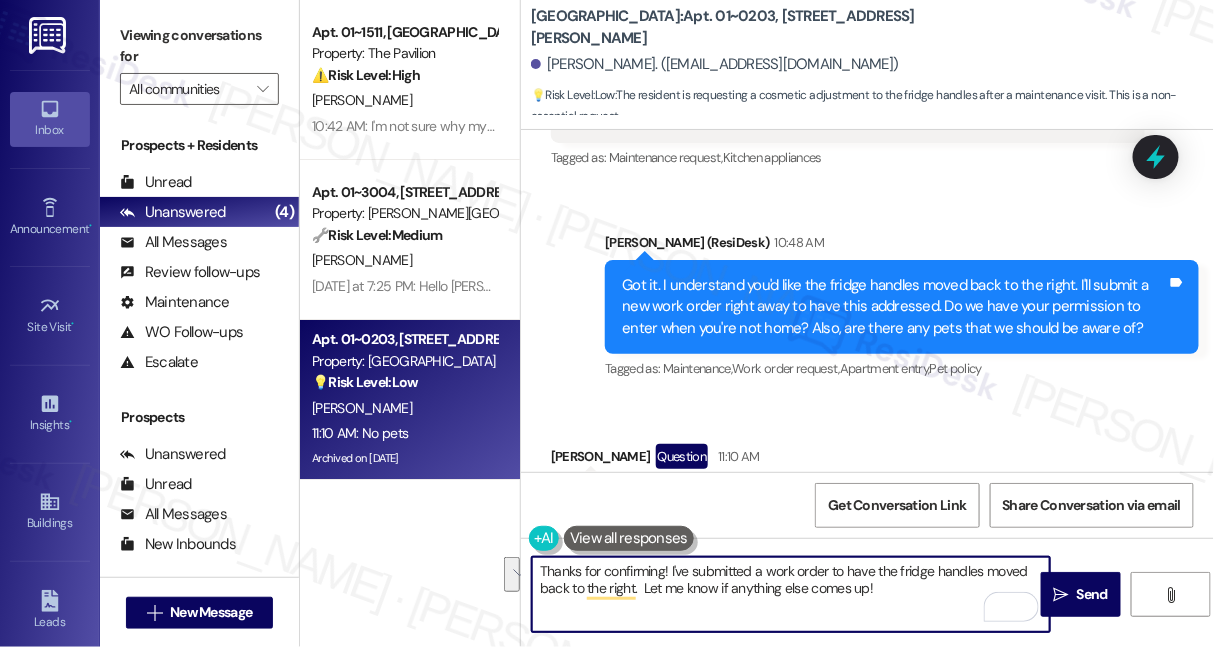 drag, startPoint x: 832, startPoint y: 571, endPoint x: 630, endPoint y: 602, distance: 204.36487 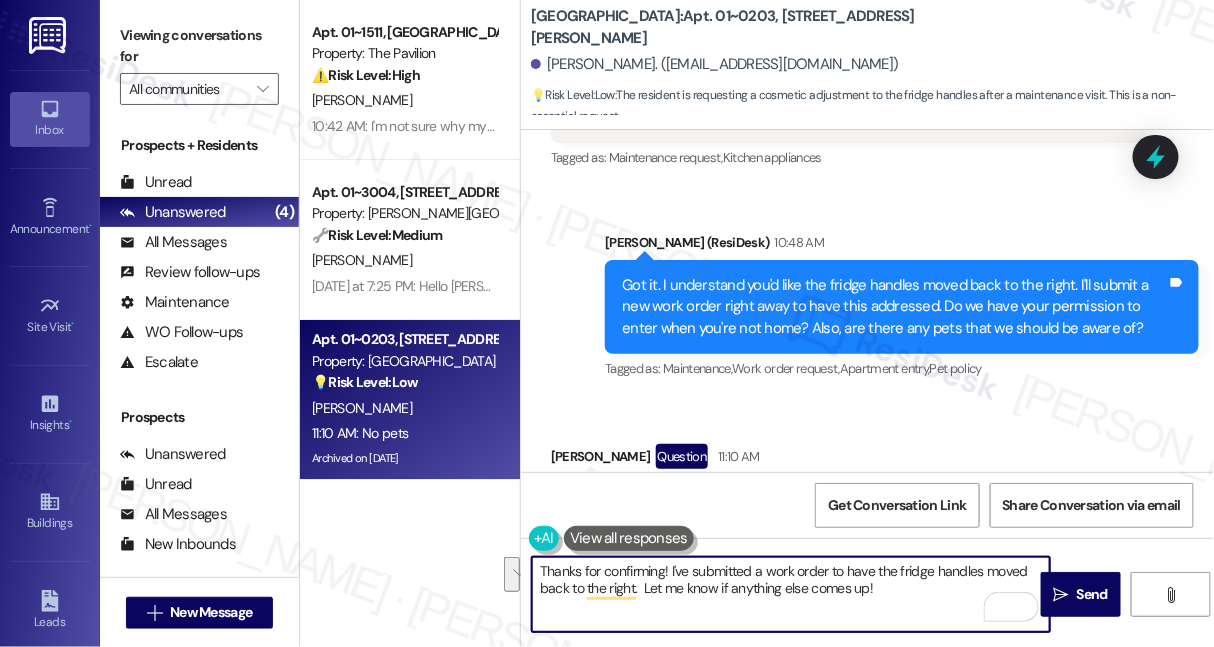 click on "Thanks for confirming! I've submitted a work order to have the fridge handles moved back to the right.  Let me know if anything else comes up!" at bounding box center [791, 594] 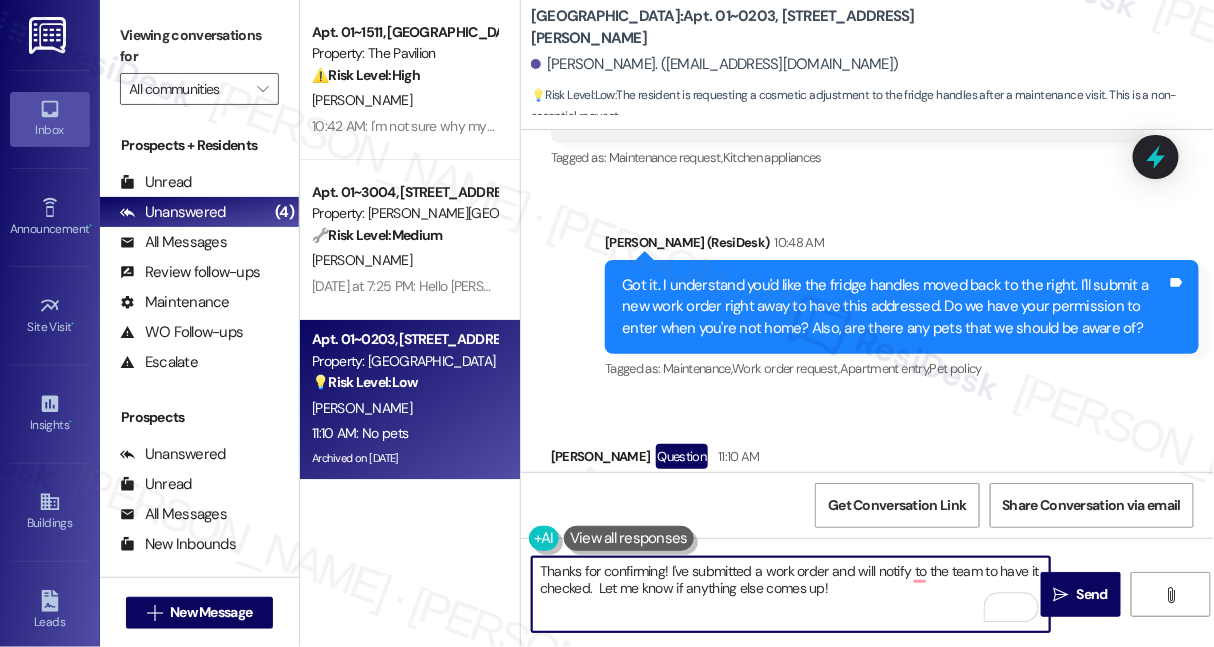 click on "Thanks for confirming! I've submitted a work order and will notify to the team to have it checked.  Let me know if anything else comes up!" at bounding box center [791, 594] 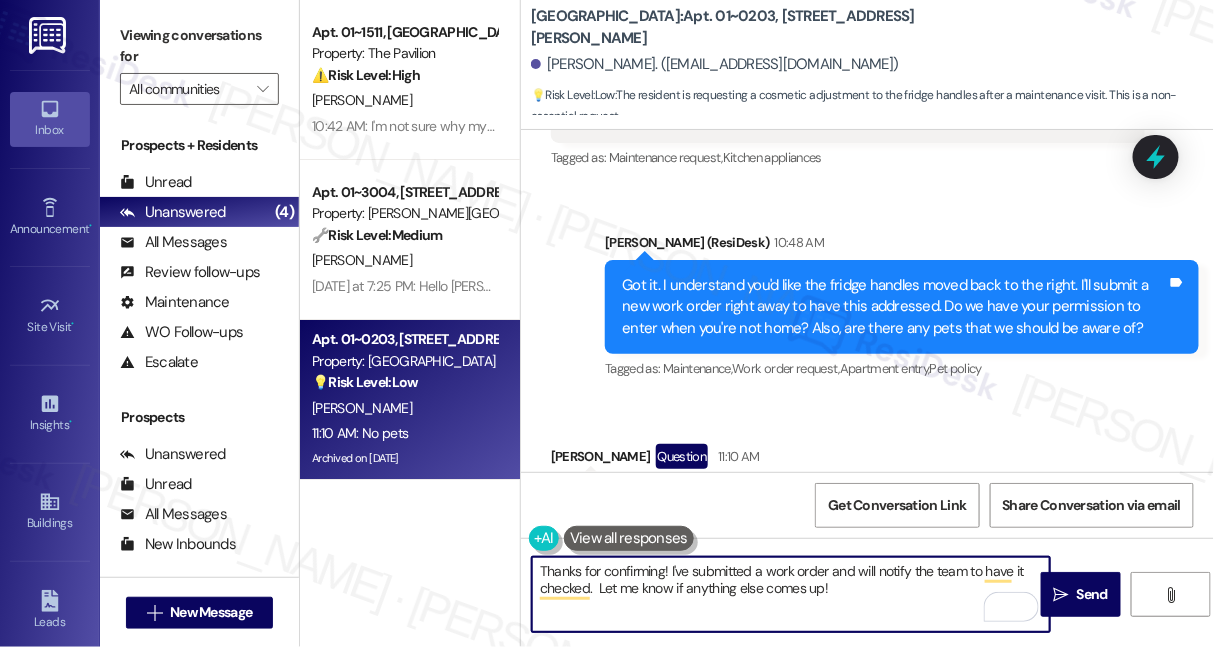 click on "Thanks for confirming! I've submitted a work order and will notify the team to have it checked.  Let me know if anything else comes up!" at bounding box center [791, 594] 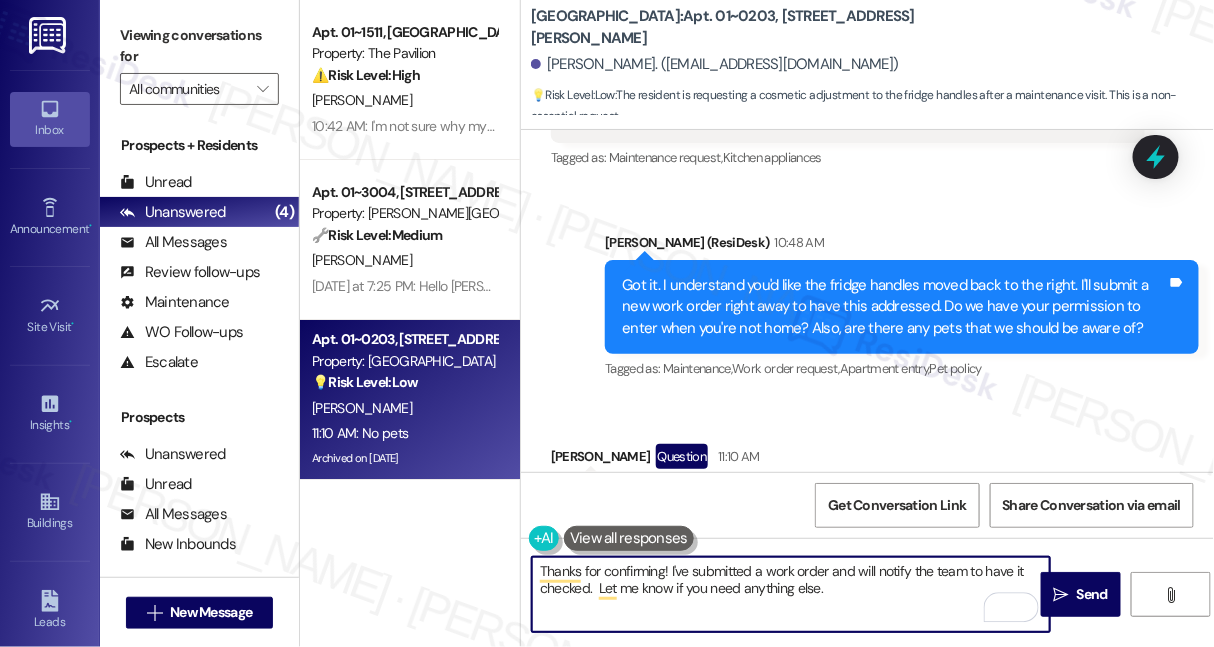 click on "Thanks for confirming! I've submitted a work order and will notify the team to have it checked.  Let me know if you need anything else." at bounding box center (791, 594) 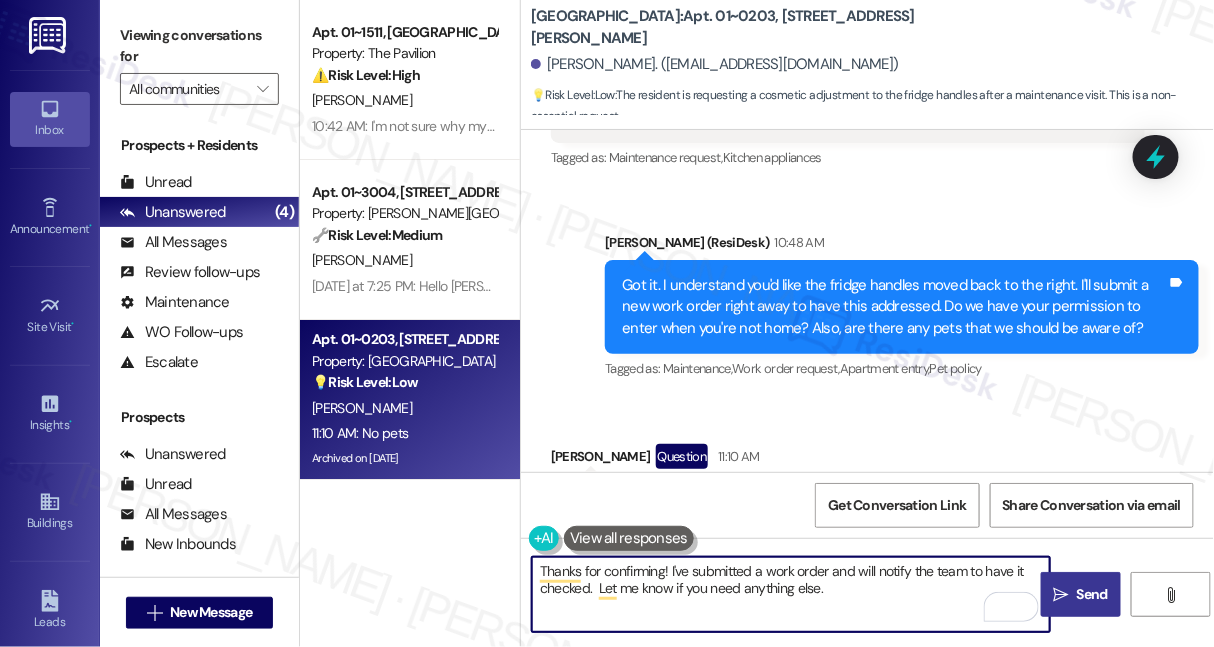 click on " Send" at bounding box center [1081, 594] 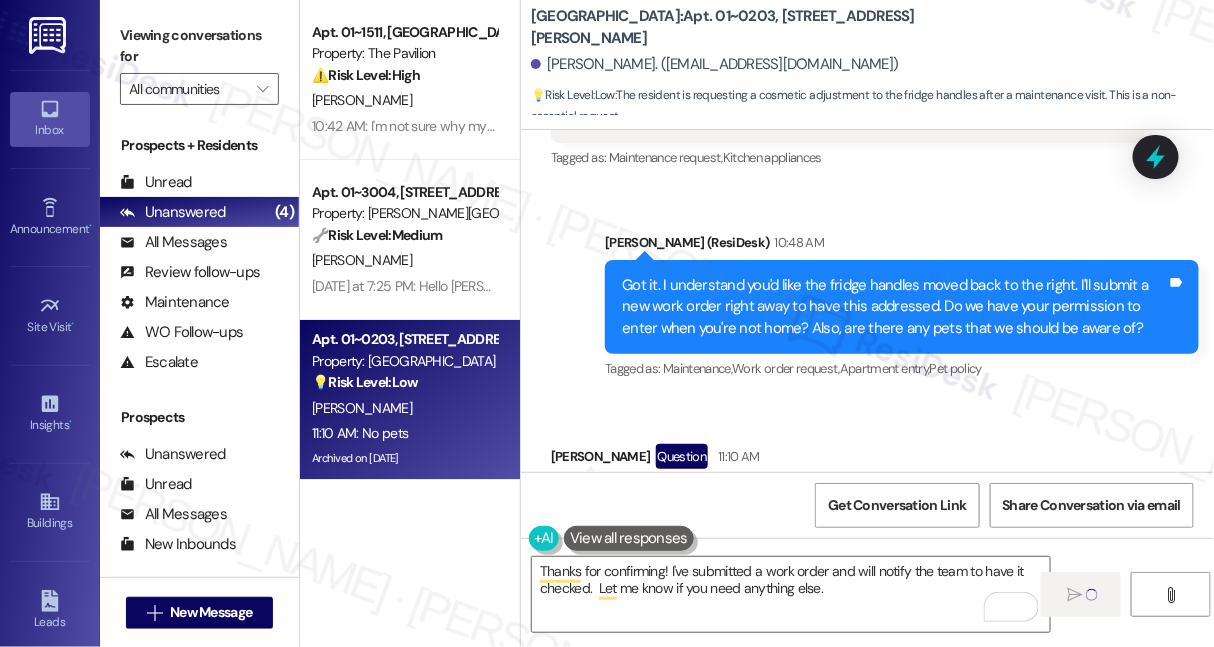 click on "Received via SMS Akhila Cholasamudram Question 11:10 AM Yes please  Tags and notes Tagged as:   Positive response Click to highlight conversations about Positive response Received via SMS 11:10 AM Akhila Cholasamudram 11:10 AM No pets Tags and notes Tagged as:   Pet policy Click to highlight conversations about Pet policy" at bounding box center (867, 556) 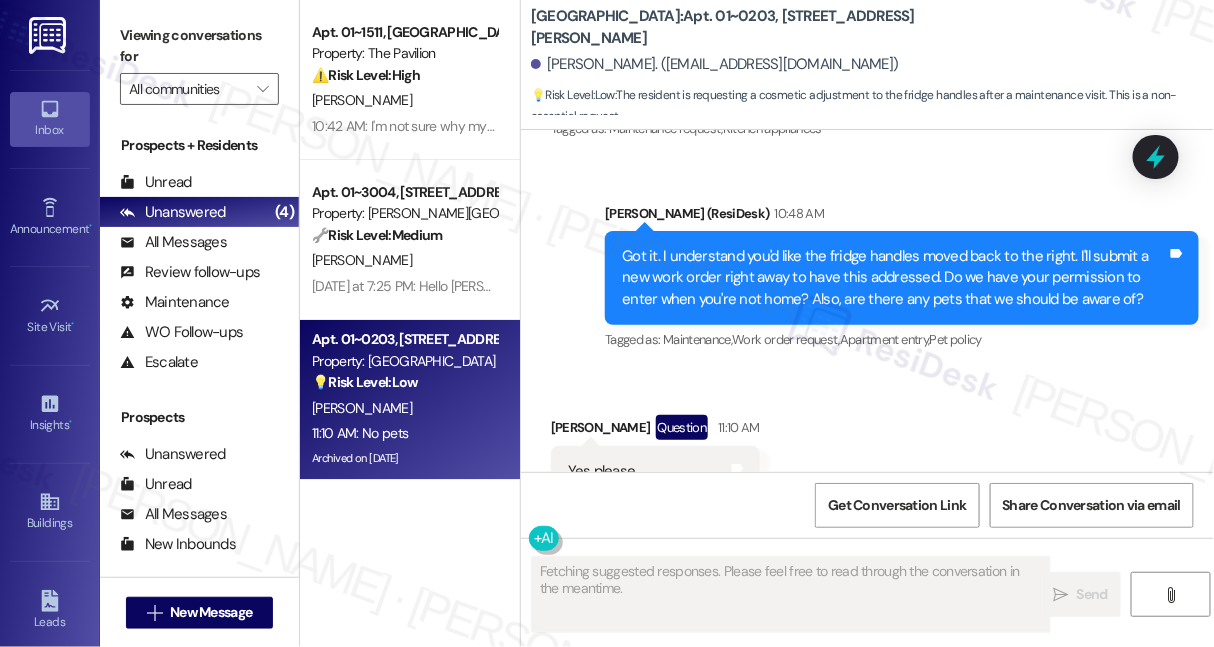 scroll, scrollTop: 22407, scrollLeft: 0, axis: vertical 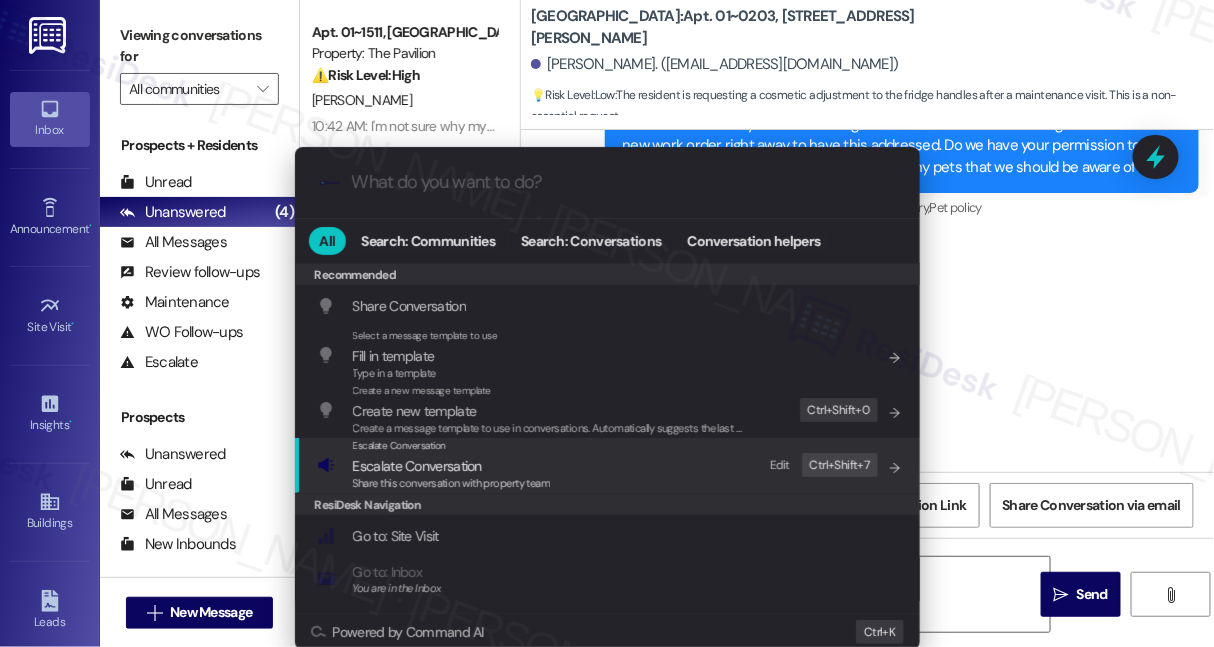 click on "Share this conversation with property team" at bounding box center (452, 483) 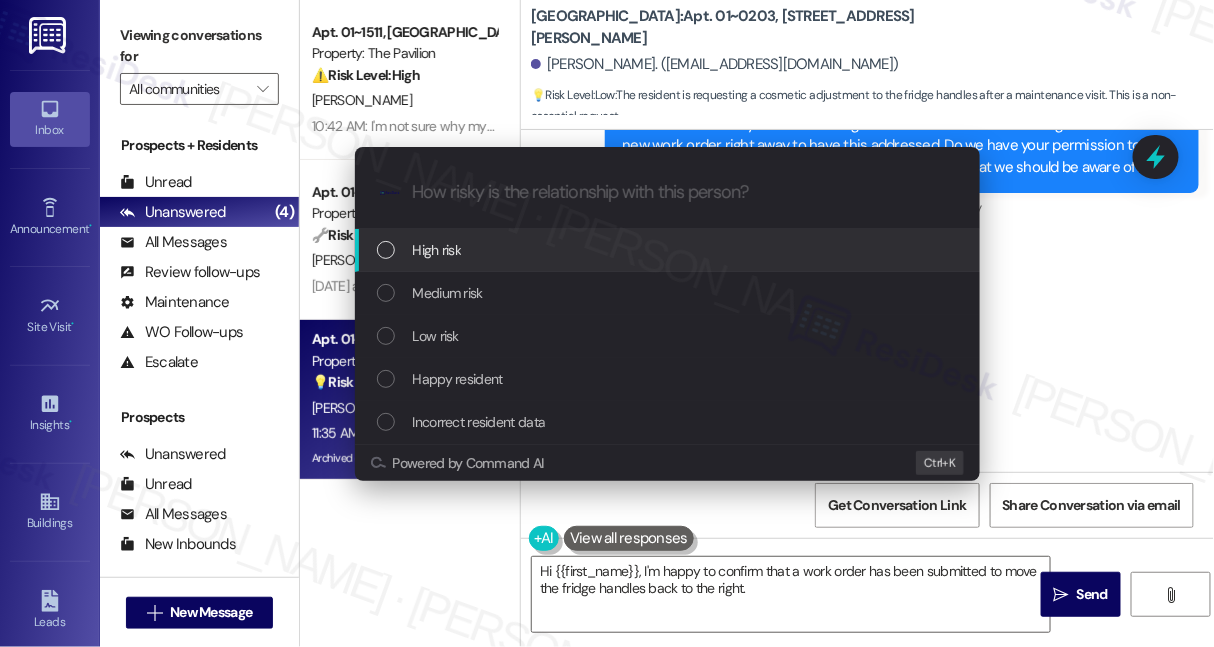 click on "Medium risk" at bounding box center [669, 293] 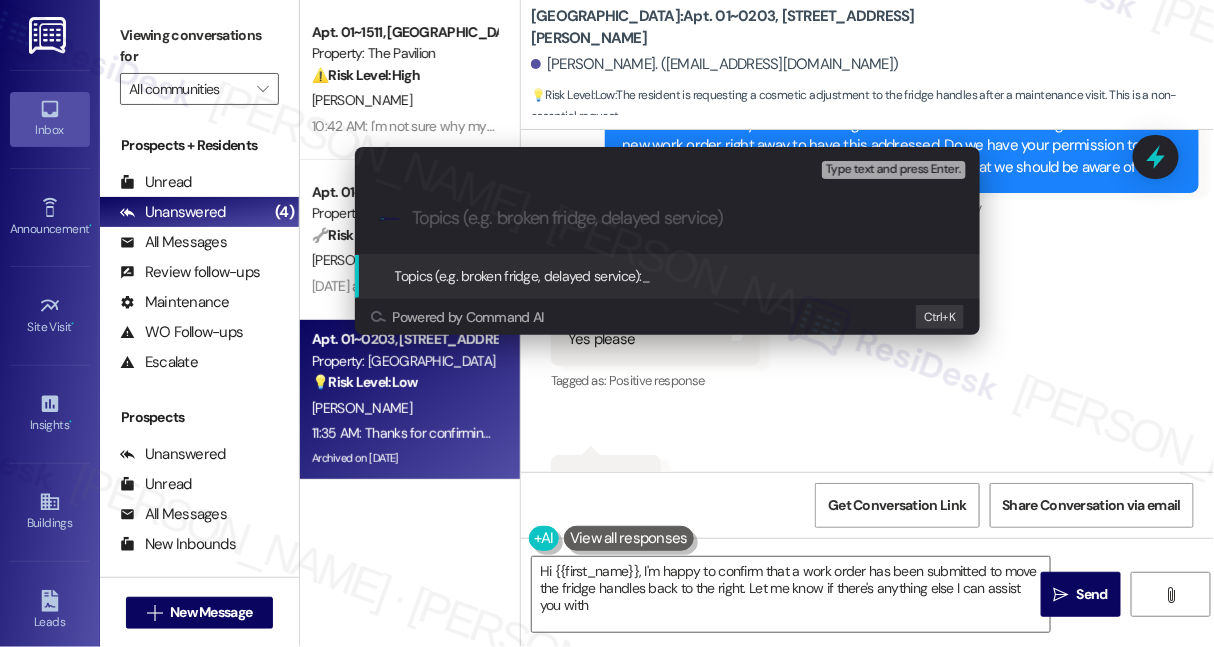 type on "Hi {{first_name}}, I'm happy to confirm that a work order has been submitted to move the fridge handles back to the right. Let me know if there's anything else I can assist you with!" 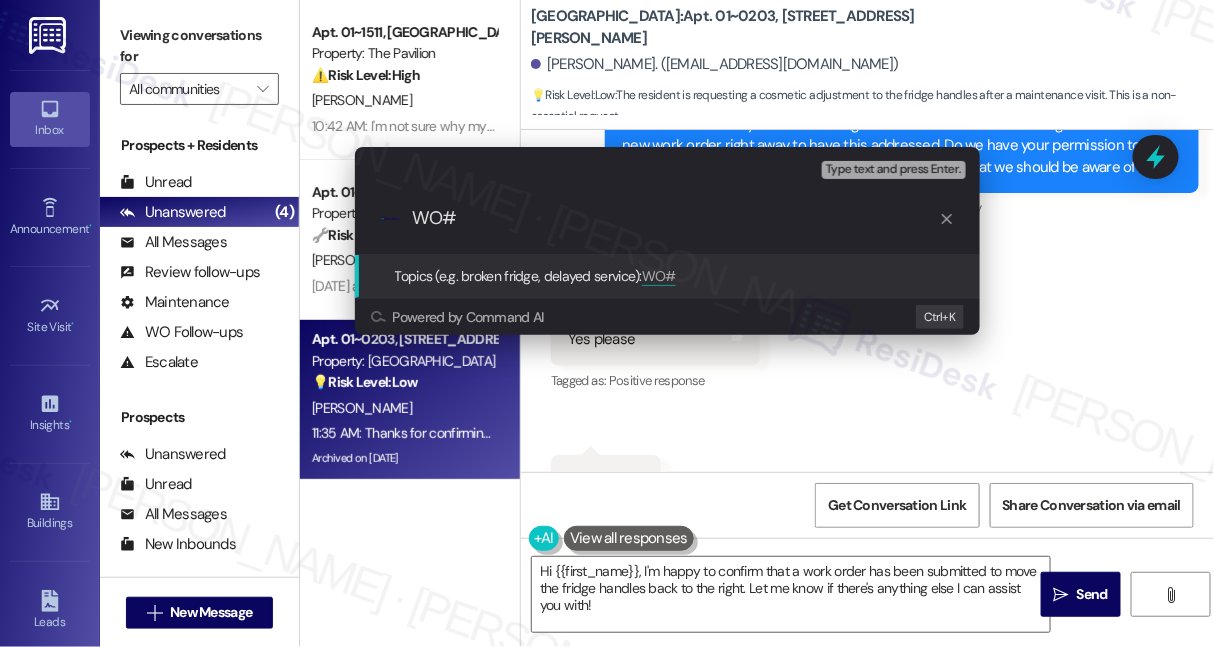 paste on "1762432" 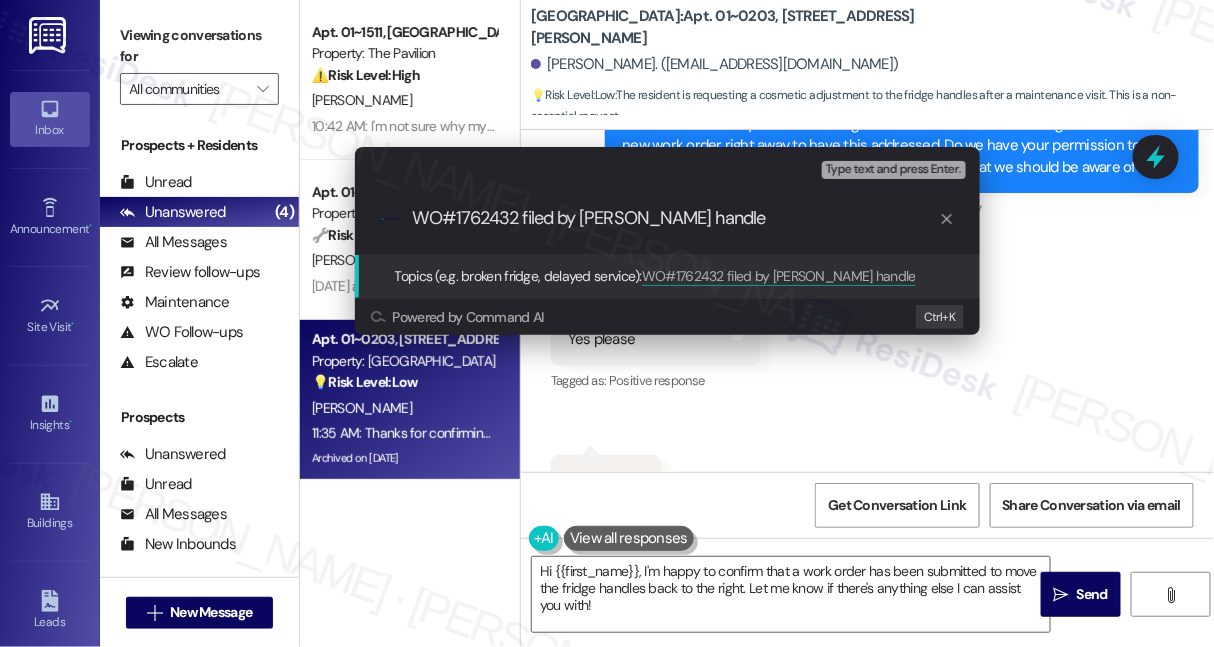 click on "WO#1762432 filed by Residesk - Fridge handle" at bounding box center (675, 218) 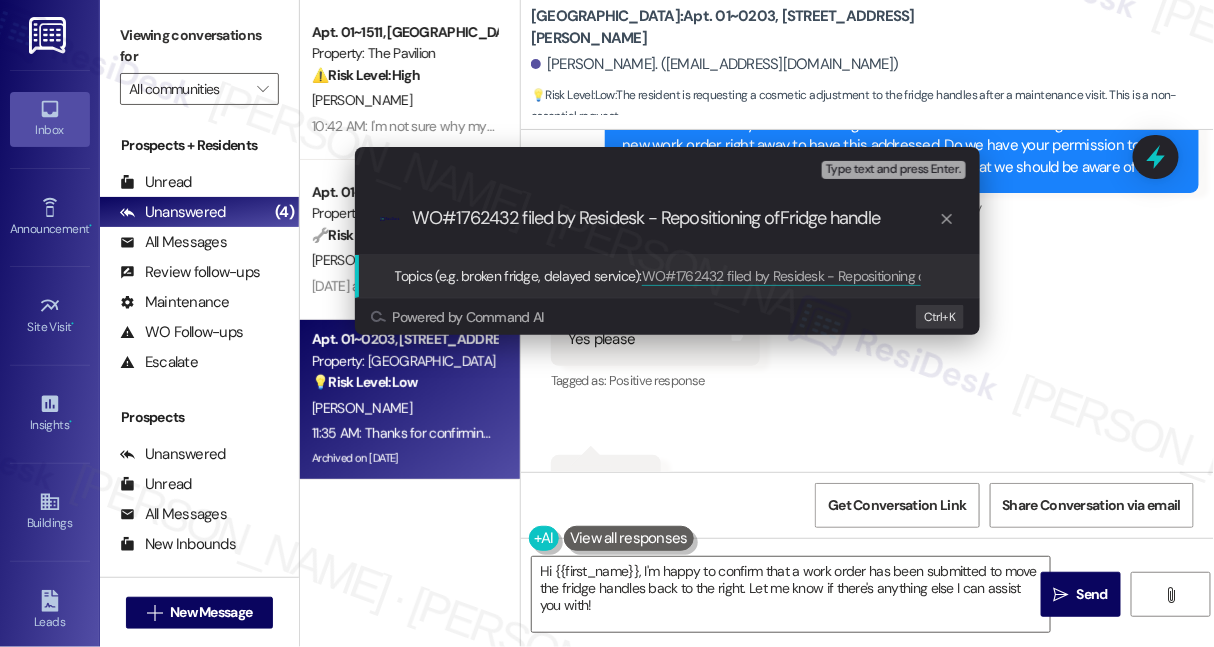 type on "WO#1762432 filed by Residesk - Repositioning of Fridge handle" 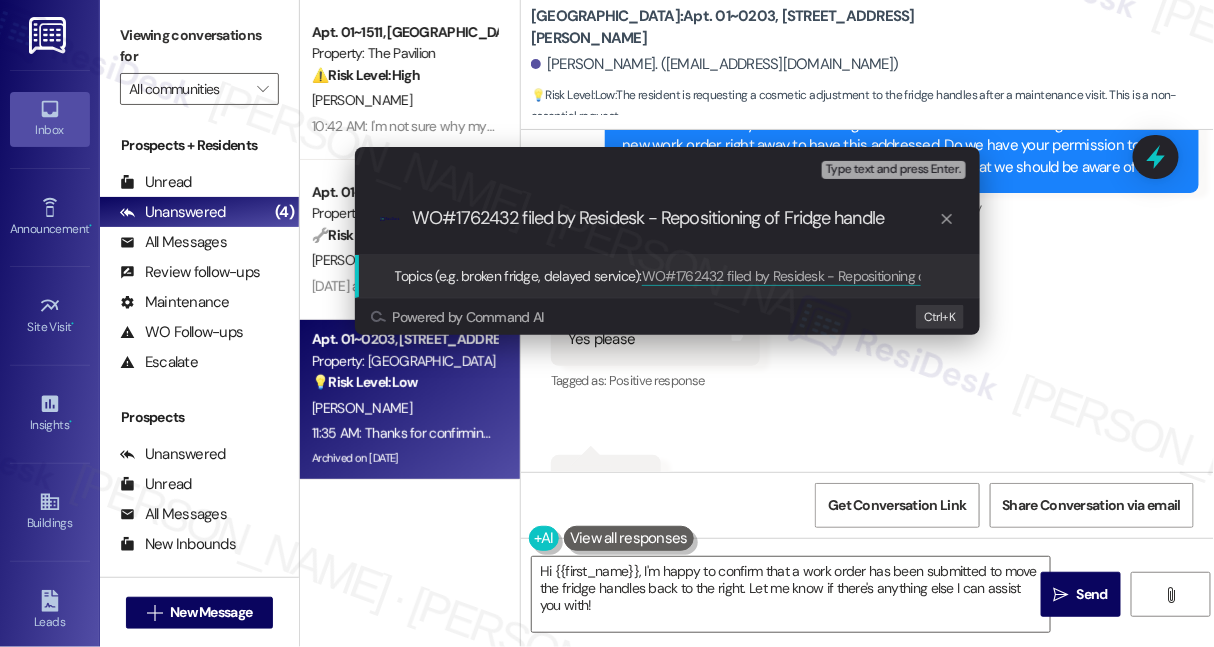type 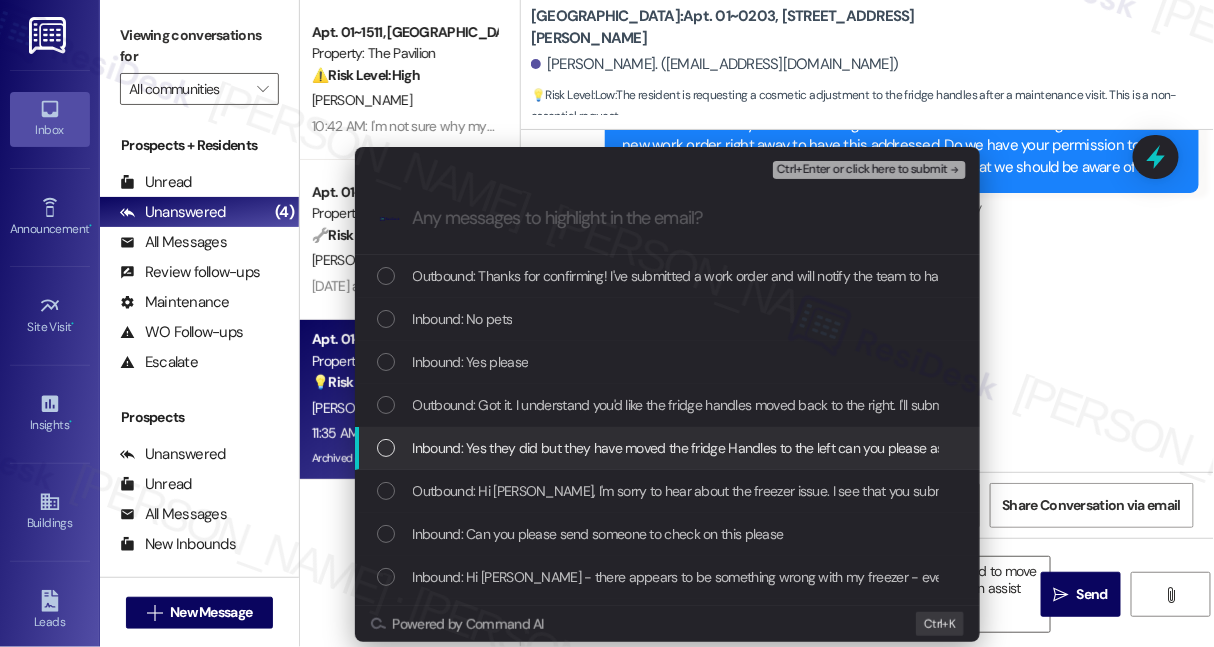 click on "Inbound: Yes they did but they have moved the fridge Handles to the left can you please ask them to move it to the right please" at bounding box center [667, 448] 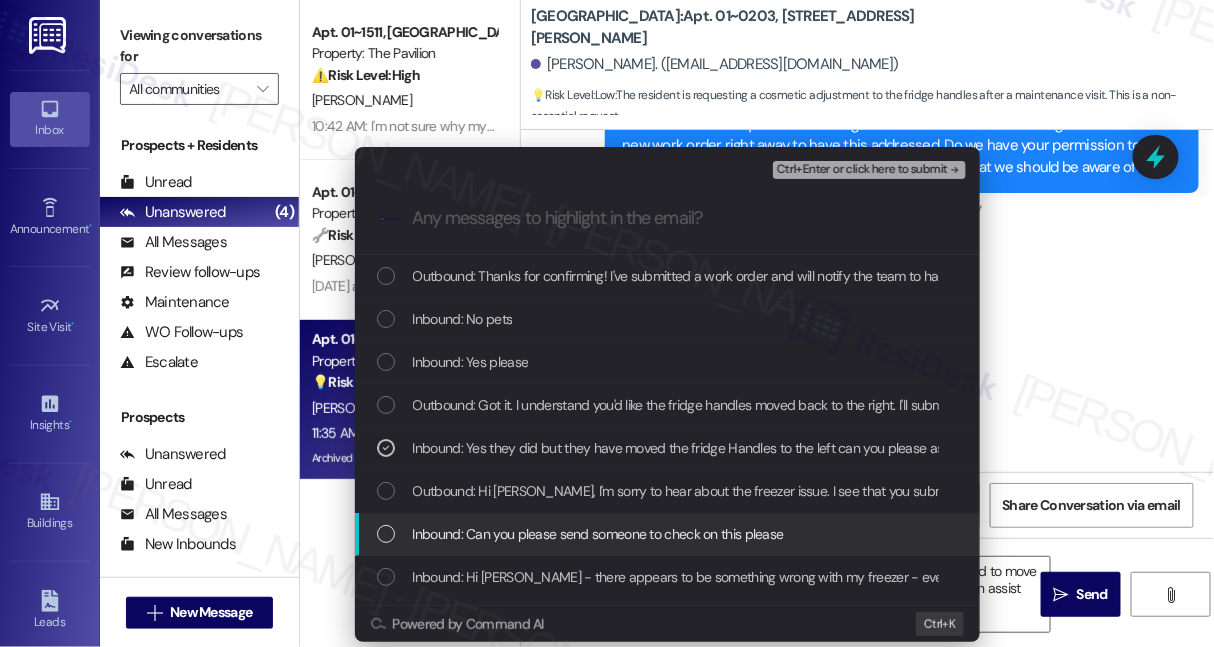 click on "Inbound: Can you please send someone to check on this please" at bounding box center [598, 534] 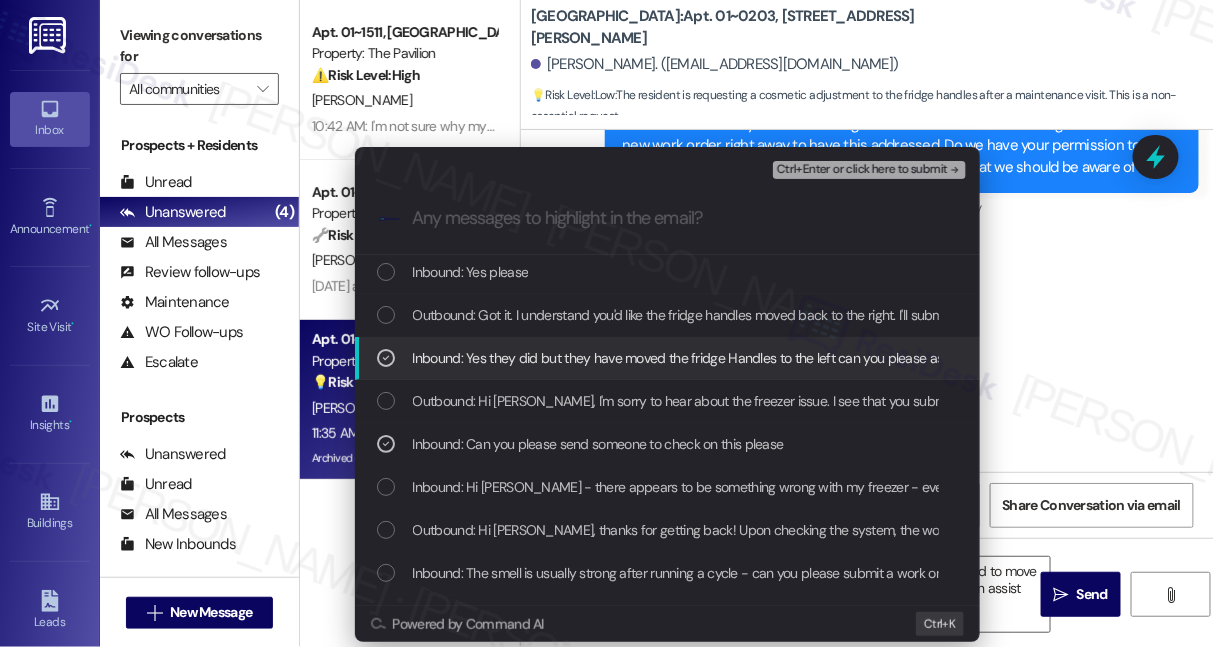 scroll, scrollTop: 0, scrollLeft: 0, axis: both 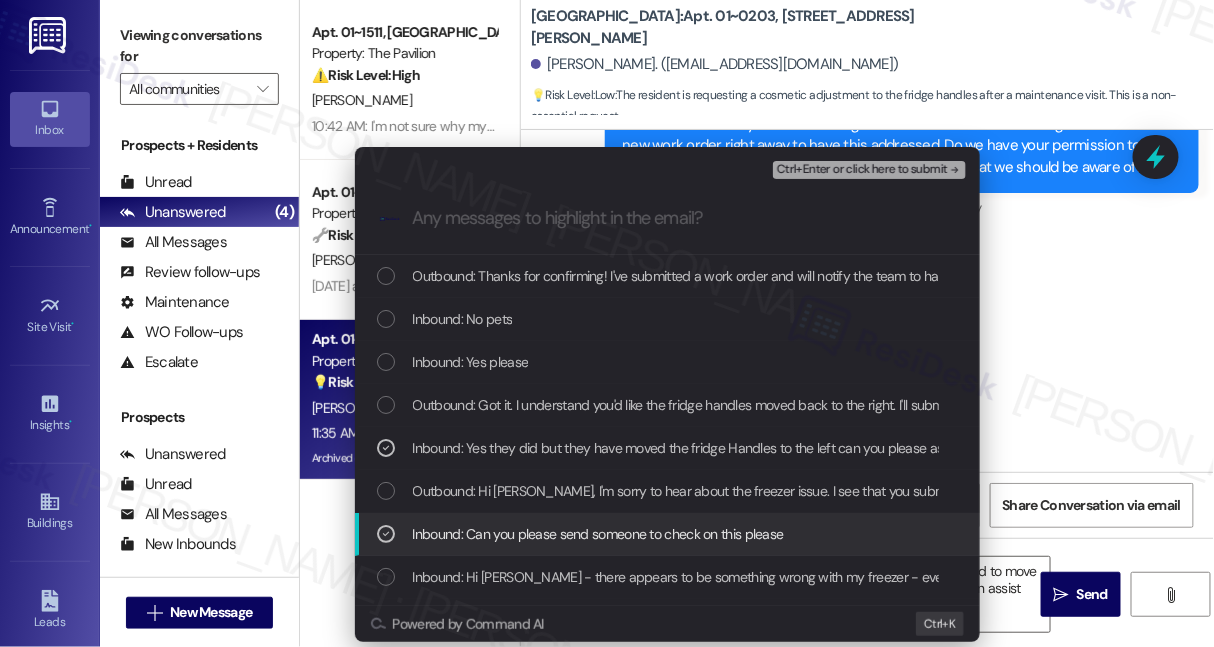 click on "Inbound: Can you please send someone to check on this please" at bounding box center (598, 534) 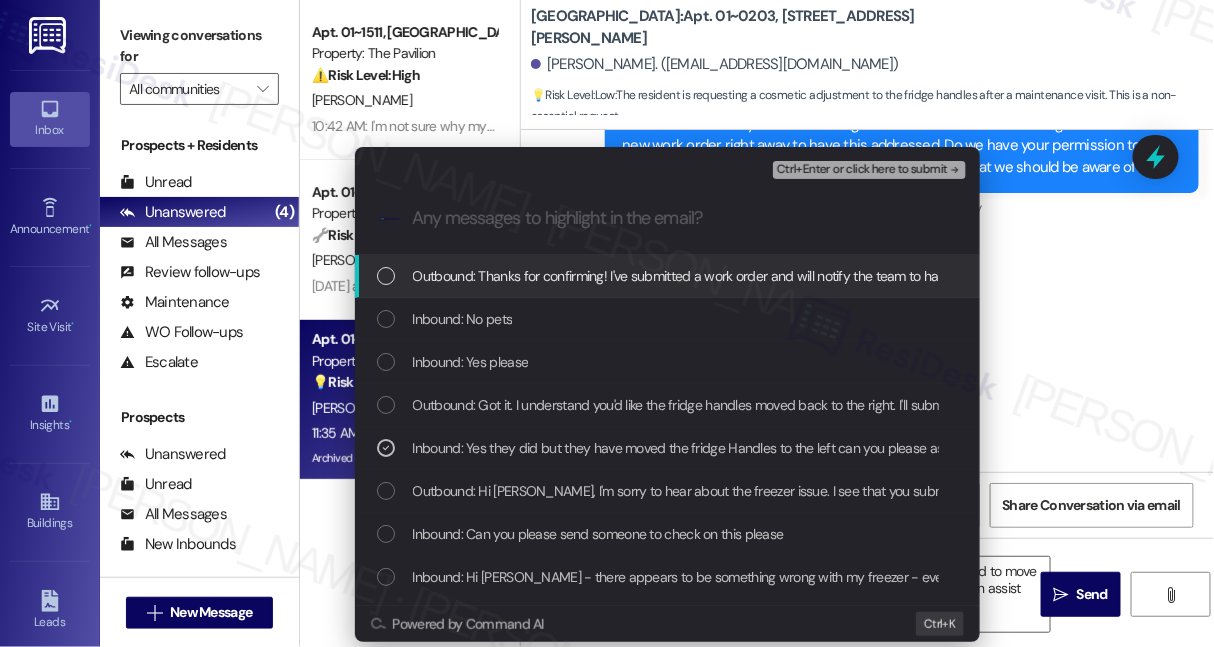 click on "Ctrl+Enter or click here to submit" at bounding box center [862, 170] 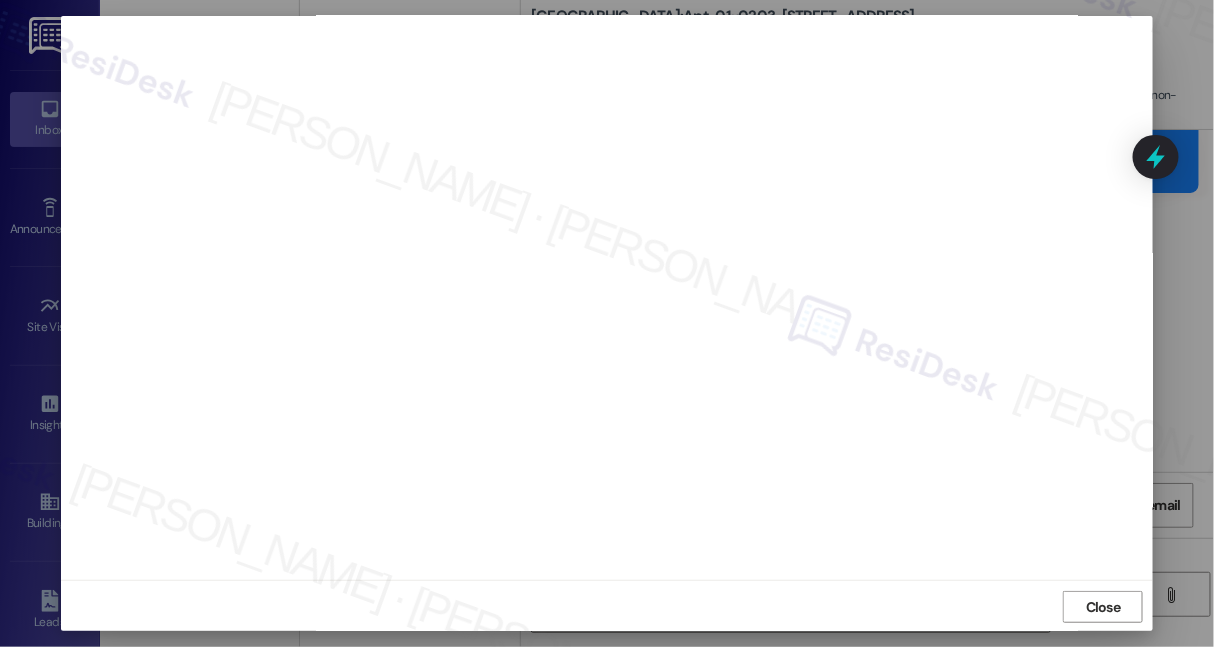 scroll, scrollTop: 20, scrollLeft: 0, axis: vertical 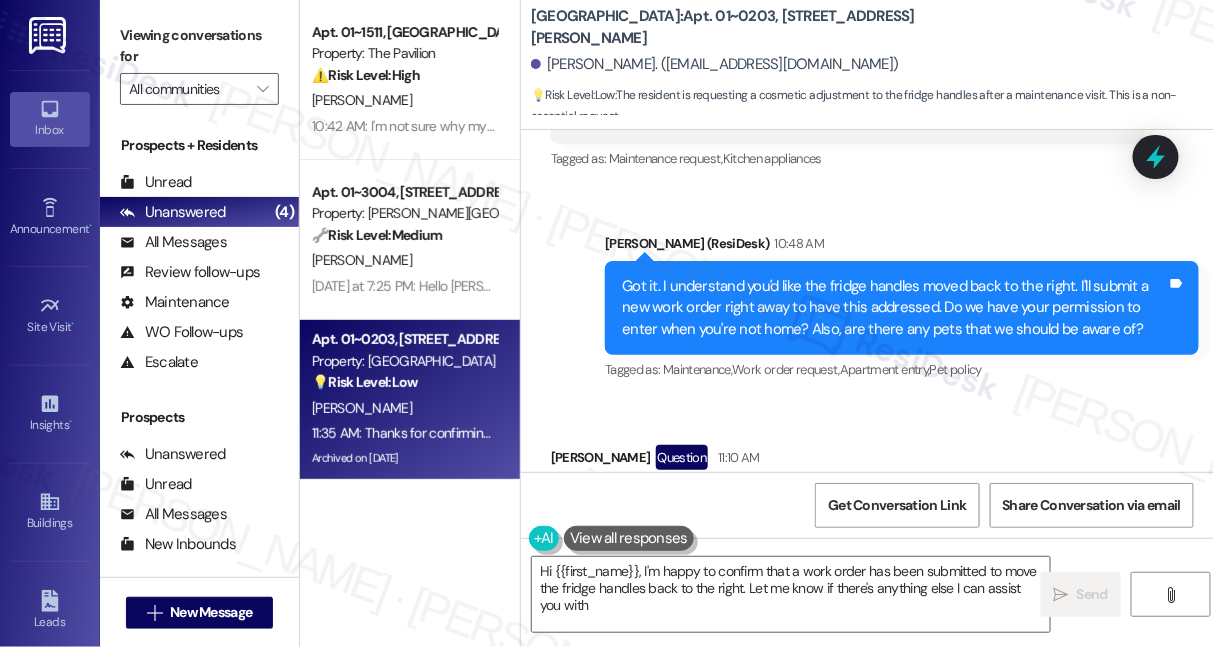 type on "Hi {{first_name}}, I'm happy to confirm that a work order has been submitted to move the fridge handles back to the right. Let me know if there's anything else I can assist you with!" 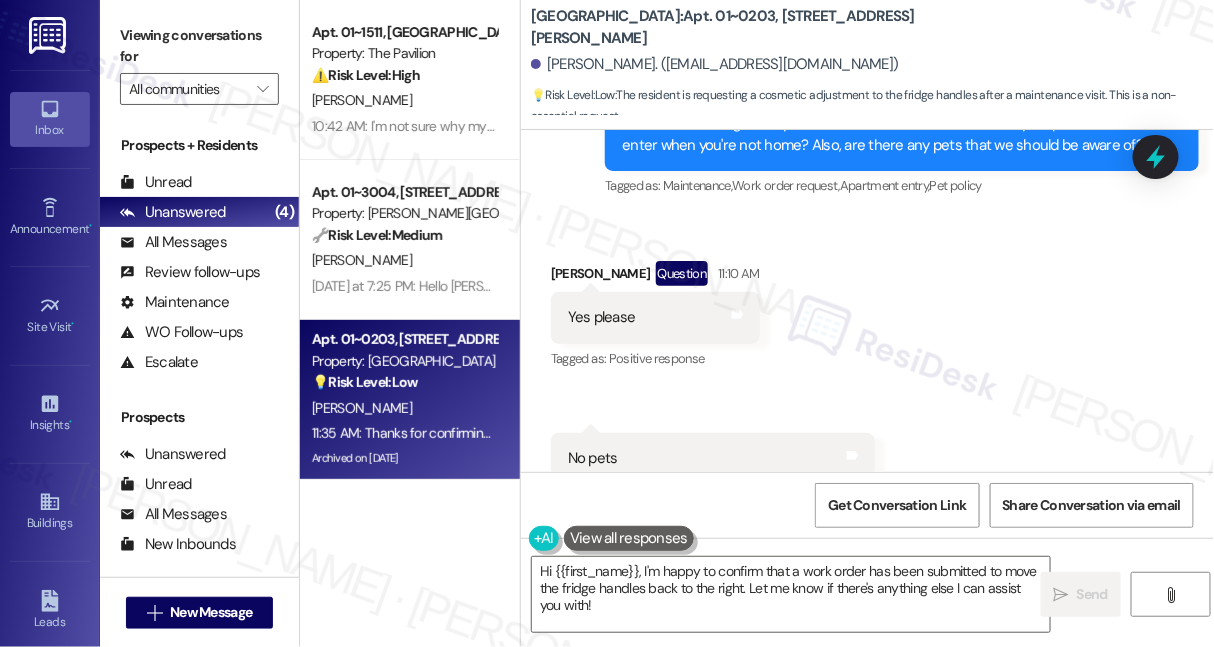 scroll, scrollTop: 22437, scrollLeft: 0, axis: vertical 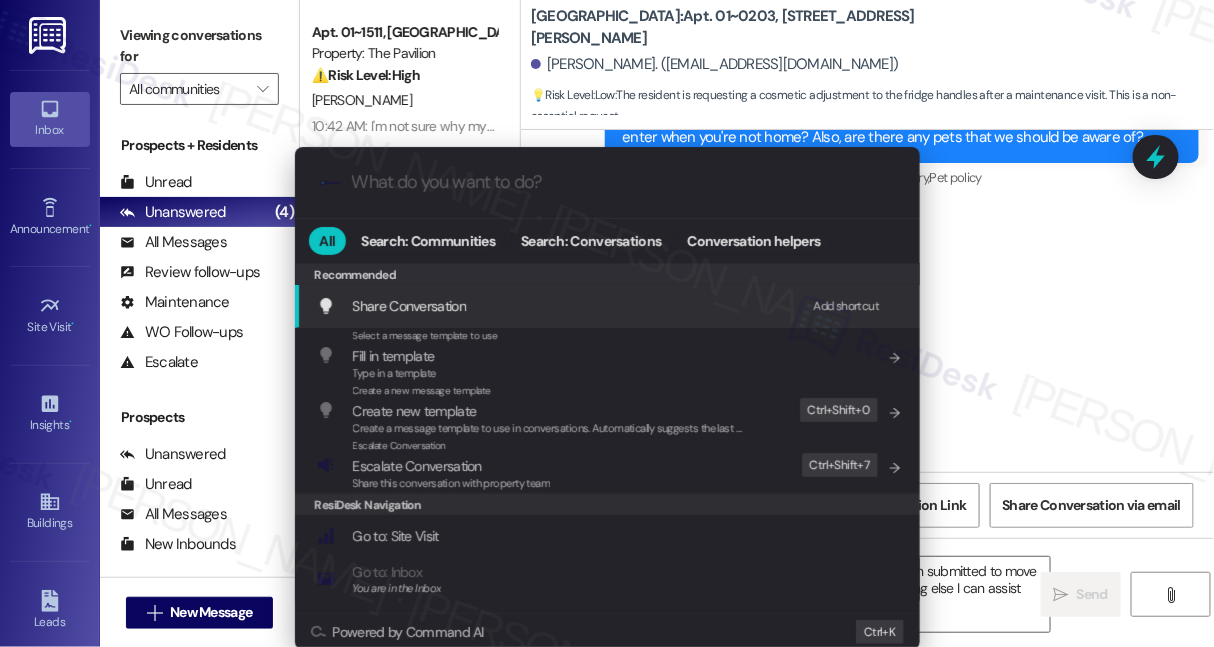 type on "m" 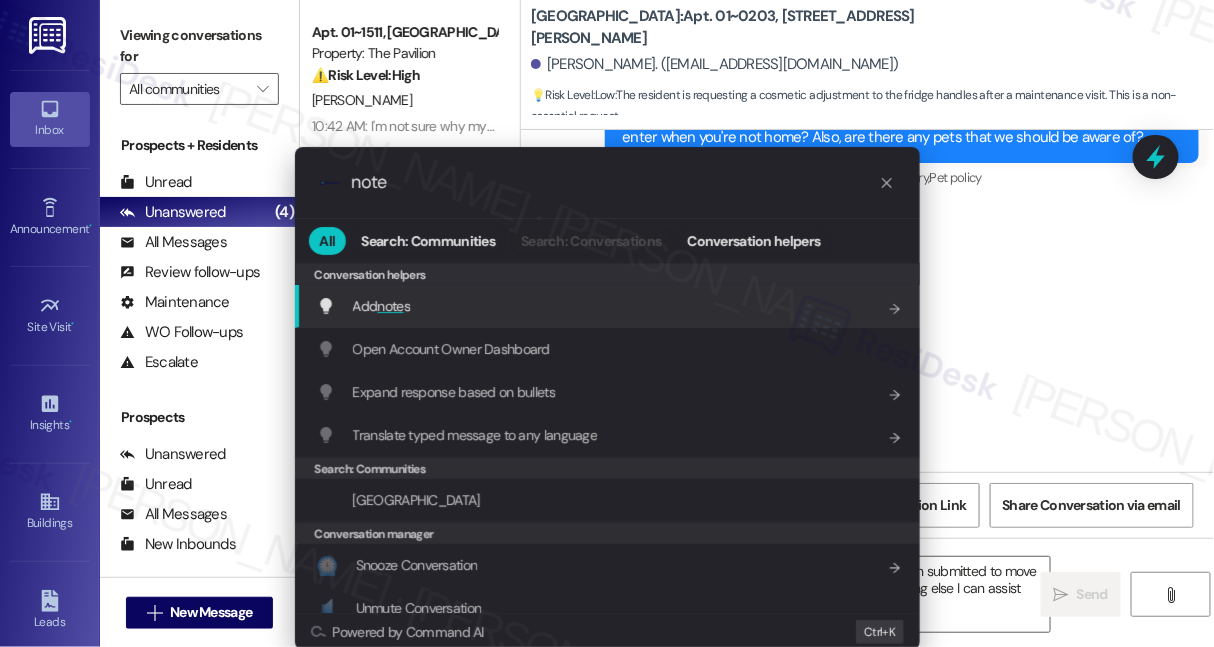 type on "note" 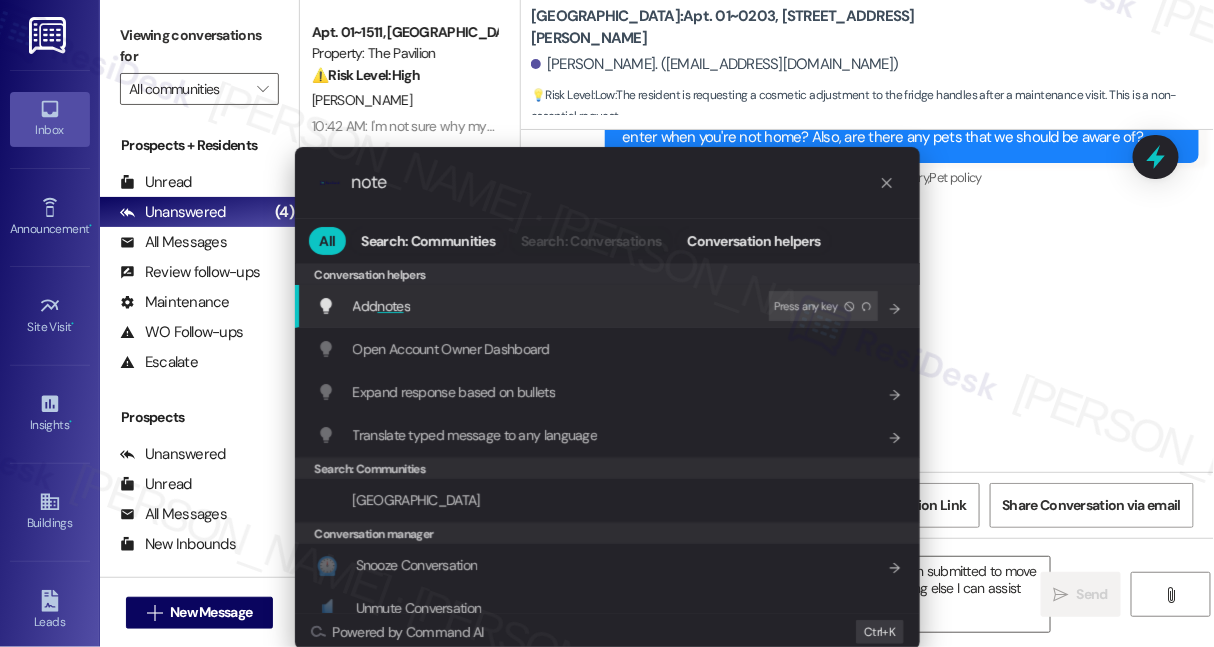 click on "Add  note s Press any key" at bounding box center (609, 306) 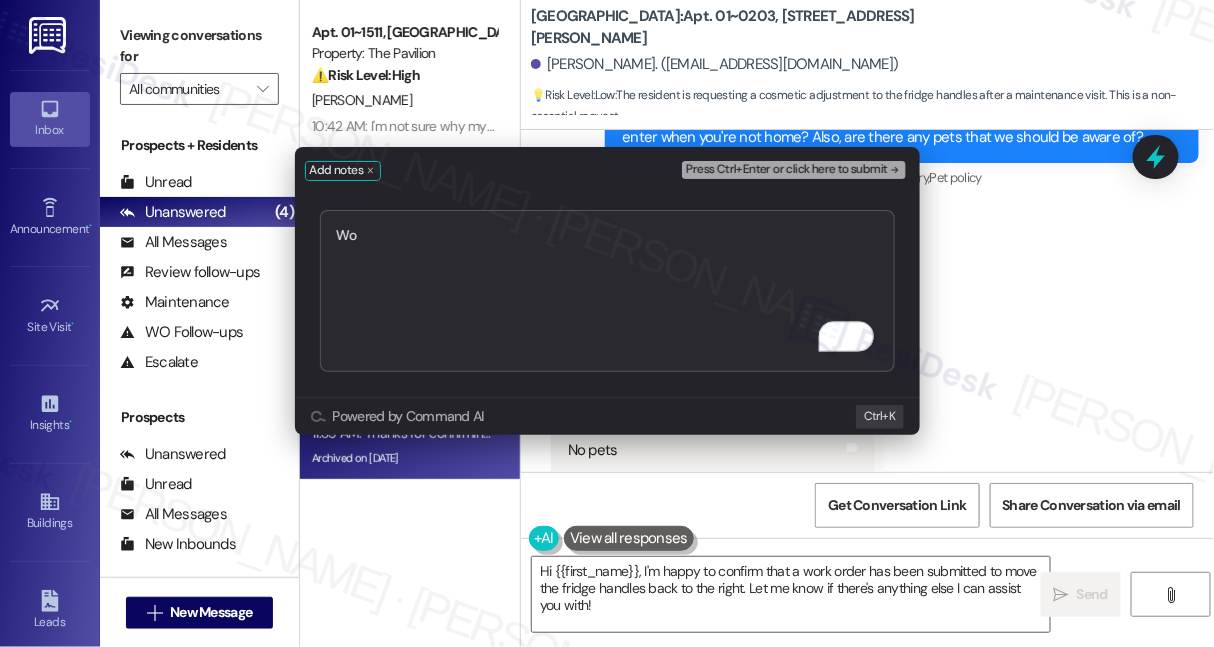 type on "W" 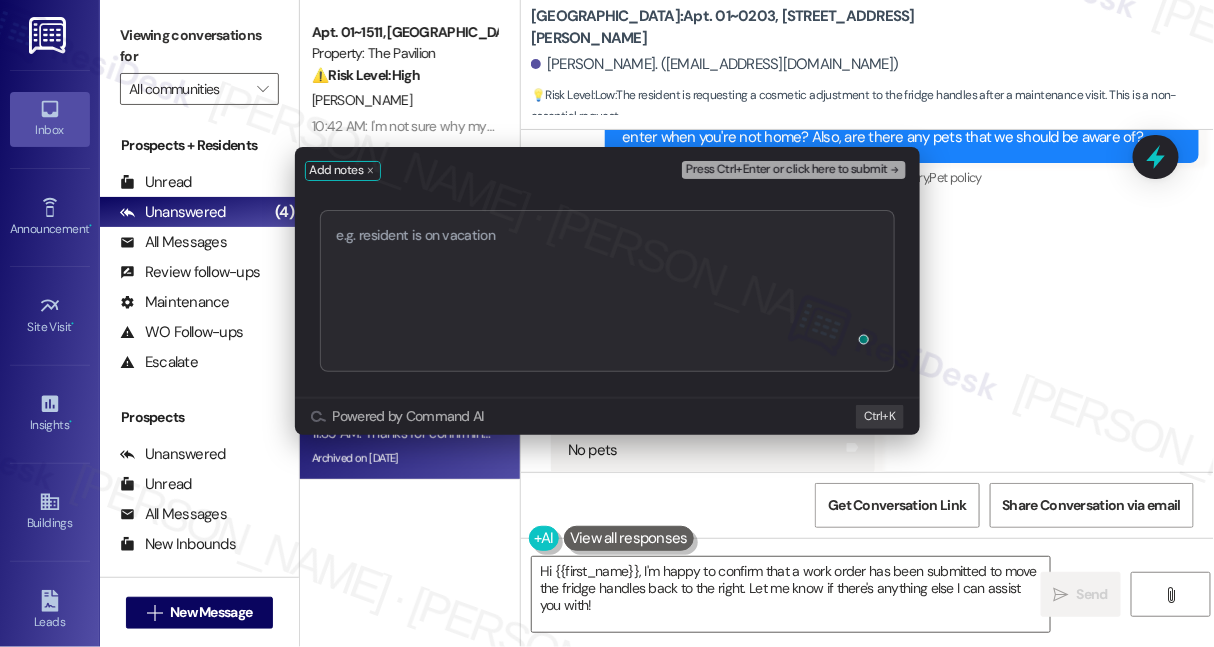 type on "O" 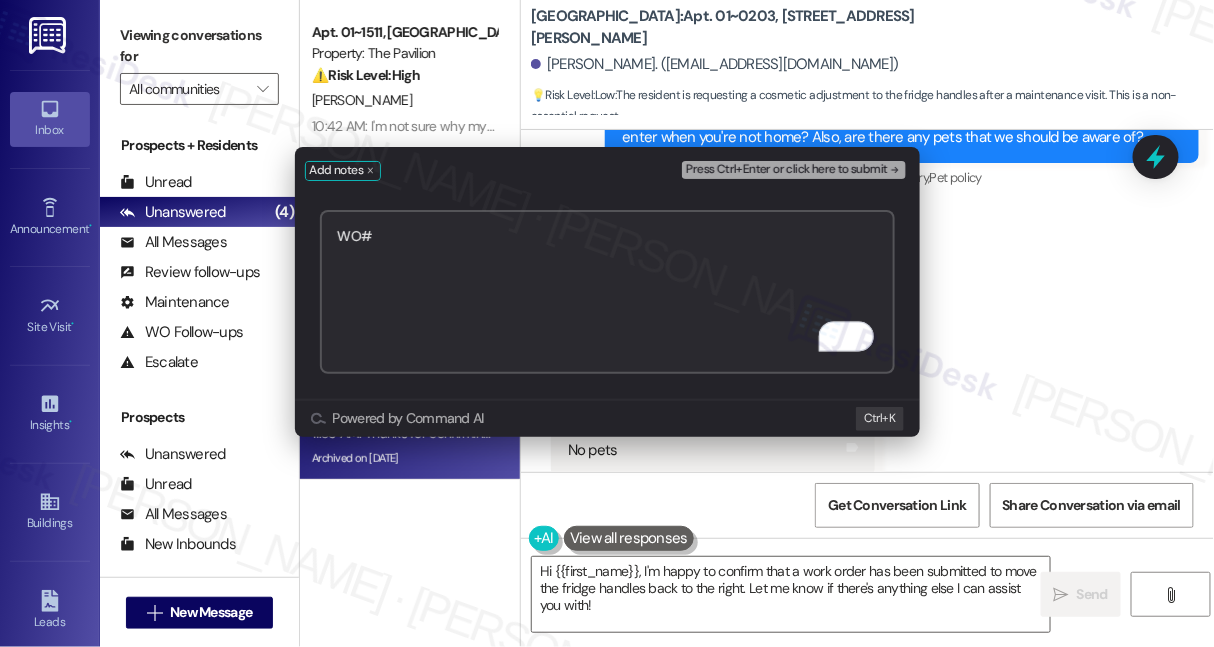 paste on "1762432" 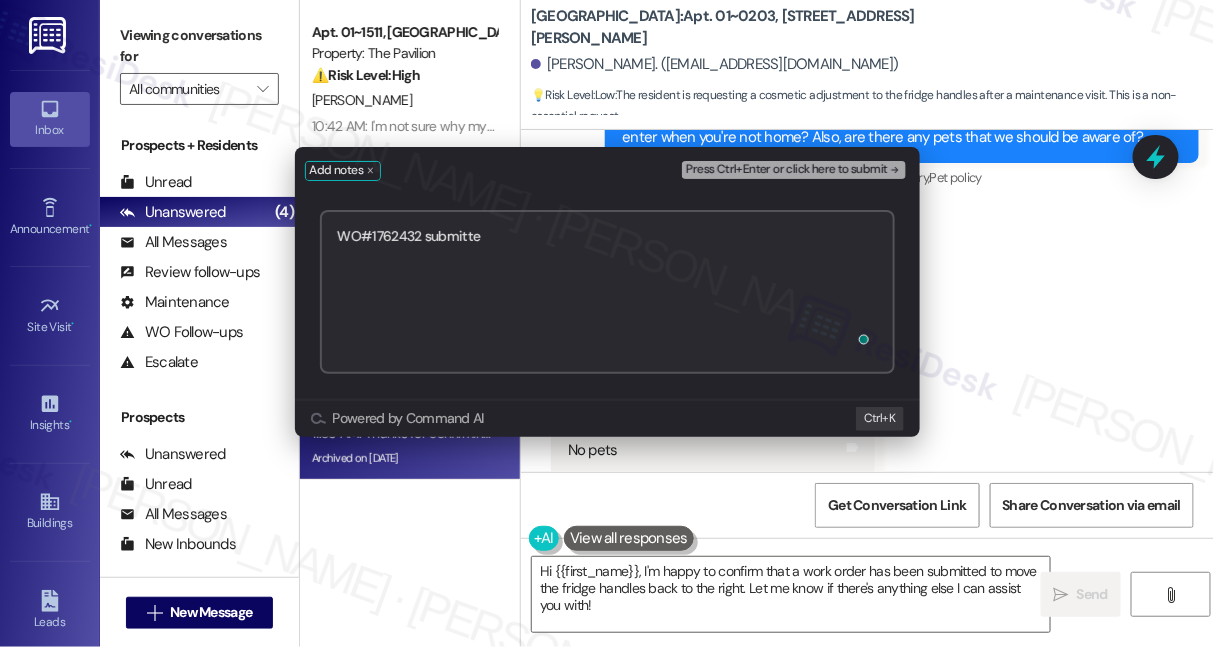 type on "WO#1762432 submitted" 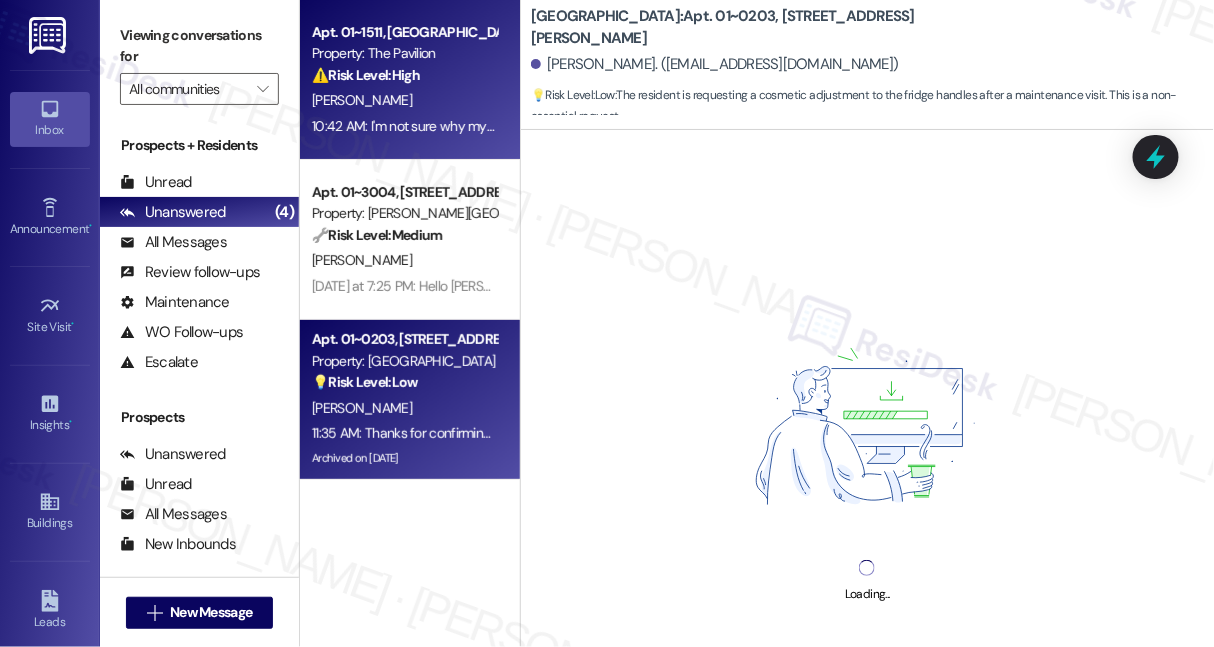 click on "[PERSON_NAME]" at bounding box center (404, 100) 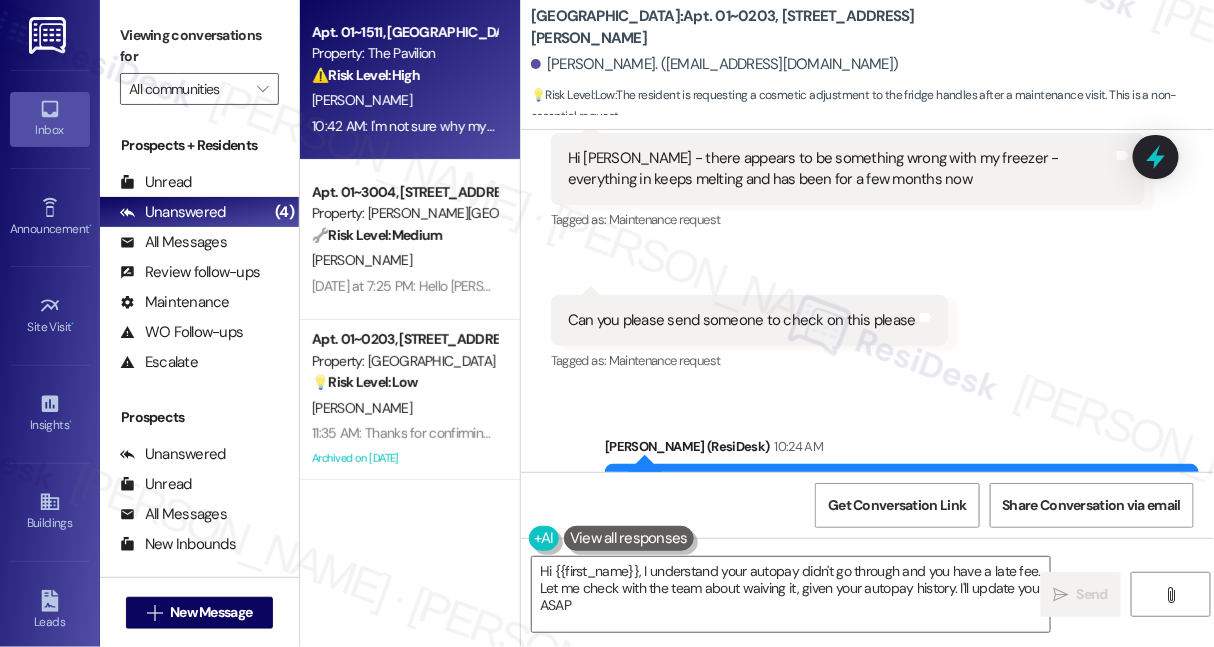 type on "Hi {{first_name}}, I understand your autopay didn't go through and you have a late fee. Let me check with the team about waiving it, given your autopay history. I'll update you ASAP!" 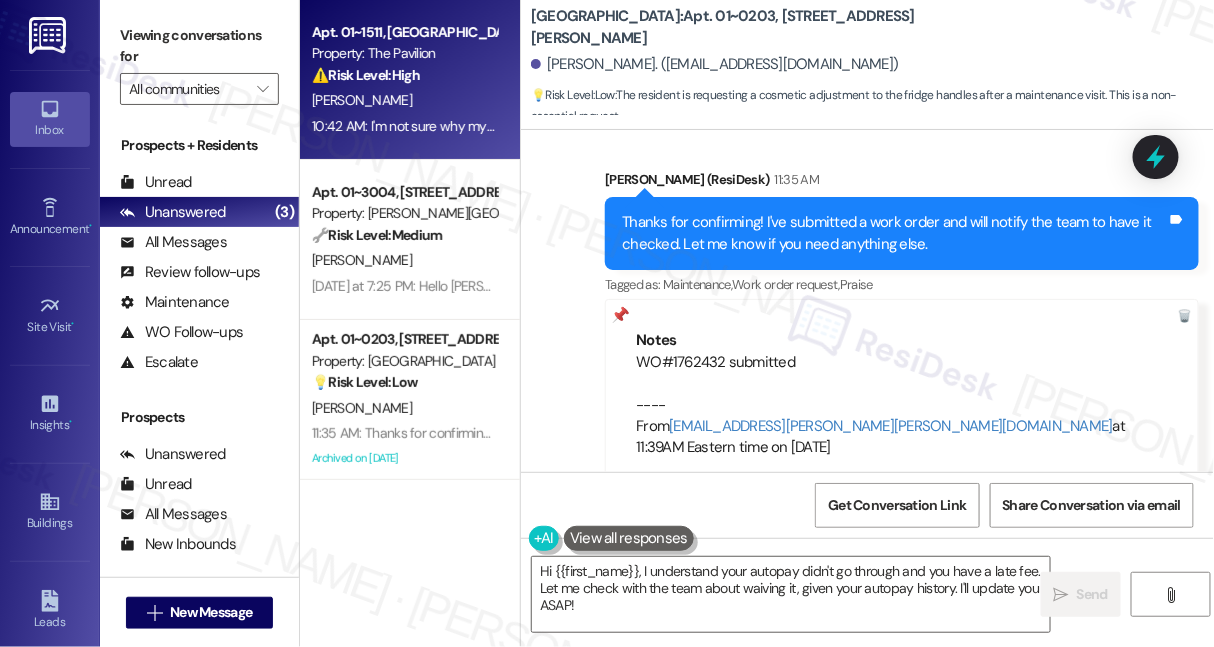 scroll, scrollTop: 22895, scrollLeft: 0, axis: vertical 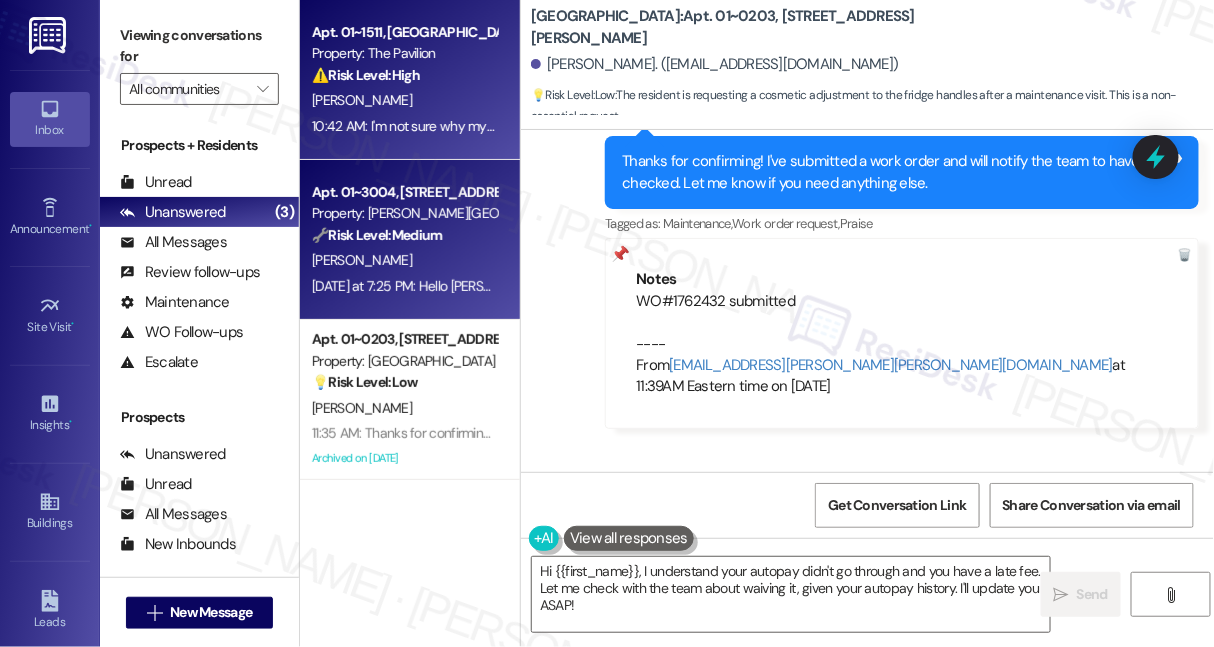 click on "🔧  Risk Level:  Medium The resident is having difficulty locating a package in the mailroom. This is a non-urgent request for assistance with a common issue." at bounding box center [404, 235] 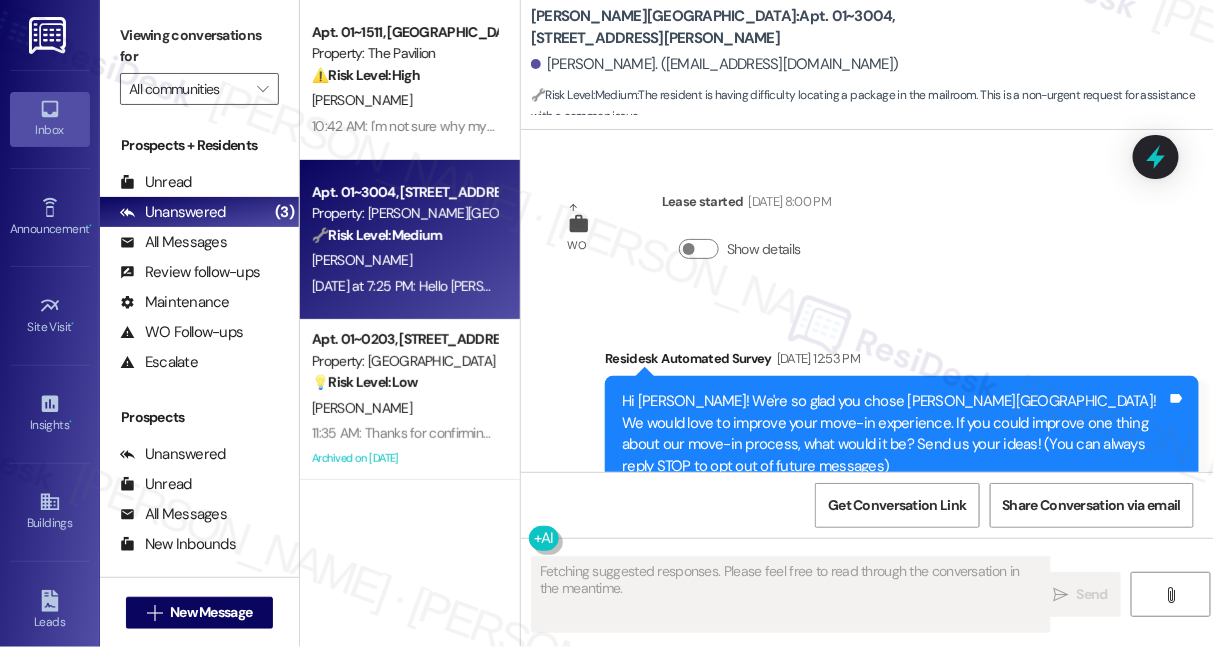 scroll, scrollTop: 14215, scrollLeft: 0, axis: vertical 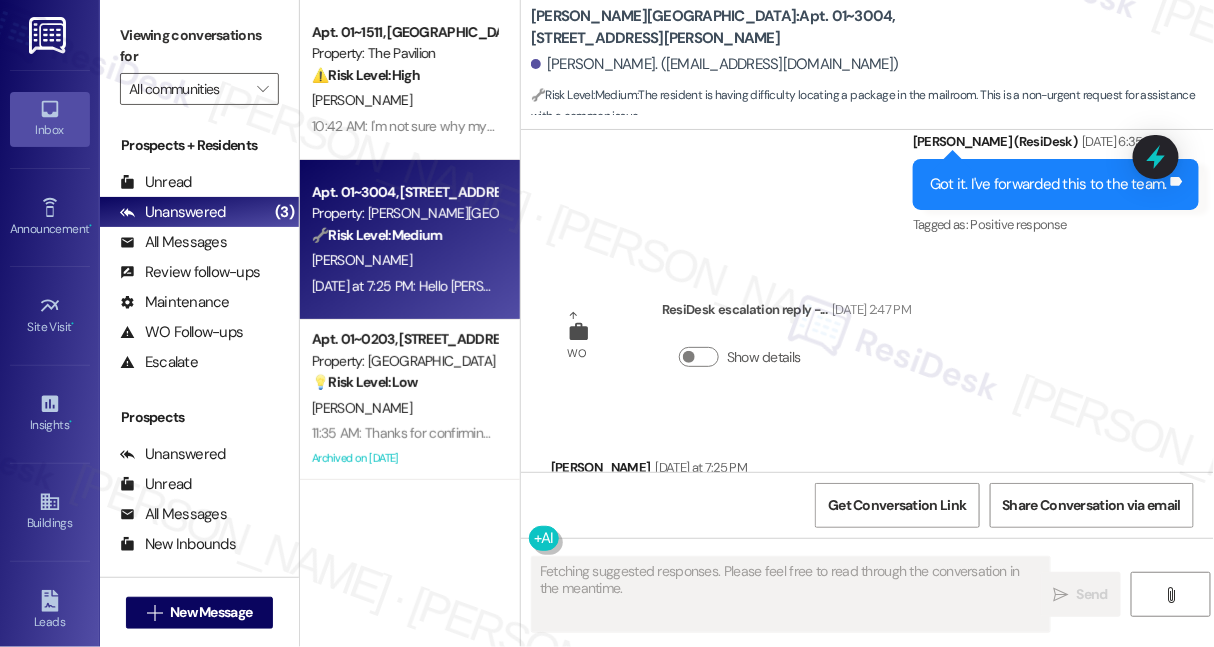 click on "Hello [PERSON_NAME],
How do I find packages in the mail room? The front desk person opened the door to the mailroom, but there were too many packages in there to find mine." at bounding box center [840, 543] 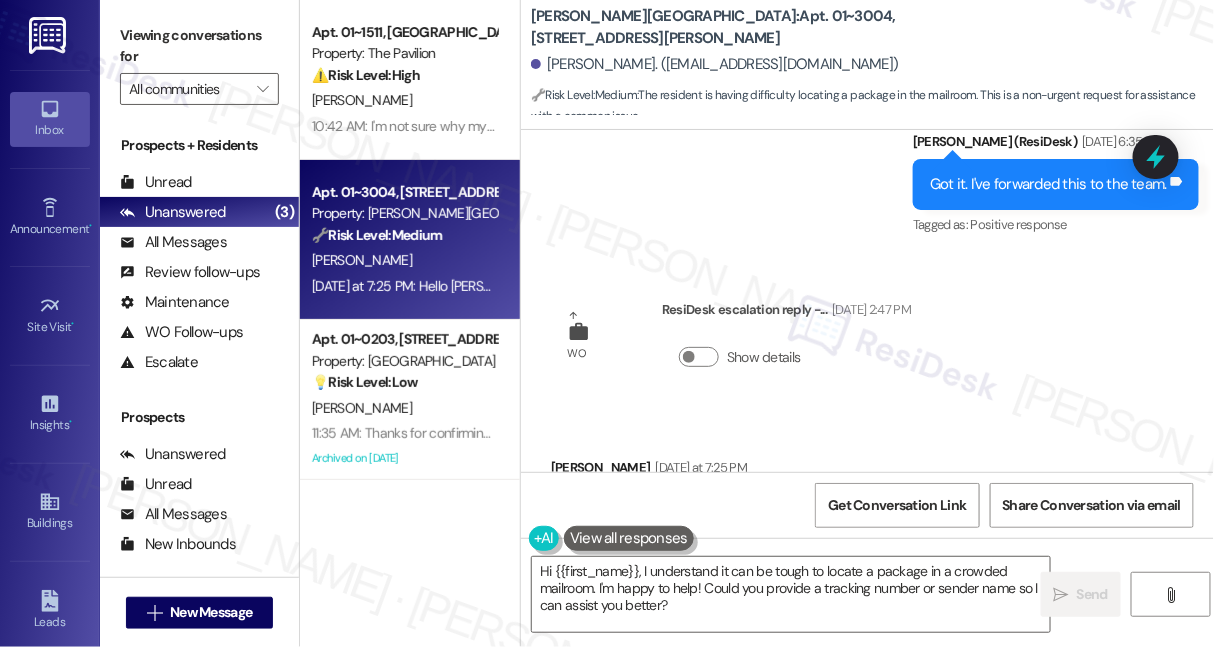drag, startPoint x: 568, startPoint y: 336, endPoint x: 965, endPoint y: 402, distance: 402.44876 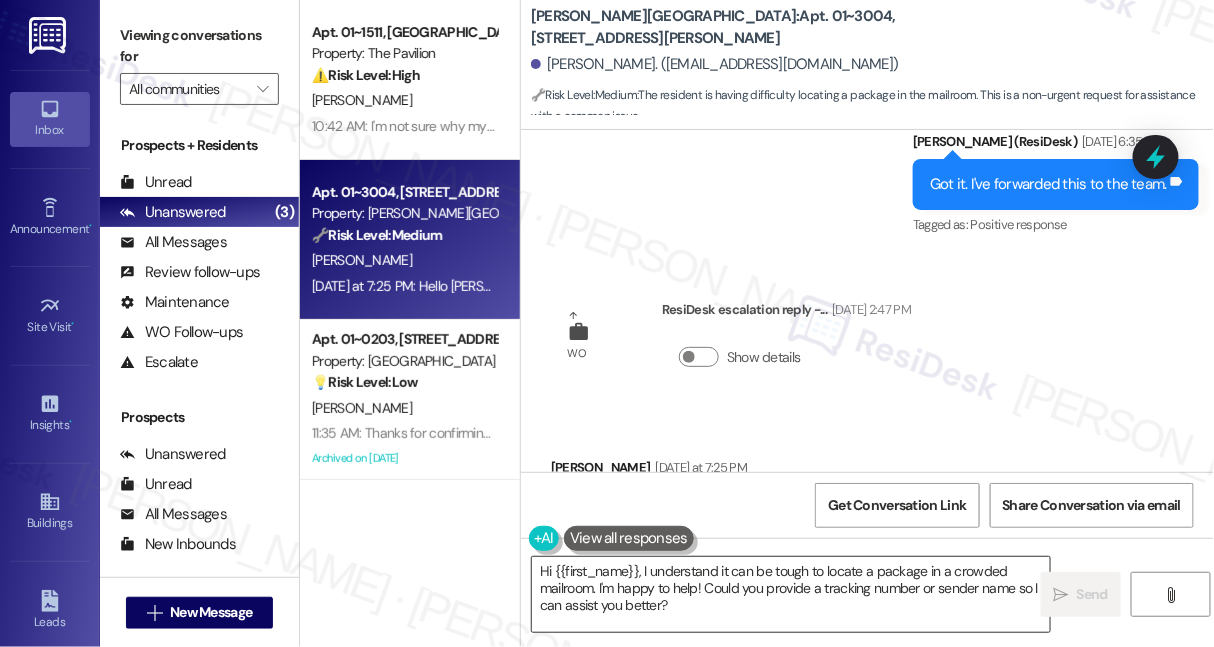 click on "Hi {{first_name}}, I understand it can be tough to locate a package in a crowded mailroom. I'm happy to help! Could you provide a tracking number or sender name so I can assist you better?" at bounding box center [791, 594] 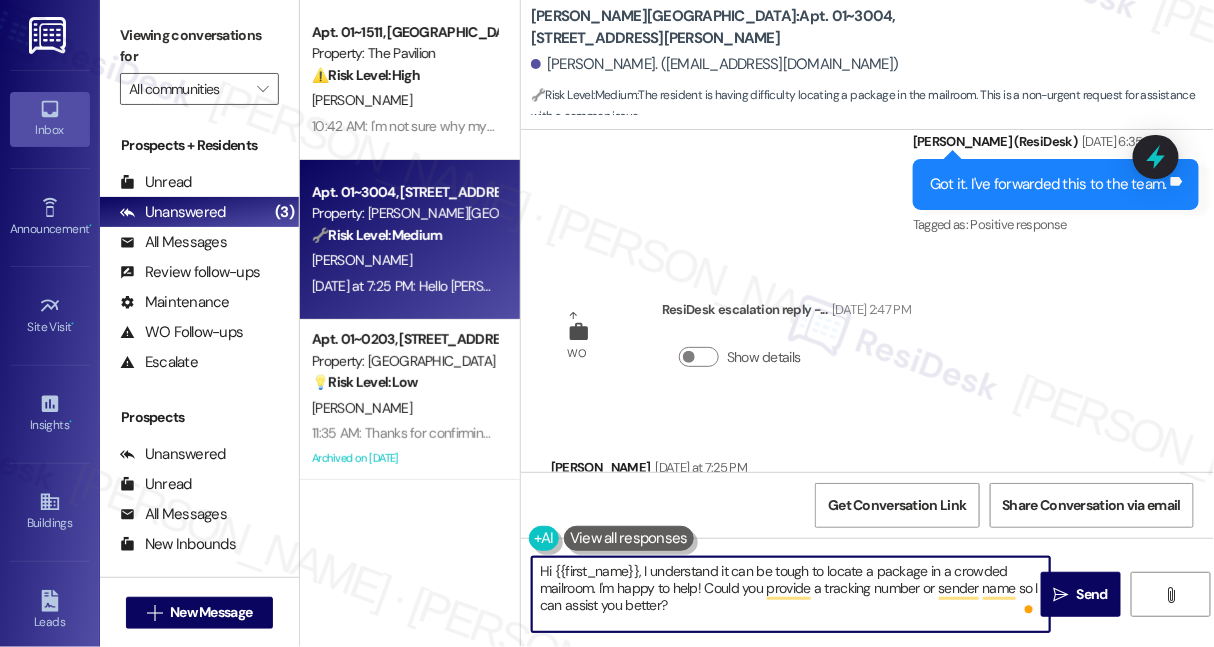 click on "Hi {{first_name}}, I understand it can be tough to locate a package in a crowded mailroom. I'm happy to help! Could you provide a tracking number or sender name so I can assist you better?" at bounding box center (791, 594) 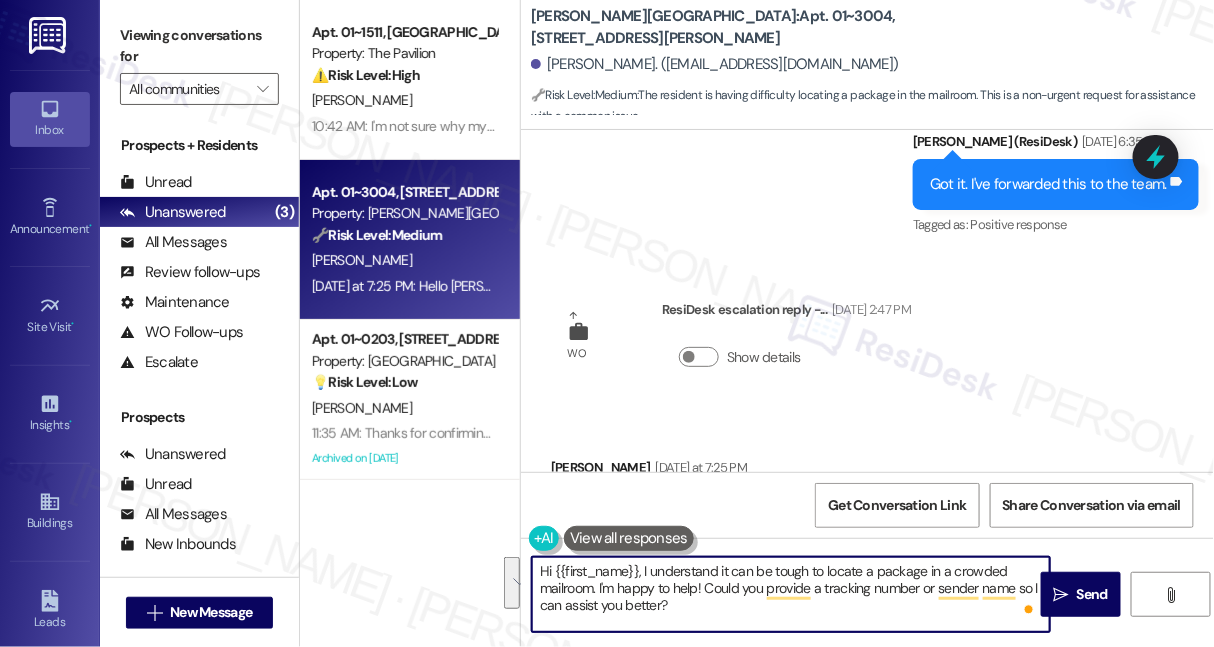 click on "Hi {{first_name}}, I understand it can be tough to locate a package in a crowded mailroom. I'm happy to help! Could you provide a tracking number or sender name so I can assist you better?" at bounding box center (791, 594) 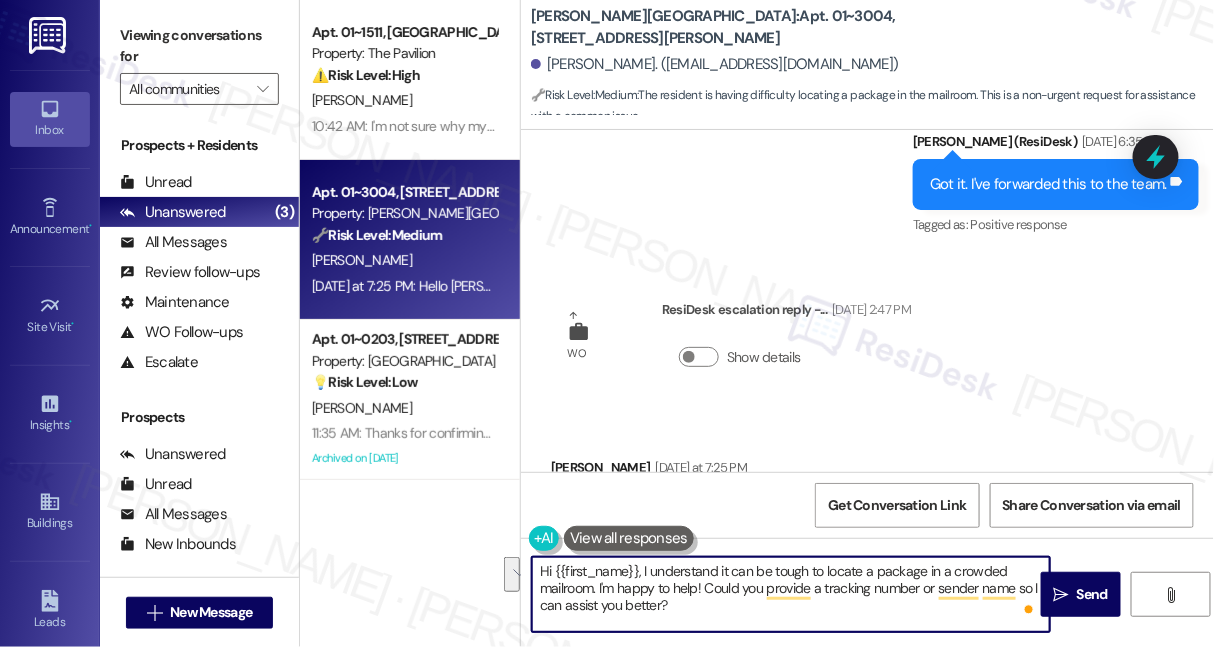 drag, startPoint x: 709, startPoint y: 608, endPoint x: 641, endPoint y: 590, distance: 70.34202 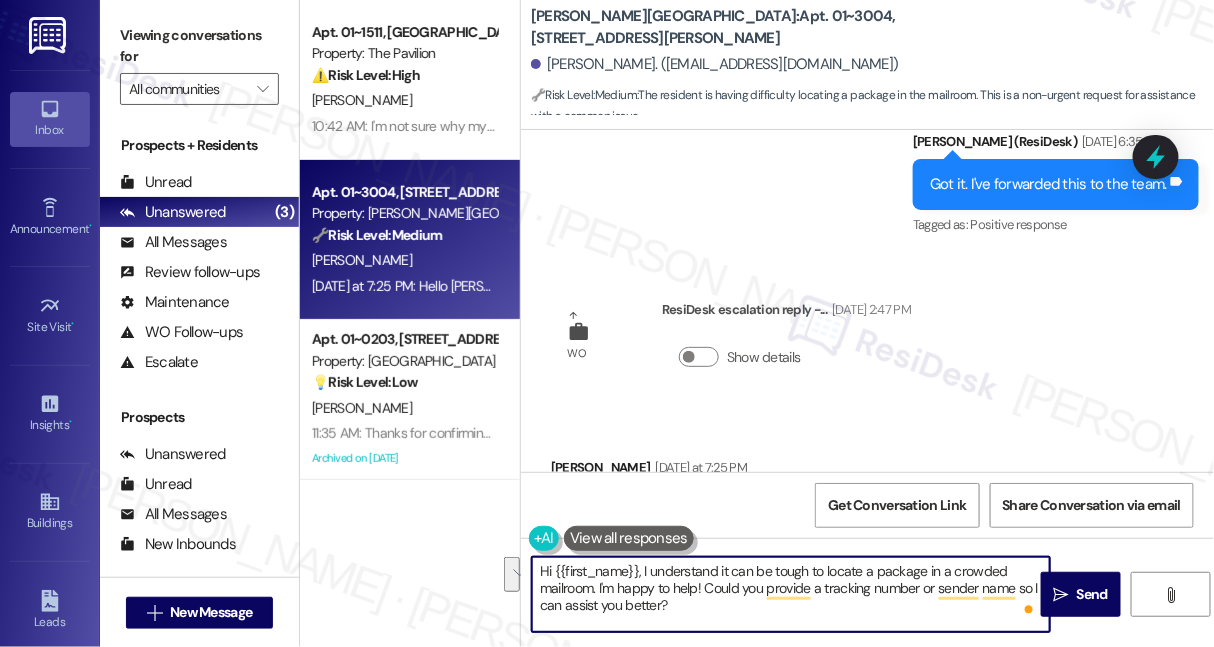 drag, startPoint x: 701, startPoint y: 606, endPoint x: 600, endPoint y: 590, distance: 102.259476 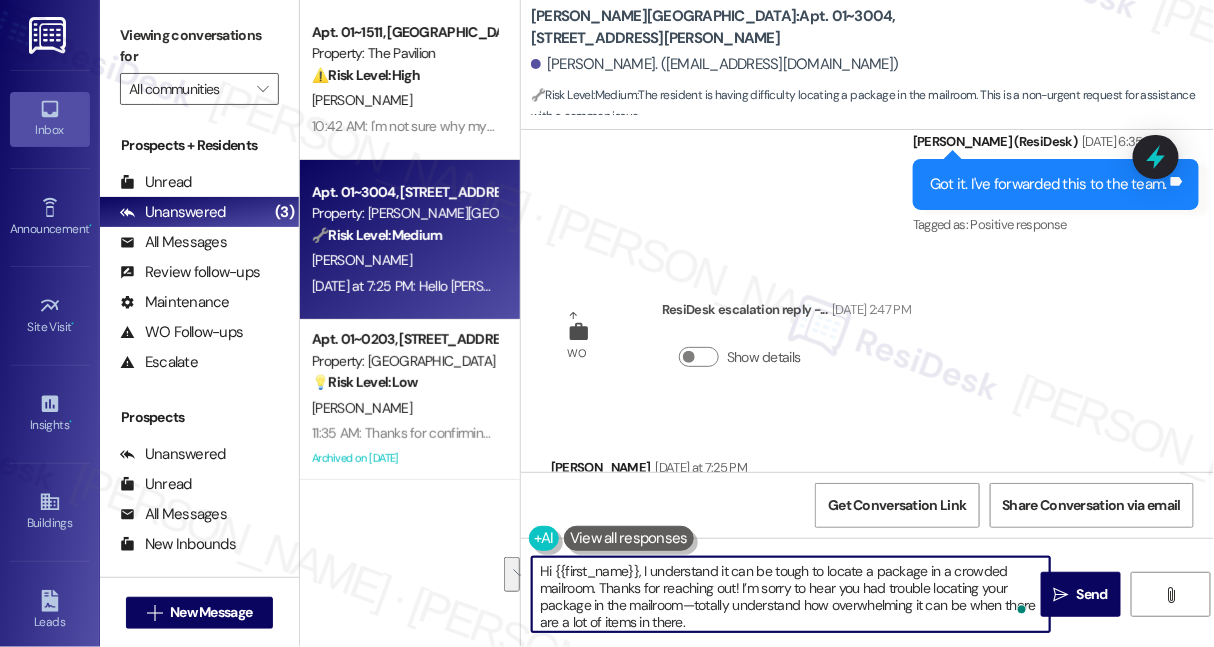 scroll, scrollTop: 50, scrollLeft: 0, axis: vertical 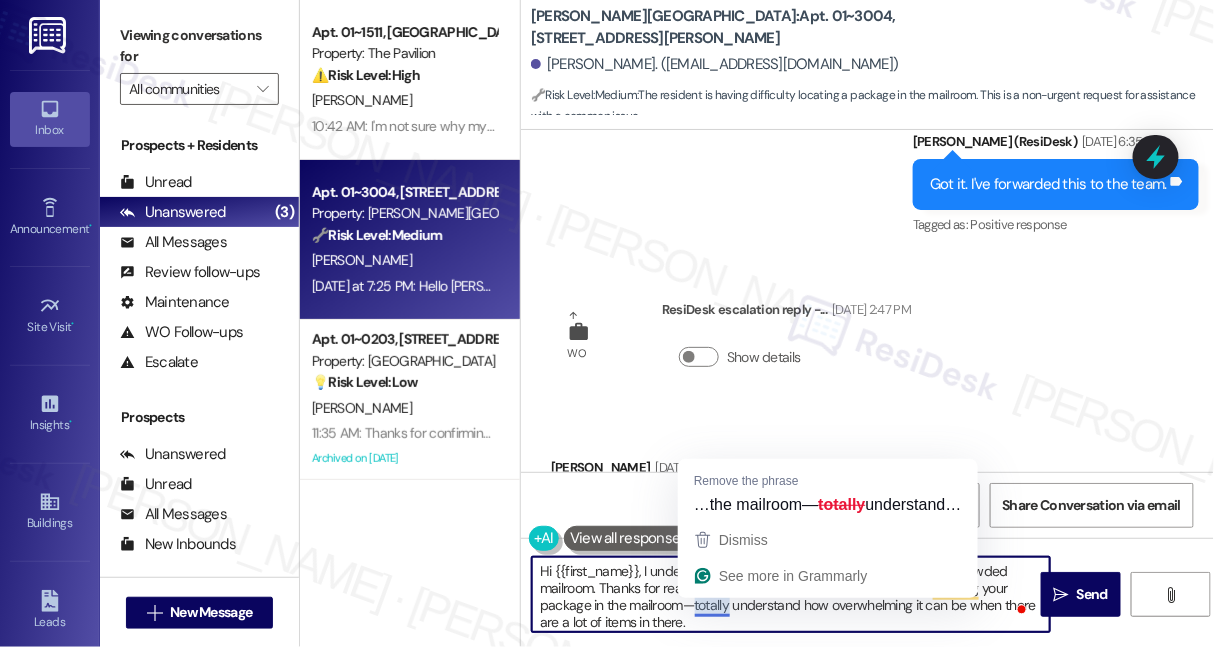 click on "Hi {{first_name}}, I understand it can be tough to locate a package in a crowded mailroom. Thanks for reaching out! I’m sorry to hear you had trouble locating your package in the mailroom—totally understand how overwhelming it can be when there are a lot of items in there.
Just checking—were you eventually able to find your package, or is it still missing? Let me know so I can follow up with the team if needed." at bounding box center (791, 594) 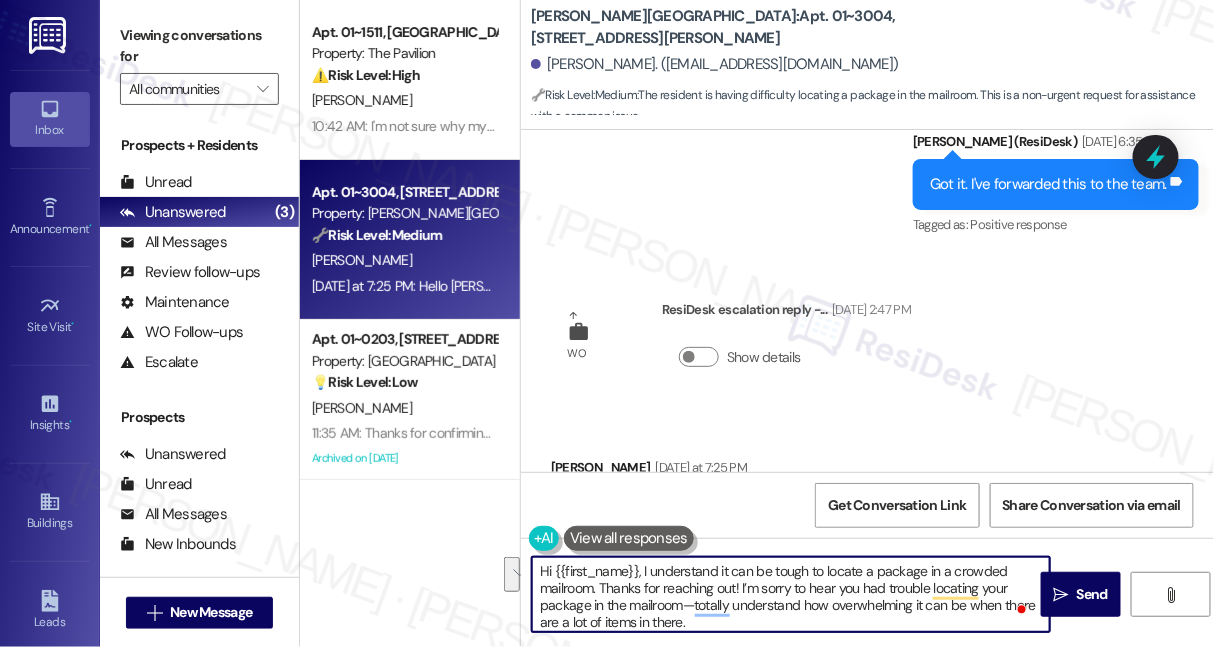 drag, startPoint x: 599, startPoint y: 591, endPoint x: 642, endPoint y: 567, distance: 49.24429 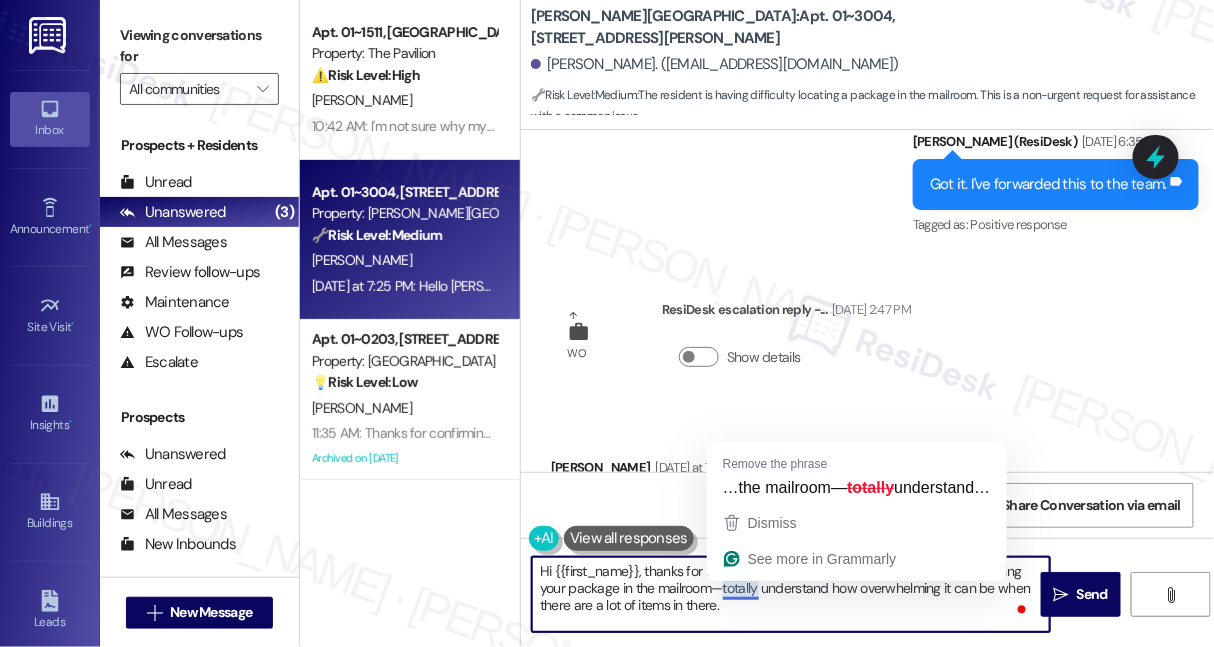 click on "Hi {{first_name}}, thanks for reaching out! I’m sorry to hear you had trouble locating your package in the mailroom—totally understand how overwhelming it can be when there are a lot of items in there.
Just checking—were you eventually able to find your package, or is it still missing? Let me know so I can follow up with the team if needed." at bounding box center [791, 594] 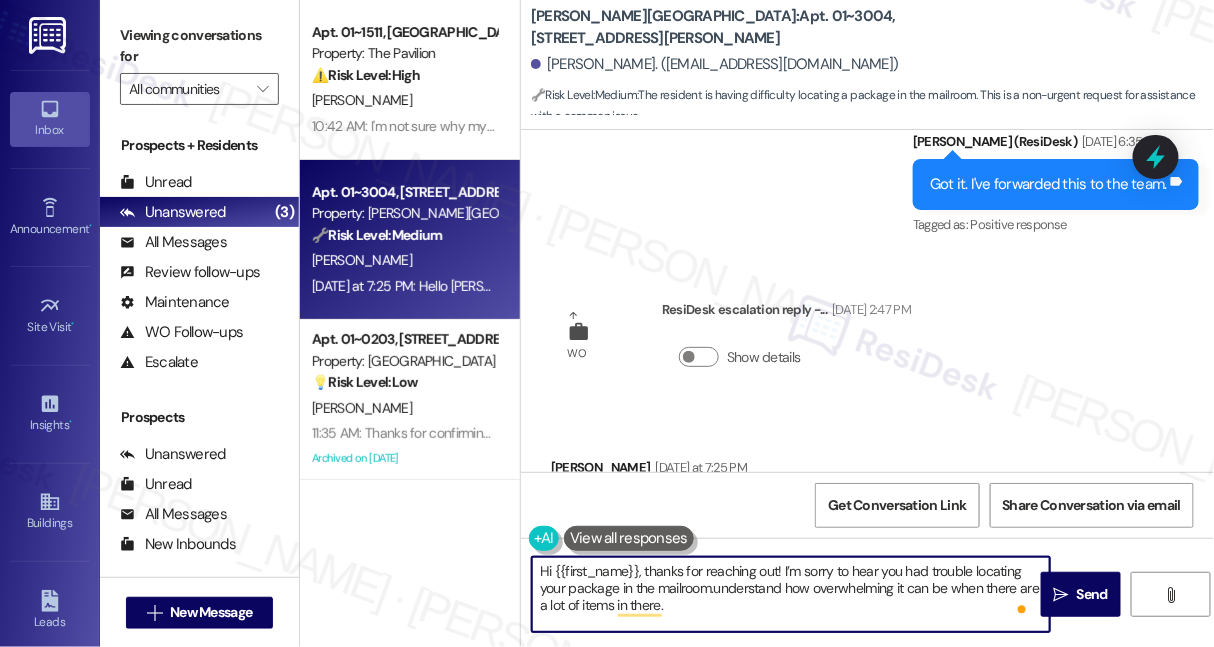 type on "Hi {{first_name}}, thanks for reaching out! I’m sorry to hear you had trouble locating your package in the mailroom. understand how overwhelming it can be when there are a lot of items in there.
Just checking—were you eventually able to find your package, or is it still missing? Let me know so I can follow up with the team if needed." 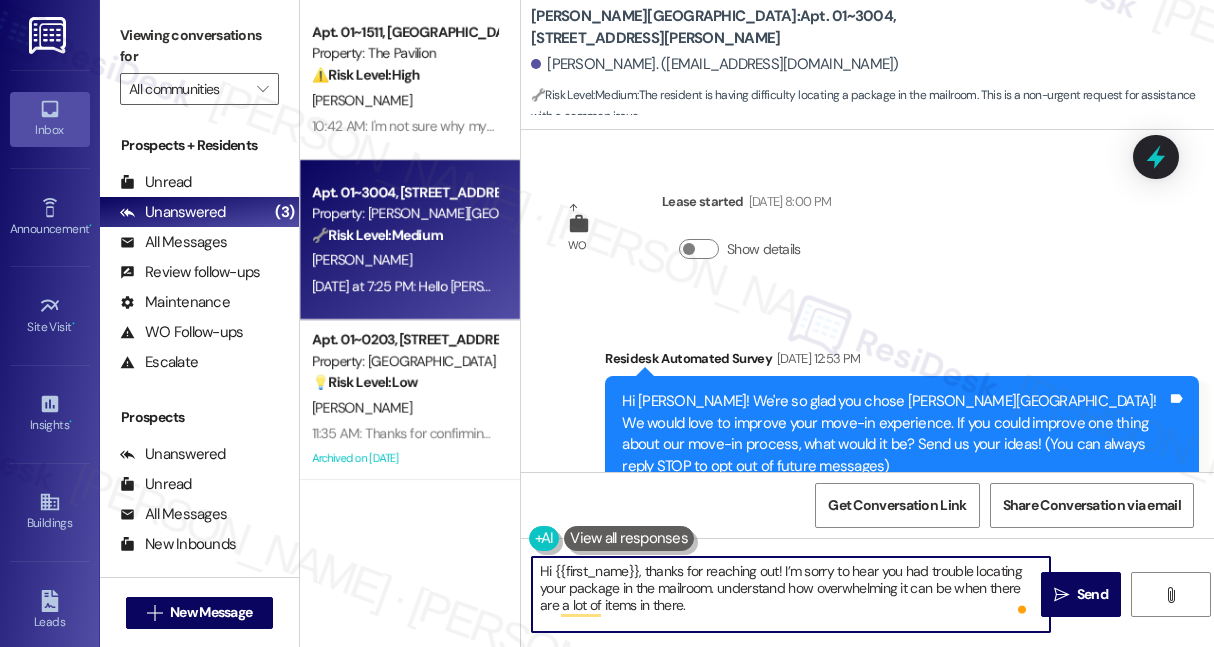 scroll, scrollTop: 0, scrollLeft: 0, axis: both 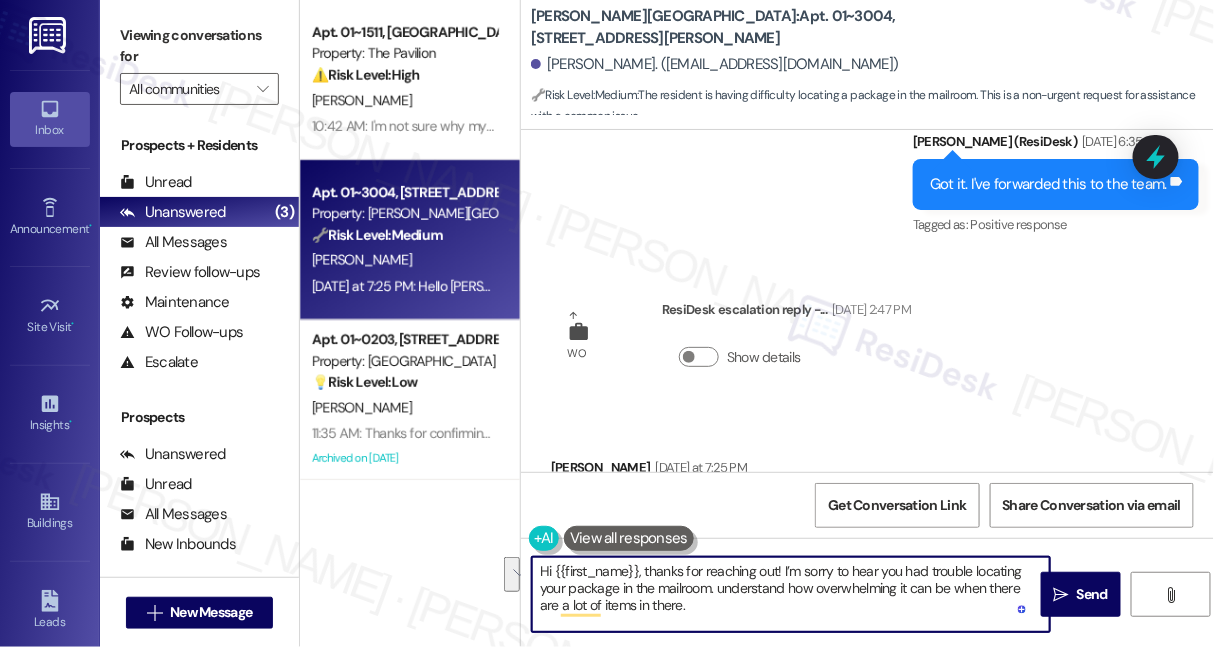 drag, startPoint x: 537, startPoint y: 598, endPoint x: 716, endPoint y: 582, distance: 179.71365 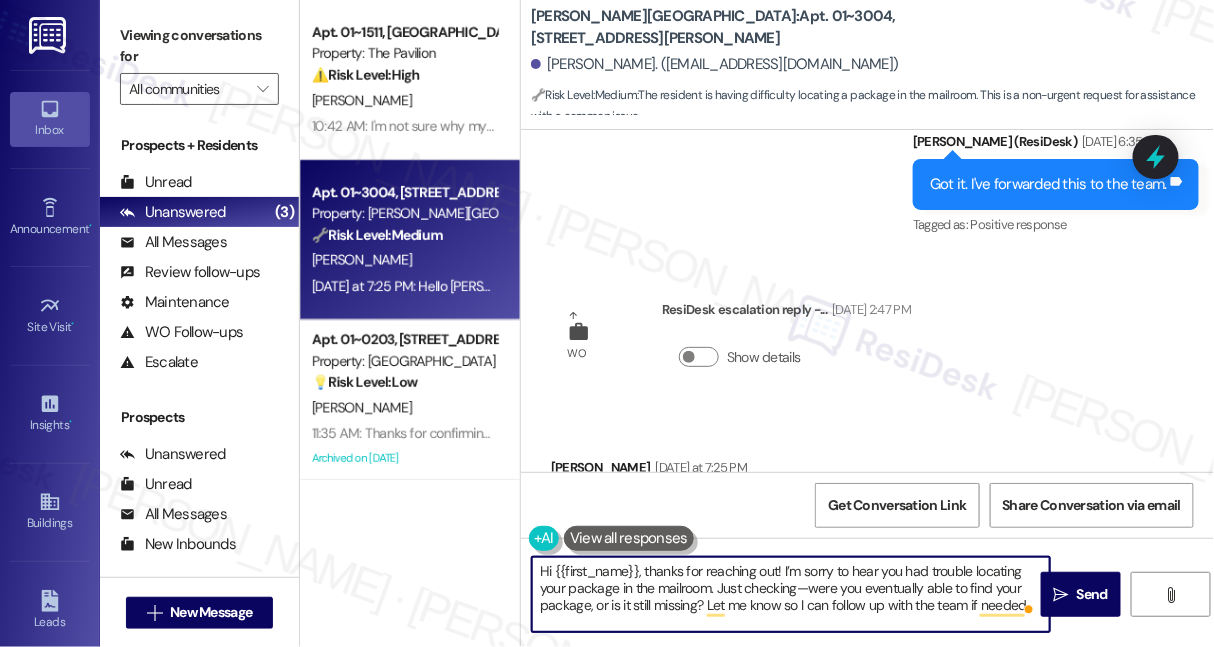 click on "Hi {{first_name}}, thanks for reaching out! I’m sorry to hear you had trouble locating your package in the mailroom. Just checking—were you eventually able to find your package, or is it still missing? Let me know so I can follow up with the team if needed." at bounding box center [791, 594] 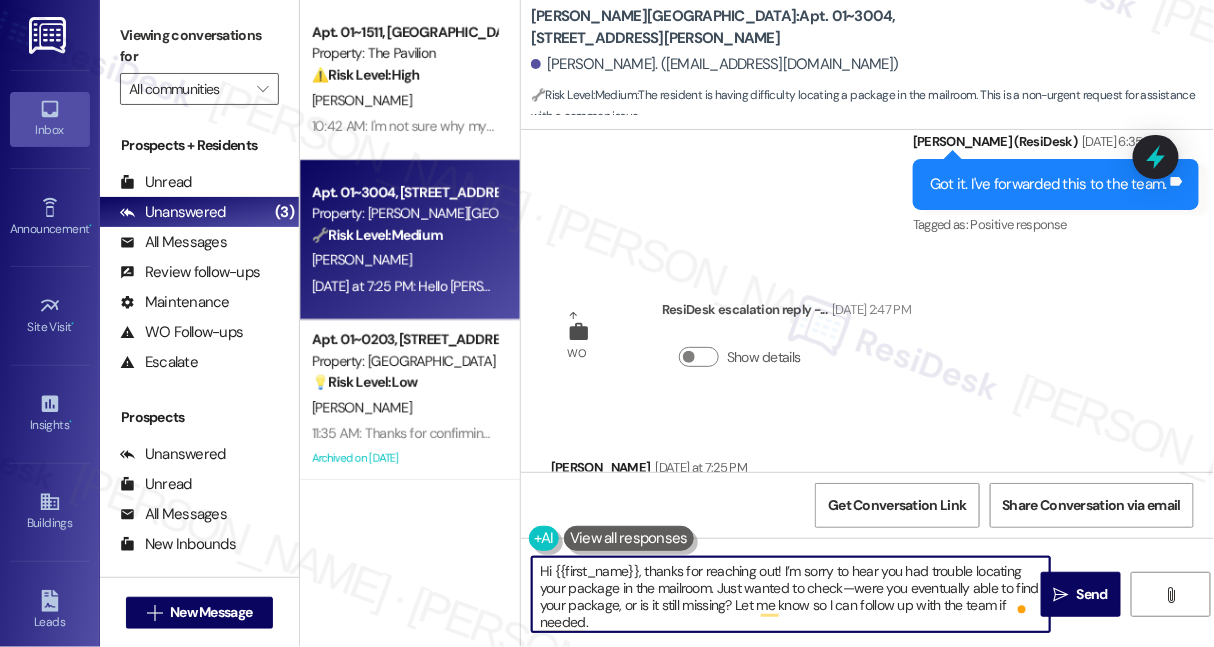 click on "Hi {{first_name}}, thanks for reaching out! I’m sorry to hear you had trouble locating your package in the mailroom. Just wanted to check—were you eventually able to find your package, or is it still missing? Let me know so I can follow up with the team if needed." at bounding box center [791, 594] 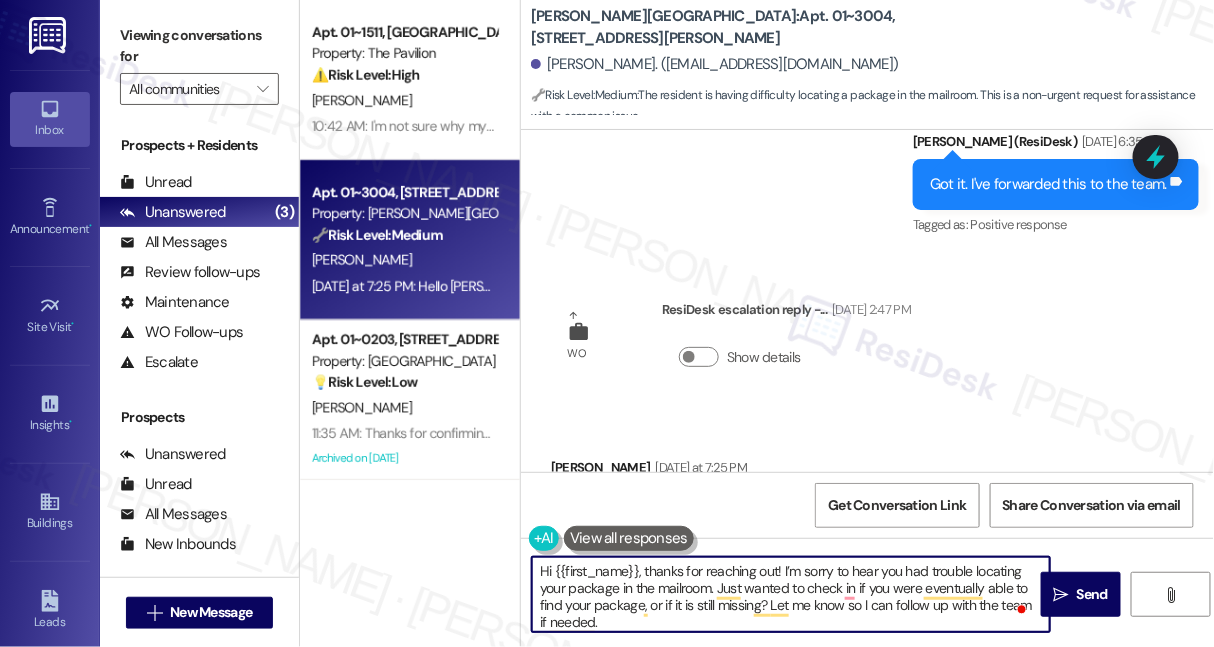 scroll, scrollTop: 5, scrollLeft: 0, axis: vertical 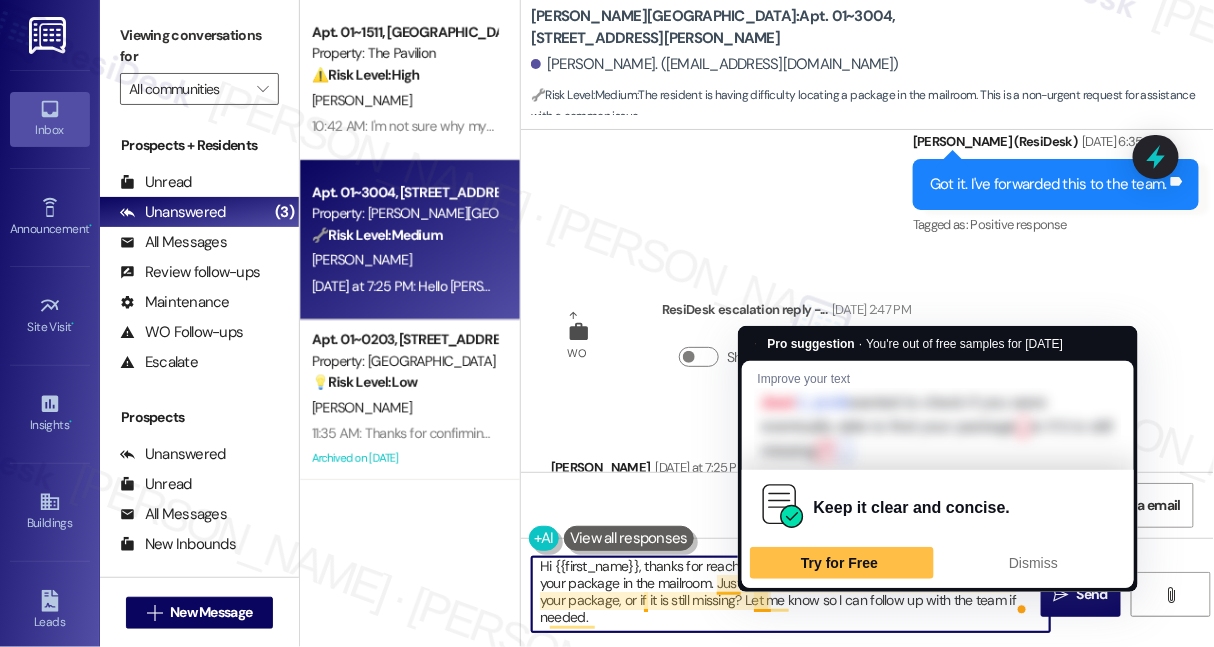 drag, startPoint x: 768, startPoint y: 602, endPoint x: 805, endPoint y: 616, distance: 39.56008 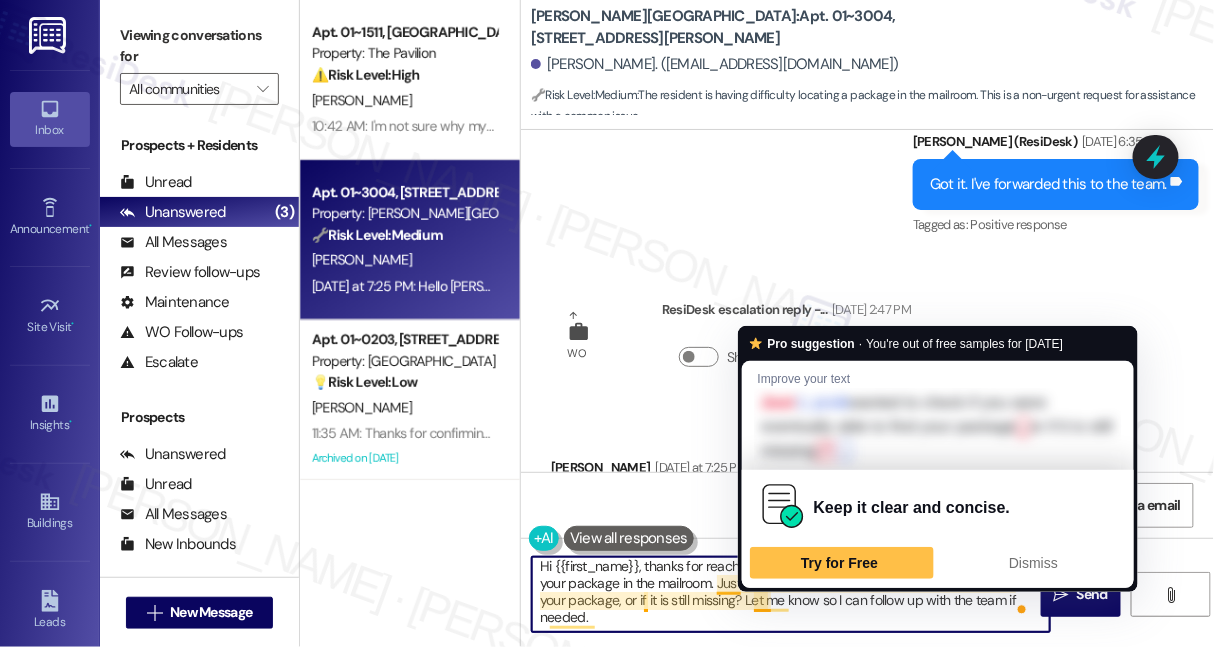 click on "Hi {{first_name}}, thanks for reaching out! I’m sorry to hear you had trouble locating your package in the mailroom. Just wanted to check if you were eventually able to find your package, or if it is still missing? Let me know so I can follow up with the team if needed." at bounding box center (791, 594) 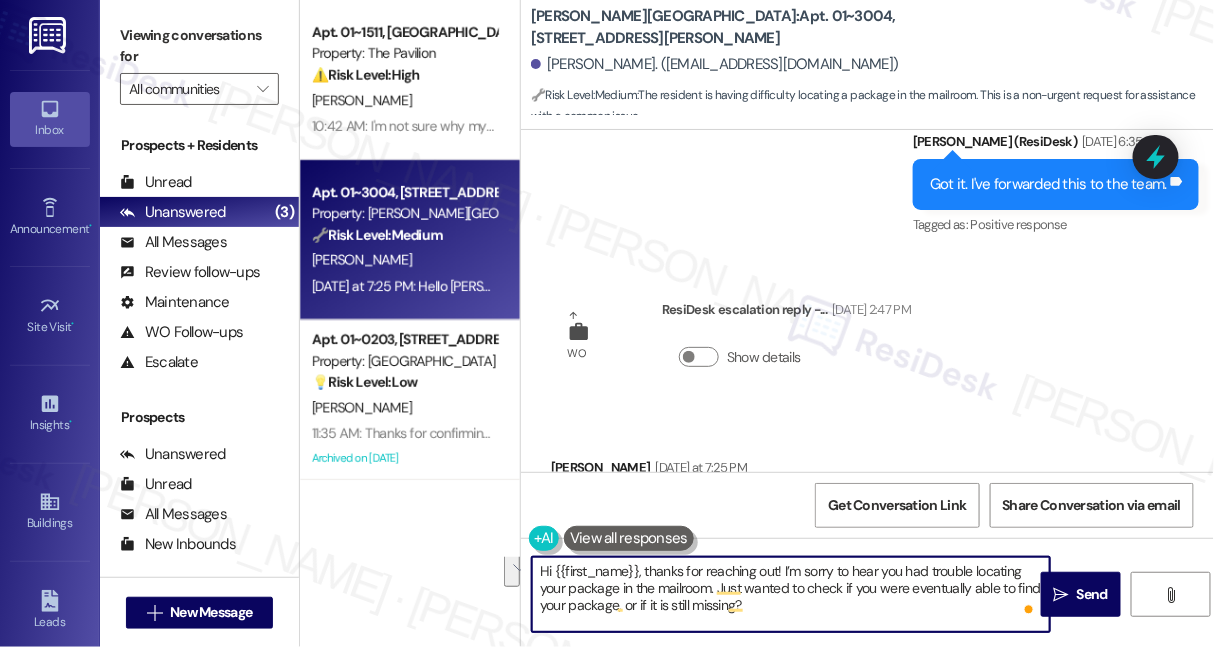 scroll, scrollTop: 0, scrollLeft: 0, axis: both 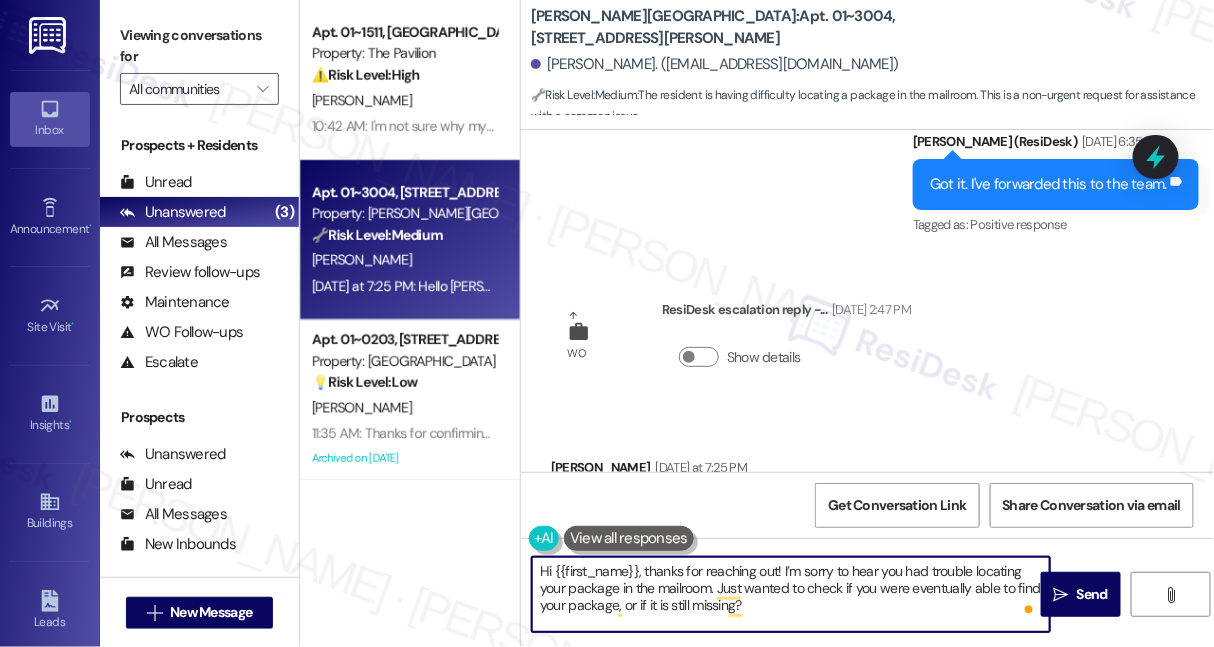 click on "Hi {{first_name}}, thanks for reaching out! I’m sorry to hear you had trouble locating your package in the mailroom. Just wanted to check if you were eventually able to find your package, or if it is still missing?" at bounding box center (791, 594) 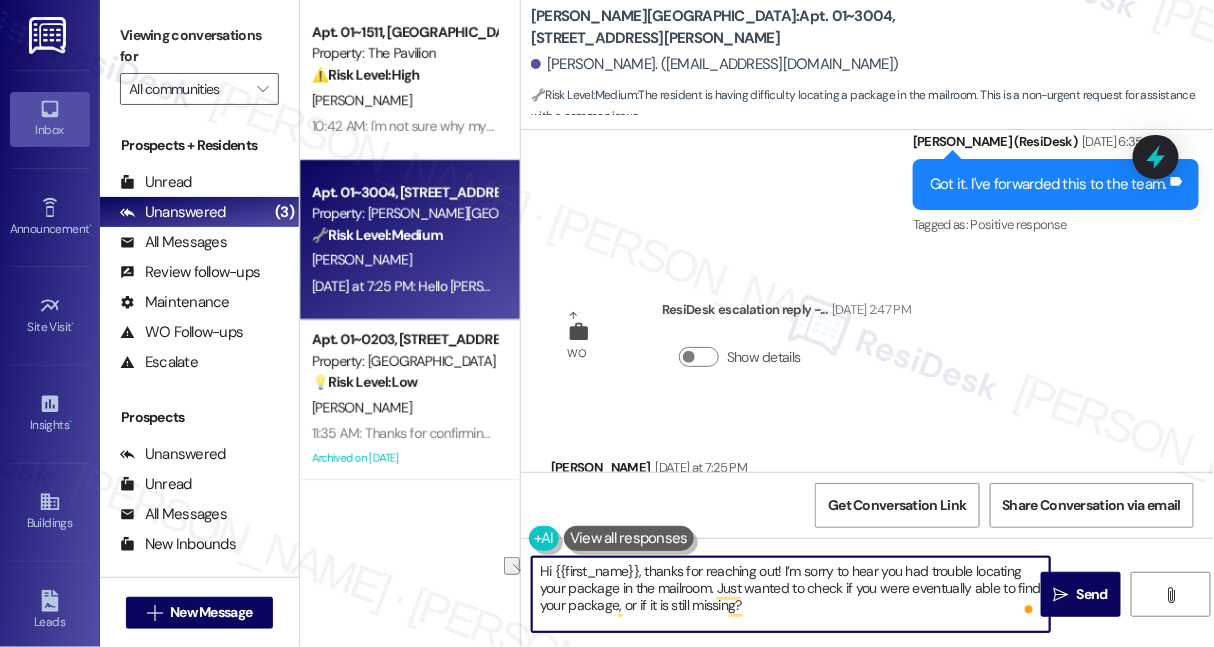 drag, startPoint x: 654, startPoint y: 604, endPoint x: 639, endPoint y: 601, distance: 15.297058 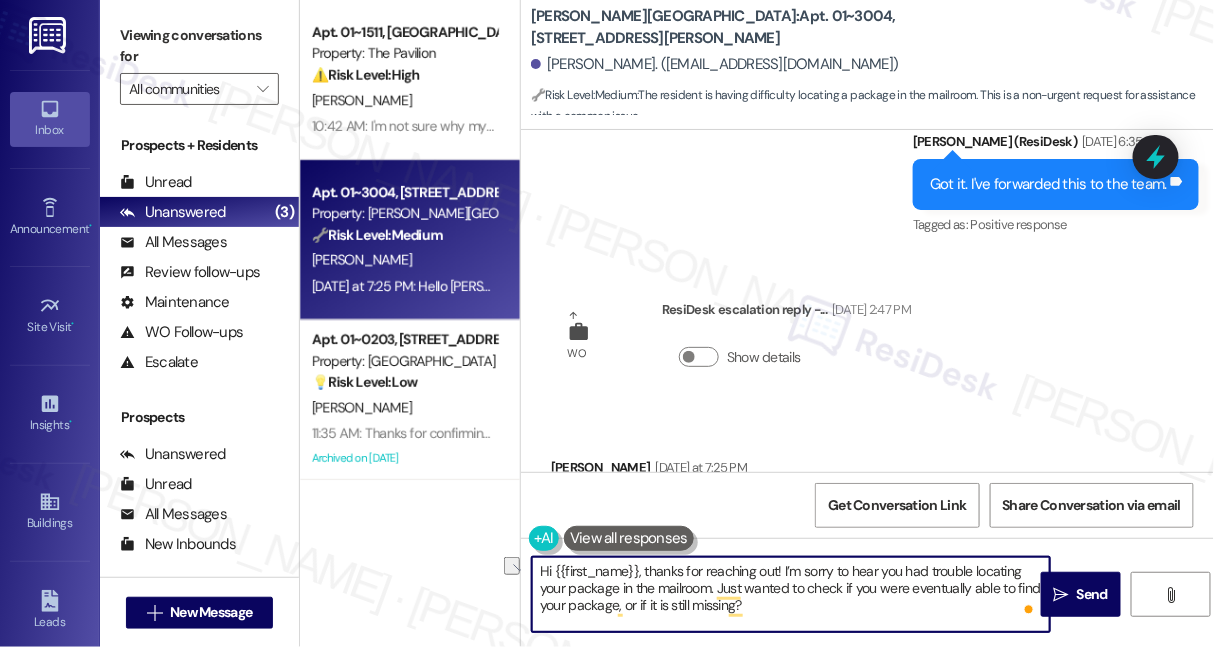click on "Hi {{first_name}}, thanks for reaching out! I’m sorry to hear you had trouble locating your package in the mailroom. Just wanted to check if you were eventually able to find your package, or if it is still missing?" at bounding box center (791, 594) 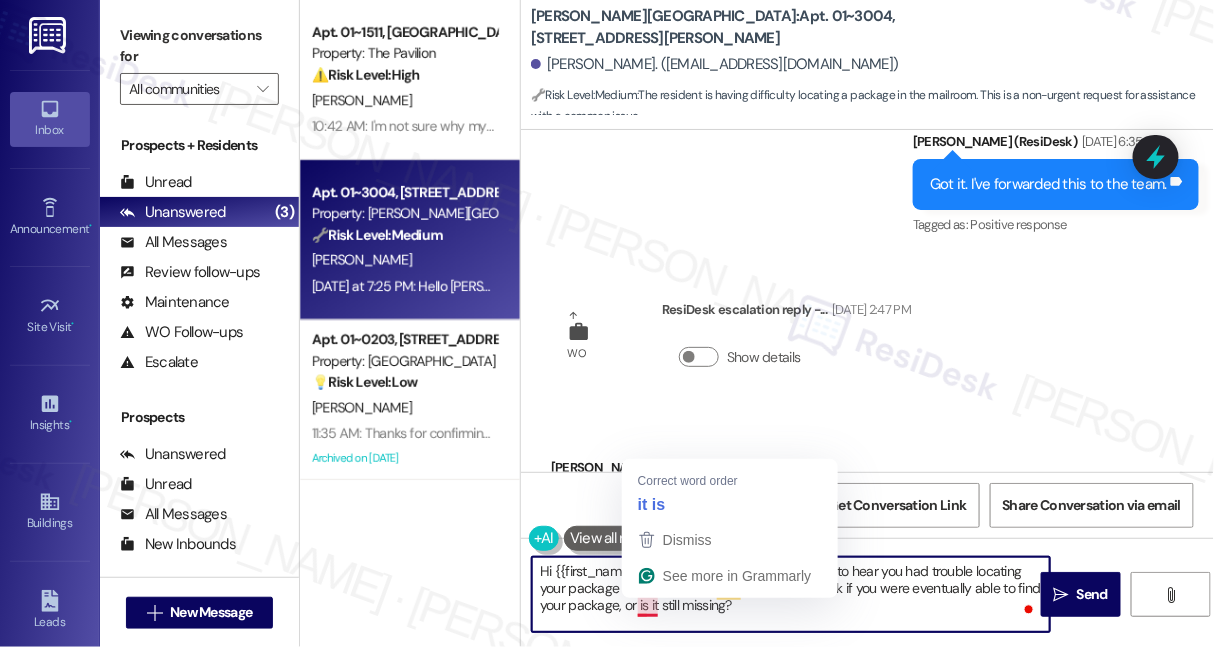 click on "Hi {{first_name}}, thanks for reaching out! I’m sorry to hear you had trouble locating your package in the mailroom. Just wanted to check if you were eventually able to find your package, or is it still missing?" at bounding box center (791, 594) 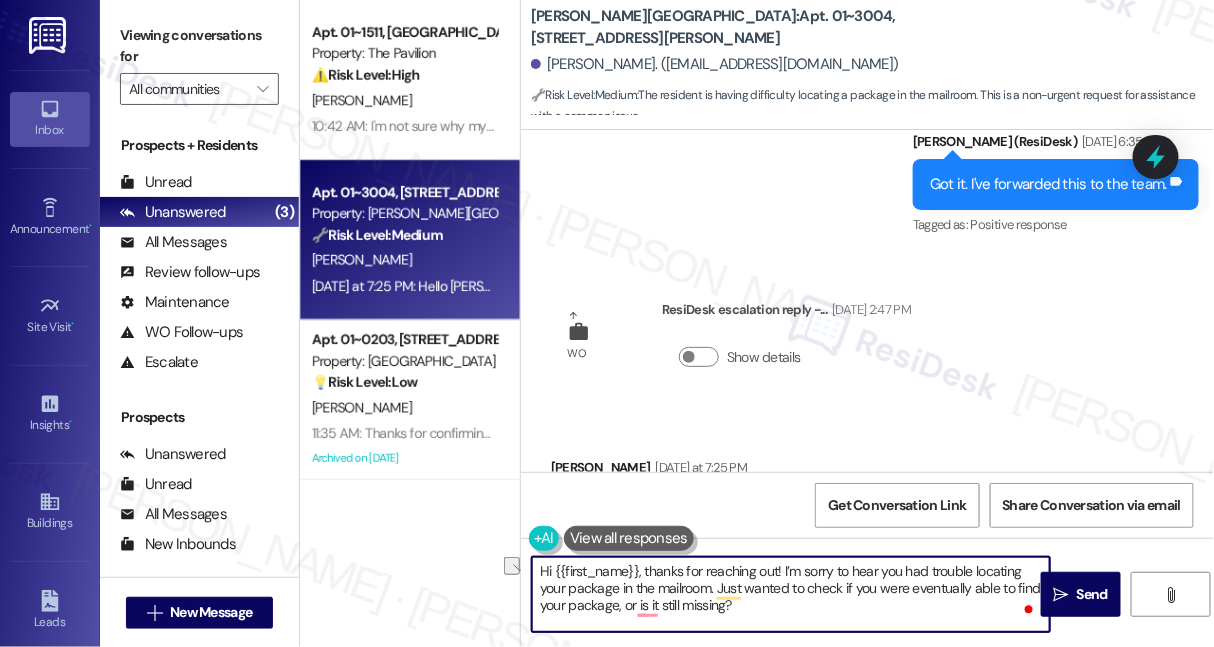 drag, startPoint x: 616, startPoint y: 606, endPoint x: 723, endPoint y: 609, distance: 107.042046 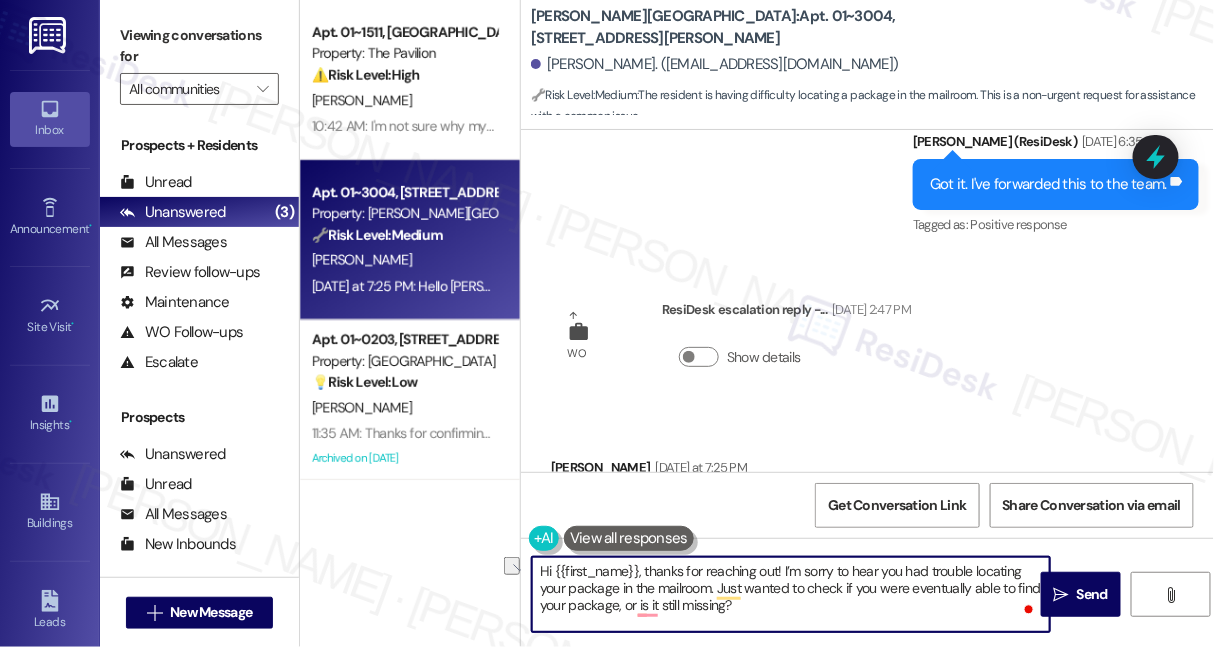 click on "Hi {{first_name}}, thanks for reaching out! I’m sorry to hear you had trouble locating your package in the mailroom. Just wanted to check if you were eventually able to find your package, or is it still missing?" at bounding box center [791, 594] 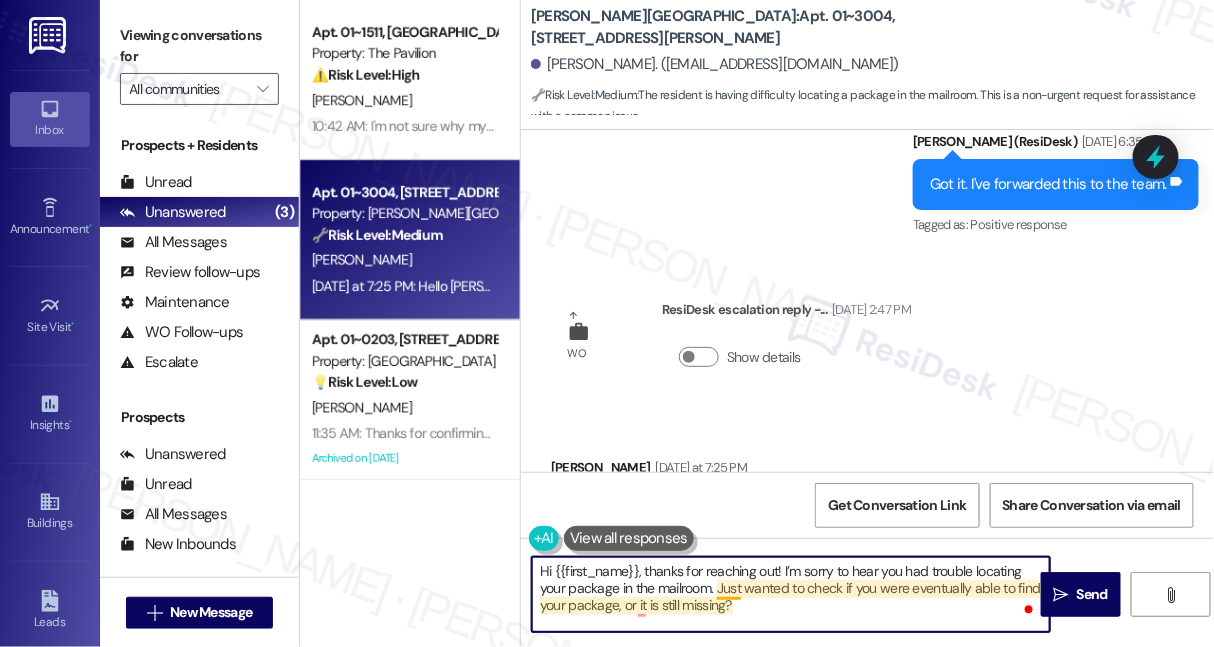 click on "Hi {{first_name}}, thanks for reaching out! I’m sorry to hear you had trouble locating your package in the mailroom. Just wanted to check if you were eventually able to find your package, or it is still missing?" at bounding box center (791, 594) 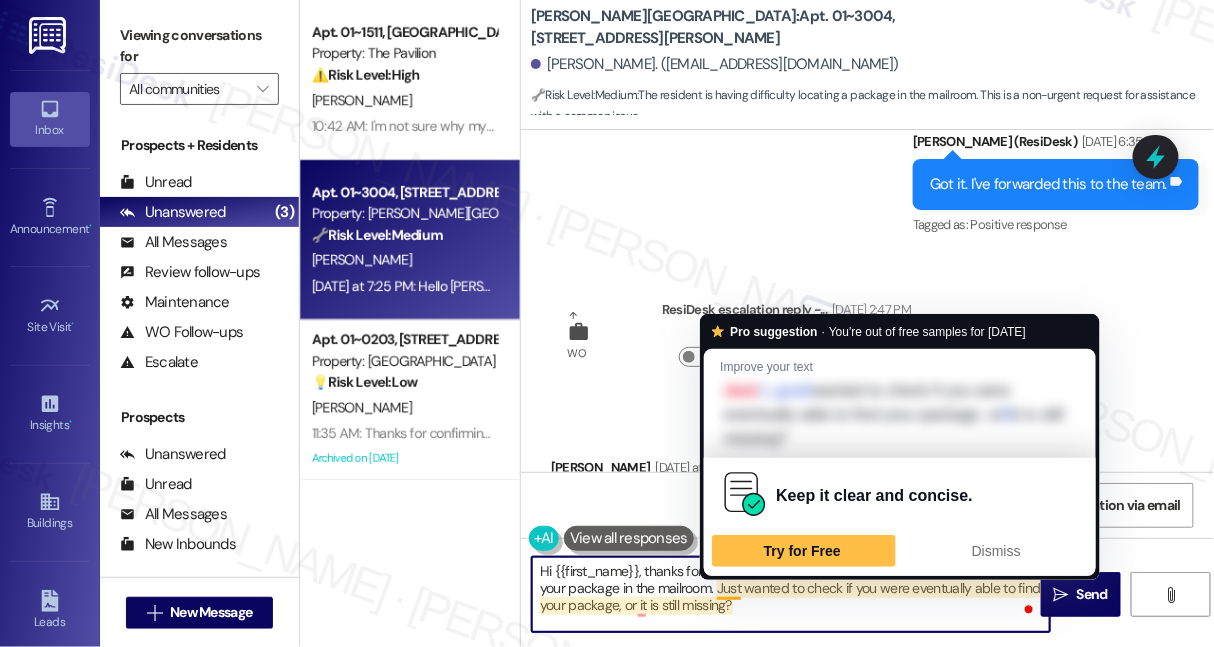 click on "Hi {{first_name}}, thanks for reaching out! I’m sorry to hear you had trouble locating your package in the mailroom. Just wanted to check if you were eventually able to find your package, or it is still missing?" at bounding box center (791, 594) 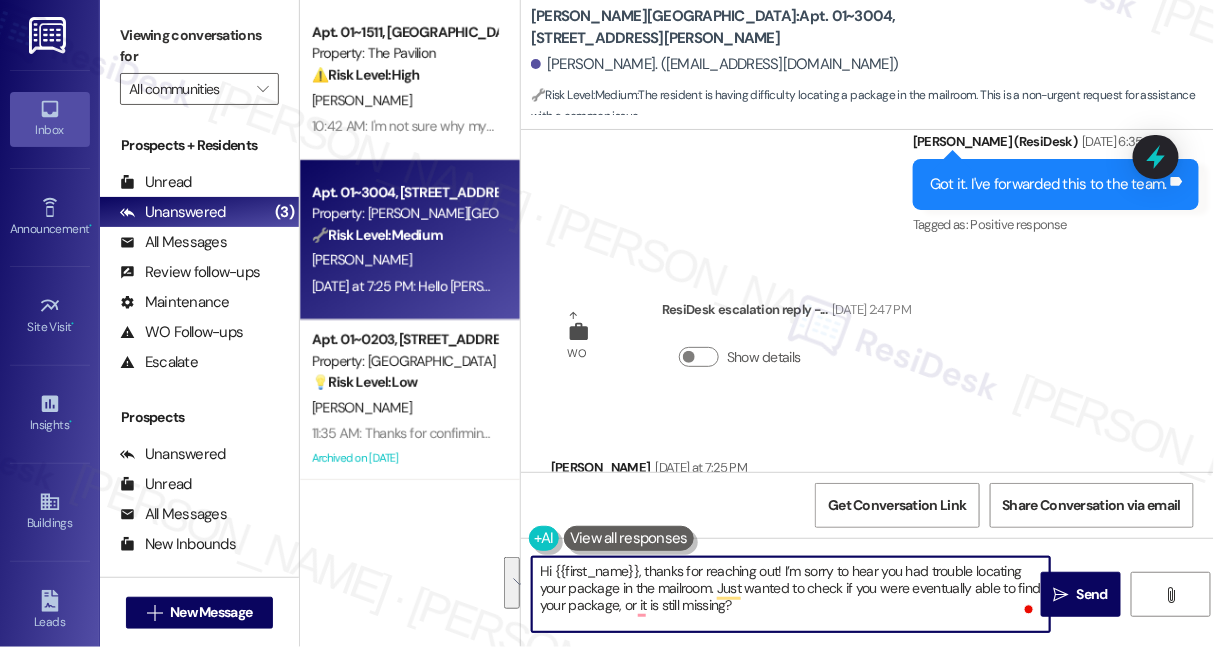 click on "Hi {{first_name}}, thanks for reaching out! I’m sorry to hear you had trouble locating your package in the mailroom. Just wanted to check if you were eventually able to find your package, or it is still missing?" at bounding box center [791, 594] 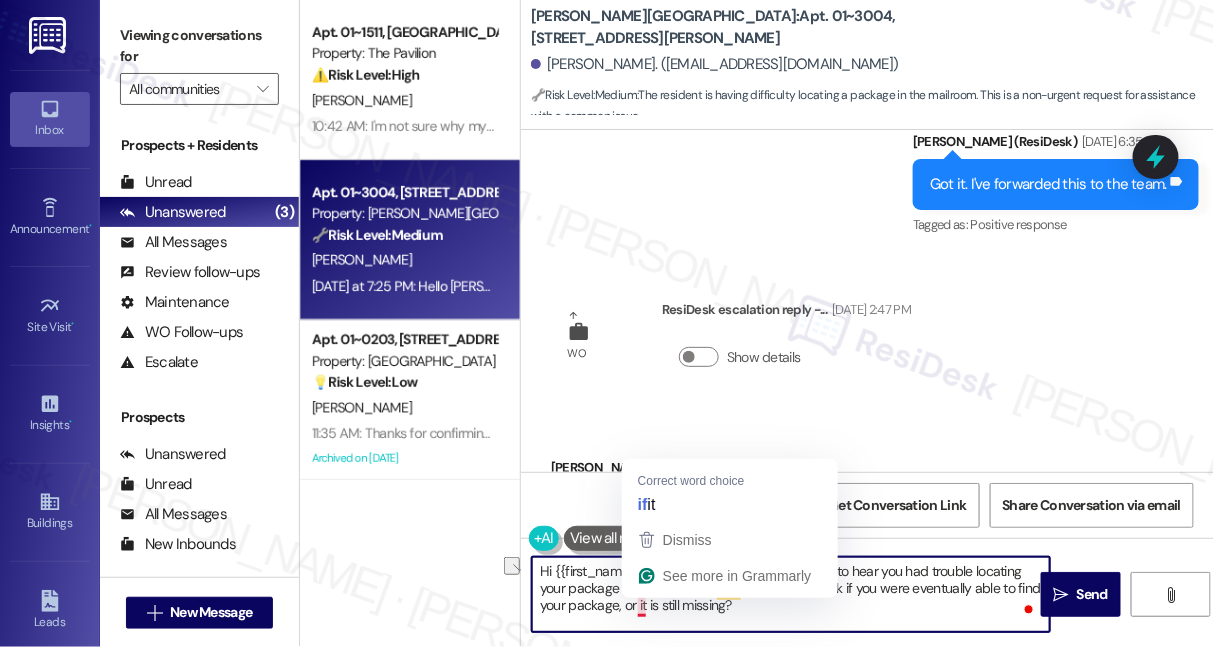 drag, startPoint x: 657, startPoint y: 603, endPoint x: 638, endPoint y: 604, distance: 19.026299 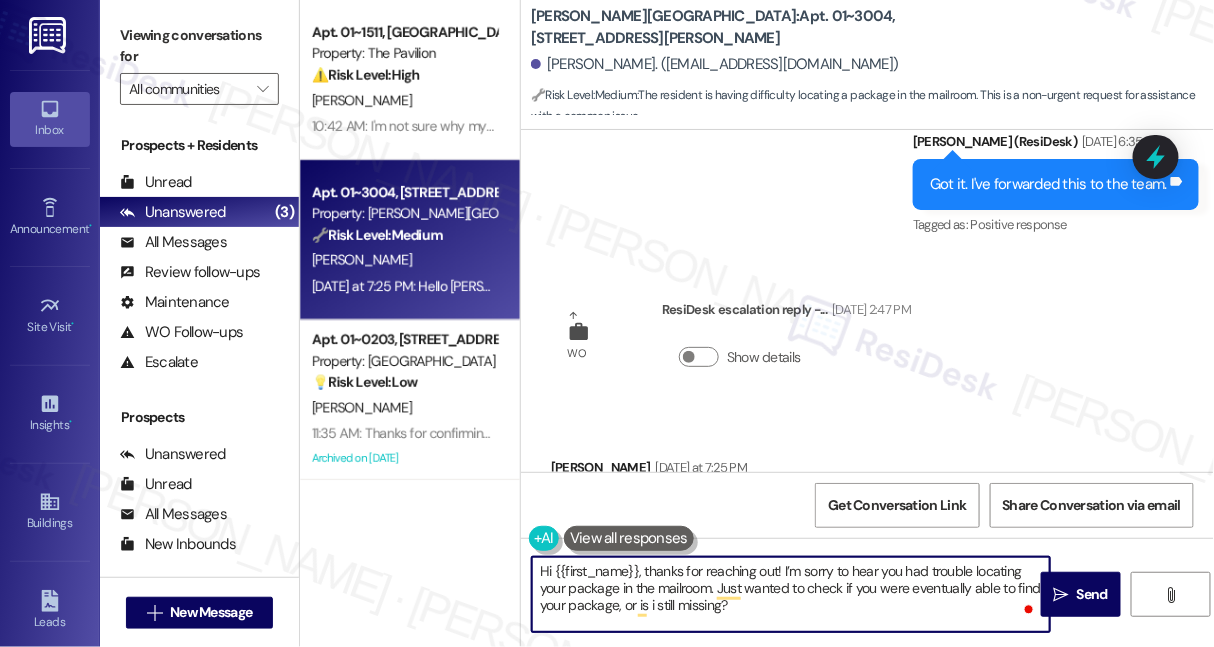 type on "Hi {{first_name}}, thanks for reaching out! I’m sorry to hear you had trouble locating your package in the mailroom. Just wanted to check if you were eventually able to find your package, or is it still missing?" 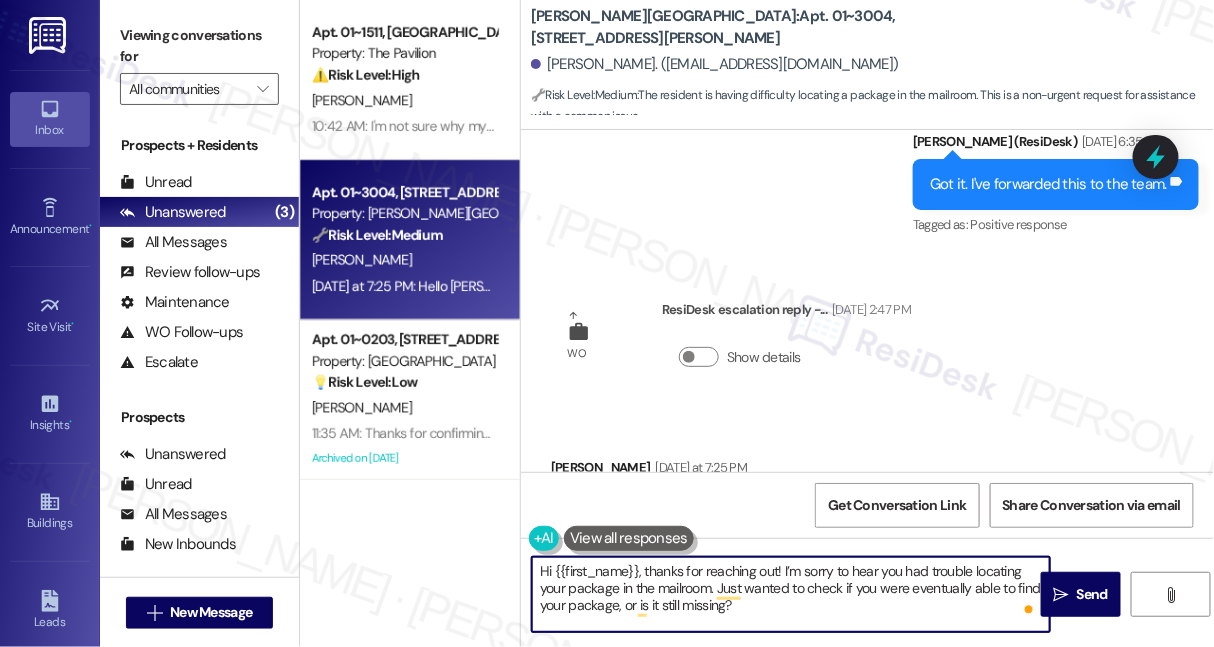 click on "Hi {{first_name}}, thanks for reaching out! I’m sorry to hear you had trouble locating your package in the mailroom. Just wanted to check if you were eventually able to find your package, or is it still missing?" at bounding box center [791, 594] 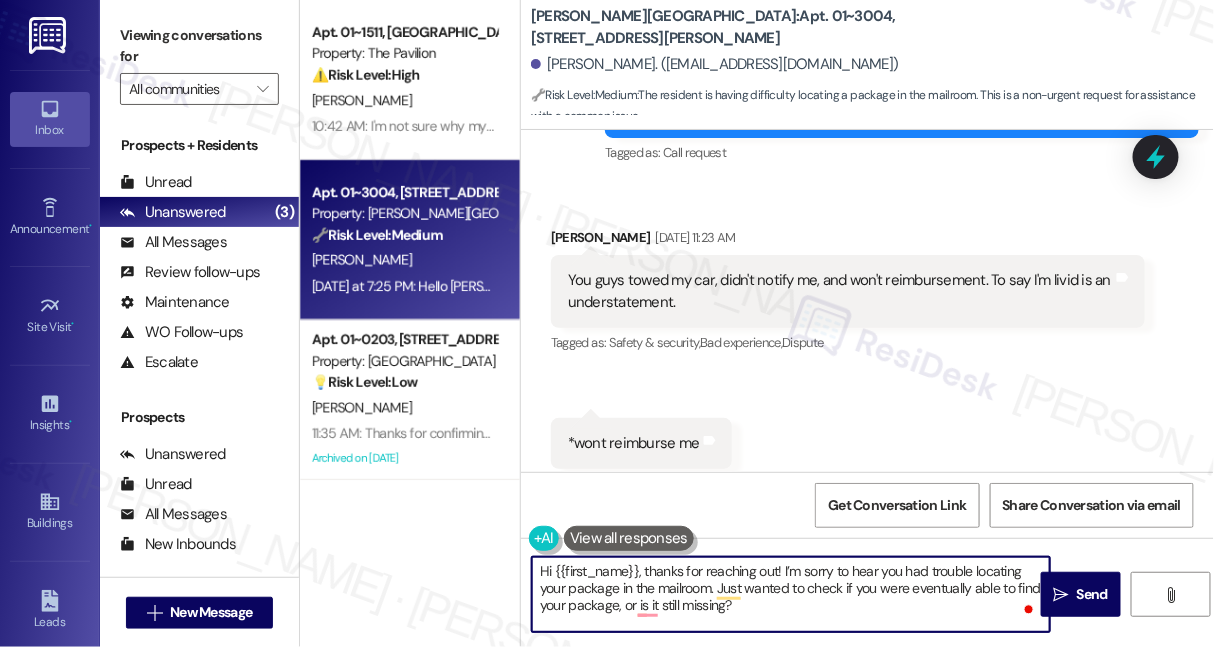 scroll, scrollTop: 8033, scrollLeft: 0, axis: vertical 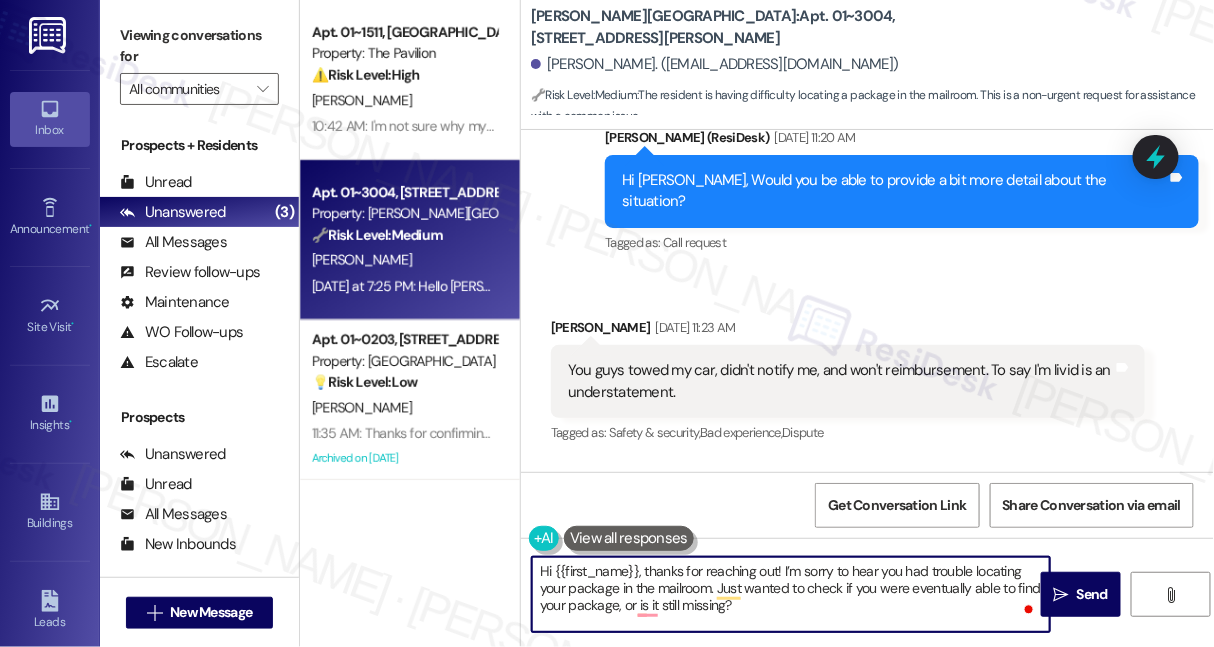 click on "You guys towed my car, didn't notify me, and won't reimbursement. To say I'm livid is an understatement." at bounding box center (840, 381) 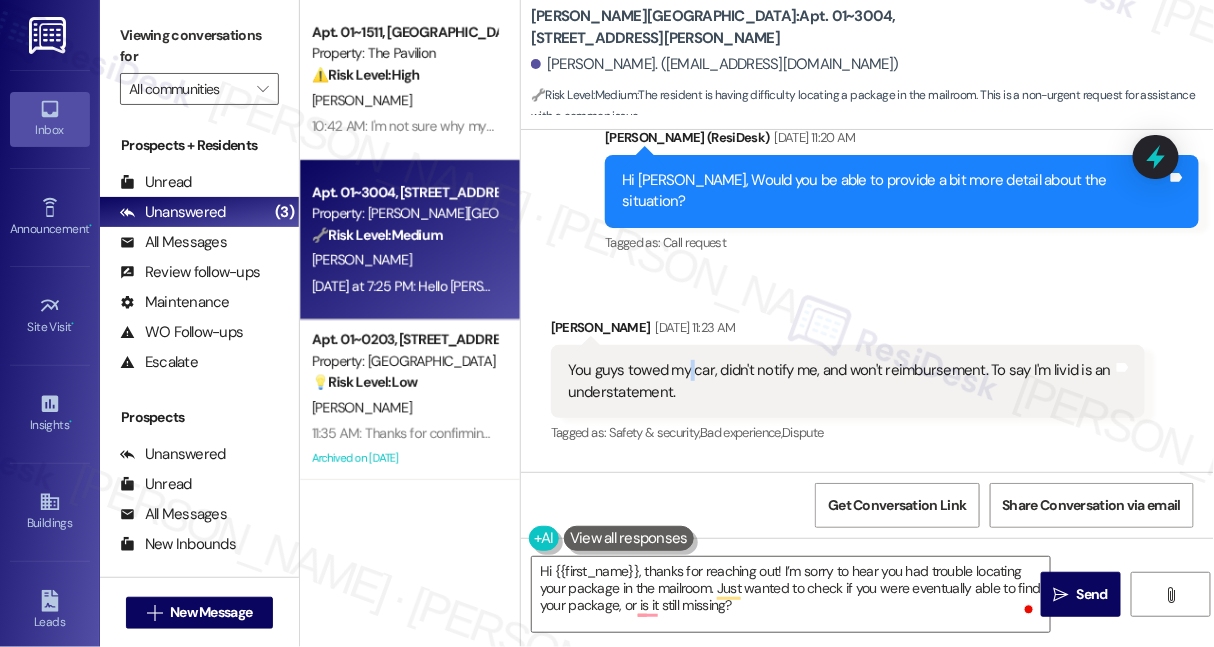 click on "You guys towed my car, didn't notify me, and won't reimbursement. To say I'm livid is an understatement." at bounding box center [840, 381] 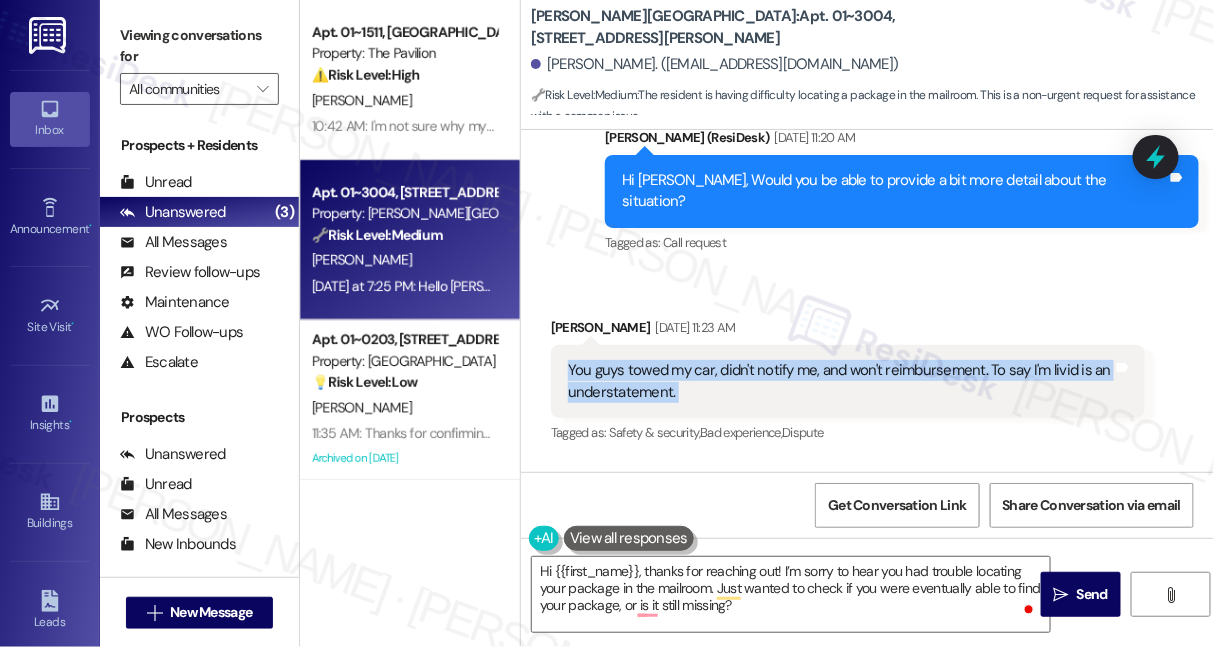click on "You guys towed my car, didn't notify me, and won't reimbursement. To say I'm livid is an understatement." at bounding box center (840, 381) 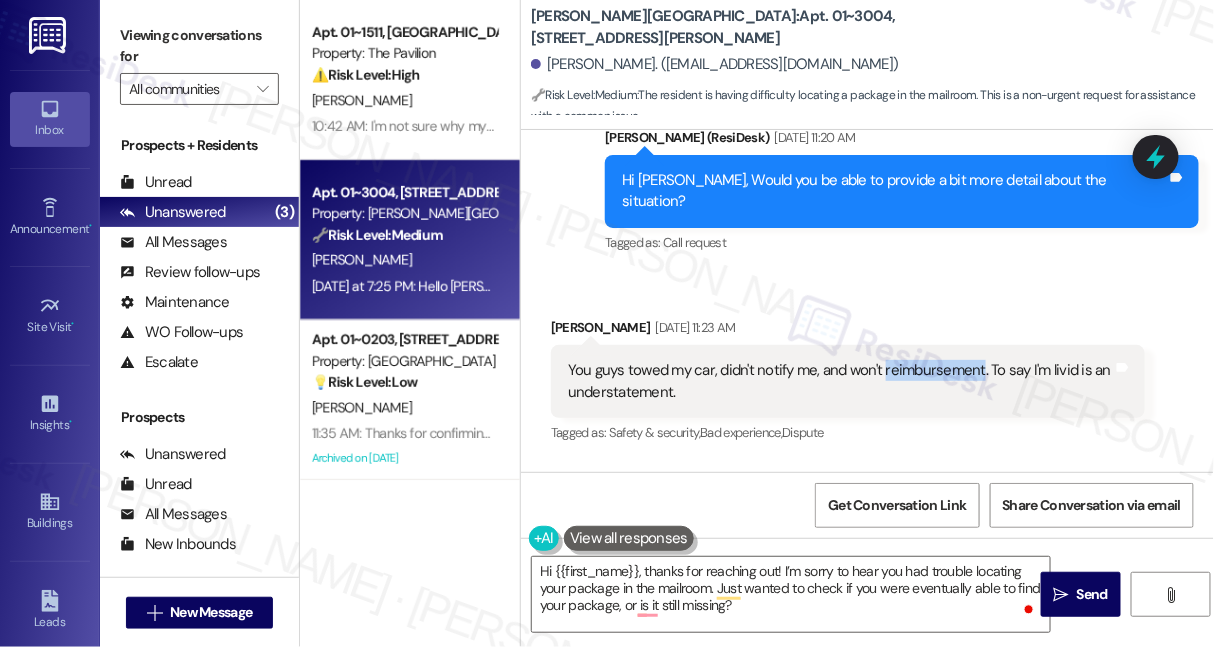 click on "You guys towed my car, didn't notify me, and won't reimbursement. To say I'm livid is an understatement." at bounding box center [840, 381] 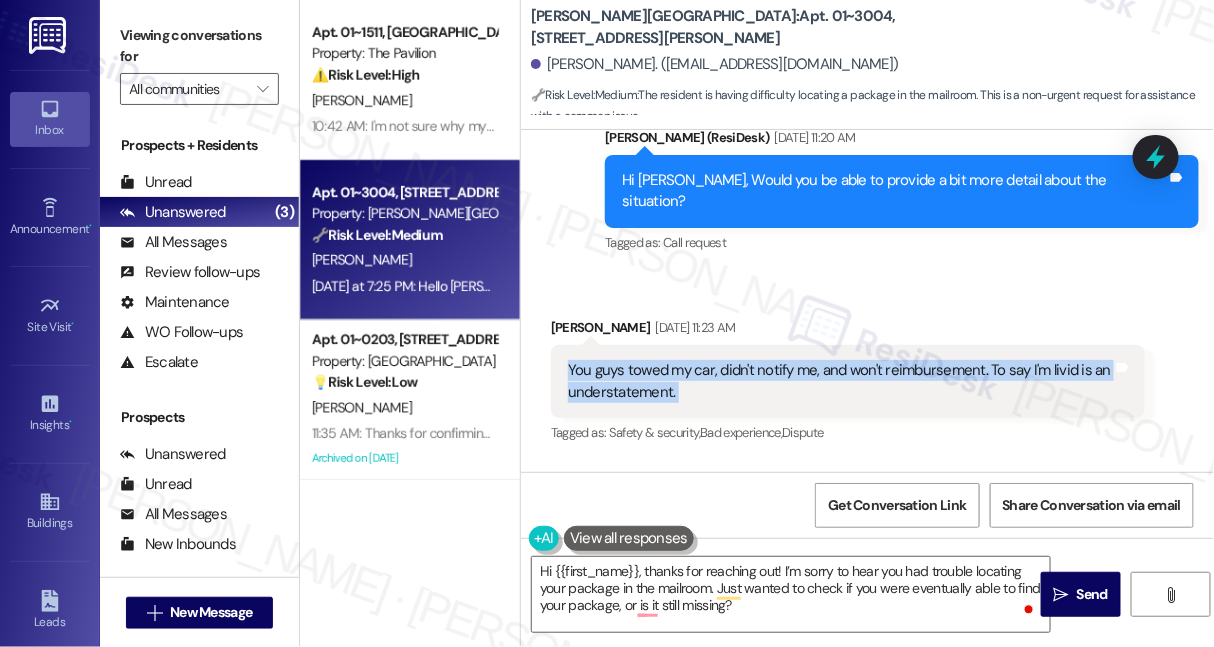 click on "You guys towed my car, didn't notify me, and won't reimbursement. To say I'm livid is an understatement." at bounding box center (840, 381) 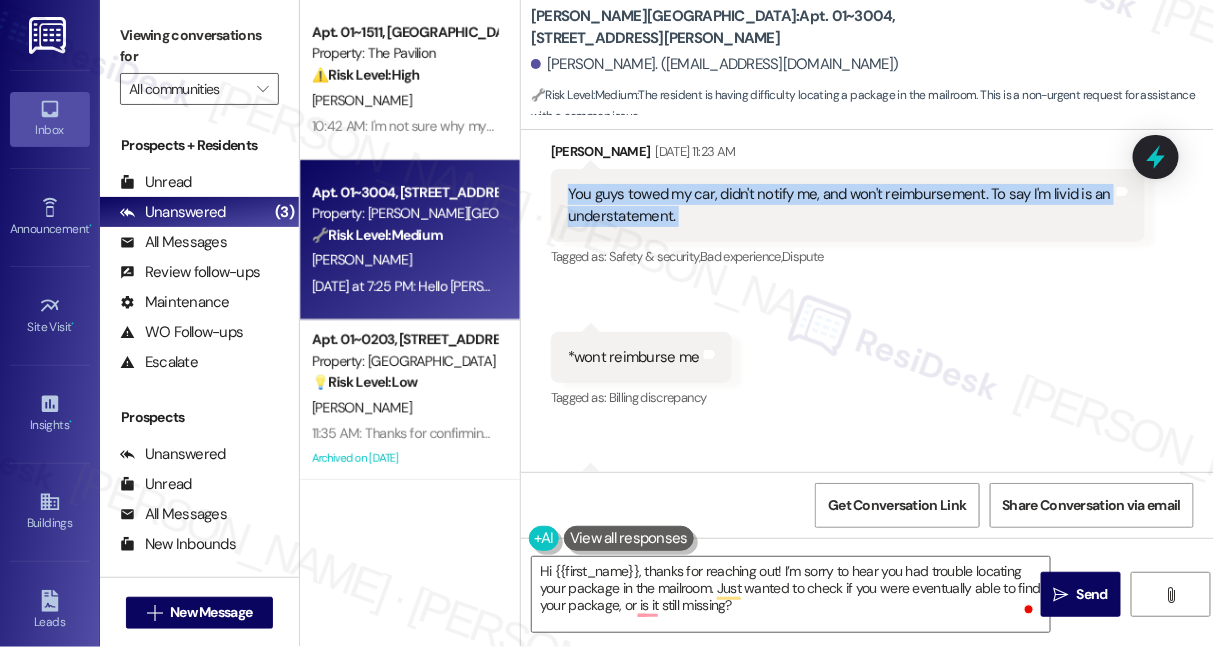 scroll, scrollTop: 8851, scrollLeft: 0, axis: vertical 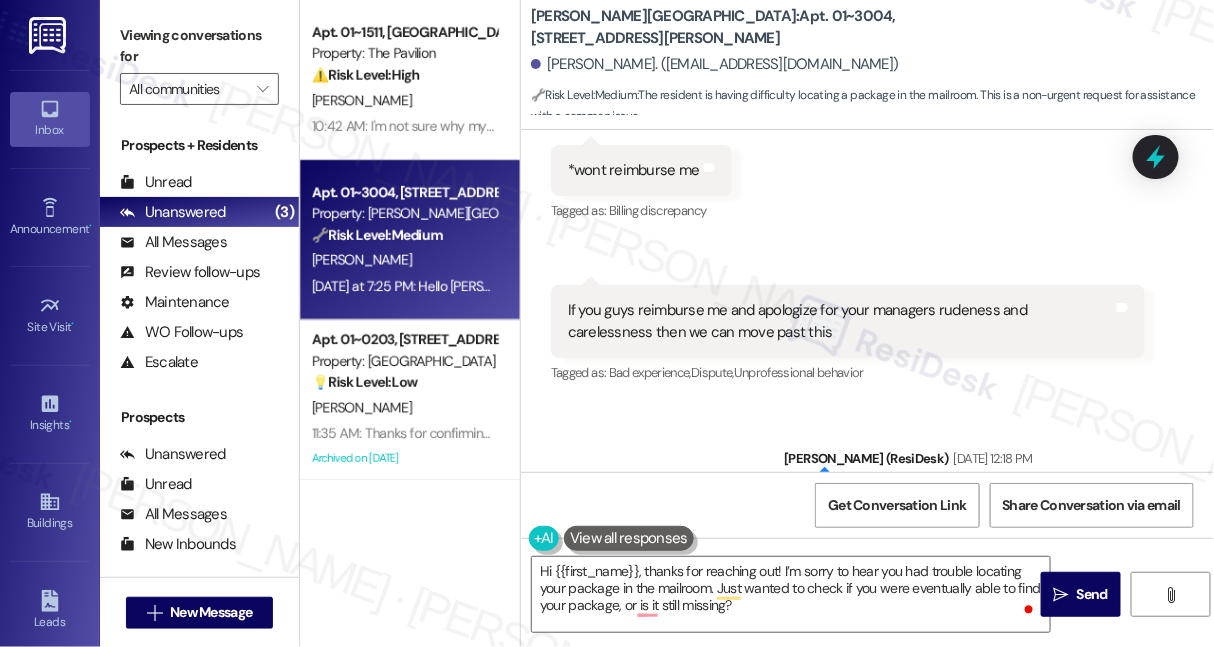 click on "I understand your frustration. Can I ask why was it towed?" at bounding box center (985, 501) 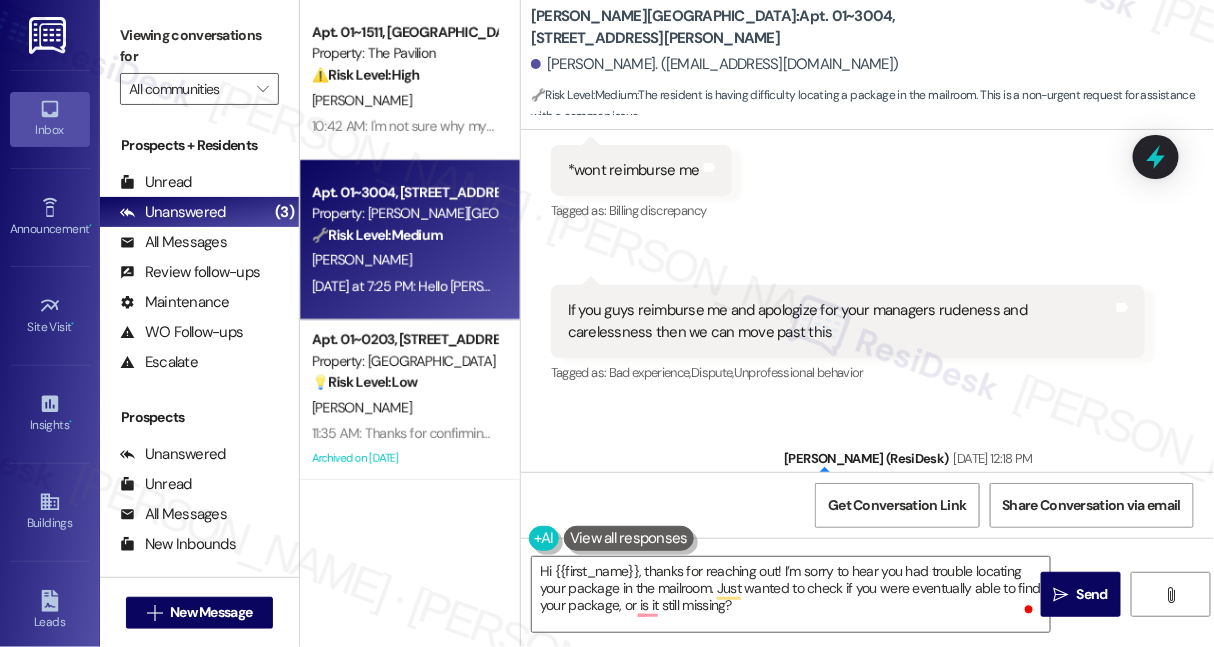 click on "I understand your frustration. Can I ask why was it towed?" at bounding box center [985, 501] 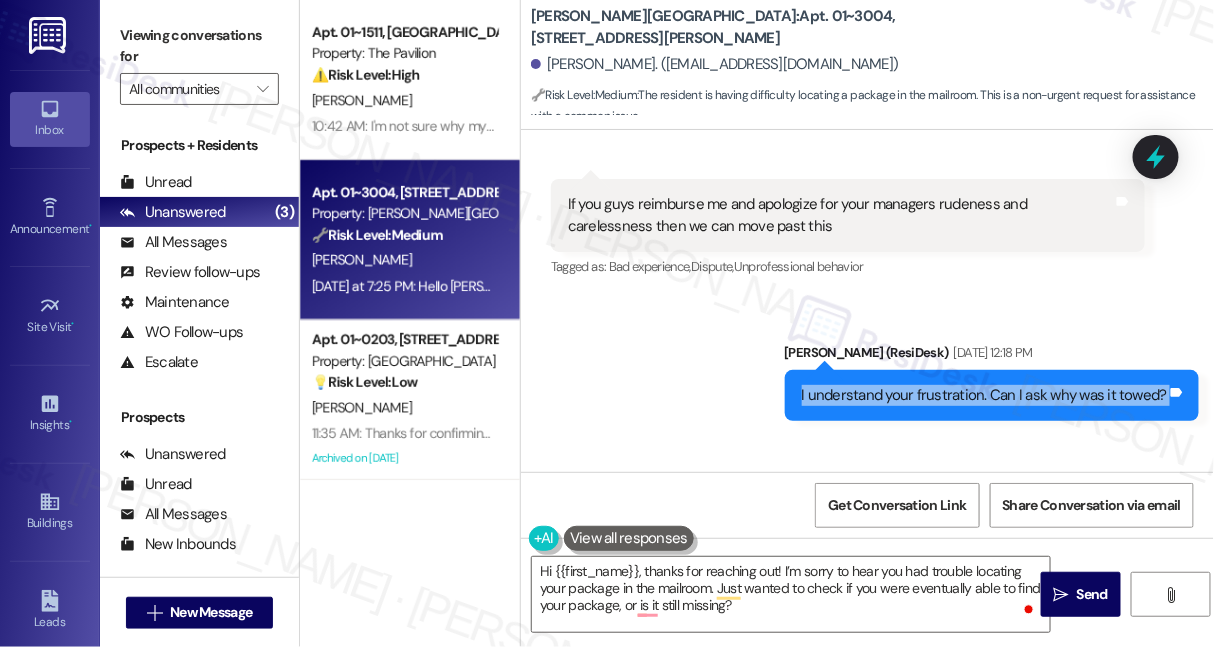 scroll, scrollTop: 9124, scrollLeft: 0, axis: vertical 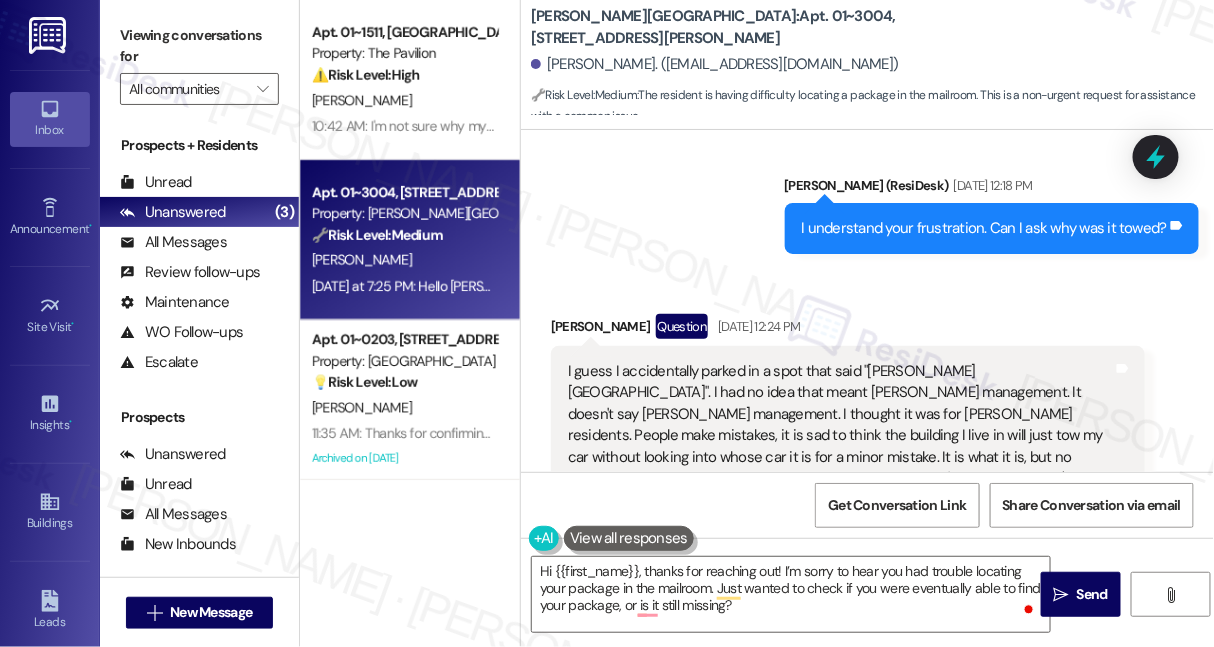 click on "I guess I accidentally parked in a spot that said "[PERSON_NAME][GEOGRAPHIC_DATA]". I had no idea that meant [PERSON_NAME] management. It doesn't say [PERSON_NAME] management. I thought it was for [PERSON_NAME] residents. People make mistakes, it is sad to think the building I live in will just tow my car without looking into whose car it is for a minor mistake. It is what it is, but no notice for it right before my work meeting and you guys won't reimburse me? $300 is a lot of money. I pay rent, I have been a good tenant...you would think you guys would pay me back. I guess I have to back down now, but that is extremely rude and was not handled well by management. Management said my car was there several days...that is false. Management said they were busy and wouldn't call the tow company." at bounding box center [840, 521] 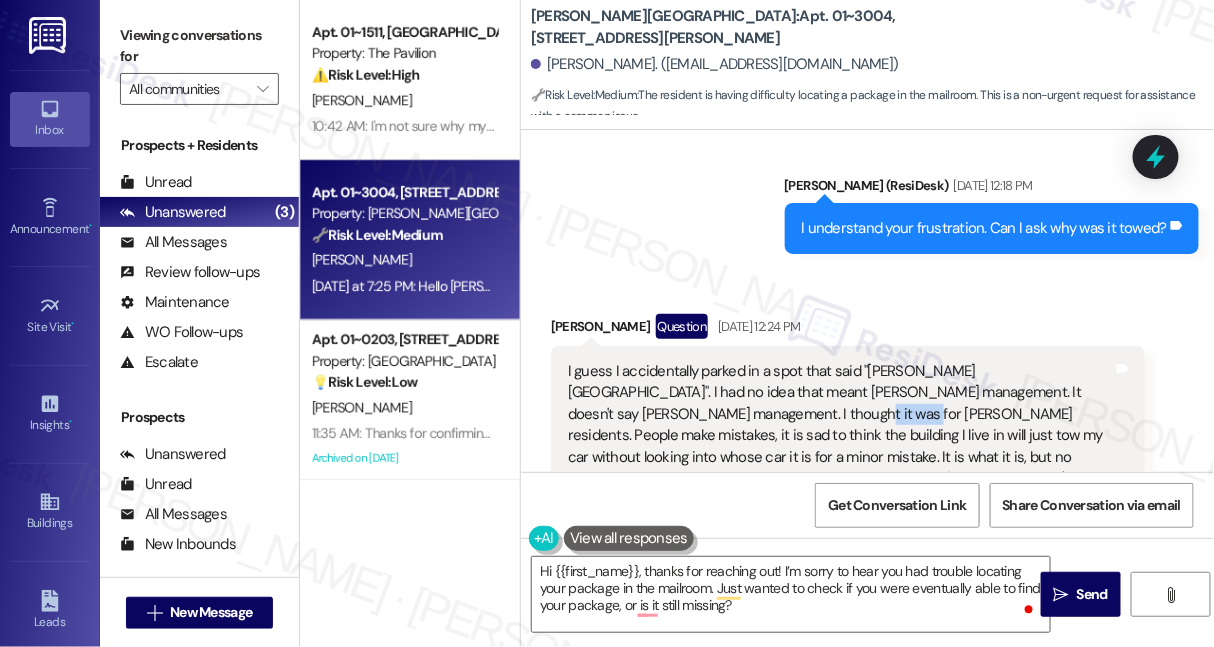 click on "I guess I accidentally parked in a spot that said "[PERSON_NAME][GEOGRAPHIC_DATA]". I had no idea that meant [PERSON_NAME] management. It doesn't say [PERSON_NAME] management. I thought it was for [PERSON_NAME] residents. People make mistakes, it is sad to think the building I live in will just tow my car without looking into whose car it is for a minor mistake. It is what it is, but no notice for it right before my work meeting and you guys won't reimburse me? $300 is a lot of money. I pay rent, I have been a good tenant...you would think you guys would pay me back. I guess I have to back down now, but that is extremely rude and was not handled well by management. Management said my car was there several days...that is false. Management said they were busy and wouldn't call the tow company." at bounding box center (840, 521) 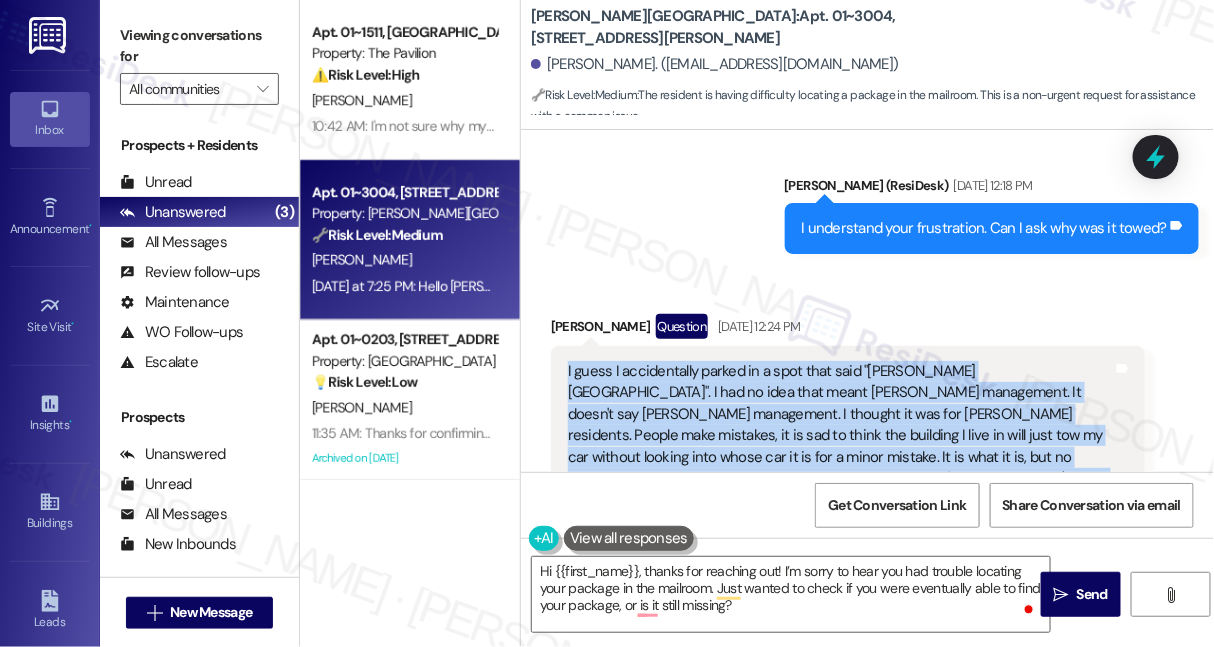 click on "I guess I accidentally parked in a spot that said "[PERSON_NAME][GEOGRAPHIC_DATA]". I had no idea that meant [PERSON_NAME] management. It doesn't say [PERSON_NAME] management. I thought it was for [PERSON_NAME] residents. People make mistakes, it is sad to think the building I live in will just tow my car without looking into whose car it is for a minor mistake. It is what it is, but no notice for it right before my work meeting and you guys won't reimburse me? $300 is a lot of money. I pay rent, I have been a good tenant...you would think you guys would pay me back. I guess I have to back down now, but that is extremely rude and was not handled well by management. Management said my car was there several days...that is false. Management said they were busy and wouldn't call the tow company." at bounding box center (840, 521) 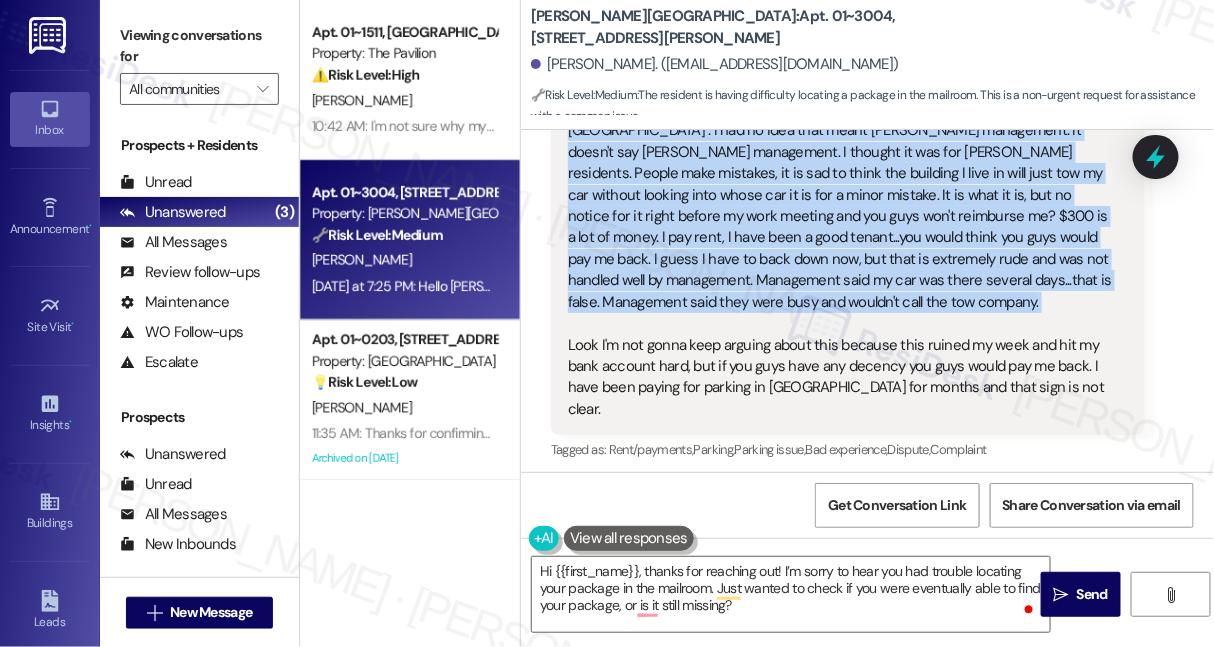 scroll, scrollTop: 9397, scrollLeft: 0, axis: vertical 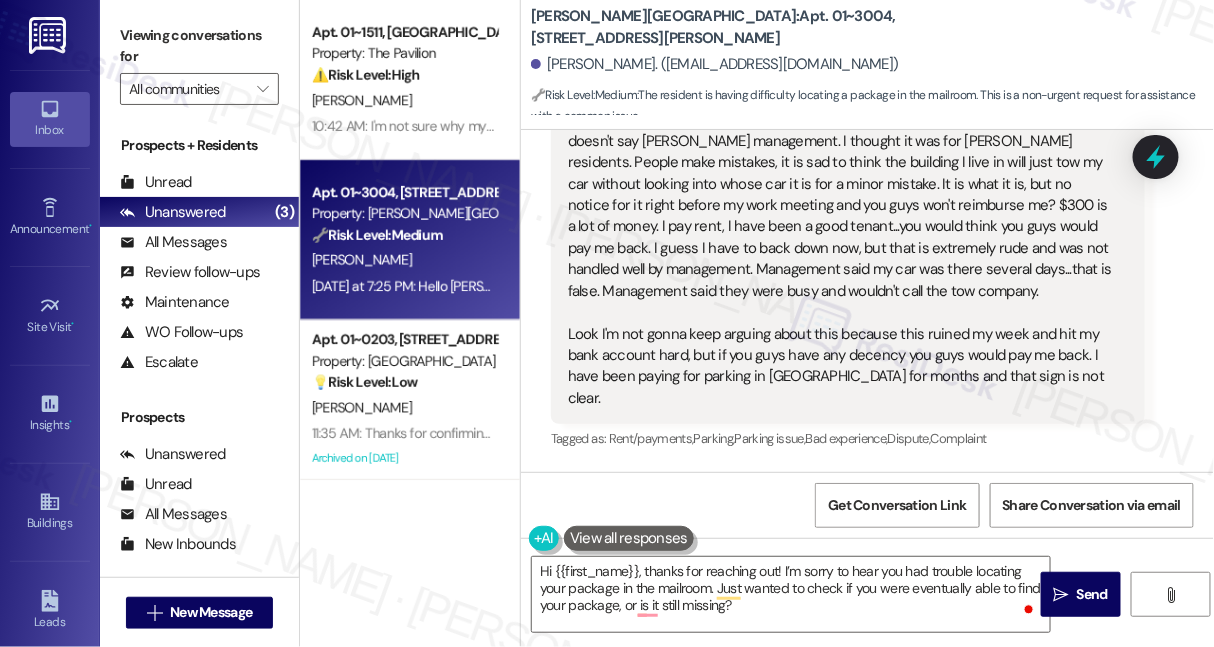 click on "I guess I accidentally parked in a spot that said "[PERSON_NAME][GEOGRAPHIC_DATA]". I had no idea that meant [PERSON_NAME] management. It doesn't say [PERSON_NAME] management. I thought it was for [PERSON_NAME] residents. People make mistakes, it is sad to think the building I live in will just tow my car without looking into whose car it is for a minor mistake. It is what it is, but no notice for it right before my work meeting and you guys won't reimburse me? $300 is a lot of money. I pay rent, I have been a good tenant...you would think you guys would pay me back. I guess I have to back down now, but that is extremely rude and was not handled well by management. Management said my car was there several days...that is false. Management said they were busy and wouldn't call the tow company." at bounding box center [840, 248] 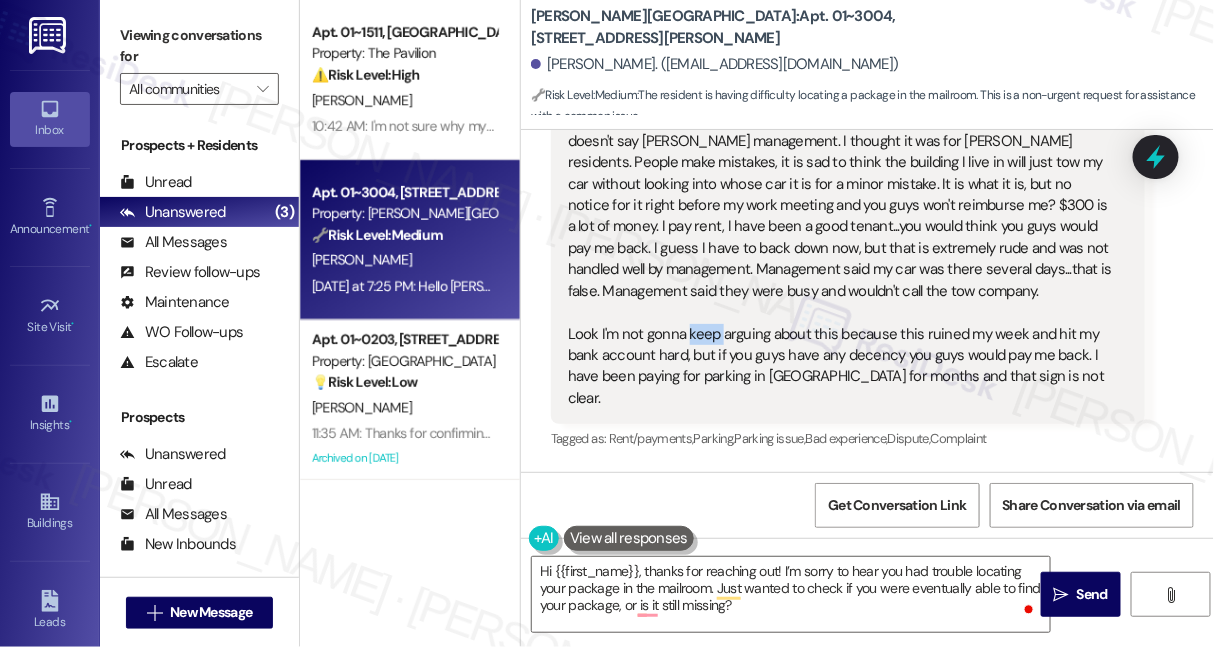 click on "I guess I accidentally parked in a spot that said "[PERSON_NAME][GEOGRAPHIC_DATA]". I had no idea that meant [PERSON_NAME] management. It doesn't say [PERSON_NAME] management. I thought it was for [PERSON_NAME] residents. People make mistakes, it is sad to think the building I live in will just tow my car without looking into whose car it is for a minor mistake. It is what it is, but no notice for it right before my work meeting and you guys won't reimburse me? $300 is a lot of money. I pay rent, I have been a good tenant...you would think you guys would pay me back. I guess I have to back down now, but that is extremely rude and was not handled well by management. Management said my car was there several days...that is false. Management said they were busy and wouldn't call the tow company." at bounding box center [840, 248] 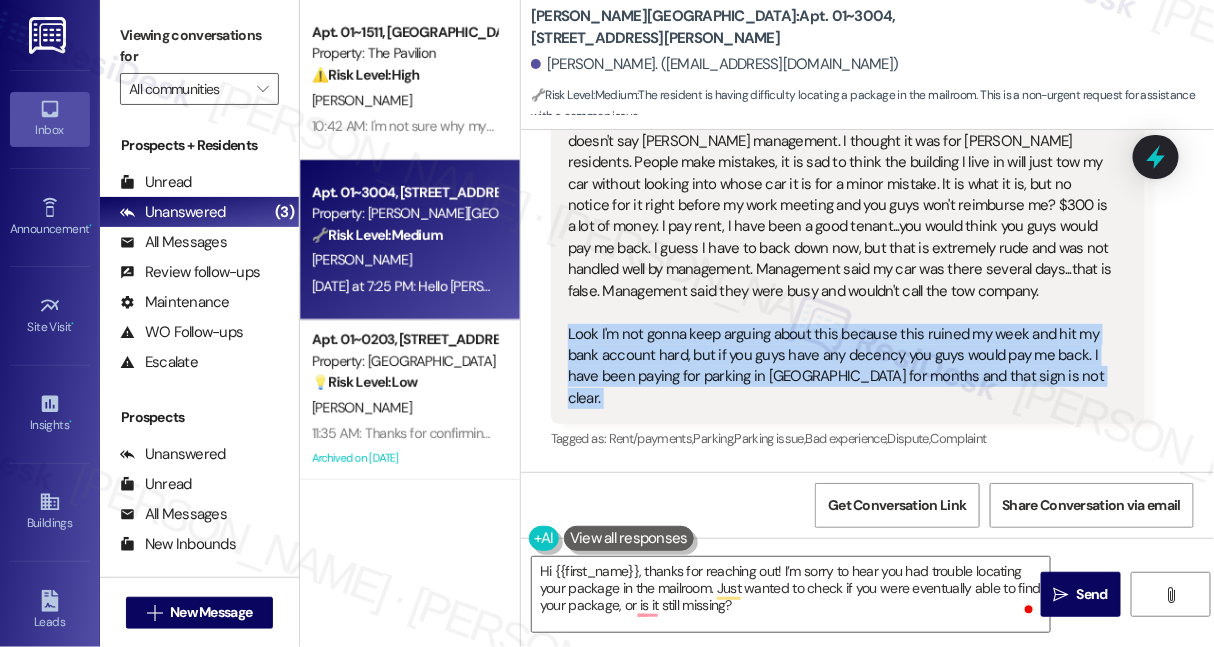 click on "I guess I accidentally parked in a spot that said "[PERSON_NAME][GEOGRAPHIC_DATA]". I had no idea that meant [PERSON_NAME] management. It doesn't say [PERSON_NAME] management. I thought it was for [PERSON_NAME] residents. People make mistakes, it is sad to think the building I live in will just tow my car without looking into whose car it is for a minor mistake. It is what it is, but no notice for it right before my work meeting and you guys won't reimburse me? $300 is a lot of money. I pay rent, I have been a good tenant...you would think you guys would pay me back. I guess I have to back down now, but that is extremely rude and was not handled well by management. Management said my car was there several days...that is false. Management said they were busy and wouldn't call the tow company." at bounding box center (840, 248) 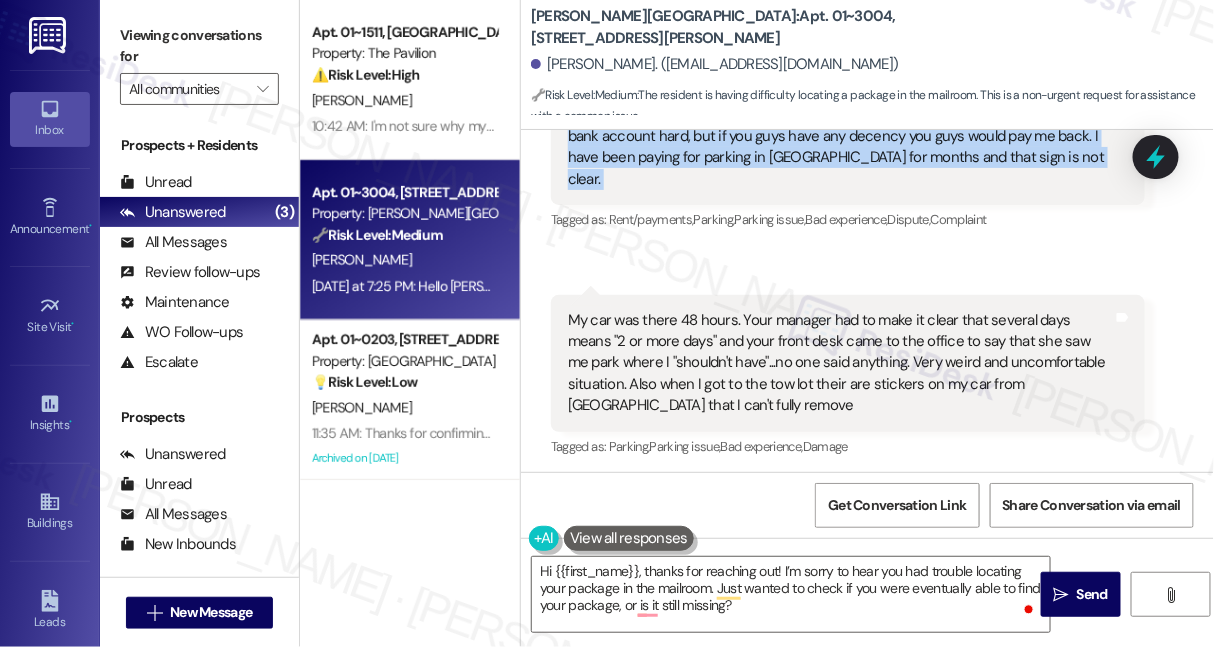 scroll, scrollTop: 9760, scrollLeft: 0, axis: vertical 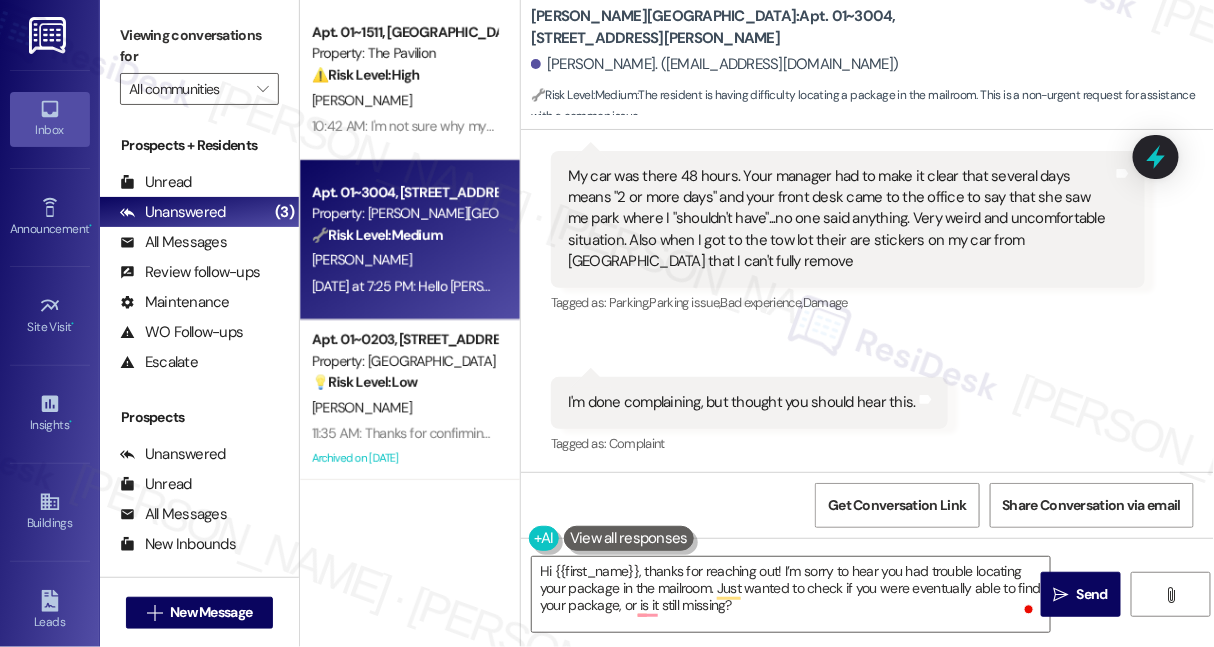 click on "I'm done complaining, but thought you should hear this." at bounding box center [742, 402] 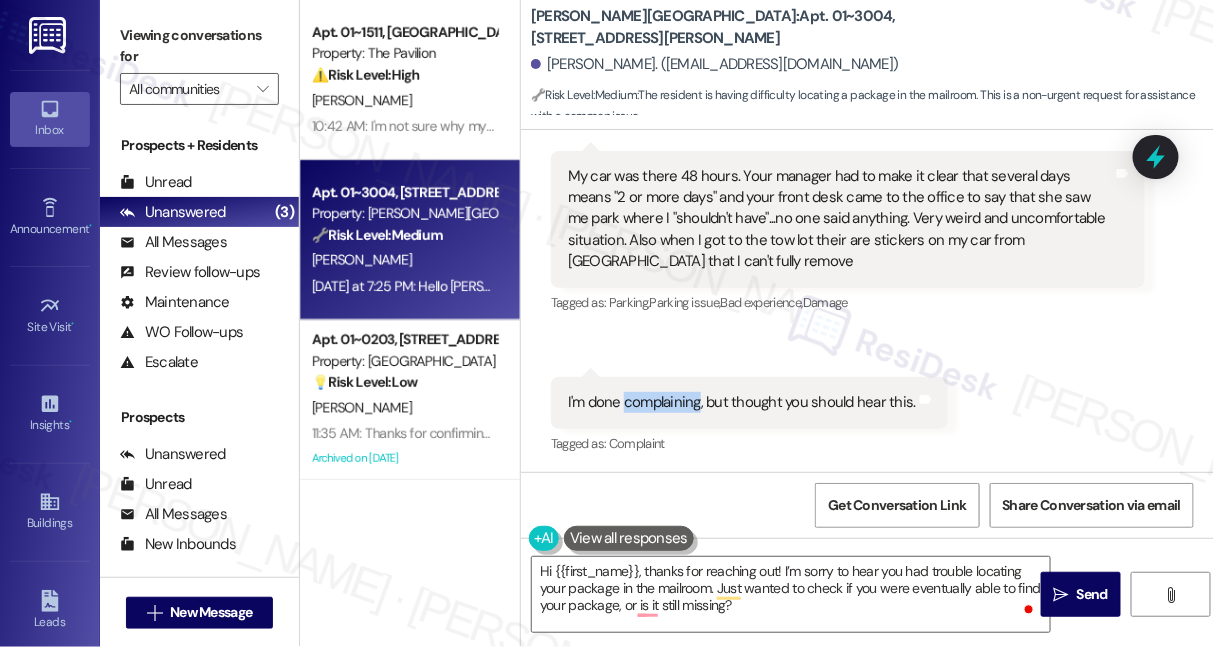 click on "I'm done complaining, but thought you should hear this." at bounding box center (742, 402) 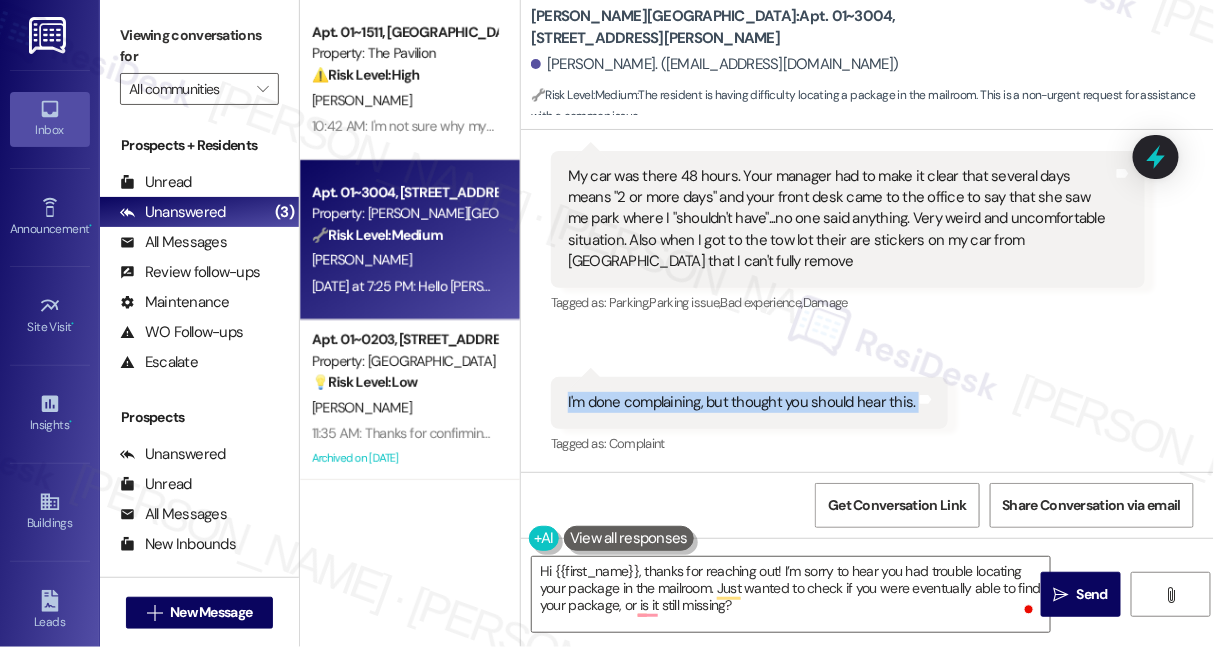 click on "I'm done complaining, but thought you should hear this." at bounding box center (742, 402) 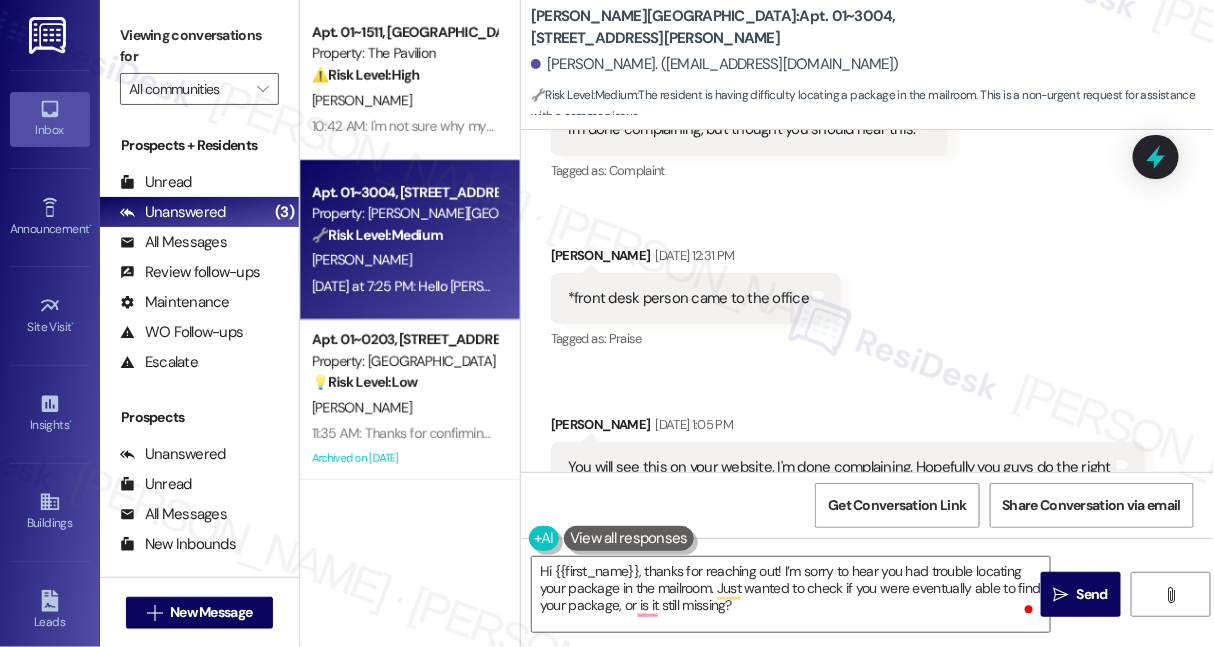 click on "*front desk person came to the office  Tags and notes" at bounding box center [696, 298] 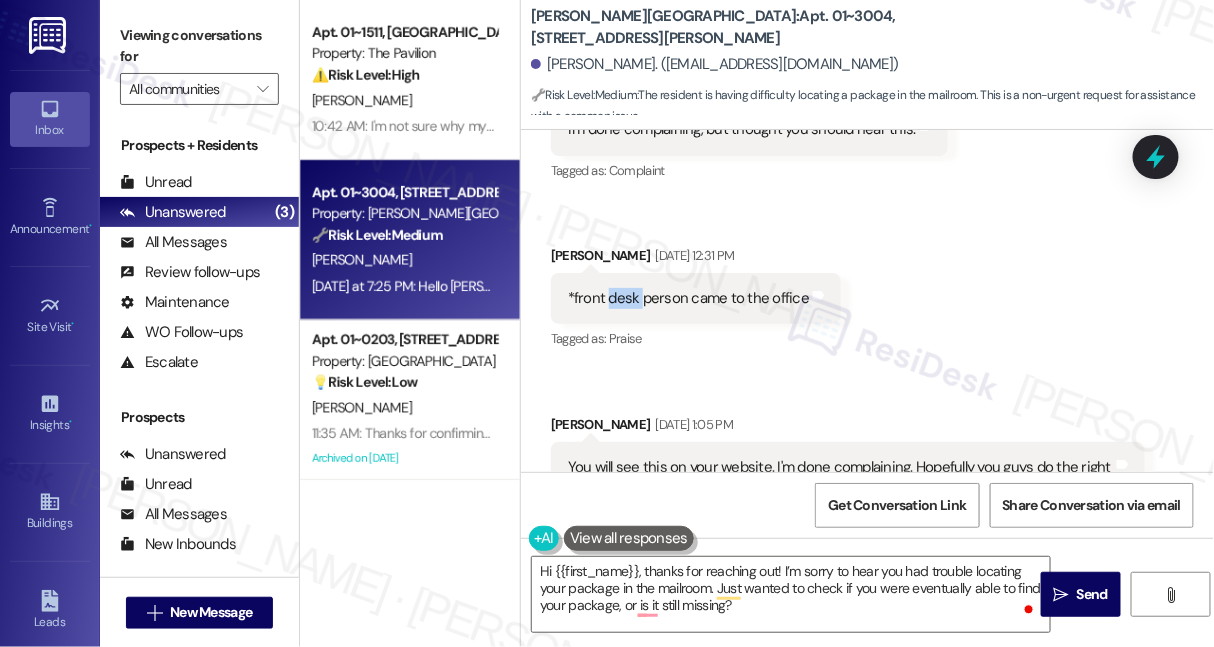 click on "*front desk person came to the office  Tags and notes" at bounding box center (696, 298) 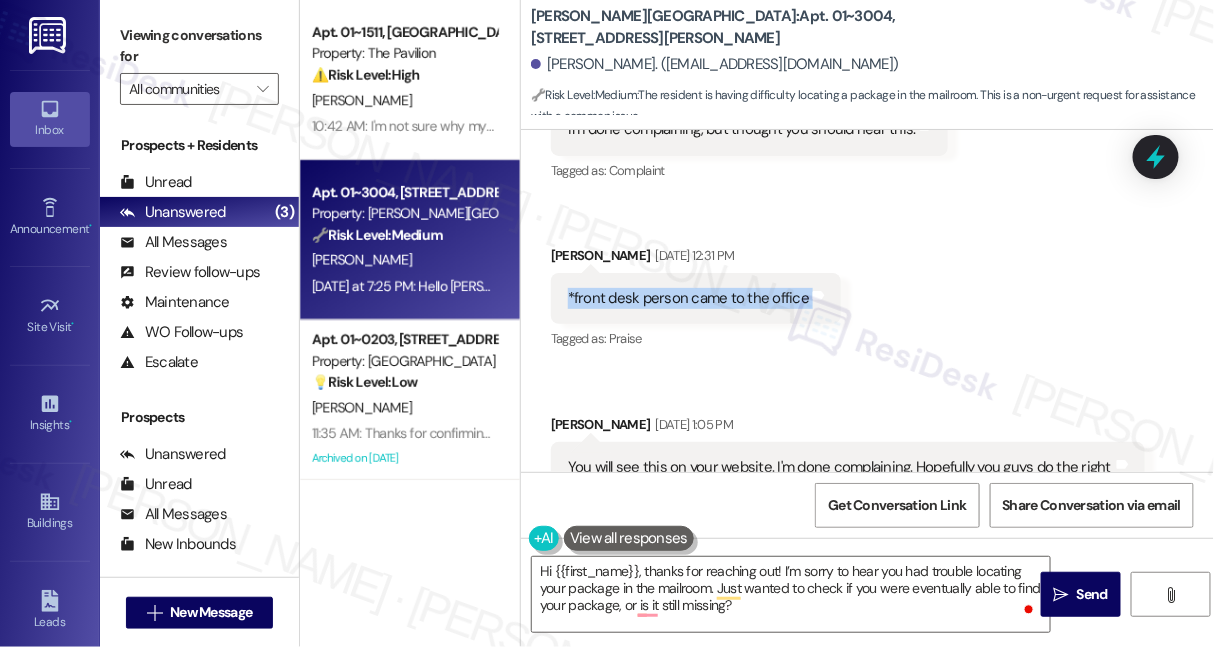 click on "*front desk person came to the office  Tags and notes" at bounding box center (696, 298) 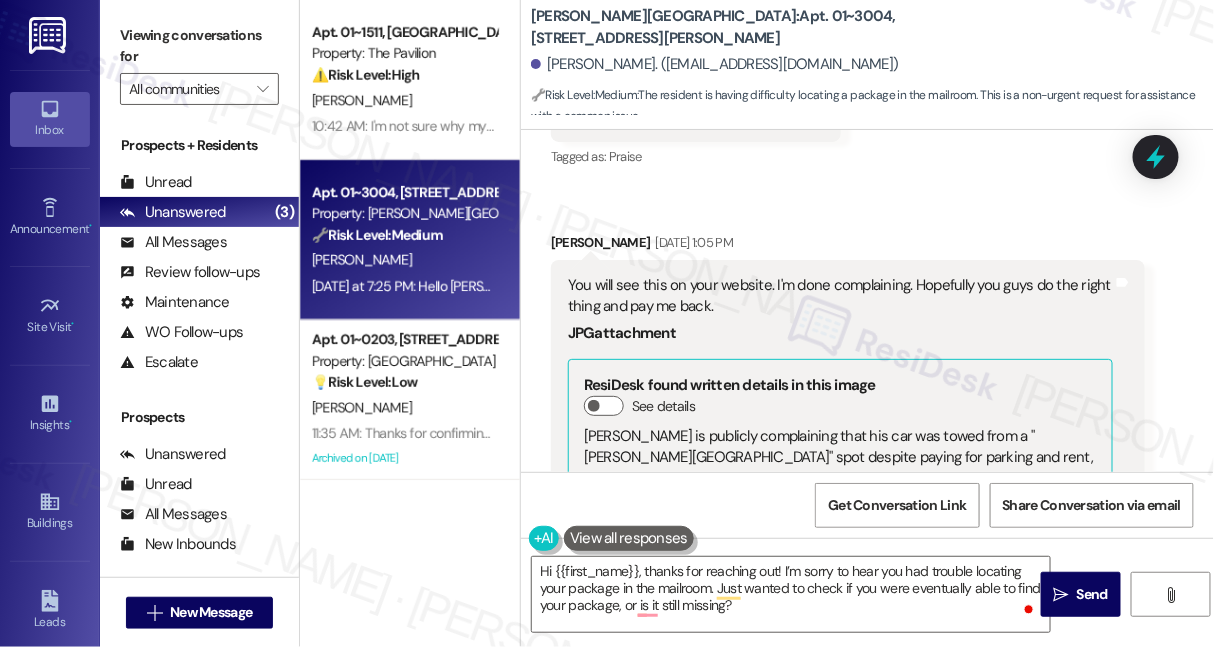 click on "JPG  attachment ResiDesk found written details in this image   See details [PERSON_NAME] is publicly complaining that his car was towed from a "[PERSON_NAME][GEOGRAPHIC_DATA]" spot despite paying for parking and rent, and demands reimbursement.
Download   (Click to zoom)" at bounding box center (840, 614) 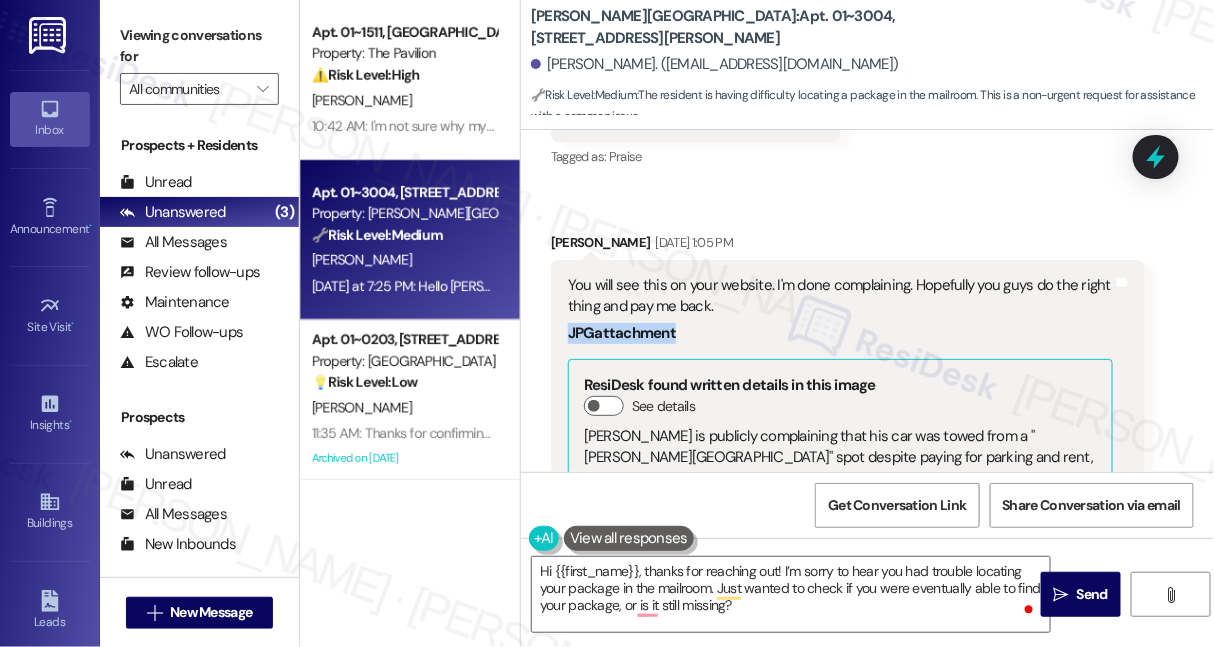 click on "JPG  attachment ResiDesk found written details in this image   See details [PERSON_NAME] is publicly complaining that his car was towed from a "[PERSON_NAME][GEOGRAPHIC_DATA]" spot despite paying for parking and rent, and demands reimbursement.
Download   (Click to zoom)" at bounding box center (840, 614) 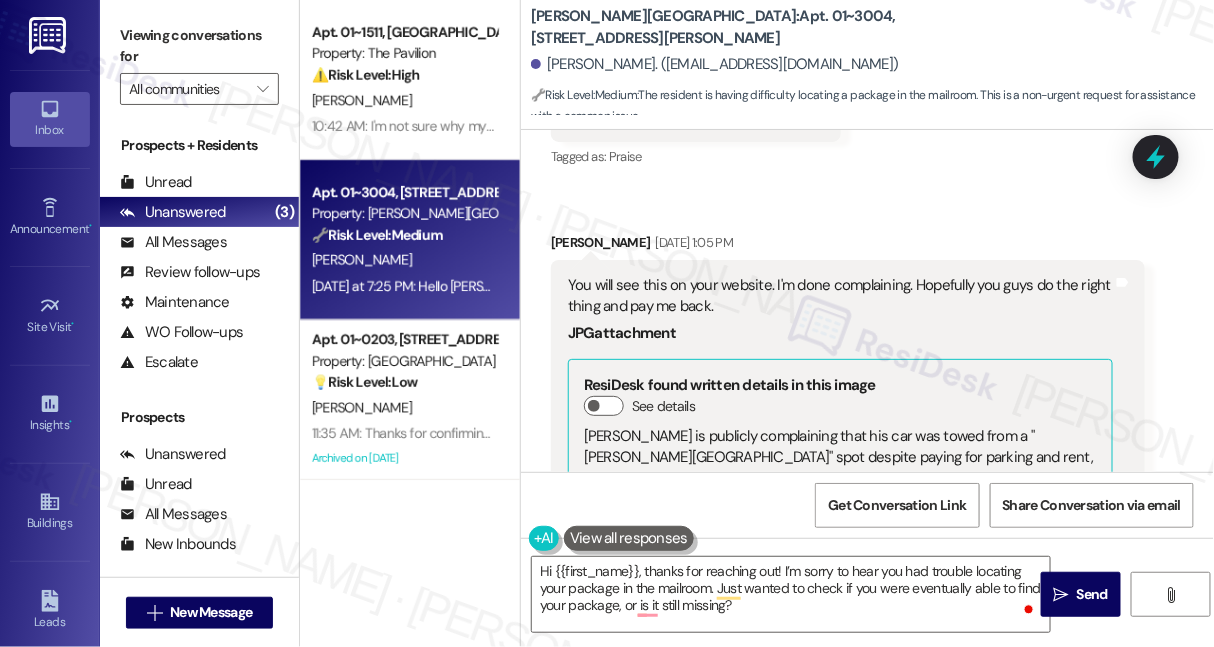 click on "You will see this on your website. I'm done complaining. Hopefully you guys do the right thing and pay me back." at bounding box center (840, 296) 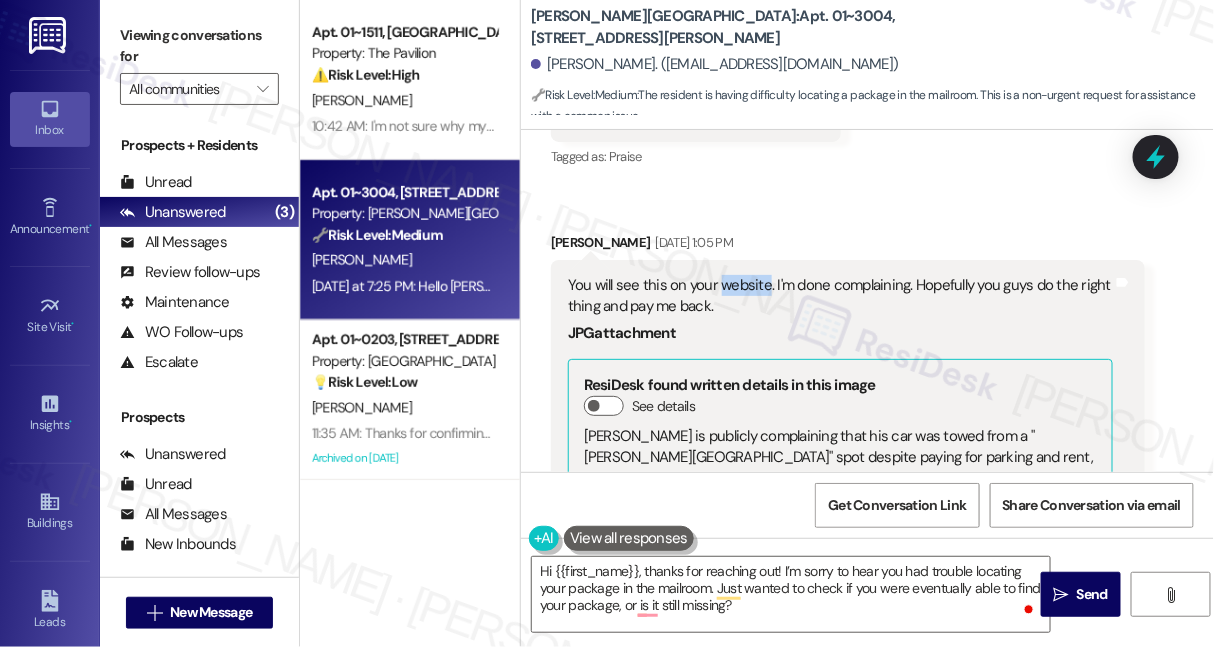click on "You will see this on your website. I'm done complaining. Hopefully you guys do the right thing and pay me back." at bounding box center [840, 296] 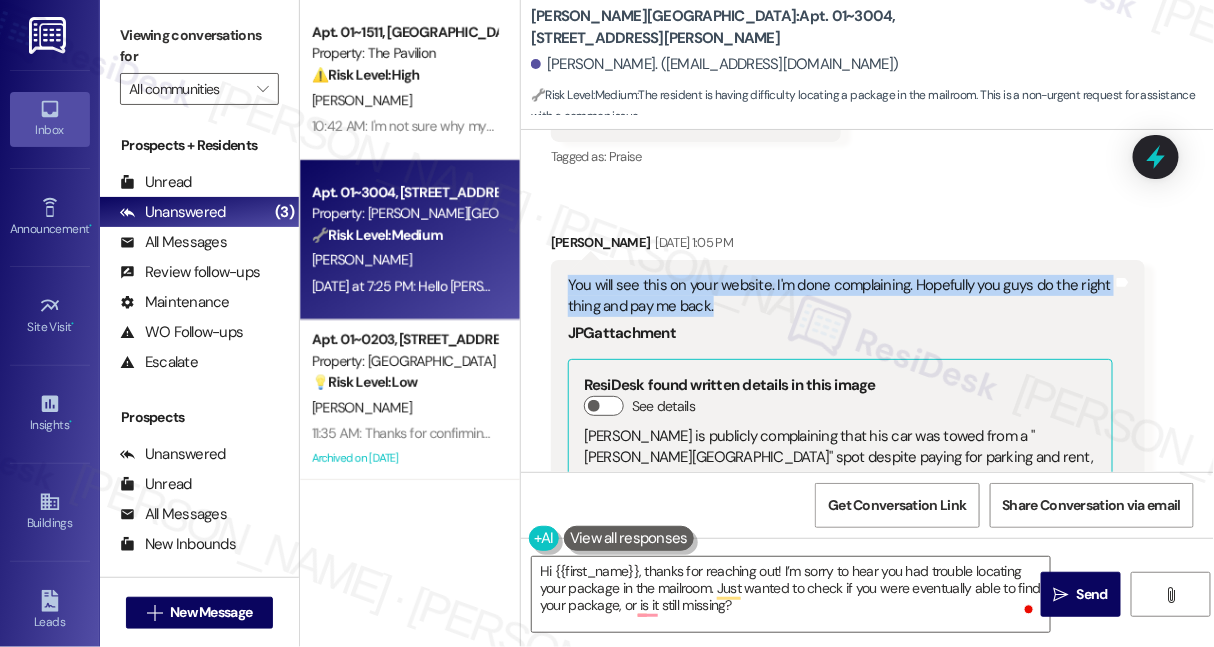 click on "You will see this on your website. I'm done complaining. Hopefully you guys do the right thing and pay me back." at bounding box center (840, 296) 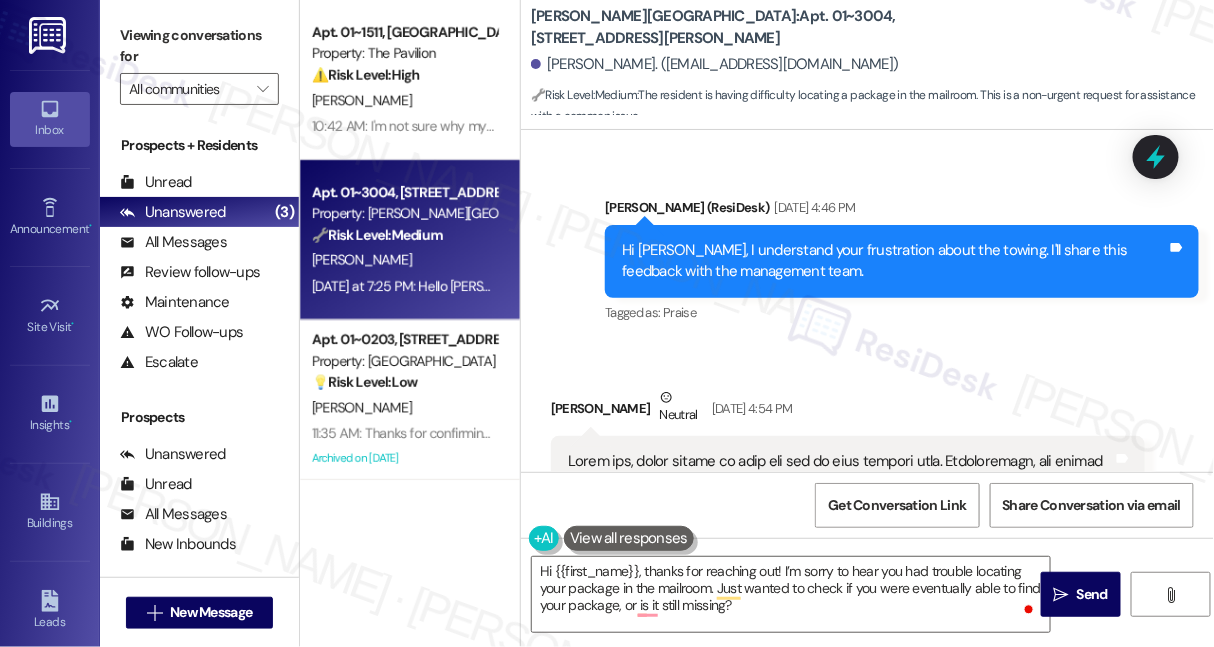 scroll, scrollTop: 10851, scrollLeft: 0, axis: vertical 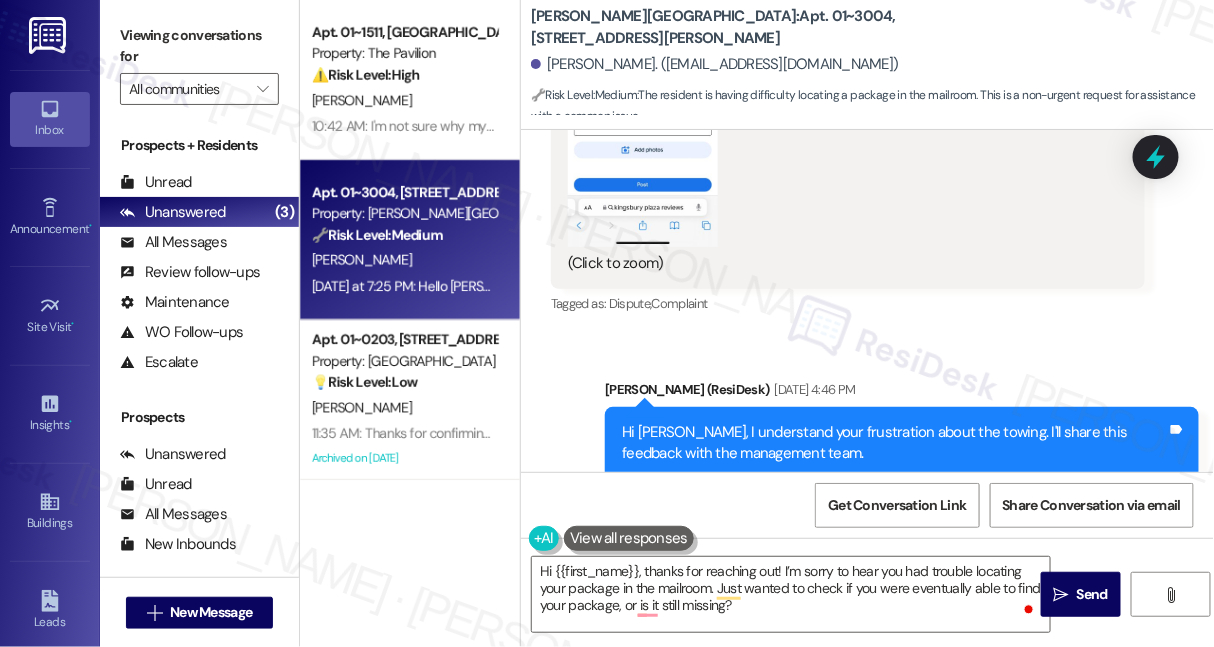 click on "Hi [PERSON_NAME], I understand your frustration about the towing. I'll share this feedback with the management team. Tags and notes" at bounding box center [902, 443] 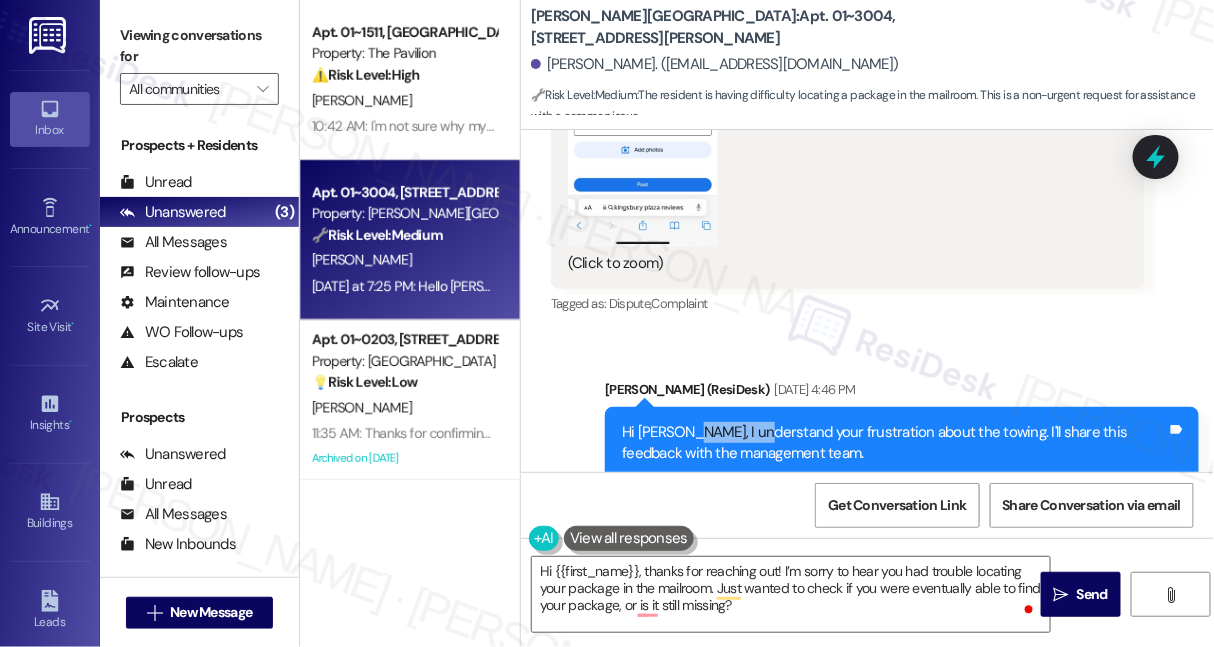click on "Hi [PERSON_NAME], I understand your frustration about the towing. I'll share this feedback with the management team. Tags and notes" at bounding box center (902, 443) 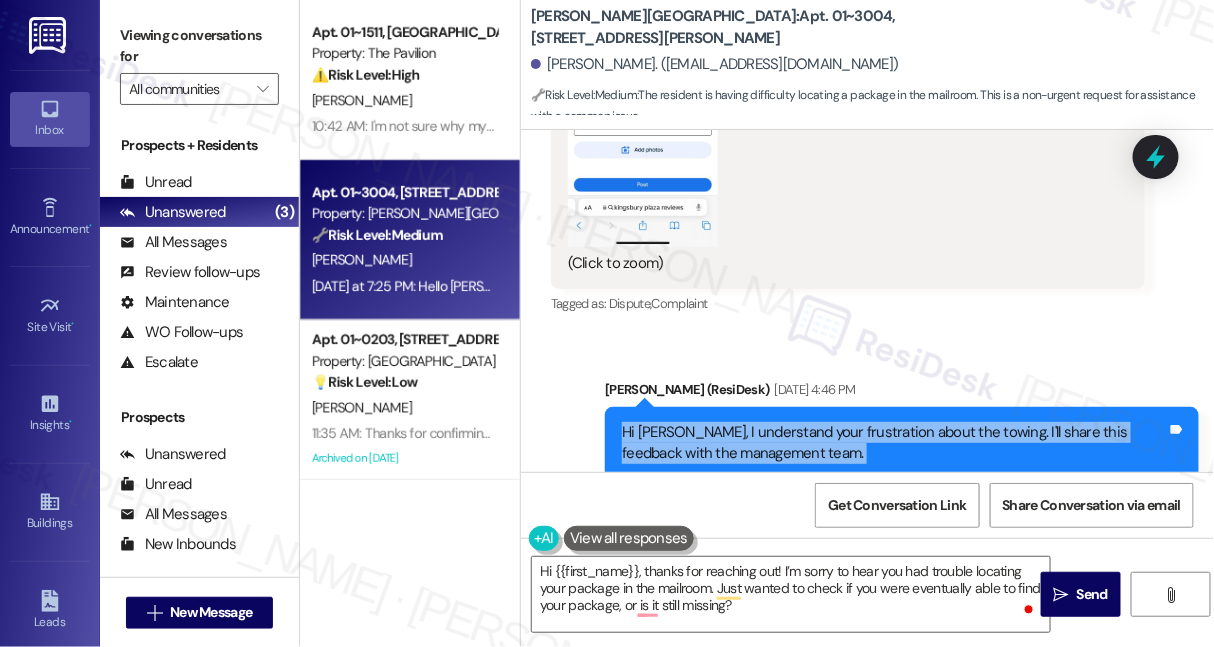 click on "Hi [PERSON_NAME], I understand your frustration about the towing. I'll share this feedback with the management team. Tags and notes" at bounding box center [902, 443] 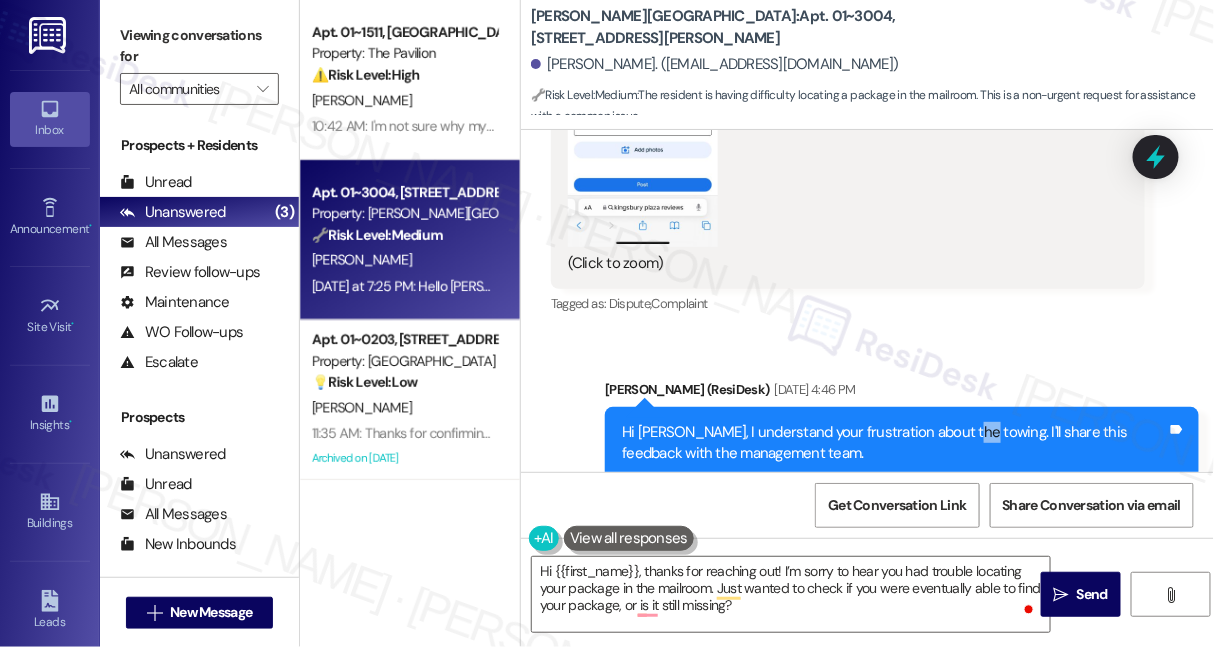 click on "Hi [PERSON_NAME], I understand your frustration about the towing. I'll share this feedback with the management team." at bounding box center [894, 443] 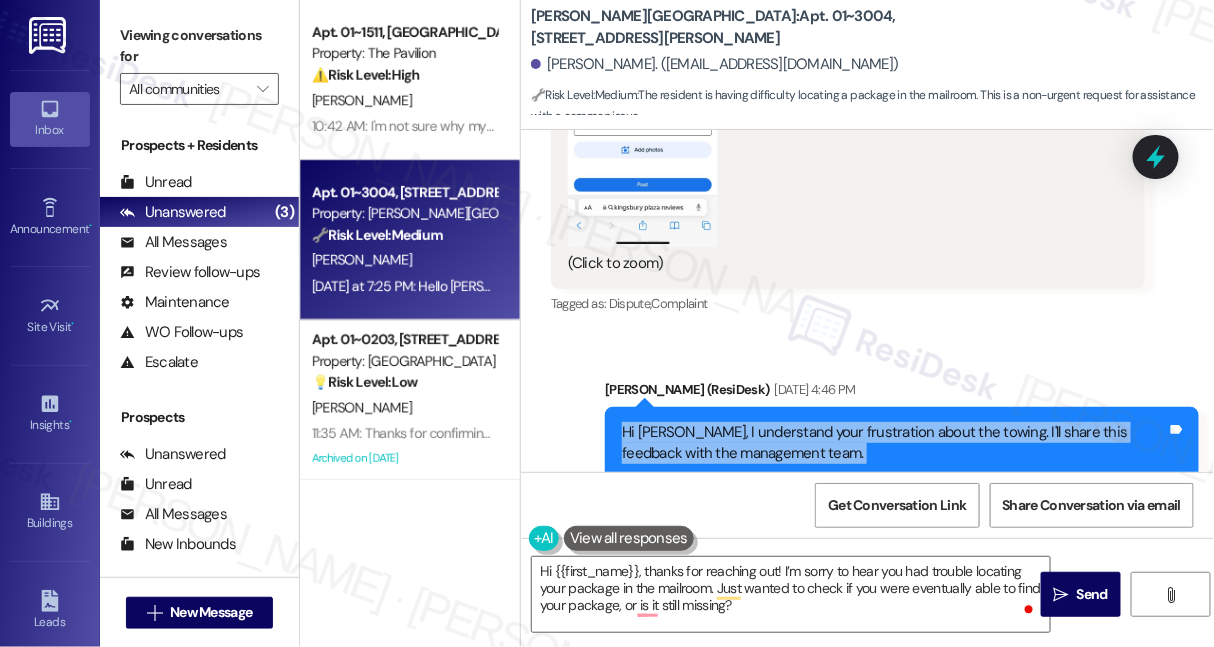 click on "Hi [PERSON_NAME], I understand your frustration about the towing. I'll share this feedback with the management team." at bounding box center (894, 443) 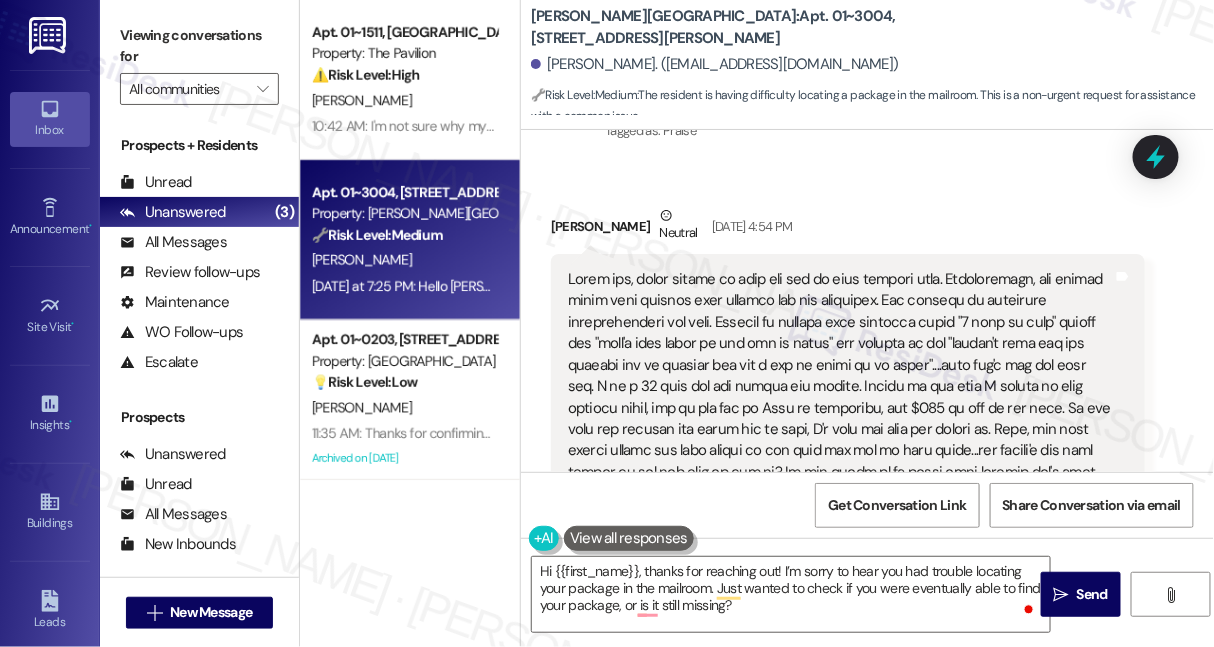 click on "Really is too bad because I liked the building up until now. Have a good day and thank you for being the only kind person." at bounding box center (840, 451) 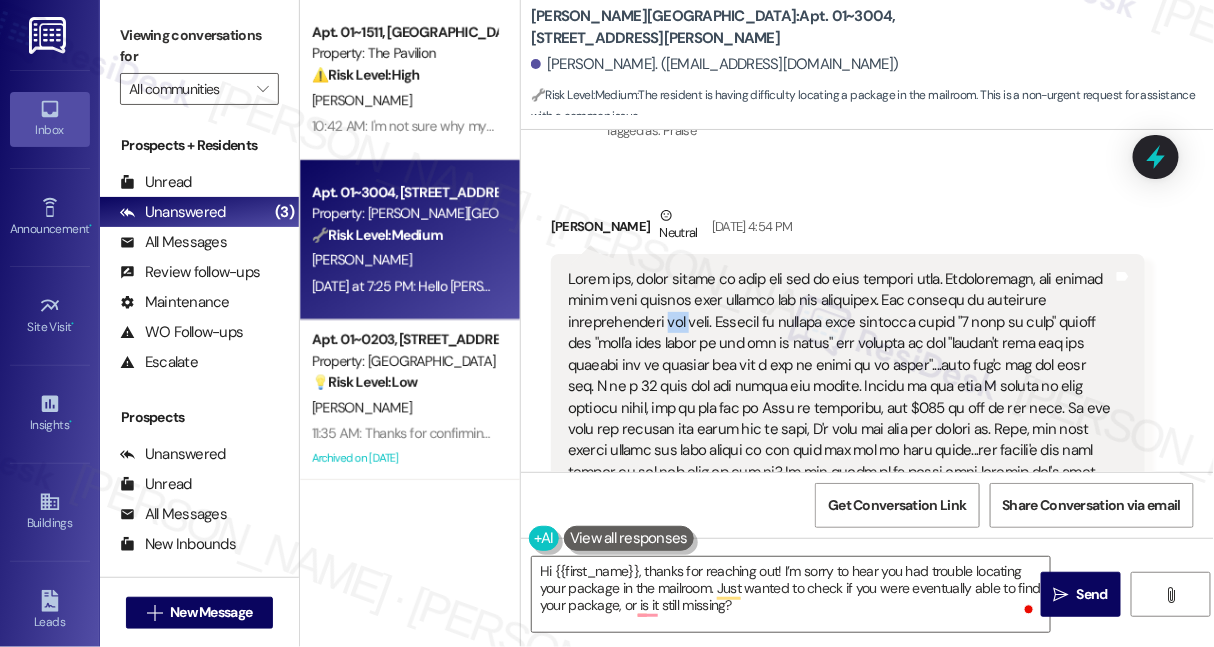 click on "Really is too bad because I liked the building up until now. Have a good day and thank you for being the only kind person." at bounding box center [840, 451] 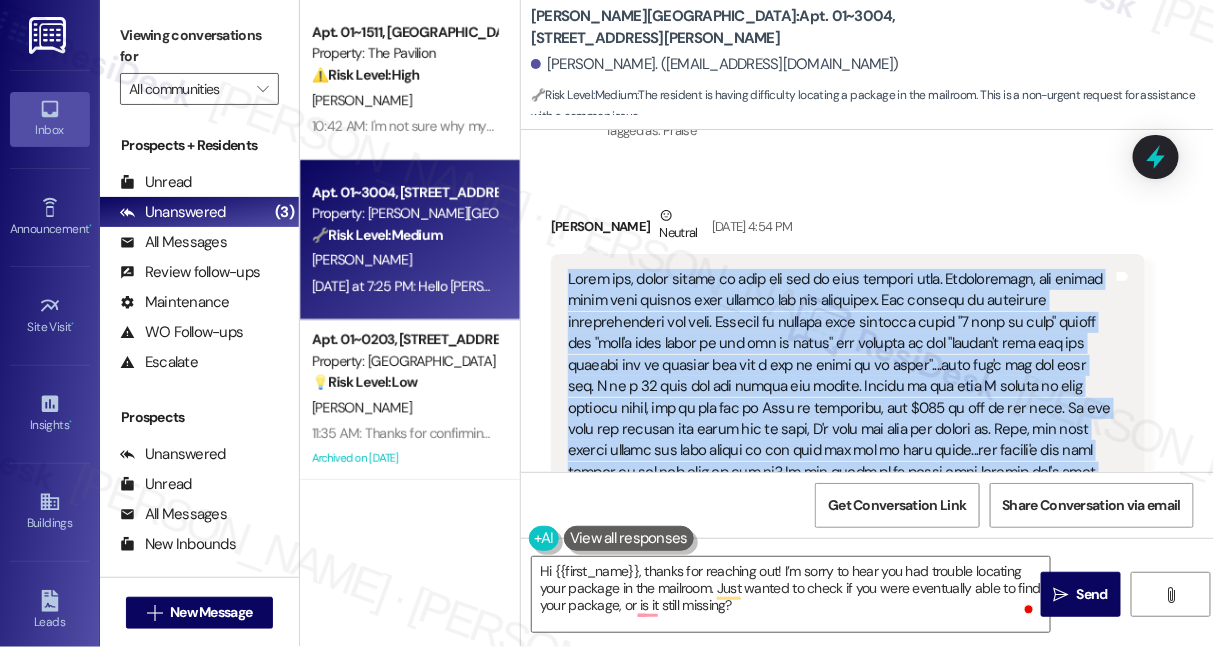 click on "Really is too bad because I liked the building up until now. Have a good day and thank you for being the only kind person." at bounding box center [840, 451] 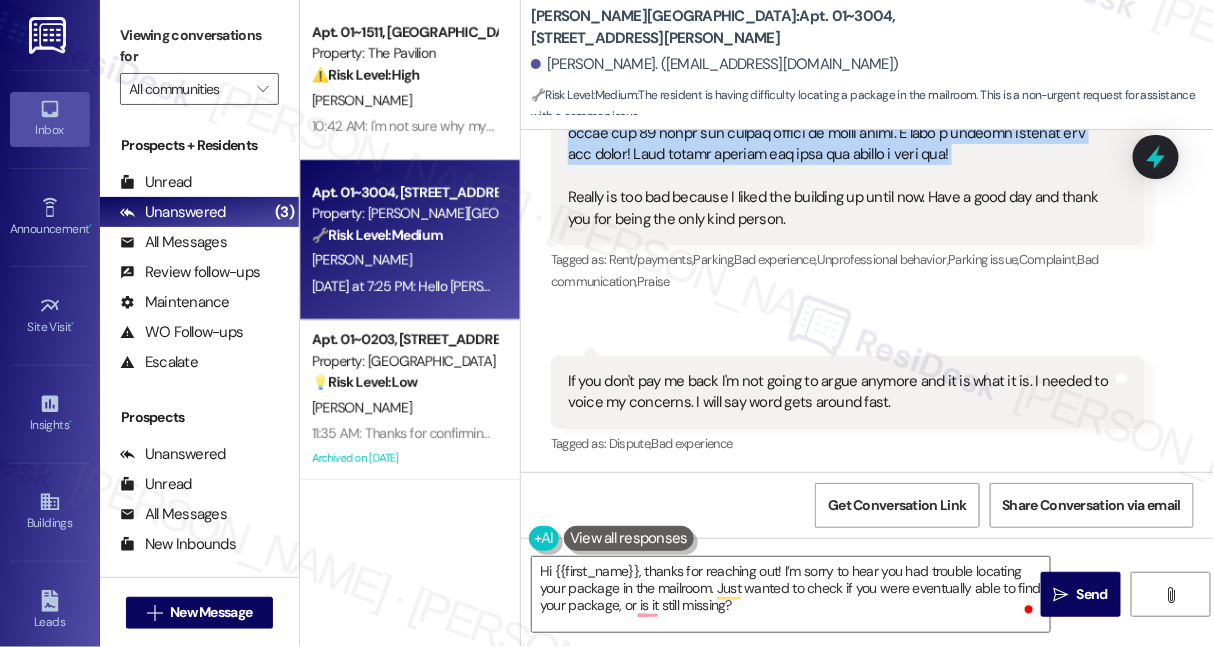 scroll, scrollTop: 11760, scrollLeft: 0, axis: vertical 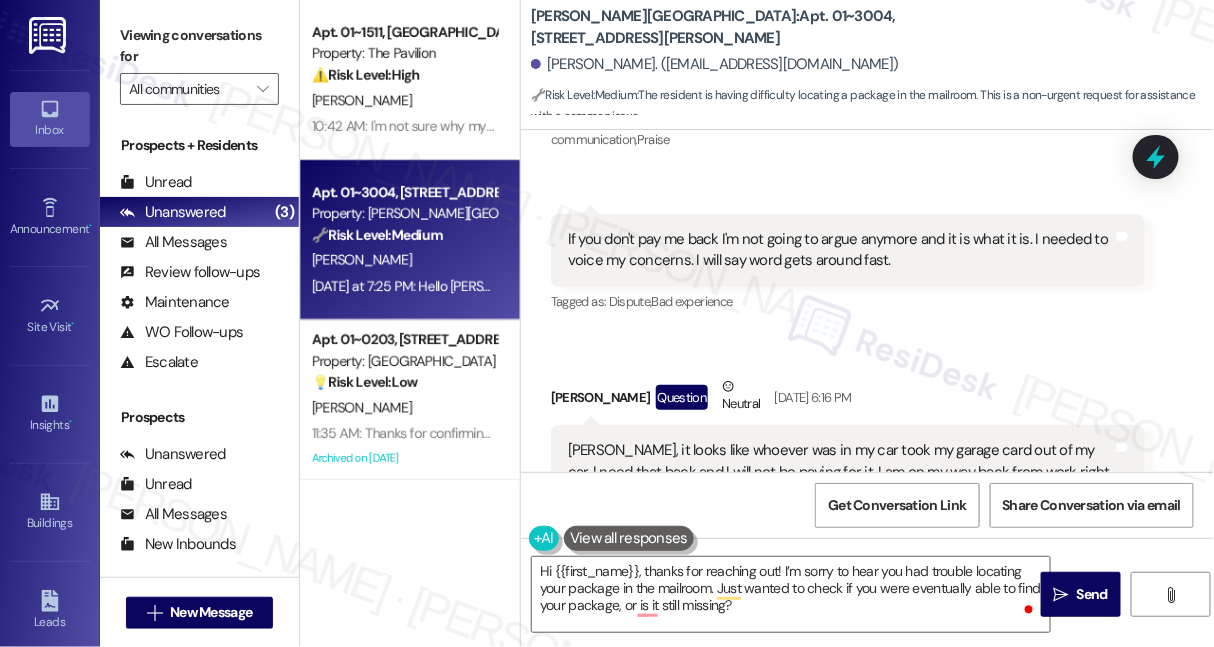 click on "[PERSON_NAME], it looks like whoever was in my car took my garage card out of my car. I need that back and I will not be paying for it. I am on my way back from work right now. Please let me know how to proceed, I do not feel comfortable talking to that management person. Thank you for your help." at bounding box center (840, 483) 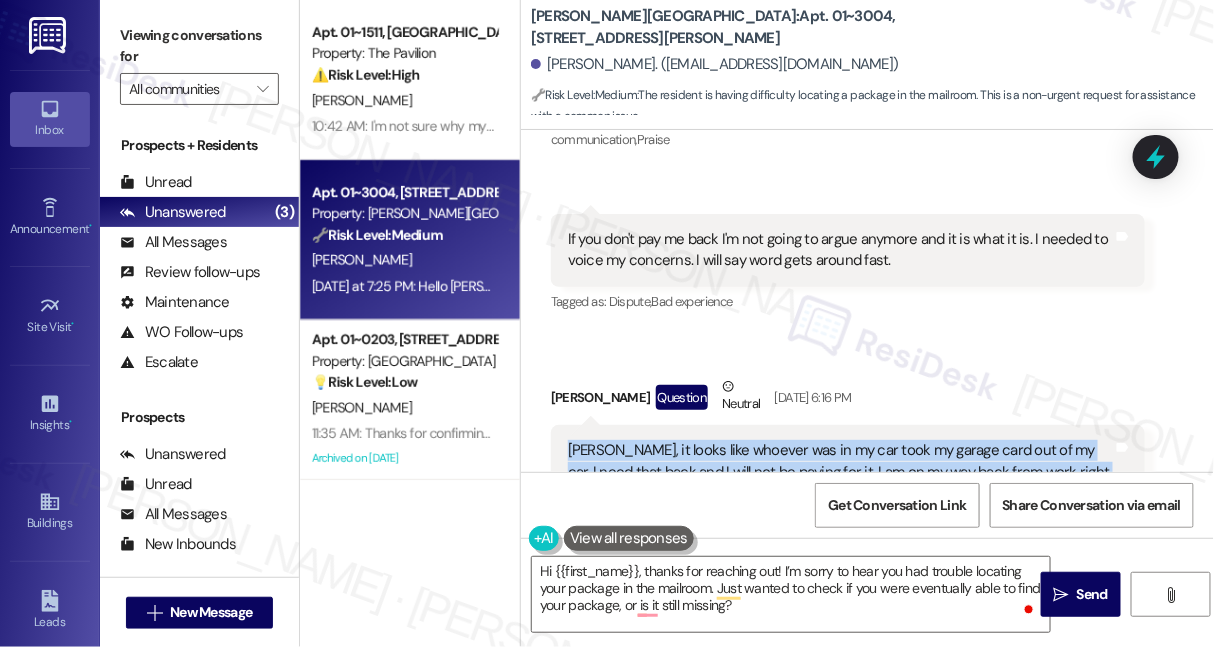click on "[PERSON_NAME], it looks like whoever was in my car took my garage card out of my car. I need that back and I will not be paying for it. I am on my way back from work right now. Please let me know how to proceed, I do not feel comfortable talking to that management person. Thank you for your help." at bounding box center [840, 483] 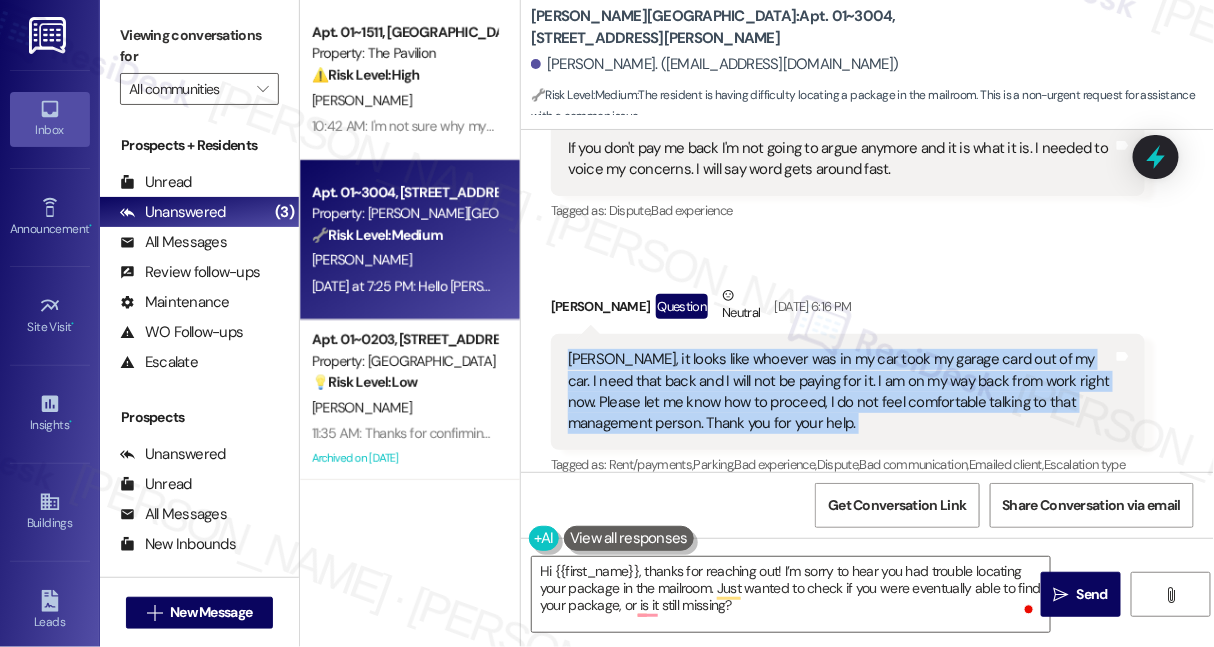 click on "[PERSON_NAME], it looks like whoever was in my car took my garage card out of my car. I need that back and I will not be paying for it. I am on my way back from work right now. Please let me know how to proceed, I do not feel comfortable talking to that management person. Thank you for your help." at bounding box center [840, 392] 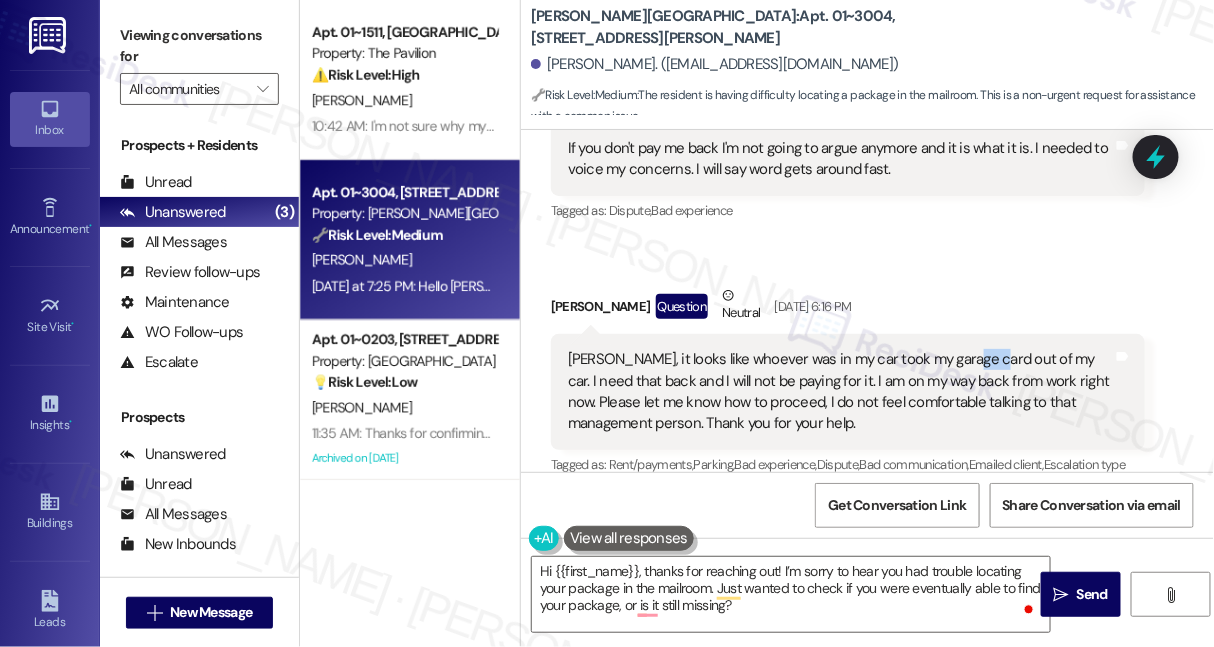 click on "[PERSON_NAME], it looks like whoever was in my car took my garage card out of my car. I need that back and I will not be paying for it. I am on my way back from work right now. Please let me know how to proceed, I do not feel comfortable talking to that management person. Thank you for your help." at bounding box center [840, 392] 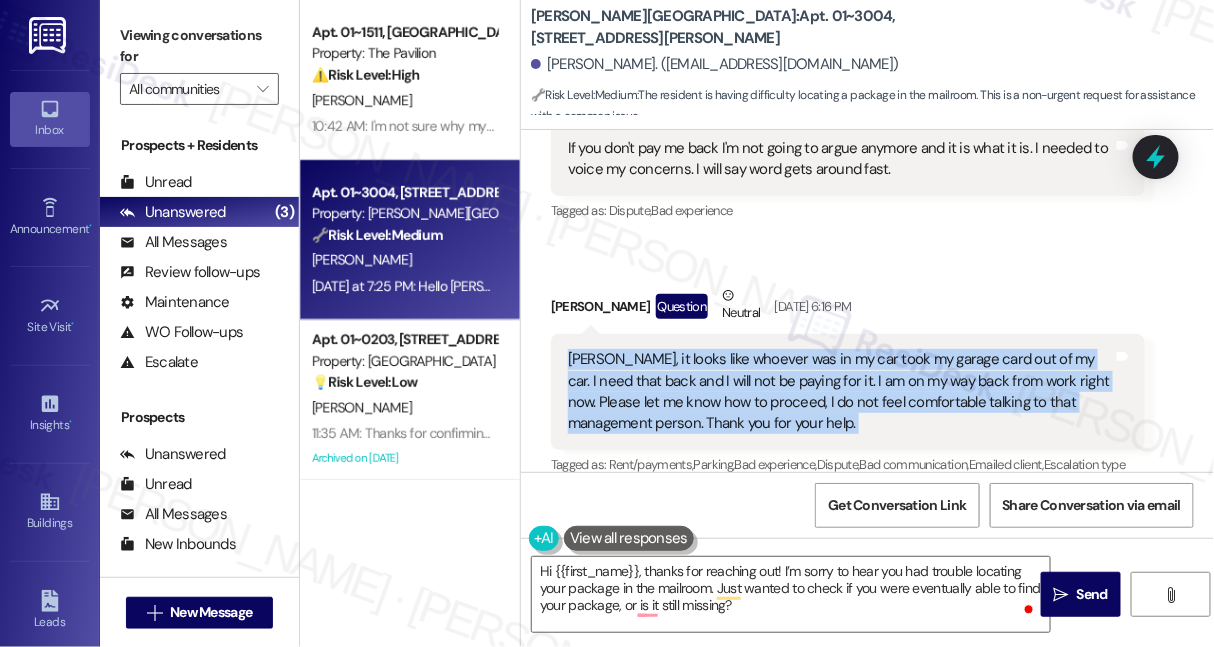 click on "[PERSON_NAME], it looks like whoever was in my car took my garage card out of my car. I need that back and I will not be paying for it. I am on my way back from work right now. Please let me know how to proceed, I do not feel comfortable talking to that management person. Thank you for your help." at bounding box center [840, 392] 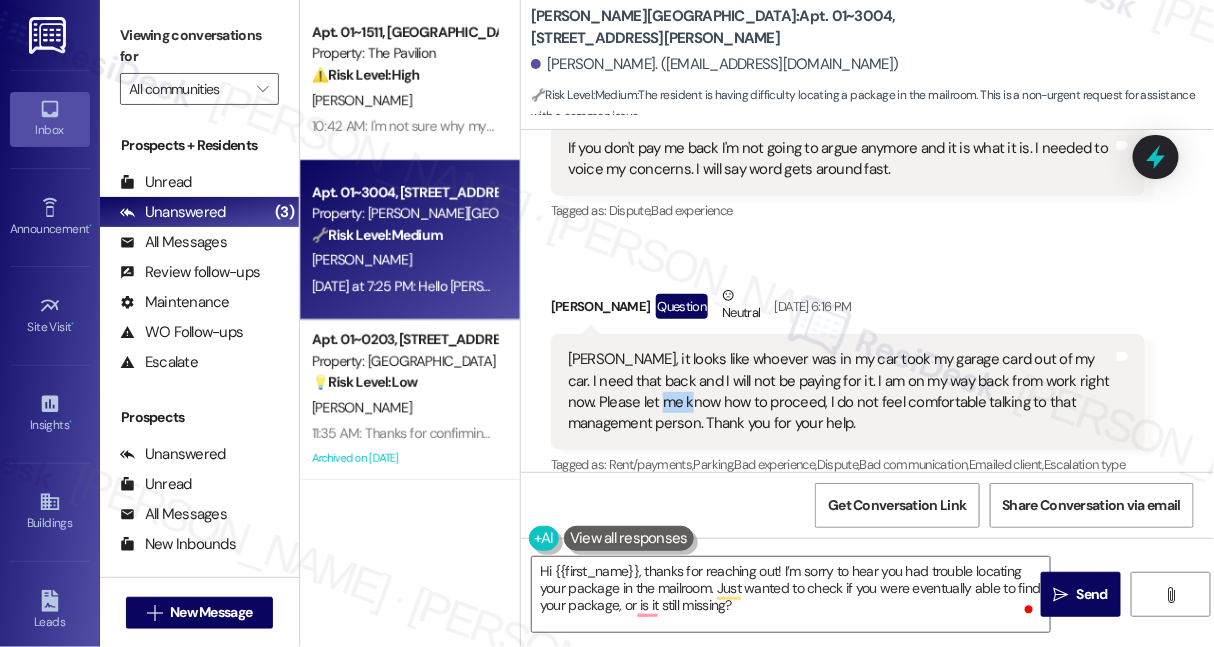 click on "[PERSON_NAME], it looks like whoever was in my car took my garage card out of my car. I need that back and I will not be paying for it. I am on my way back from work right now. Please let me know how to proceed, I do not feel comfortable talking to that management person. Thank you for your help." at bounding box center [840, 392] 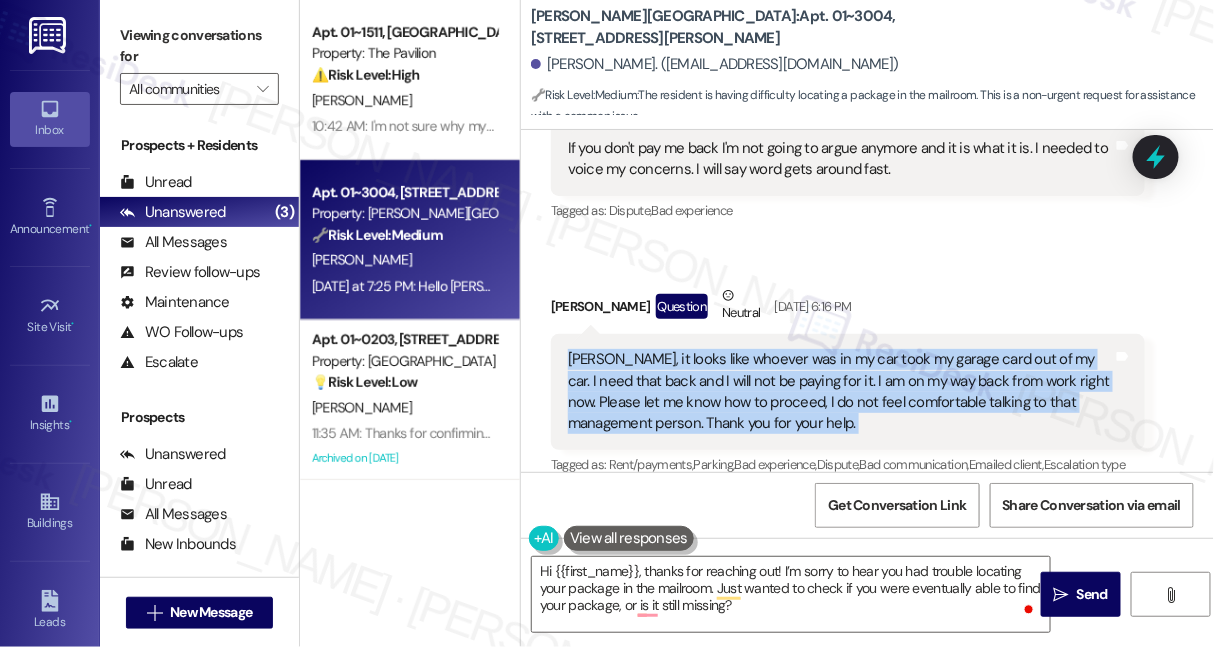 click on "[PERSON_NAME], it looks like whoever was in my car took my garage card out of my car. I need that back and I will not be paying for it. I am on my way back from work right now. Please let me know how to proceed, I do not feel comfortable talking to that management person. Thank you for your help." at bounding box center (840, 392) 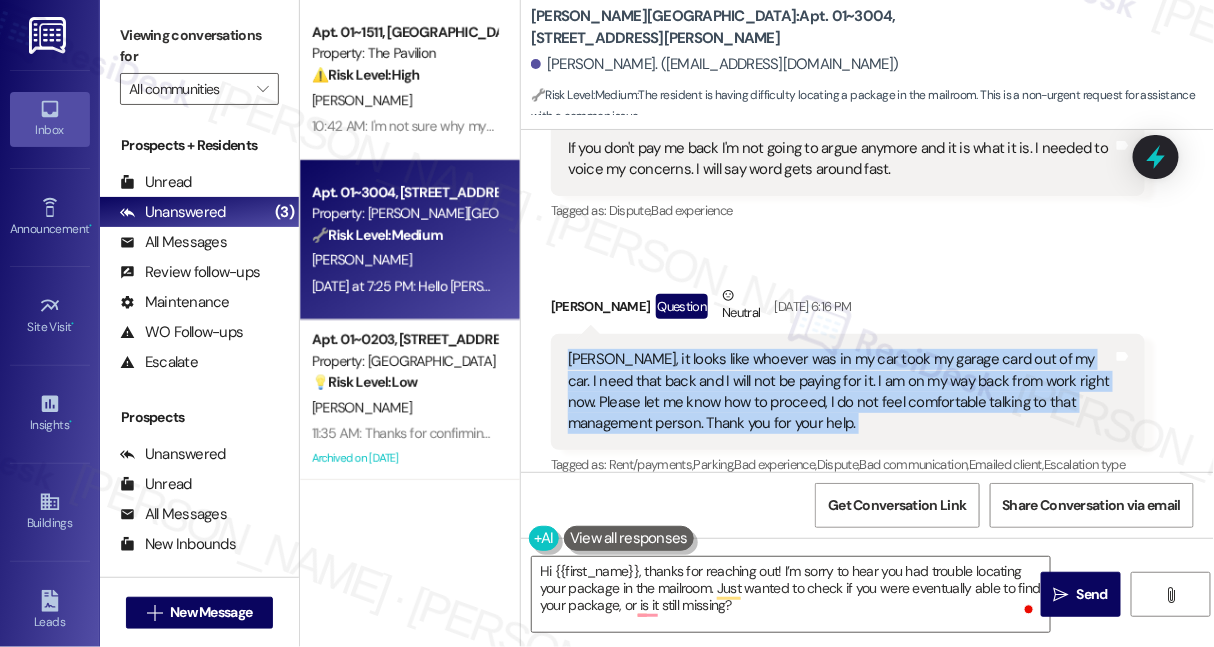 click on "[PERSON_NAME], it looks like whoever was in my car took my garage card out of my car. I need that back and I will not be paying for it. I am on my way back from work right now. Please let me know how to proceed, I do not feel comfortable talking to that management person. Thank you for your help." at bounding box center (840, 392) 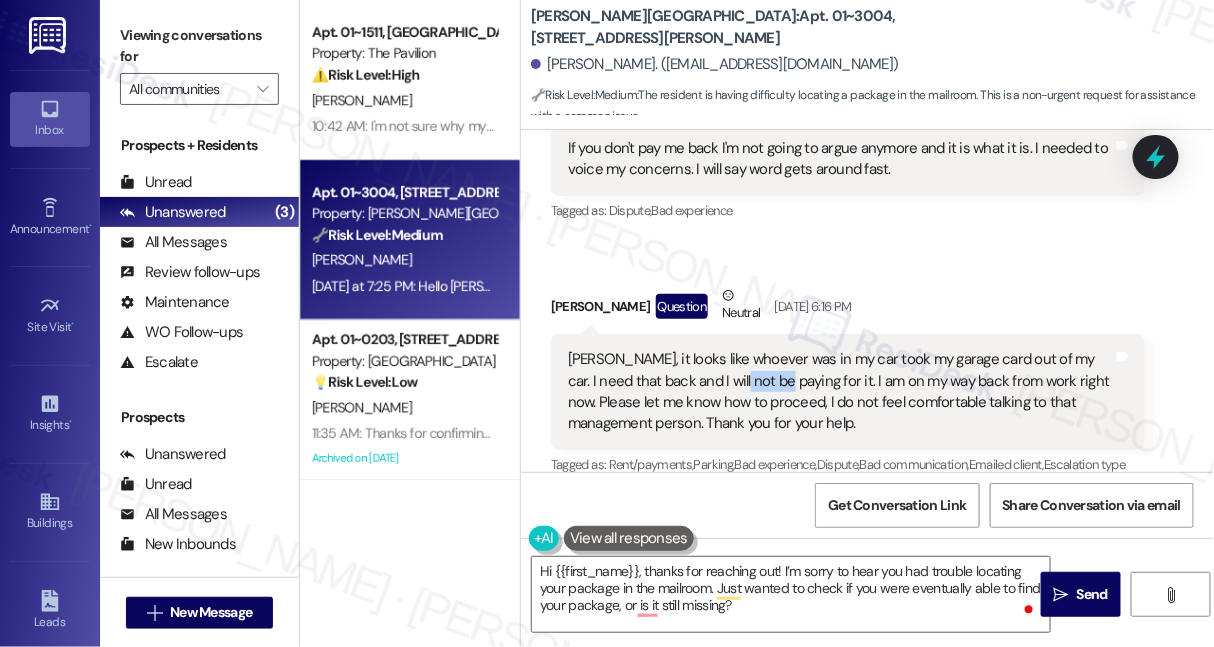 click on "[PERSON_NAME], it looks like whoever was in my car took my garage card out of my car. I need that back and I will not be paying for it. I am on my way back from work right now. Please let me know how to proceed, I do not feel comfortable talking to that management person. Thank you for your help." at bounding box center [840, 392] 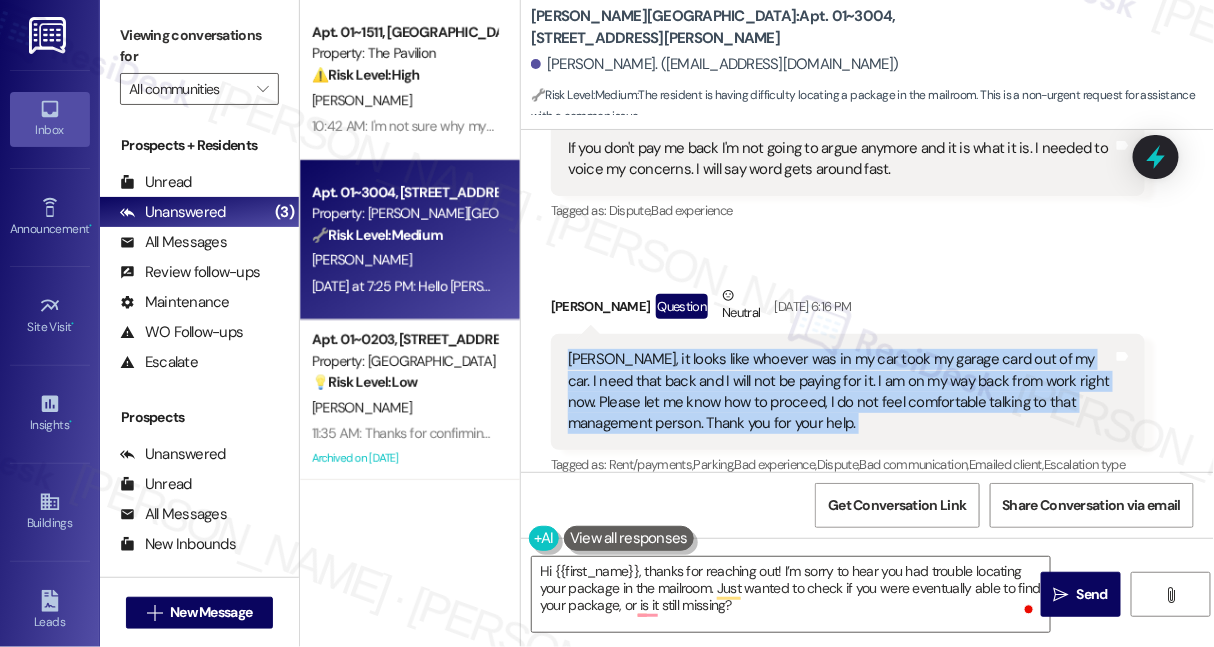 click on "[PERSON_NAME], it looks like whoever was in my car took my garage card out of my car. I need that back and I will not be paying for it. I am on my way back from work right now. Please let me know how to proceed, I do not feel comfortable talking to that management person. Thank you for your help." at bounding box center [840, 392] 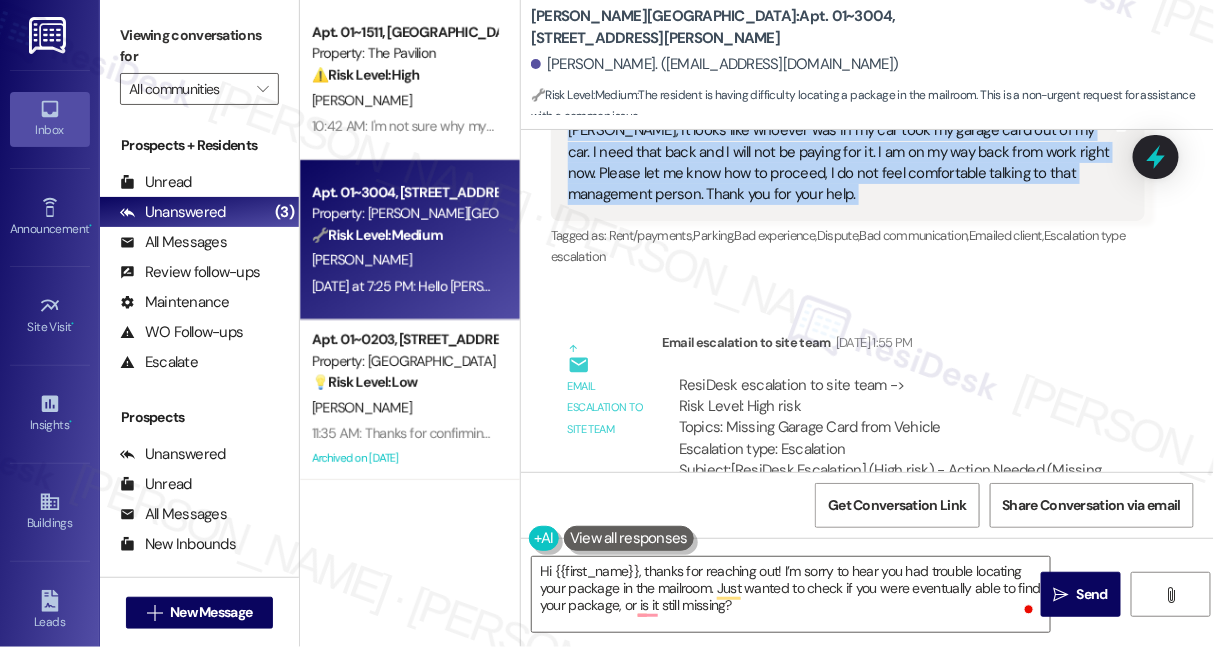 scroll, scrollTop: 12215, scrollLeft: 0, axis: vertical 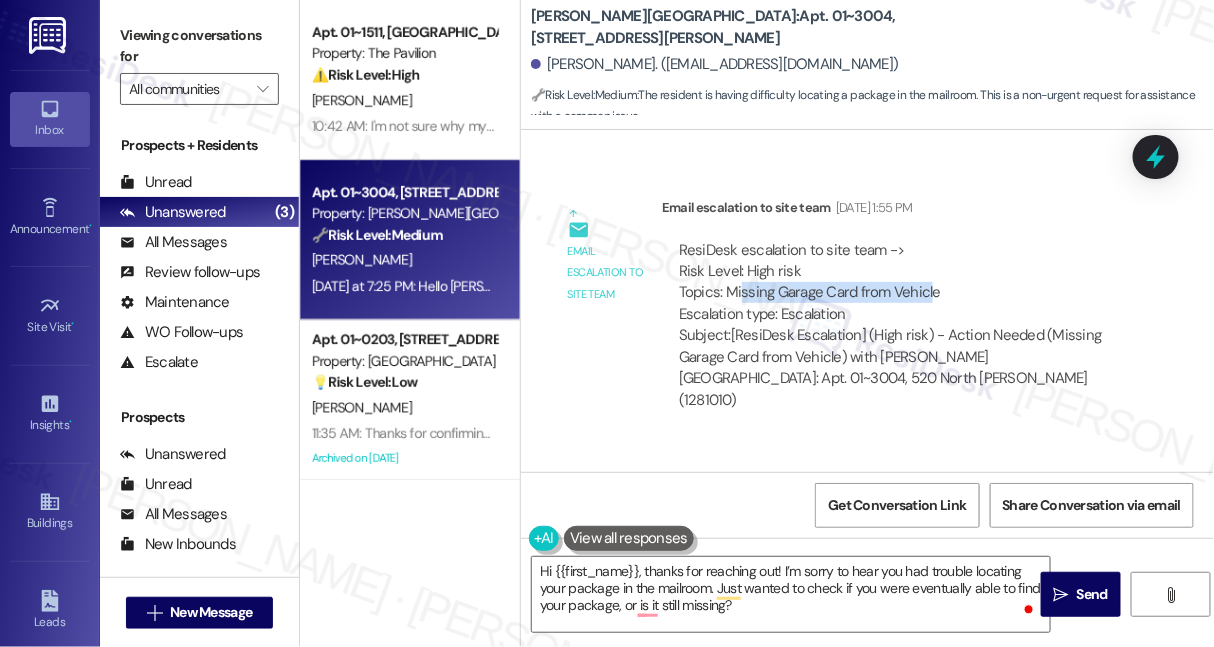 drag, startPoint x: 741, startPoint y: 180, endPoint x: 930, endPoint y: 187, distance: 189.12958 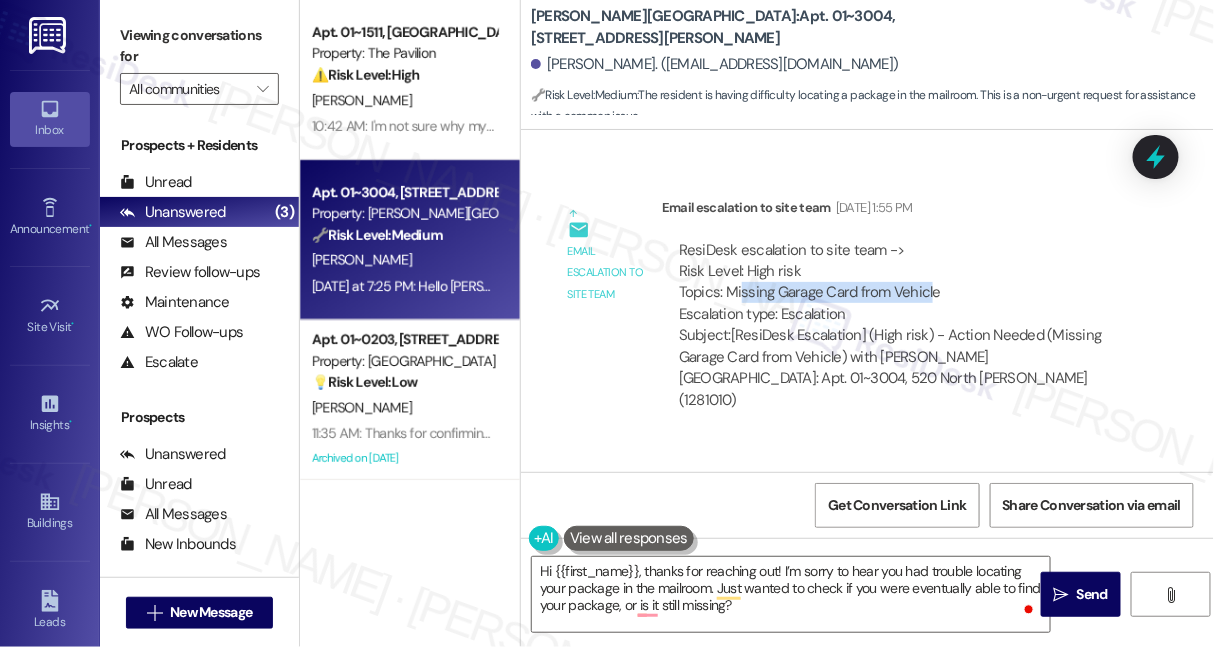click on "ResiDesk escalation to site team ->
Risk Level: High risk
Topics: Missing Garage Card from Vehicle
Escalation type: Escalation" at bounding box center (903, 283) 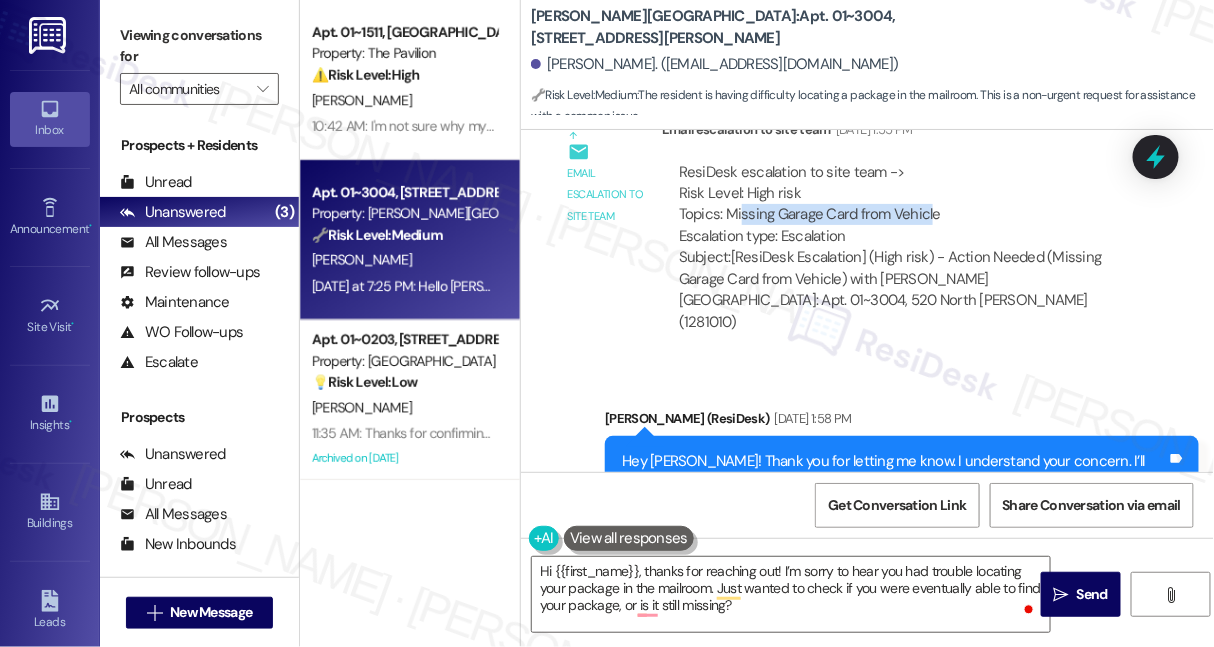 scroll, scrollTop: 12397, scrollLeft: 0, axis: vertical 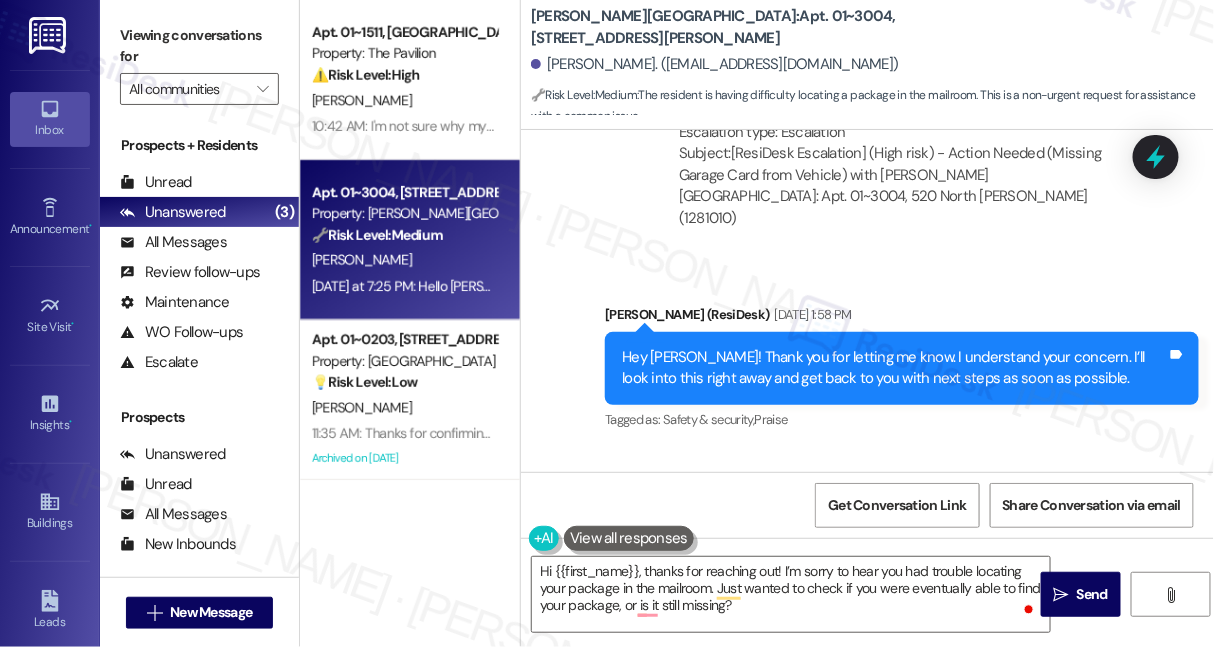 click on "Hey [PERSON_NAME]! Thank you for letting me know. I understand your concern. I’ll look into this right away and get back to you with next steps as soon as possible." at bounding box center (894, 368) 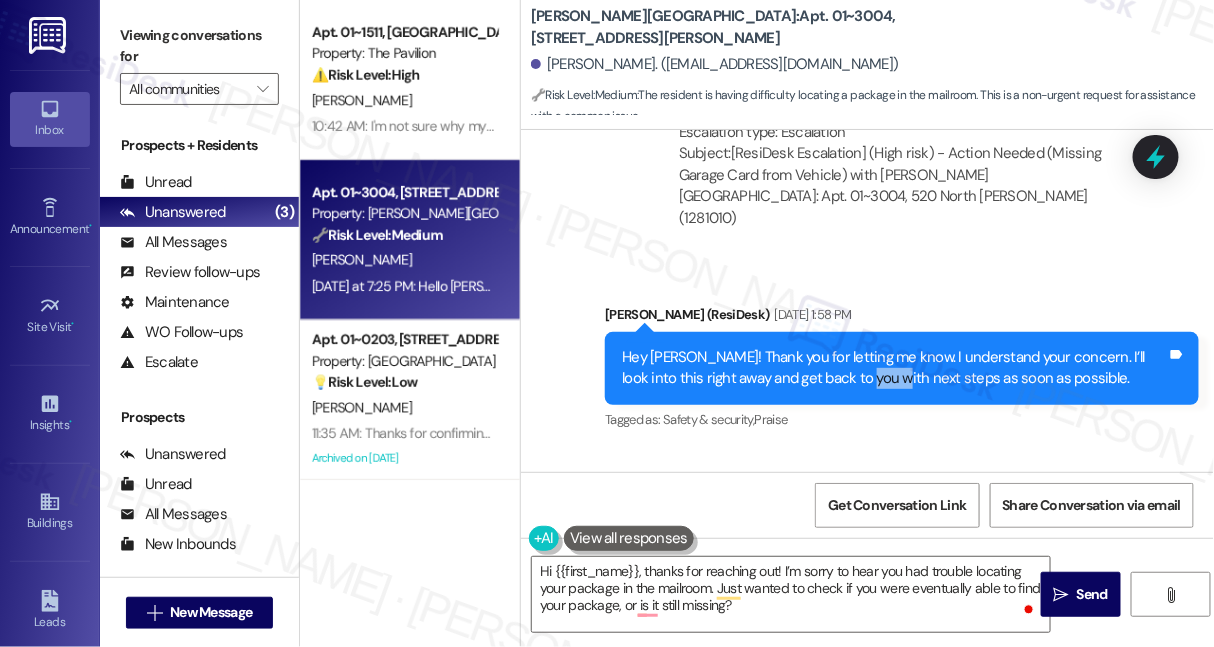 click on "Hey [PERSON_NAME]! Thank you for letting me know. I understand your concern. I’ll look into this right away and get back to you with next steps as soon as possible." at bounding box center (894, 368) 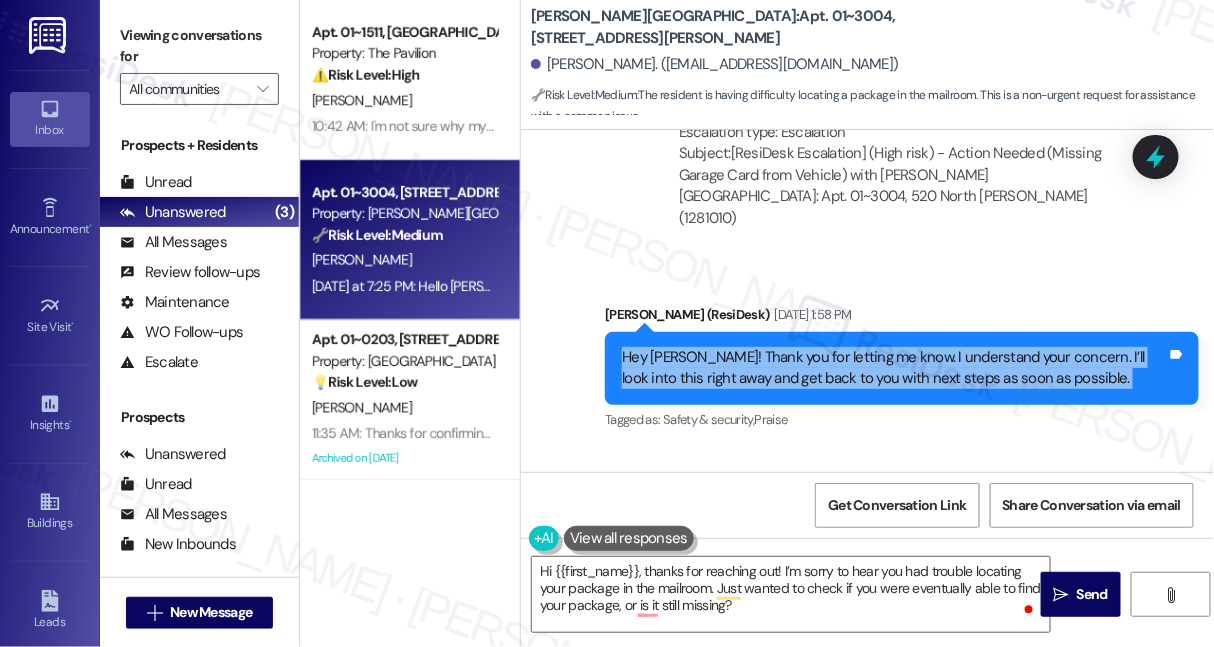 click on "Hey [PERSON_NAME]! Thank you for letting me know. I understand your concern. I’ll look into this right away and get back to you with next steps as soon as possible." at bounding box center (894, 368) 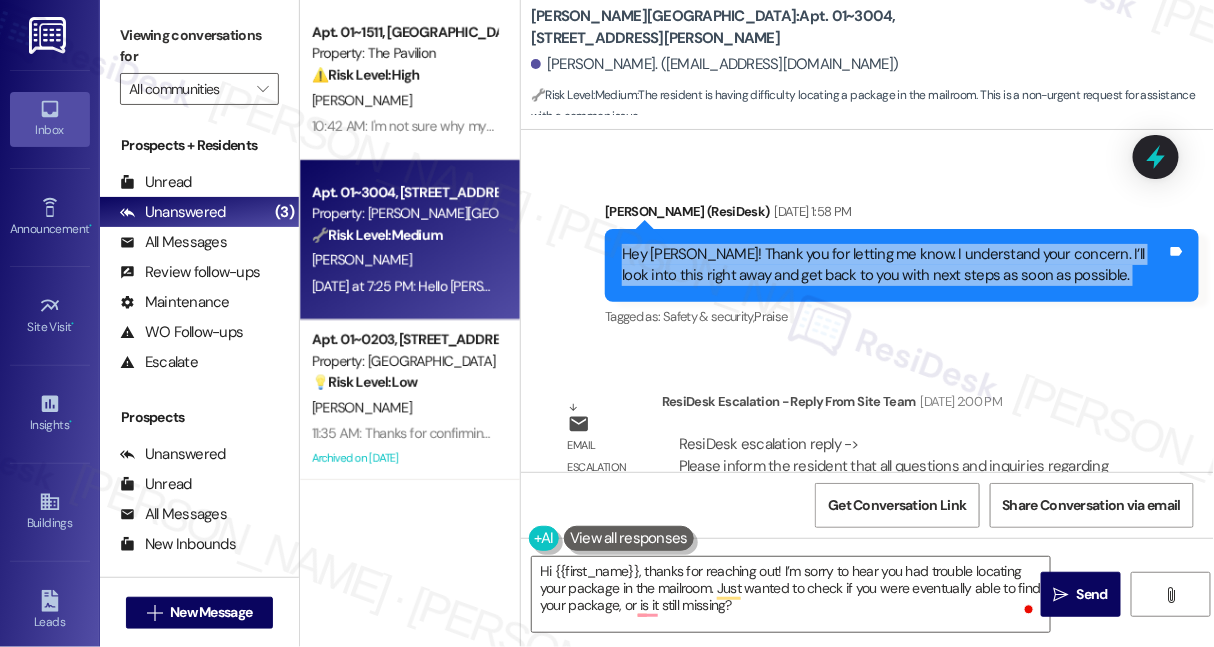 scroll, scrollTop: 12578, scrollLeft: 0, axis: vertical 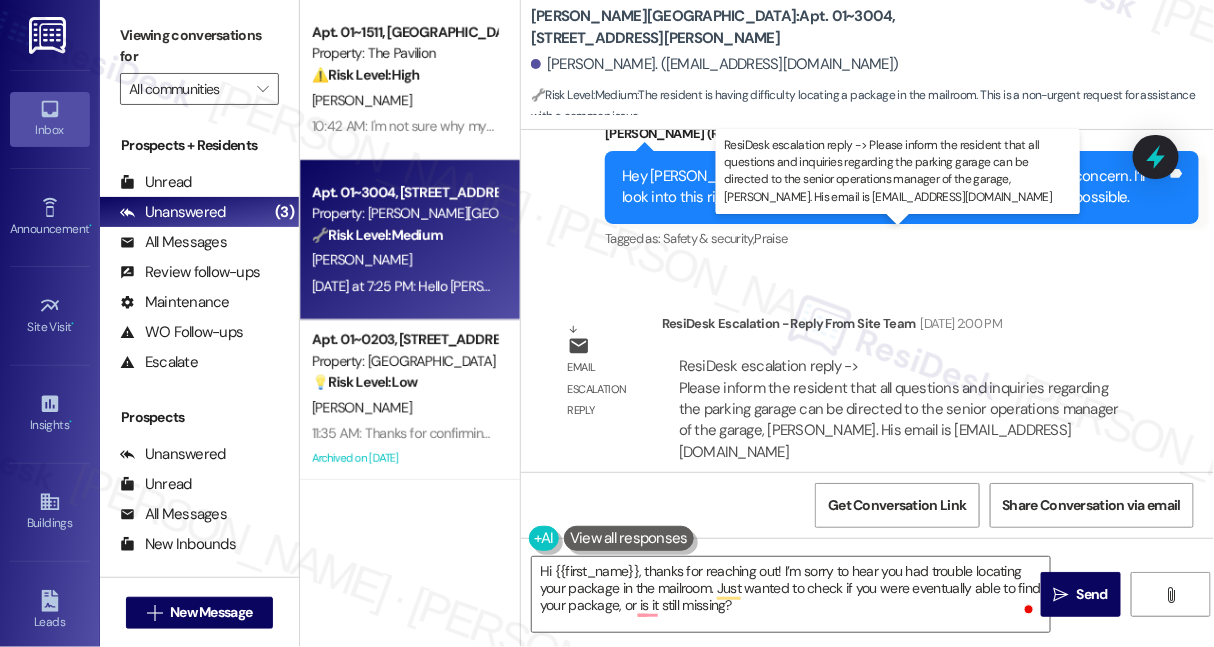 click on "ResiDesk escalation reply ->
Please inform the resident that all questions and inquiries regarding the parking garage can be directed to the senior operations manager of the garage, [PERSON_NAME]. His email is [EMAIL_ADDRESS][DOMAIN_NAME] ResiDesk escalation reply ->
Please inform the resident that all questions and inquiries regarding the parking garage can be directed to the senior operations manager of the garage, [PERSON_NAME]. His email is [EMAIL_ADDRESS][DOMAIN_NAME]" at bounding box center [899, 409] 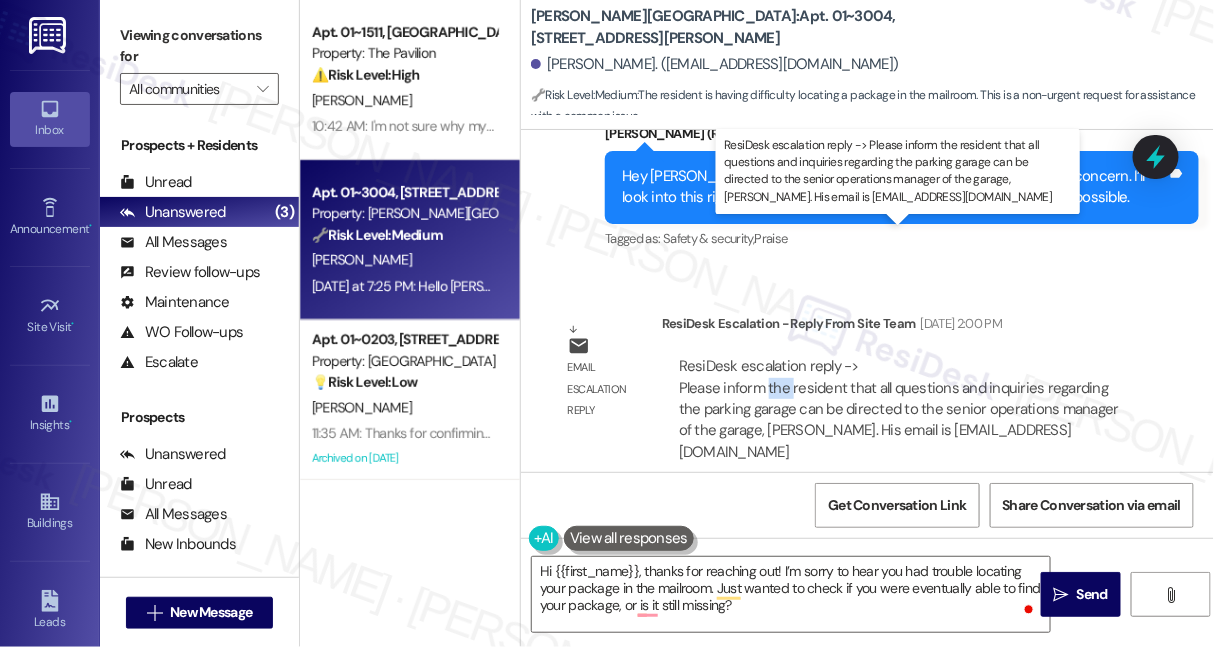 click on "ResiDesk escalation reply ->
Please inform the resident that all questions and inquiries regarding the parking garage can be directed to the senior operations manager of the garage, [PERSON_NAME]. His email is [EMAIL_ADDRESS][DOMAIN_NAME] ResiDesk escalation reply ->
Please inform the resident that all questions and inquiries regarding the parking garage can be directed to the senior operations manager of the garage, [PERSON_NAME]. His email is [EMAIL_ADDRESS][DOMAIN_NAME]" at bounding box center (899, 409) 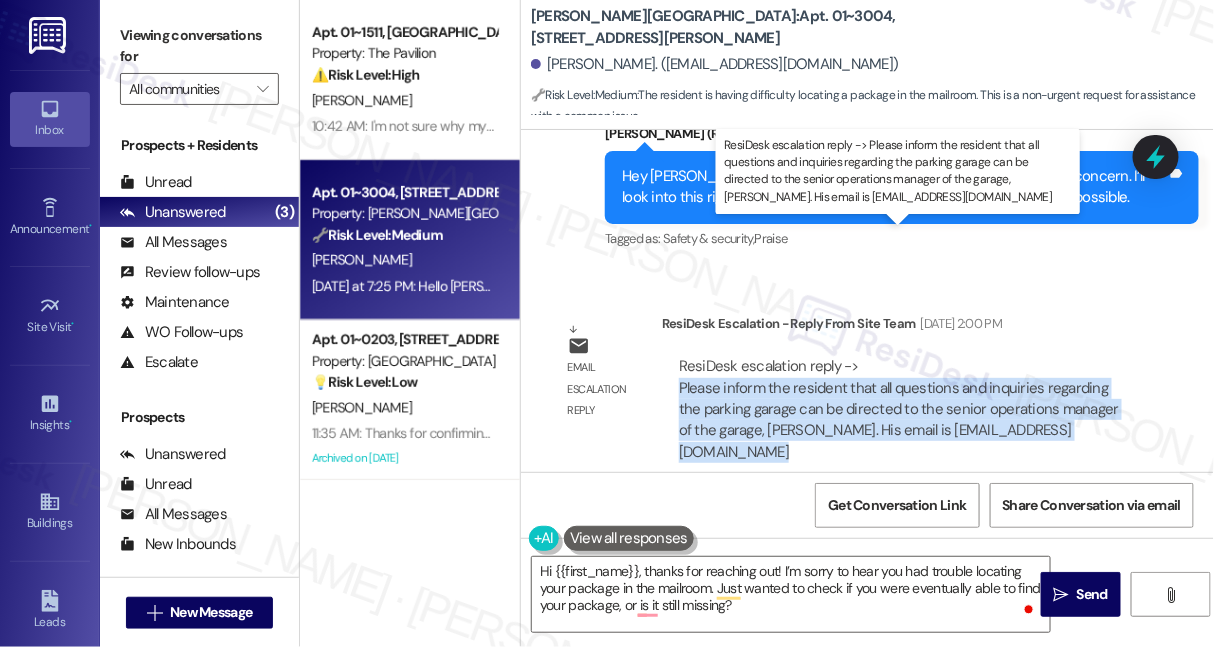 click on "ResiDesk escalation reply ->
Please inform the resident that all questions and inquiries regarding the parking garage can be directed to the senior operations manager of the garage, [PERSON_NAME]. His email is [EMAIL_ADDRESS][DOMAIN_NAME] ResiDesk escalation reply ->
Please inform the resident that all questions and inquiries regarding the parking garage can be directed to the senior operations manager of the garage, [PERSON_NAME]. His email is [EMAIL_ADDRESS][DOMAIN_NAME]" at bounding box center (899, 409) 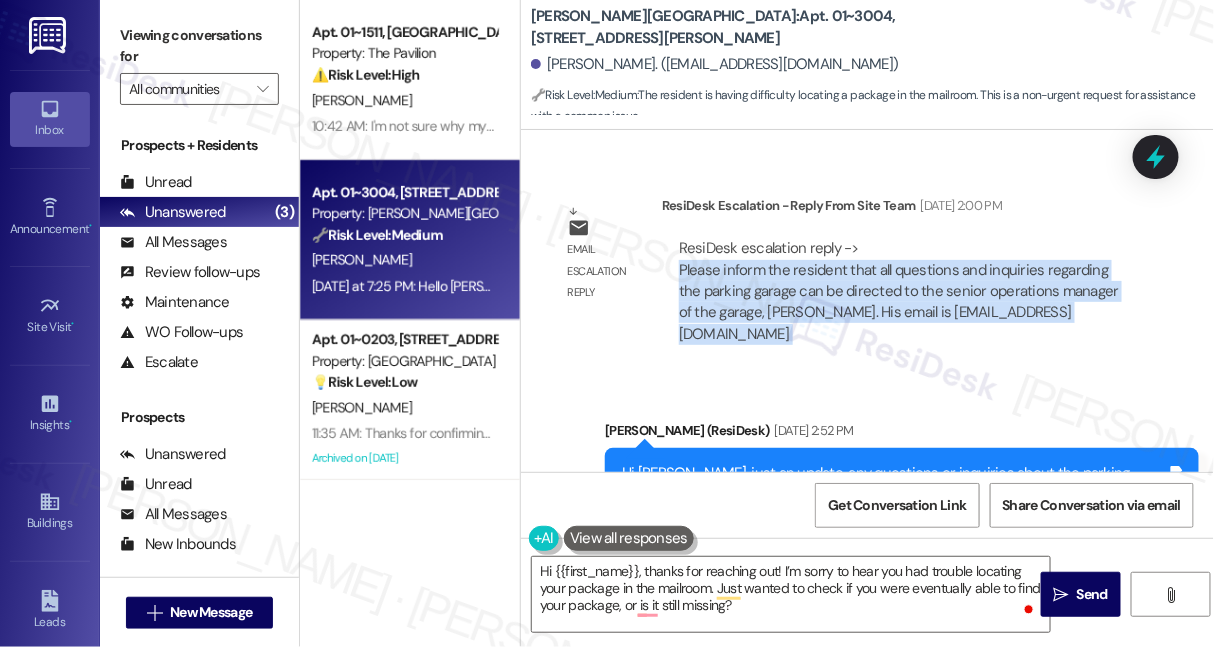 scroll, scrollTop: 12760, scrollLeft: 0, axis: vertical 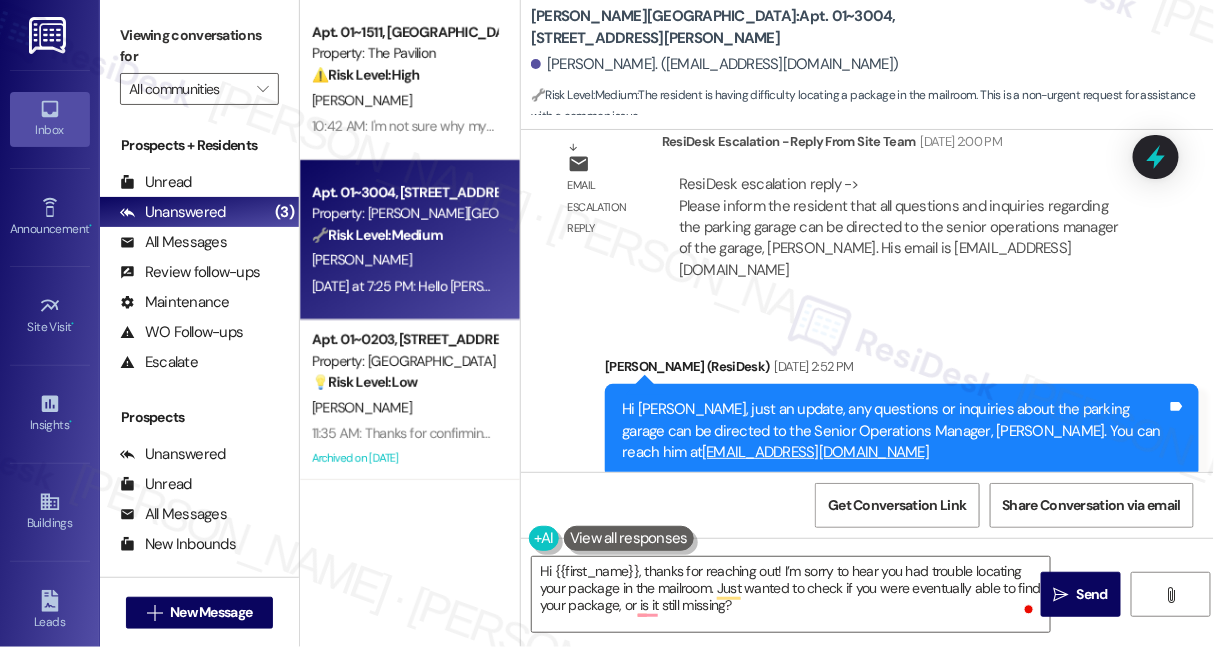 click on "Hi [PERSON_NAME], just an update, any questions or inquiries about the parking garage can be directed to the Senior Operations Manager, [PERSON_NAME]. You can reach him at  [EMAIL_ADDRESS][DOMAIN_NAME]" at bounding box center (894, 431) 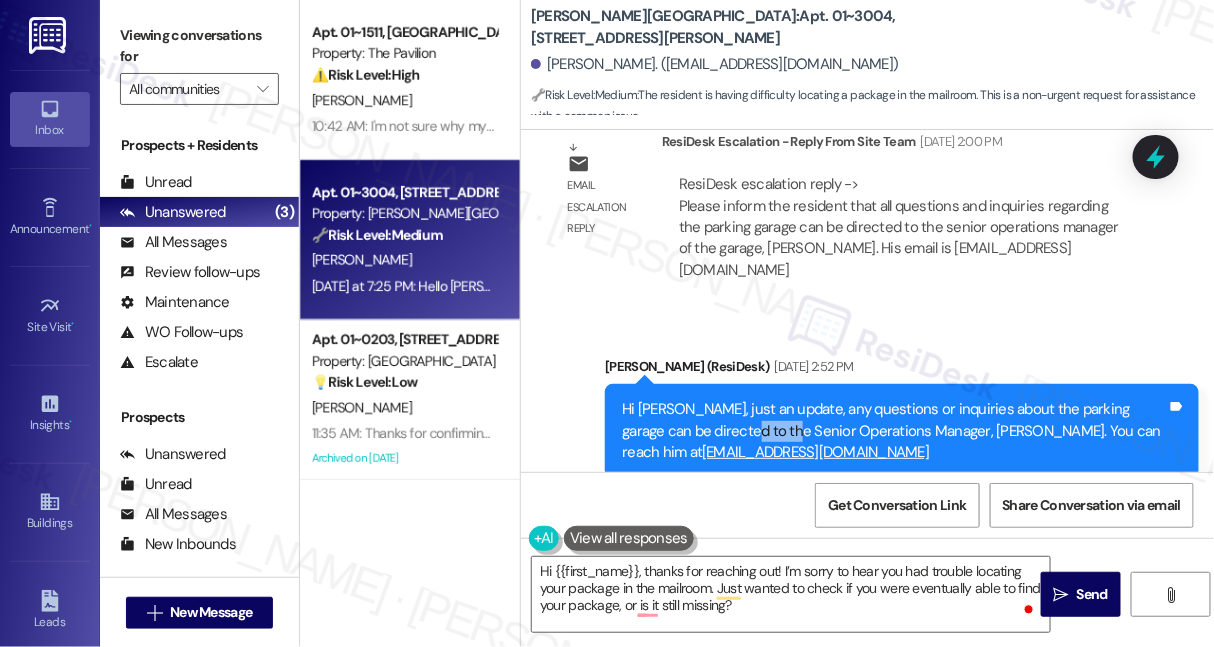 click on "Hi [PERSON_NAME], just an update, any questions or inquiries about the parking garage can be directed to the Senior Operations Manager, [PERSON_NAME]. You can reach him at  [EMAIL_ADDRESS][DOMAIN_NAME]" at bounding box center (894, 431) 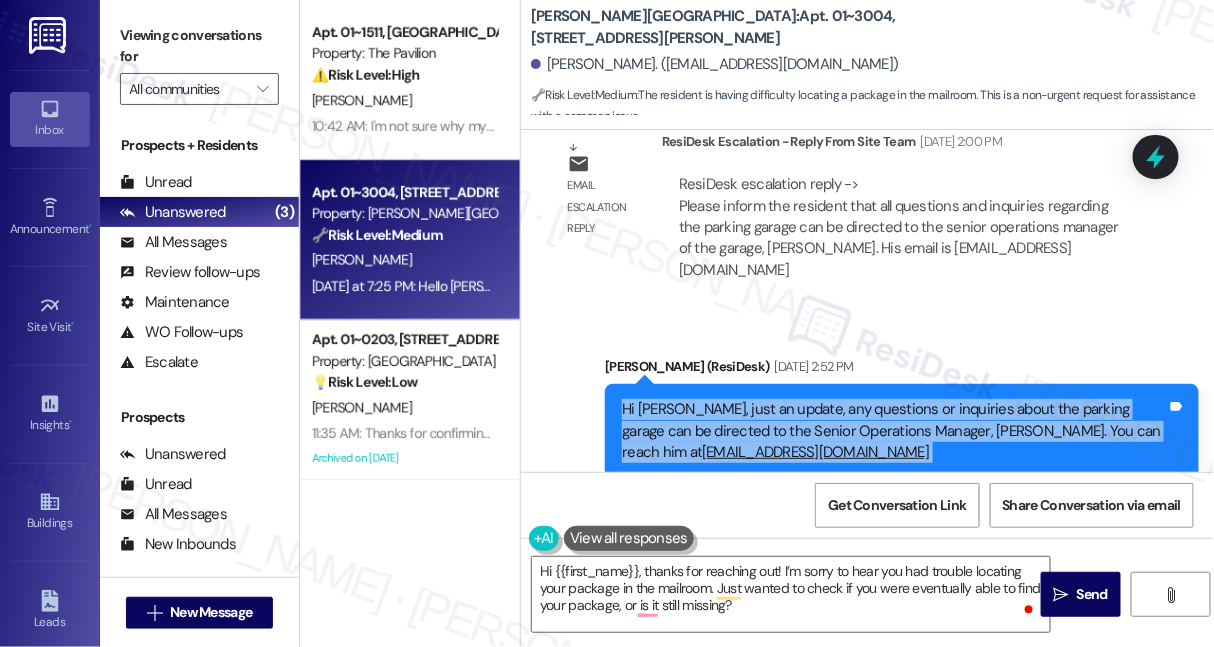 click on "Hi [PERSON_NAME], just an update, any questions or inquiries about the parking garage can be directed to the Senior Operations Manager, [PERSON_NAME]. You can reach him at  [EMAIL_ADDRESS][DOMAIN_NAME]" at bounding box center (894, 431) 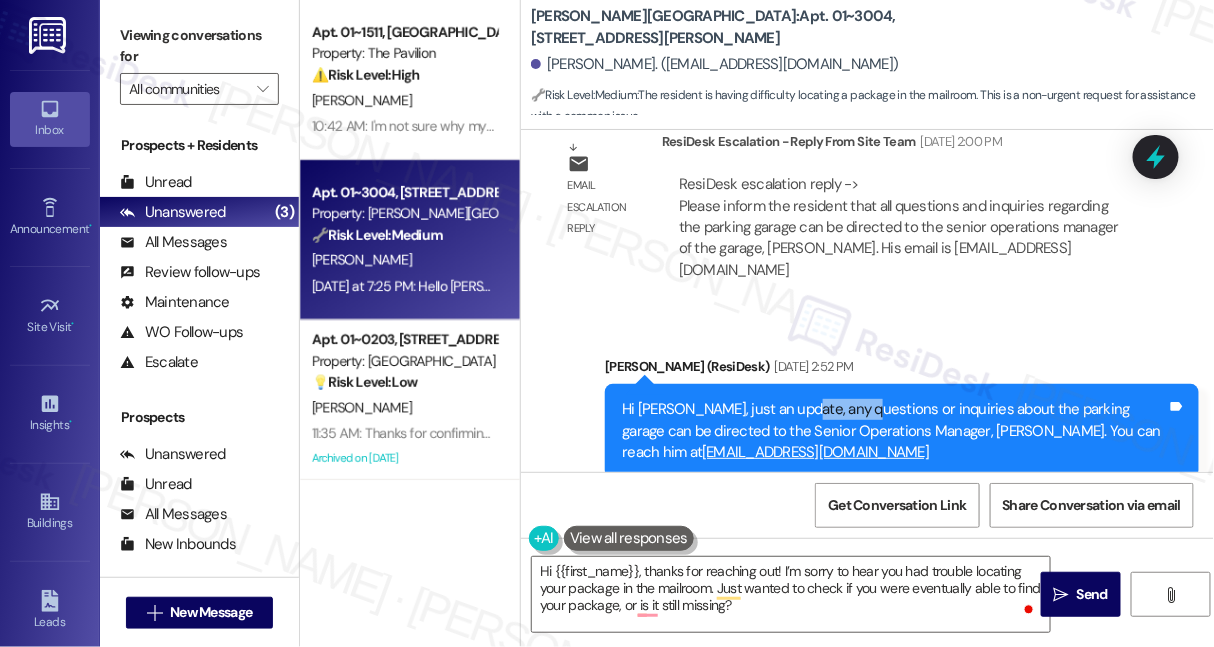 click on "Hi [PERSON_NAME], just an update, any questions or inquiries about the parking garage can be directed to the Senior Operations Manager, [PERSON_NAME]. You can reach him at  [EMAIL_ADDRESS][DOMAIN_NAME]" at bounding box center [894, 431] 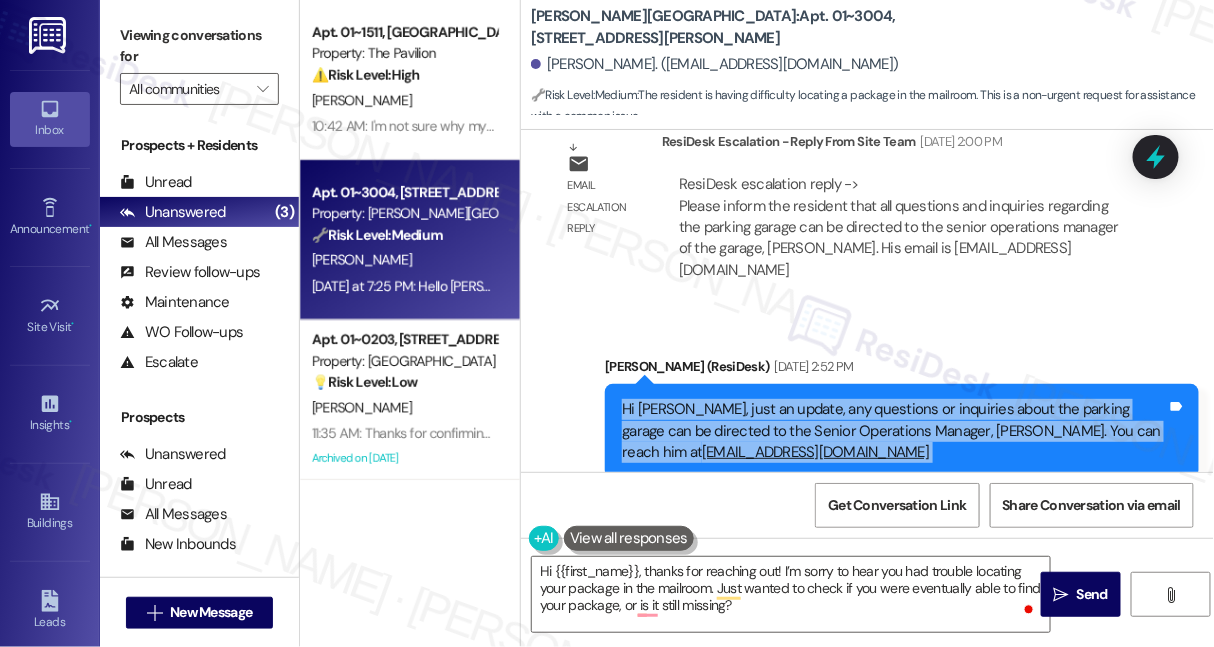 click on "Hi [PERSON_NAME], just an update, any questions or inquiries about the parking garage can be directed to the Senior Operations Manager, [PERSON_NAME]. You can reach him at  [EMAIL_ADDRESS][DOMAIN_NAME]" at bounding box center (894, 431) 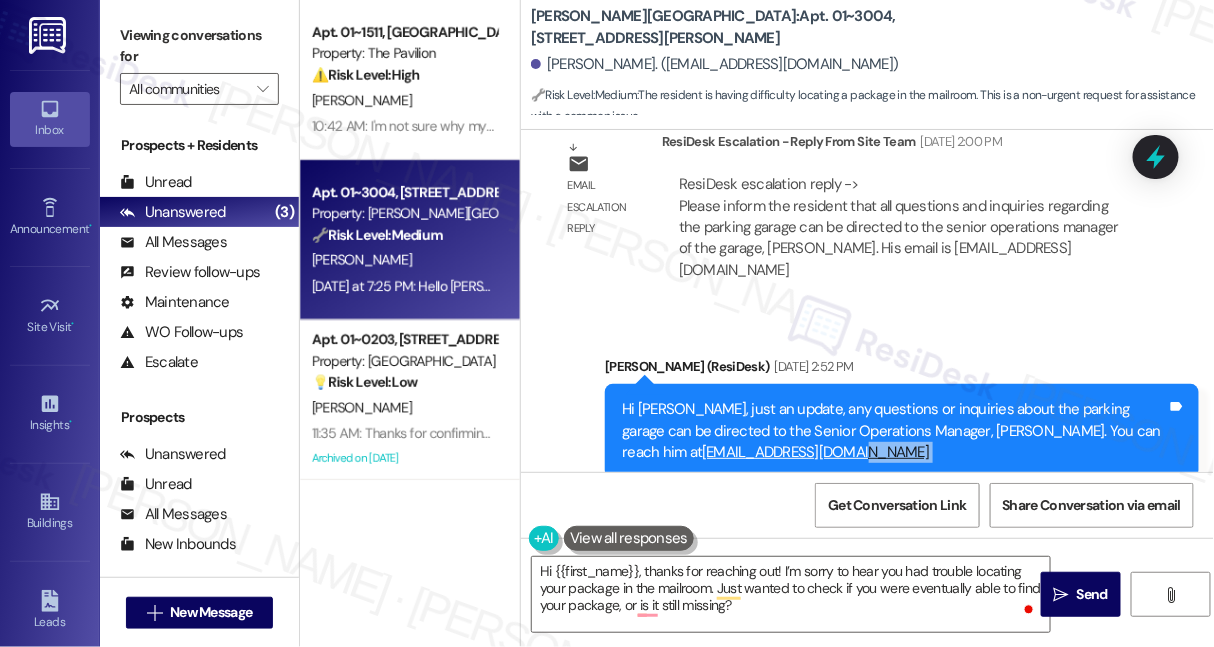 click on "Hi [PERSON_NAME], just an update, any questions or inquiries about the parking garage can be directed to the Senior Operations Manager, [PERSON_NAME]. You can reach him at  [EMAIL_ADDRESS][DOMAIN_NAME]" at bounding box center (894, 431) 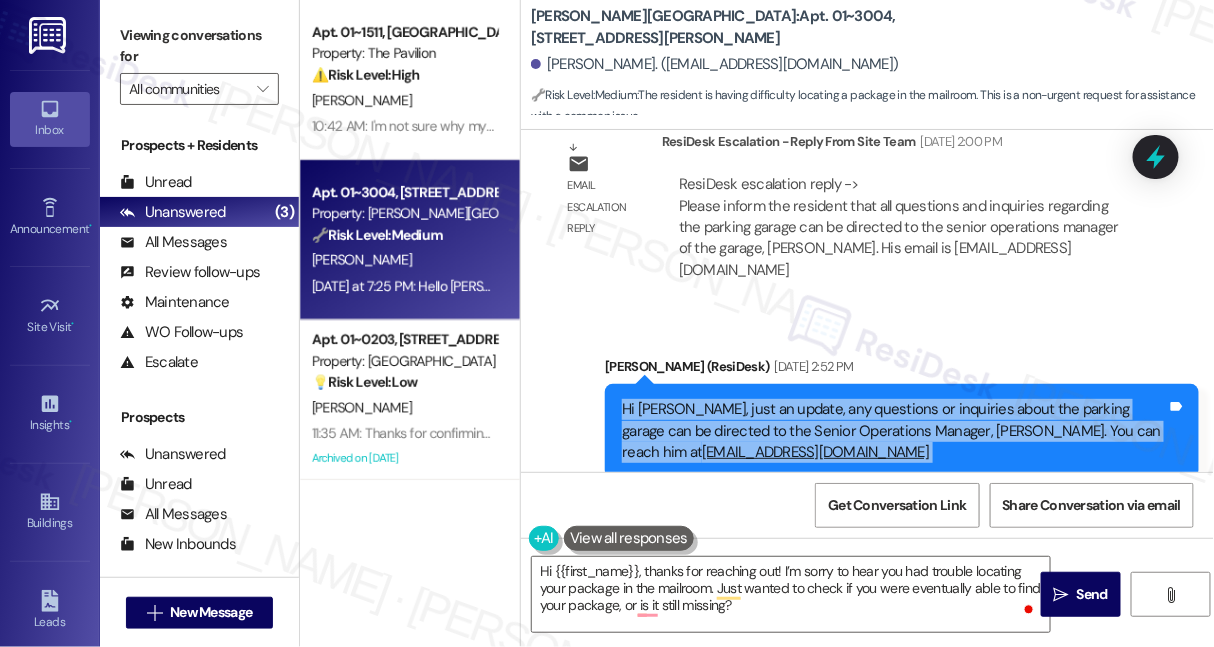 click on "Hi [PERSON_NAME], just an update, any questions or inquiries about the parking garage can be directed to the Senior Operations Manager, [PERSON_NAME]. You can reach him at  [EMAIL_ADDRESS][DOMAIN_NAME]" at bounding box center (894, 431) 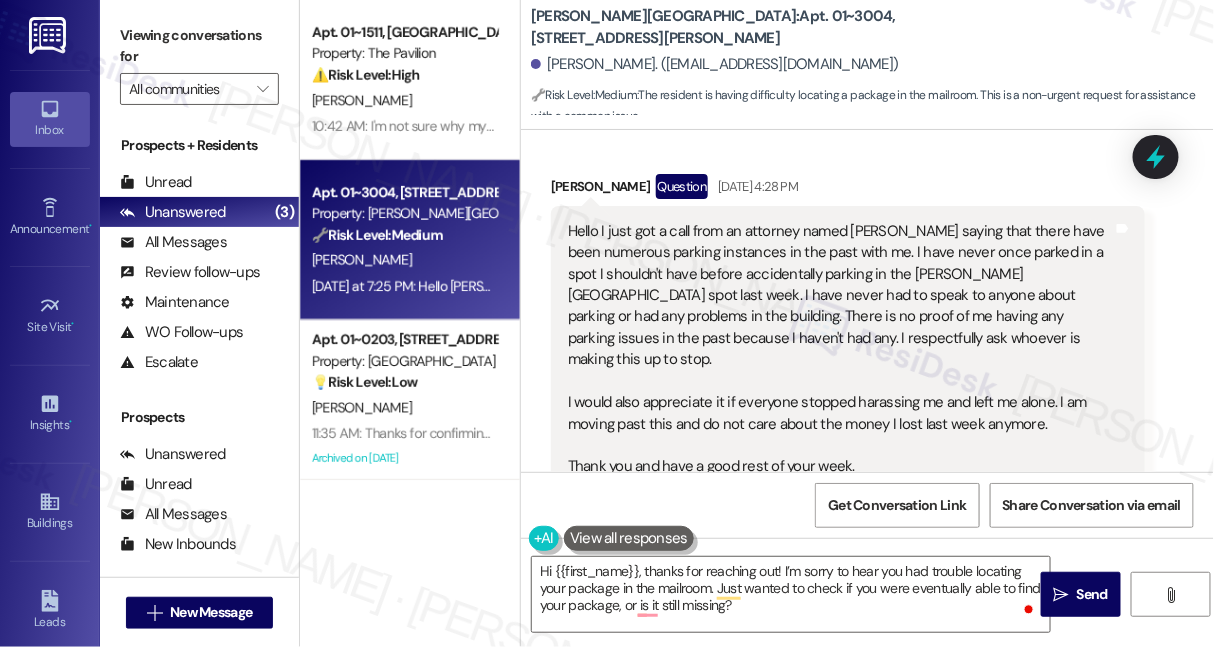 scroll, scrollTop: 13033, scrollLeft: 0, axis: vertical 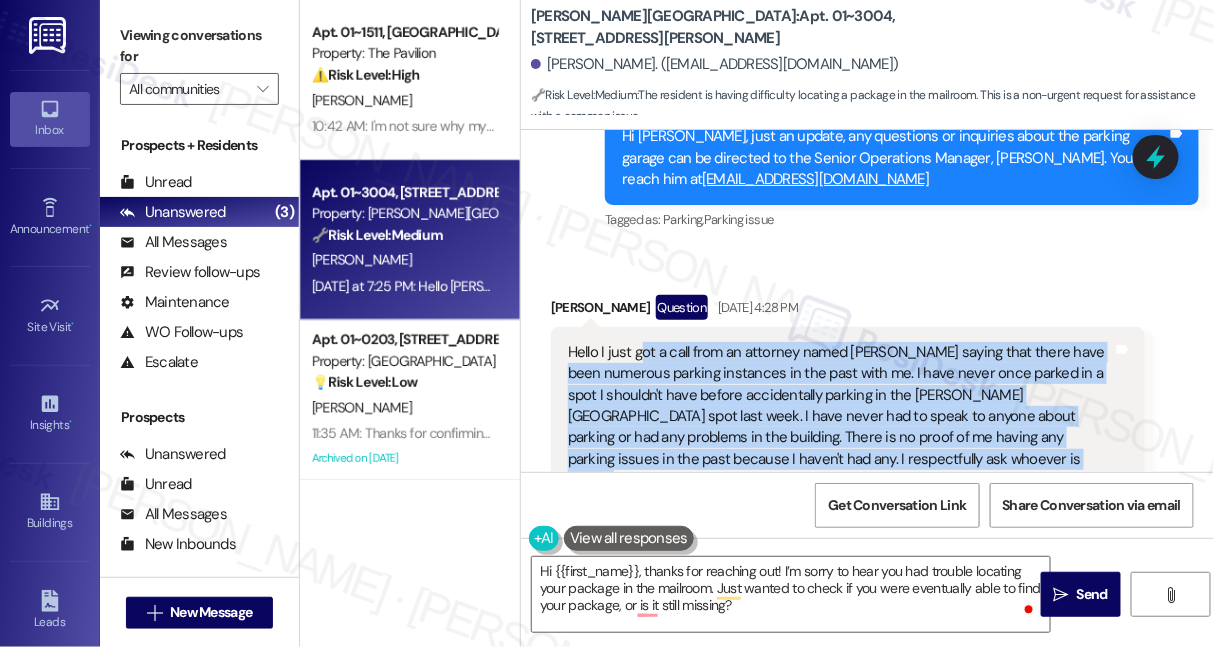 drag, startPoint x: 643, startPoint y: 206, endPoint x: 901, endPoint y: 316, distance: 280.47104 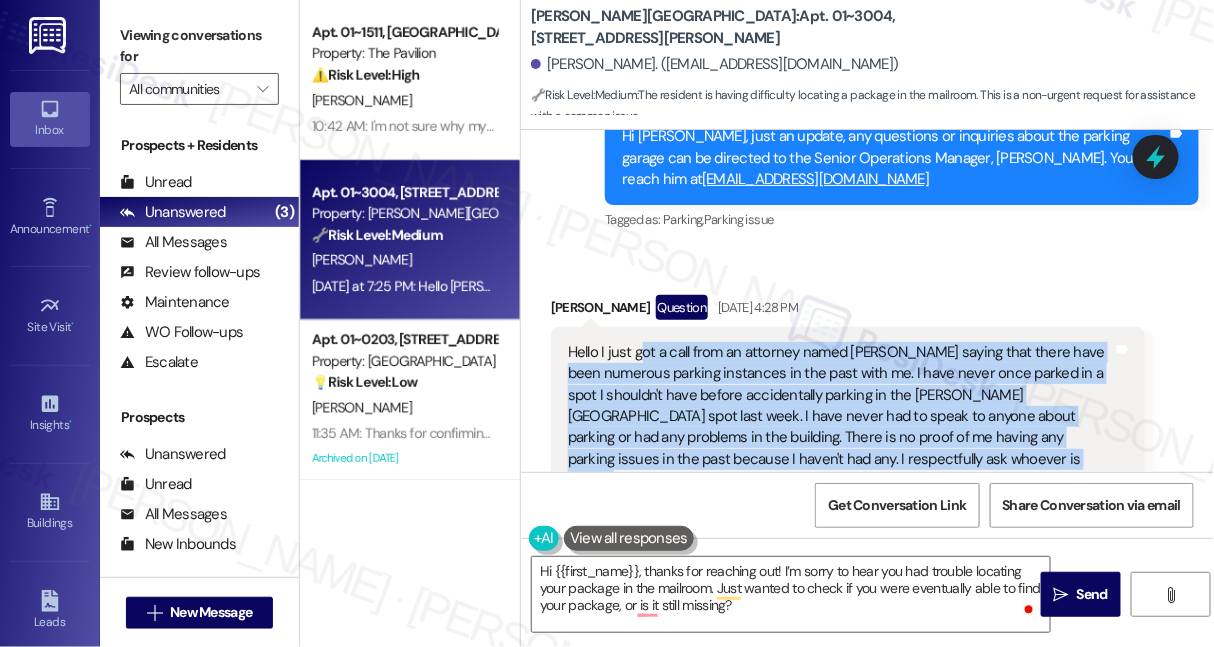 click on "Hello I just got a call from an attorney named [PERSON_NAME] saying that there have been numerous parking instances in the past with me. I have never once parked in a spot I shouldn't have before accidentally parking in the [PERSON_NAME][GEOGRAPHIC_DATA] spot last week. I have never had to speak to anyone about parking or had any problems in the building. There is no proof of me having any parking issues in the past because I haven't had any. I respectfully ask whoever is making this up to stop.
I would also appreciate it if everyone stopped harassing me and left me alone. I am moving past this and do not care about the money I lost last week anymore.
Thank you and have a good rest of your week." at bounding box center (840, 470) 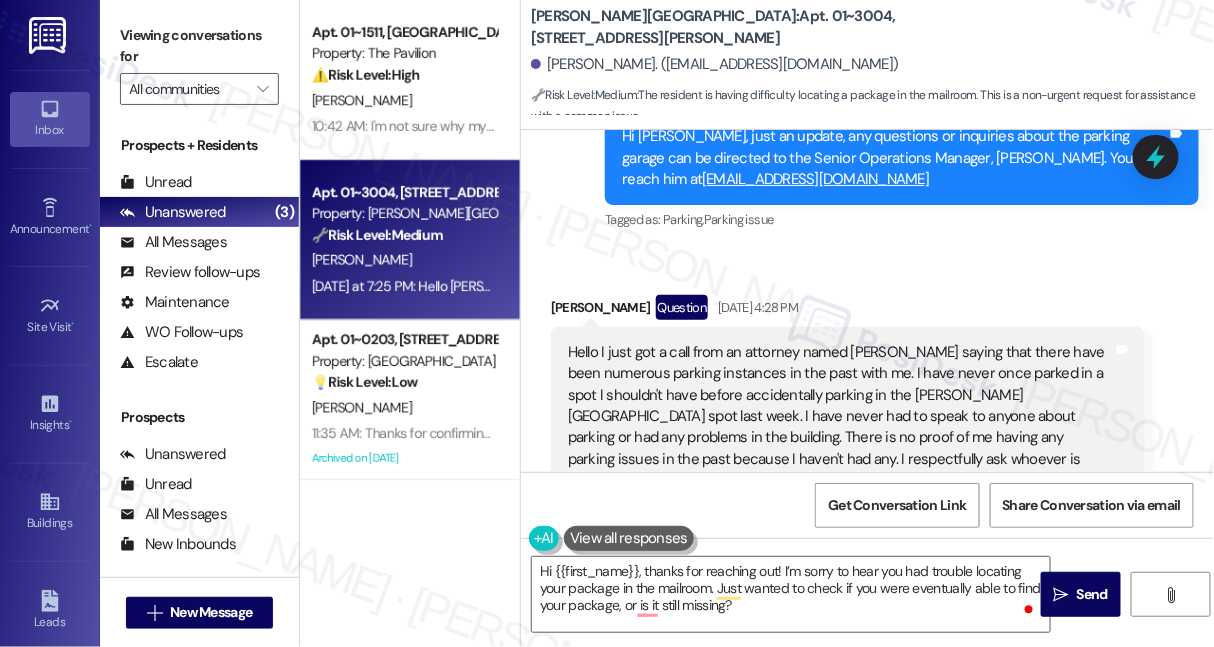 click on "Hello I just got a call from an attorney named [PERSON_NAME] saying that there have been numerous parking instances in the past with me. I have never once parked in a spot I shouldn't have before accidentally parking in the [PERSON_NAME][GEOGRAPHIC_DATA] spot last week. I have never had to speak to anyone about parking or had any problems in the building. There is no proof of me having any parking issues in the past because I haven't had any. I respectfully ask whoever is making this up to stop.
I would also appreciate it if everyone stopped harassing me and left me alone. I am moving past this and do not care about the money I lost last week anymore.
Thank you and have a good rest of your week." at bounding box center (840, 470) 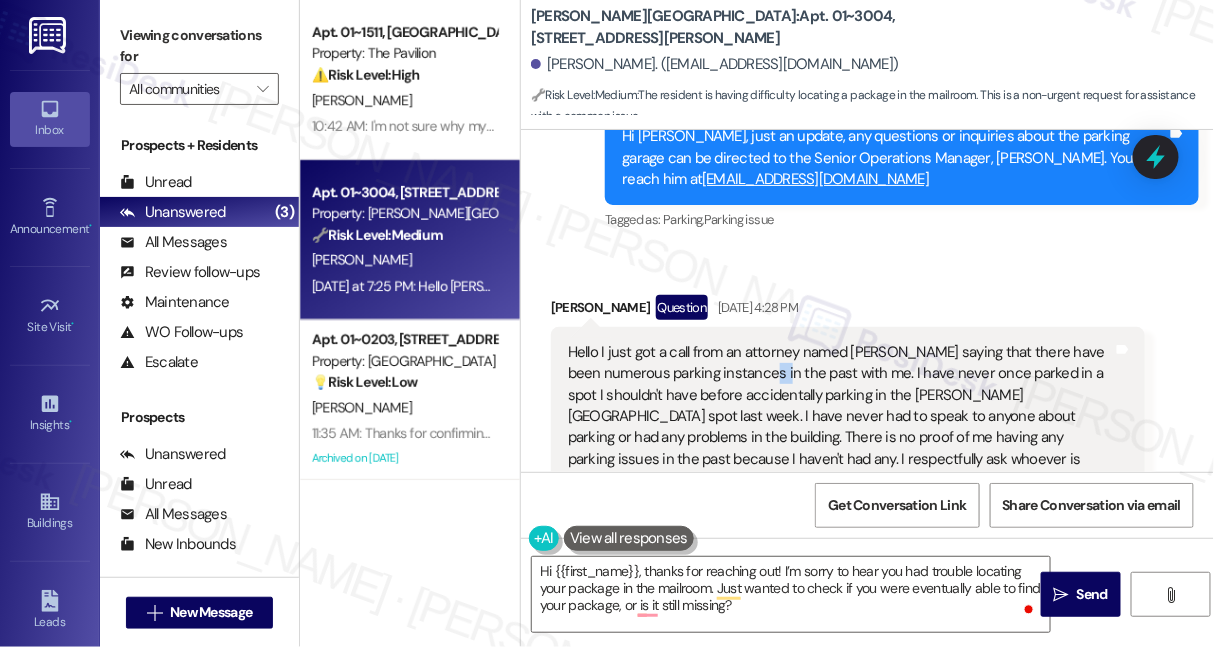 click on "Hello I just got a call from an attorney named [PERSON_NAME] saying that there have been numerous parking instances in the past with me. I have never once parked in a spot I shouldn't have before accidentally parking in the [PERSON_NAME][GEOGRAPHIC_DATA] spot last week. I have never had to speak to anyone about parking or had any problems in the building. There is no proof of me having any parking issues in the past because I haven't had any. I respectfully ask whoever is making this up to stop.
I would also appreciate it if everyone stopped harassing me and left me alone. I am moving past this and do not care about the money I lost last week anymore.
Thank you and have a good rest of your week." at bounding box center (840, 470) 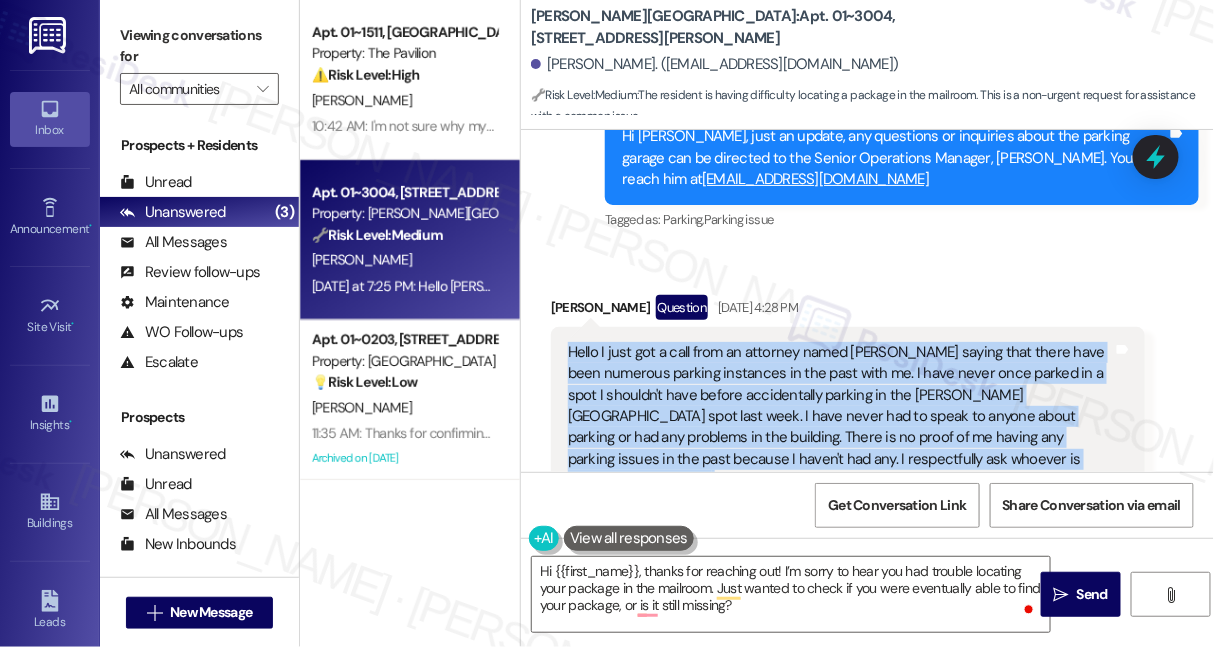 click on "Hello I just got a call from an attorney named [PERSON_NAME] saying that there have been numerous parking instances in the past with me. I have never once parked in a spot I shouldn't have before accidentally parking in the [PERSON_NAME][GEOGRAPHIC_DATA] spot last week. I have never had to speak to anyone about parking or had any problems in the building. There is no proof of me having any parking issues in the past because I haven't had any. I respectfully ask whoever is making this up to stop.
I would also appreciate it if everyone stopped harassing me and left me alone. I am moving past this and do not care about the money I lost last week anymore.
Thank you and have a good rest of your week." at bounding box center [840, 470] 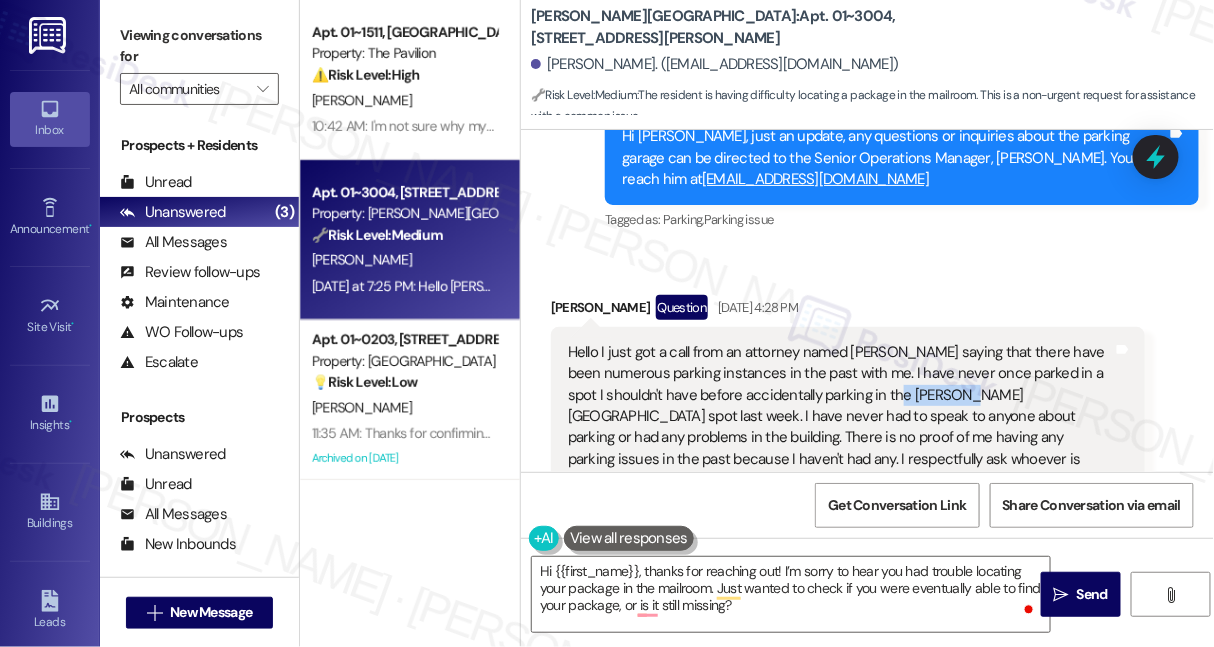 click on "Hello I just got a call from an attorney named [PERSON_NAME] saying that there have been numerous parking instances in the past with me. I have never once parked in a spot I shouldn't have before accidentally parking in the [PERSON_NAME][GEOGRAPHIC_DATA] spot last week. I have never had to speak to anyone about parking or had any problems in the building. There is no proof of me having any parking issues in the past because I haven't had any. I respectfully ask whoever is making this up to stop.
I would also appreciate it if everyone stopped harassing me and left me alone. I am moving past this and do not care about the money I lost last week anymore.
Thank you and have a good rest of your week." at bounding box center [840, 470] 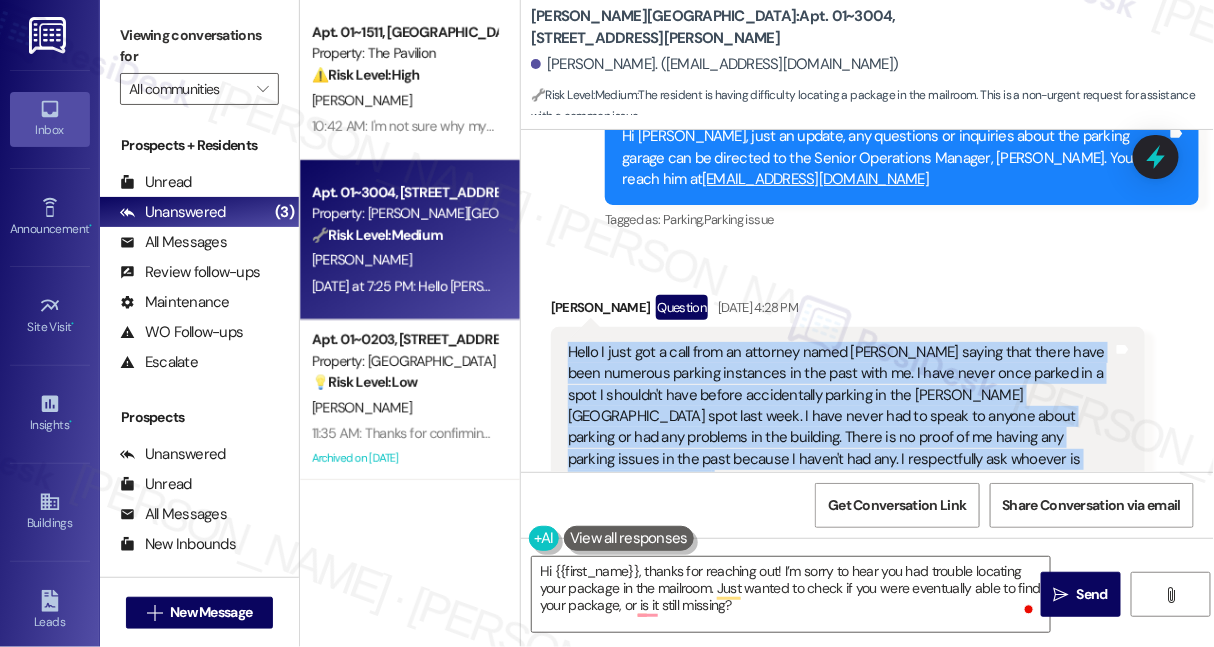 click on "Hello I just got a call from an attorney named [PERSON_NAME] saying that there have been numerous parking instances in the past with me. I have never once parked in a spot I shouldn't have before accidentally parking in the [PERSON_NAME][GEOGRAPHIC_DATA] spot last week. I have never had to speak to anyone about parking or had any problems in the building. There is no proof of me having any parking issues in the past because I haven't had any. I respectfully ask whoever is making this up to stop.
I would also appreciate it if everyone stopped harassing me and left me alone. I am moving past this and do not care about the money I lost last week anymore.
Thank you and have a good rest of your week." at bounding box center [840, 470] 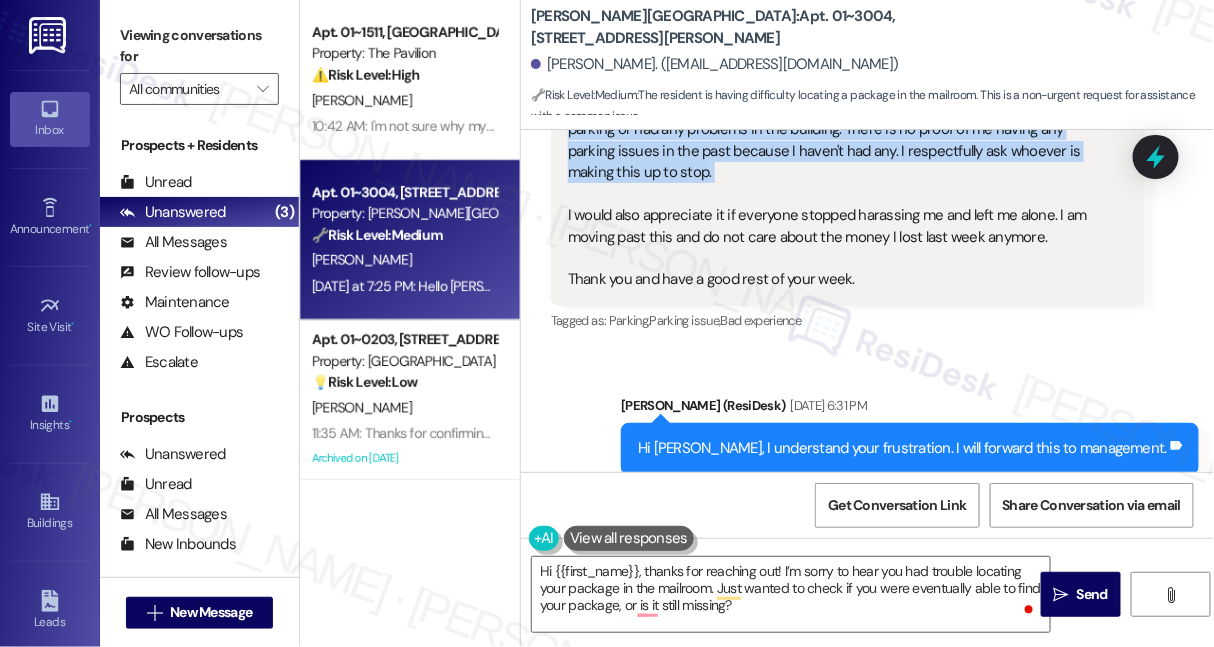 scroll, scrollTop: 13488, scrollLeft: 0, axis: vertical 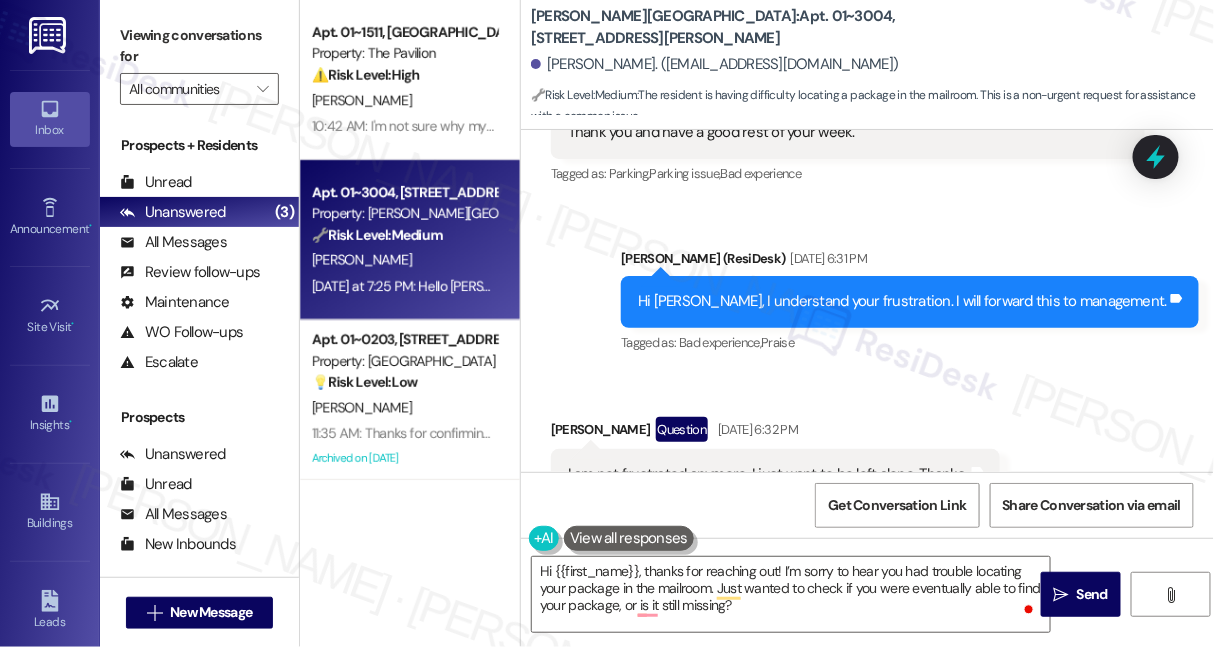 click on "I am not frustrated anymore. I just want to be left alone. Thanks." at bounding box center [768, 474] 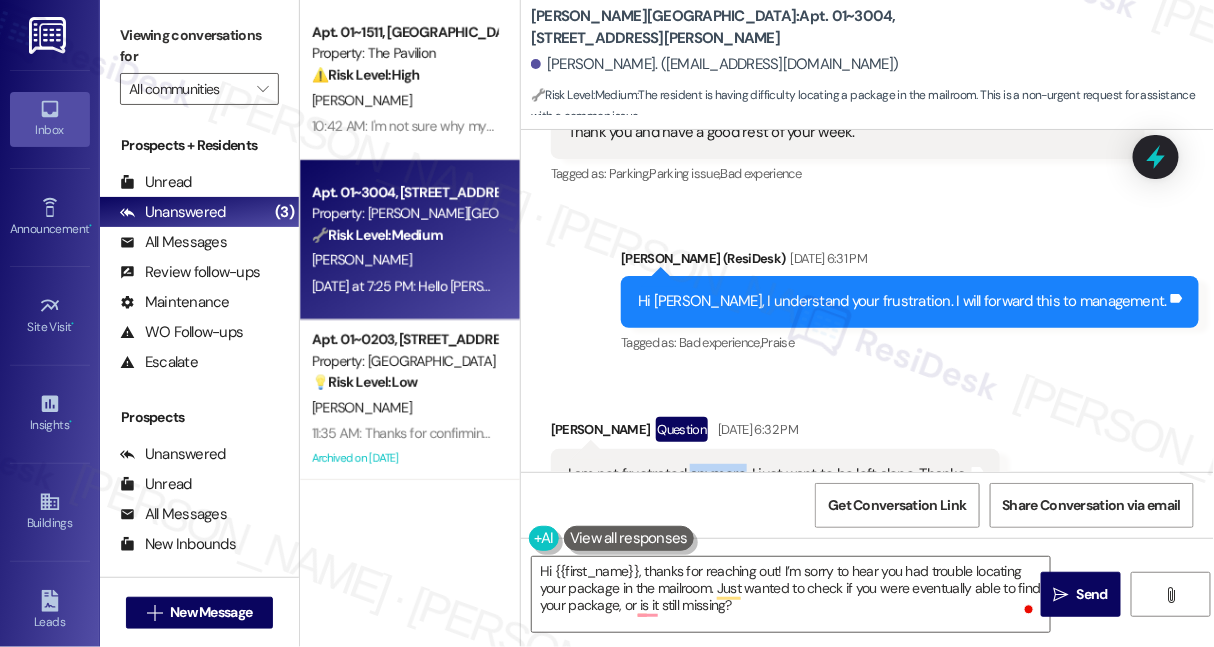 click on "I am not frustrated anymore. I just want to be left alone. Thanks." at bounding box center [768, 474] 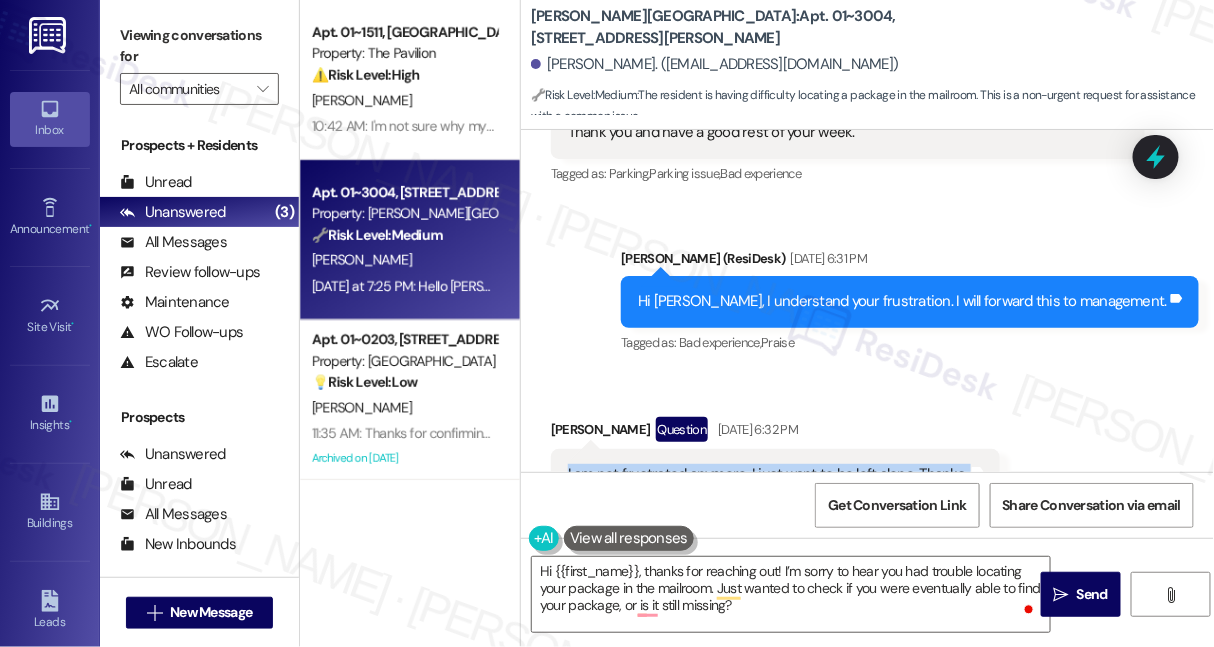 click on "I am not frustrated anymore. I just want to be left alone. Thanks." at bounding box center (768, 474) 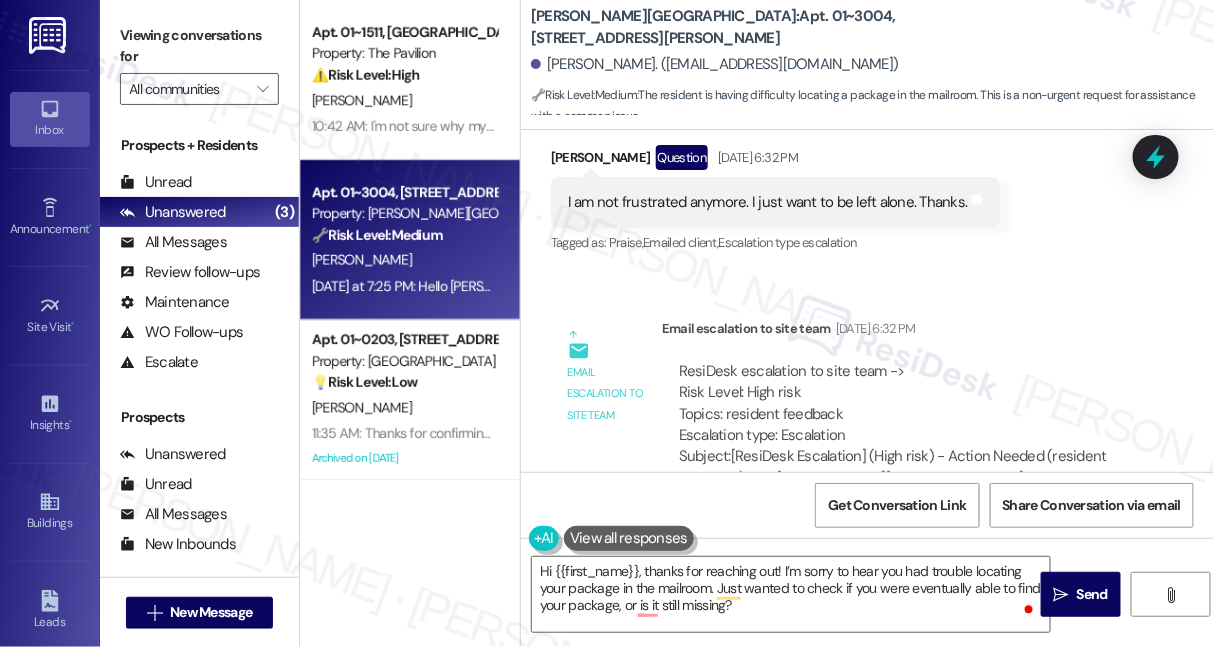 click on "ResiDesk escalation to site team ->
Risk Level: High risk
Topics: resident feedback
Escalation type: Escalation" at bounding box center (903, 404) 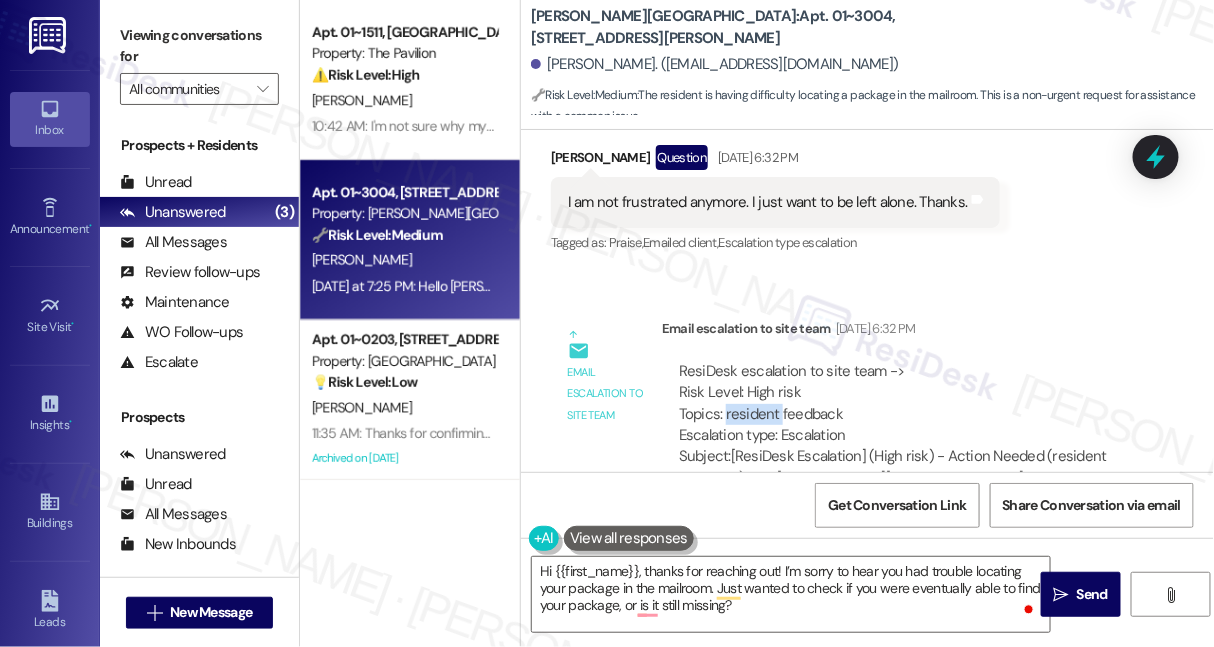 click on "ResiDesk escalation to site team ->
Risk Level: High risk
Topics: resident feedback
Escalation type: Escalation" at bounding box center (903, 404) 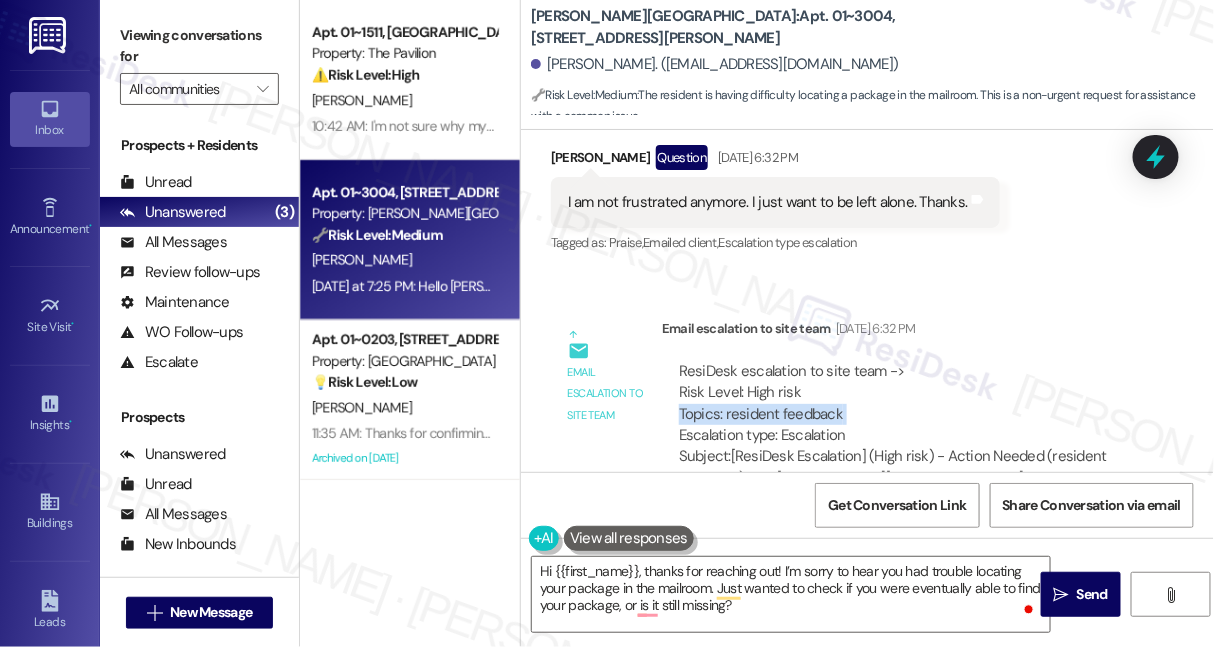 click on "ResiDesk escalation to site team ->
Risk Level: High risk
Topics: resident feedback
Escalation type: Escalation" at bounding box center (903, 404) 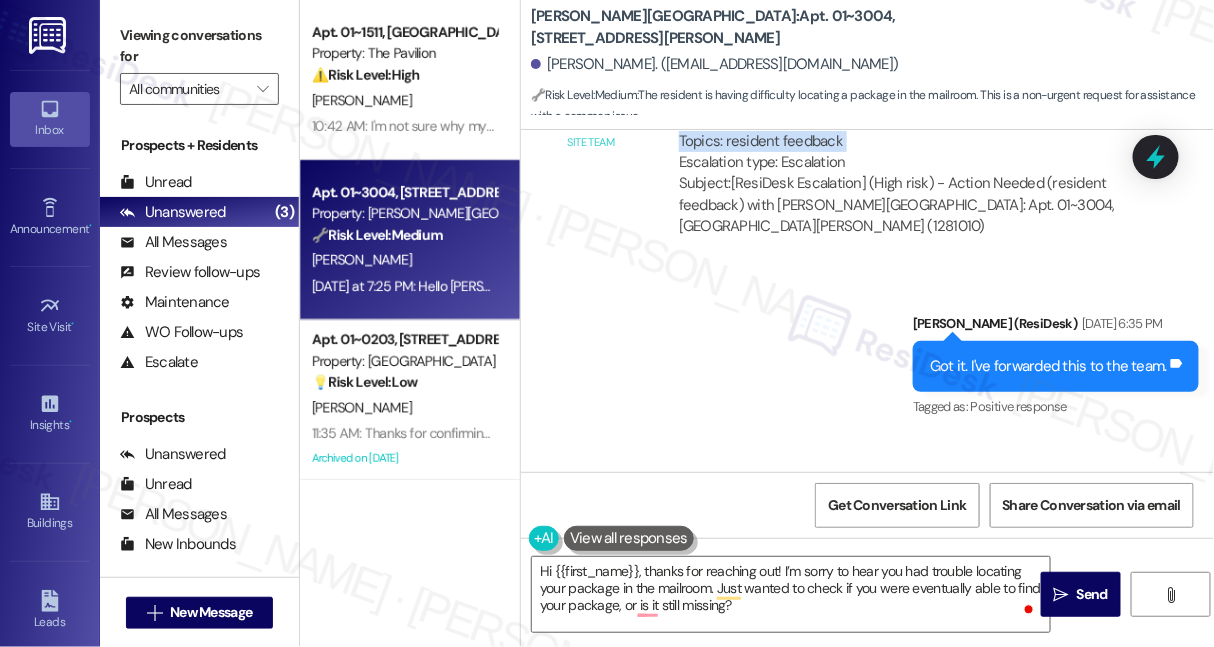 scroll, scrollTop: 14215, scrollLeft: 0, axis: vertical 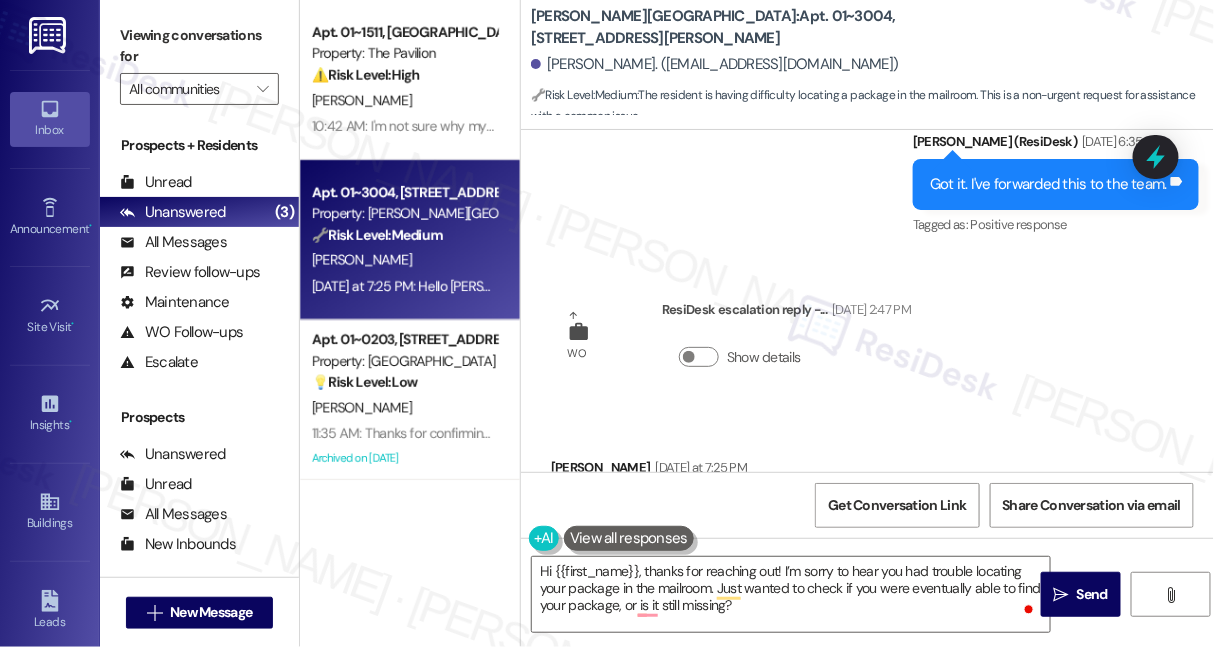 click on "Hello [PERSON_NAME],
How do I find packages in the mail room? The front desk person opened the door to the mailroom, but there were too many packages in there to find mine." at bounding box center (840, 543) 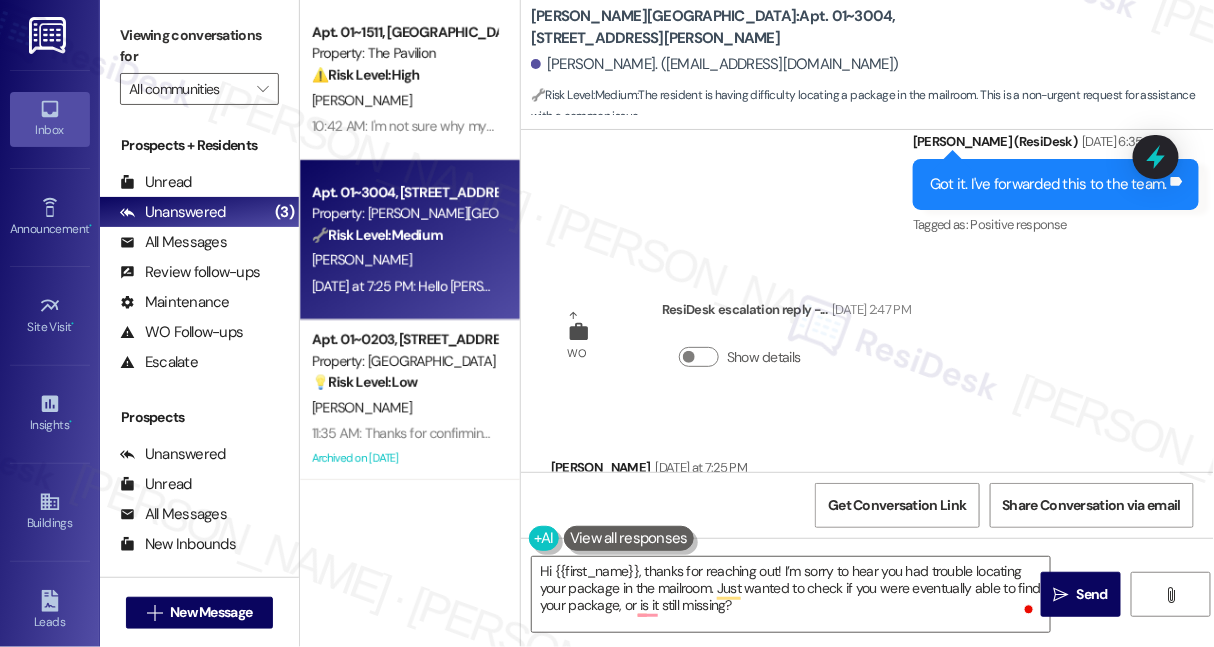 click on "Hello [PERSON_NAME],
How do I find packages in the mail room? The front desk person opened the door to the mailroom, but there were too many packages in there to find mine." at bounding box center (840, 543) 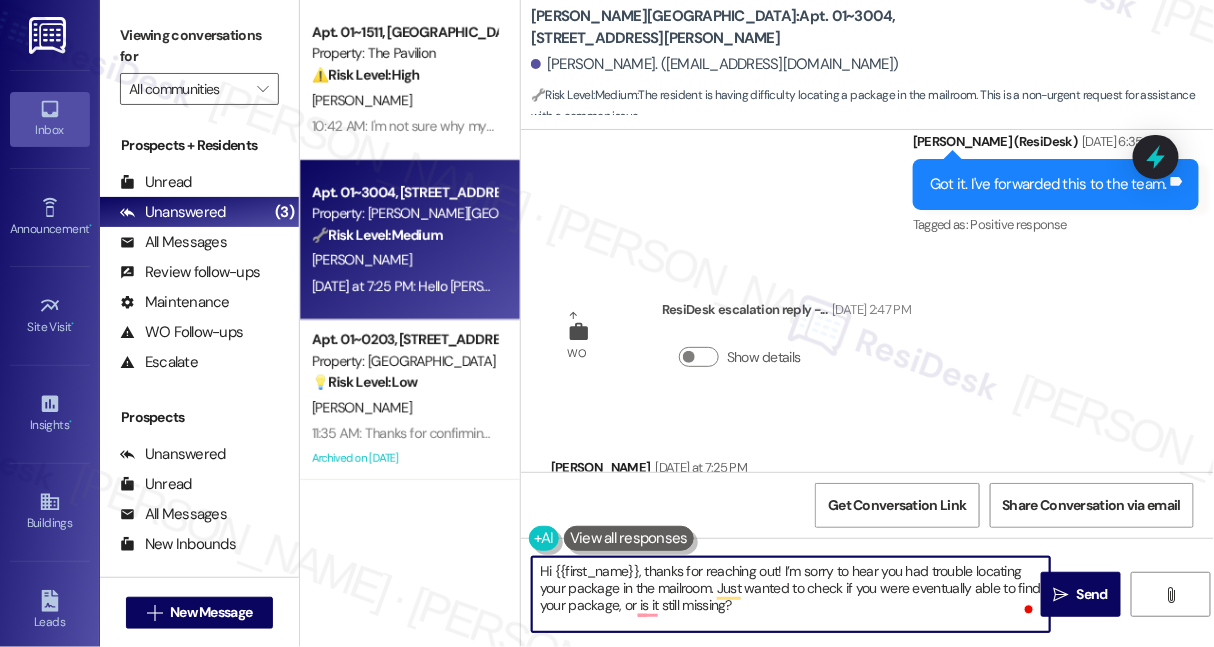click on "Hi {{first_name}}, thanks for reaching out! I’m sorry to hear you had trouble locating your package in the mailroom. Just wanted to check if you were eventually able to find your package, or is it still missing?" at bounding box center (791, 594) 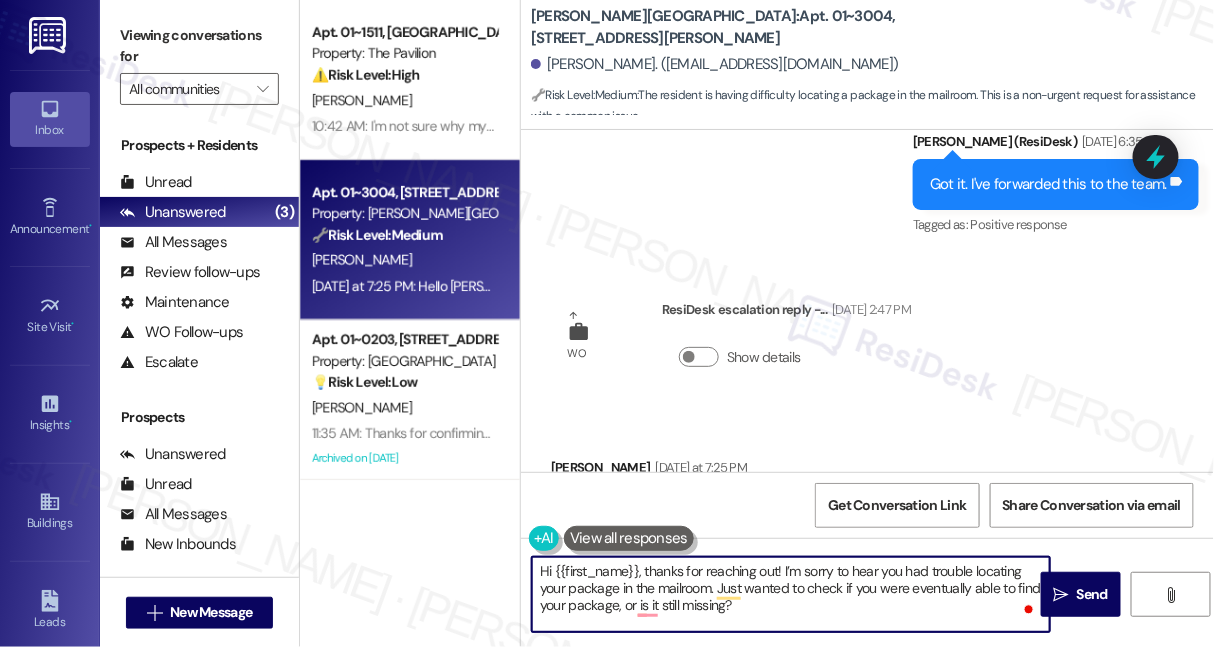 click on "Hi {{first_name}}, thanks for reaching out! I’m sorry to hear you had trouble locating your package in the mailroom. Just wanted to check if you were eventually able to find your package, or is it still missing?" at bounding box center (791, 594) 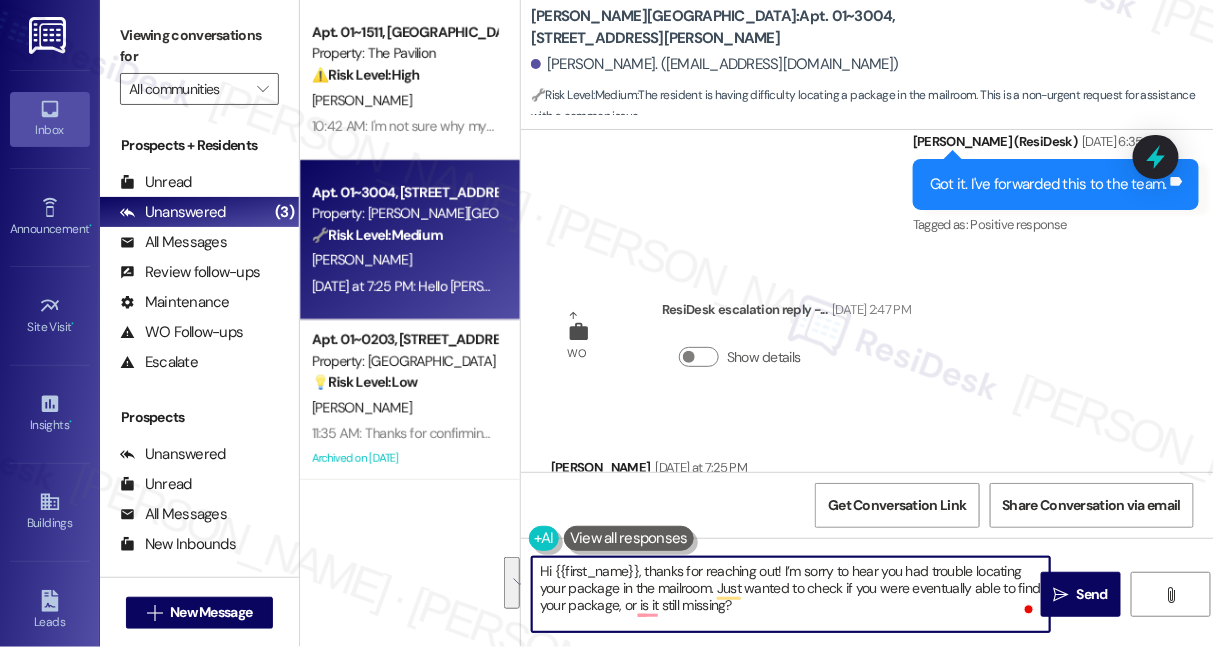 click on "Hi {{first_name}}, thanks for reaching out! I’m sorry to hear you had trouble locating your package in the mailroom. Just wanted to check if you were eventually able to find your package, or is it still missing?" at bounding box center [791, 594] 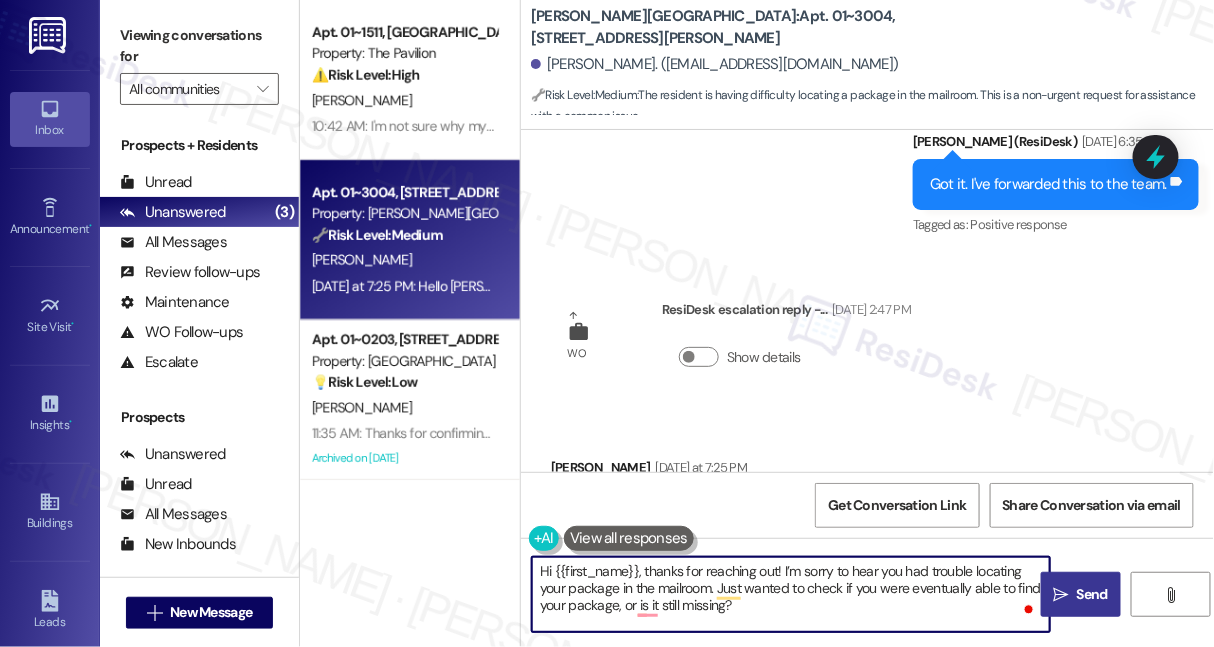 click on " Send" at bounding box center (1081, 594) 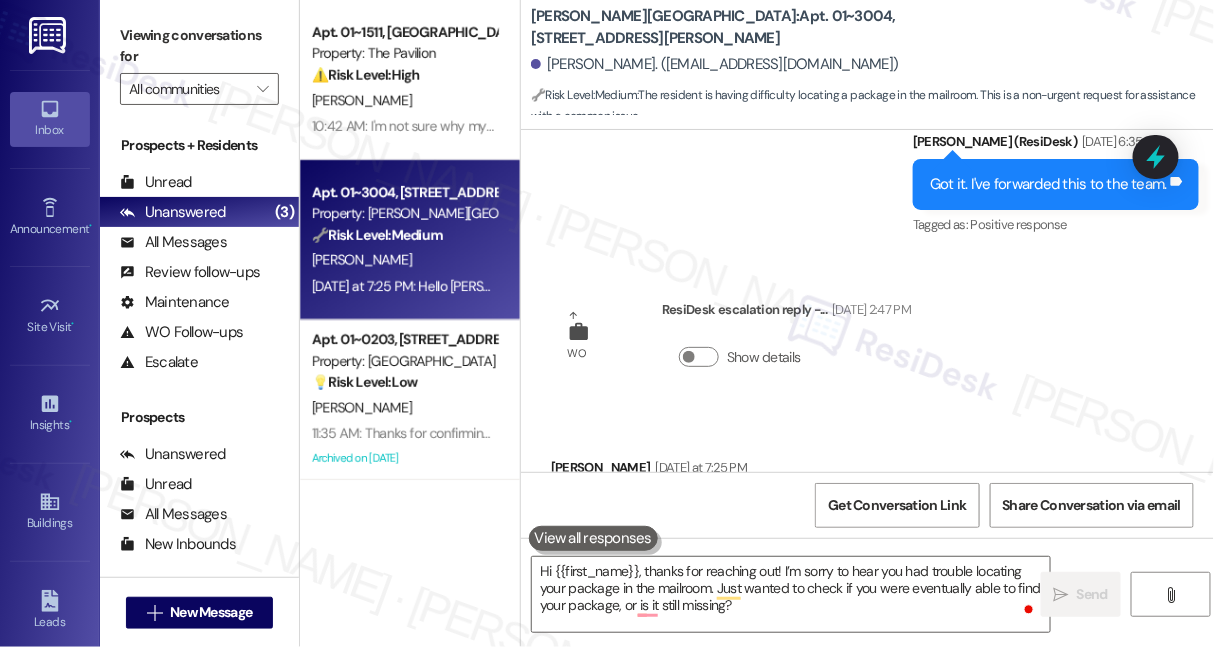 scroll, scrollTop: 14214, scrollLeft: 0, axis: vertical 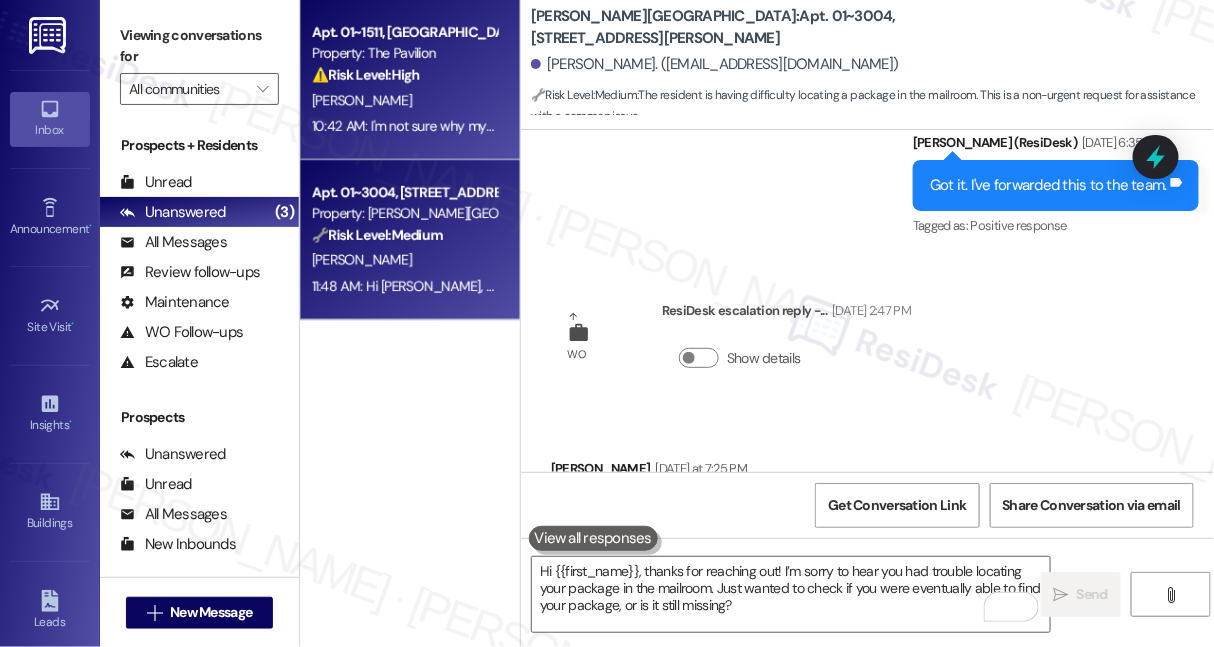 click on "10:42 AM: I'm not sure why my autopay didn't go through.  10:42 AM: I'm not sure why my autopay didn't go through." at bounding box center [404, 126] 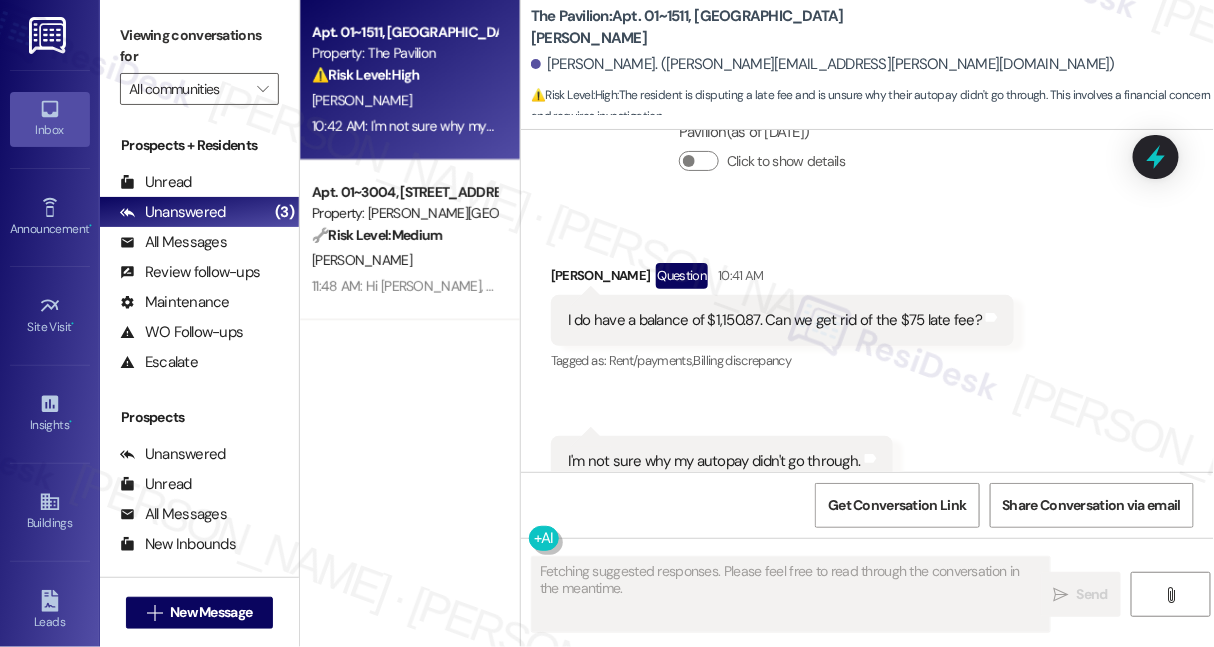 scroll, scrollTop: 8506, scrollLeft: 0, axis: vertical 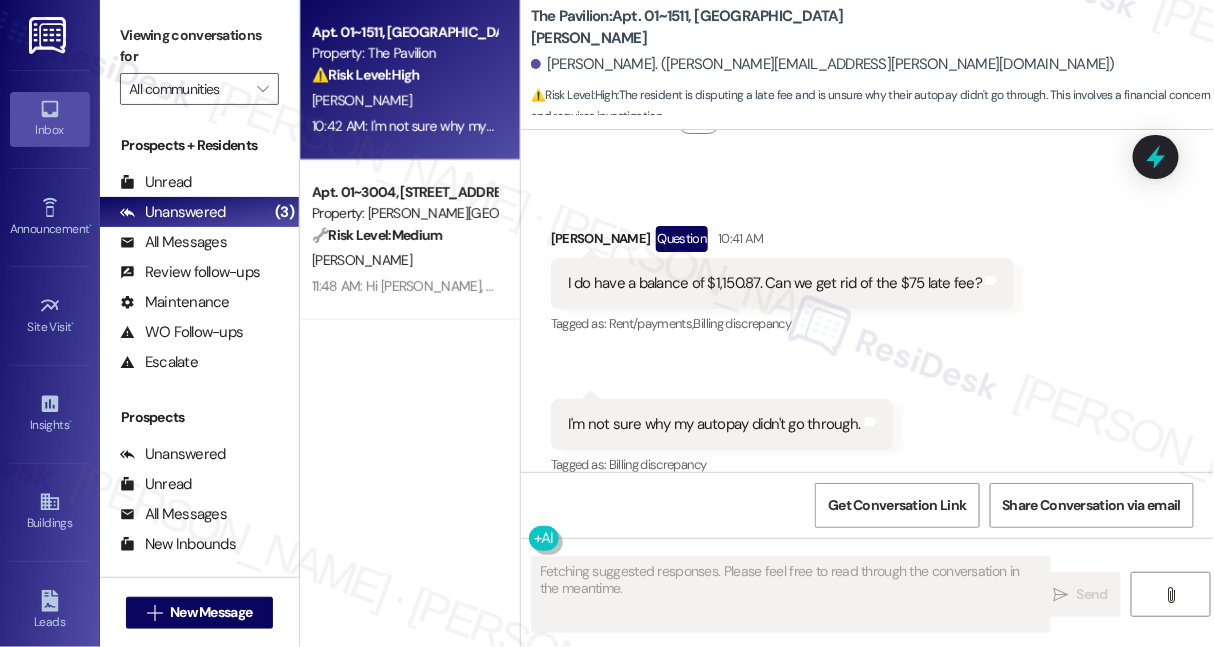 click on "I'm not sure why my autopay didn't go through." at bounding box center (714, 424) 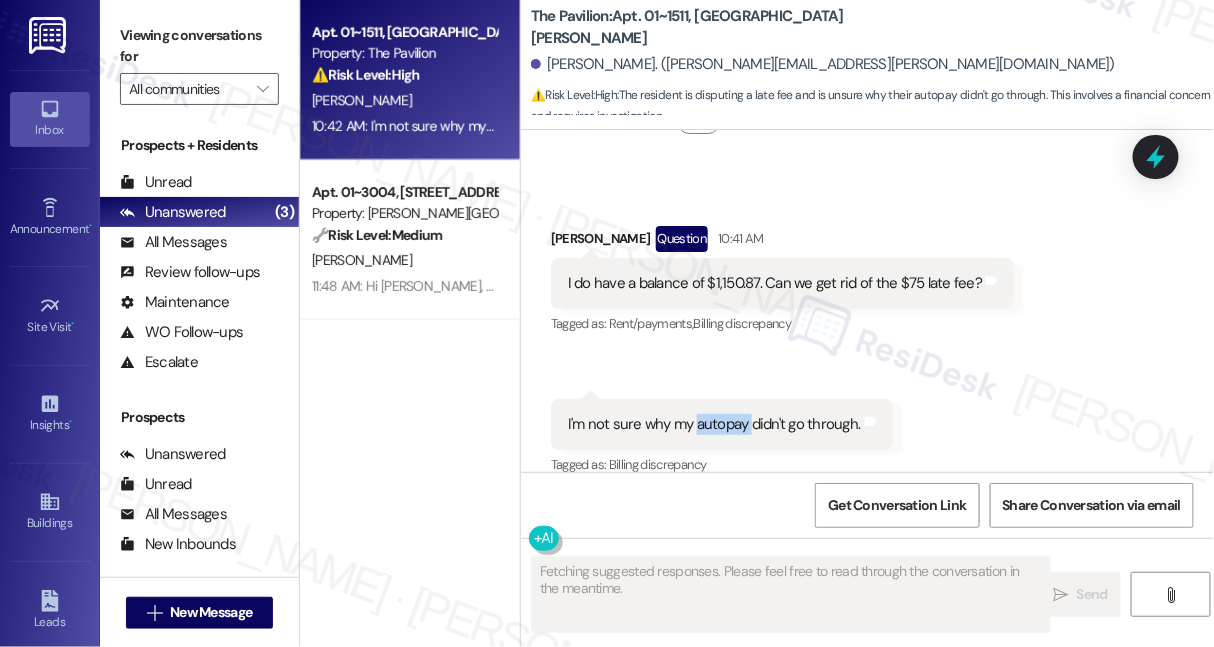 click on "I'm not sure why my autopay didn't go through." at bounding box center [714, 424] 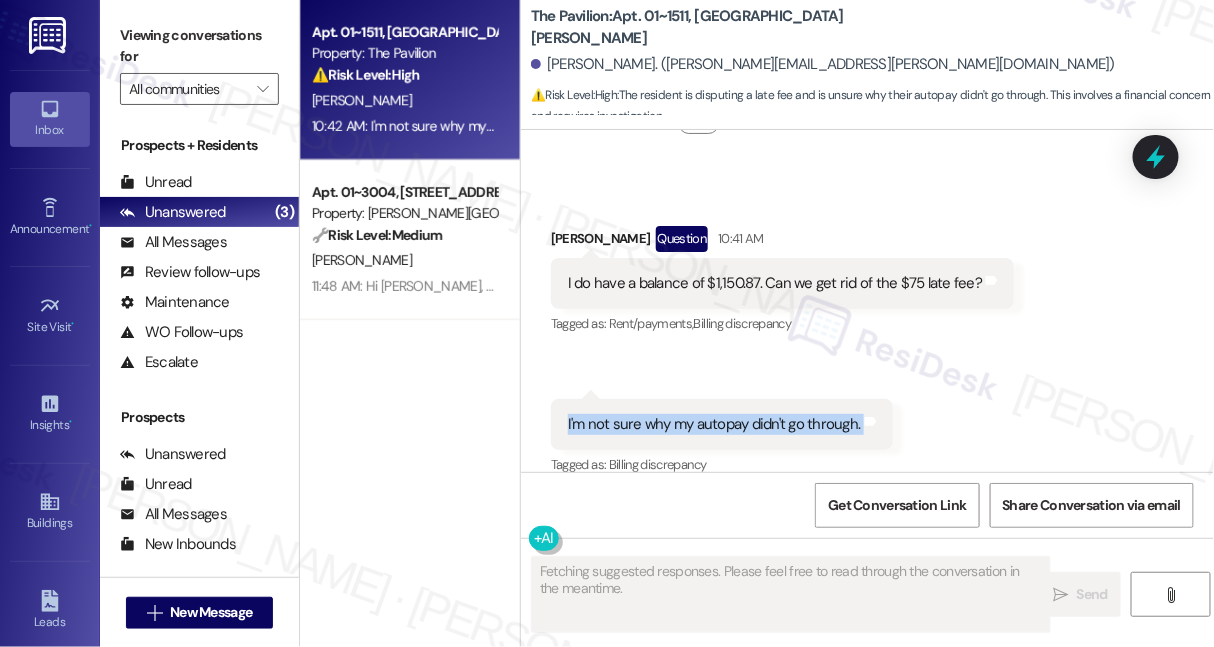 click on "I'm not sure why my autopay didn't go through." at bounding box center [714, 424] 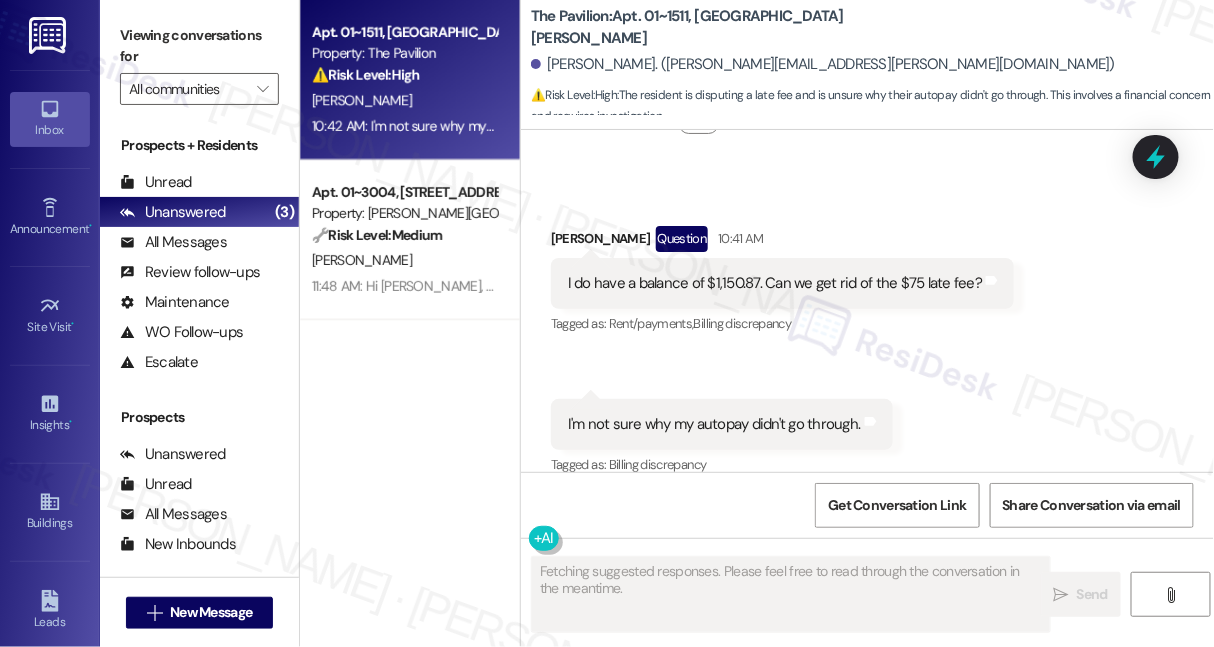 click on "I do have a balance of $1,150.87. Can we get rid of the $75 late fee? Tags and notes" at bounding box center [782, 283] 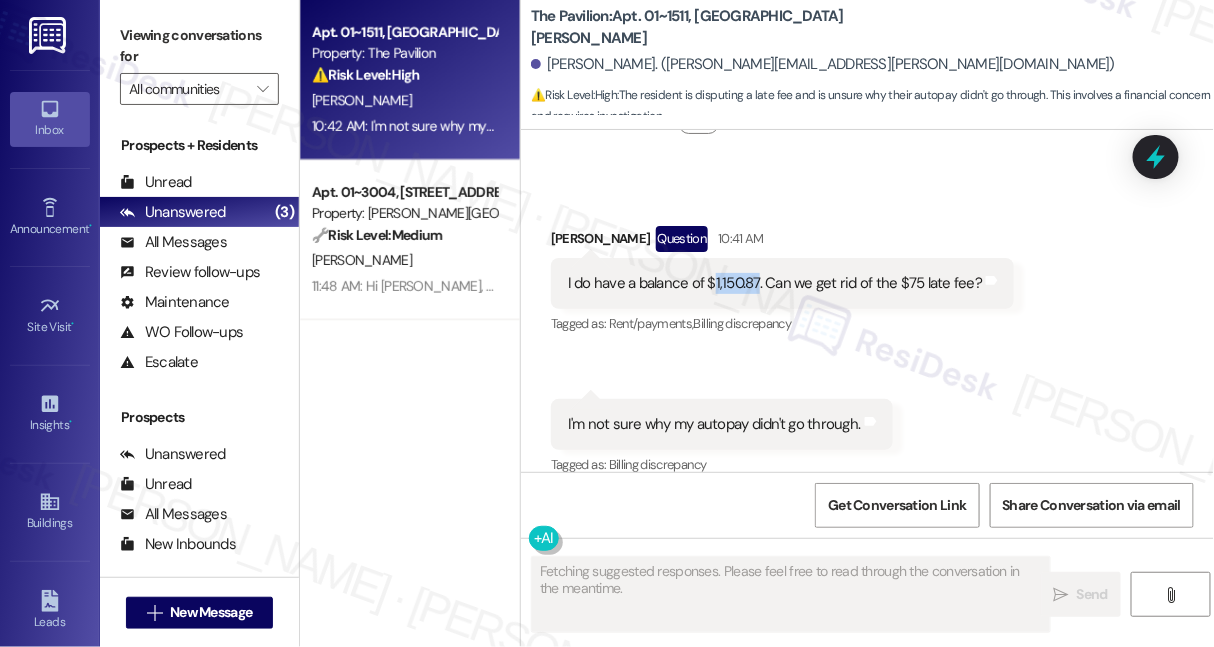 click on "I do have a balance of $1,150.87. Can we get rid of the $75 late fee? Tags and notes" at bounding box center [782, 283] 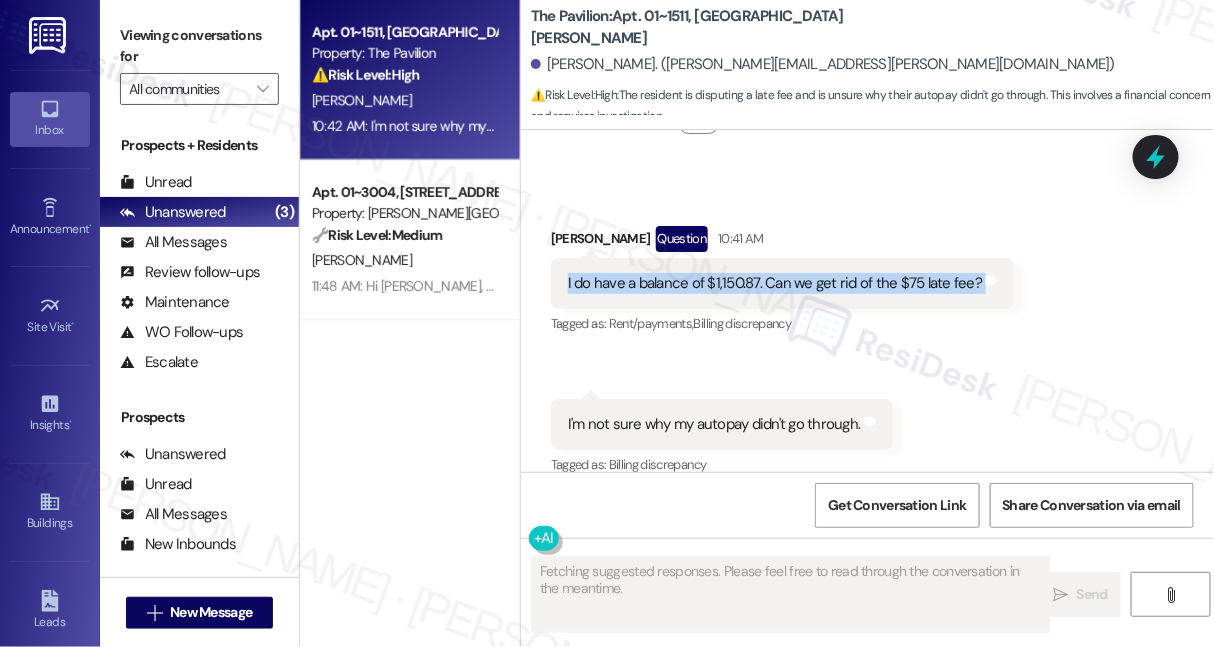 click on "I do have a balance of $1,150.87. Can we get rid of the $75 late fee? Tags and notes" at bounding box center [782, 283] 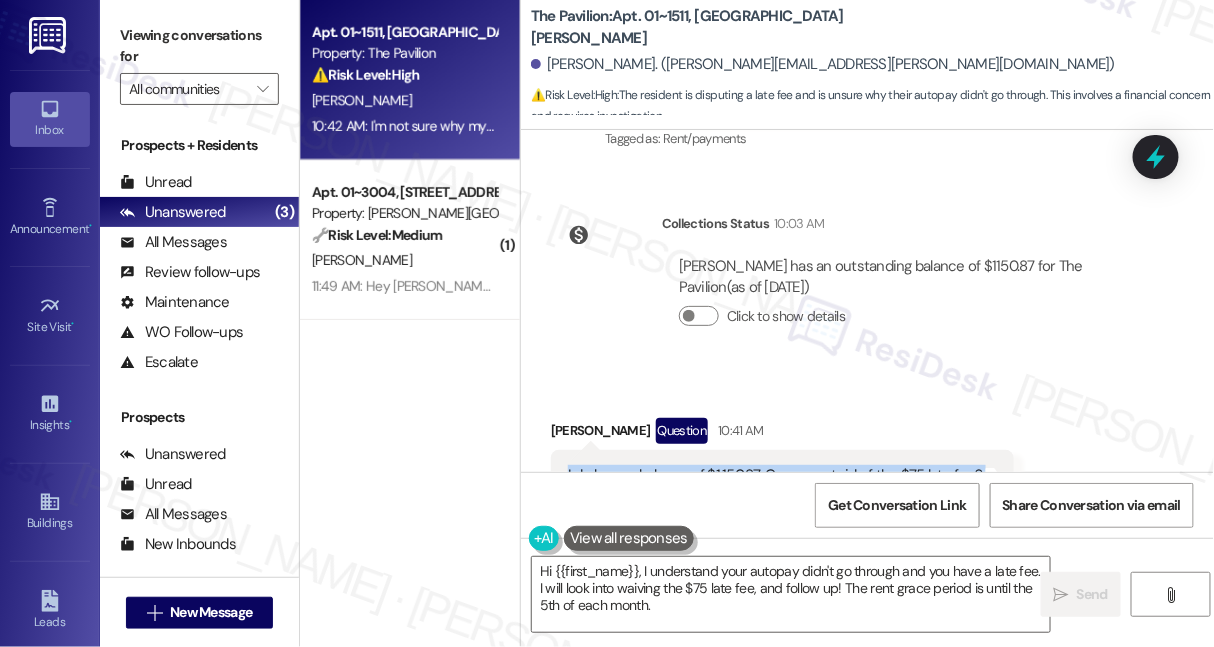 scroll, scrollTop: 8507, scrollLeft: 0, axis: vertical 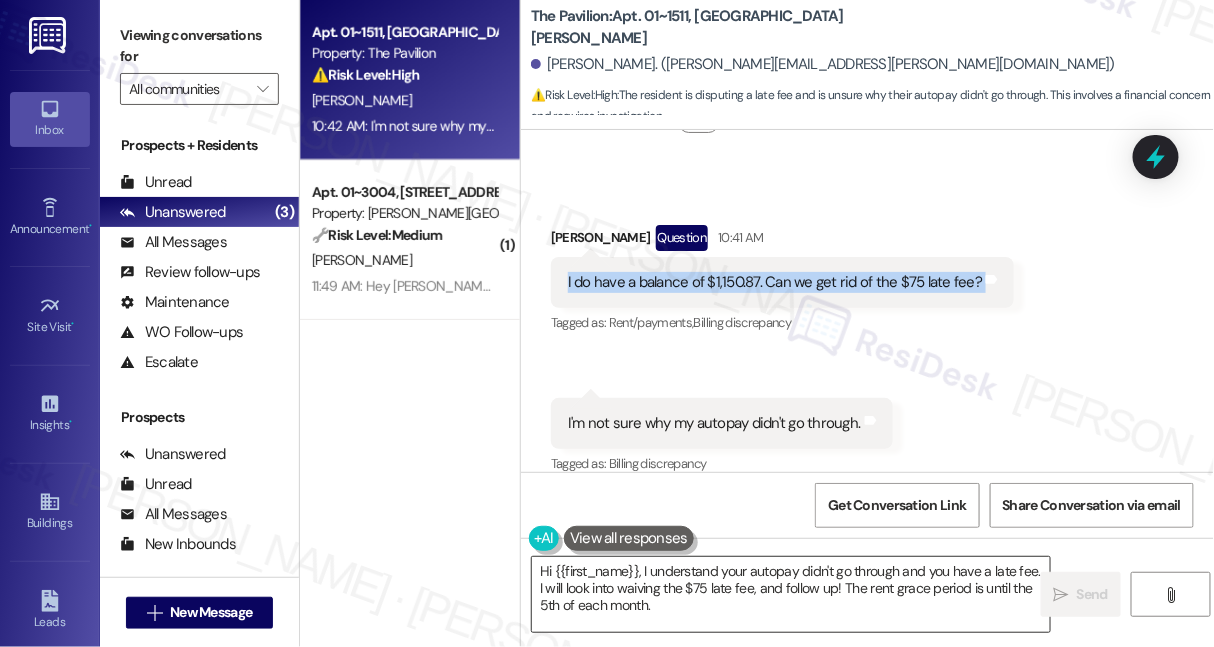 click on "Hi {{first_name}}, I understand your autopay didn't go through and you have a late fee. I will look into waiving the $75 late fee, and follow up! The rent grace period is until the 5th of each month." at bounding box center [791, 594] 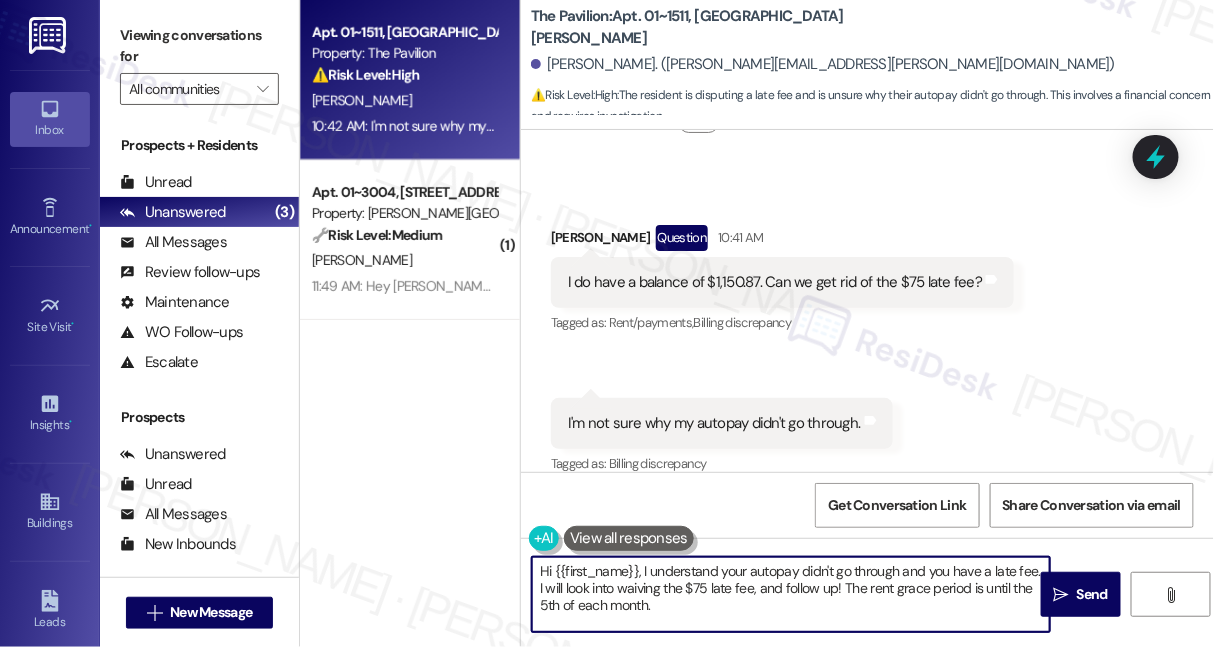 click on "Hi {{first_name}}, I understand your autopay didn't go through and you have a late fee. I will look into waiving the $75 late fee, and follow up! The rent grace period is until the 5th of each month." at bounding box center (791, 594) 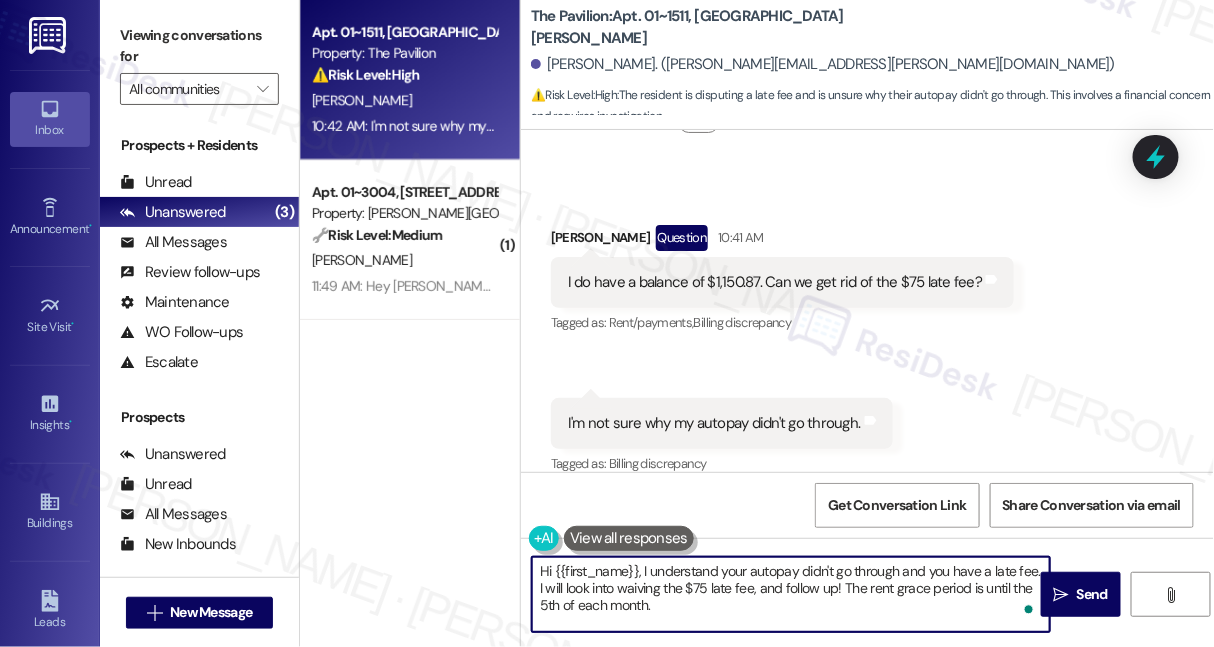 click on "Hi {{first_name}}, I understand your autopay didn't go through and you have a late fee. I will look into waiving the $75 late fee, and follow up! The rent grace period is until the 5th of each month." at bounding box center (791, 594) 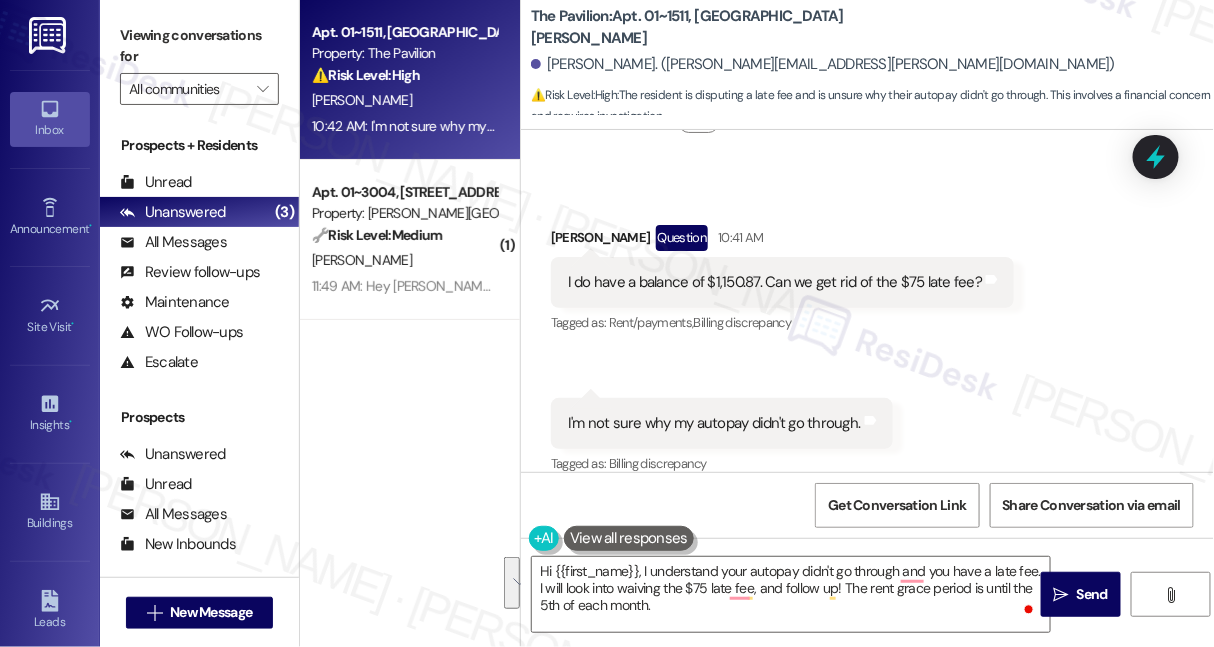 click on "Viewing conversations for All communities " at bounding box center (199, 62) 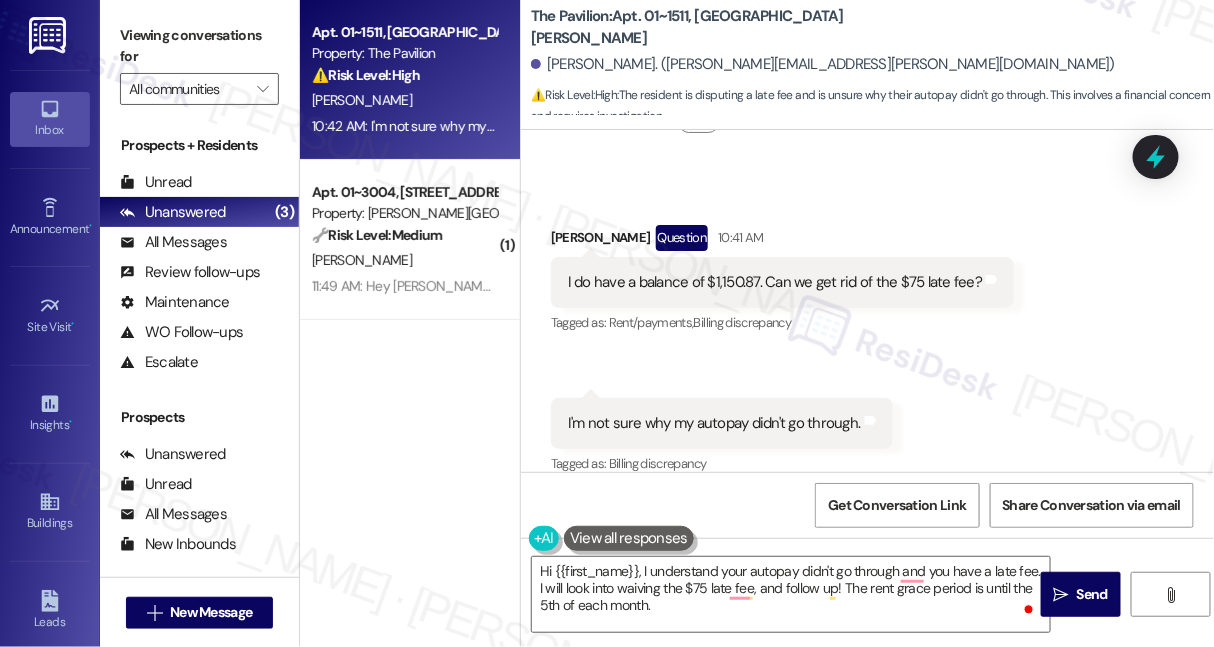 click on "Viewing conversations for" at bounding box center [199, 46] 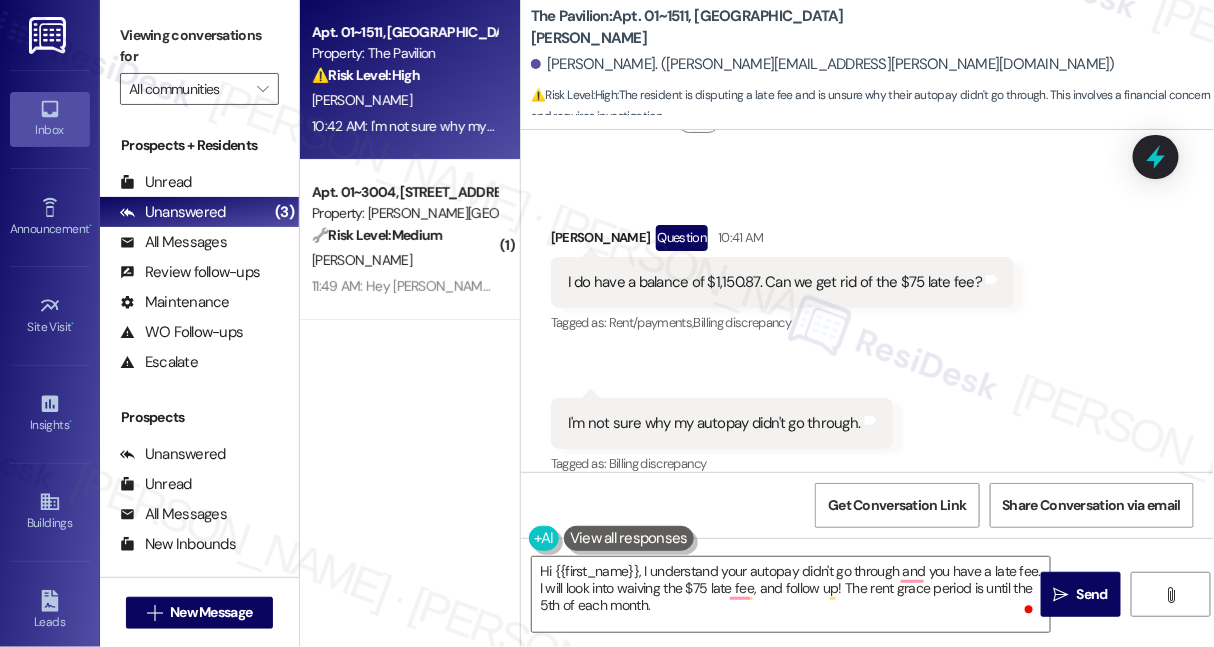 click on "I do have a balance of $1,150.87. Can we get rid of the $75 late fee?" at bounding box center (775, 282) 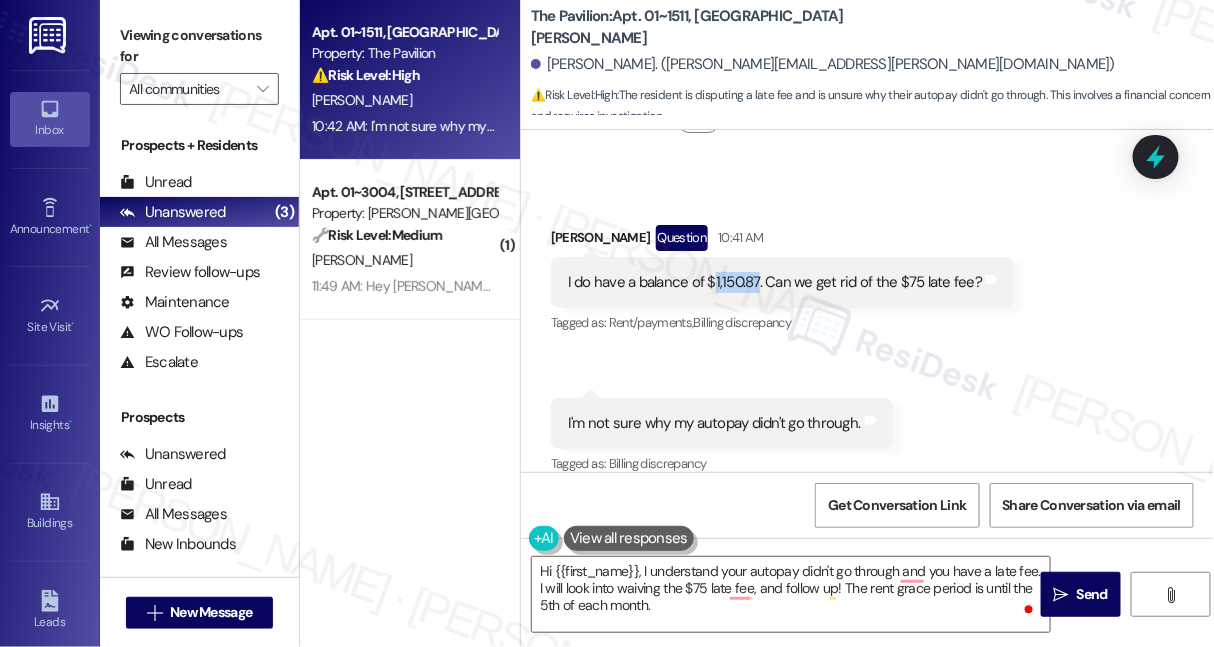 click on "I do have a balance of $1,150.87. Can we get rid of the $75 late fee?" at bounding box center [775, 282] 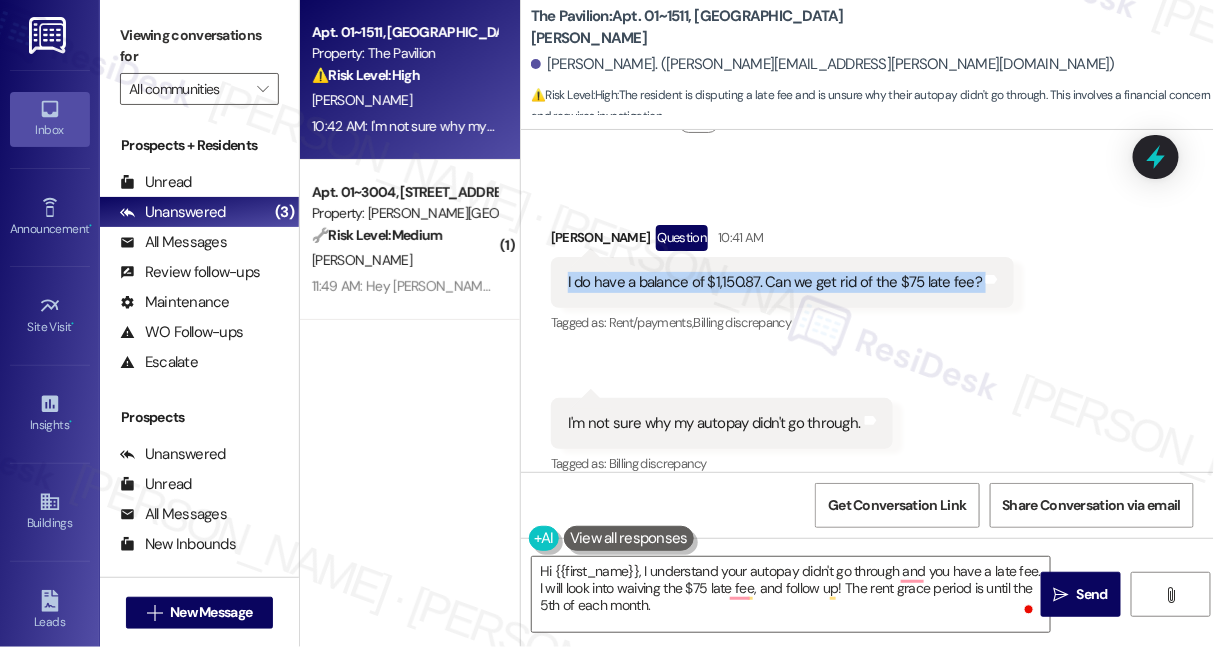 click on "I do have a balance of $1,150.87. Can we get rid of the $75 late fee?" at bounding box center [775, 282] 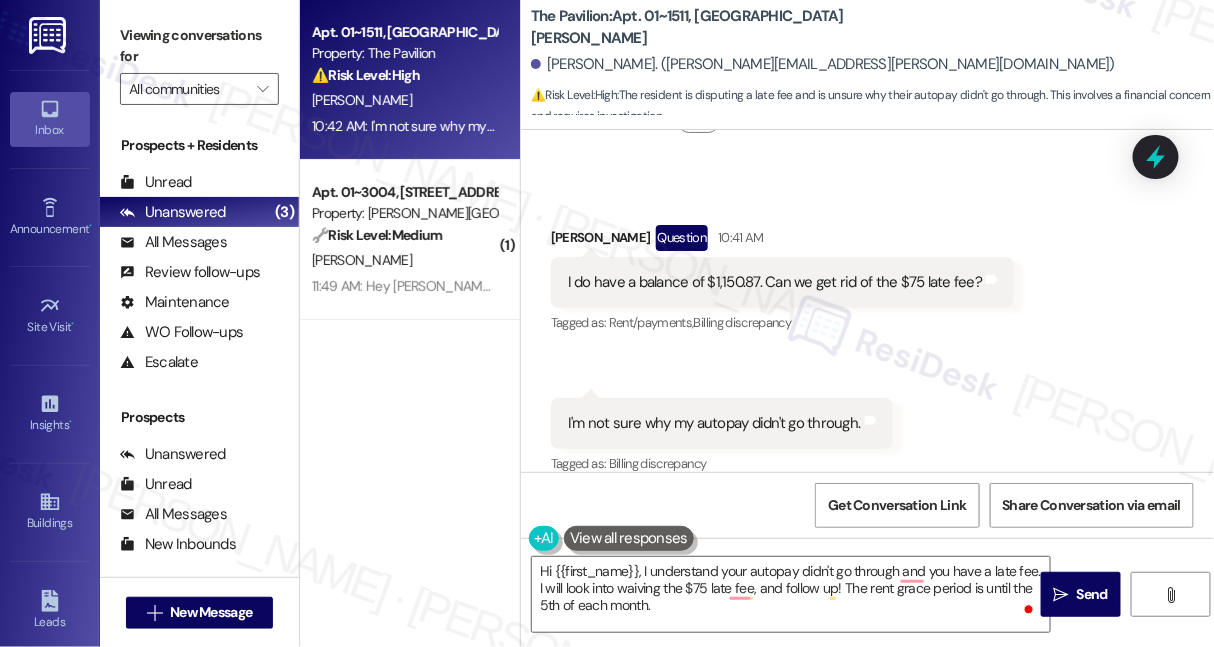 click on "Viewing conversations for" at bounding box center [199, 46] 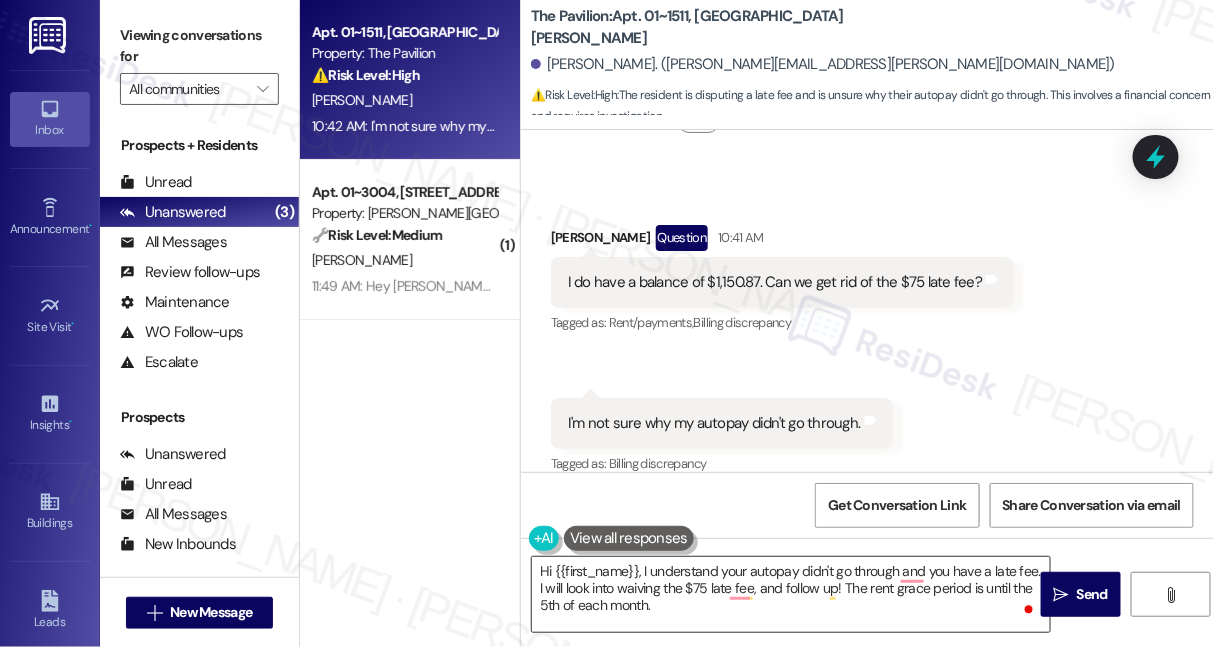 click on "Hi {{first_name}}, I understand your autopay didn't go through and you have a late fee. I will look into waiving the $75 late fee, and follow up! The rent grace period is until the 5th of each month." at bounding box center (791, 594) 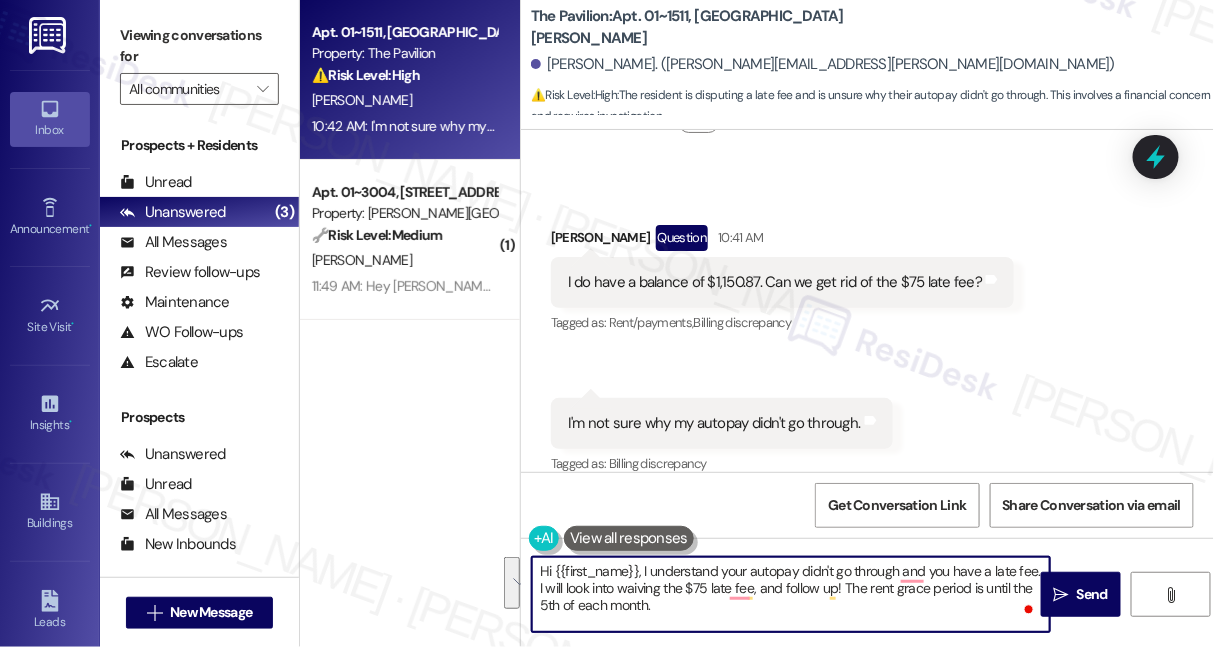 drag, startPoint x: 691, startPoint y: 609, endPoint x: 1039, endPoint y: 565, distance: 350.77057 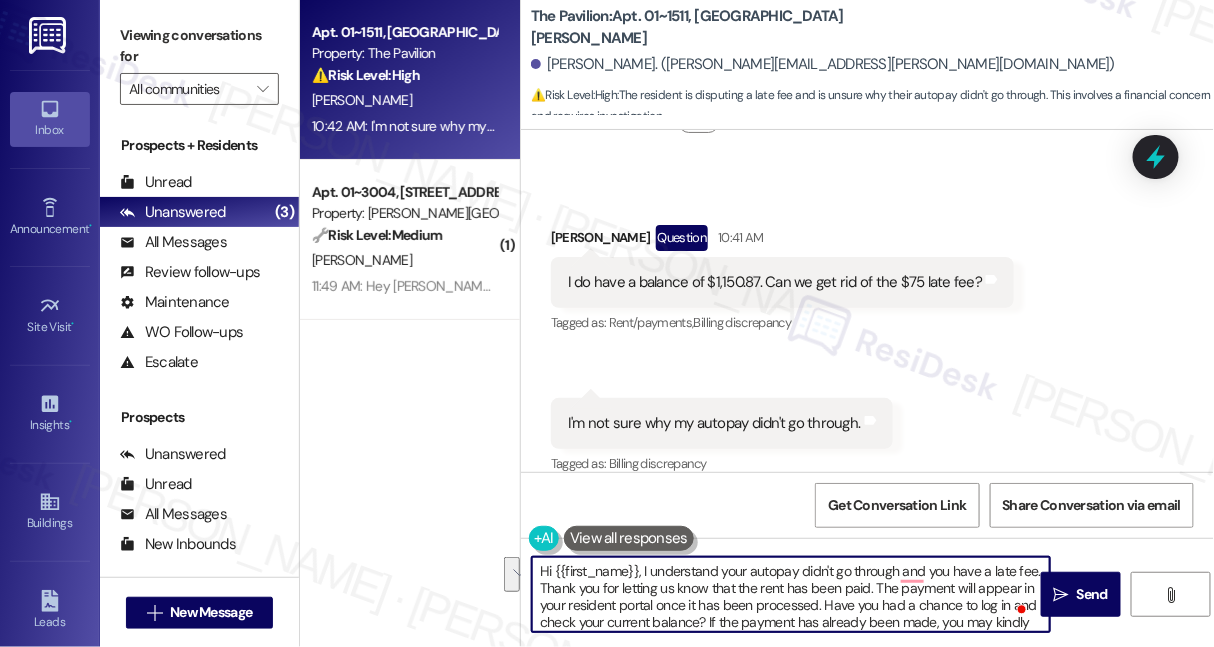 scroll, scrollTop: 34, scrollLeft: 0, axis: vertical 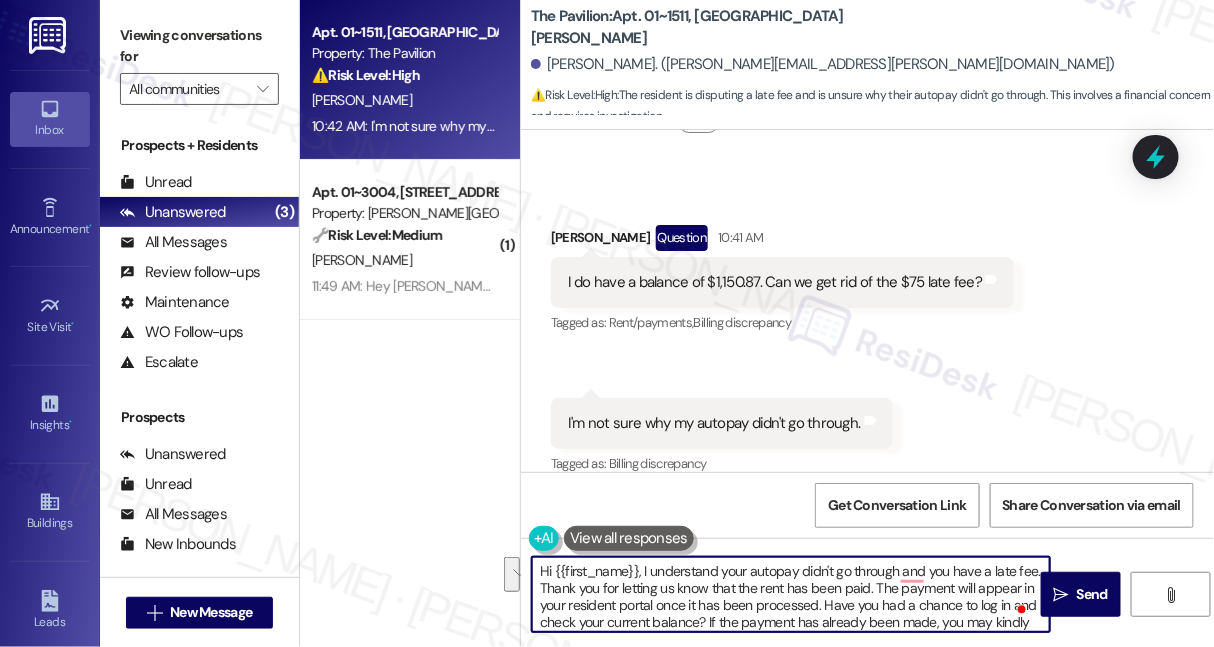 drag, startPoint x: 823, startPoint y: 607, endPoint x: 523, endPoint y: 587, distance: 300.66592 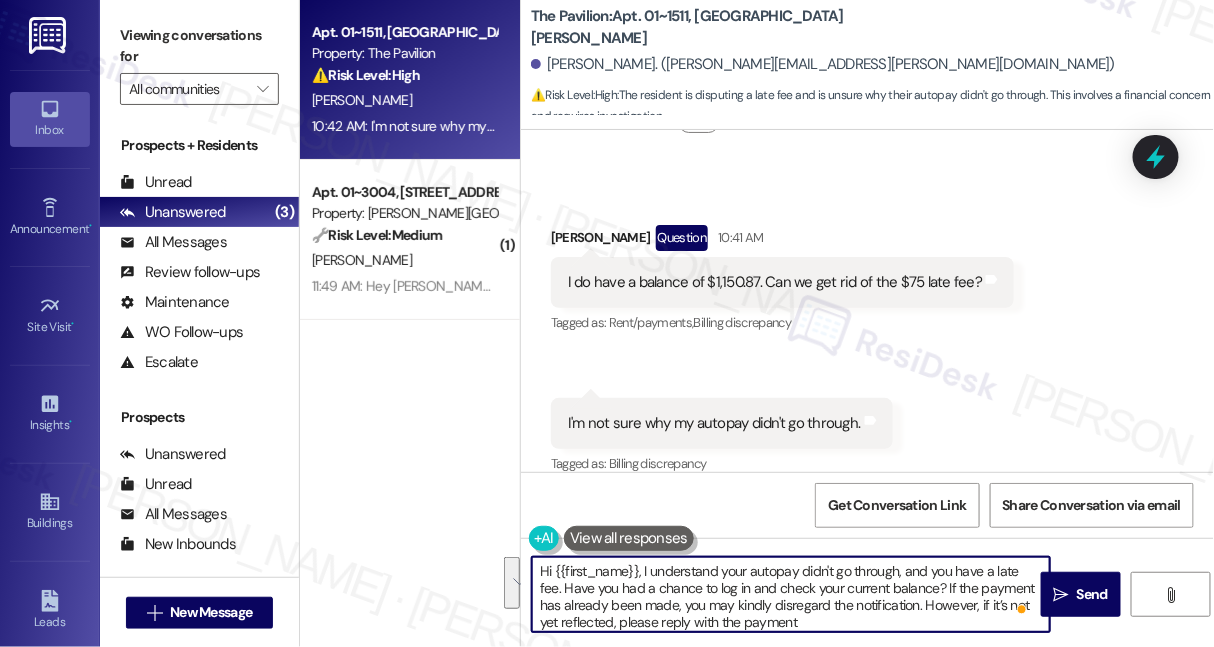 scroll, scrollTop: 5, scrollLeft: 0, axis: vertical 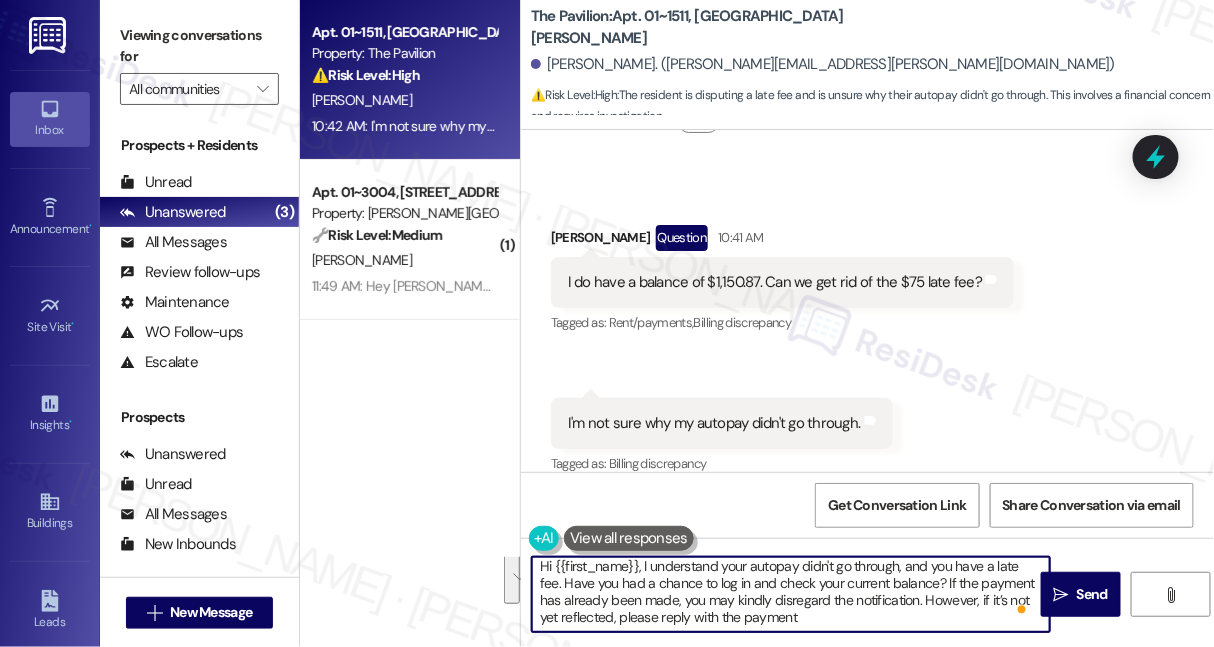 drag, startPoint x: 945, startPoint y: 589, endPoint x: 962, endPoint y: 619, distance: 34.48188 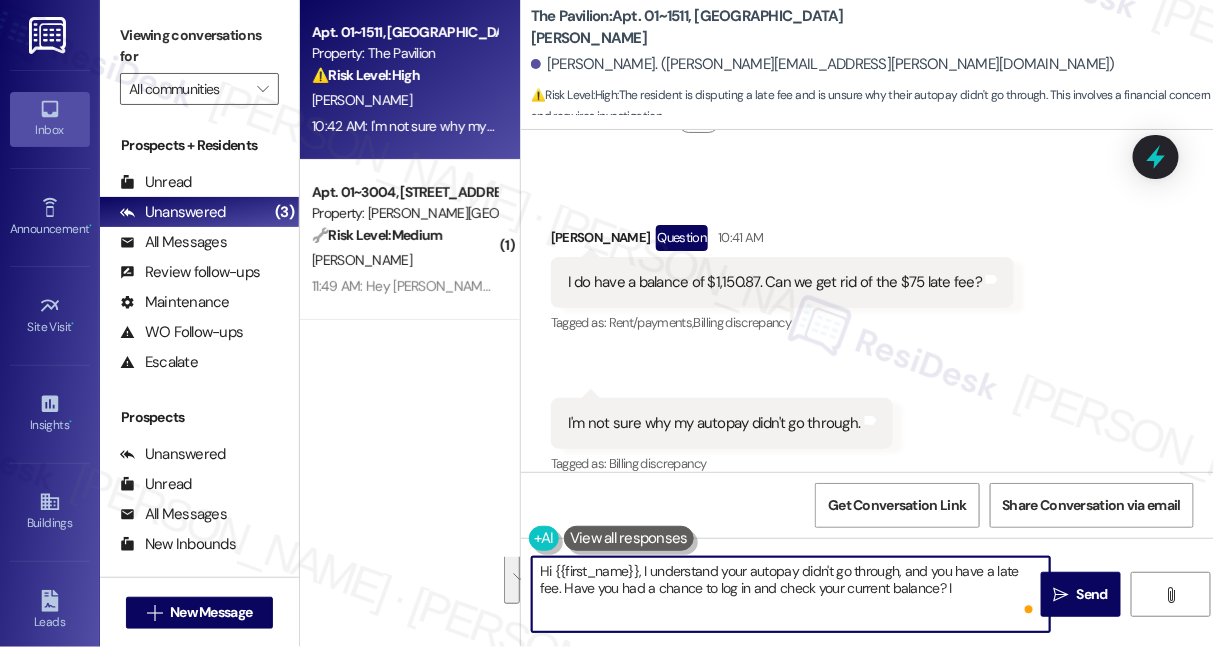 scroll, scrollTop: 0, scrollLeft: 0, axis: both 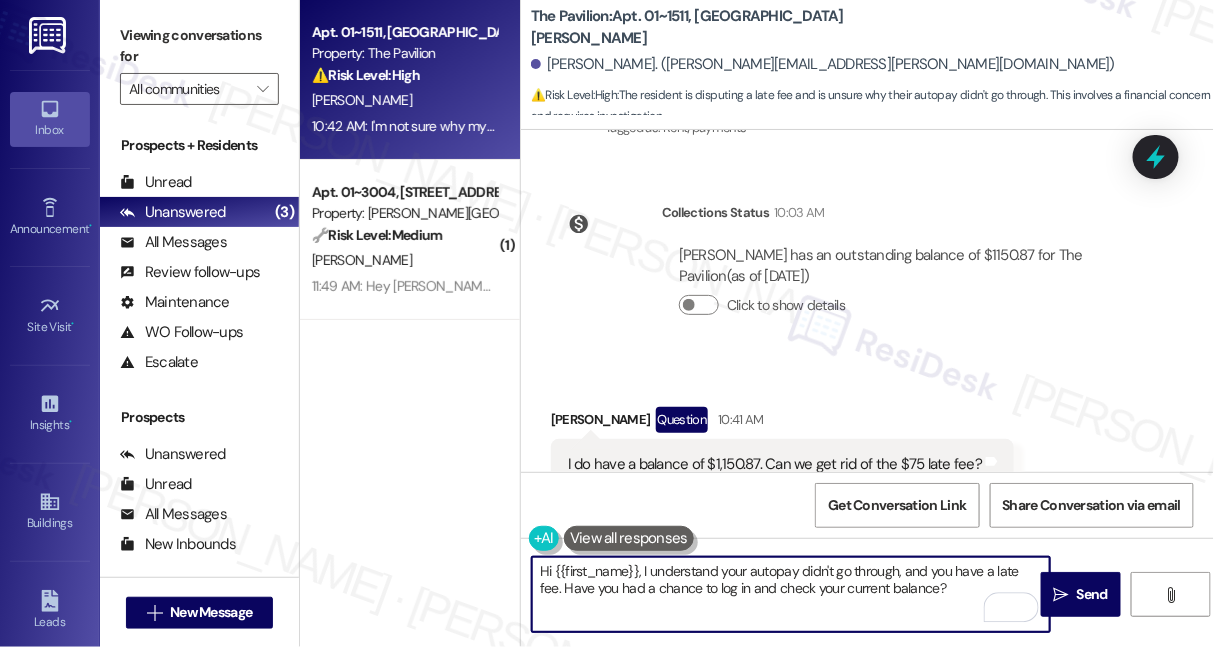click on "I do have a balance of $1,150.87. Can we get rid of the $75 late fee?" at bounding box center [775, 464] 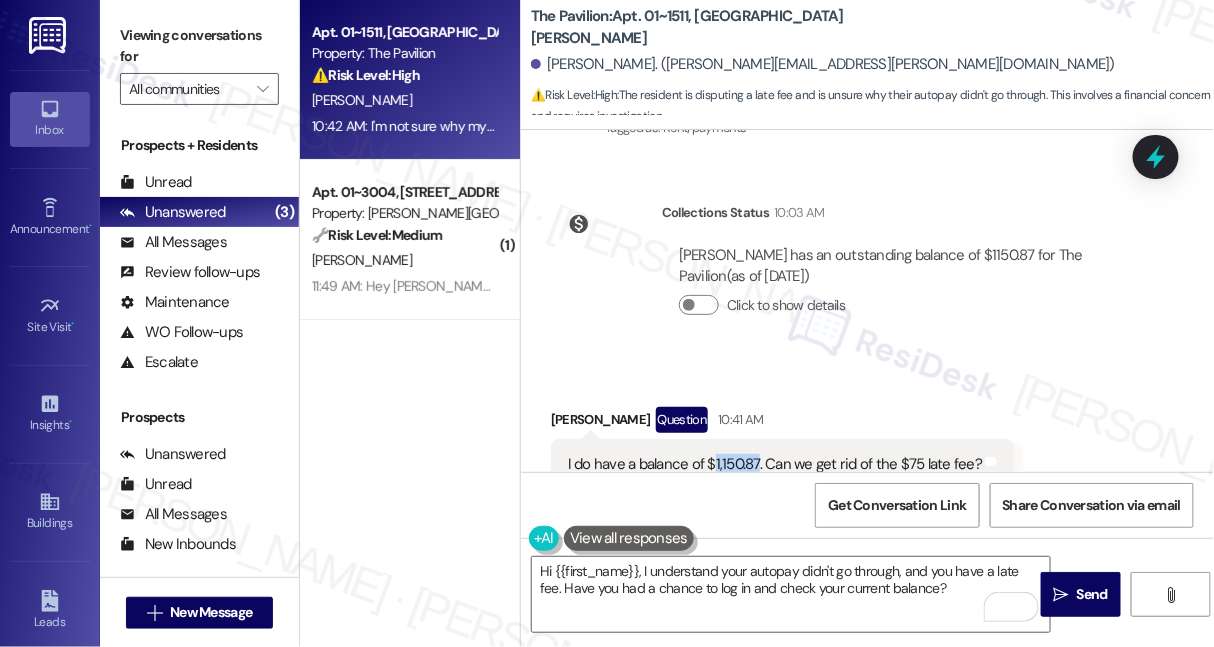 click on "I do have a balance of $1,150.87. Can we get rid of the $75 late fee?" at bounding box center (775, 464) 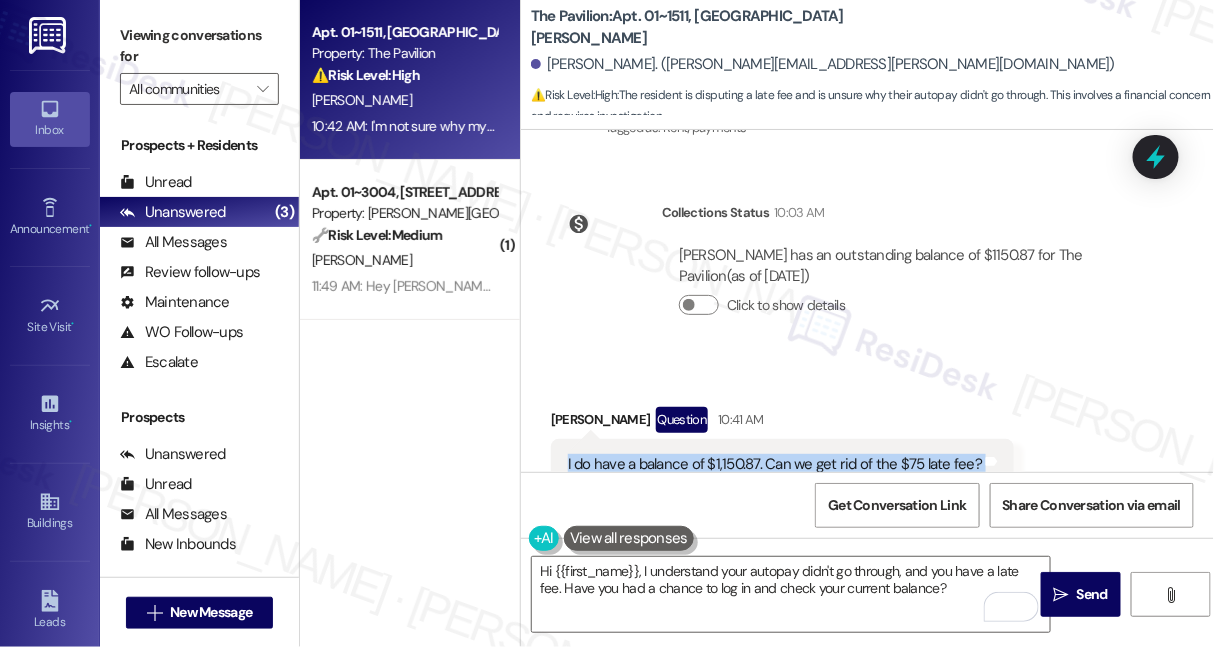 click on "I do have a balance of $1,150.87. Can we get rid of the $75 late fee?" at bounding box center (775, 464) 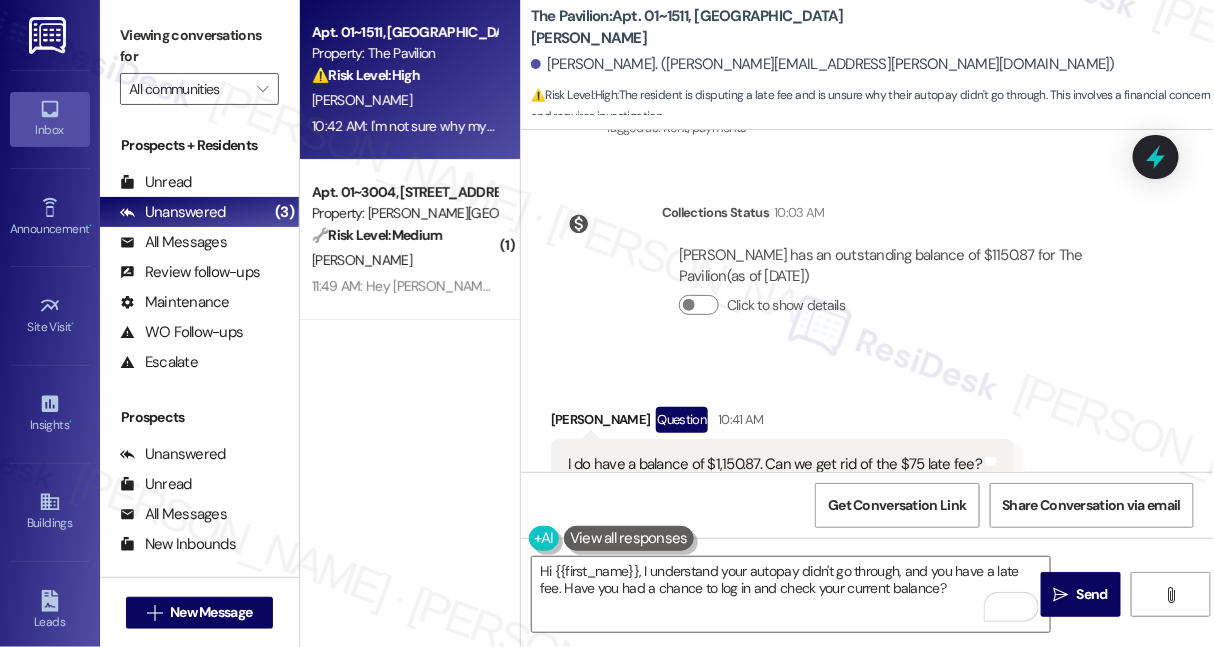 click on "Click to show details" at bounding box center (903, 310) 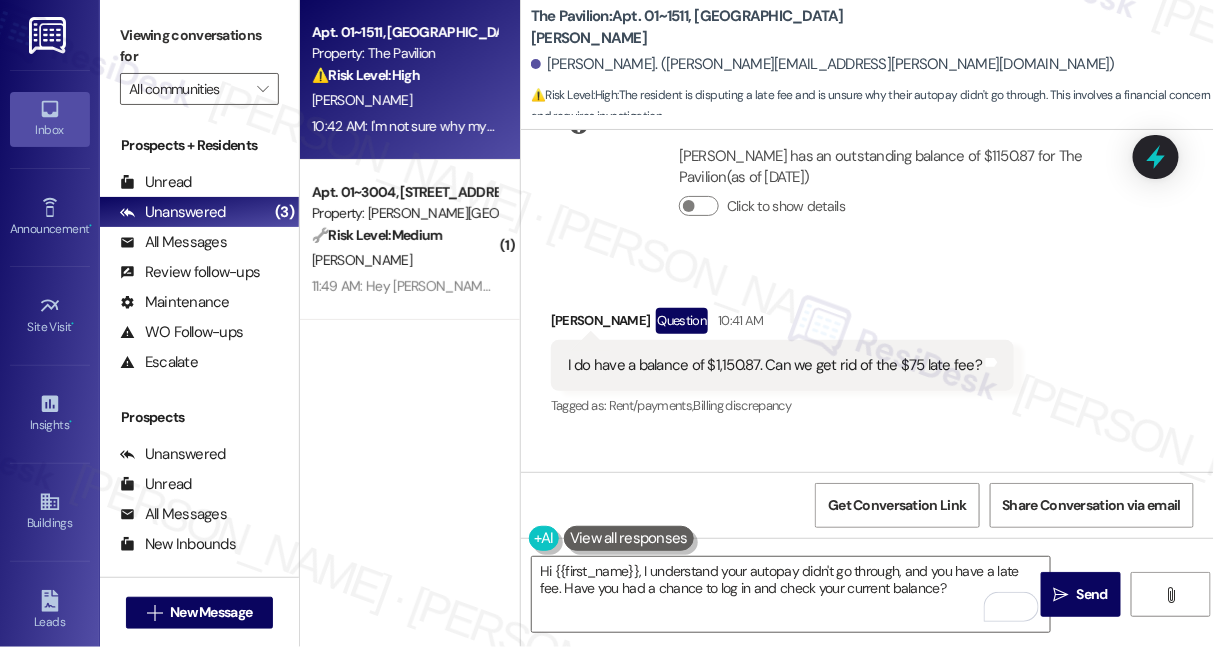 scroll, scrollTop: 8507, scrollLeft: 0, axis: vertical 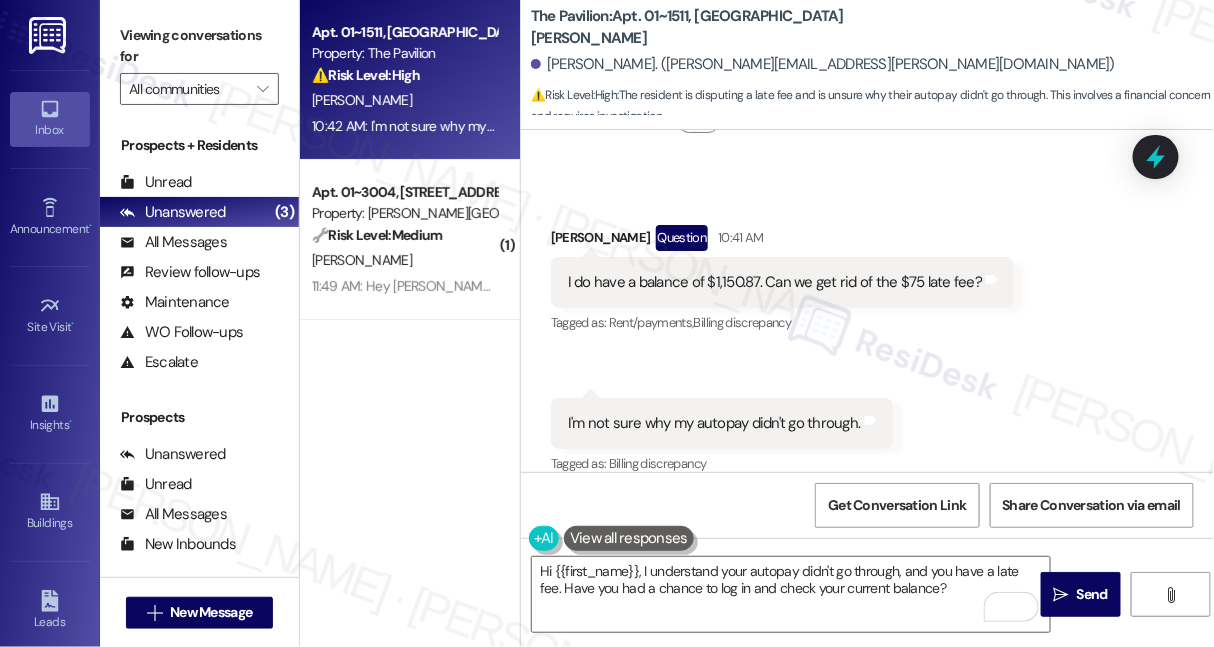click on "Viewing conversations for All communities " at bounding box center (199, 62) 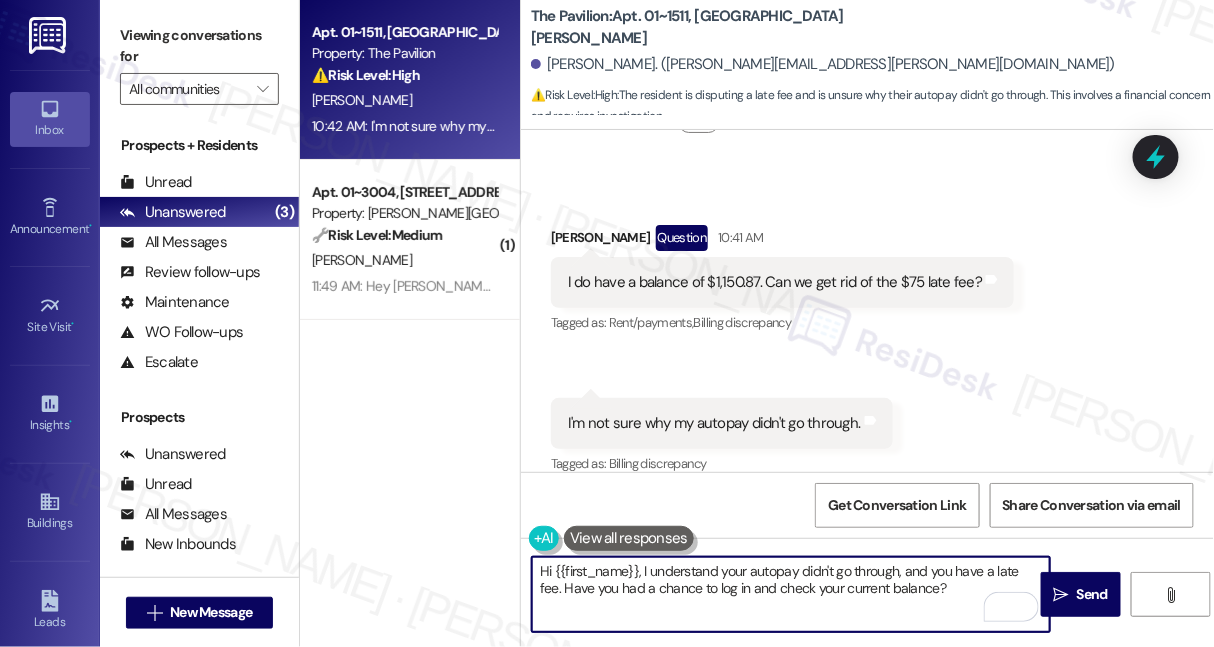 click on "Hi {{first_name}}, I understand your autopay didn't go through, and you have a late fee. Have you had a chance to log in and check your current balance?" at bounding box center (791, 594) 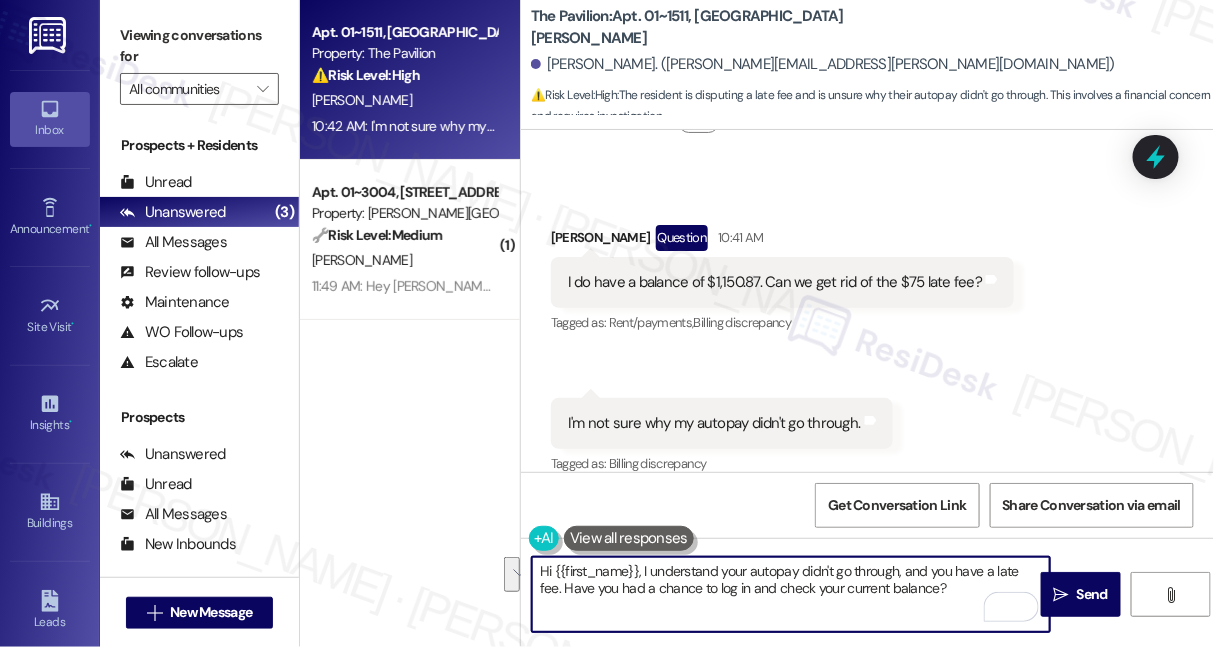 click on "Received via SMS 10:42 AM Ajay Solomon 10:42 AM I'm not sure why my autopay didn't go through.  Tags and notes Tagged as:   Billing discrepancy Click to highlight conversations about Billing discrepancy" at bounding box center (722, 438) 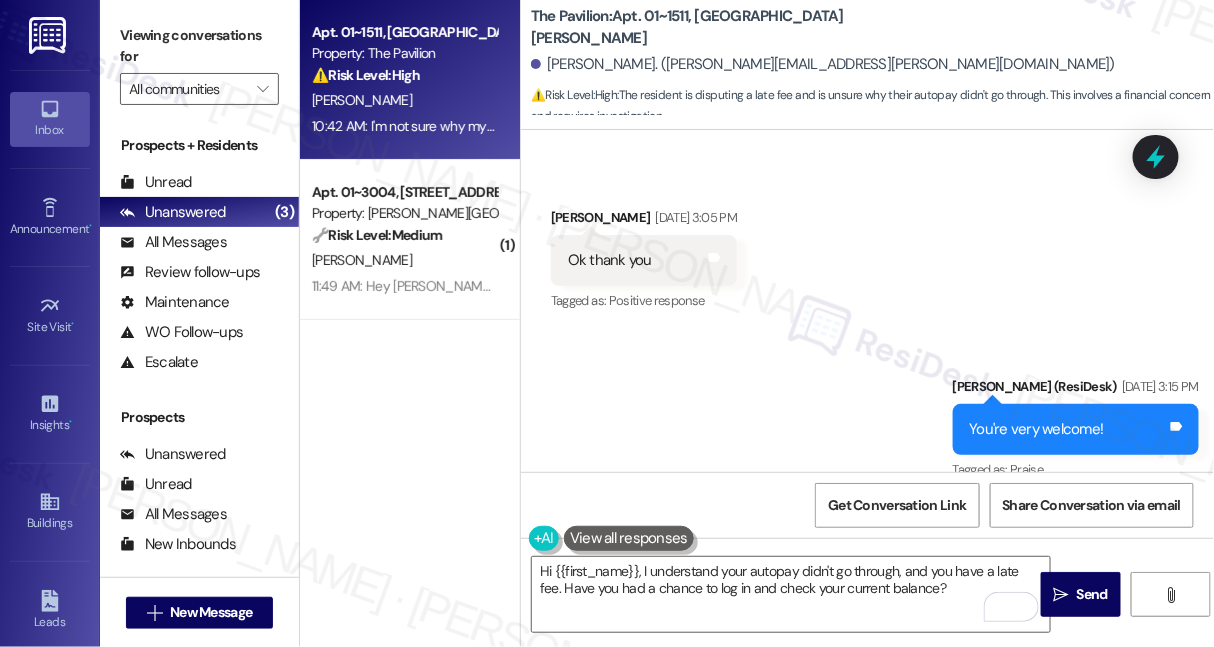 scroll, scrollTop: 7234, scrollLeft: 0, axis: vertical 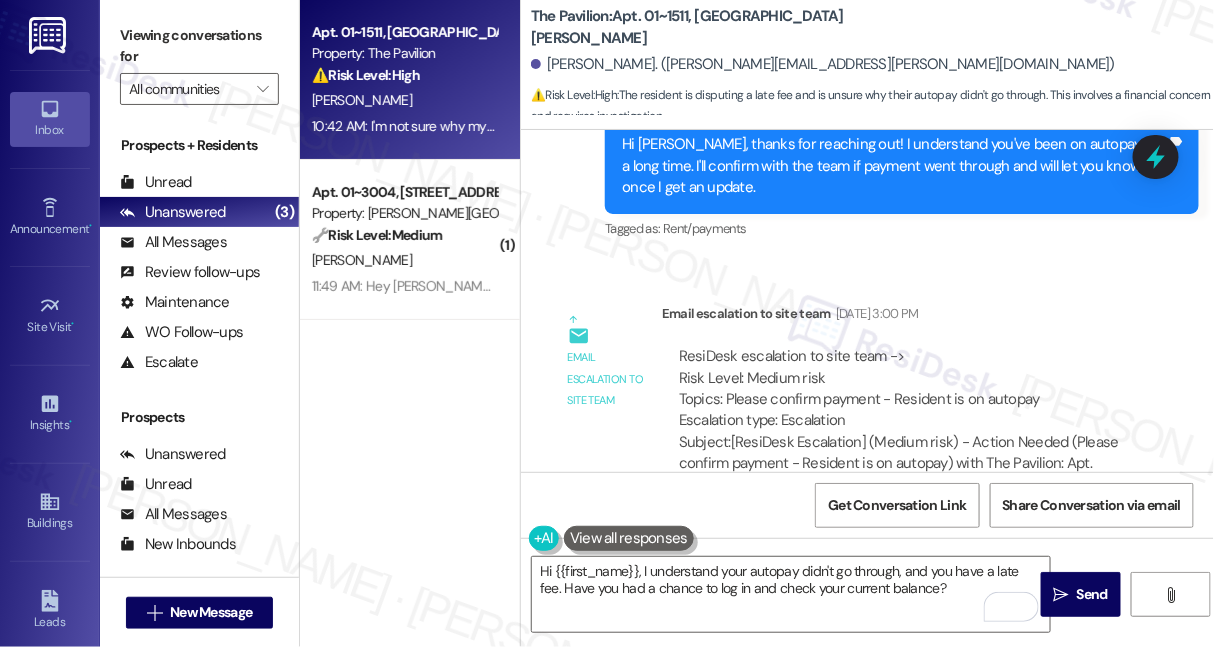click on "ResiDesk escalation to site team ->
Risk Level: Medium risk
Topics: Please confirm payment - Resident is on autopay
Escalation type: Escalation" at bounding box center [903, 389] 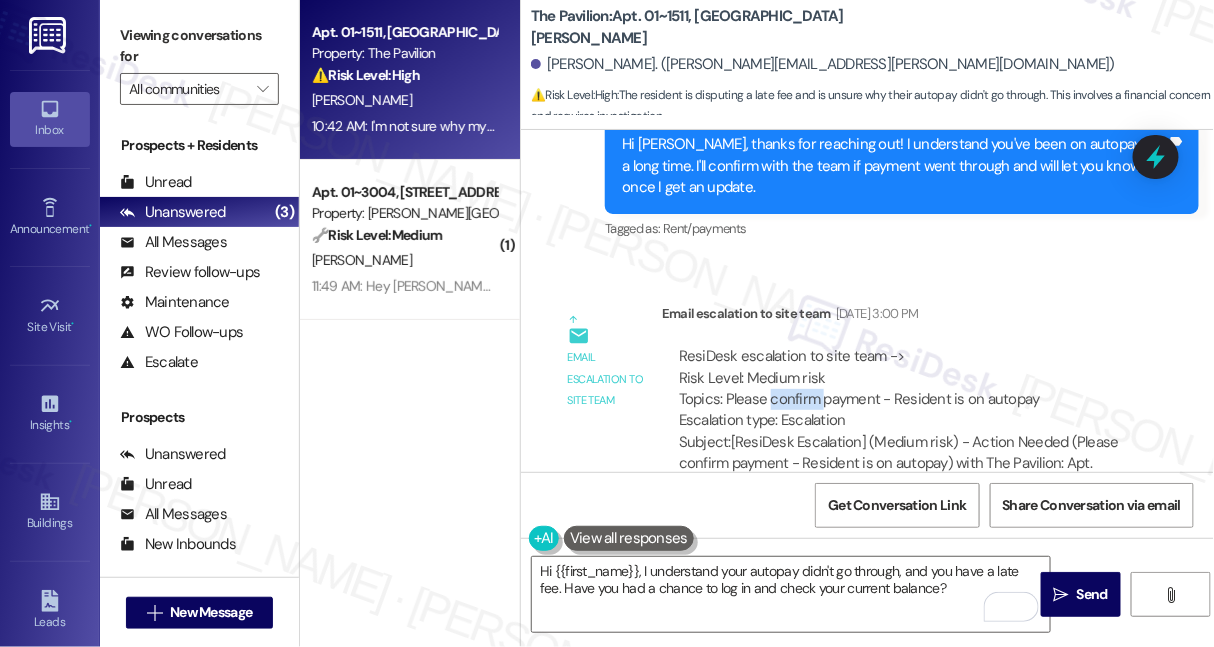click on "ResiDesk escalation to site team ->
Risk Level: Medium risk
Topics: Please confirm payment - Resident is on autopay
Escalation type: Escalation" at bounding box center [903, 389] 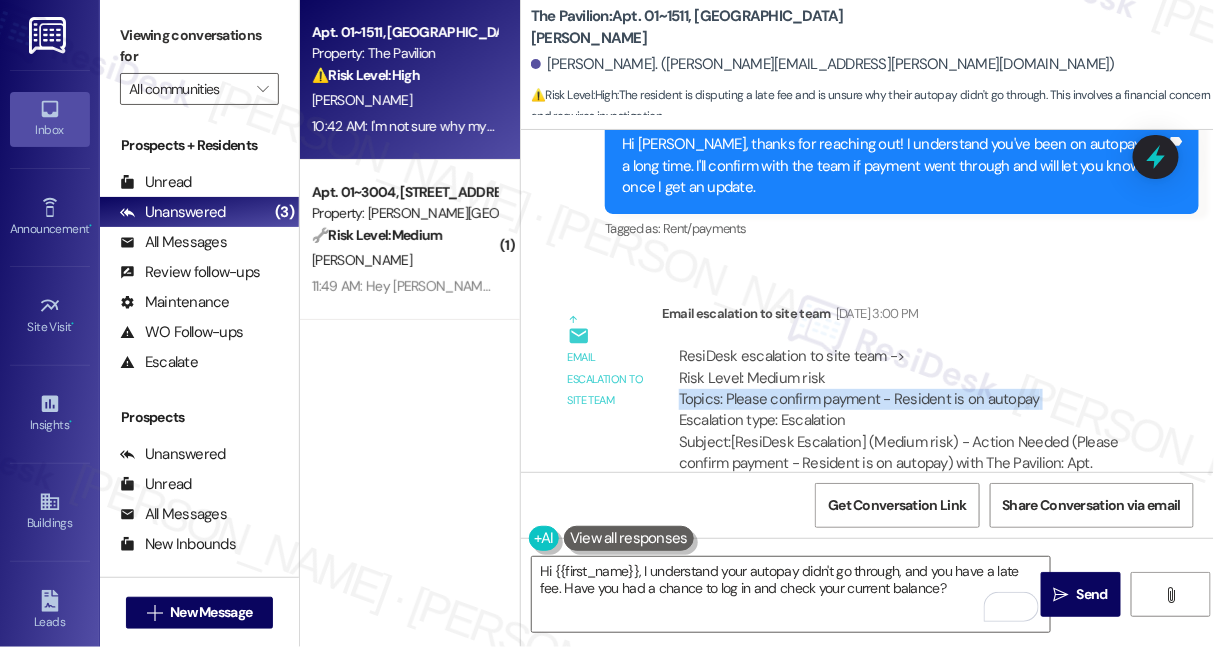 click on "ResiDesk escalation to site team ->
Risk Level: Medium risk
Topics: Please confirm payment - Resident is on autopay
Escalation type: Escalation" at bounding box center (903, 389) 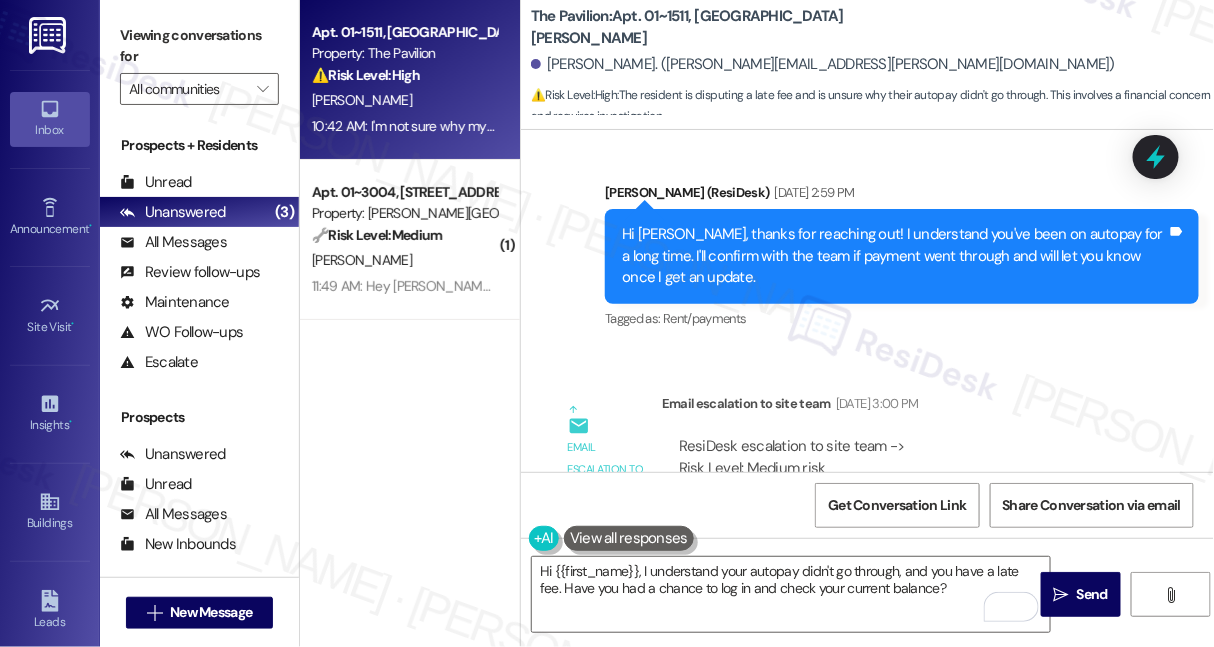 scroll, scrollTop: 7053, scrollLeft: 0, axis: vertical 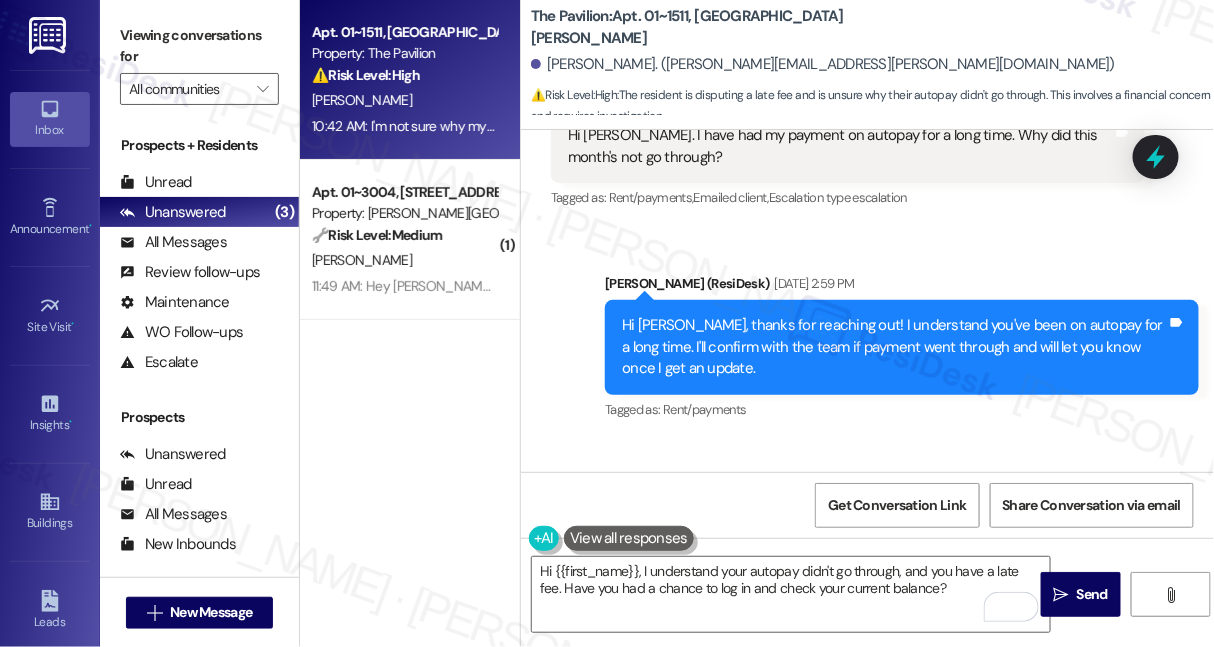 click on "Hi Ajay, thanks for reaching out! I understand you've been on autopay for a long time. I'll confirm with the team if payment went through and will let you know once I get an update." at bounding box center (894, 347) 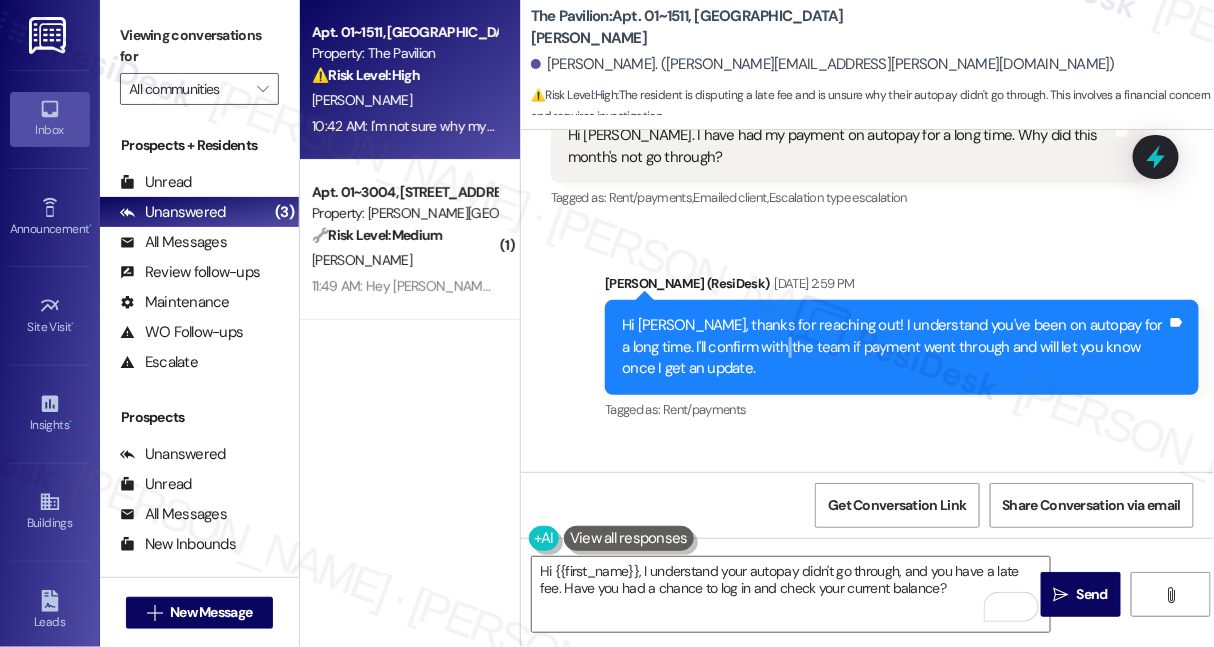 click on "Hi Ajay, thanks for reaching out! I understand you've been on autopay for a long time. I'll confirm with the team if payment went through and will let you know once I get an update." at bounding box center (894, 347) 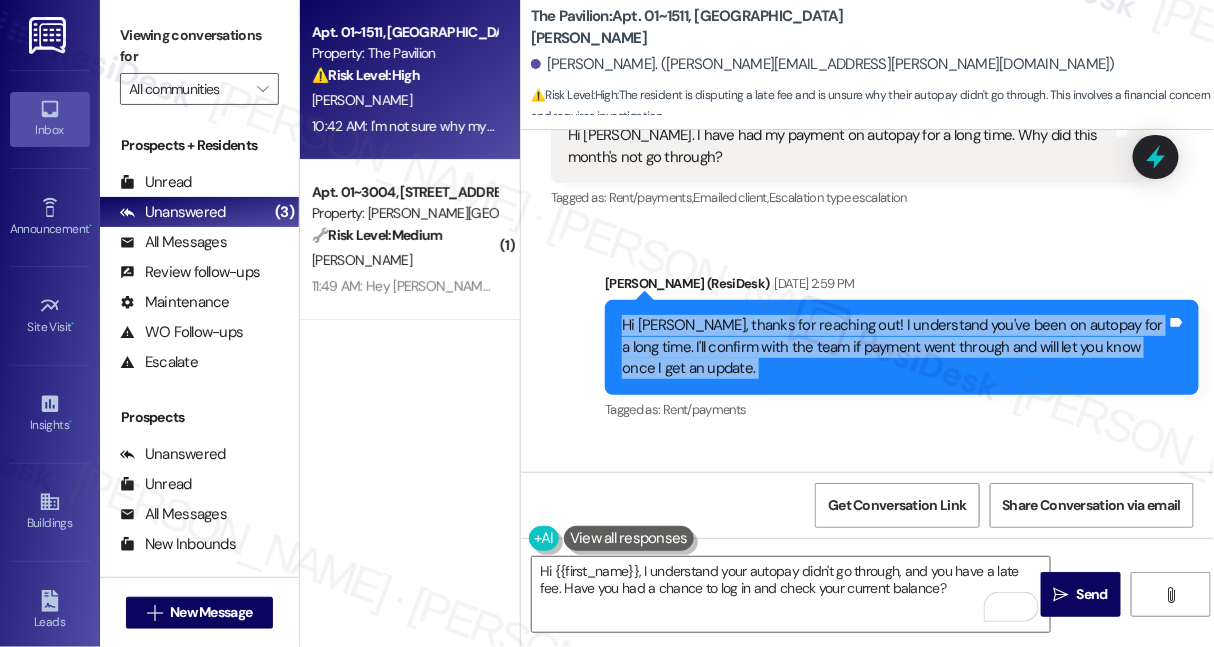 click on "Hi Ajay, thanks for reaching out! I understand you've been on autopay for a long time. I'll confirm with the team if payment went through and will let you know once I get an update." at bounding box center (894, 347) 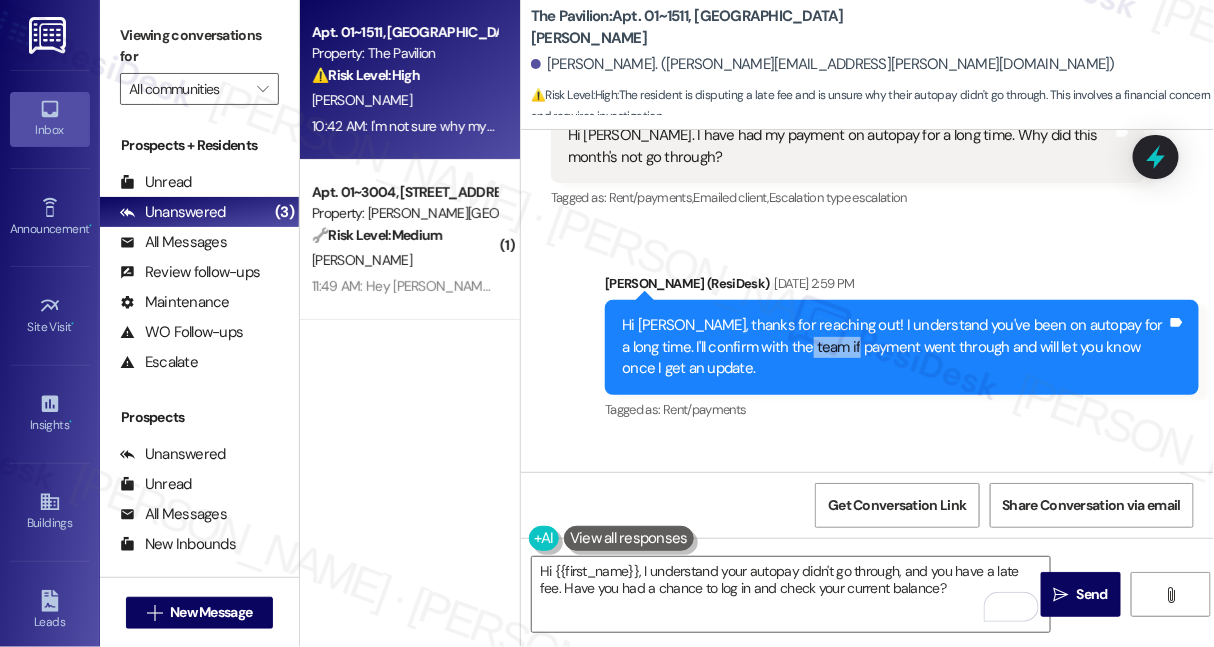 click on "Hi Ajay, thanks for reaching out! I understand you've been on autopay for a long time. I'll confirm with the team if payment went through and will let you know once I get an update." at bounding box center (894, 347) 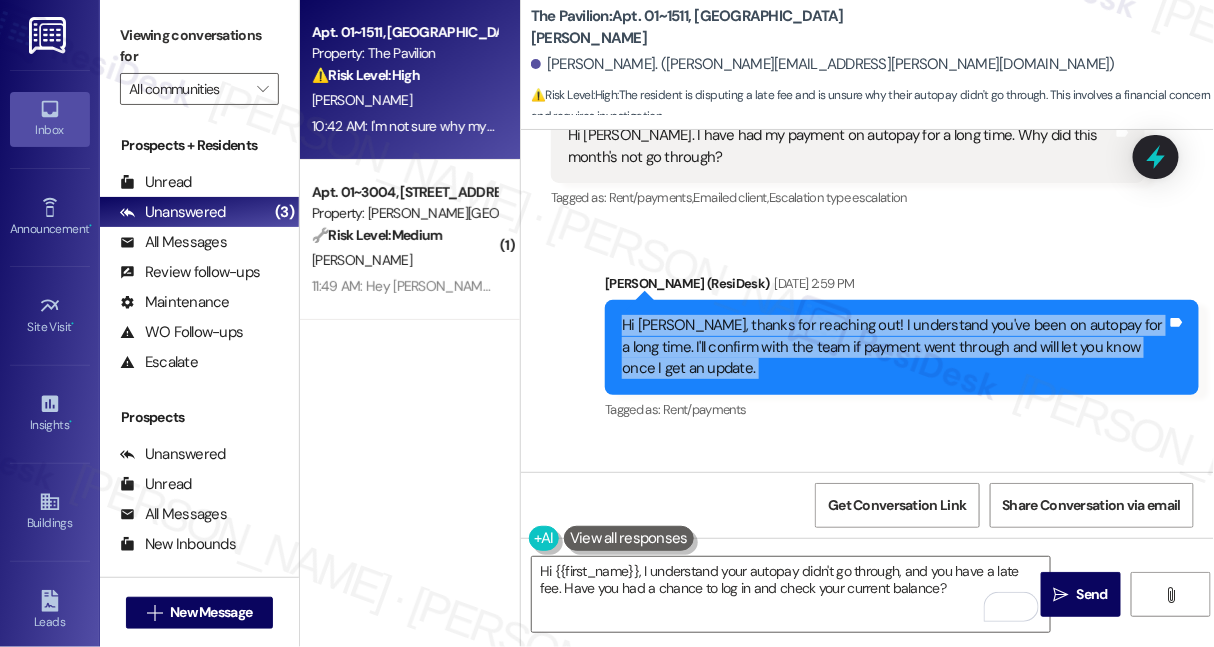 click on "Hi Ajay, thanks for reaching out! I understand you've been on autopay for a long time. I'll confirm with the team if payment went through and will let you know once I get an update." at bounding box center [894, 347] 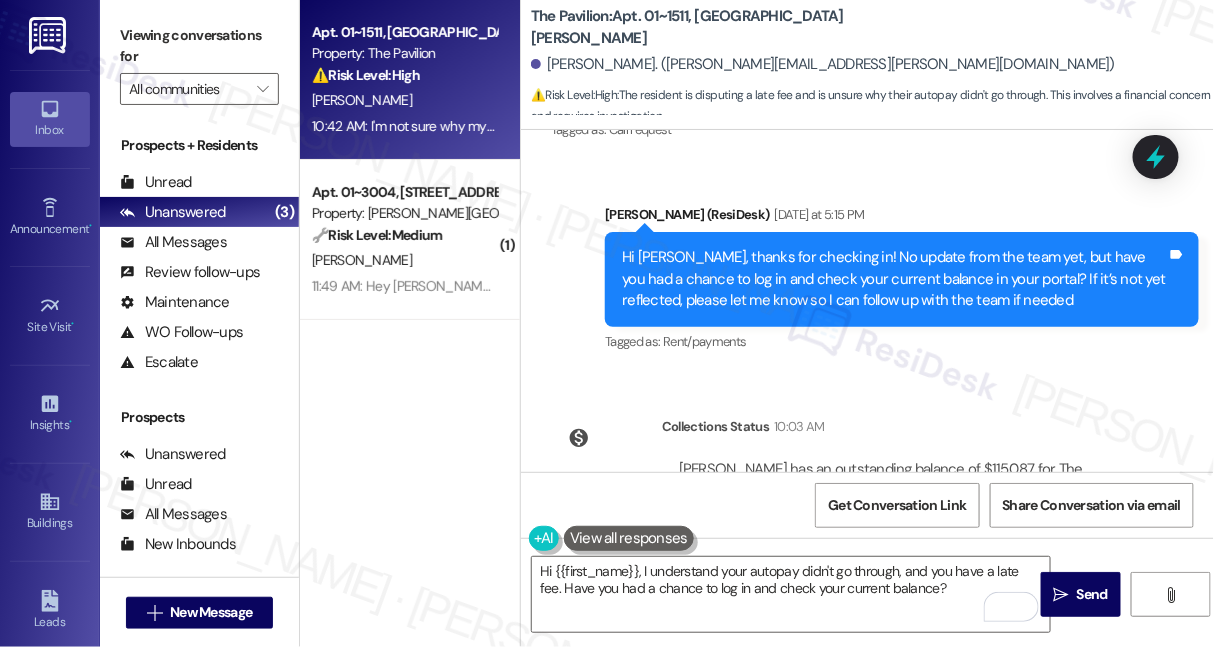 scroll, scrollTop: 8507, scrollLeft: 0, axis: vertical 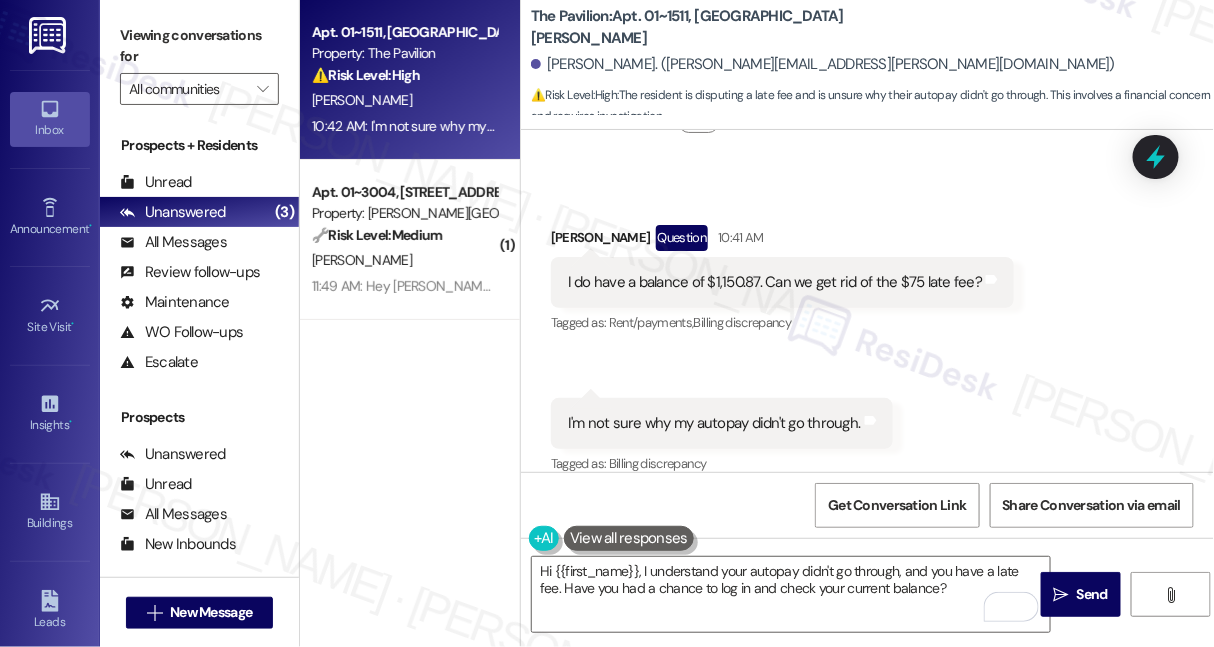 click on "I'm not sure why my autopay didn't go through." at bounding box center (714, 423) 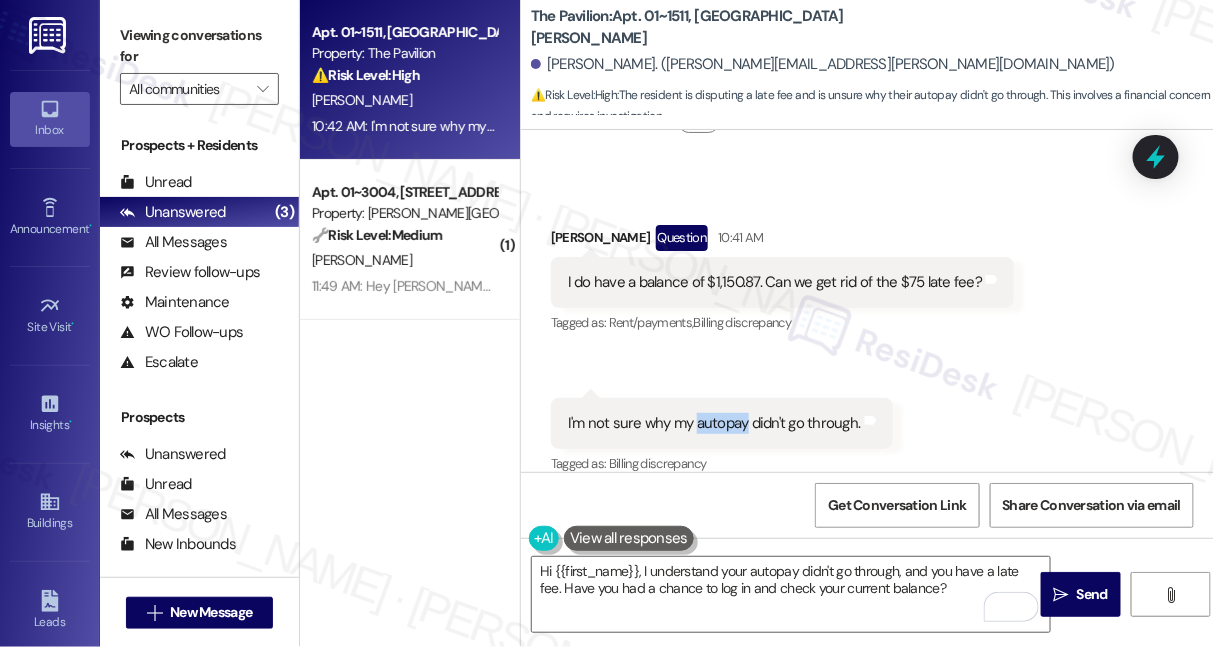 click on "I'm not sure why my autopay didn't go through." at bounding box center (714, 423) 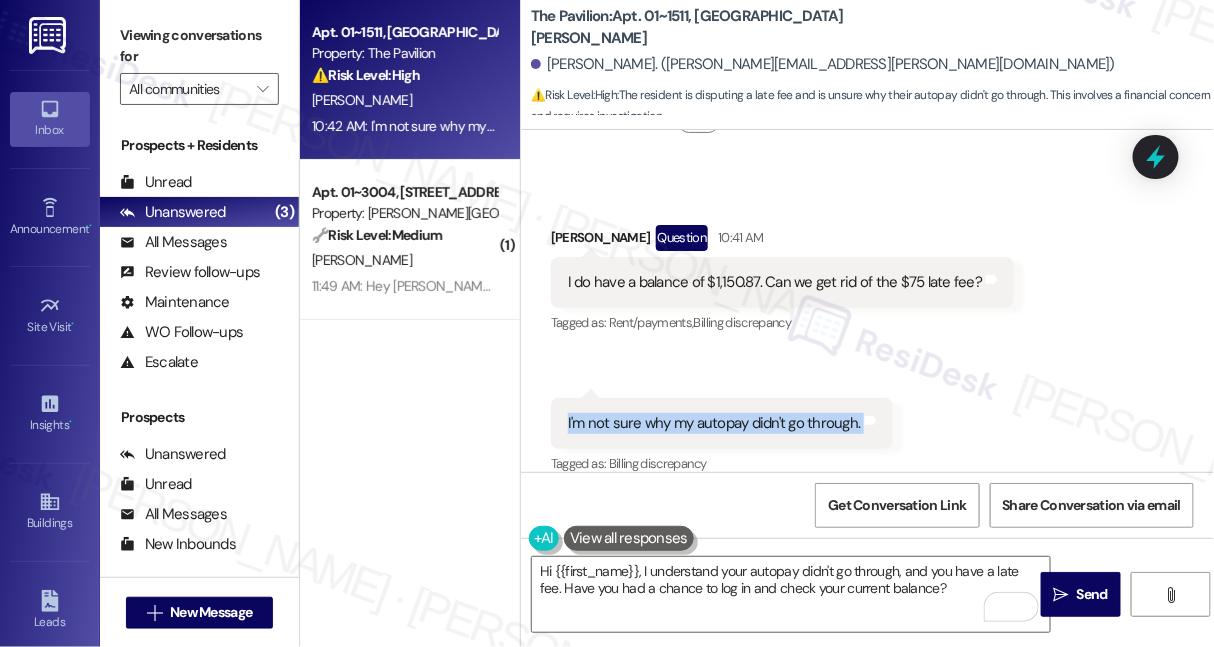 click on "I'm not sure why my autopay didn't go through." at bounding box center (714, 423) 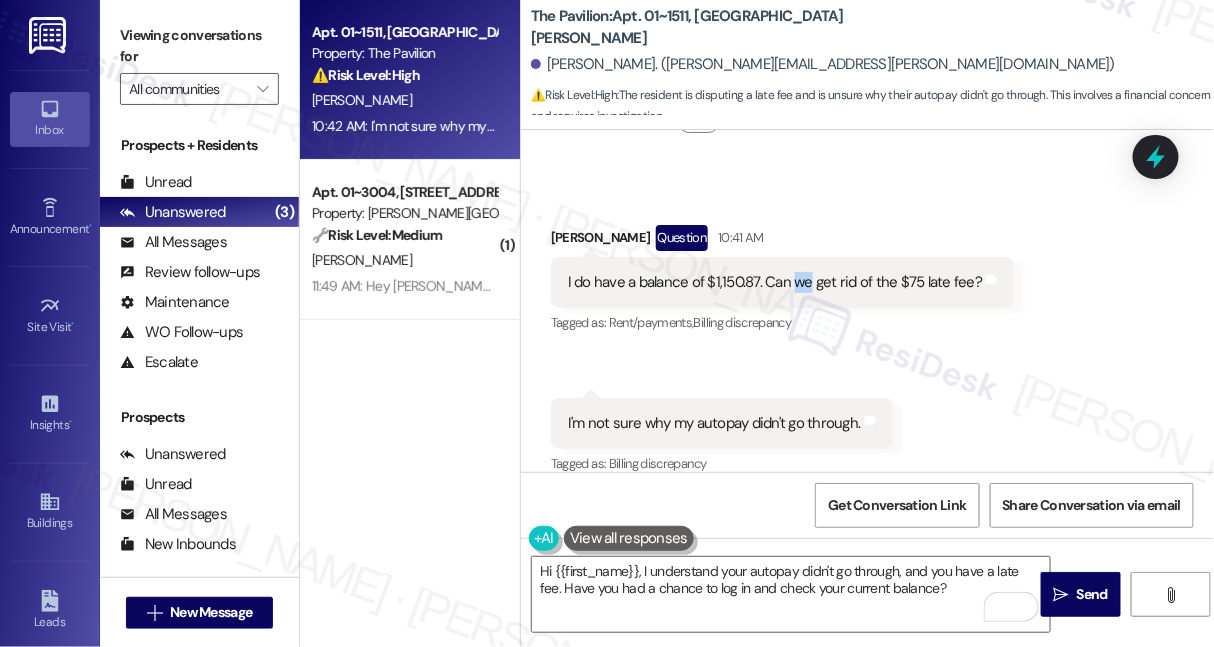 click on "I do have a balance of $1,150.87. Can we get rid of the $75 late fee?" at bounding box center [775, 282] 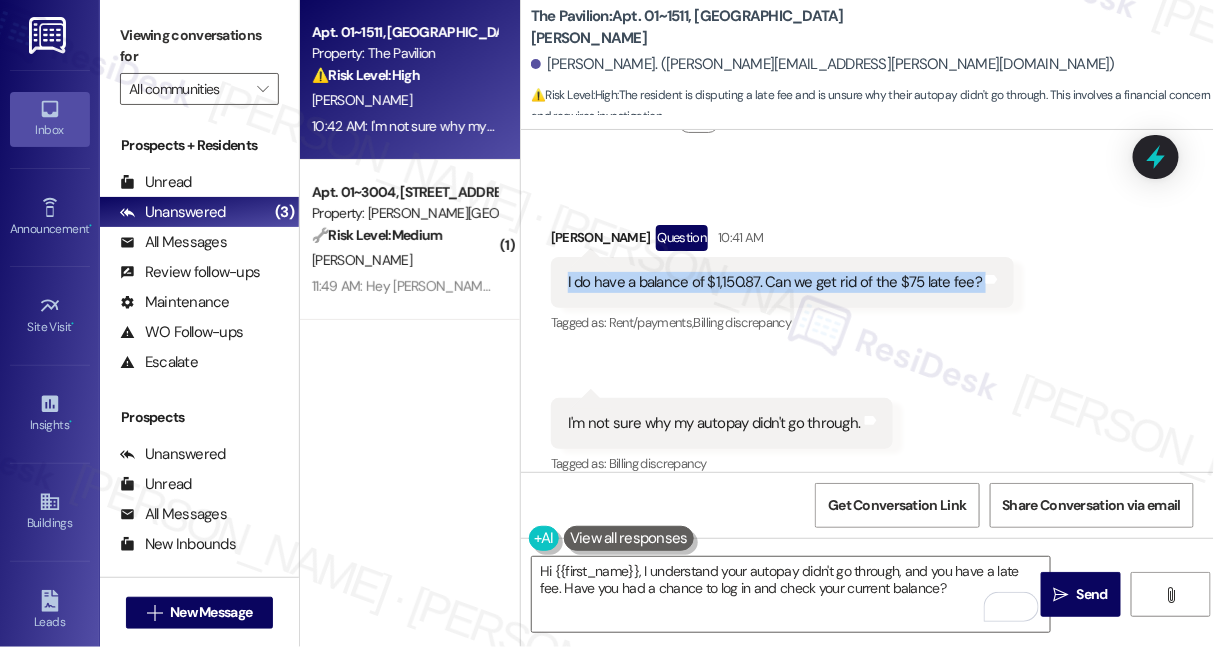 click on "I do have a balance of $1,150.87. Can we get rid of the $75 late fee?" at bounding box center [775, 282] 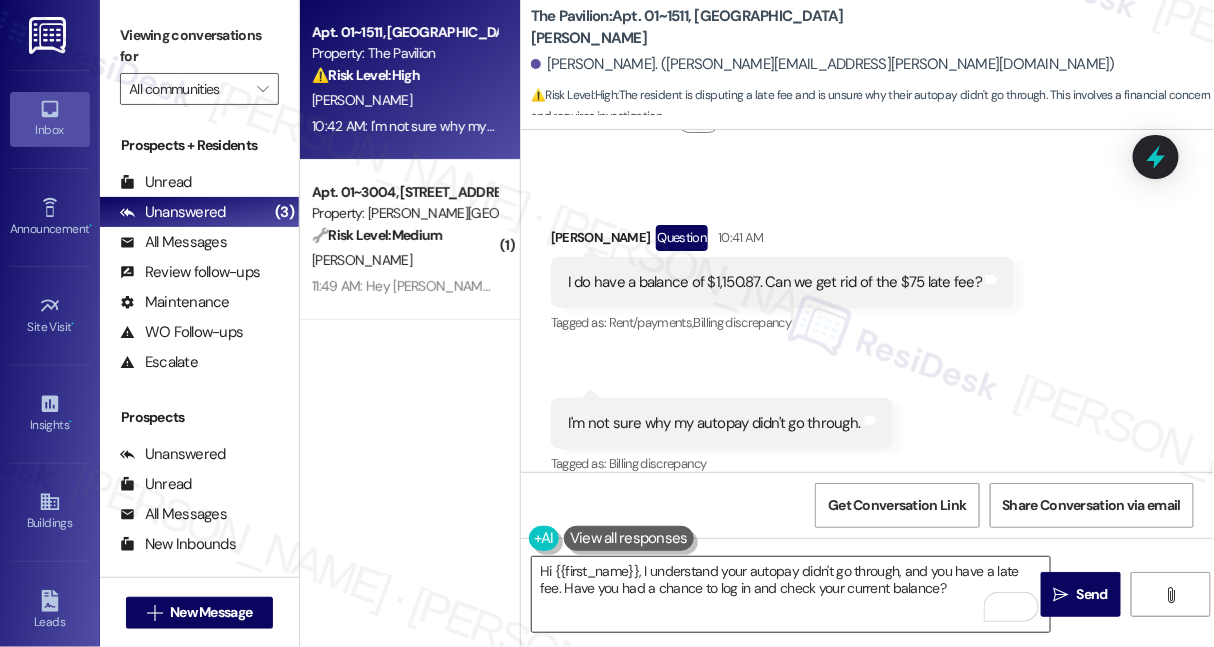 click on "Hi {{first_name}}, I understand your autopay didn't go through, and you have a late fee. Have you had a chance to log in and check your current balance?" at bounding box center [791, 594] 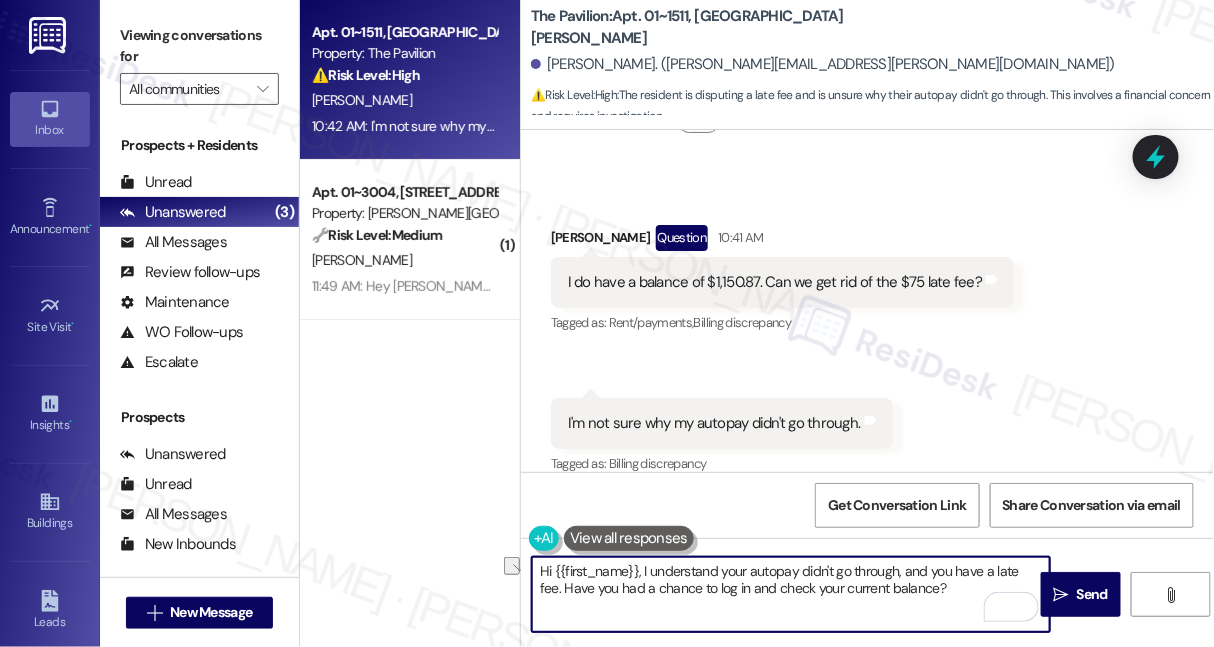 drag, startPoint x: 938, startPoint y: 592, endPoint x: 536, endPoint y: 598, distance: 402.04477 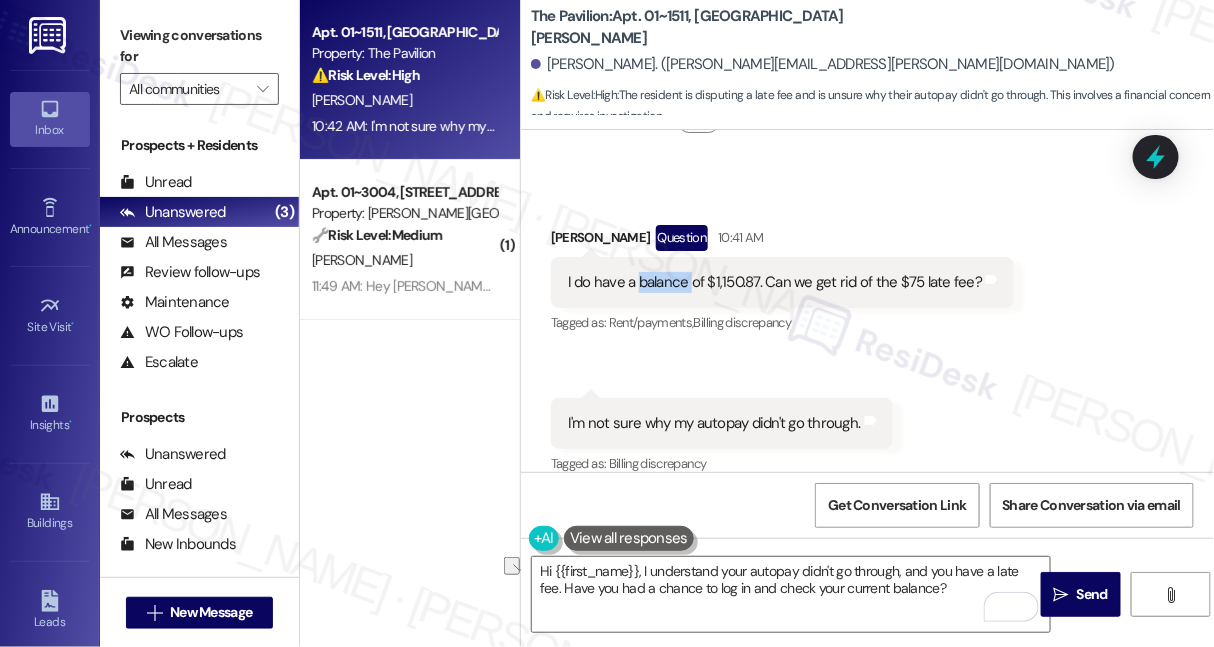 click on "I do have a balance of $1,150.87. Can we get rid of the $75 late fee?" at bounding box center [775, 282] 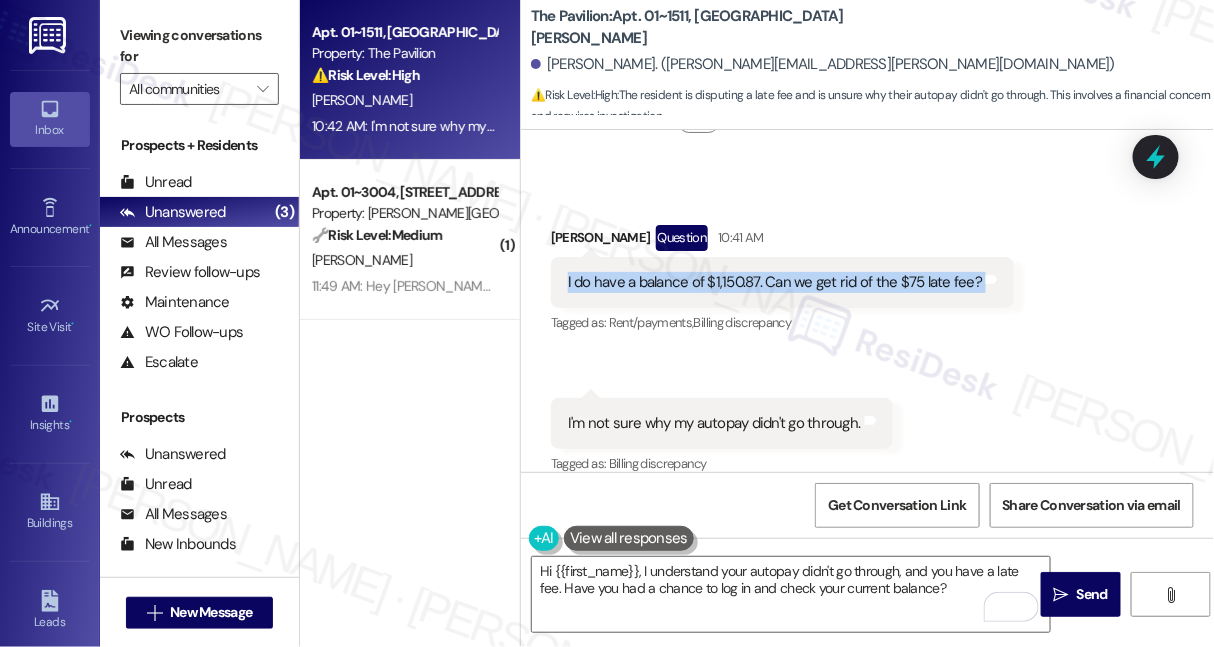 click on "I do have a balance of $1,150.87. Can we get rid of the $75 late fee?" at bounding box center [775, 282] 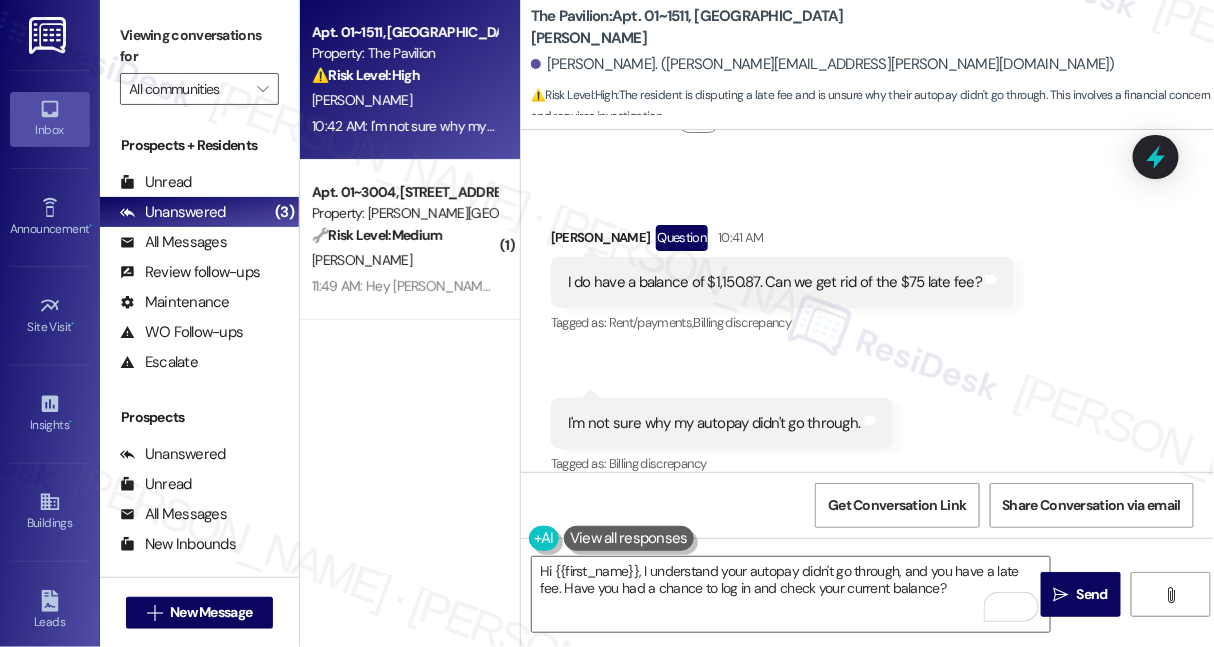 click on "I'm not sure why my autopay didn't go through.  Tags and notes" at bounding box center (722, 423) 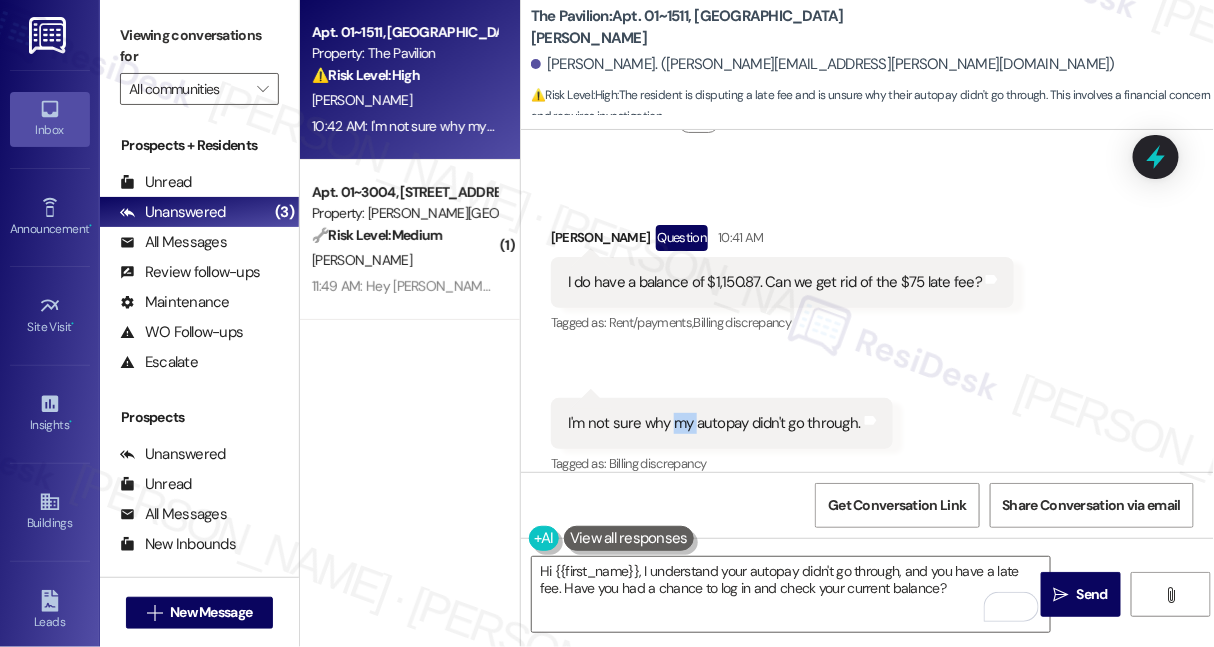 click on "I'm not sure why my autopay didn't go through.  Tags and notes" at bounding box center [722, 423] 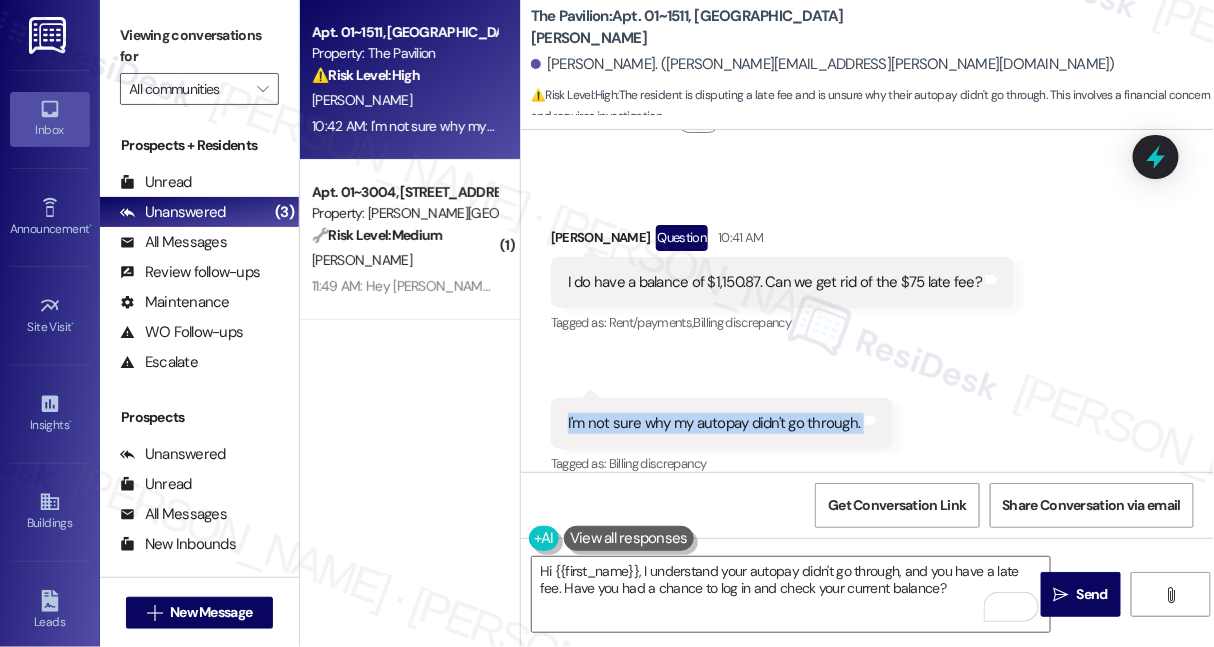 click on "I'm not sure why my autopay didn't go through.  Tags and notes" at bounding box center [722, 423] 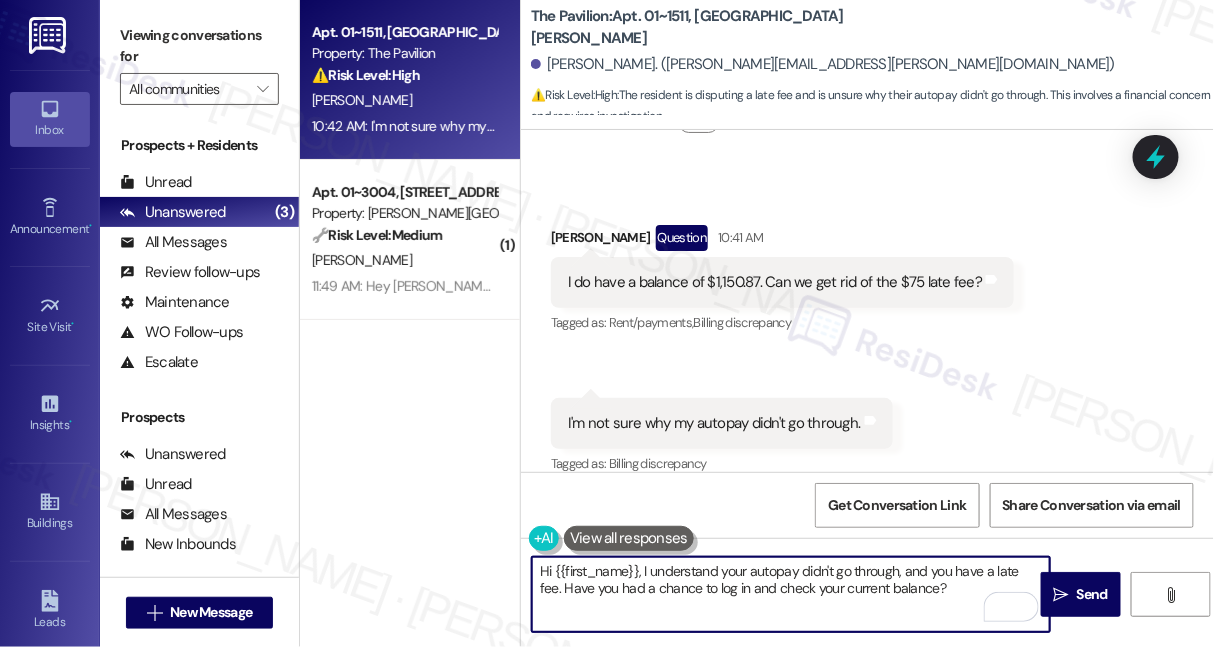 click on "Hi {{first_name}}, I understand your autopay didn't go through, and you have a late fee. Have you had a chance to log in and check your current balance?" at bounding box center [791, 594] 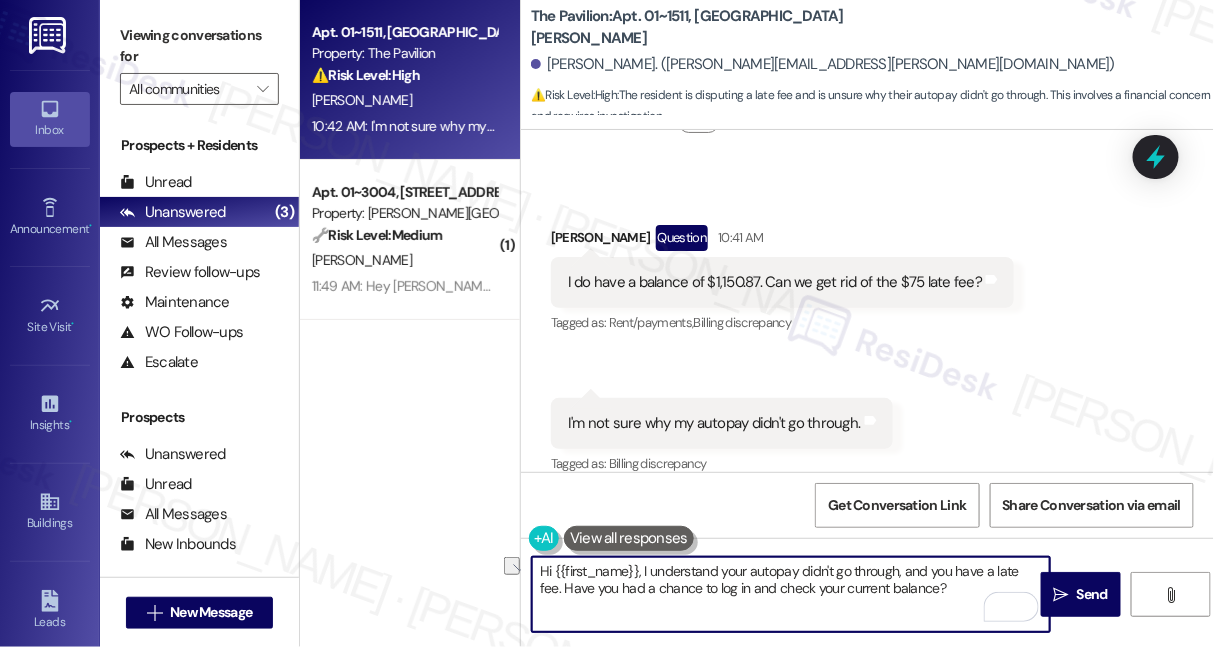 drag, startPoint x: 932, startPoint y: 586, endPoint x: 534, endPoint y: 597, distance: 398.15198 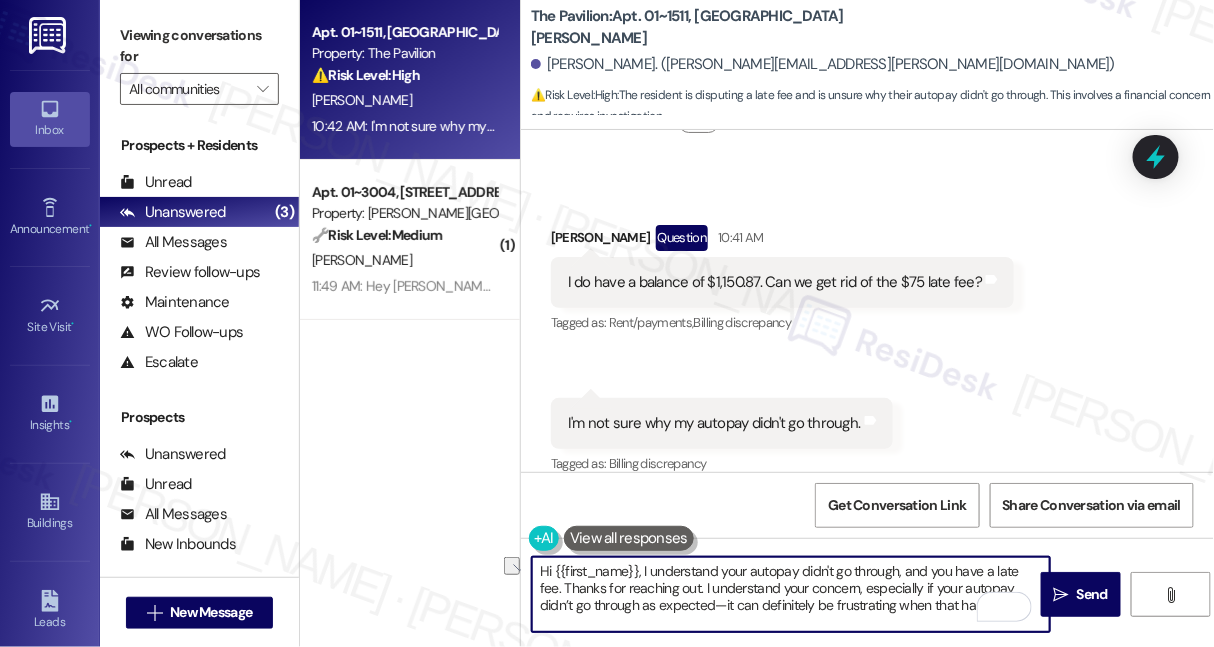 scroll, scrollTop: 34, scrollLeft: 0, axis: vertical 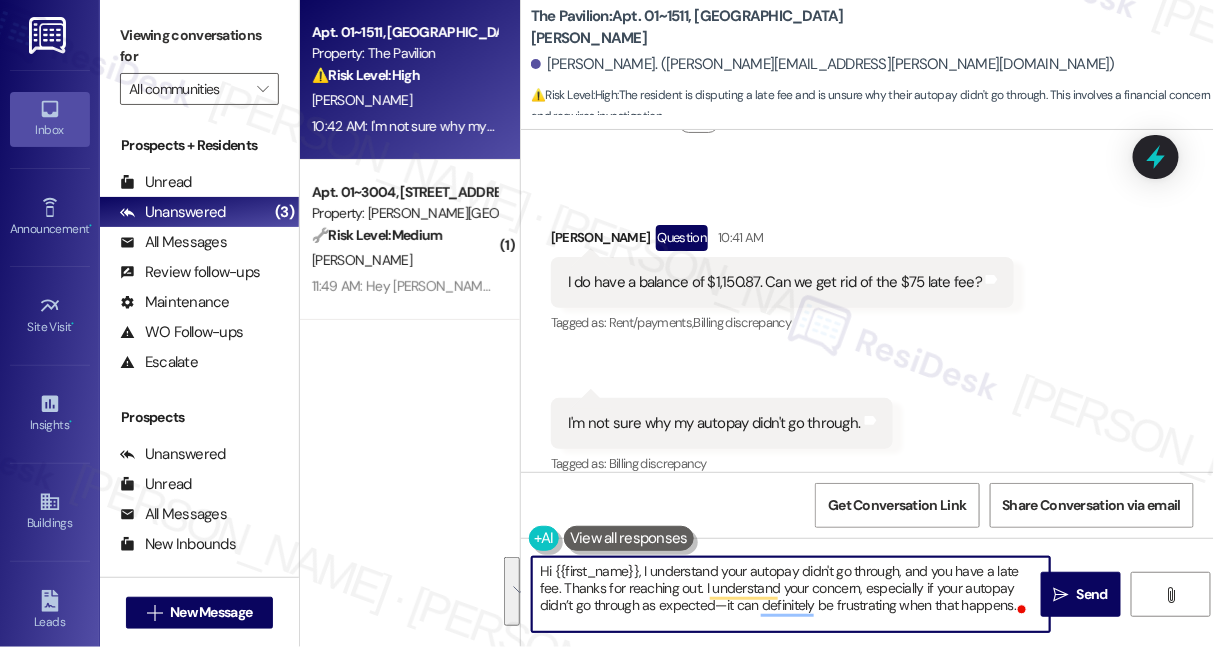 drag, startPoint x: 562, startPoint y: 584, endPoint x: 1015, endPoint y: 607, distance: 453.5835 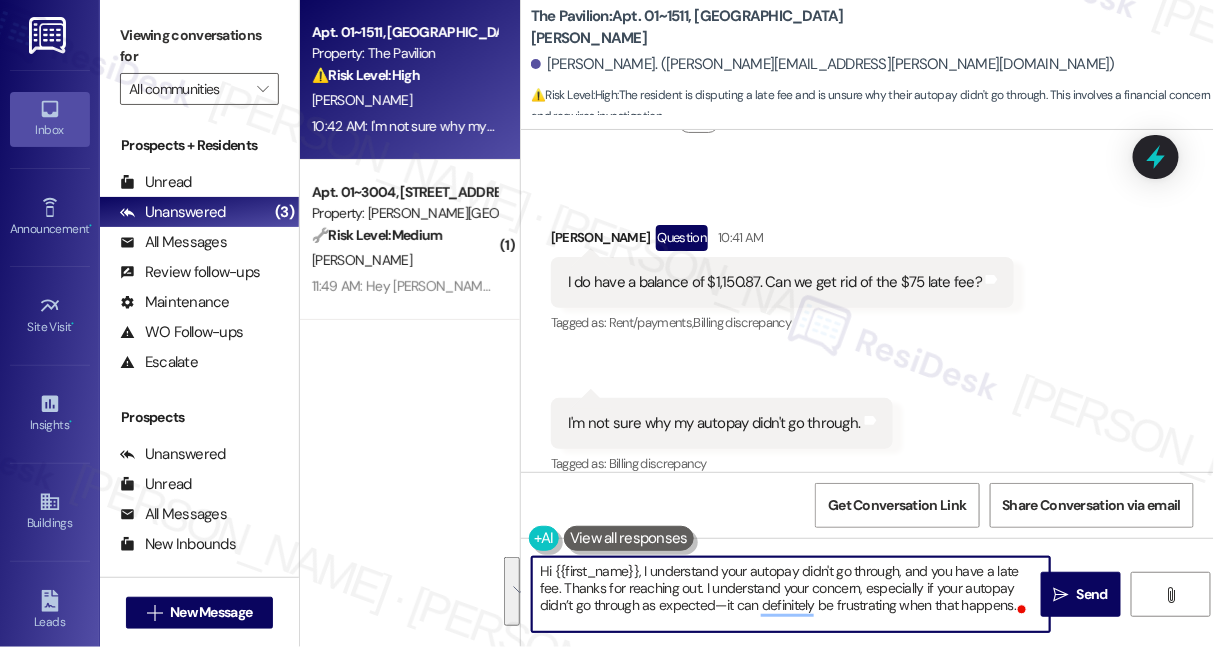 click on "Hi {{first_name}}, I understand your autopay didn't go through, and you have a late fee. Thanks for reaching out. I understand your concern, especially if your autopay didn’t go through as expected—it can definitely be frustrating when that happens.
I’ll check with the site team regarding the $75 late fee and see what can be done. I’ll follow up with you once I have more information." at bounding box center (791, 594) 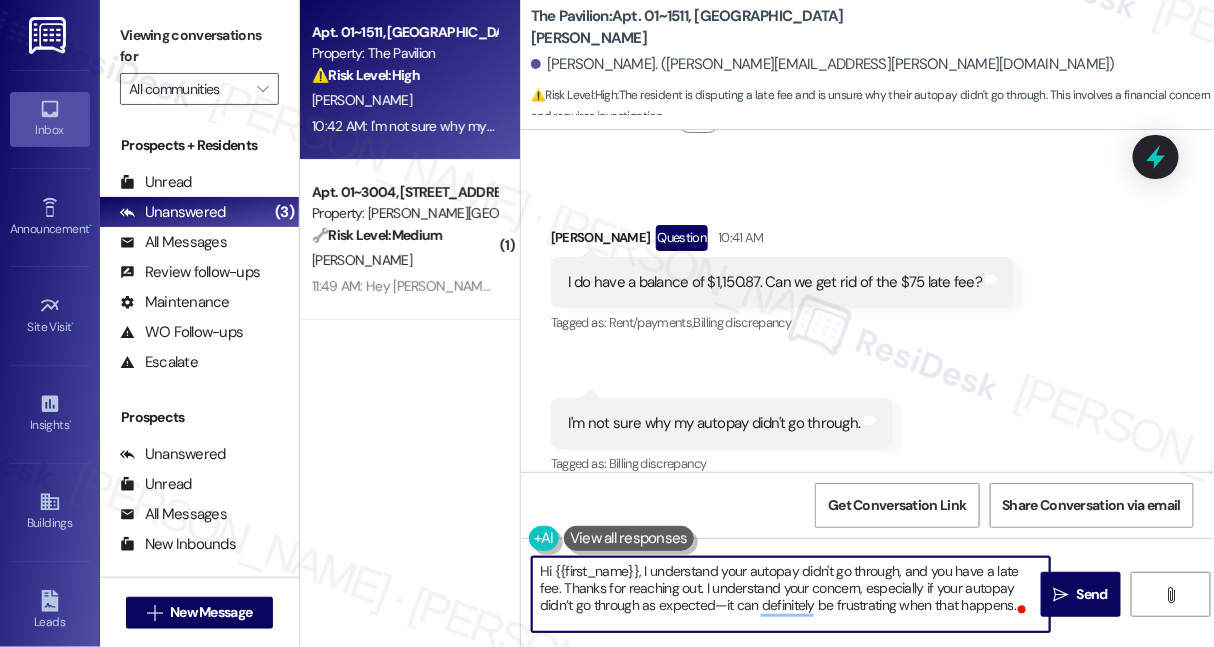 scroll, scrollTop: 19, scrollLeft: 0, axis: vertical 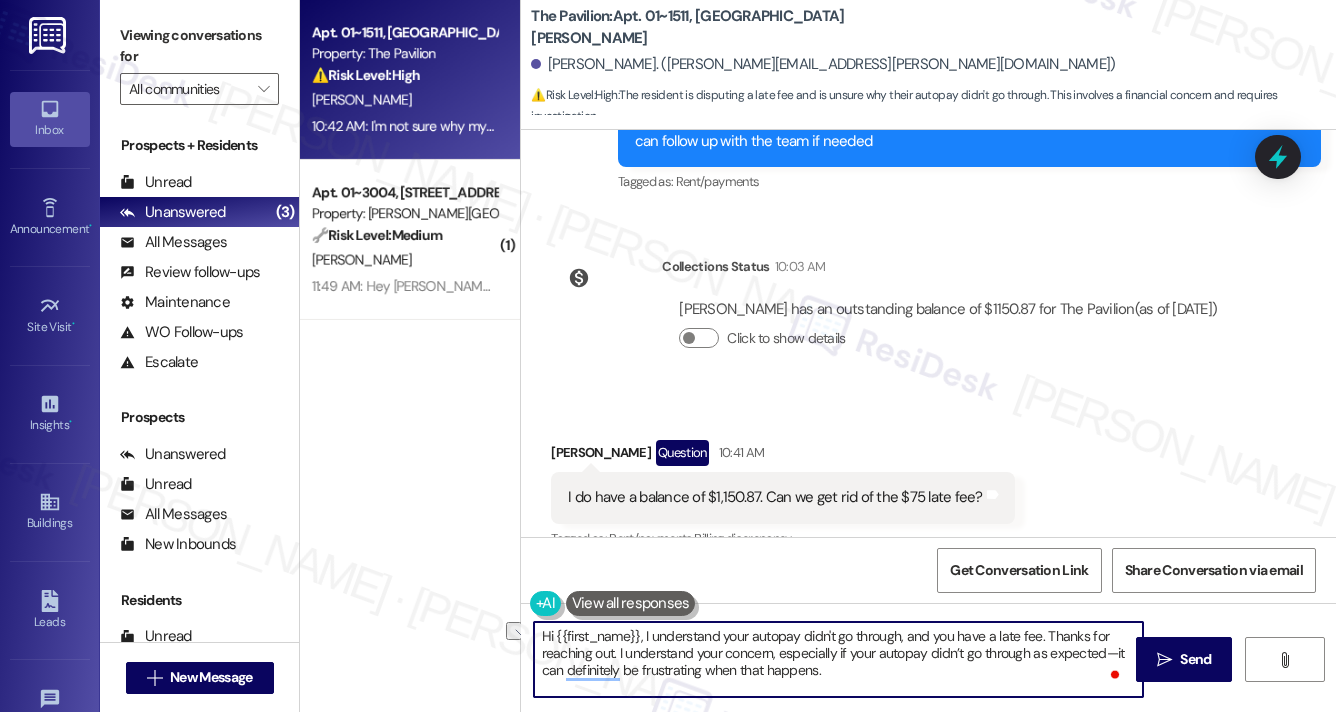 drag, startPoint x: 840, startPoint y: 665, endPoint x: 644, endPoint y: 654, distance: 196.30843 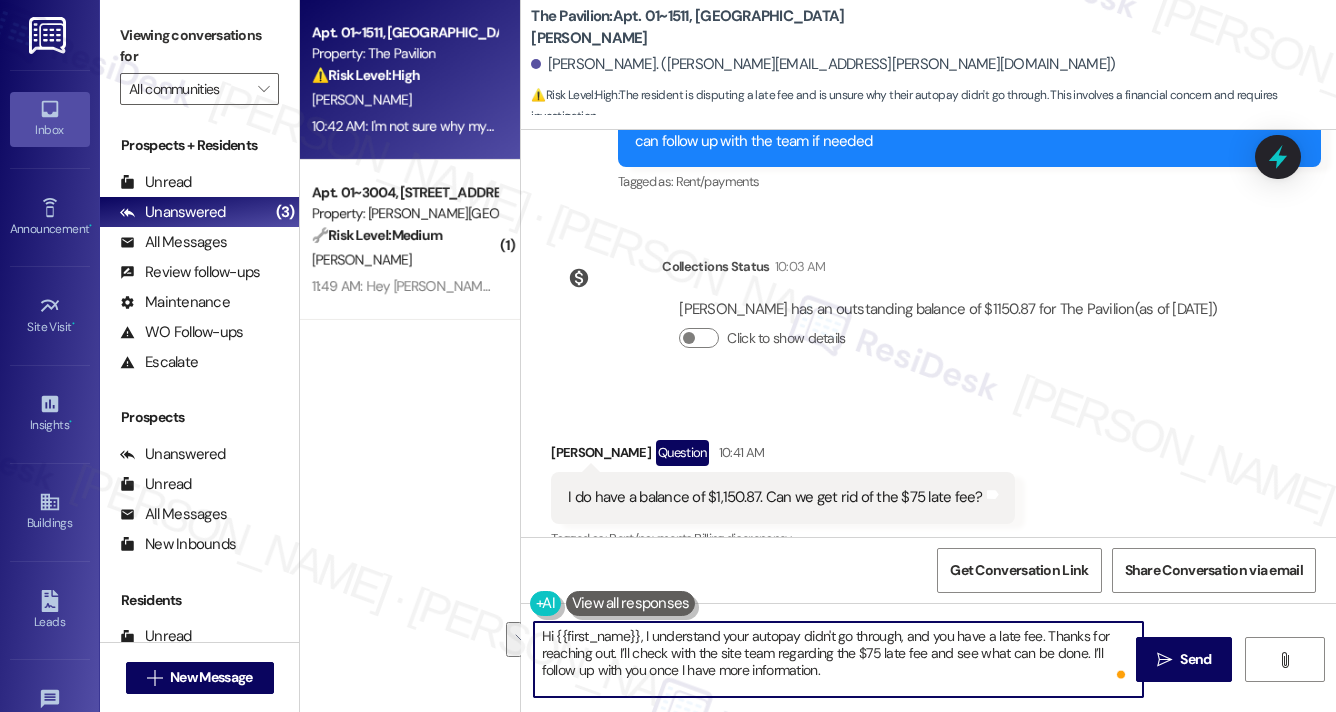 drag, startPoint x: 1044, startPoint y: 634, endPoint x: 616, endPoint y: 648, distance: 428.2289 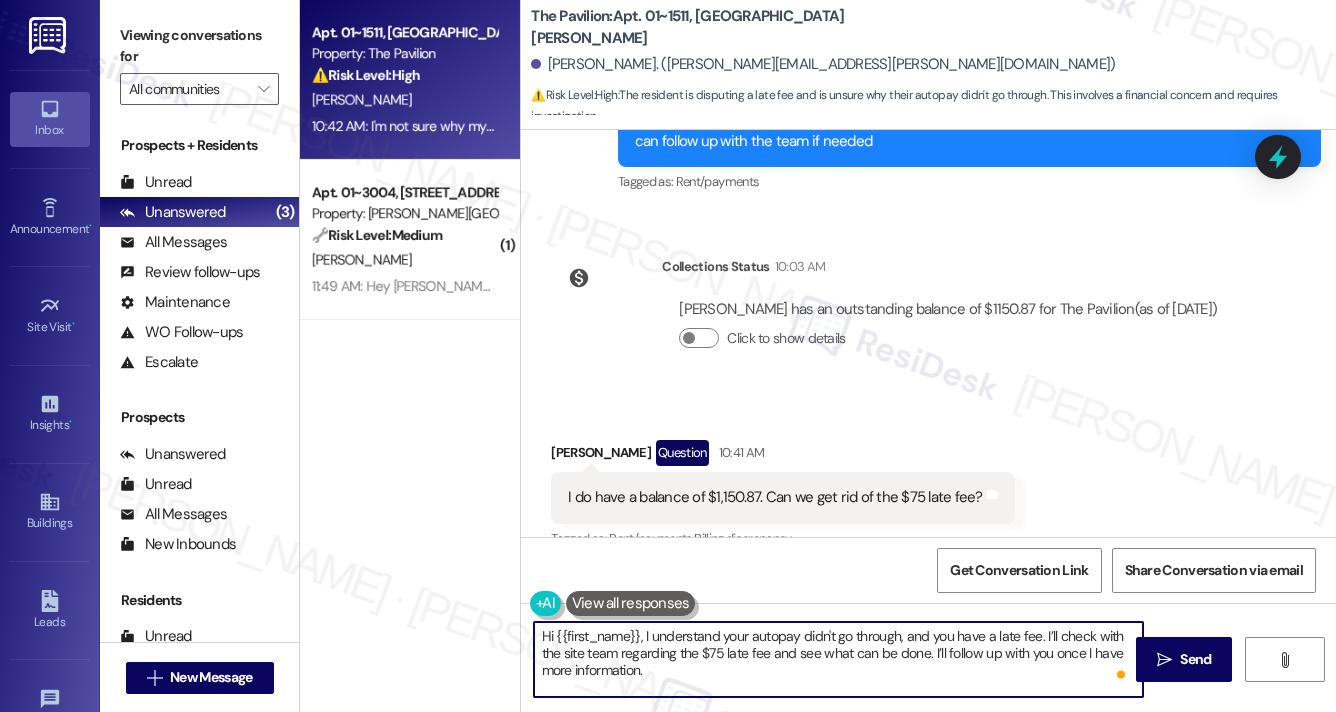 click on "Hi {{first_name}}, I understand your autopay didn't go through, and you have a late fee. I’ll check with the site team regarding the $75 late fee and see what can be done. I’ll follow up with you once I have more information." at bounding box center [838, 659] 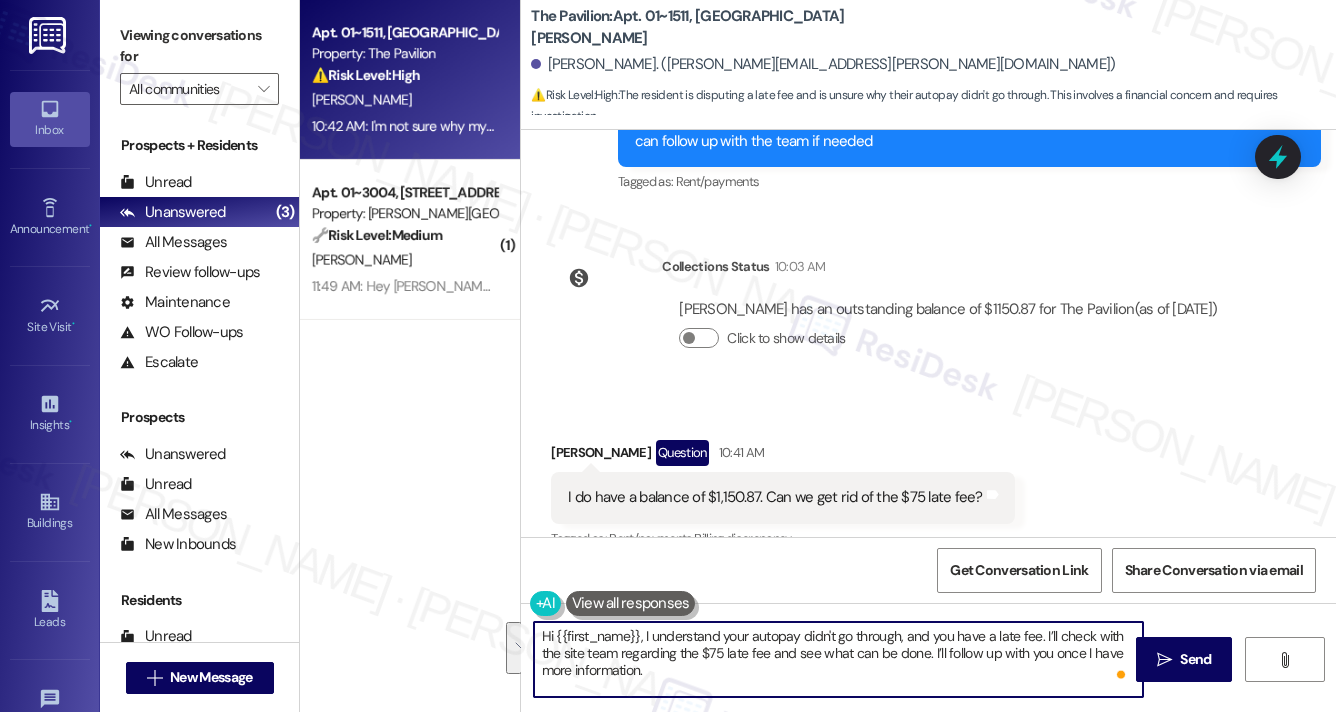 click on "Hi {{first_name}}, I understand your autopay didn't go through, and you have a late fee. I’ll check with the site team regarding the $75 late fee and see what can be done. I’ll follow up with you once I have more information." at bounding box center (838, 659) 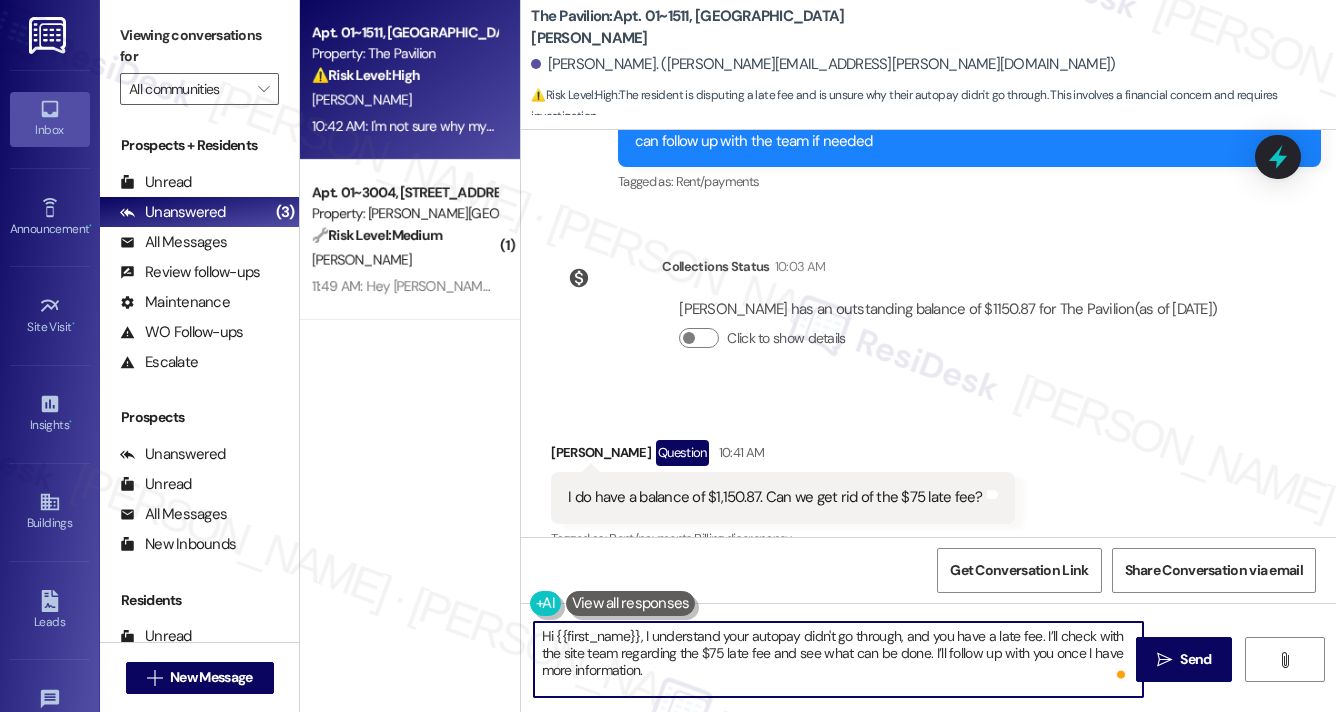 click on "Hi {{first_name}}, I understand your autopay didn't go through, and you have a late fee. I’ll check with the site team regarding the $75 late fee and see what can be done. I’ll follow up with you once I have more information." at bounding box center [838, 659] 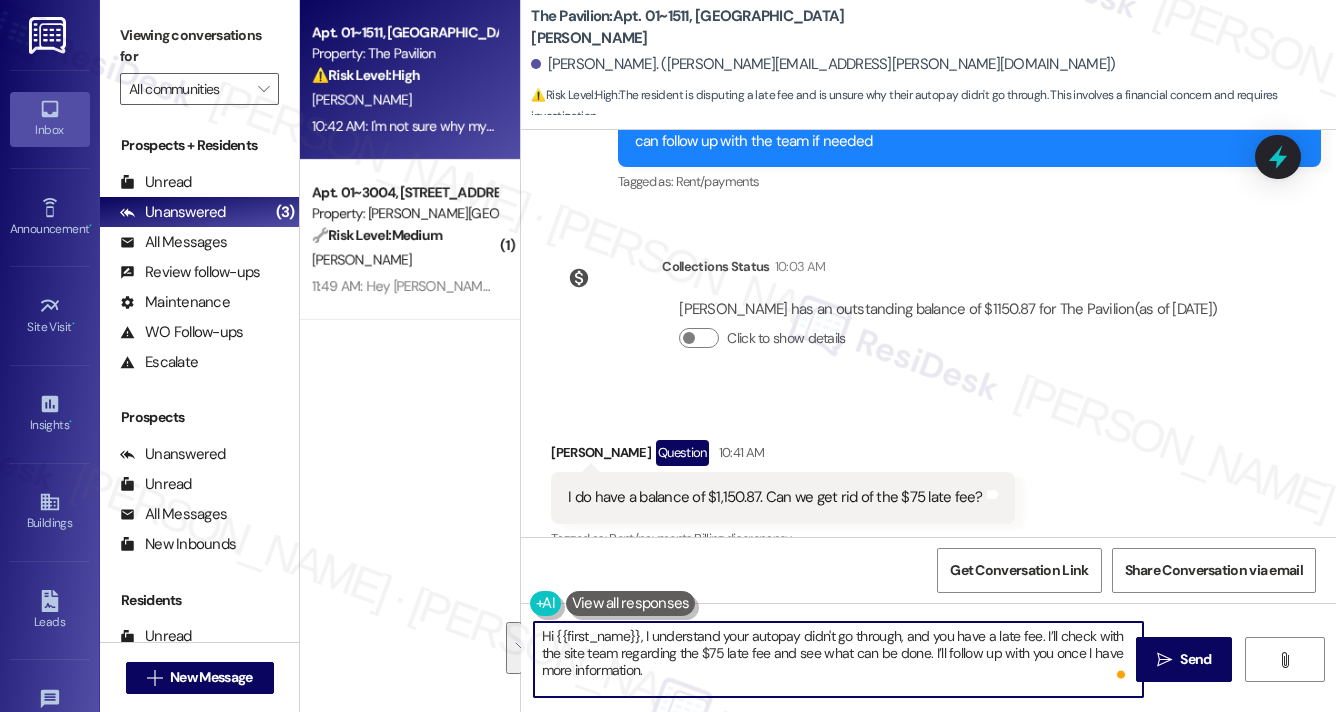 click on "Hi {{first_name}}, I understand your autopay didn't go through, and you have a late fee. I’ll check with the site team regarding the $75 late fee and see what can be done. I’ll follow up with you once I have more information." at bounding box center [838, 659] 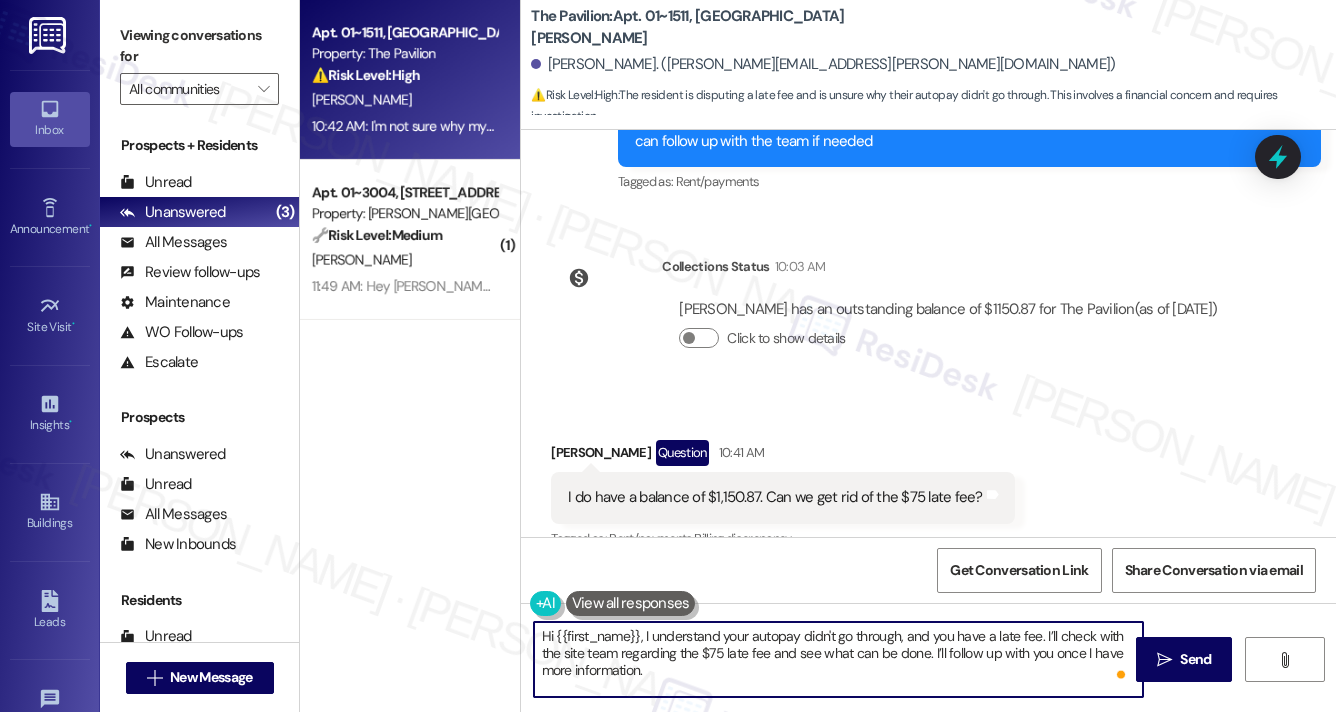 click on "Received via SMS Ajay Solomon Question 10:41 AM I do have a balance of $1,150.87. Can we get rid of the $75 late fee? Tags and notes Tagged as:   Rent/payments ,  Click to highlight conversations about Rent/payments Billing discrepancy Click to highlight conversations about Billing discrepancy Received via SMS 10:42 AM Ajay Solomon 10:42 AM I'm not sure why my autopay didn't go through.  Tags and notes Tagged as:   Billing discrepancy Click to highlight conversations about Billing discrepancy" at bounding box center [928, 552] 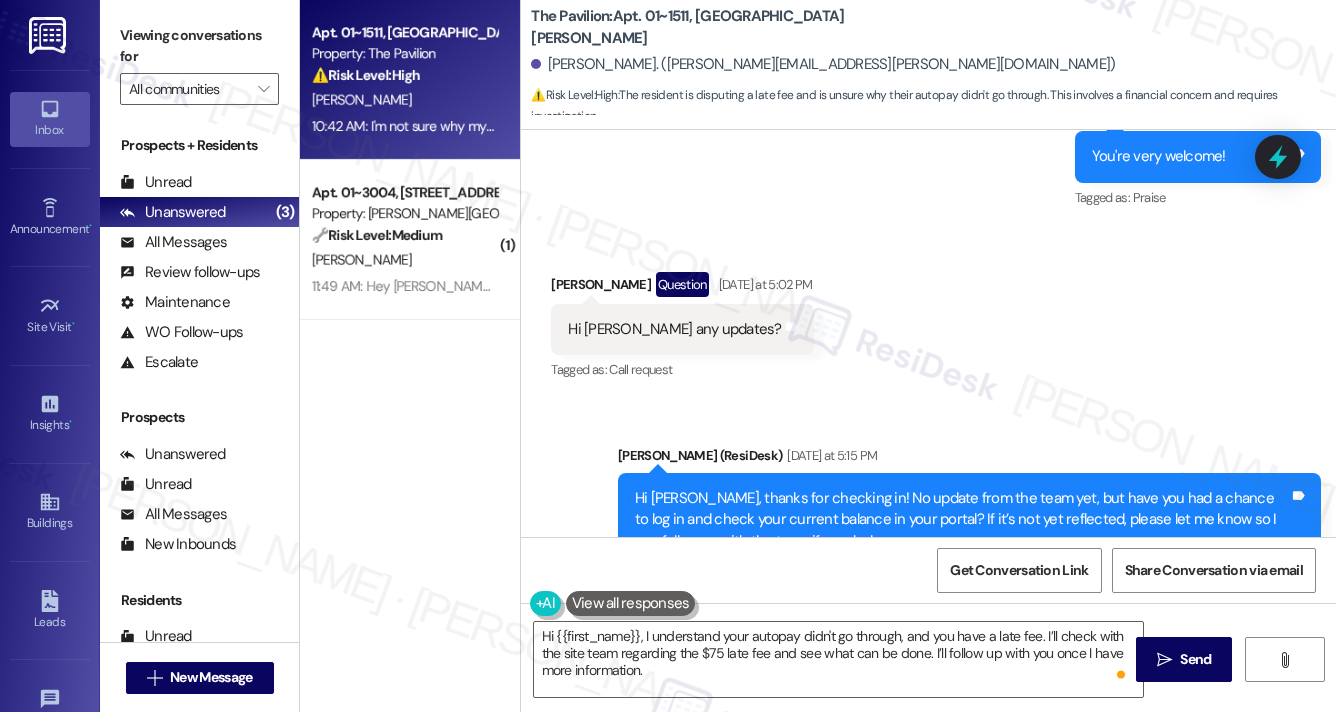 click on "Hi Ajay, thanks for checking in! No update from the team yet, but have you had a chance to log in and check your current balance in your portal? If it’s not yet reflected, please let me know so I can follow up with the team if needed" at bounding box center [962, 520] 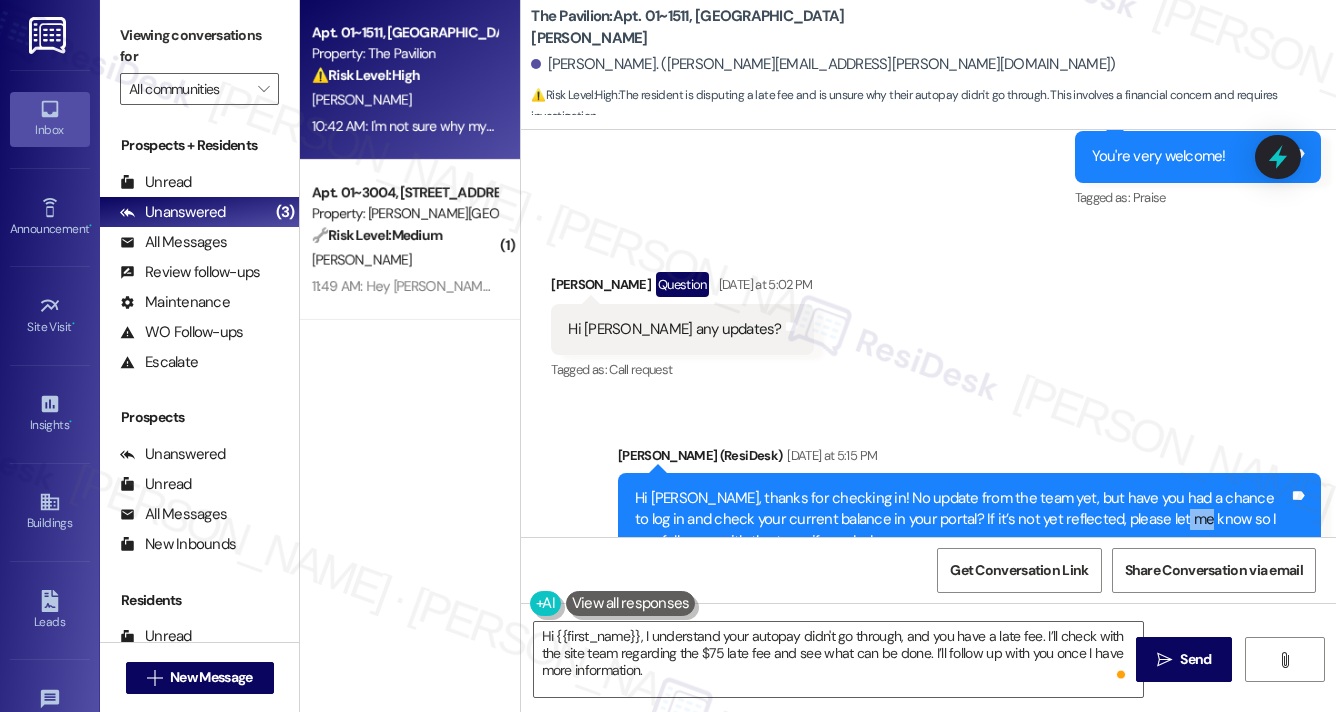click on "Hi Ajay, thanks for checking in! No update from the team yet, but have you had a chance to log in and check your current balance in your portal? If it’s not yet reflected, please let me know so I can follow up with the team if needed" at bounding box center (962, 520) 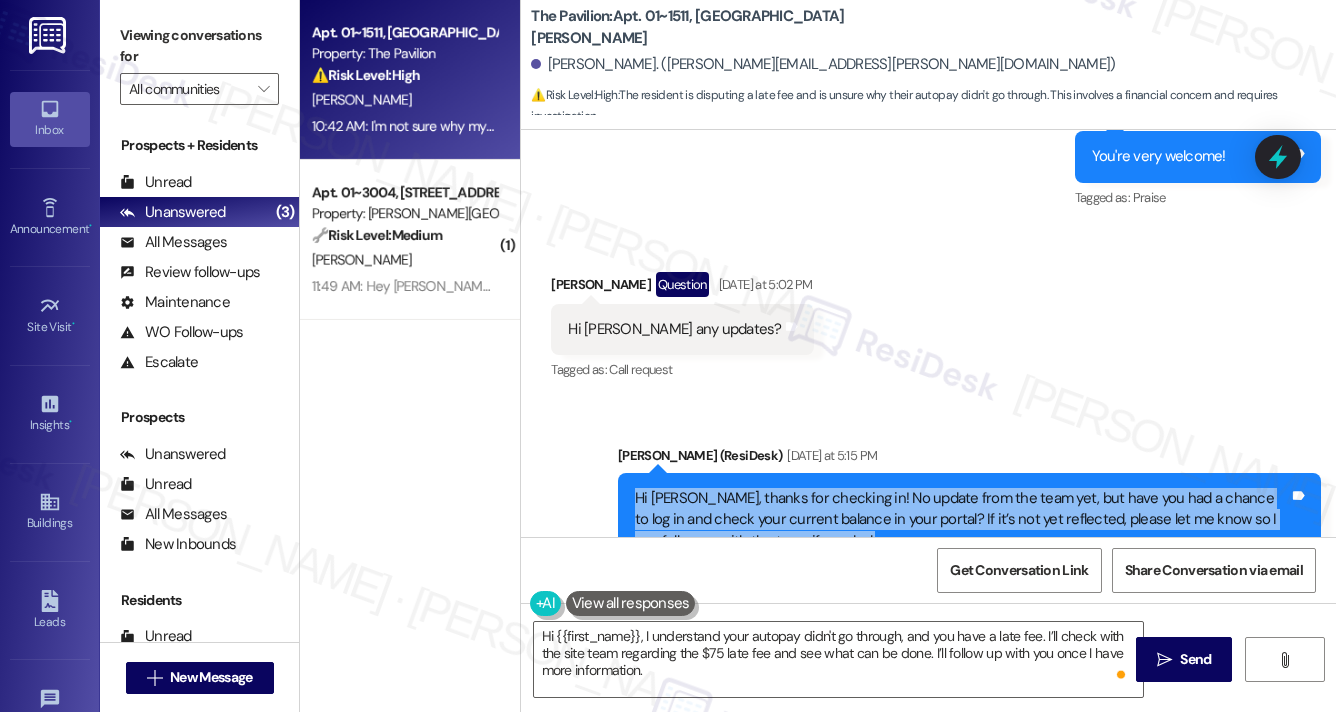 click on "Hi Ajay, thanks for checking in! No update from the team yet, but have you had a chance to log in and check your current balance in your portal? If it’s not yet reflected, please let me know so I can follow up with the team if needed" at bounding box center [962, 520] 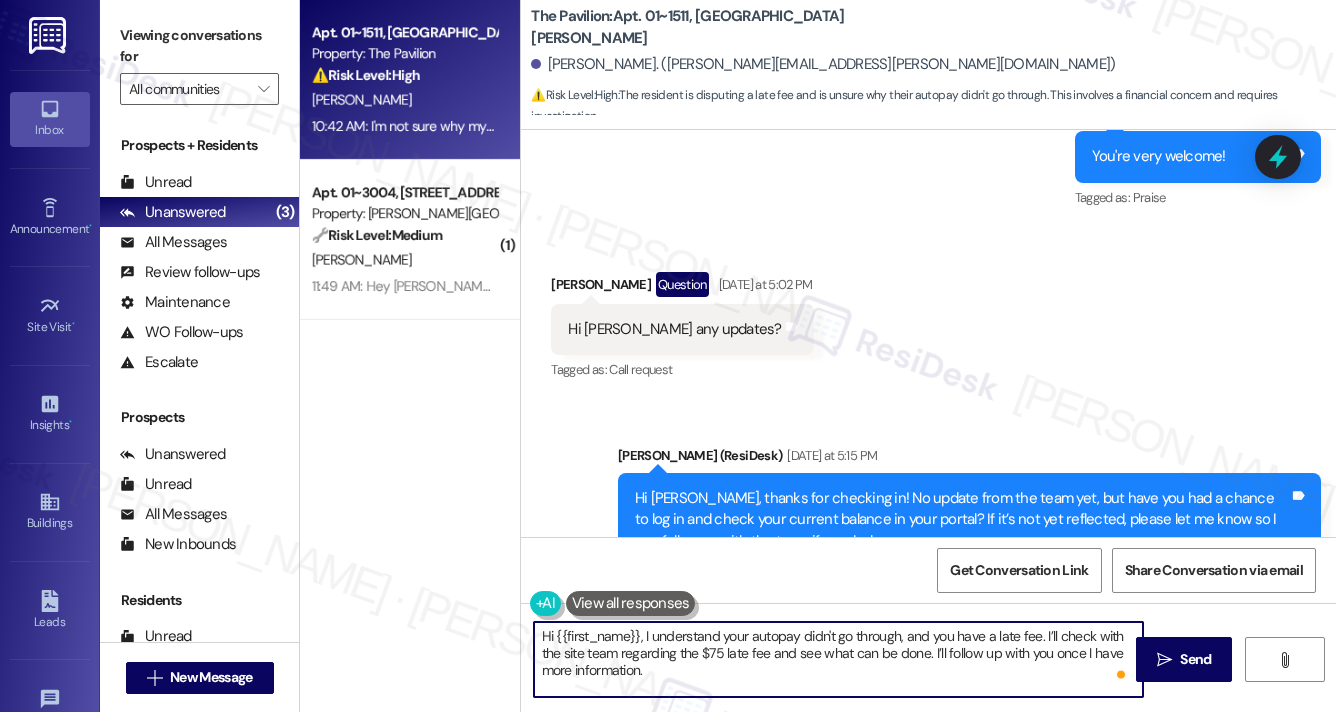click on "Hi {{first_name}}, I understand your autopay didn't go through, and you have a late fee. I’ll check with the site team regarding the $75 late fee and see what can be done. I’ll follow up with you once I have more information." at bounding box center (838, 659) 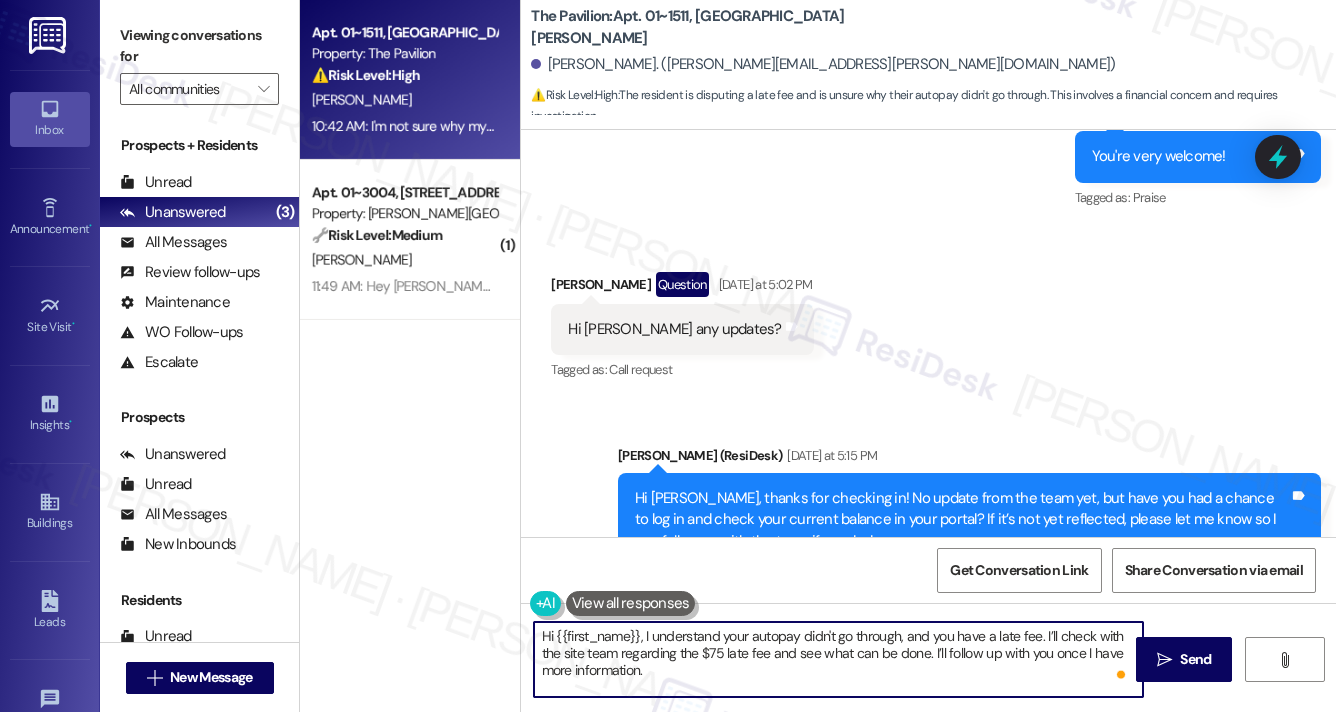 click on "Hi {{first_name}}, I understand your autopay didn't go through, and you have a late fee. I’ll check with the site team regarding the $75 late fee and see what can be done. I’ll follow up with you once I have more information." at bounding box center [838, 659] 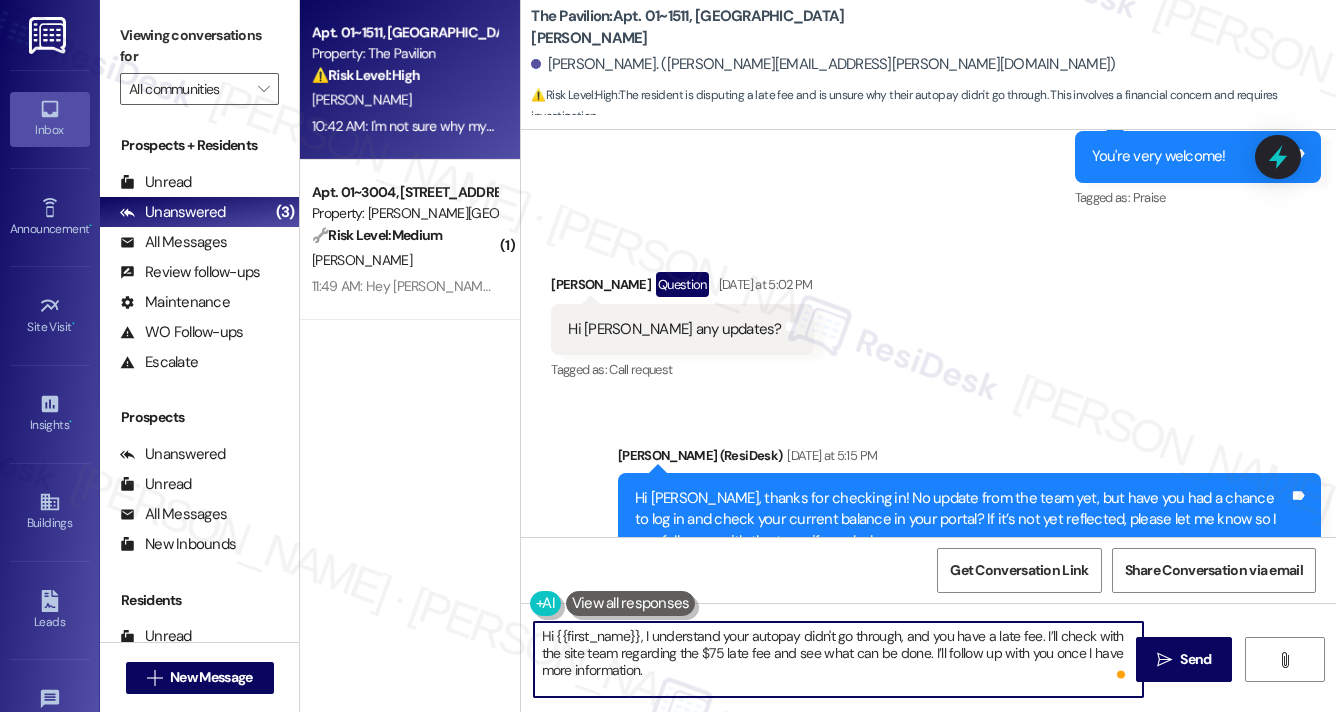 click on "Hi {{first_name}}, I understand your autopay didn't go through, and you have a late fee. I’ll check with the site team regarding the $75 late fee and see what can be done. I’ll follow up with you once I have more information." at bounding box center (838, 659) 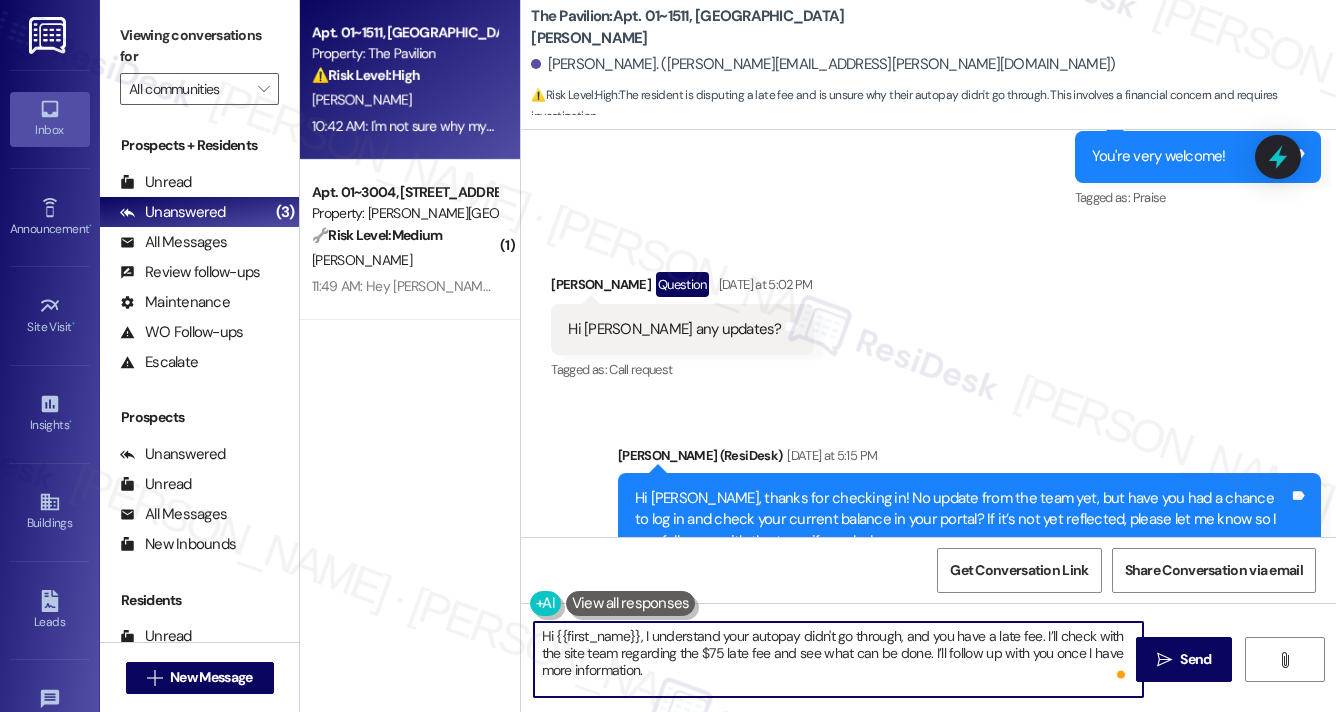 drag, startPoint x: 666, startPoint y: 671, endPoint x: 535, endPoint y: 671, distance: 131 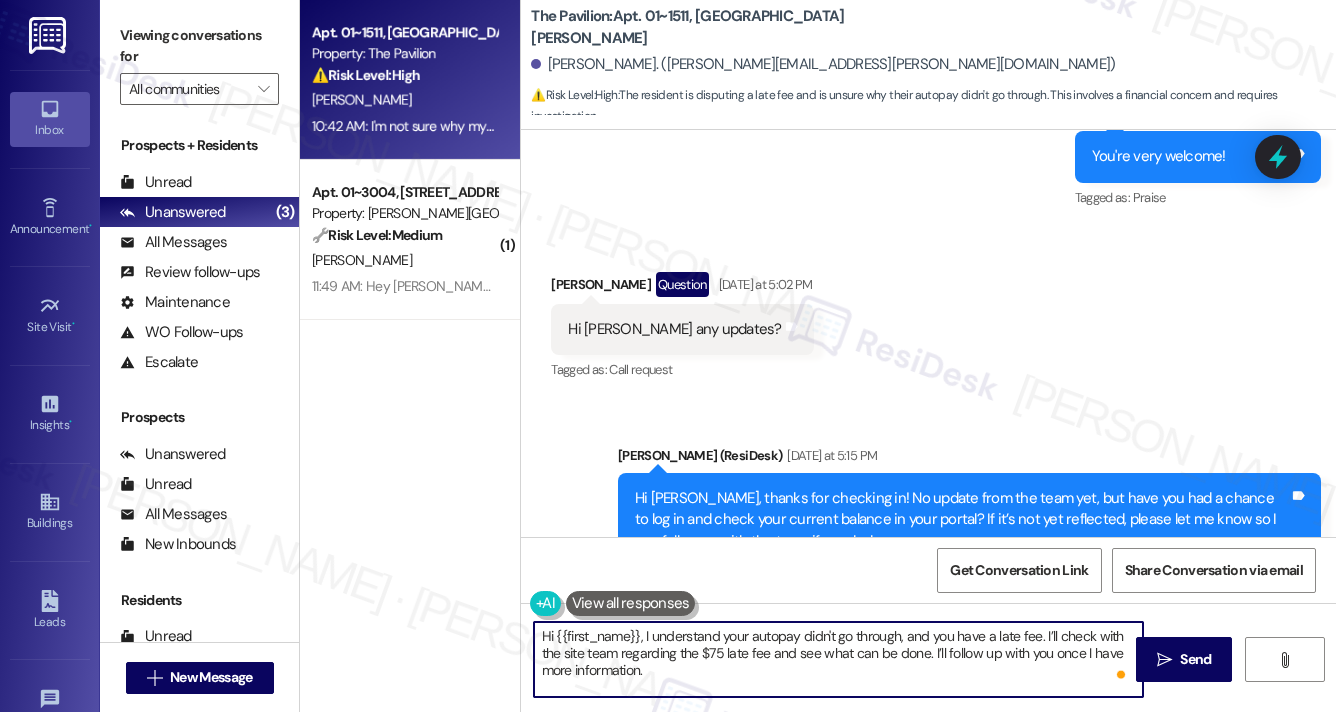 click on "Hi {{first_name}}, I understand your autopay didn't go through, and you have a late fee. I’ll check with the site team regarding the $75 late fee and see what can be done. I’ll follow up with you once I have more information." at bounding box center [838, 659] 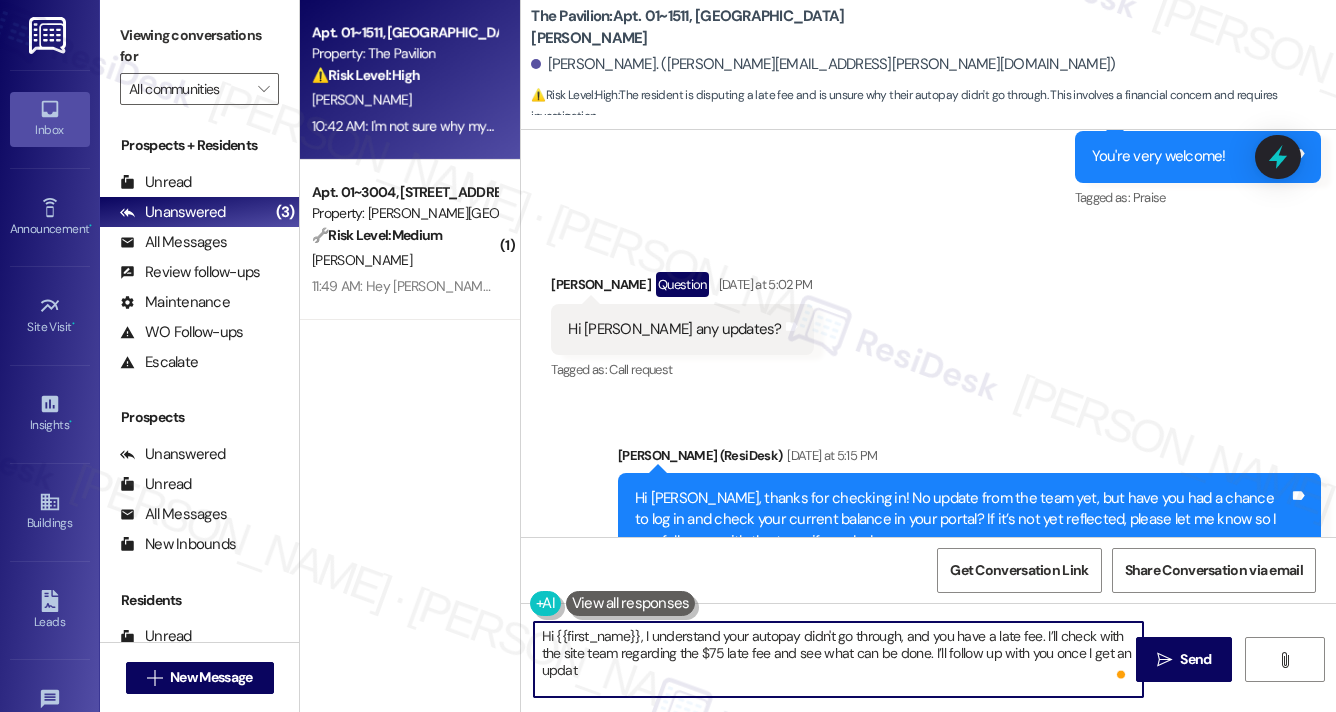 type on "Hi {{first_name}}, I understand your autopay didn't go through, and you have a late fee. I’ll check with the site team regarding the $75 late fee and see what can be done. I’ll follow up with you once I get an update" 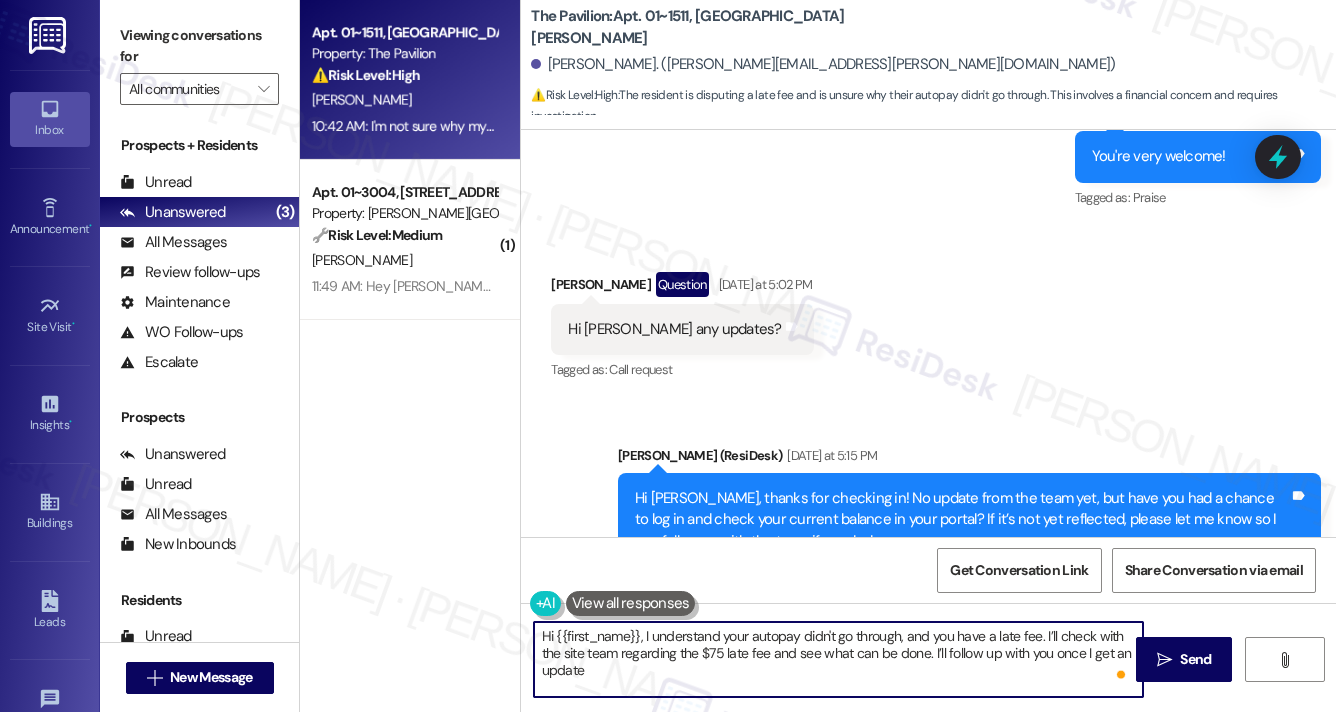click on "Hi {{first_name}}, I understand your autopay didn't go through, and you have a late fee. I’ll check with the site team regarding the $75 late fee and see what can be done. I’ll follow up with you once I get an update" at bounding box center (838, 659) 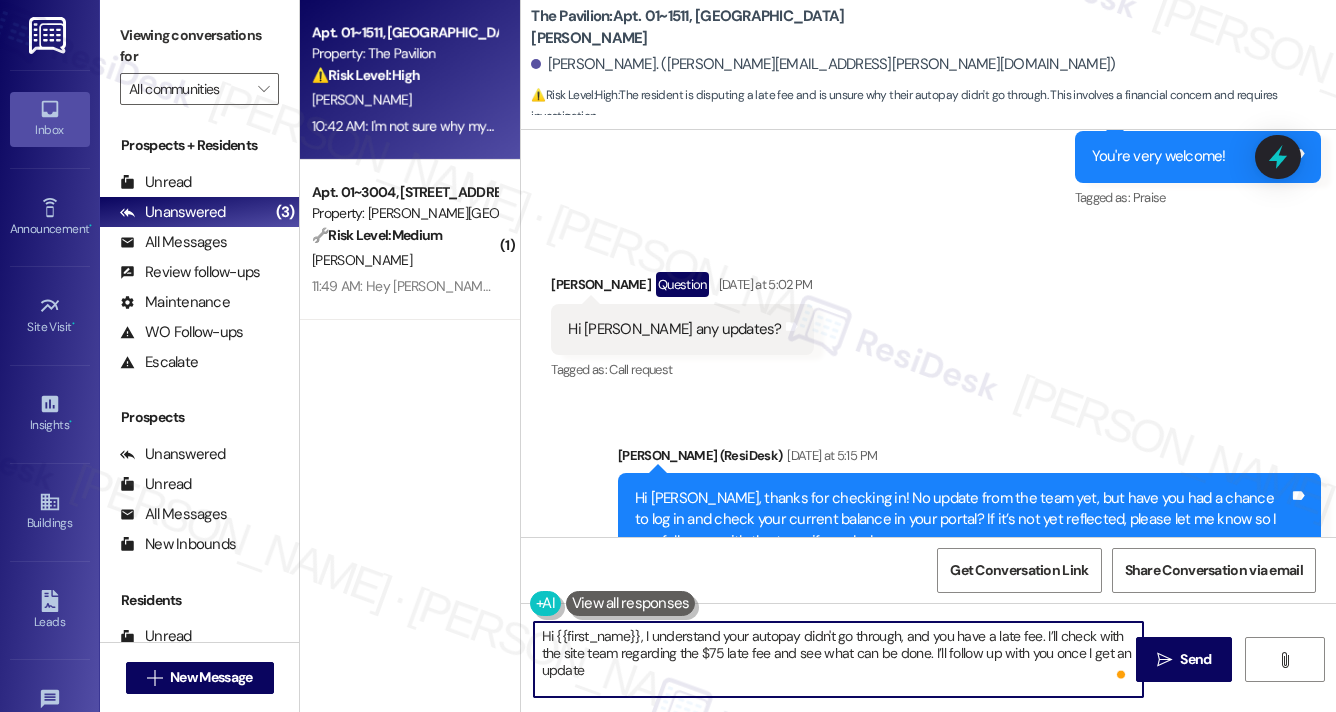 click on "Hi {{first_name}}, I understand your autopay didn't go through, and you have a late fee. I’ll check with the site team regarding the $75 late fee and see what can be done. I’ll follow up with you once I get an update" at bounding box center (838, 659) 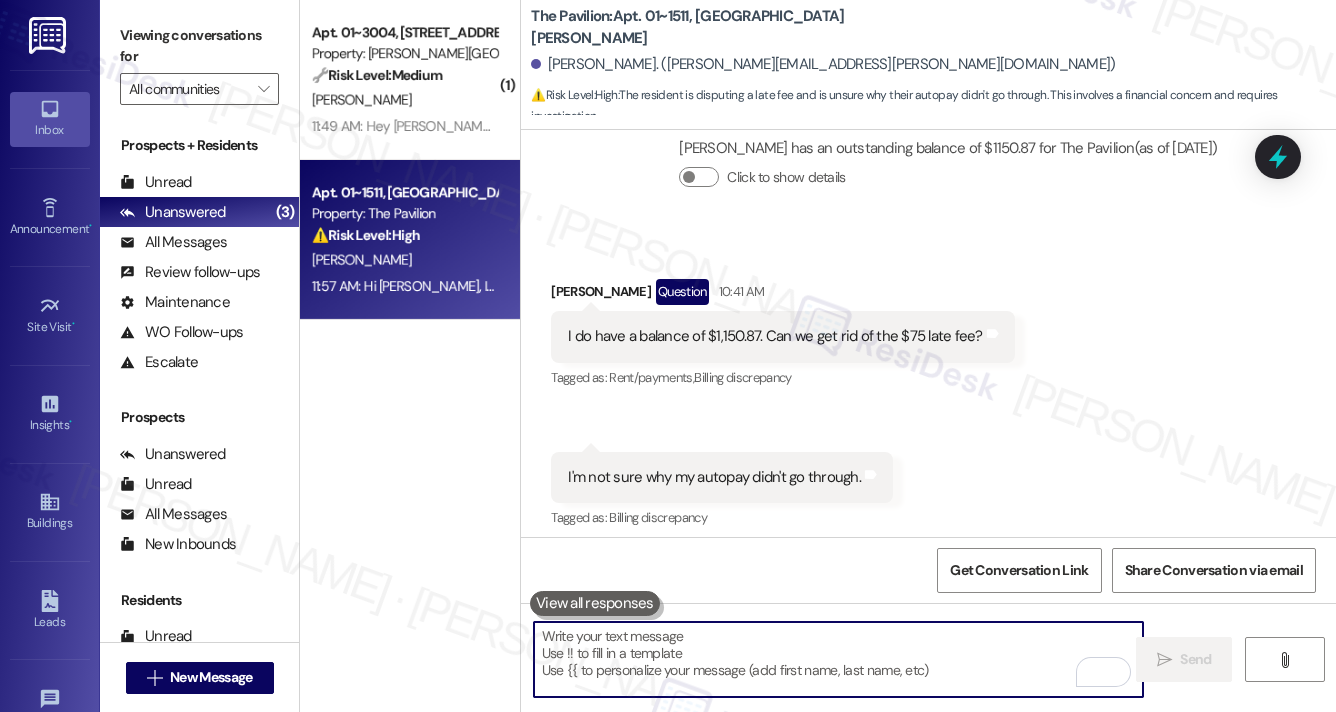 type 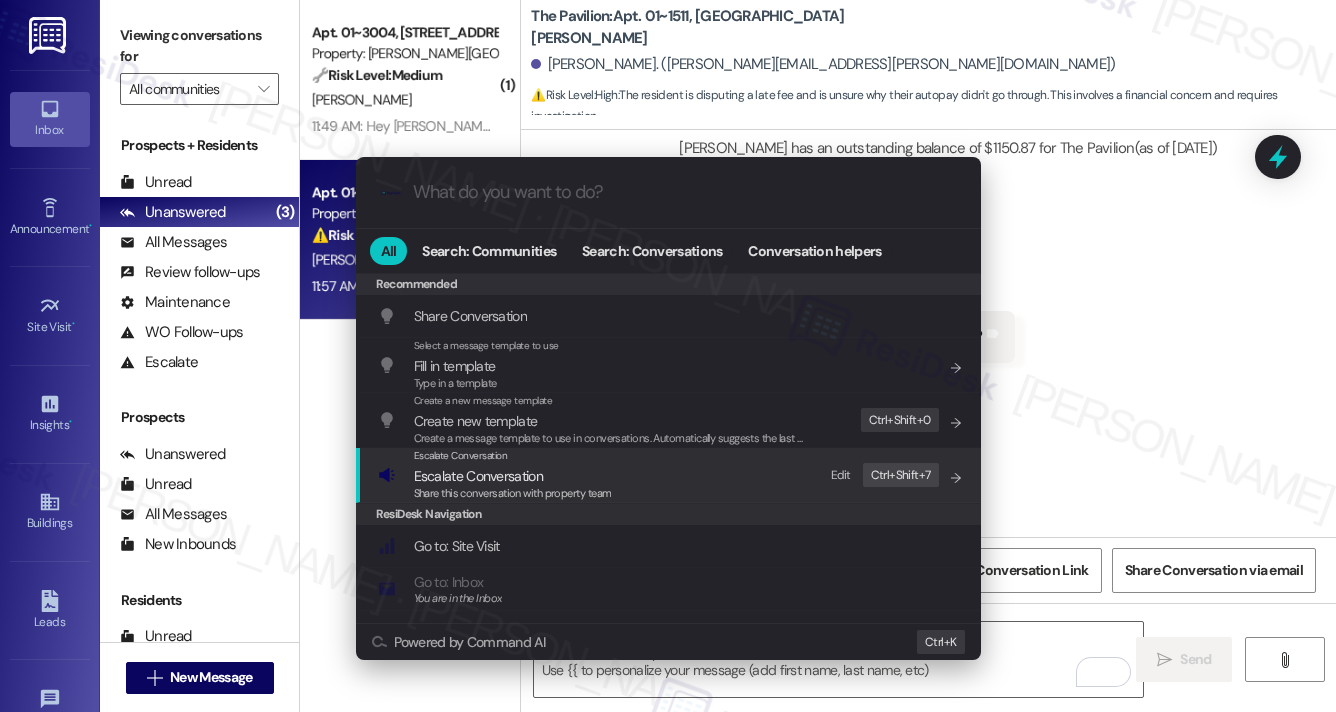 click on "Escalate Conversation" at bounding box center [478, 476] 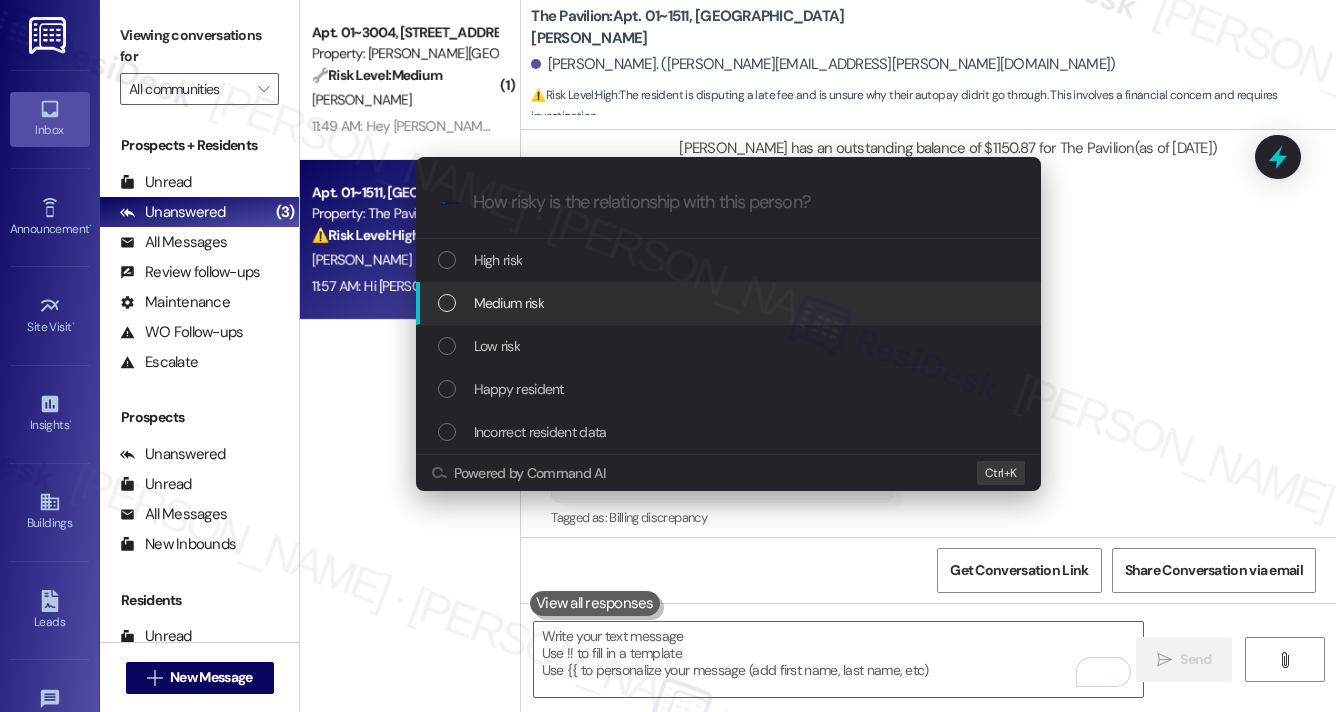 click on "Medium risk" at bounding box center (730, 303) 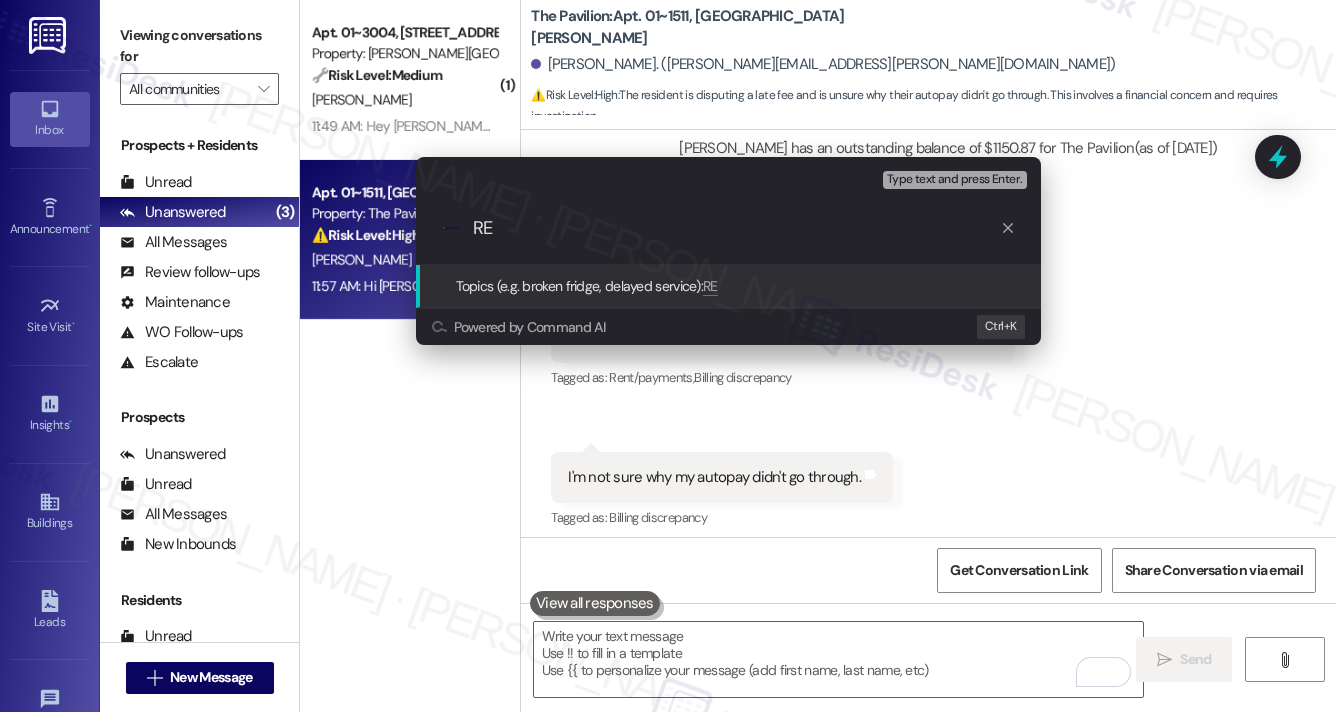 type on "R" 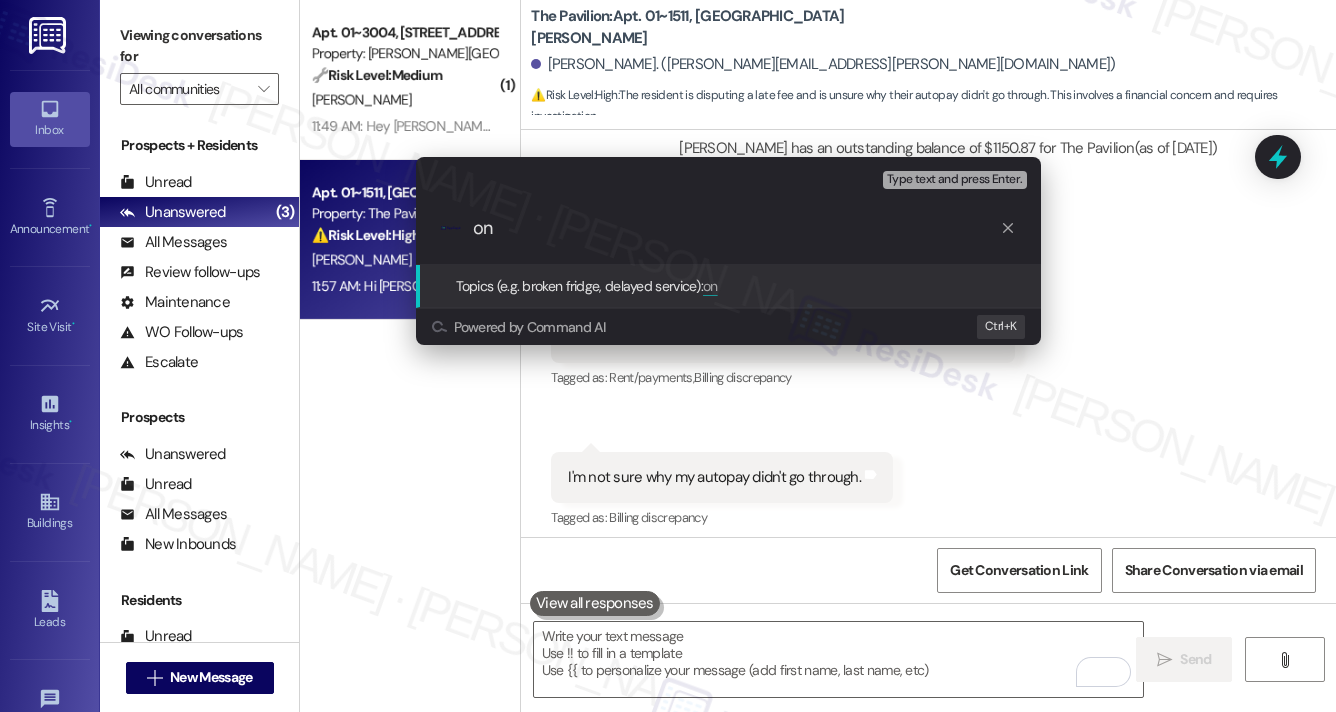 type on "o" 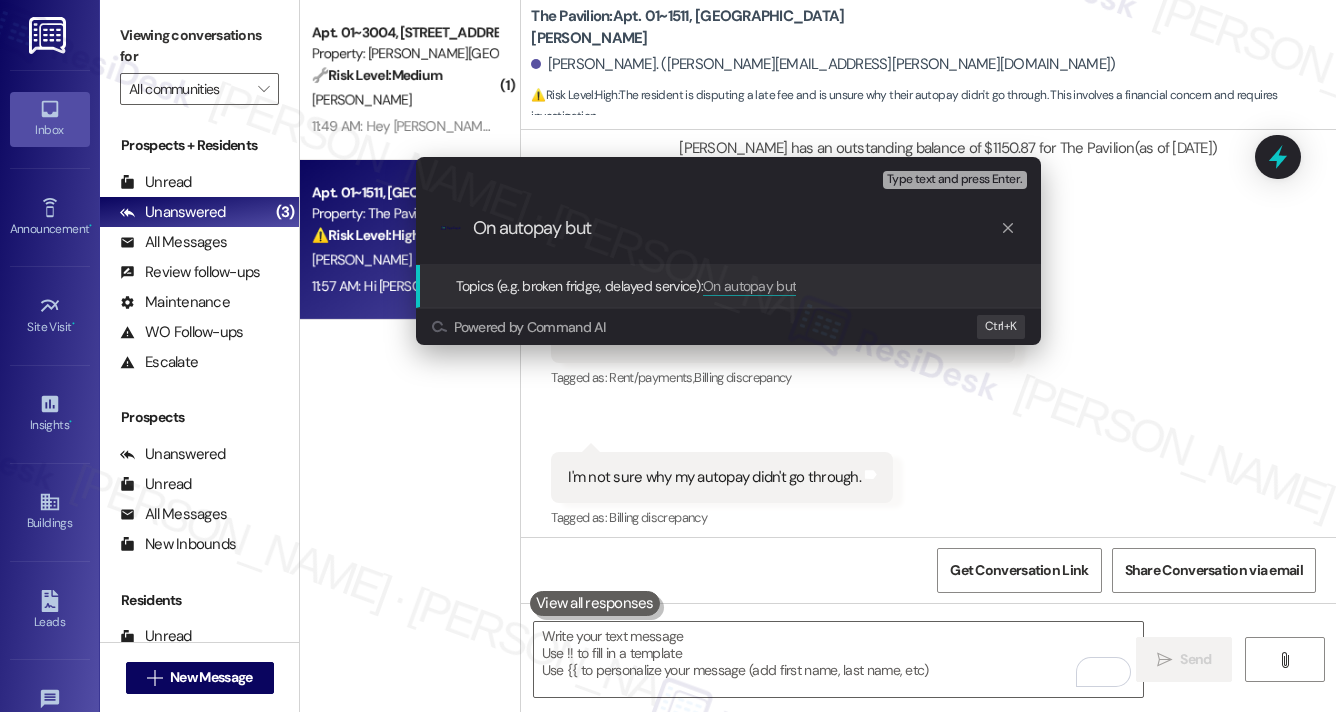 paste on "Request to Waive Late Fee" 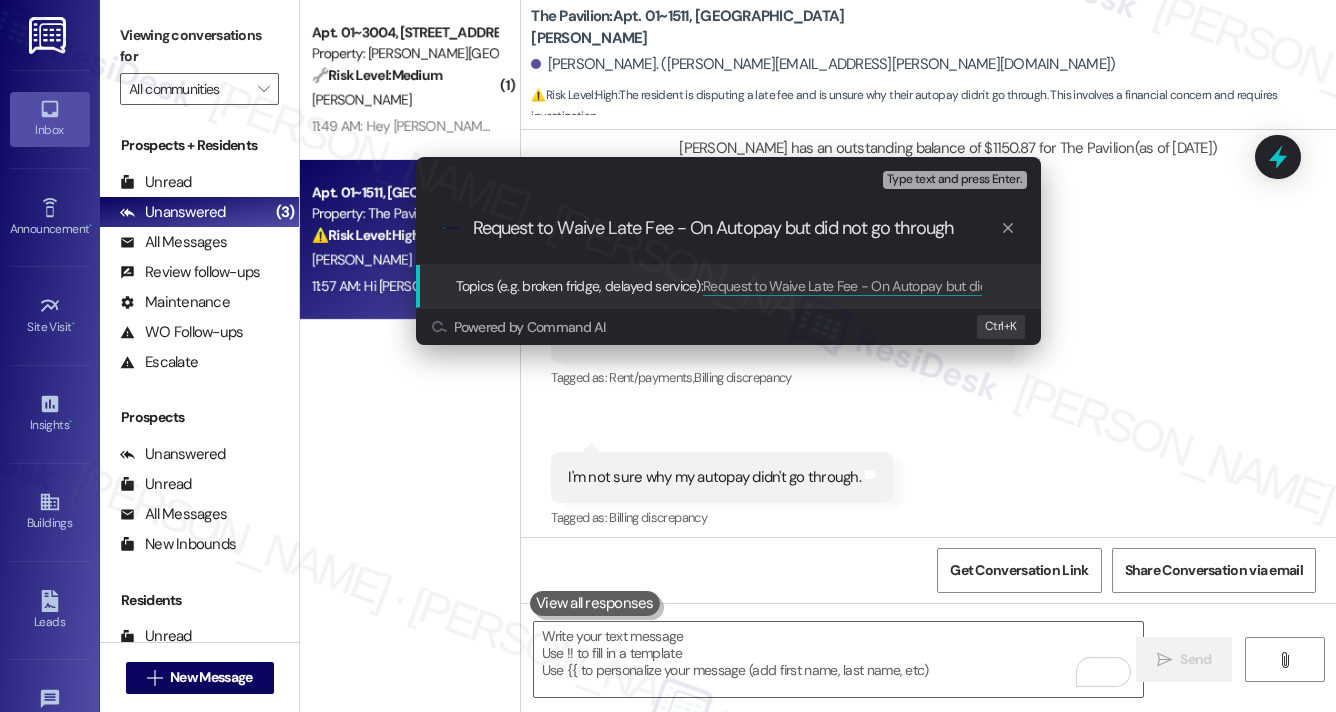 type on "Request to Waive Late Fee - On Autopay but did not go through" 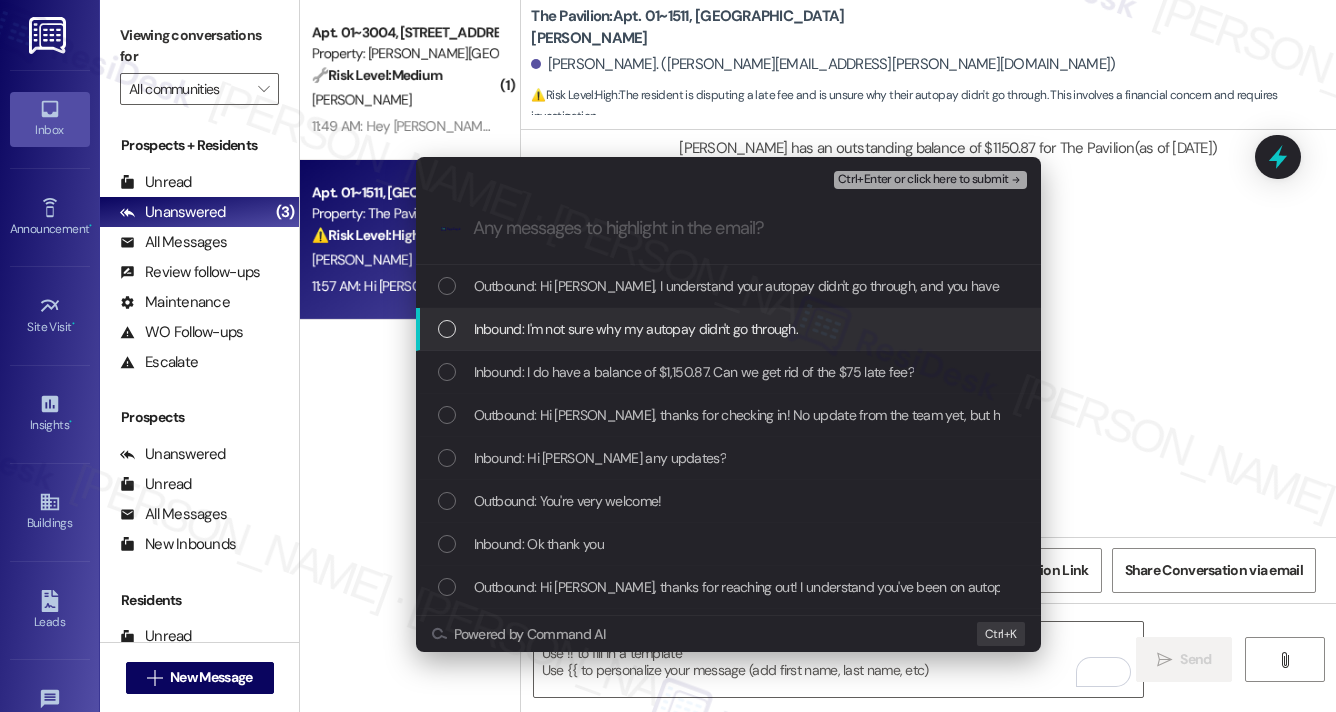 click on "Inbound: I'm not sure why my autopay didn't go through." at bounding box center (636, 329) 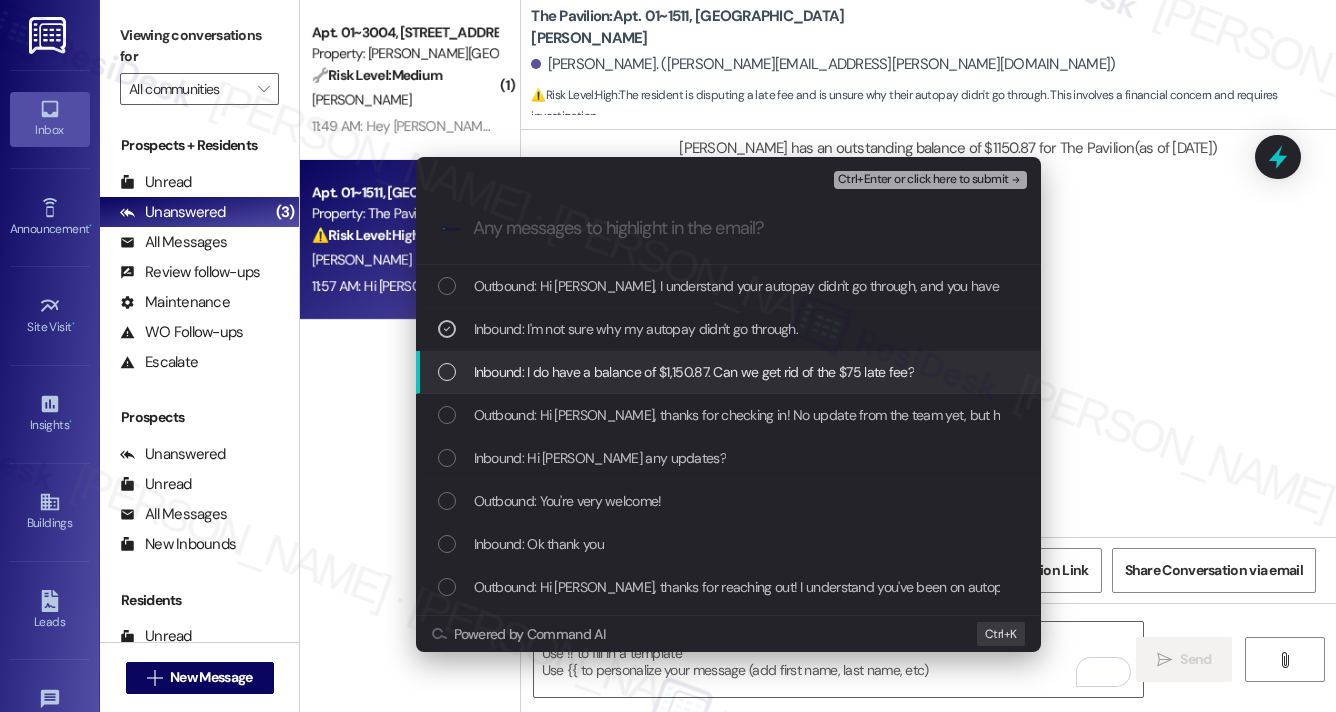 click on "Inbound: I do have a balance of $1,150.87. Can we get rid of the $75 late fee?" at bounding box center (728, 372) 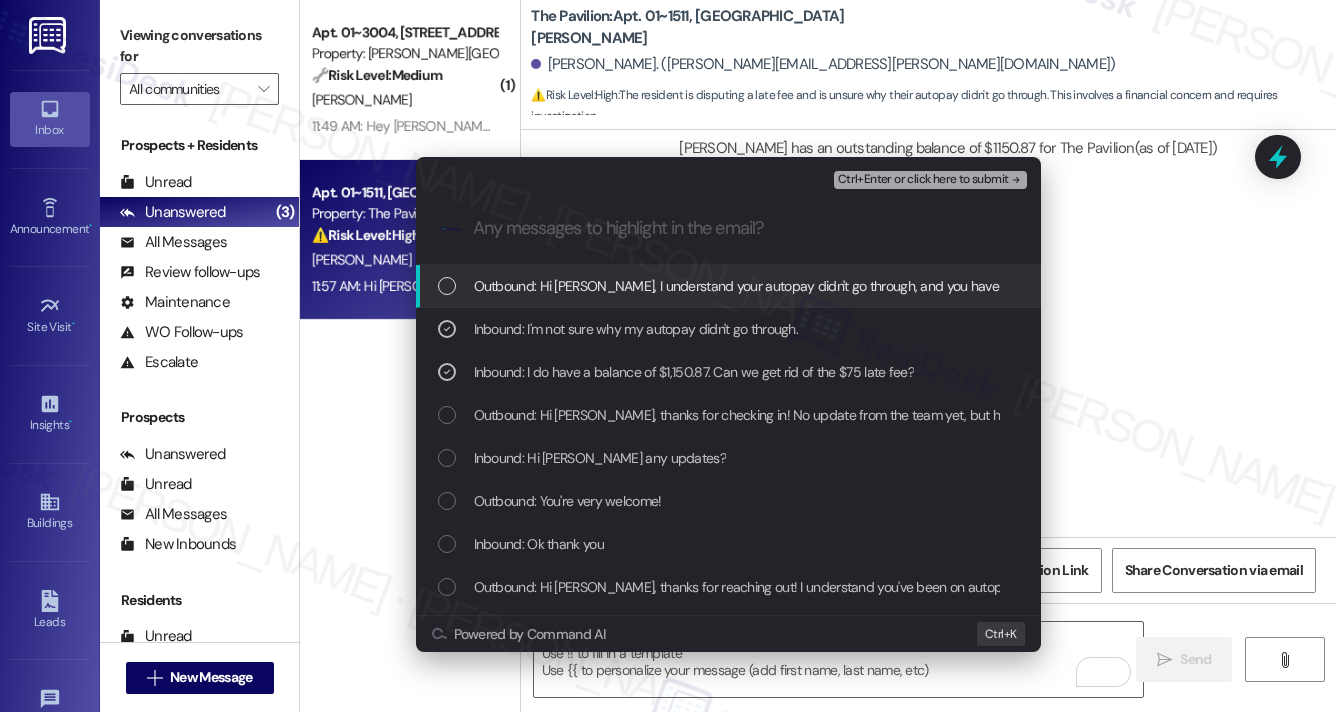 click on "Ctrl+Enter or click here to submit" at bounding box center (923, 180) 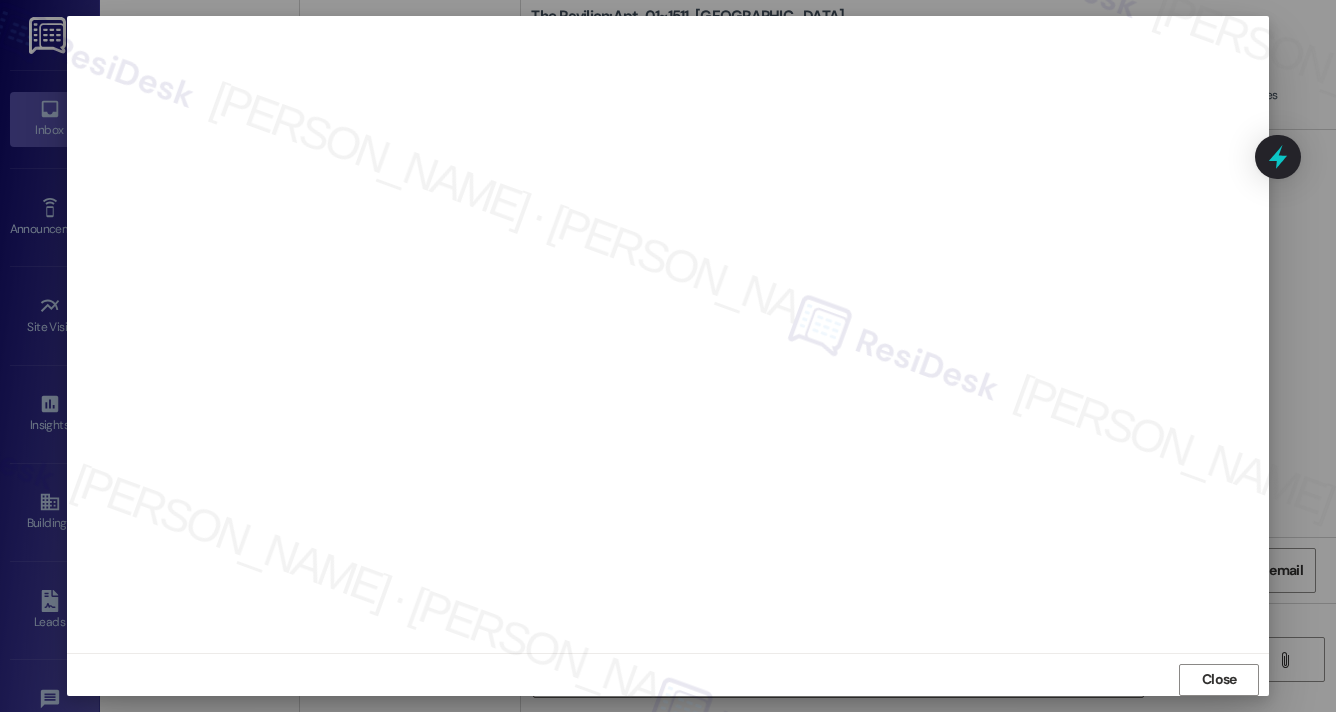 scroll, scrollTop: 0, scrollLeft: 0, axis: both 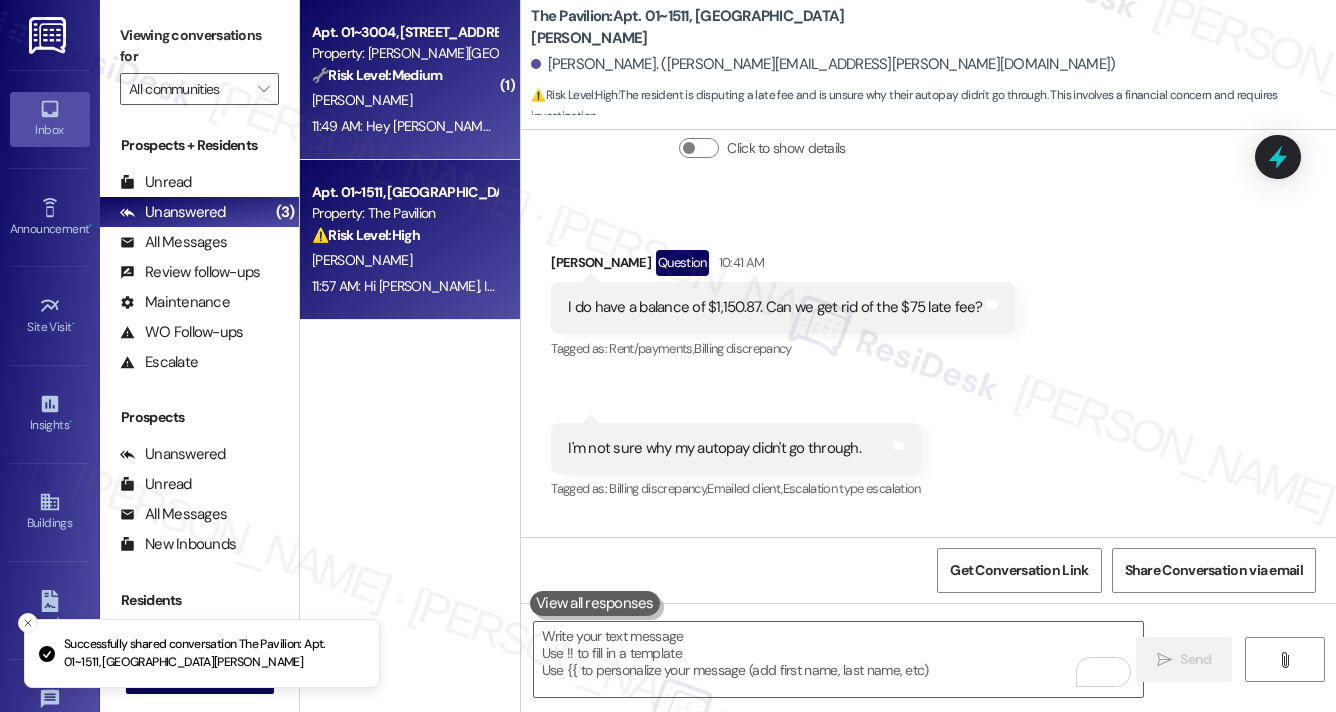 click on "11:49 AM: Hey Sarah, still couldn't find it. Would be appreciated if someone could take a look in the mailroom for me. Thank you. 11:49 AM: Hey Sarah, still couldn't find it. Would be appreciated if someone could take a look in the mailroom for me. Thank you." at bounding box center (708, 126) 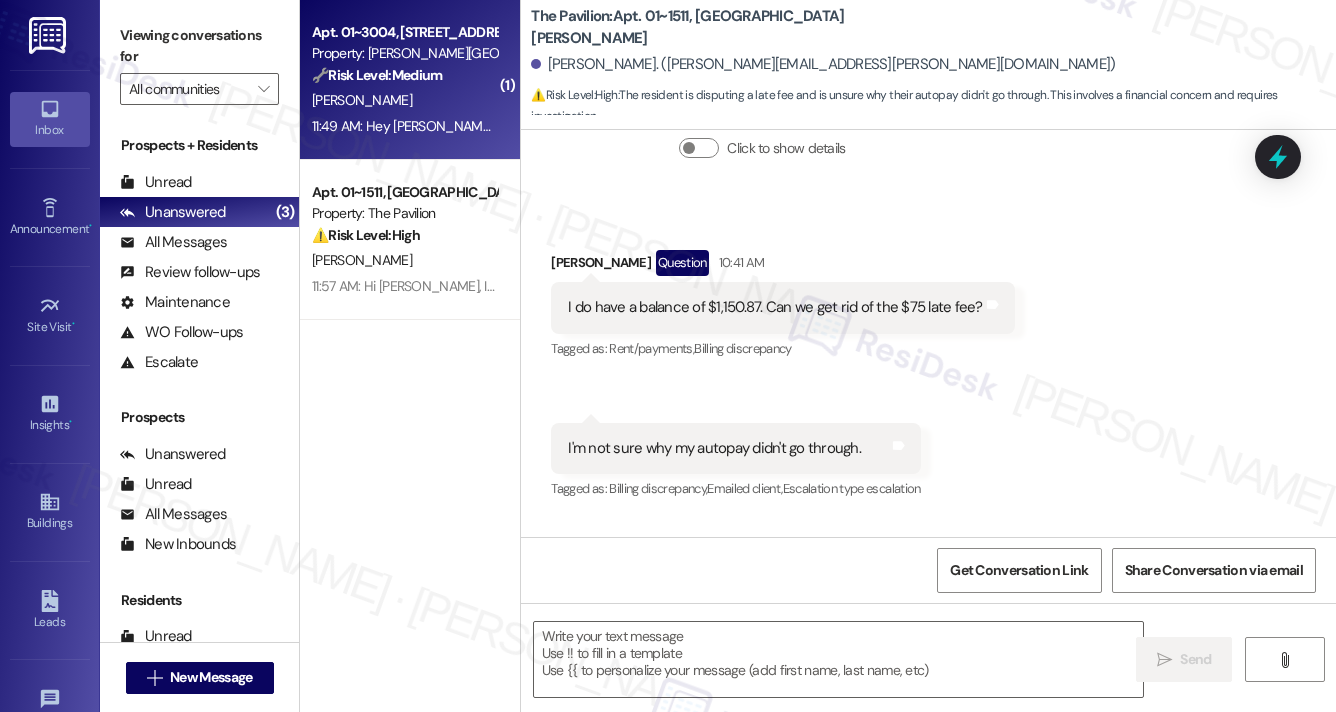 type on "Fetching suggested responses. Please feel free to read through the conversation in the meantime." 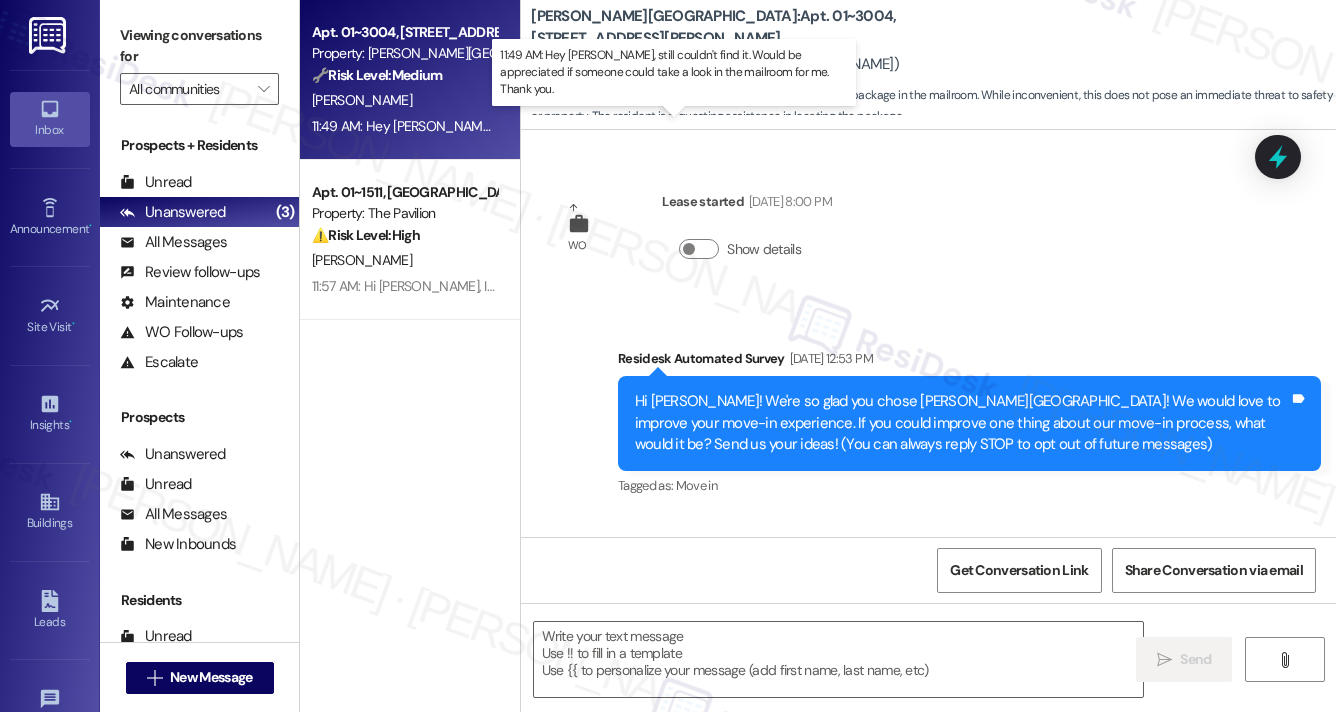 scroll, scrollTop: 14036, scrollLeft: 0, axis: vertical 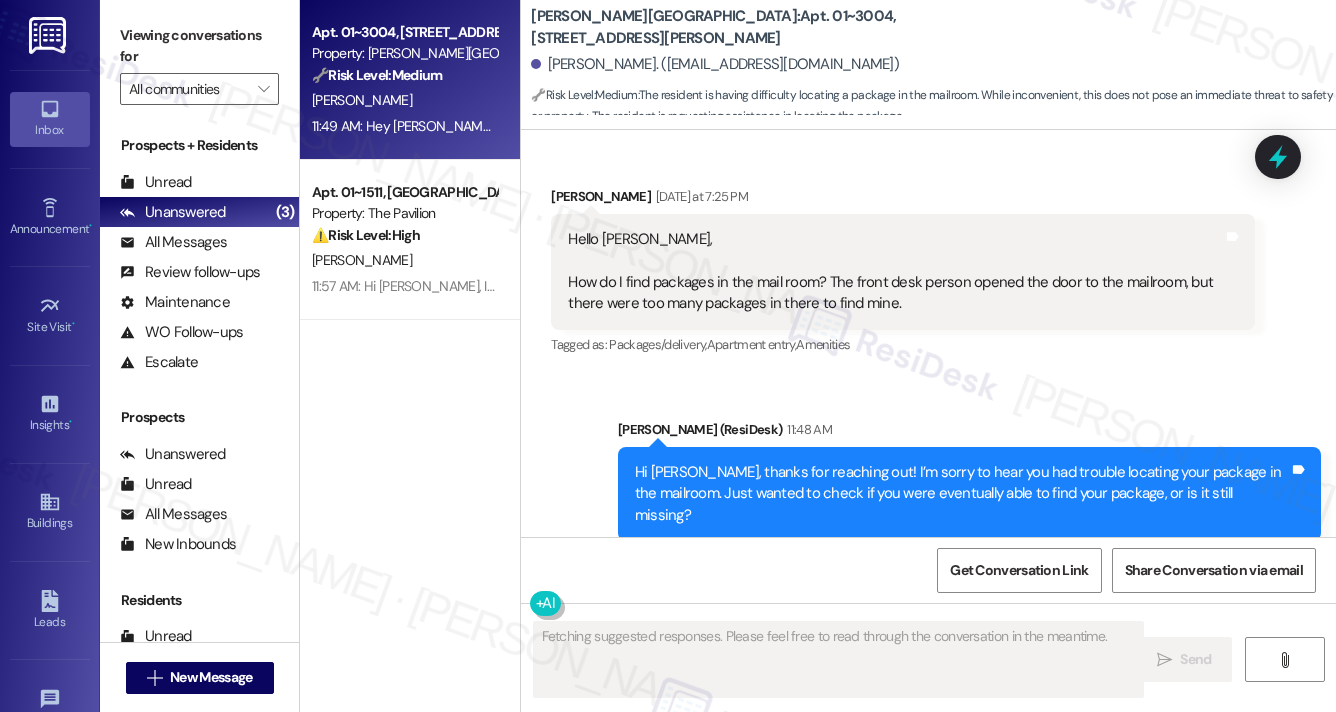 click on "Hey [PERSON_NAME], still couldn't find it. Would be appreciated if someone could take a look in the mailroom for me. Thank you." at bounding box center [895, 715] 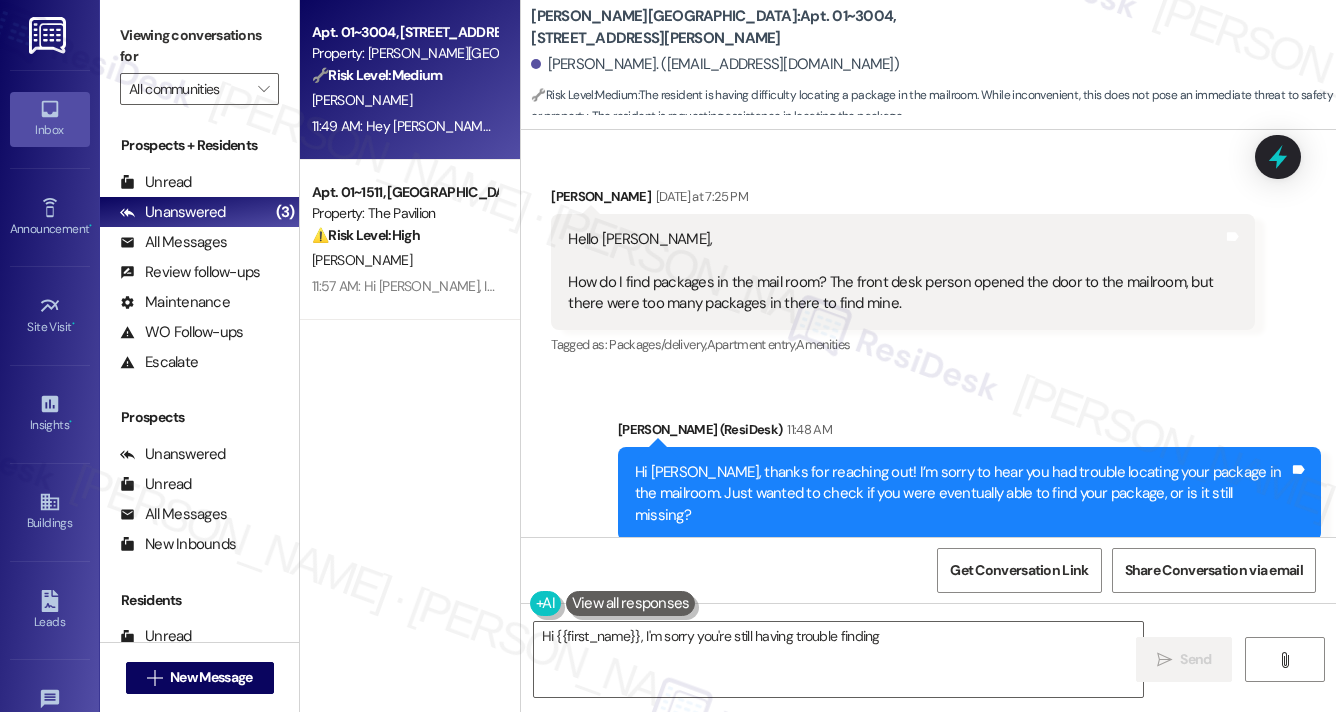 click on "Hey [PERSON_NAME], still couldn't find it. Would be appreciated if someone could take a look in the mailroom for me. Thank you." at bounding box center (895, 715) 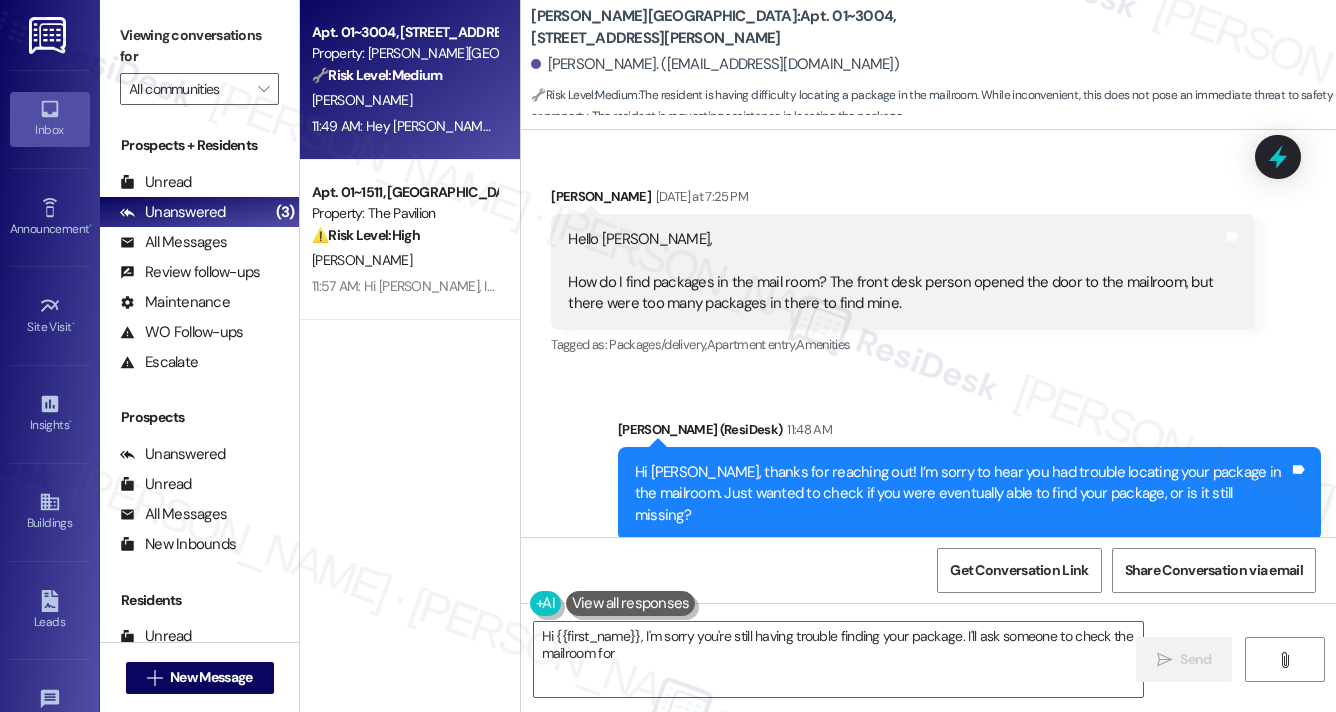 click on "Hey [PERSON_NAME], still couldn't find it. Would be appreciated if someone could take a look in the mailroom for me. Thank you." at bounding box center [895, 715] 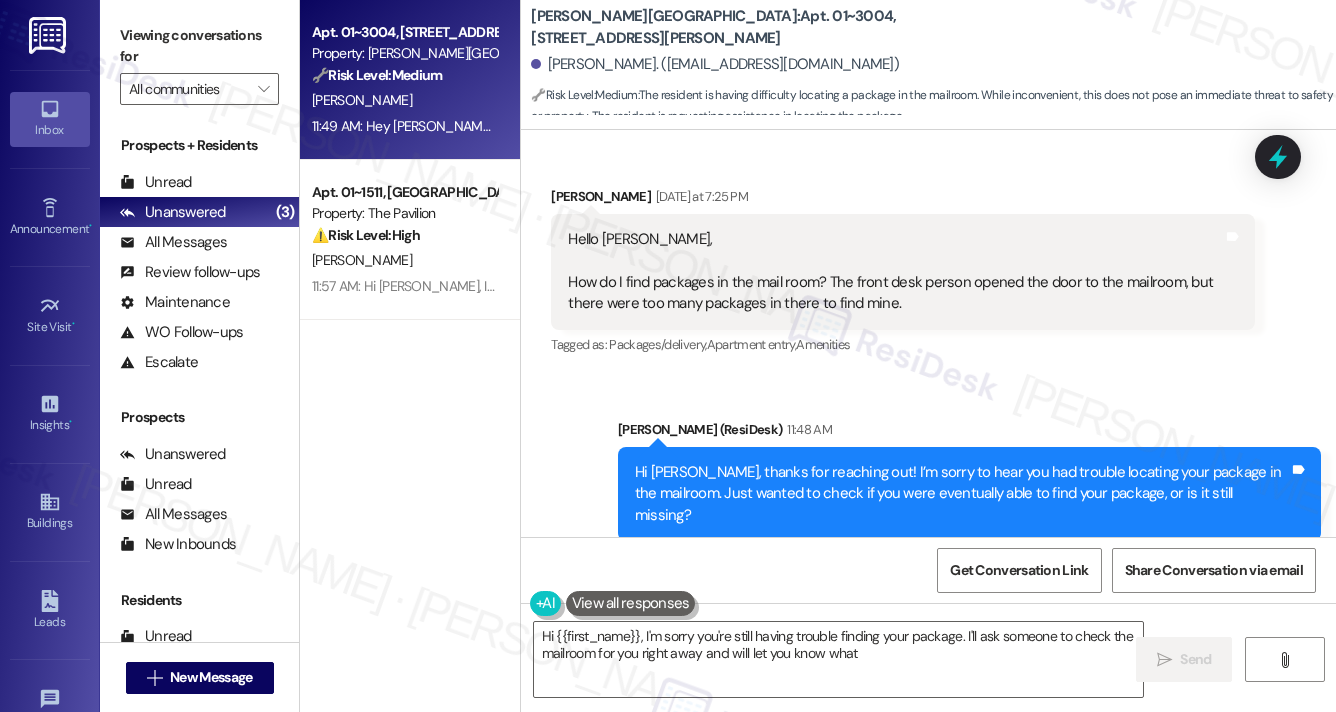 click on "Hey [PERSON_NAME], still couldn't find it. Would be appreciated if someone could take a look in the mailroom for me. Thank you." at bounding box center [895, 715] 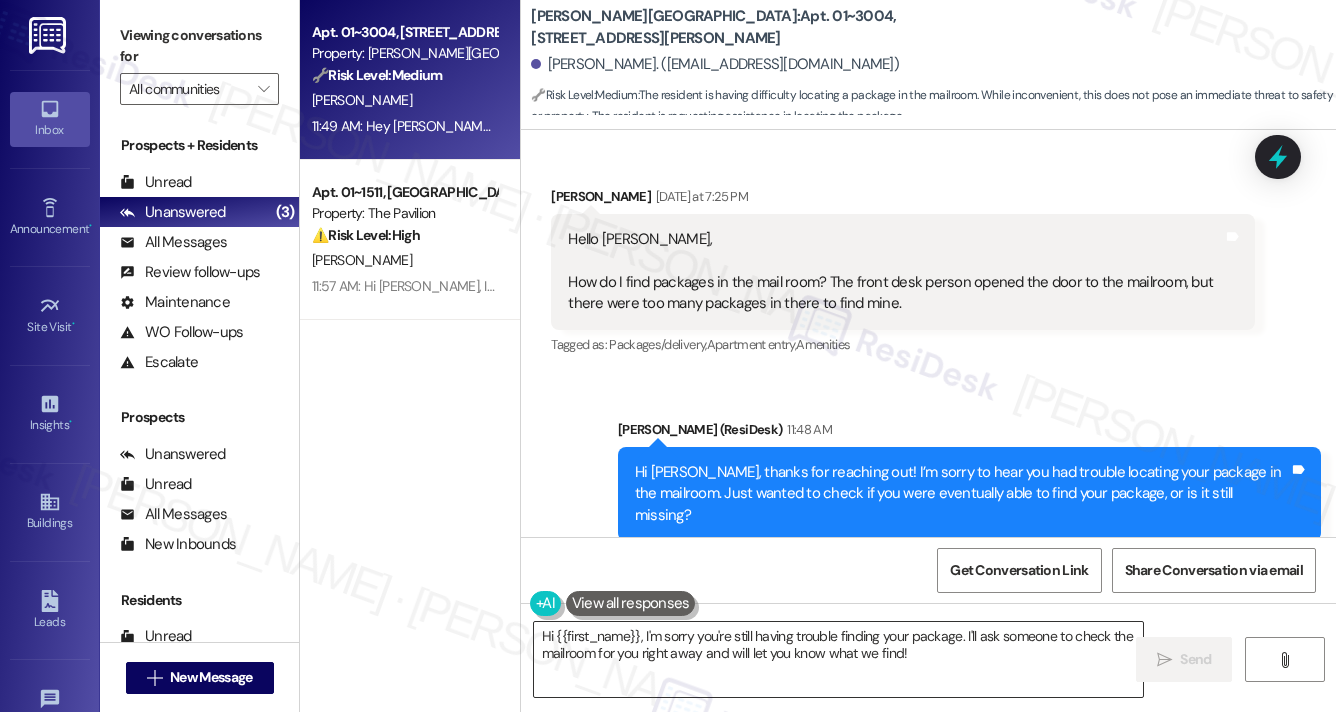 click on "Hi {{first_name}}, I'm sorry you're still having trouble finding your package. I'll ask someone to check the mailroom for you right away and will let you know what we find!" at bounding box center [838, 659] 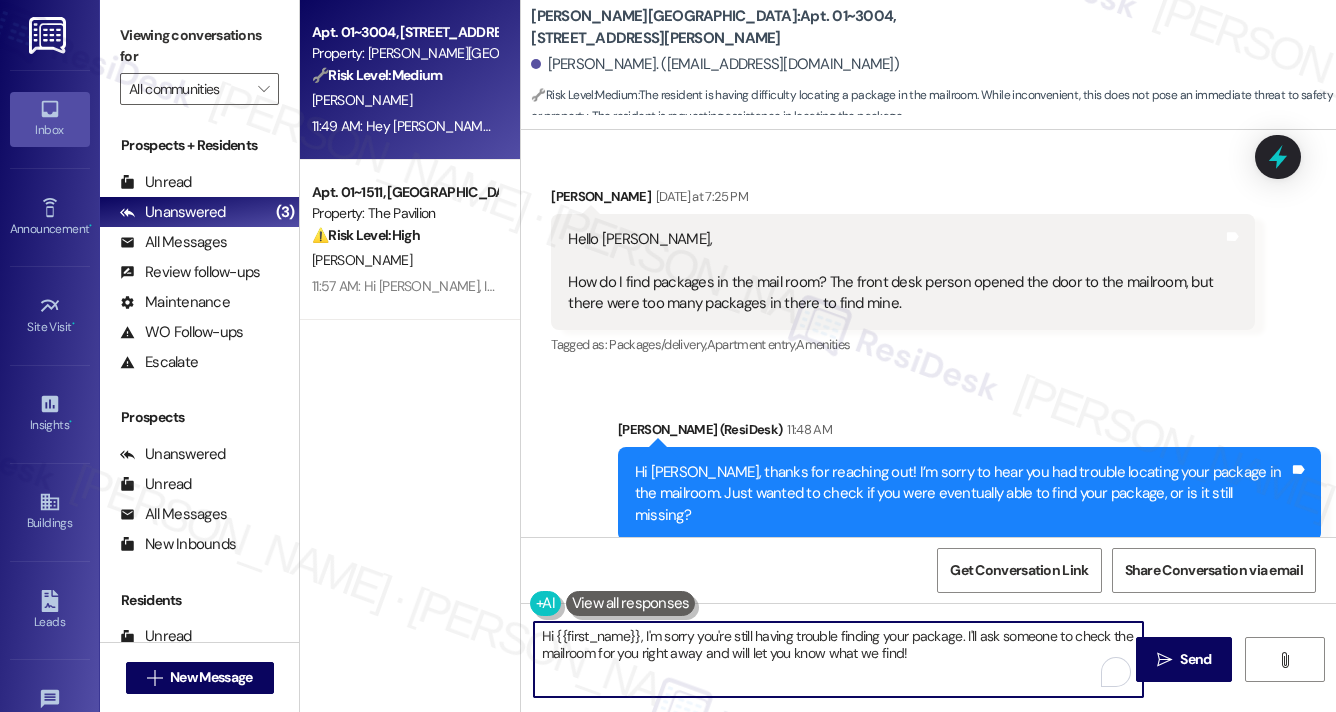 click on "Hi {{first_name}}, I'm sorry you're still having trouble finding your package. I'll ask someone to check the mailroom for you right away and will let you know what we find!" at bounding box center (838, 659) 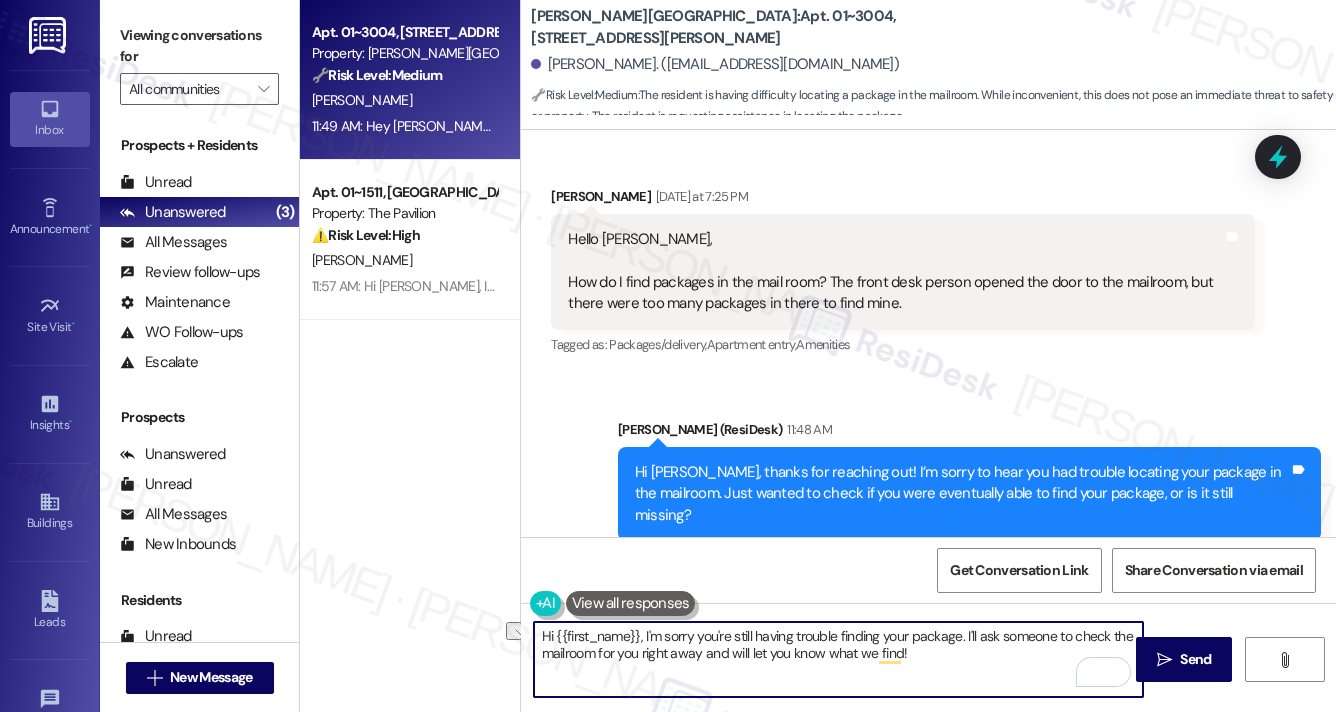 drag, startPoint x: 642, startPoint y: 636, endPoint x: 515, endPoint y: 627, distance: 127.3185 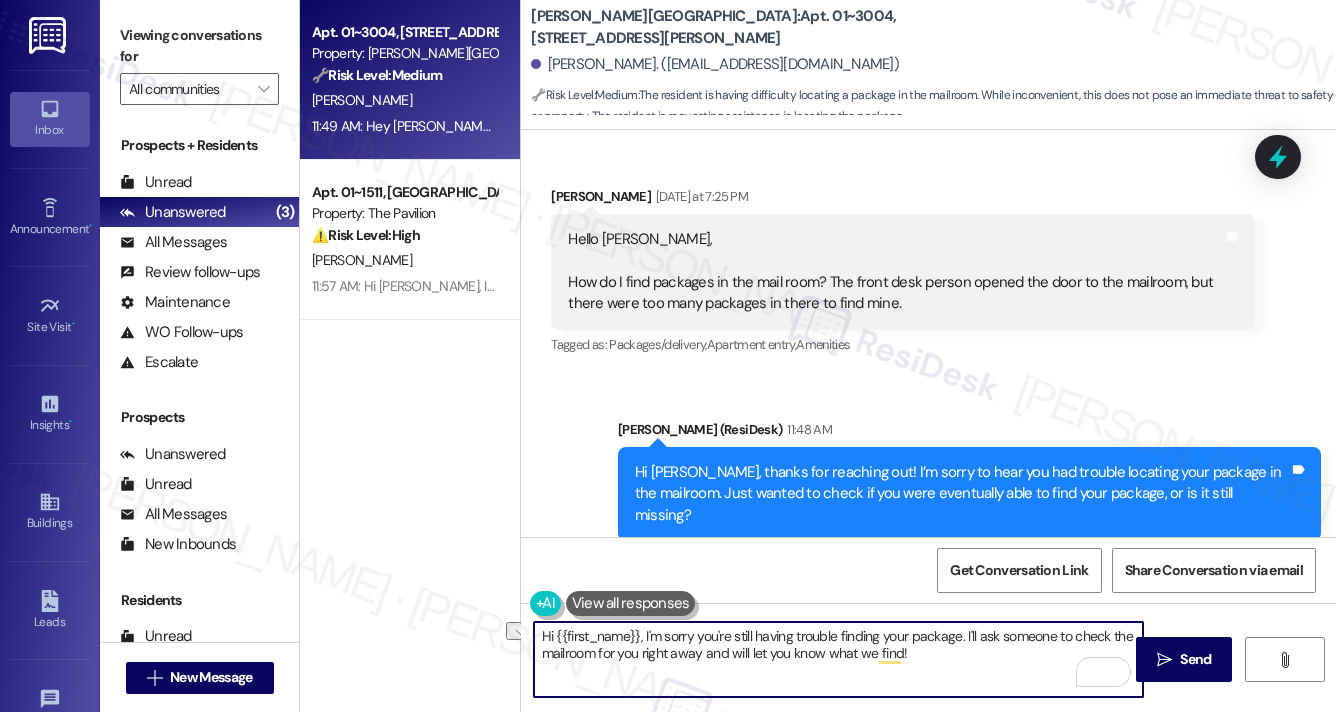 click on "Apt. 01~3004, 520 North Kingsbury Property: Kingsbury Plaza 🔧  Risk Level:  Medium The resident is having difficulty locating a package in the mailroom. While inconvenient, this does not pose an immediate threat to safety or property. The resident is requesting assistance in locating the package. J. Nash 11:49 AM: Hey Sarah, still couldn't find it. Would be appreciated if someone could take a look in the mailroom for me. Thank you. 11:49 AM: Hey Sarah, still couldn't find it. Would be appreciated if someone could take a look in the mailroom for me. Thank you. Apt. 01~1511, One Lafayette Plaisance Property: The Pavilion ⚠️  Risk Level:  High The resident is disputing a late fee and is unsure why their autopay didn't go through. This involves a financial concern and requires investigation. A. Solomon Kingsbury Plaza:  Apt. 01~3004, 520 North Kingsbury       John Nash. (jhenrynash@gmail.com)   🔧  Risk Level:  Medium :  WO Lease started Oct 06, 2024 at 8:00 PM Show details Survey, sent via SMS   Move in" at bounding box center (818, 356) 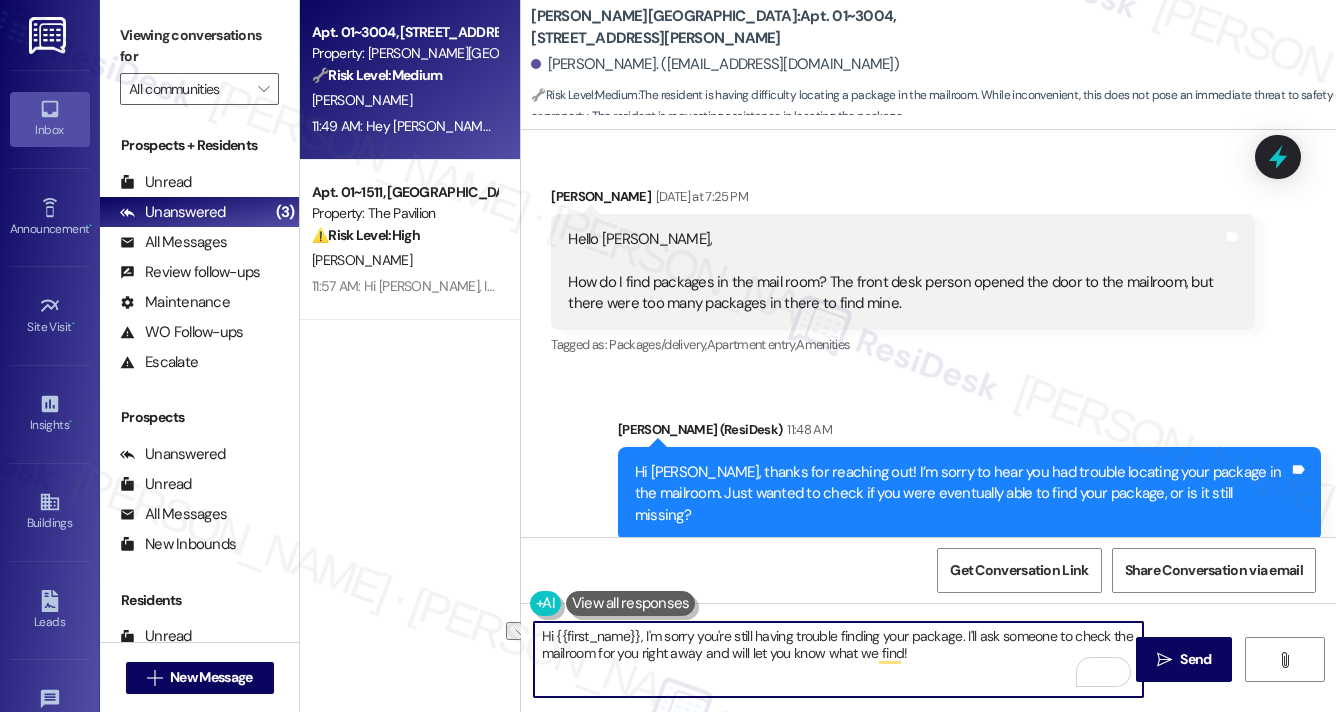 click on "Hi John, thanks for reaching out! I’m sorry to hear you had trouble locating your package in the mailroom. Just wanted to check if you were eventually able to find your package, or is it still missing? Tags and notes" at bounding box center [969, 494] 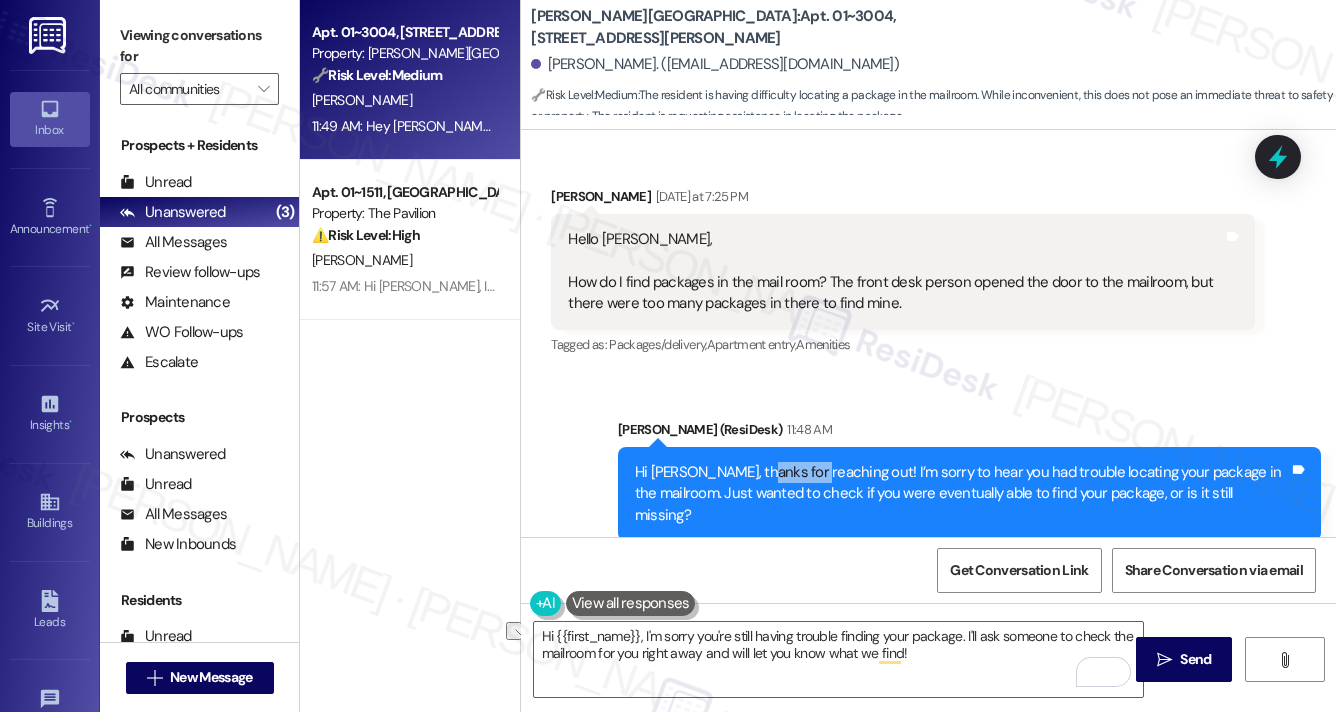 click on "Hi John, thanks for reaching out! I’m sorry to hear you had trouble locating your package in the mailroom. Just wanted to check if you were eventually able to find your package, or is it still missing? Tags and notes" at bounding box center (969, 494) 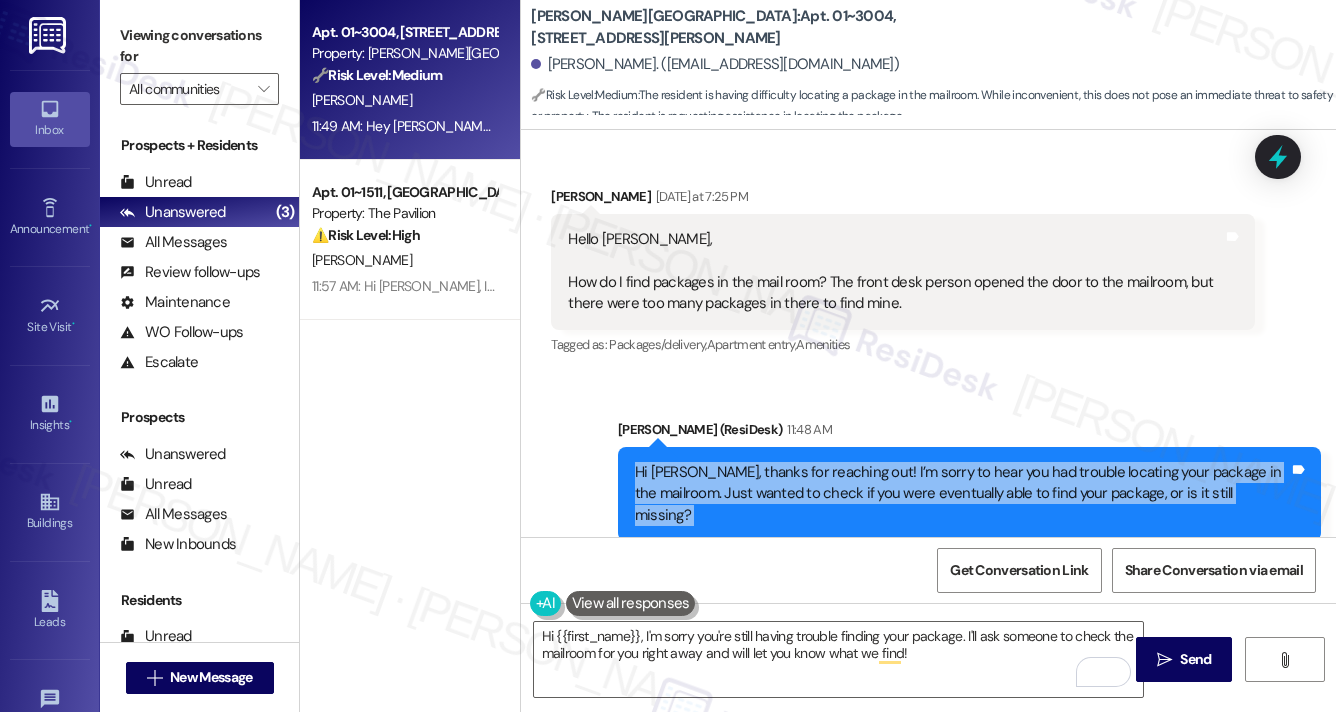 click on "Hi John, thanks for reaching out! I’m sorry to hear you had trouble locating your package in the mailroom. Just wanted to check if you were eventually able to find your package, or is it still missing? Tags and notes" at bounding box center [969, 494] 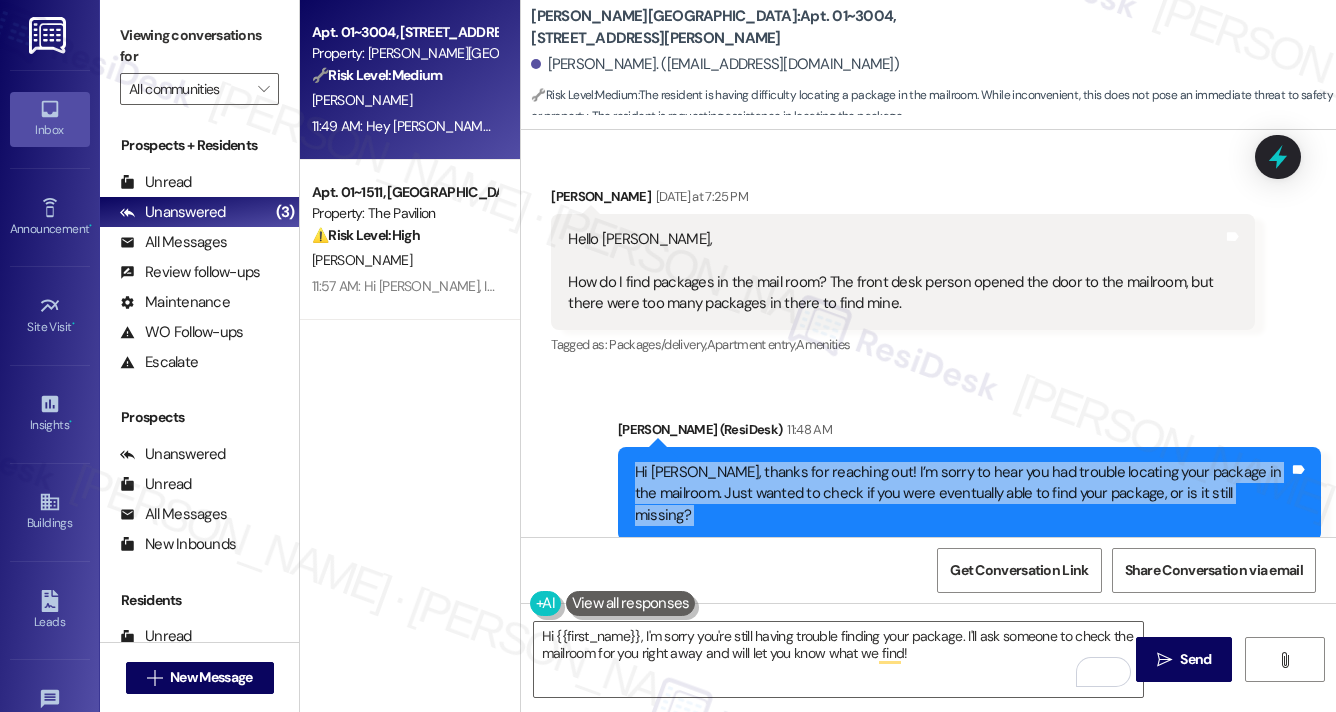 click on "Hi [PERSON_NAME], thanks for reaching out! I’m sorry to hear you had trouble locating your package in the mailroom. Just wanted to check if you were eventually able to find your package, or is it still missing?" at bounding box center (962, 494) 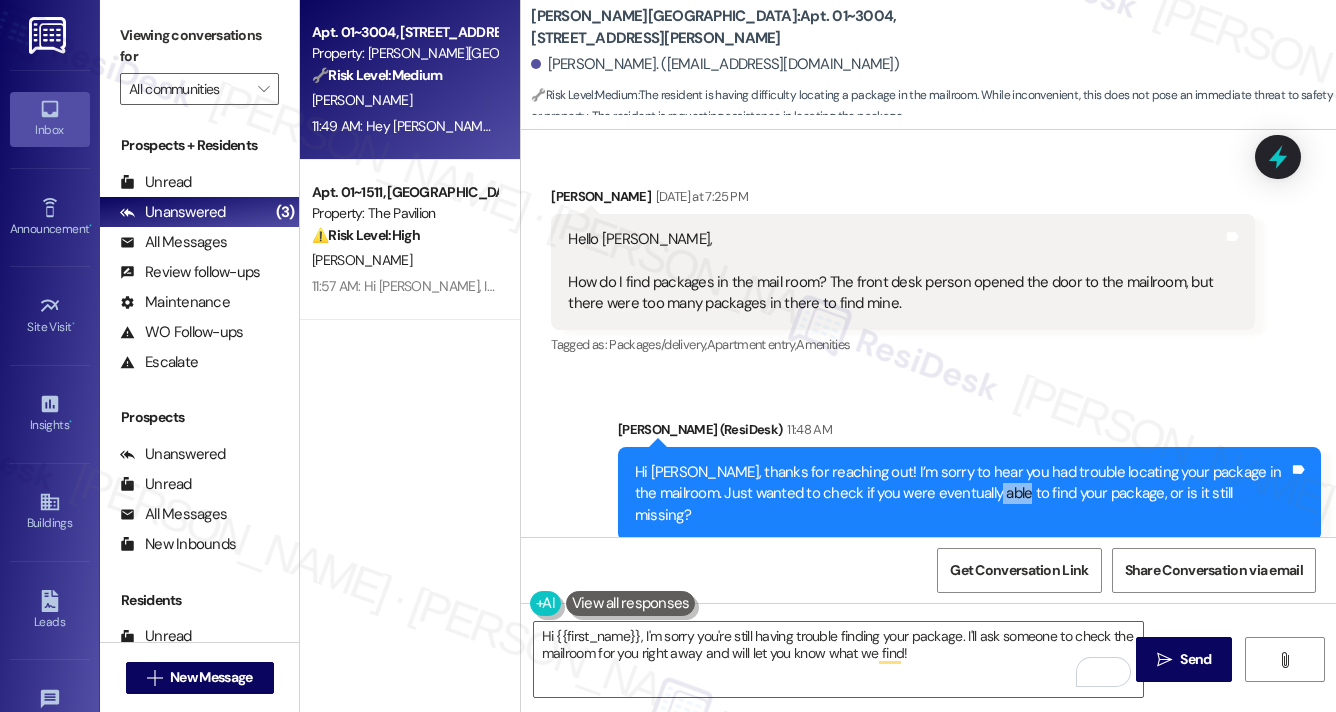 click on "Hi [PERSON_NAME], thanks for reaching out! I’m sorry to hear you had trouble locating your package in the mailroom. Just wanted to check if you were eventually able to find your package, or is it still missing?" at bounding box center [962, 494] 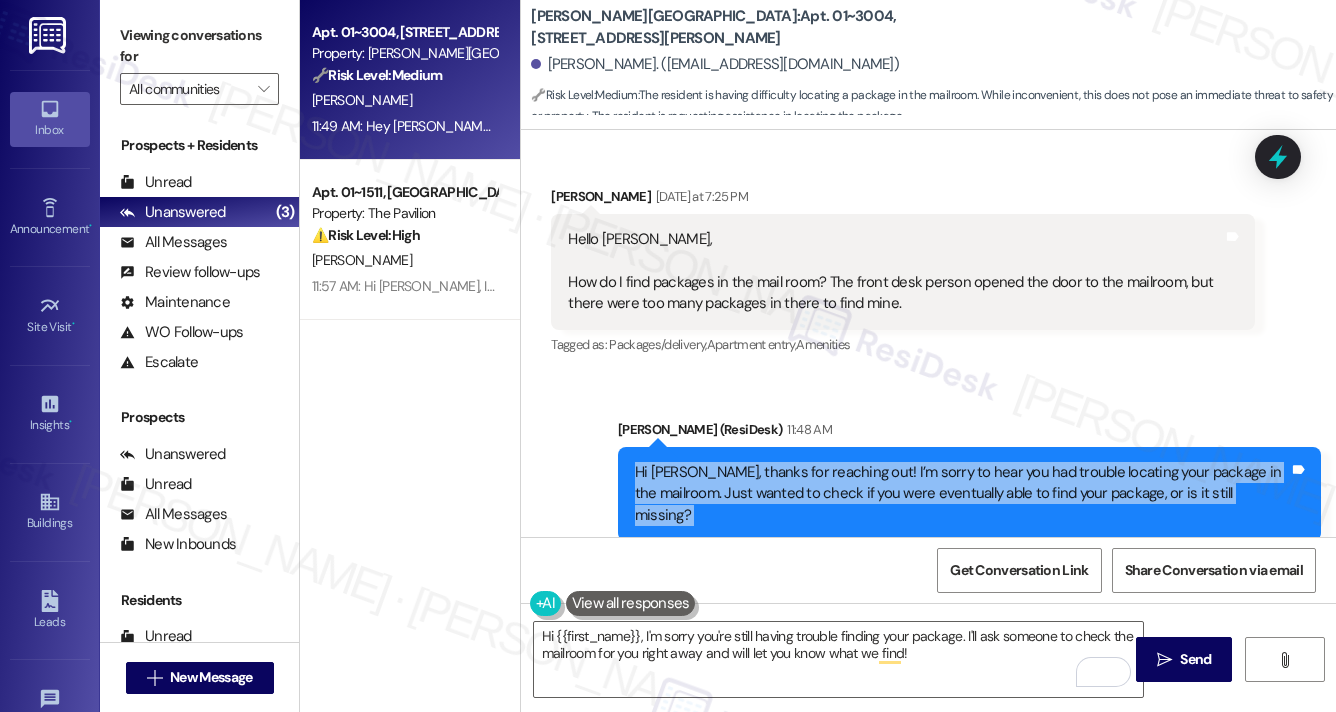 click on "Hi [PERSON_NAME], thanks for reaching out! I’m sorry to hear you had trouble locating your package in the mailroom. Just wanted to check if you were eventually able to find your package, or is it still missing?" at bounding box center (962, 494) 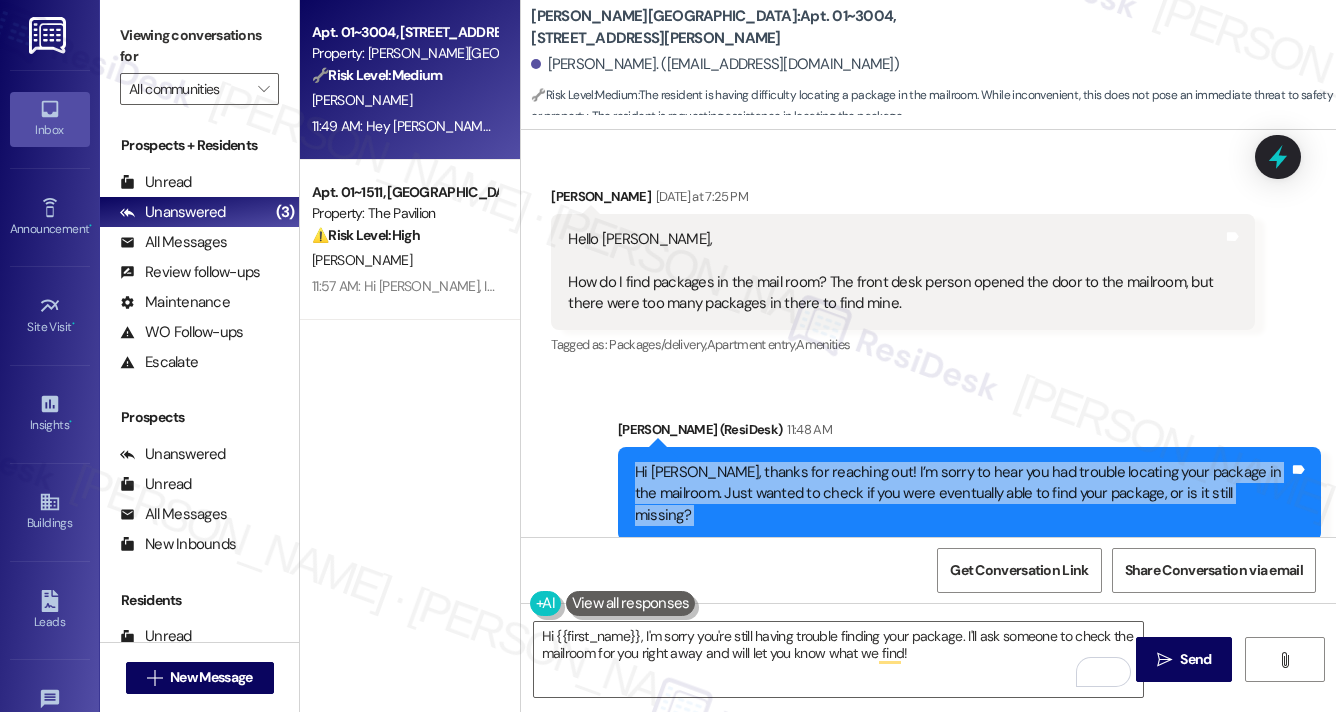 click on "Hi [PERSON_NAME], thanks for reaching out! I’m sorry to hear you had trouble locating your package in the mailroom. Just wanted to check if you were eventually able to find your package, or is it still missing?" at bounding box center (962, 494) 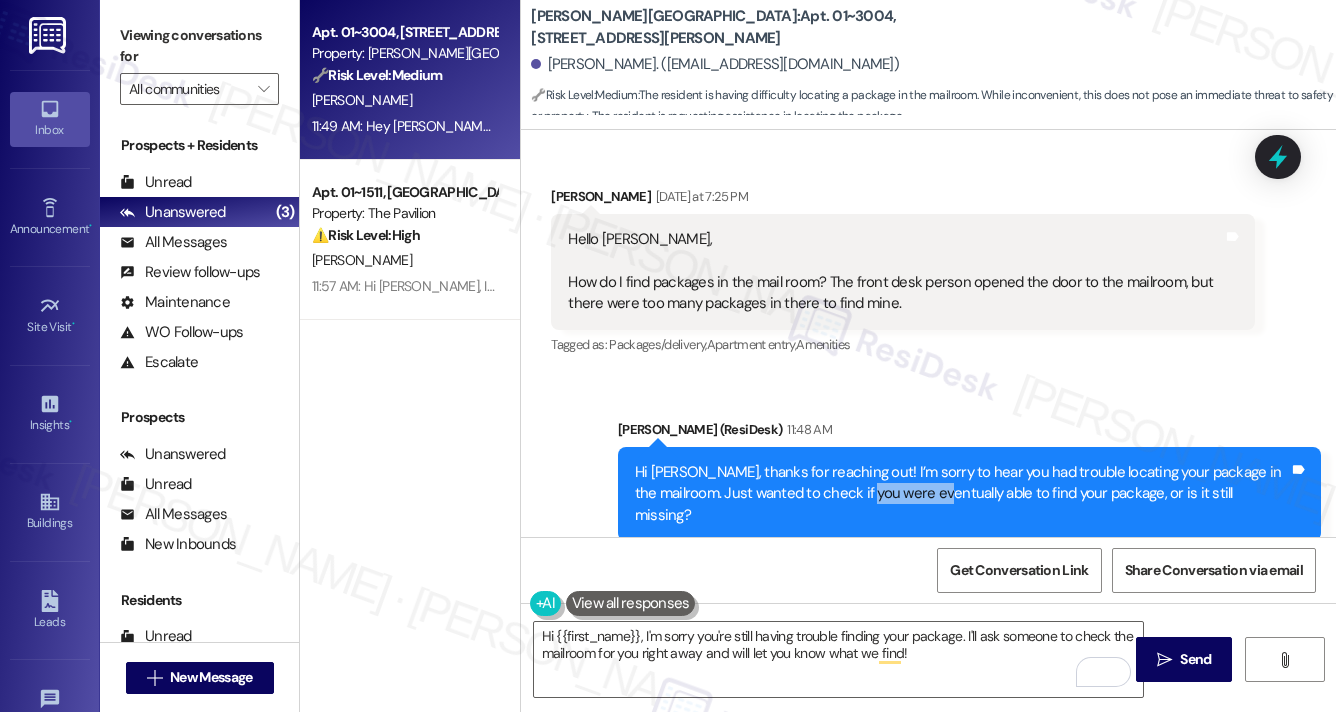 click on "Hi [PERSON_NAME], thanks for reaching out! I’m sorry to hear you had trouble locating your package in the mailroom. Just wanted to check if you were eventually able to find your package, or is it still missing?" at bounding box center (962, 494) 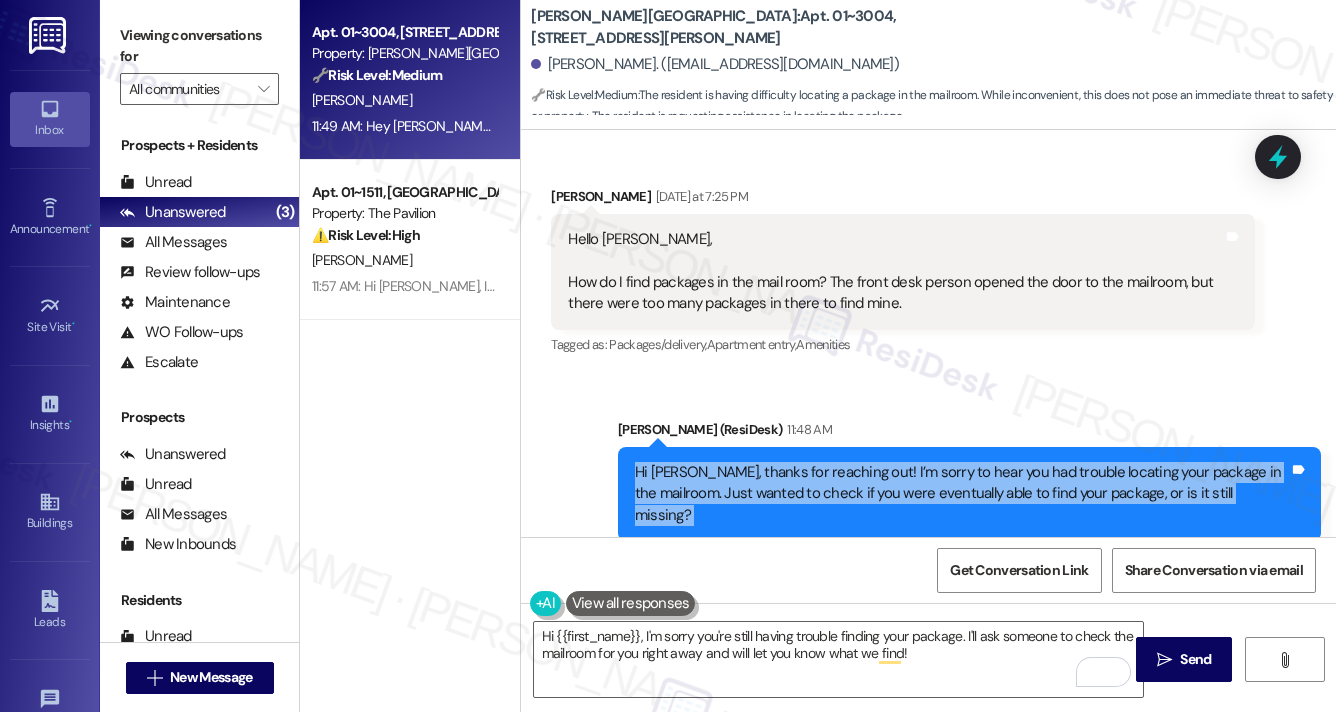 click on "Hi [PERSON_NAME], thanks for reaching out! I’m sorry to hear you had trouble locating your package in the mailroom. Just wanted to check if you were eventually able to find your package, or is it still missing?" at bounding box center (962, 494) 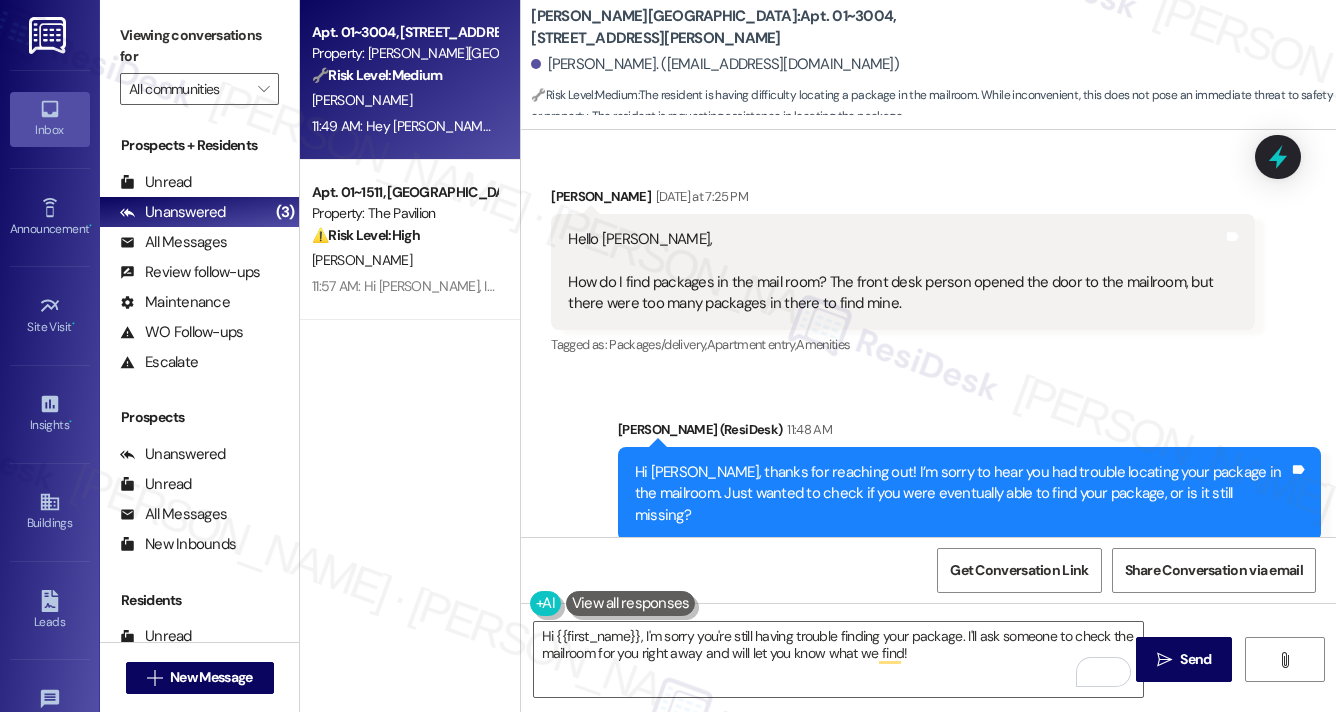 click on "Hey [PERSON_NAME], still couldn't find it. Would be appreciated if someone could take a look in the mailroom for me. Thank you." at bounding box center [895, 715] 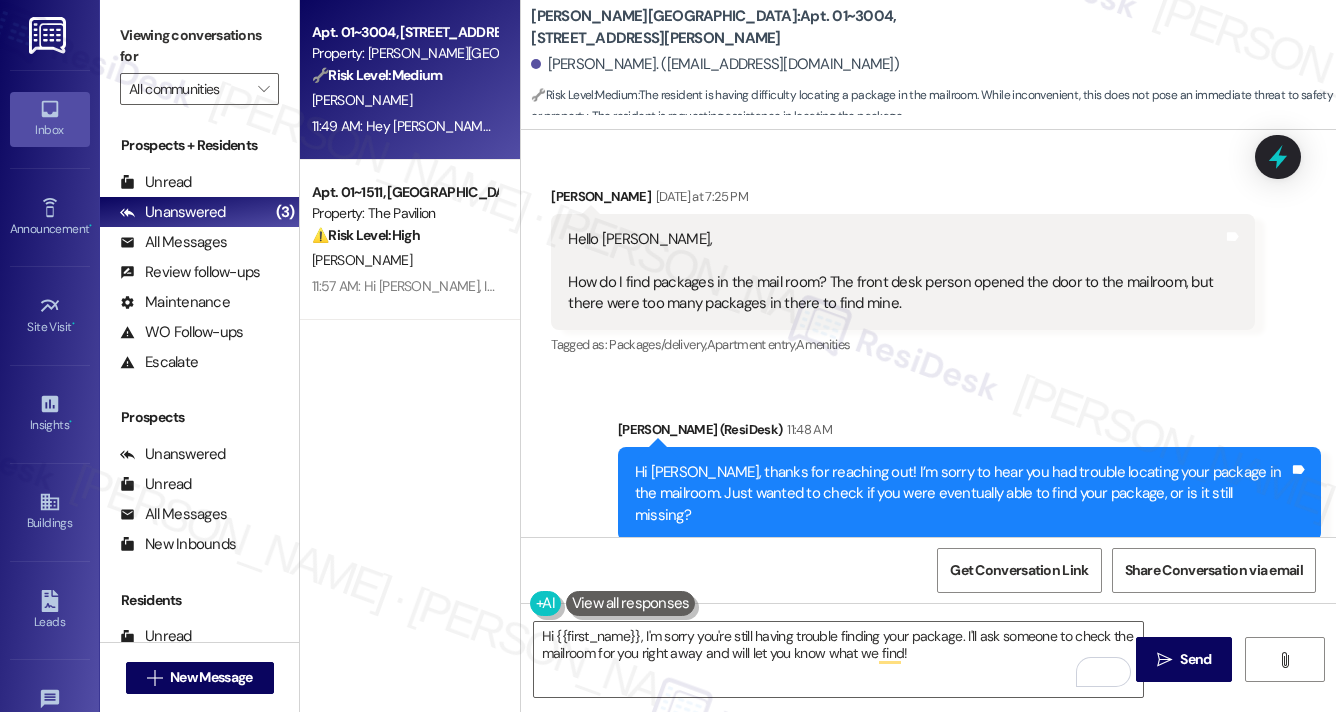 click on "Hey [PERSON_NAME], still couldn't find it. Would be appreciated if someone could take a look in the mailroom for me. Thank you." at bounding box center (895, 715) 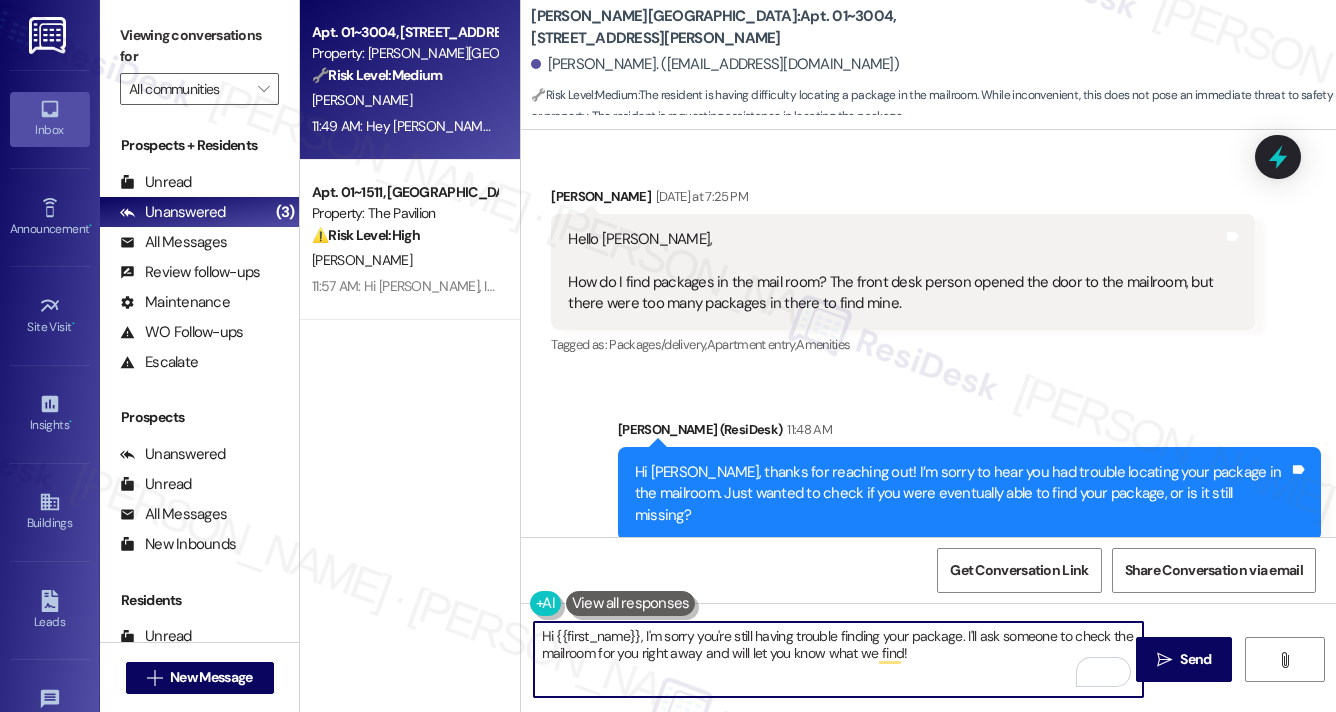 click on "Hi {{first_name}}, I'm sorry you're still having trouble finding your package. I'll ask someone to check the mailroom for you right away and will let you know what we find!" at bounding box center (838, 659) 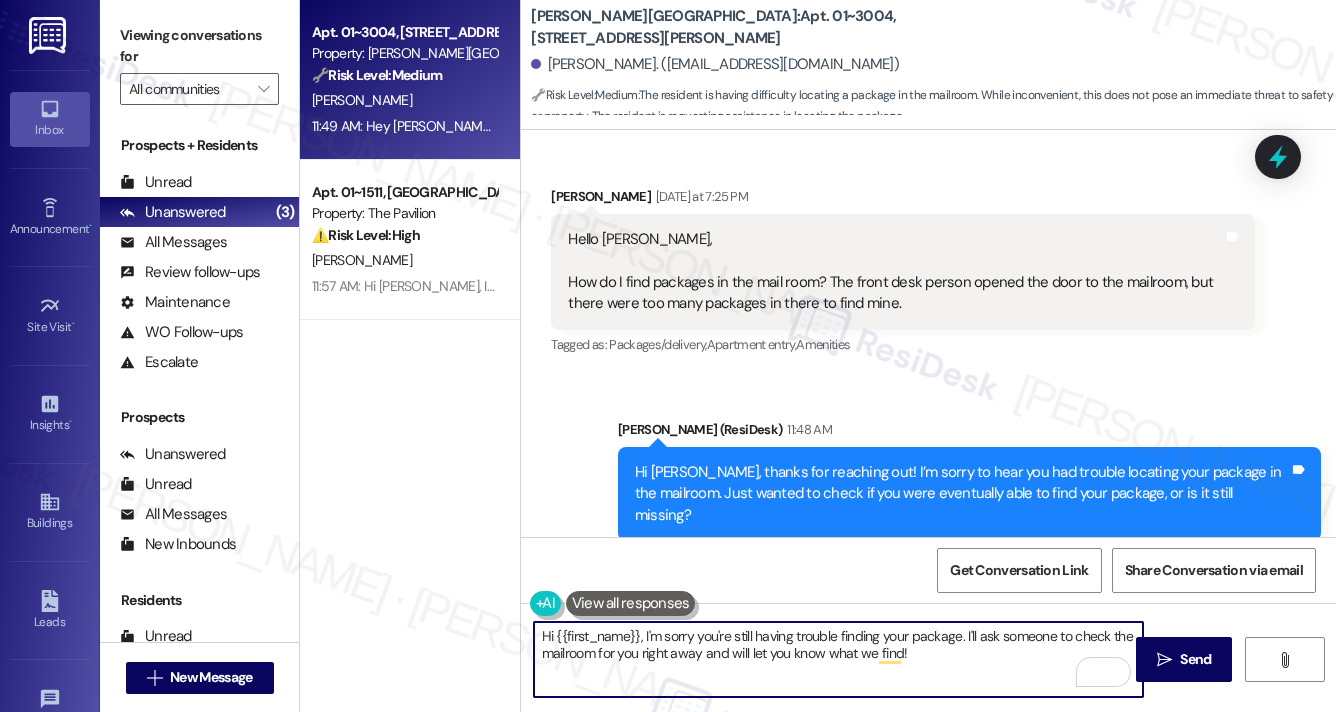 drag, startPoint x: 640, startPoint y: 634, endPoint x: 487, endPoint y: 622, distance: 153.46986 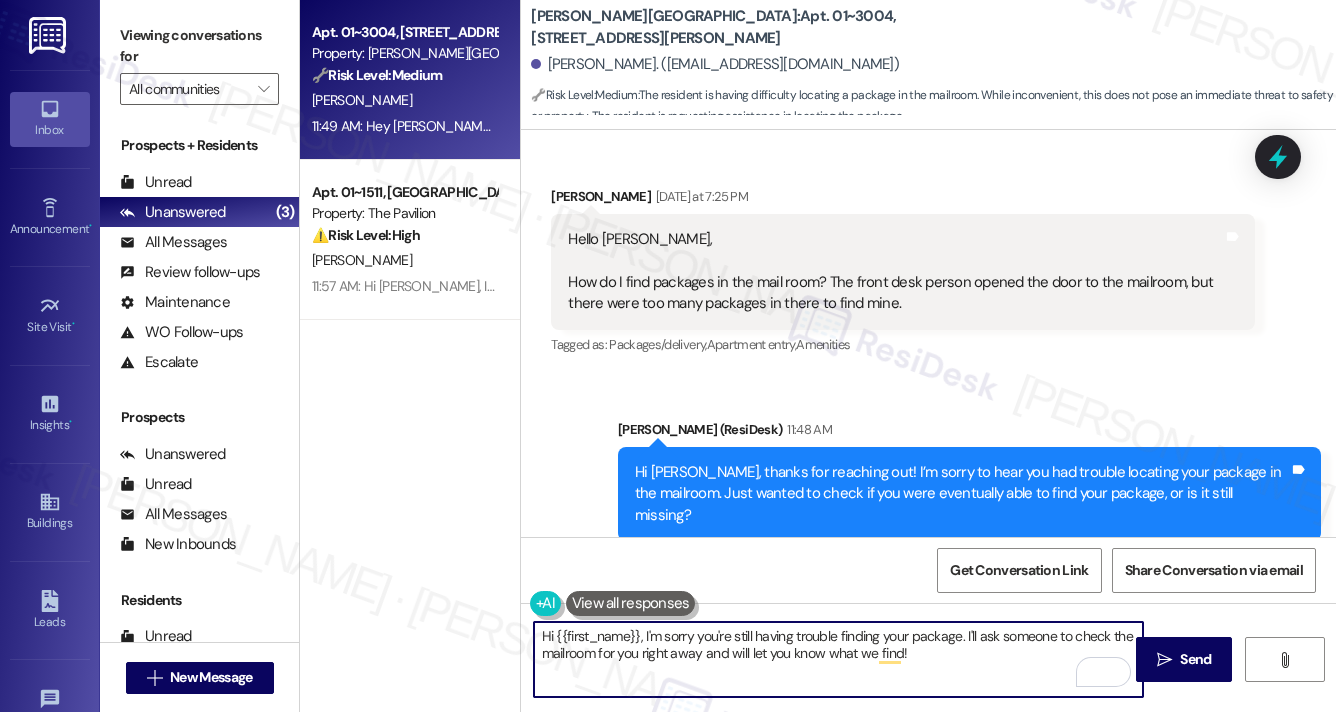 click on "Apt. 01~3004, 520 North Kingsbury Property: Kingsbury Plaza 🔧  Risk Level:  Medium The resident is having difficulty locating a package in the mailroom. While inconvenient, this does not pose an immediate threat to safety or property. The resident is requesting assistance in locating the package. J. Nash 11:49 AM: Hey Sarah, still couldn't find it. Would be appreciated if someone could take a look in the mailroom for me. Thank you. 11:49 AM: Hey Sarah, still couldn't find it. Would be appreciated if someone could take a look in the mailroom for me. Thank you. Apt. 01~1511, One Lafayette Plaisance Property: The Pavilion ⚠️  Risk Level:  High The resident is disputing a late fee and is unsure why their autopay didn't go through. This involves a financial concern and requires investigation. A. Solomon Kingsbury Plaza:  Apt. 01~3004, 520 North Kingsbury       John Nash. (jhenrynash@gmail.com)   🔧  Risk Level:  Medium :  WO Lease started Oct 06, 2024 at 8:00 PM Show details Survey, sent via SMS   Move in" at bounding box center [818, 356] 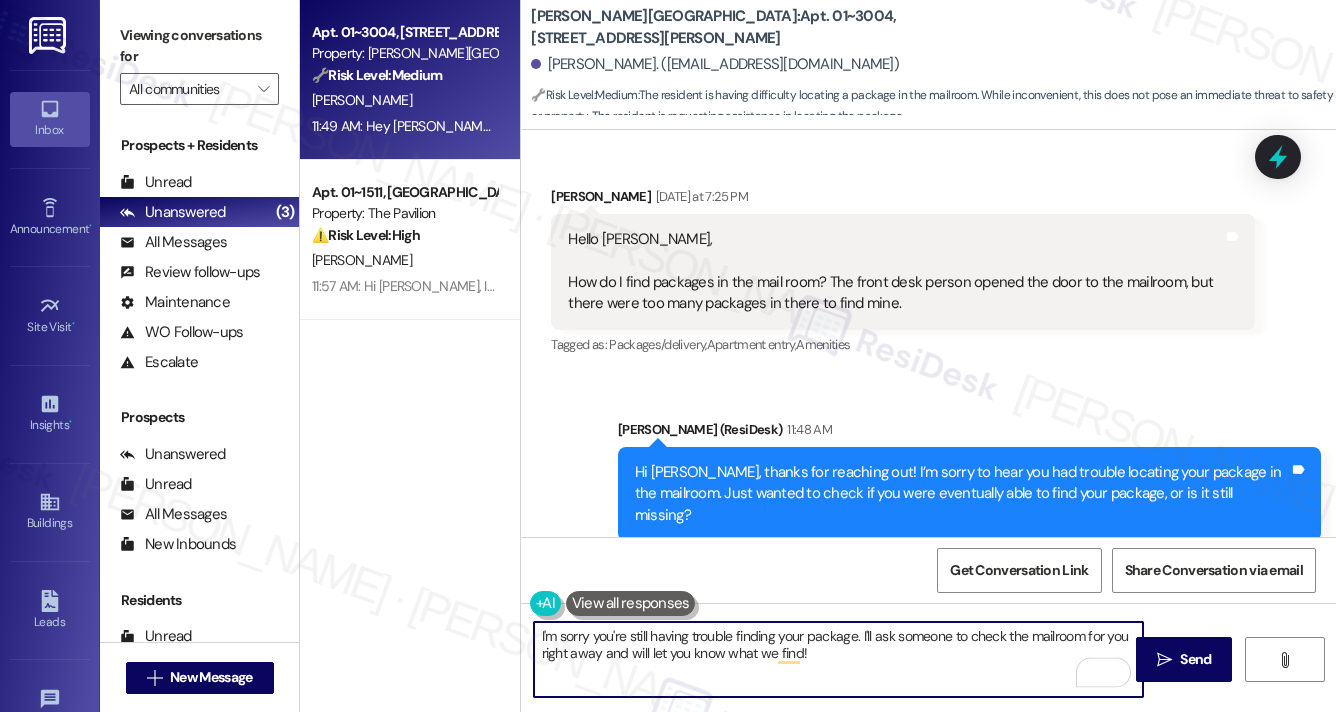 click on "I'm sorry you're still having trouble finding your package. I'll ask someone to check the mailroom for you right away and will let you know what we find!" at bounding box center (838, 659) 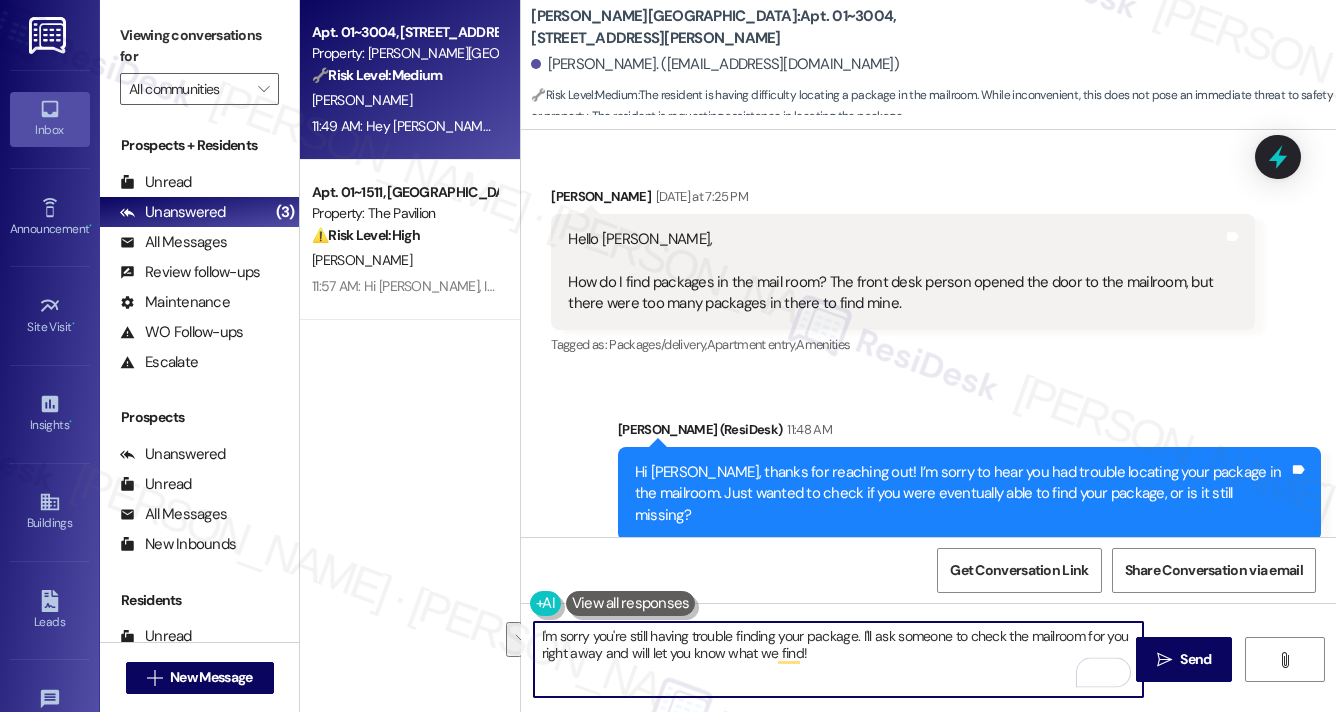 drag, startPoint x: 883, startPoint y: 659, endPoint x: 862, endPoint y: 636, distance: 31.144823 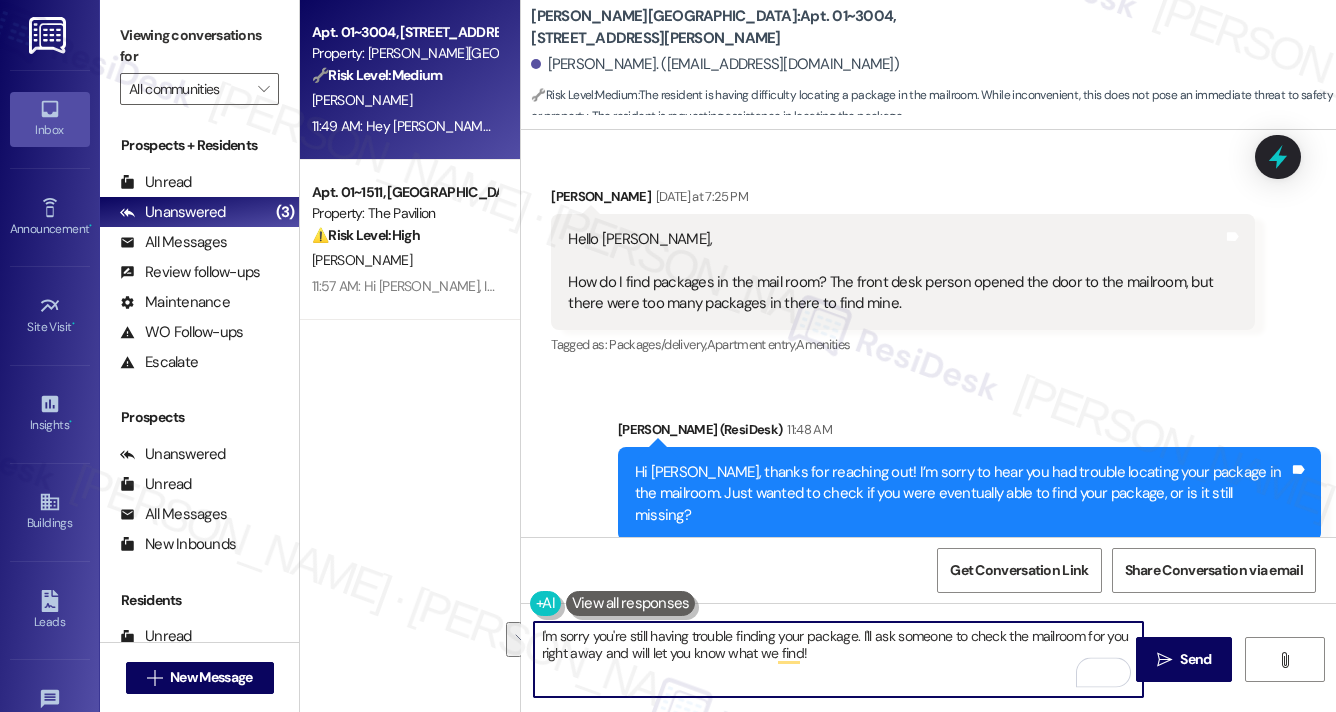 click on "I'm sorry you're still having trouble finding your package. I'll ask someone to check the mailroom for you right away and will let you know what we find!" at bounding box center (838, 659) 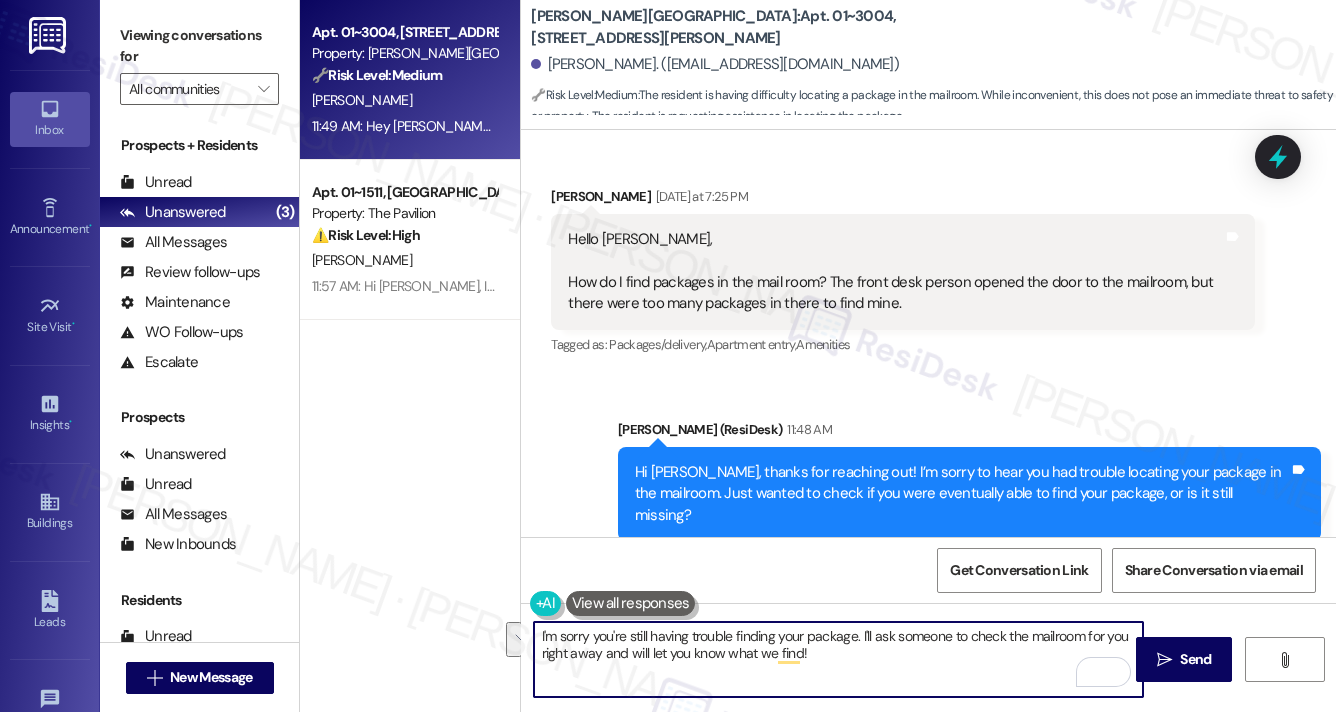 type on "I'm sorry you're still having trouble finding your package. I'll ask someone to check the mailroom for you right away and will let you know what we find!" 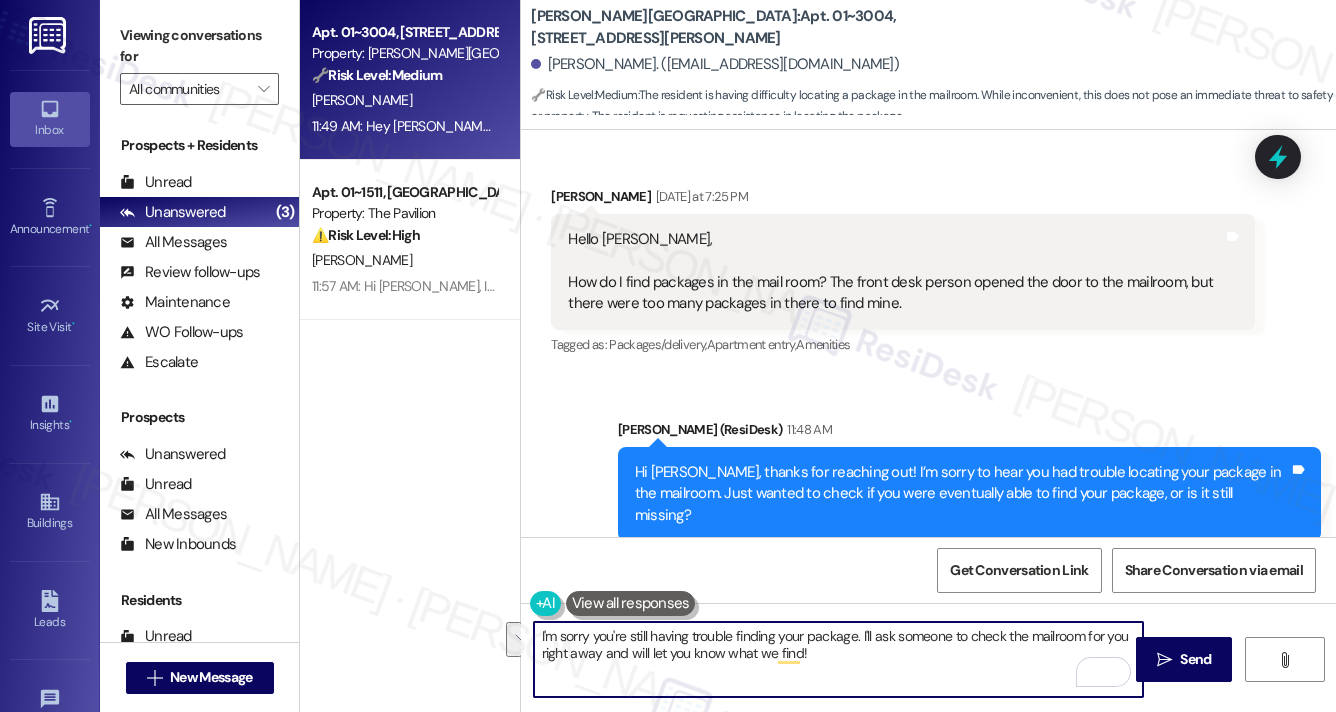 click on "Hey [PERSON_NAME], still couldn't find it. Would be appreciated if someone could take a look in the mailroom for me. Thank you. Tags and notes" at bounding box center (902, 715) 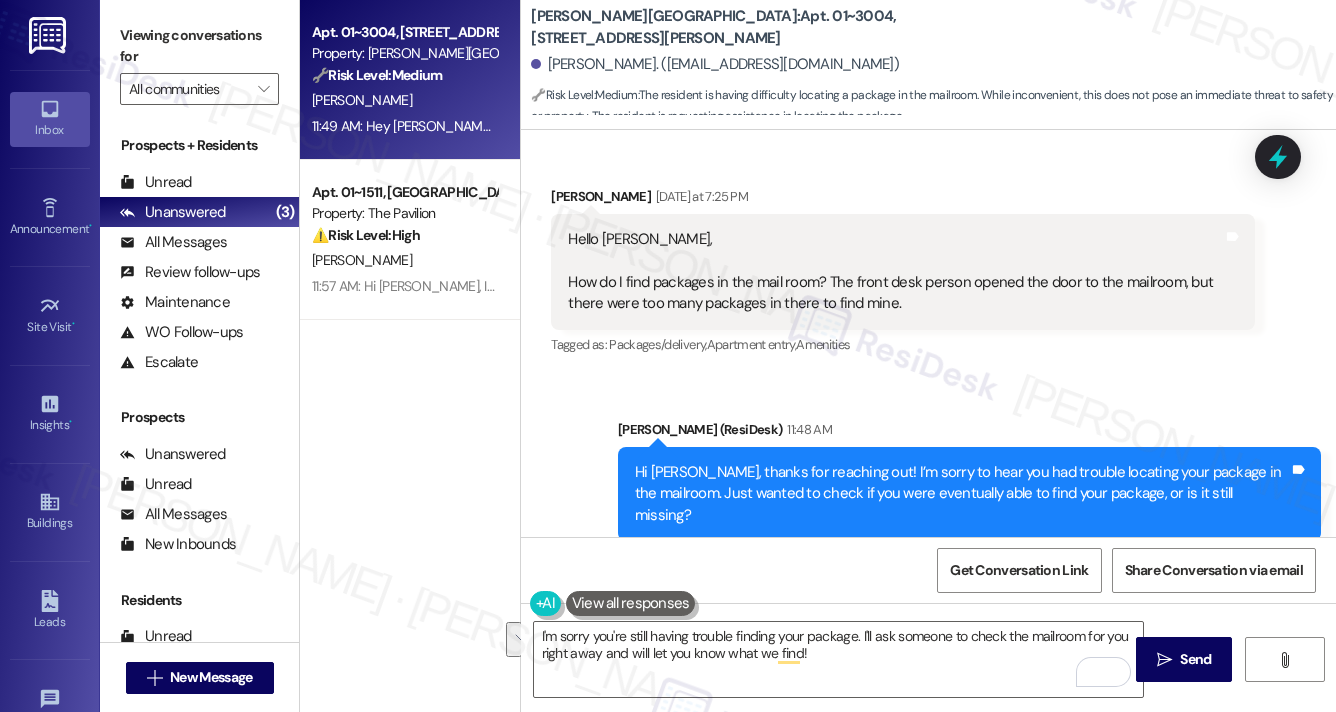 click on "Hey [PERSON_NAME], still couldn't find it. Would be appreciated if someone could take a look in the mailroom for me. Thank you. Tags and notes" at bounding box center [902, 715] 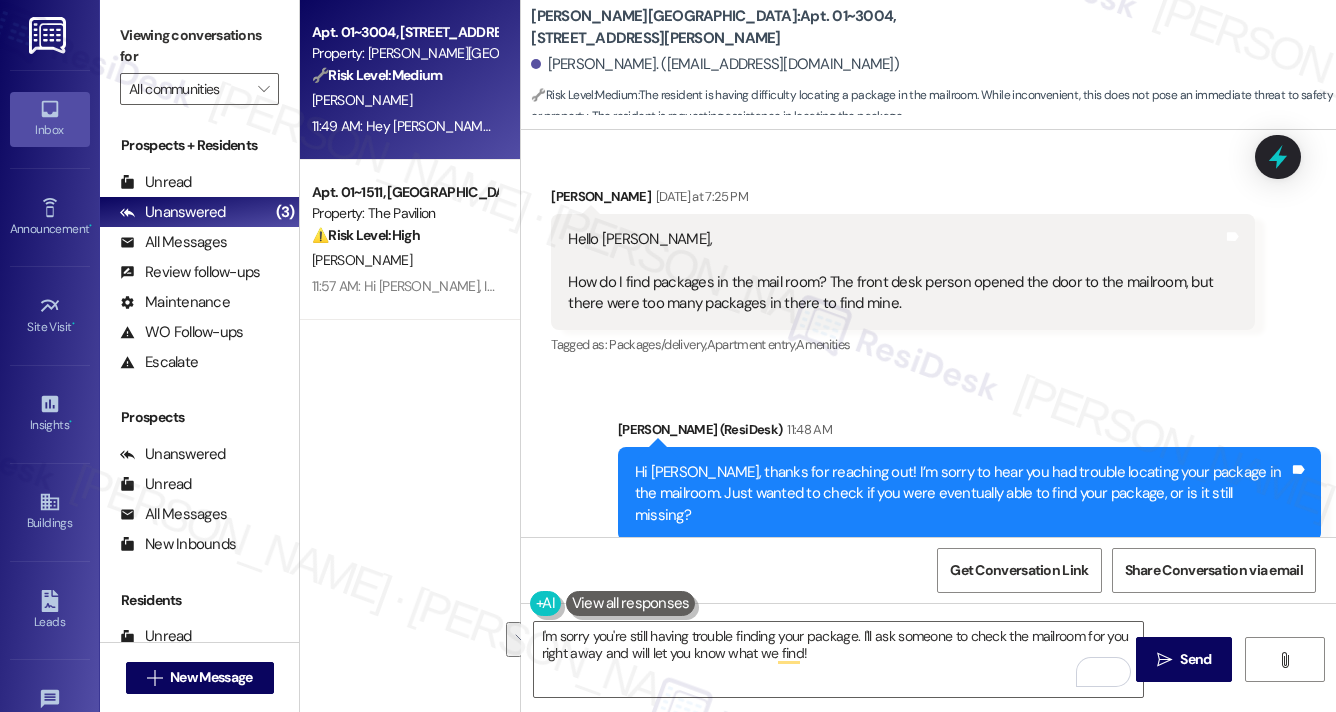 click on "Hey [PERSON_NAME], still couldn't find it. Would be appreciated if someone could take a look in the mailroom for me. Thank you. Tags and notes" at bounding box center [902, 715] 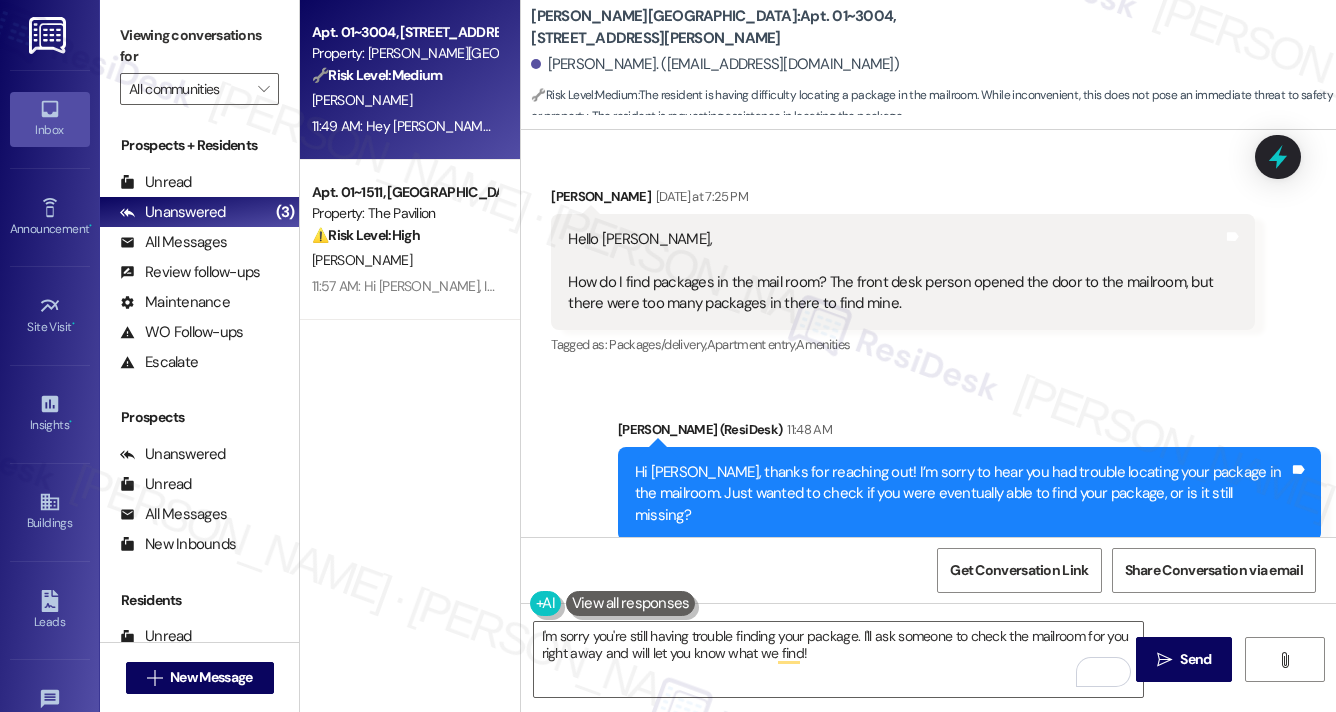 copy on "Hey [PERSON_NAME], still couldn't find it. Would be appreciated if someone could take a look in the mailroom for me. Thank you. Tags and notes" 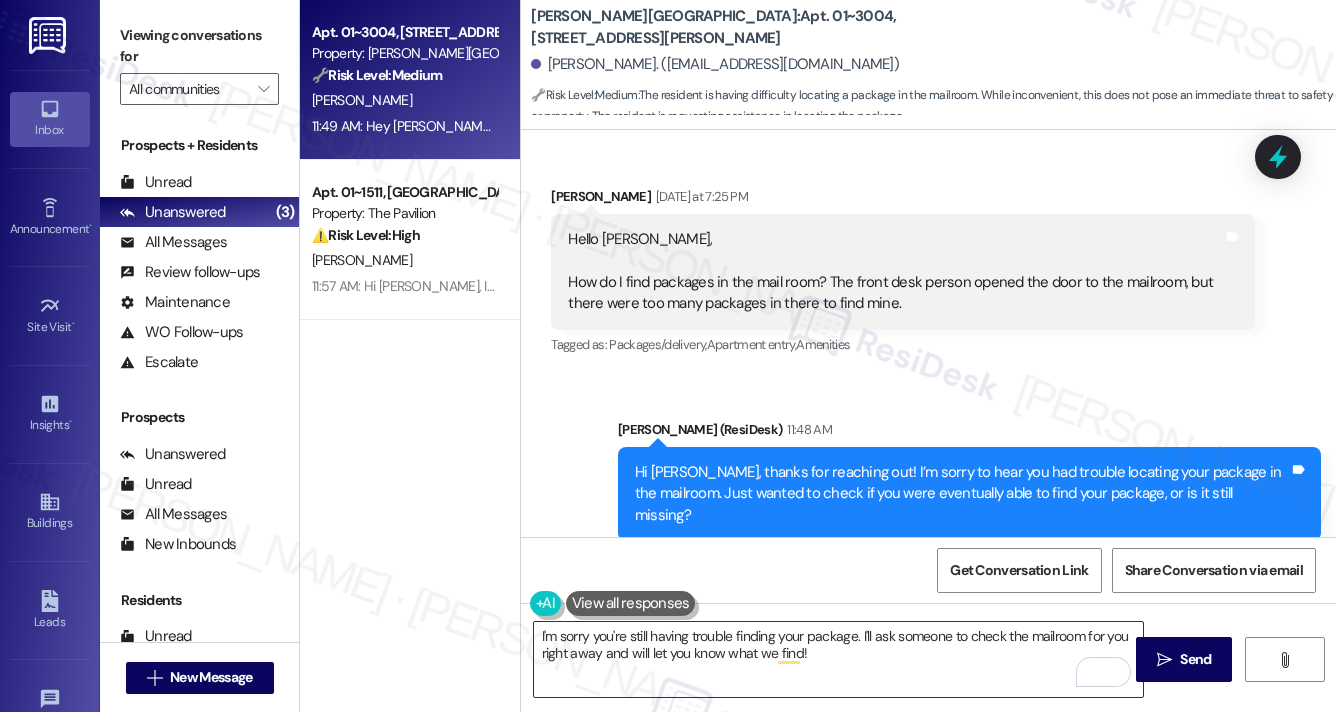 click on "I'm sorry you're still having trouble finding your package. I'll ask someone to check the mailroom for you right away and will let you know what we find!" at bounding box center [838, 659] 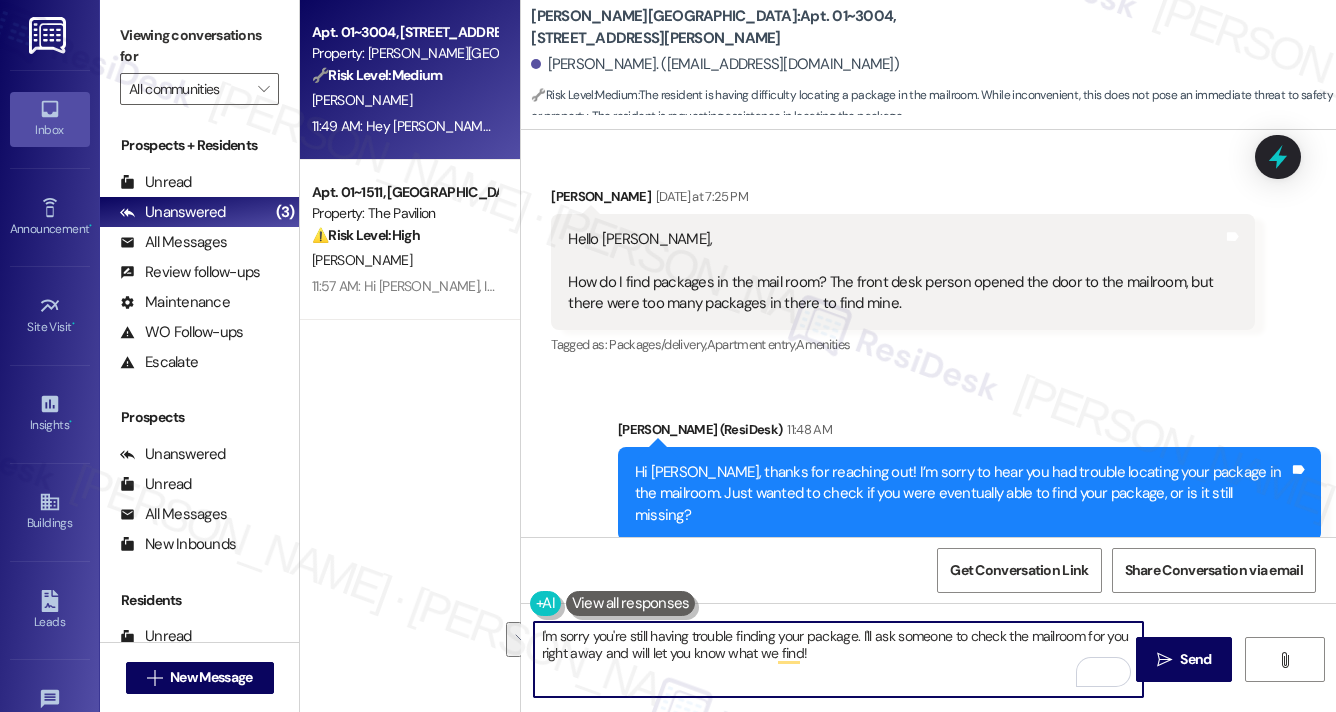 drag, startPoint x: 858, startPoint y: 656, endPoint x: 860, endPoint y: 635, distance: 21.095022 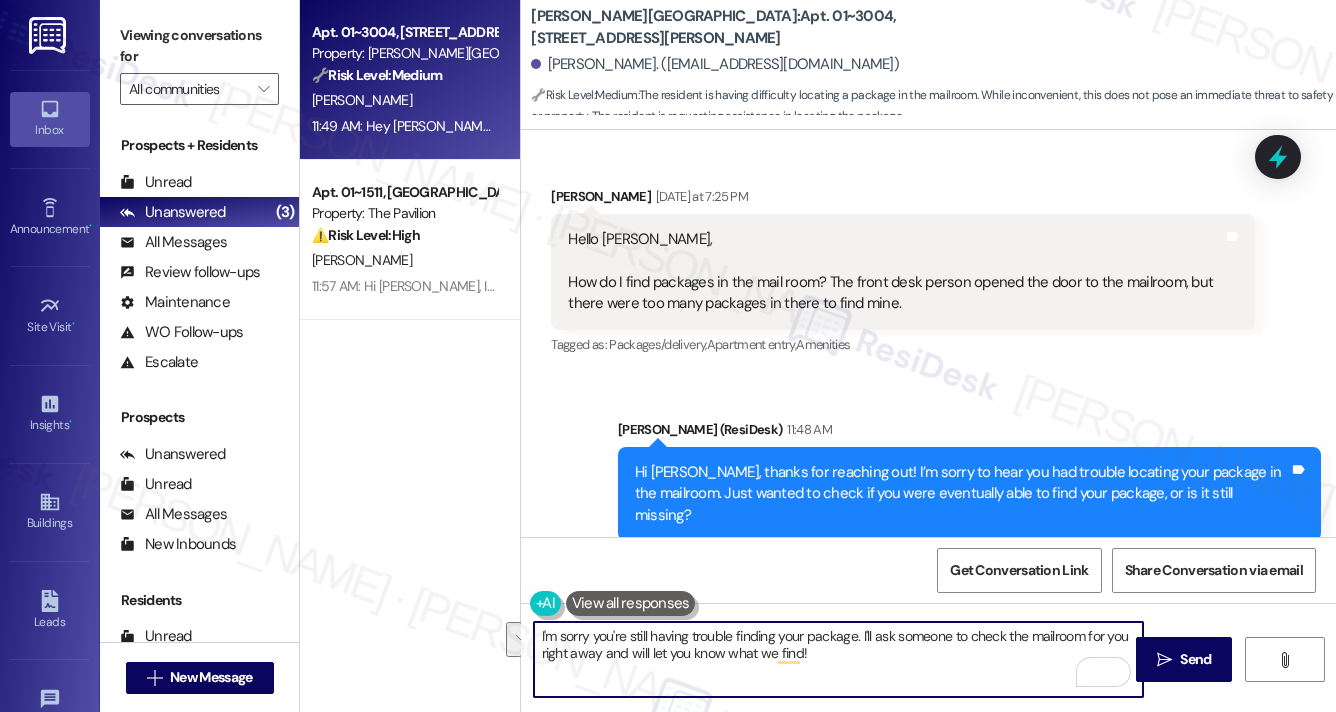 click on "I'm sorry you're still having trouble finding your package. I'll ask someone to check the mailroom for you right away and will let you know what we find!" at bounding box center [838, 659] 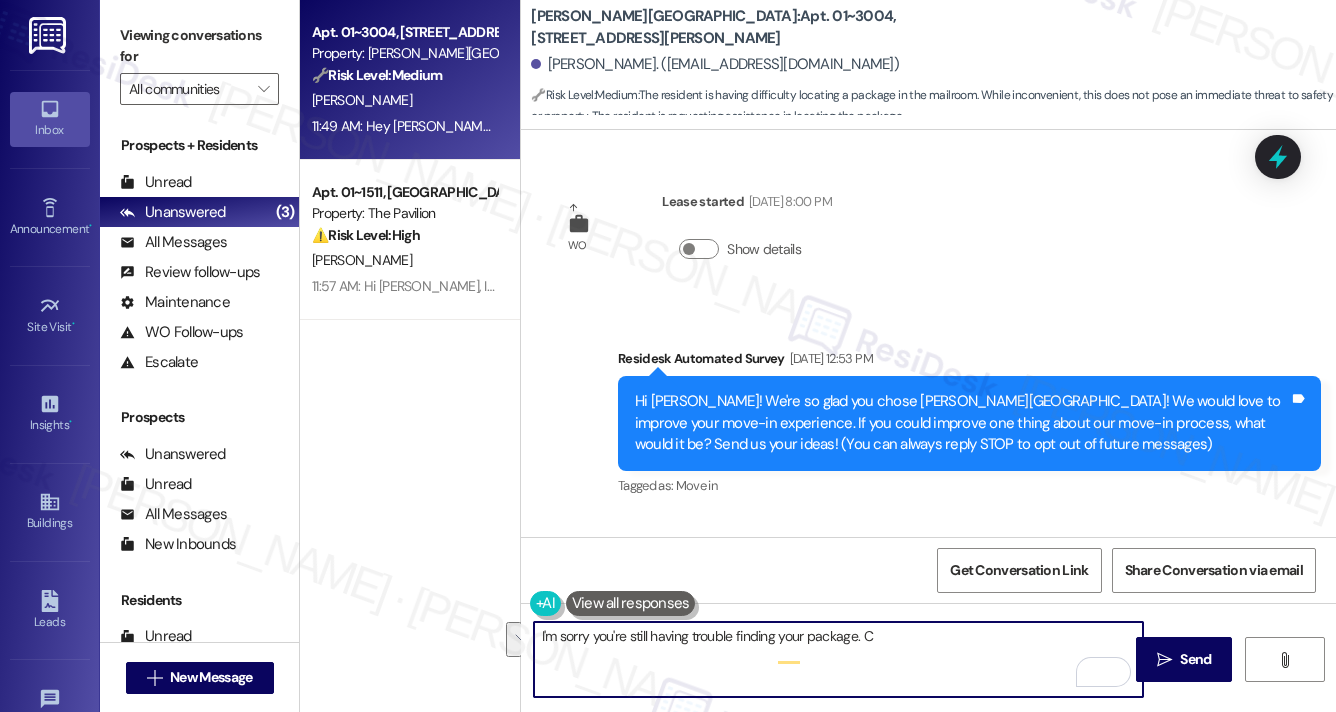scroll, scrollTop: 0, scrollLeft: 0, axis: both 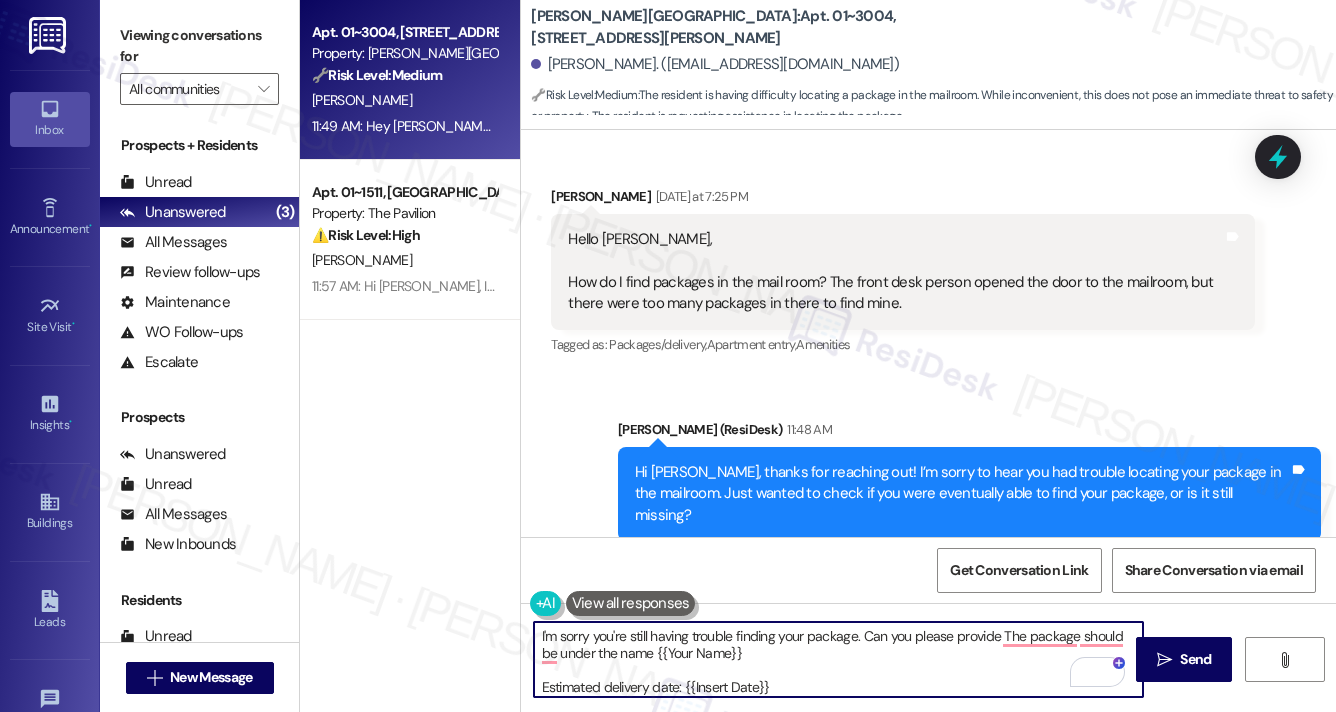 click on "I'm sorry you're still having trouble finding your package. Can you please provide The package should be under the name {{Your Name}}
Estimated delivery date: {{Insert Date}}
Carrier: {{UPS/FedEx/USPS/etc.}}
If helpful, I can also send the tracking number" at bounding box center (838, 659) 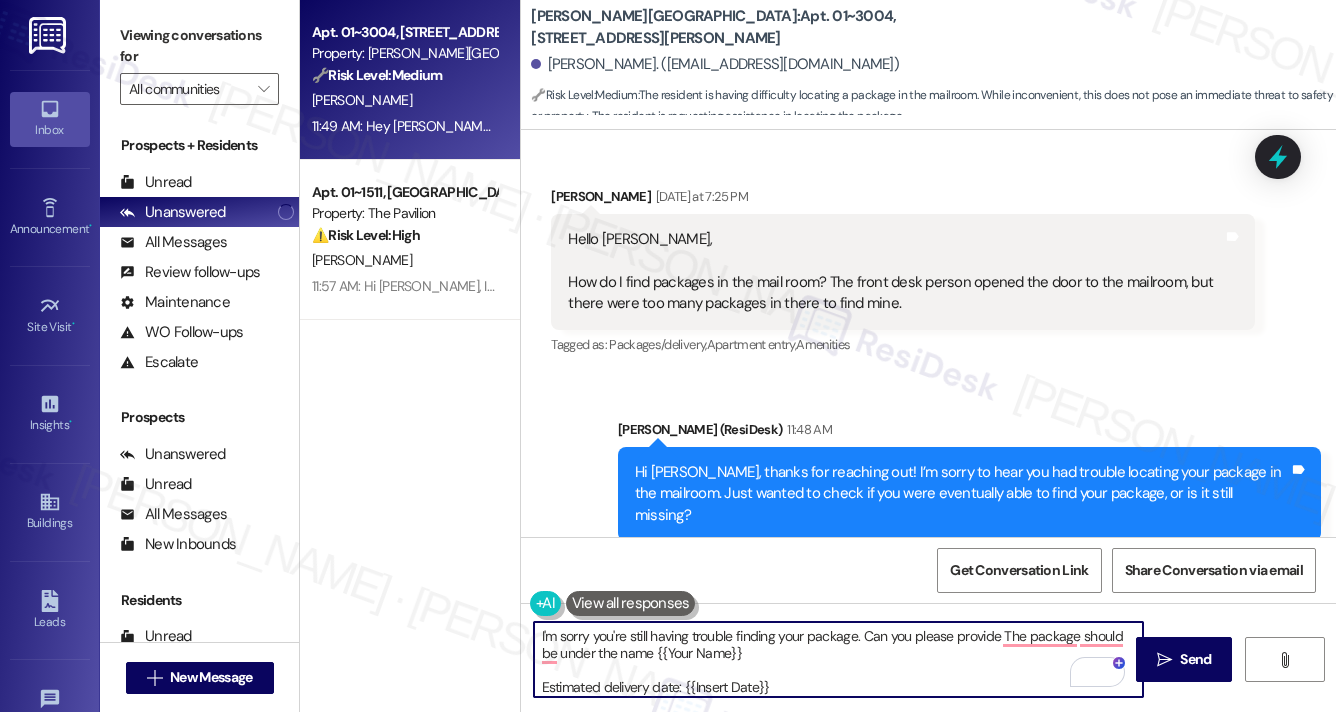 drag, startPoint x: 862, startPoint y: 636, endPoint x: 875, endPoint y: 636, distance: 13 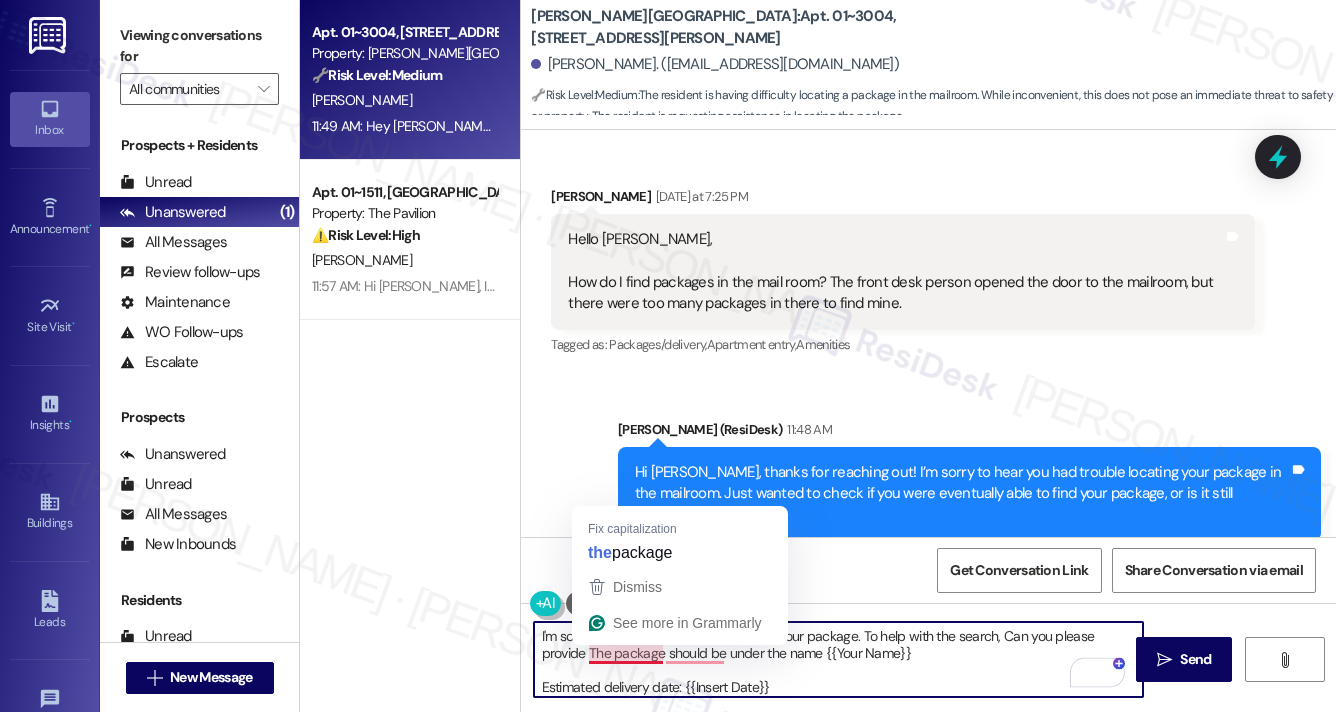 click on "I'm sorry you're still having trouble finding your package. To help with the search, Can you please provide The package should be under the name {{Your Name}}
Estimated delivery date: {{Insert Date}}
Carrier: {{UPS/FedEx/USPS/etc.}}
If helpful, I can also send the tracking number" at bounding box center (838, 659) 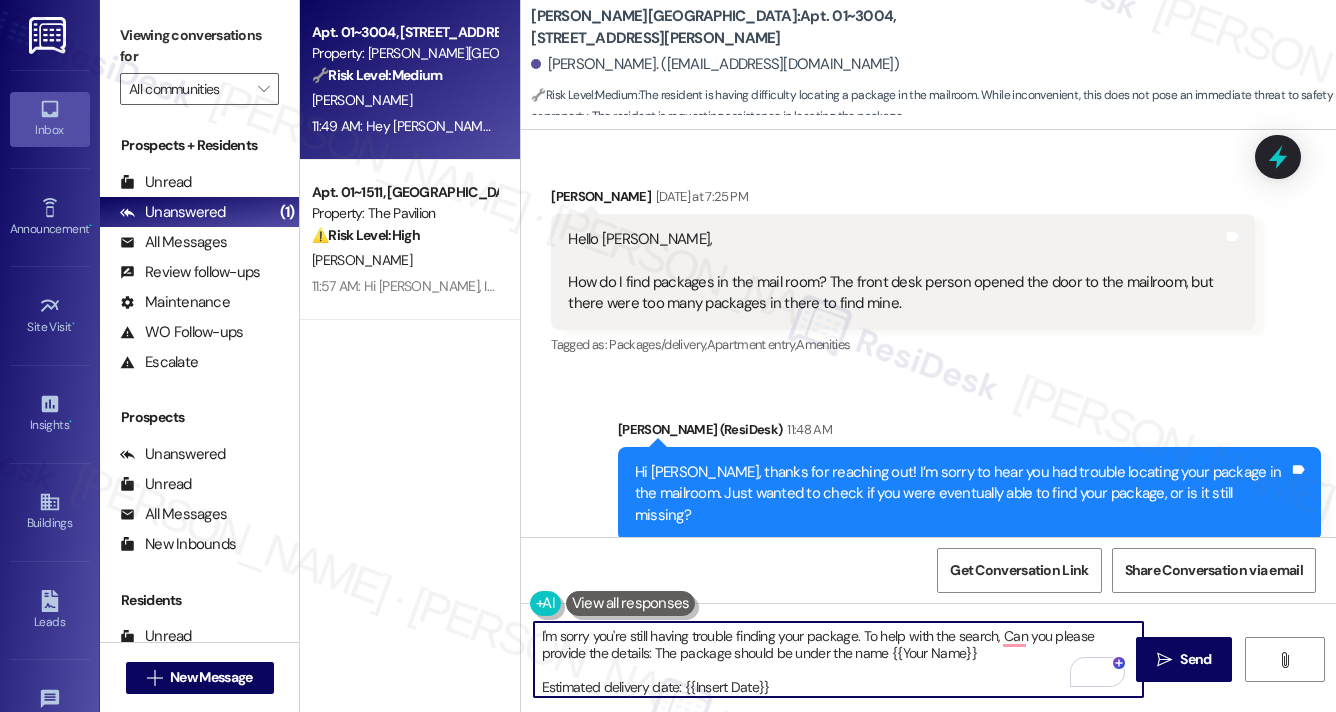 click on "I'm sorry you're still having trouble finding your package. To help with the search, Can you please provide the details: The package should be under the name {{Your Name}}
Estimated delivery date: {{Insert Date}}
Carrier: {{UPS/FedEx/USPS/etc.}}
If helpful, I can also send the tracking number" at bounding box center [838, 659] 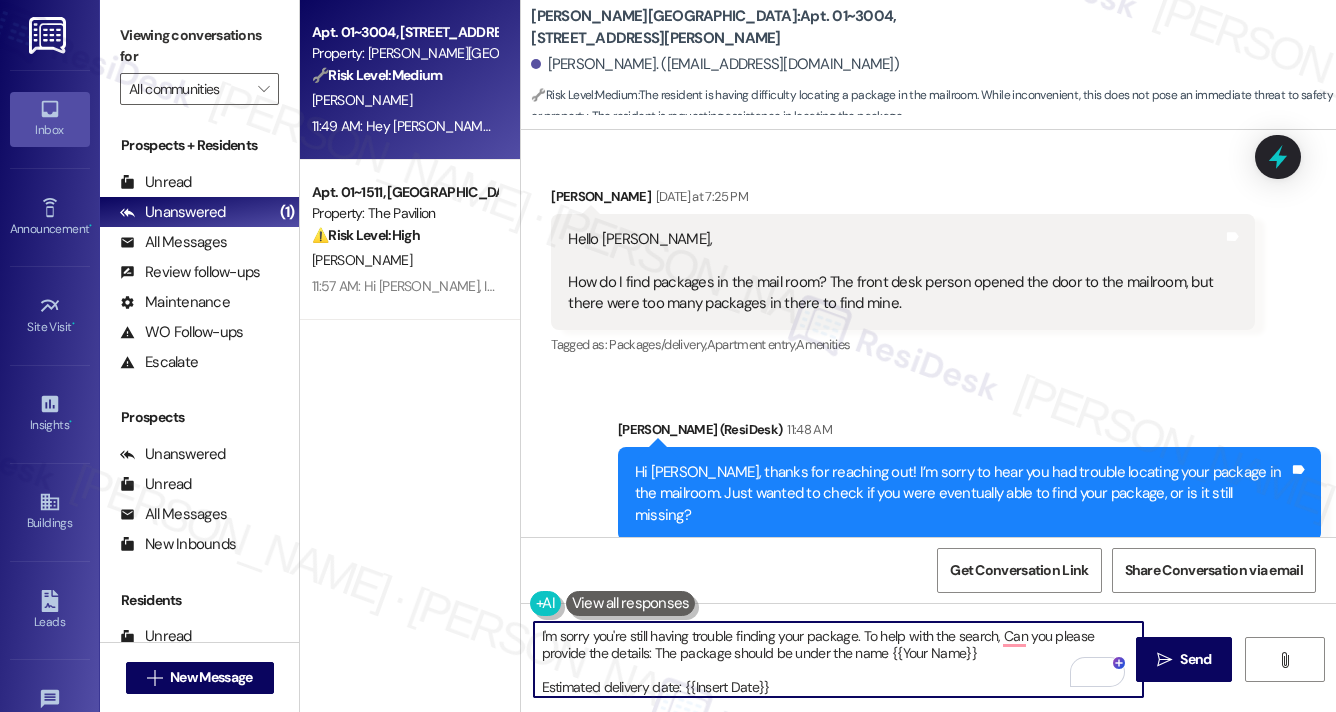 drag, startPoint x: 863, startPoint y: 633, endPoint x: 903, endPoint y: 633, distance: 40 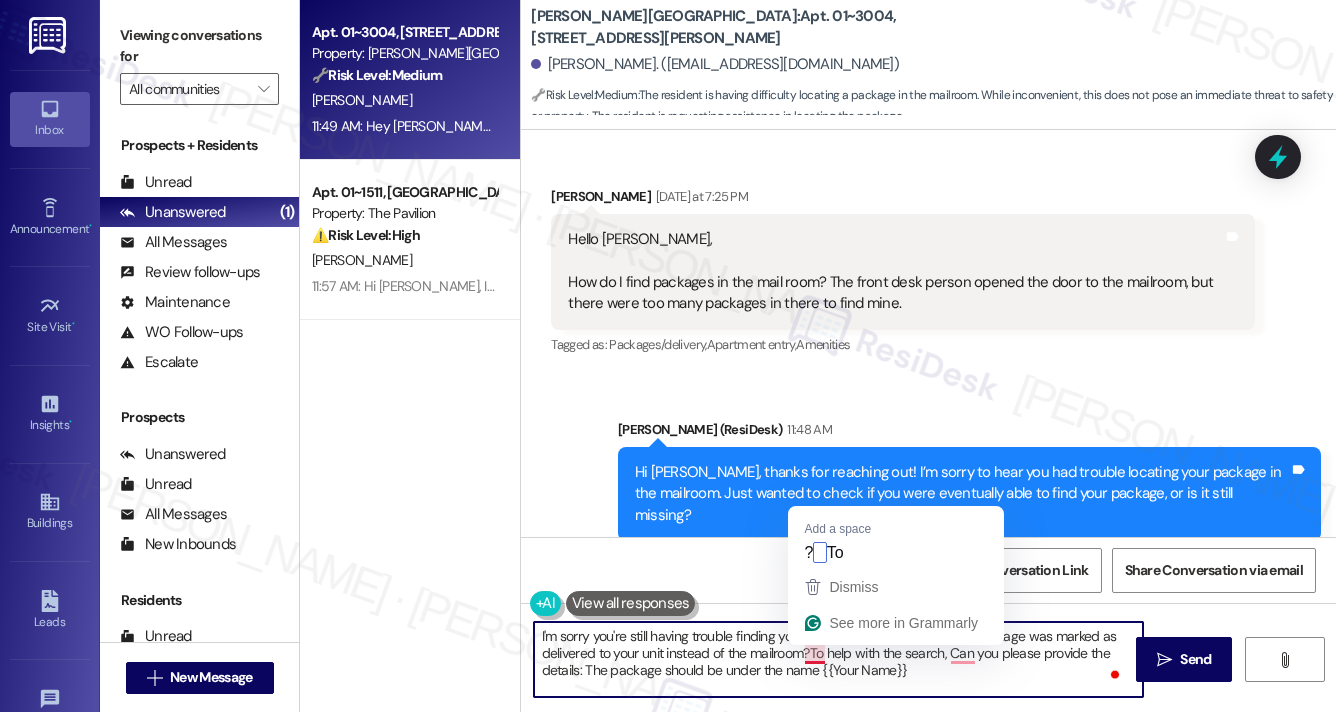 click on "I'm sorry you're still having trouble finding your package. Do you know if the package was marked as delivered to your unit instead of the mailroom?To help with the search, Can you please provide the details: The package should be under the name {{Your Name}}
Estimated delivery date: {{Insert Date}}
Carrier: {{UPS/FedEx/USPS/etc.}}
If helpful, I can also send the tracking number" at bounding box center (838, 659) 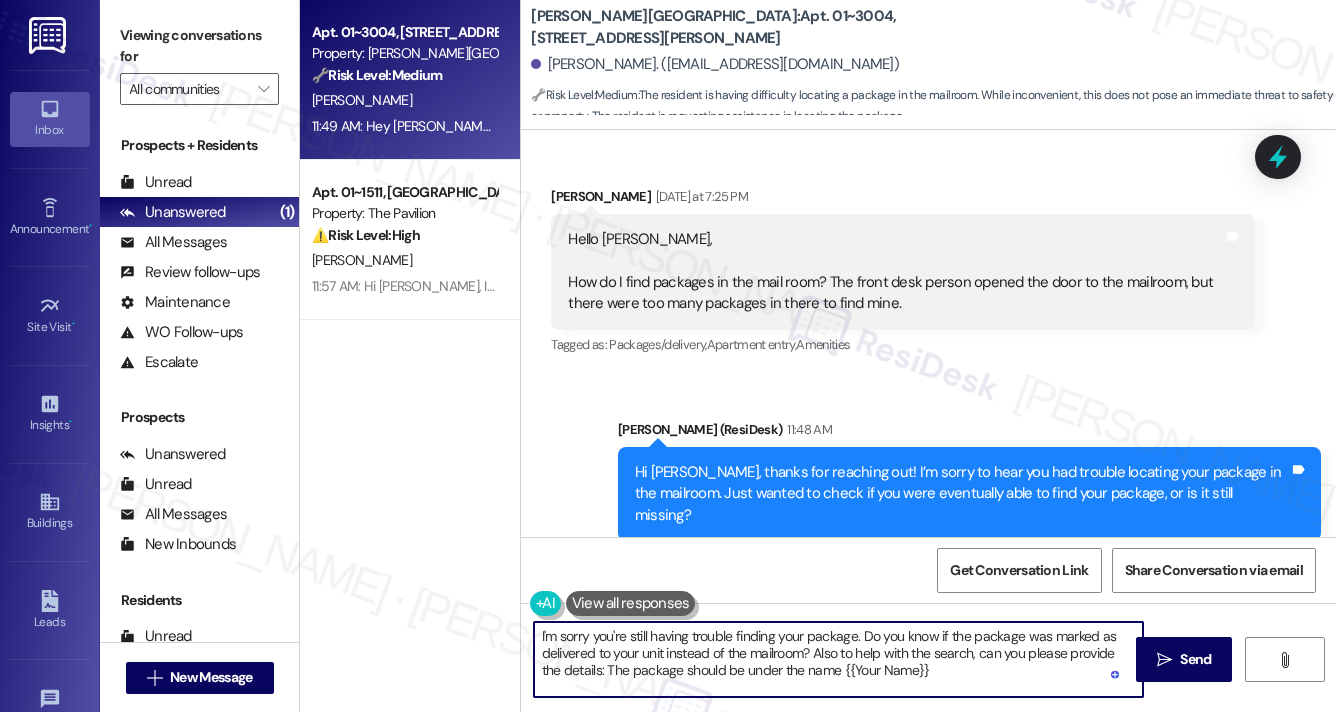 drag, startPoint x: 608, startPoint y: 666, endPoint x: 619, endPoint y: 665, distance: 11.045361 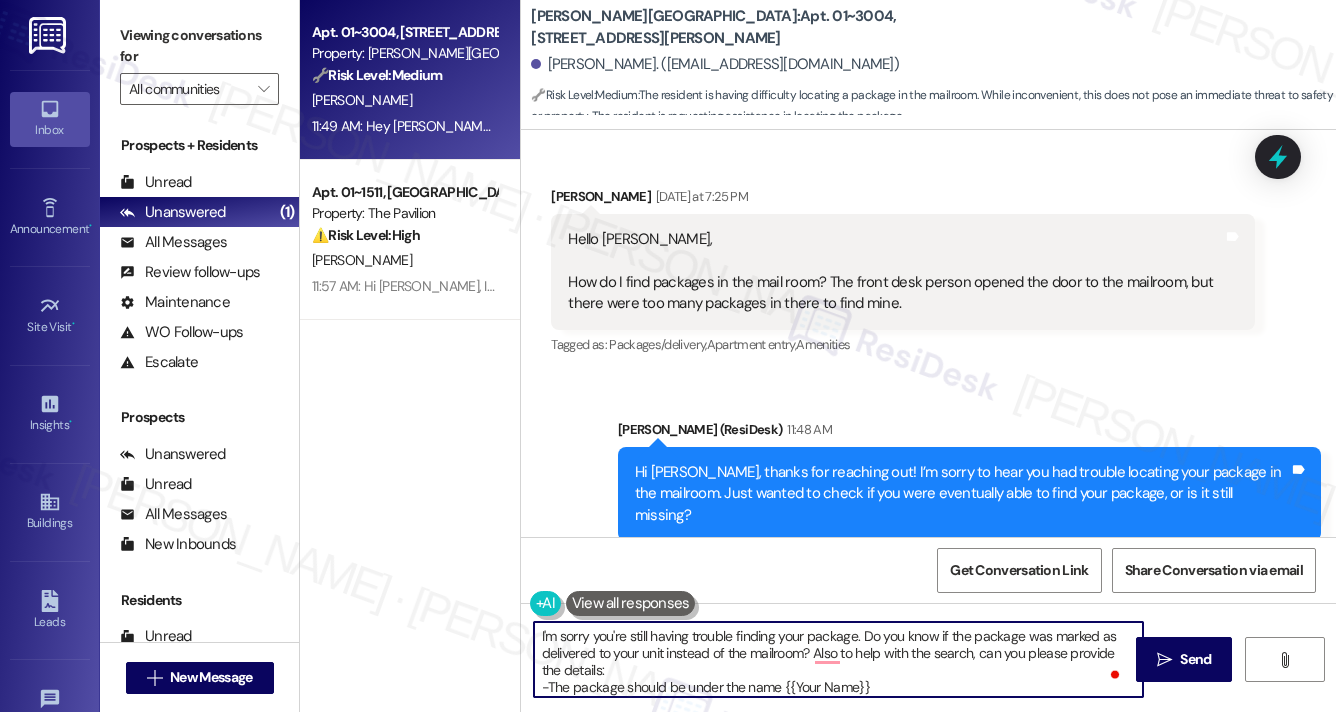 scroll, scrollTop: 100, scrollLeft: 0, axis: vertical 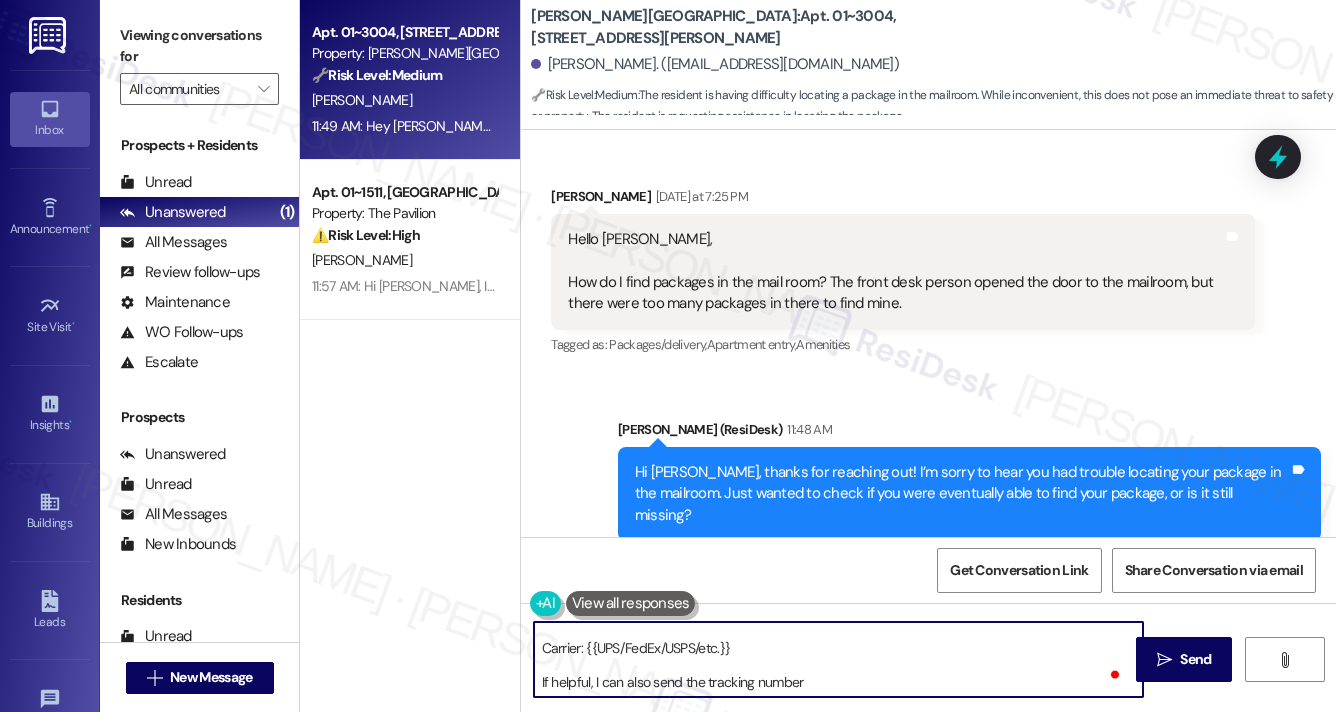 drag, startPoint x: 869, startPoint y: 687, endPoint x: 655, endPoint y: 687, distance: 214 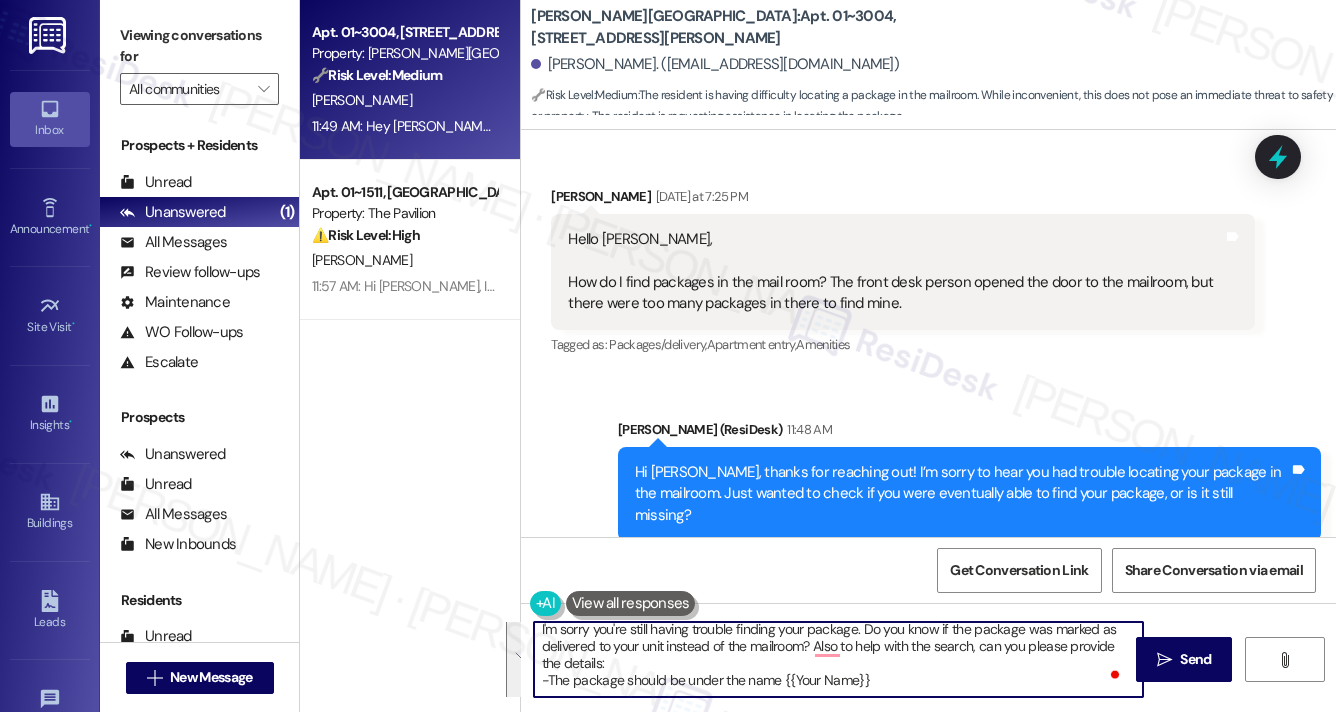 click on "I'm sorry you're still having trouble finding your package. Do you know if the package was marked as delivered to your unit instead of the mailroom? Also to help with the search, can you please provide the details:
-The package should be under the name {{Your Name}}
Estimated delivery date: {{Insert Date}}
Carrier: {{UPS/FedEx/USPS/etc.}}
If helpful, I can also send the tracking number" at bounding box center [838, 659] 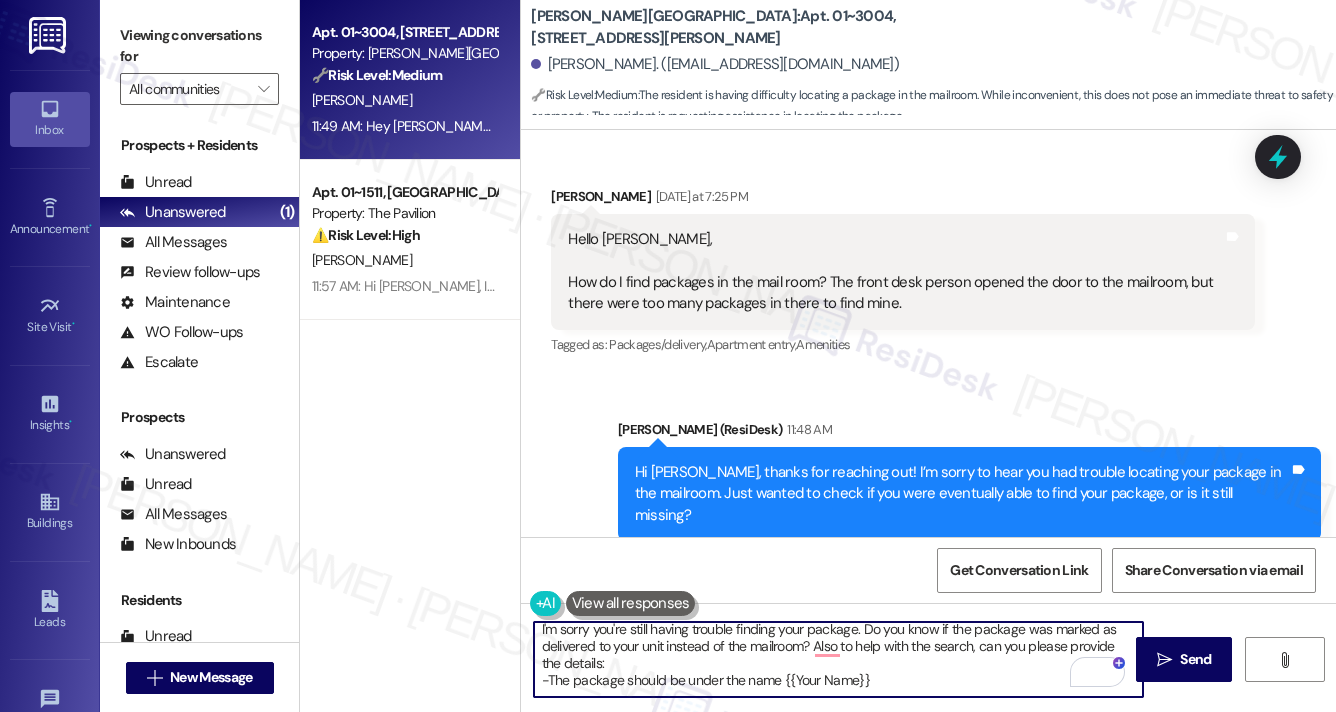 scroll, scrollTop: 107, scrollLeft: 0, axis: vertical 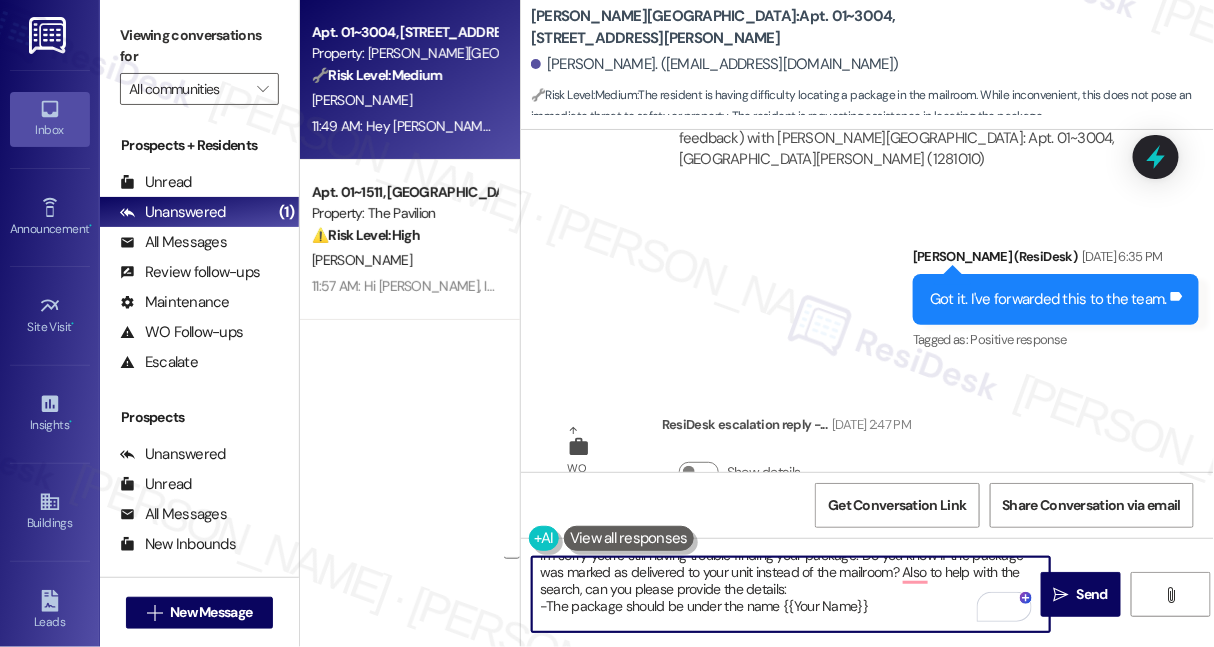 drag, startPoint x: 864, startPoint y: 602, endPoint x: 554, endPoint y: 611, distance: 310.1306 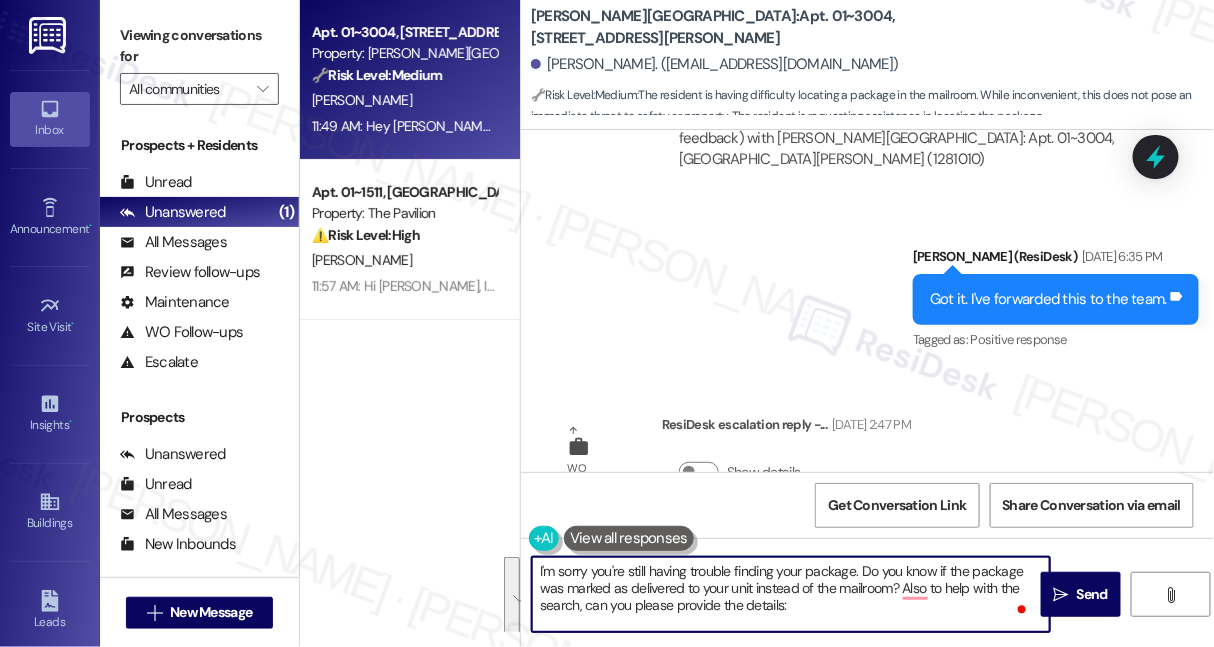 drag, startPoint x: 736, startPoint y: 595, endPoint x: 676, endPoint y: 611, distance: 62.0967 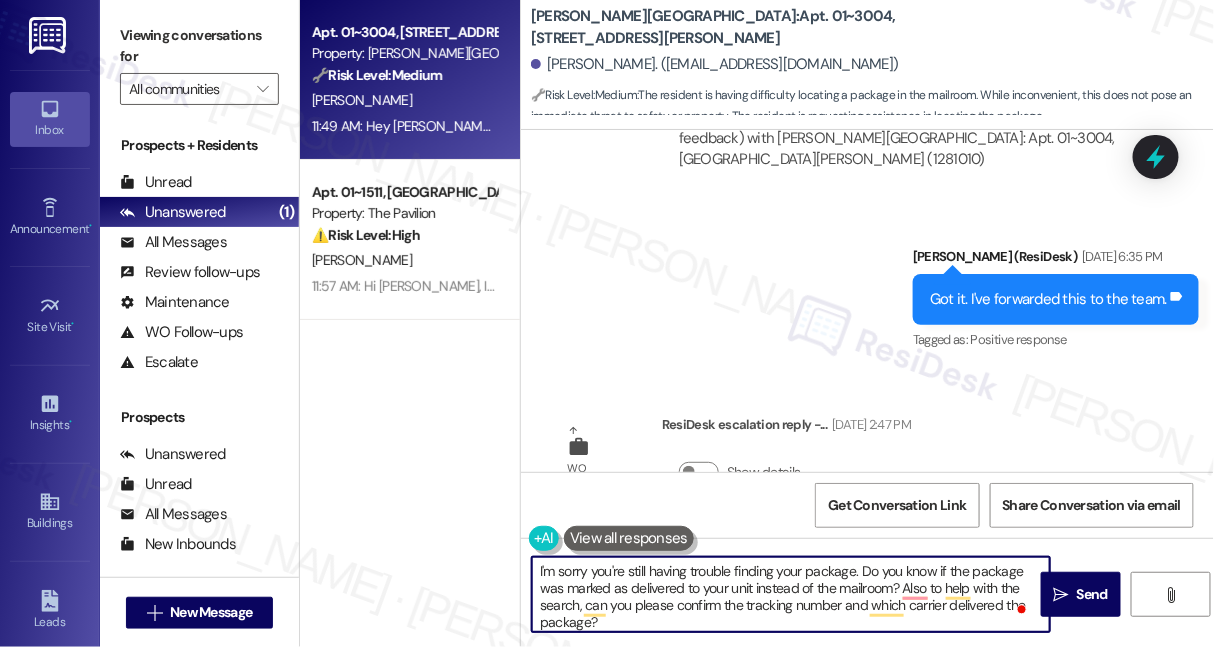 click on "I'm sorry you're still having trouble finding your package. Do you know if the package was marked as delivered to your unit instead of the mailroom? Also to help with the search, can you please confirm the tracking number and which carrier delivered the package?
If helpful, I can also send the tracking number" at bounding box center [791, 594] 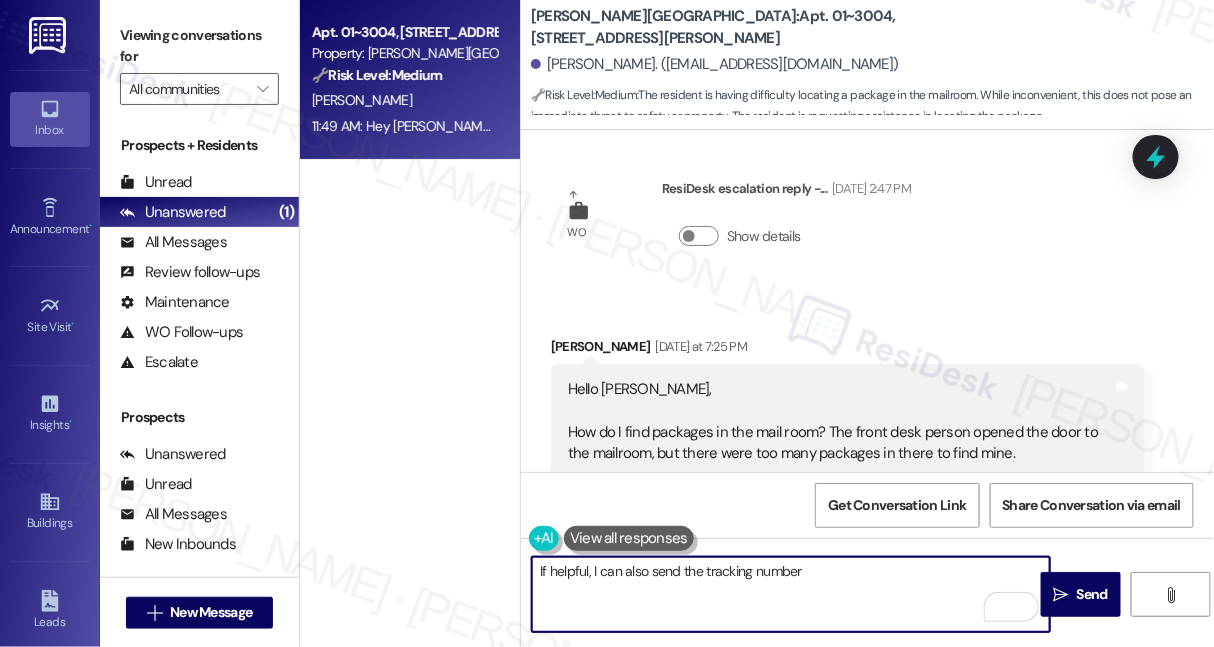 scroll, scrollTop: 14637, scrollLeft: 0, axis: vertical 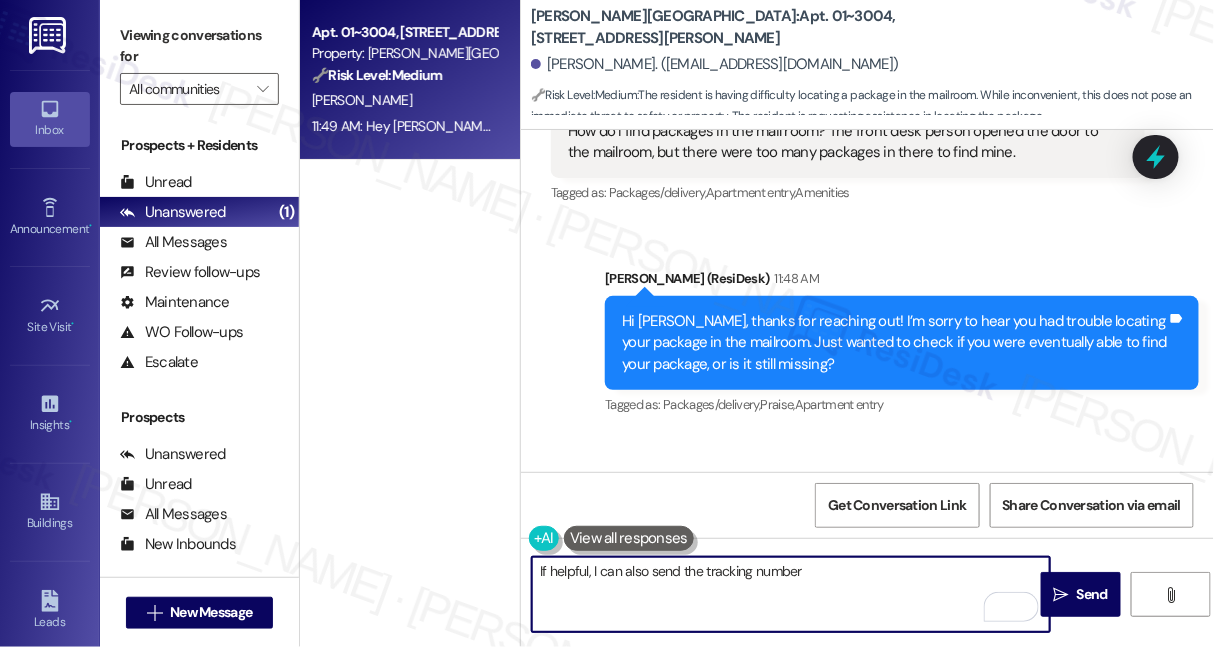 click on "If helpful, I can also send the tracking number" at bounding box center (791, 594) 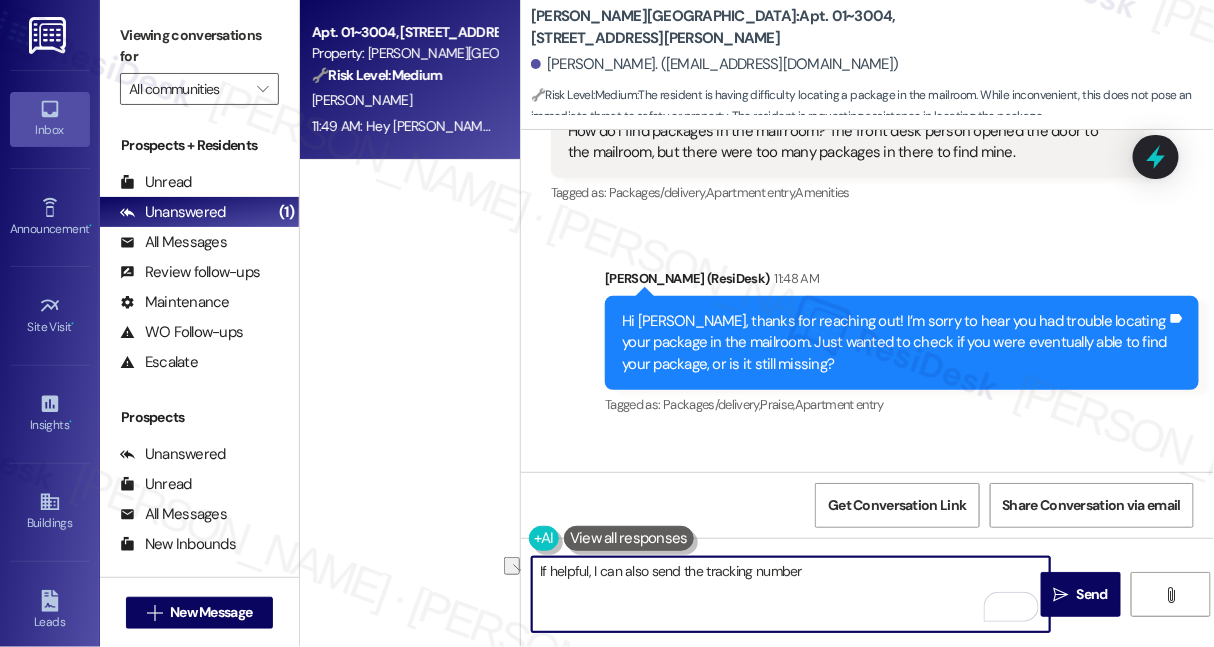 paste on "’m sorry to hear you’re still having trouble locating your package. To help us look into this further, do you know if the tracking shows it was delivered directly to your unit instead of the mailroom?
Also, could you please confirm the tracking number and which carrier delivered it?" 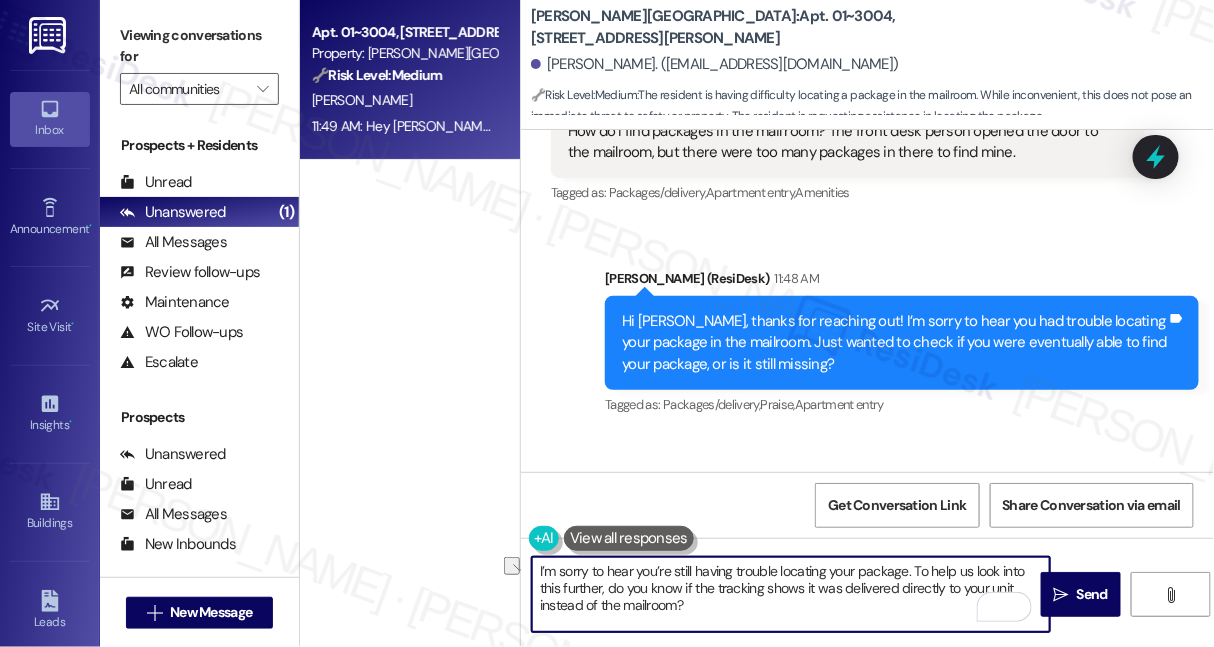 scroll, scrollTop: 16, scrollLeft: 0, axis: vertical 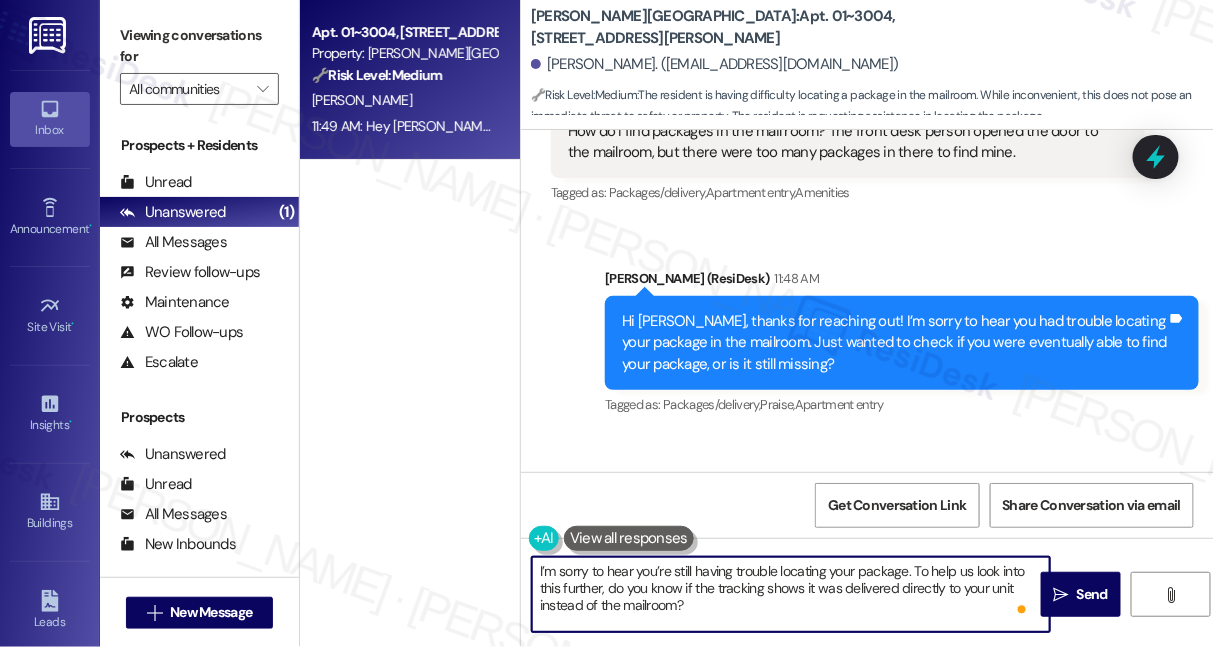 click on "I’m sorry to hear you’re still having trouble locating your package. To help us look into this further, do you know if the tracking shows it was delivered directly to your unit instead of the mailroom?
Also, could you please confirm the tracking number and which carrier delivered it?" at bounding box center [791, 594] 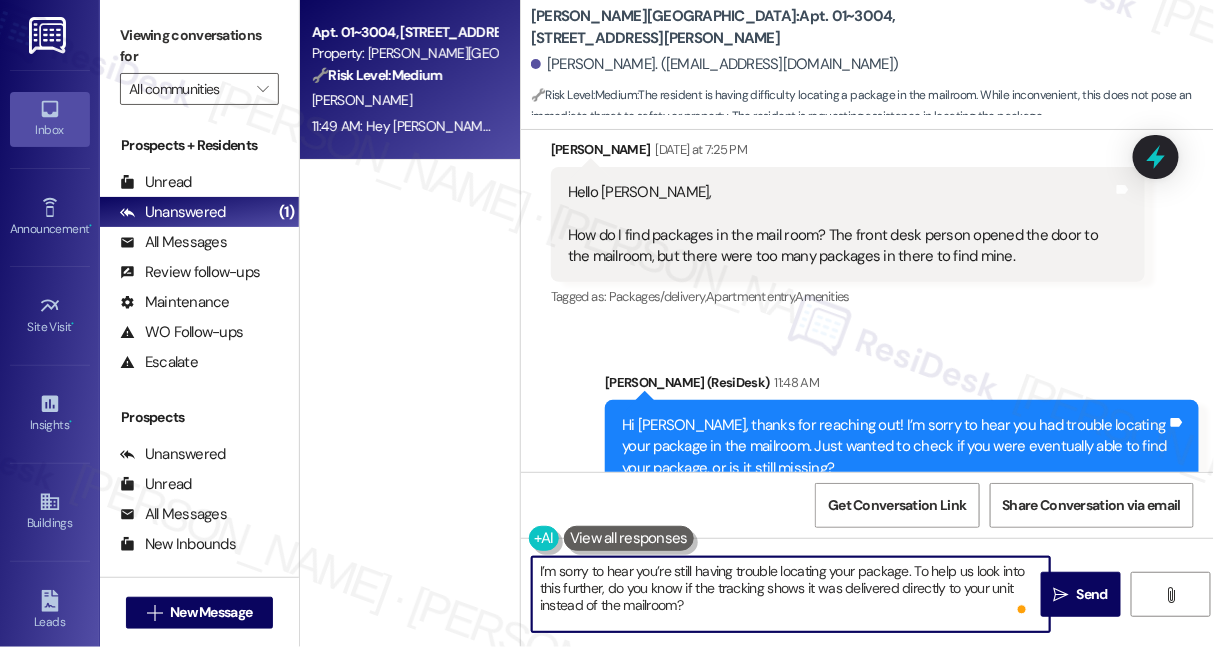 scroll, scrollTop: 14637, scrollLeft: 0, axis: vertical 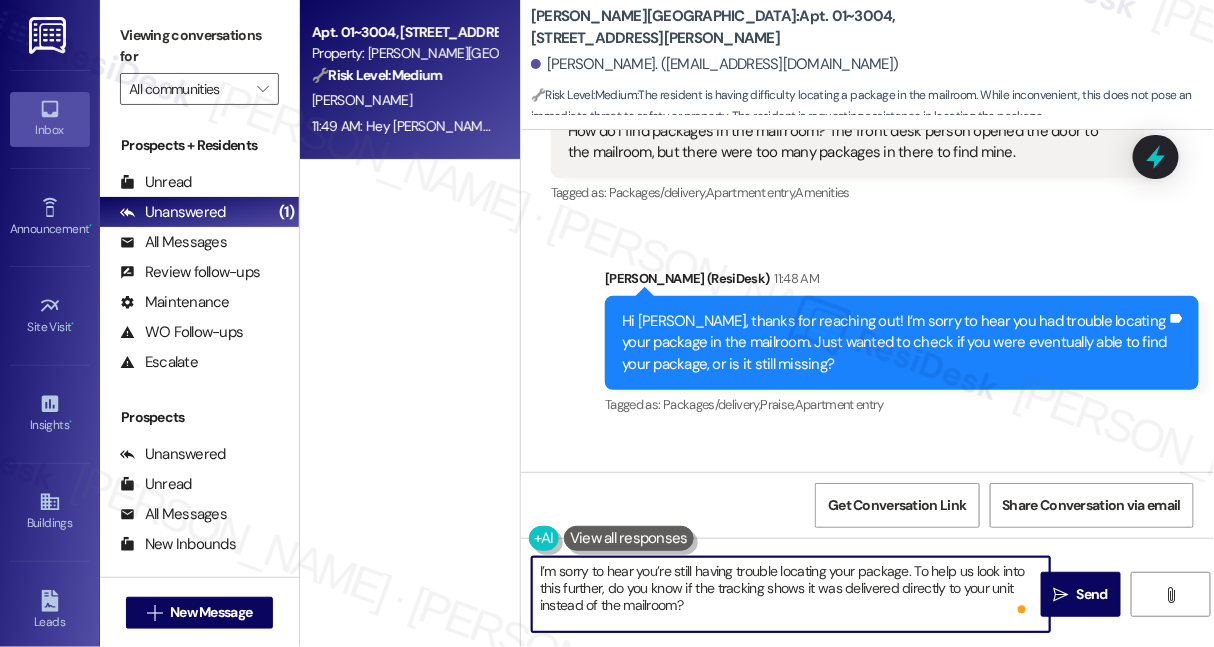 click on "I’m sorry to hear you’re still having trouble locating your package. To help us look into this further, do you know if the tracking shows it was delivered directly to your unit instead of the mailroom?
Also, could you please confirm the tracking number and which carrier delivered it?" at bounding box center (791, 594) 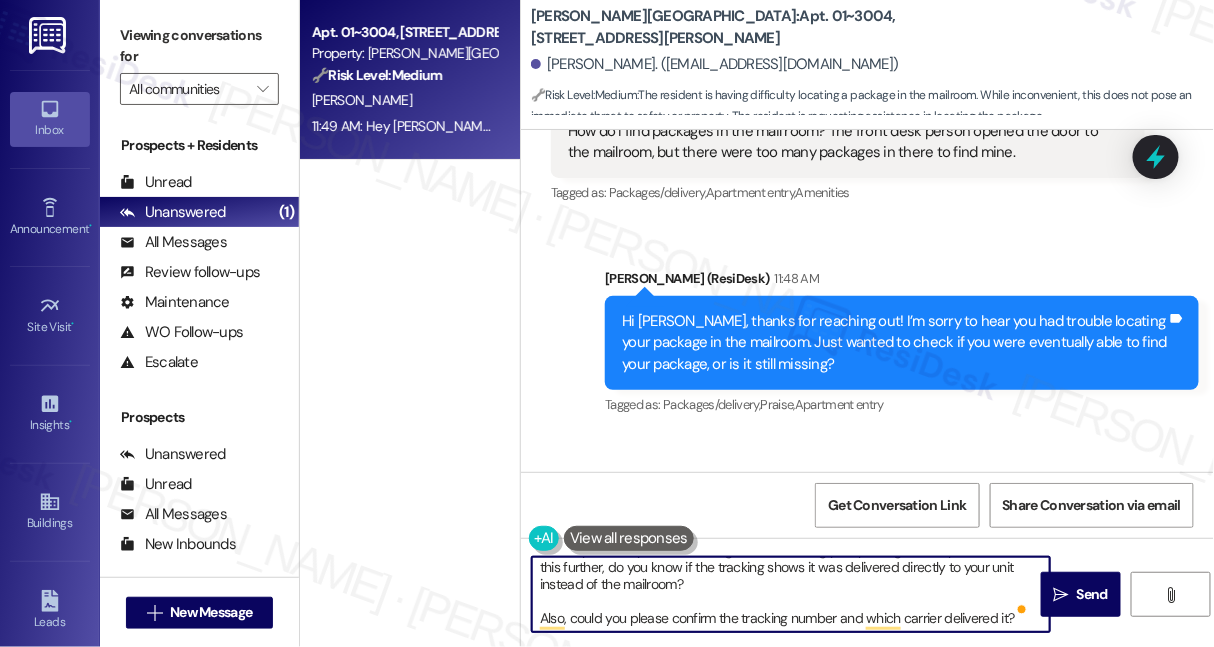 scroll, scrollTop: 0, scrollLeft: 0, axis: both 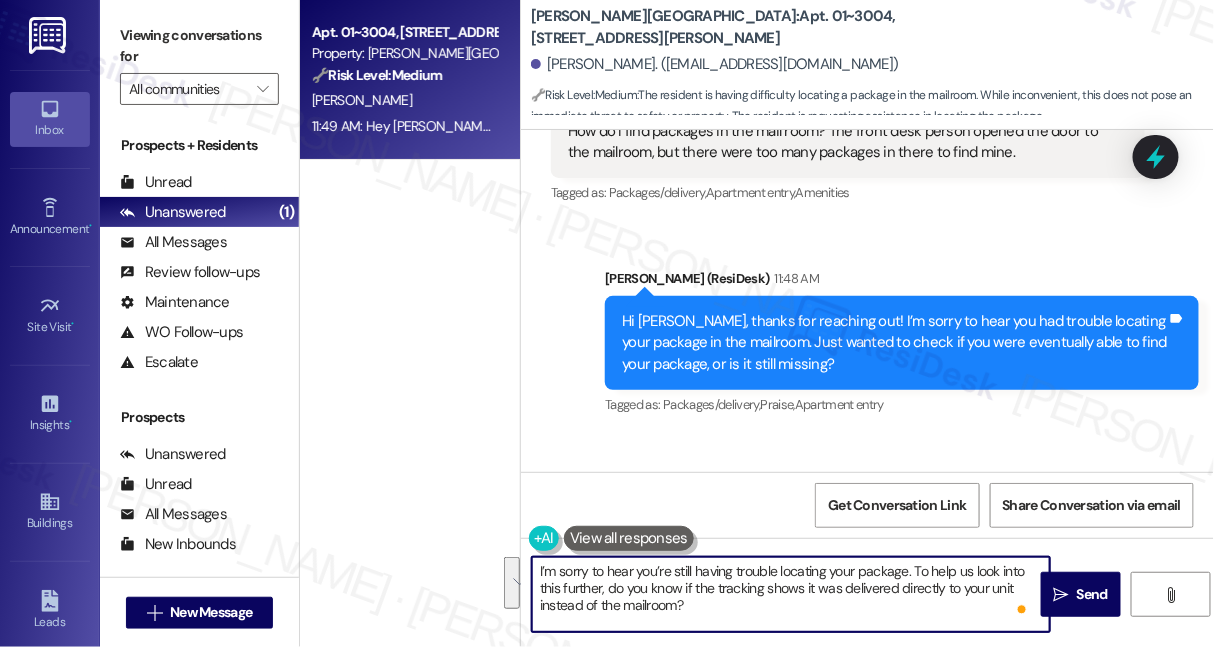 drag, startPoint x: 672, startPoint y: 584, endPoint x: 634, endPoint y: 558, distance: 46.043457 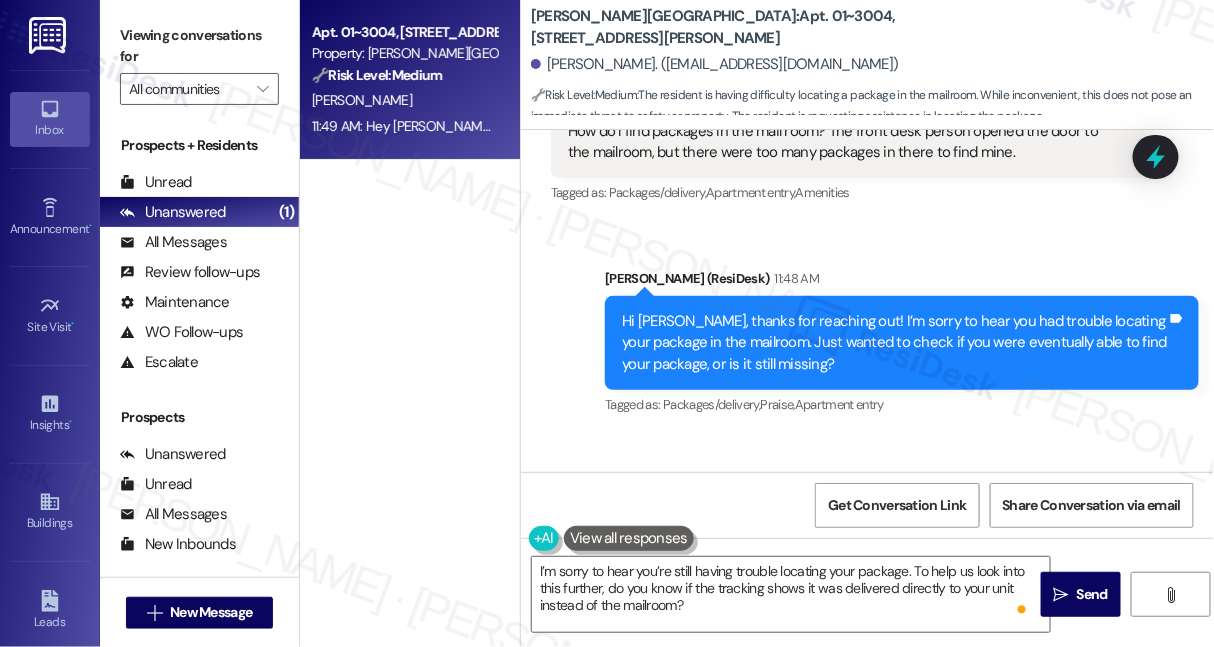 drag, startPoint x: 637, startPoint y: 379, endPoint x: 828, endPoint y: 413, distance: 194.00258 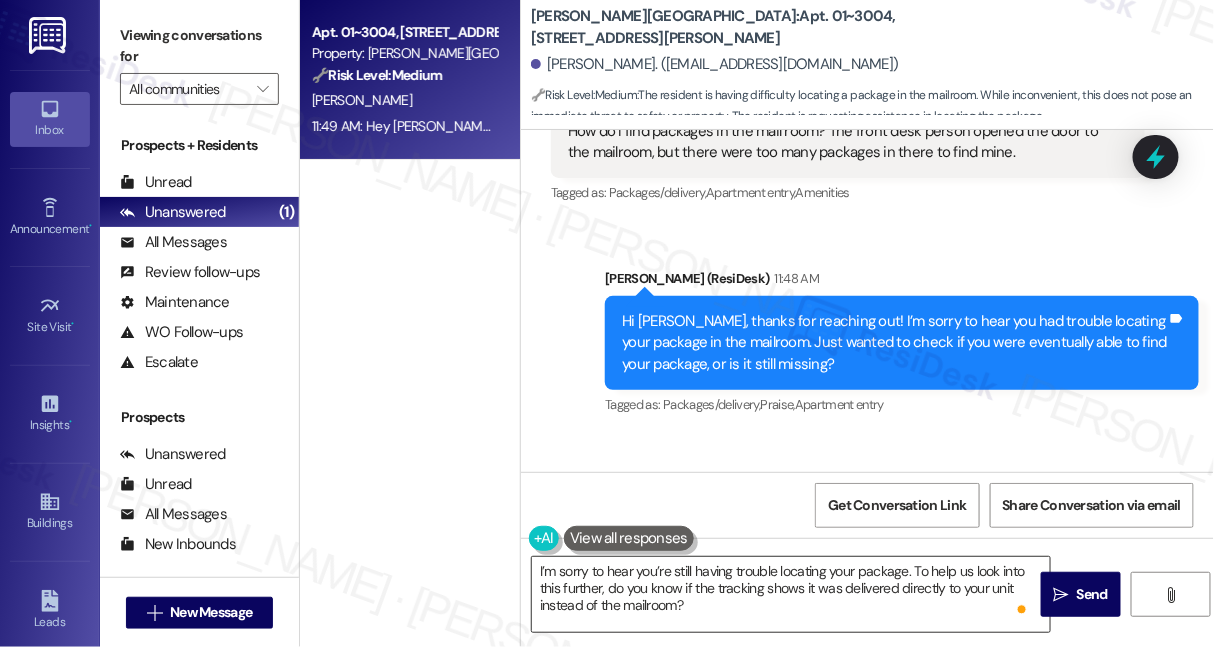 click on "I’m sorry to hear you’re still having trouble locating your package. To help us look into this further, do you know if the tracking shows it was delivered directly to your unit instead of the mailroom?
Also, could you please confirm the tracking number and which carrier delivered it?" at bounding box center (791, 594) 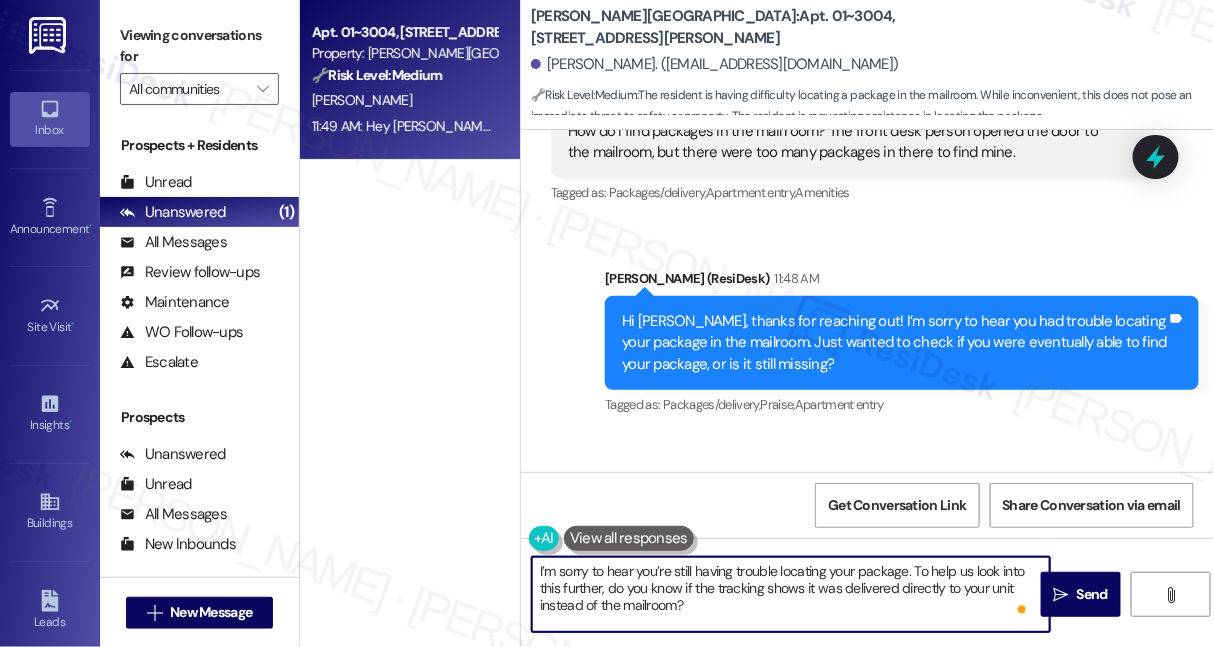 paste on "still haven’t been able to find your package. I completely understand how frustrating that can be. I’ll check in with the team and see if someone is available to take another look in the mailroom for you.
In the meantime, could you please confirm a few details to help with the search?
Do you know if the tracking shows it was delivered directly to your unit or the mailroom?
What date was it marked as delivered?
Which carrier delivered the package (e.g., USPS, UPS, FedEx)?
Do you have the tracking number available" 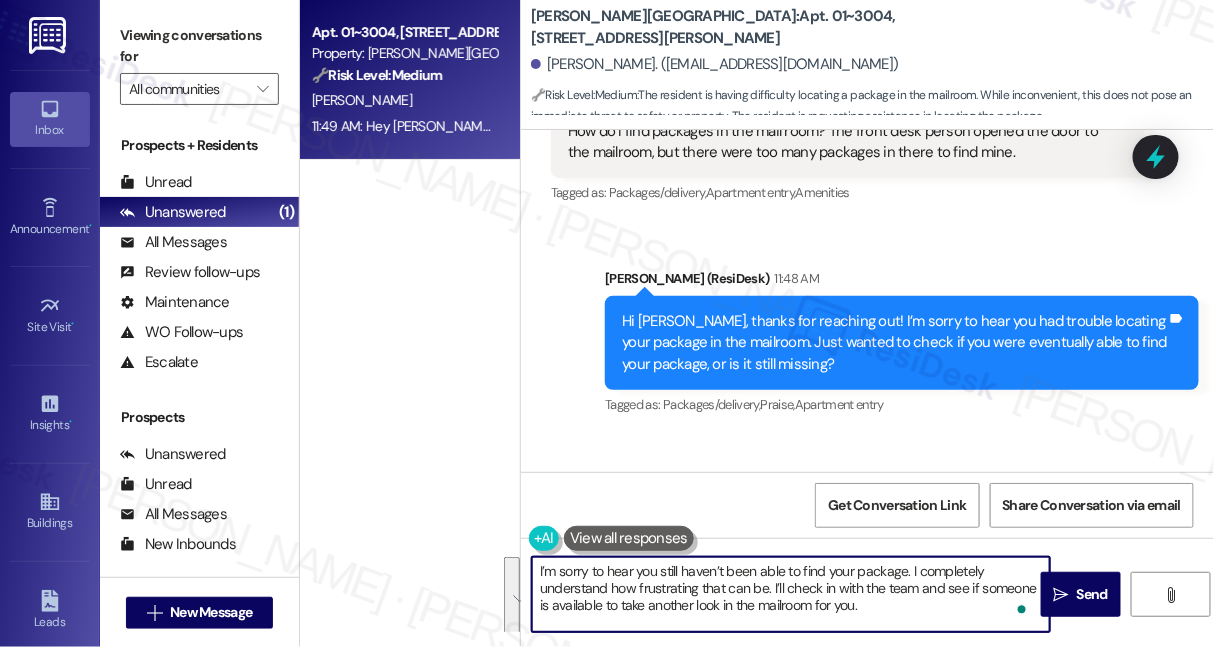 scroll, scrollTop: 170, scrollLeft: 0, axis: vertical 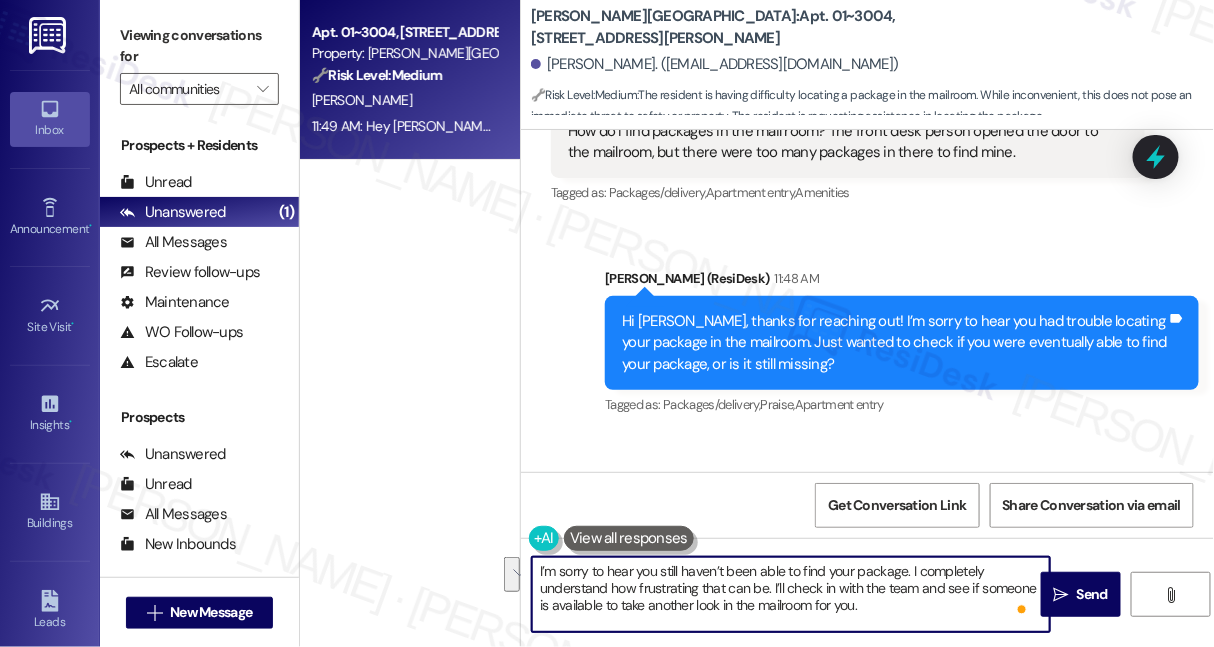 drag, startPoint x: 907, startPoint y: 568, endPoint x: 770, endPoint y: 588, distance: 138.45216 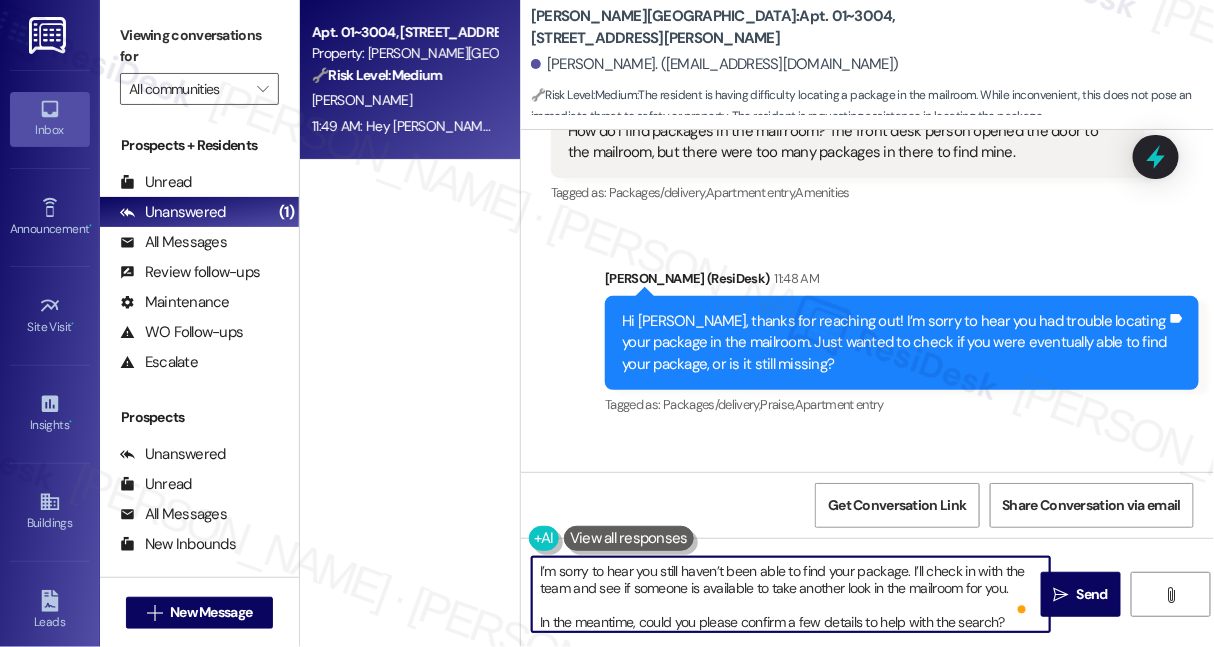 click on "I’m sorry to hear you still haven’t been able to find your package. I’ll check in with the team and see if someone is available to take another look in the mailroom for you.
In the meantime, could you please confirm a few details to help with the search?
Do you know if the tracking shows it was delivered directly to your unit or the mailroom?
What date was it marked as delivered?
Which carrier delivered the package (e.g., USPS, UPS, FedEx)?
Do you have the tracking number available?" at bounding box center [791, 594] 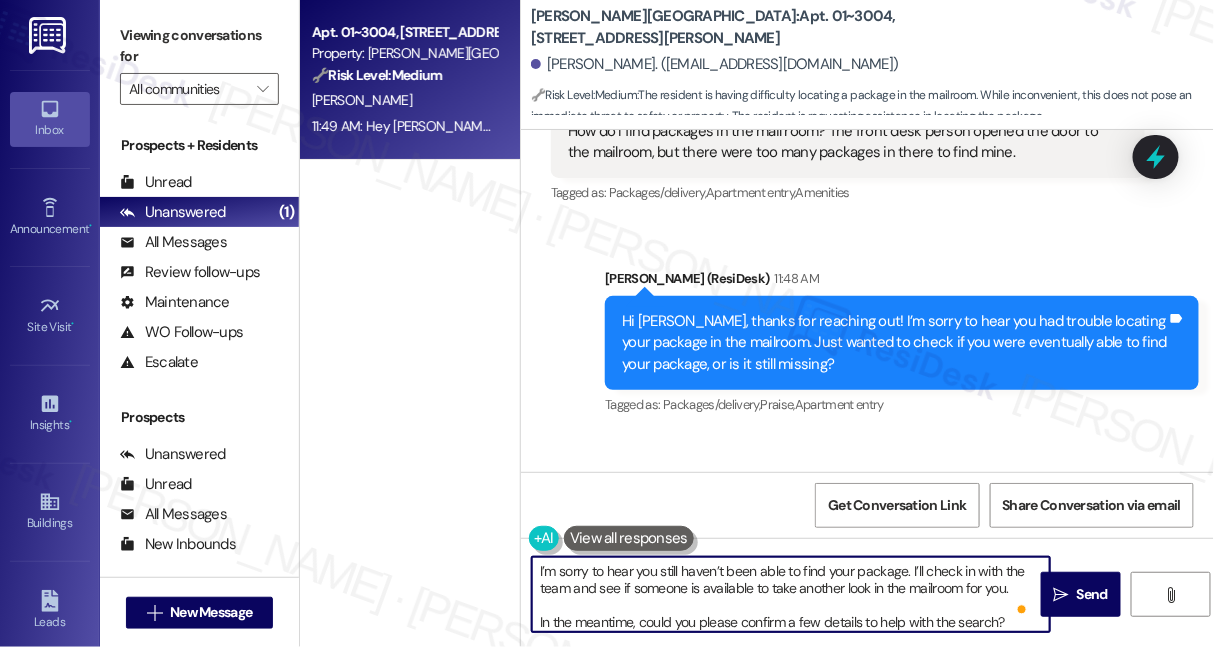 scroll, scrollTop: 90, scrollLeft: 0, axis: vertical 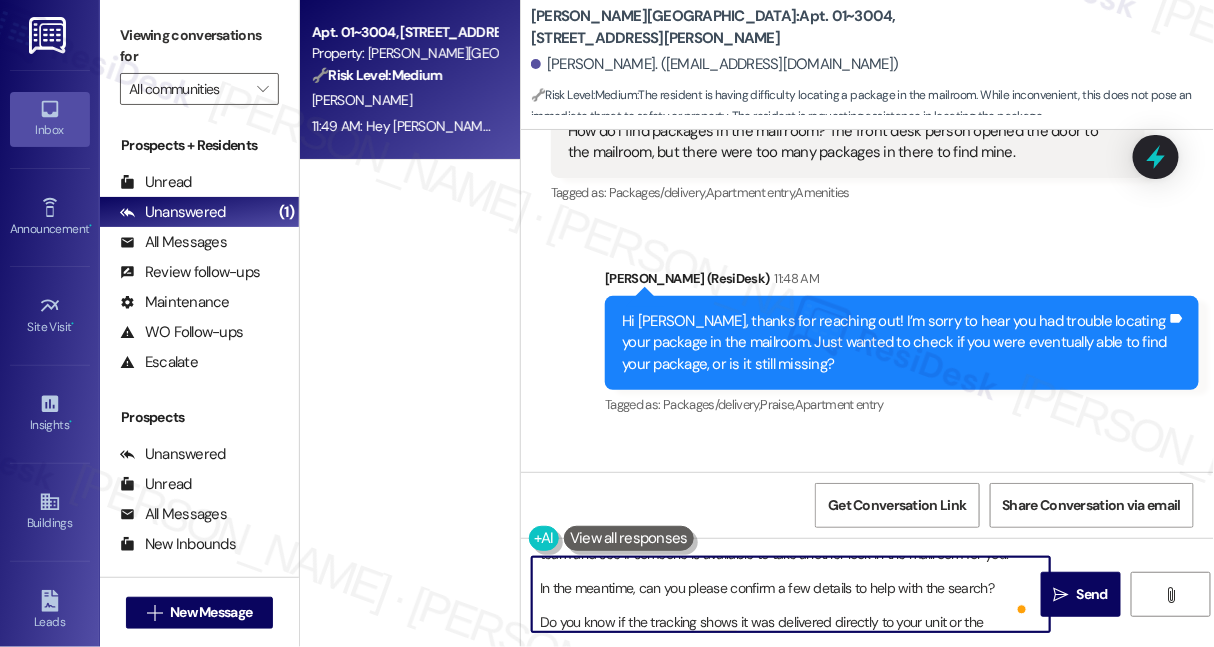 click on "I’m sorry to hear you still haven’t been able to find your package. I’ll check in with the team and see if someone is available to take another look in the mailroom for you.
In the meantime, can you please confirm a few details to help with the search?
Do you know if the tracking shows it was delivered directly to your unit or the mailroom?
What date was it marked as delivered?
Which carrier delivered the package (e.g., USPS, UPS, FedEx)?
Do you have the tracking number available?" at bounding box center (791, 594) 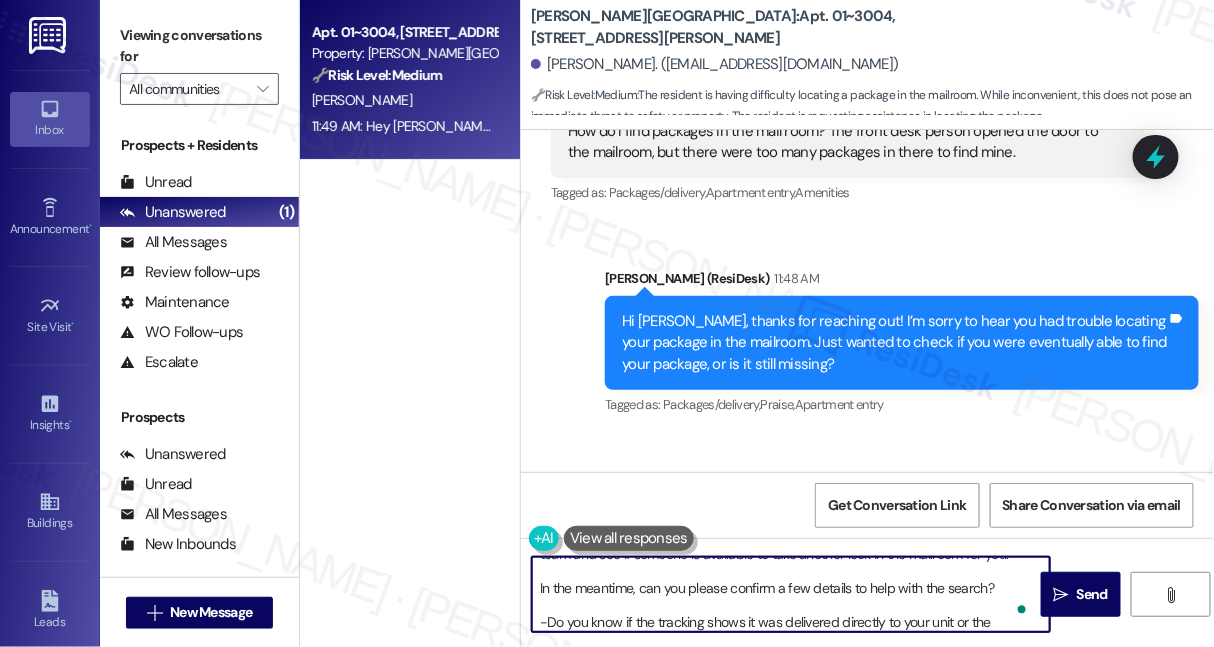scroll, scrollTop: 50, scrollLeft: 0, axis: vertical 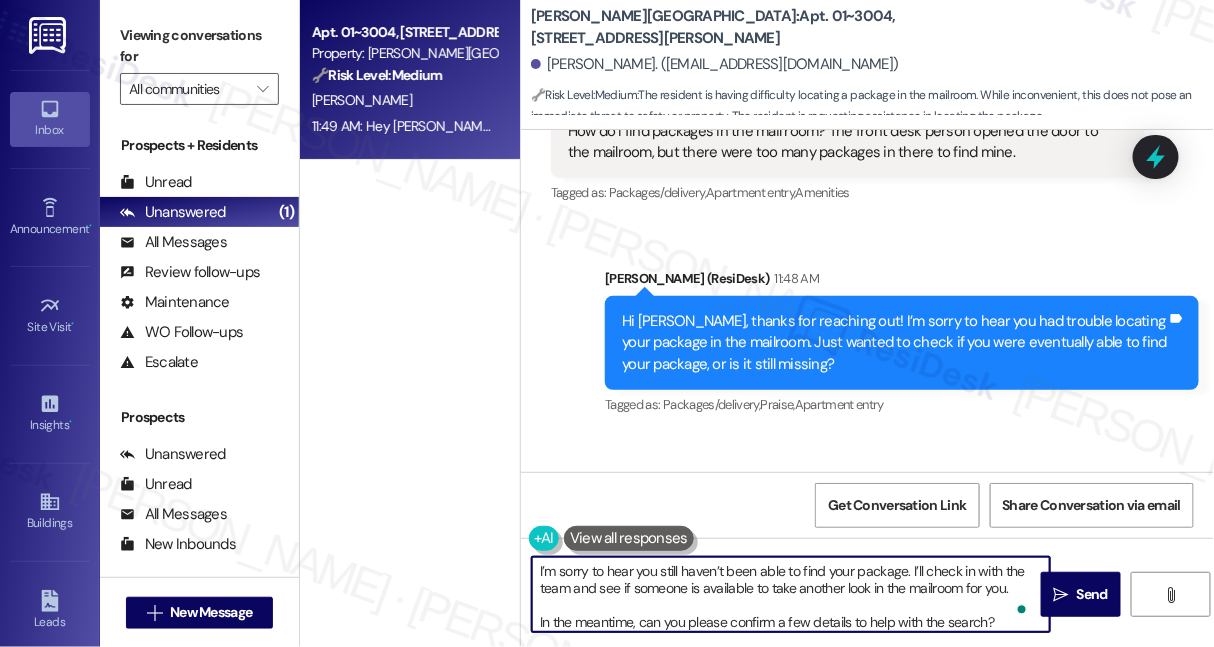 click on "I’m sorry to hear you still haven’t been able to find your package. I’ll check in with the team and see if someone is available to take another look in the mailroom for you.
In the meantime, can you please confirm a few details to help with the search?
-Do you know if the tracking shows it was delivered directly to your unit or the mailroom?
-What date was it marked as delivered?
-Which carrier delivered the package (e.g., USPS, UPS, FedEx)?
-Do you have the tracking number available?" at bounding box center (791, 594) 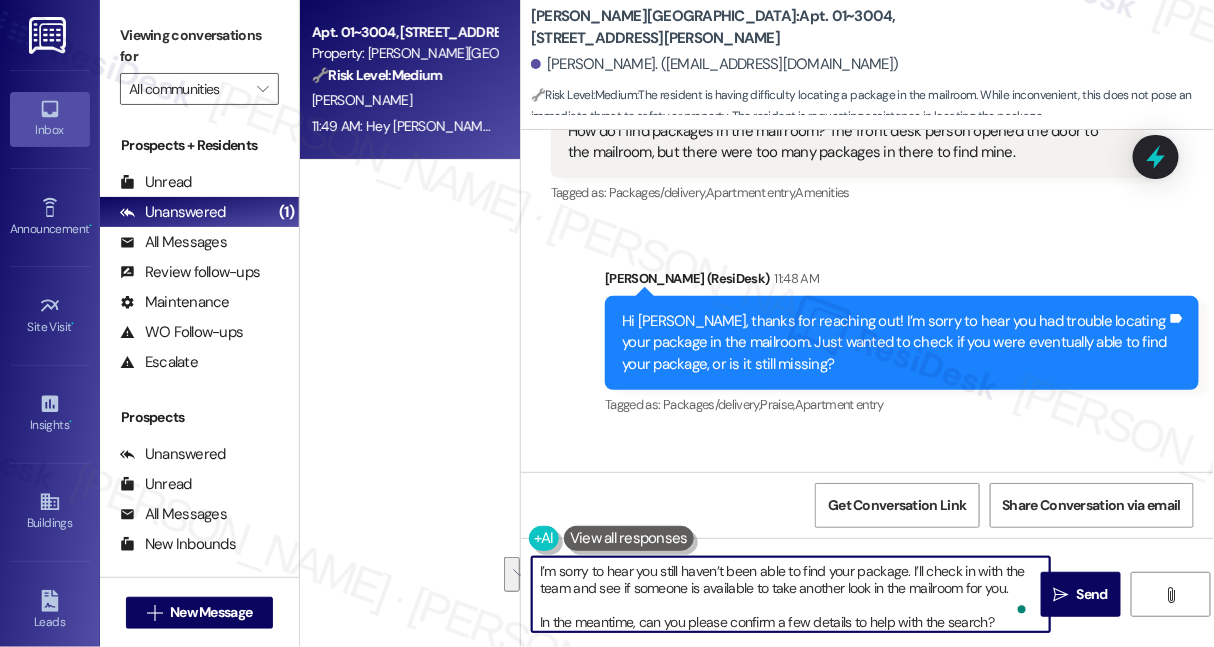 drag, startPoint x: 911, startPoint y: 569, endPoint x: 1011, endPoint y: 584, distance: 101.118744 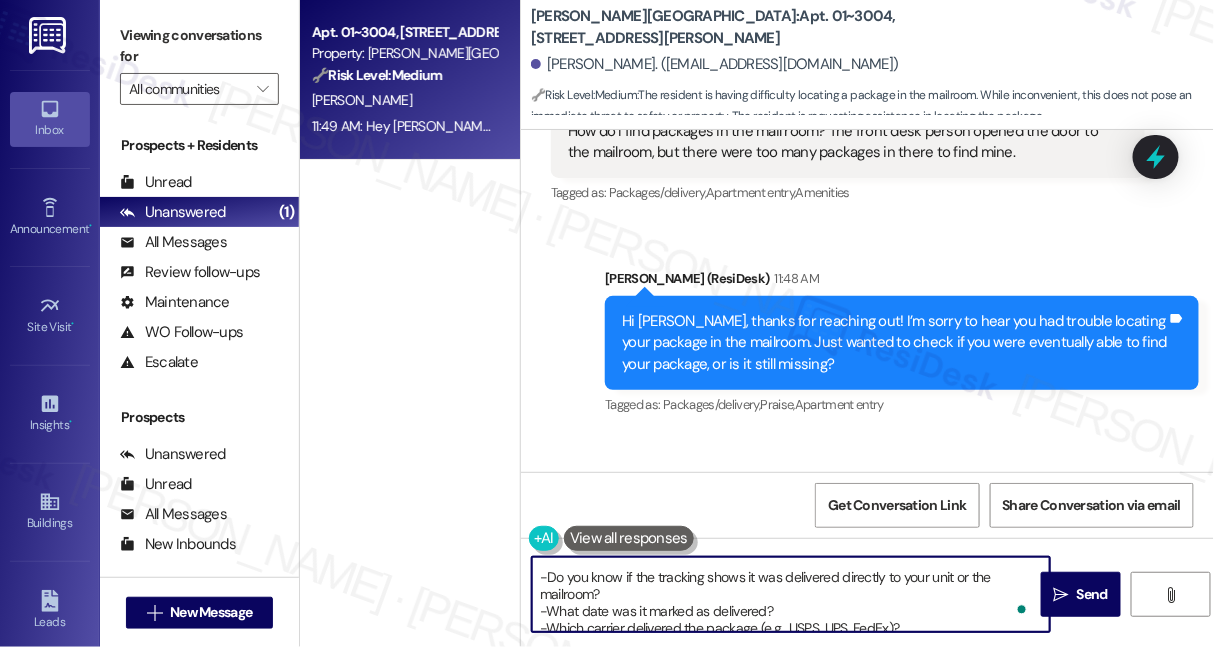 drag, startPoint x: 646, startPoint y: 624, endPoint x: 611, endPoint y: 611, distance: 37.336308 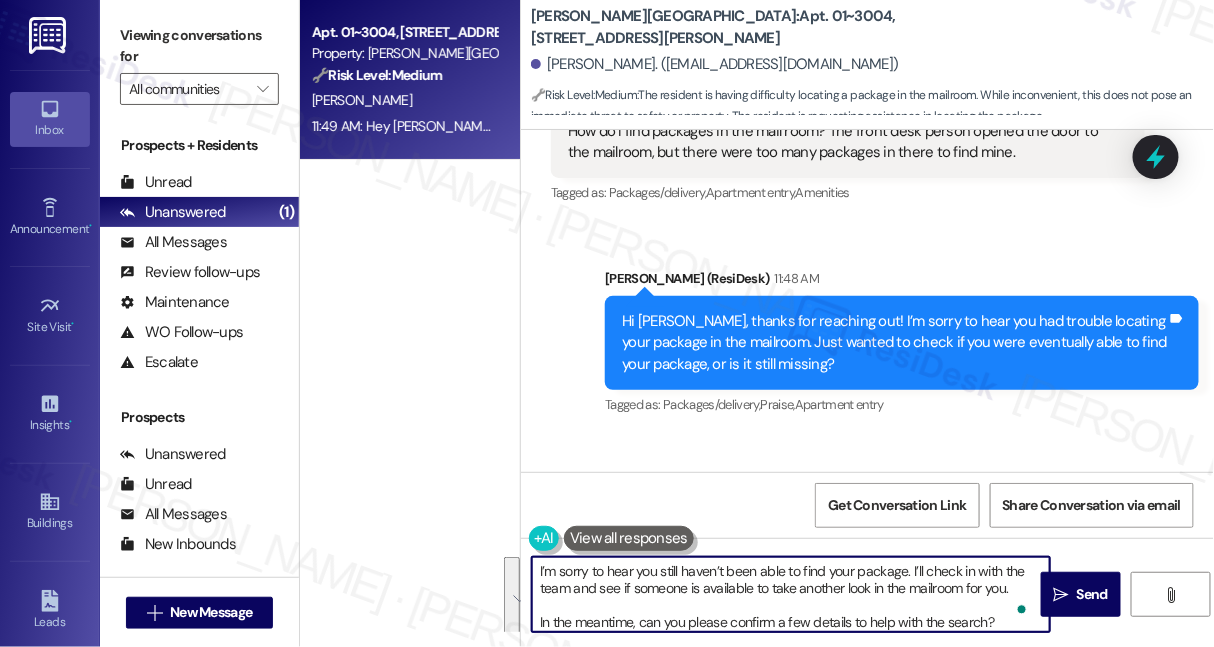 click on "I’m sorry to hear you still haven’t been able to find your package. I’ll check in with the team and see if someone is available to take another look in the mailroom for you.
In the meantime, can you please confirm a few details to help with the search?
-Do you know if the tracking shows it was delivered directly to your unit or the mailroom?
-What date was it marked as delivered?
-Which carrier delivered the package (e.g., USPS, UPS, FedEx)?
-Do you have the tracking number available?" at bounding box center [791, 594] 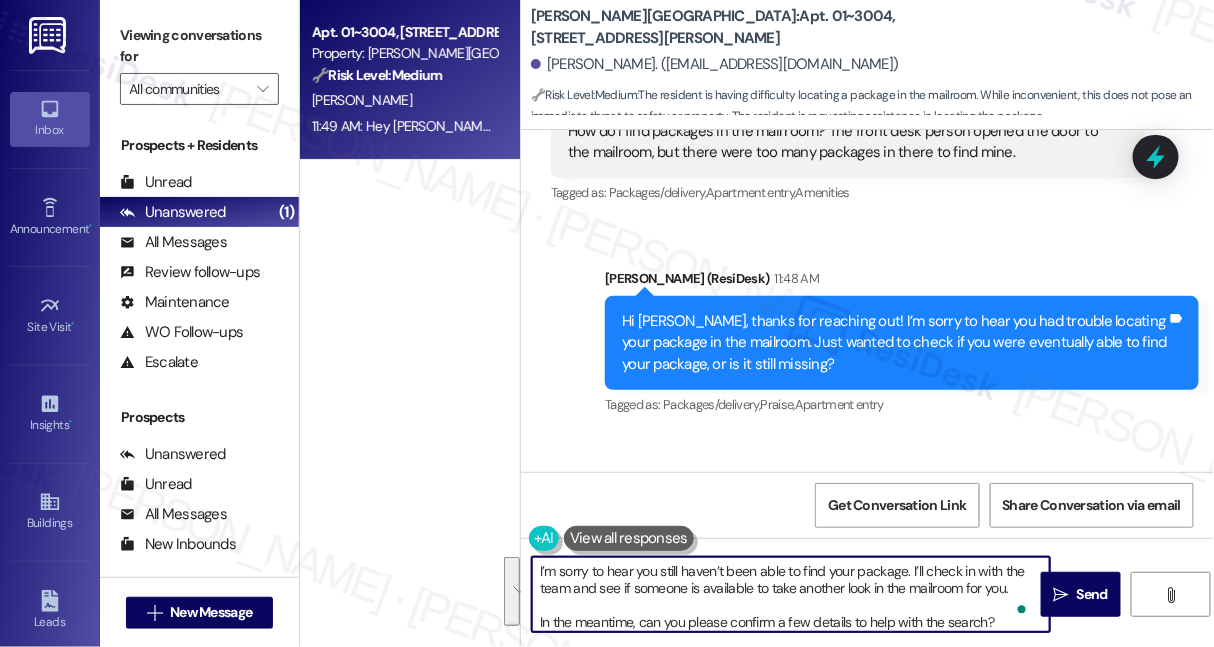 drag, startPoint x: 644, startPoint y: 622, endPoint x: 912, endPoint y: 574, distance: 272.2646 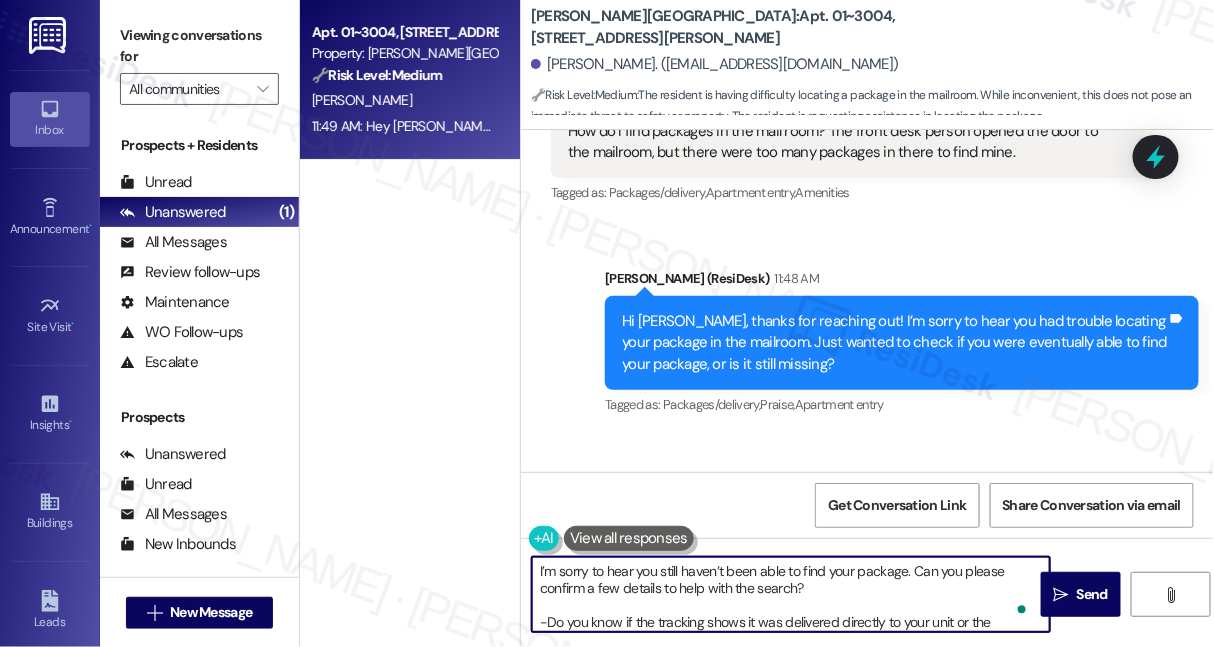click on "I’m sorry to hear you still haven’t been able to find your package. Can you please confirm a few details to help with the search?
-Do you know if the tracking shows it was delivered directly to your unit or the mailroom?
-What date was it marked as delivered?
-Which carrier delivered the package (e.g., USPS, UPS, FedEx)?
-Do you have the tracking number available?" at bounding box center [791, 594] 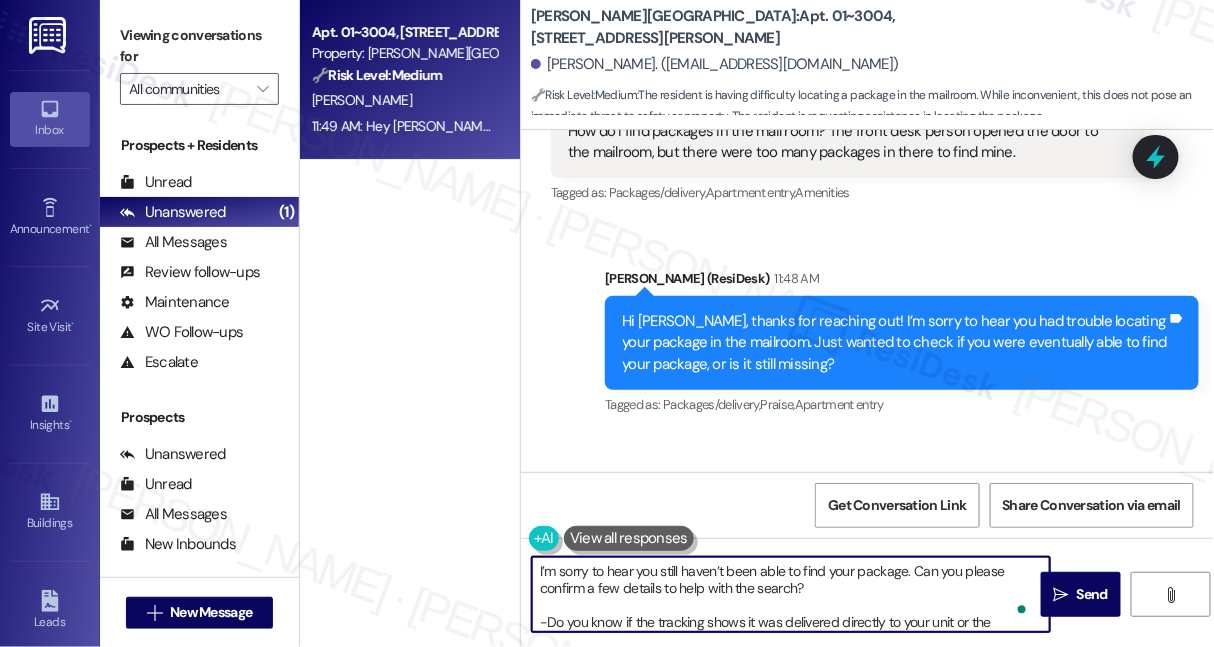 click on "I’m sorry to hear you still haven’t been able to find your package. Can you please confirm a few details to help with the search?
-Do you know if the tracking shows it was delivered directly to your unit or the mailroom?
-What date was it marked as delivered?
-Which carrier delivered the package (e.g., USPS, UPS, FedEx)?
-Do you have the tracking number available?" at bounding box center [791, 594] 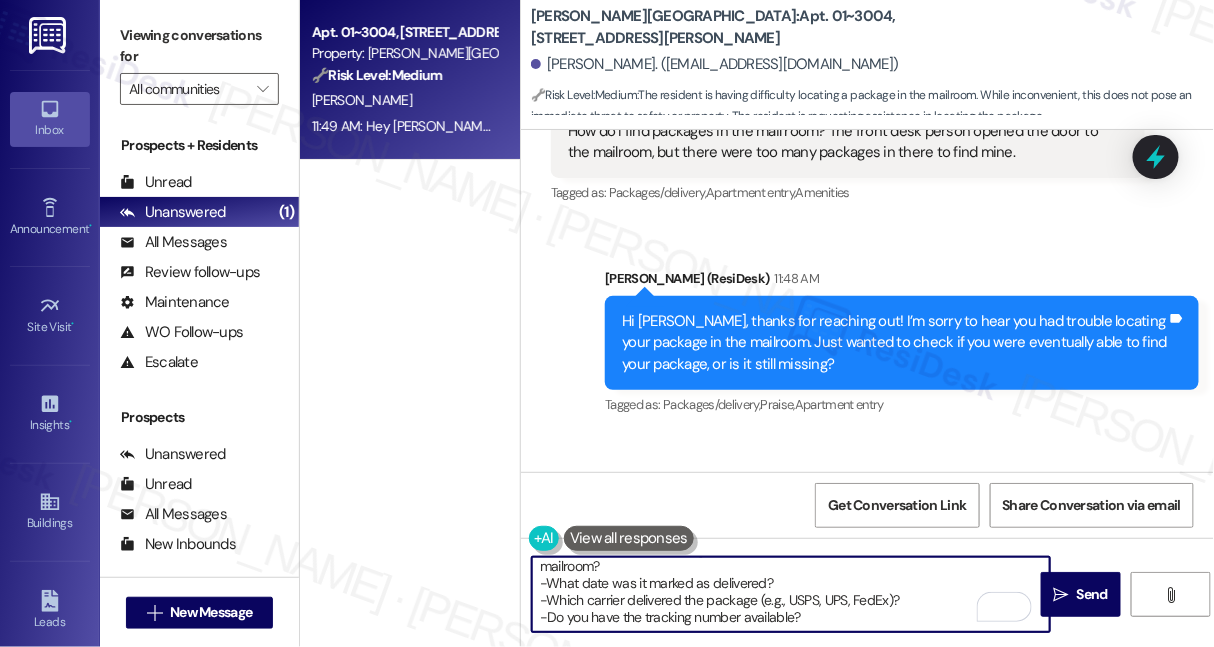 drag, startPoint x: 756, startPoint y: 597, endPoint x: 888, endPoint y: 595, distance: 132.01515 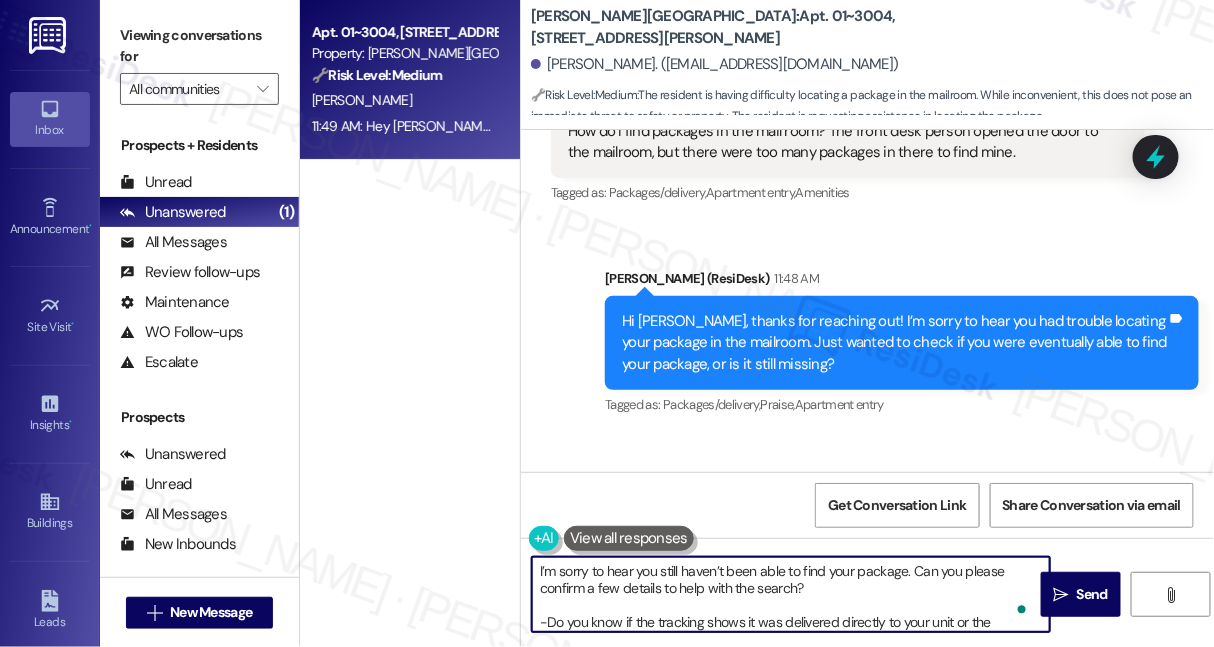 click on "I’m sorry to hear you still haven’t been able to find your package. Can you please confirm a few details to help with the search?
-Do you know if the tracking shows it was delivered directly to your unit or the mailroom?
-What date was it marked as delivered?
-Which carrier delivered the package?
-Do you have the tracking number available?" at bounding box center (791, 594) 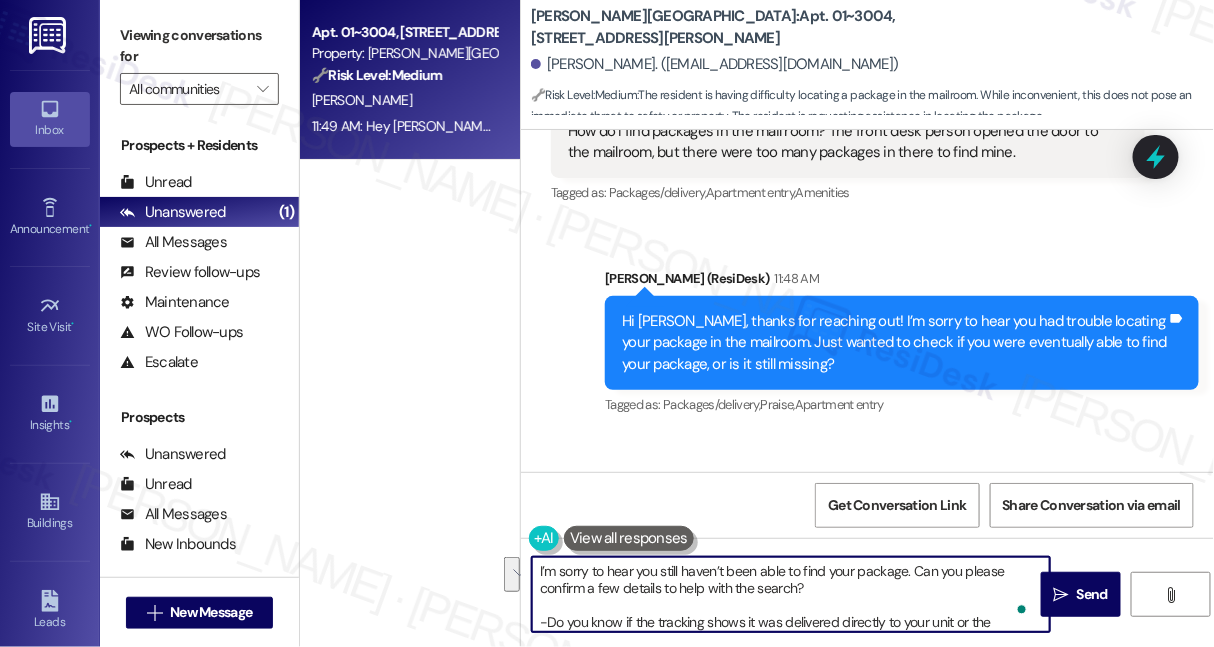 click on "I’m sorry to hear you still haven’t been able to find your package. Can you please confirm a few details to help with the search?
-Do you know if the tracking shows it was delivered directly to your unit or the mailroom?
-What date was it marked as delivered?
-Which carrier delivered the package?
-Do you have the tracking number available?" at bounding box center [791, 594] 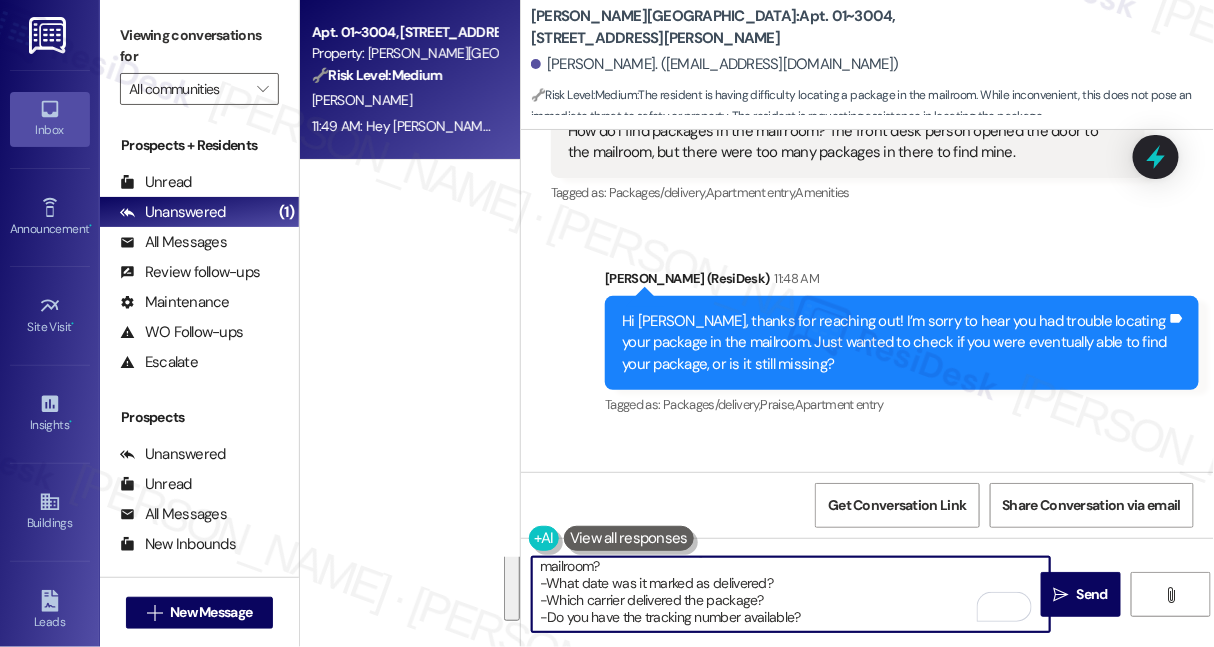 drag, startPoint x: 910, startPoint y: 571, endPoint x: 911, endPoint y: 611, distance: 40.012497 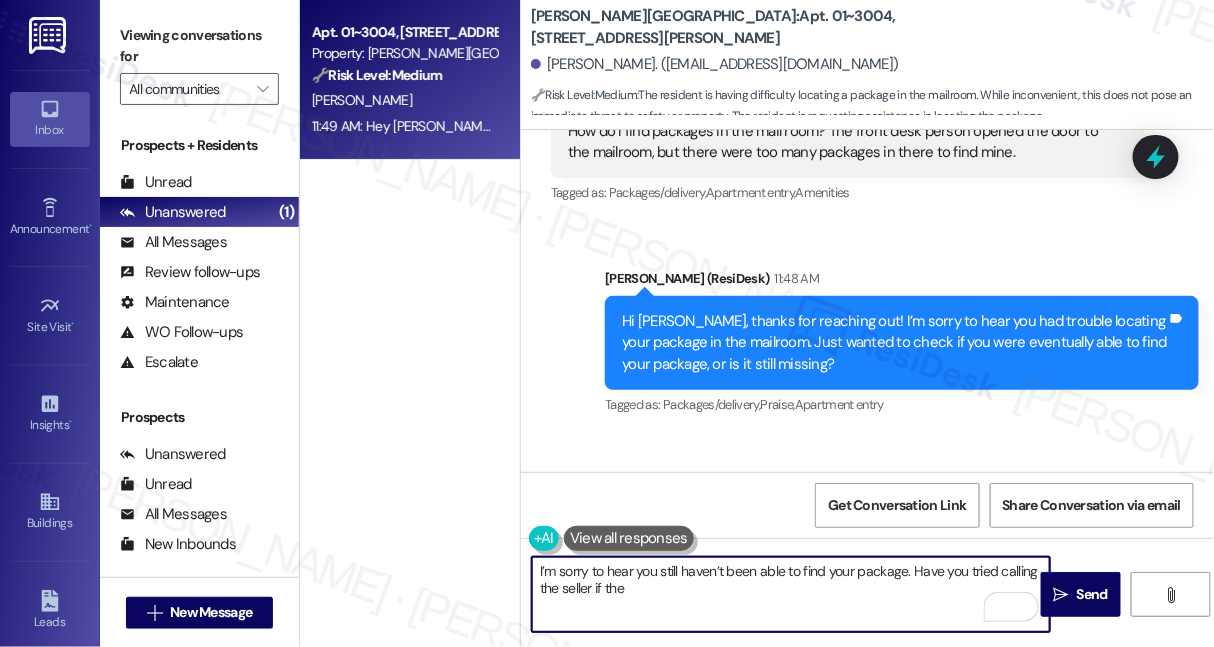 drag, startPoint x: 913, startPoint y: 571, endPoint x: 927, endPoint y: 570, distance: 14.035668 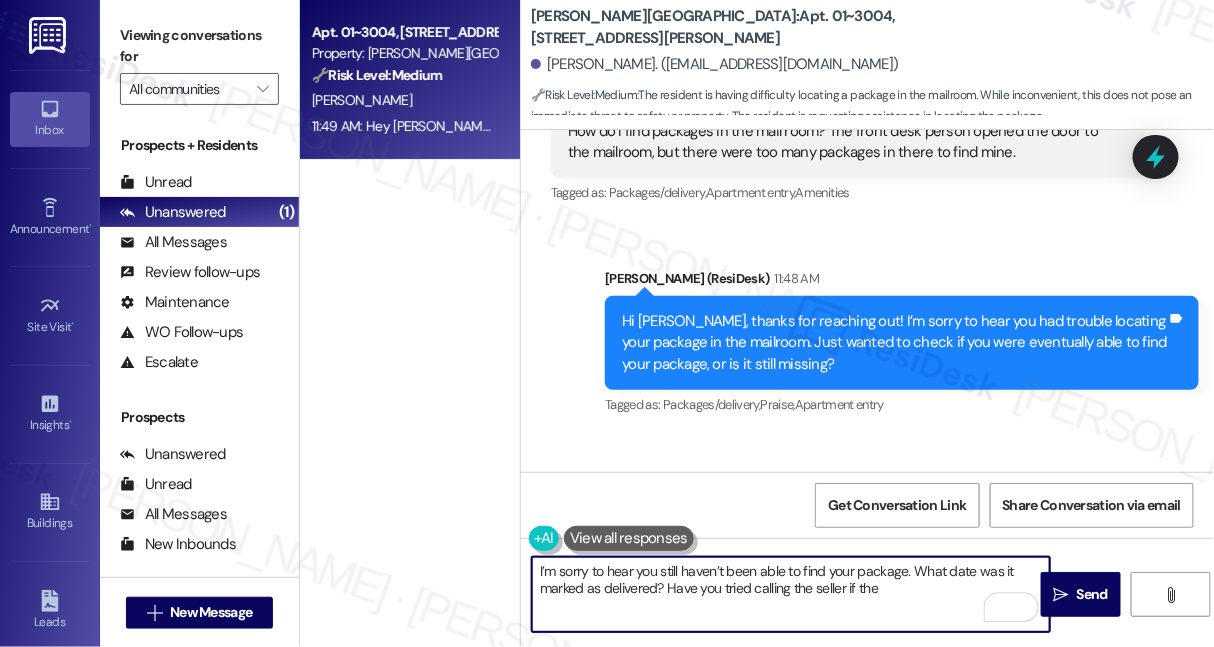 click on "I’m sorry to hear you still haven’t been able to find your package. What date was it marked as delivered? Have you tried calling the seller if the" at bounding box center (791, 594) 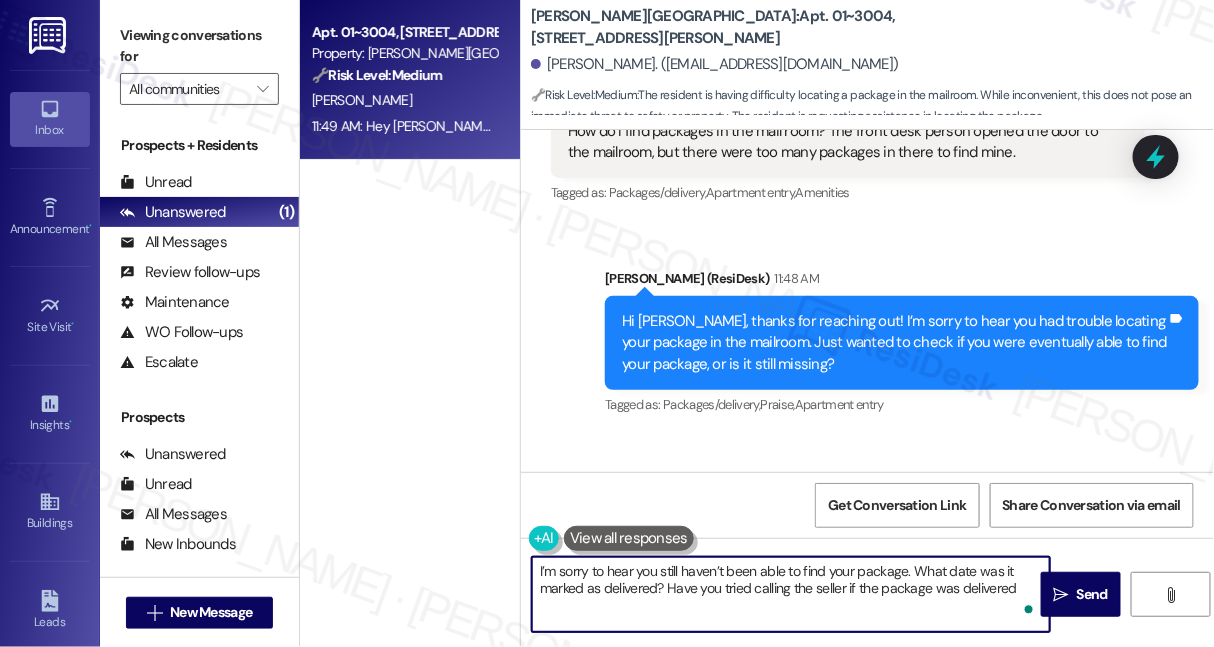 type on "I’m sorry to hear you still haven’t been able to find your package. What date was it marked as delivered? Have you tried calling the seller if the package was delivered?" 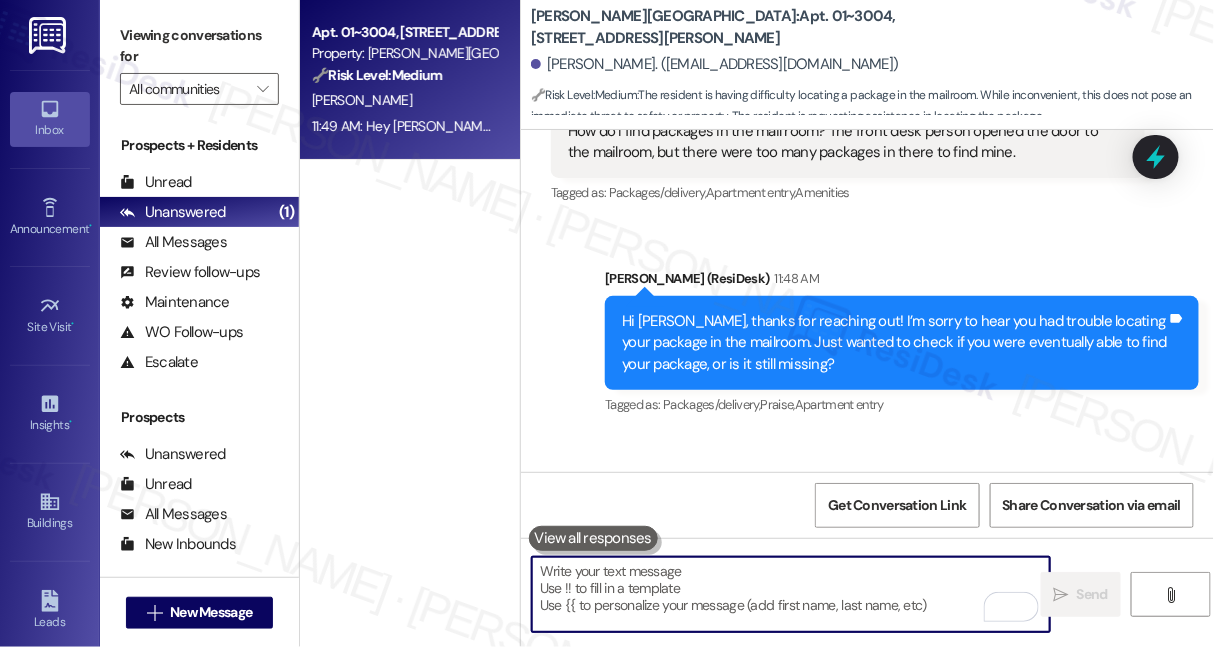 click at bounding box center [791, 594] 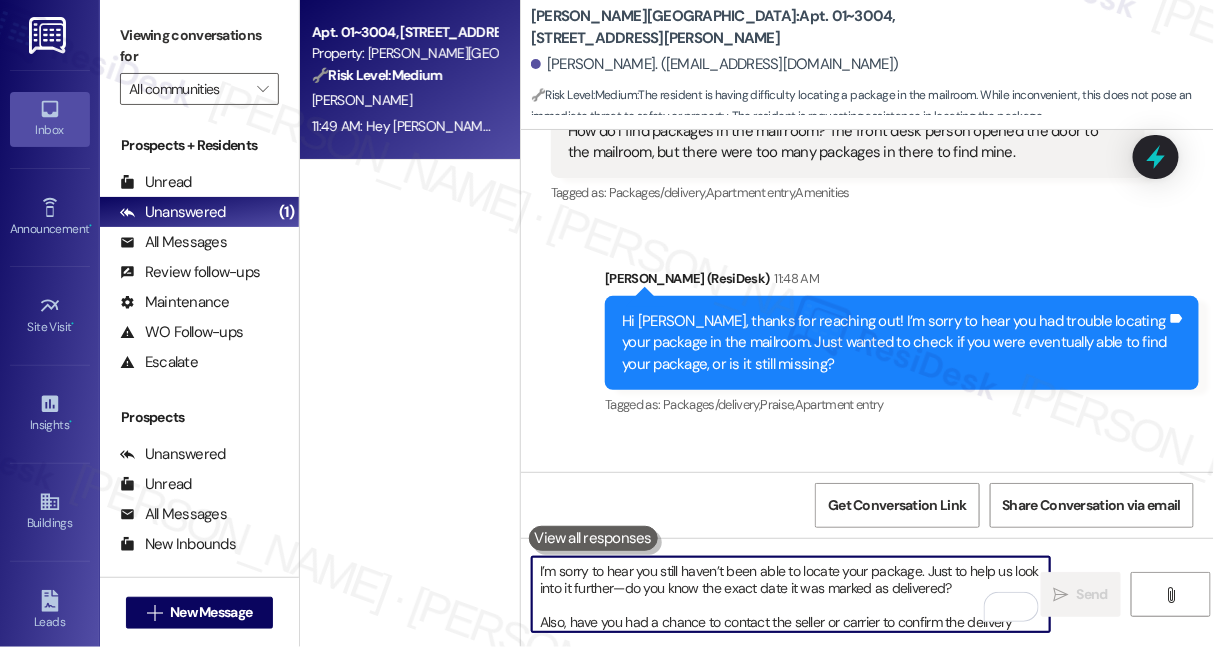 scroll, scrollTop: 16, scrollLeft: 0, axis: vertical 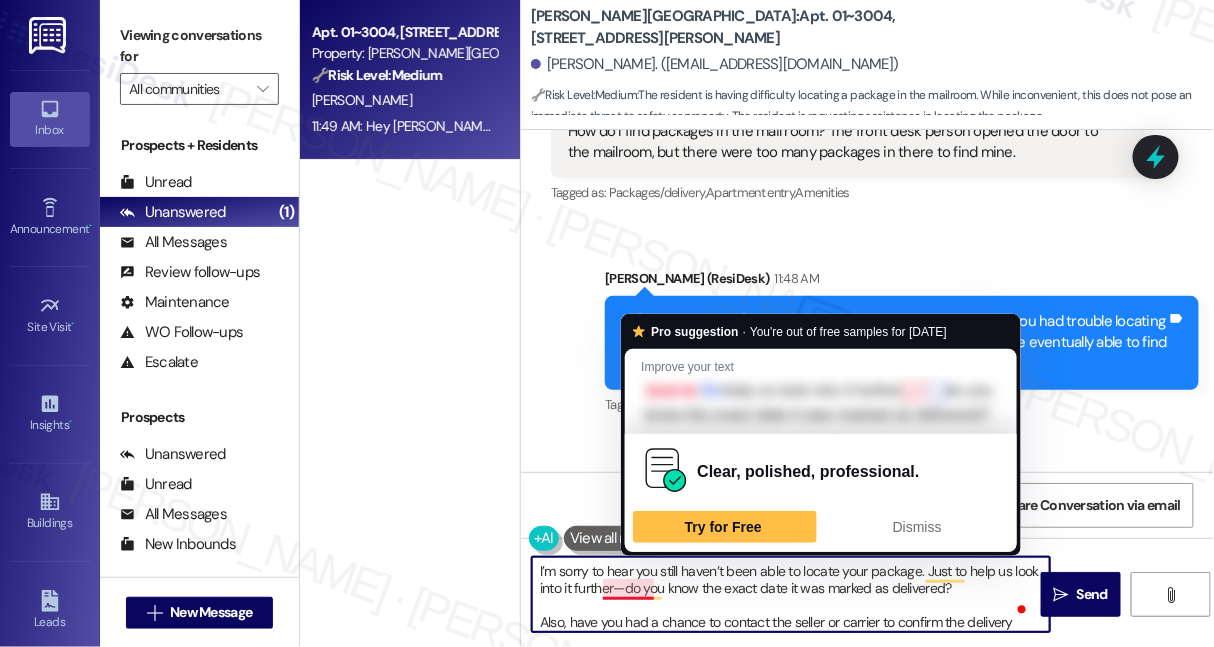click on "I’m sorry to hear you still haven’t been able to locate your package. Just to help us look into it further—do you know the exact date it was marked as delivered?
Also, have you had a chance to contact the seller or carrier to confirm the delivery details on their end? Sometimes they can provide additional insight." at bounding box center [791, 594] 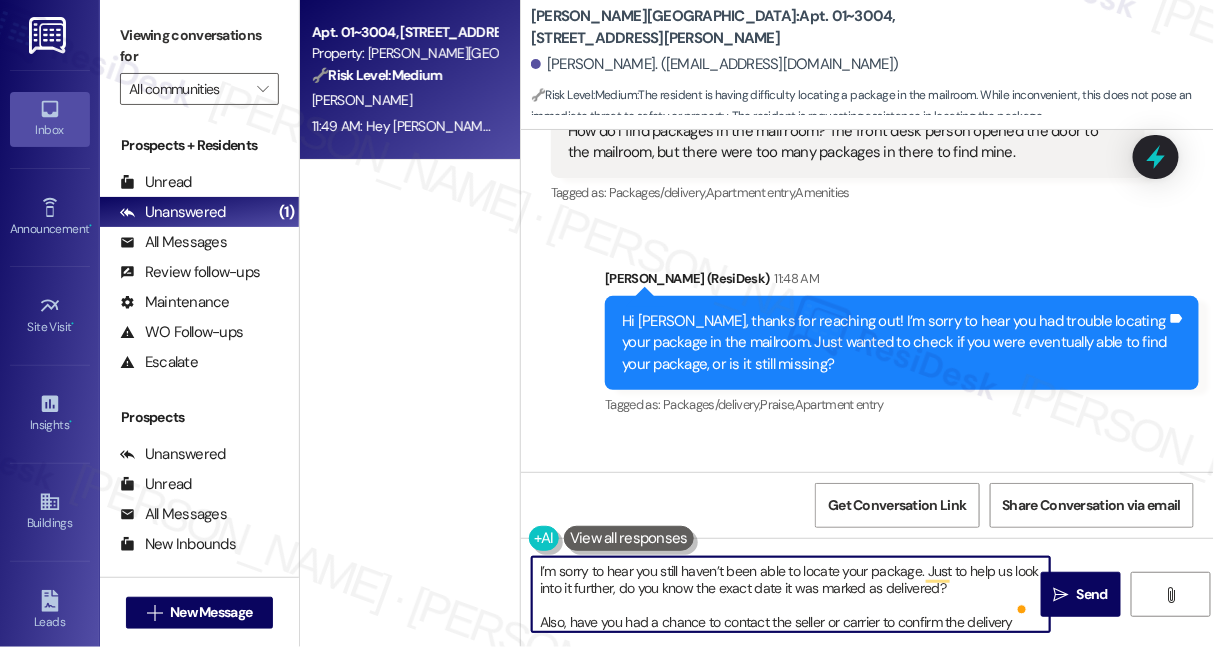 scroll, scrollTop: 18, scrollLeft: 0, axis: vertical 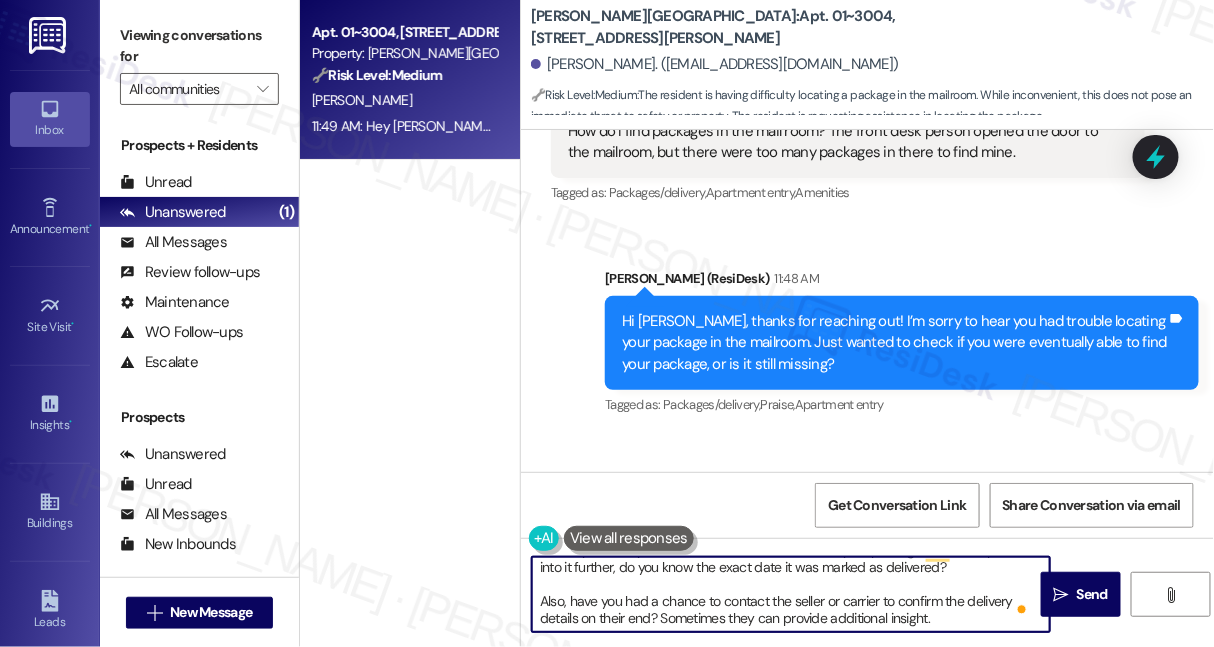 click on "I’m sorry to hear you still haven’t been able to locate your package. Just to help us look into it further, do you know the exact date it was marked as delivered?
Also, have you had a chance to contact the seller or carrier to confirm the delivery details on their end? Sometimes they can provide additional insight." at bounding box center (791, 594) 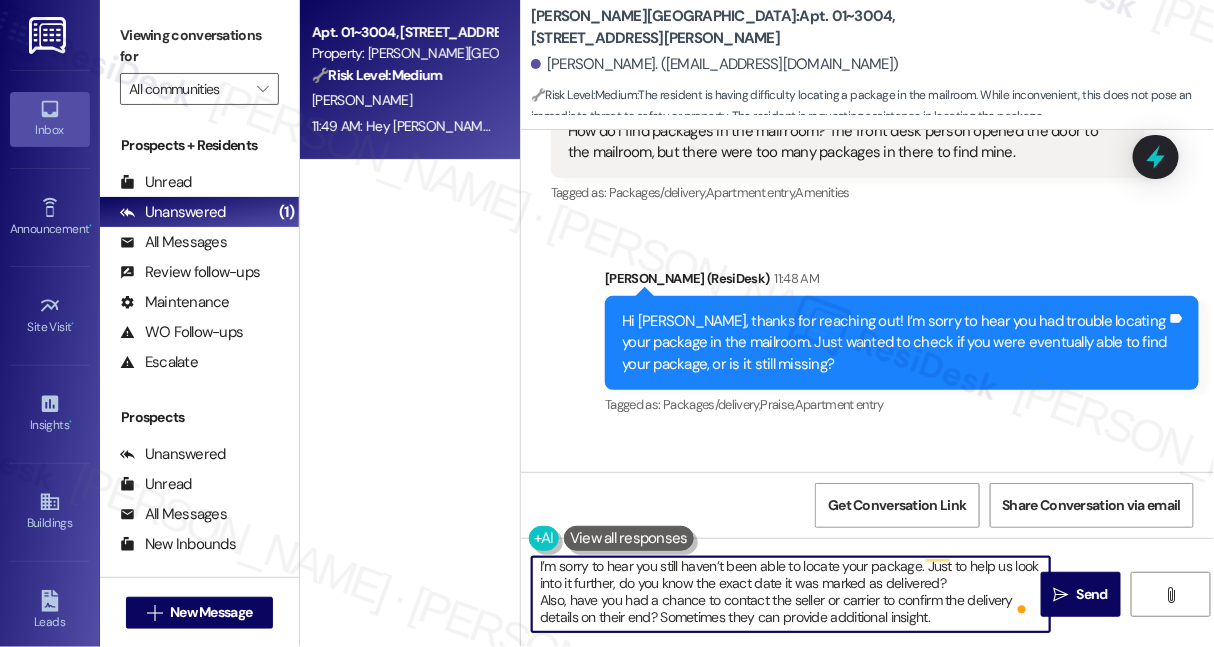 scroll, scrollTop: 5, scrollLeft: 0, axis: vertical 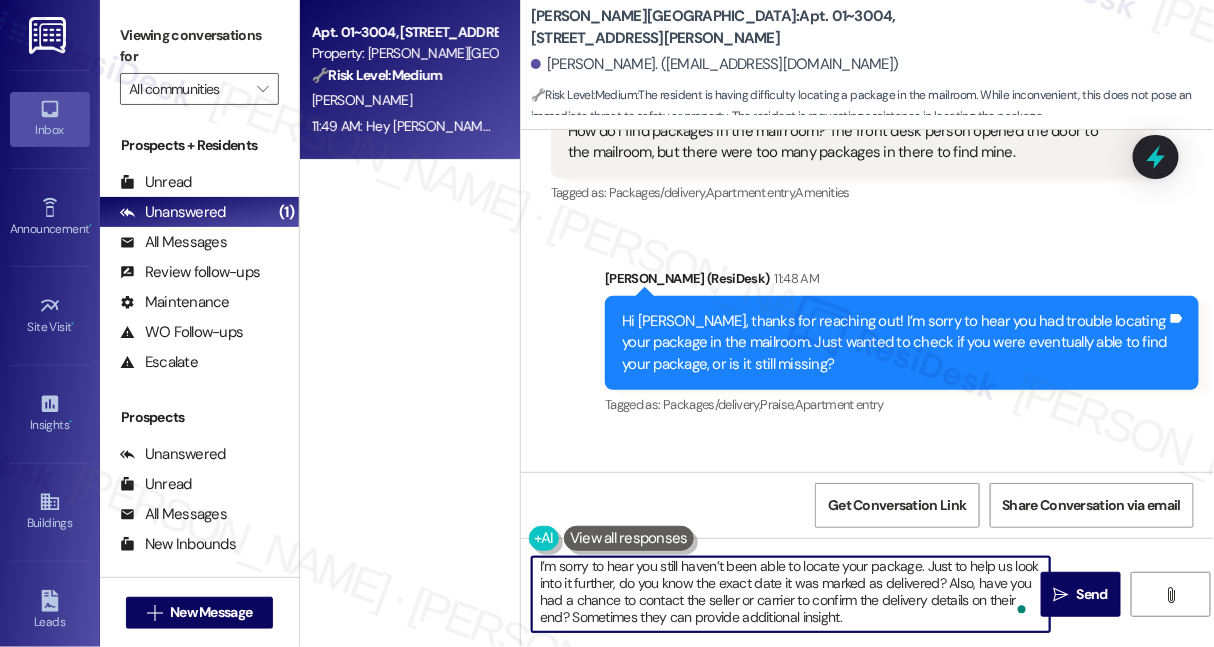 type on "I’m sorry to hear you still haven’t been able to locate your package. Just to help us look into it further, do you know the exact date it was marked as delivered? Also, have you had a chance to contact the seller or carrier to confirm the delivery details on their end? Sometimes they can provide additional insight." 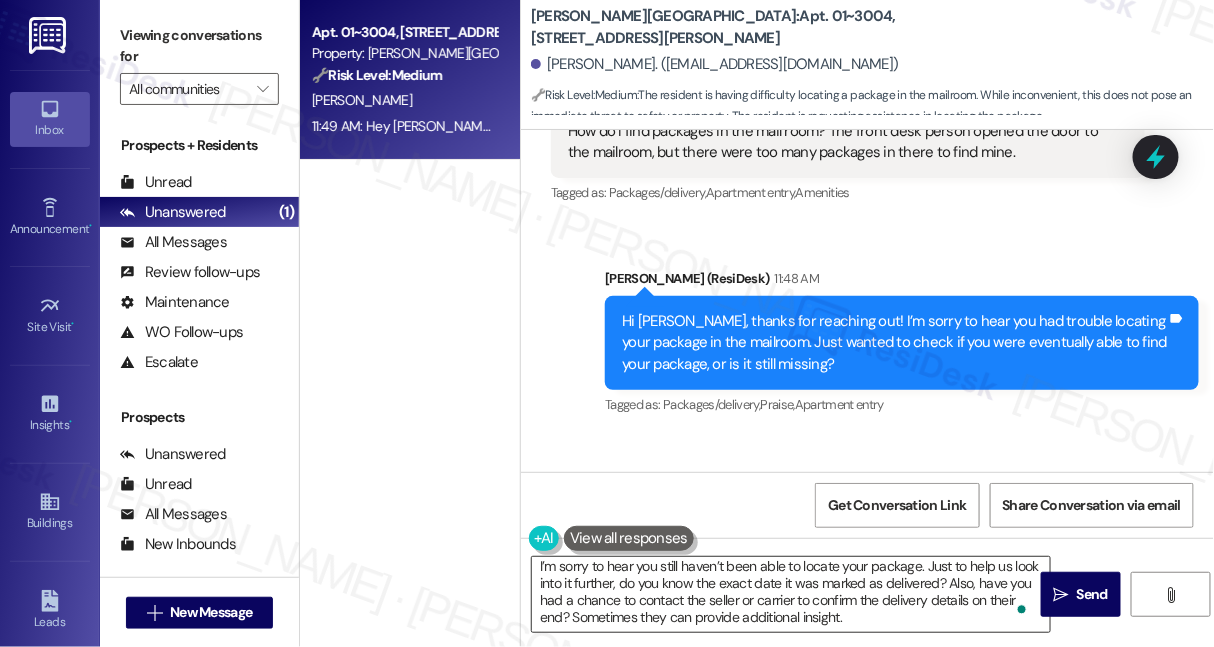 click on "I’m sorry to hear you still haven’t been able to locate your package. Just to help us look into it further, do you know the exact date it was marked as delivered? Also, have you had a chance to contact the seller or carrier to confirm the delivery details on their end? Sometimes they can provide additional insight." at bounding box center (791, 594) 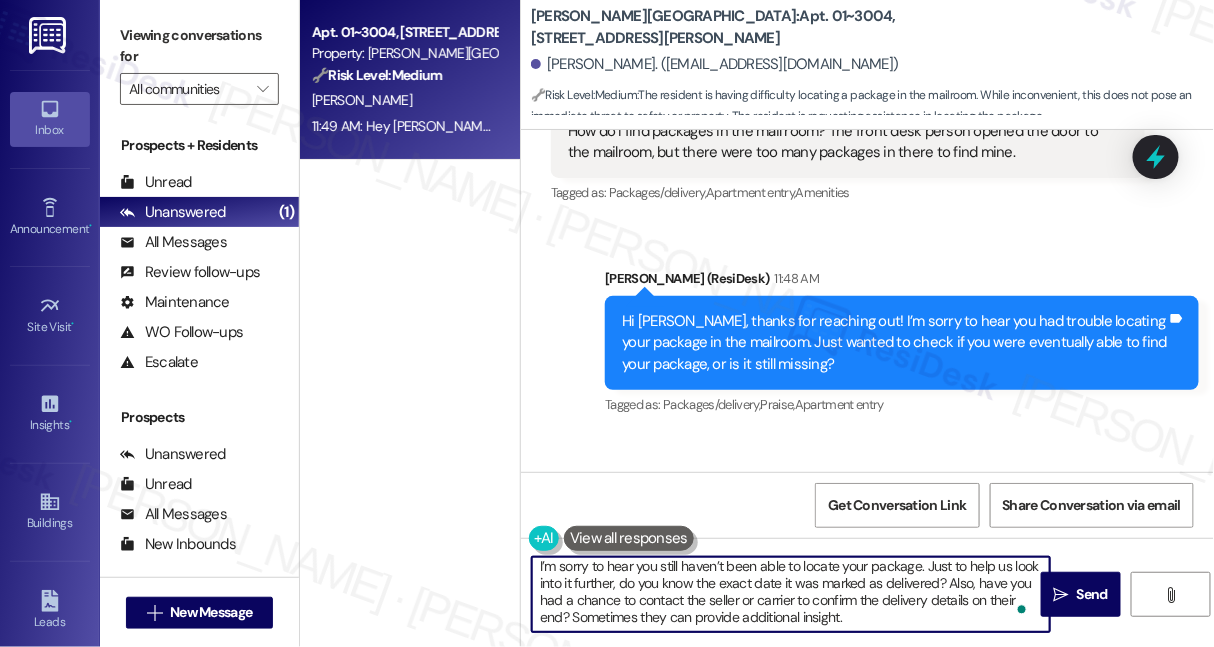 click on "I’m sorry to hear you still haven’t been able to locate your package. Just to help us look into it further, do you know the exact date it was marked as delivered? Also, have you had a chance to contact the seller or carrier to confirm the delivery details on their end? Sometimes they can provide additional insight." at bounding box center (791, 594) 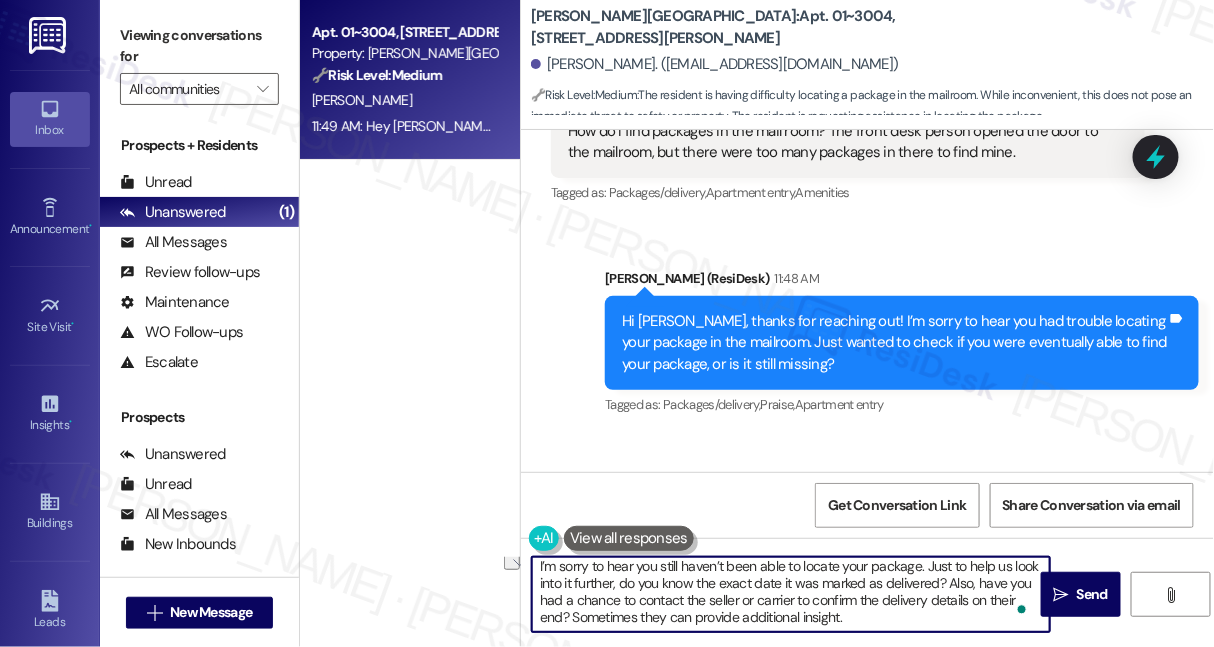 drag, startPoint x: 897, startPoint y: 618, endPoint x: 712, endPoint y: 617, distance: 185.0027 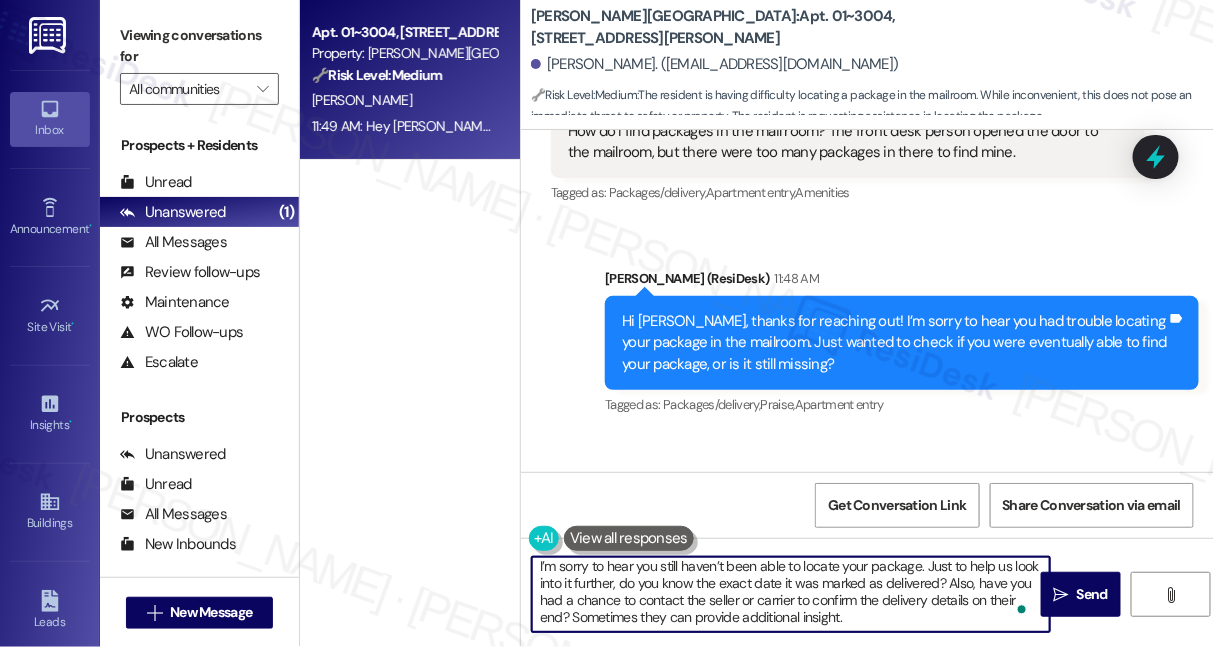 scroll, scrollTop: 0, scrollLeft: 0, axis: both 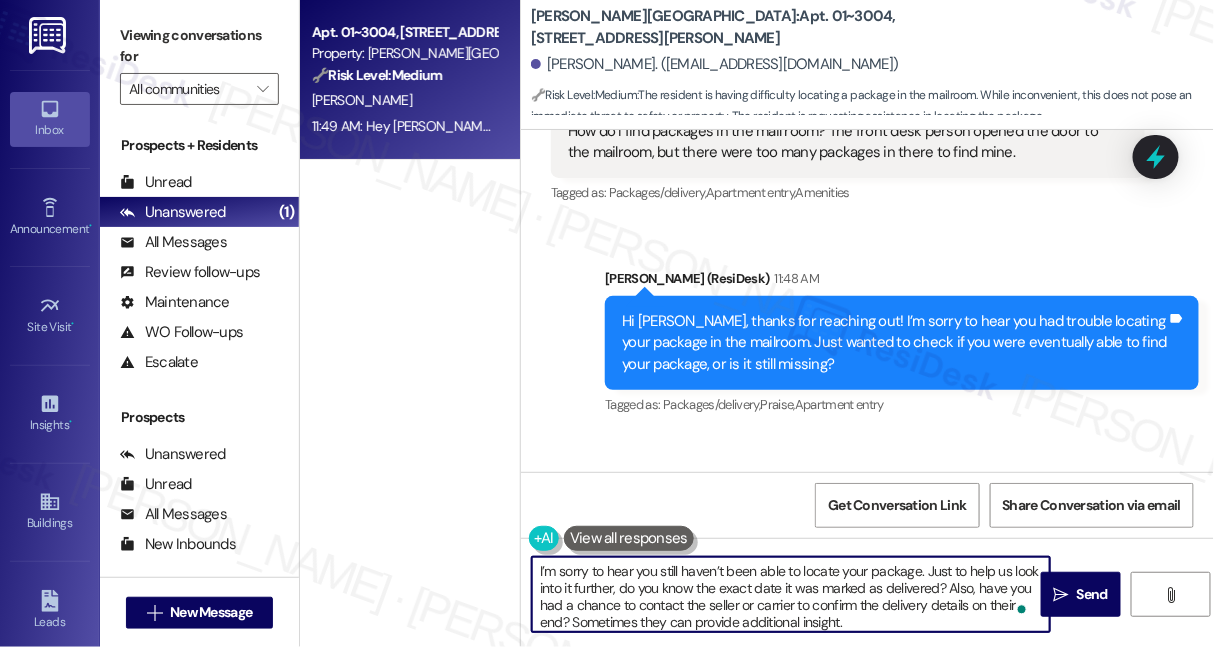 click on "I’m sorry to hear you still haven’t been able to locate your package. Just to help us look into it further, do you know the exact date it was marked as delivered? Also, have you had a chance to contact the seller or carrier to confirm the delivery details on their end? Sometimes they can provide additional insight." at bounding box center (791, 594) 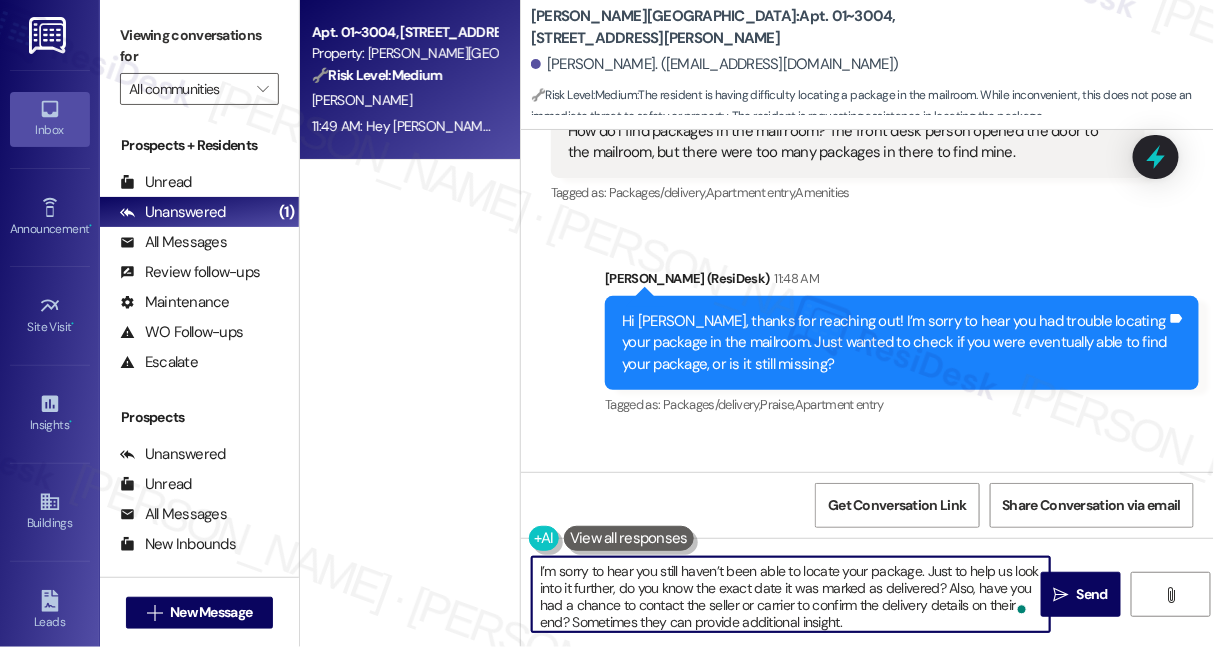 drag, startPoint x: 748, startPoint y: 568, endPoint x: 832, endPoint y: 594, distance: 87.93179 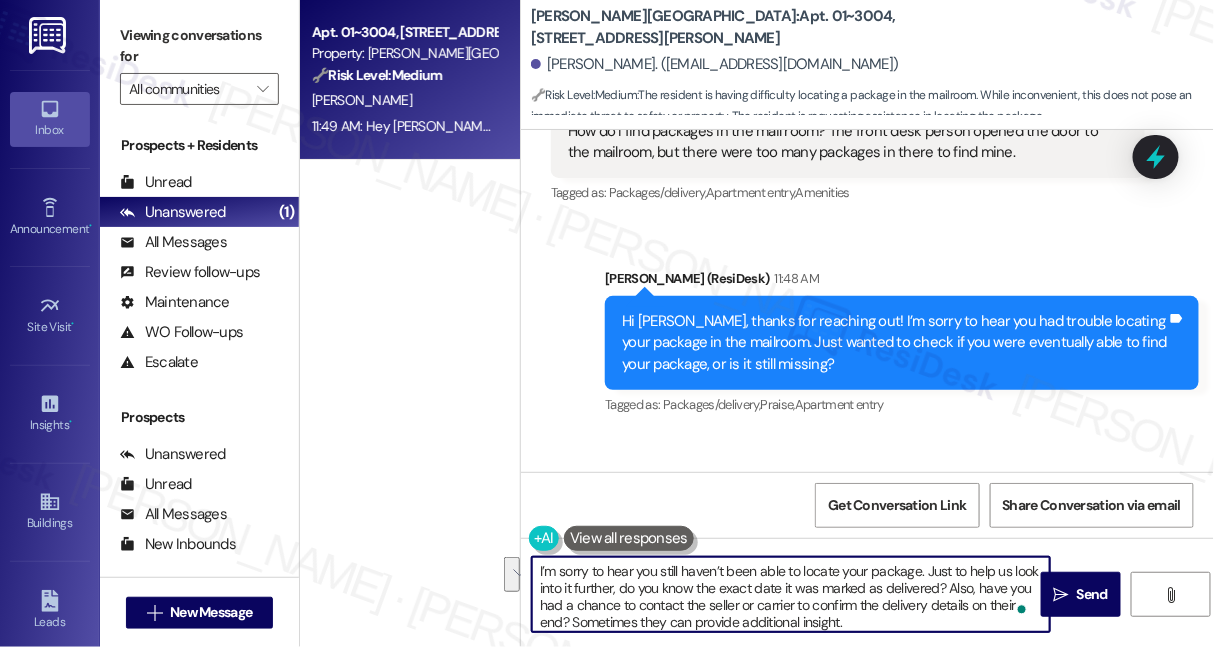click on "I’m sorry to hear you still haven’t been able to locate your package. Just to help us look into it further, do you know the exact date it was marked as delivered? Also, have you had a chance to contact the seller or carrier to confirm the delivery details on their end? Sometimes they can provide additional insight." at bounding box center (791, 594) 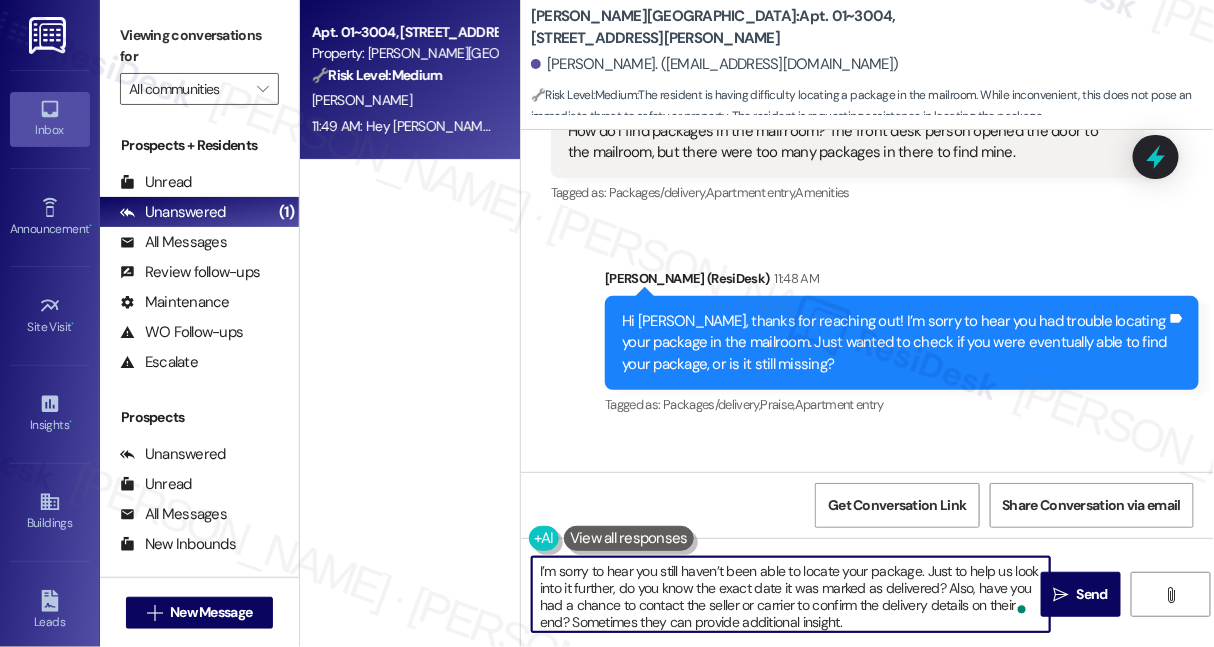 click on "I’m sorry to hear you still haven’t been able to locate your package. Just to help us look into it further, do you know the exact date it was marked as delivered? Also, have you had a chance to contact the seller or carrier to confirm the delivery details on their end? Sometimes they can provide additional insight." at bounding box center [791, 594] 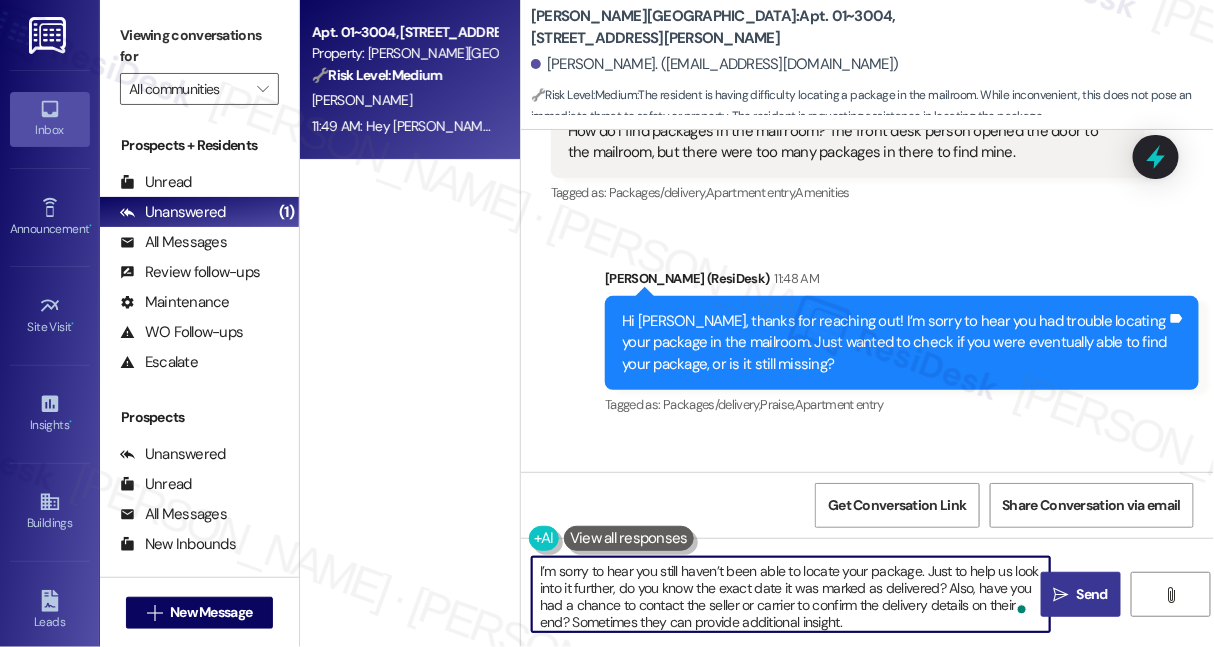 click on "Send" at bounding box center (1092, 594) 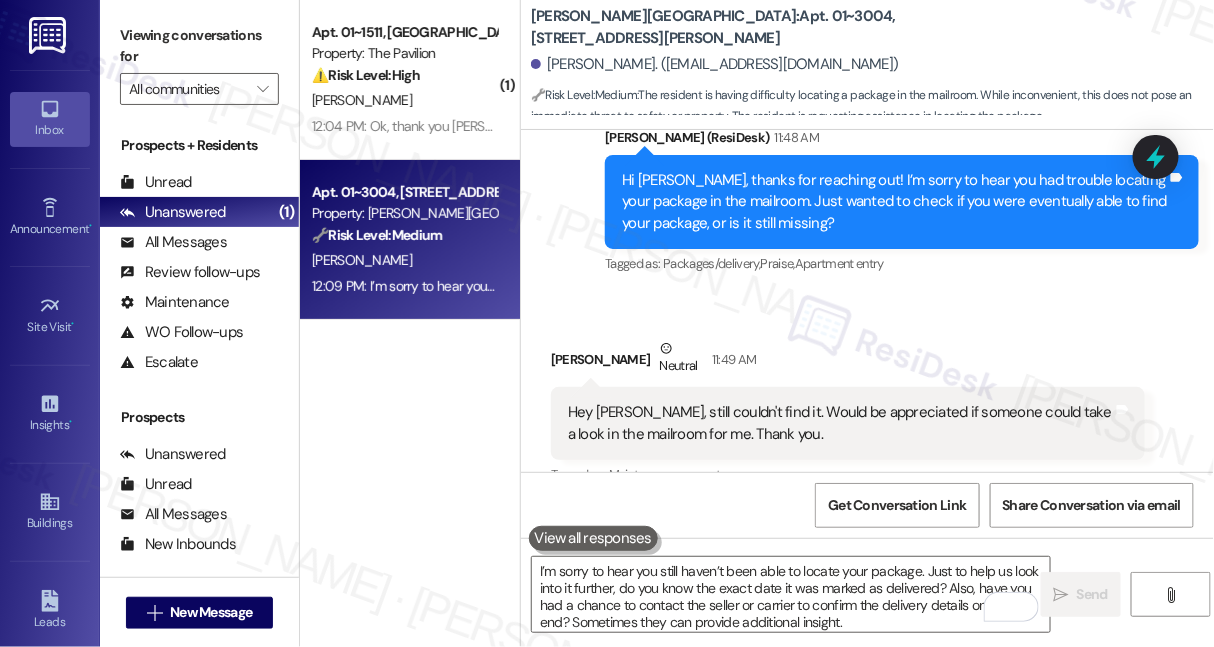 scroll, scrollTop: 14841, scrollLeft: 0, axis: vertical 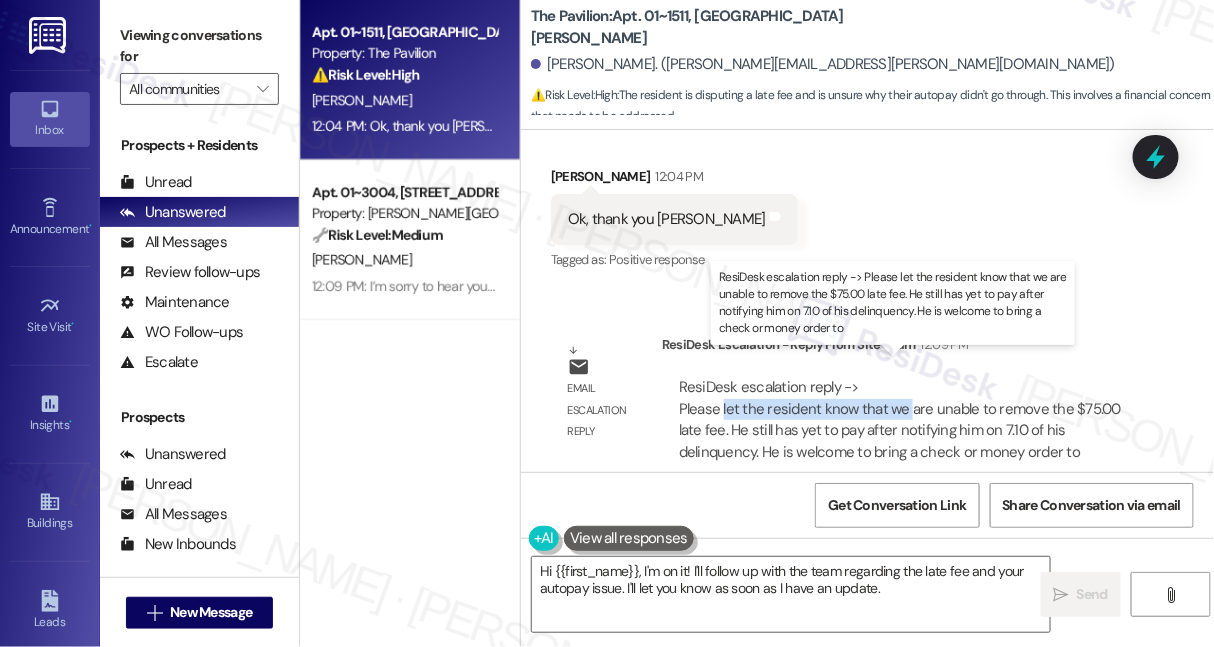 drag, startPoint x: 722, startPoint y: 392, endPoint x: 906, endPoint y: 396, distance: 184.04347 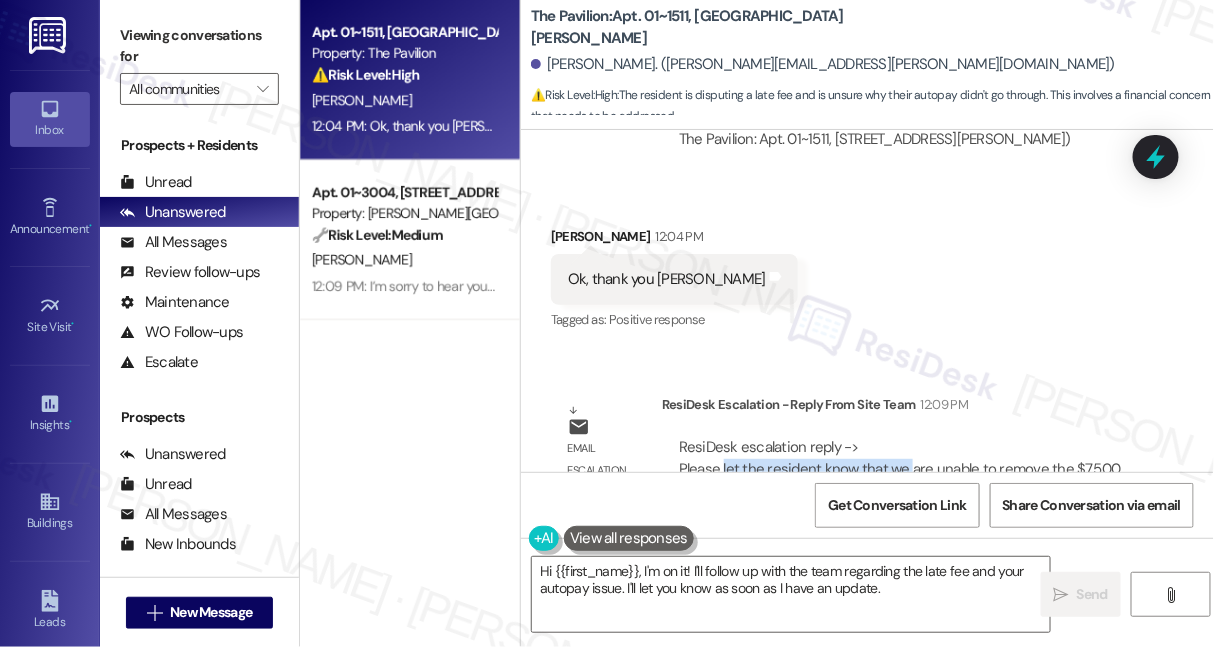 scroll, scrollTop: 9290, scrollLeft: 0, axis: vertical 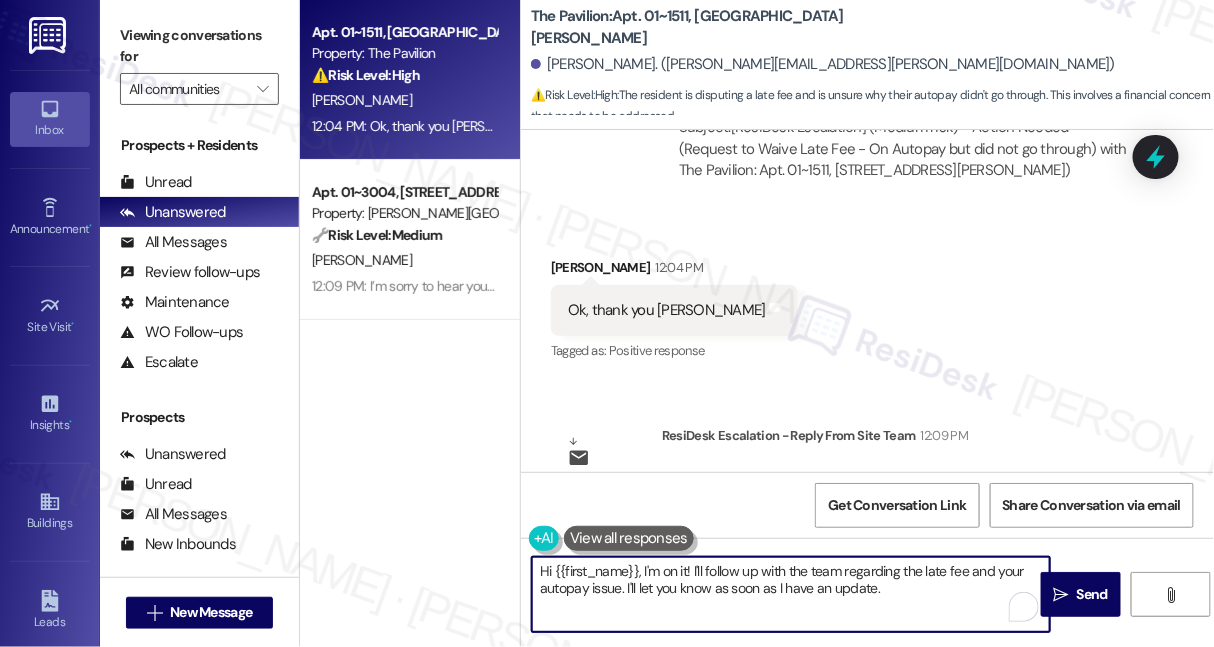 drag, startPoint x: 890, startPoint y: 588, endPoint x: 643, endPoint y: 560, distance: 248.58199 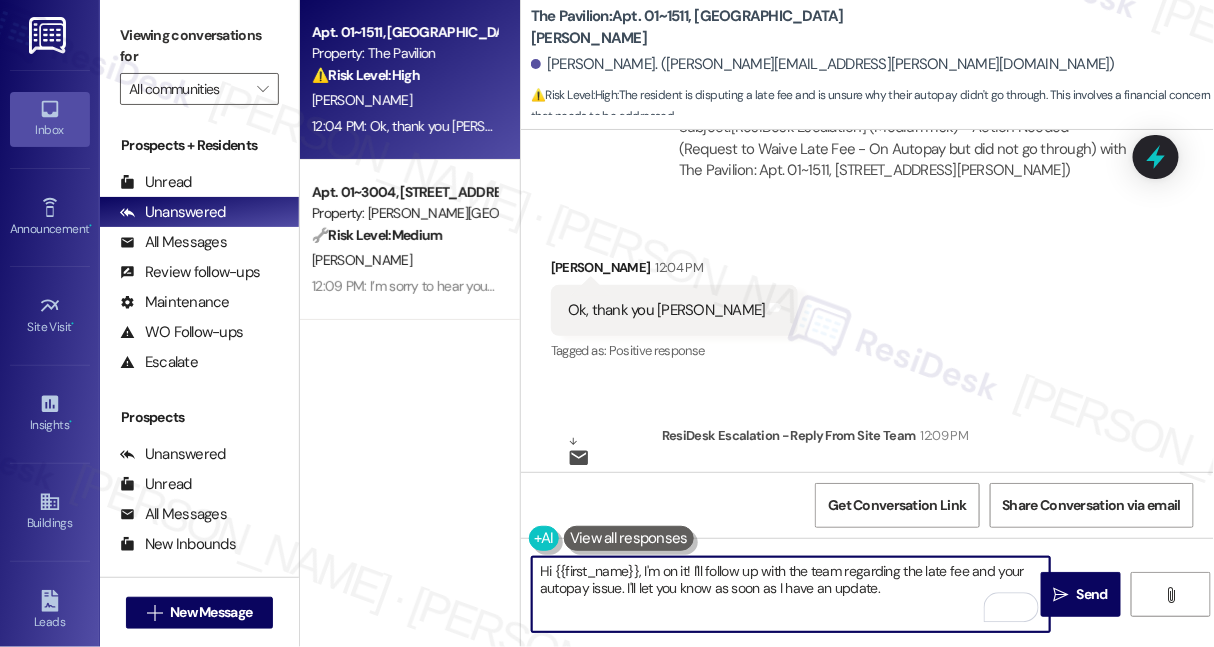 paste on "we are unable to remove the $75.00 late fee. He still has yet to pay after notifying him on 7.10 of his delinquency.
He is welcome to bring a check or money order to the offic" 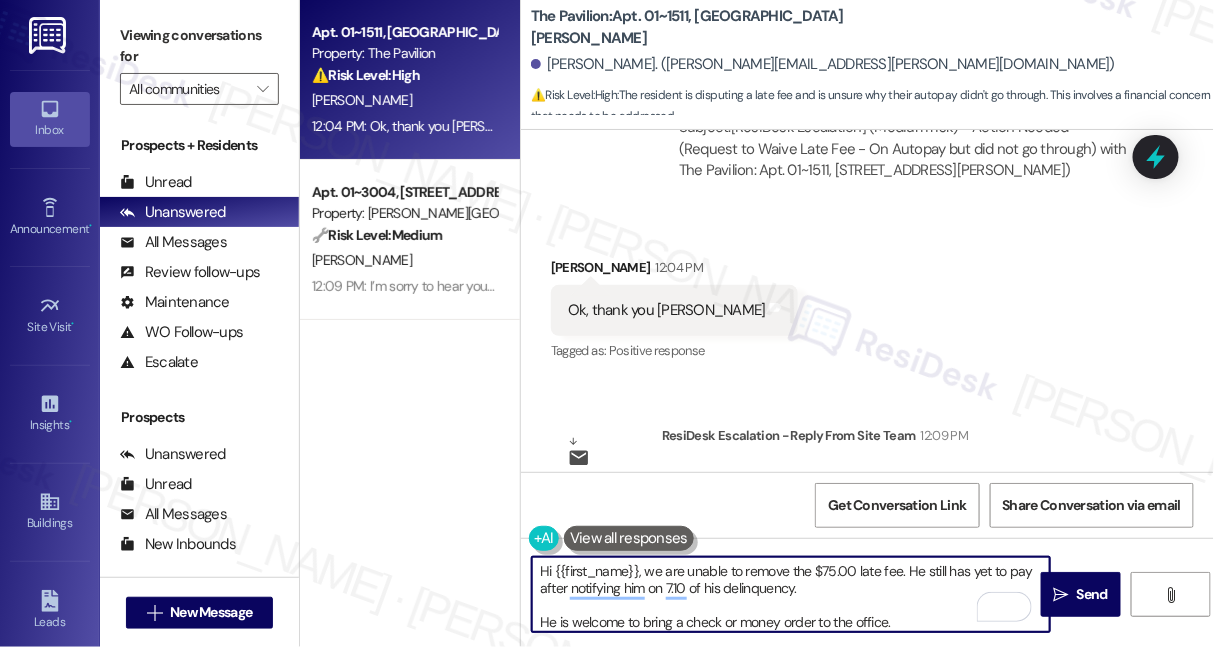 click on "Hi {{first_name}}, we are unable to remove the $75.00 late fee. He still has yet to pay after notifying him on 7.10 of his delinquency.
He is welcome to bring a check or money order to the office." at bounding box center (791, 594) 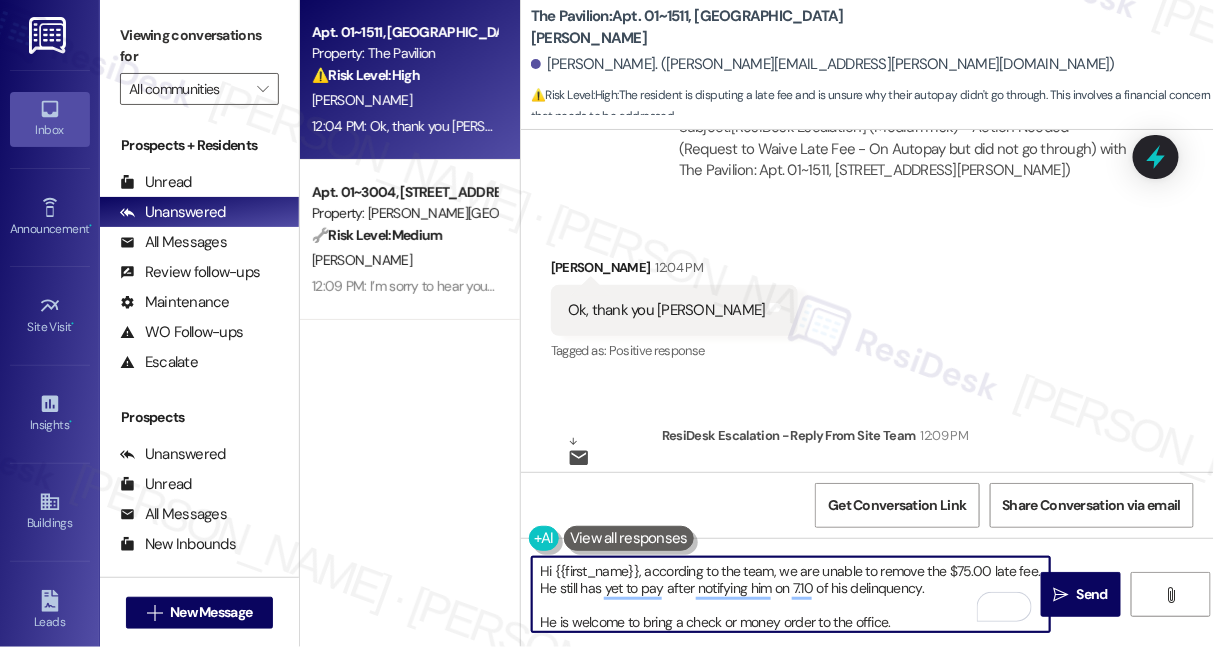 click on "Hi {{first_name}}, according to the team, we are unable to remove the $75.00 late fee. He still has yet to pay after notifying him on 7.10 of his delinquency.
He is welcome to bring a check or money order to the office." at bounding box center (791, 594) 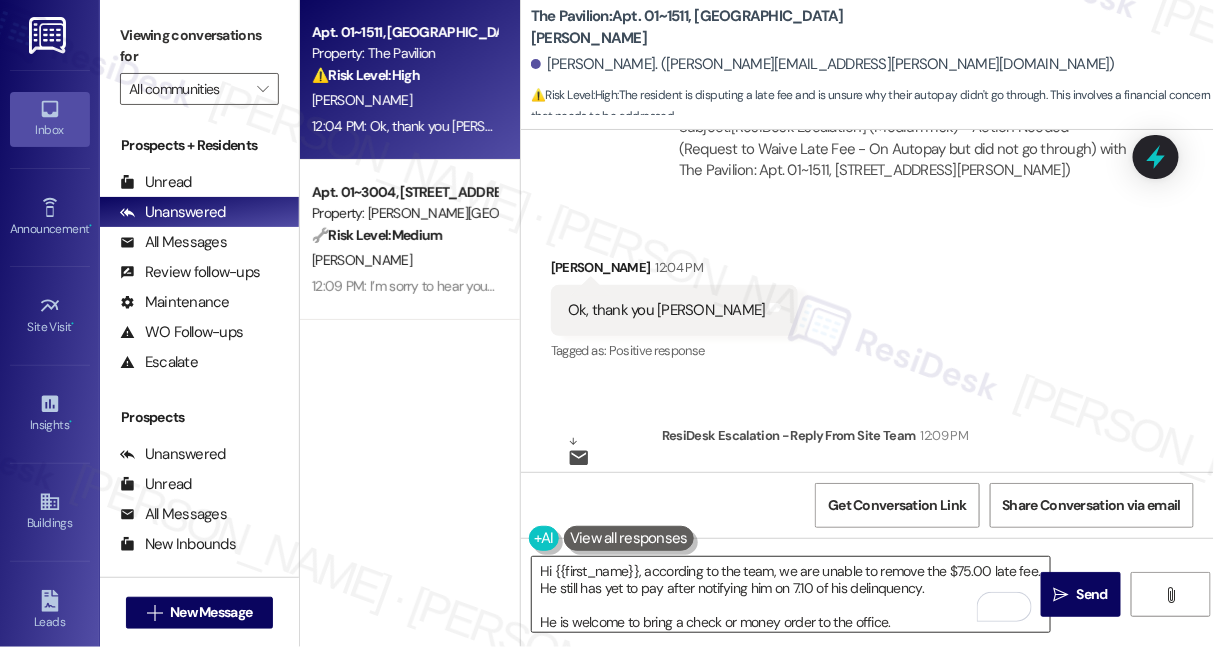 click on "Hi {{first_name}}, according to the team, we are unable to remove the $75.00 late fee. He still has yet to pay after notifying him on 7.10 of his delinquency.
He is welcome to bring a check or money order to the office." at bounding box center (791, 594) 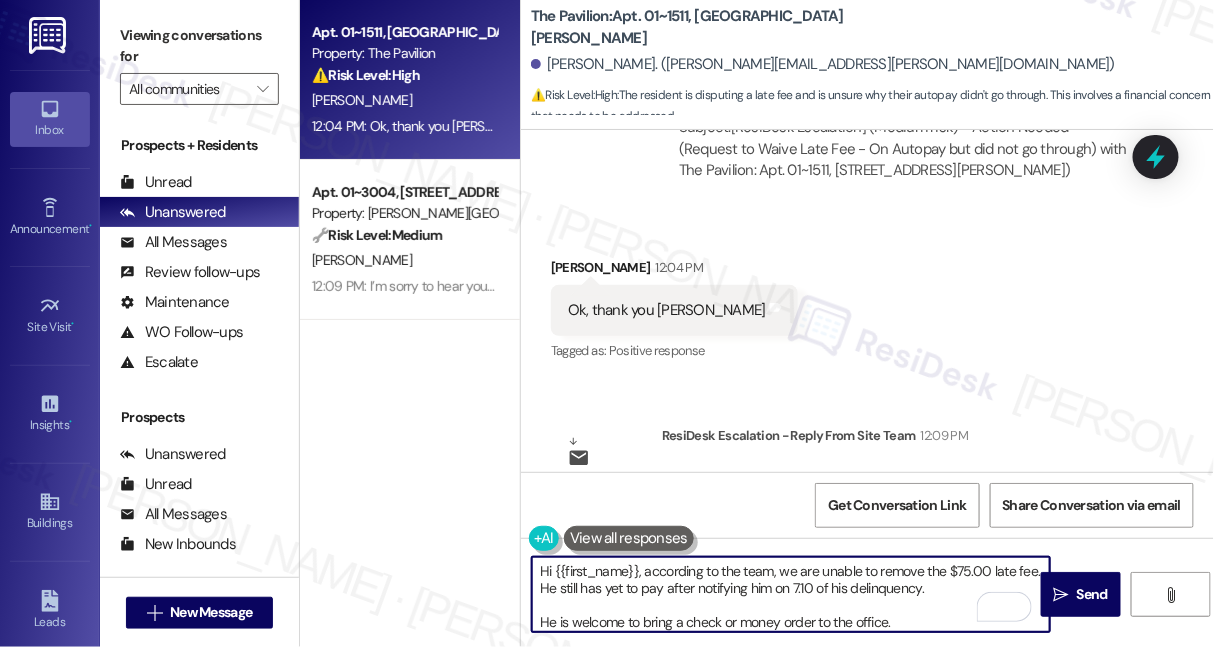 scroll, scrollTop: 5, scrollLeft: 0, axis: vertical 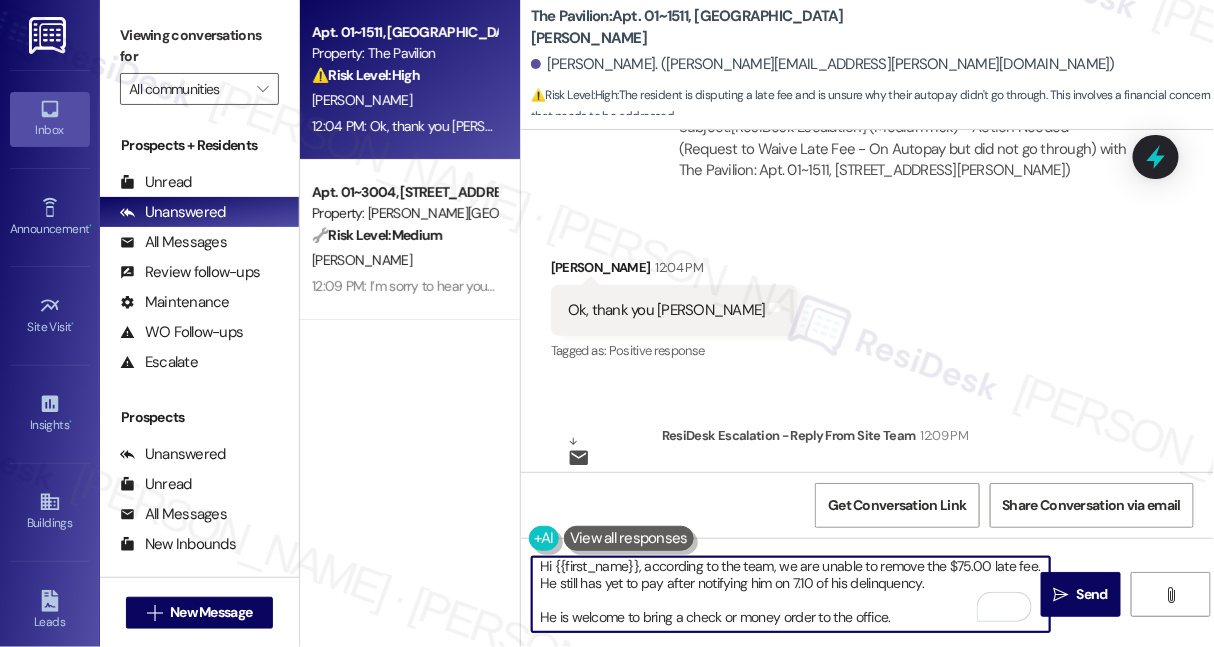 click on "Hi {{first_name}}, according to the team, we are unable to remove the $75.00 late fee. He still has yet to pay after notifying him on 7.10 of his delinquency.
He is welcome to bring a check or money order to the office." at bounding box center [791, 594] 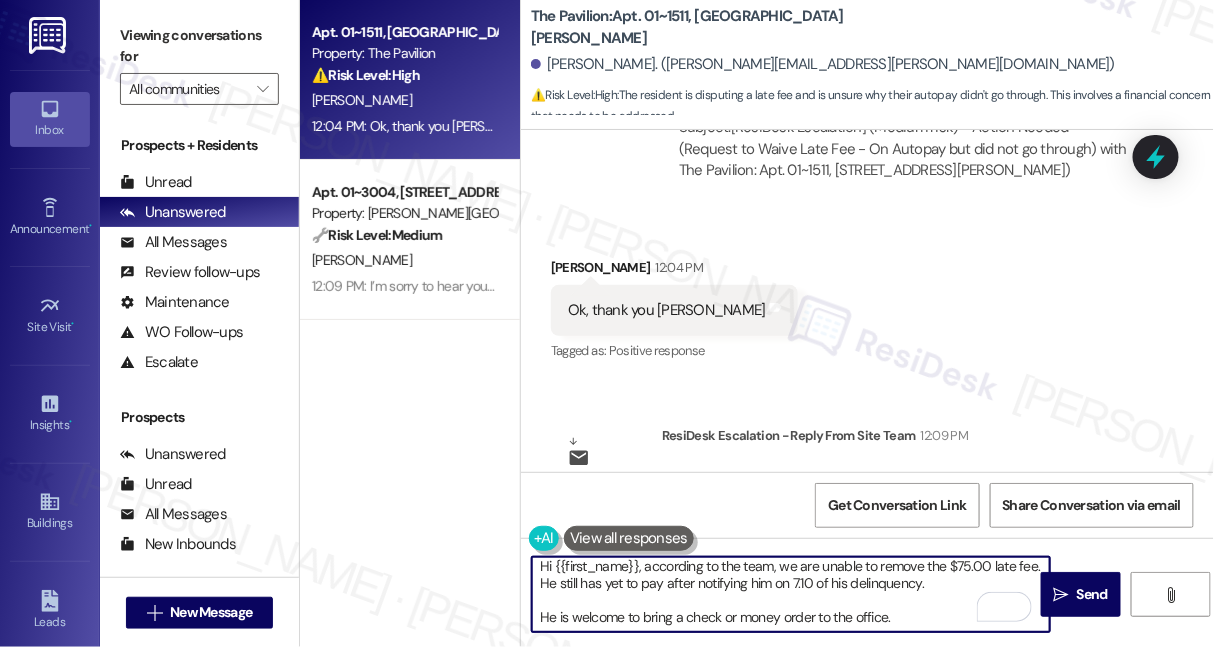 click on "Hi {{first_name}}, according to the team, we are unable to remove the $75.00 late fee. He still has yet to pay after notifying him on 7.10 of his delinquency.
He is welcome to bring a check or money order to the office." at bounding box center [791, 594] 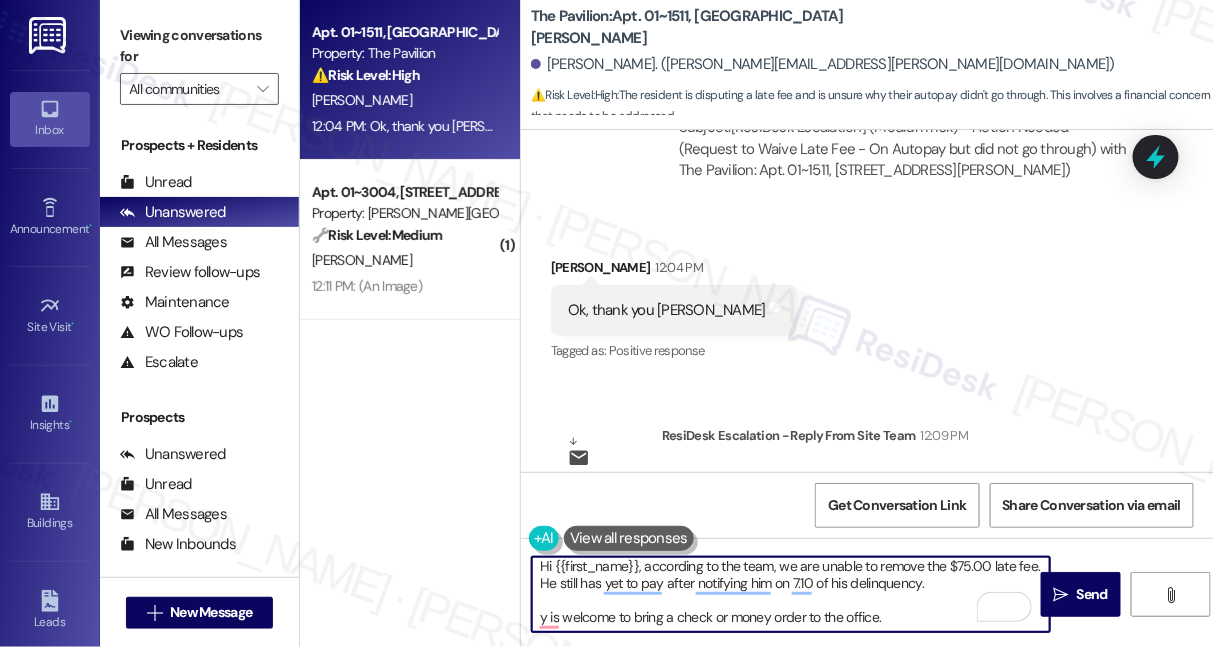 click on "Hi {{first_name}}, according to the team, we are unable to remove the $75.00 late fee. He still has yet to pay after notifying him on 7.10 of his delinquency.
y is welcome to bring a check or money order to the office." at bounding box center (791, 594) 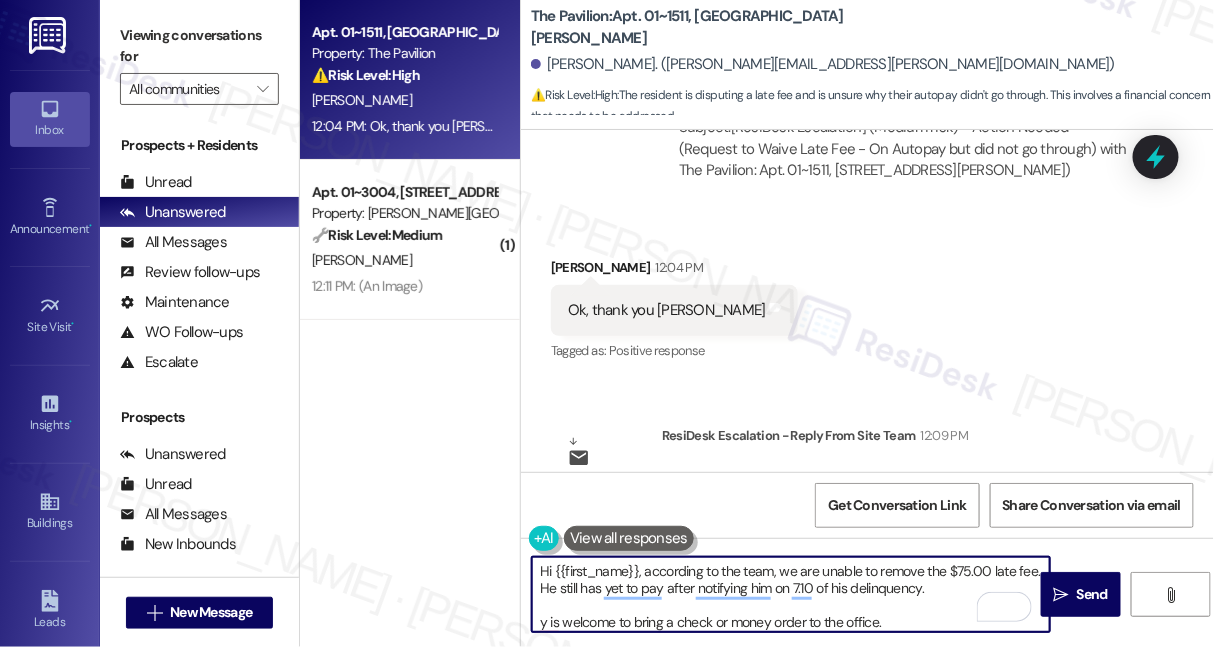 scroll, scrollTop: 0, scrollLeft: 0, axis: both 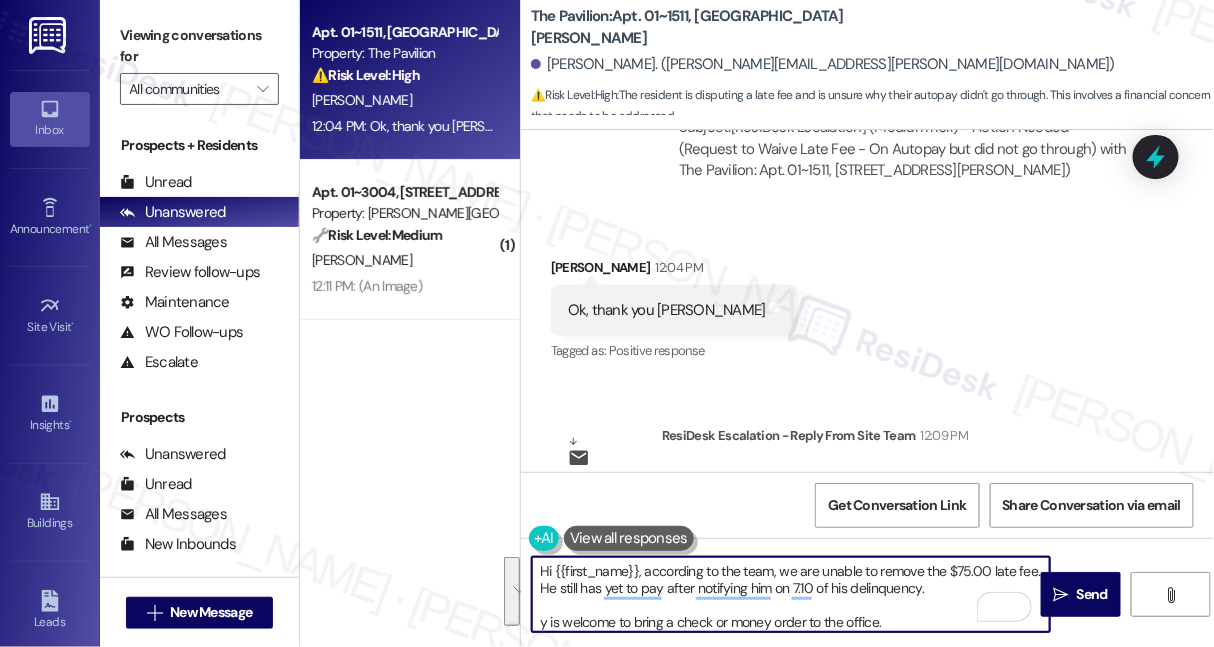 drag, startPoint x: 898, startPoint y: 622, endPoint x: 645, endPoint y: 569, distance: 258.4918 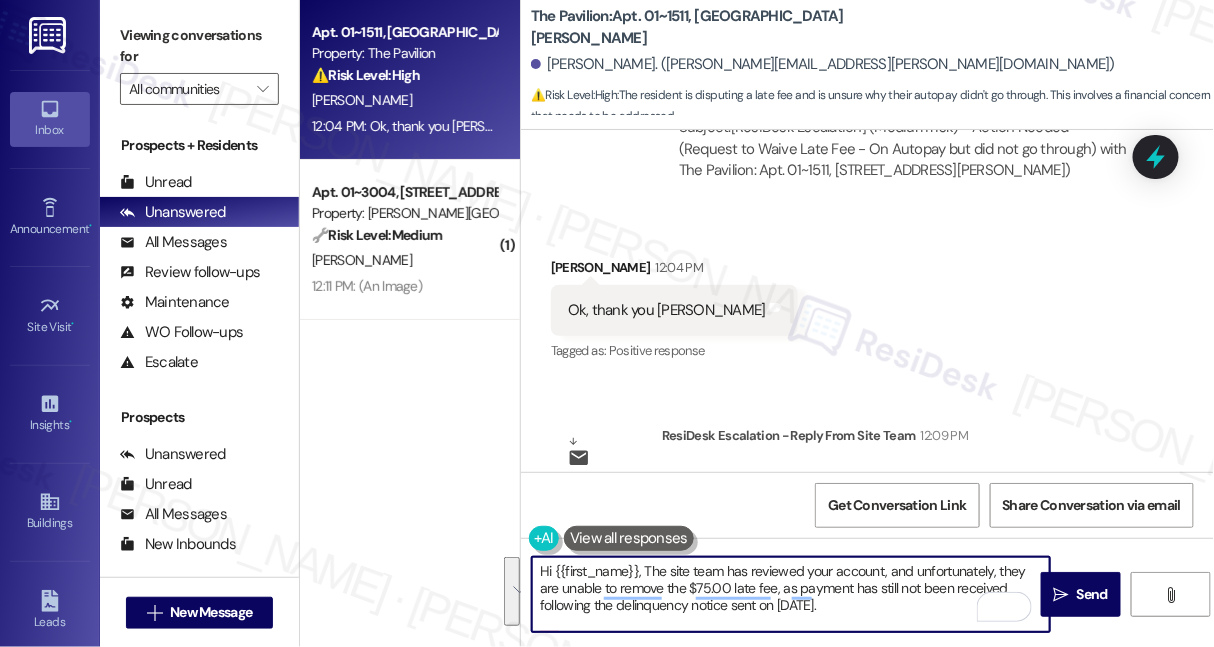 scroll, scrollTop: 34, scrollLeft: 0, axis: vertical 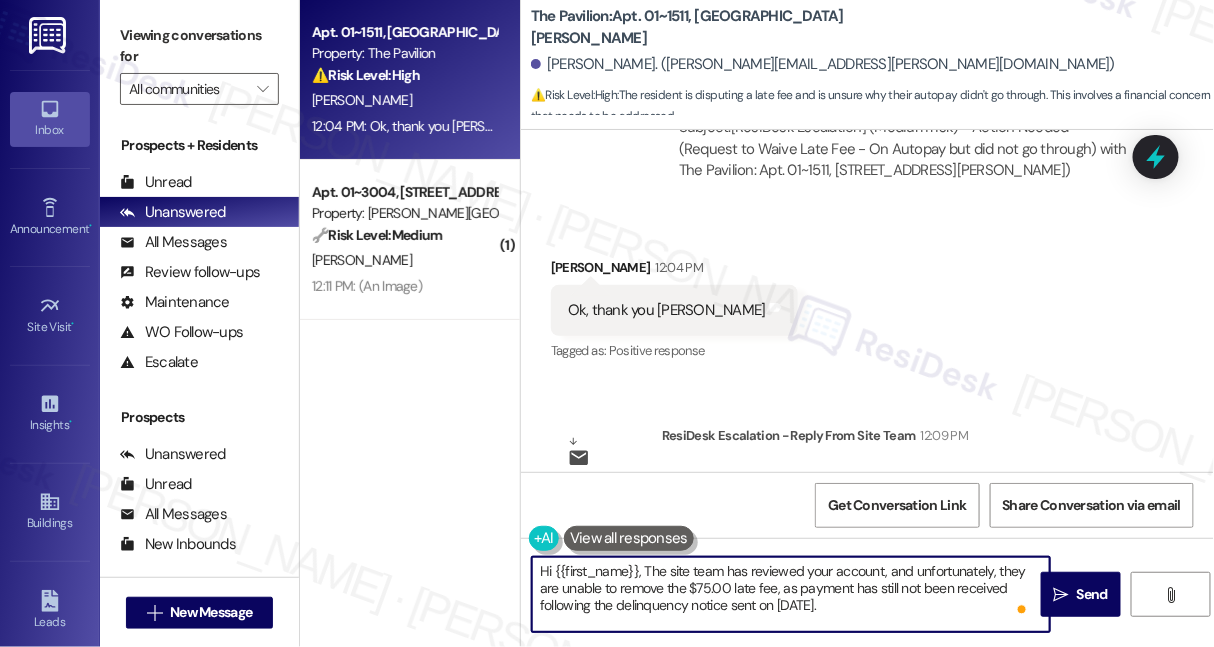 click on "Hi {{first_name}}, The site team has reviewed your account, and unfortunately, they are unable to remove the $75.00 late fee, as payment has still not been received following the delinquency notice sent on [DATE].
You're welcome to bring a check or money order directly to the office to settle the balance. If you have any questions or need further assistance, feel free to let me know." at bounding box center [791, 594] 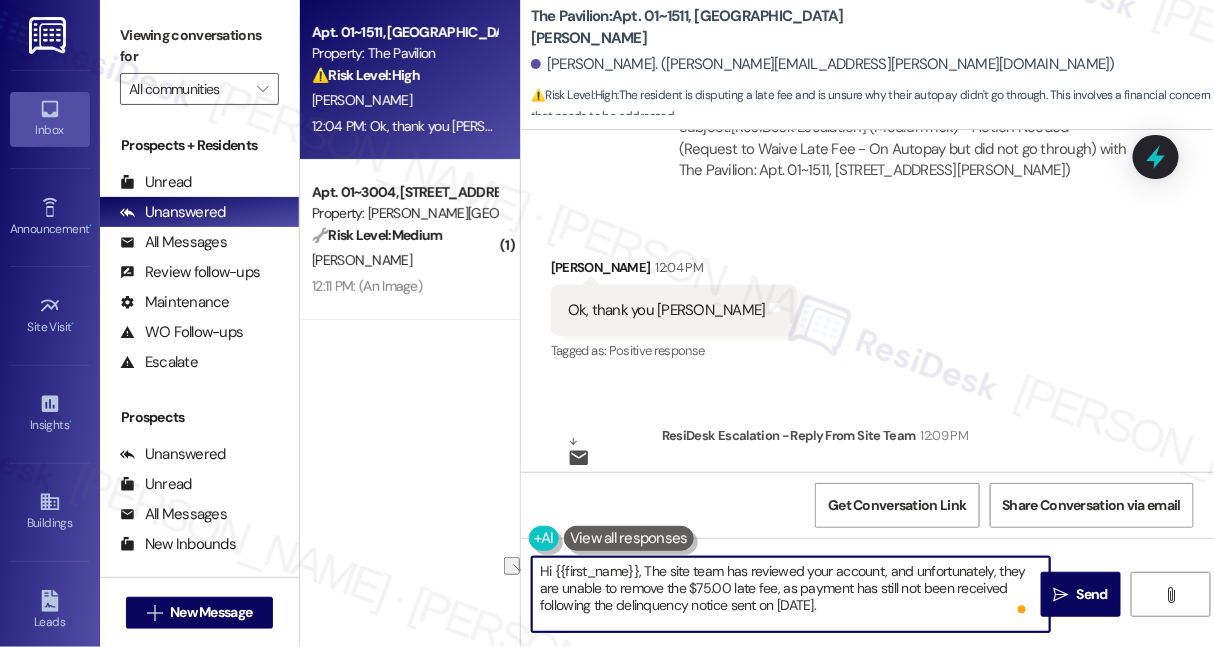 drag, startPoint x: 988, startPoint y: 574, endPoint x: 645, endPoint y: 571, distance: 343.01312 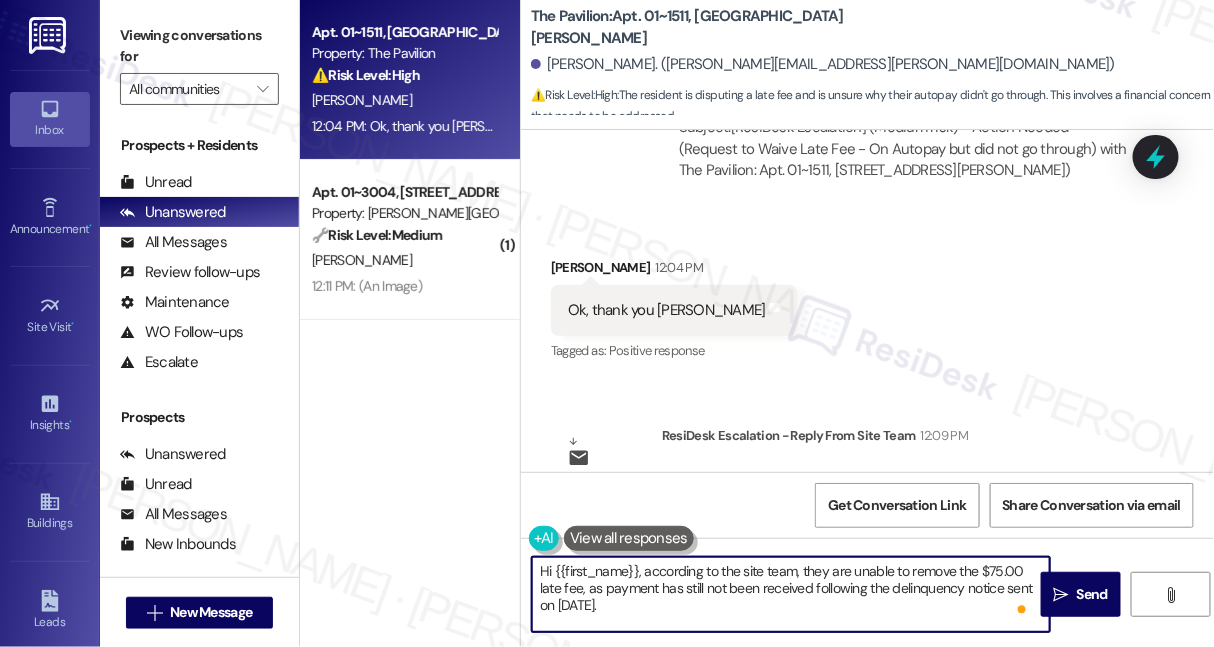 click on "Hi {{first_name}}, according to the site team, they are unable to remove the $75.00 late fee, as payment has still not been received following the delinquency notice sent on [DATE].
You're welcome to bring a check or money order directly to the office to settle the balance. If you have any questions or need further assistance, feel free to let me know." at bounding box center [791, 594] 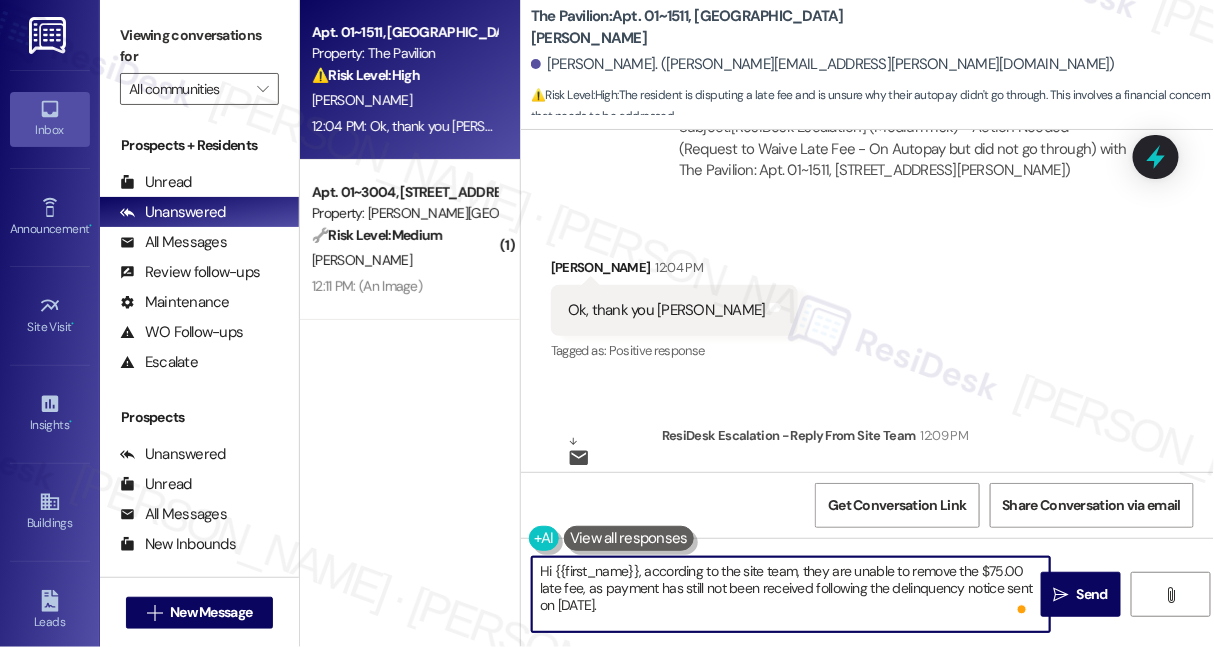 scroll, scrollTop: 39, scrollLeft: 0, axis: vertical 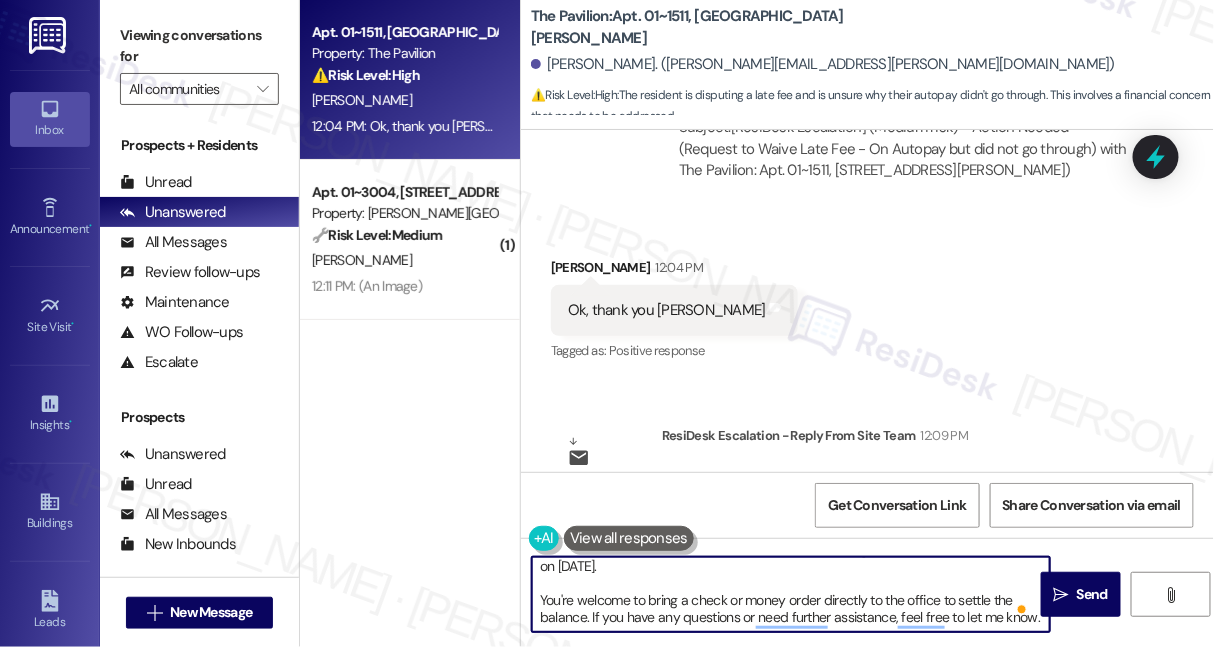 click on "Hi {{first_name}}, according to the site team, they are unable to remove the $75.00 late fee, as payment has still not been received following the delinquency notice sent on [DATE].
You're welcome to bring a check or money order directly to the office to settle the balance. If you have any questions or need further assistance, feel free to let me know." at bounding box center (791, 594) 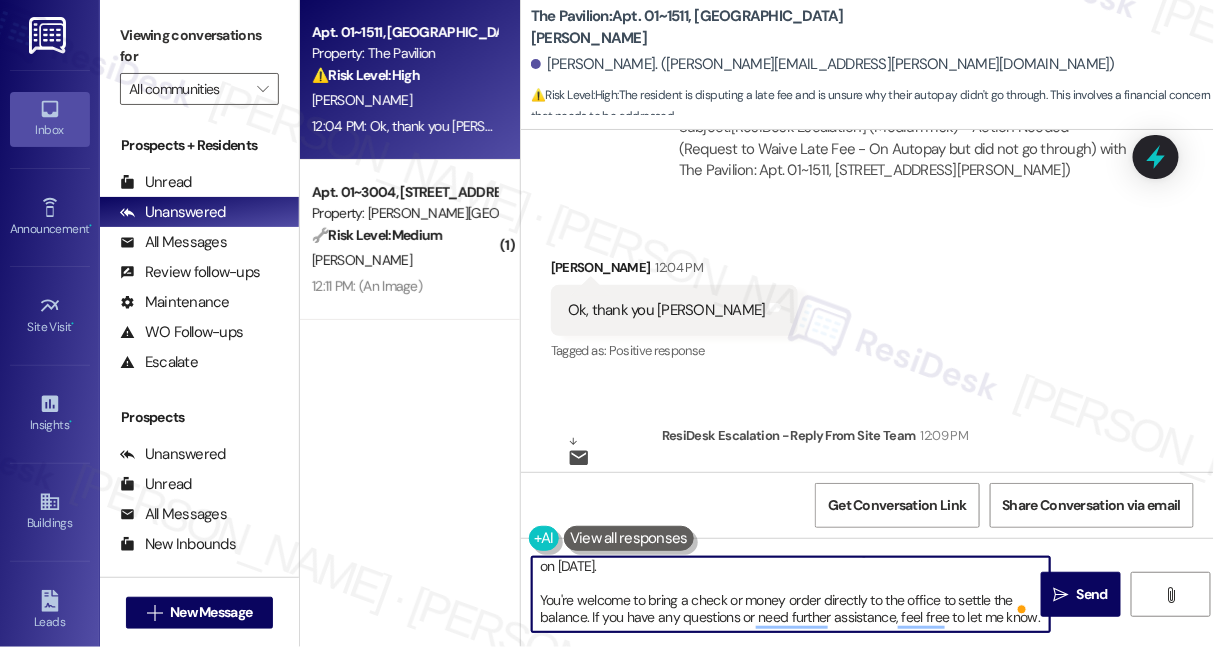 scroll, scrollTop: 0, scrollLeft: 0, axis: both 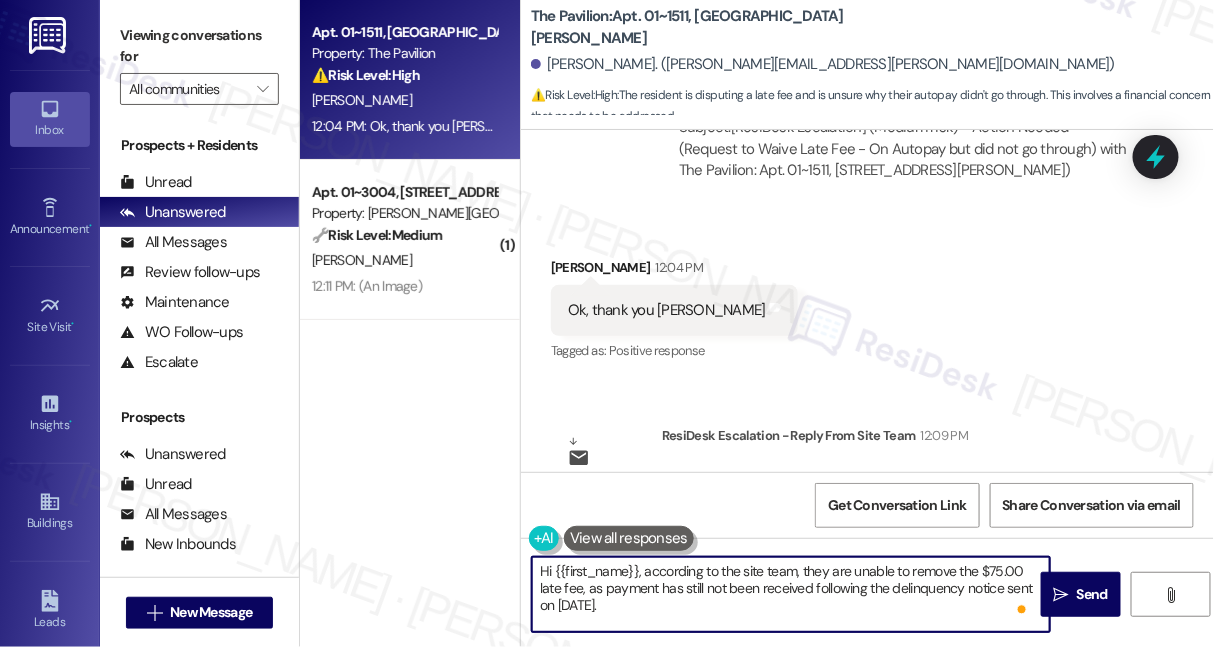 click on "Hi {{first_name}}, according to the site team, they are unable to remove the $75.00 late fee, as payment has still not been received following the delinquency notice sent on [DATE].
You're welcome to bring a check or money order directly to the office to settle the balance. If you have any questions or need further assistance, feel free to let me know." at bounding box center (791, 594) 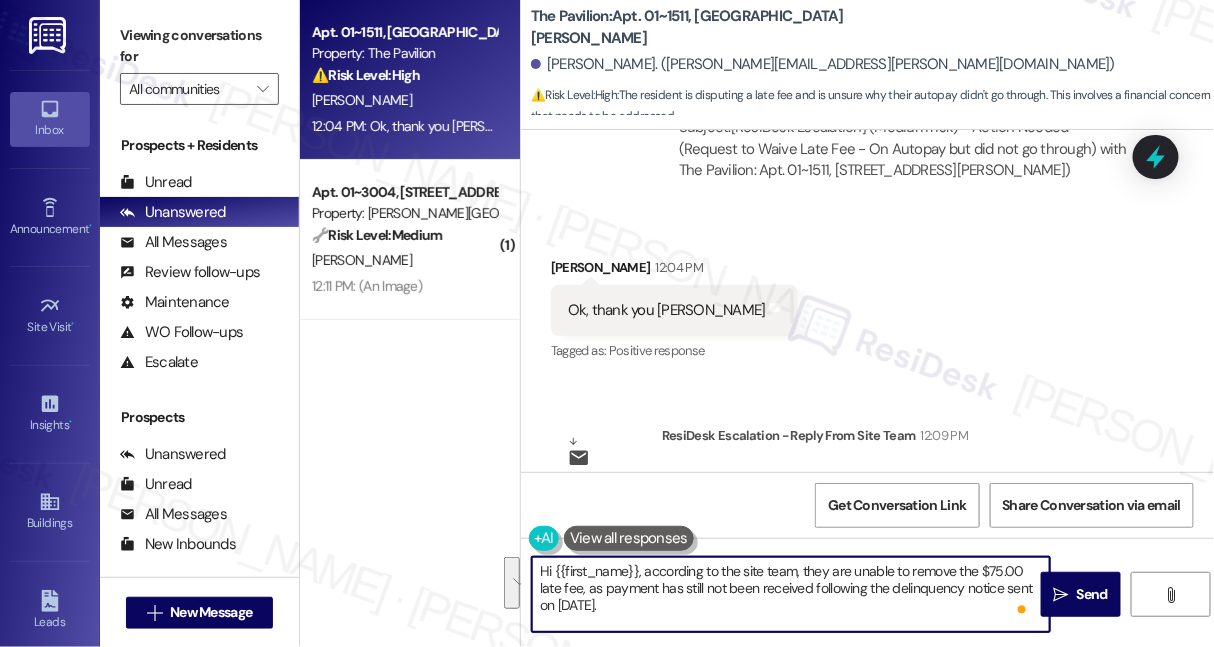 click on "Hi {{first_name}}, according to the site team, they are unable to remove the $75.00 late fee, as payment has still not been received following the delinquency notice sent on [DATE].
You're welcome to bring a check or money order directly to the office to settle the balance. If you have any questions or need further assistance, feel free to let me know." at bounding box center (791, 594) 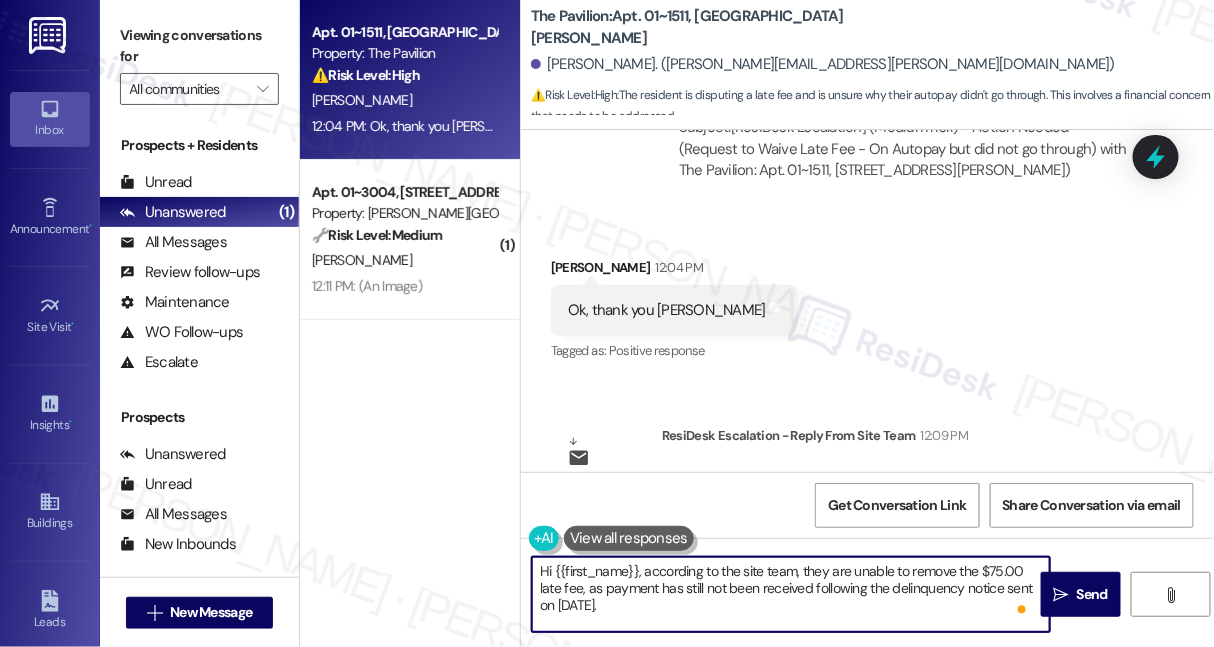 click on "Hi {{first_name}}, according to the site team, they are unable to remove the $75.00 late fee, as payment has still not been received following the delinquency notice sent on [DATE].
You're welcome to bring a check or money order directly to the office to settle the balance. If you have any questions or need further assistance, feel free to let me know." at bounding box center (791, 594) 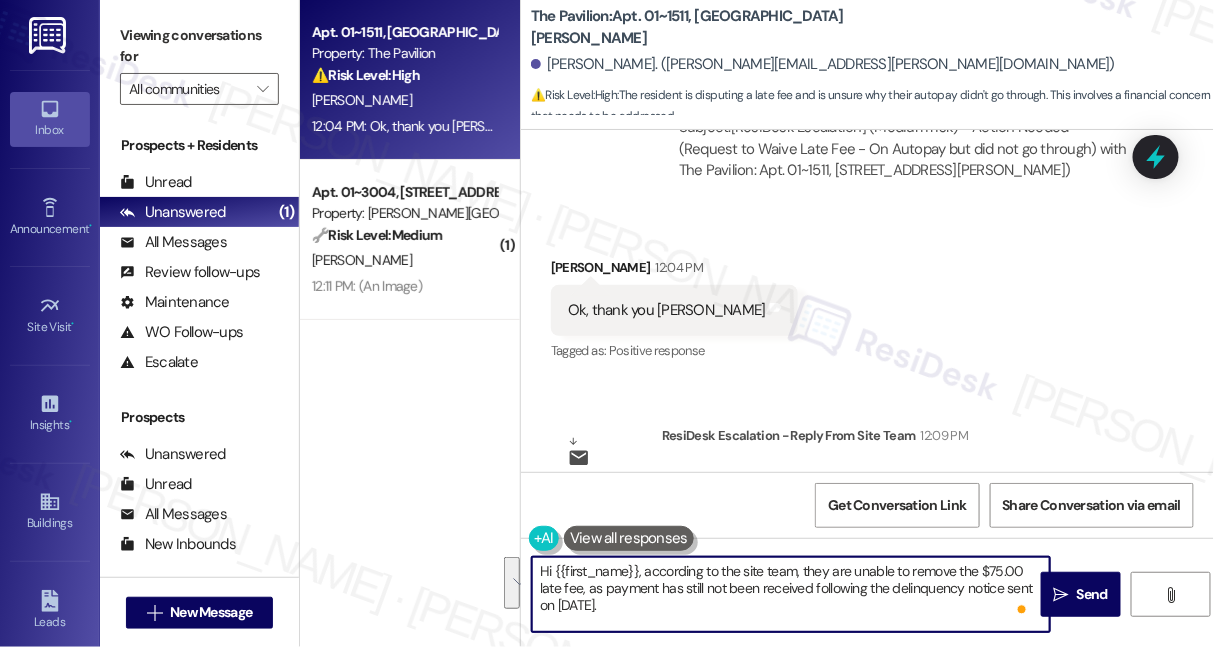 click on "Hi {{first_name}}, according to the site team, they are unable to remove the $75.00 late fee, as payment has still not been received following the delinquency notice sent on [DATE].
You're welcome to bring a check or money order directly to the office to settle the balance. If you have any questions or need further assistance, feel free to let me know." at bounding box center [791, 594] 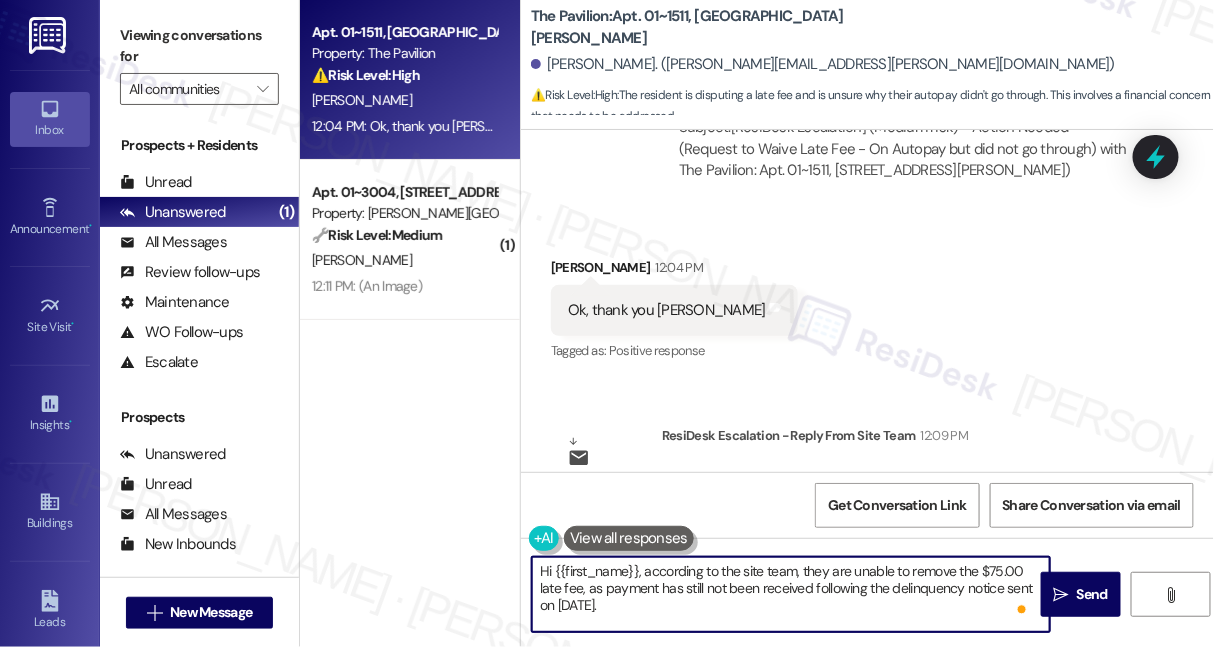 click on "Hi {{first_name}}, according to the site team, they are unable to remove the $75.00 late fee, as payment has still not been received following the delinquency notice sent on [DATE].
You're welcome to bring a check or money order directly to the office to settle the balance. If you have any questions or need further assistance, feel free to let me know." at bounding box center (791, 594) 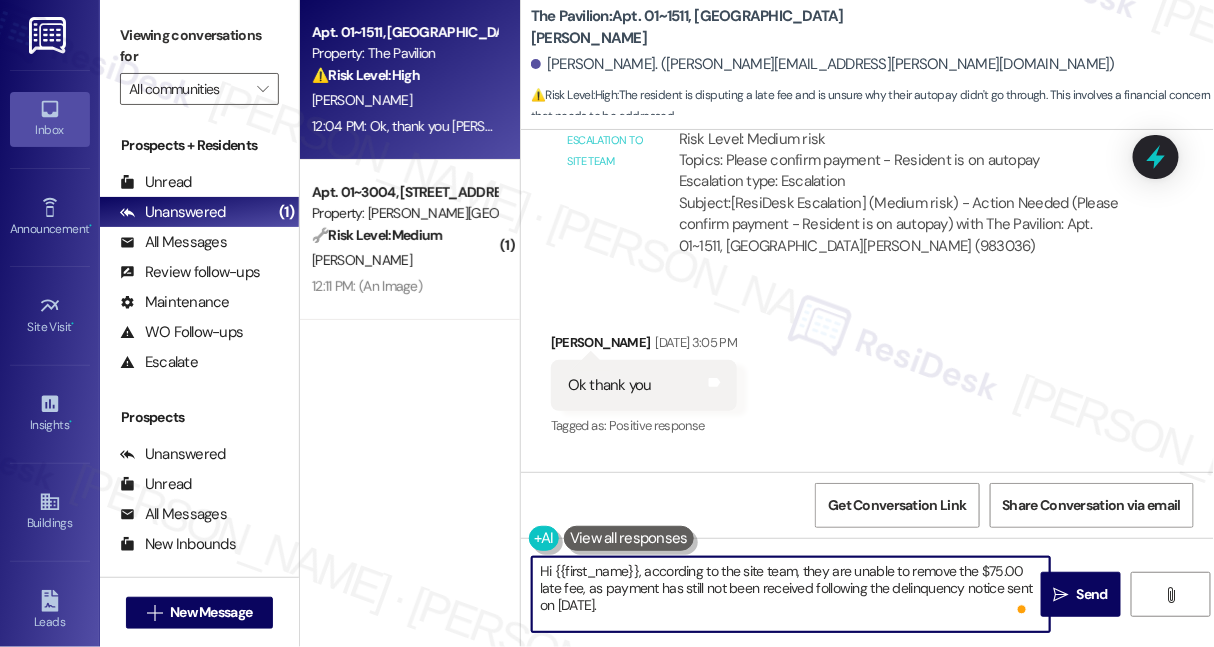 scroll, scrollTop: 7290, scrollLeft: 0, axis: vertical 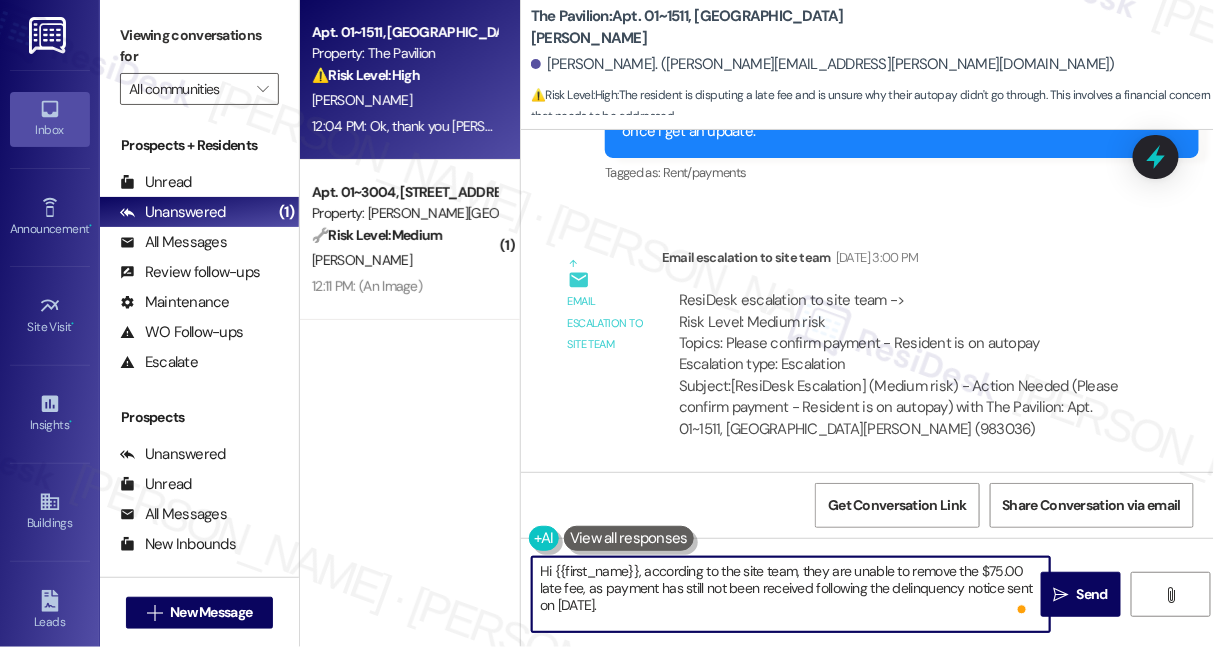 type on "Hi {{first_name}}, according to the site team, they are unable to remove the $75.00 late fee, as payment has still not been received following the delinquency notice sent on [DATE].
You're welcome to bring a check or money order directly to the office to settle the balance. If you have any questions or need further assistance, feel free to let me know." 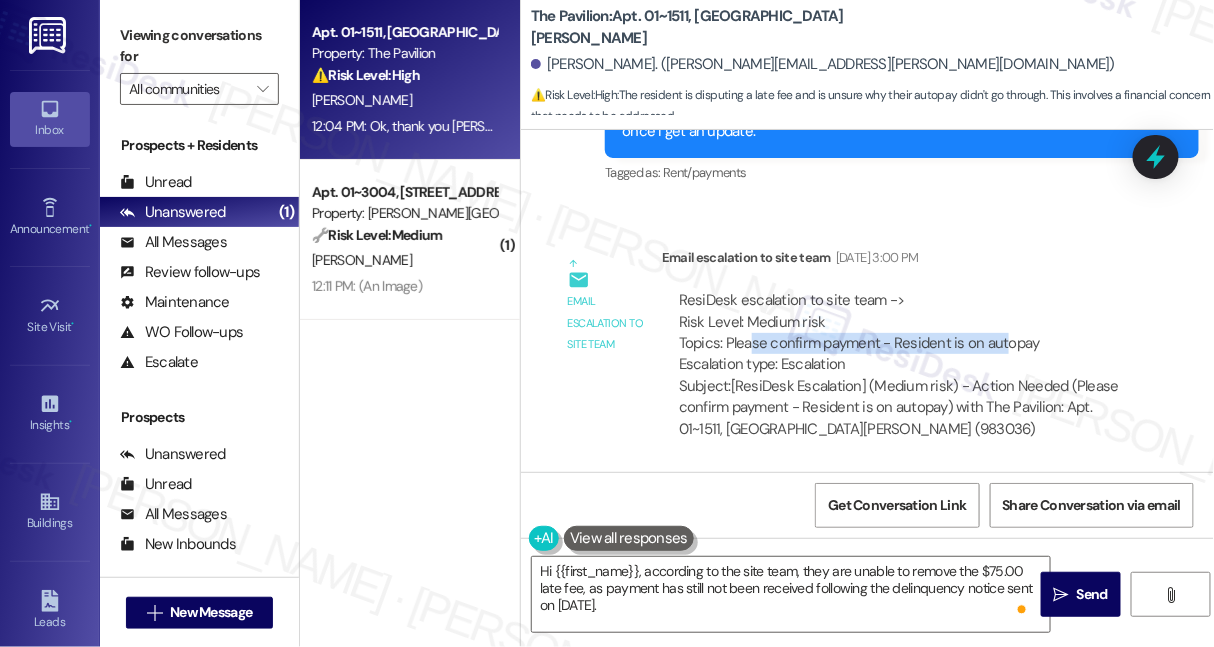 drag, startPoint x: 753, startPoint y: 323, endPoint x: 999, endPoint y: 324, distance: 246.00203 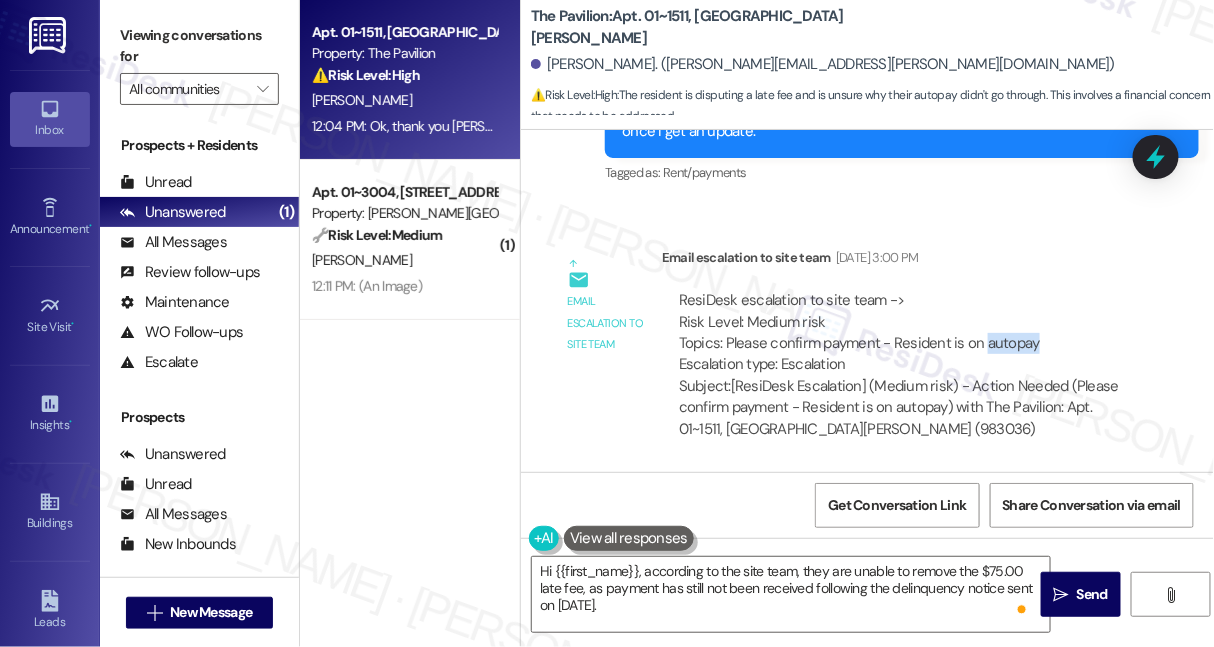 click on "ResiDesk escalation to site team ->
Risk Level: Medium risk
Topics: Please confirm payment - Resident is on autopay
Escalation type: Escalation" at bounding box center (903, 333) 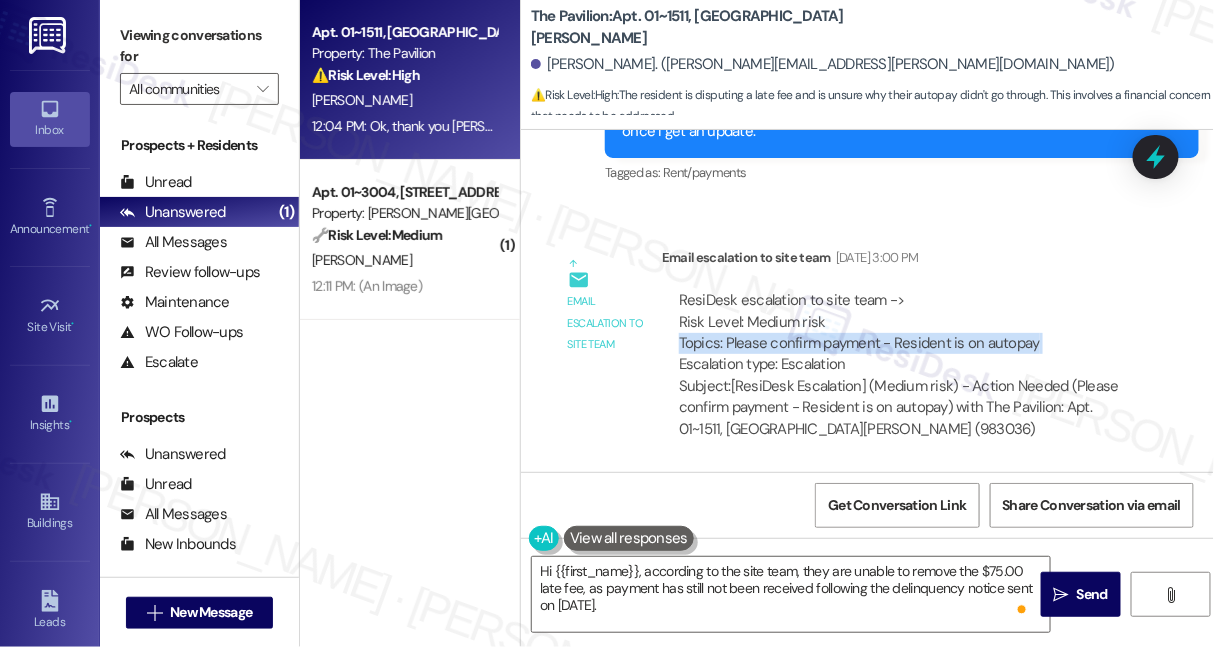click on "ResiDesk escalation to site team ->
Risk Level: Medium risk
Topics: Please confirm payment - Resident is on autopay
Escalation type: Escalation" at bounding box center (903, 333) 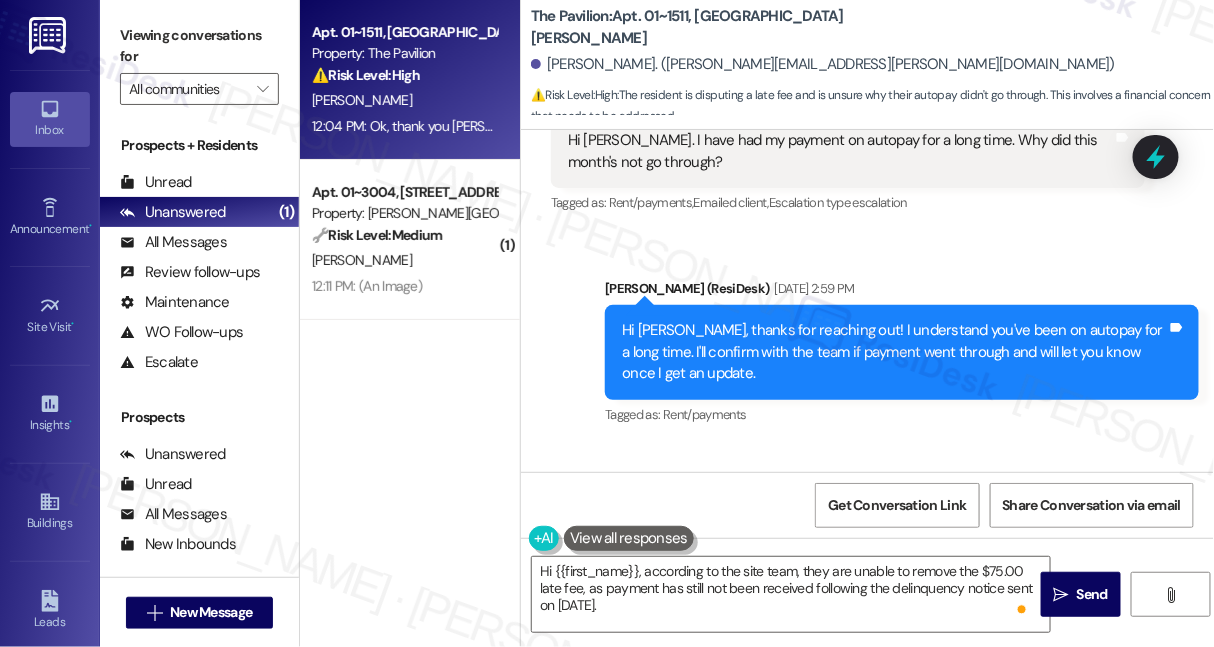 scroll, scrollTop: 7017, scrollLeft: 0, axis: vertical 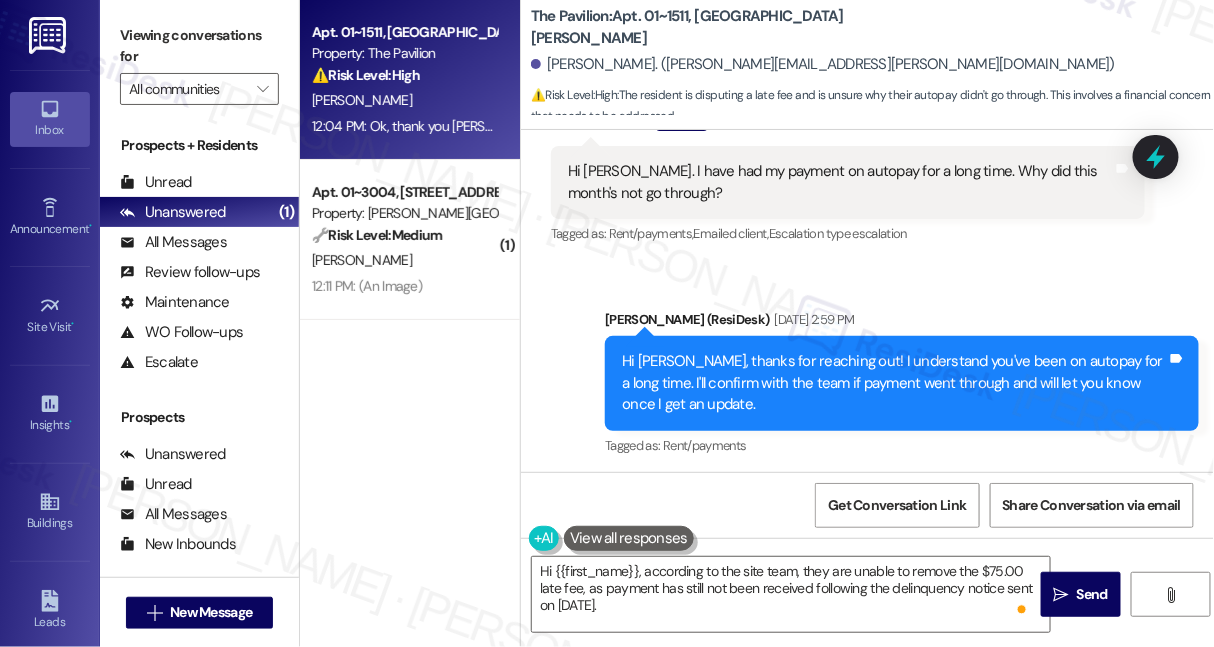 click on "Hi [PERSON_NAME], thanks for reaching out! I understand you've been on autopay for a long time. I'll confirm with the team if payment went through and will let you know once I get an update." at bounding box center [894, 383] 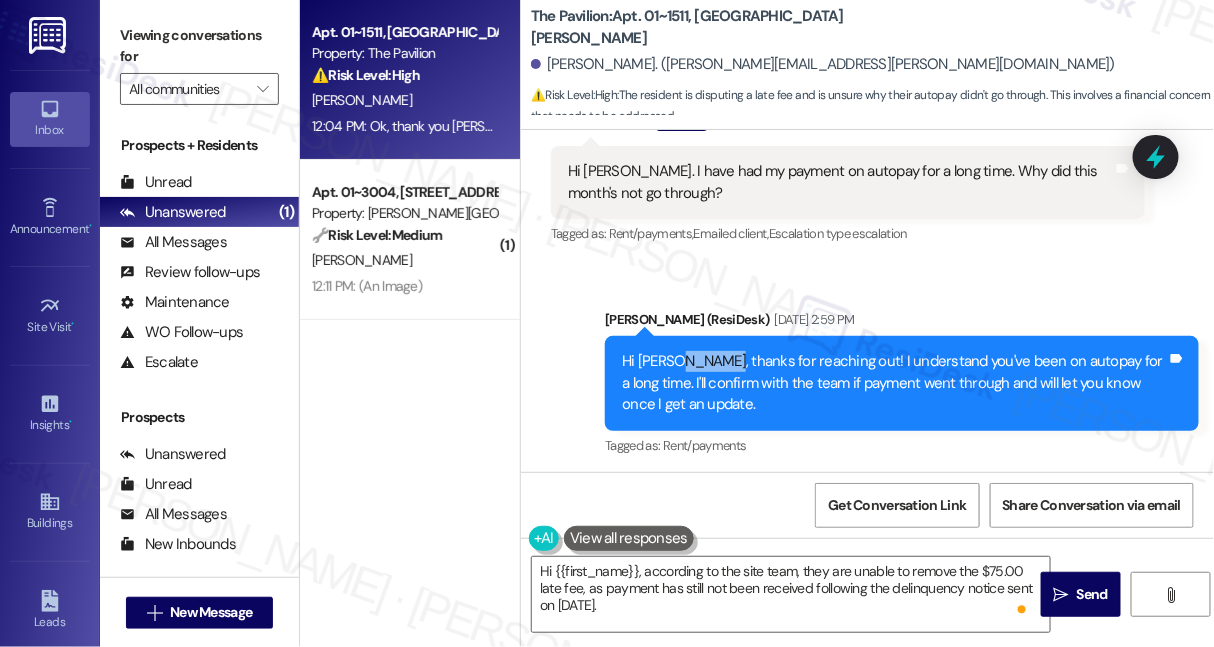 click on "Hi [PERSON_NAME], thanks for reaching out! I understand you've been on autopay for a long time. I'll confirm with the team if payment went through and will let you know once I get an update." at bounding box center [894, 383] 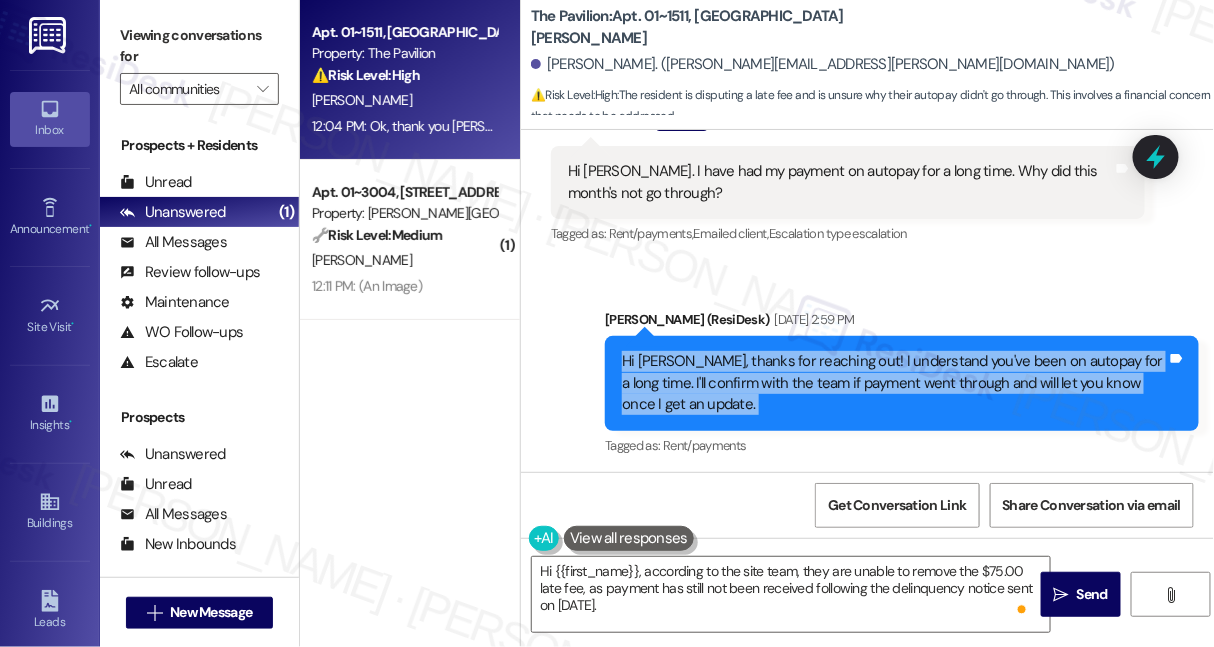 click on "Hi [PERSON_NAME], thanks for reaching out! I understand you've been on autopay for a long time. I'll confirm with the team if payment went through and will let you know once I get an update." at bounding box center (894, 383) 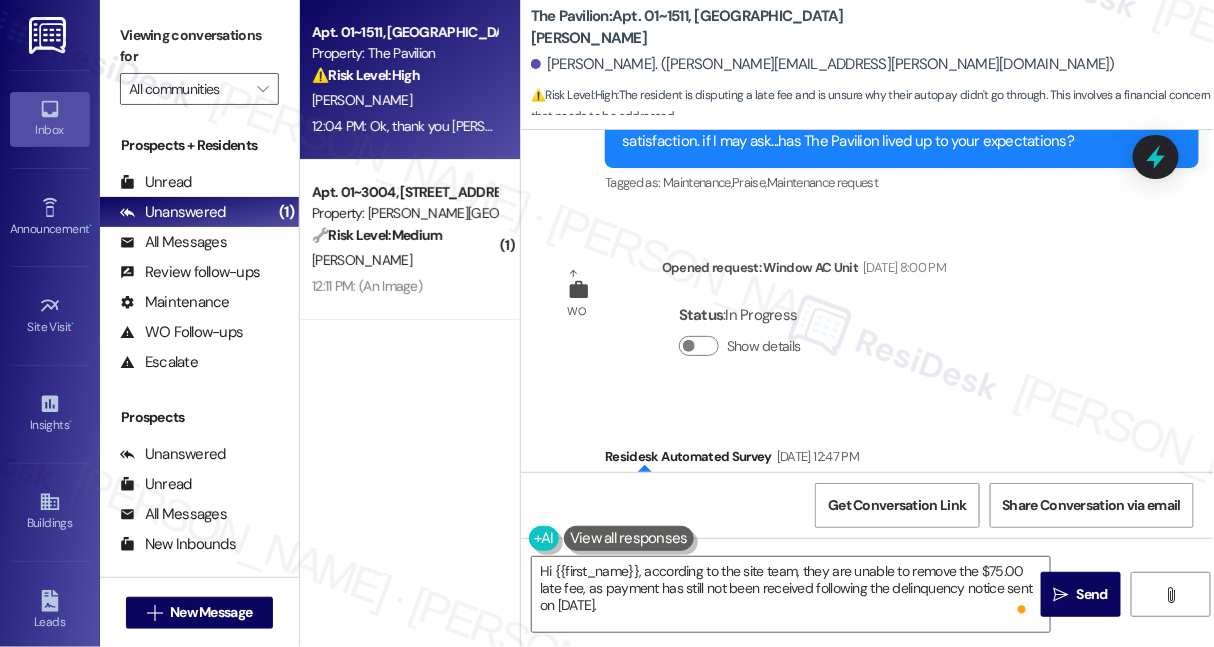 scroll, scrollTop: 6108, scrollLeft: 0, axis: vertical 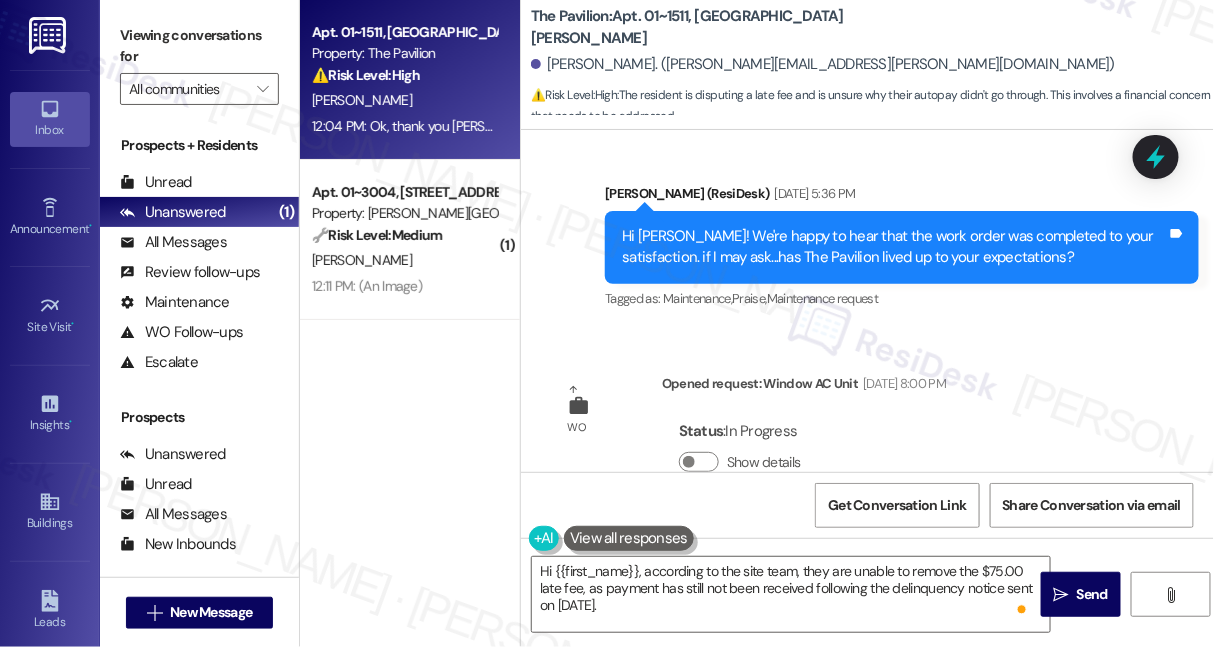 click on "Hi [PERSON_NAME]! We're happy to hear that the work order was completed to your satisfaction. if I may ask...has The Pavilion lived up to your expectations?" at bounding box center [894, 247] 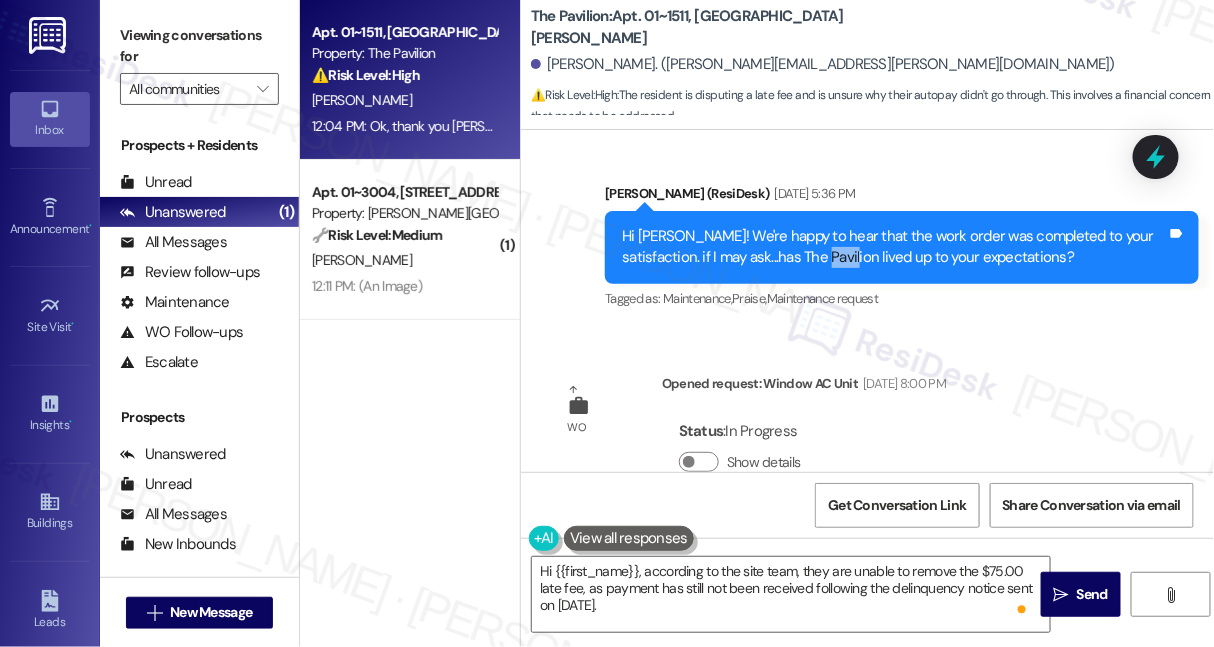 click on "Hi [PERSON_NAME]! We're happy to hear that the work order was completed to your satisfaction. if I may ask...has The Pavilion lived up to your expectations?" at bounding box center (894, 247) 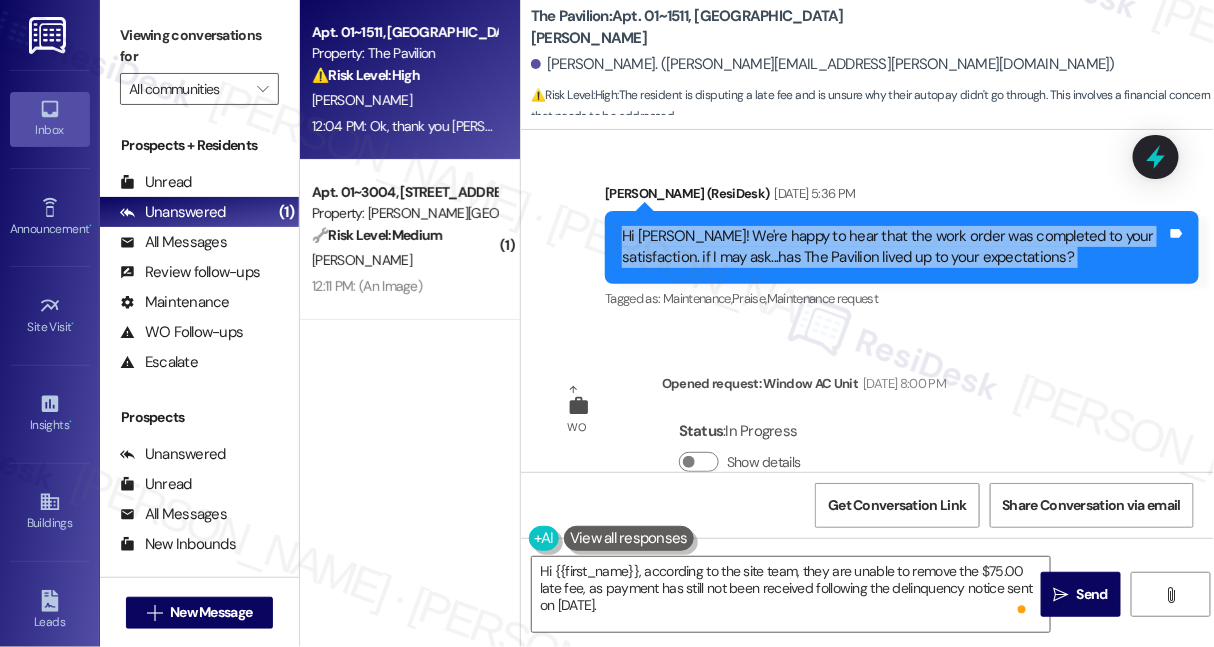 click on "Hi [PERSON_NAME]! We're happy to hear that the work order was completed to your satisfaction. if I may ask...has The Pavilion lived up to your expectations?" at bounding box center (894, 247) 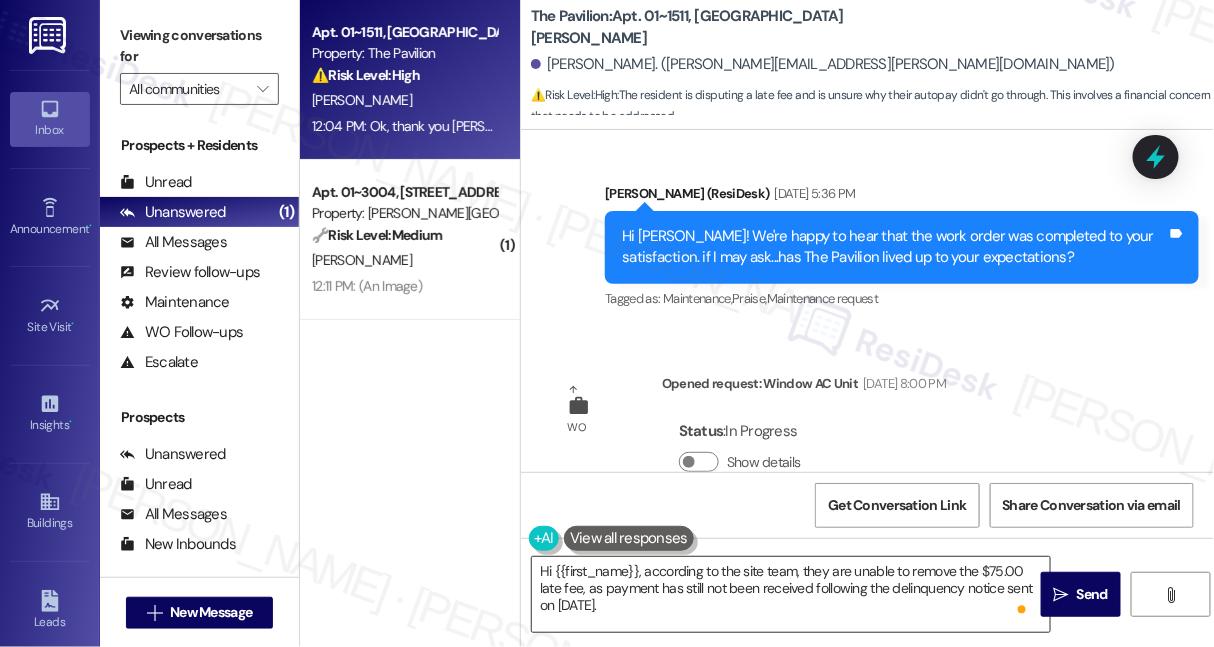 click on "Hi {{first_name}}, according to the site team, they are unable to remove the $75.00 late fee, as payment has still not been received following the delinquency notice sent on [DATE].
You're welcome to bring a check or money order directly to the office to settle the balance. If you have any questions or need further assistance, feel free to let me know." at bounding box center (791, 594) 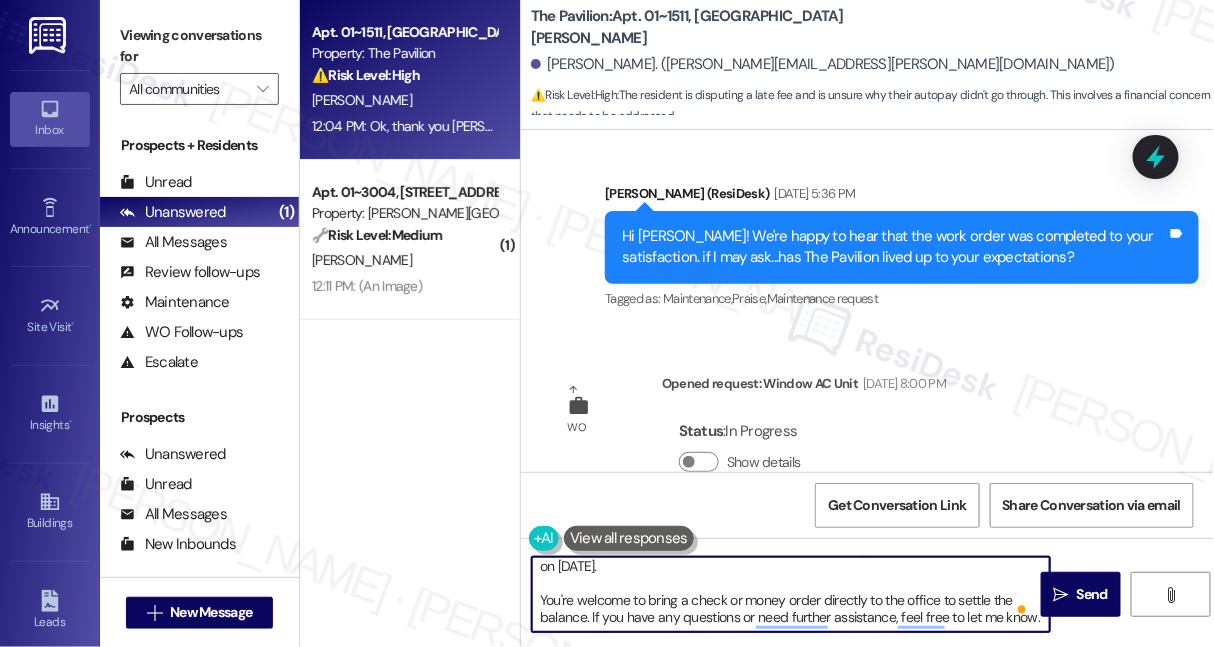 click on "Hi {{first_name}}, according to the site team, they are unable to remove the $75.00 late fee, as payment has still not been received following the delinquency notice sent on [DATE].
You're welcome to bring a check or money order directly to the office to settle the balance. If you have any questions or need further assistance, feel free to let me know." at bounding box center (791, 594) 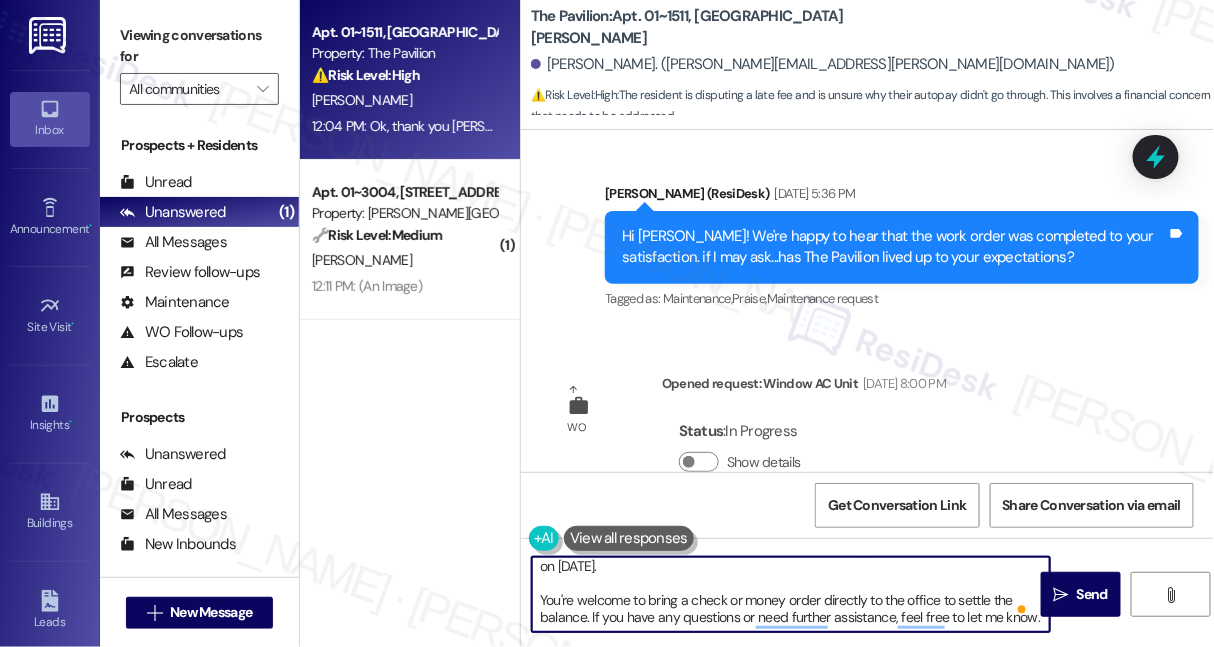 scroll, scrollTop: 11, scrollLeft: 0, axis: vertical 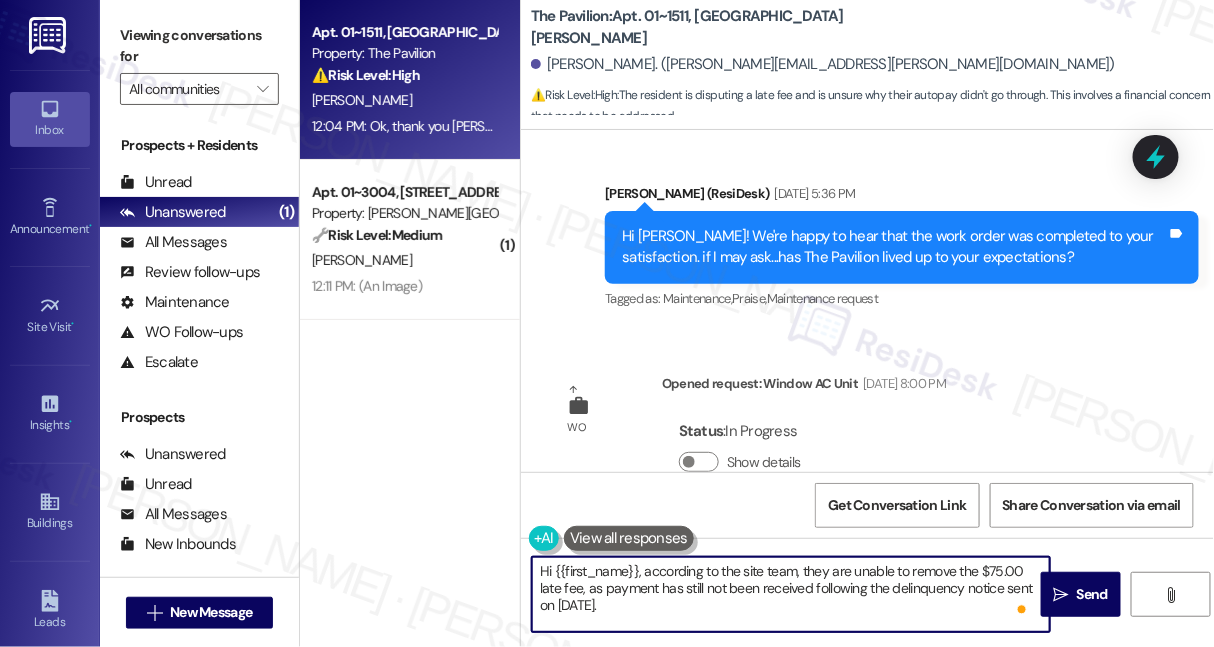 click on "Hi {{first_name}}, according to the site team, they are unable to remove the $75.00 late fee, as payment has still not been received following the delinquency notice sent on [DATE].
You're welcome to bring a check or money order directly to the office to settle the balance. If you have any questions or need further assistance, feel free to let me know." at bounding box center [791, 594] 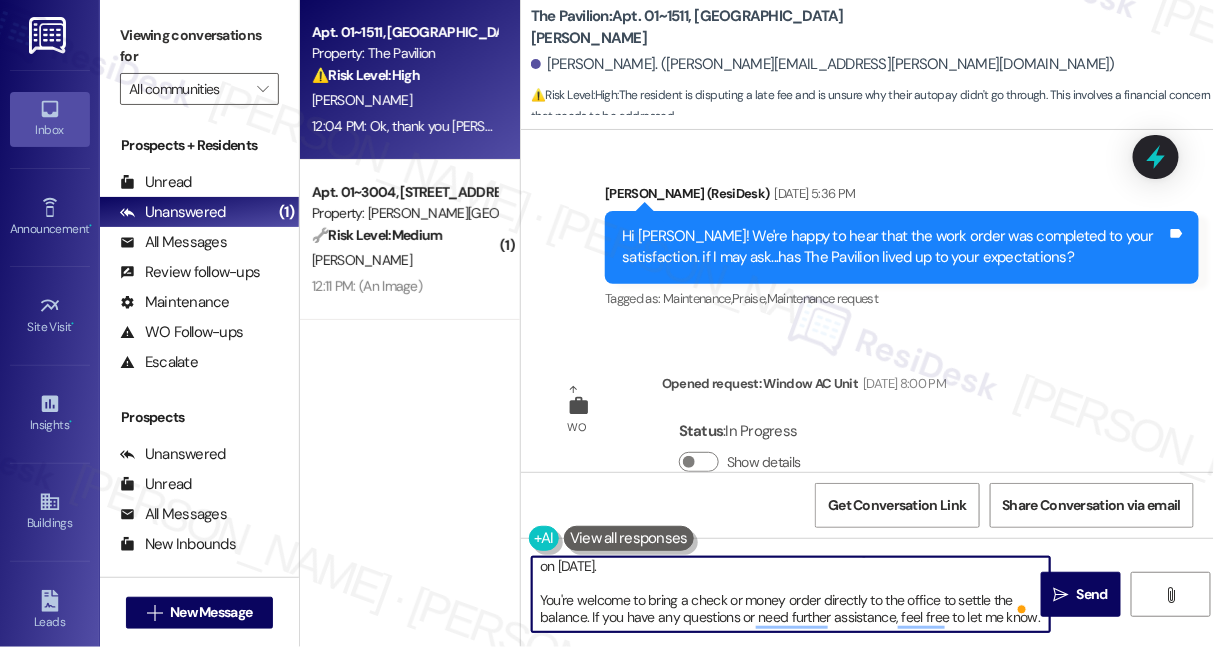 click on "Hi {{first_name}}, according to the site team, they are unable to remove the $75.00 late fee, as payment has still not been received following the delinquency notice sent on [DATE].
You're welcome to bring a check or money order directly to the office to settle the balance. If you have any questions or need further assistance, feel free to let me know." at bounding box center (791, 594) 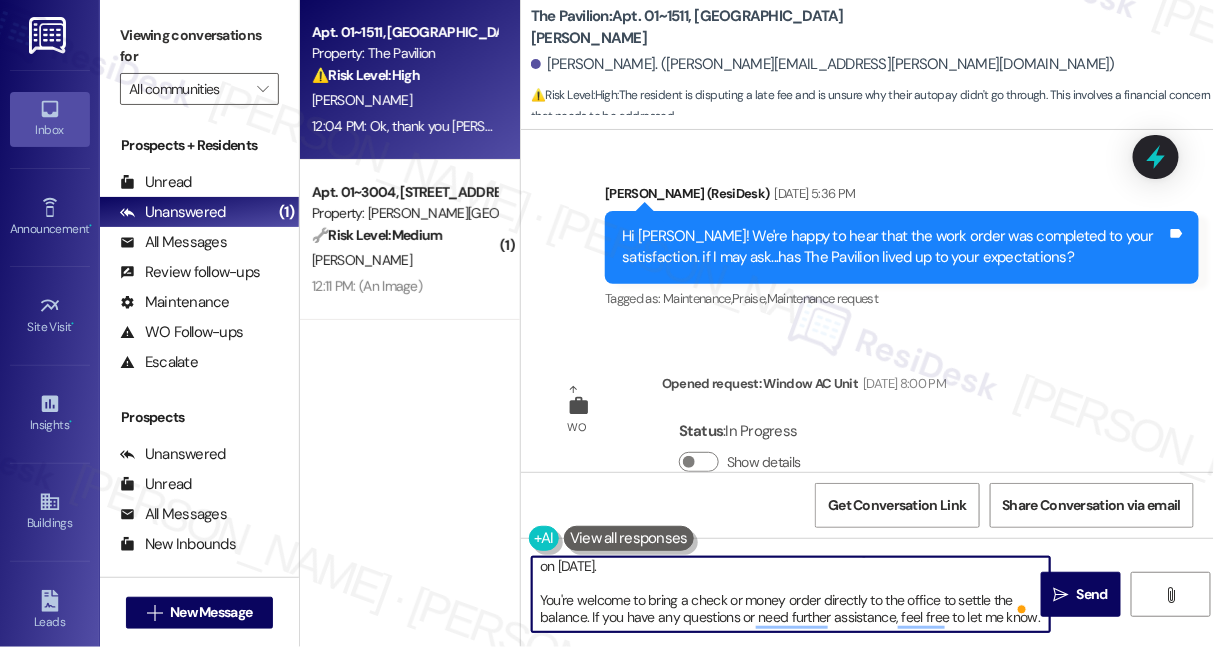 click on "Hi {{first_name}}, according to the site team, they are unable to remove the $75.00 late fee, as payment has still not been received following the delinquency notice sent on [DATE].
You're welcome to bring a check or money order directly to the office to settle the balance. If you have any questions or need further assistance, feel free to let me know." at bounding box center [791, 594] 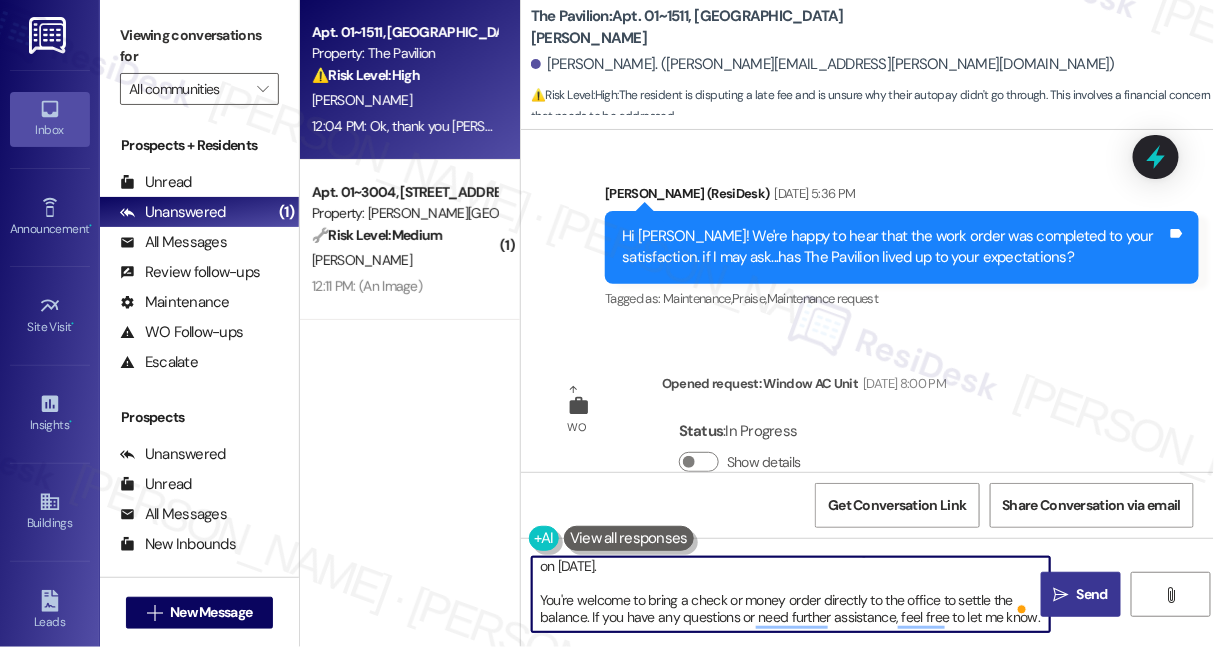 click on "" at bounding box center (1061, 595) 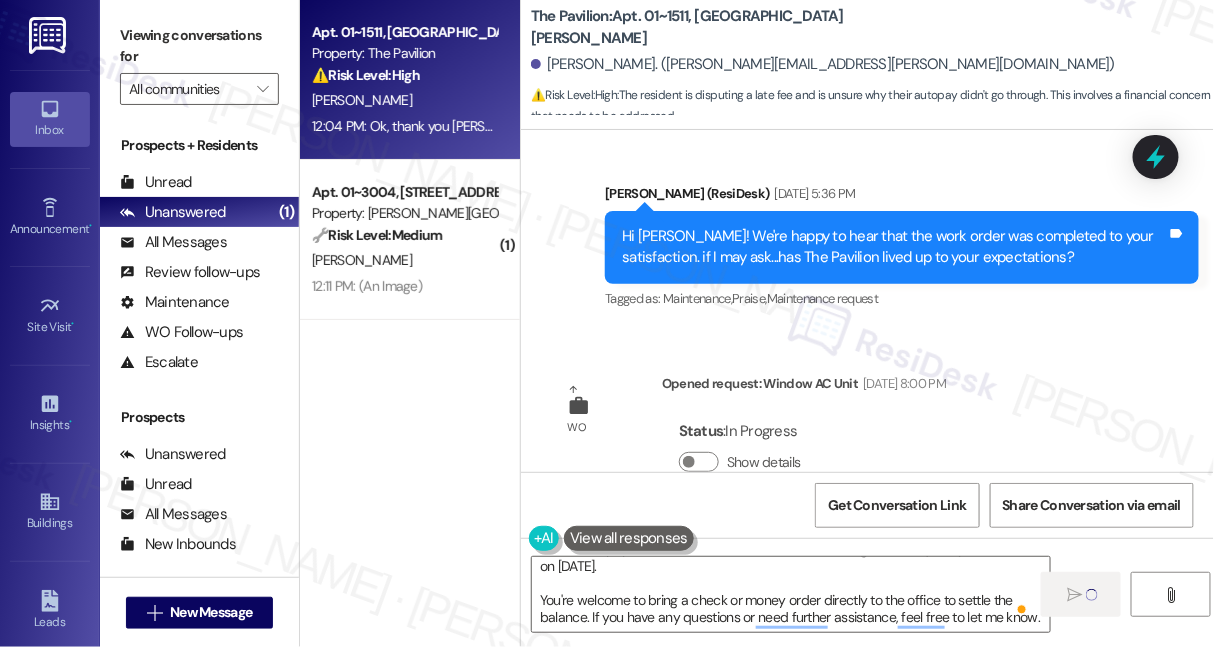 type 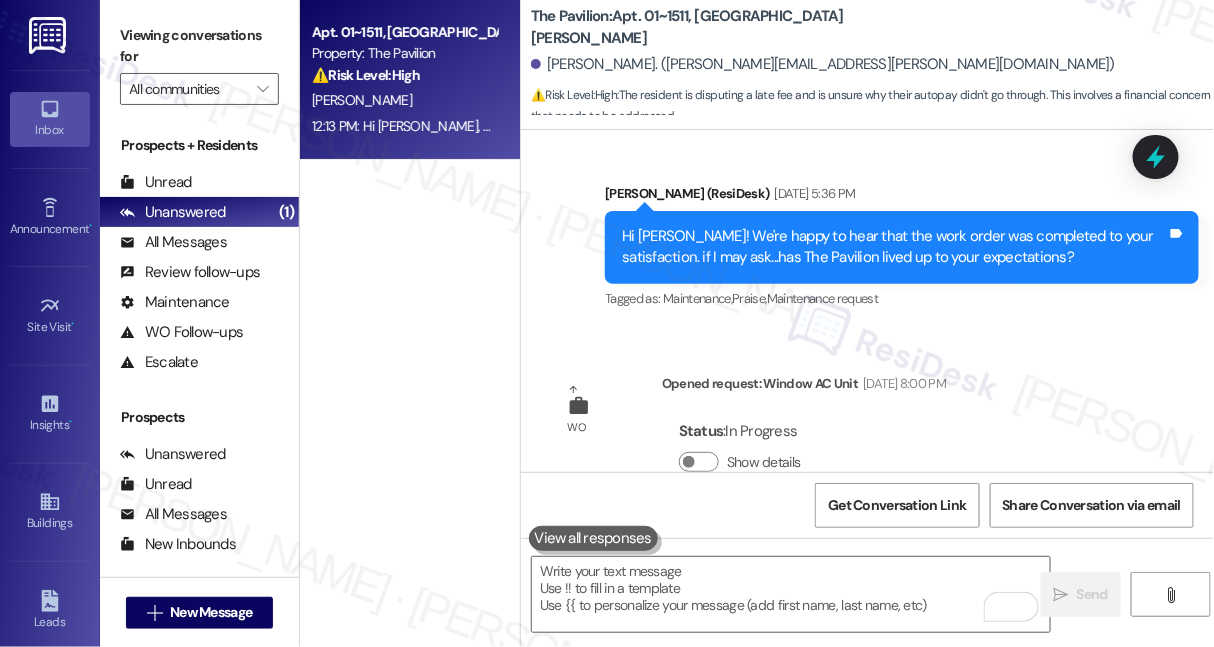 scroll, scrollTop: 0, scrollLeft: 0, axis: both 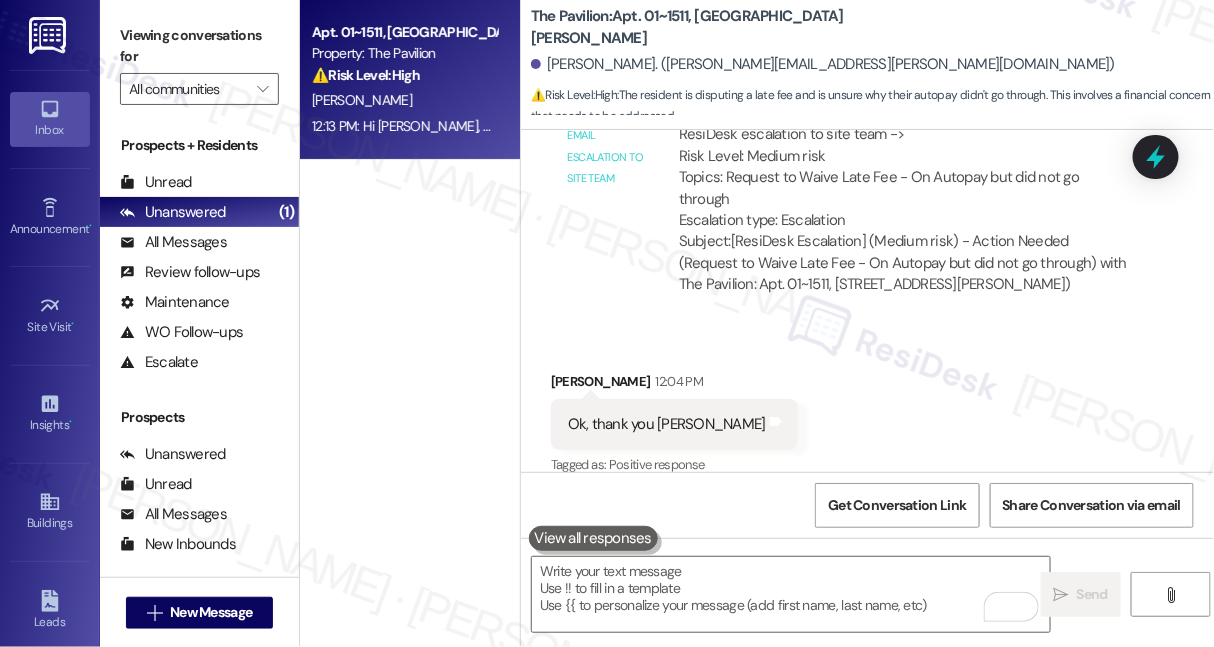 click on "Viewing conversations for" at bounding box center [199, 46] 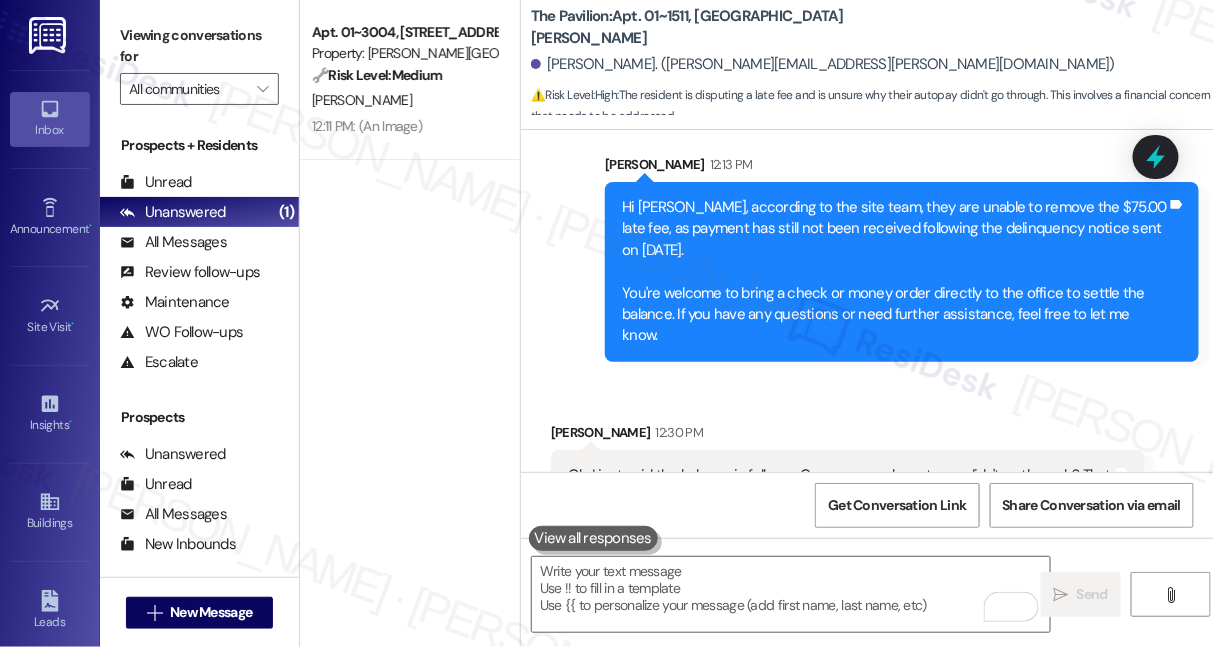 scroll, scrollTop: 9766, scrollLeft: 0, axis: vertical 